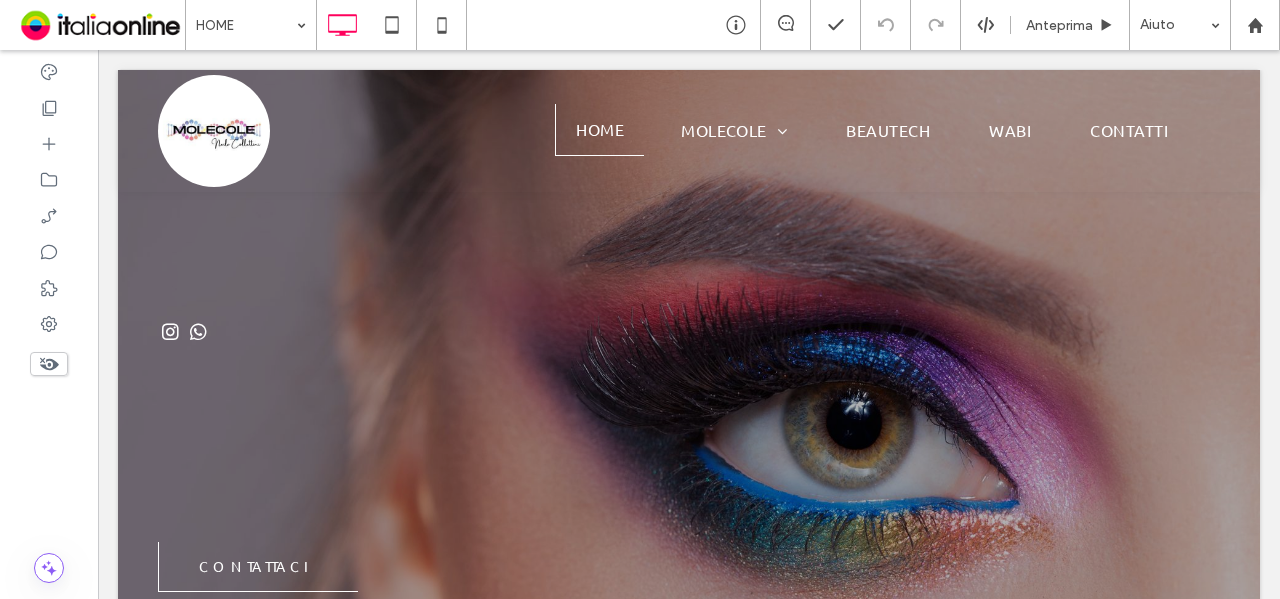 scroll, scrollTop: 0, scrollLeft: 0, axis: both 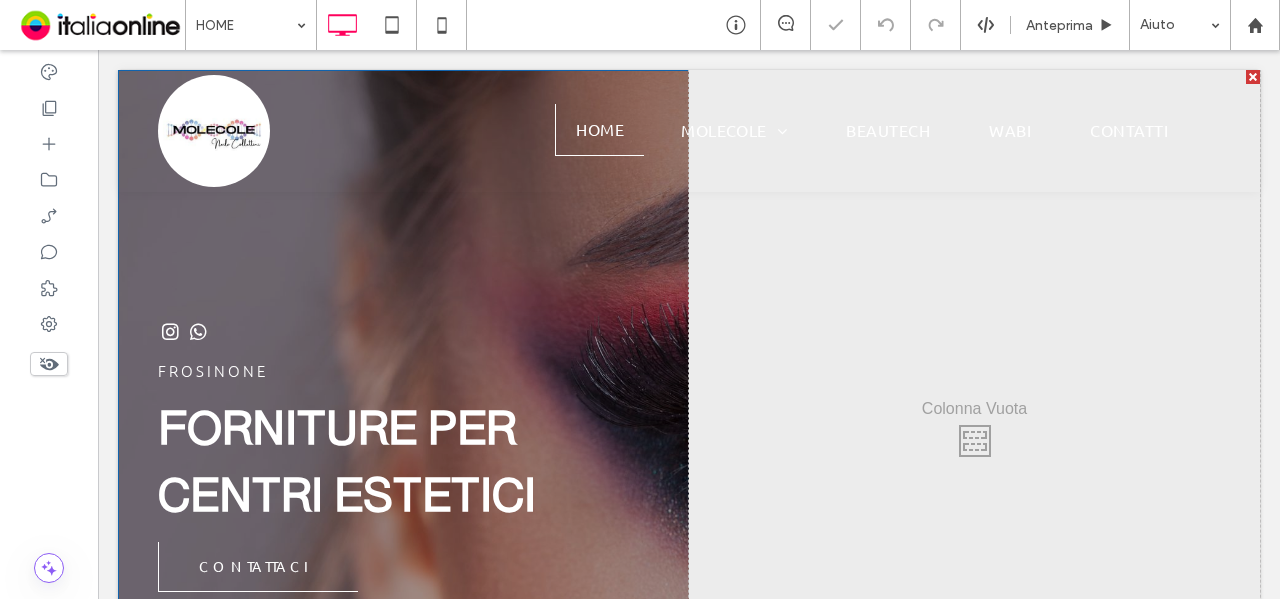 click on "[CITY]
[BRAND]
CONTATTACI
Click To Paste" at bounding box center [403, 436] 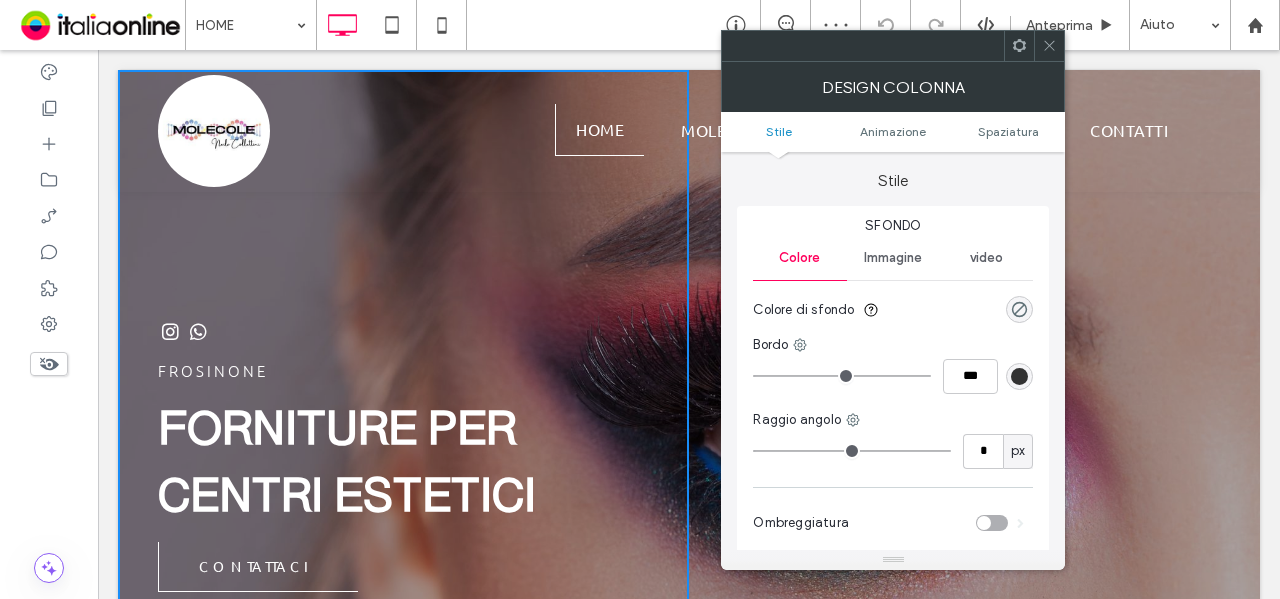 click 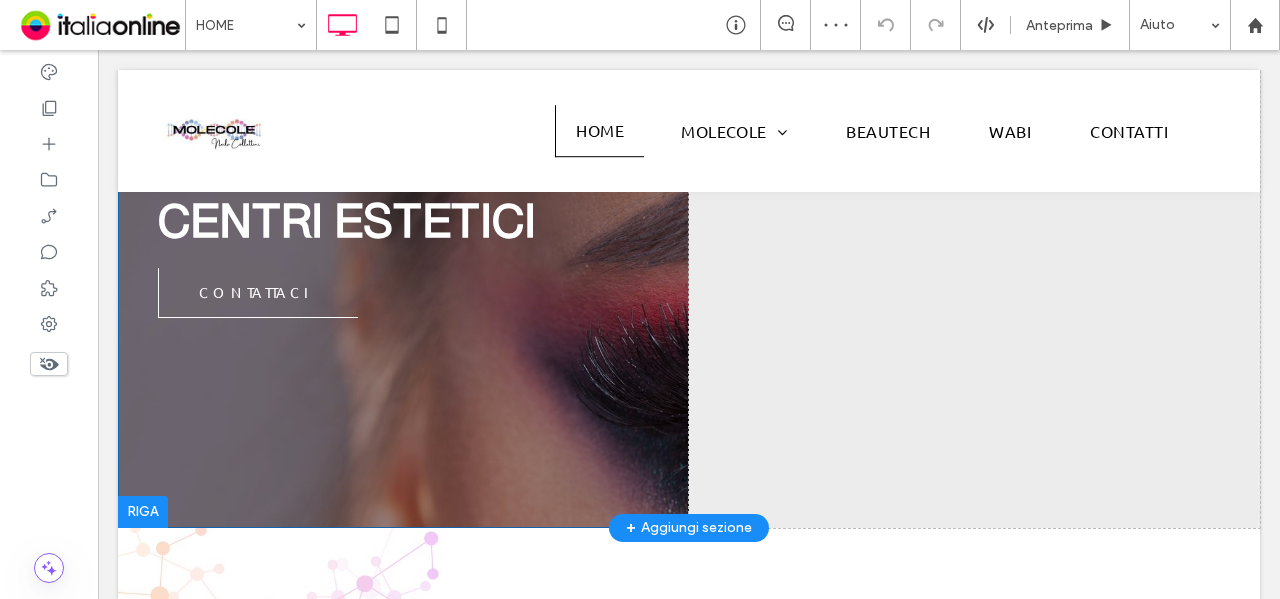 scroll, scrollTop: 300, scrollLeft: 0, axis: vertical 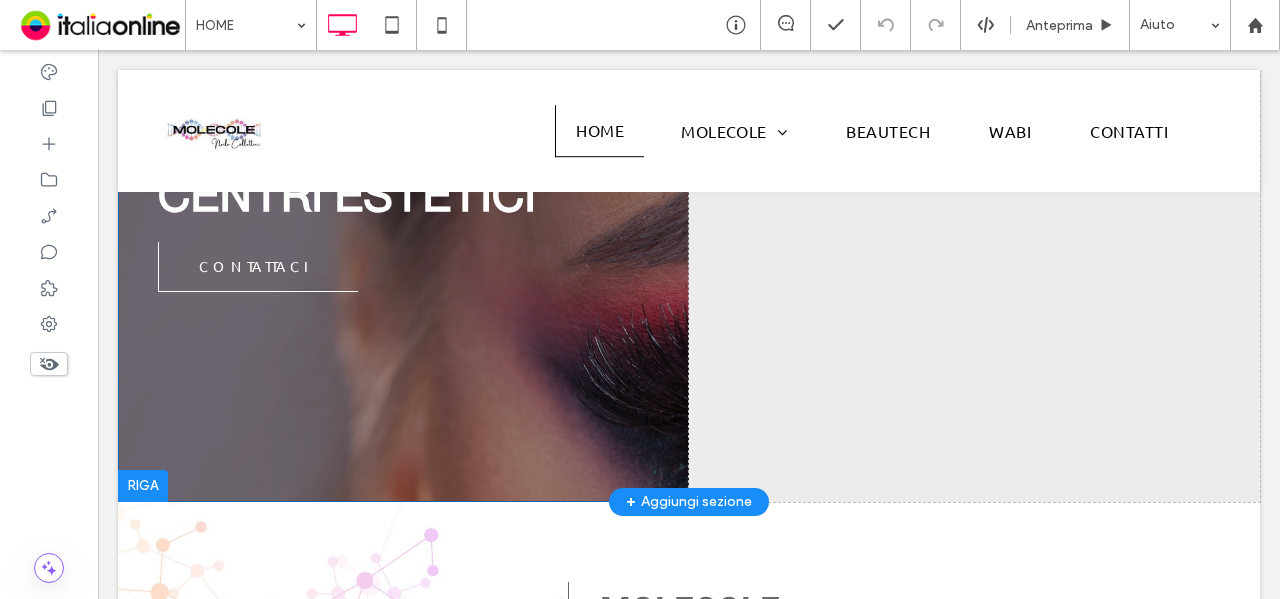click at bounding box center [143, 486] 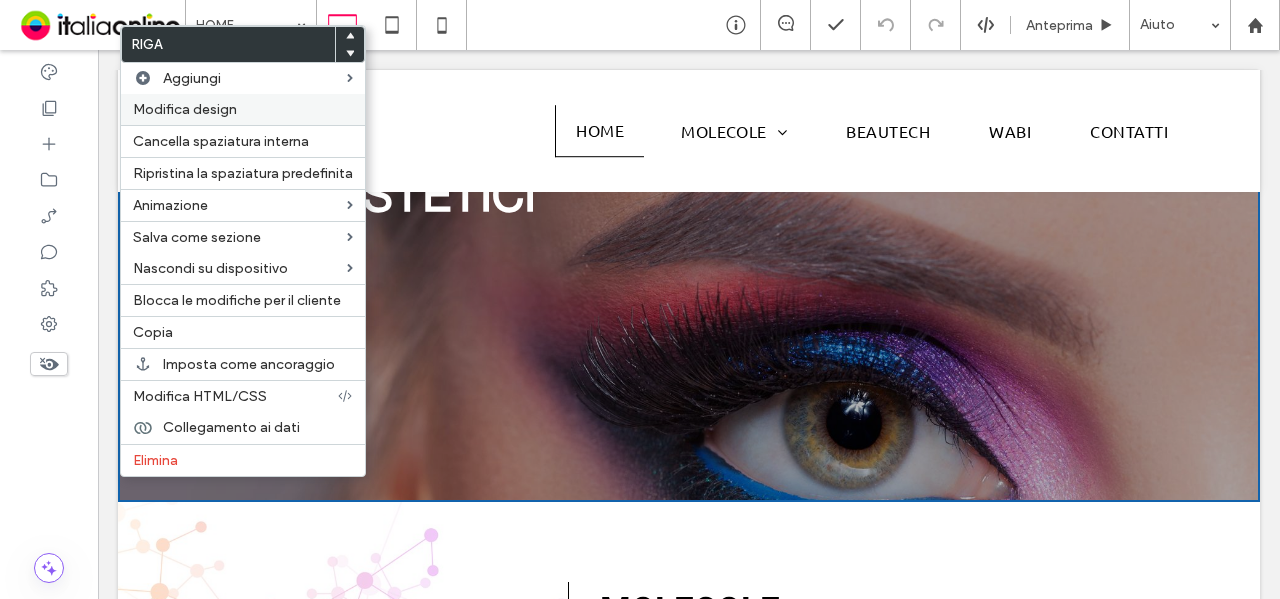 click on "Modifica design" at bounding box center [243, 109] 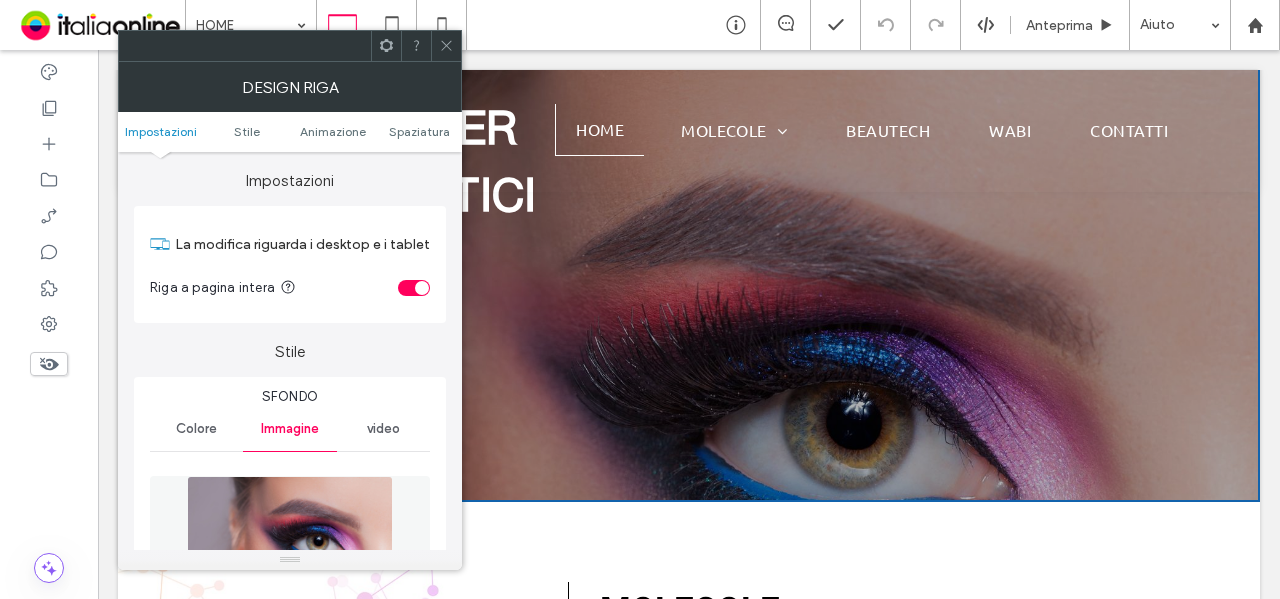 scroll, scrollTop: 0, scrollLeft: 0, axis: both 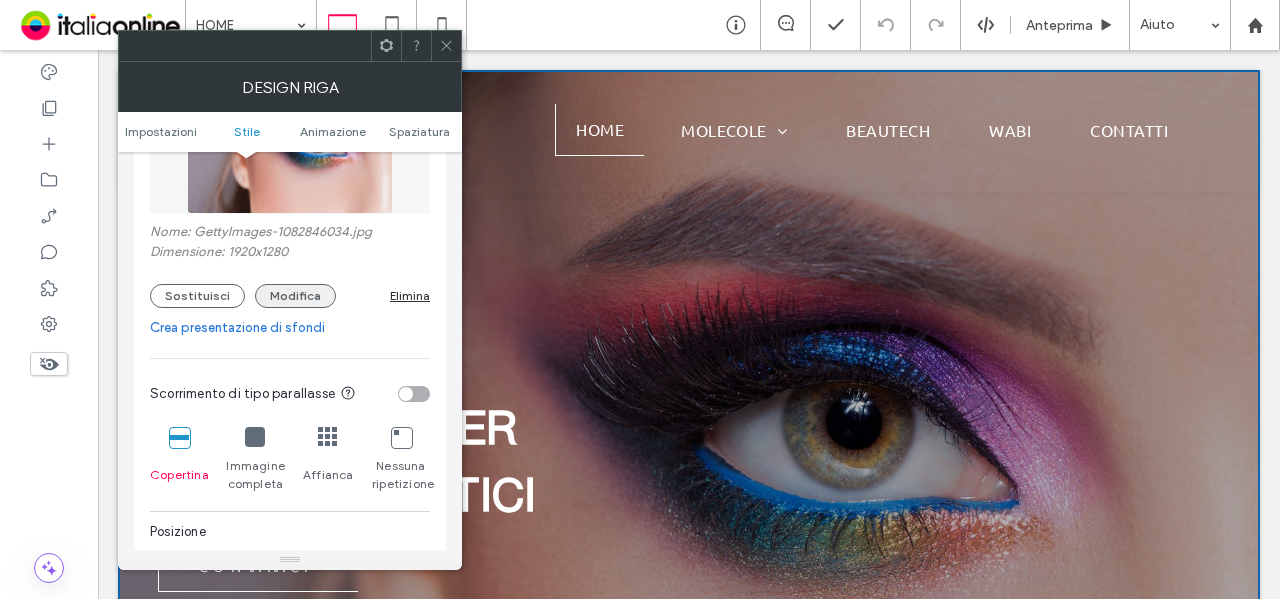 drag, startPoint x: 199, startPoint y: 289, endPoint x: 275, endPoint y: 289, distance: 76 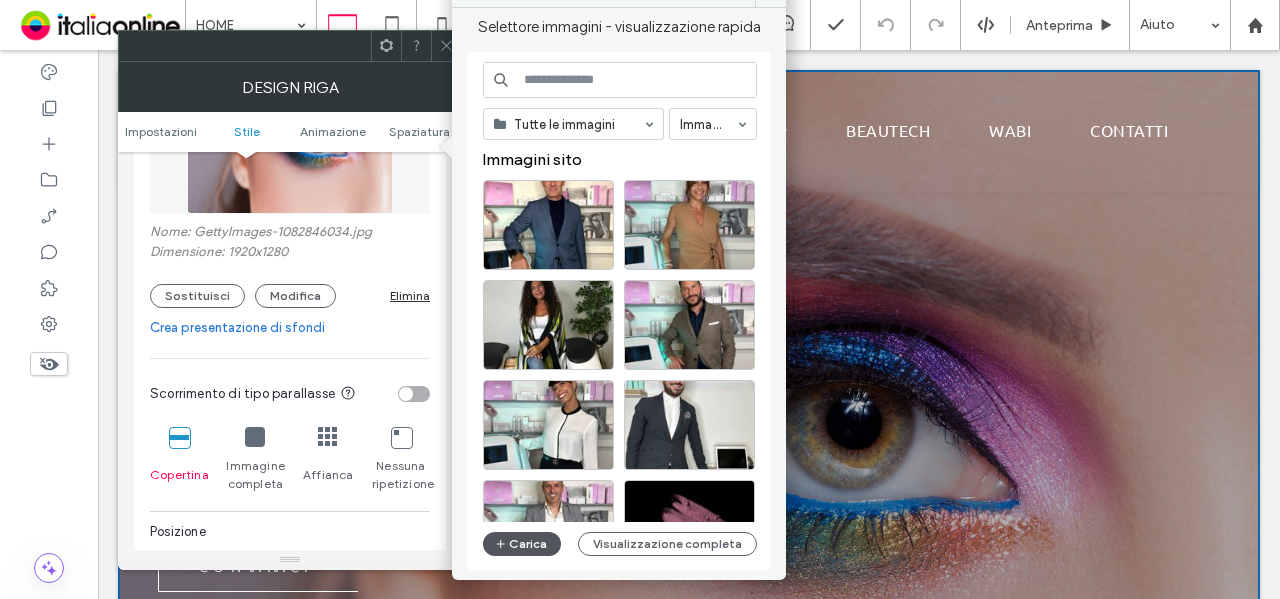 click on "Carica" at bounding box center [522, 544] 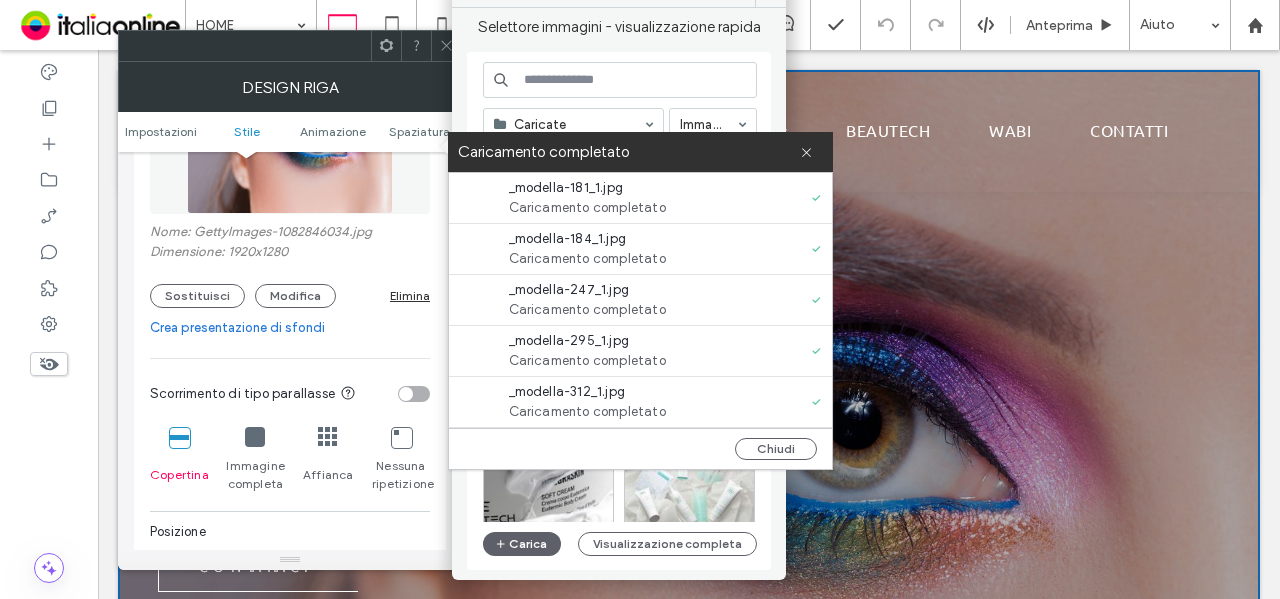 drag, startPoint x: 795, startPoint y: 443, endPoint x: 802, endPoint y: 383, distance: 60.40695 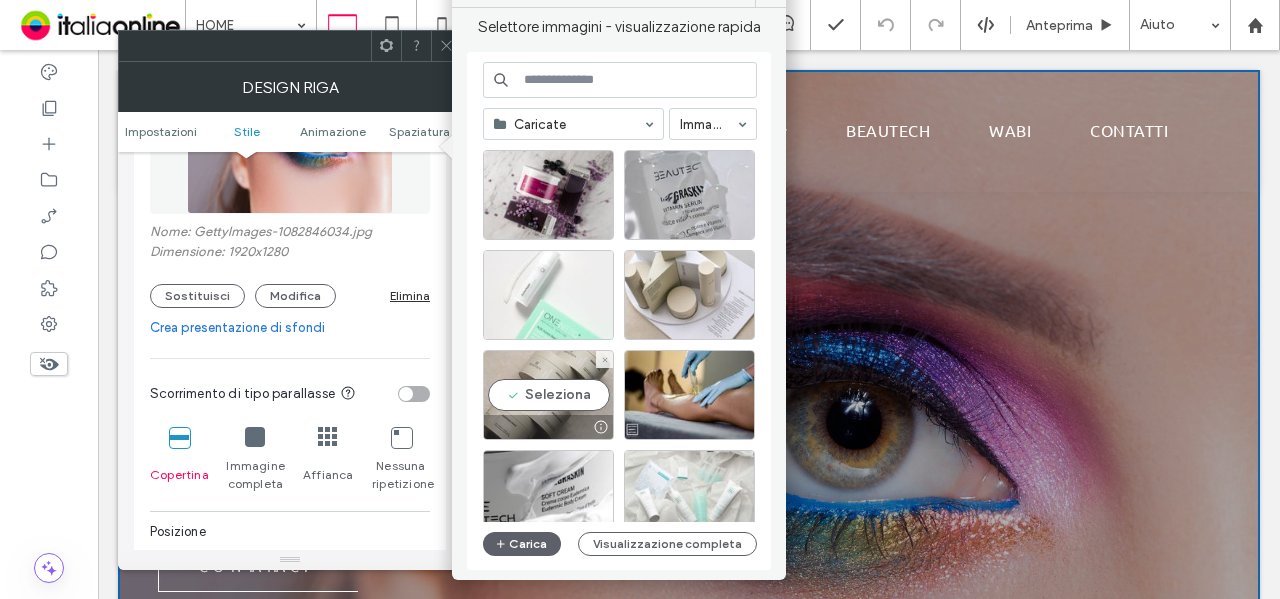 click on "Seleziona" at bounding box center (548, 395) 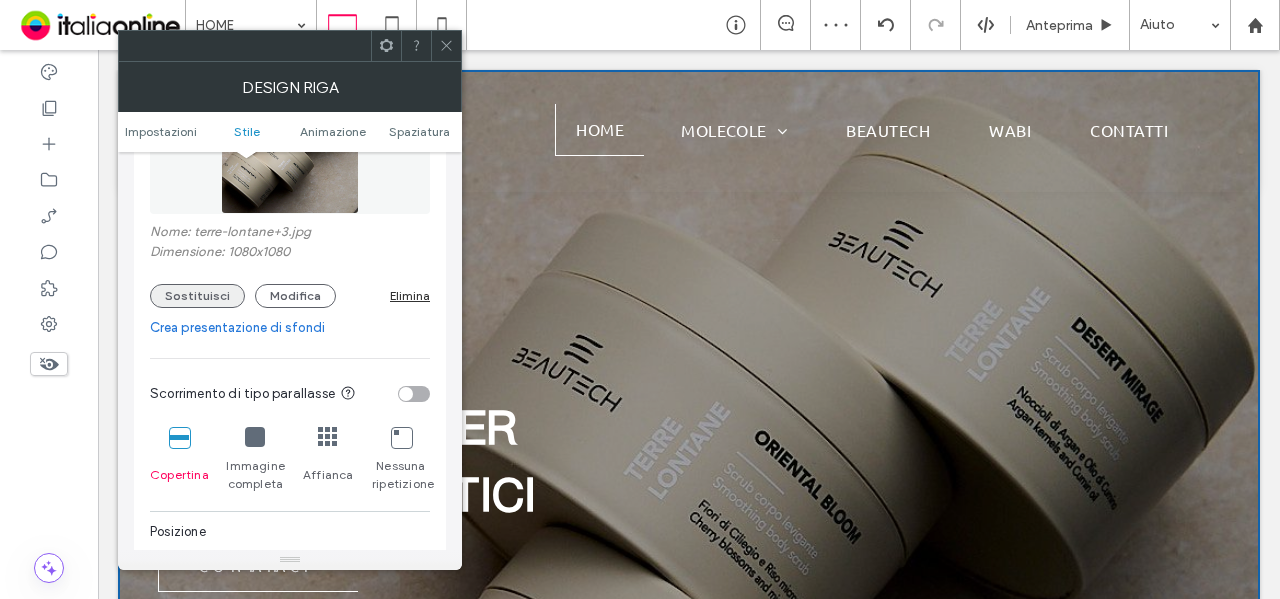 click on "Sostituisci" at bounding box center [197, 296] 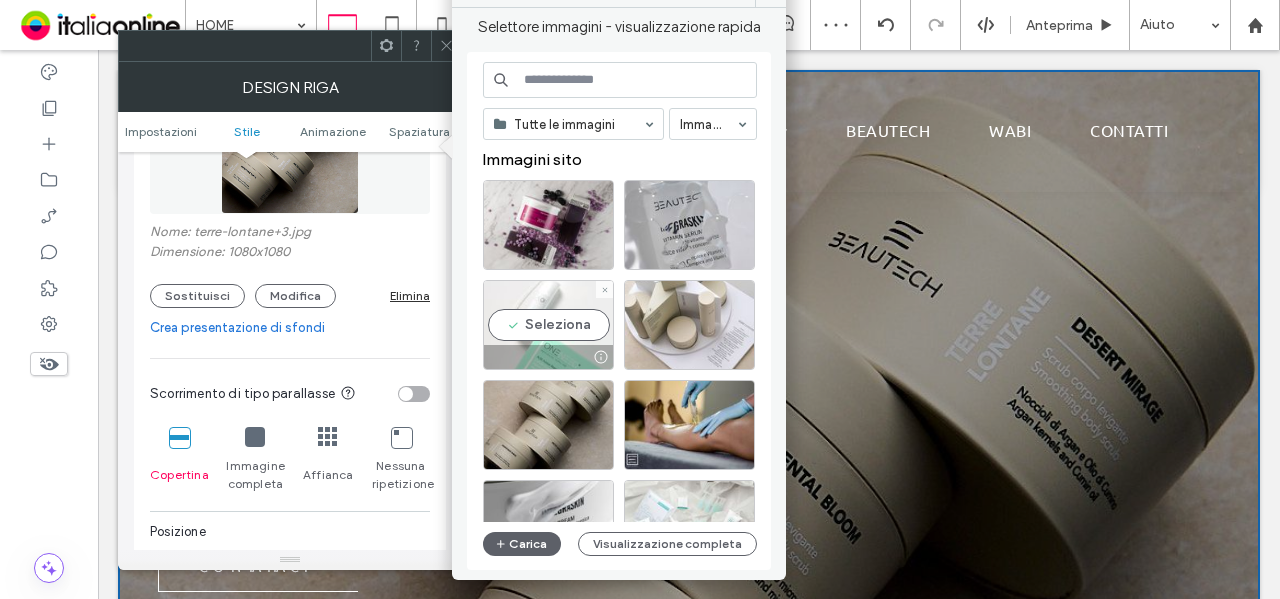 drag, startPoint x: 556, startPoint y: 233, endPoint x: 452, endPoint y: 261, distance: 107.70329 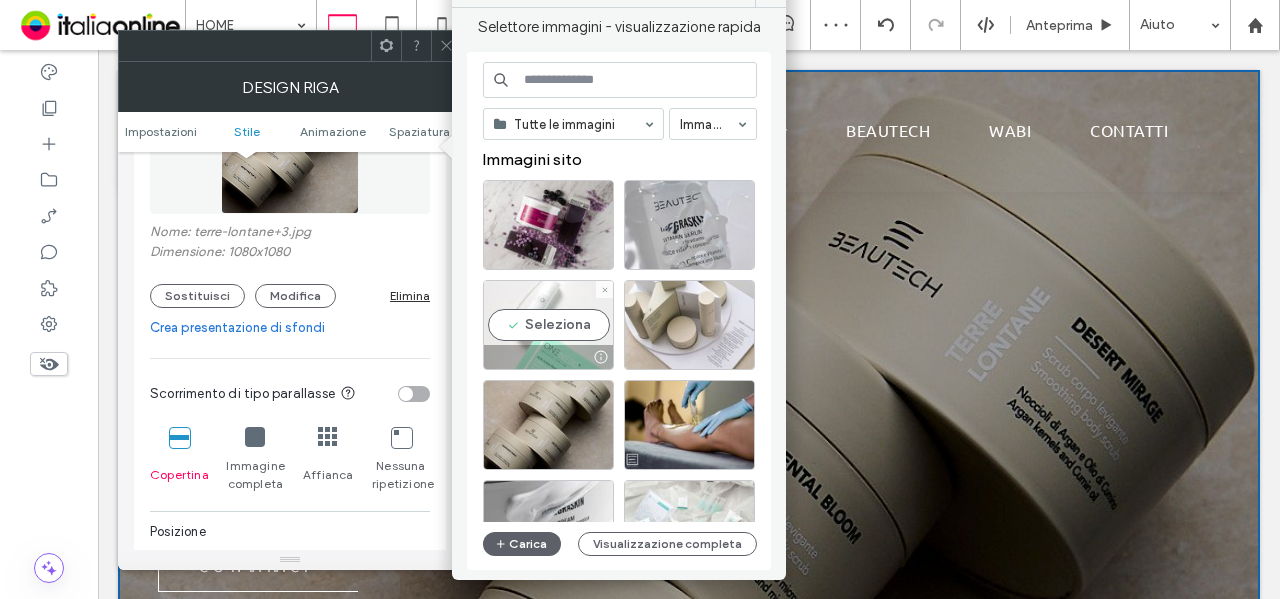 click at bounding box center (548, 225) 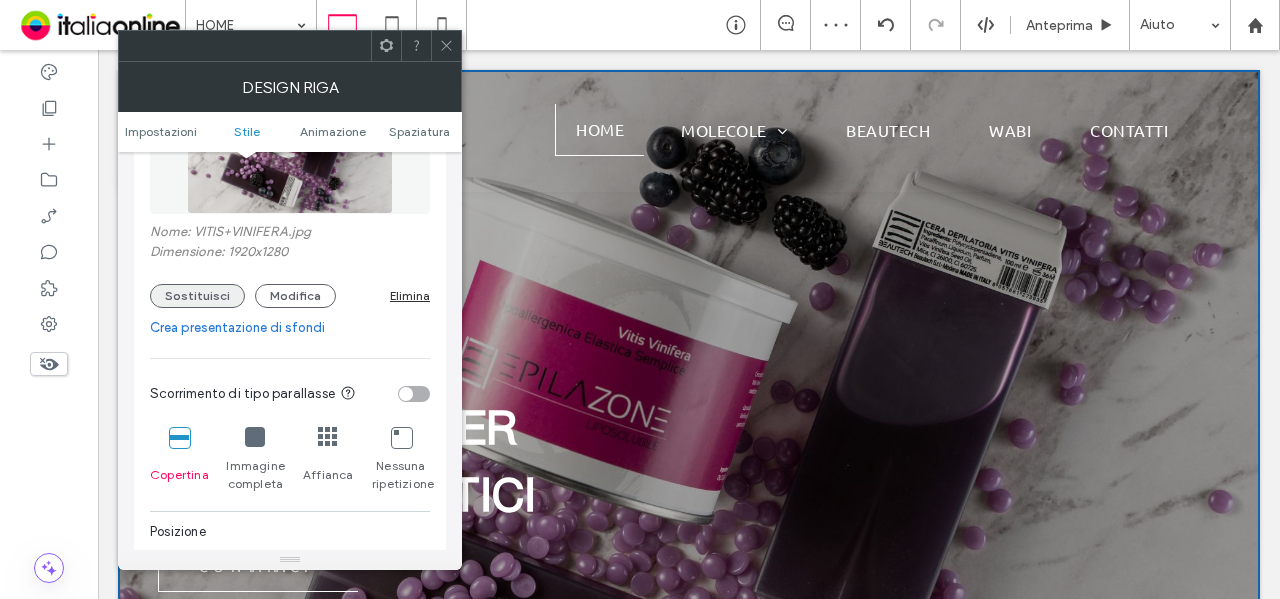 click on "Sostituisci" at bounding box center [197, 296] 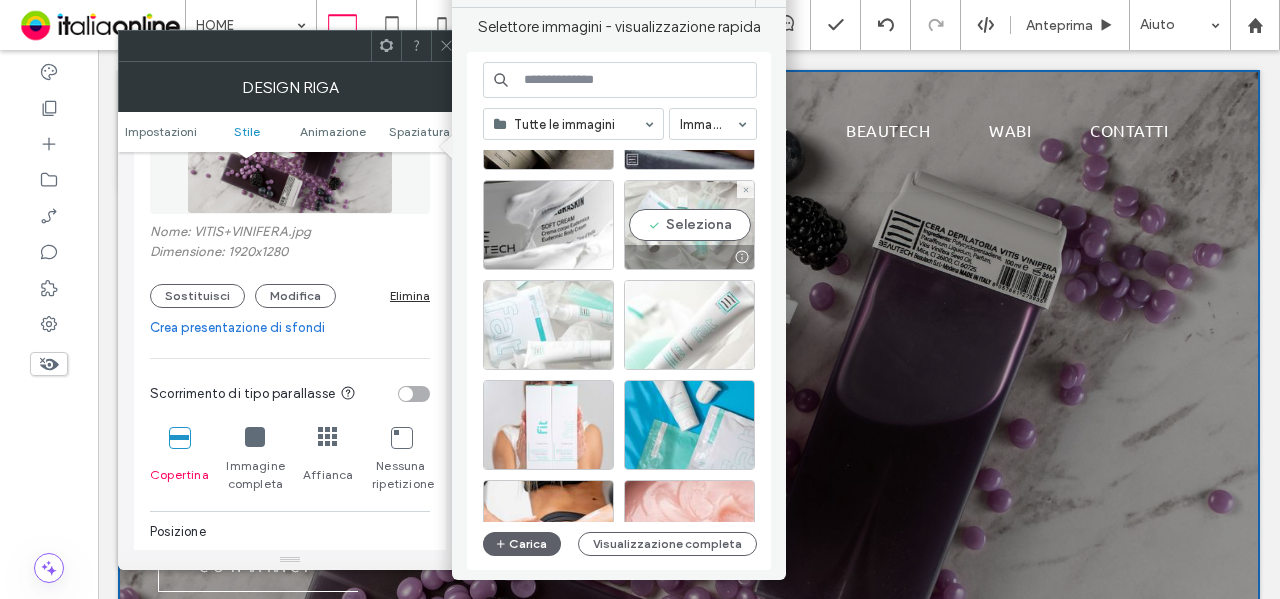 scroll, scrollTop: 100, scrollLeft: 0, axis: vertical 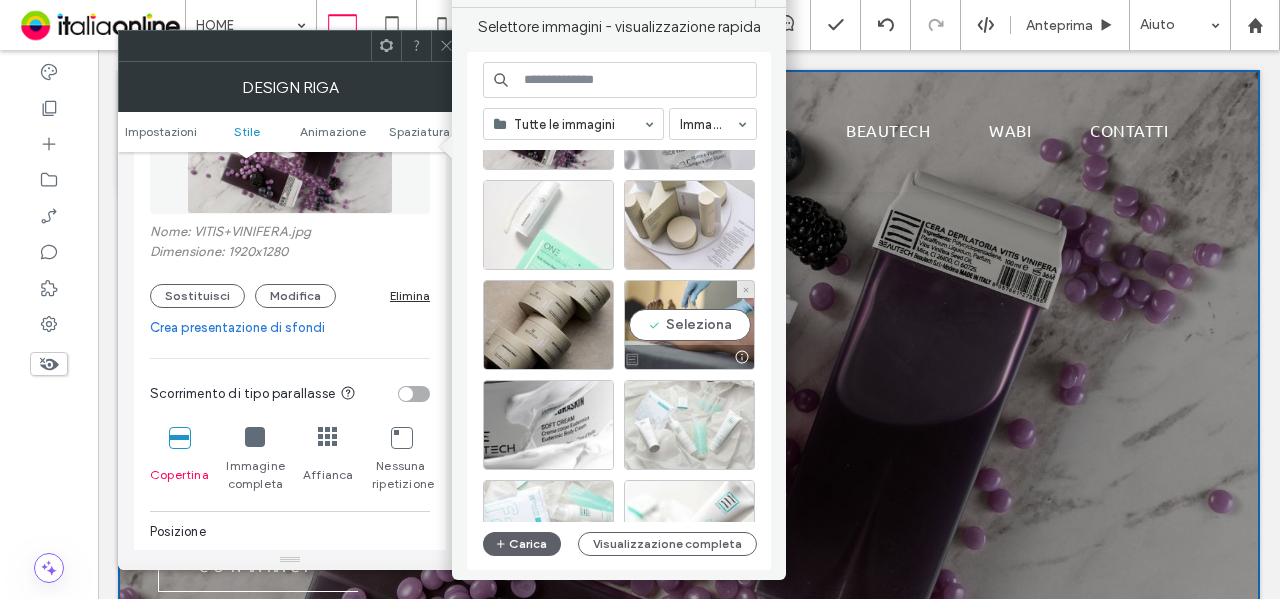 click on "Seleziona" at bounding box center [689, 325] 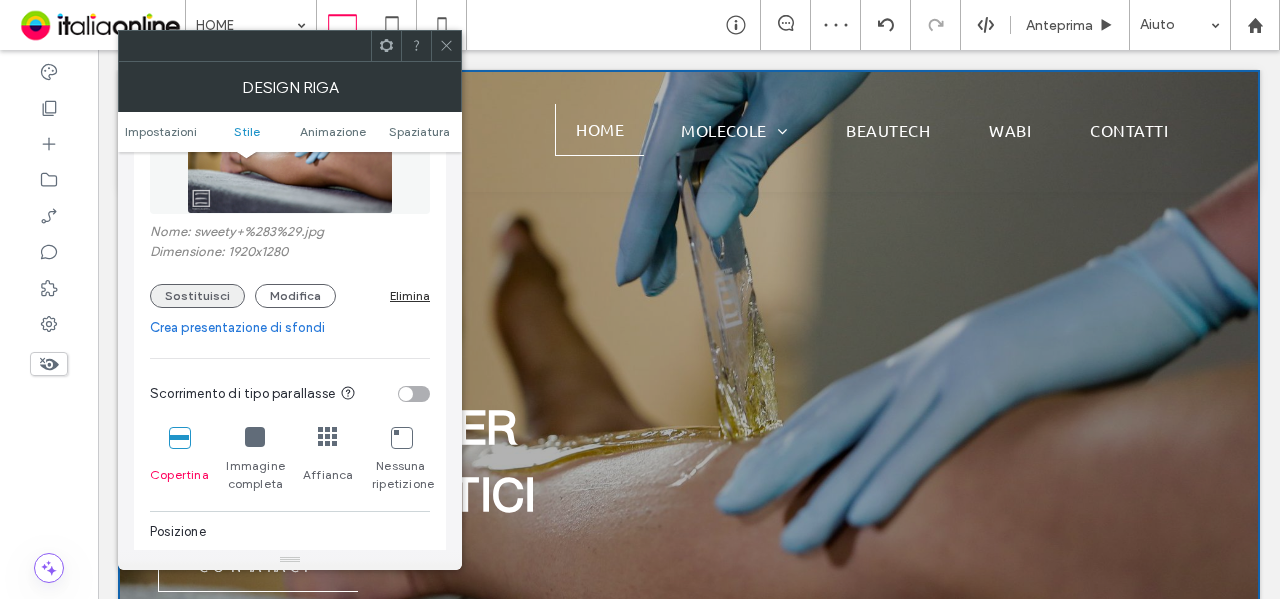 click on "Sostituisci" at bounding box center [197, 296] 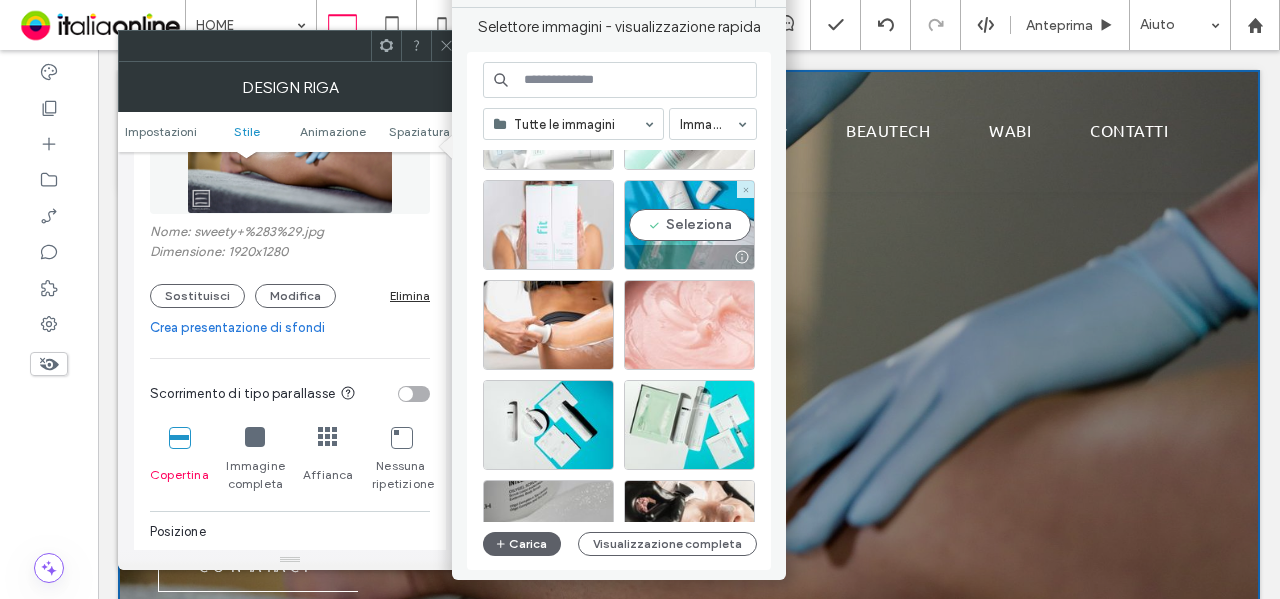 scroll, scrollTop: 600, scrollLeft: 0, axis: vertical 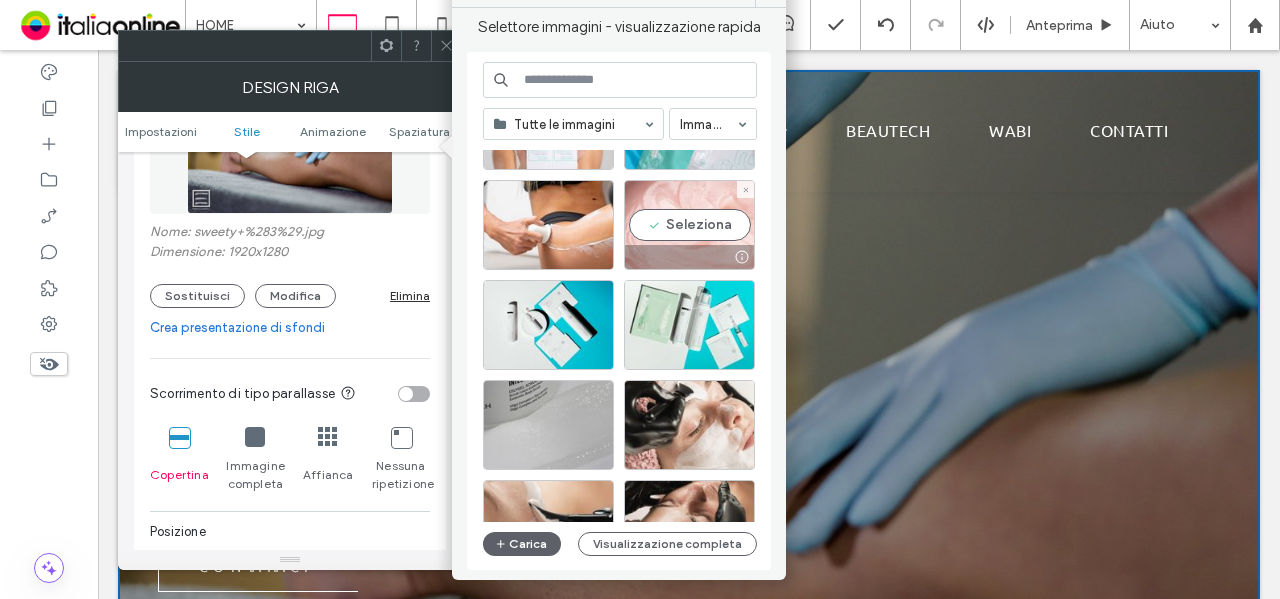 click on "Seleziona" at bounding box center (689, 225) 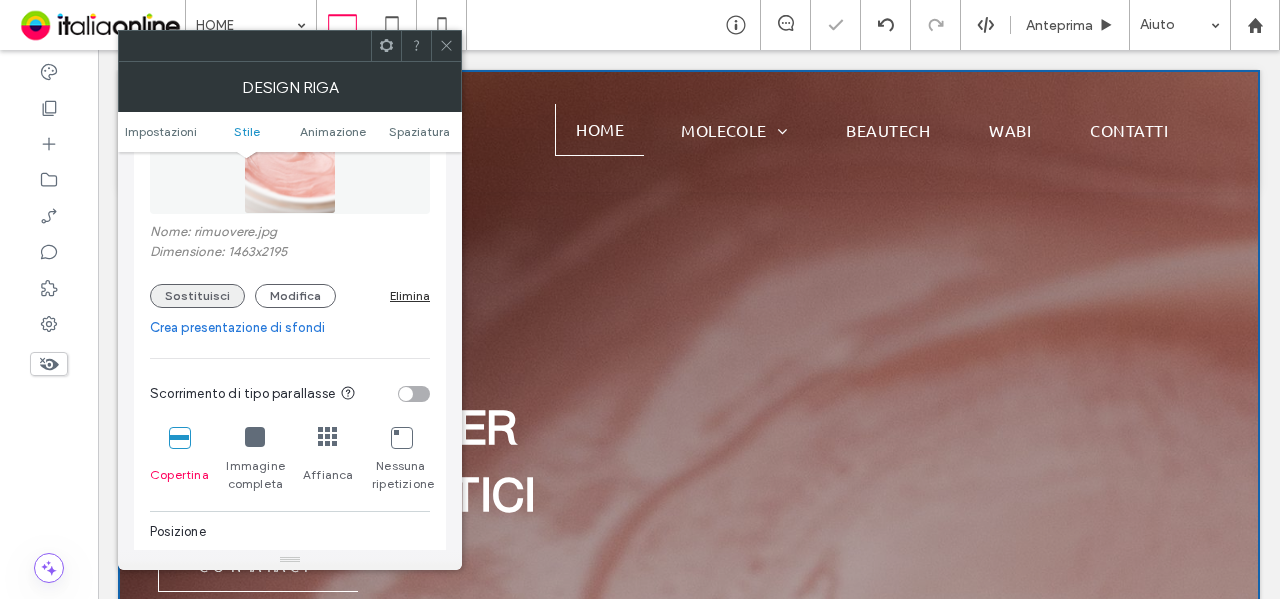 click on "Sostituisci" at bounding box center [197, 296] 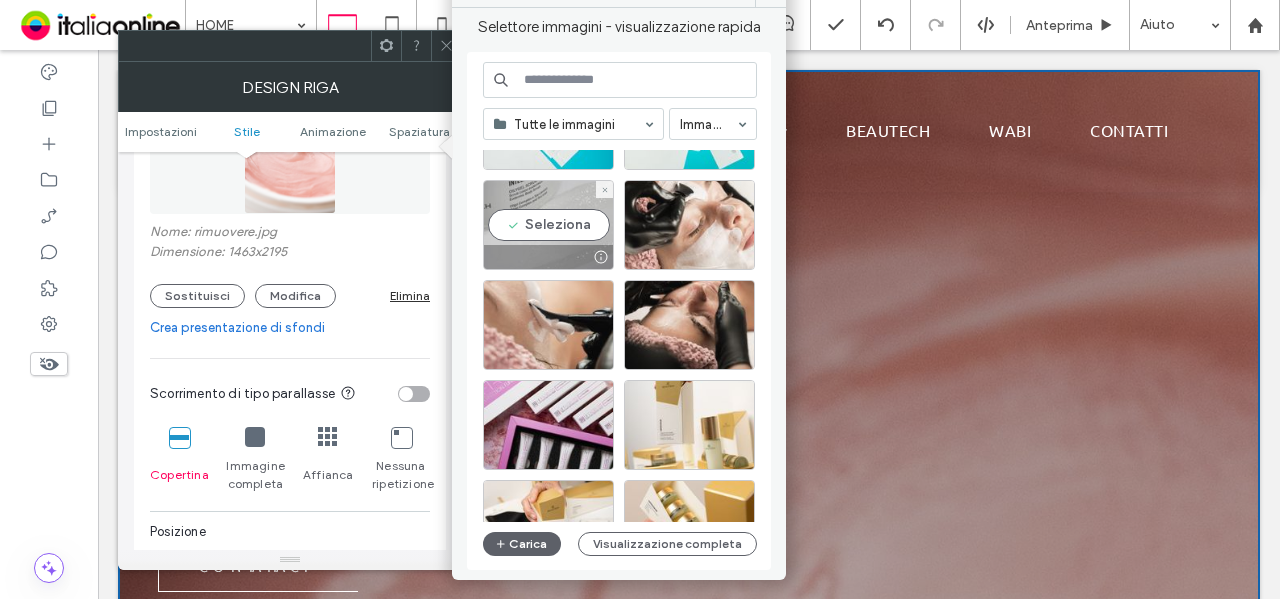 scroll, scrollTop: 857, scrollLeft: 0, axis: vertical 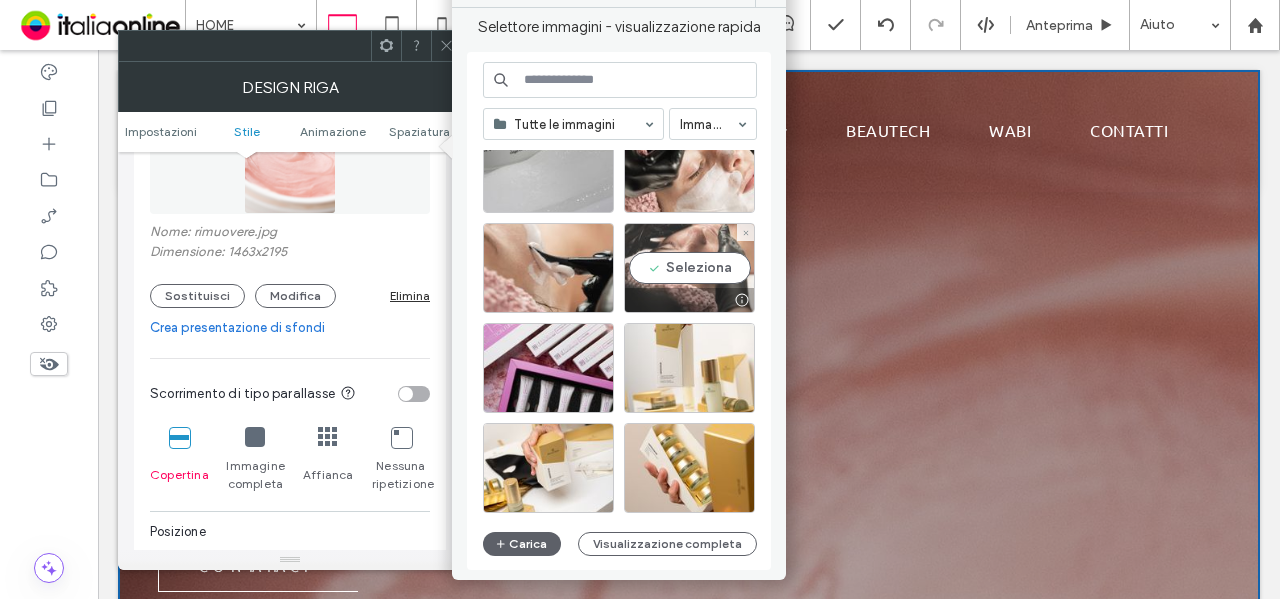 click on "Seleziona" at bounding box center (689, 268) 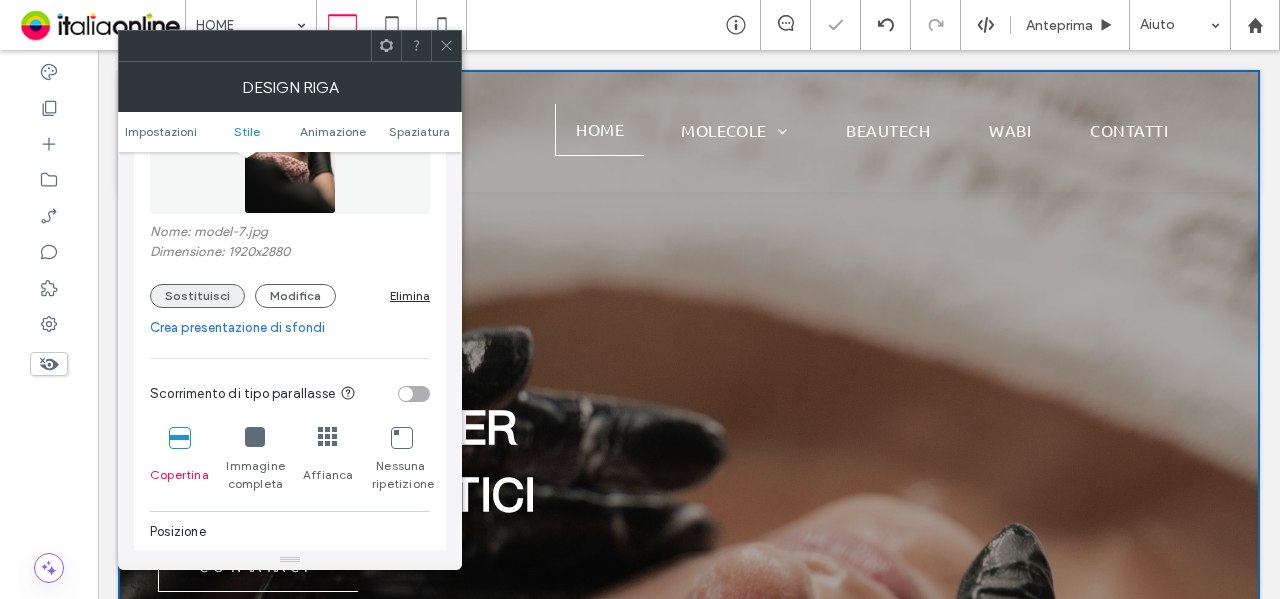 click on "Sostituisci" at bounding box center [197, 296] 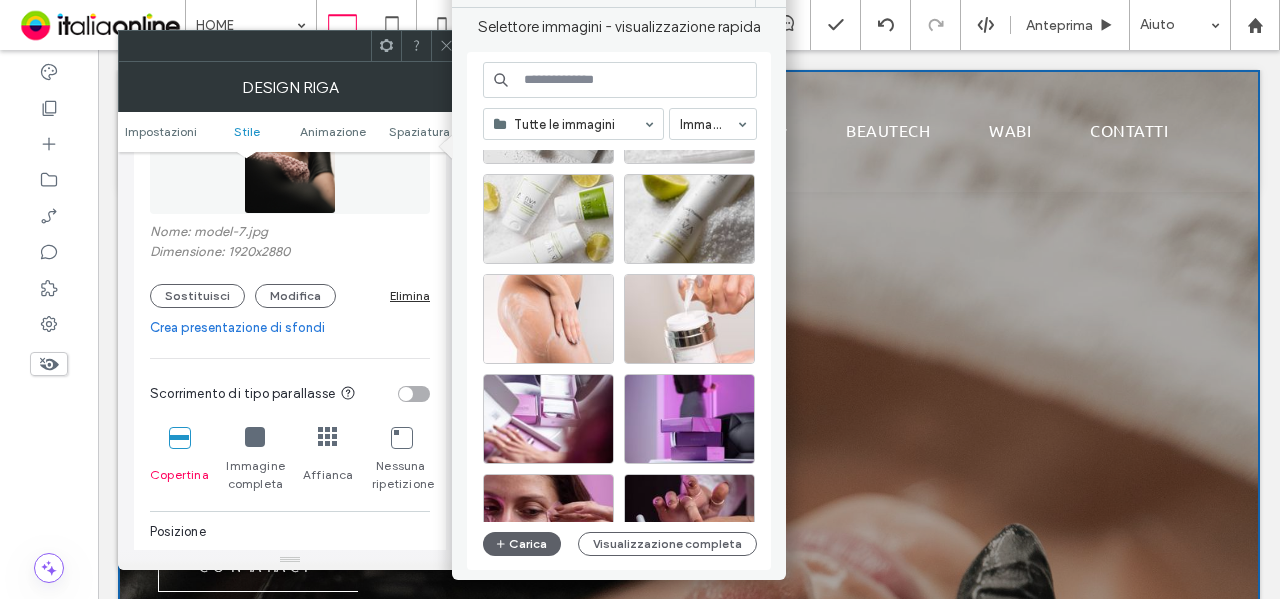 scroll, scrollTop: 2376, scrollLeft: 0, axis: vertical 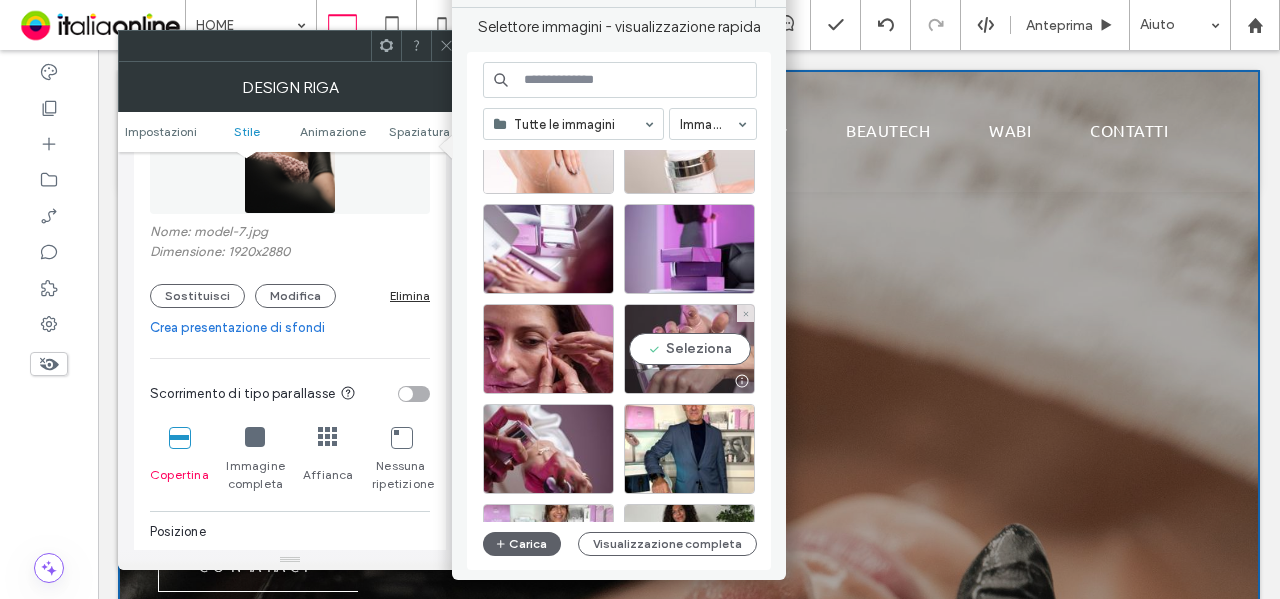 click on "Seleziona" at bounding box center (689, 349) 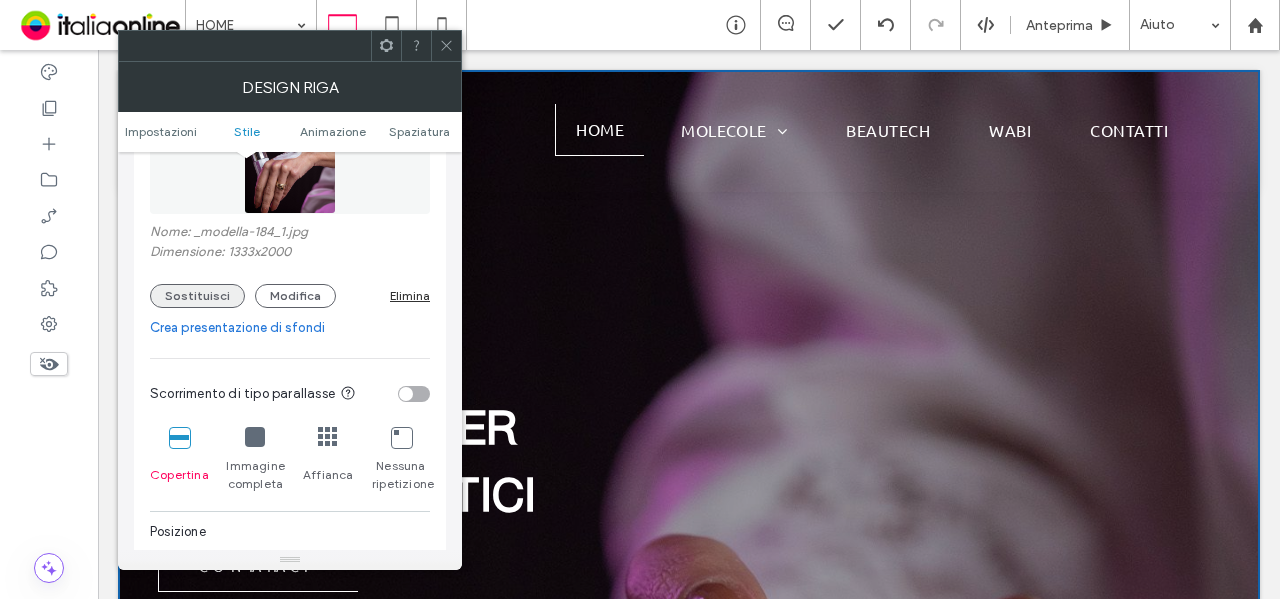 click on "Sostituisci" at bounding box center (197, 296) 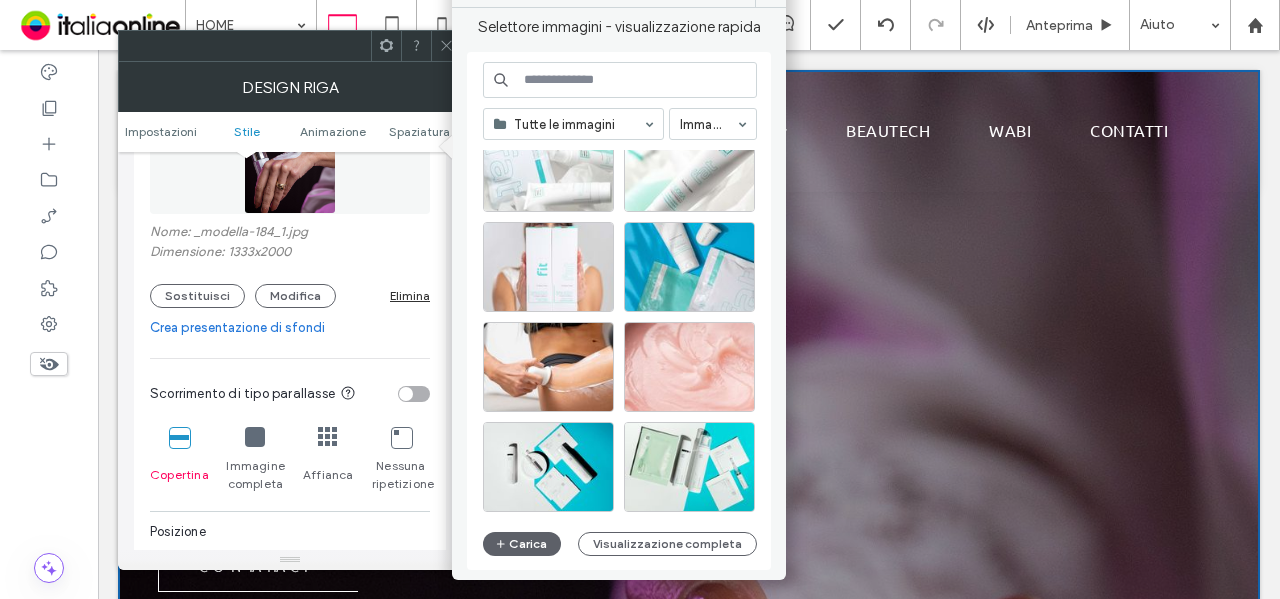 scroll, scrollTop: 700, scrollLeft: 0, axis: vertical 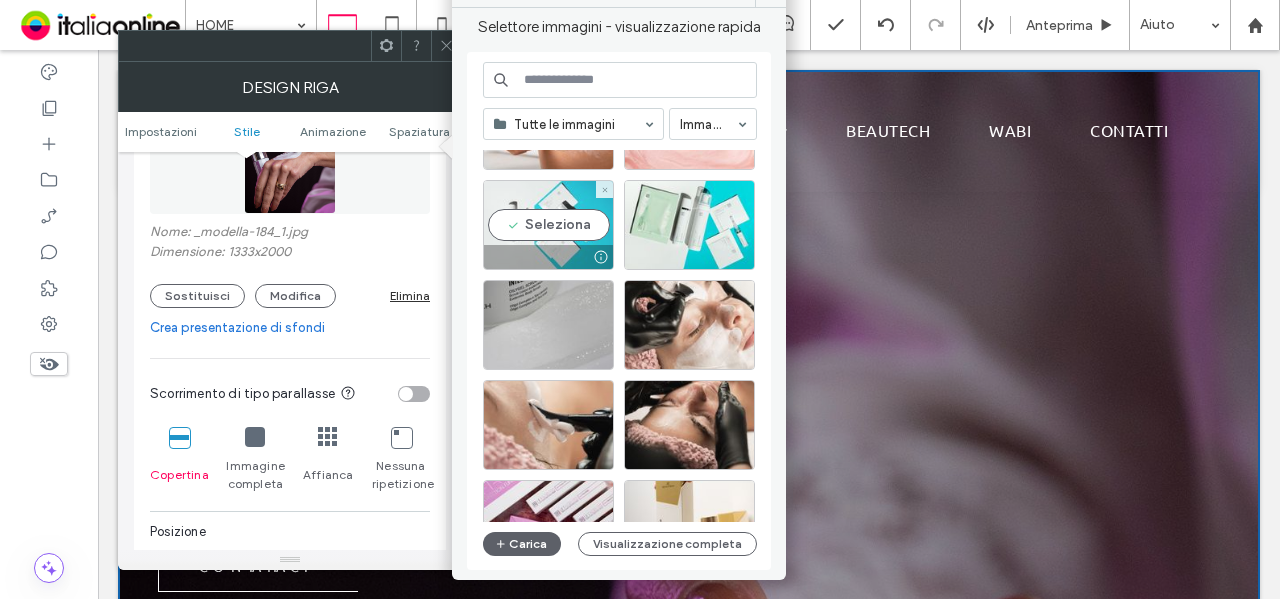 click on "Seleziona" at bounding box center [548, 225] 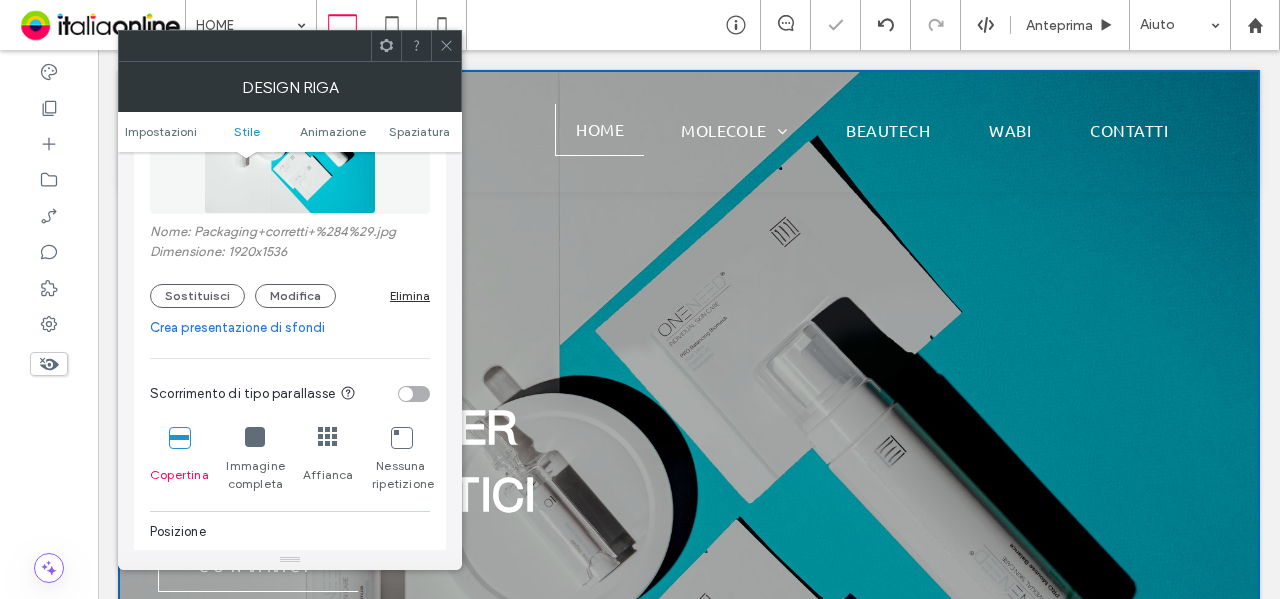 click on "Crea presentazione di sfondi" at bounding box center [290, 328] 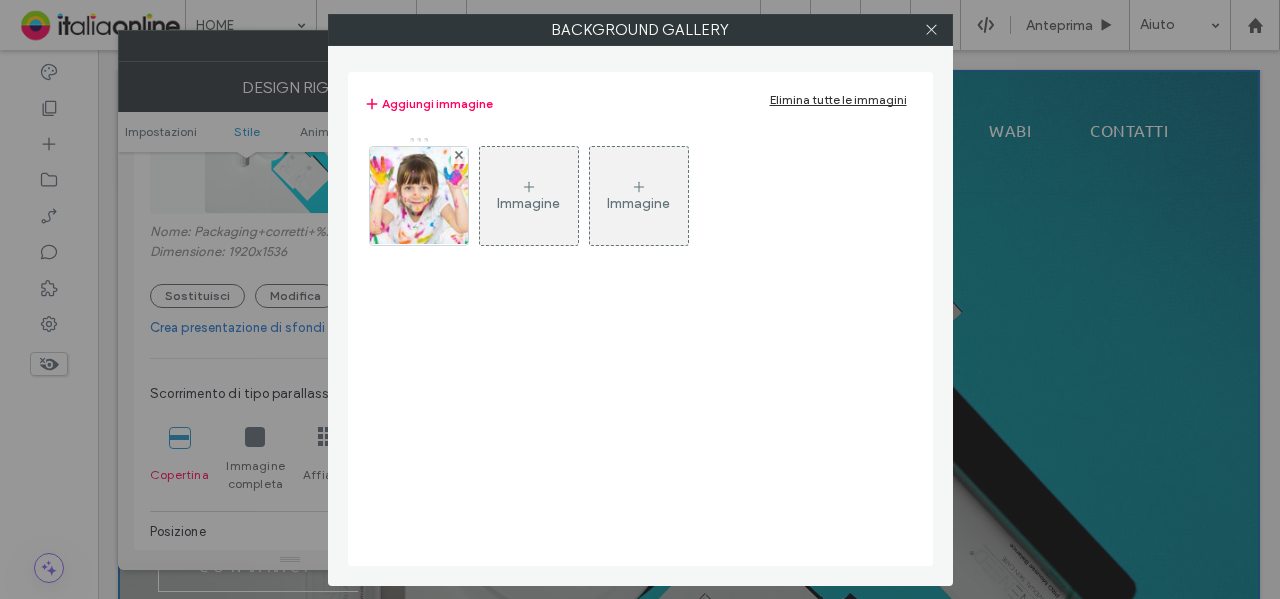click on "Immagine" at bounding box center [529, 196] 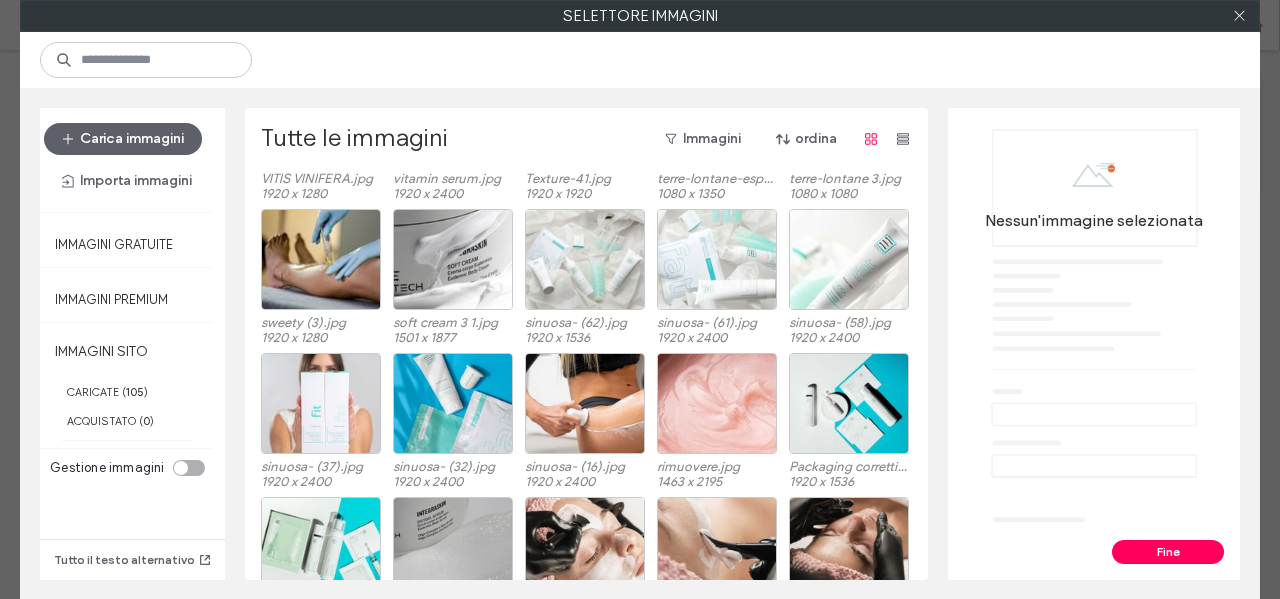 scroll, scrollTop: 0, scrollLeft: 0, axis: both 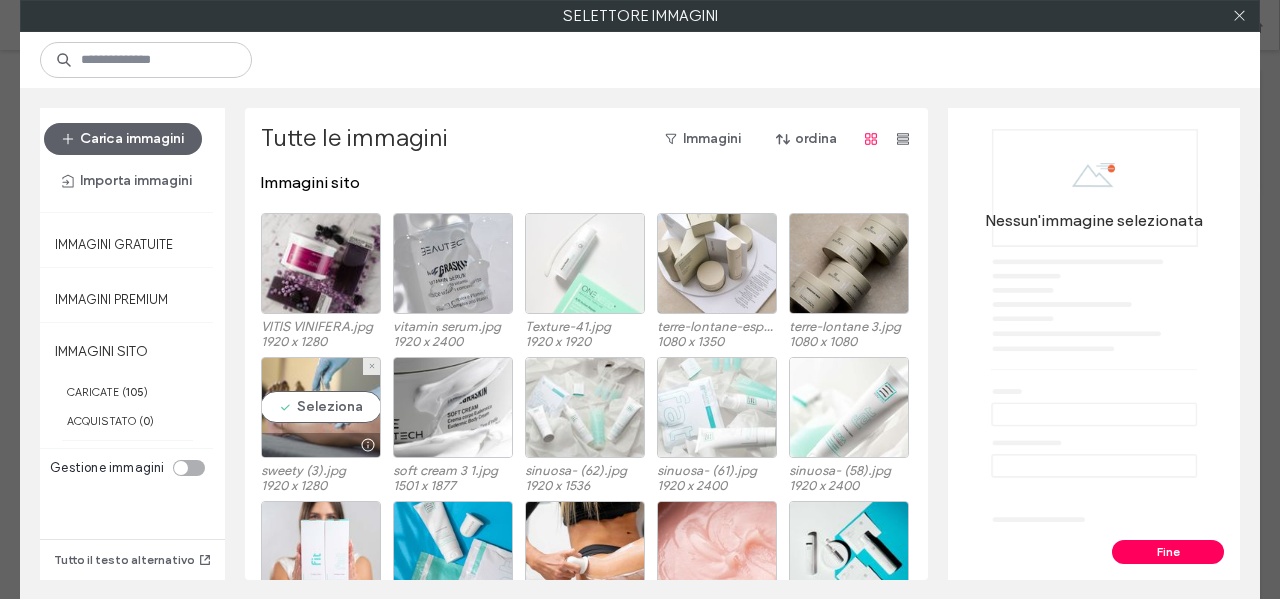 click on "Seleziona" at bounding box center [321, 407] 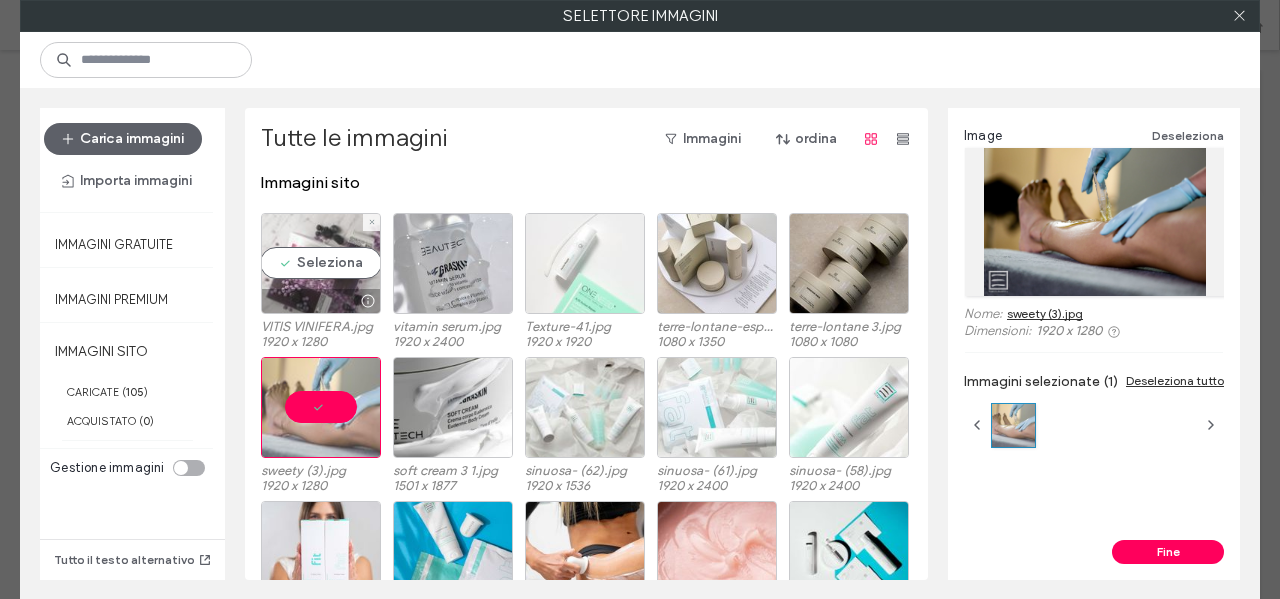 click on "Seleziona" at bounding box center [321, 263] 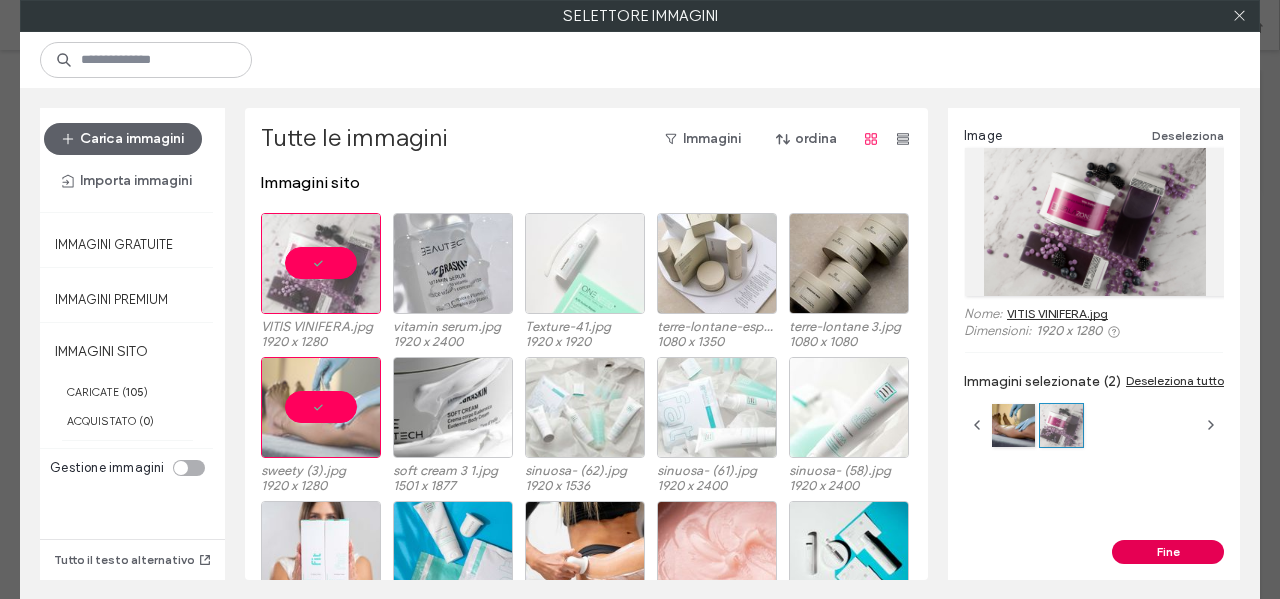 click on "Fine" at bounding box center [1168, 552] 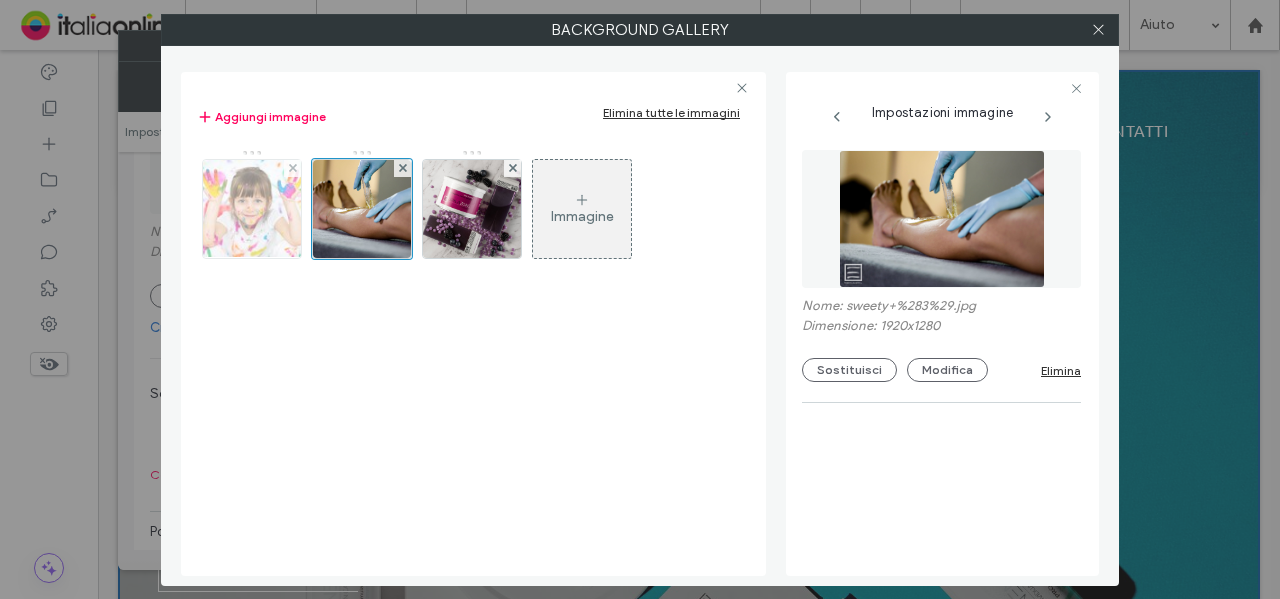scroll, scrollTop: 379, scrollLeft: 0, axis: vertical 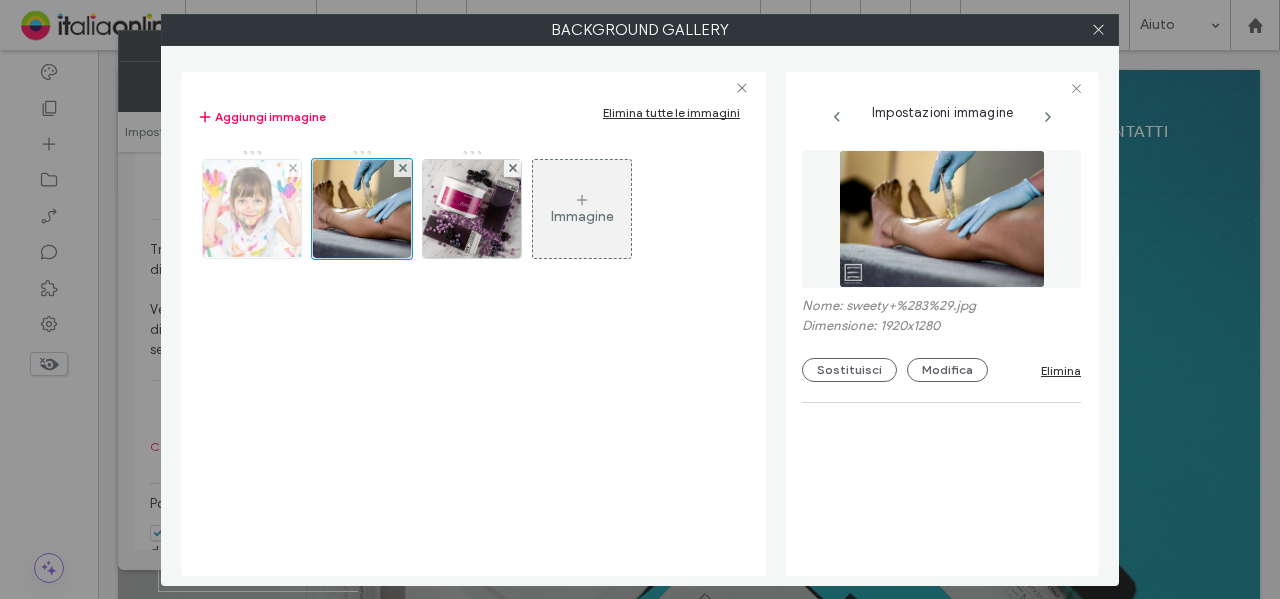 click at bounding box center [252, 209] 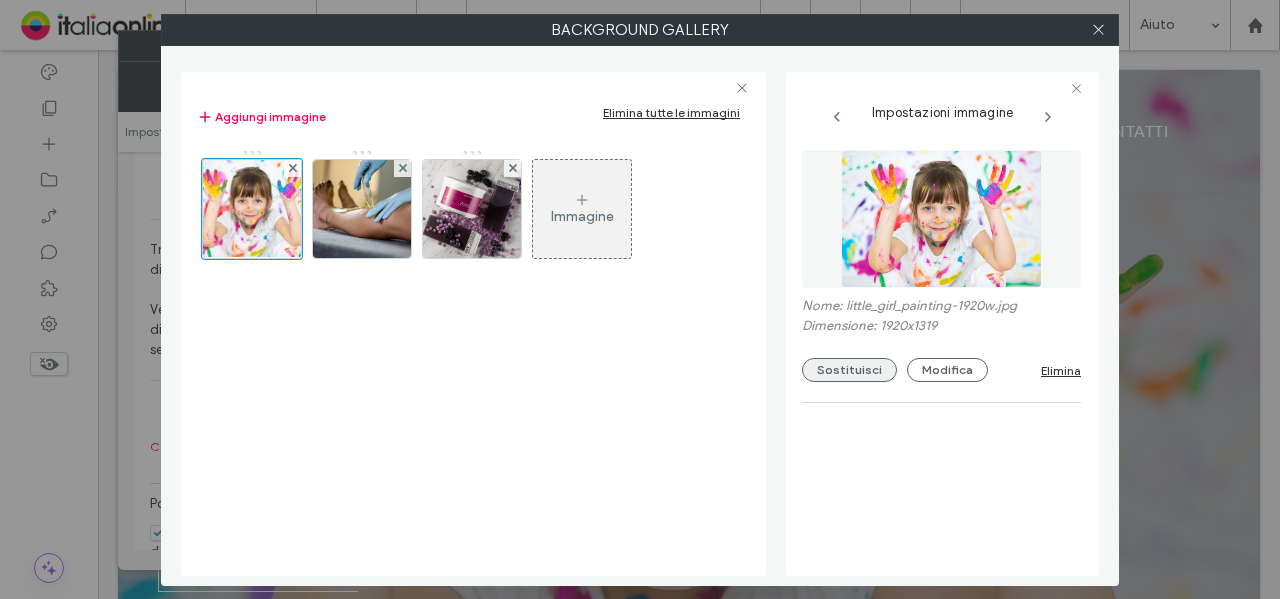 click on "Sostituisci" at bounding box center [849, 370] 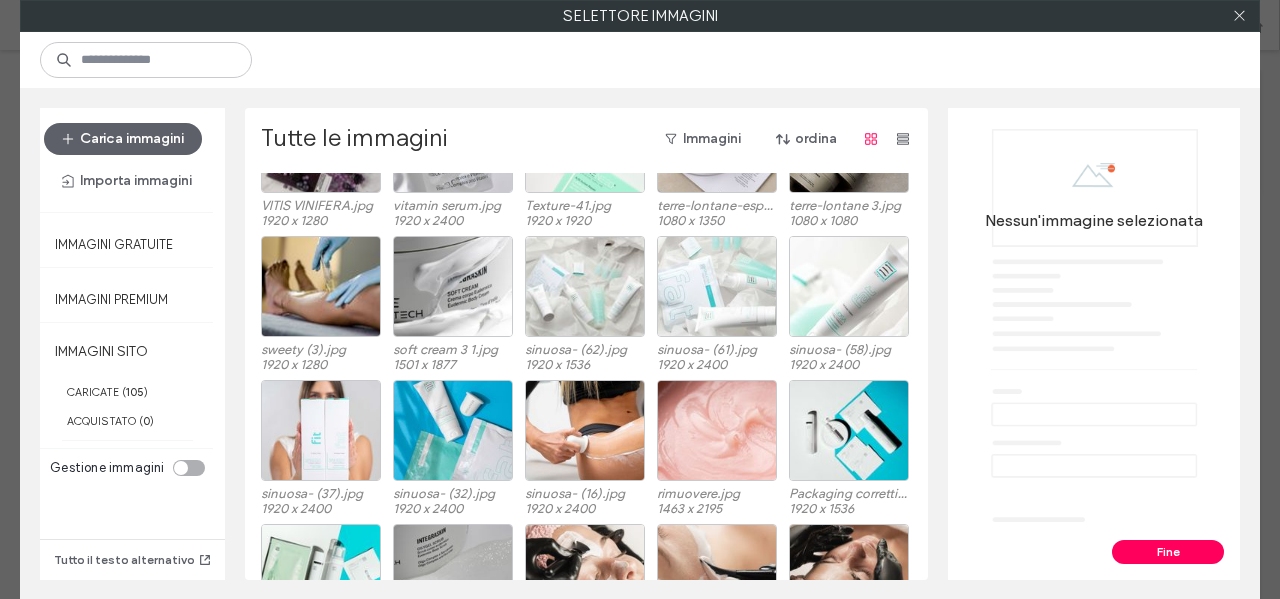 scroll, scrollTop: 208, scrollLeft: 0, axis: vertical 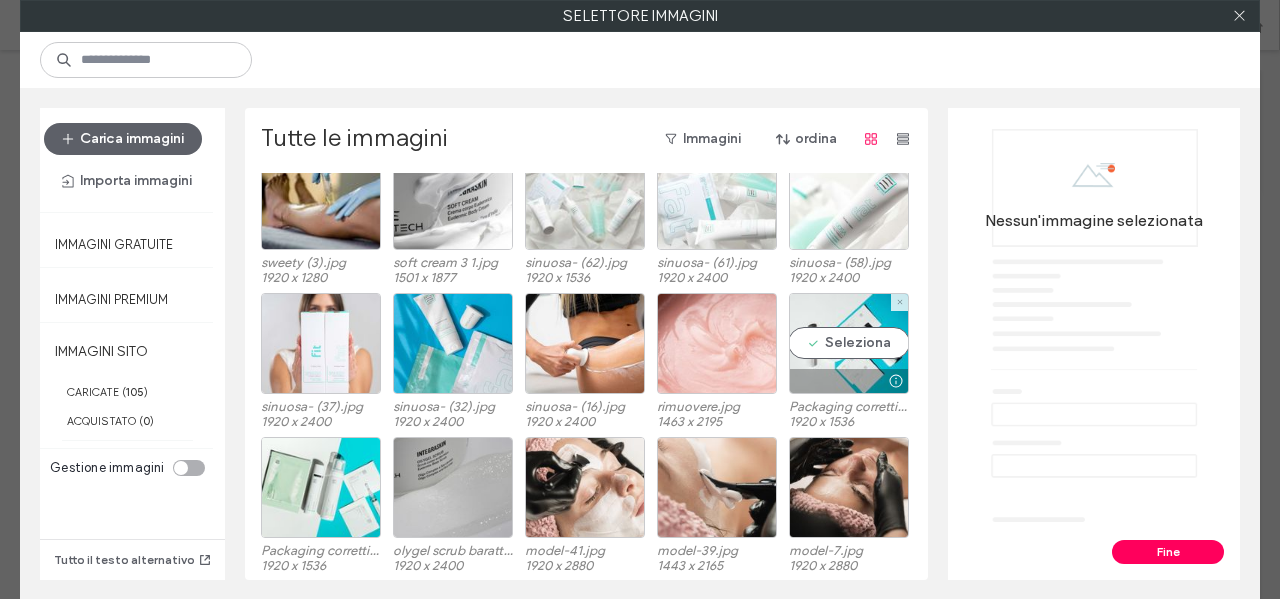 drag, startPoint x: 825, startPoint y: 337, endPoint x: 910, endPoint y: 371, distance: 91.5478 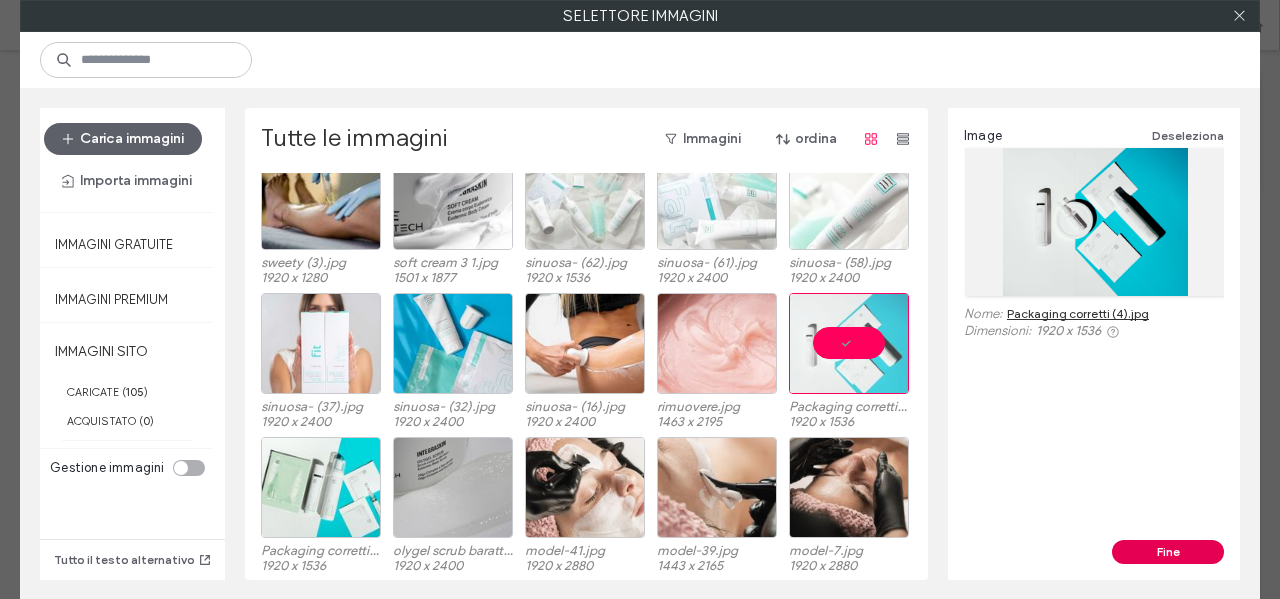 click on "Fine" at bounding box center (1168, 552) 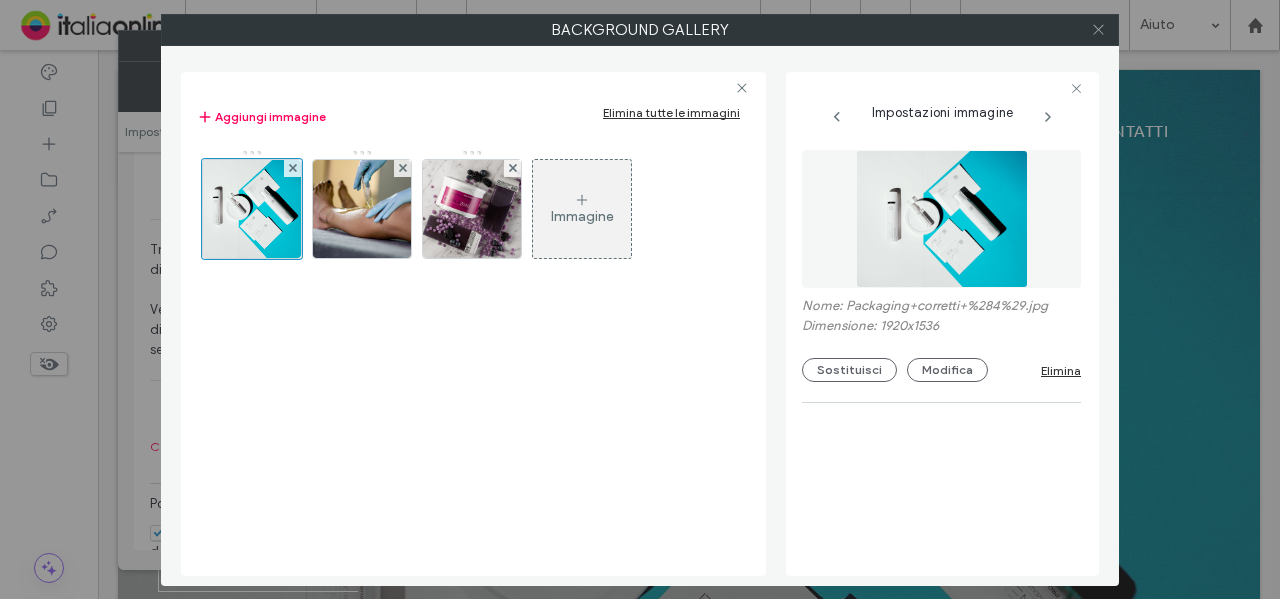 click 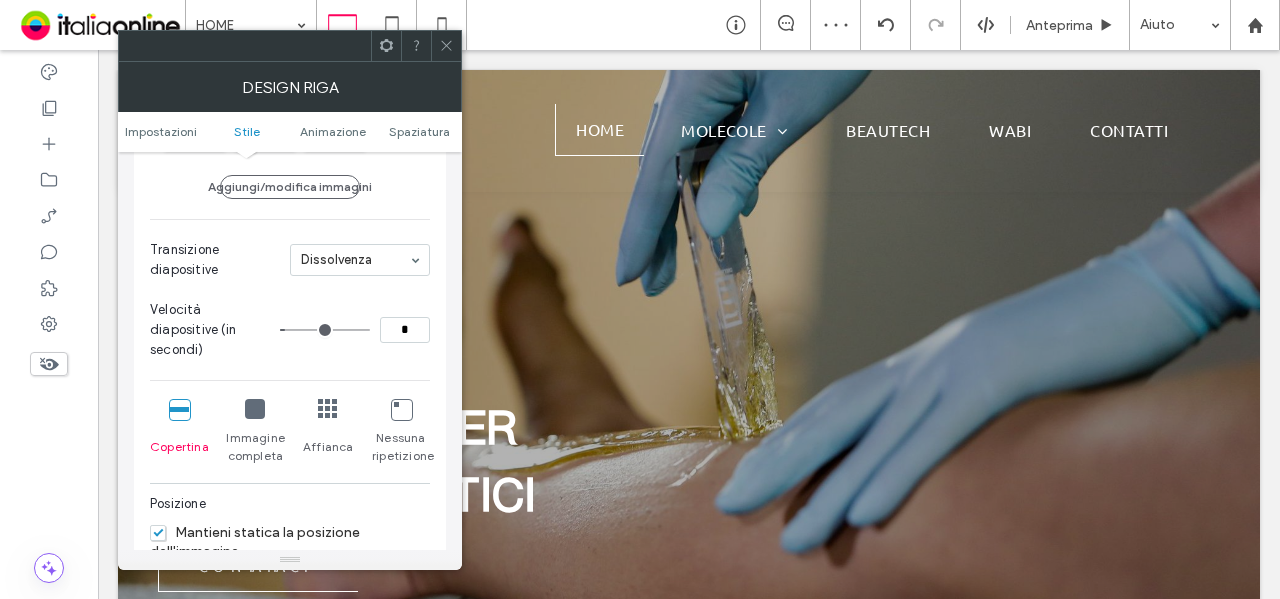 click at bounding box center (446, 46) 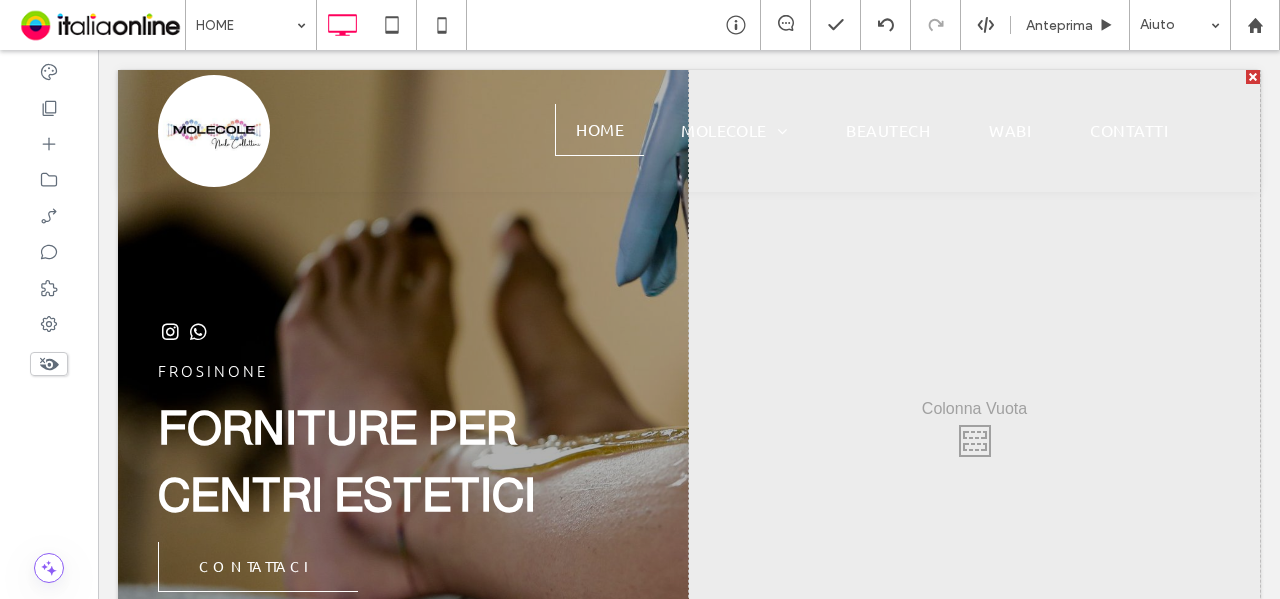 click on "[CITY]
[BRAND]
CONTATTACI
Click To Paste" at bounding box center (403, 436) 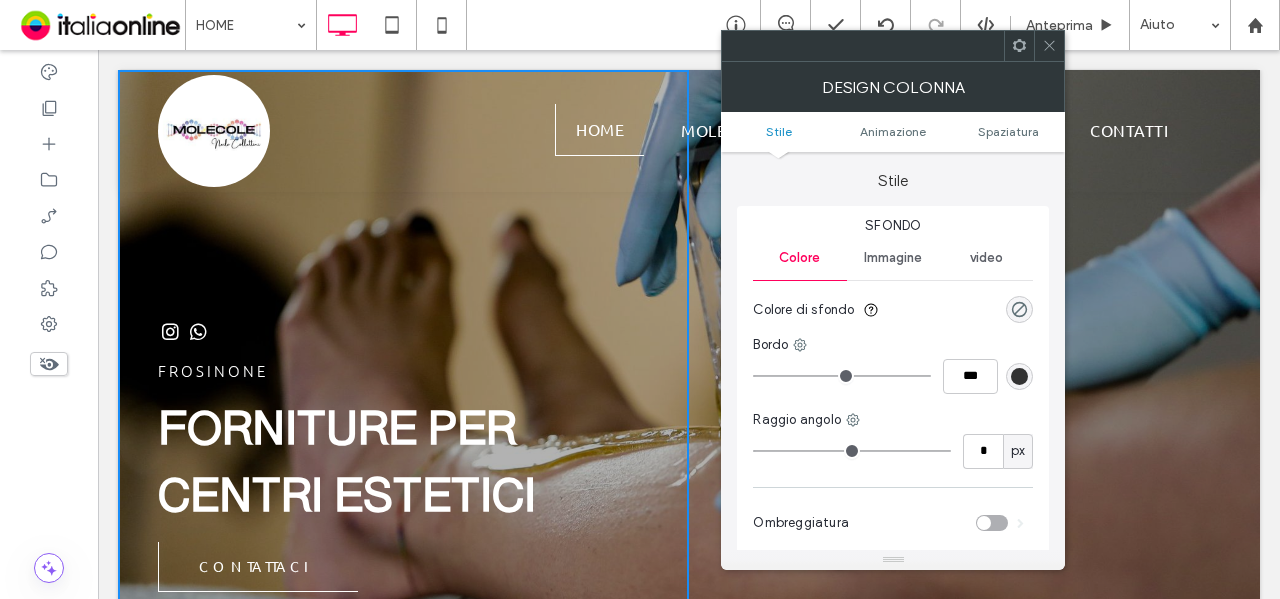 click 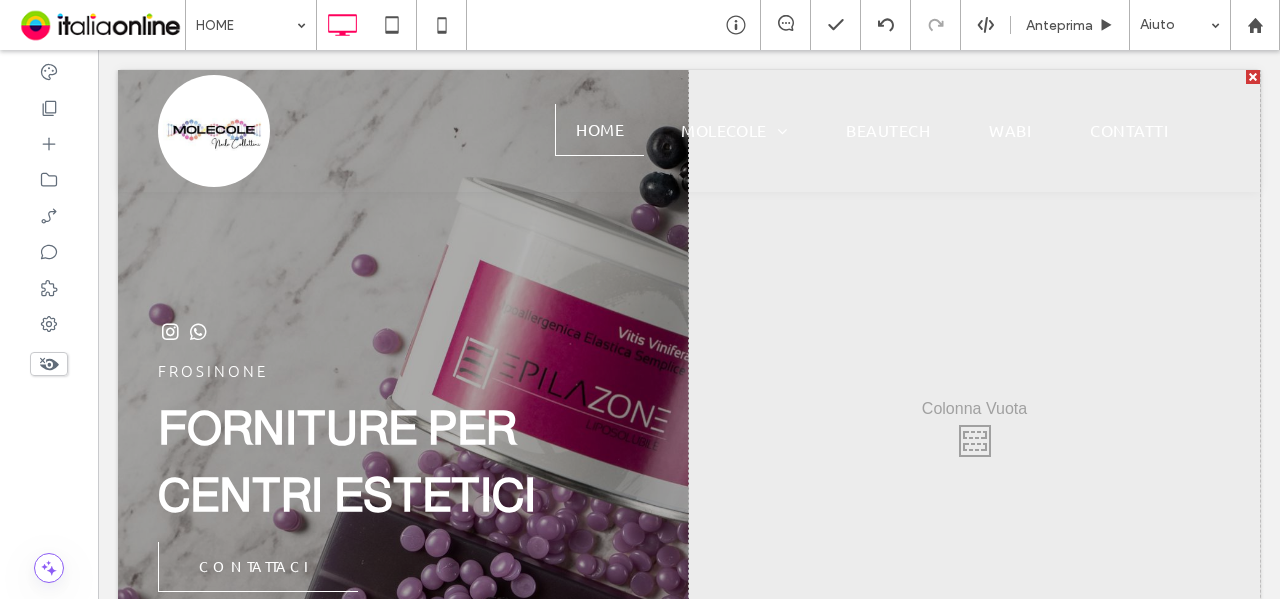 scroll, scrollTop: 200, scrollLeft: 0, axis: vertical 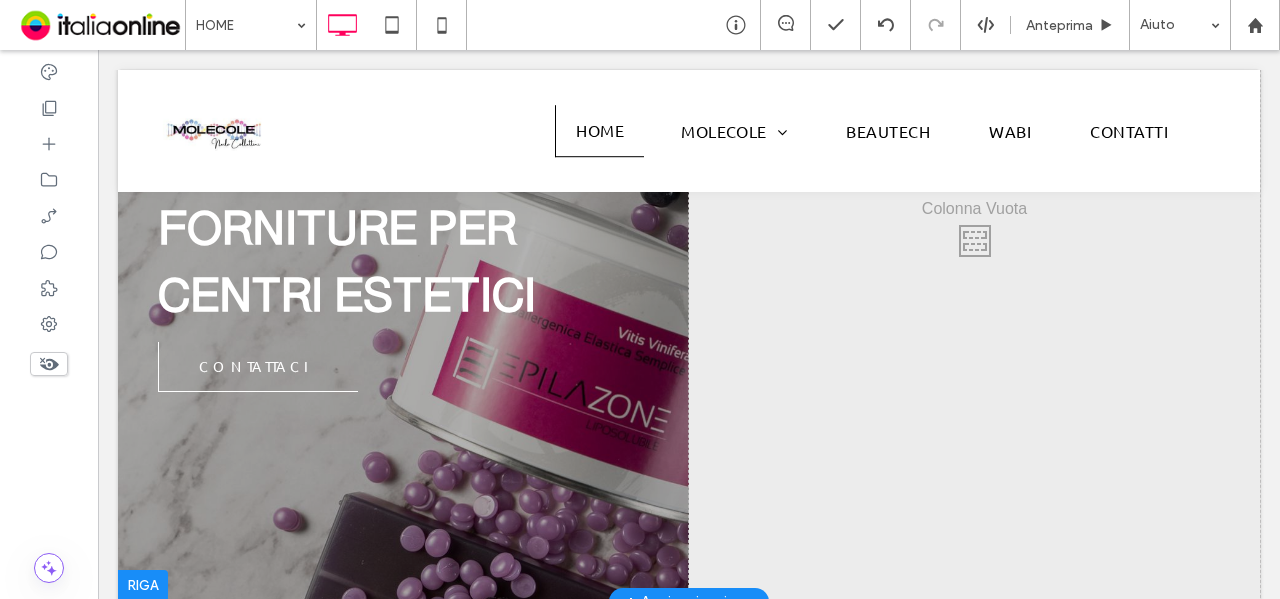 click at bounding box center (143, 586) 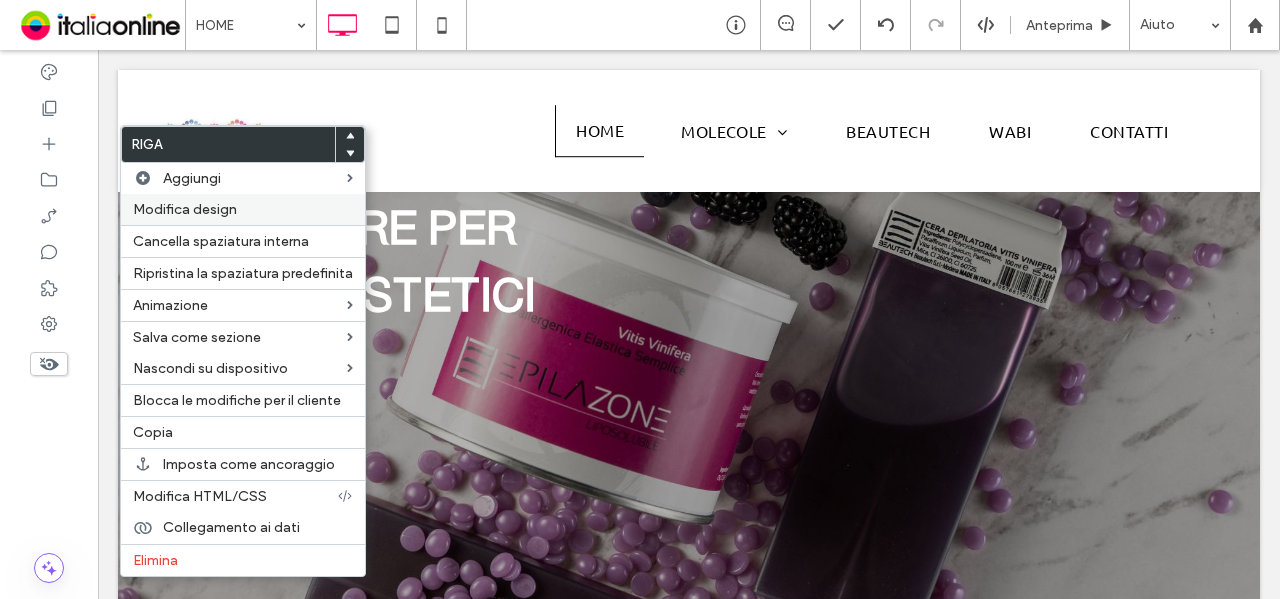 click on "Modifica design" at bounding box center [243, 209] 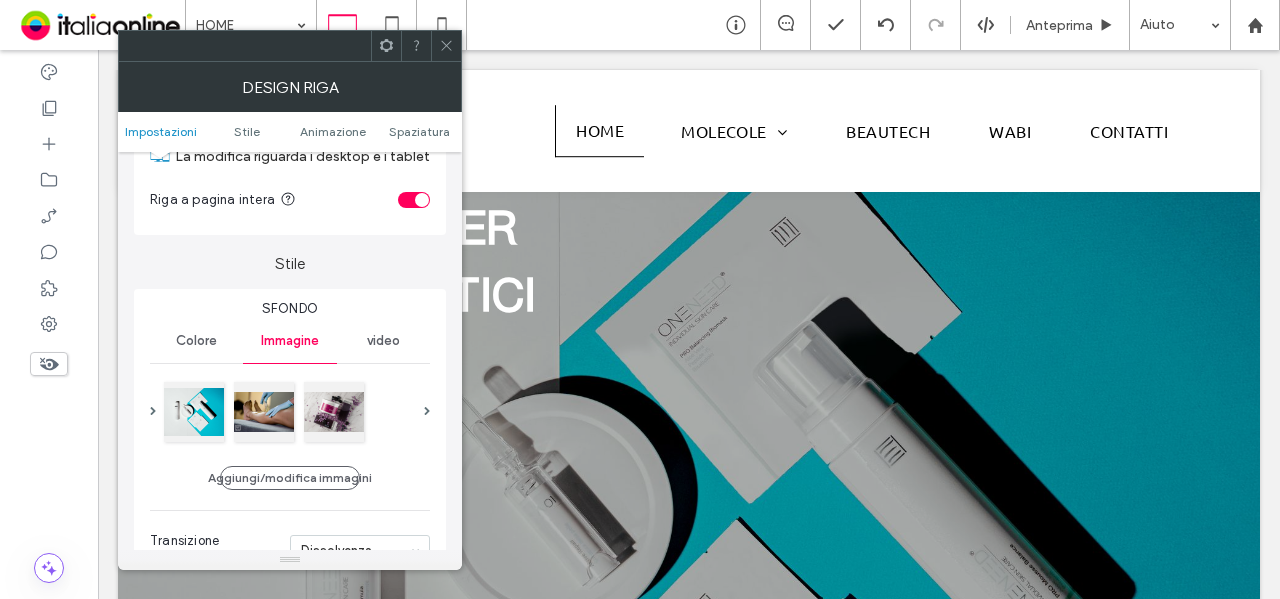 scroll, scrollTop: 200, scrollLeft: 0, axis: vertical 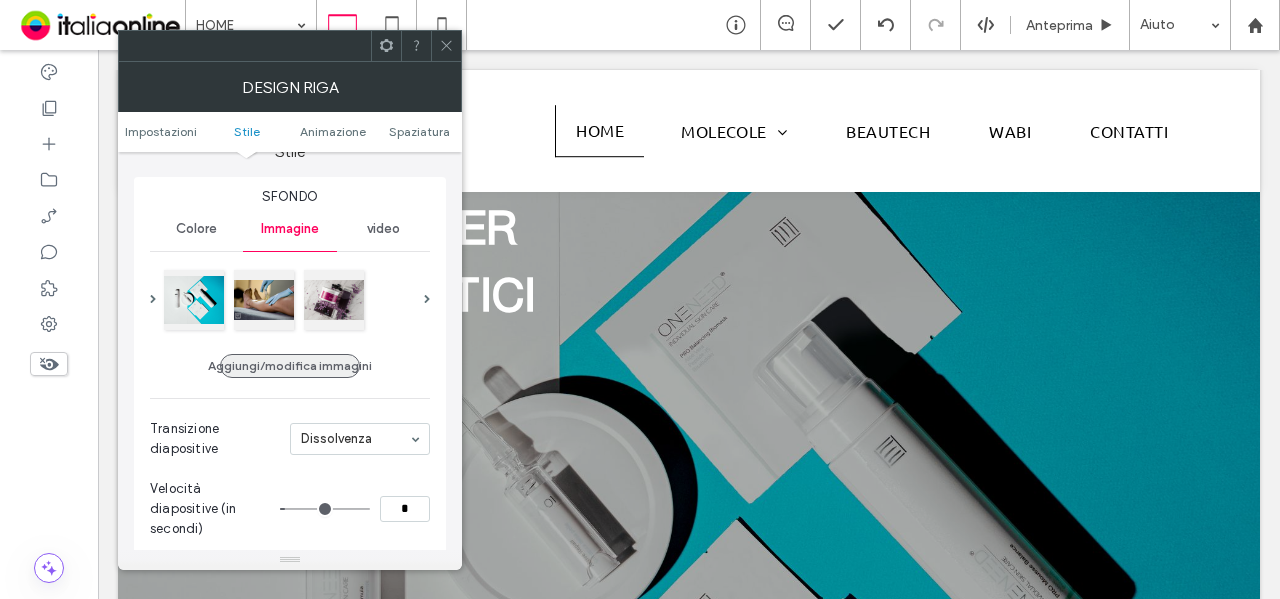 click on "Aggiungi/modifica immagini" at bounding box center [290, 366] 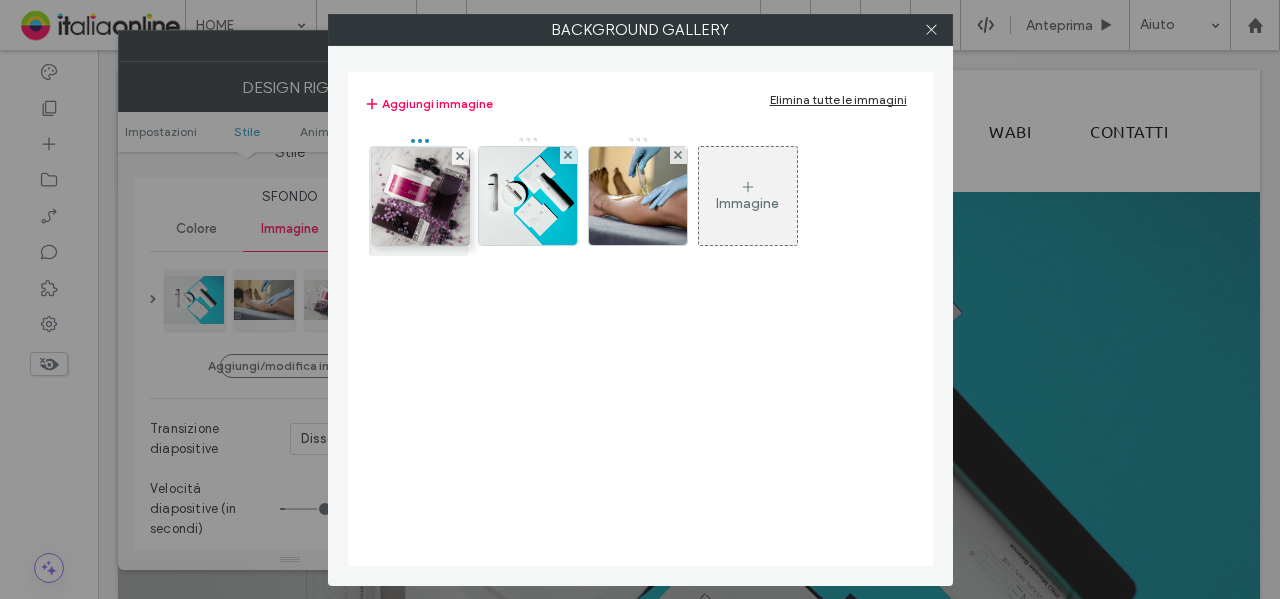 drag, startPoint x: 631, startPoint y: 217, endPoint x: 412, endPoint y: 211, distance: 219.08218 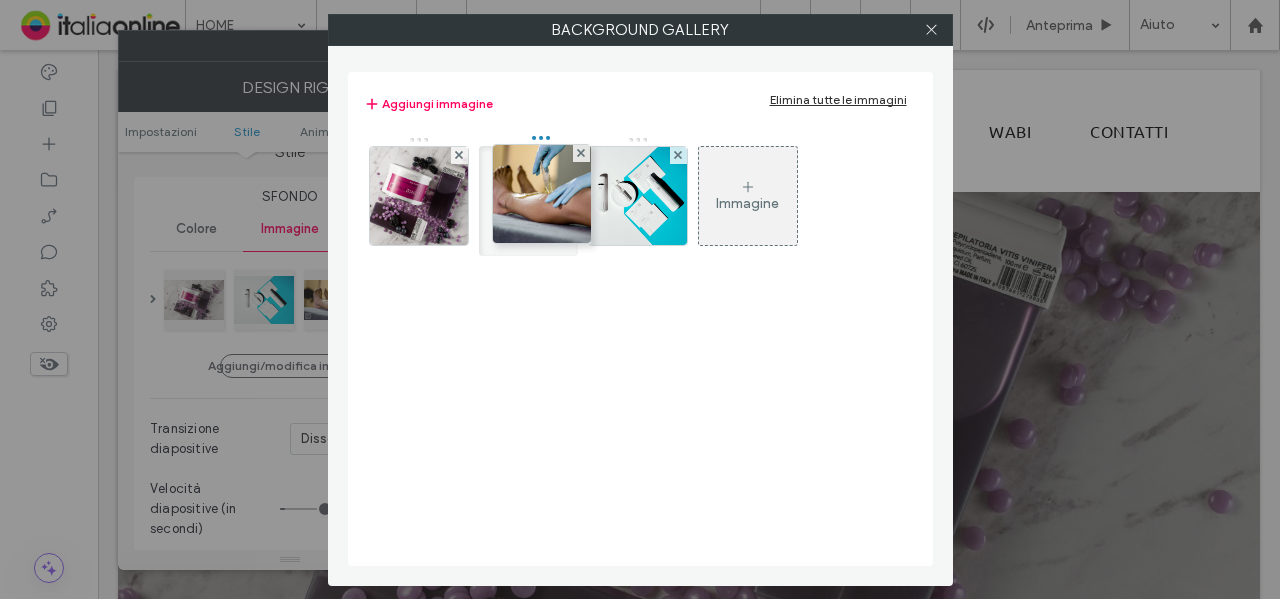 drag, startPoint x: 631, startPoint y: 205, endPoint x: 530, endPoint y: 202, distance: 101.04455 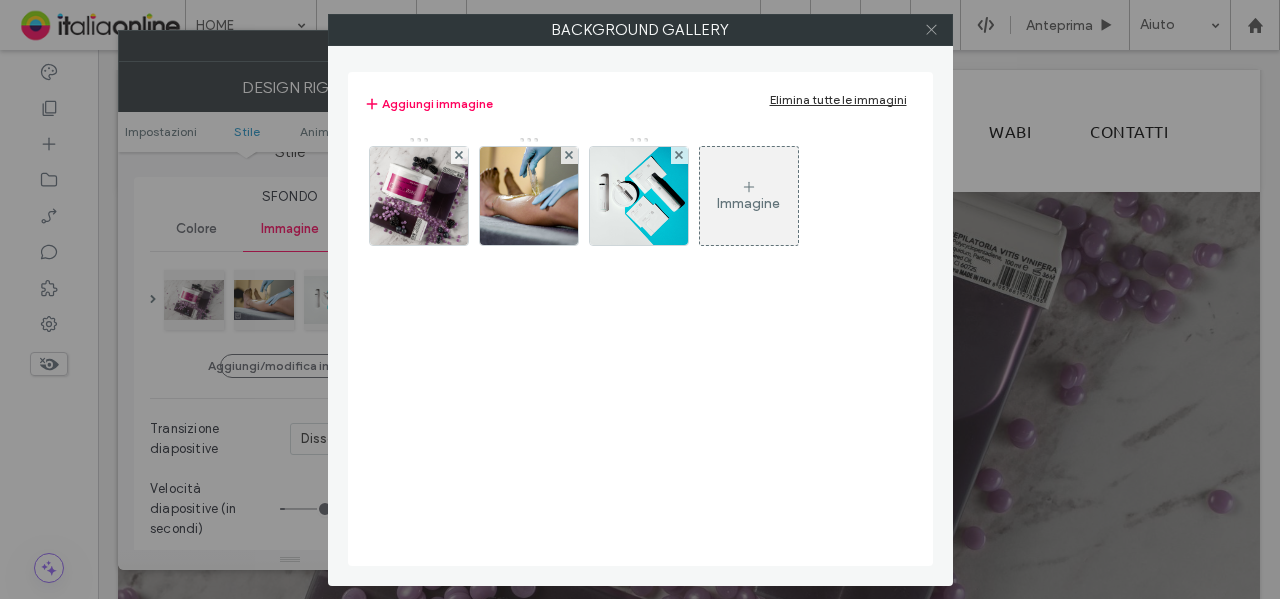 click 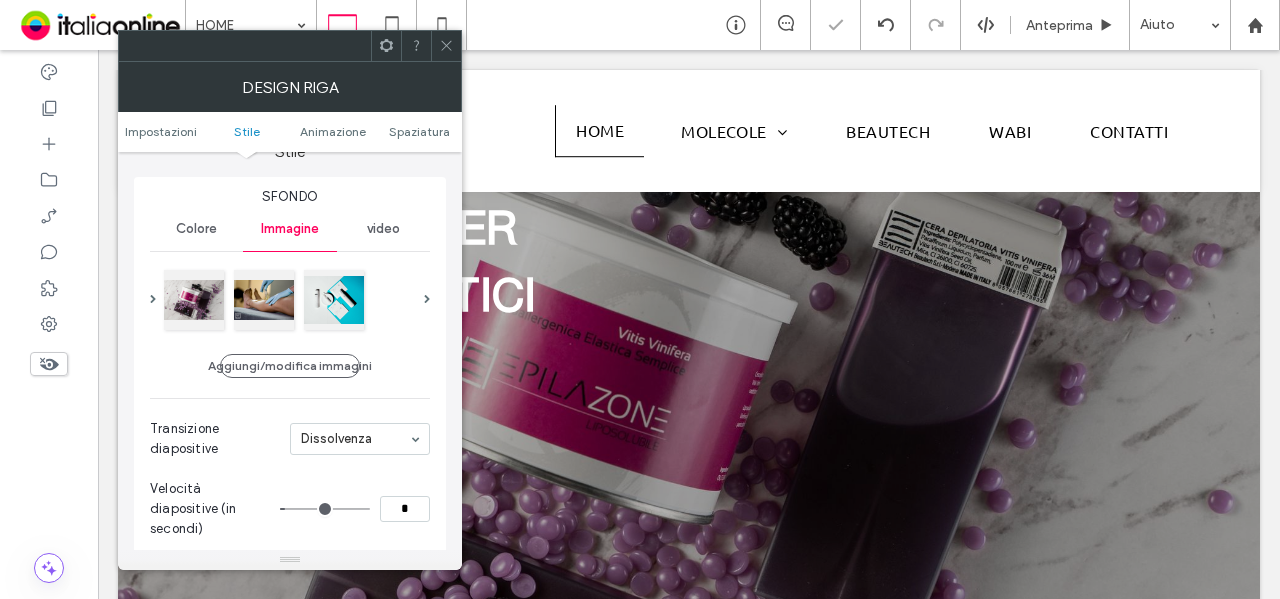 click 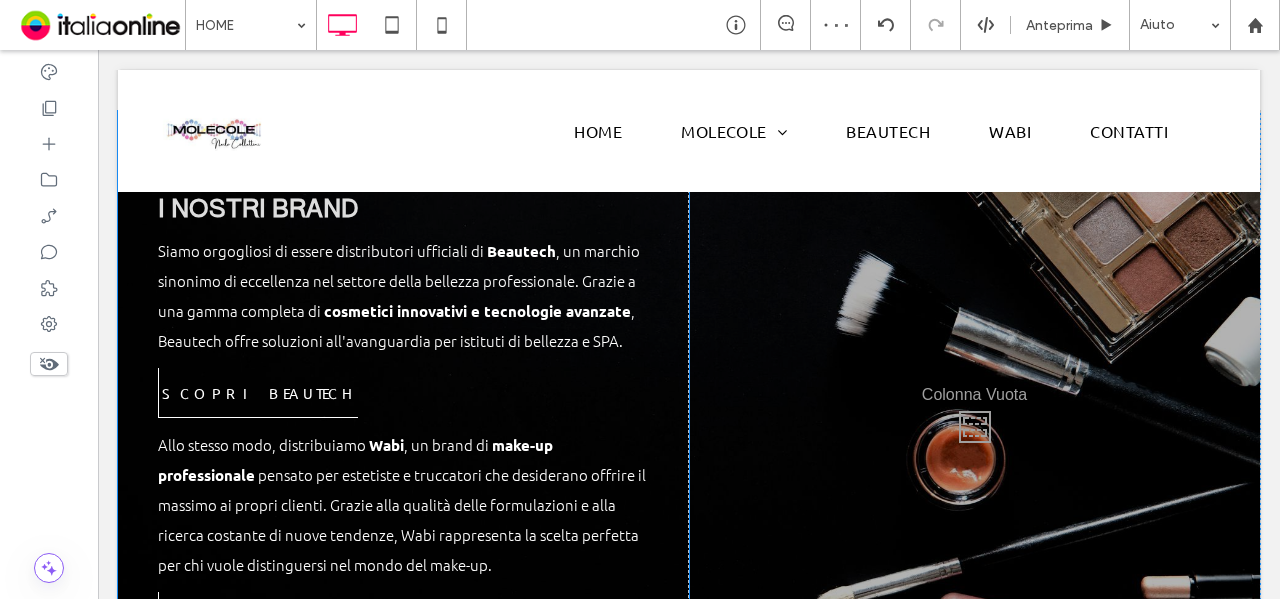 scroll, scrollTop: 1000, scrollLeft: 0, axis: vertical 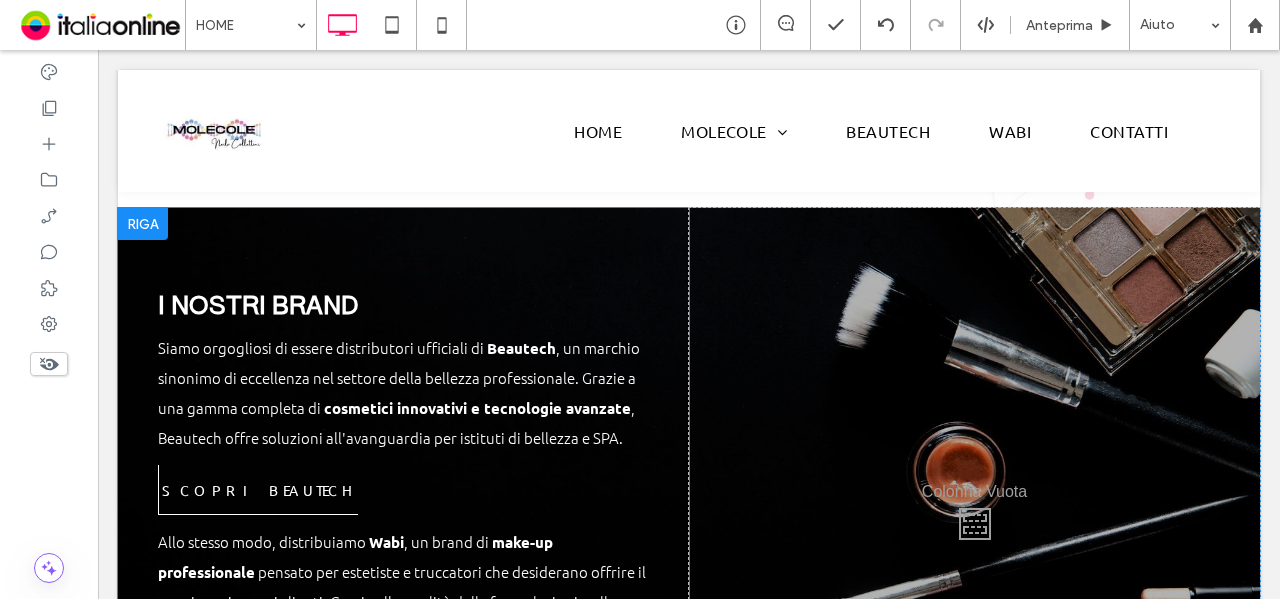 click at bounding box center (143, 224) 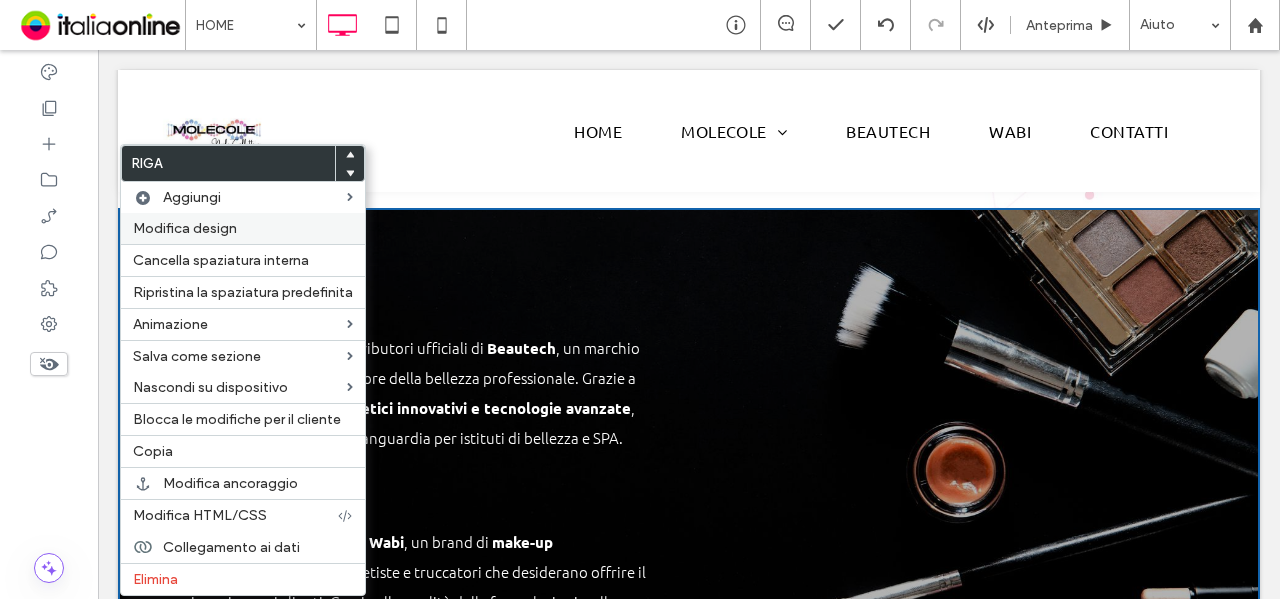 click on "Modifica design" at bounding box center [185, 228] 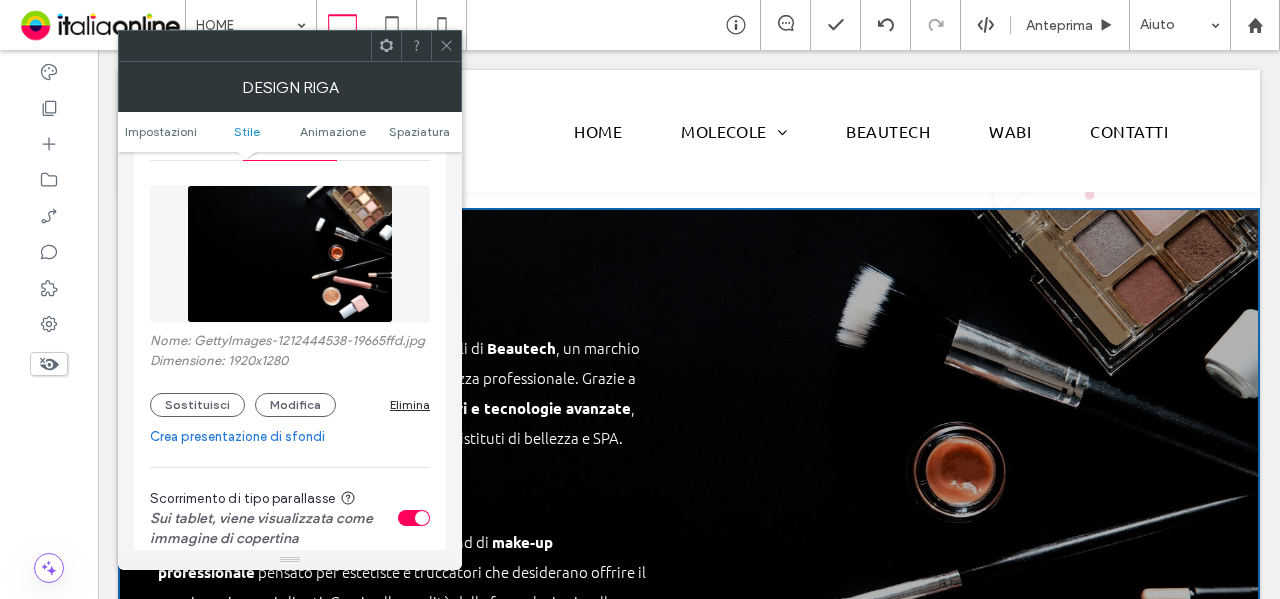 scroll, scrollTop: 300, scrollLeft: 0, axis: vertical 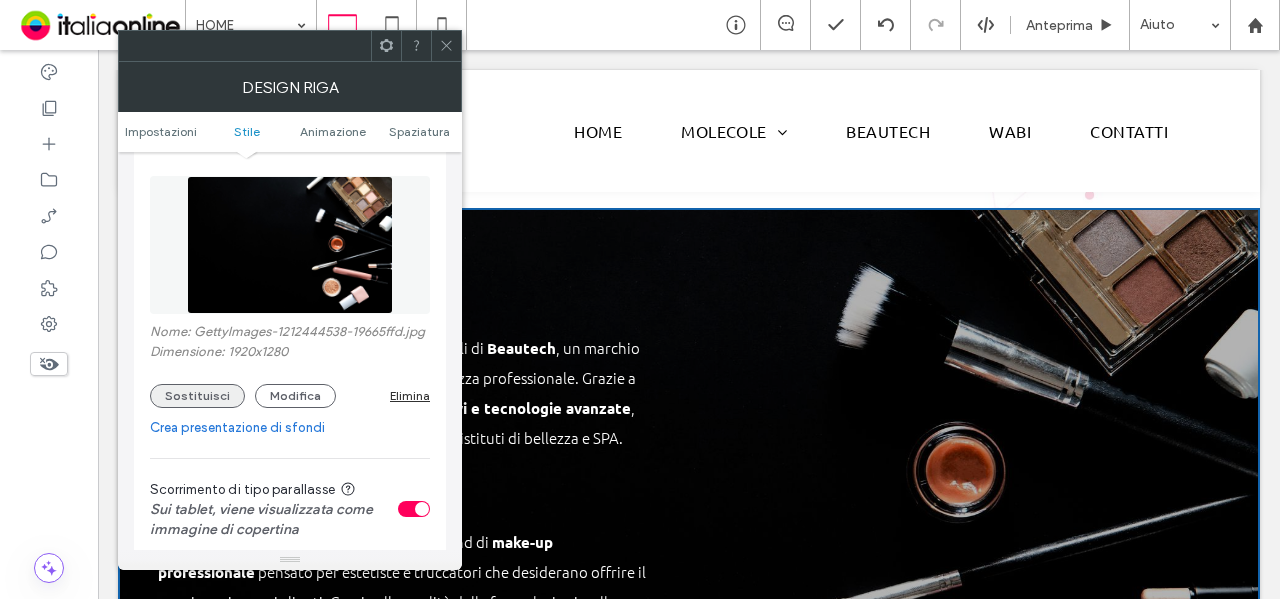 click on "Sostituisci" at bounding box center (197, 396) 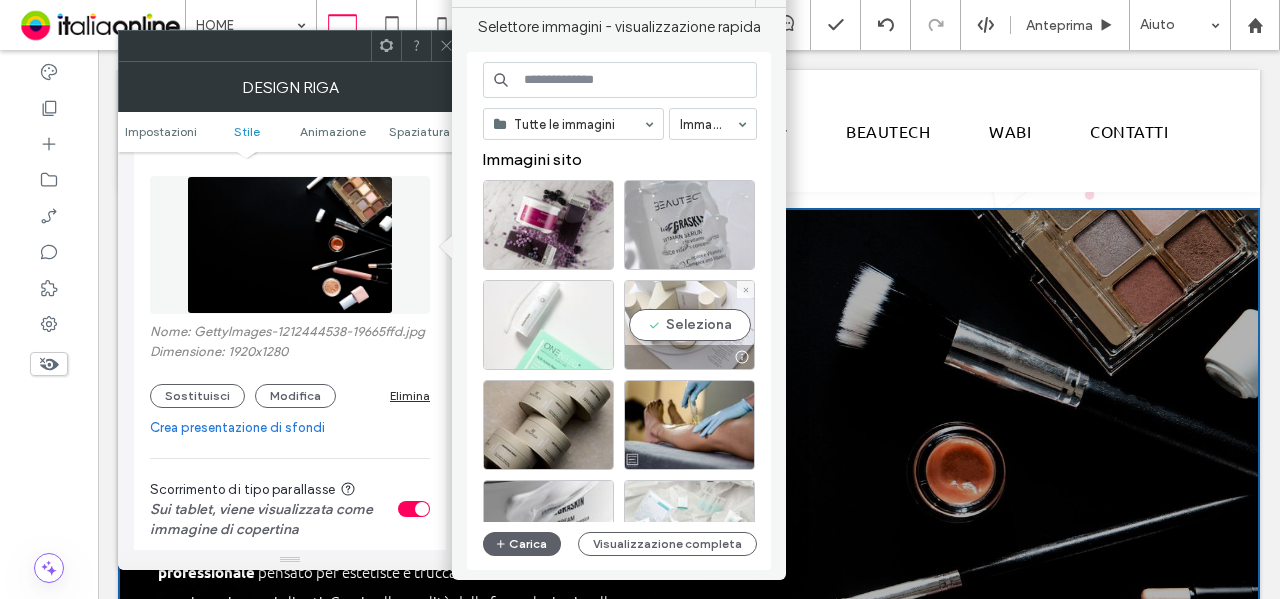 click on "Seleziona" at bounding box center [689, 325] 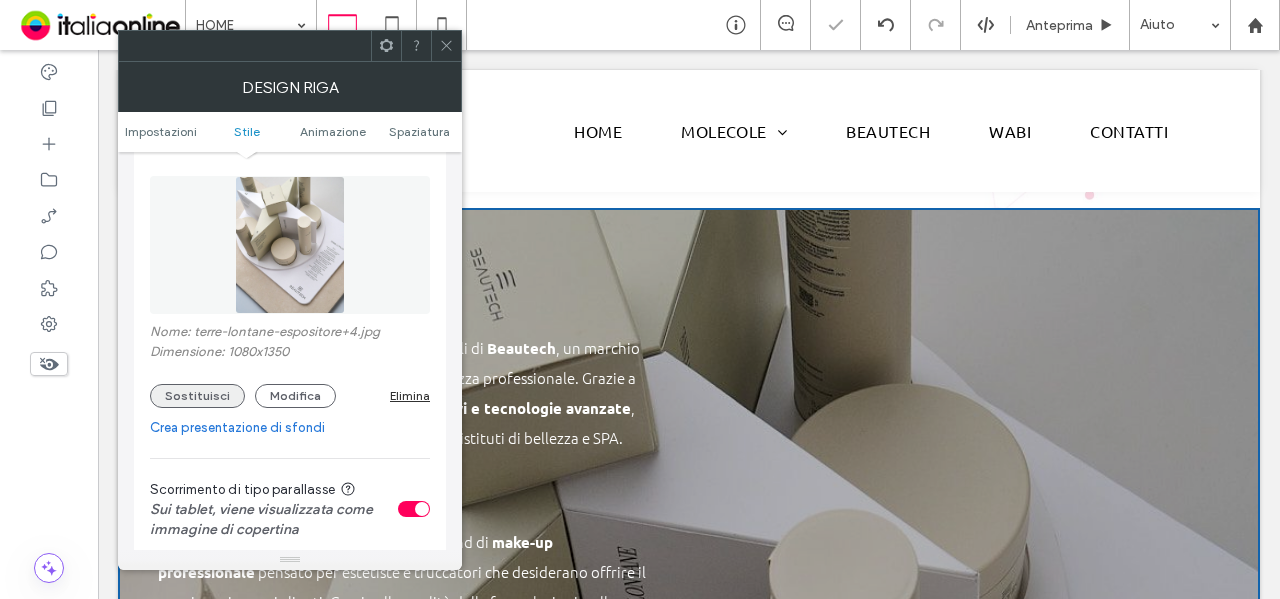 drag, startPoint x: 167, startPoint y: 401, endPoint x: 180, endPoint y: 399, distance: 13.152946 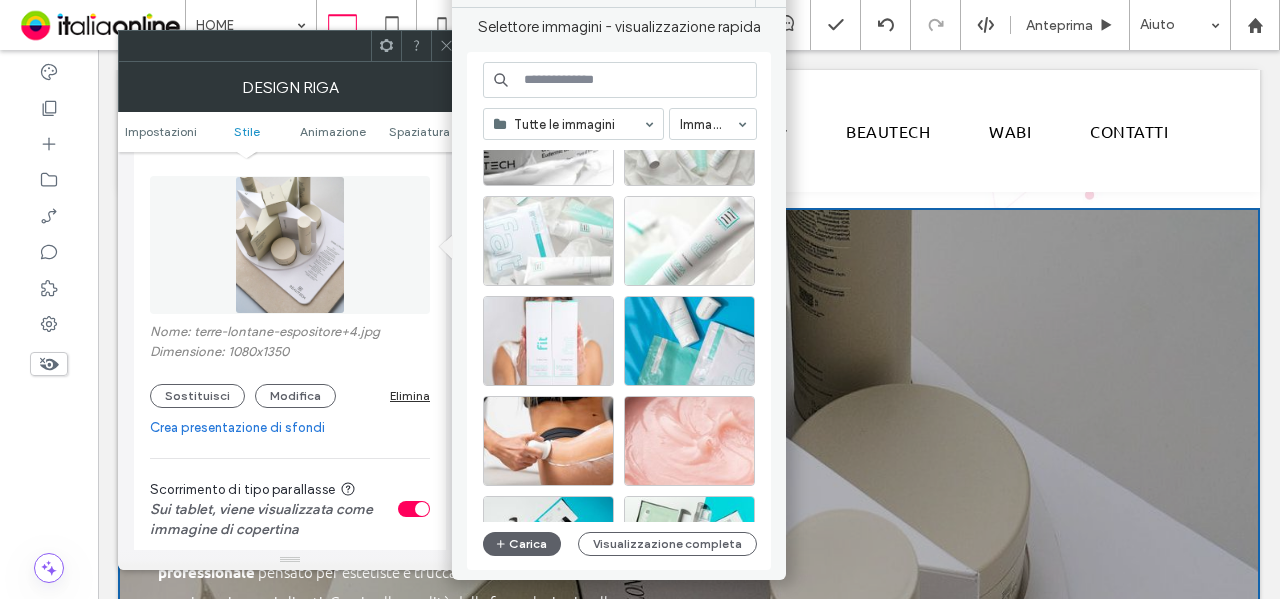 scroll, scrollTop: 400, scrollLeft: 0, axis: vertical 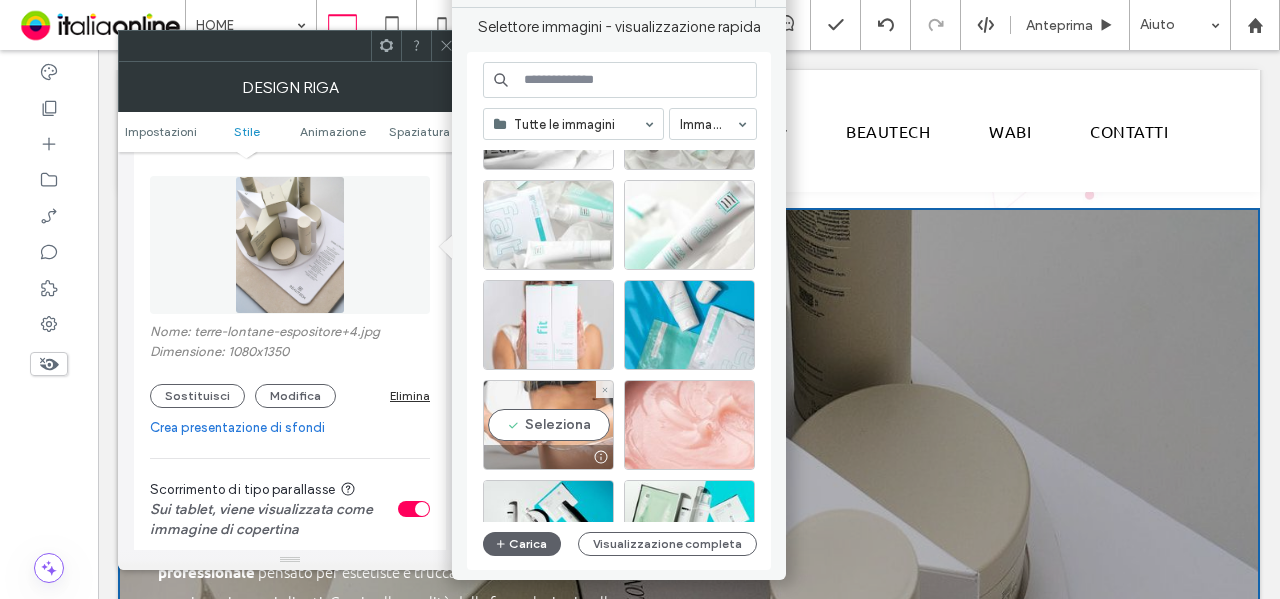 click on "Seleziona" at bounding box center [548, 425] 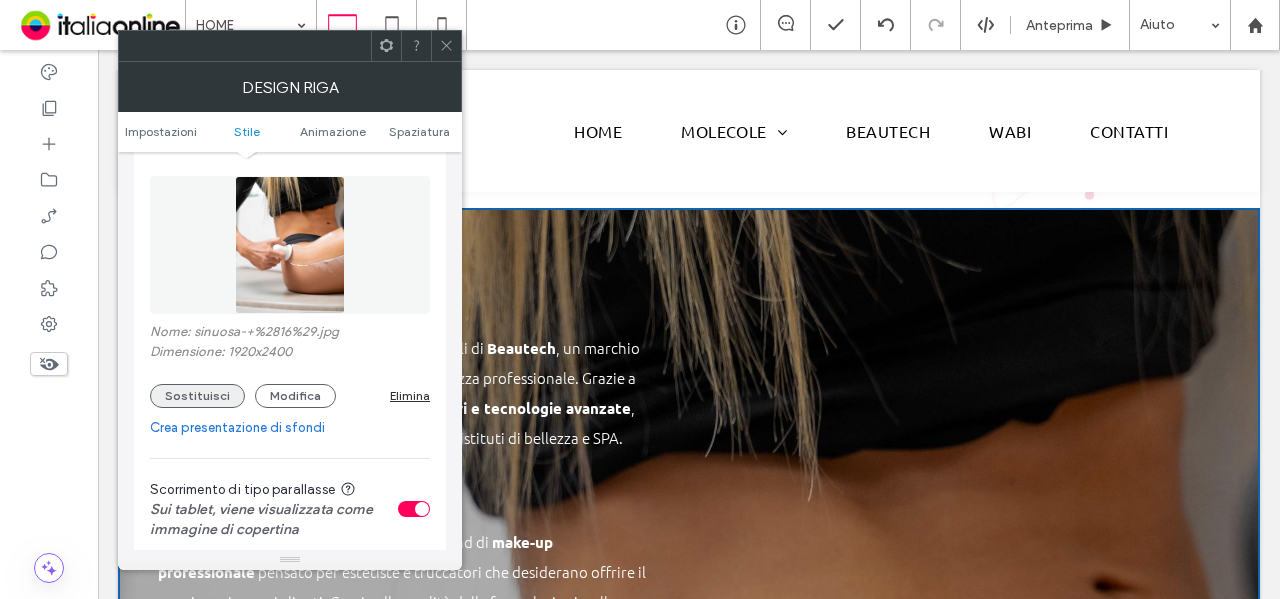 click on "Sostituisci" at bounding box center (197, 396) 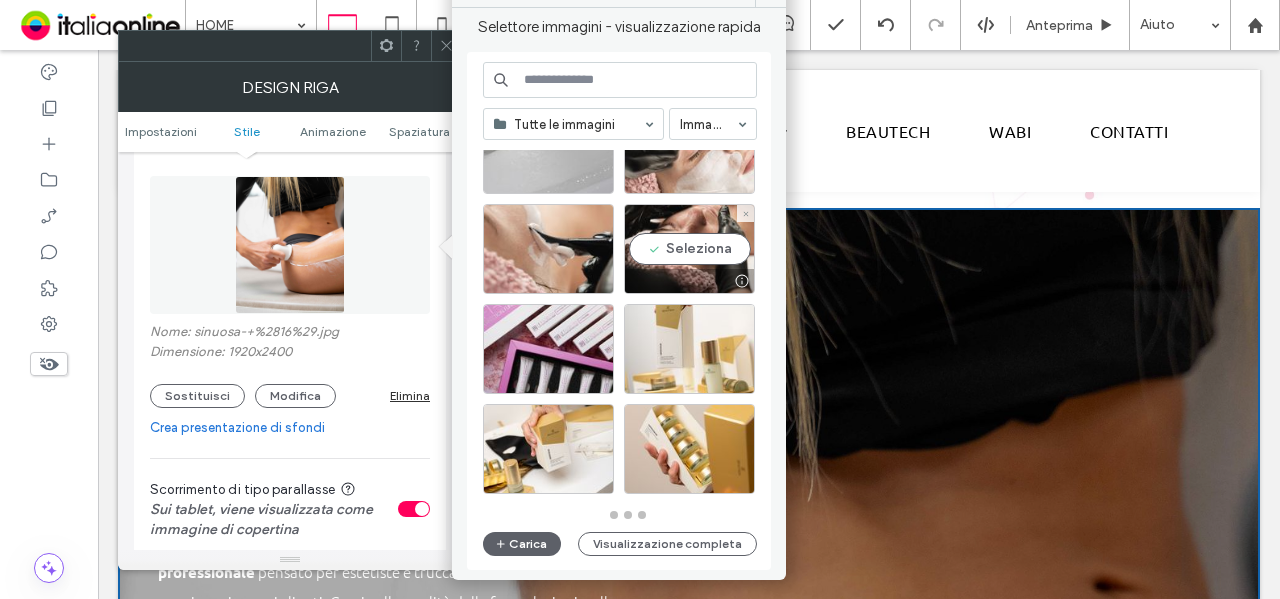scroll, scrollTop: 876, scrollLeft: 0, axis: vertical 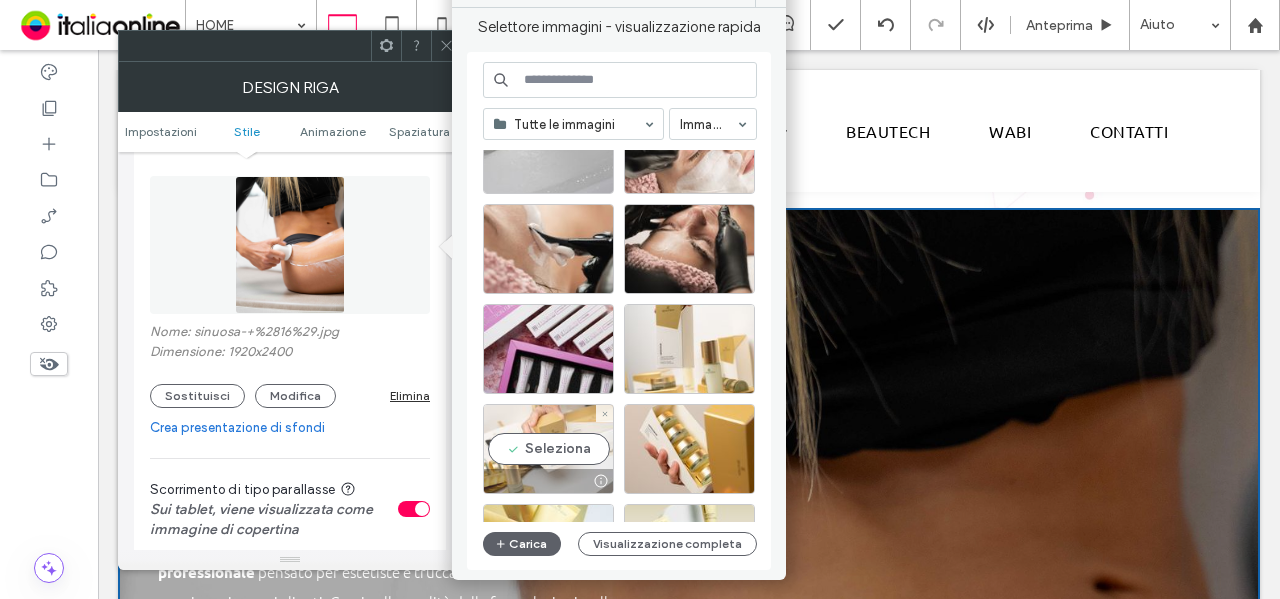 drag, startPoint x: 564, startPoint y: 437, endPoint x: 242, endPoint y: 398, distance: 324.3532 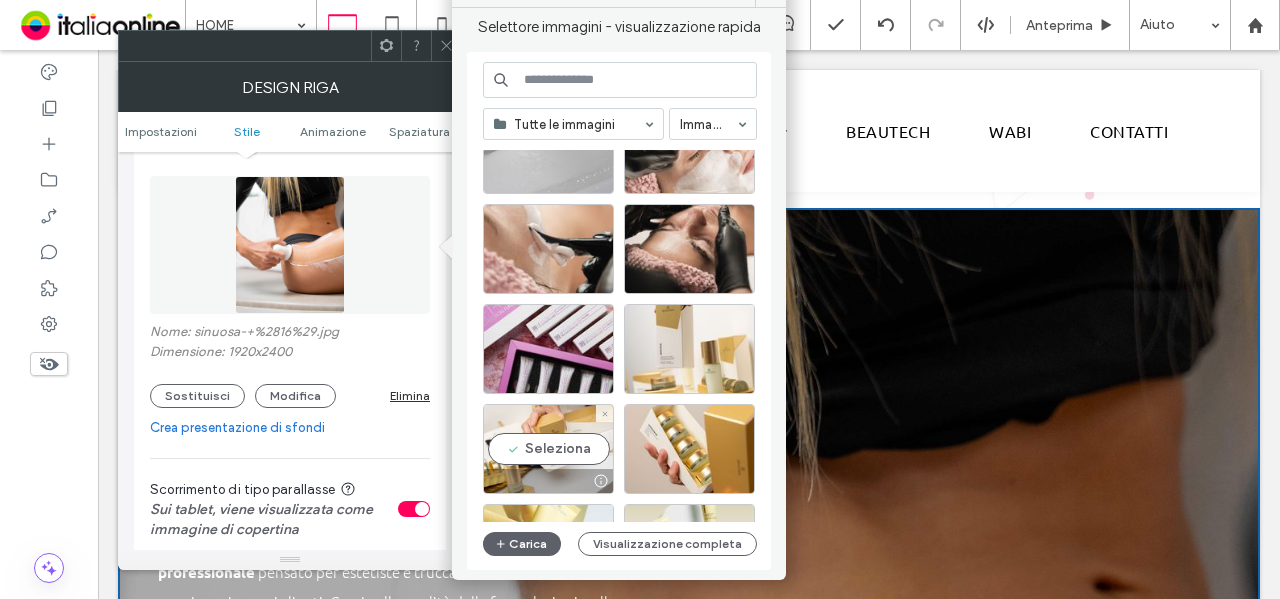 click on "Seleziona" at bounding box center (548, 449) 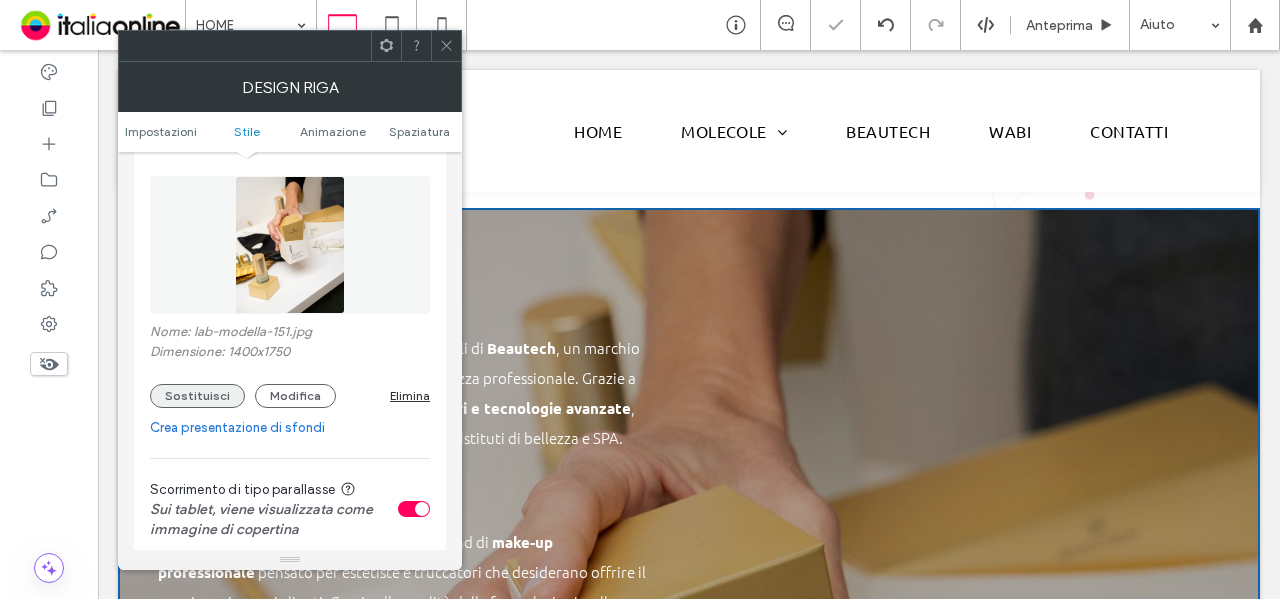 click on "Sostituisci" at bounding box center (197, 396) 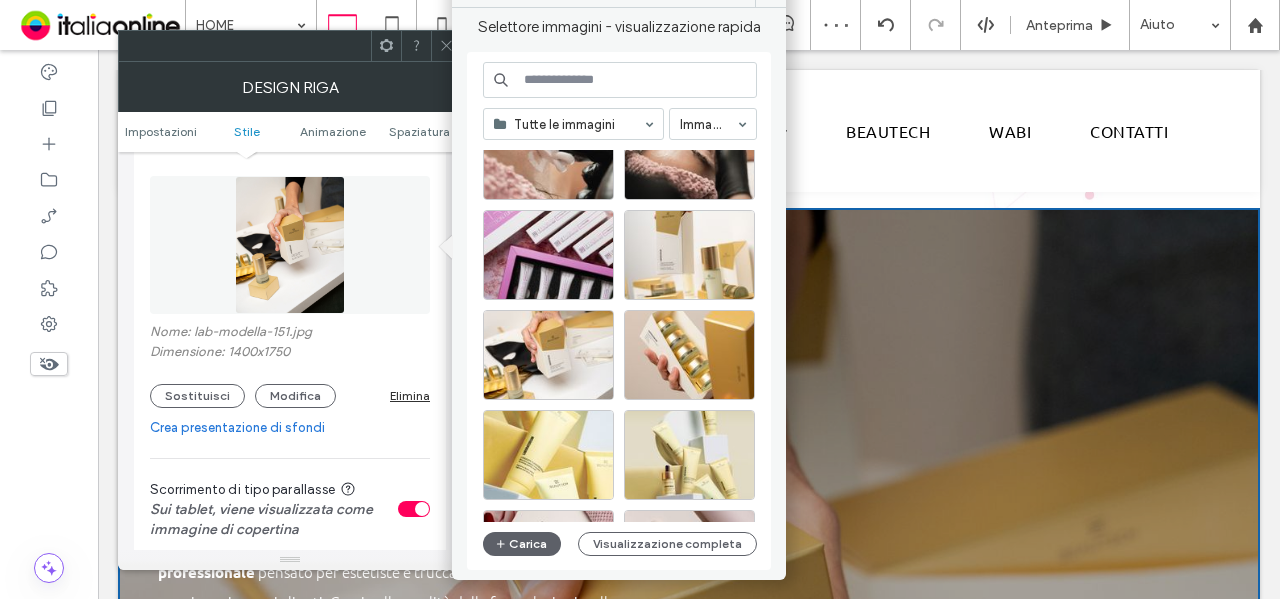 scroll, scrollTop: 1076, scrollLeft: 0, axis: vertical 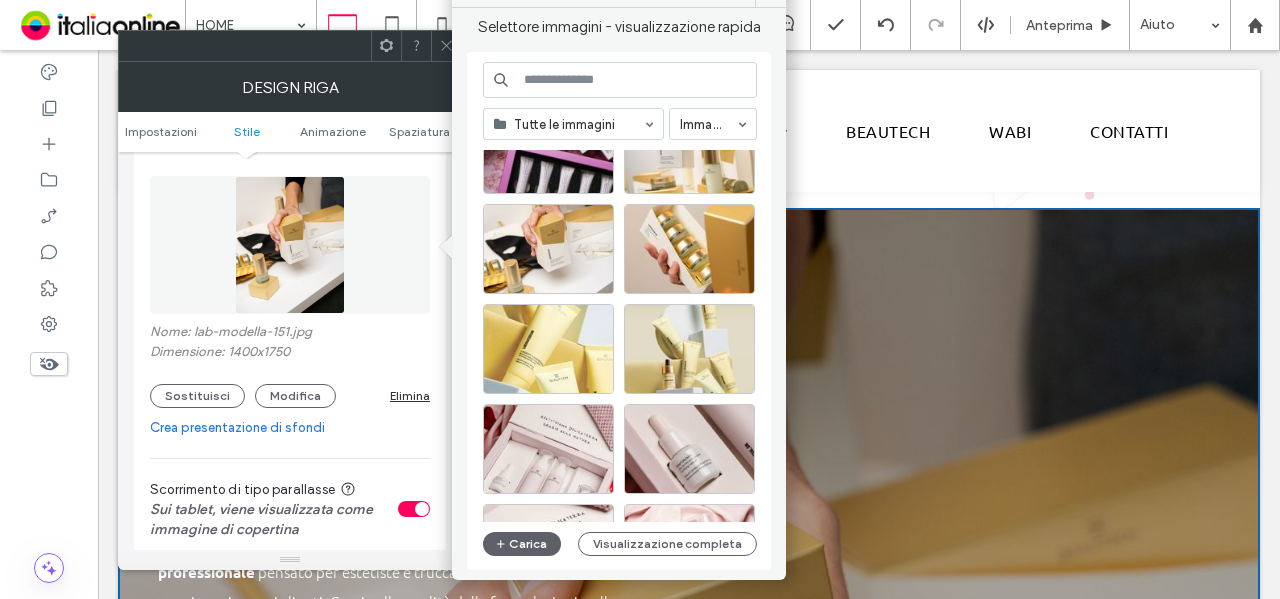 click at bounding box center [620, 80] 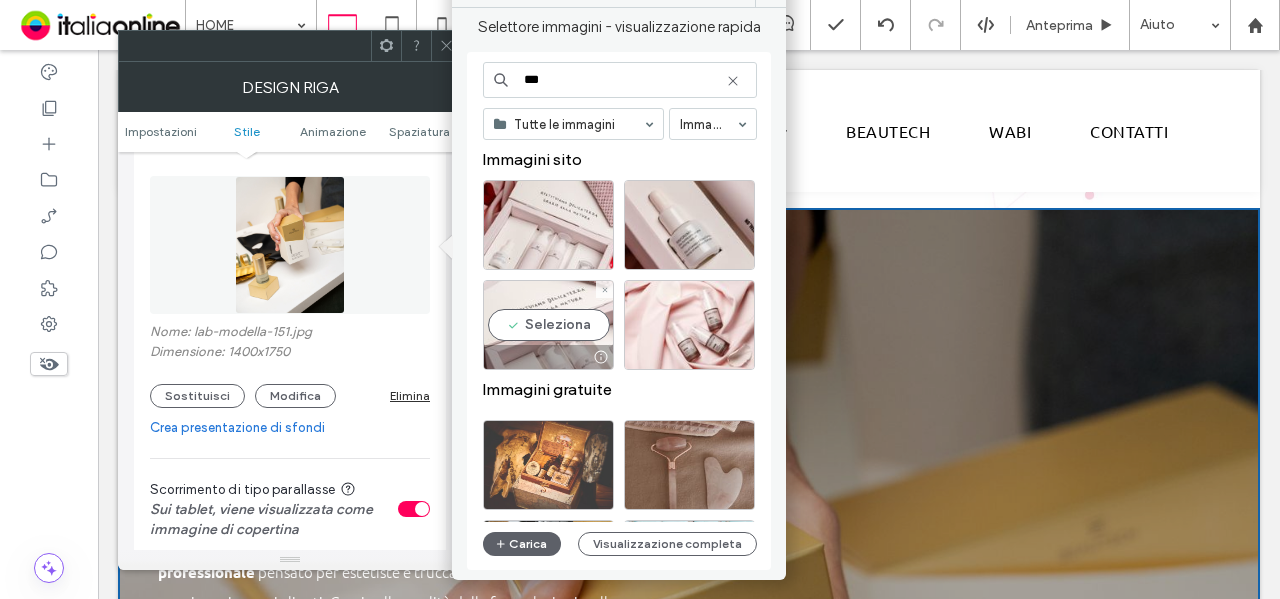 type on "***" 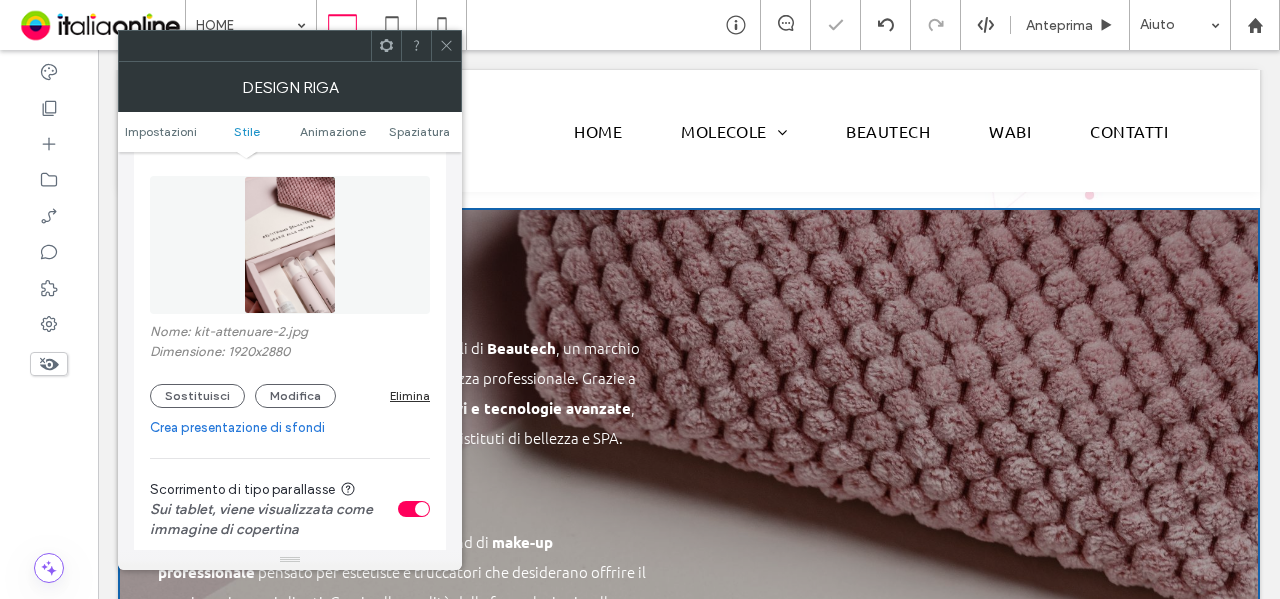drag, startPoint x: 220, startPoint y: 397, endPoint x: 300, endPoint y: 359, distance: 88.56636 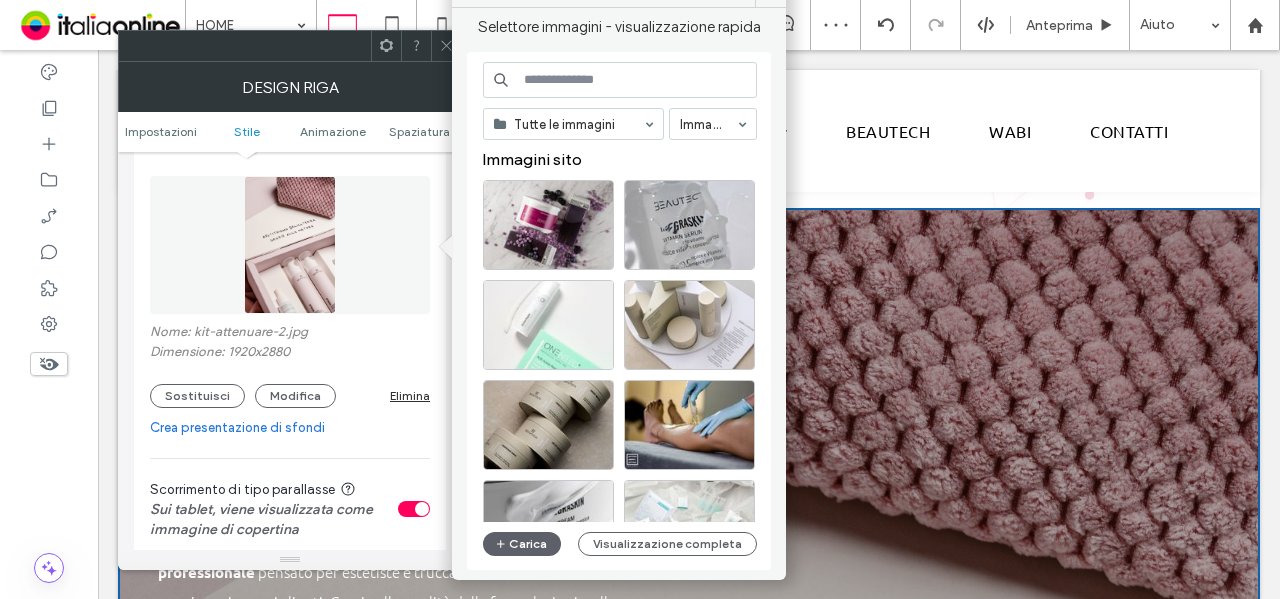 click at bounding box center [620, 80] 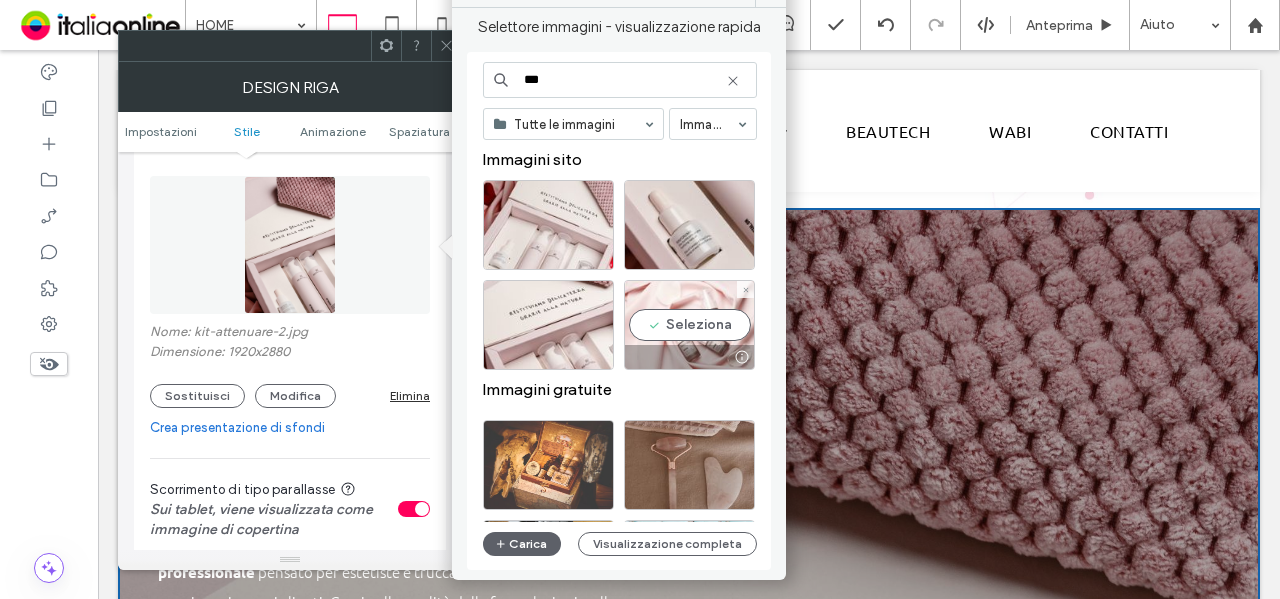 type on "***" 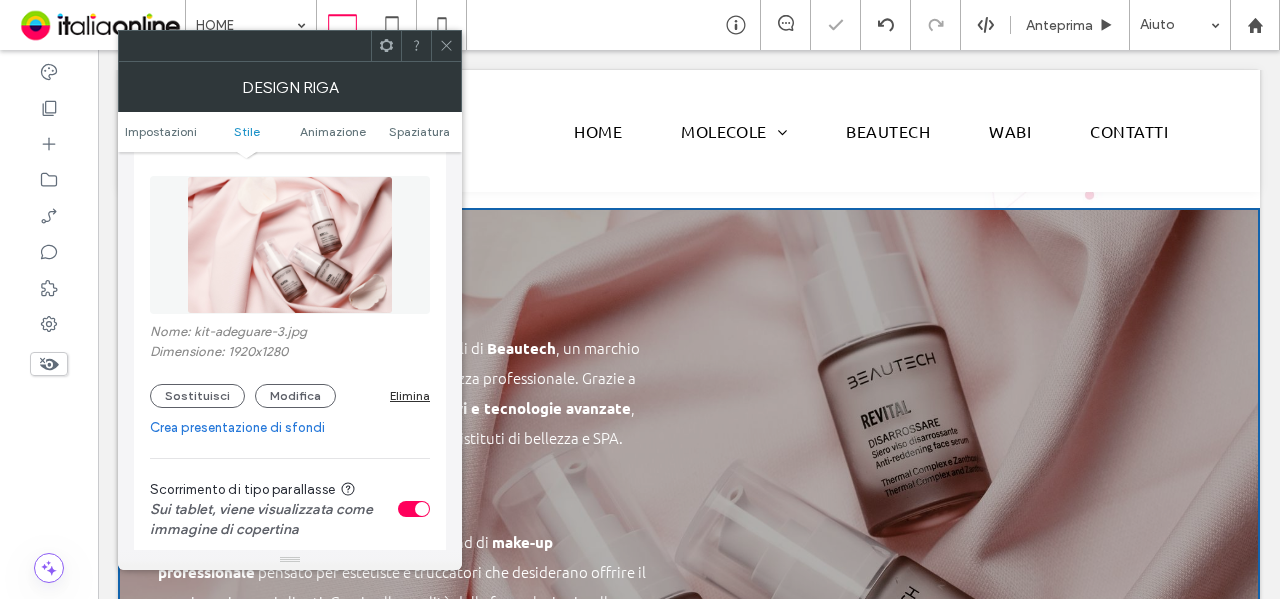 click 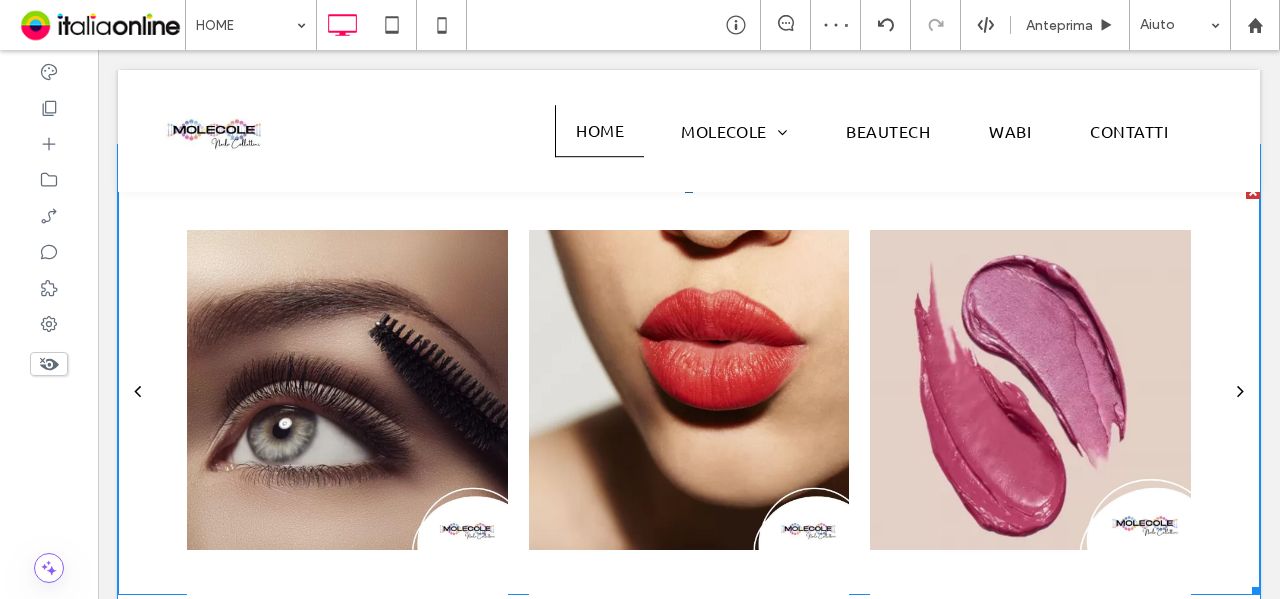 scroll, scrollTop: 1800, scrollLeft: 0, axis: vertical 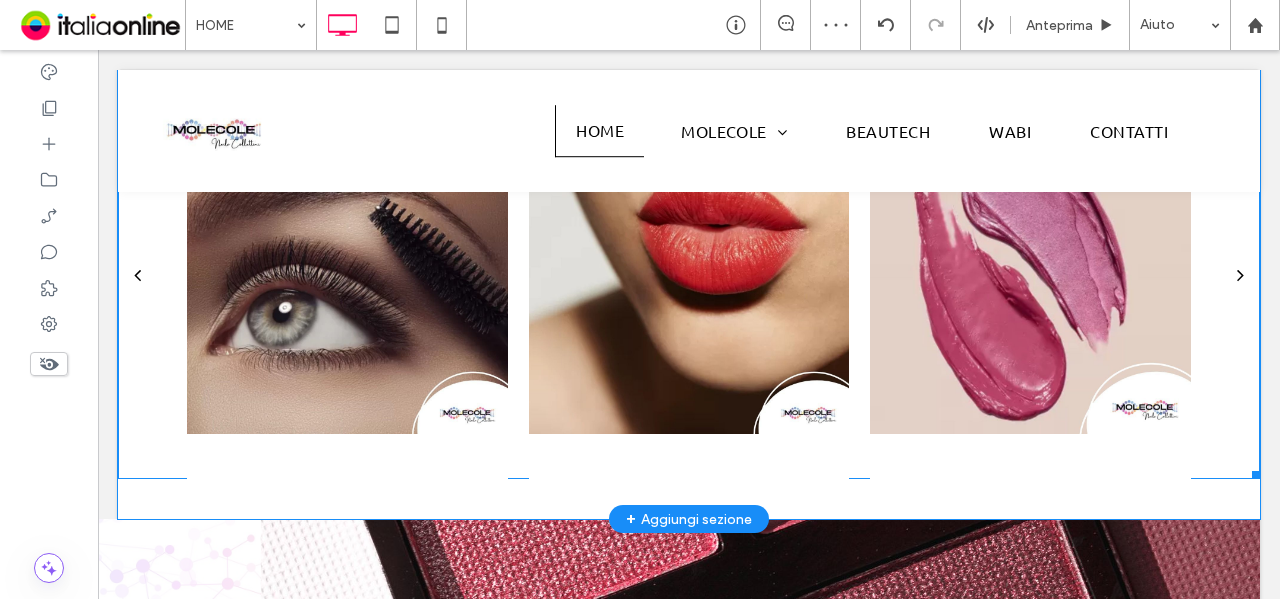 click at bounding box center [1030, 274] 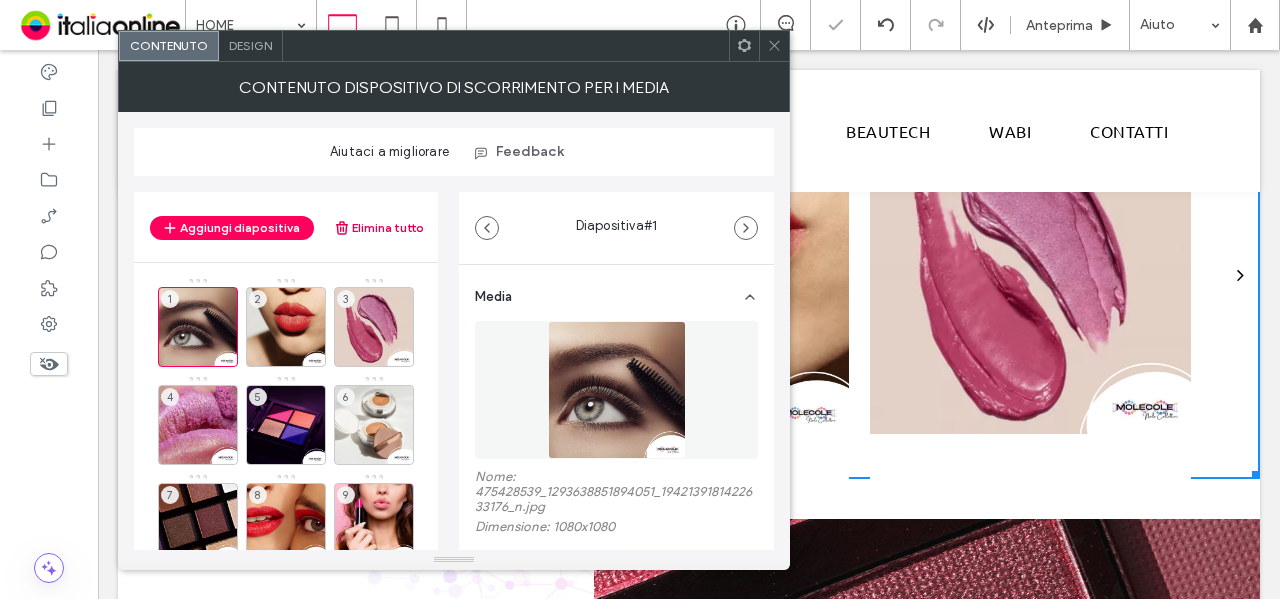 click on "Elimina tutto" at bounding box center (379, 228) 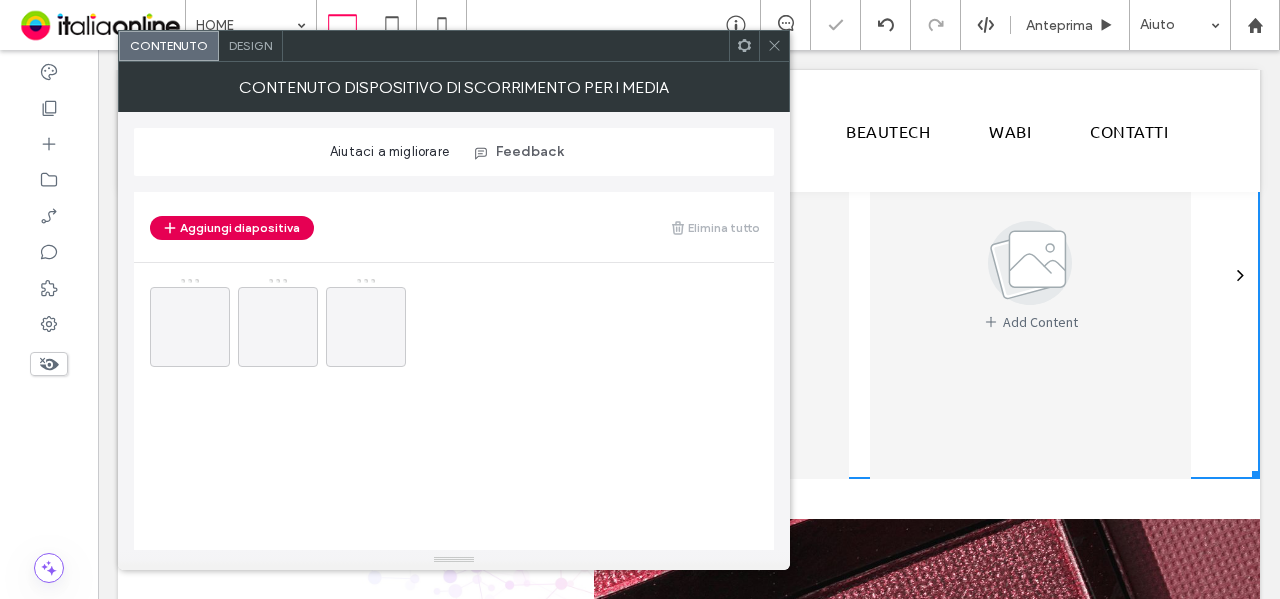 click on "Aggiungi diapositiva" at bounding box center [232, 228] 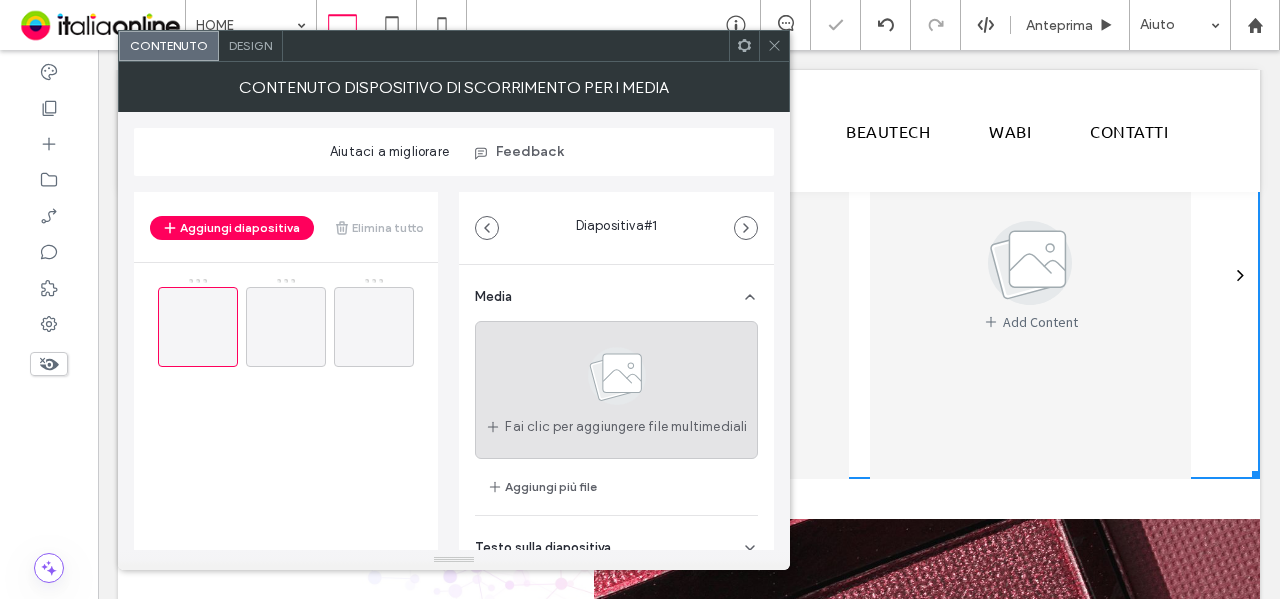 click 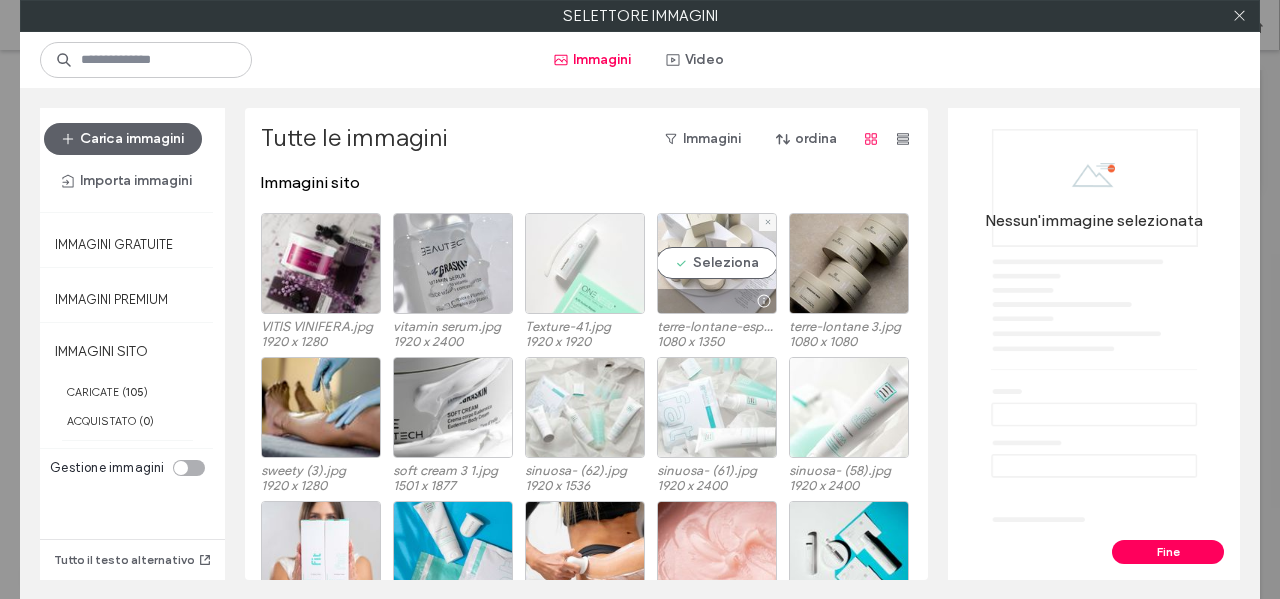 click on "Seleziona" at bounding box center [717, 263] 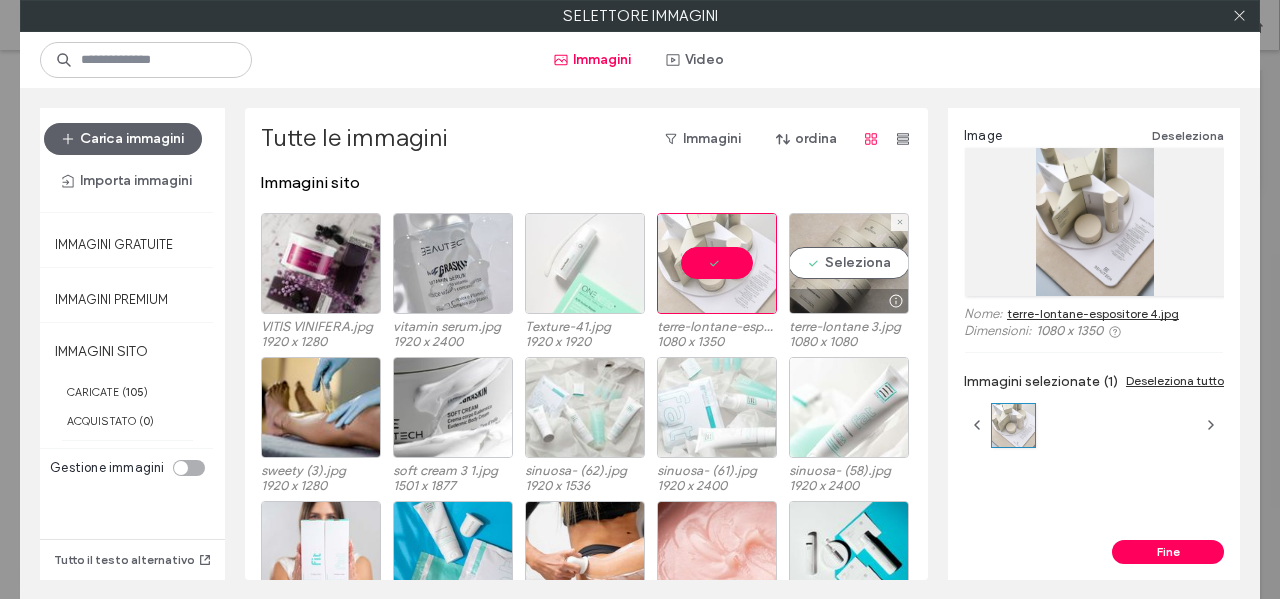 click on "Seleziona" at bounding box center [849, 263] 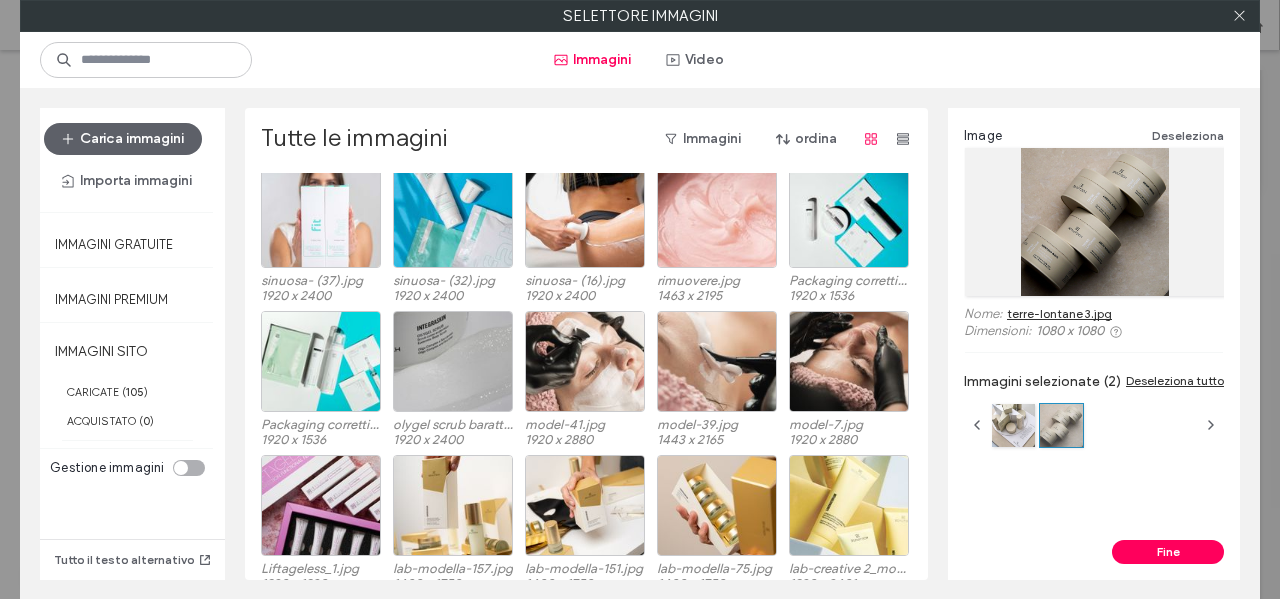 scroll, scrollTop: 528, scrollLeft: 0, axis: vertical 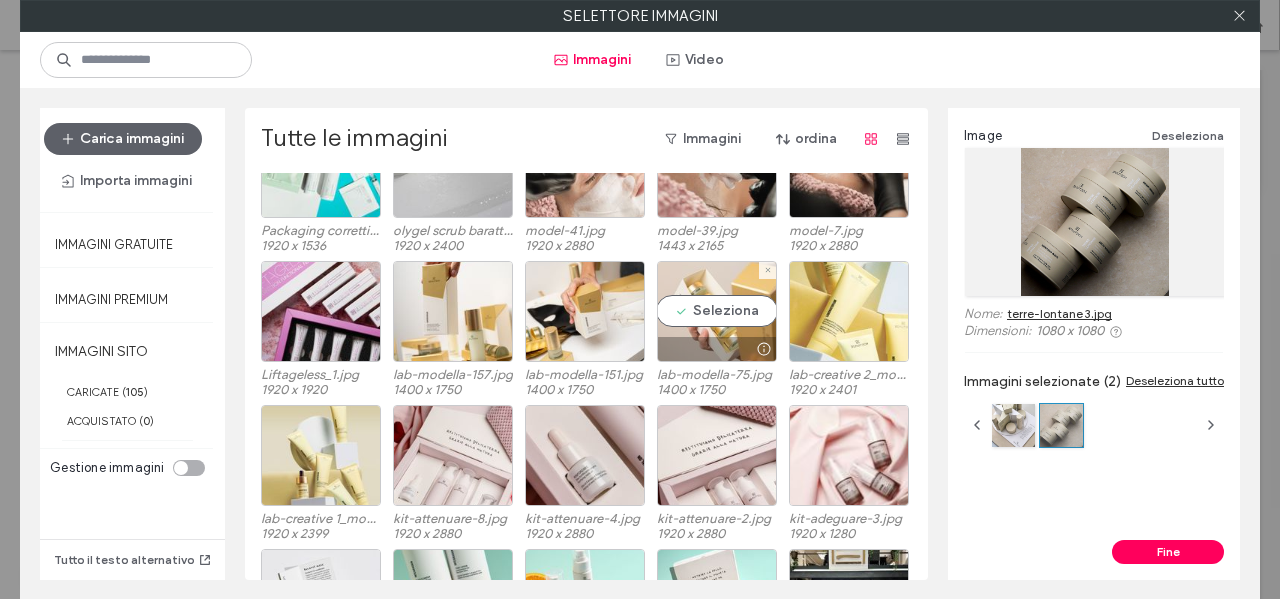 click on "Seleziona" at bounding box center [717, 311] 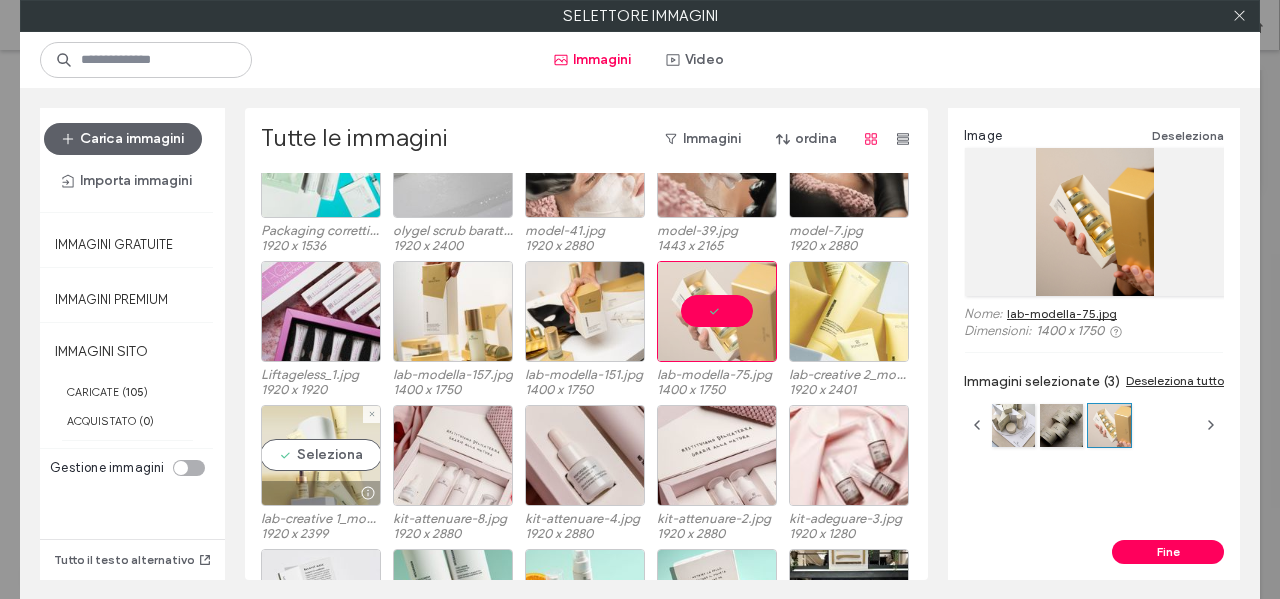 click on "Seleziona" at bounding box center (321, 455) 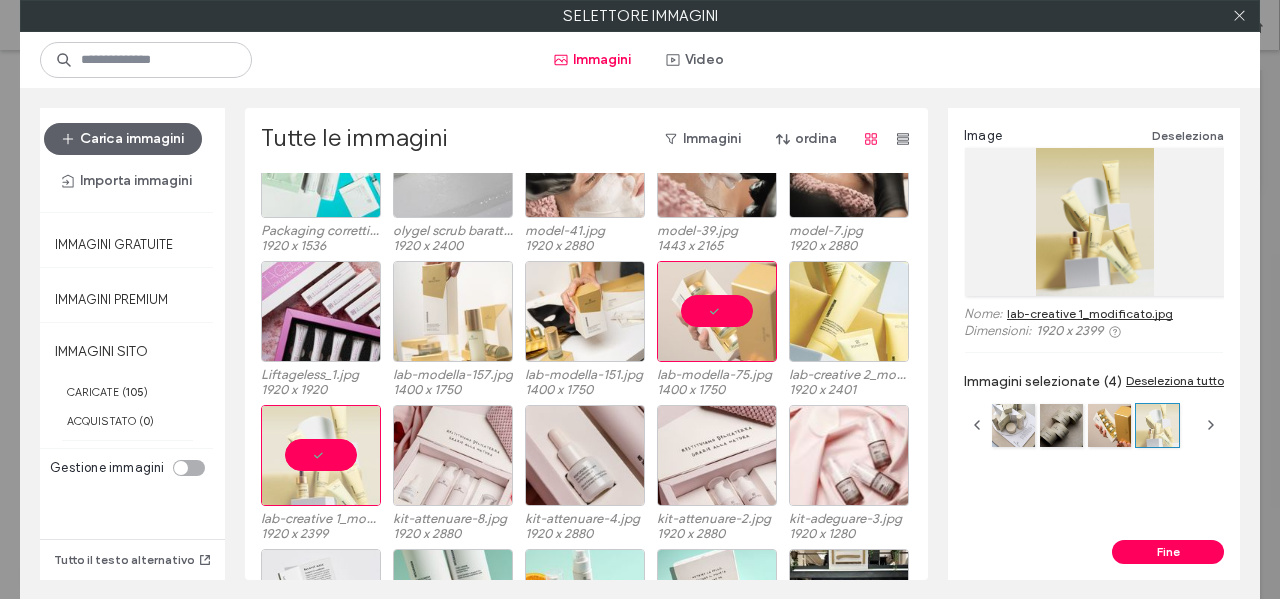 scroll, scrollTop: 728, scrollLeft: 0, axis: vertical 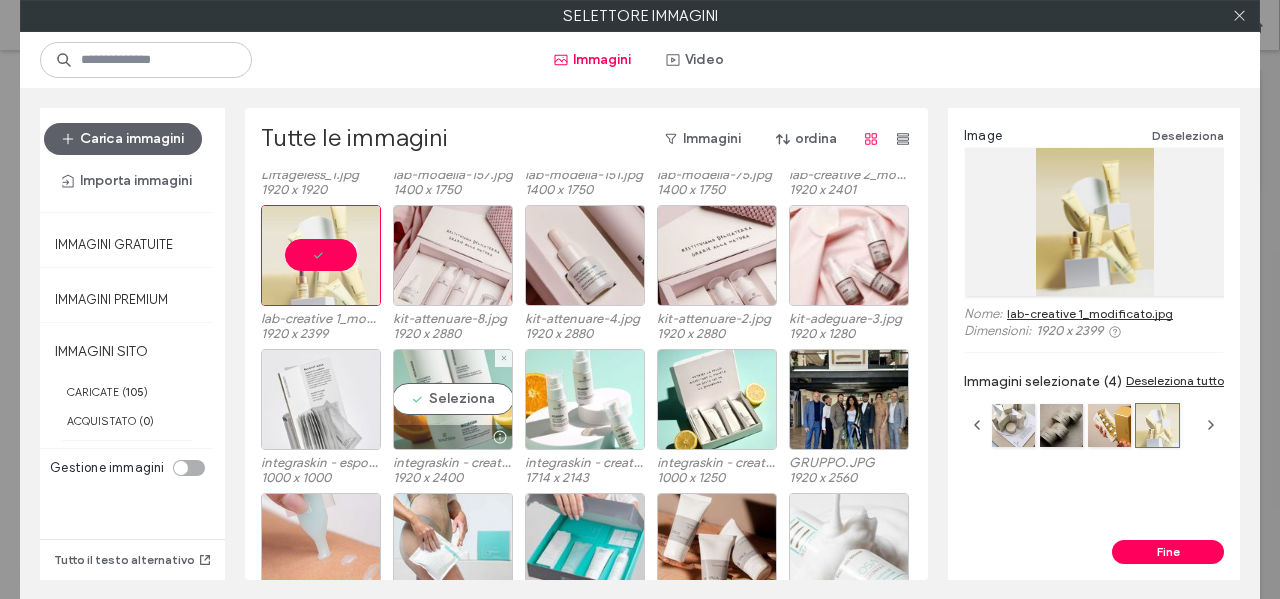 click on "Seleziona" at bounding box center [453, 399] 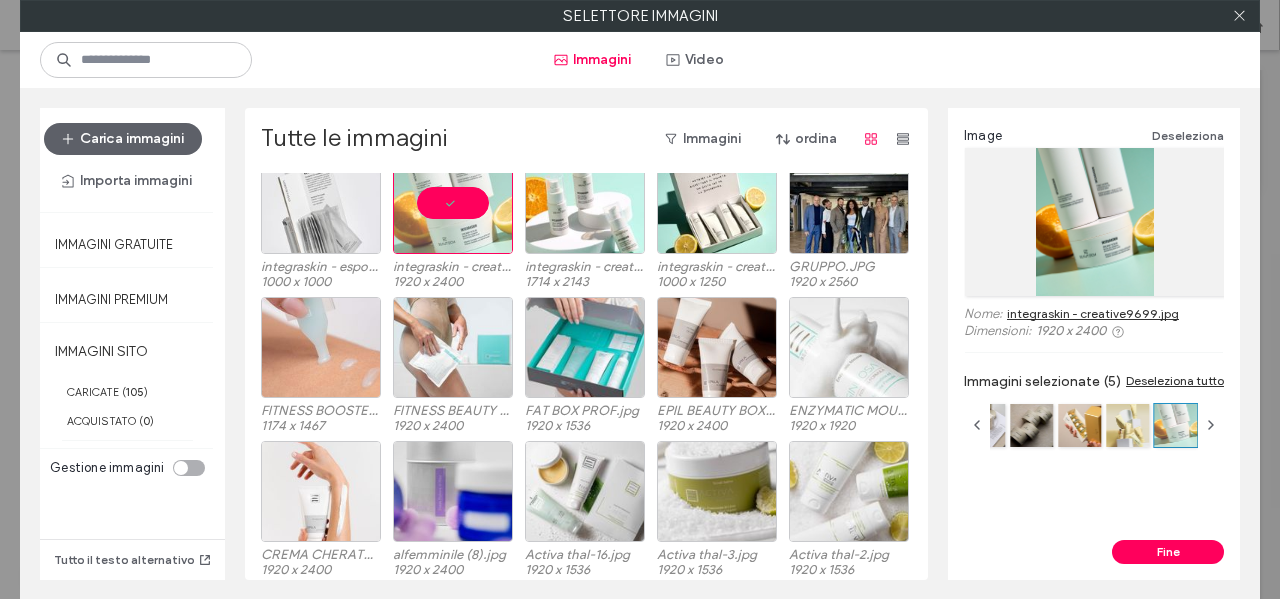 scroll, scrollTop: 928, scrollLeft: 0, axis: vertical 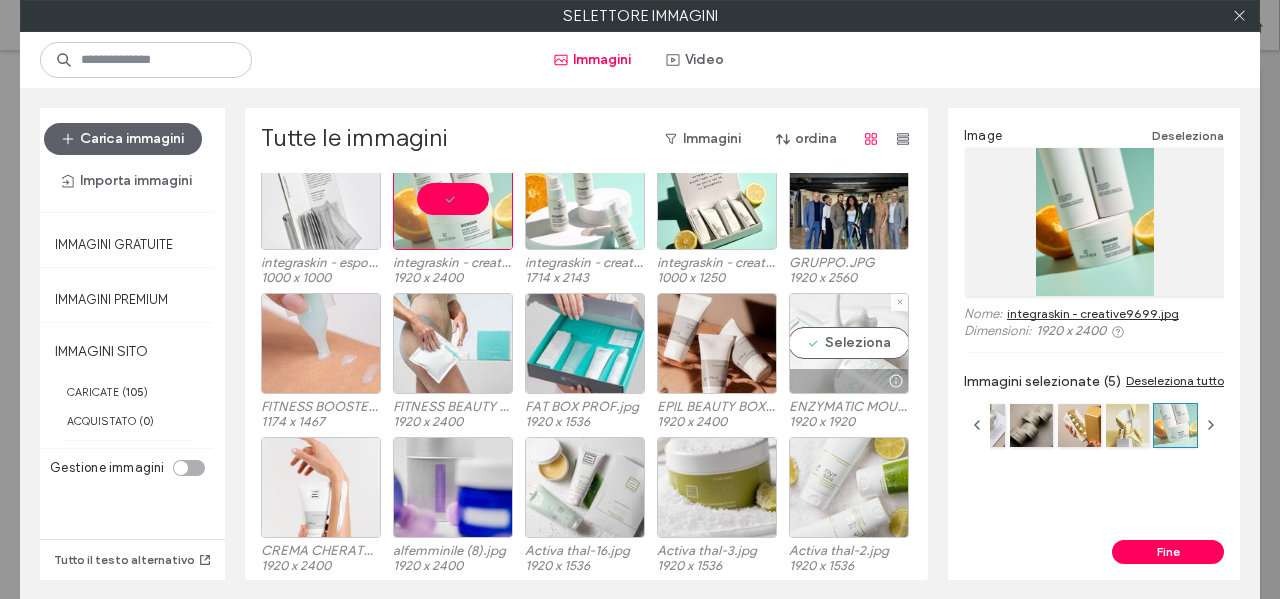 click on "Seleziona" at bounding box center [849, 343] 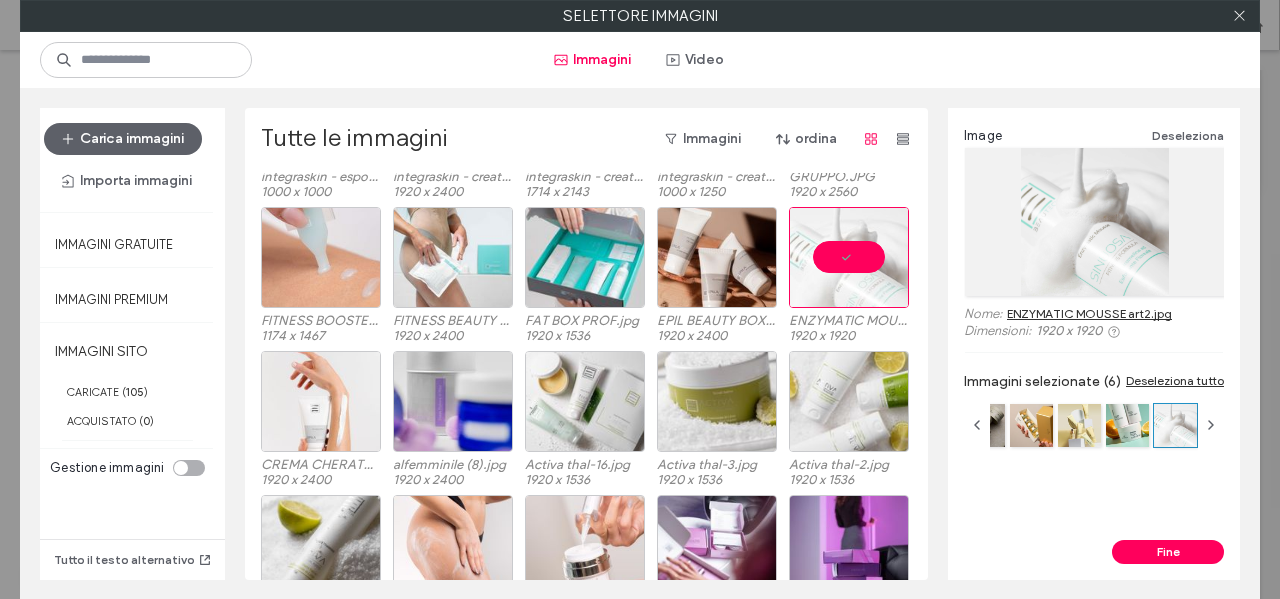 scroll, scrollTop: 1128, scrollLeft: 0, axis: vertical 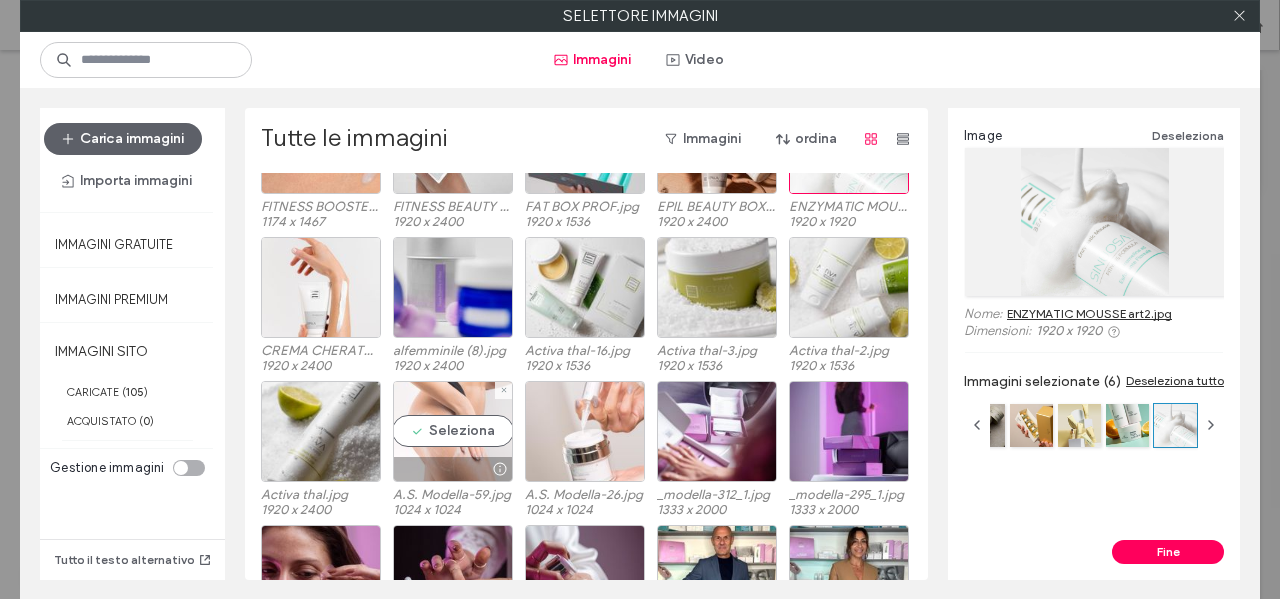 click on "Seleziona" at bounding box center (453, 431) 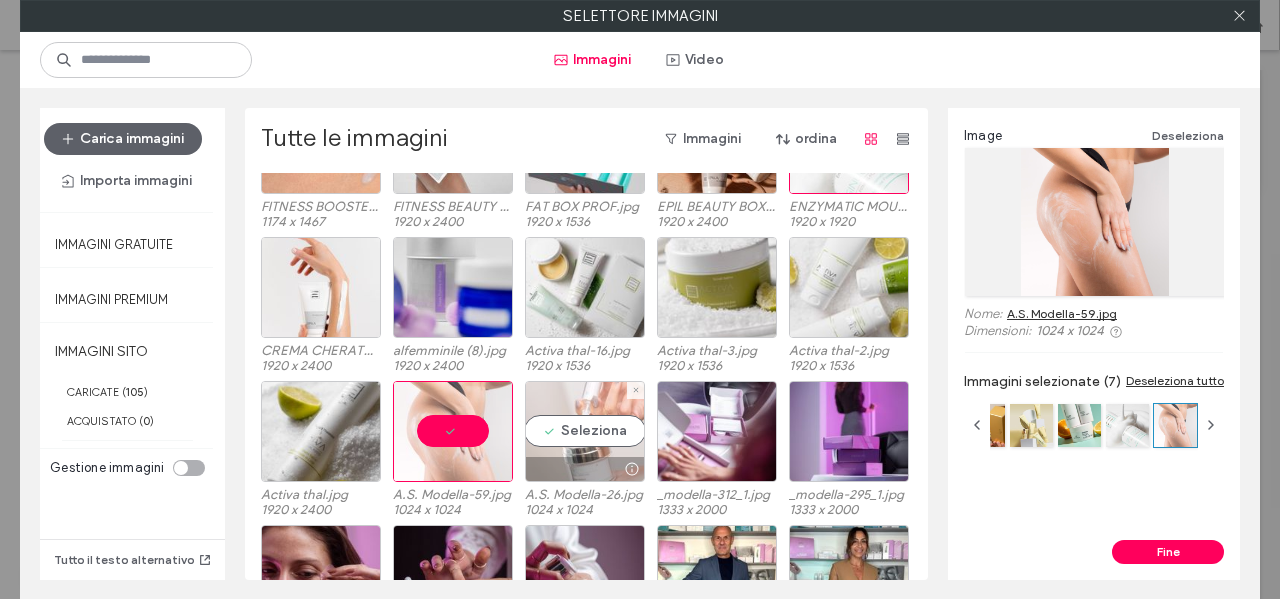 click on "Seleziona" at bounding box center [585, 431] 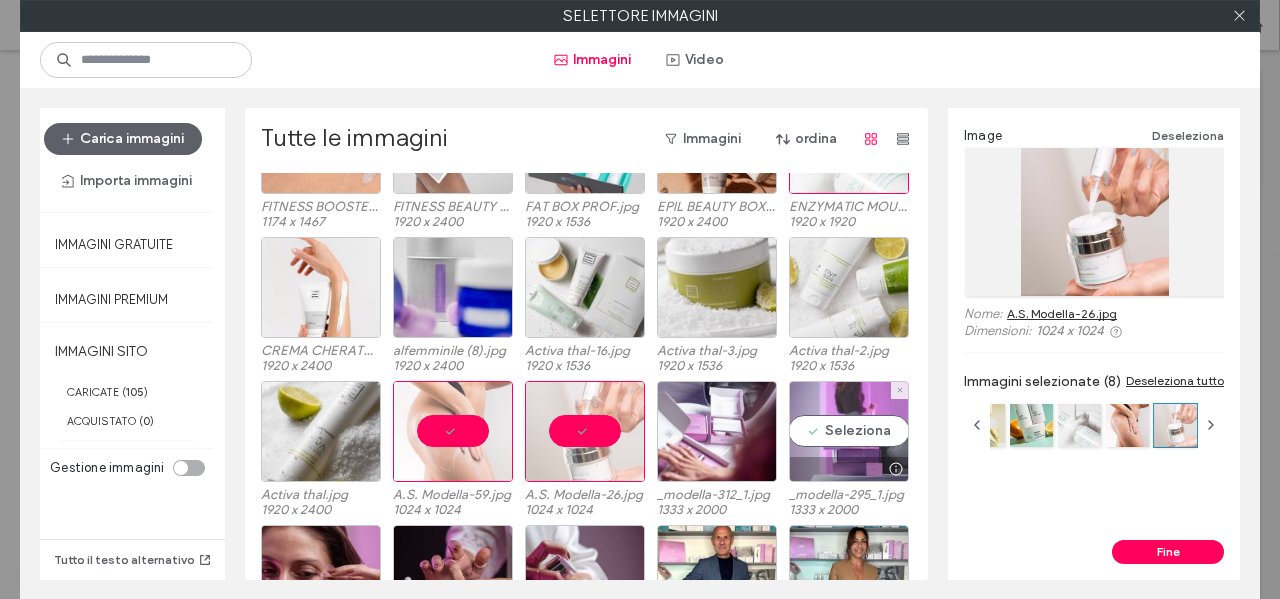 click on "Seleziona" at bounding box center (849, 431) 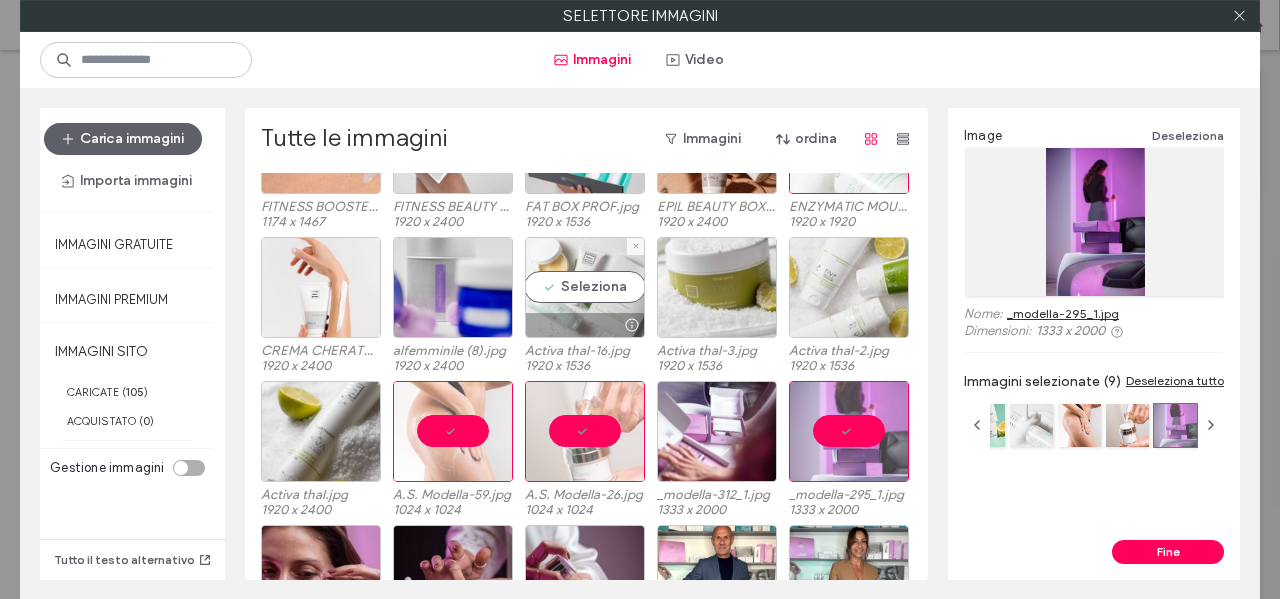 scroll, scrollTop: 1428, scrollLeft: 0, axis: vertical 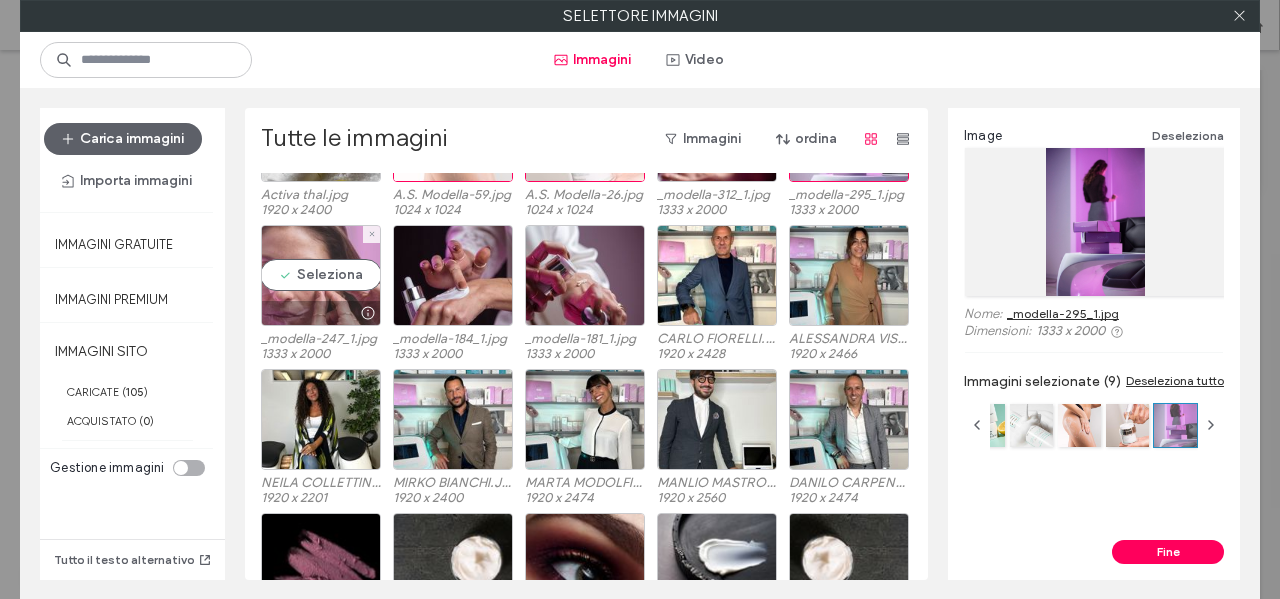 drag, startPoint x: 301, startPoint y: 275, endPoint x: 358, endPoint y: 275, distance: 57 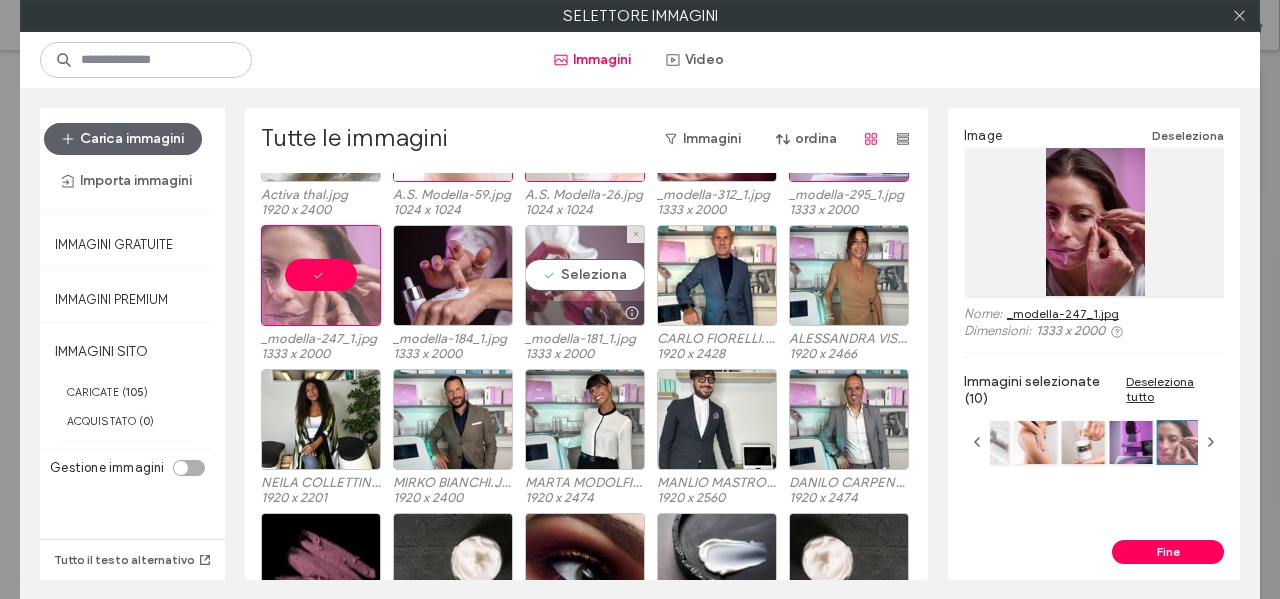 click on "Seleziona" at bounding box center [585, 275] 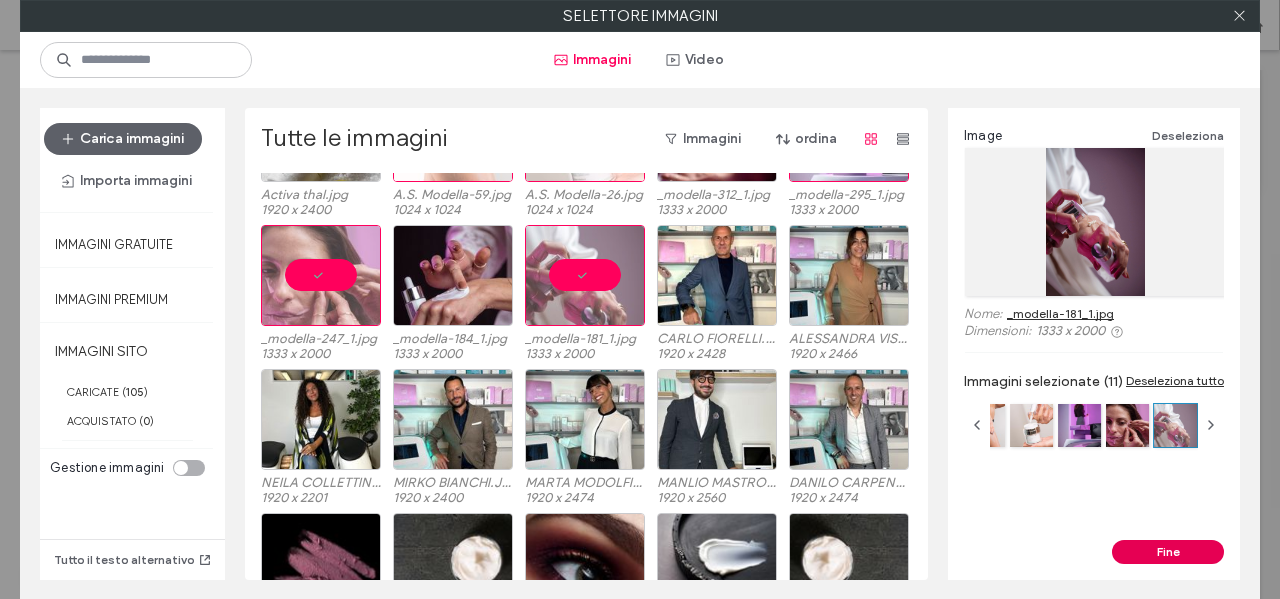 click on "Fine" at bounding box center [1168, 552] 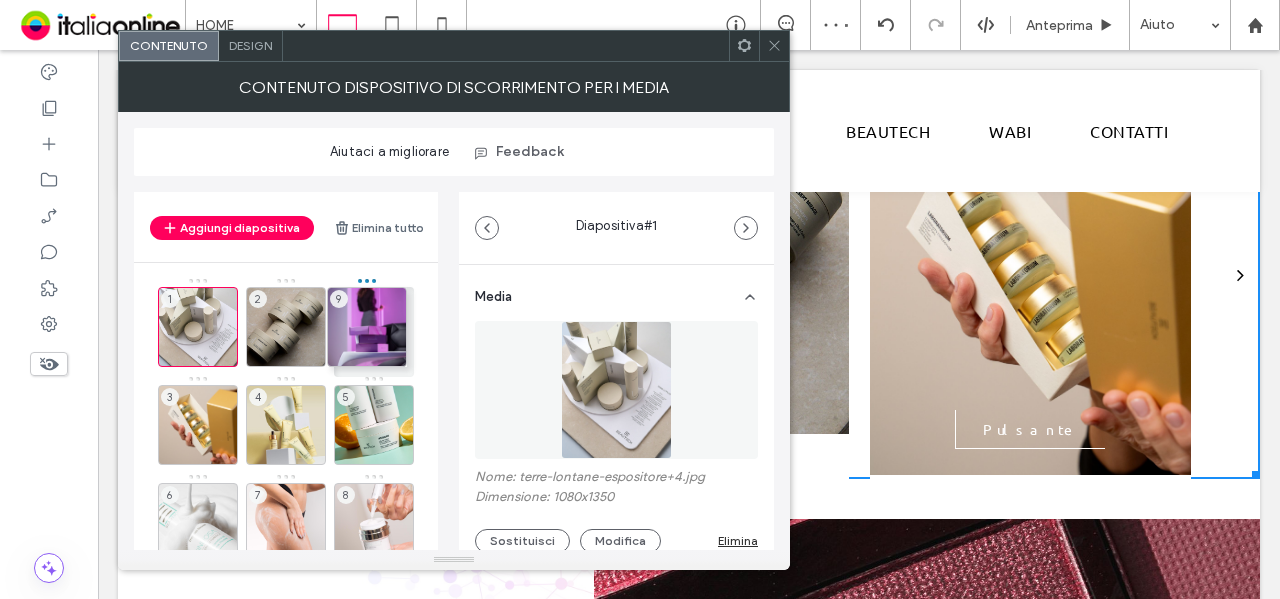 drag, startPoint x: 373, startPoint y: 503, endPoint x: 366, endPoint y: 322, distance: 181.13531 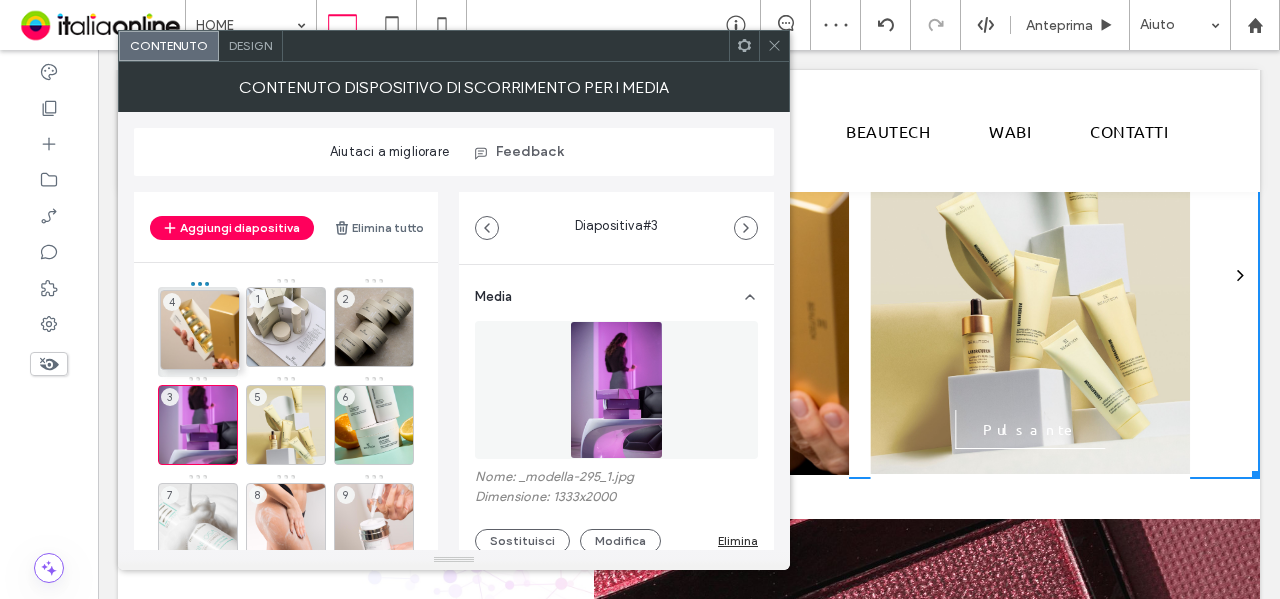 drag, startPoint x: 199, startPoint y: 424, endPoint x: 237, endPoint y: 306, distance: 123.967735 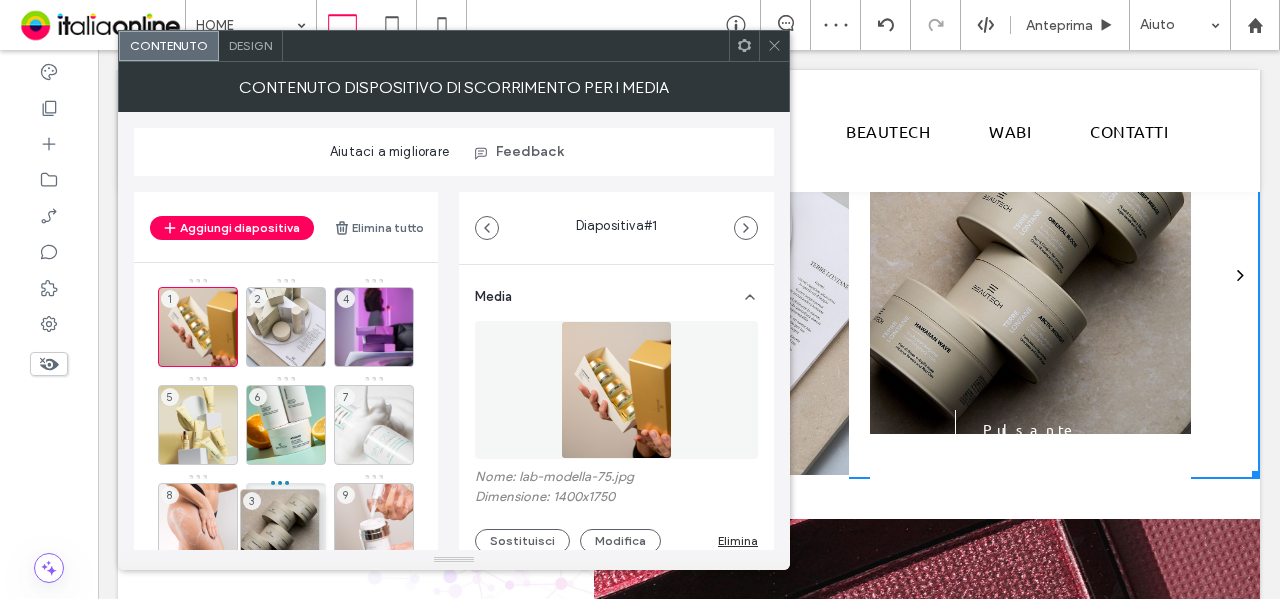 drag, startPoint x: 386, startPoint y: 321, endPoint x: 292, endPoint y: 522, distance: 221.89412 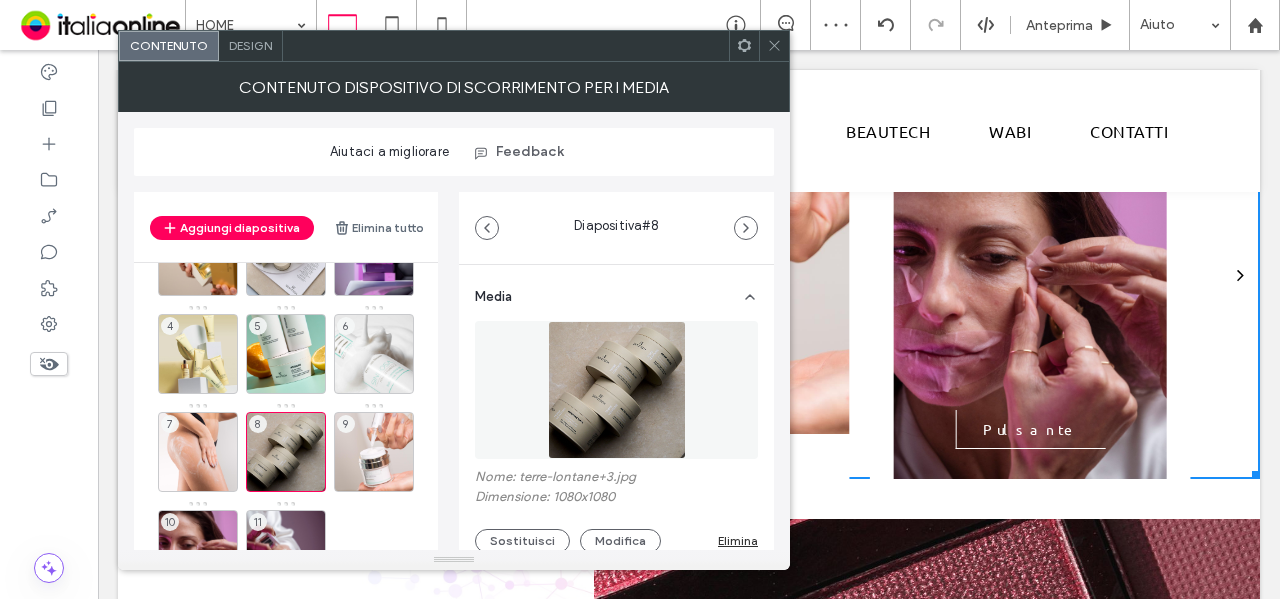 scroll, scrollTop: 145, scrollLeft: 0, axis: vertical 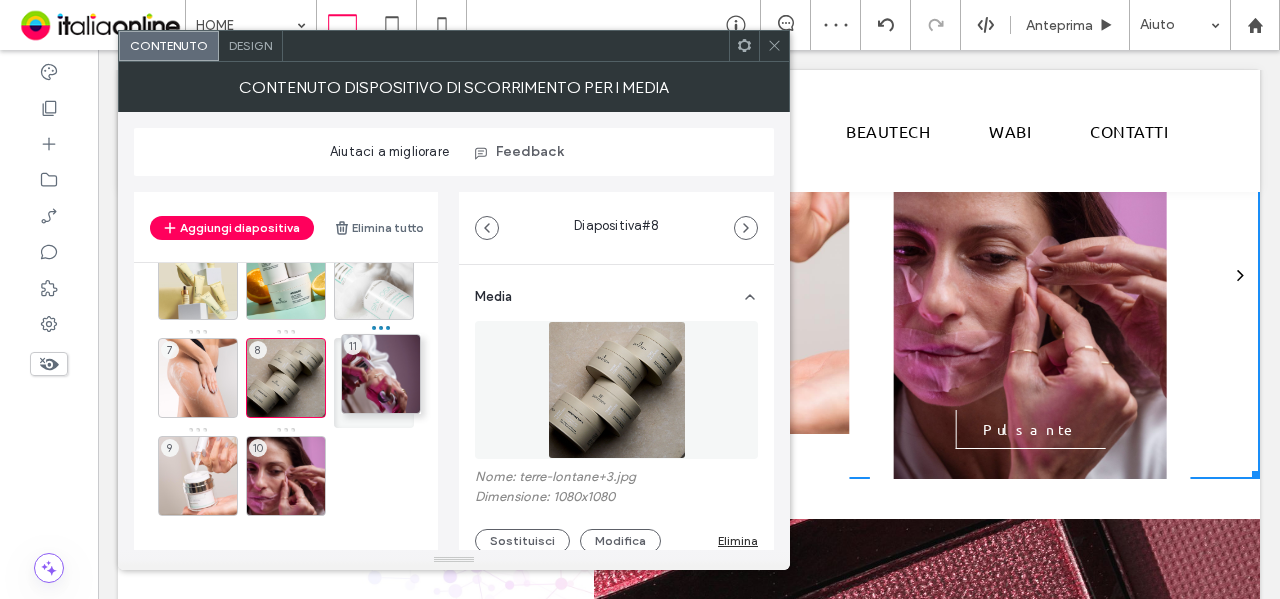 drag, startPoint x: 292, startPoint y: 467, endPoint x: 384, endPoint y: 364, distance: 138.10503 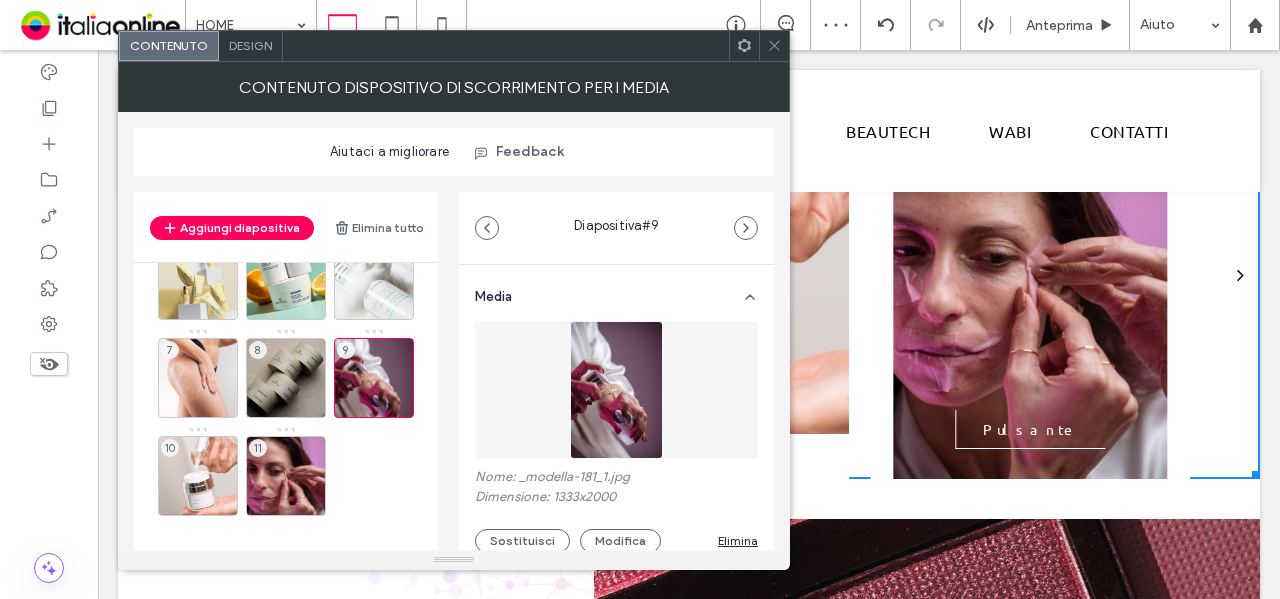 click at bounding box center (774, 46) 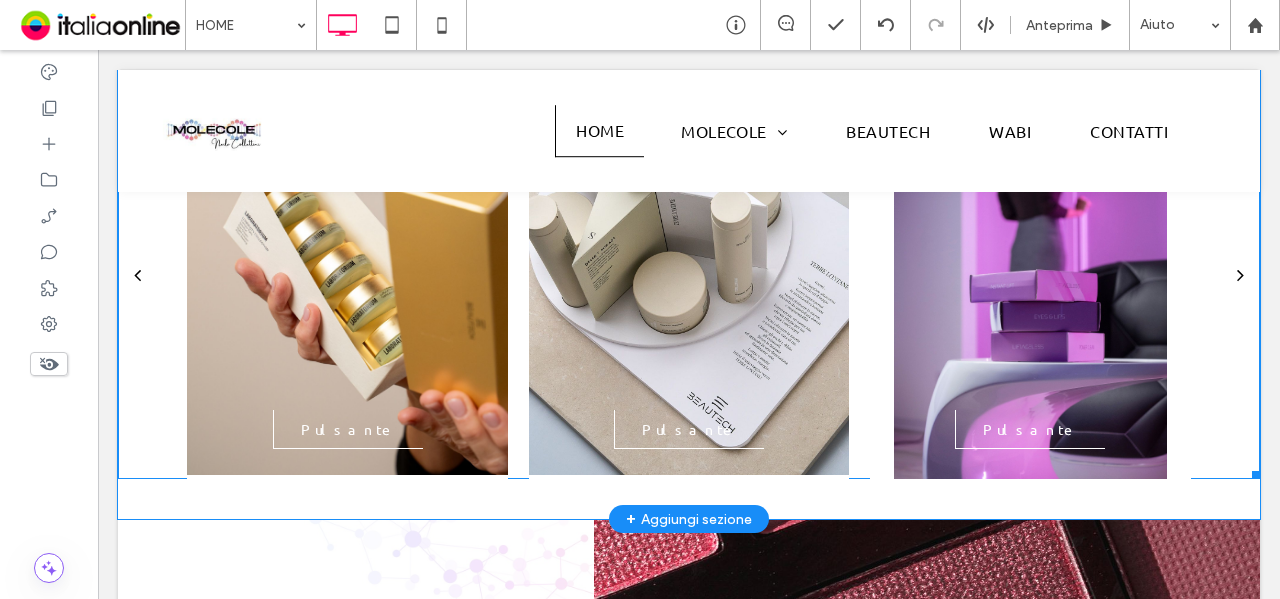 click at bounding box center (347, 274) 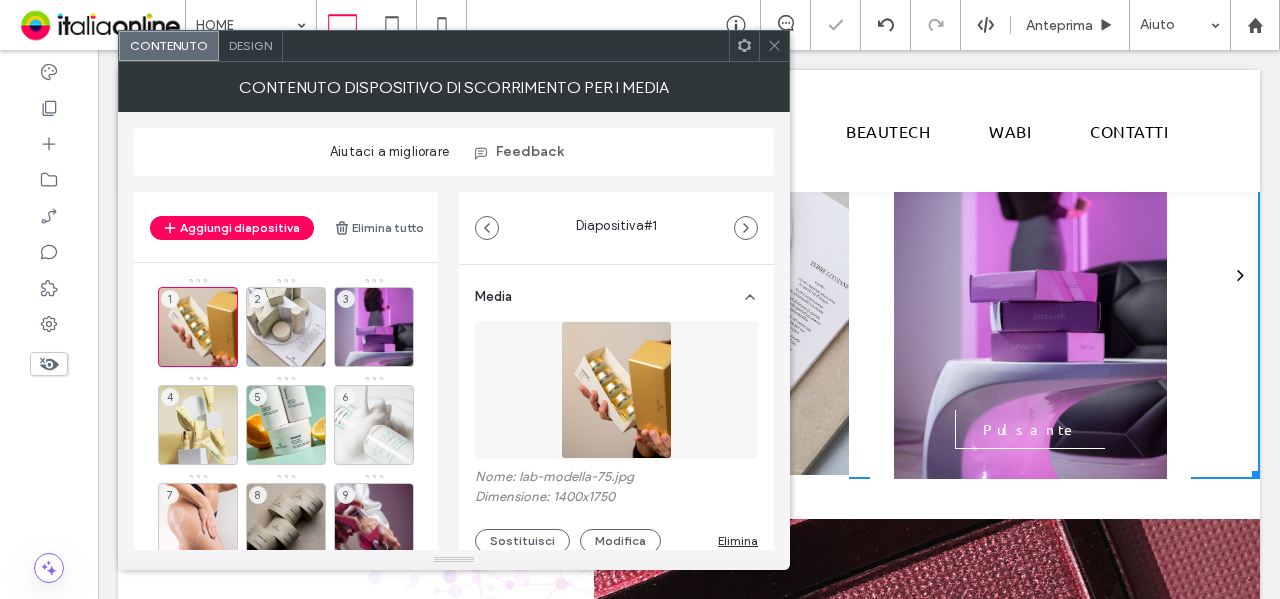 click on "Design" at bounding box center (251, 46) 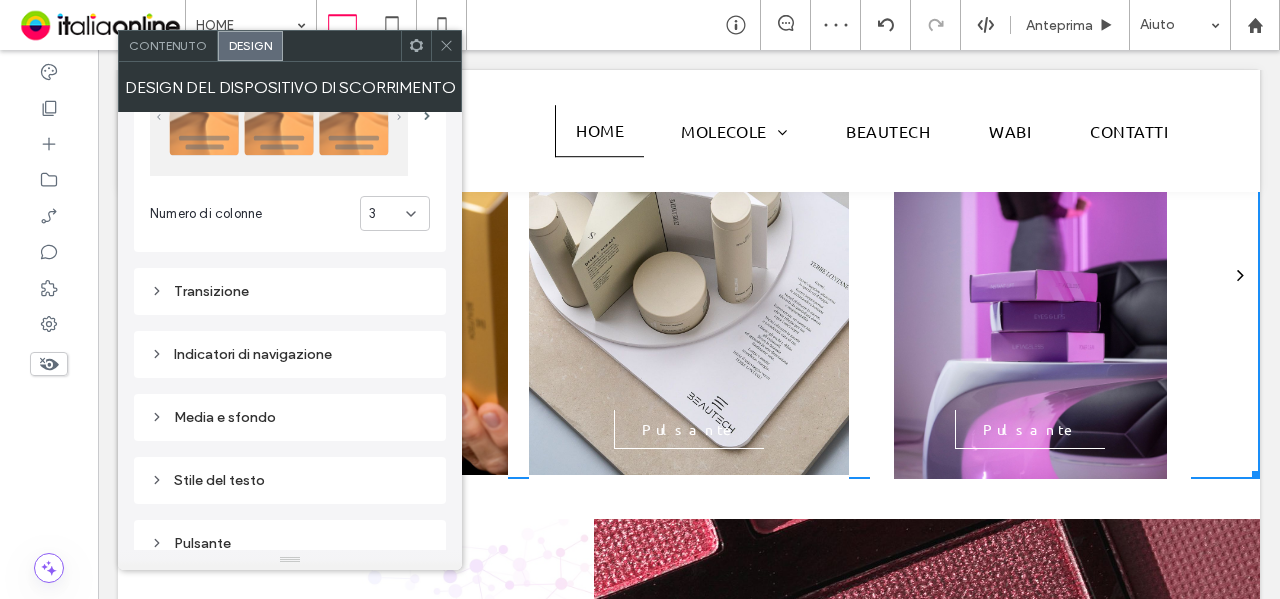 scroll, scrollTop: 200, scrollLeft: 0, axis: vertical 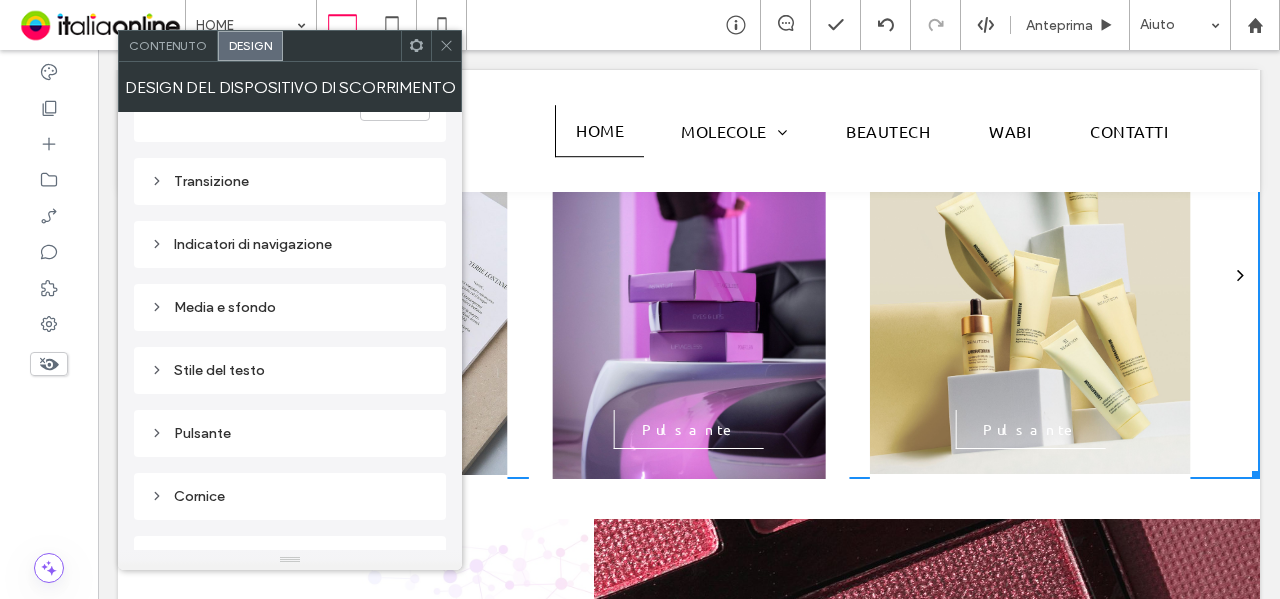 click on "Media e sfondo" at bounding box center [290, 307] 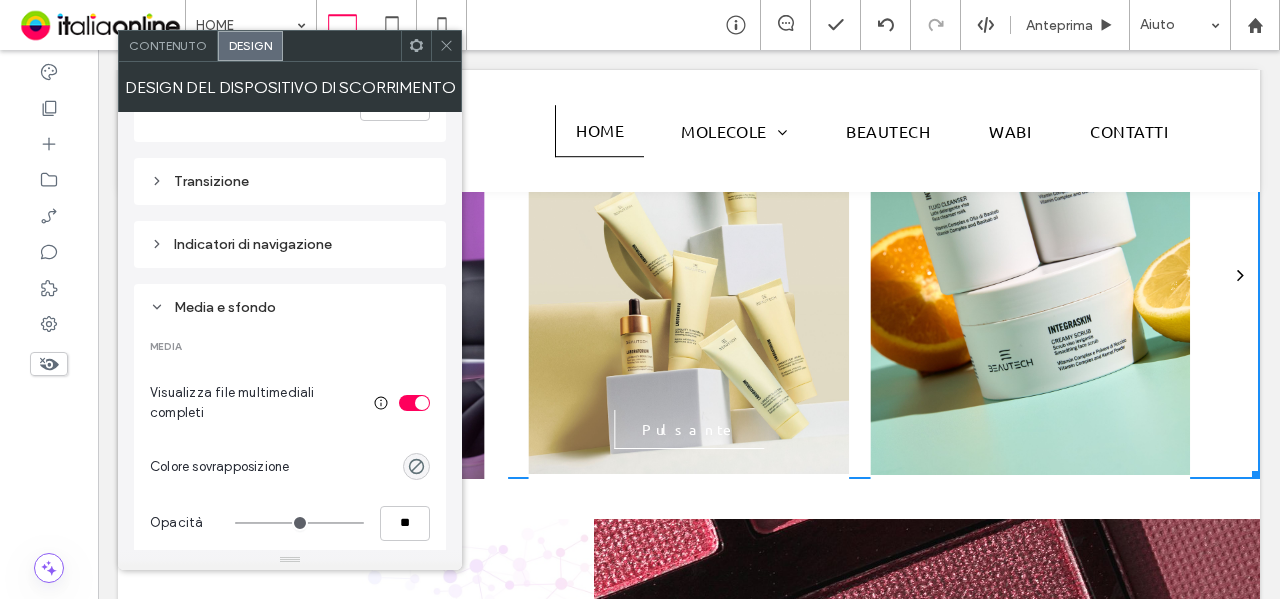 scroll, scrollTop: 300, scrollLeft: 0, axis: vertical 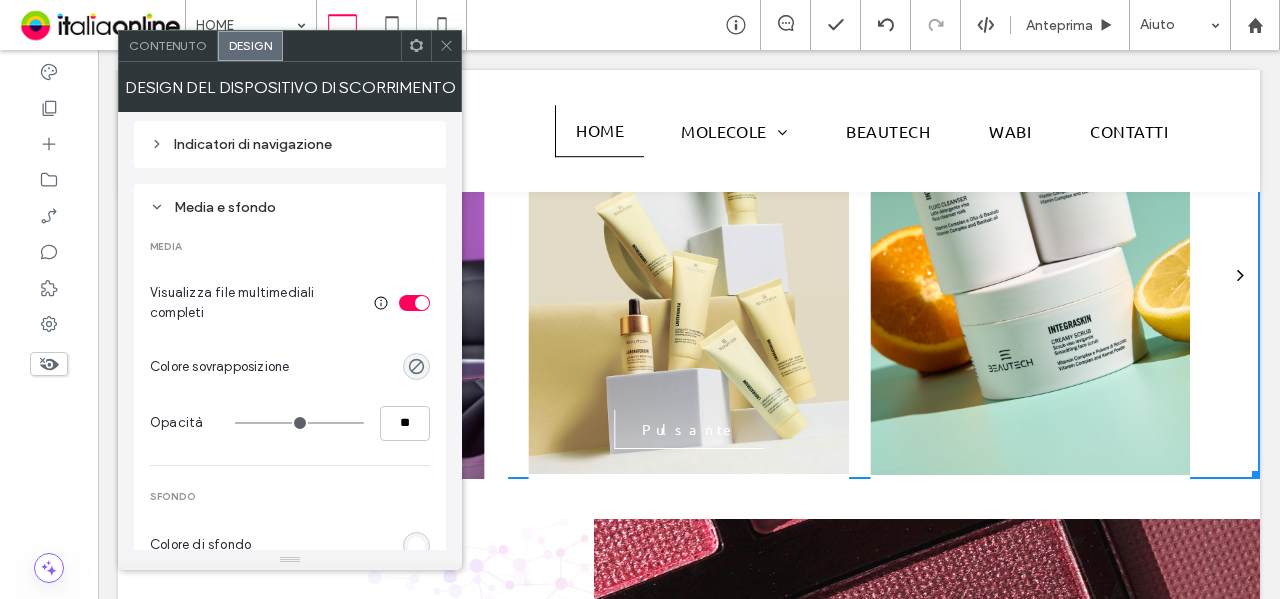 click at bounding box center (414, 303) 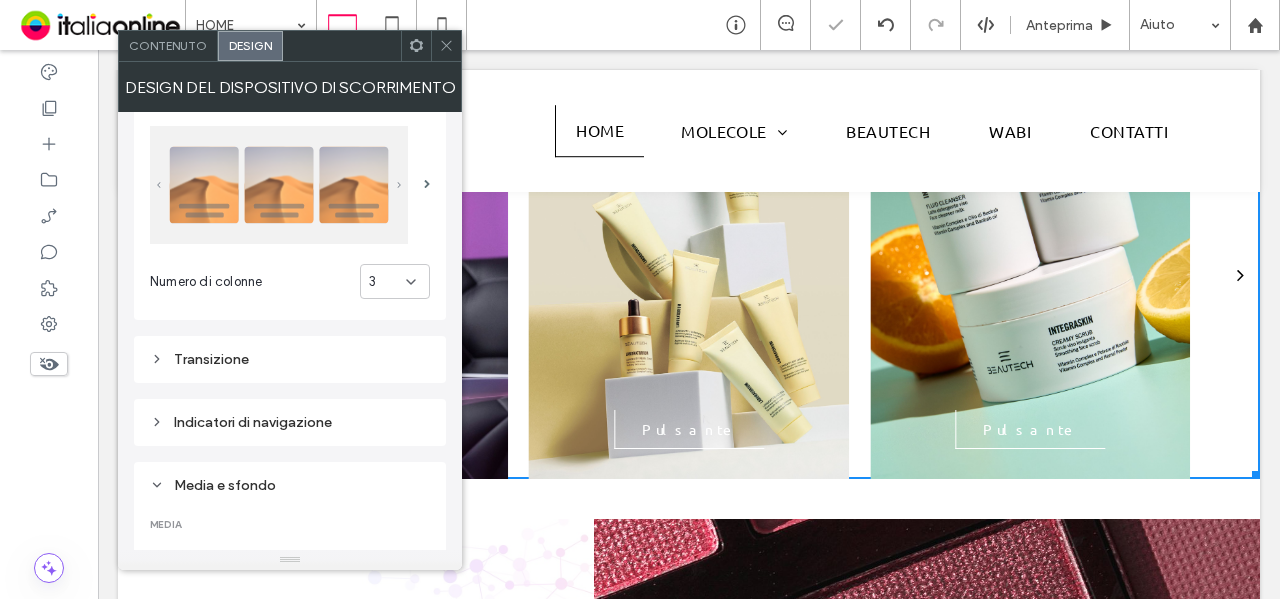 scroll, scrollTop: 0, scrollLeft: 0, axis: both 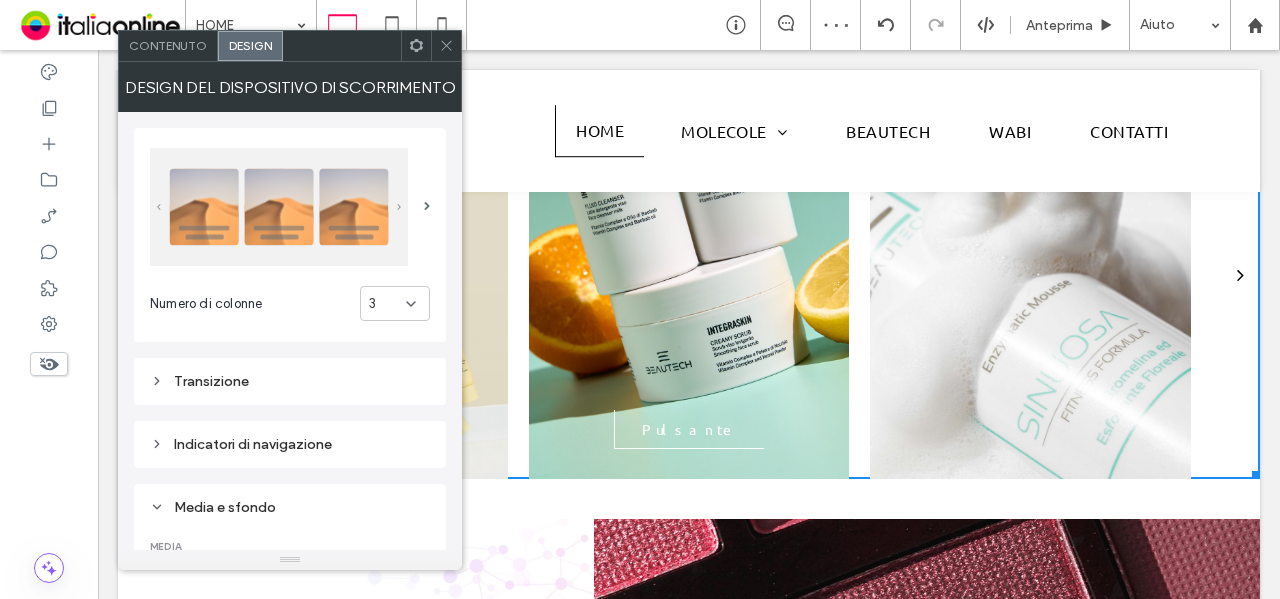 click on "Contenuto" at bounding box center [168, 45] 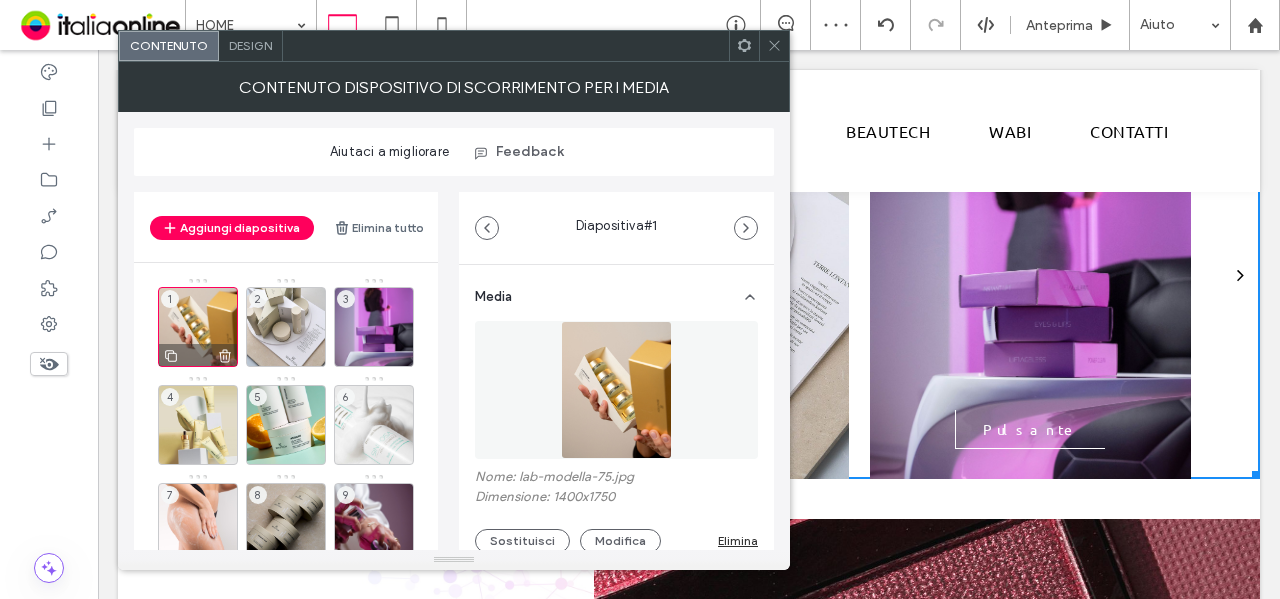 click on "1" at bounding box center [198, 327] 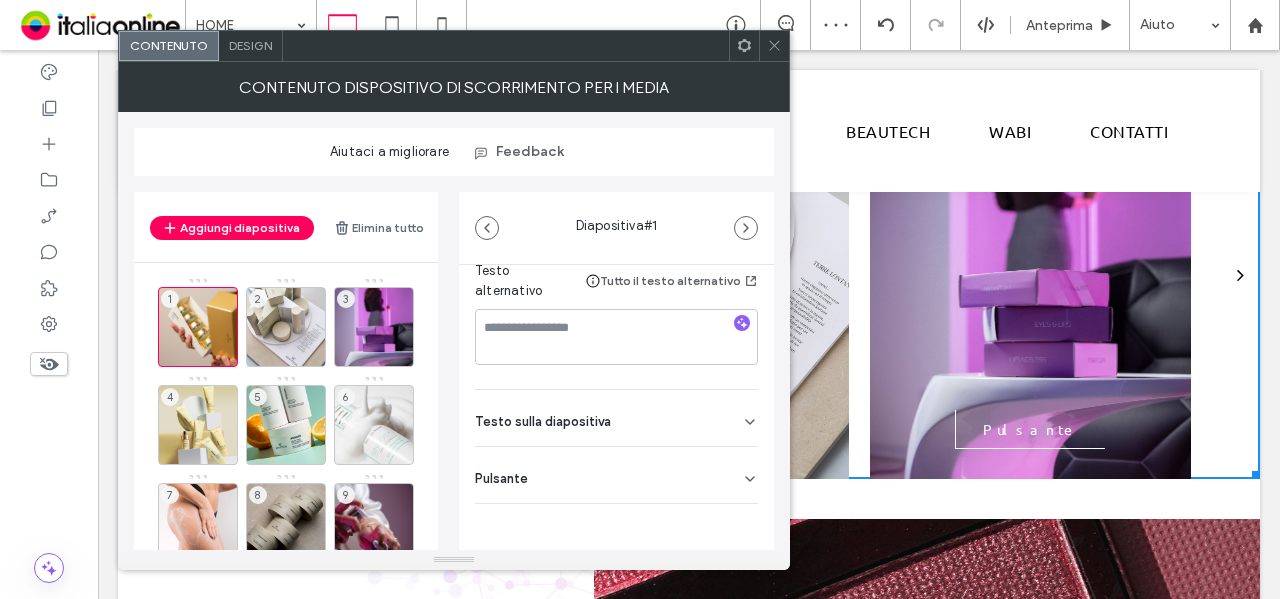 click on "Pulsante" at bounding box center [616, 475] 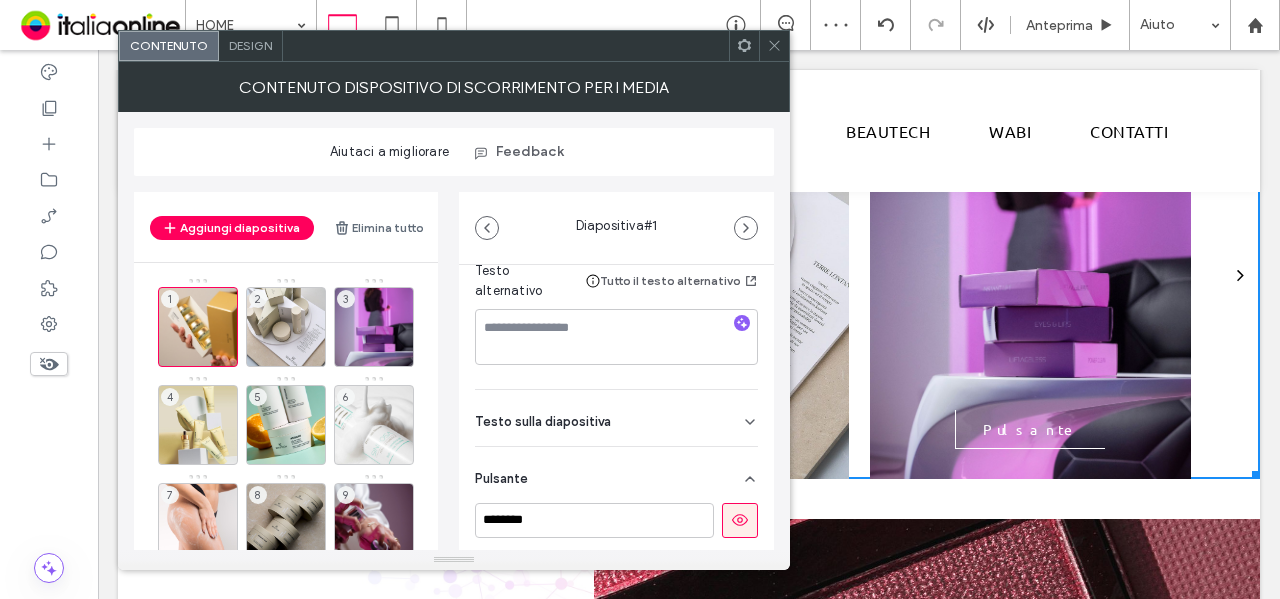 scroll, scrollTop: 362, scrollLeft: 0, axis: vertical 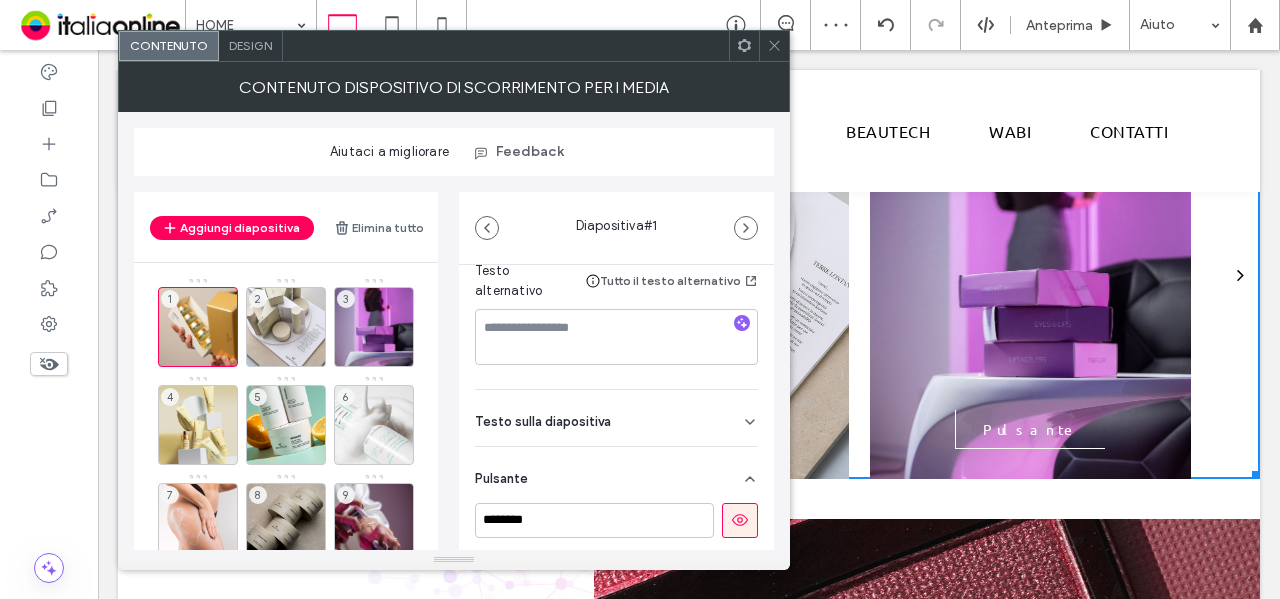 click 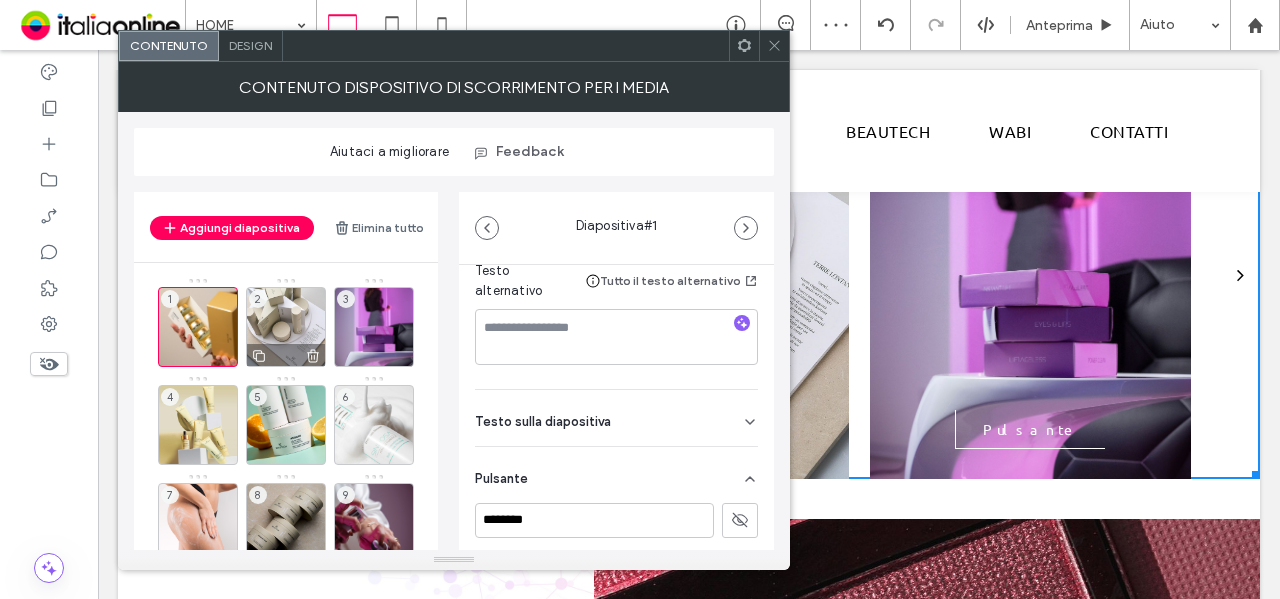 click on "2" at bounding box center (286, 327) 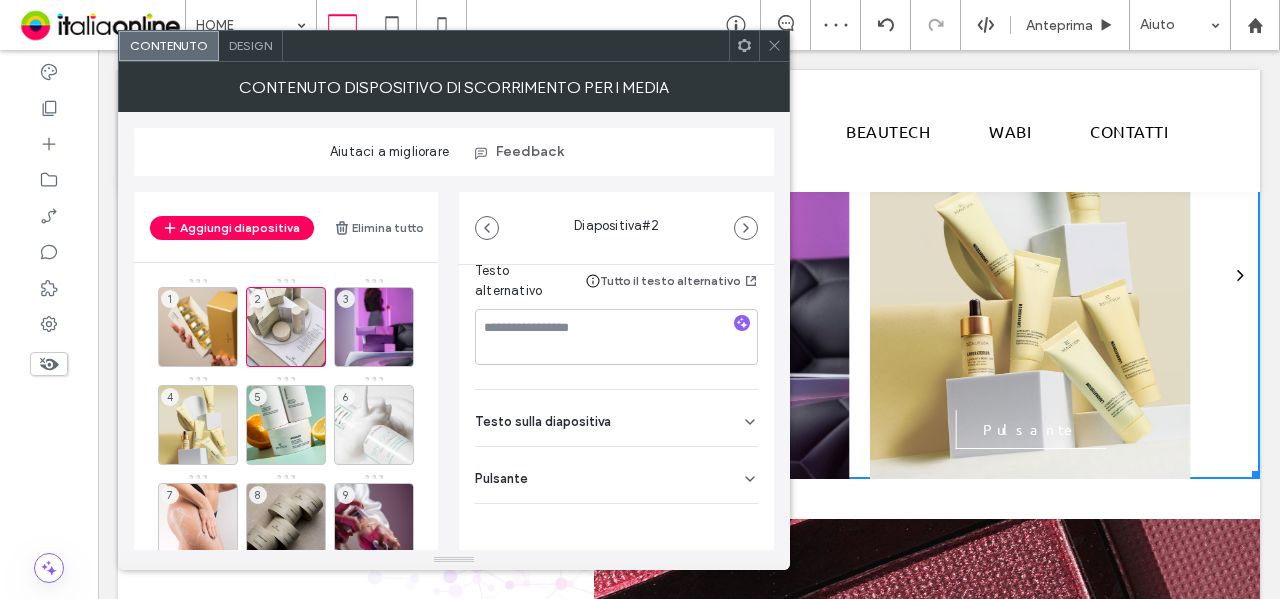 click on "Pulsante" at bounding box center [616, 475] 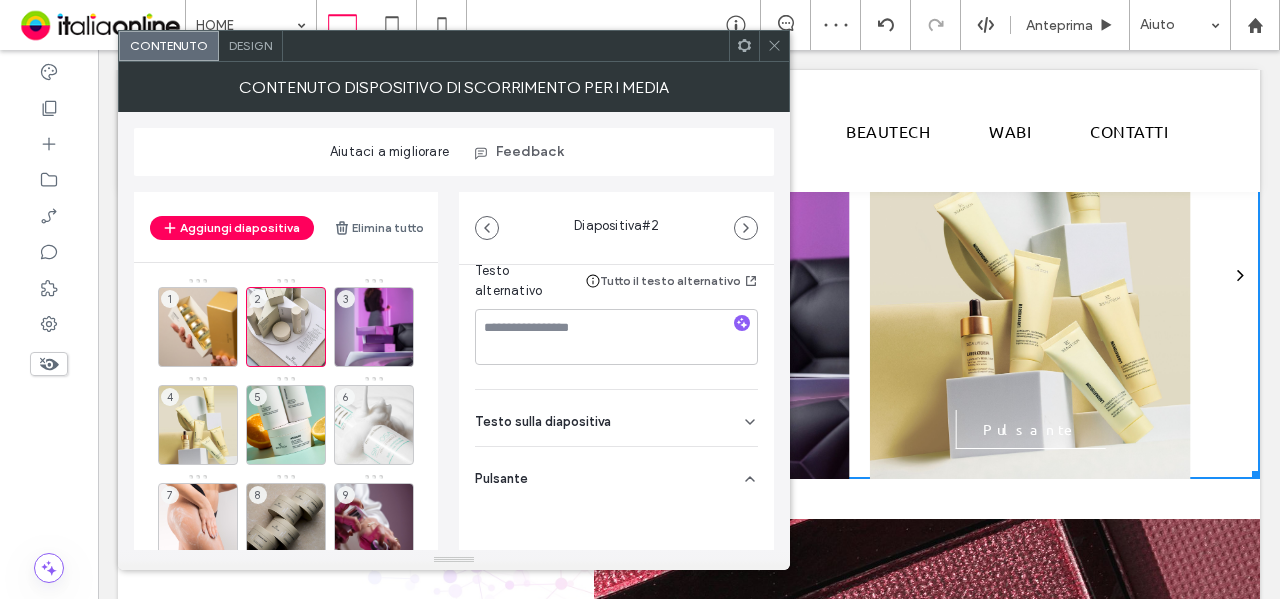 scroll, scrollTop: 362, scrollLeft: 0, axis: vertical 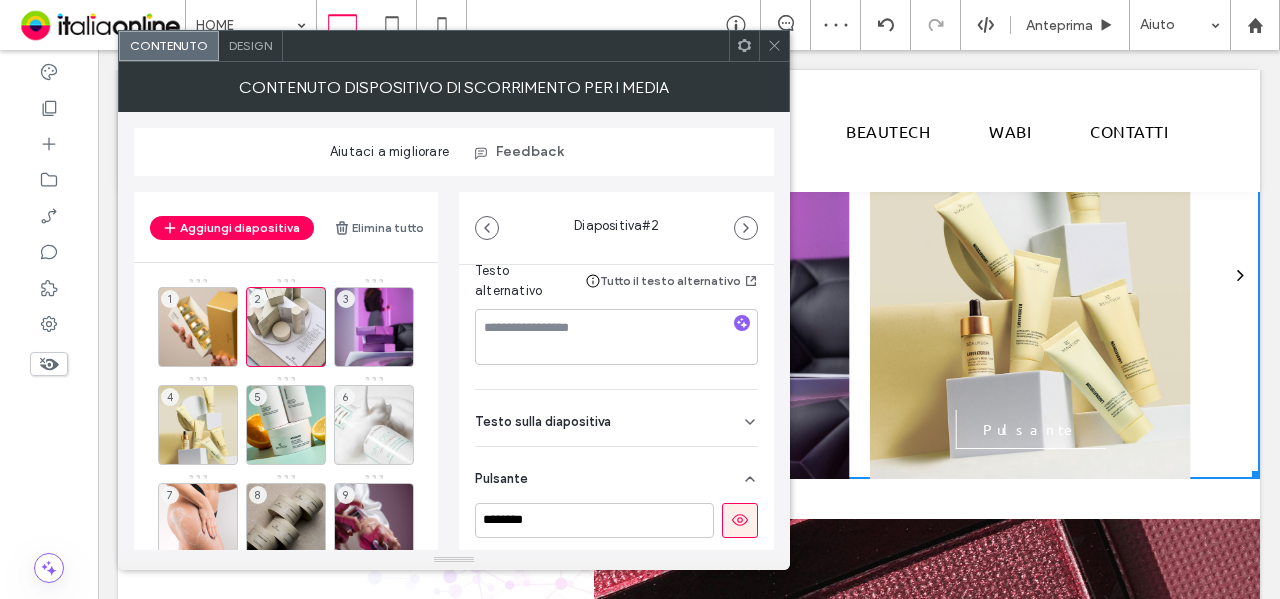 click at bounding box center [740, 520] 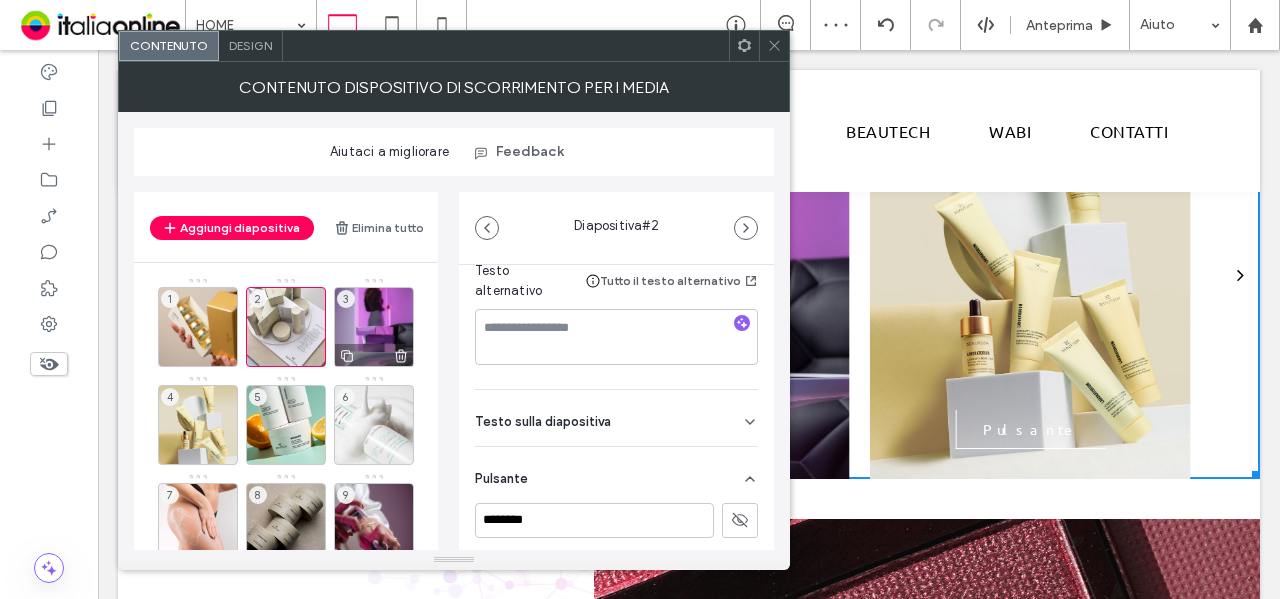 click on "3" at bounding box center (374, 327) 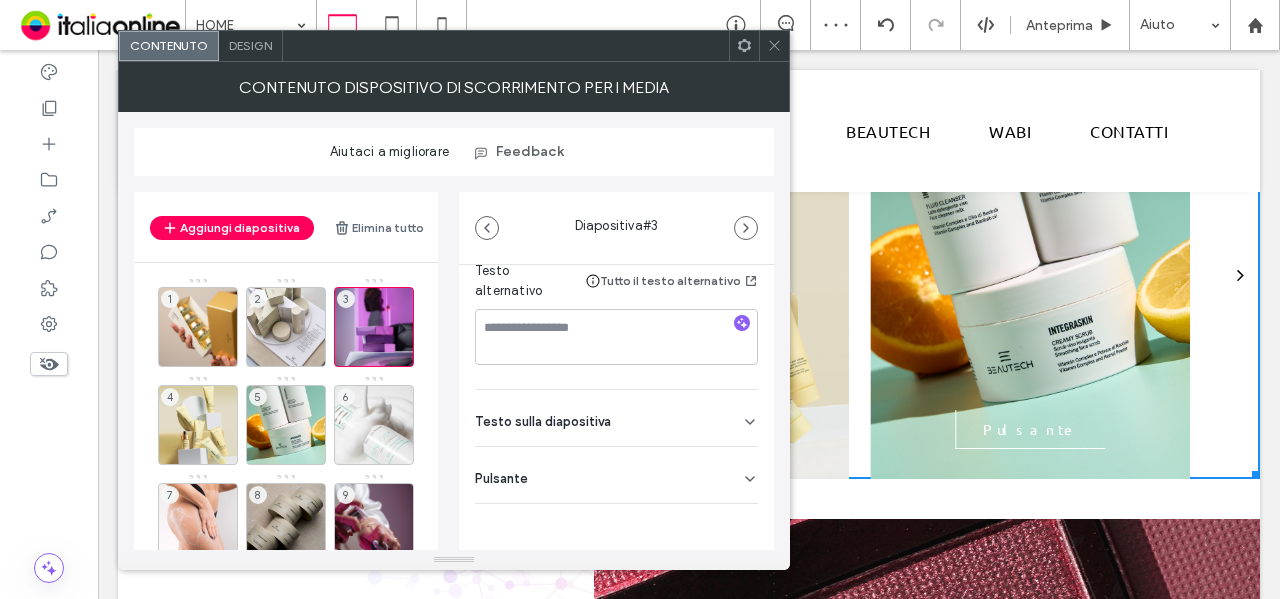 drag, startPoint x: 708, startPoint y: 473, endPoint x: 733, endPoint y: 518, distance: 51.47815 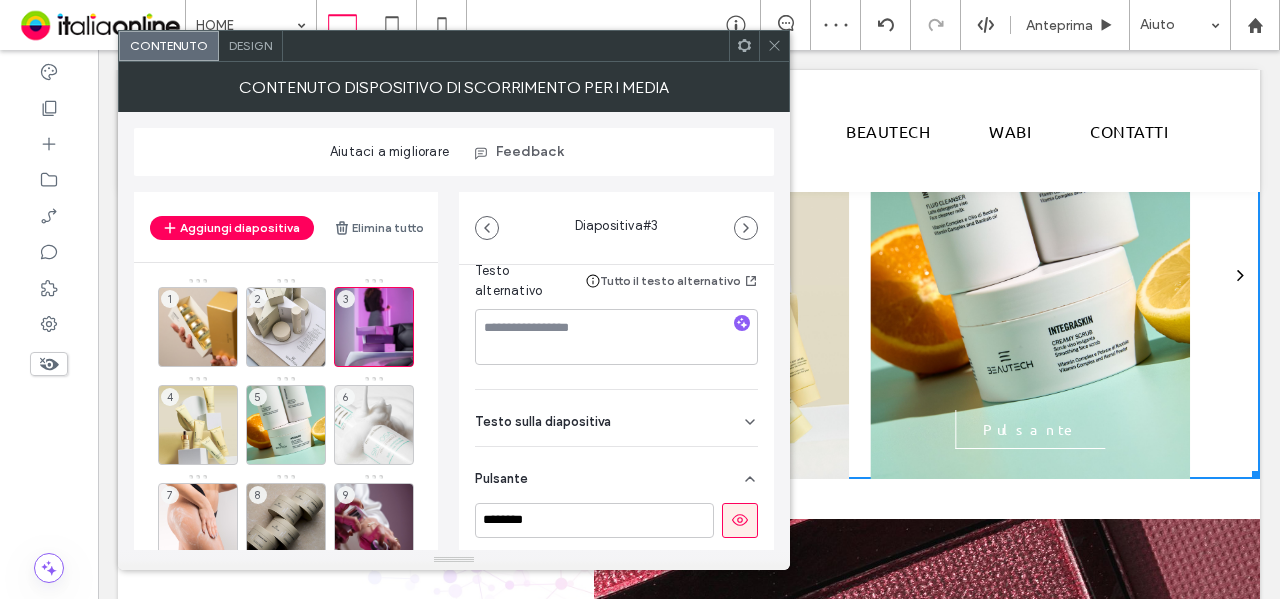 scroll, scrollTop: 362, scrollLeft: 0, axis: vertical 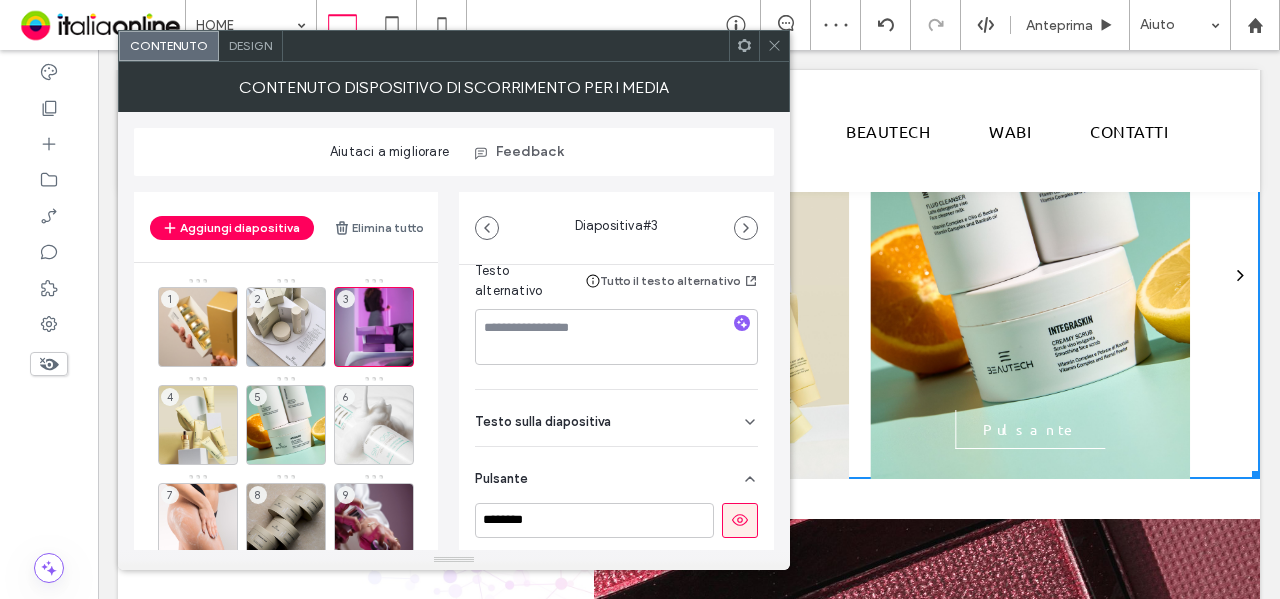 drag, startPoint x: 734, startPoint y: 525, endPoint x: 558, endPoint y: 519, distance: 176.10225 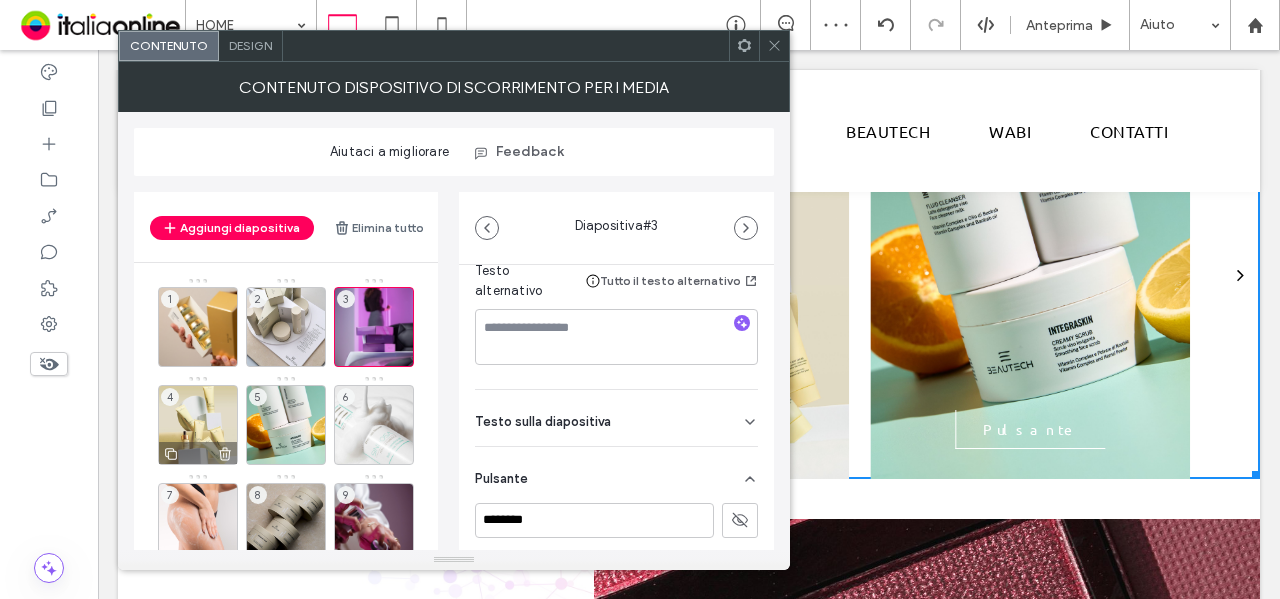 click on "4" at bounding box center (198, 425) 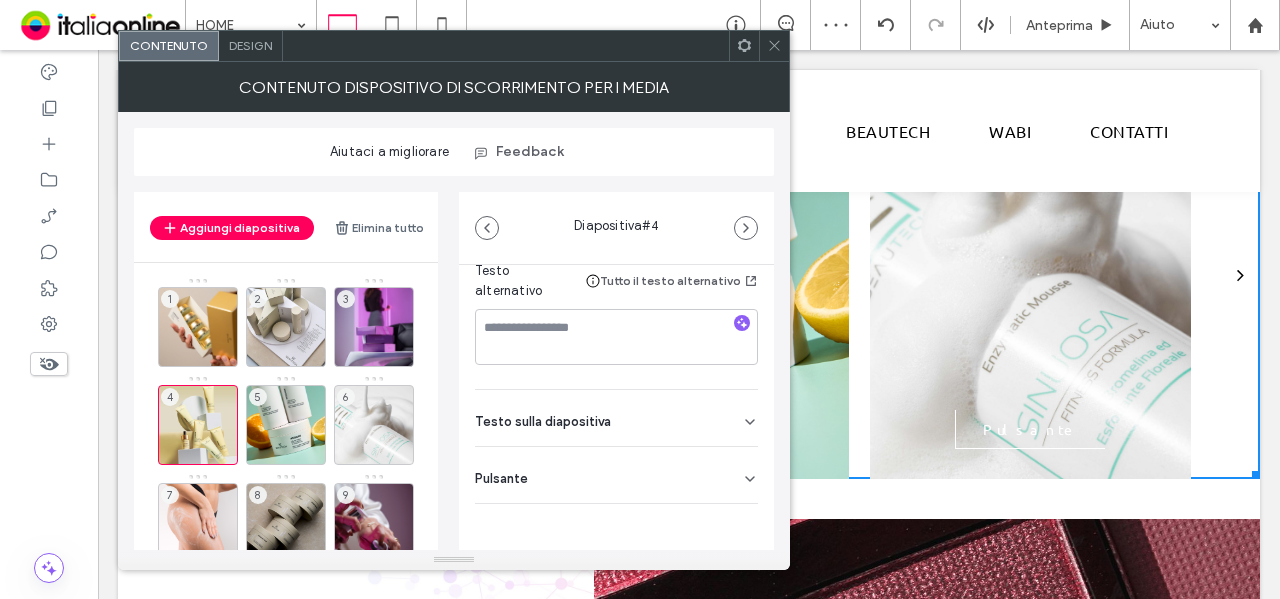 click on "Pulsante" at bounding box center (616, 475) 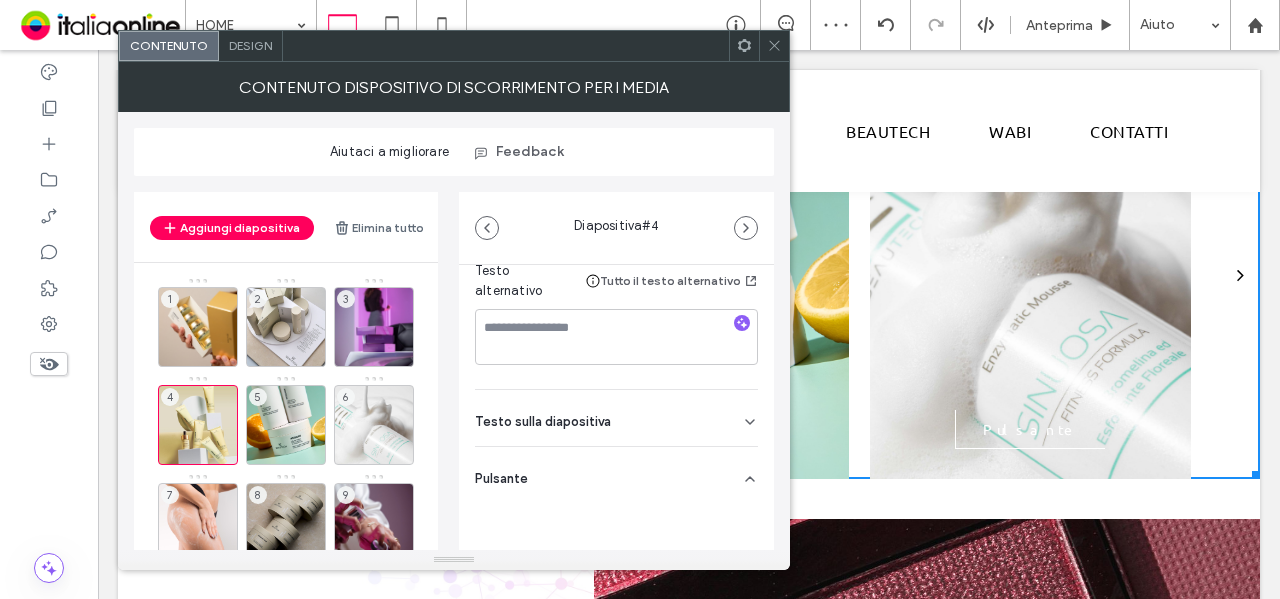 scroll, scrollTop: 362, scrollLeft: 0, axis: vertical 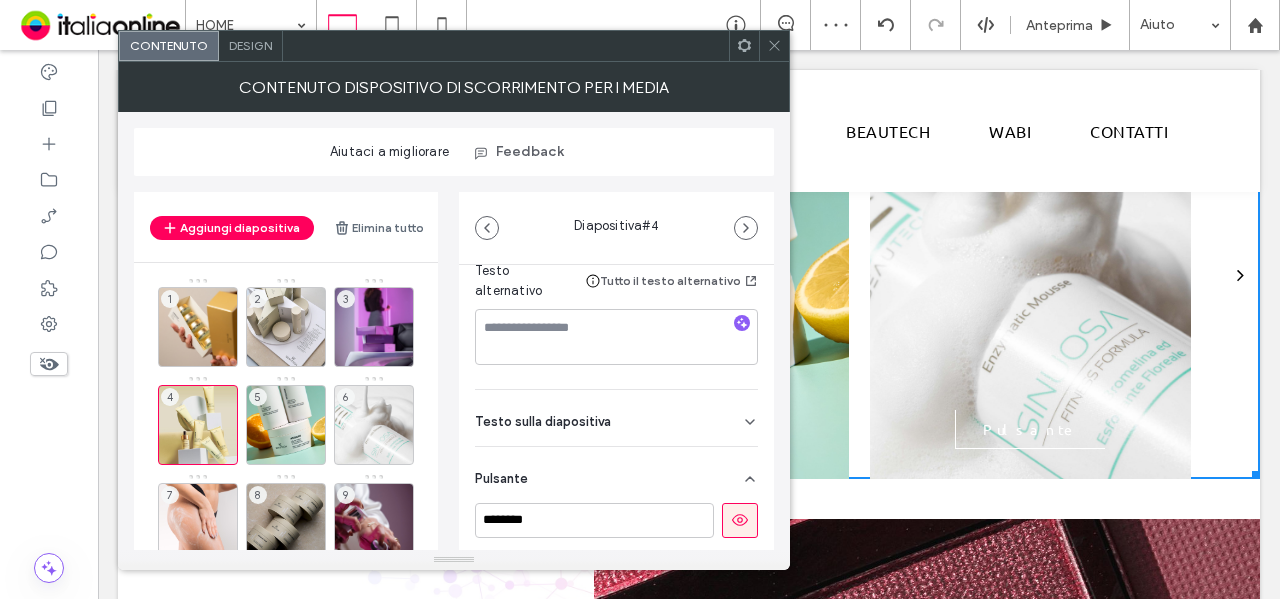 click 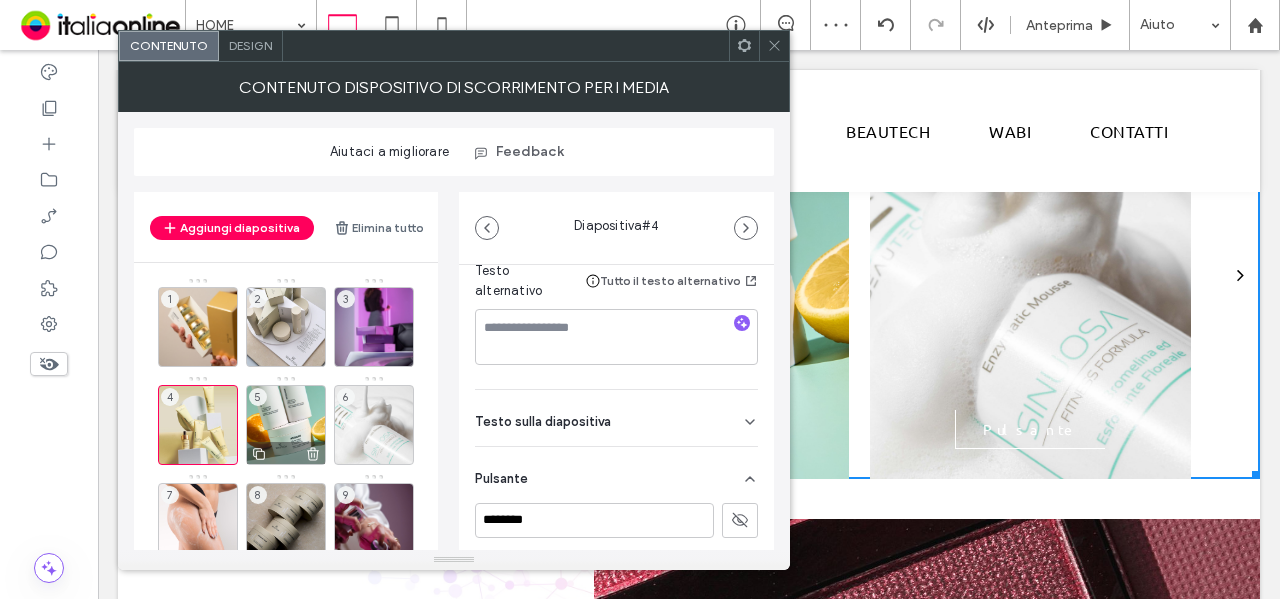 drag, startPoint x: 260, startPoint y: 397, endPoint x: 346, endPoint y: 403, distance: 86.209045 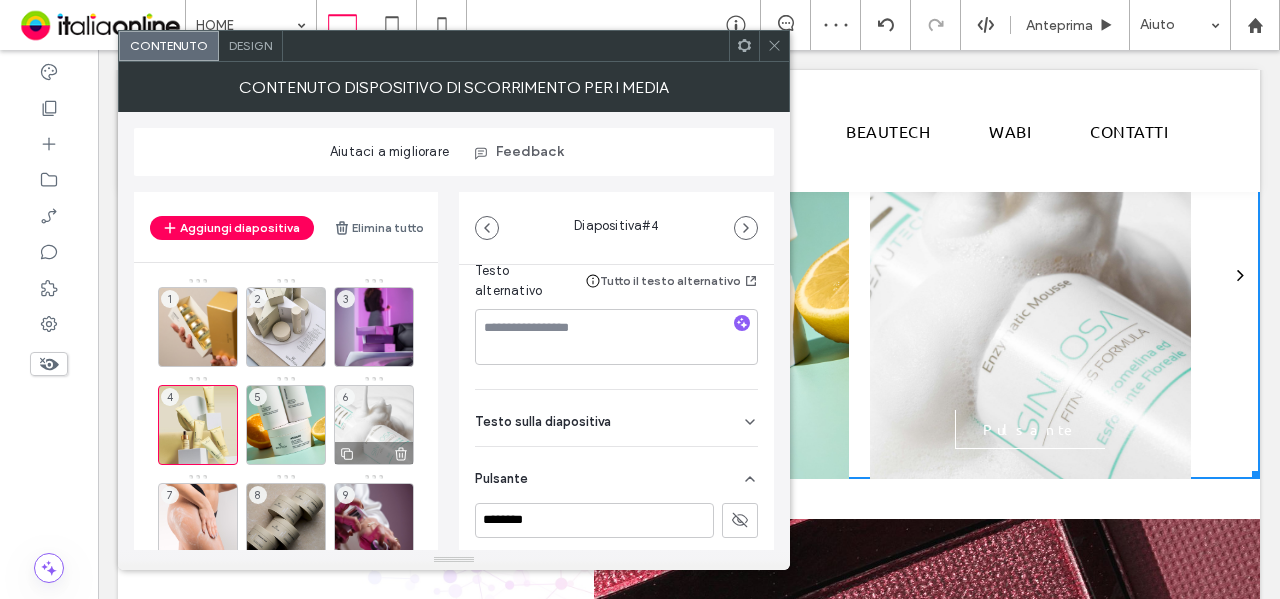 click on "5" at bounding box center (258, 397) 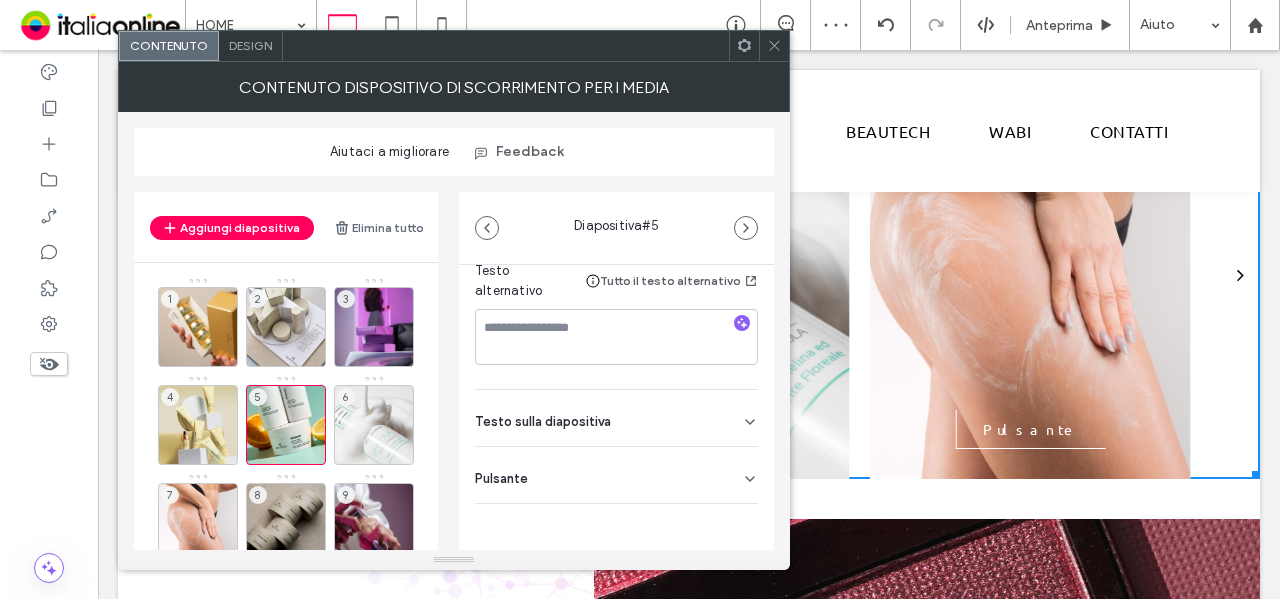 click on "Pulsante" at bounding box center [616, 475] 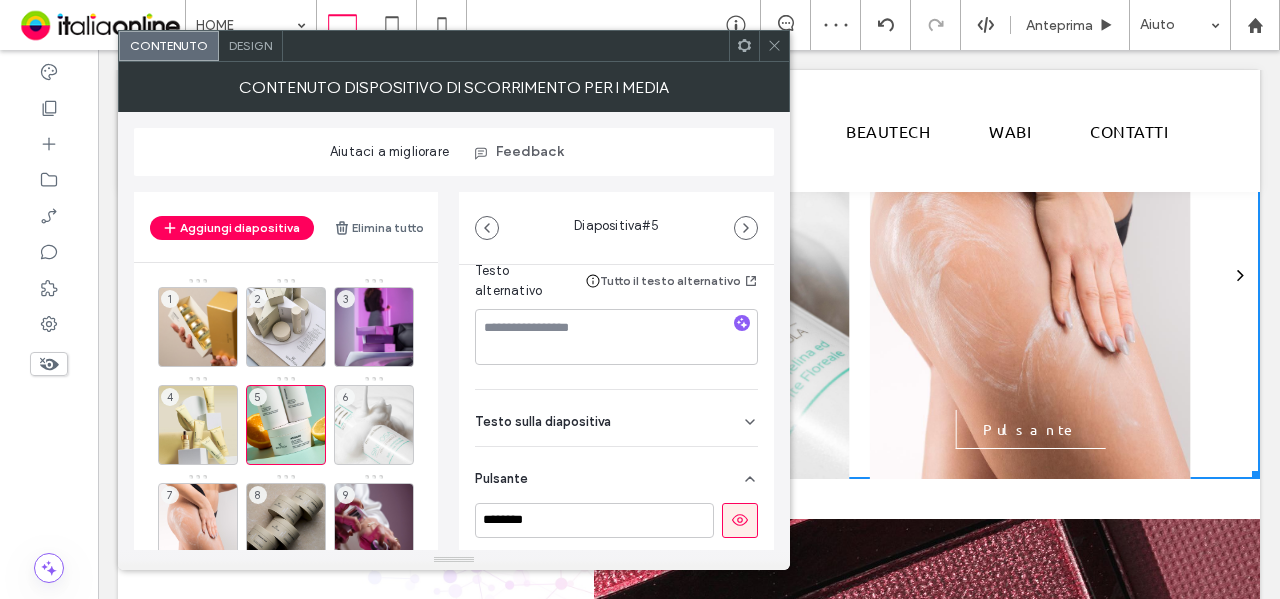 click 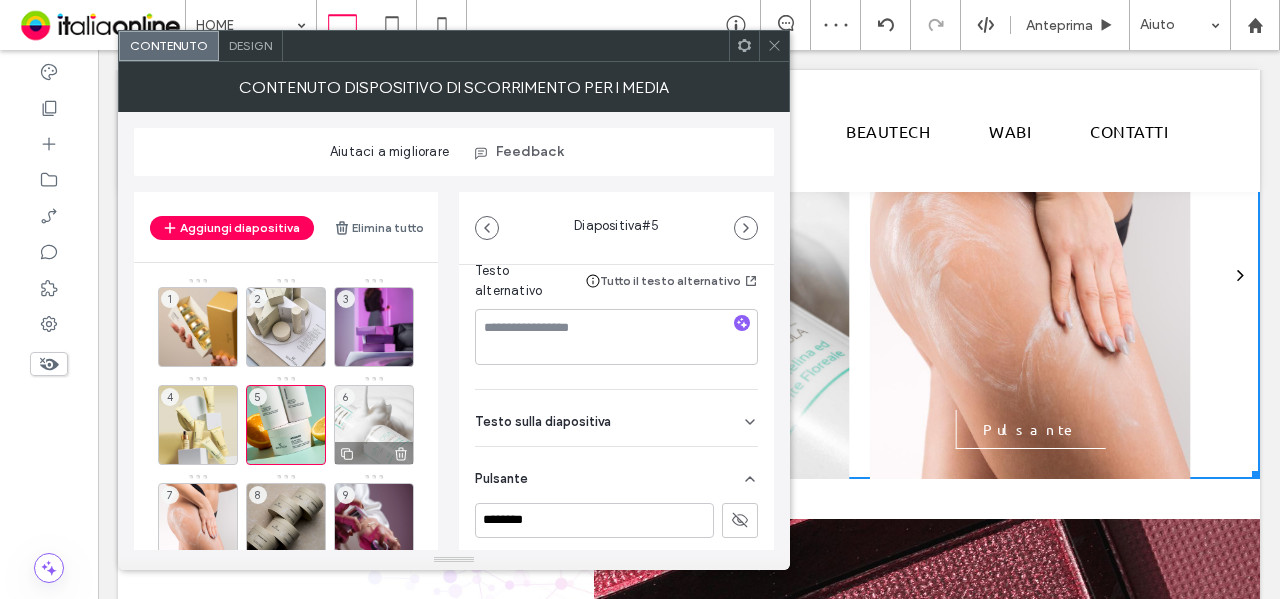 click on "6" at bounding box center [374, 425] 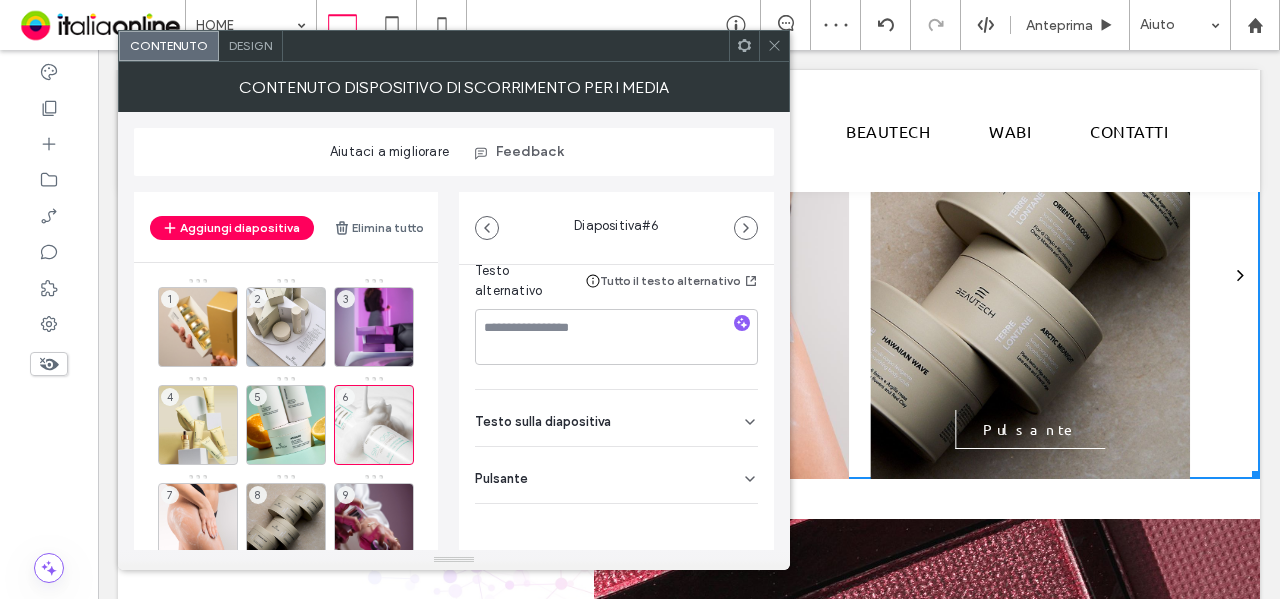 click on "Pulsante" at bounding box center (616, 475) 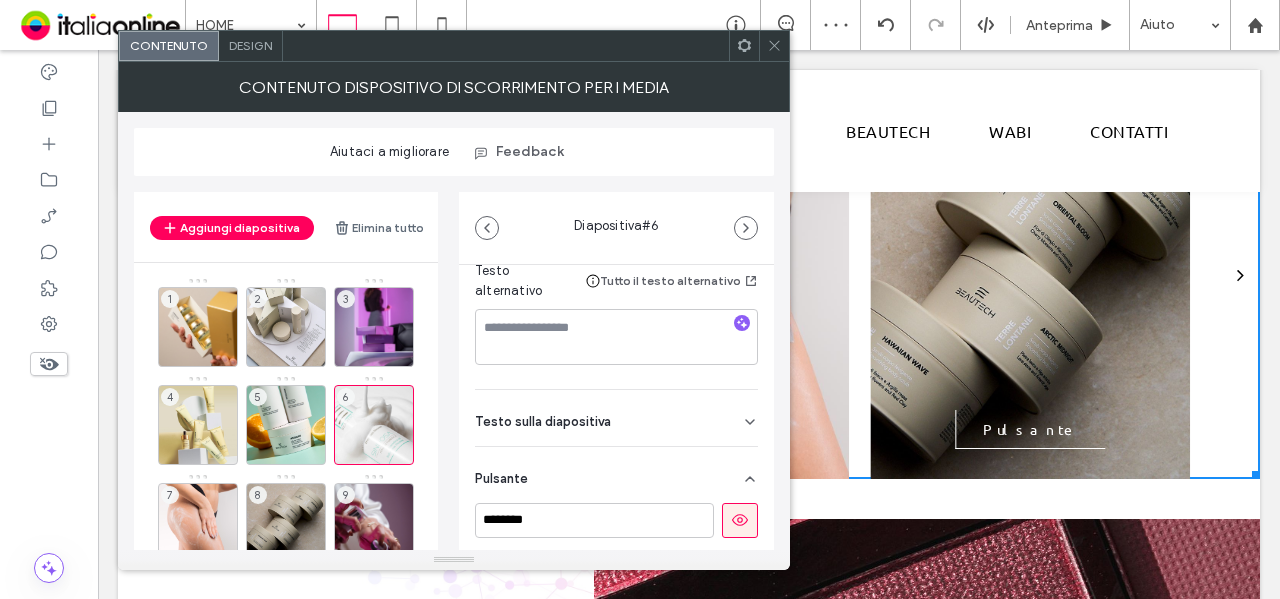 scroll, scrollTop: 362, scrollLeft: 0, axis: vertical 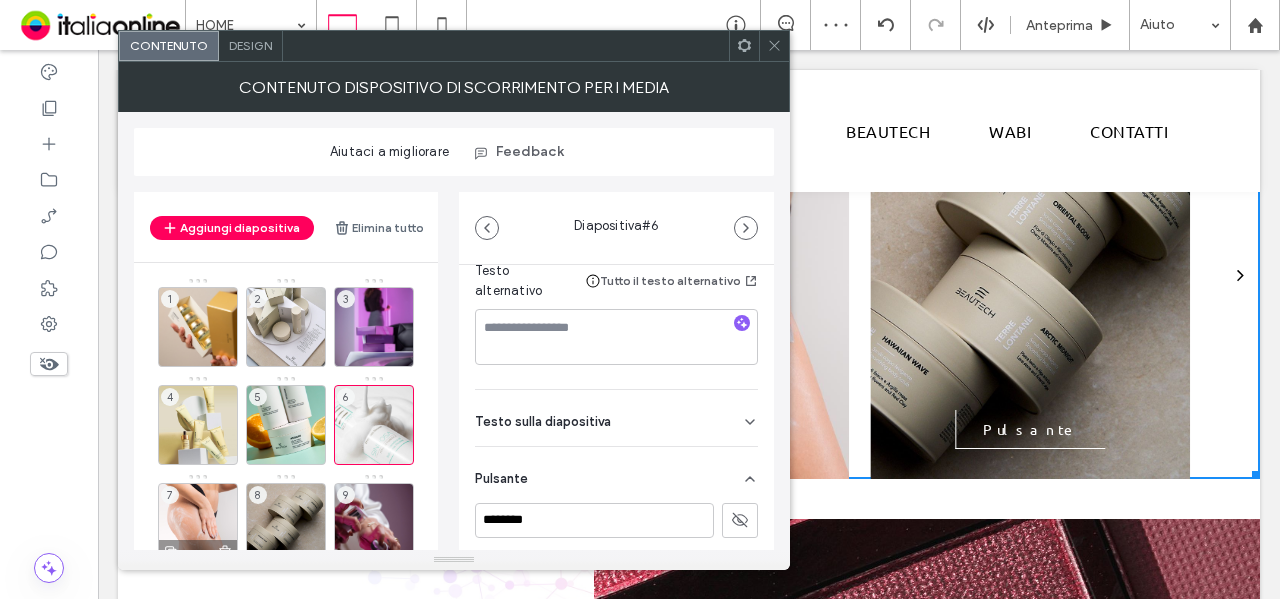 click on "7" at bounding box center [198, 523] 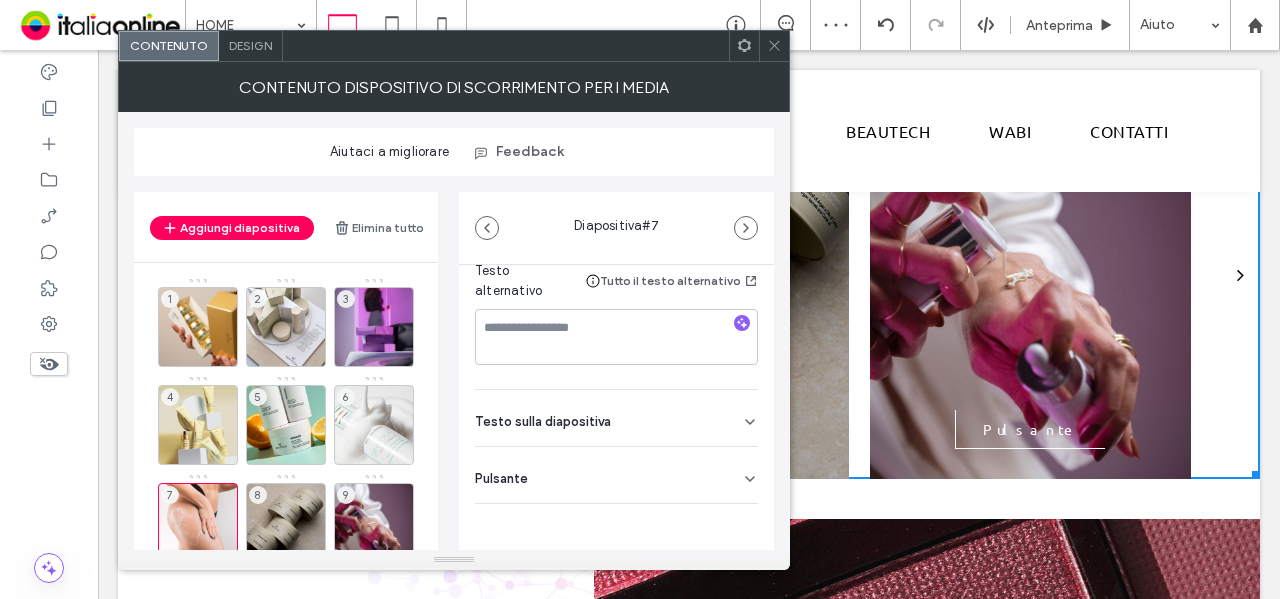 click on "Pulsante" at bounding box center (616, 475) 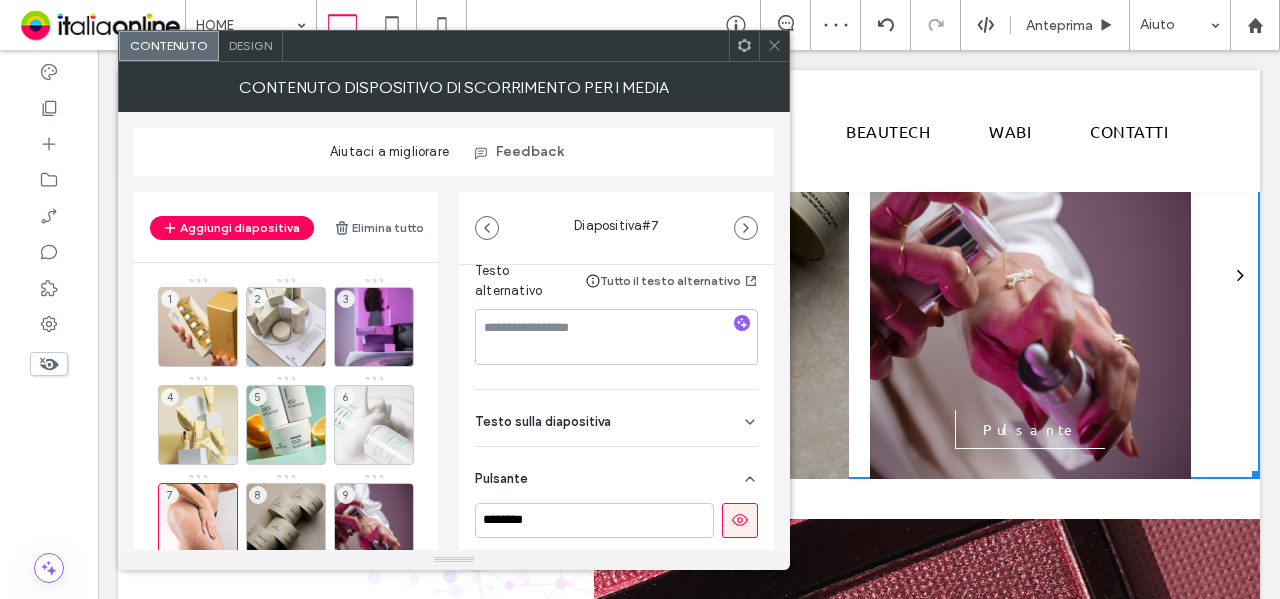click 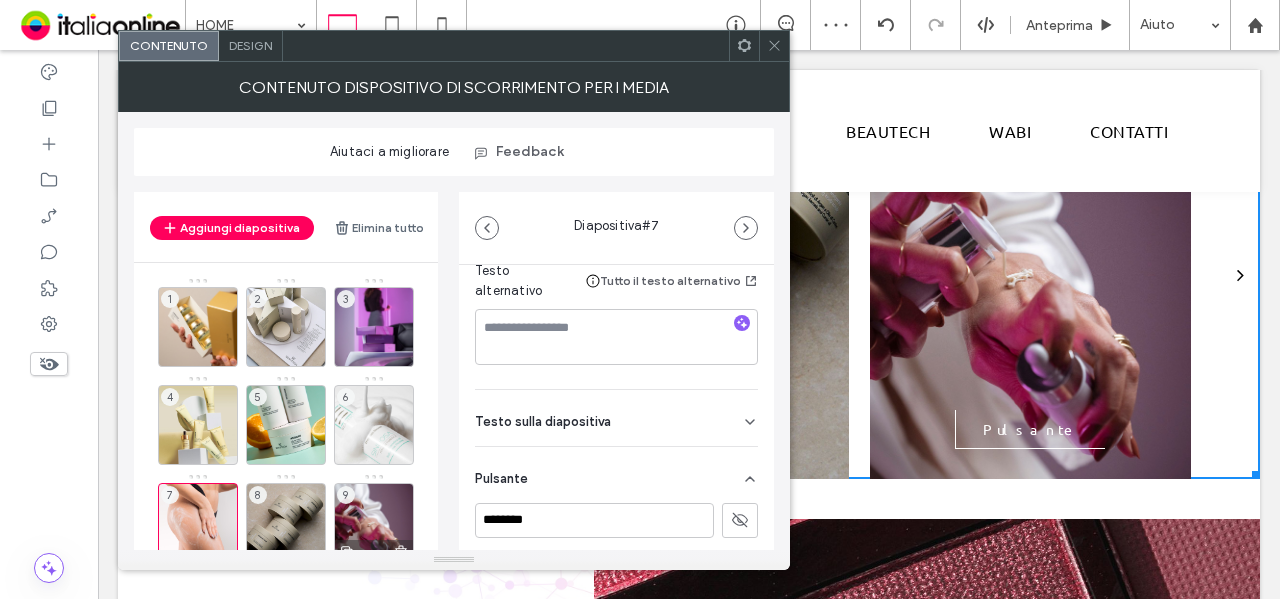 drag, startPoint x: 297, startPoint y: 501, endPoint x: 342, endPoint y: 493, distance: 45.705578 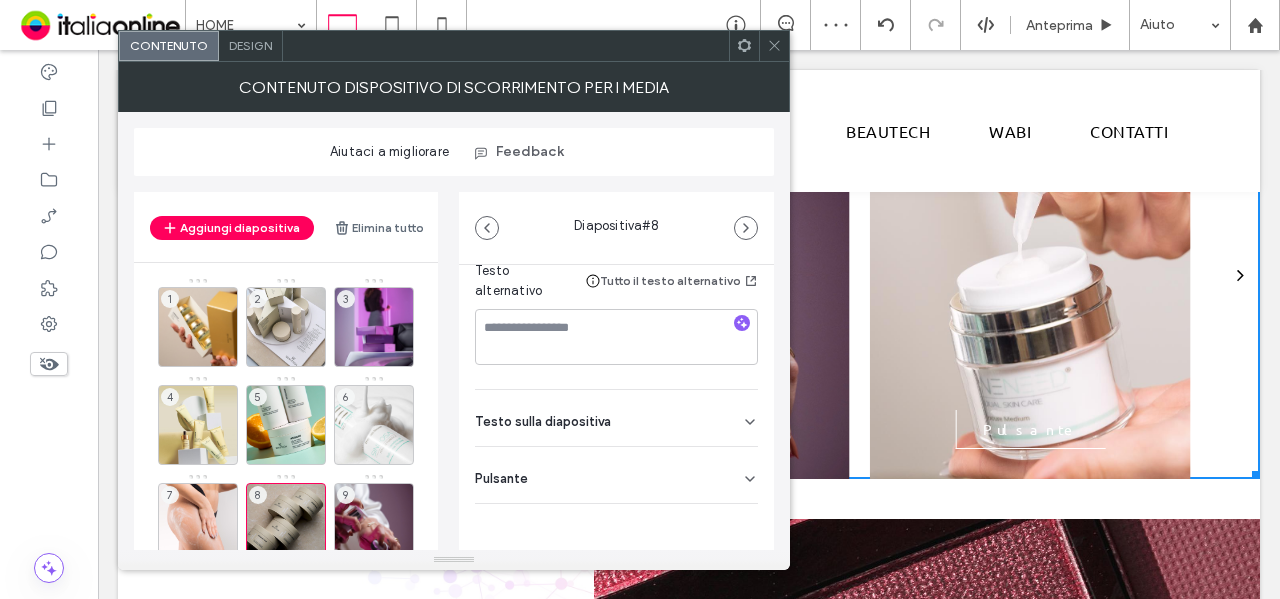 drag, startPoint x: 746, startPoint y: 501, endPoint x: 747, endPoint y: 489, distance: 12.0415945 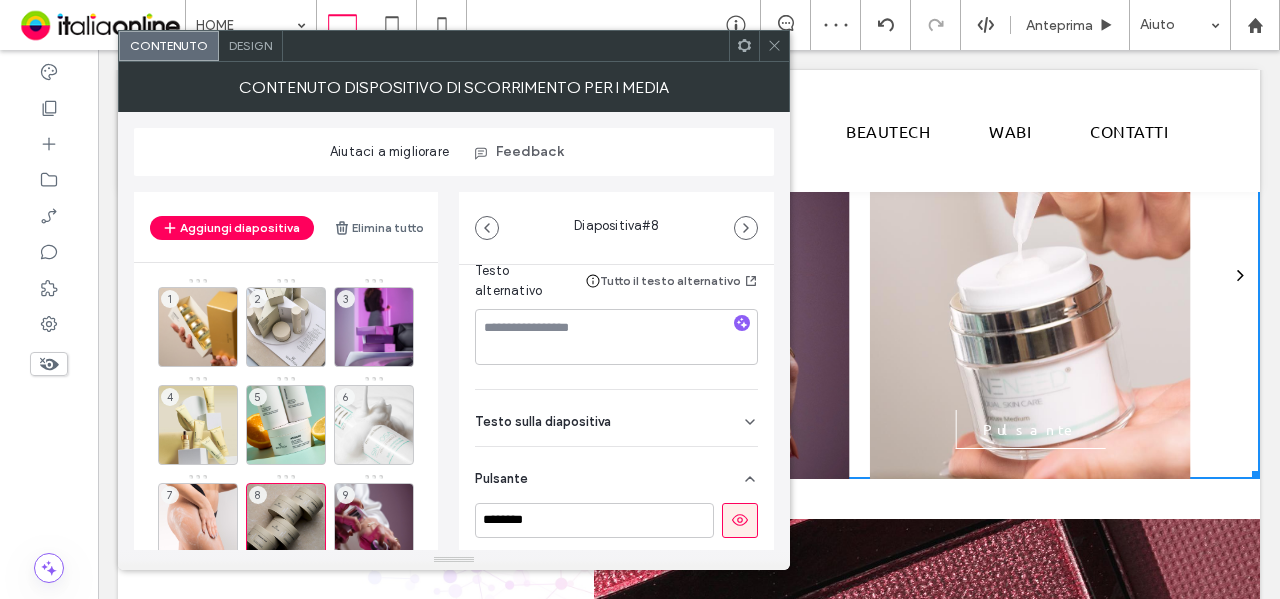 click 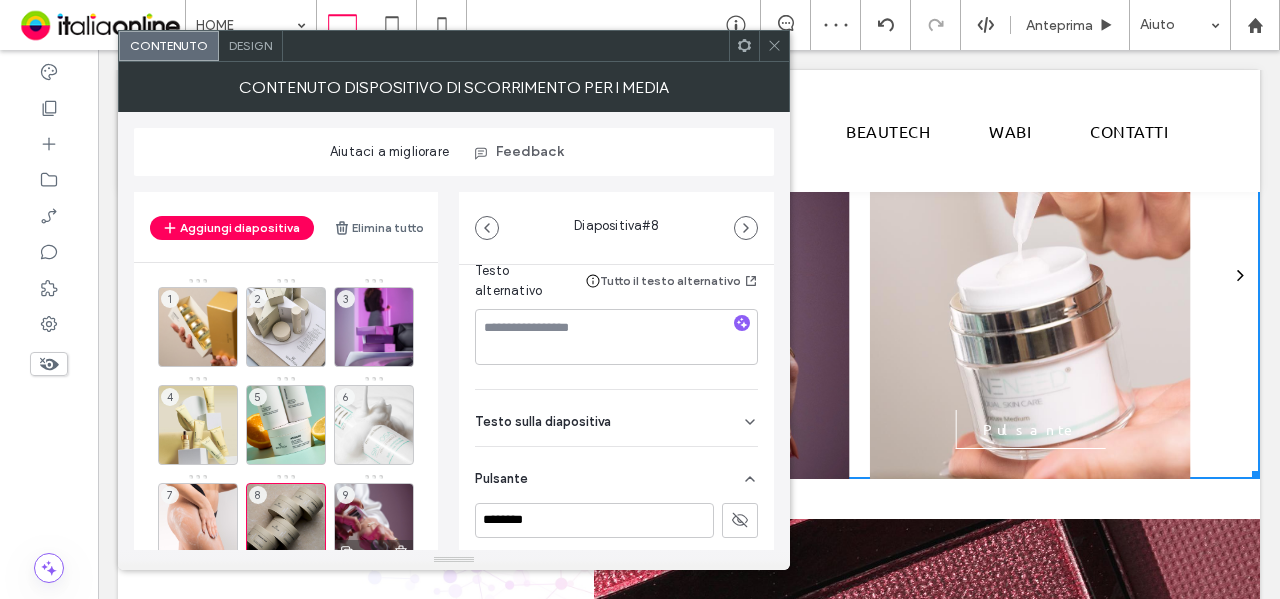 drag, startPoint x: 380, startPoint y: 500, endPoint x: 391, endPoint y: 495, distance: 12.083046 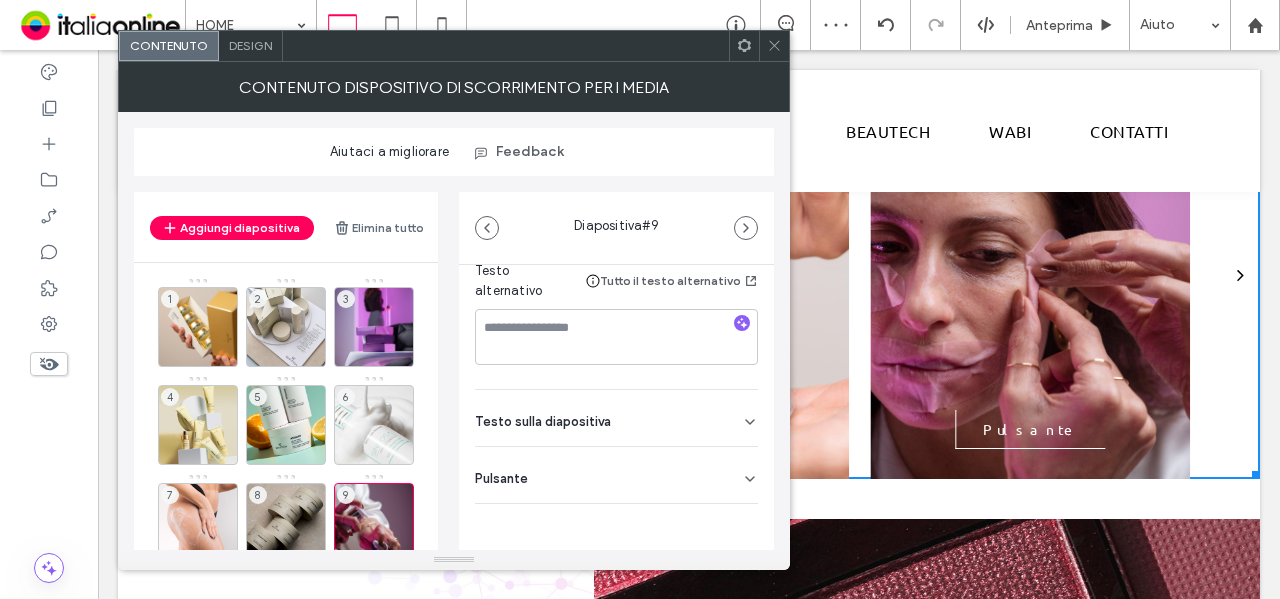 click on "Pulsante" at bounding box center [616, 475] 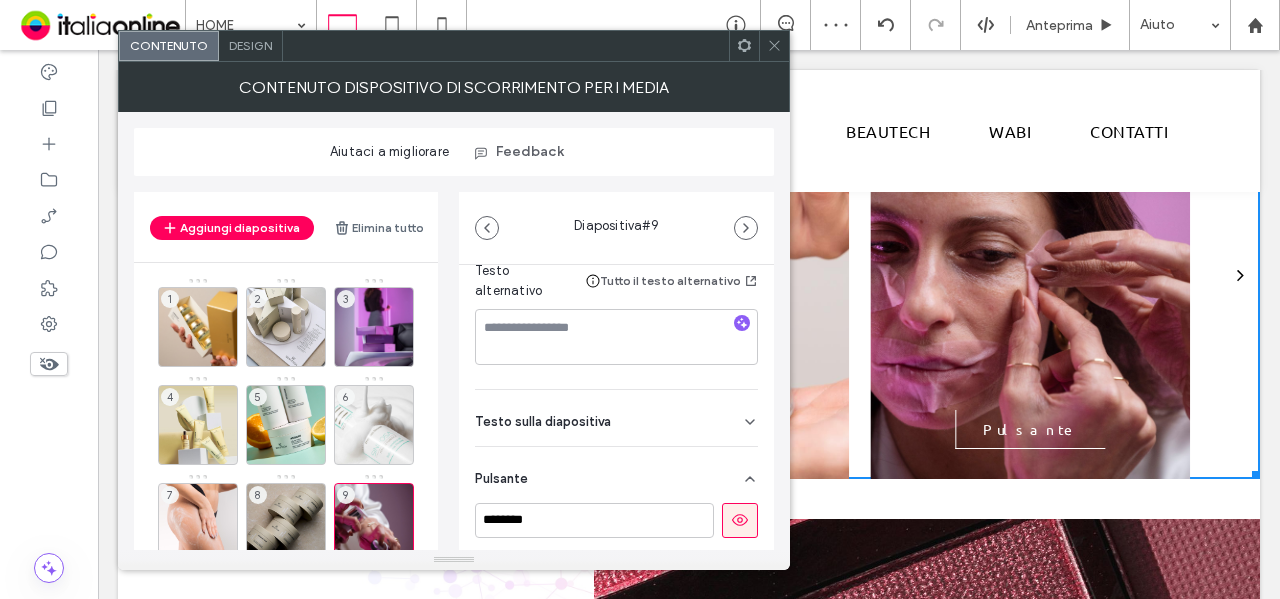 click 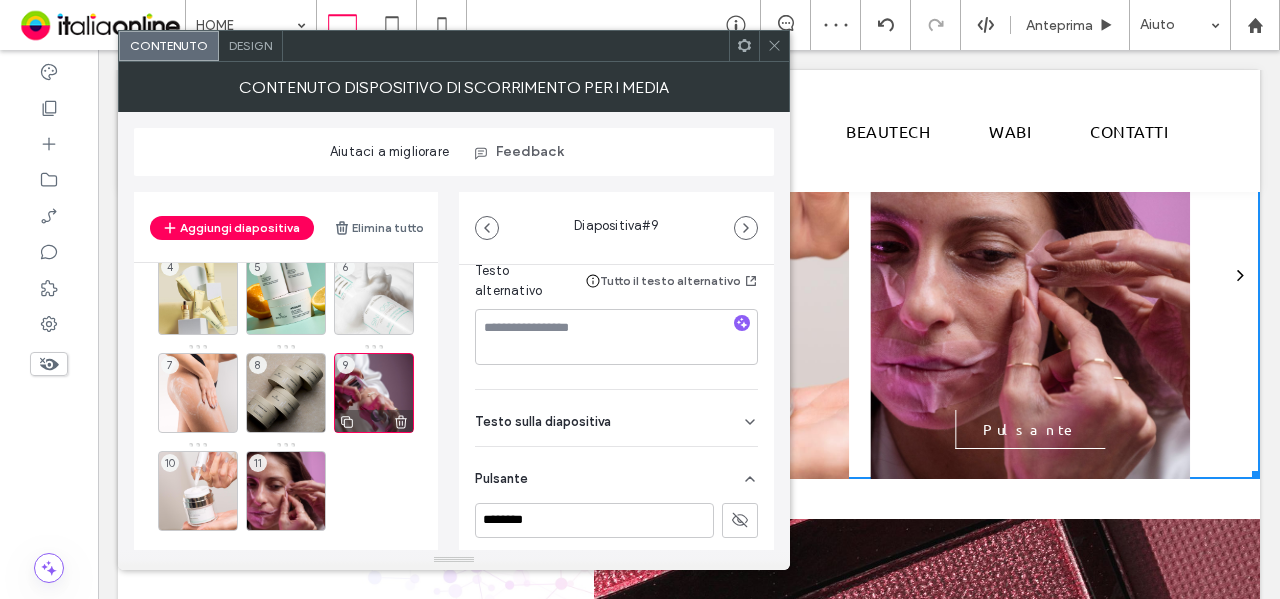 scroll, scrollTop: 145, scrollLeft: 0, axis: vertical 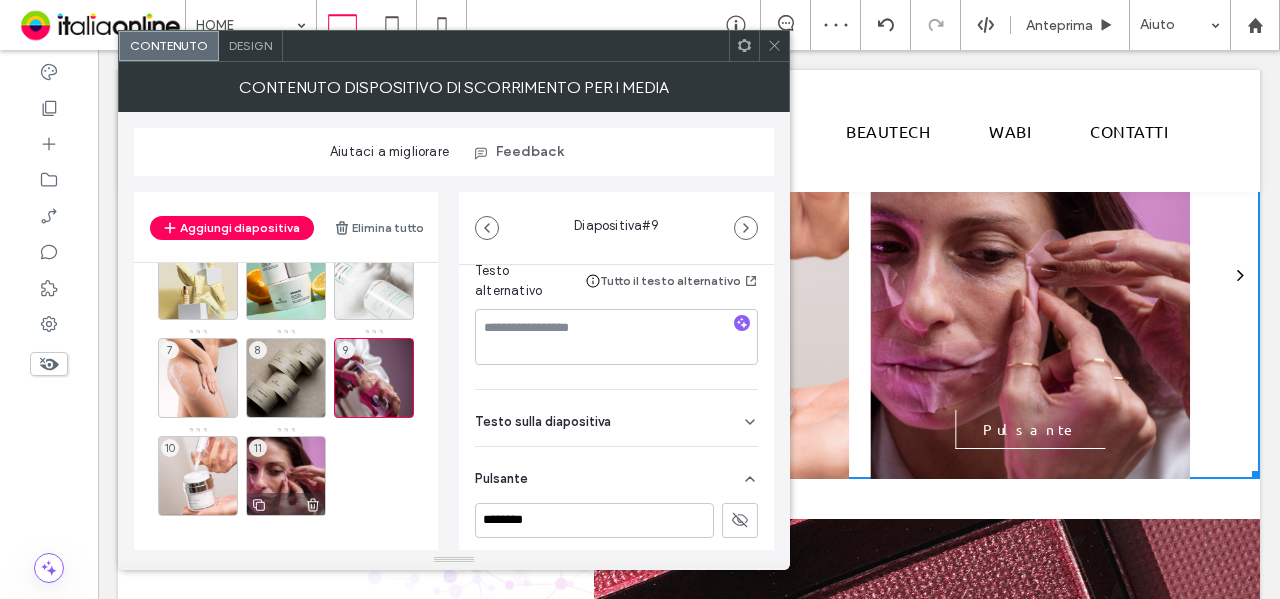 drag, startPoint x: 180, startPoint y: 461, endPoint x: 311, endPoint y: 459, distance: 131.01526 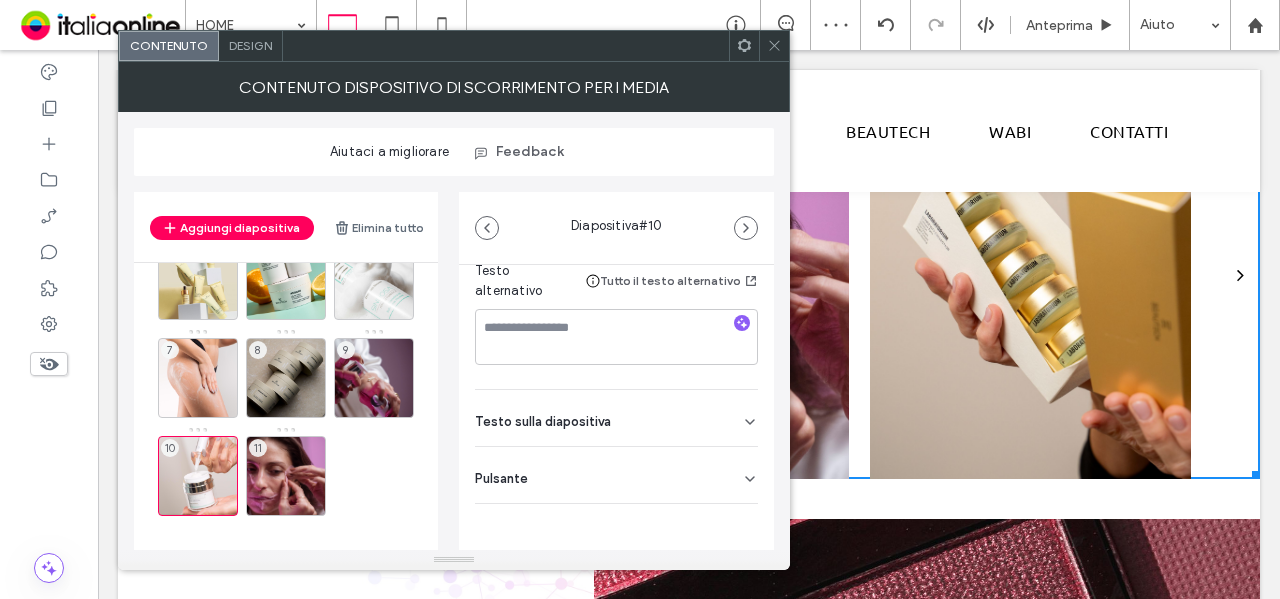 click on "Pulsante" at bounding box center [616, 475] 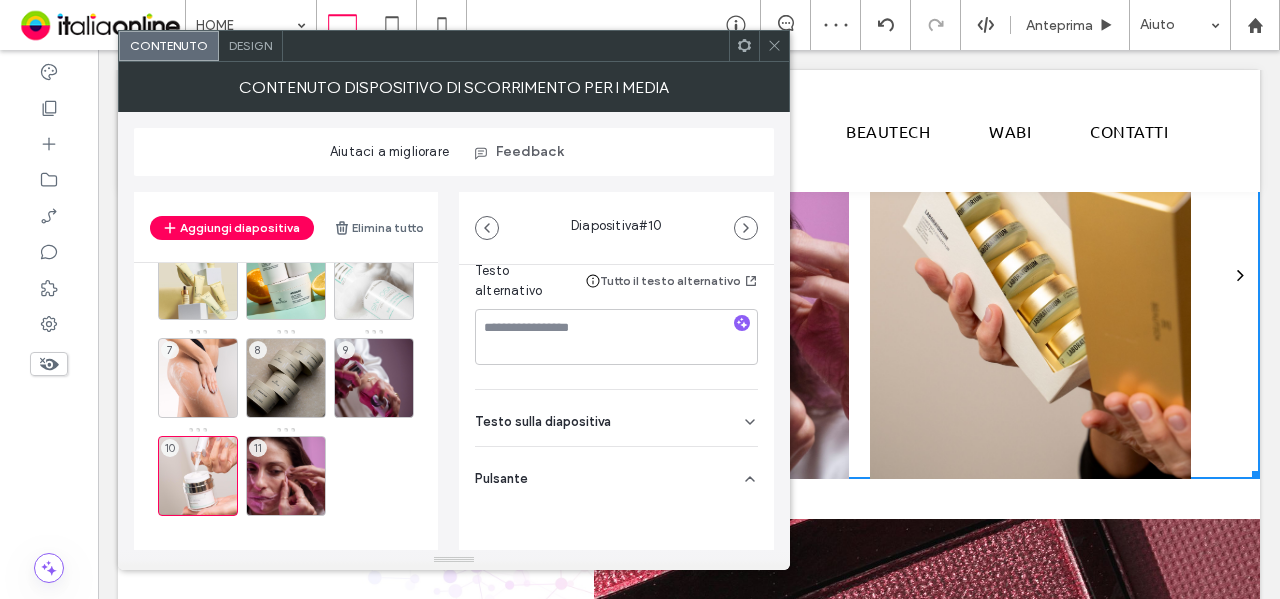 scroll, scrollTop: 362, scrollLeft: 0, axis: vertical 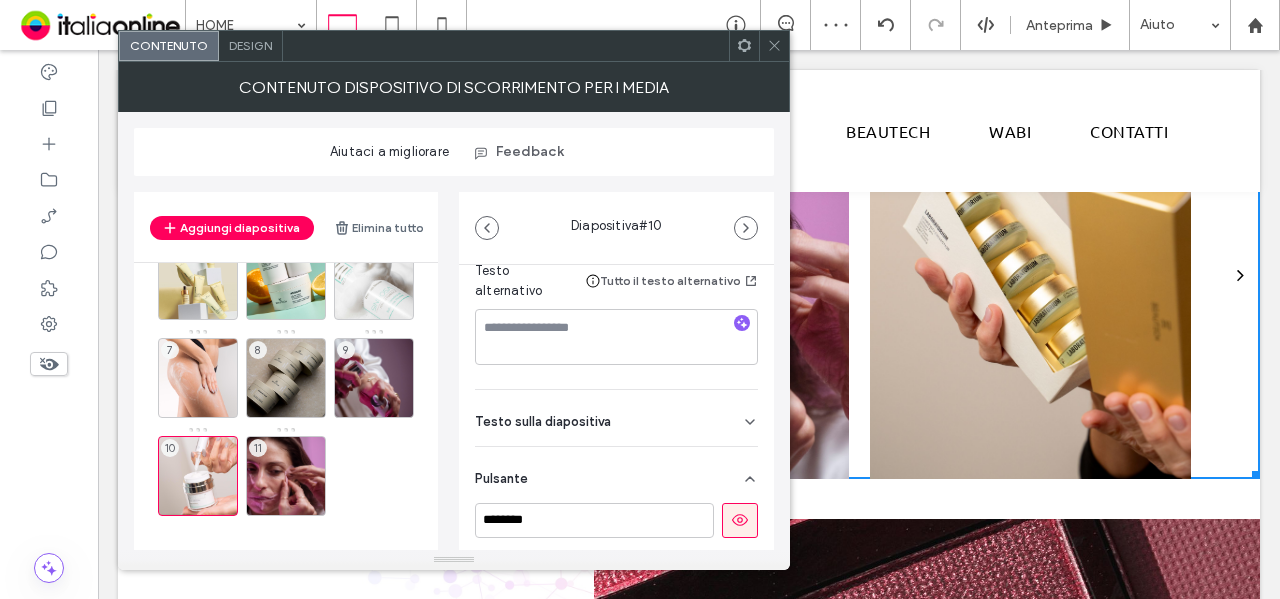 click 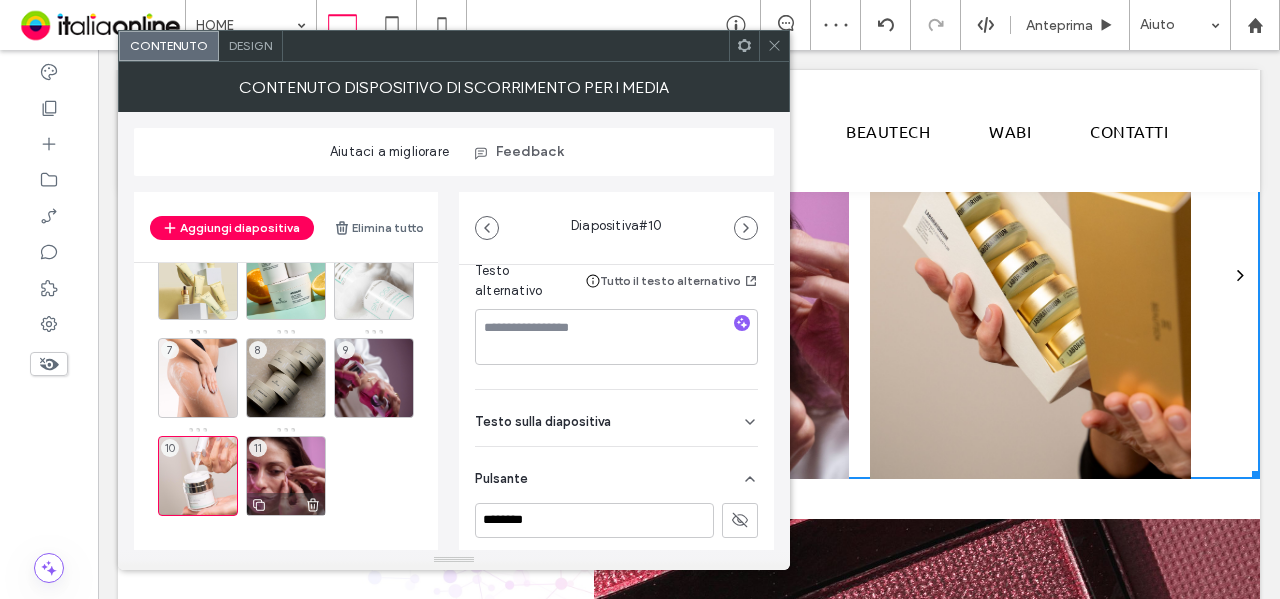 drag, startPoint x: 268, startPoint y: 462, endPoint x: 316, endPoint y: 470, distance: 48.6621 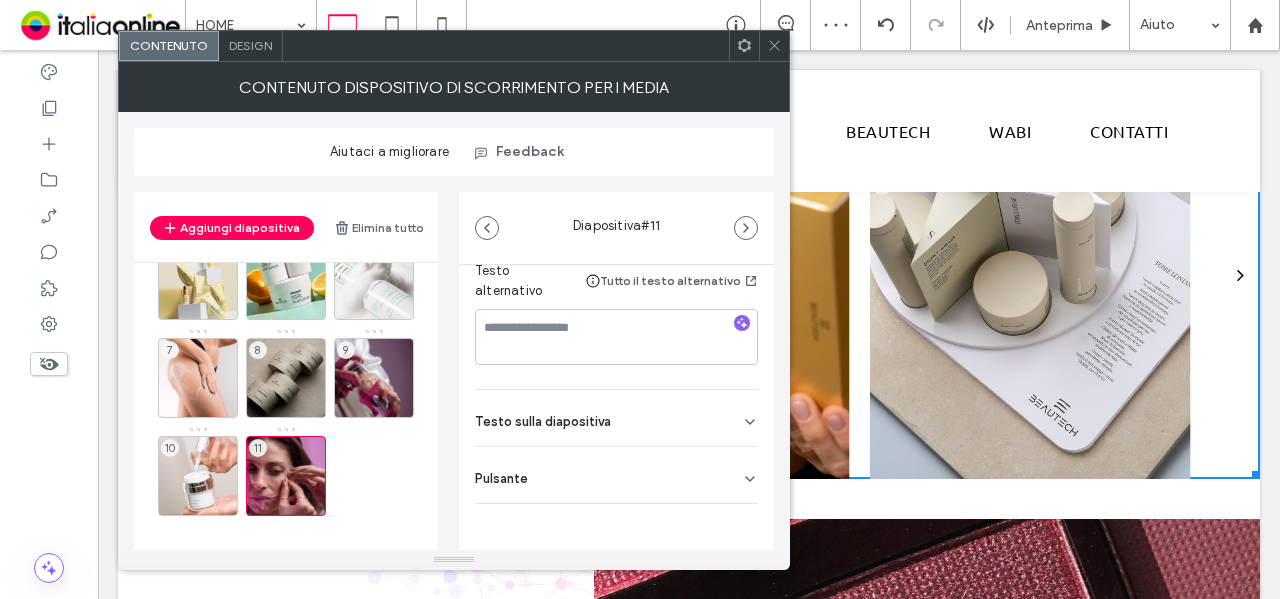 drag, startPoint x: 706, startPoint y: 487, endPoint x: 746, endPoint y: 513, distance: 47.707443 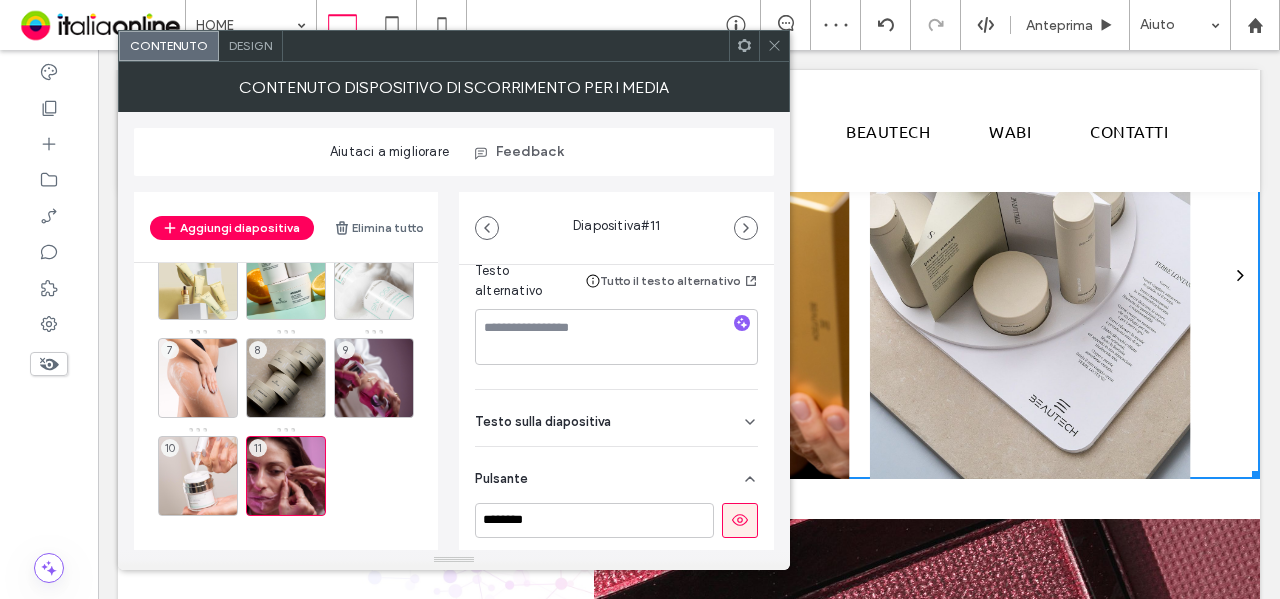 scroll, scrollTop: 362, scrollLeft: 0, axis: vertical 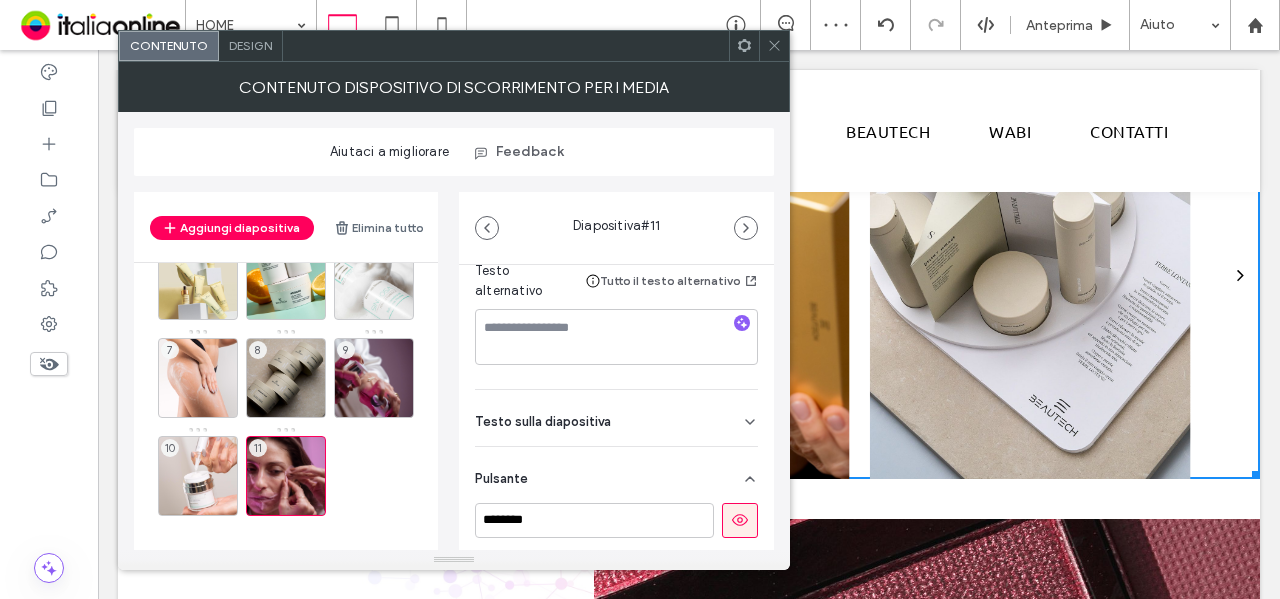 click at bounding box center (740, 520) 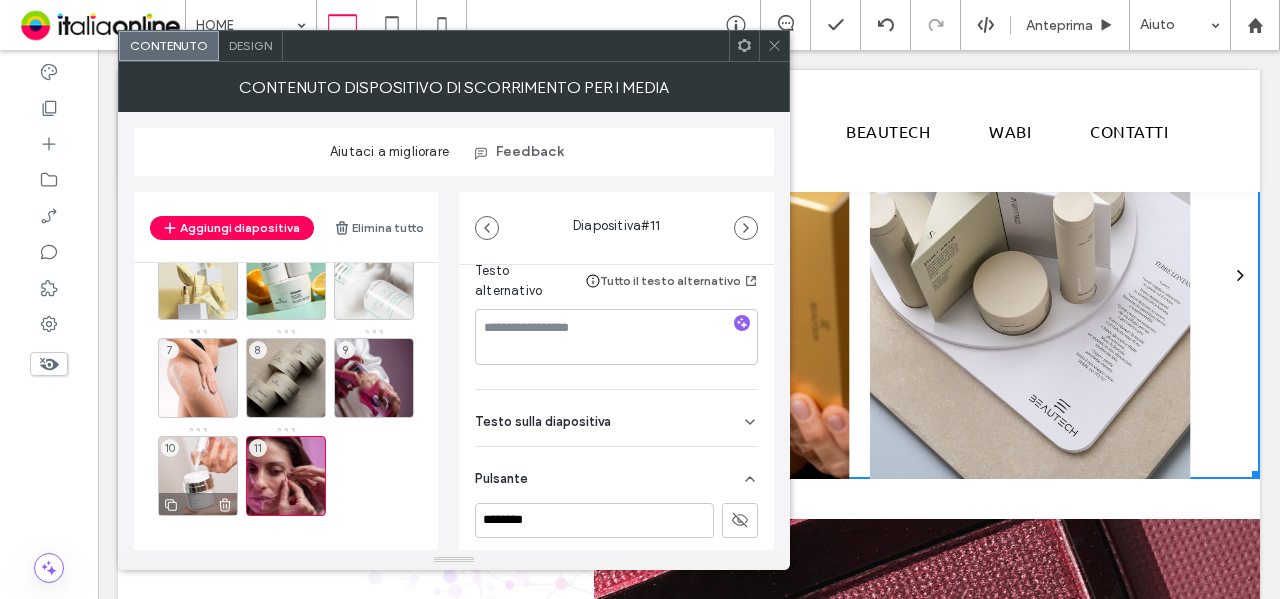 click 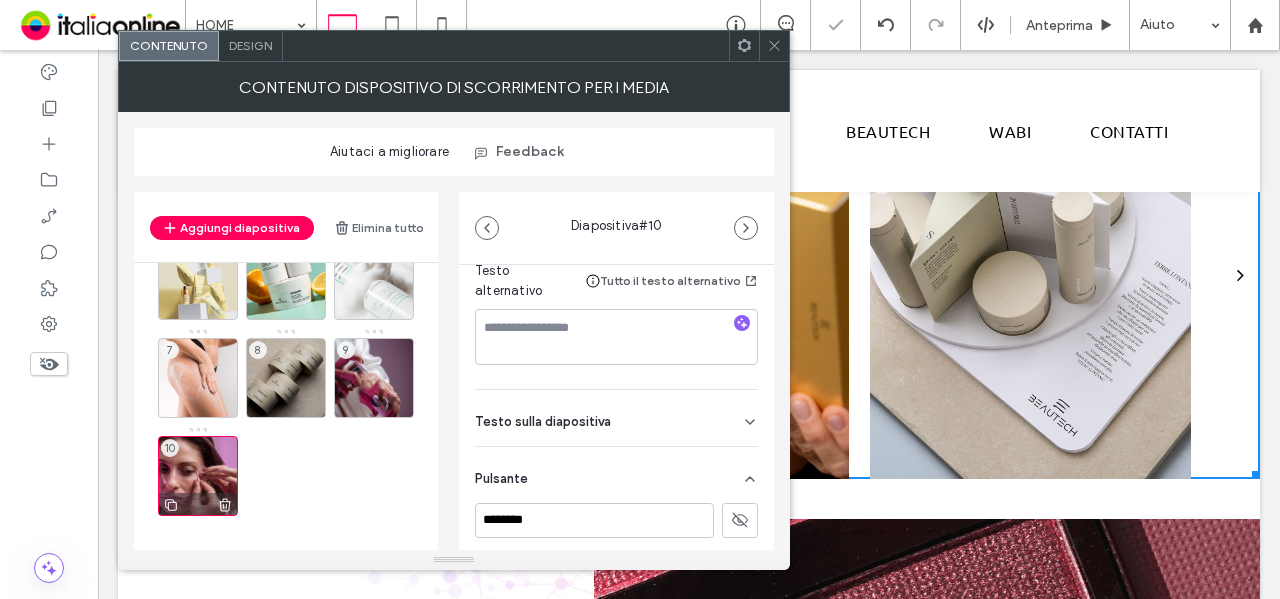 click 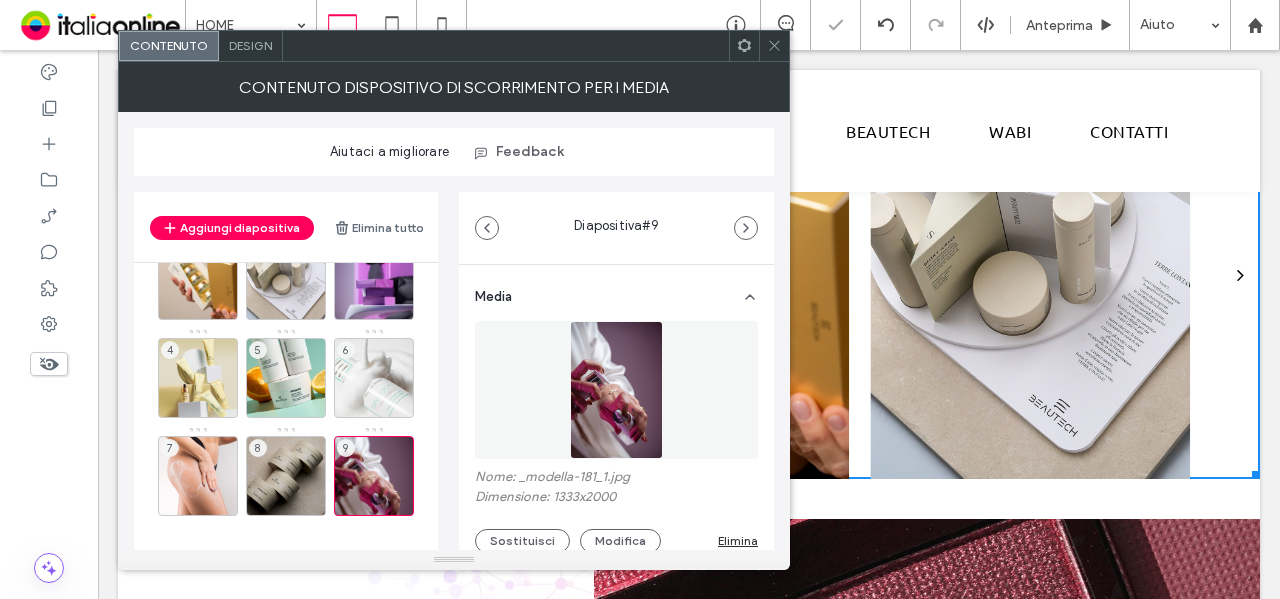 click 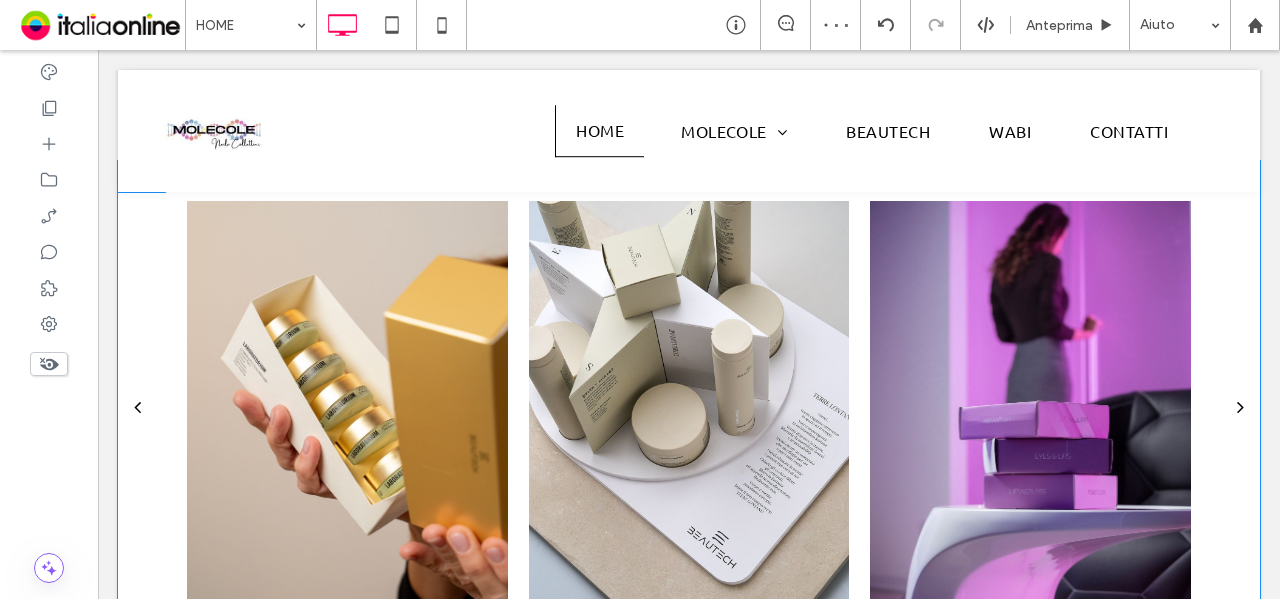 scroll, scrollTop: 1700, scrollLeft: 0, axis: vertical 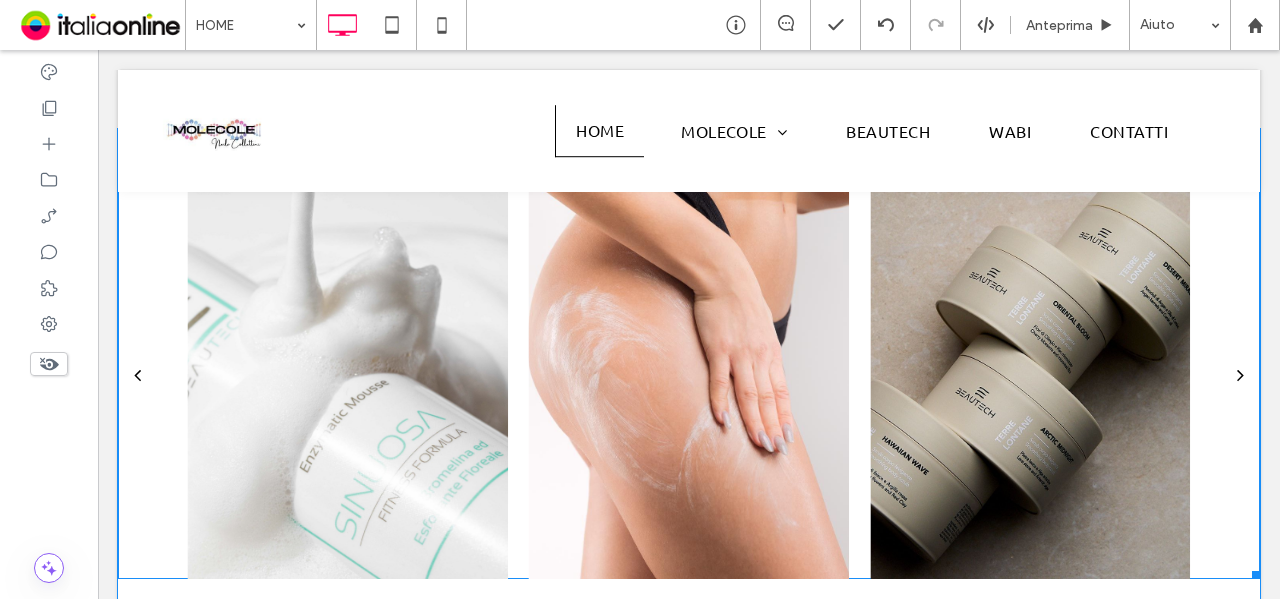 click at bounding box center (1030, 374) 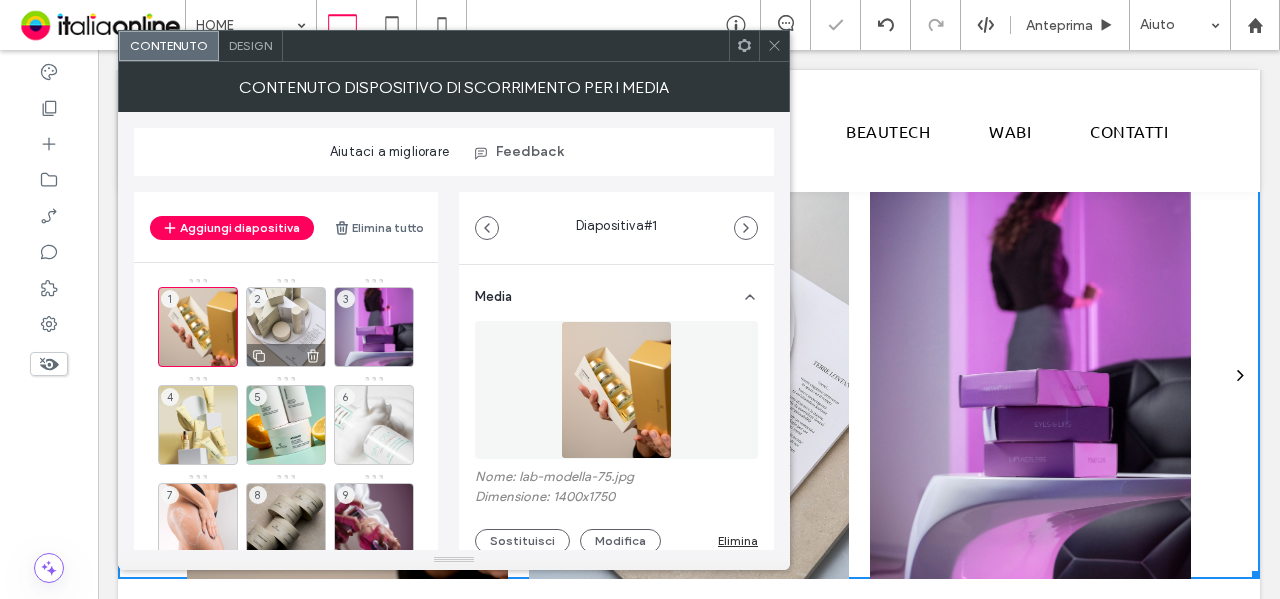 scroll, scrollTop: 47, scrollLeft: 0, axis: vertical 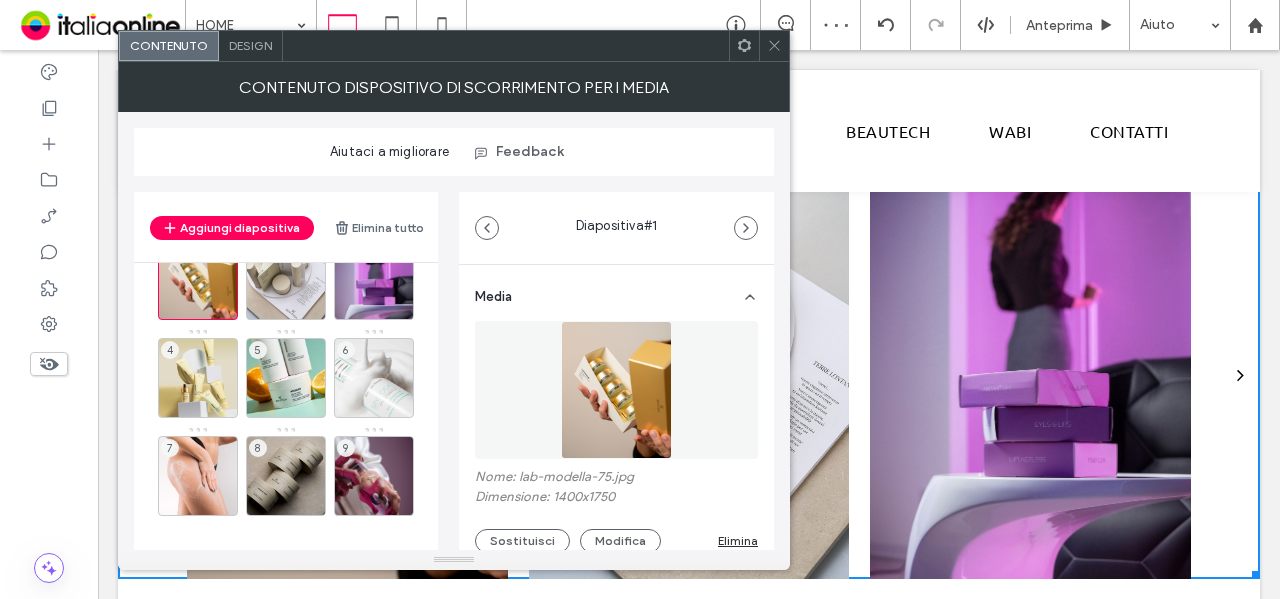 click 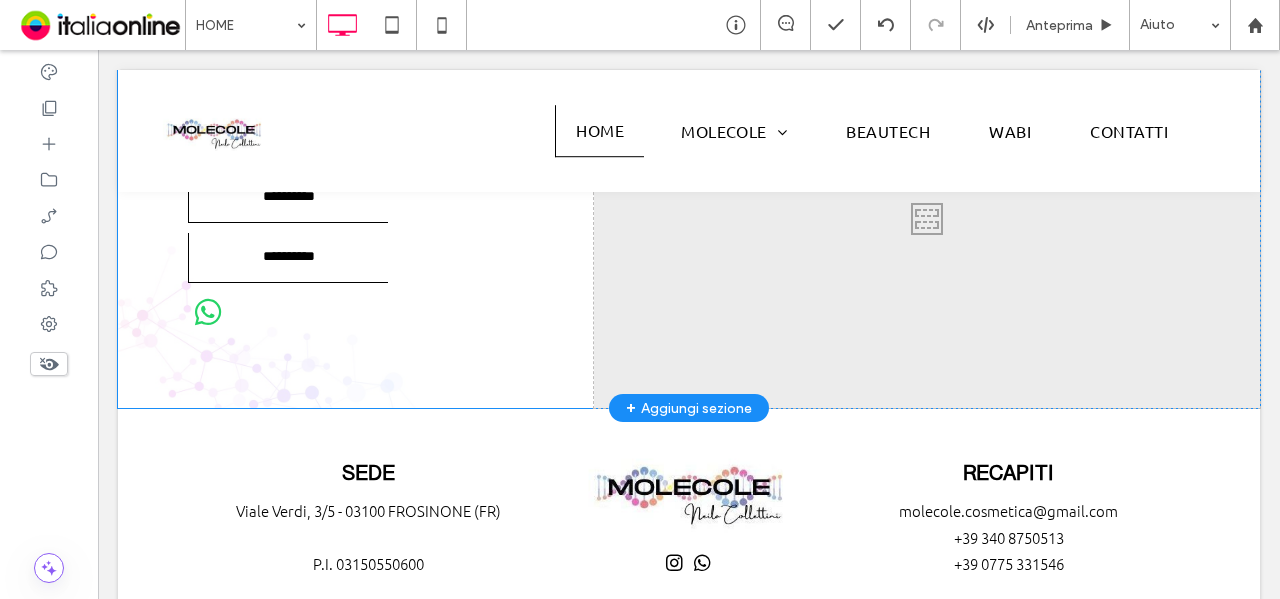 scroll, scrollTop: 2100, scrollLeft: 0, axis: vertical 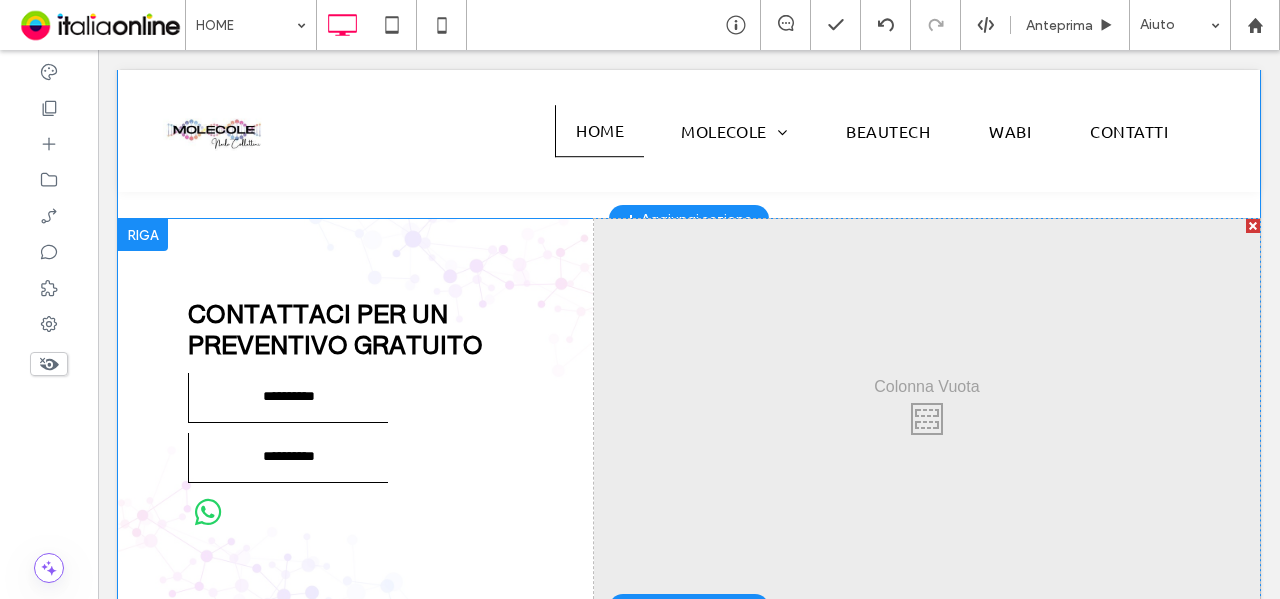 click at bounding box center (143, 235) 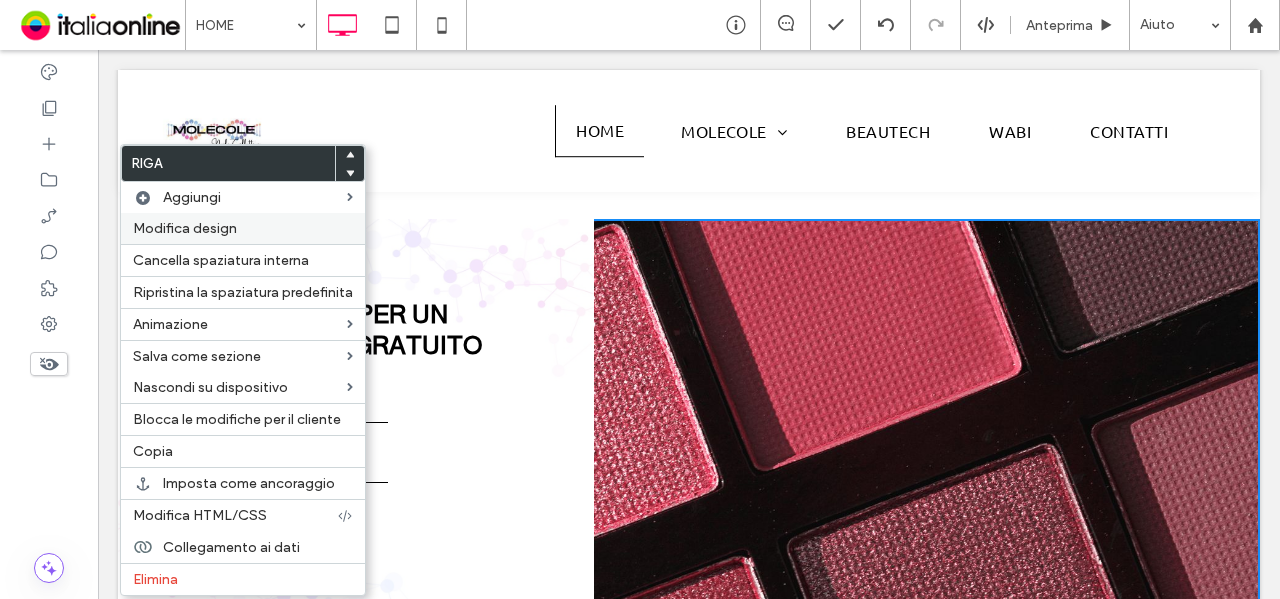 click on "Modifica design" at bounding box center [185, 228] 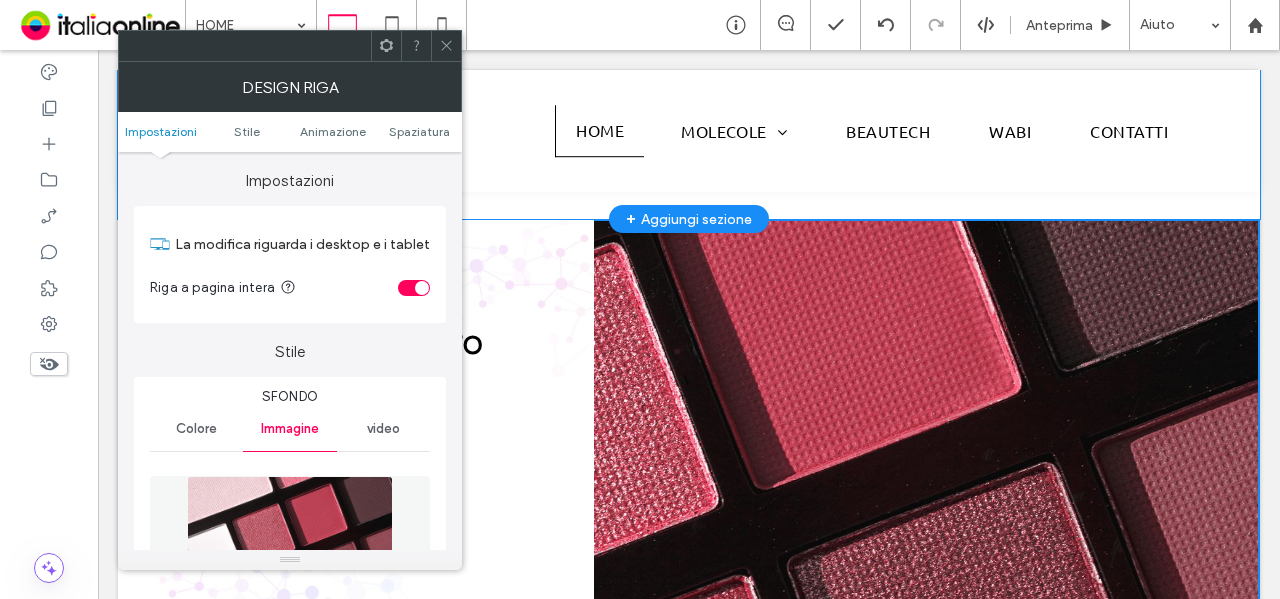 scroll, scrollTop: 2010, scrollLeft: 0, axis: vertical 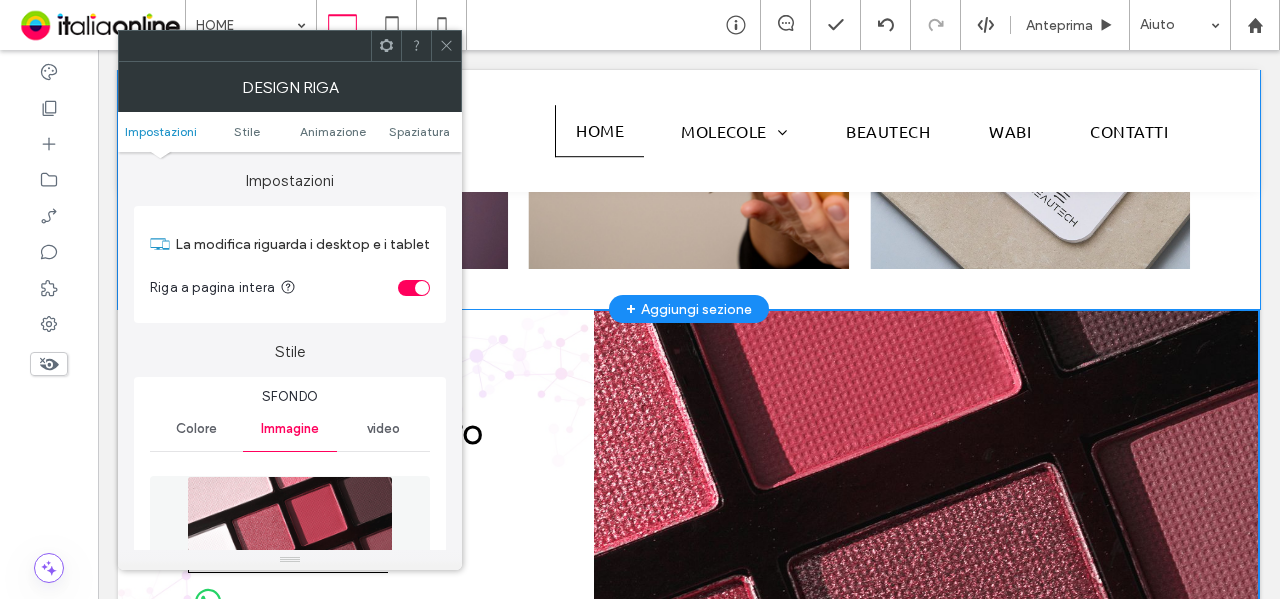 click 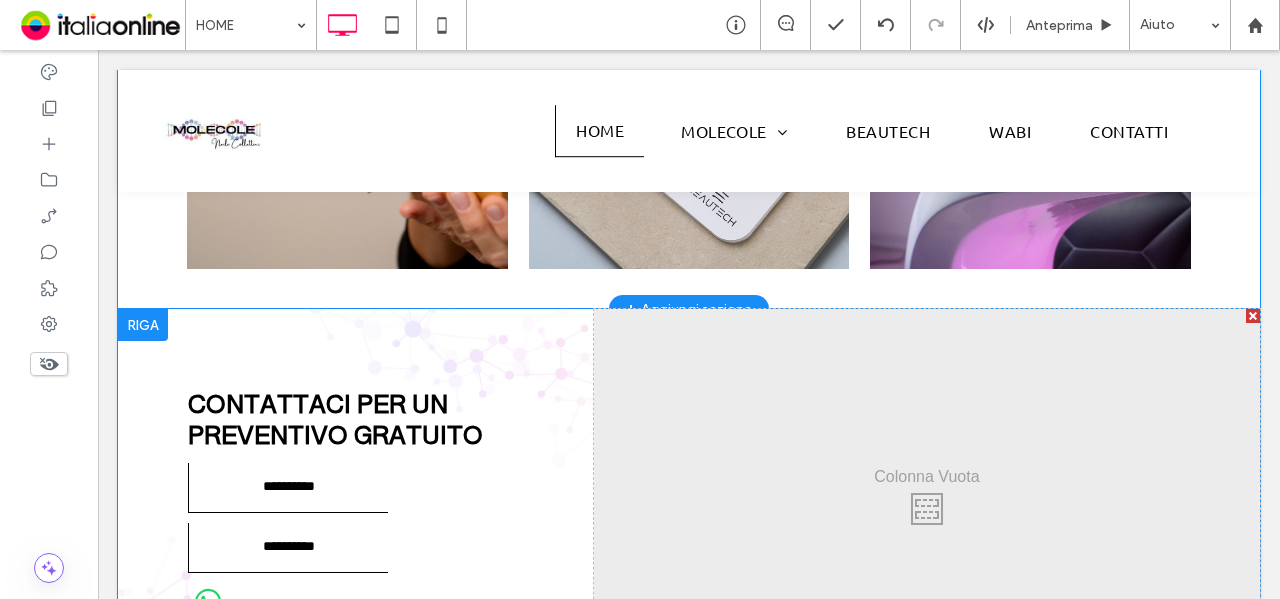 click on "Click To Paste" at bounding box center (927, 503) 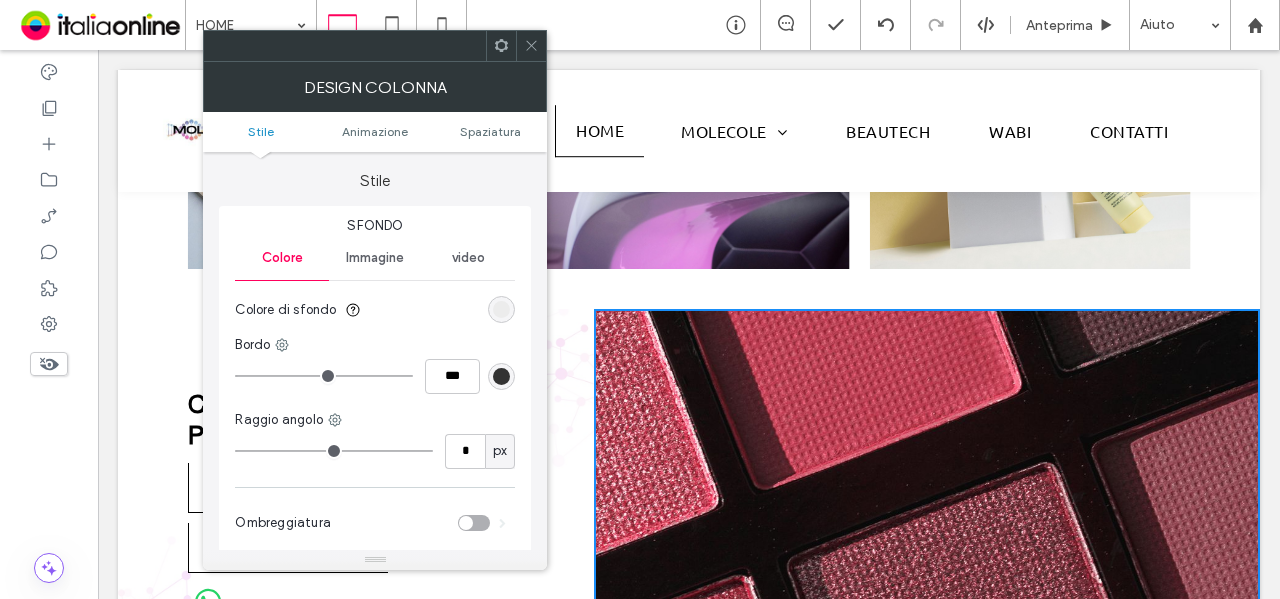 click on "Immagine" at bounding box center (375, 258) 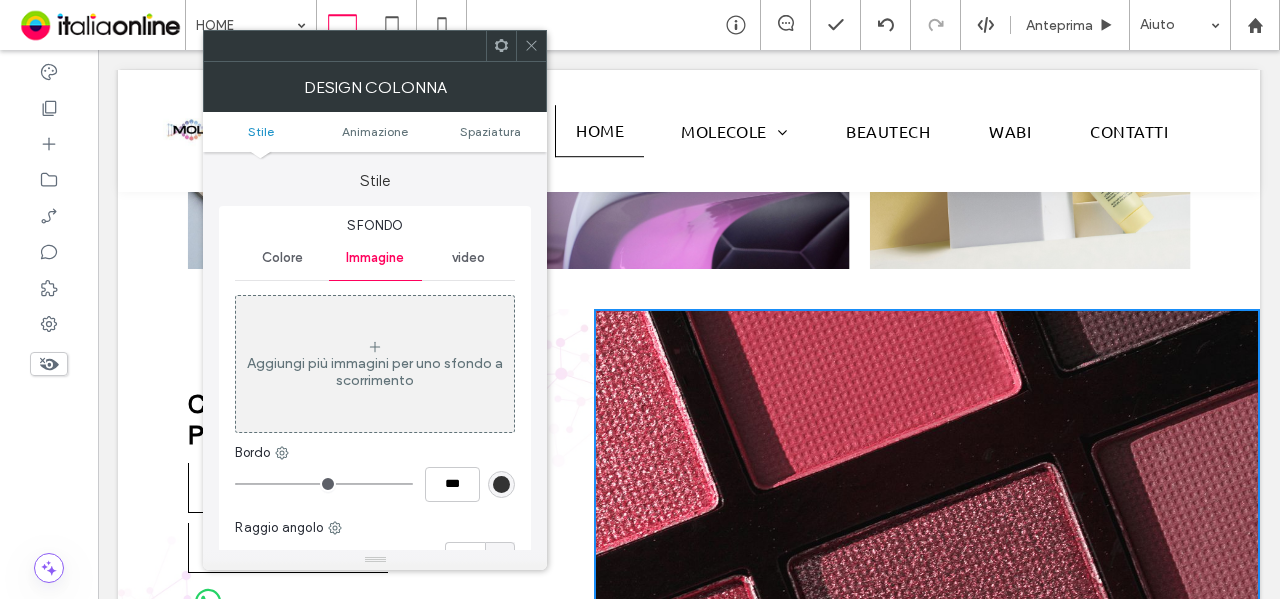 click on "Aggiungi più immagini per uno sfondo a scorrimento" at bounding box center (375, 372) 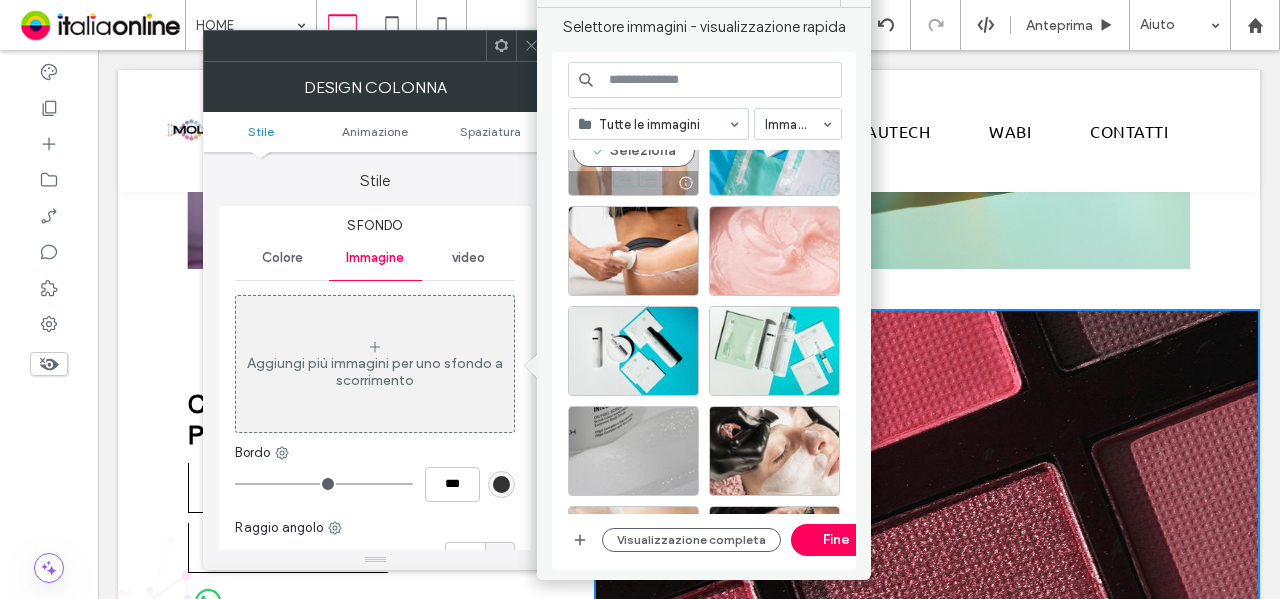 scroll, scrollTop: 600, scrollLeft: 0, axis: vertical 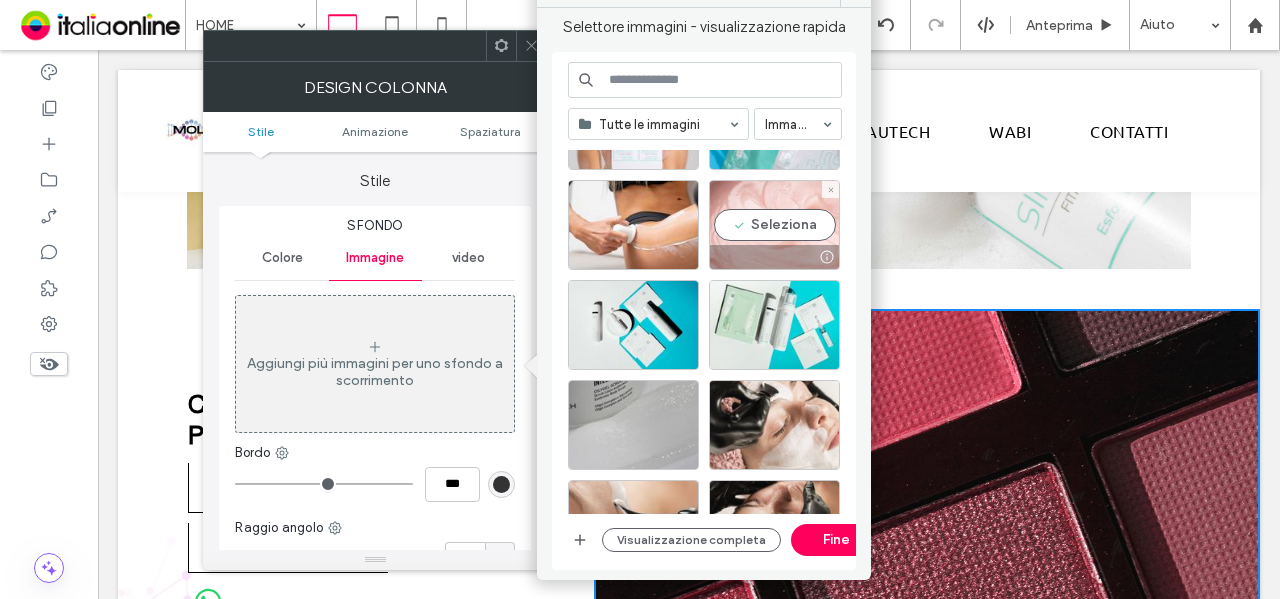 click at bounding box center (774, 257) 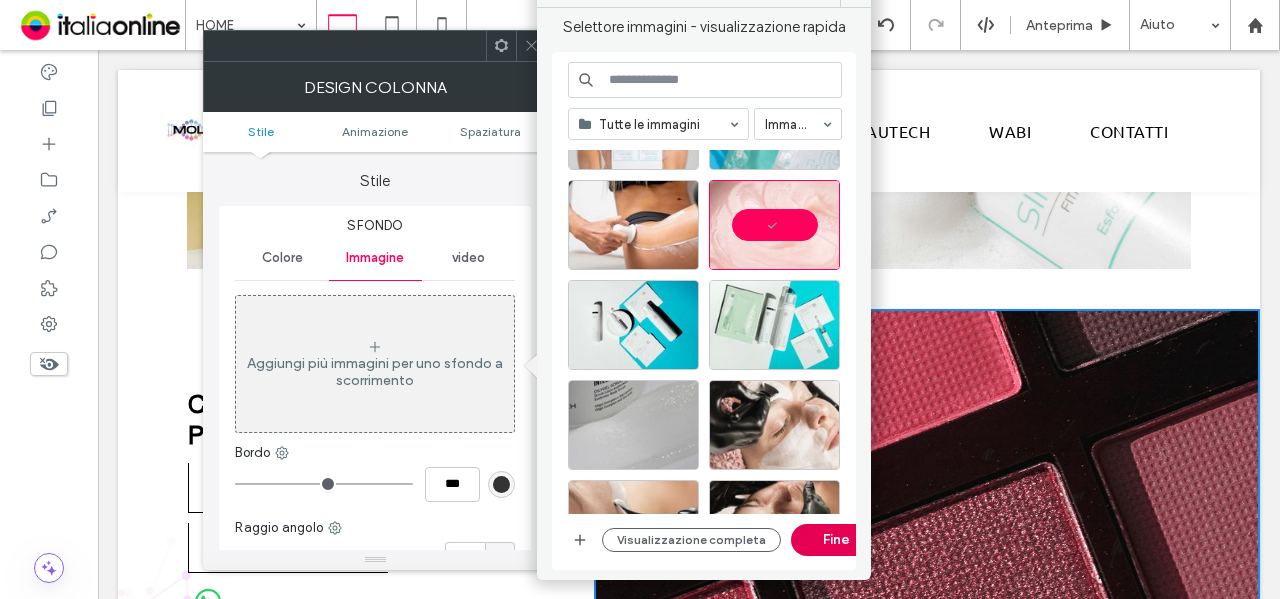 click on "Fine" at bounding box center [836, 540] 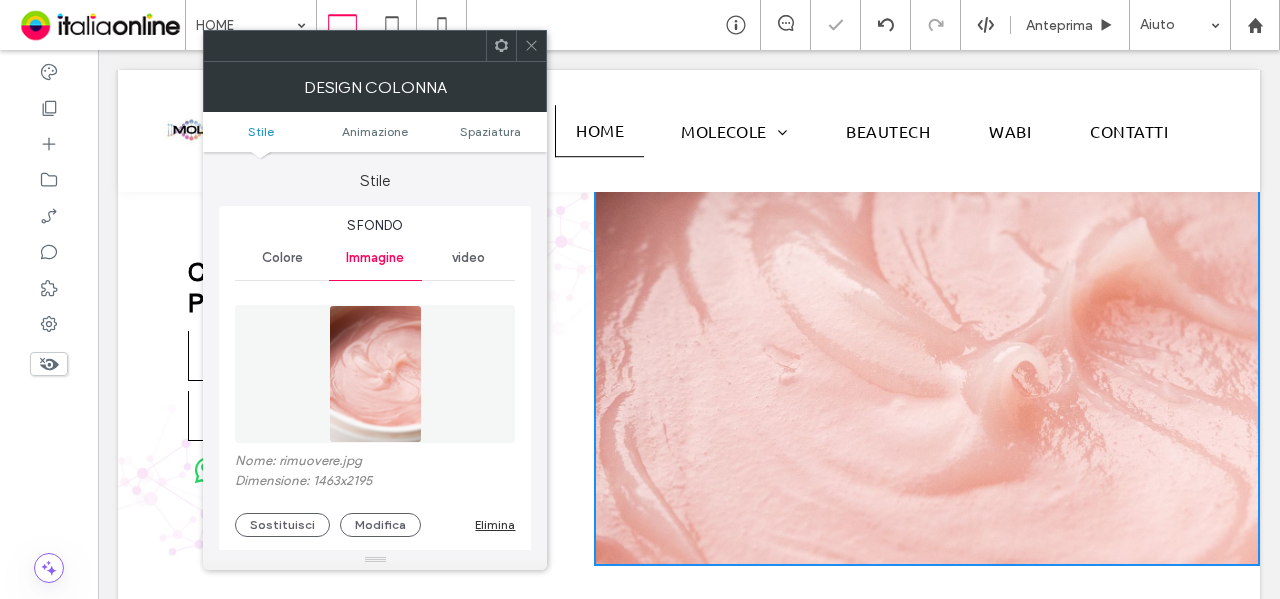scroll, scrollTop: 2110, scrollLeft: 0, axis: vertical 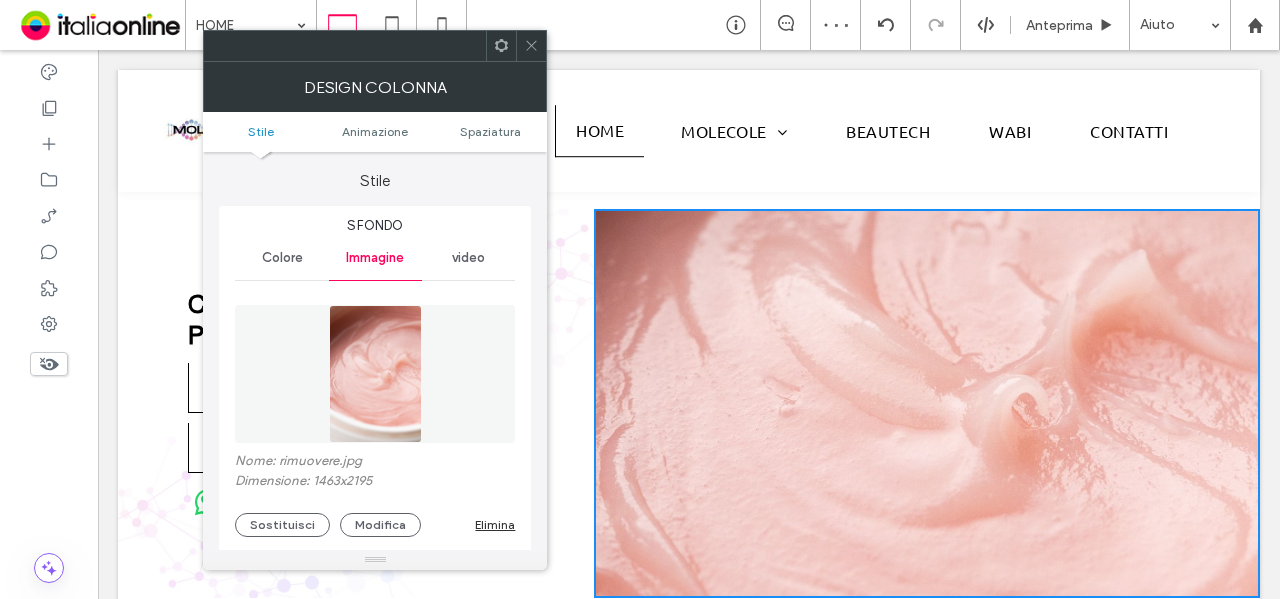 click 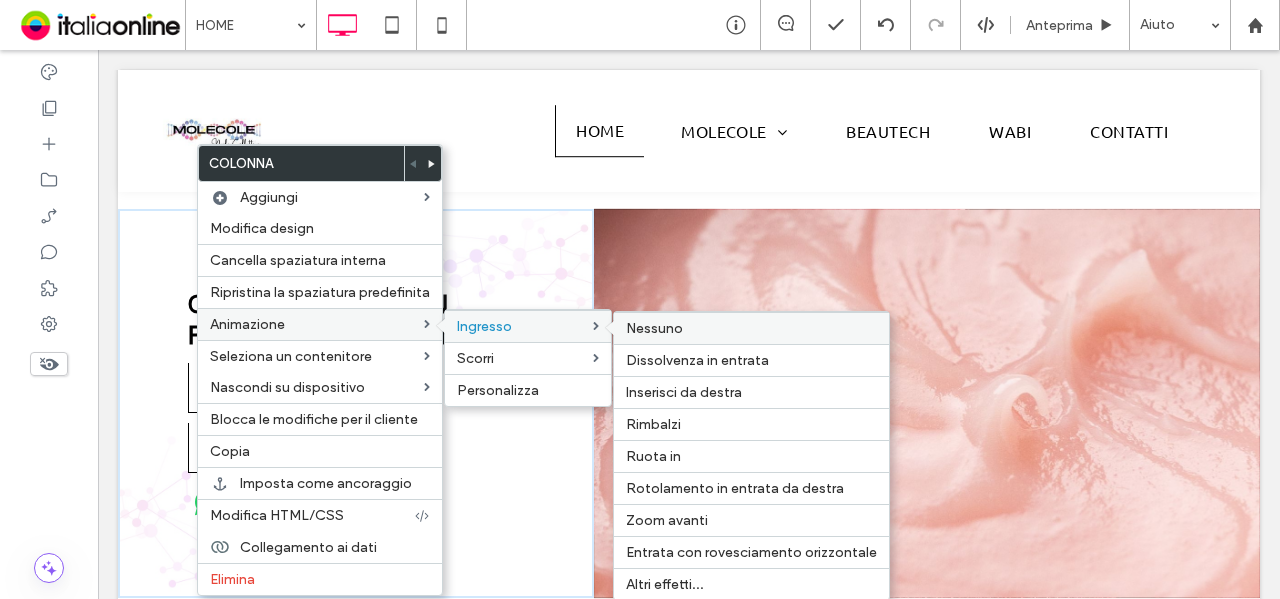 click on "Nessuno" at bounding box center [751, 328] 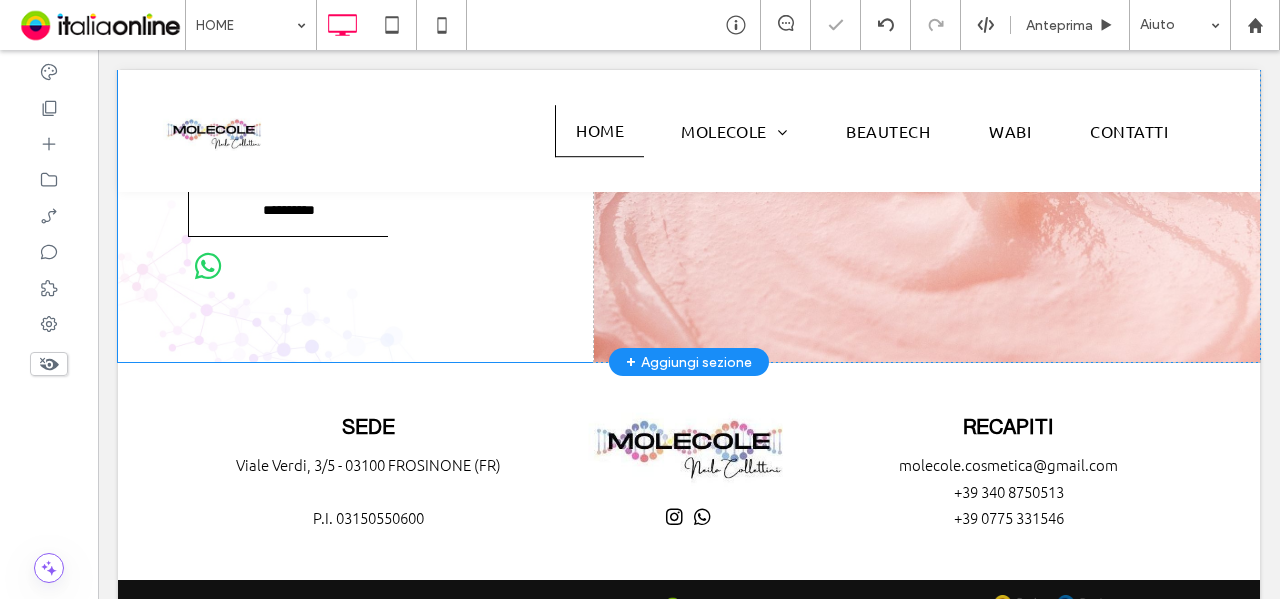 scroll, scrollTop: 2397, scrollLeft: 0, axis: vertical 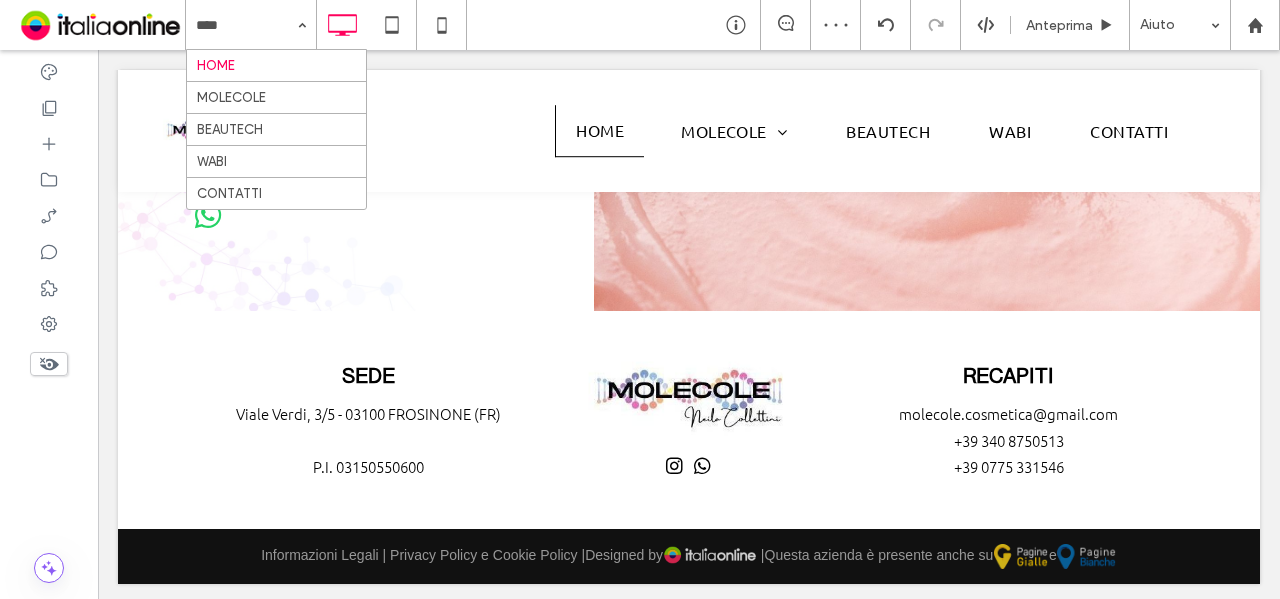 drag, startPoint x: 265, startPoint y: 97, endPoint x: 828, endPoint y: 256, distance: 585.02136 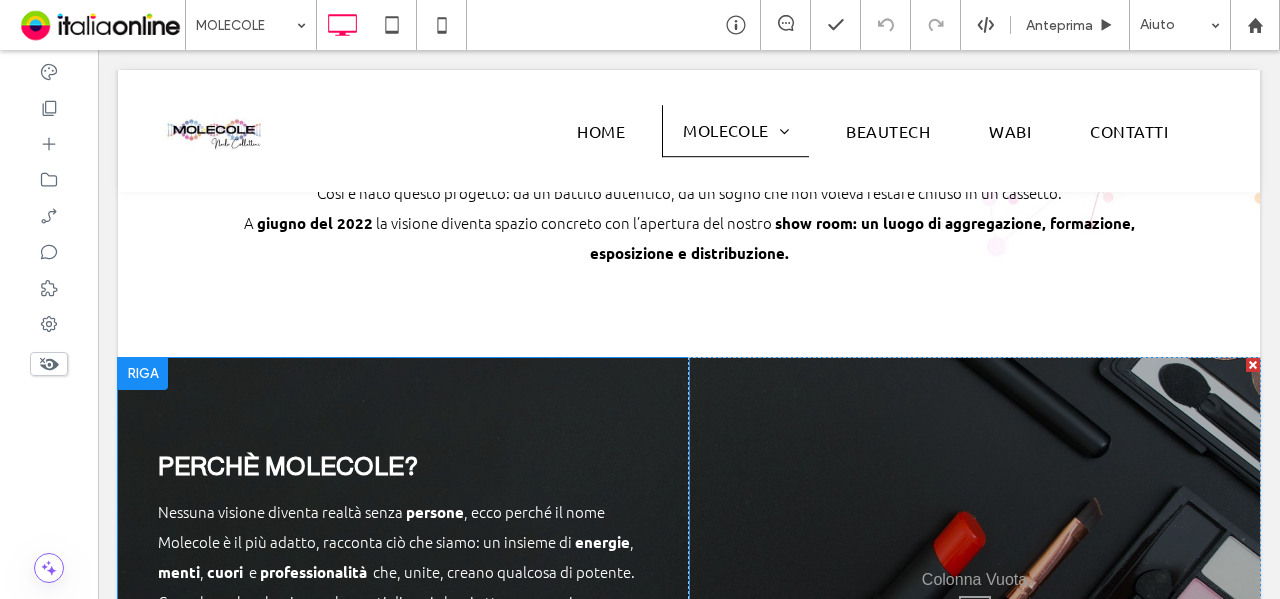 scroll, scrollTop: 1000, scrollLeft: 0, axis: vertical 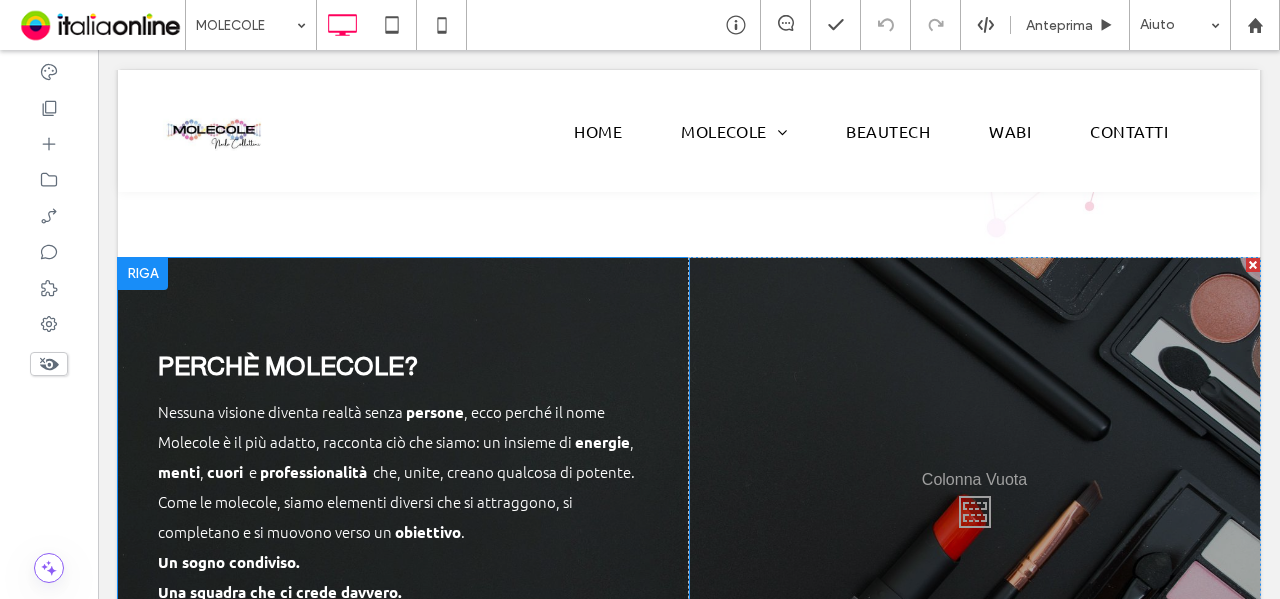click at bounding box center [143, 274] 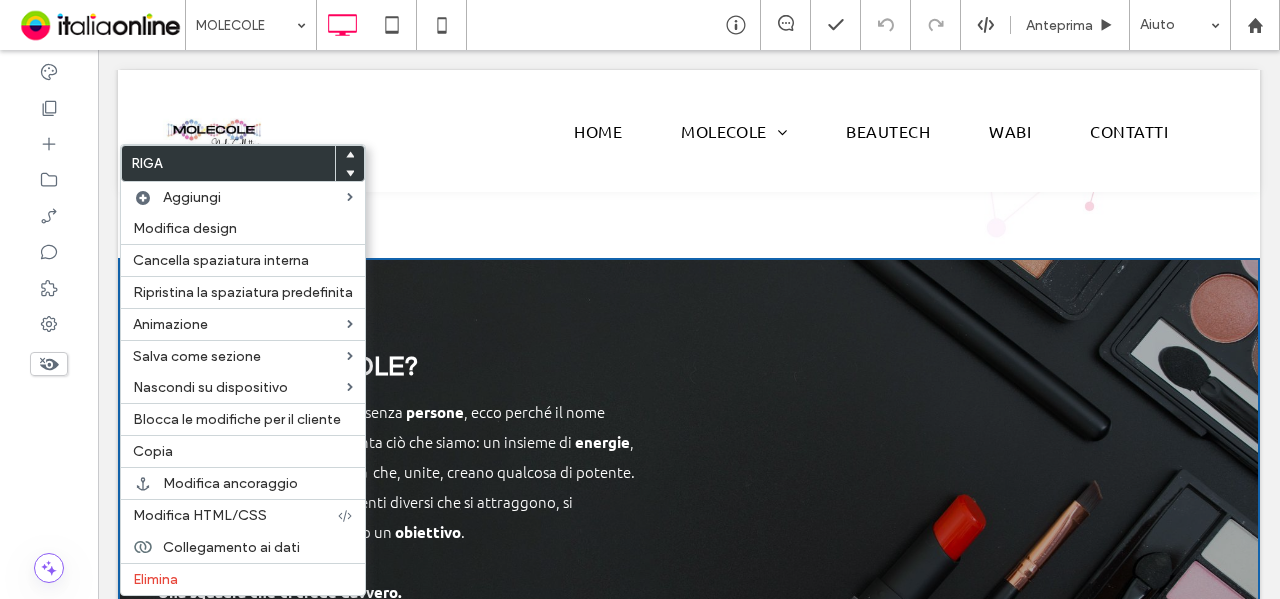 click on "Click To Paste" at bounding box center [974, 508] 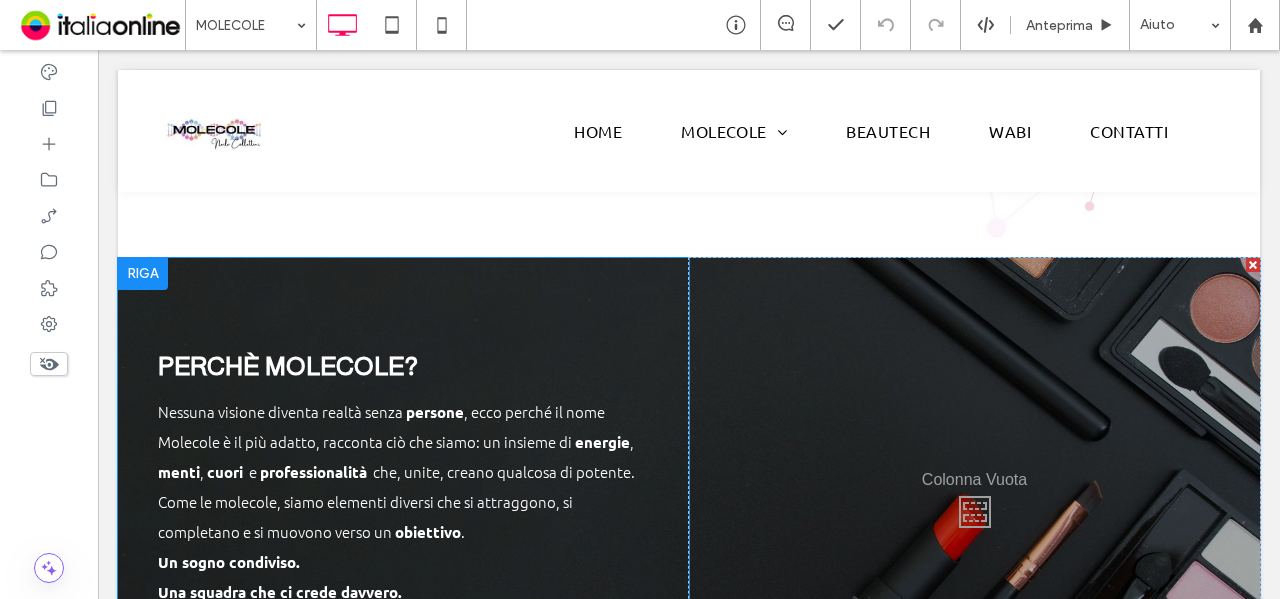 click on "Click To Paste" at bounding box center (974, 508) 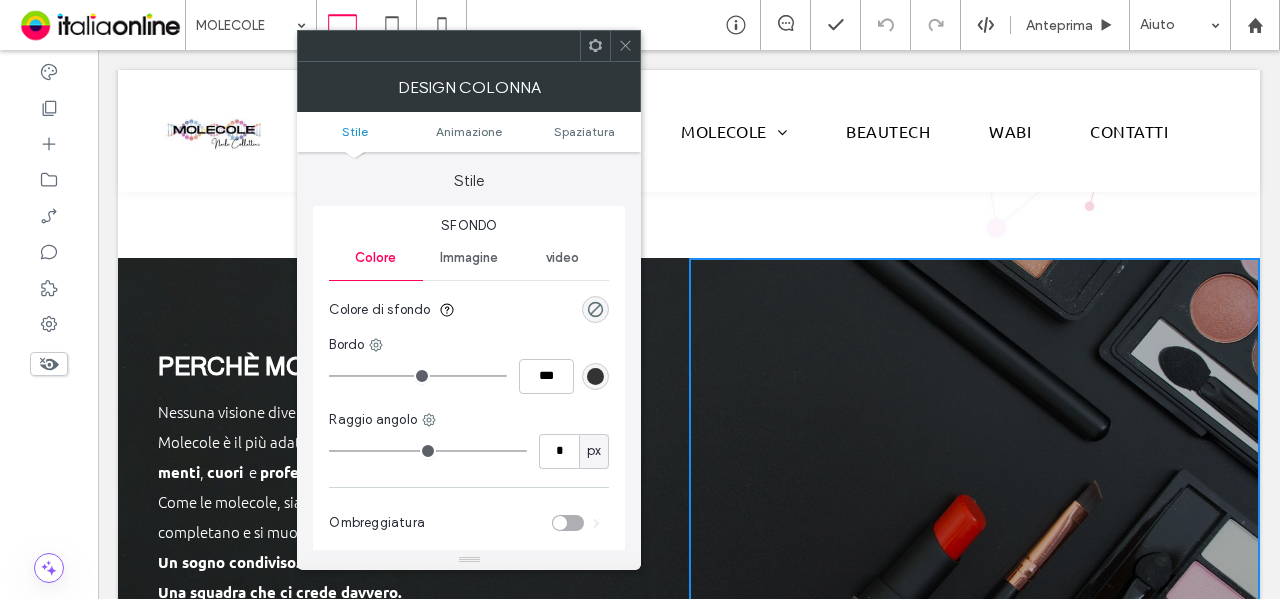 drag, startPoint x: 494, startPoint y: 259, endPoint x: 480, endPoint y: 271, distance: 18.439089 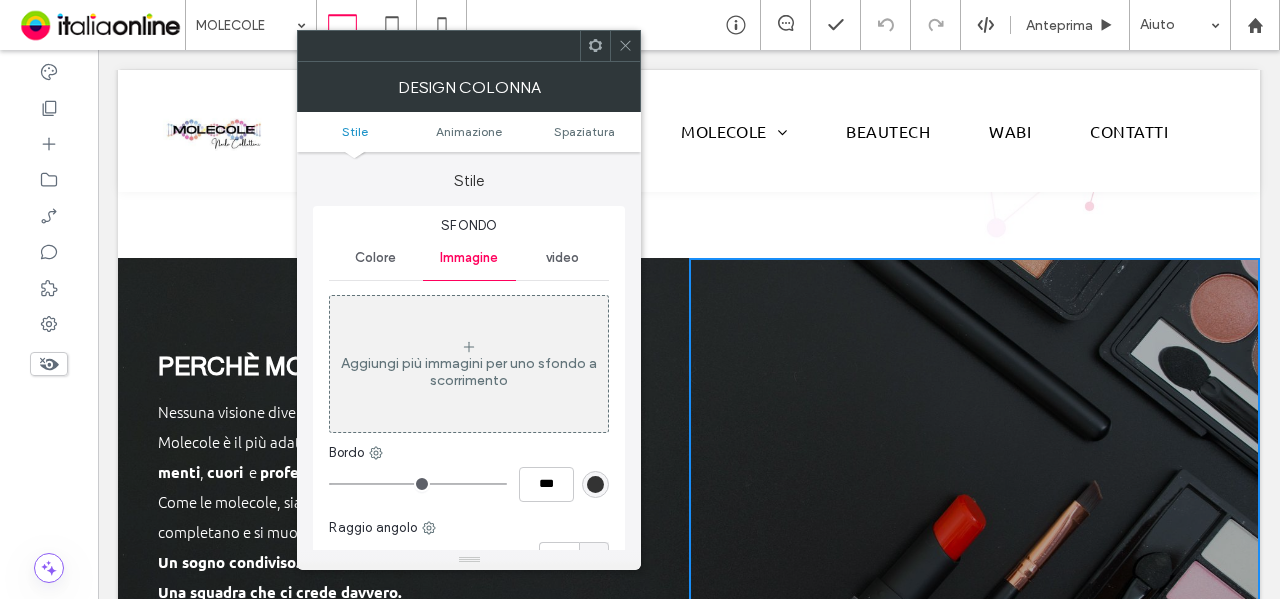 drag, startPoint x: 454, startPoint y: 325, endPoint x: 499, endPoint y: 331, distance: 45.39824 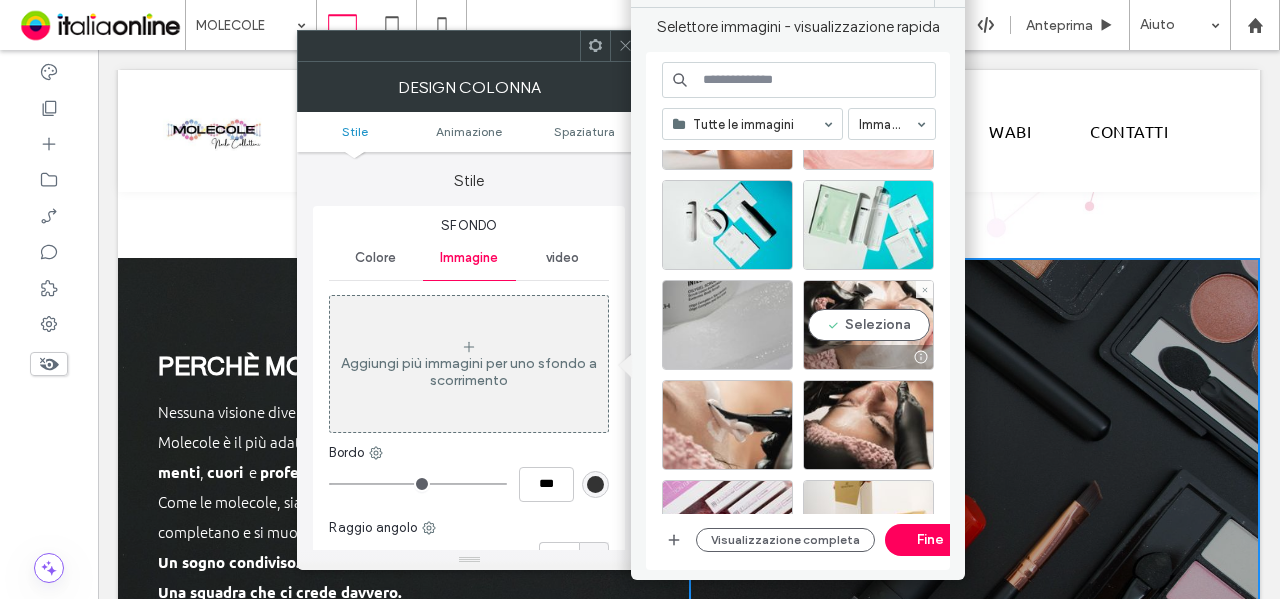 scroll, scrollTop: 800, scrollLeft: 0, axis: vertical 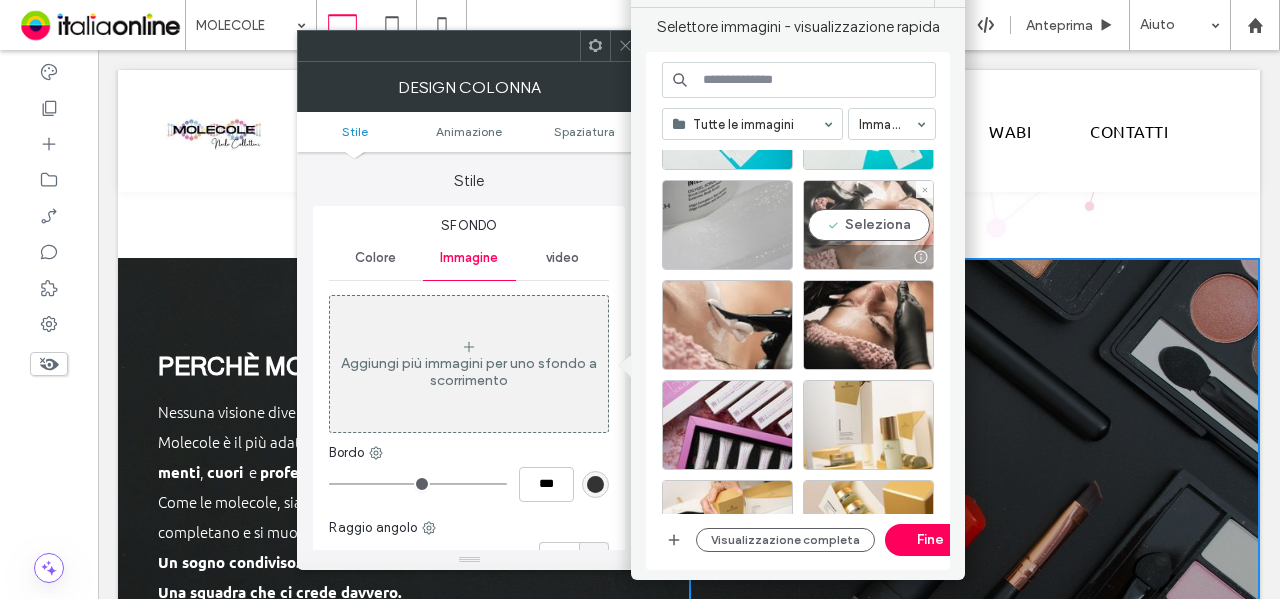 click on "Seleziona" at bounding box center (868, 225) 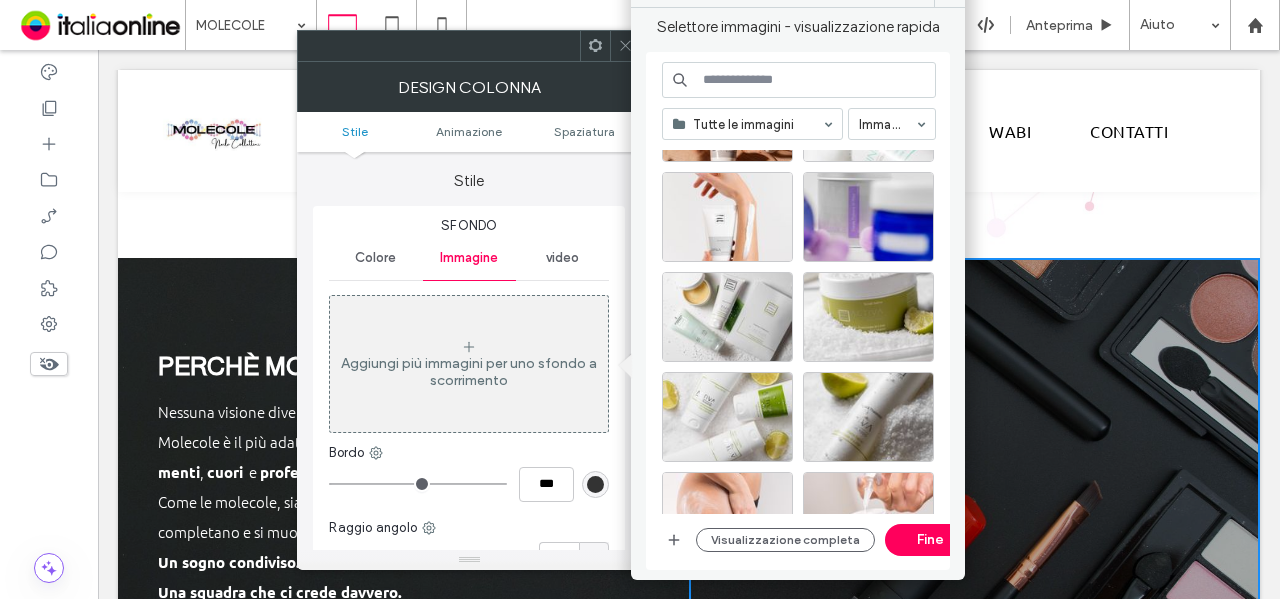 scroll, scrollTop: 1965, scrollLeft: 0, axis: vertical 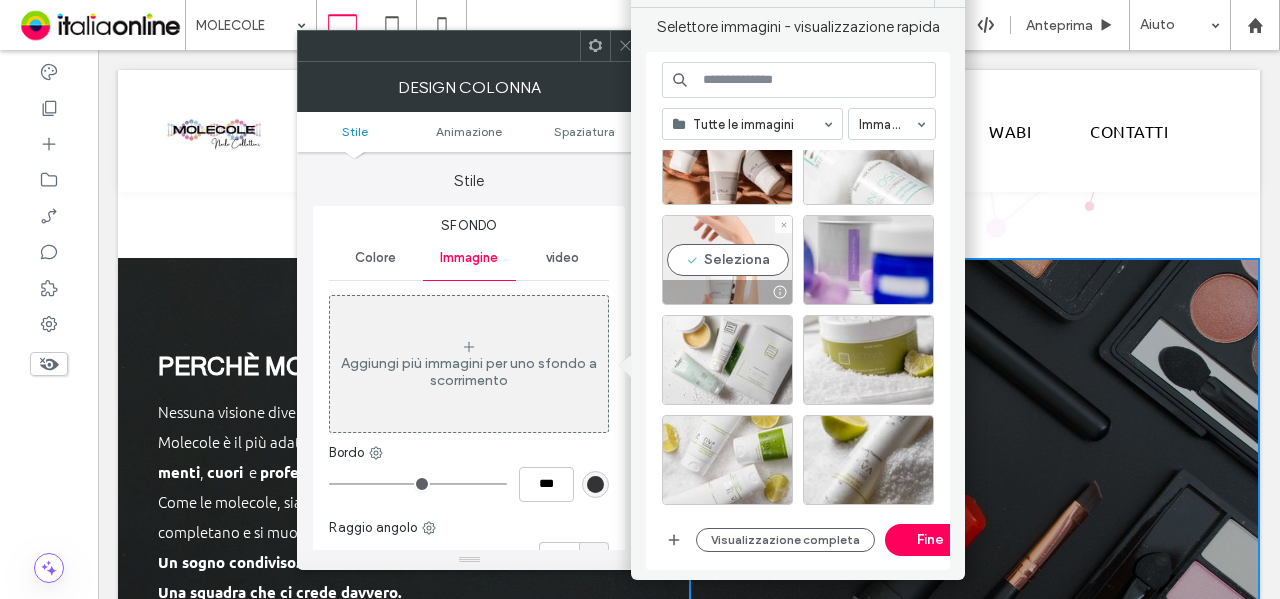 click on "Seleziona" at bounding box center (727, 260) 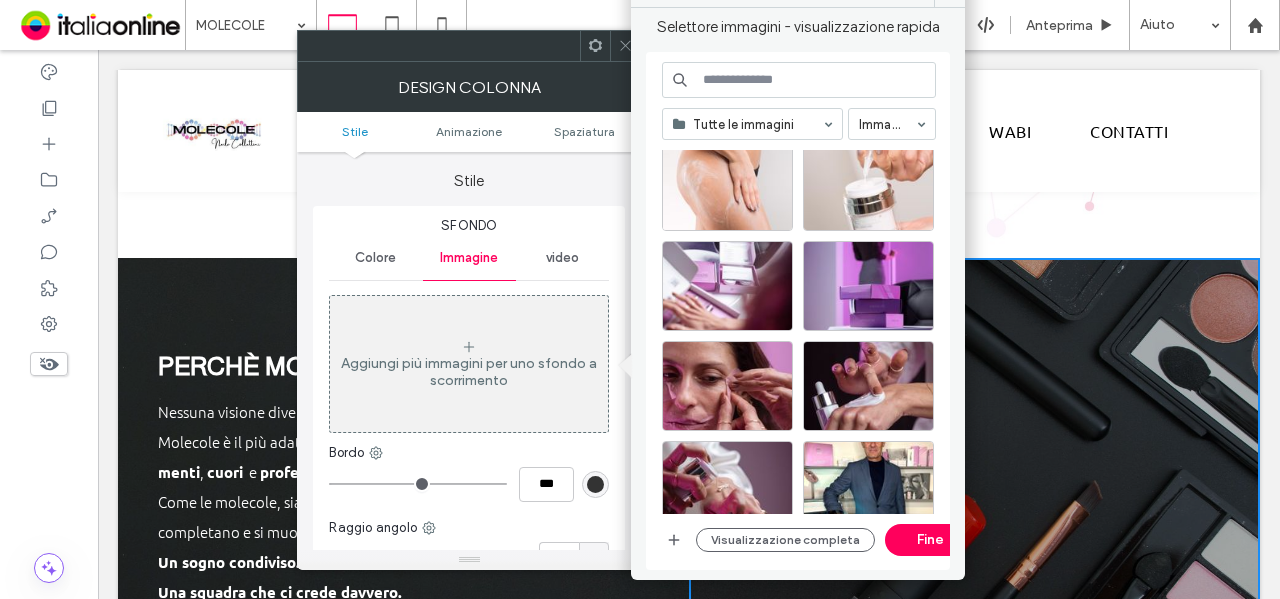 scroll, scrollTop: 2365, scrollLeft: 0, axis: vertical 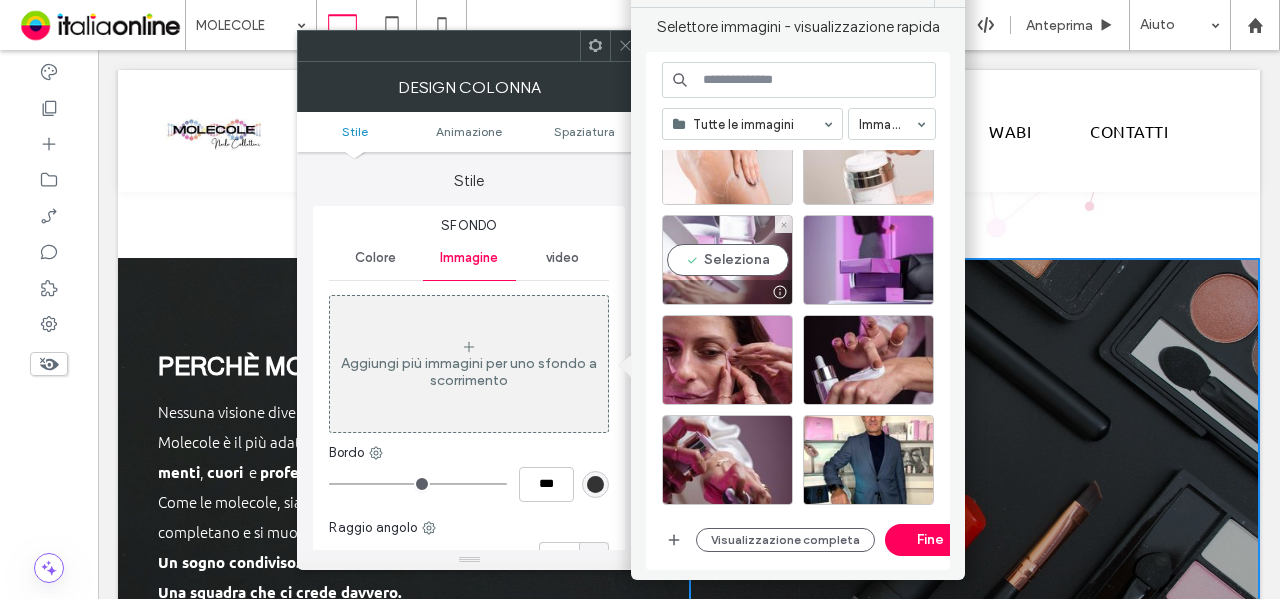 click at bounding box center [727, 292] 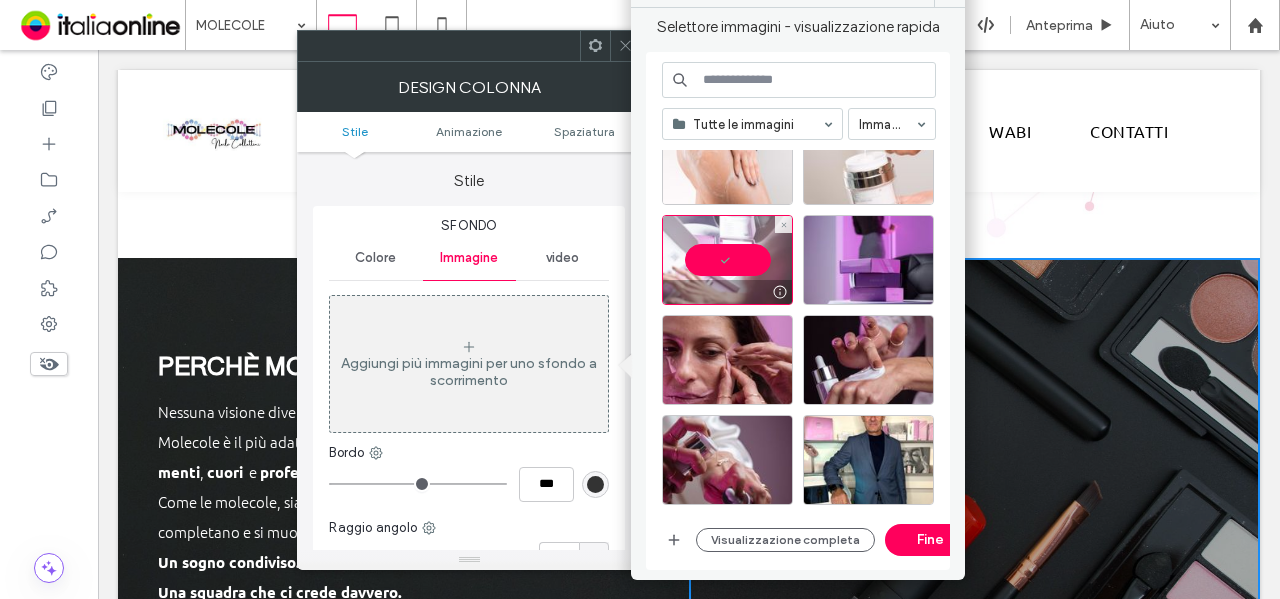 click at bounding box center [727, 292] 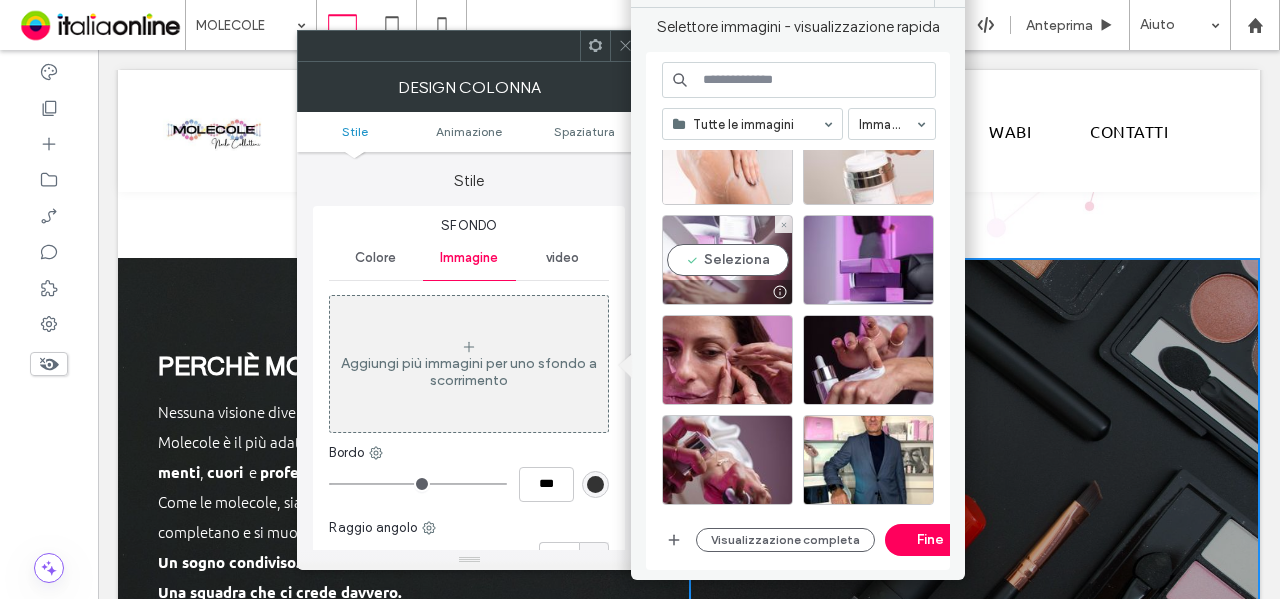 scroll, scrollTop: 2465, scrollLeft: 0, axis: vertical 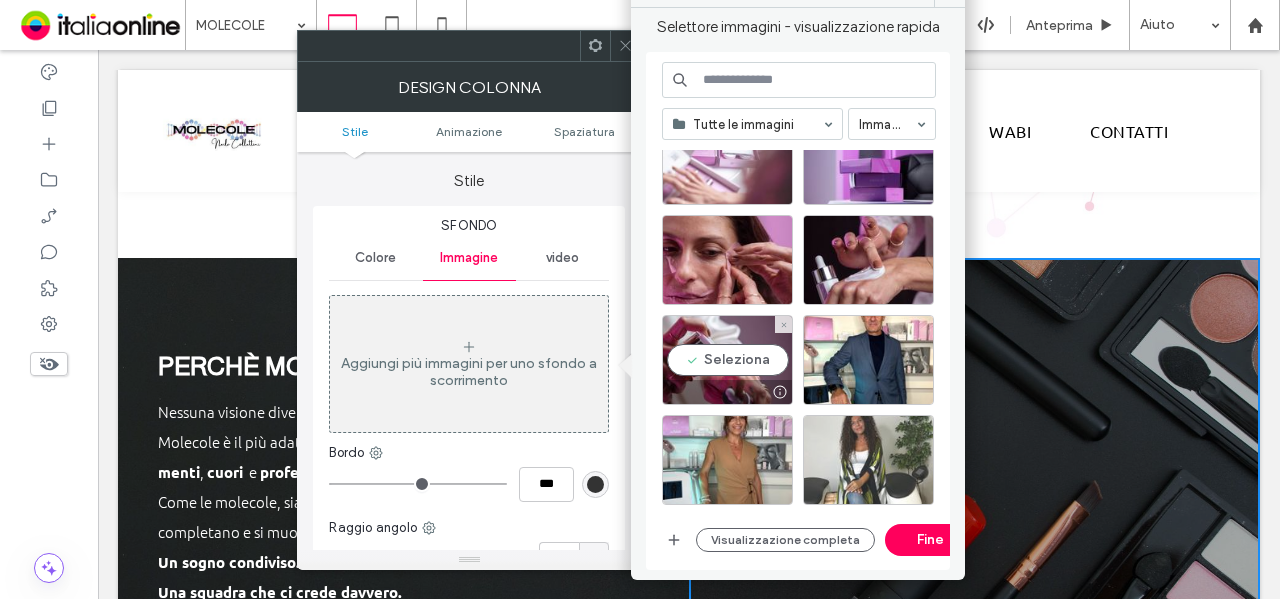 drag, startPoint x: 735, startPoint y: 371, endPoint x: 828, endPoint y: 439, distance: 115.2085 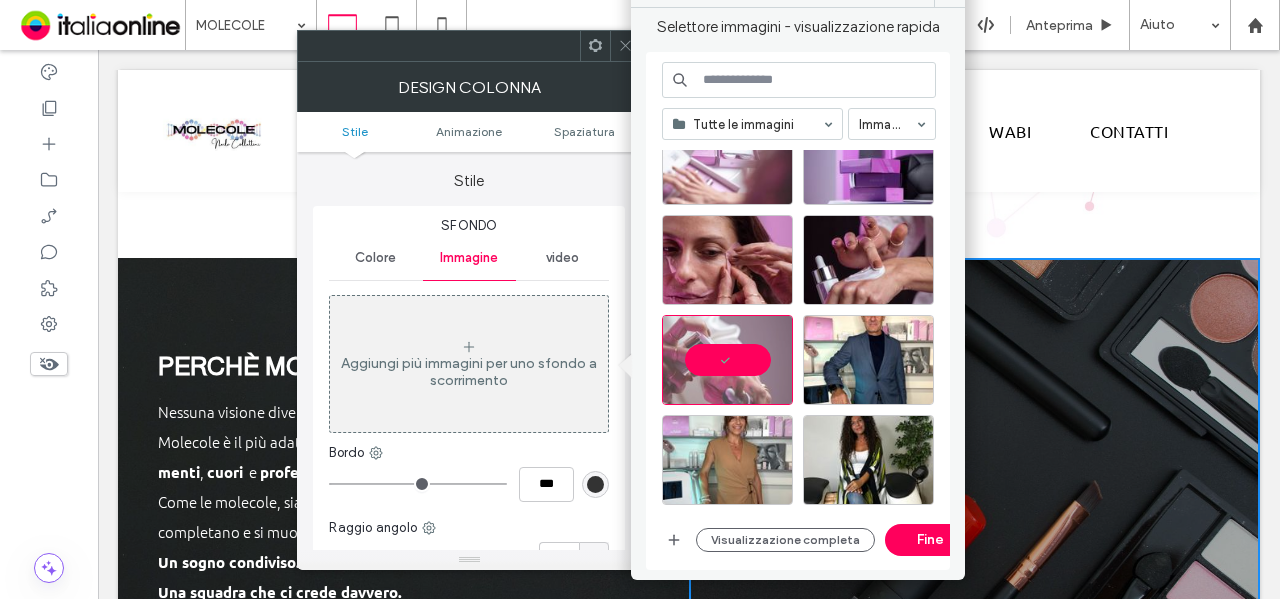 drag, startPoint x: 926, startPoint y: 545, endPoint x: 616, endPoint y: 313, distance: 387.2002 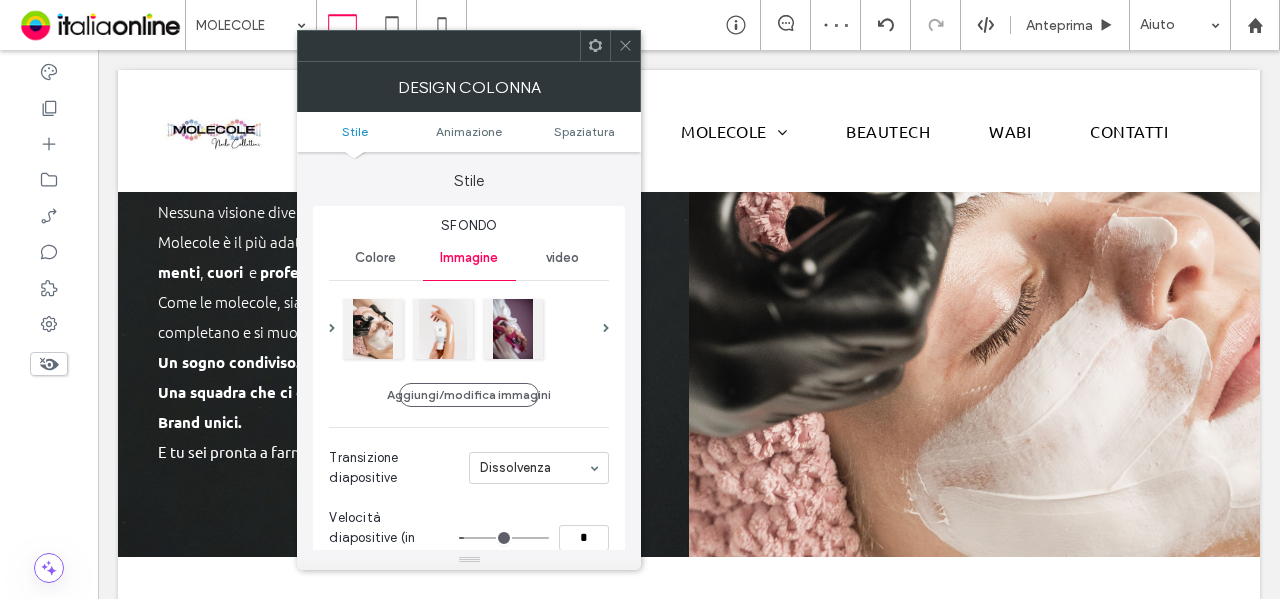 scroll, scrollTop: 1100, scrollLeft: 0, axis: vertical 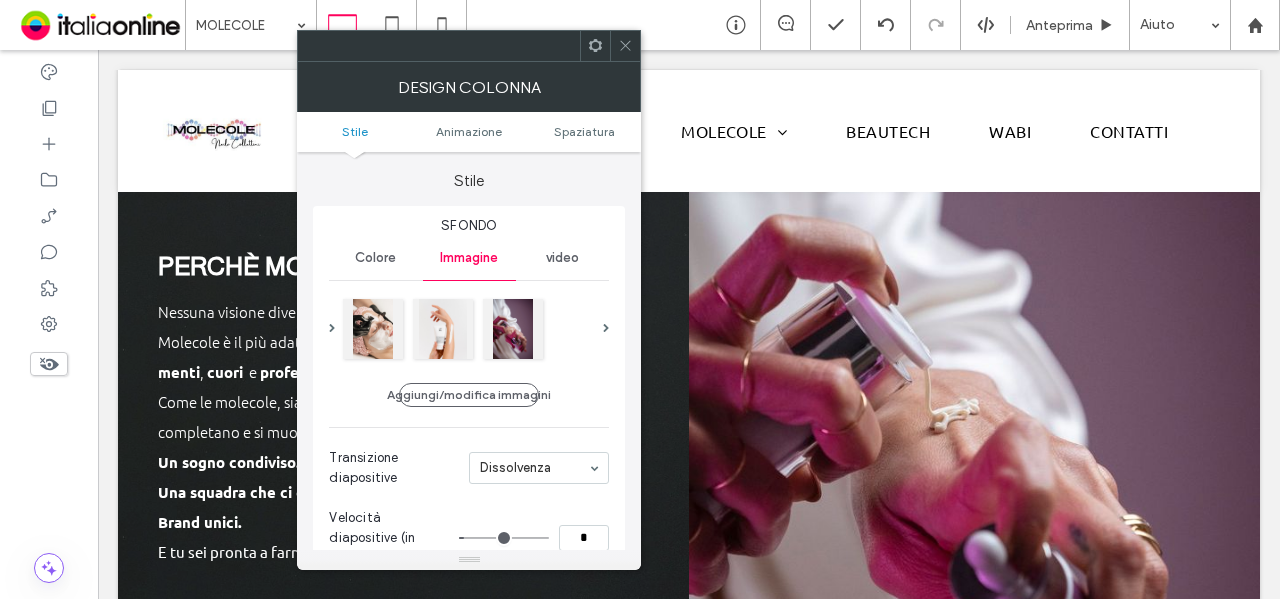 click at bounding box center (625, 46) 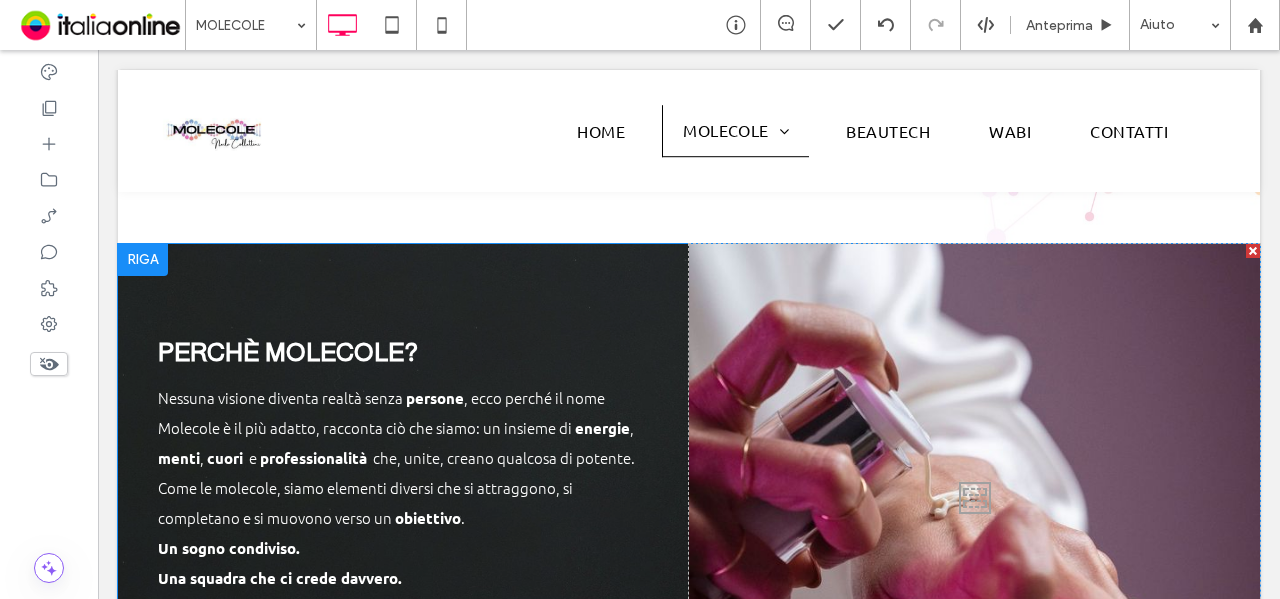 scroll, scrollTop: 900, scrollLeft: 0, axis: vertical 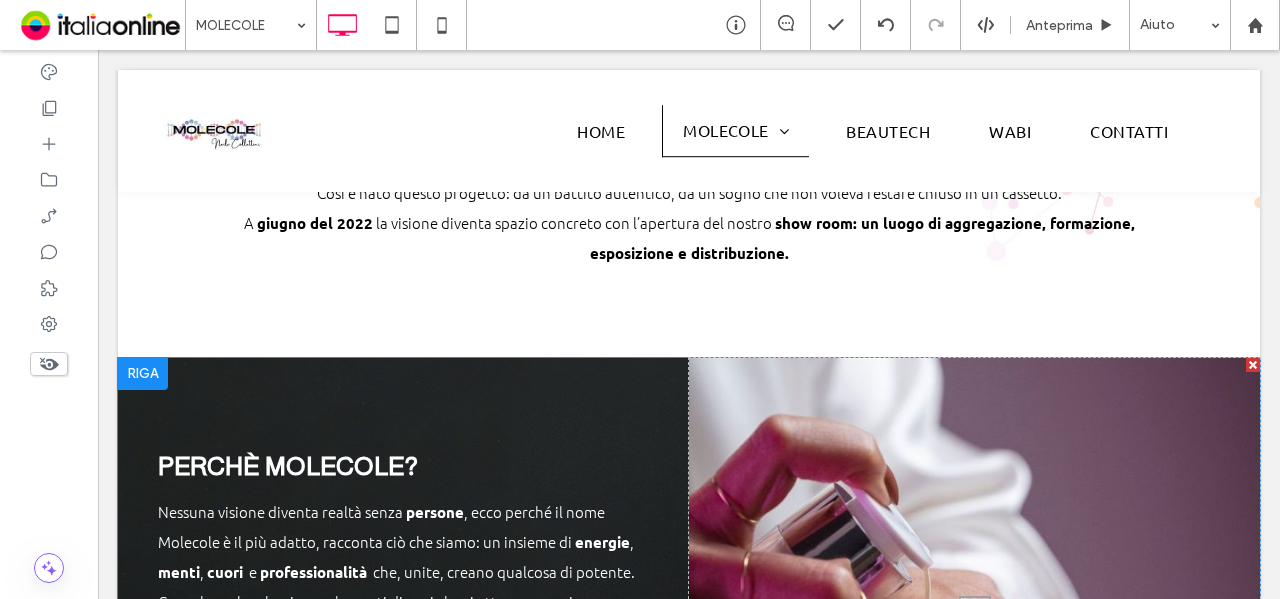 click on "Perchè Molecole?
Nessuna visione diventa realtà senza
persone , ecco perché il nome Molecole è il più adatto, racconta ciò che siamo: un insieme di
energie ,
menti ,
cuori
e
professionalità
che, unite, creano qualcosa di potente. Come le molecole, siamo elementi diversi che si attraggono, si completano e si muovono verso un
obiettivo . Un sogno condiviso. Una squadra che ci crede davvero. Brand unici. E tu sei pronta a farne parte?
Click To Paste" at bounding box center (403, 608) 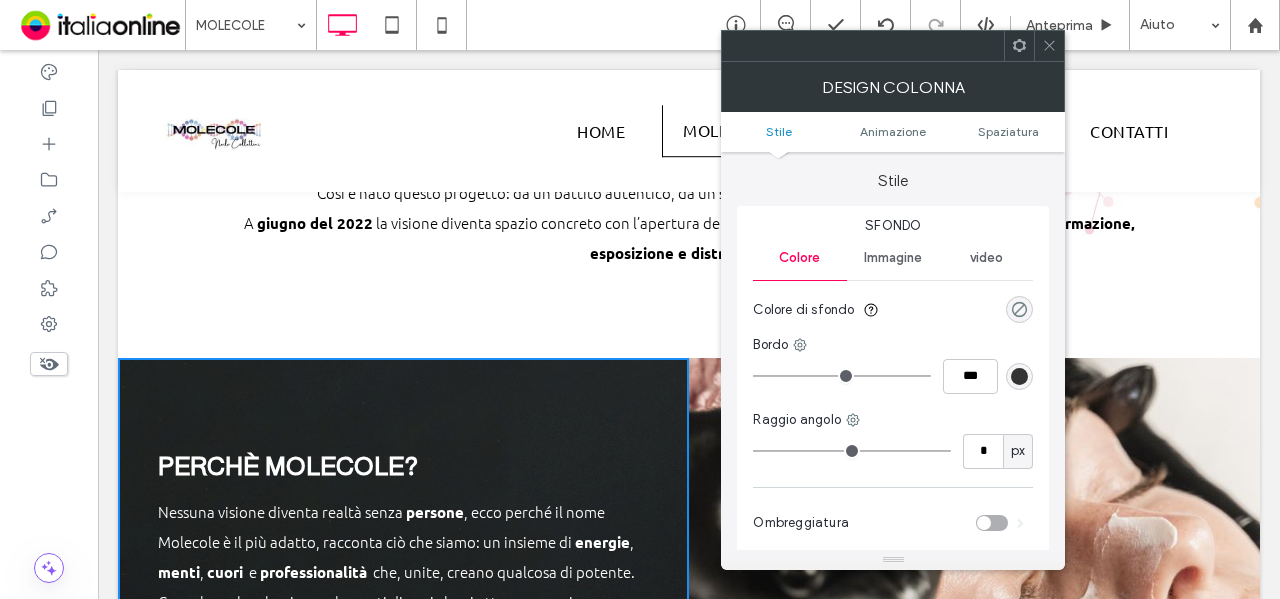 click at bounding box center [1019, 309] 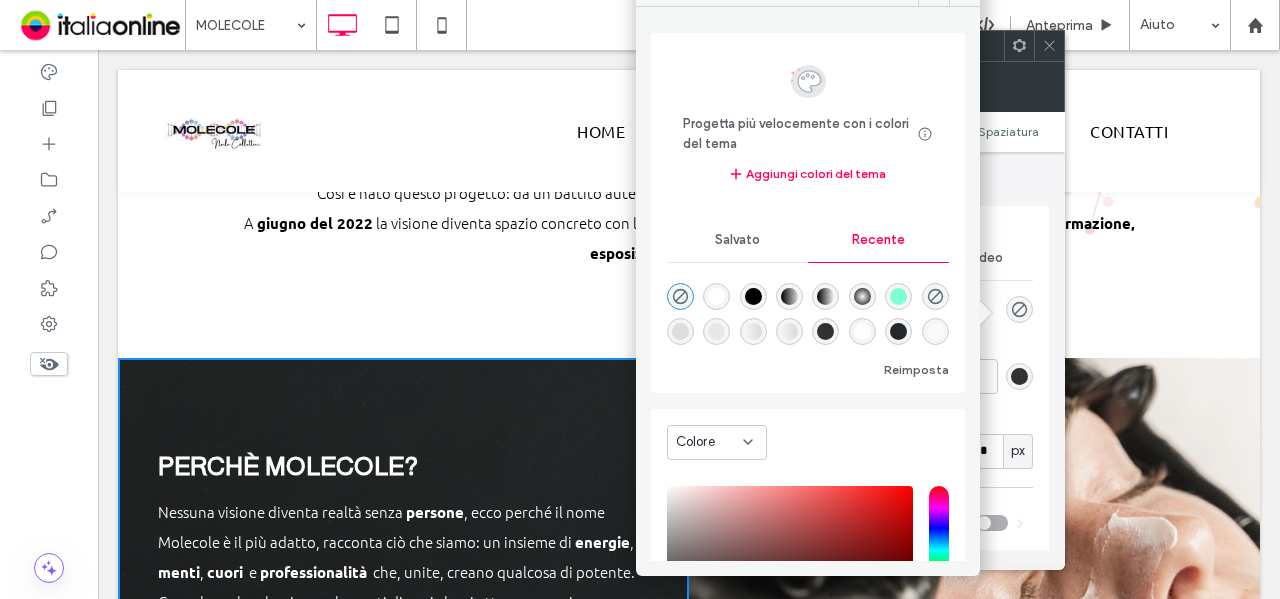 click at bounding box center [825, 331] 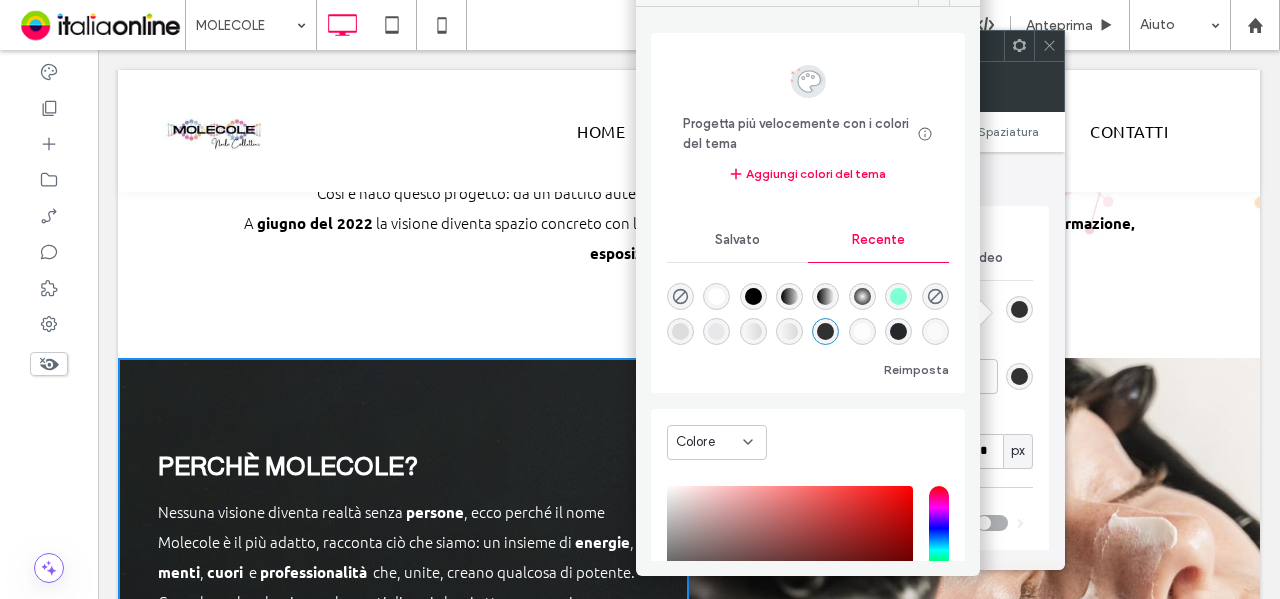 type on "**" 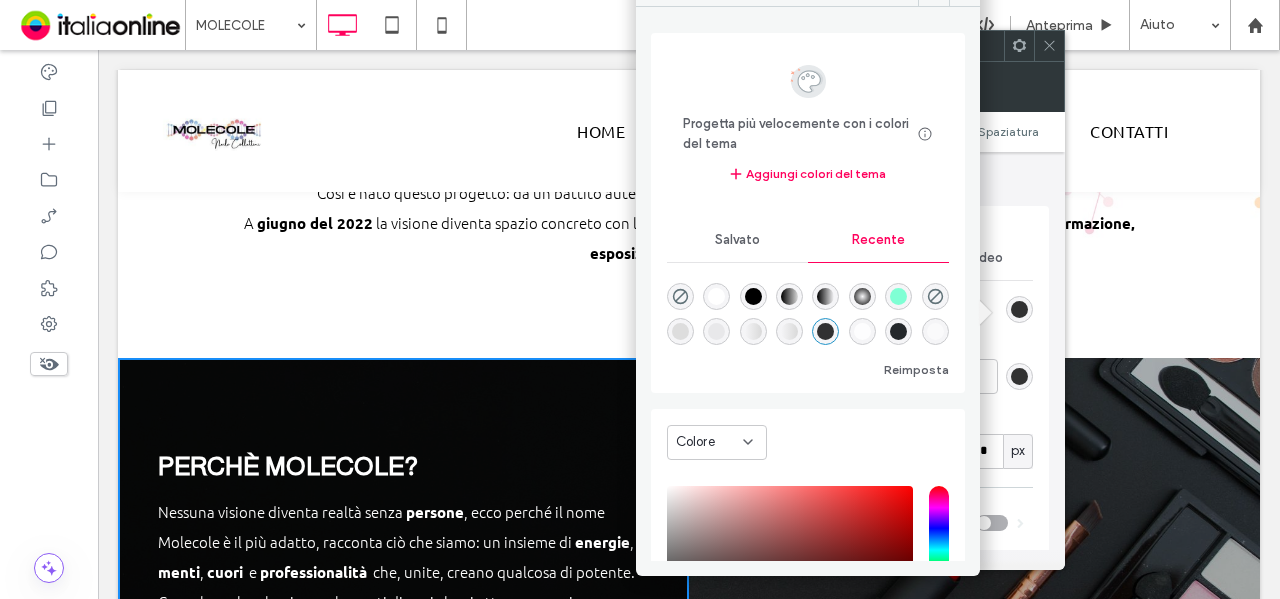 click 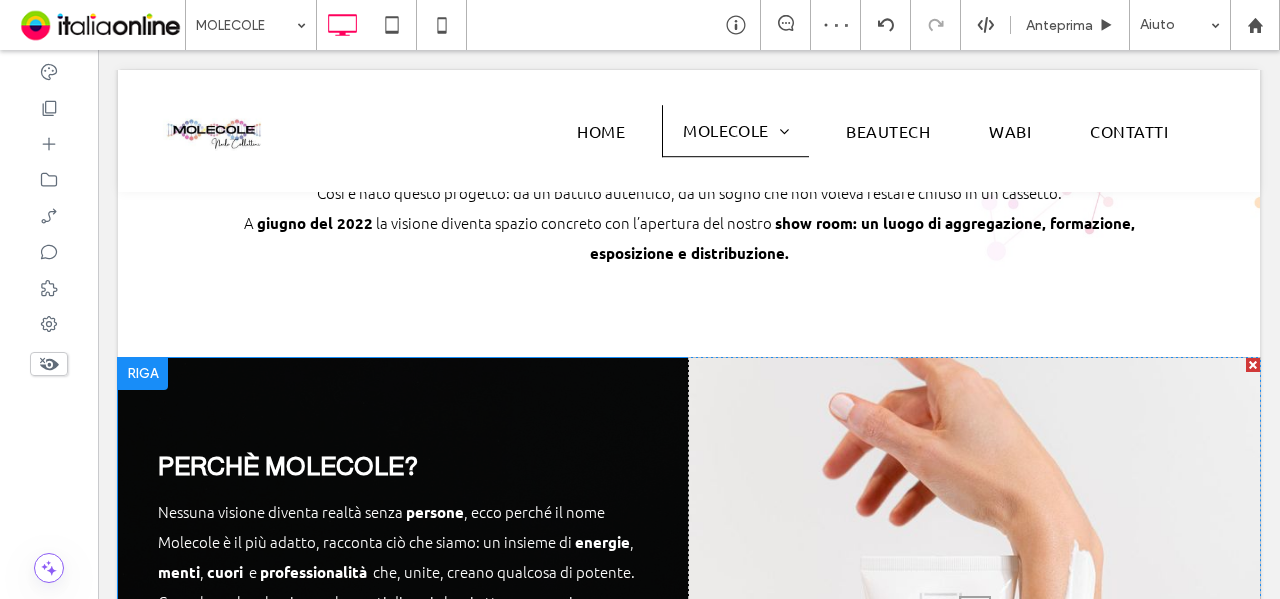 click at bounding box center [143, 374] 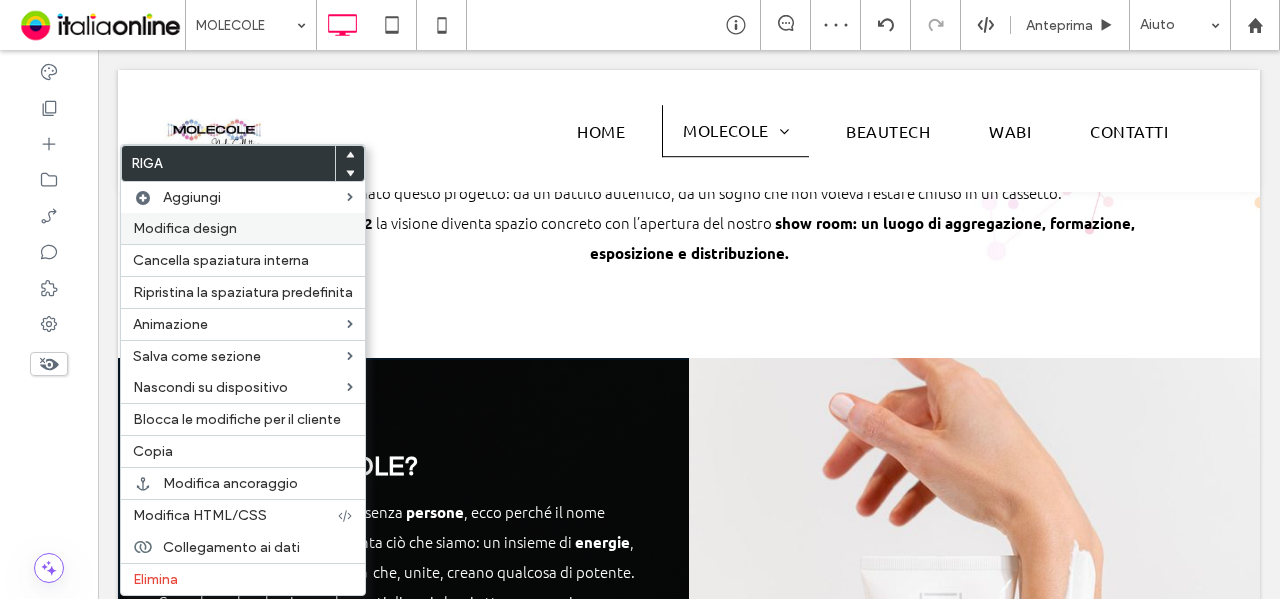 click on "Modifica design" at bounding box center [243, 228] 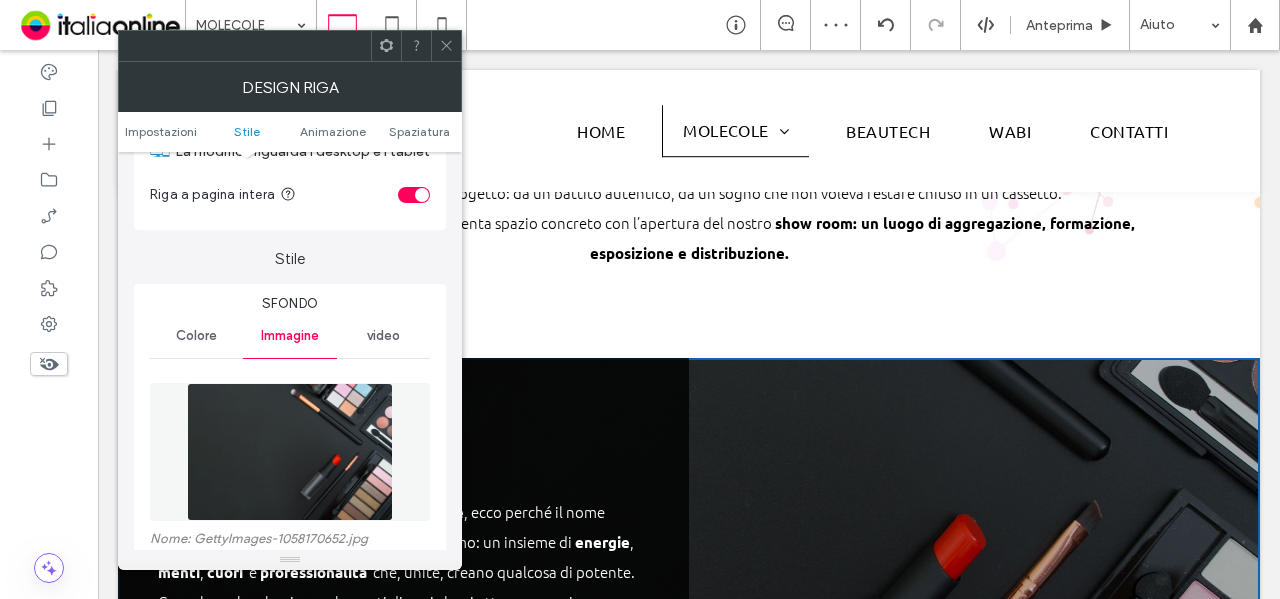 scroll, scrollTop: 200, scrollLeft: 0, axis: vertical 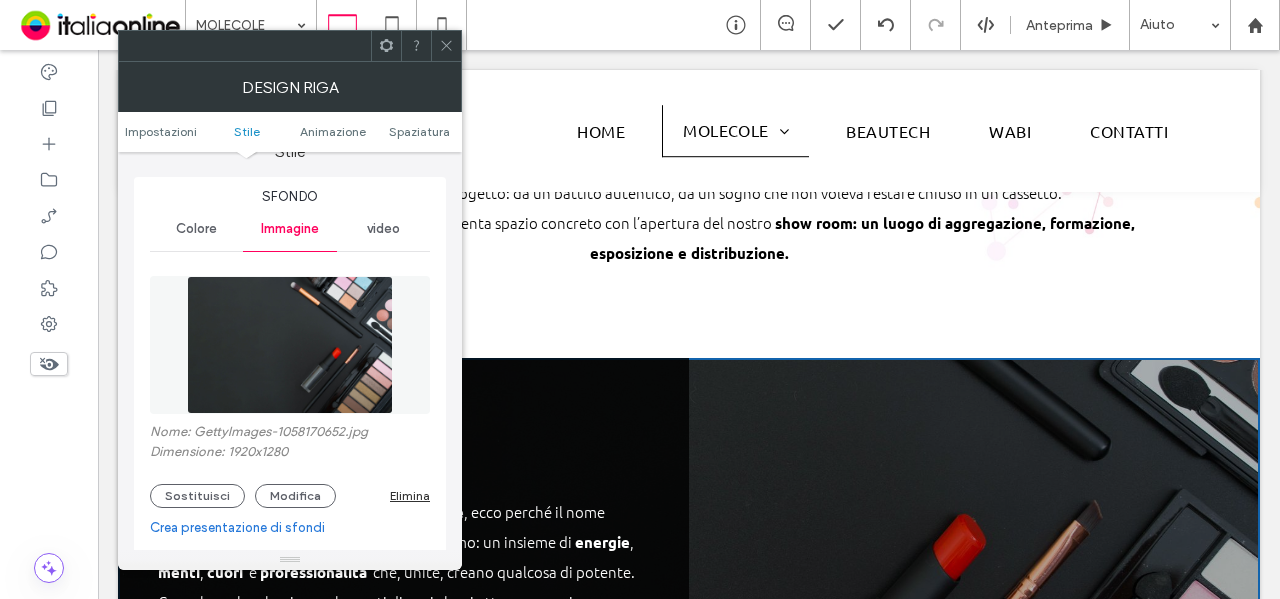 click on "Elimina" at bounding box center (410, 495) 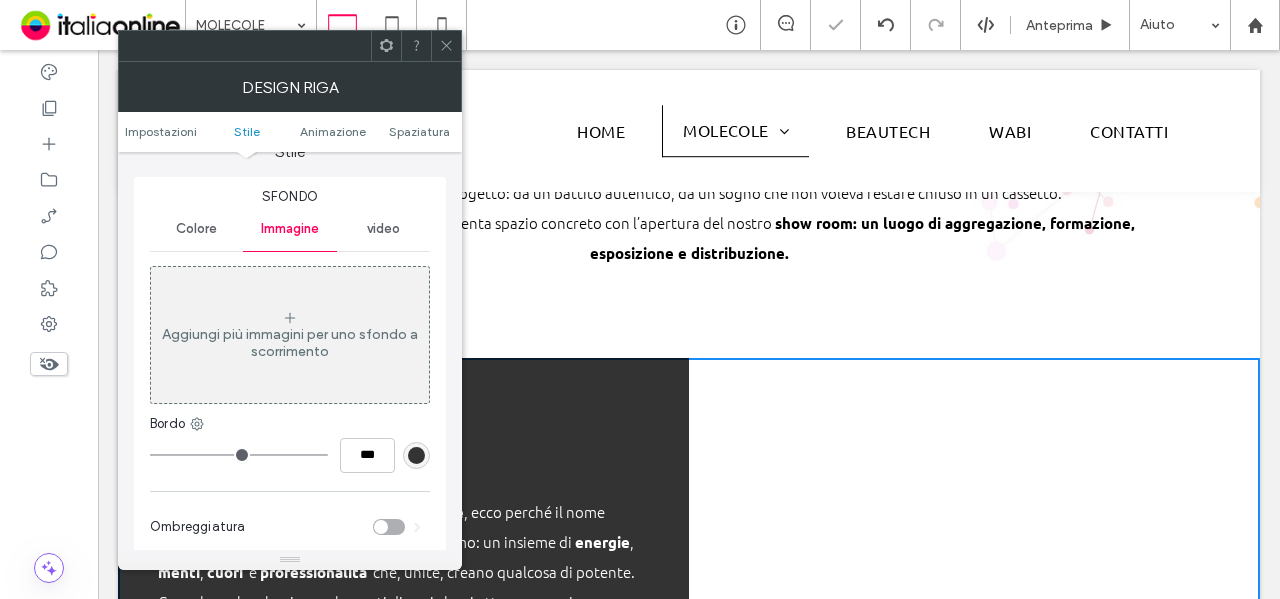 drag, startPoint x: 446, startPoint y: 43, endPoint x: 526, endPoint y: 178, distance: 156.92355 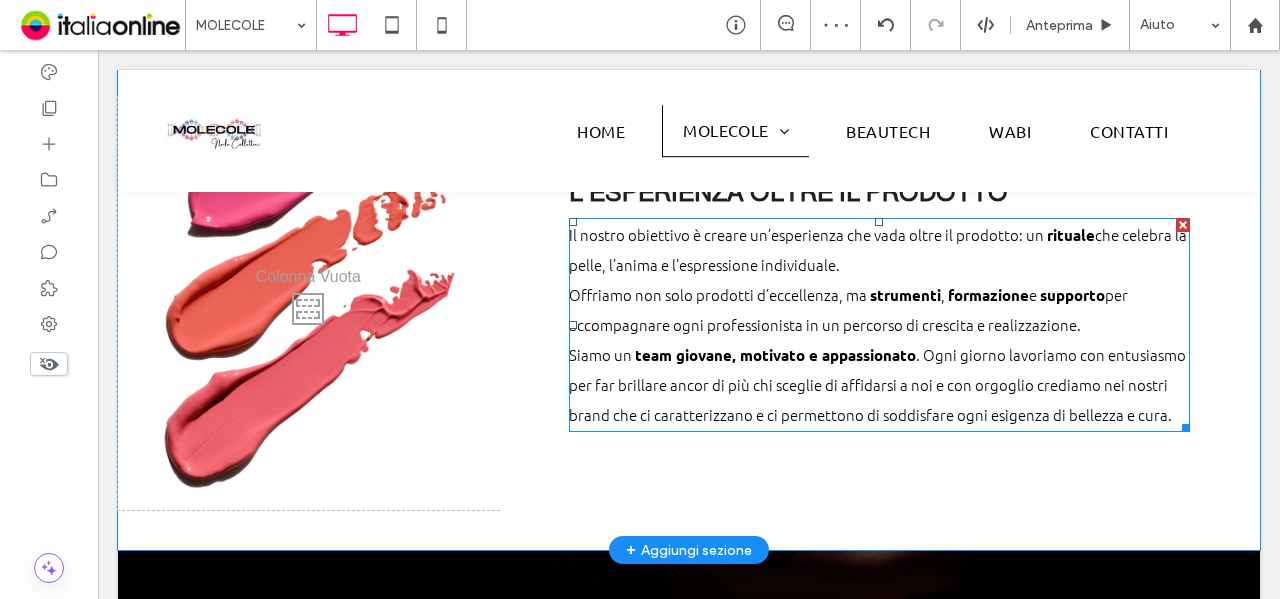 scroll, scrollTop: 1500, scrollLeft: 0, axis: vertical 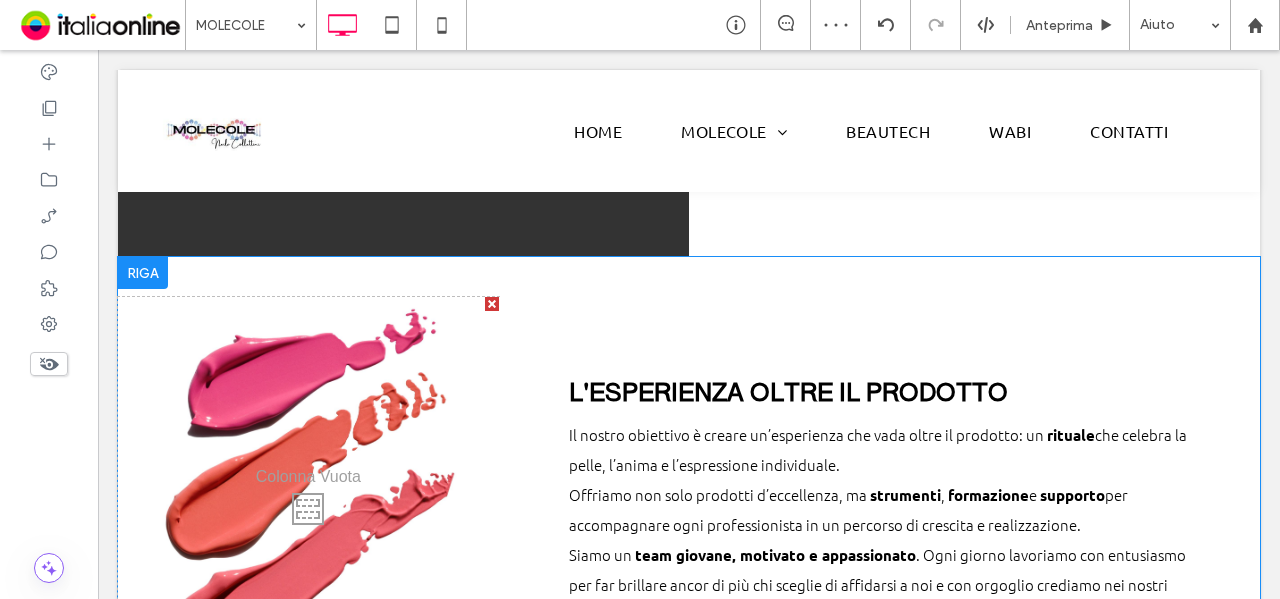 click on "Click To Paste" at bounding box center [308, 503] 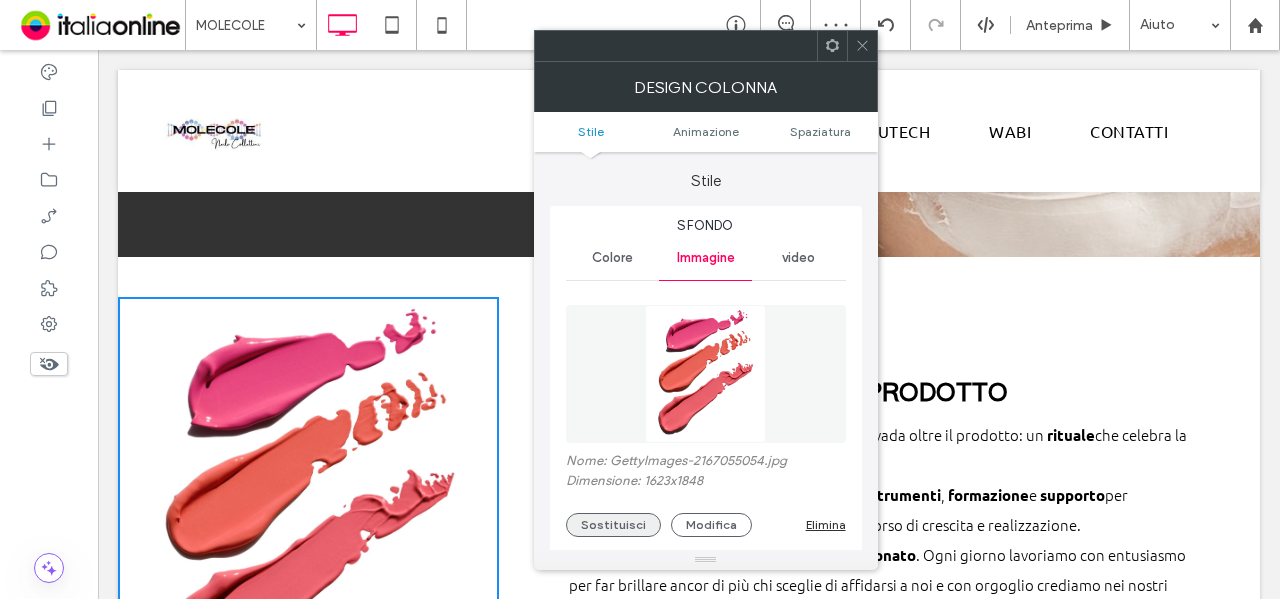 click on "Sostituisci" at bounding box center [613, 525] 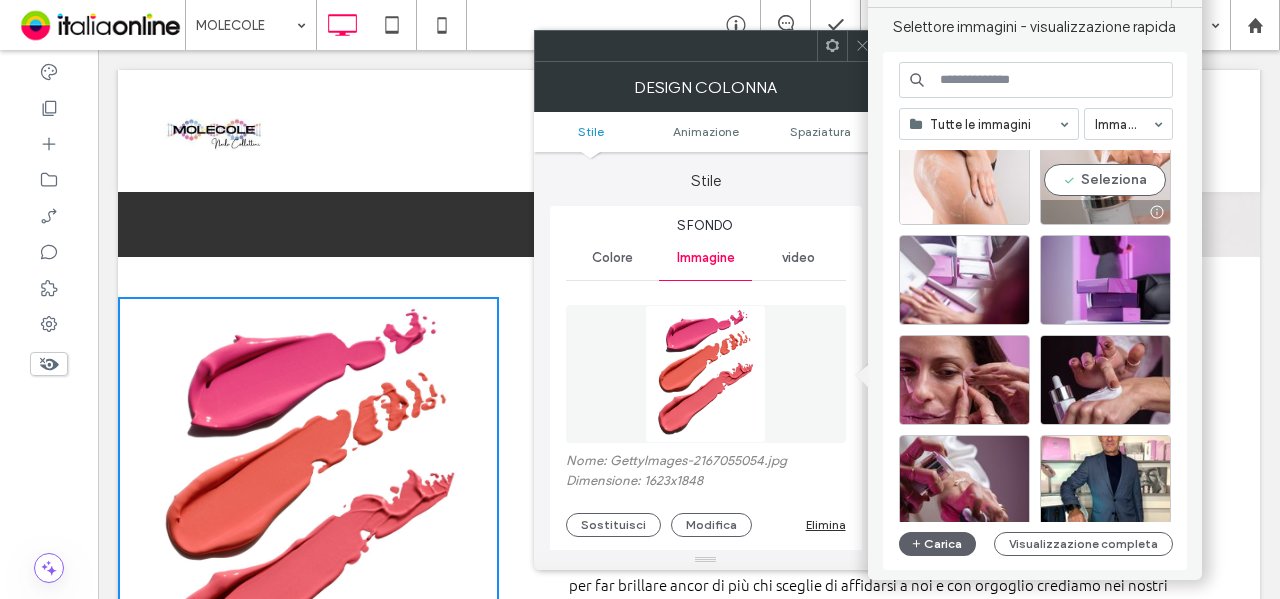 scroll, scrollTop: 2376, scrollLeft: 0, axis: vertical 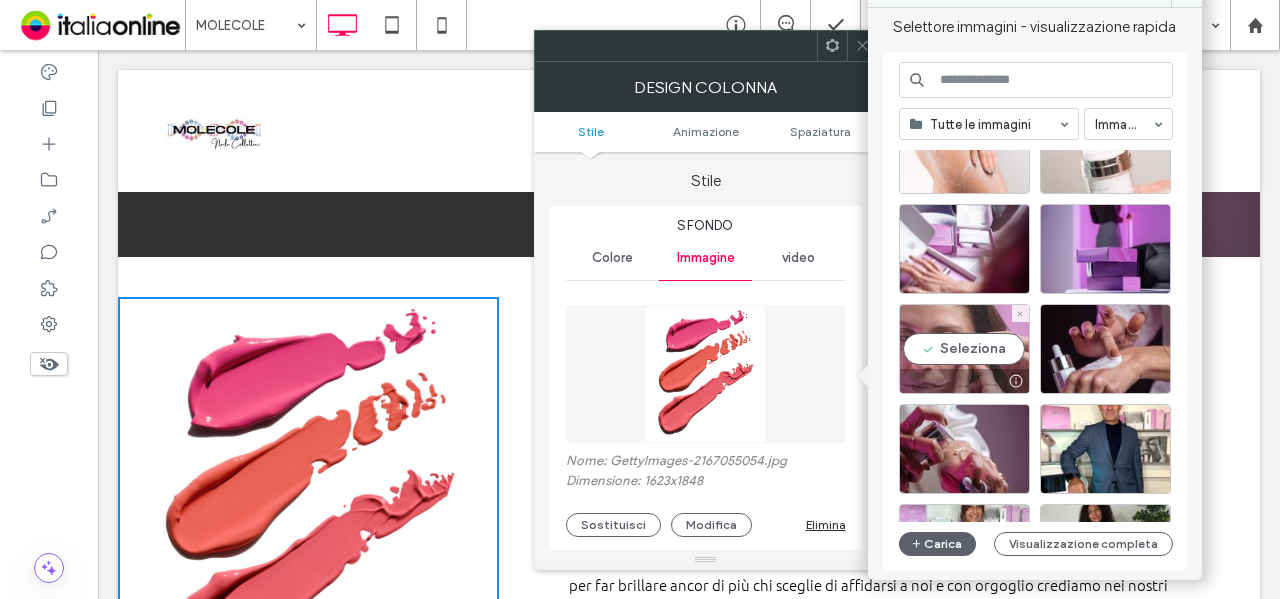 click on "Seleziona" at bounding box center (964, 349) 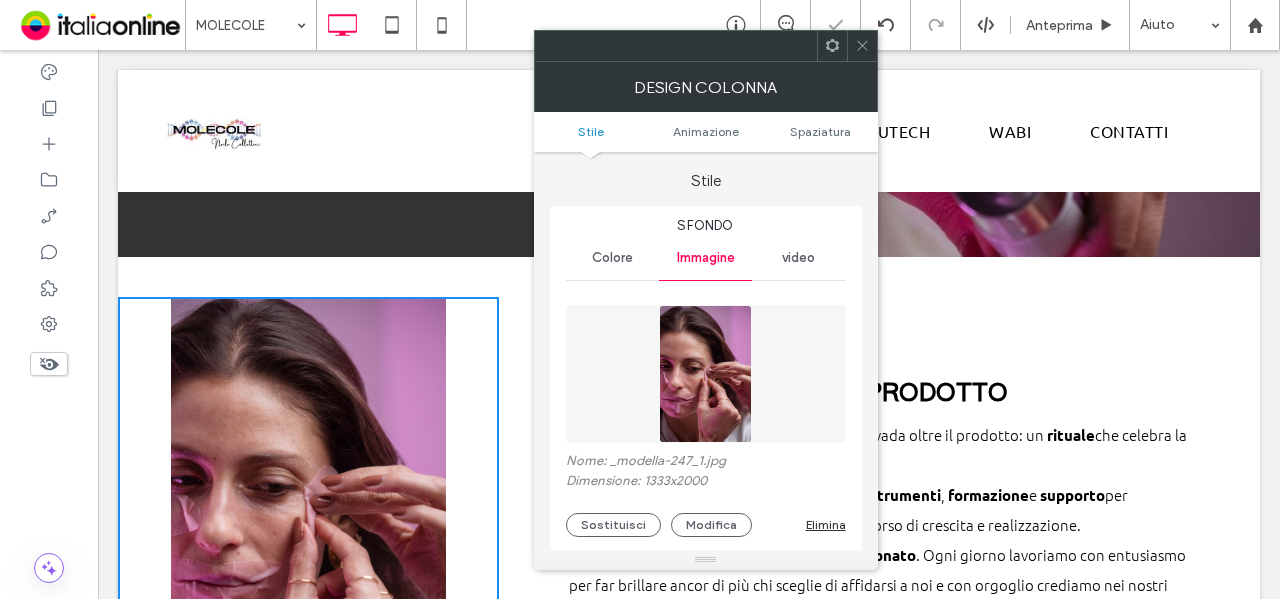 click 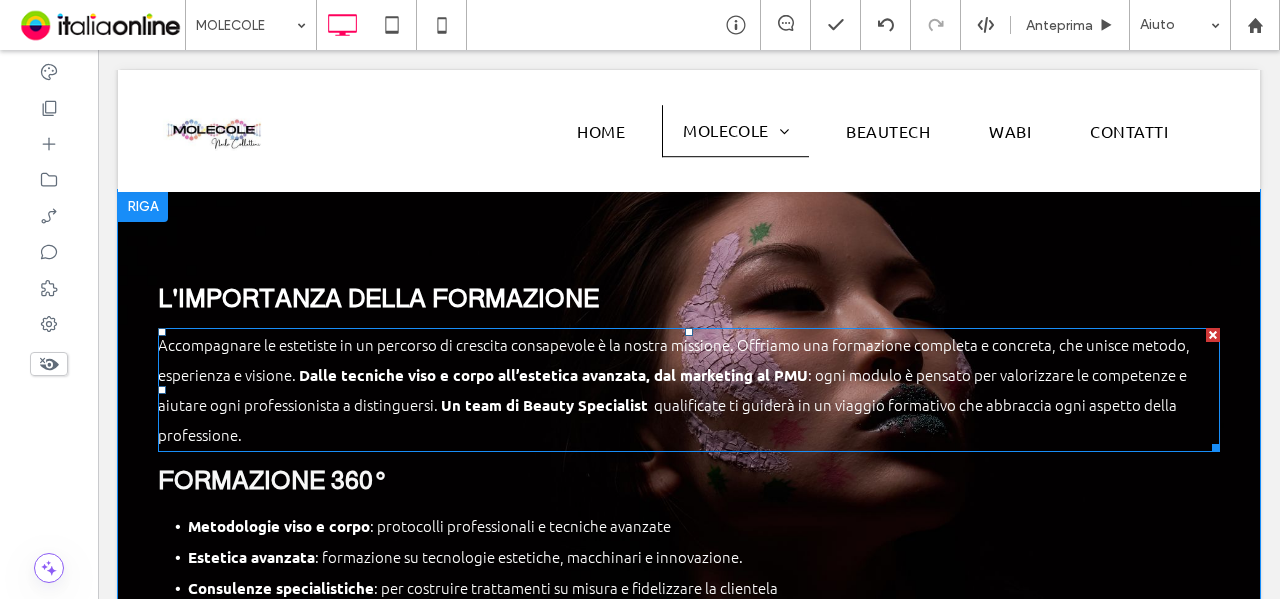 scroll, scrollTop: 2000, scrollLeft: 0, axis: vertical 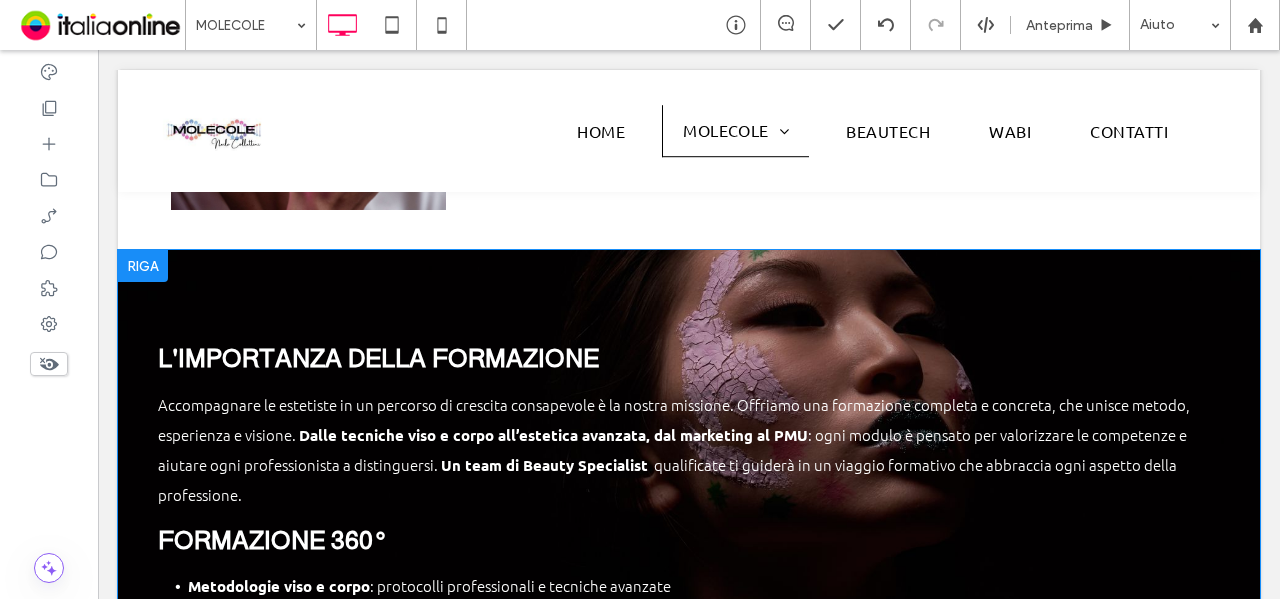 click at bounding box center [143, 266] 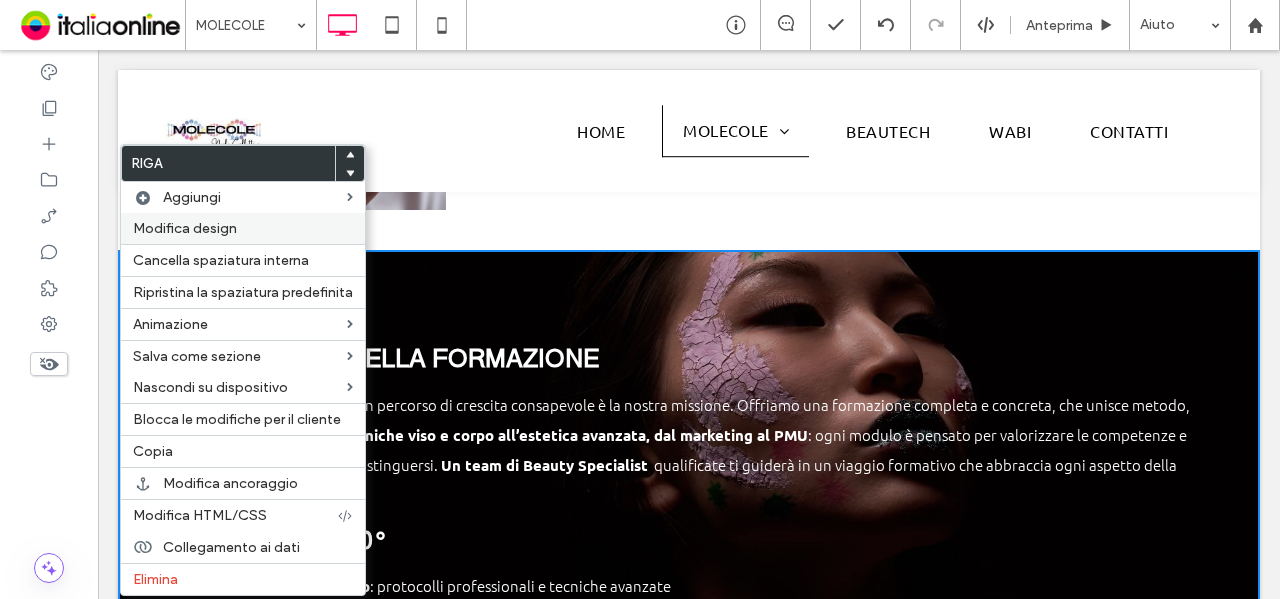click on "Modifica design" at bounding box center (185, 228) 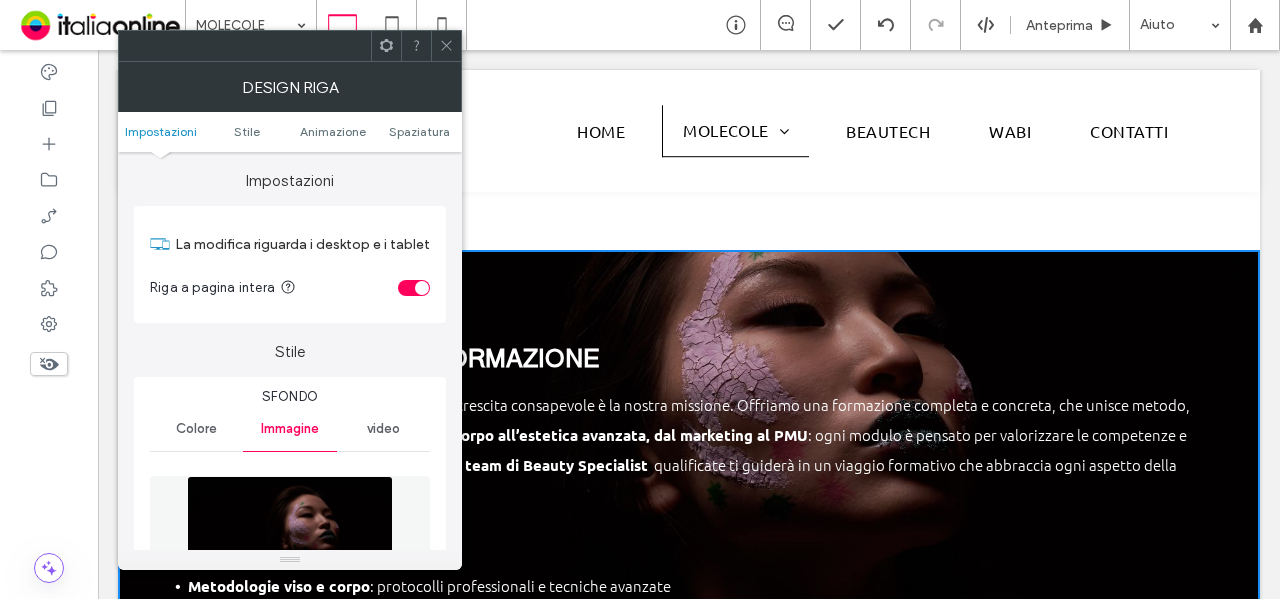 scroll, scrollTop: 300, scrollLeft: 0, axis: vertical 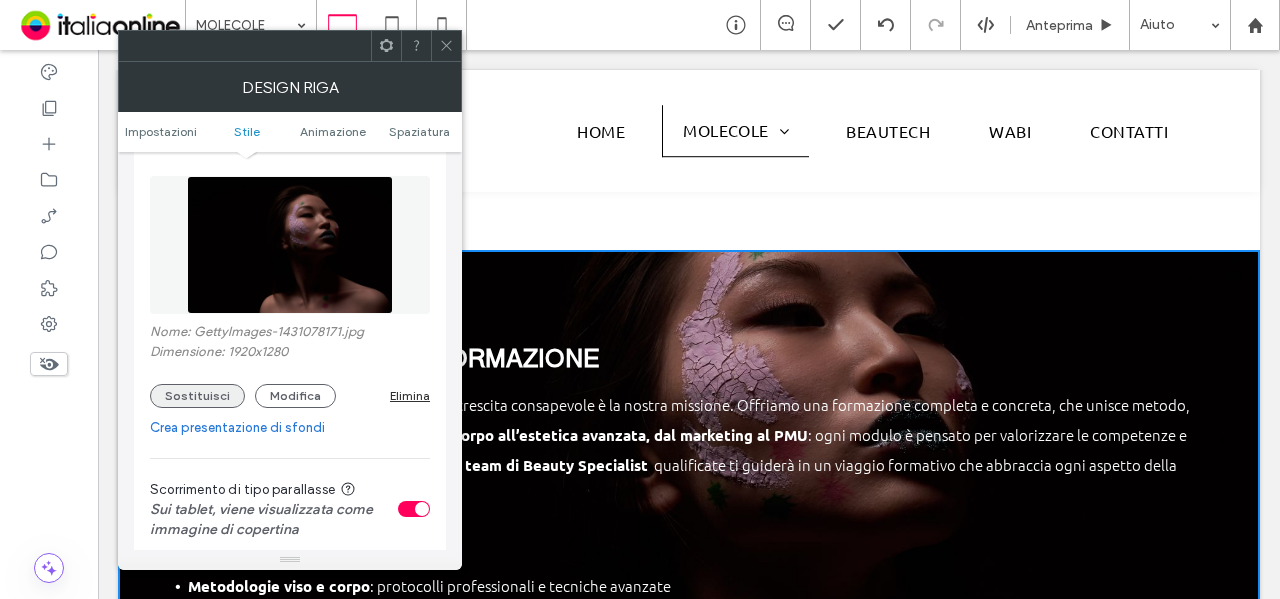 click on "Sostituisci" at bounding box center [197, 396] 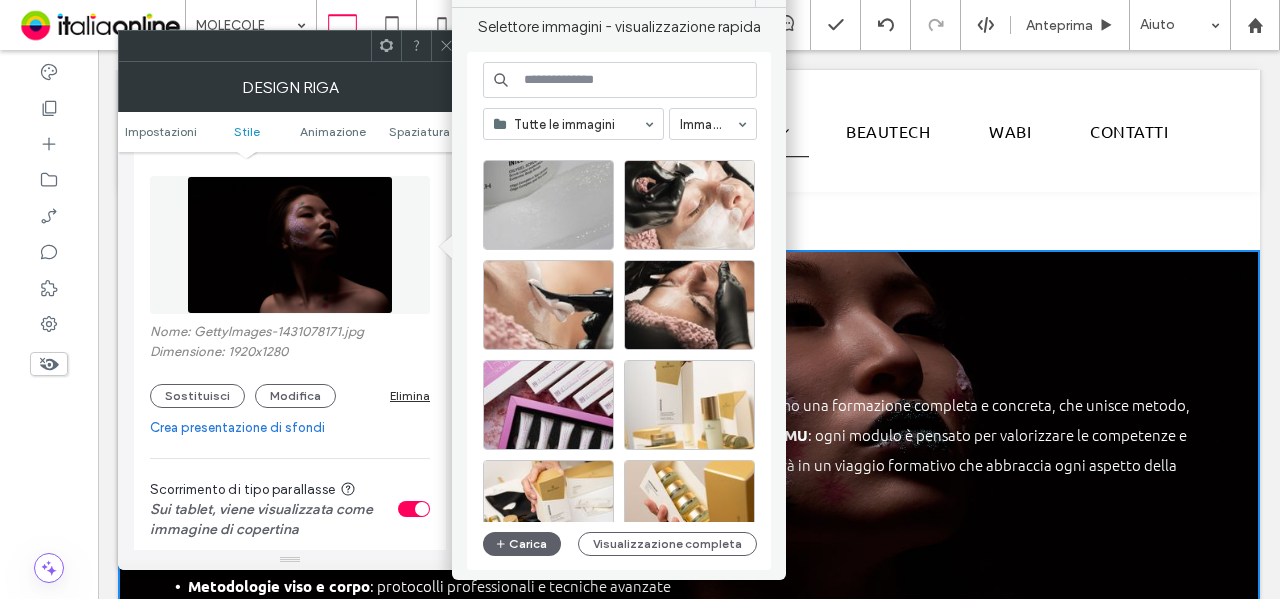 scroll, scrollTop: 875, scrollLeft: 0, axis: vertical 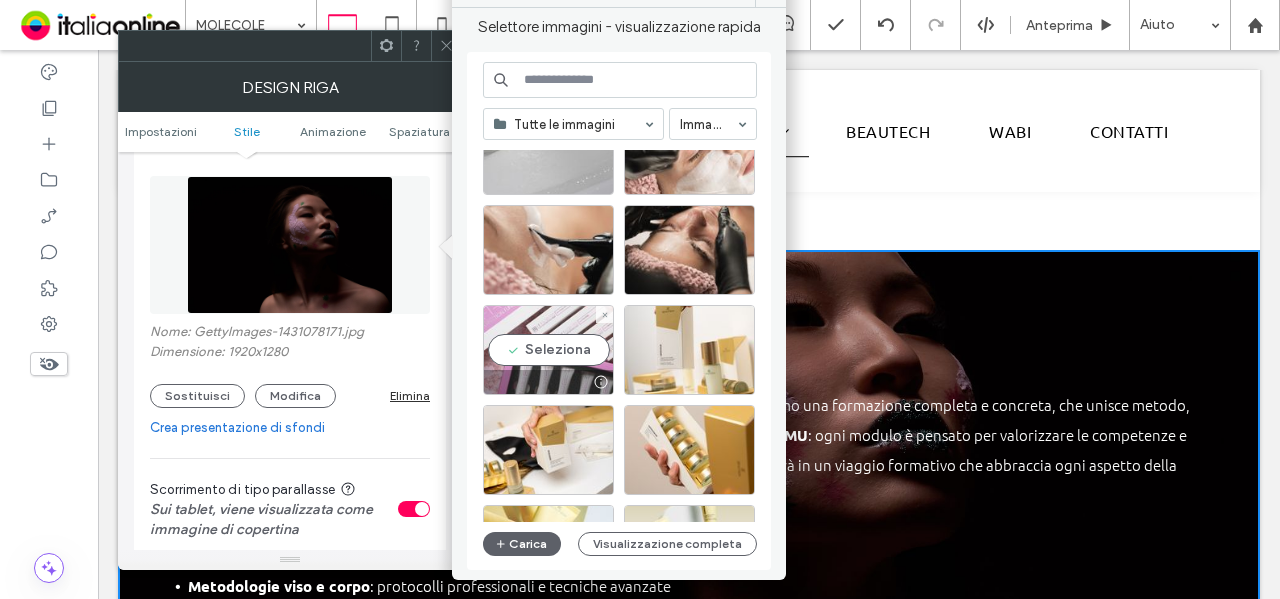 click on "Seleziona" at bounding box center [548, 350] 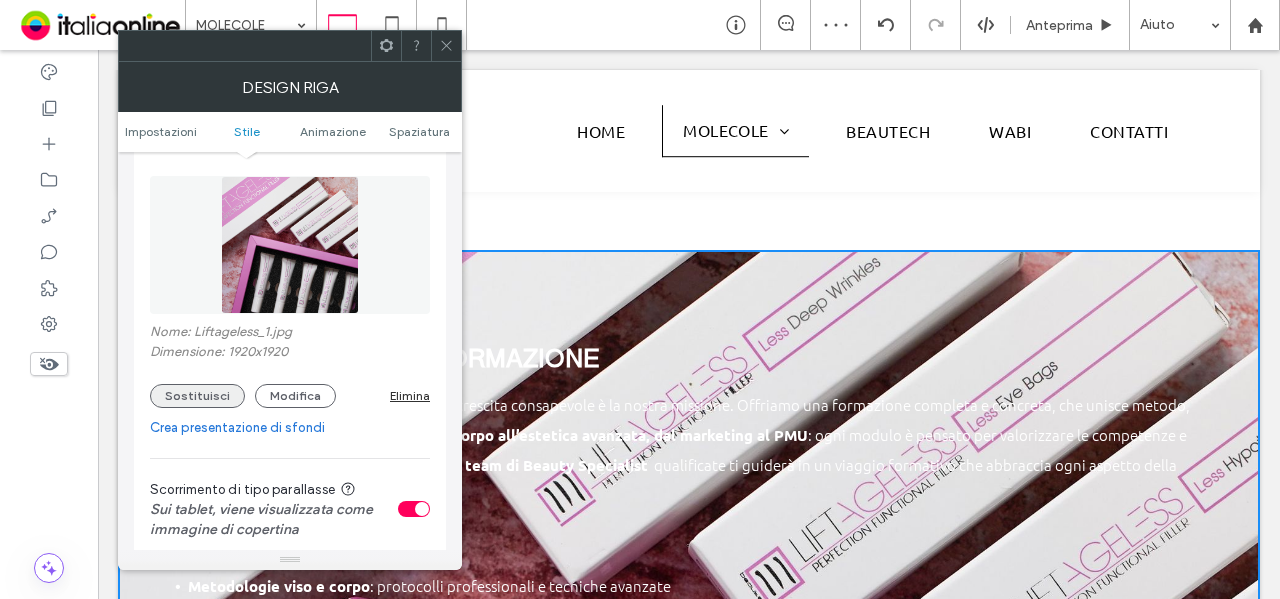 click on "Sostituisci" at bounding box center [197, 396] 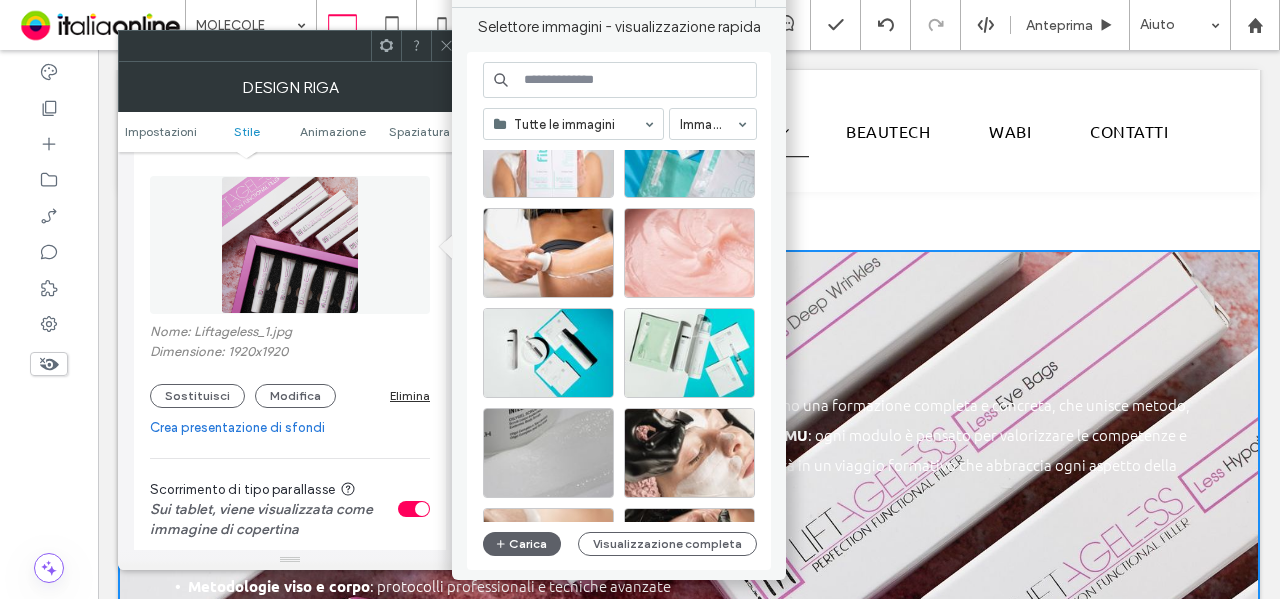 scroll, scrollTop: 600, scrollLeft: 0, axis: vertical 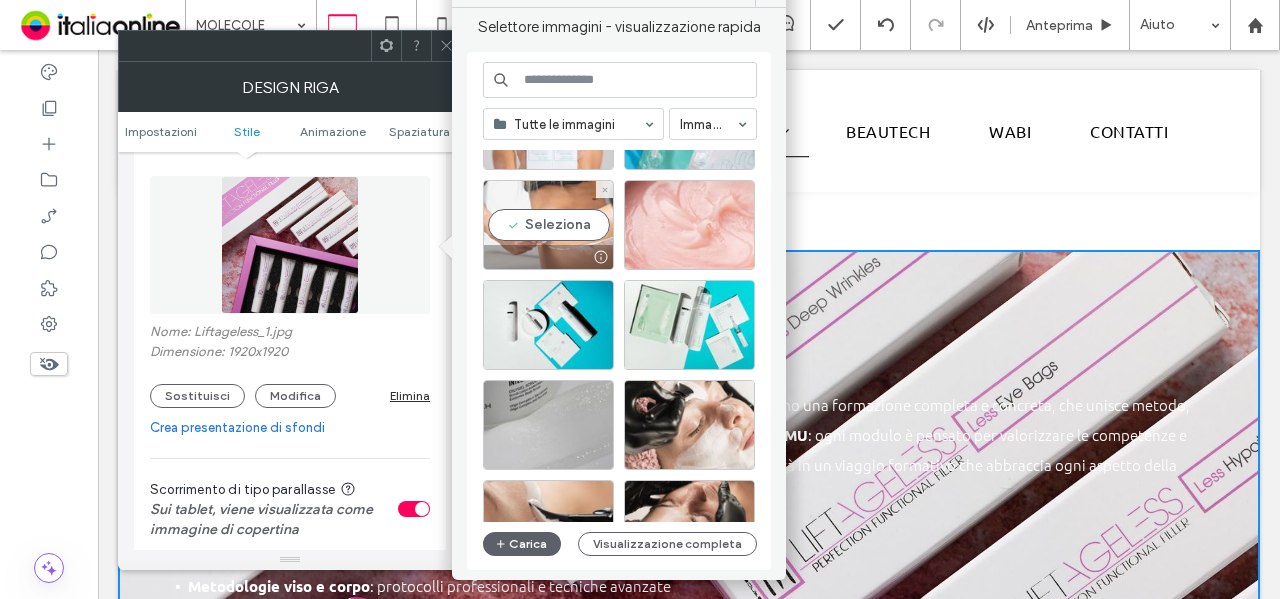 click on "Seleziona" at bounding box center [548, 225] 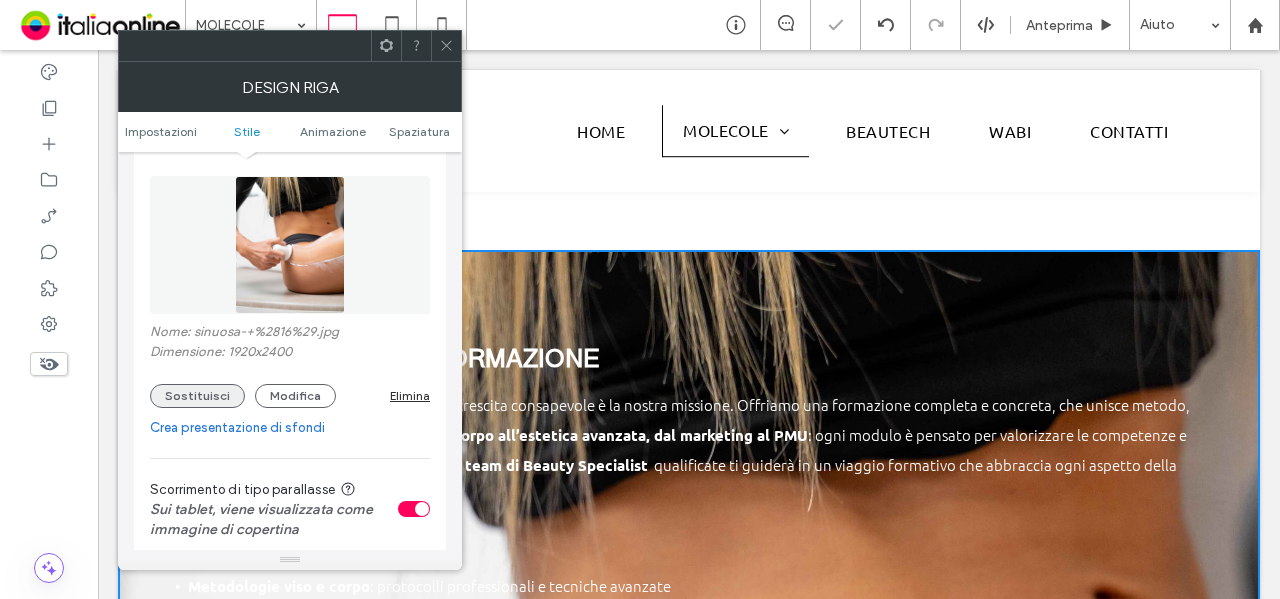 drag, startPoint x: 188, startPoint y: 395, endPoint x: 204, endPoint y: 395, distance: 16 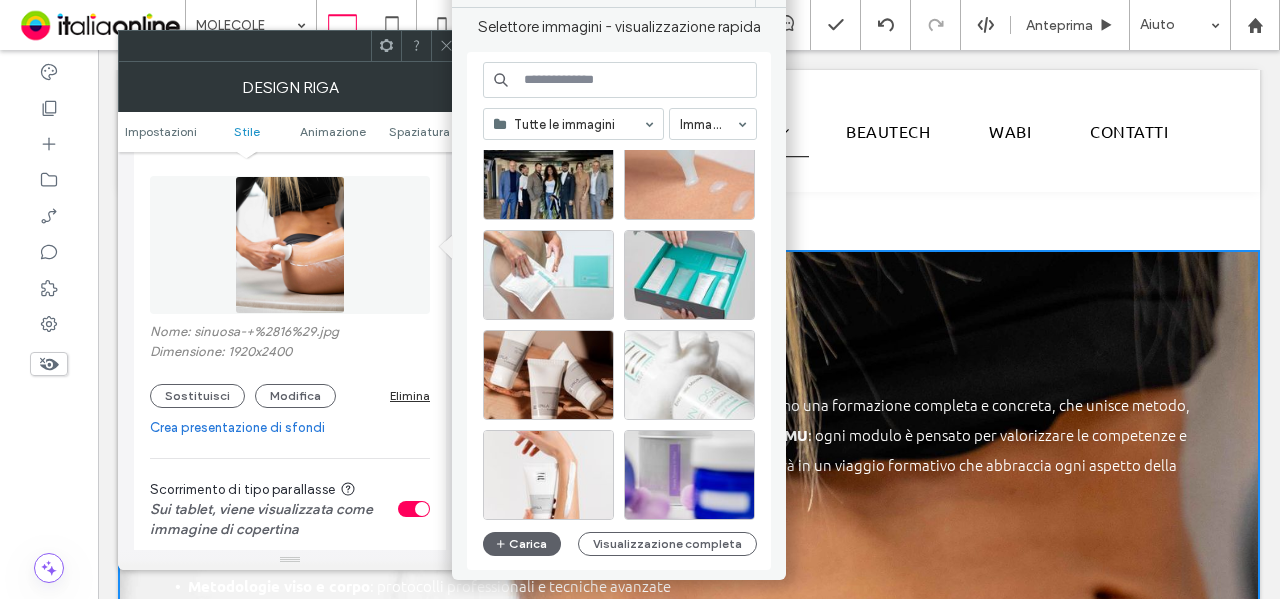 scroll, scrollTop: 1776, scrollLeft: 0, axis: vertical 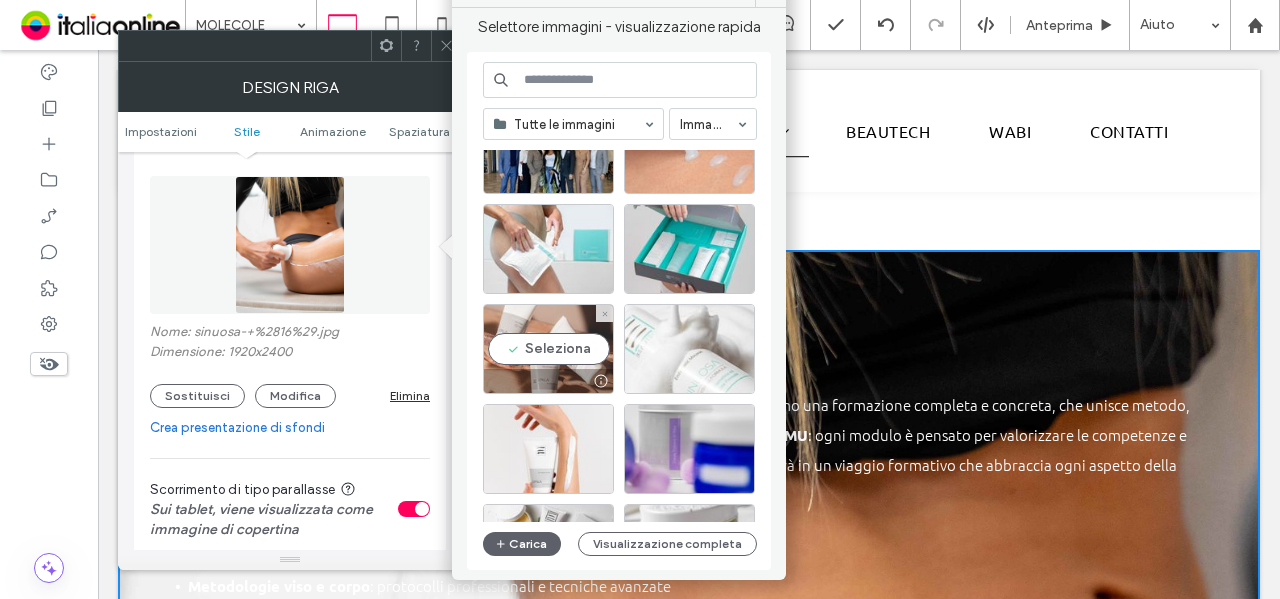 click on "Seleziona" at bounding box center [548, 349] 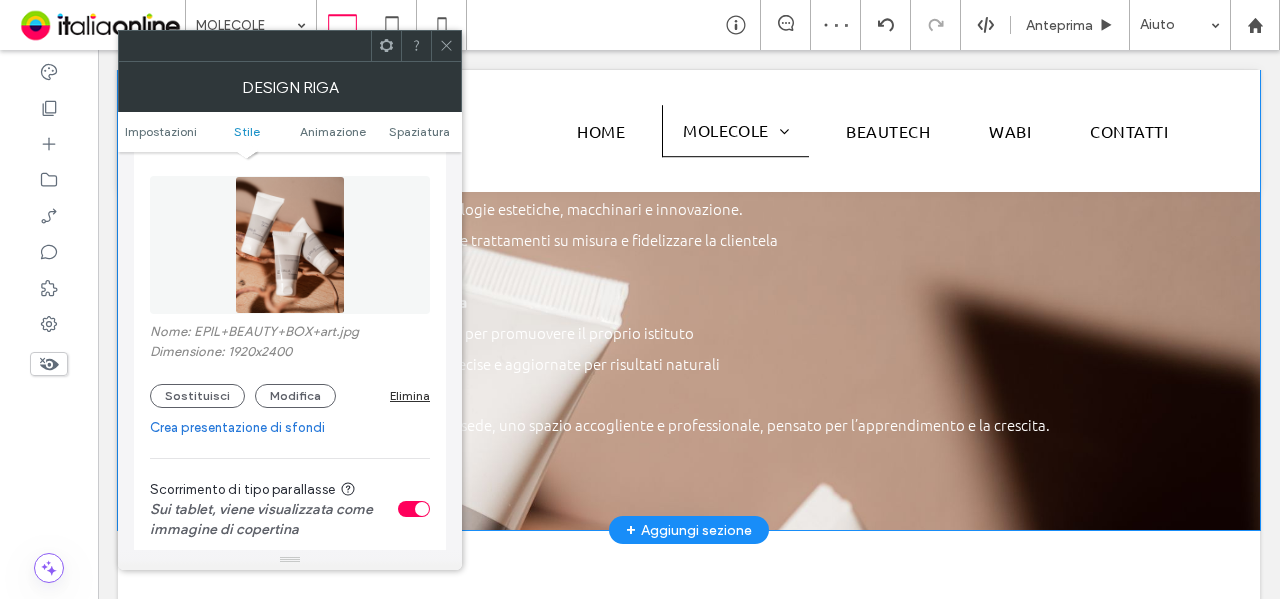 scroll, scrollTop: 2200, scrollLeft: 0, axis: vertical 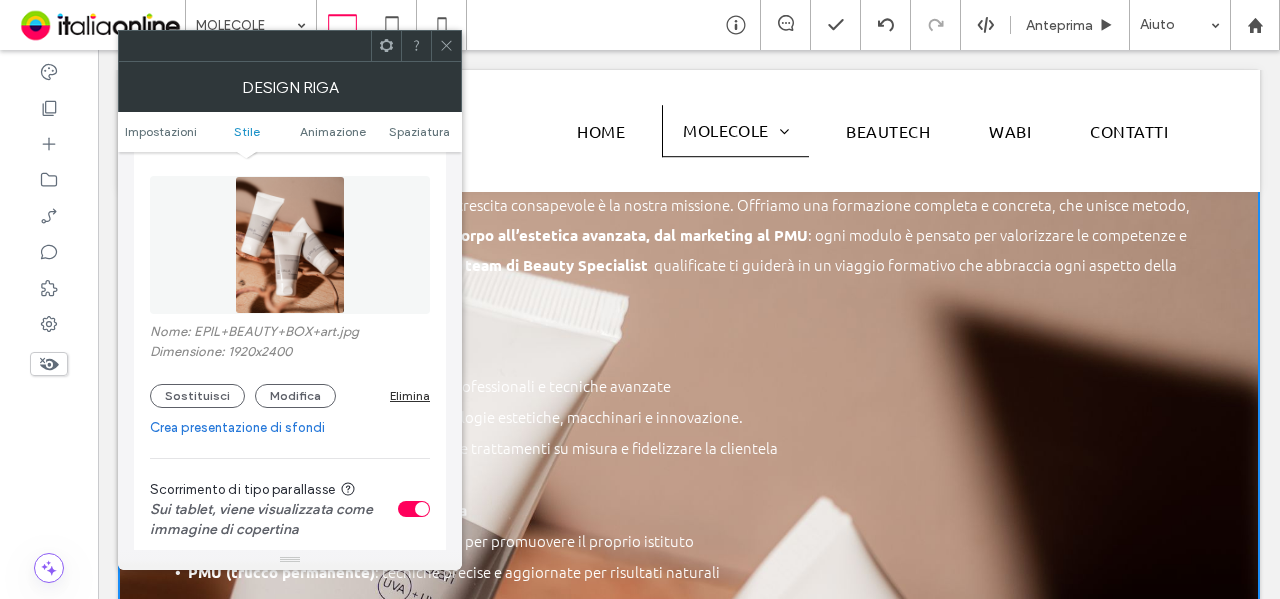 click at bounding box center [414, 509] 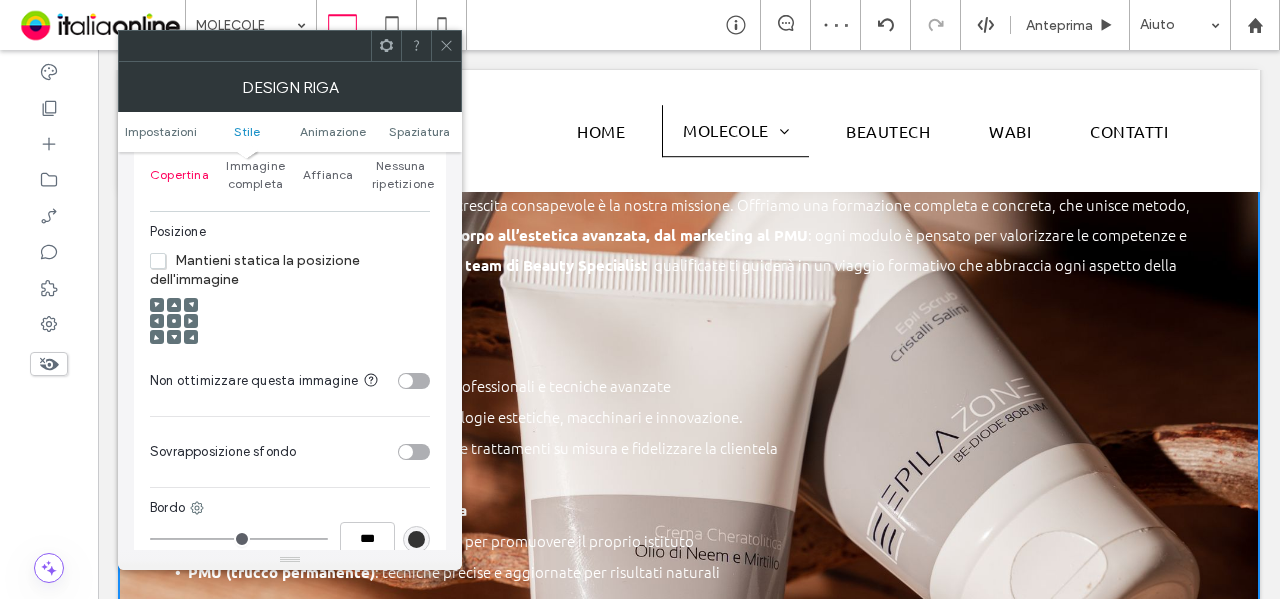 scroll, scrollTop: 800, scrollLeft: 0, axis: vertical 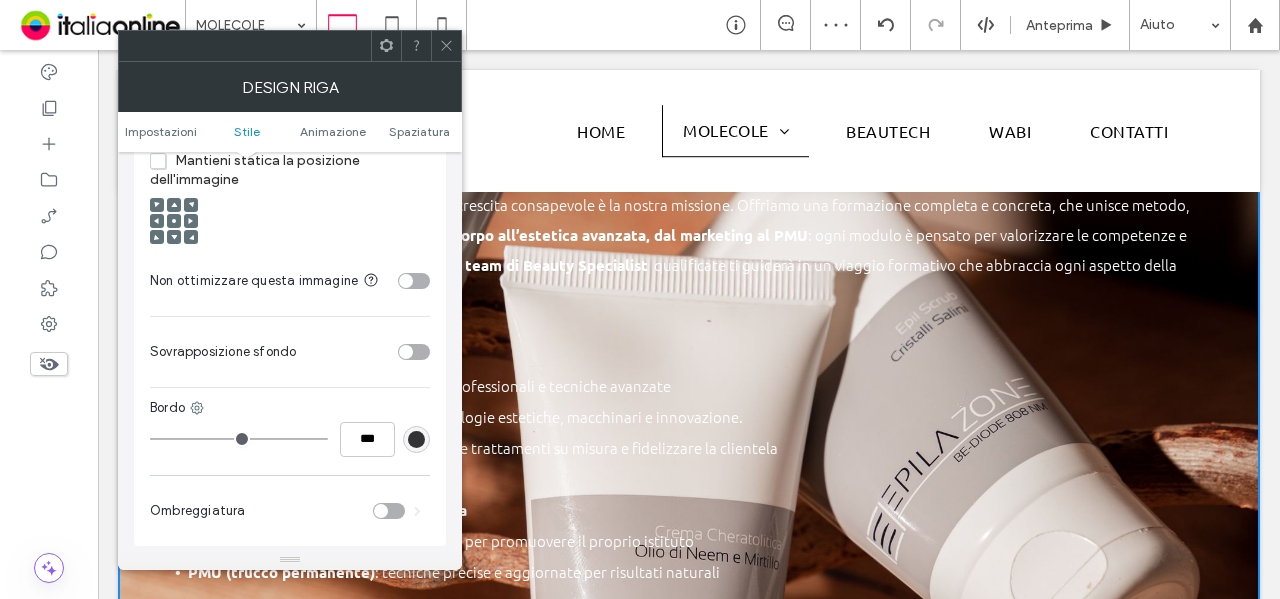 click at bounding box center (414, 352) 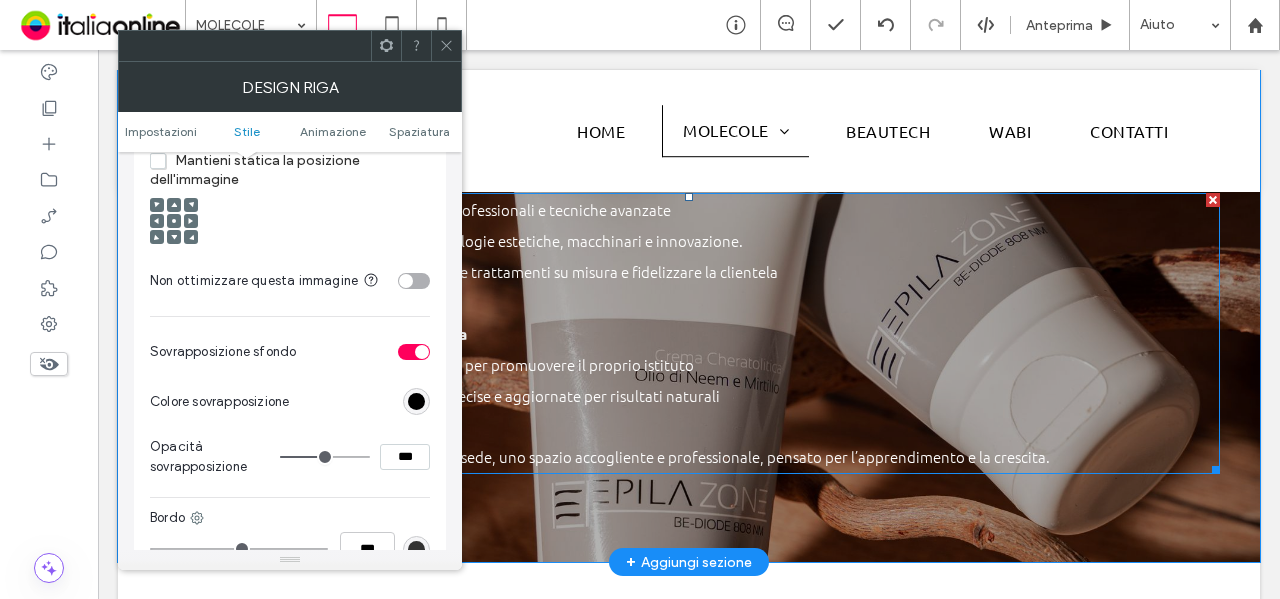 scroll, scrollTop: 2400, scrollLeft: 0, axis: vertical 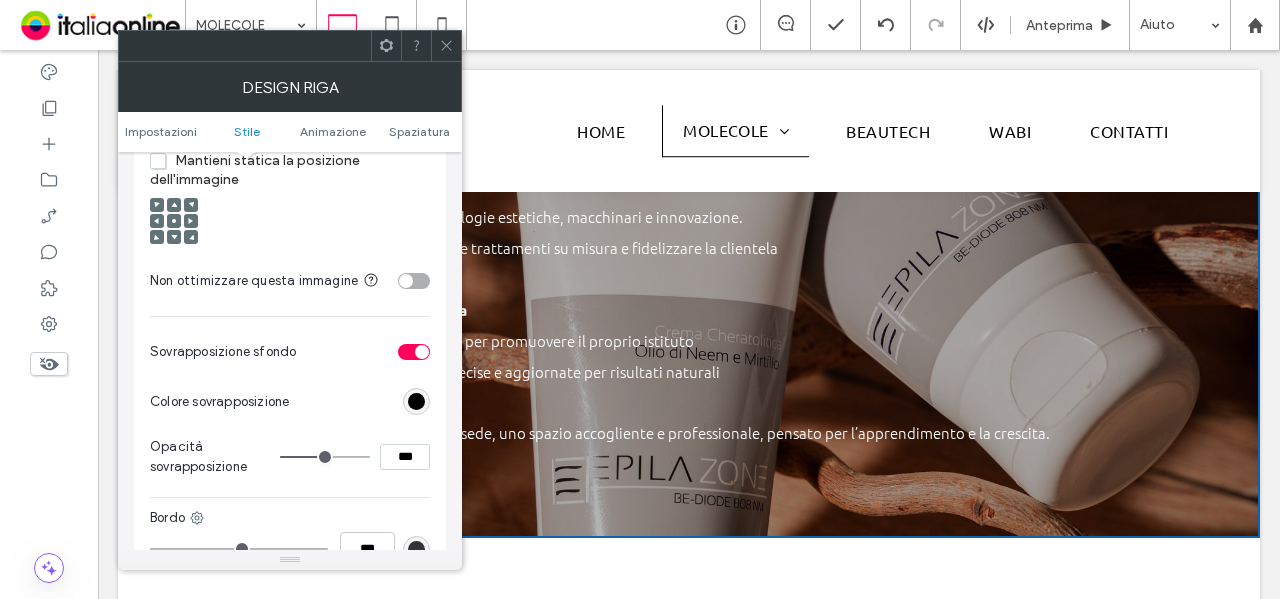 drag, startPoint x: 400, startPoint y: 455, endPoint x: 324, endPoint y: 459, distance: 76.105194 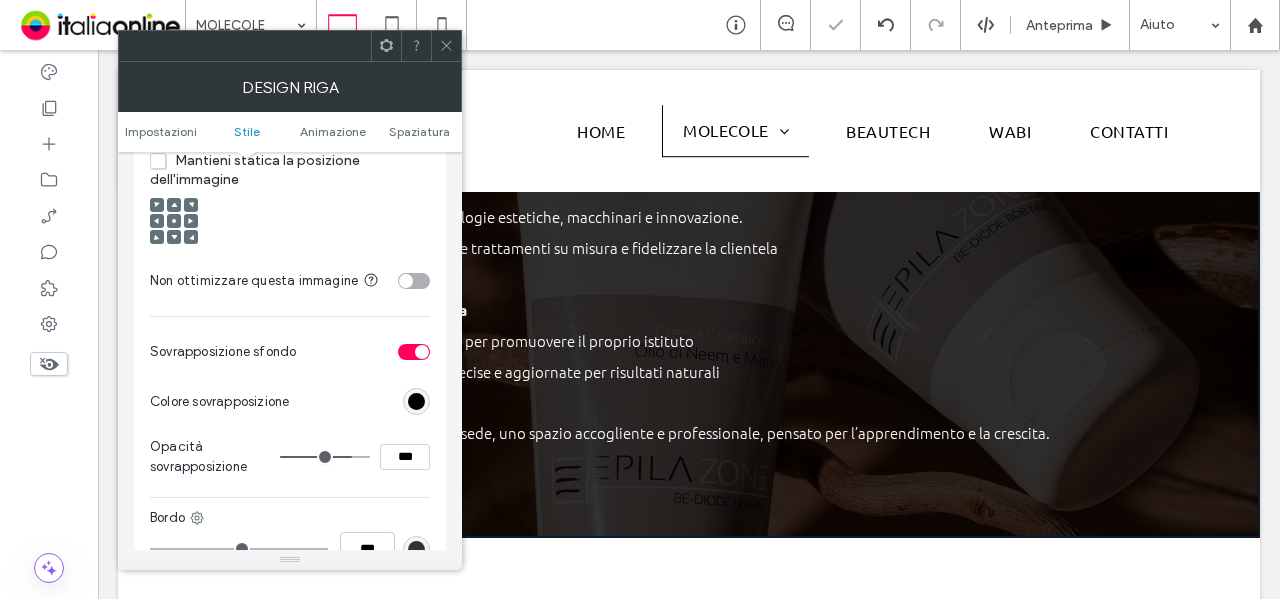 drag, startPoint x: 398, startPoint y: 453, endPoint x: 373, endPoint y: 457, distance: 25.317978 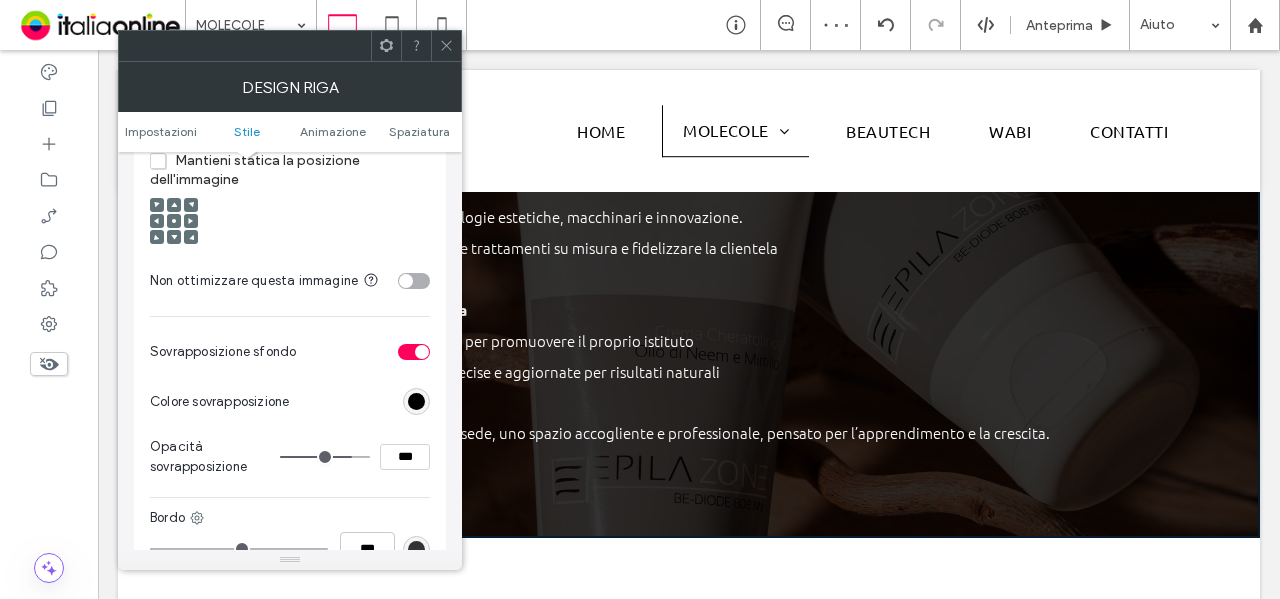 type on "***" 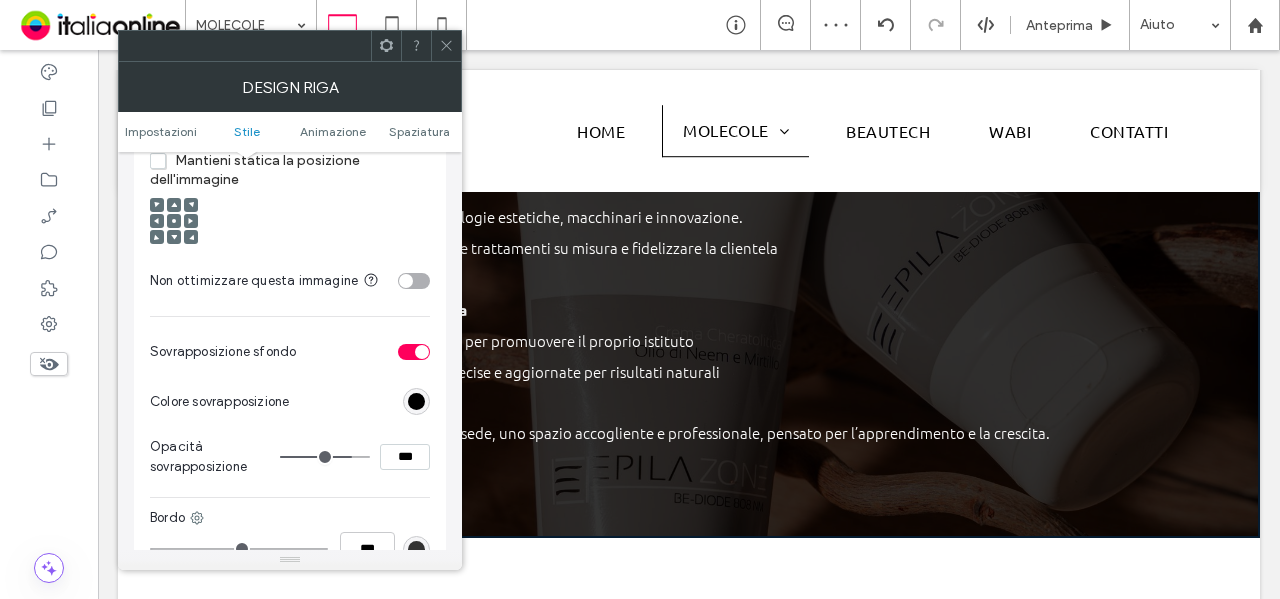 type on "**" 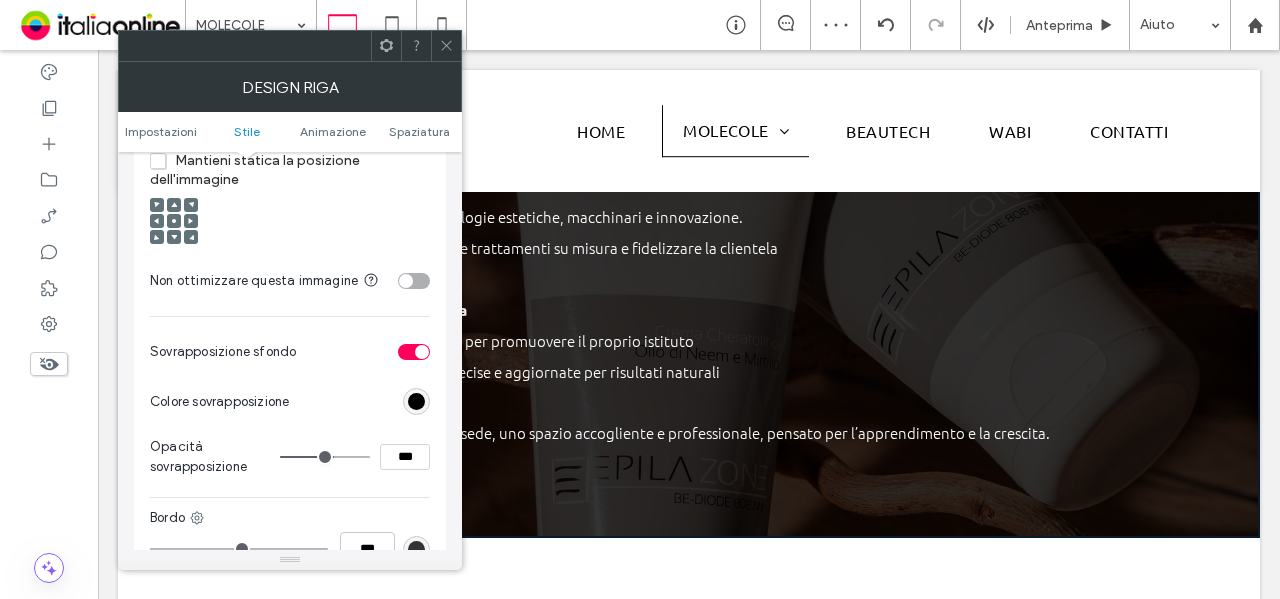 click on "Colore sovrapposizione" at bounding box center (290, 402) 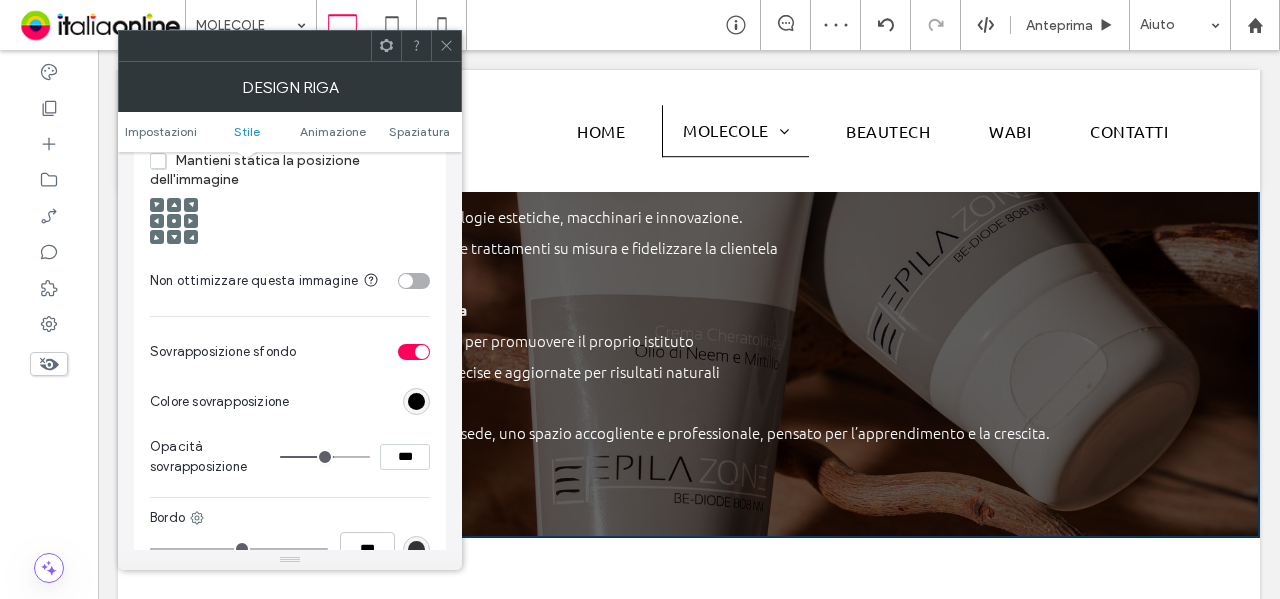drag, startPoint x: 444, startPoint y: 53, endPoint x: 372, endPoint y: 42, distance: 72.835434 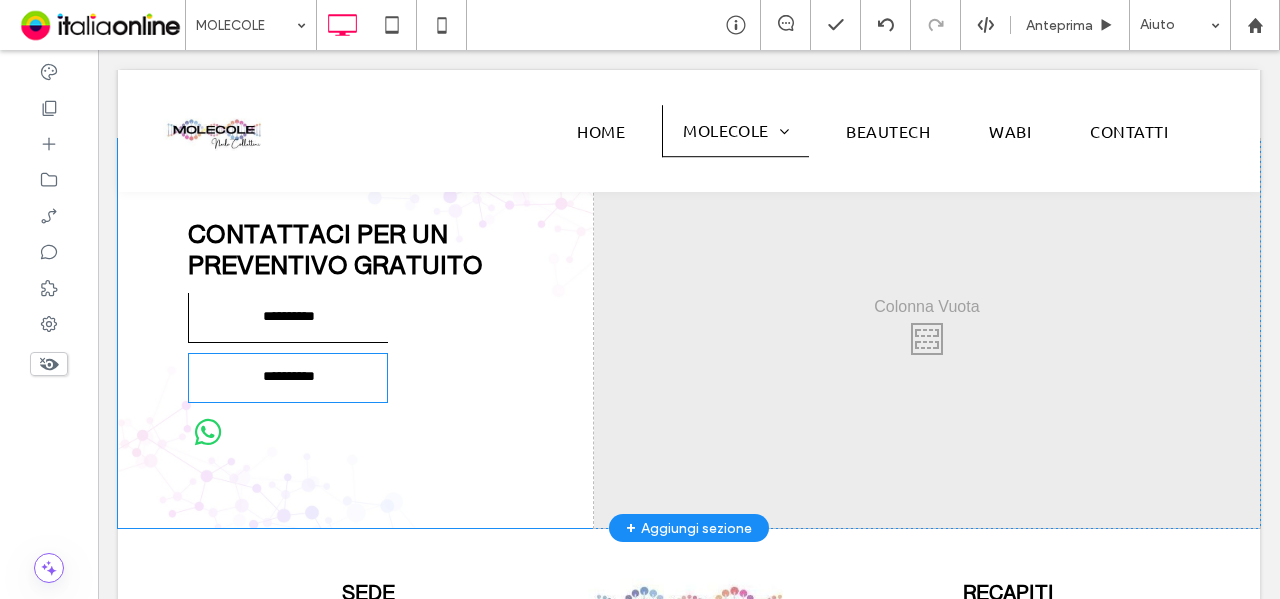scroll, scrollTop: 4600, scrollLeft: 0, axis: vertical 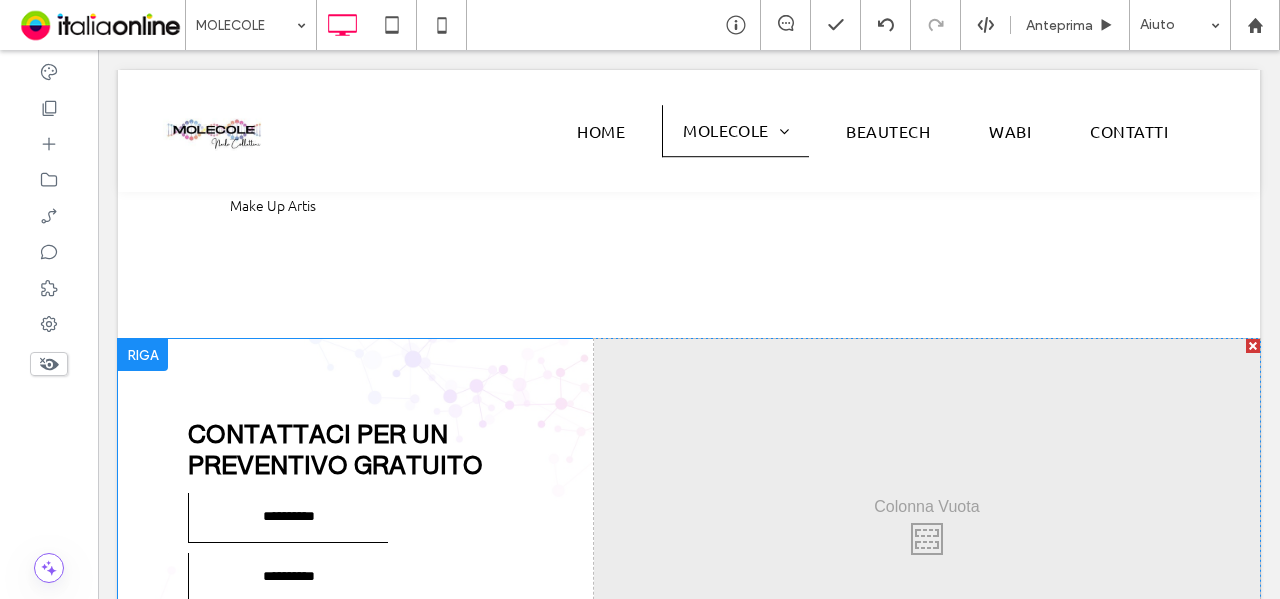 click on "Click To Paste" at bounding box center (927, 533) 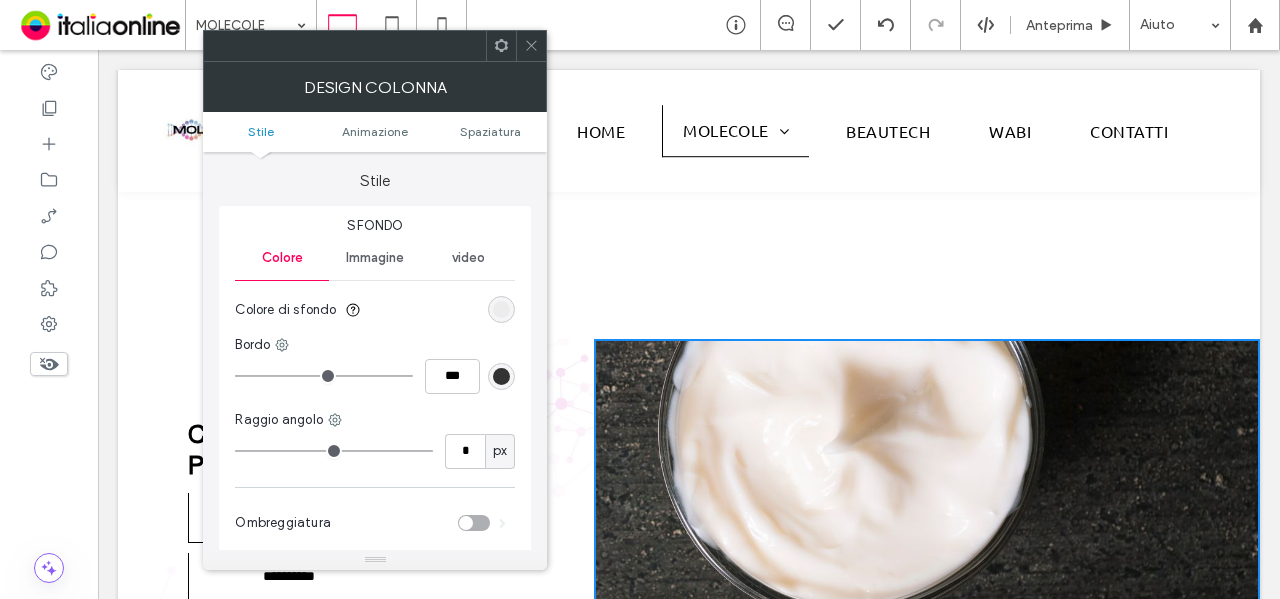 click on "Immagine" at bounding box center (375, 258) 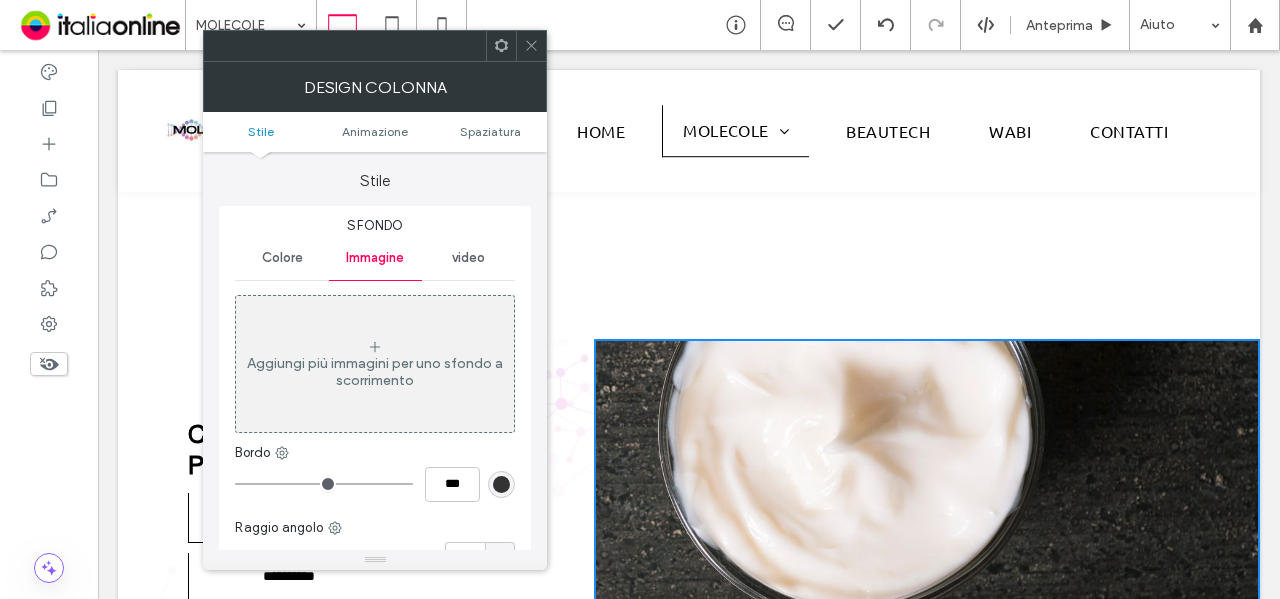 click 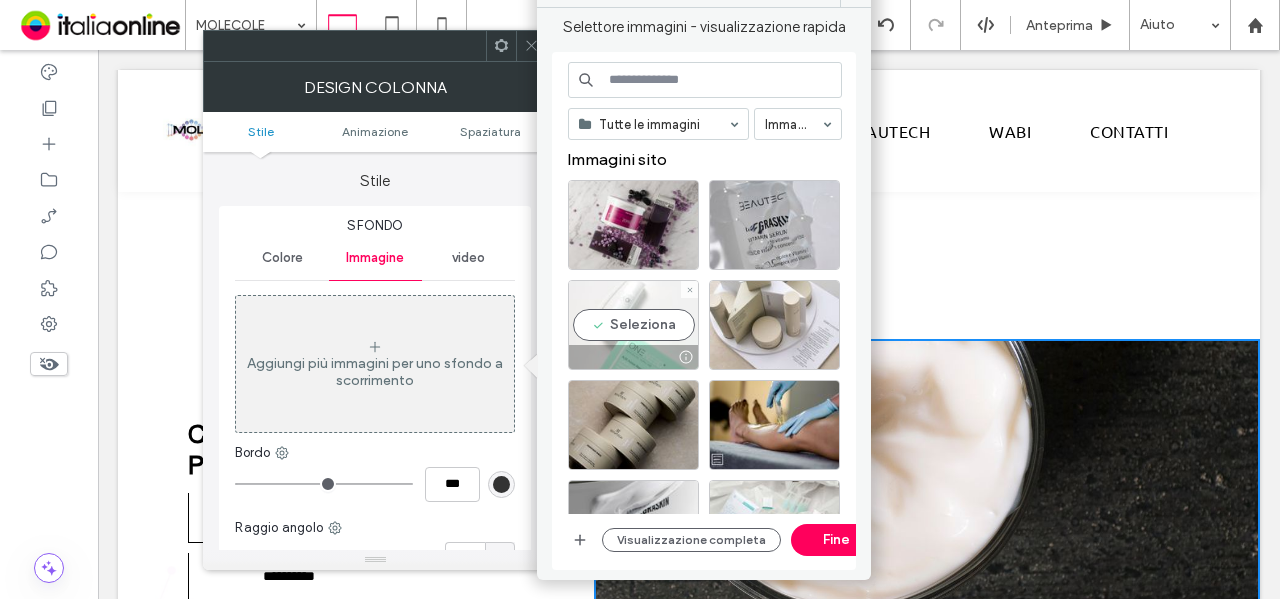 click on "Seleziona" at bounding box center [633, 325] 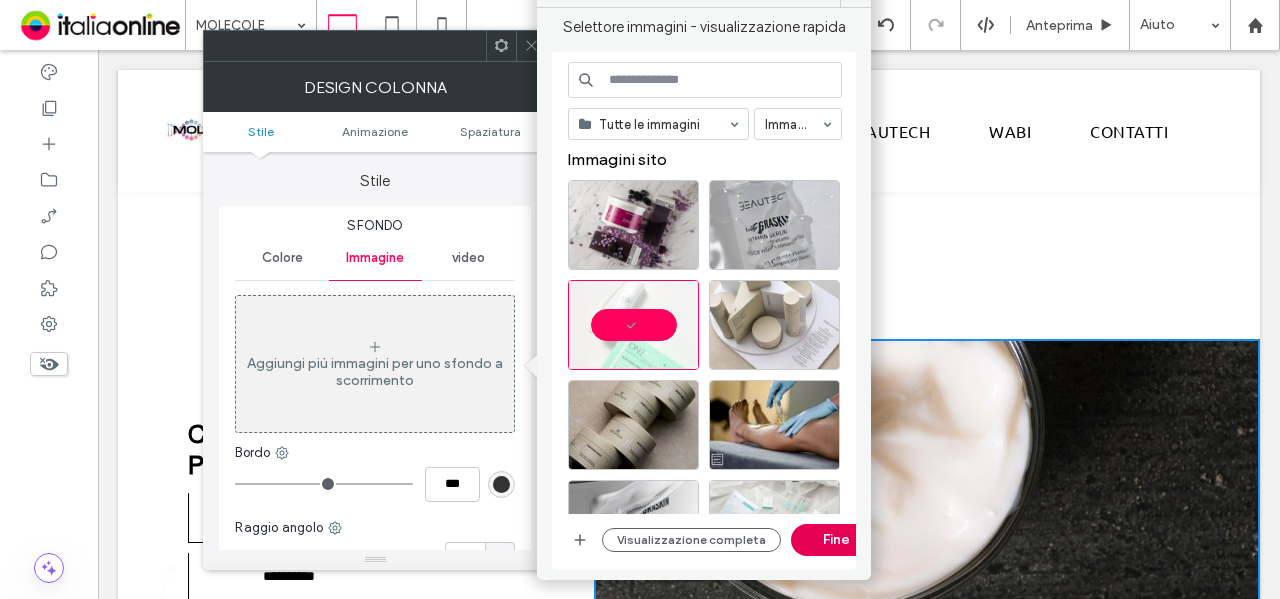 click on "Fine" at bounding box center [836, 540] 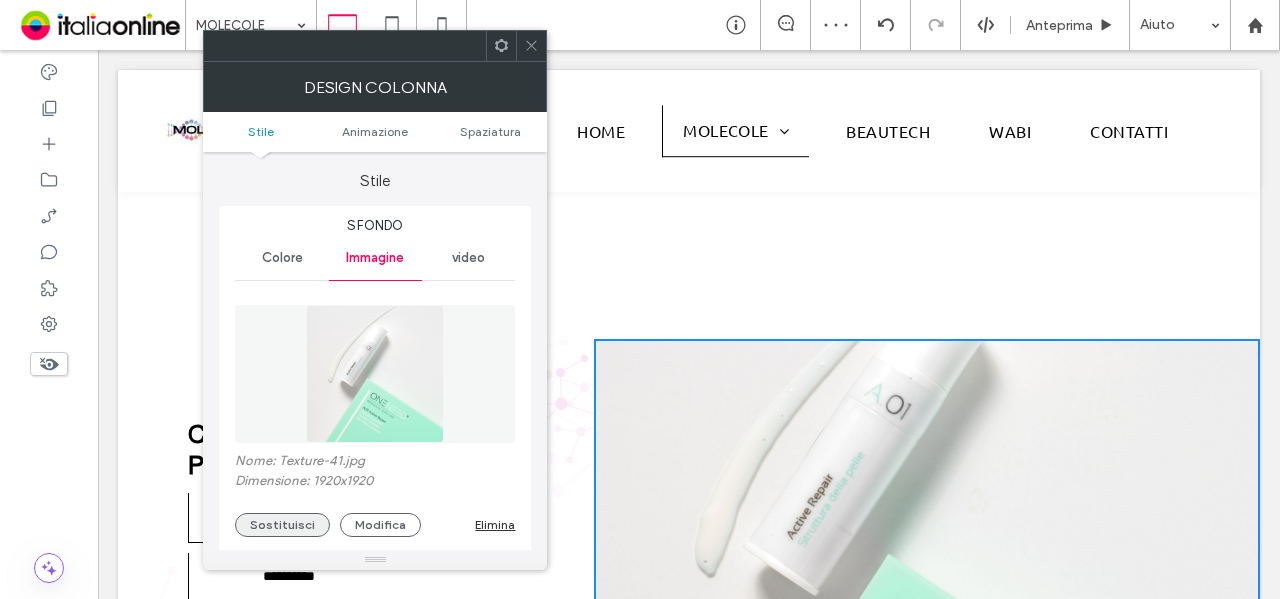 click on "Sostituisci" at bounding box center (282, 525) 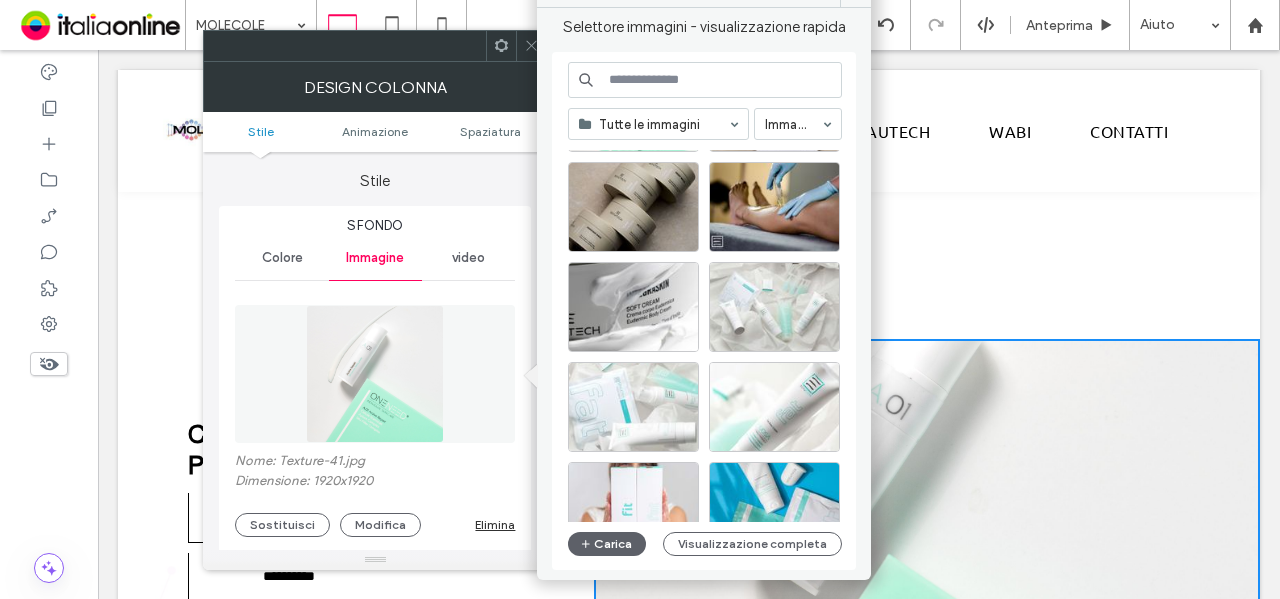 scroll, scrollTop: 300, scrollLeft: 0, axis: vertical 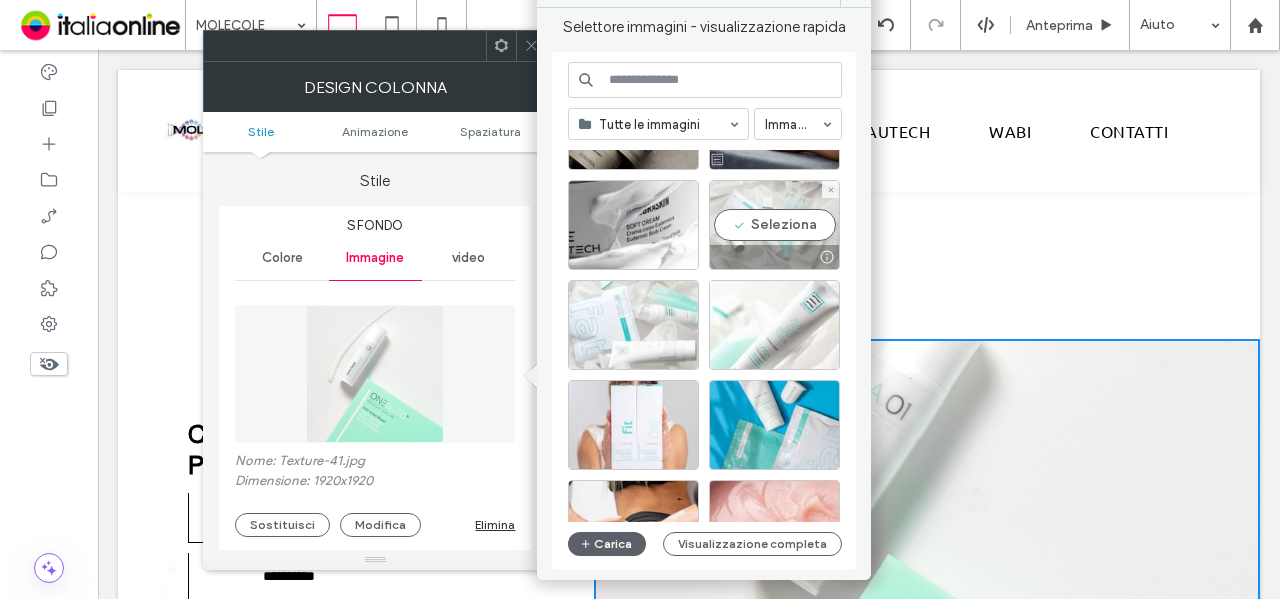 click on "Seleziona" at bounding box center (774, 225) 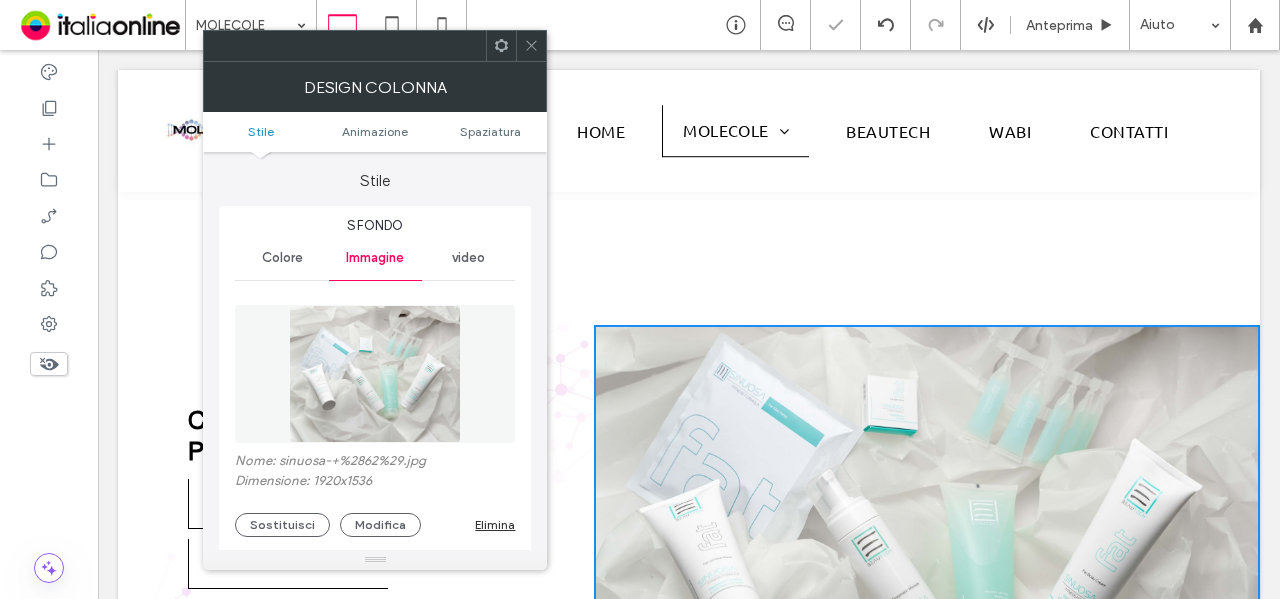 scroll, scrollTop: 4800, scrollLeft: 0, axis: vertical 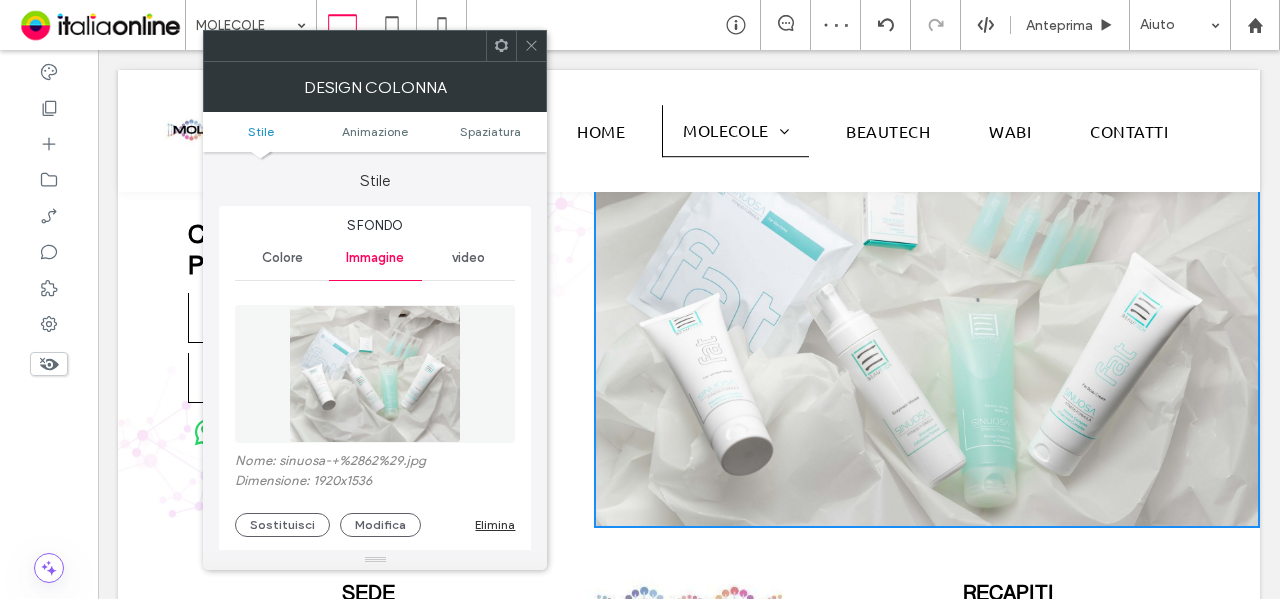 drag, startPoint x: 530, startPoint y: 54, endPoint x: 472, endPoint y: 180, distance: 138.70833 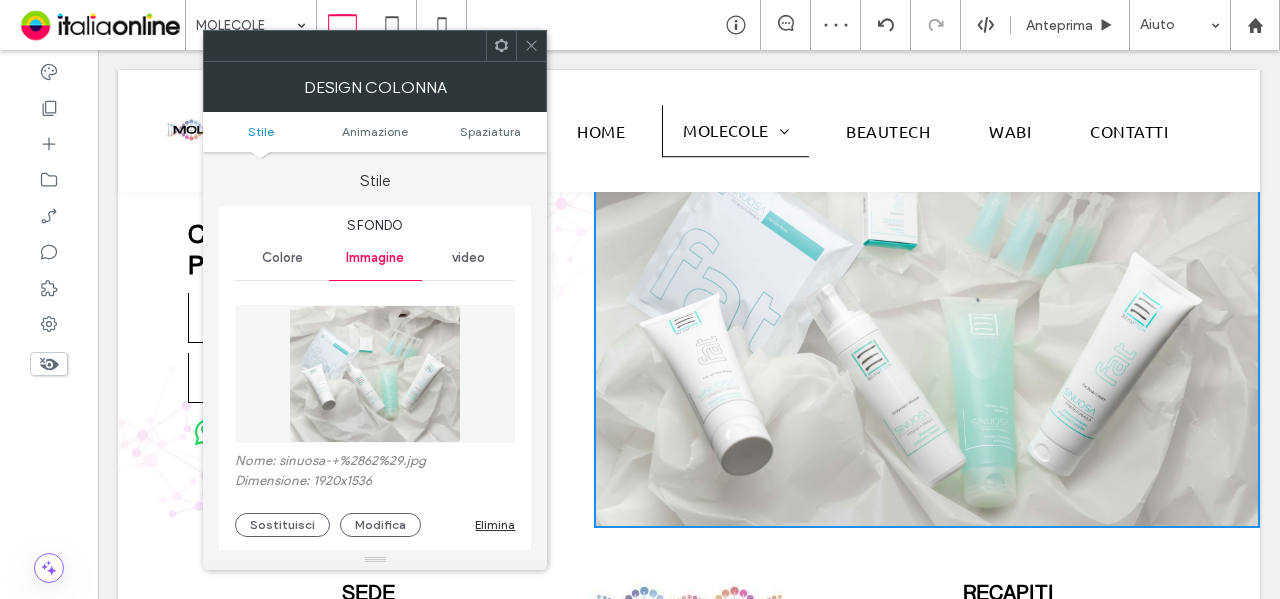 click at bounding box center (531, 46) 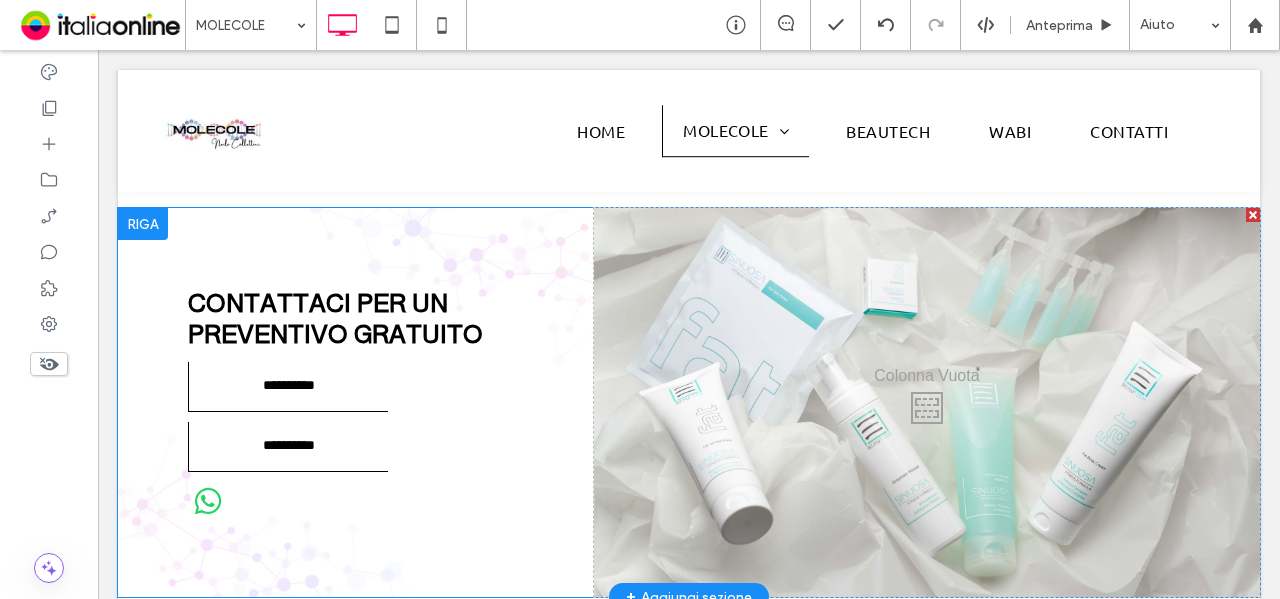 scroll, scrollTop: 4700, scrollLeft: 0, axis: vertical 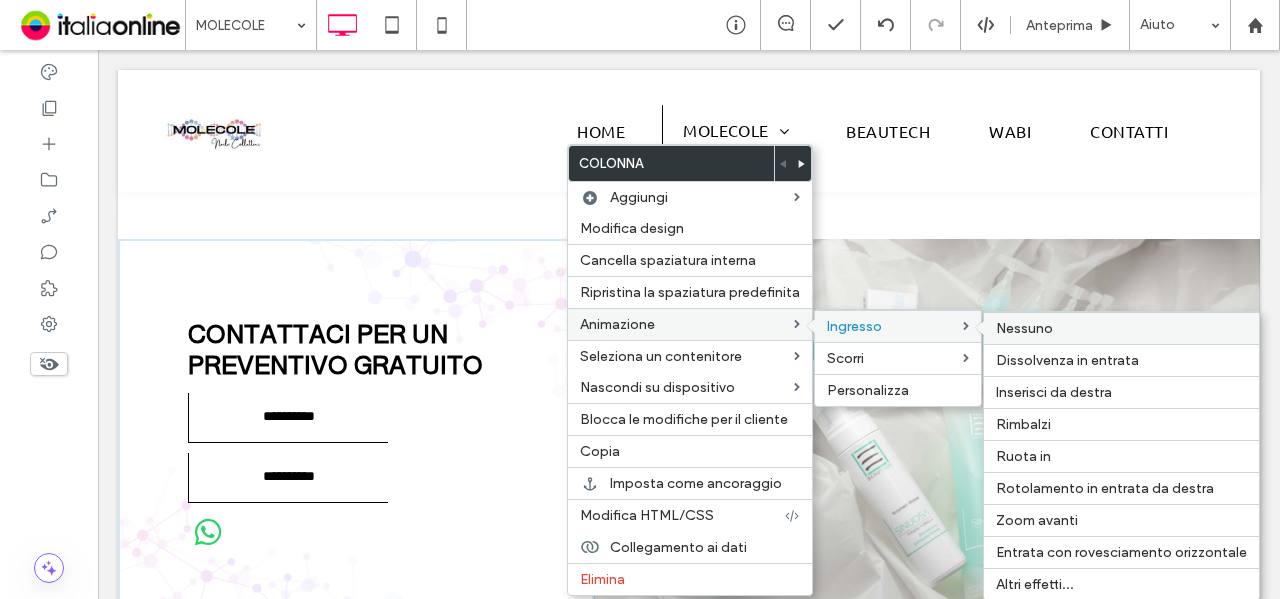 click on "Nessuno" at bounding box center (1024, 328) 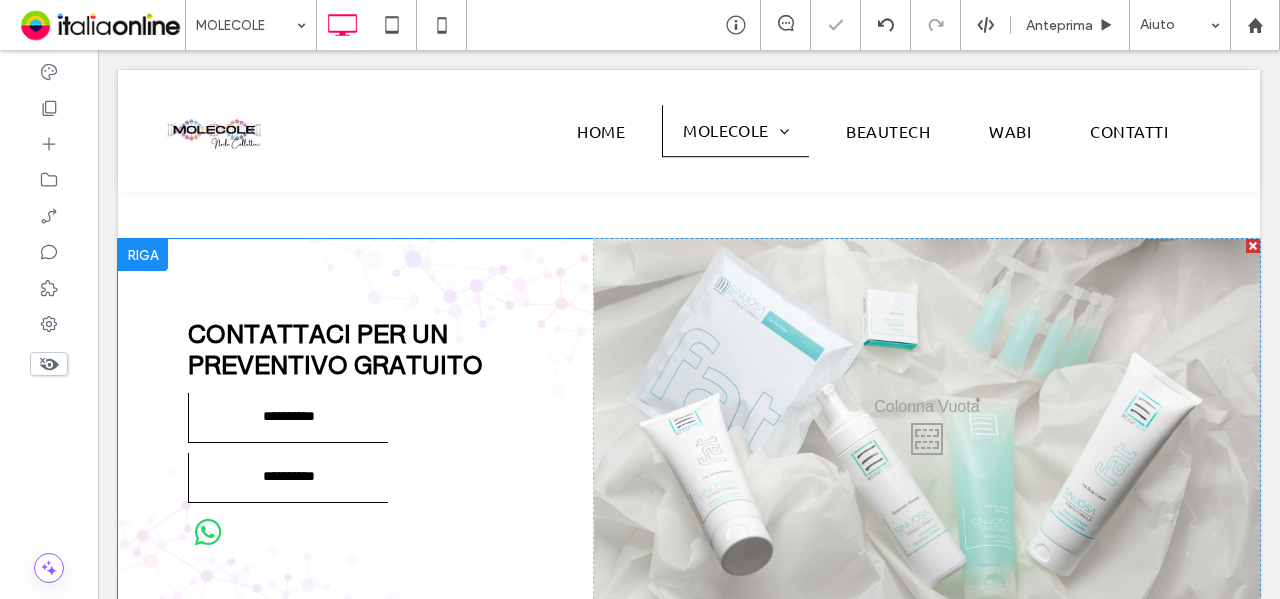 scroll, scrollTop: 4500, scrollLeft: 0, axis: vertical 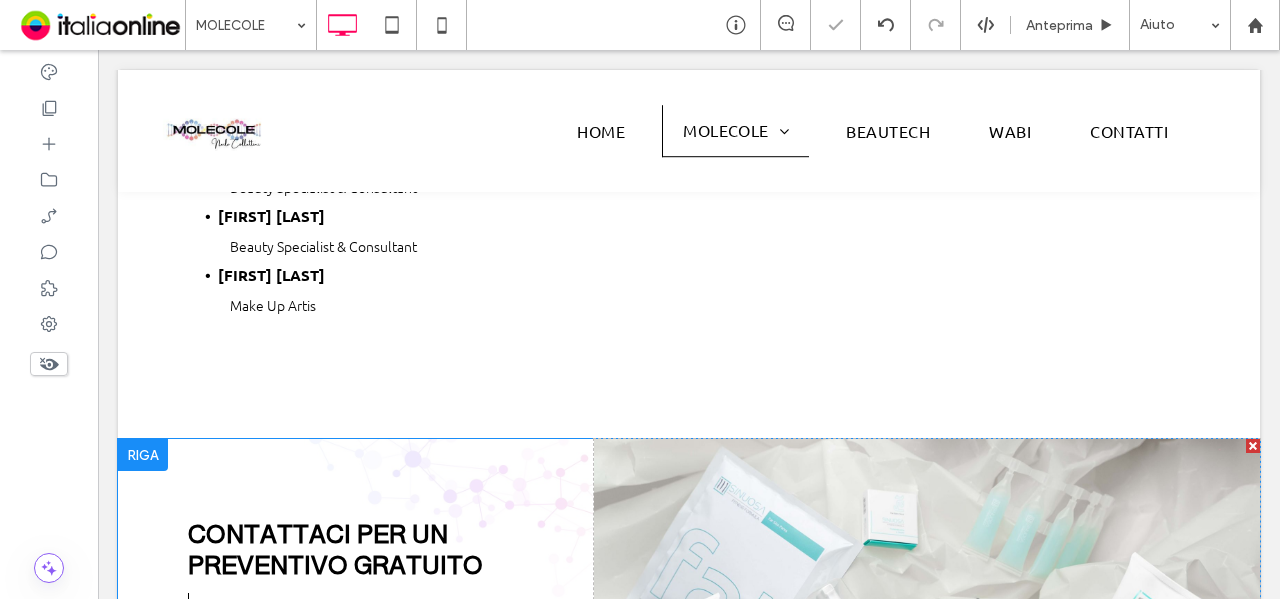 click at bounding box center [143, 455] 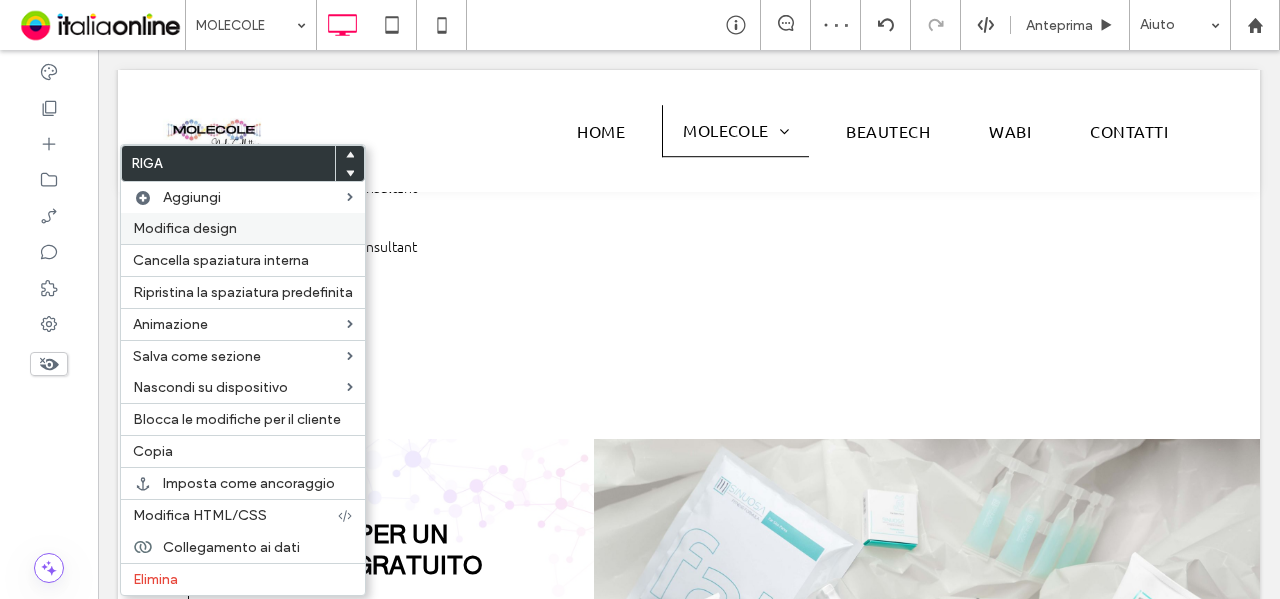 drag, startPoint x: 462, startPoint y: 279, endPoint x: 255, endPoint y: 229, distance: 212.95305 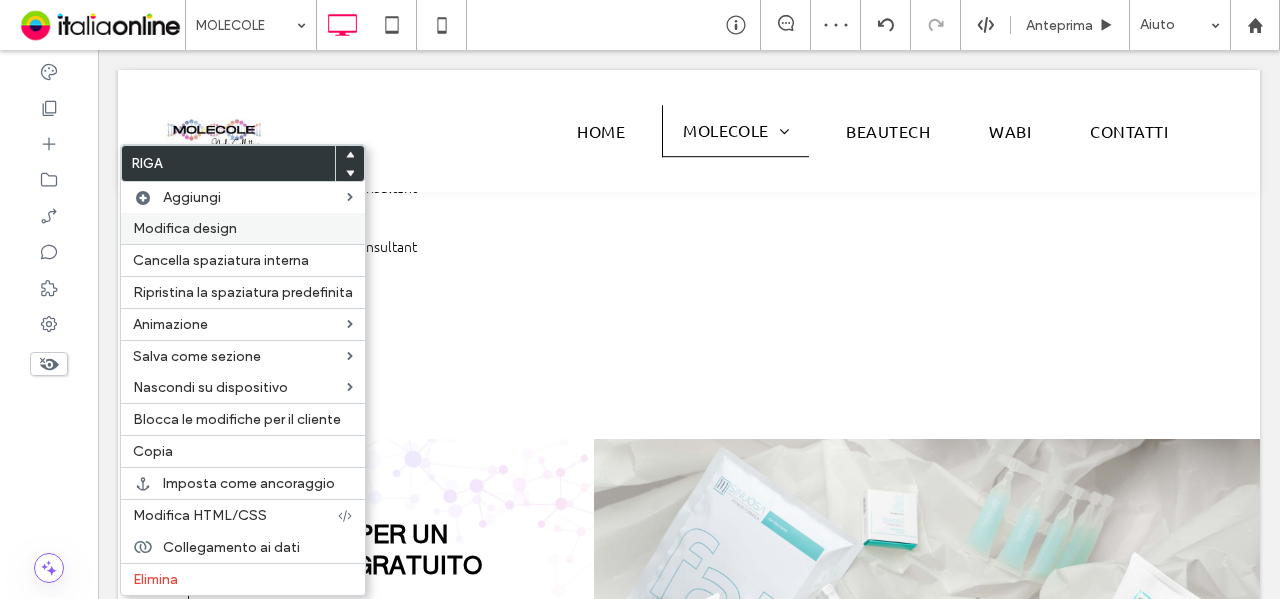 click on "Modifica design" at bounding box center [243, 228] 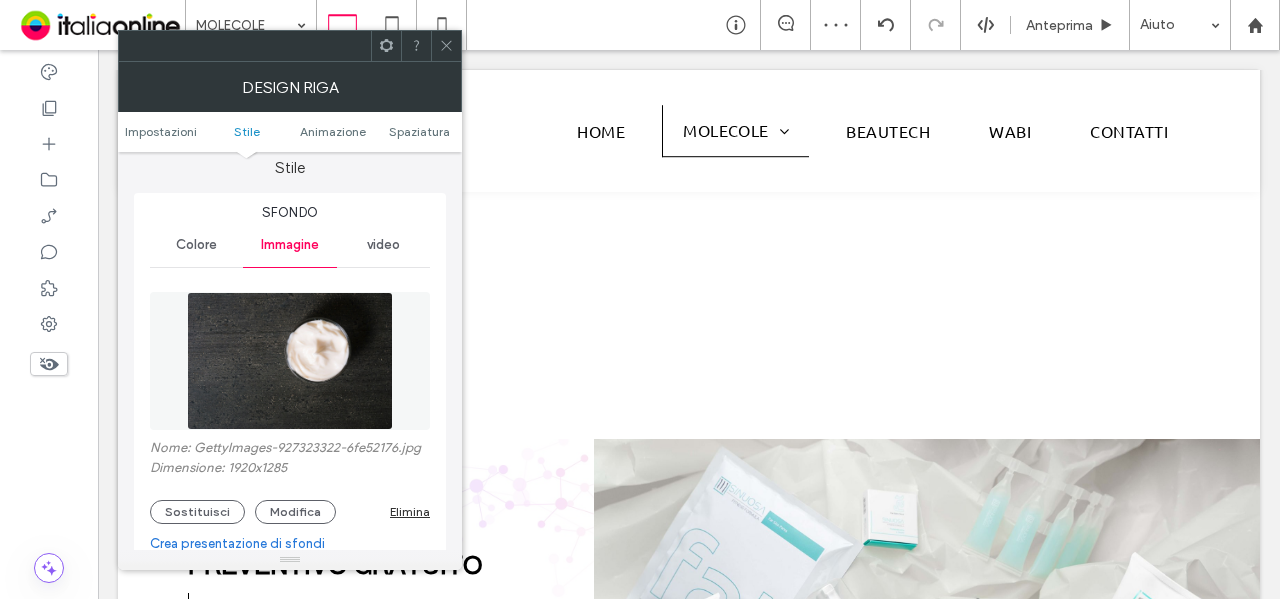 scroll, scrollTop: 300, scrollLeft: 0, axis: vertical 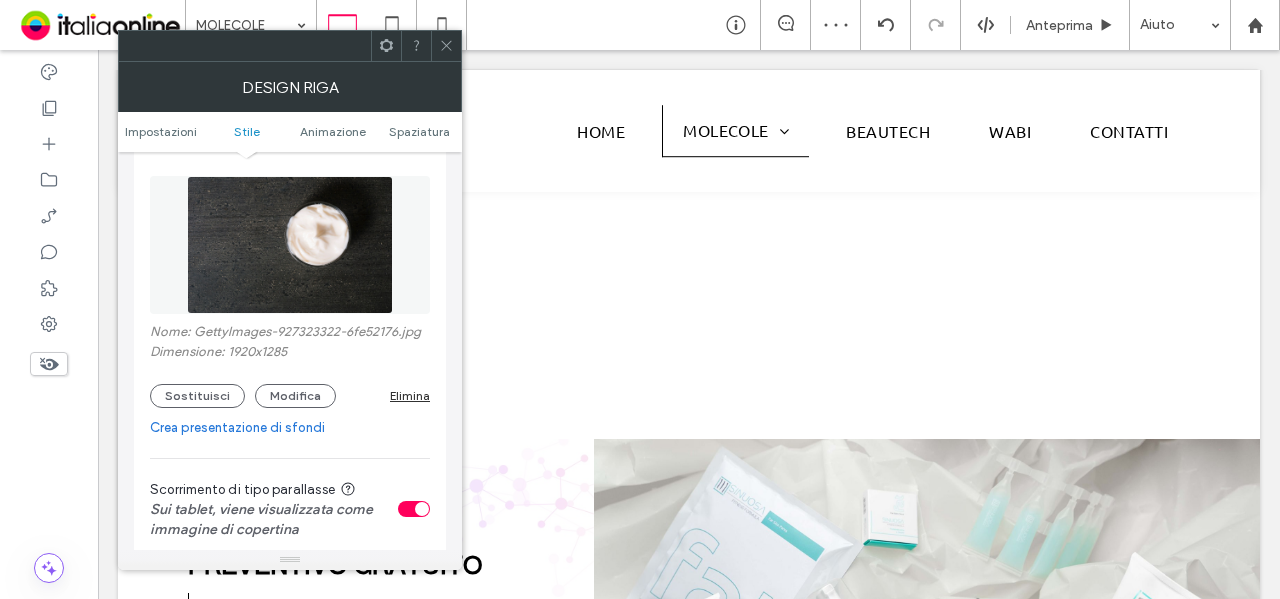 click on "Elimina" at bounding box center (410, 395) 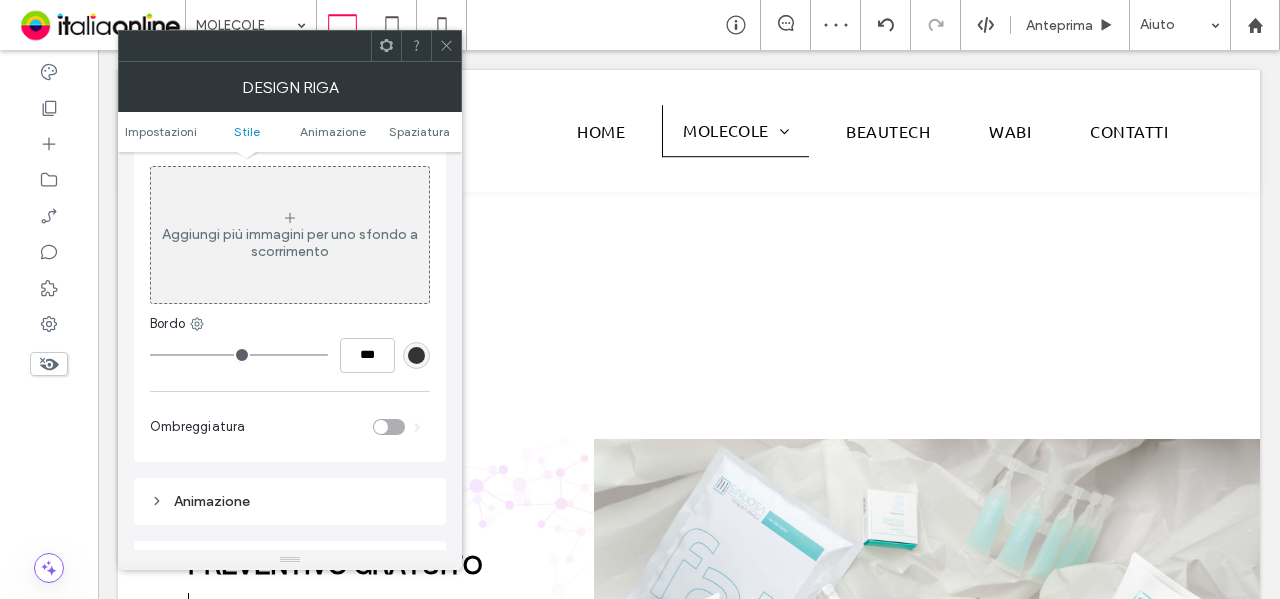 click 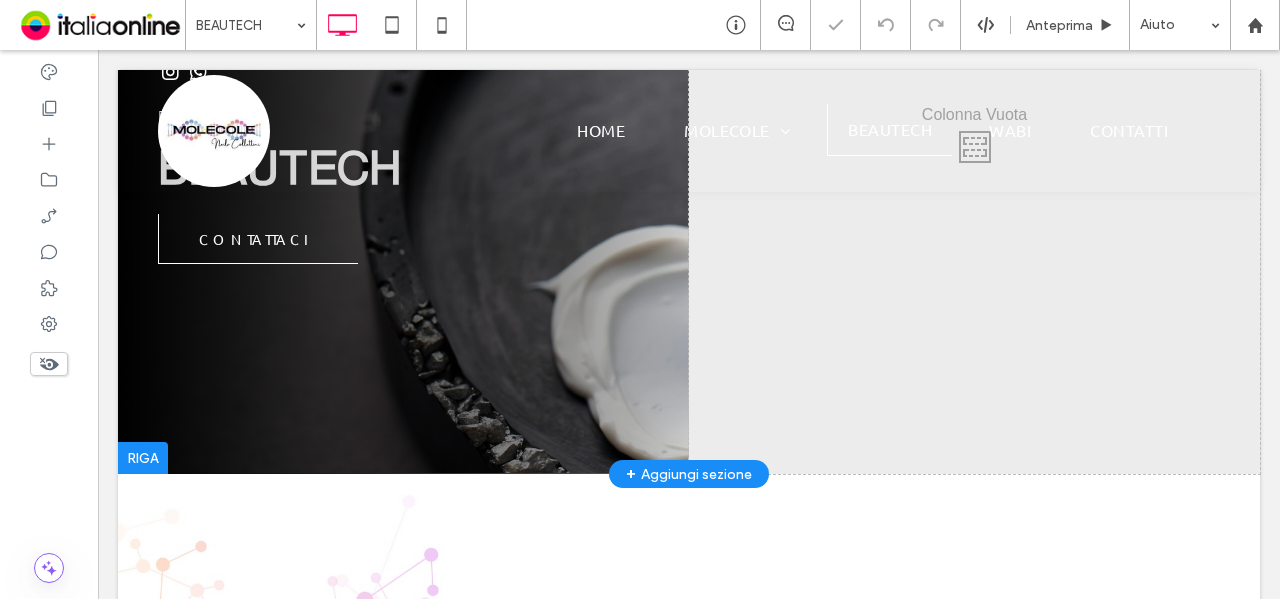scroll, scrollTop: 300, scrollLeft: 0, axis: vertical 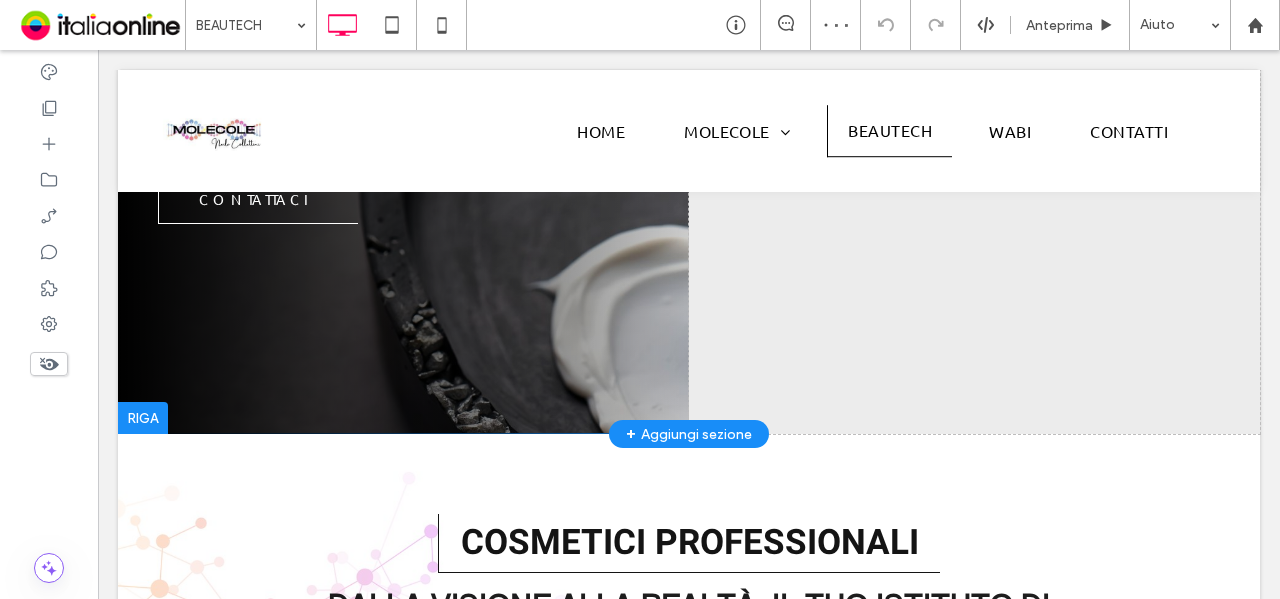 click on "[CITY]
[BRAND]
CONTATTACI
Click To Paste" at bounding box center (403, 102) 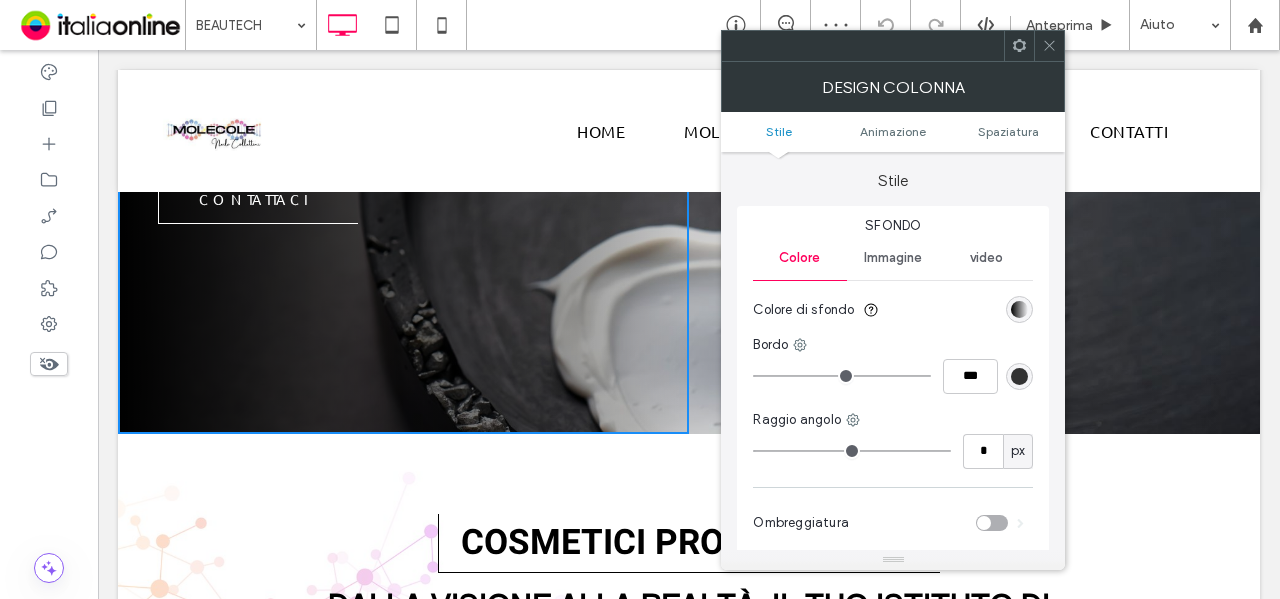 click 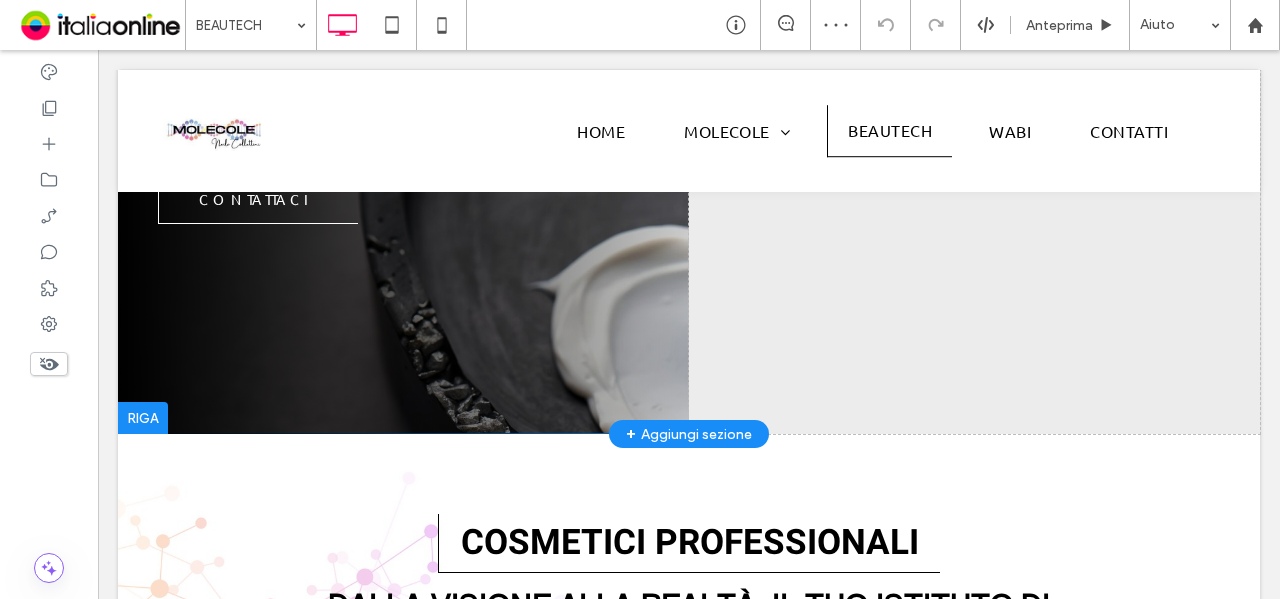 drag, startPoint x: 1068, startPoint y: 396, endPoint x: 970, endPoint y: 347, distance: 109.56733 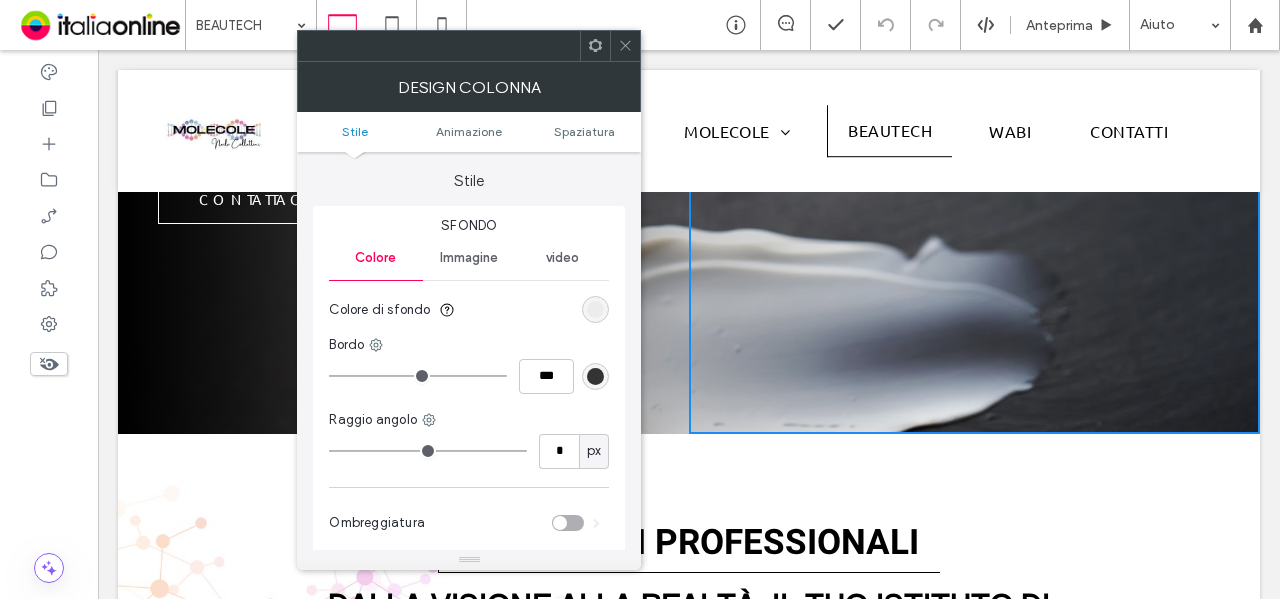 click 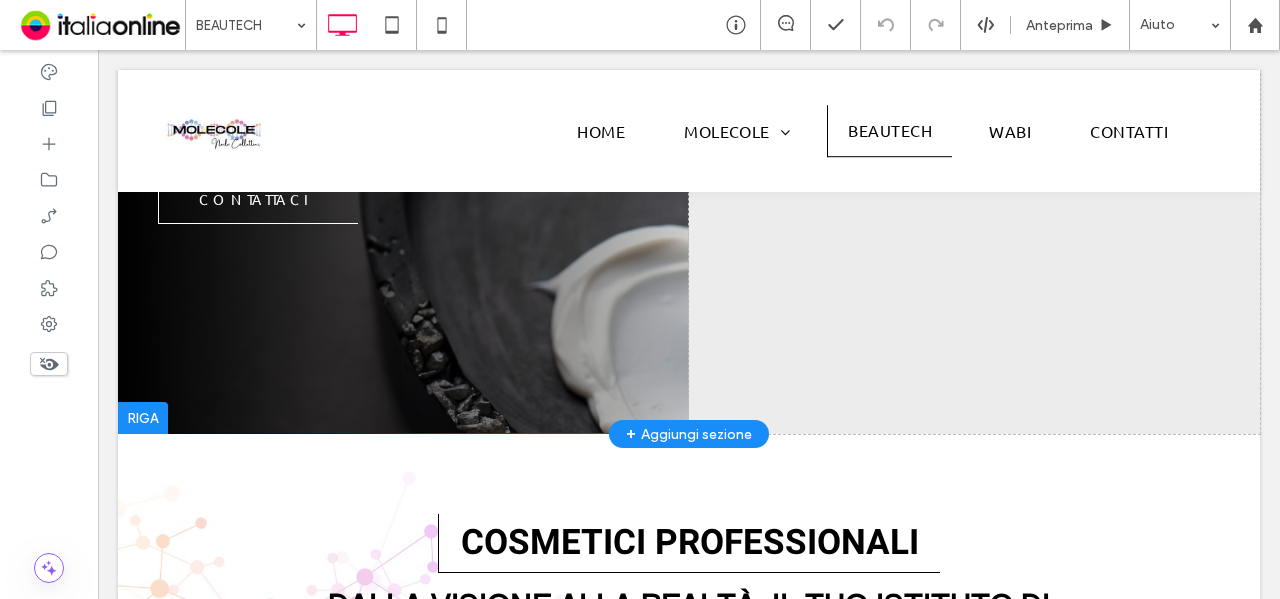 click at bounding box center [143, 418] 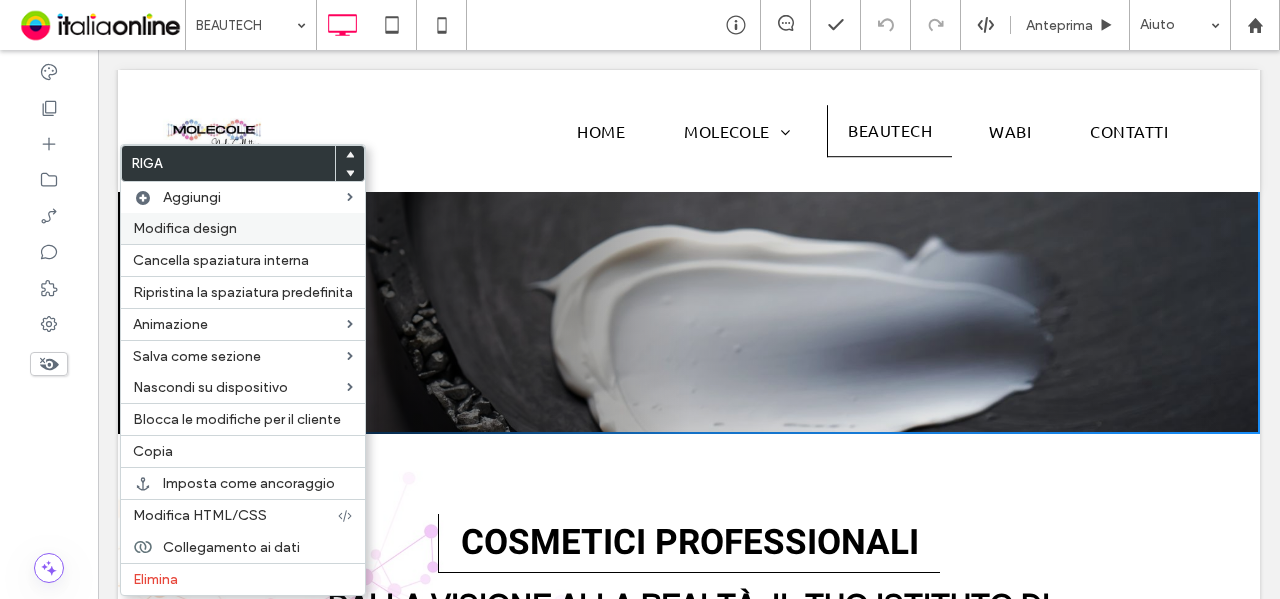 click on "Modifica design" at bounding box center [185, 228] 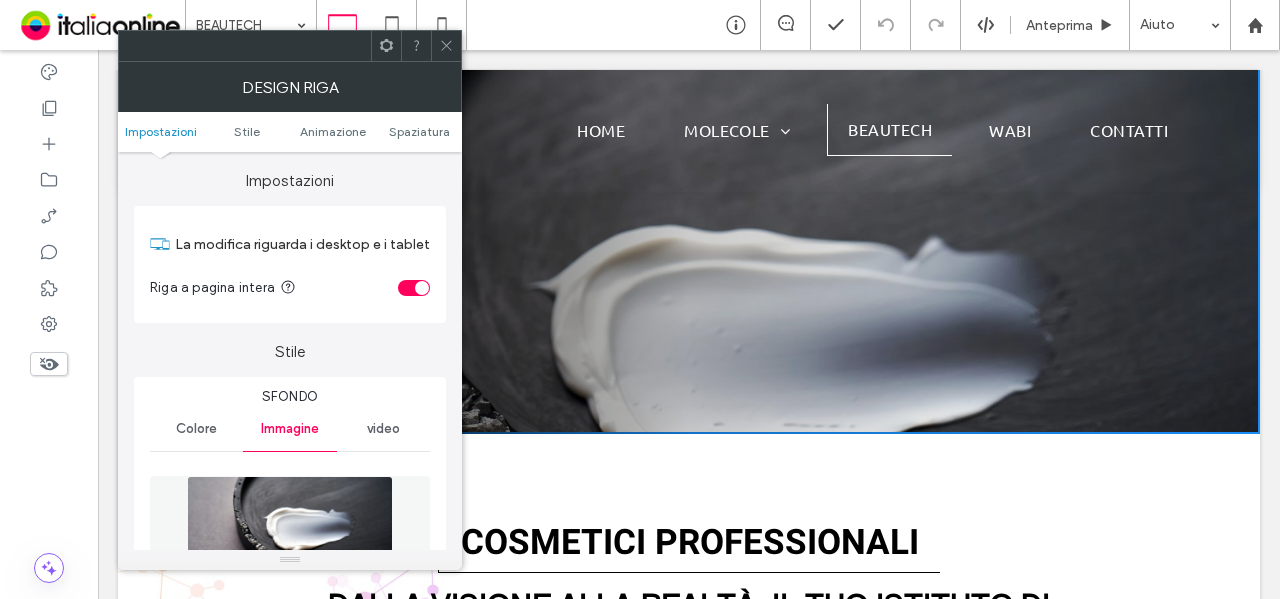 scroll, scrollTop: 0, scrollLeft: 0, axis: both 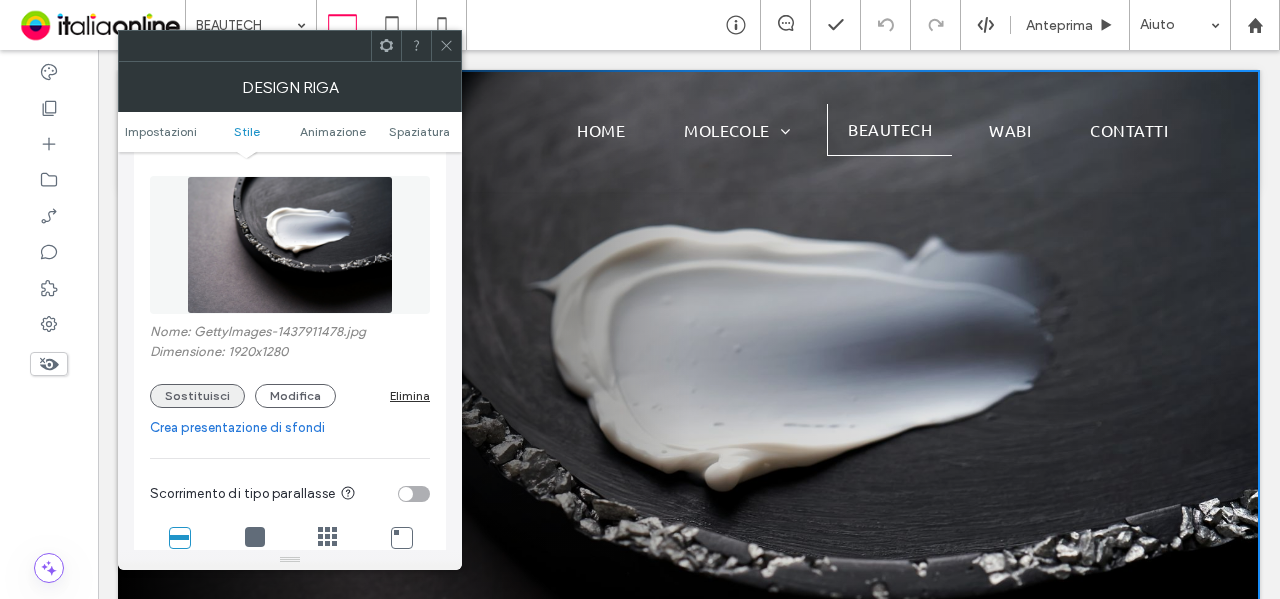 click on "Sostituisci" at bounding box center (197, 396) 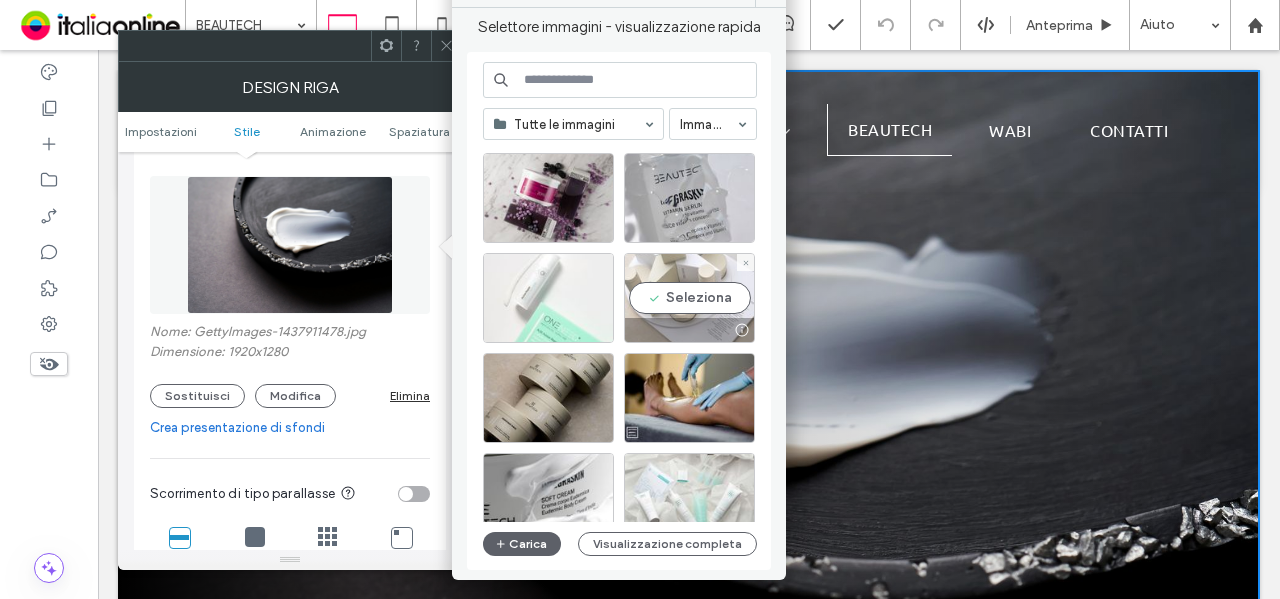 scroll, scrollTop: 0, scrollLeft: 0, axis: both 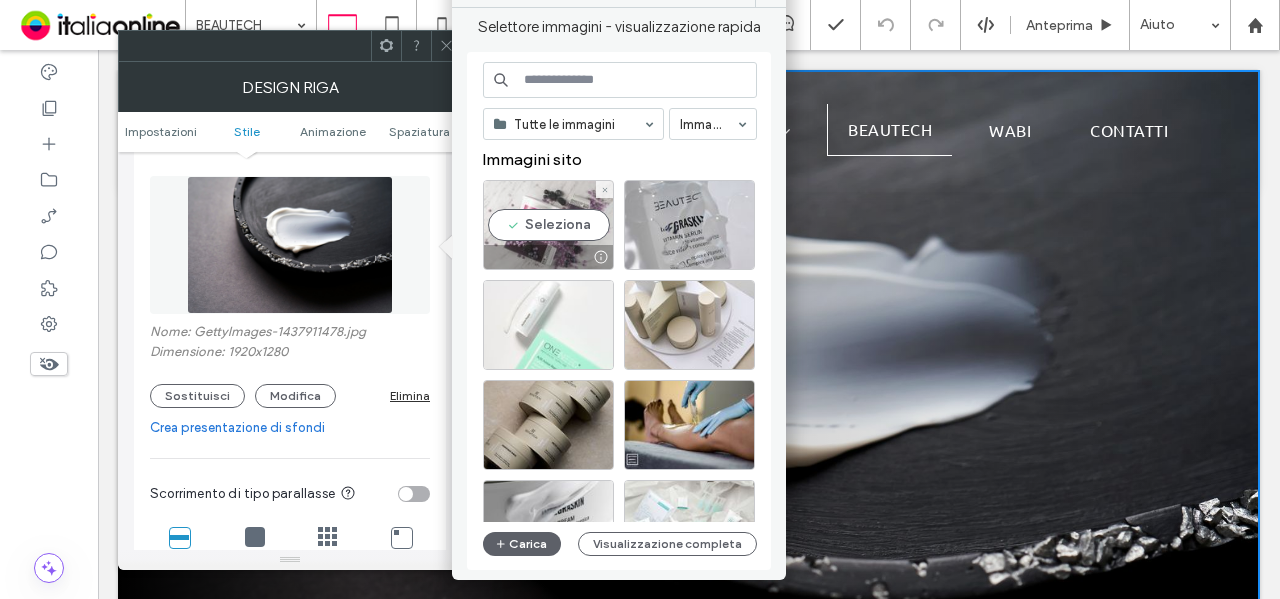 click on "Seleziona" at bounding box center [548, 225] 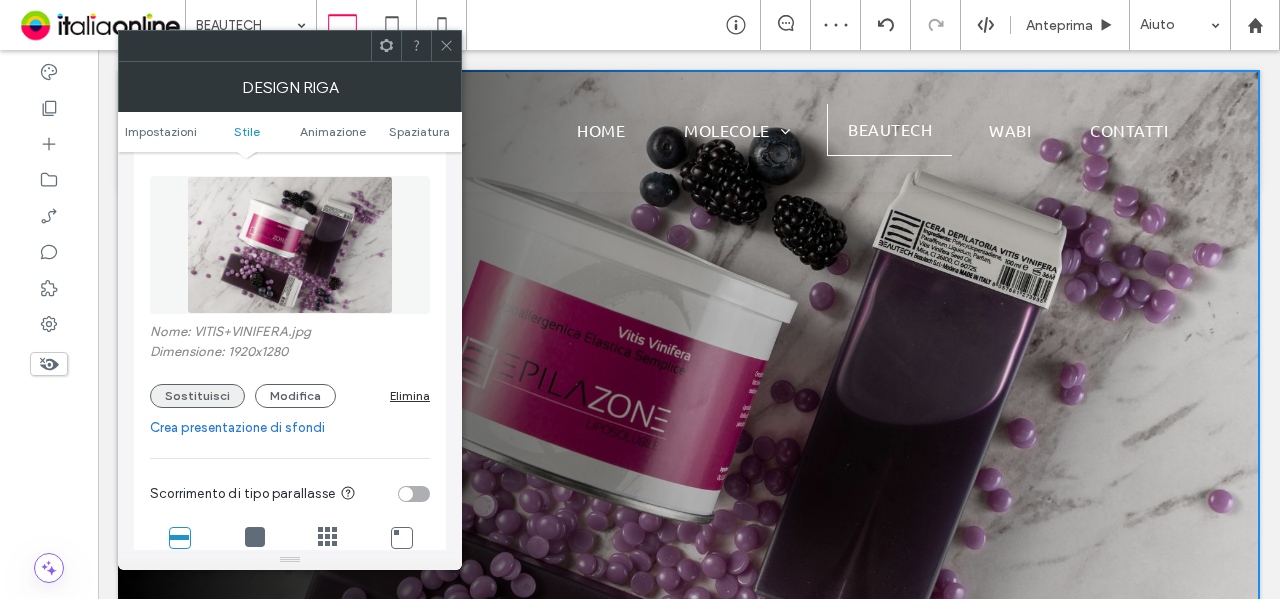 click on "Sostituisci" at bounding box center [197, 396] 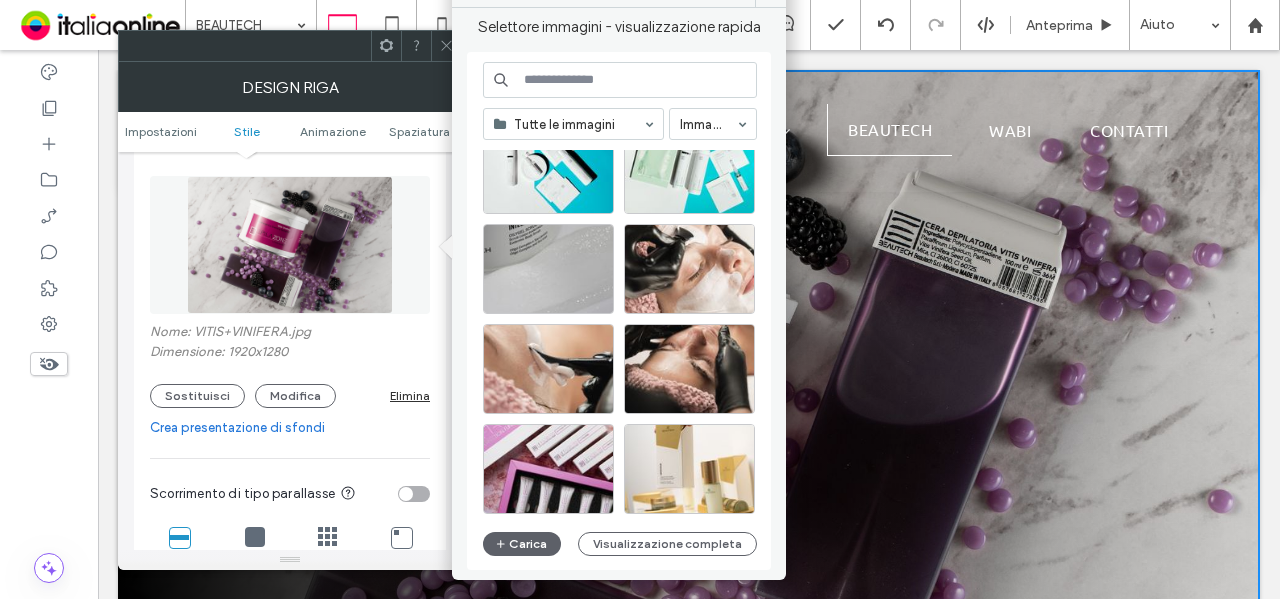 scroll, scrollTop: 700, scrollLeft: 0, axis: vertical 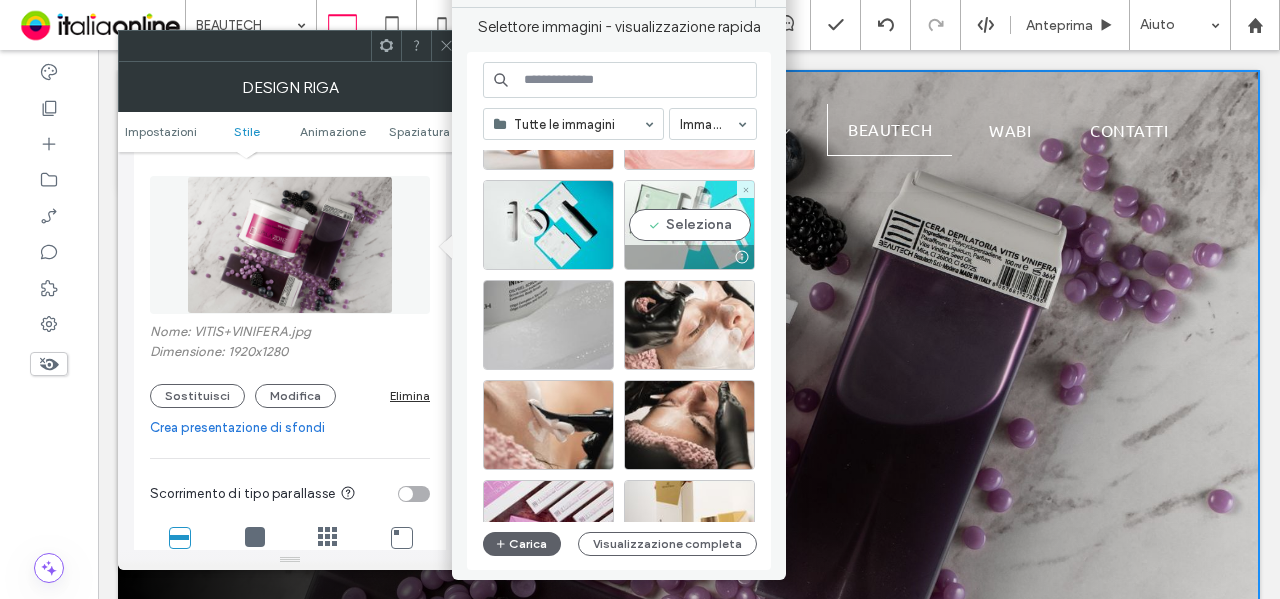 drag, startPoint x: 596, startPoint y: 179, endPoint x: 694, endPoint y: 230, distance: 110.47624 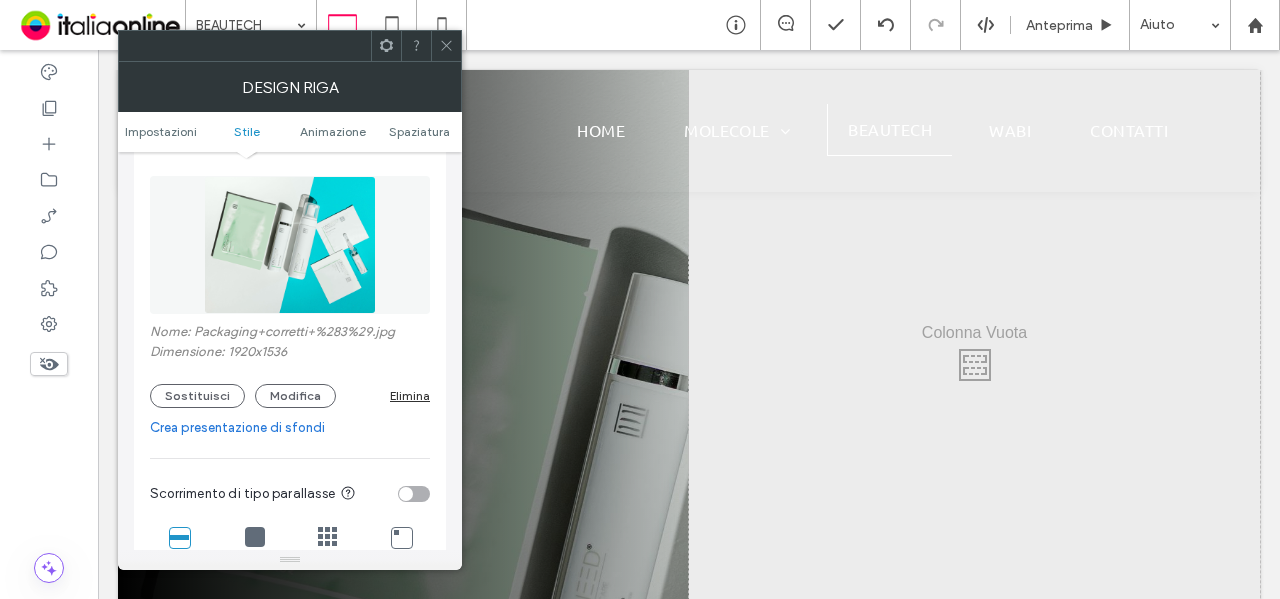 scroll, scrollTop: 0, scrollLeft: 0, axis: both 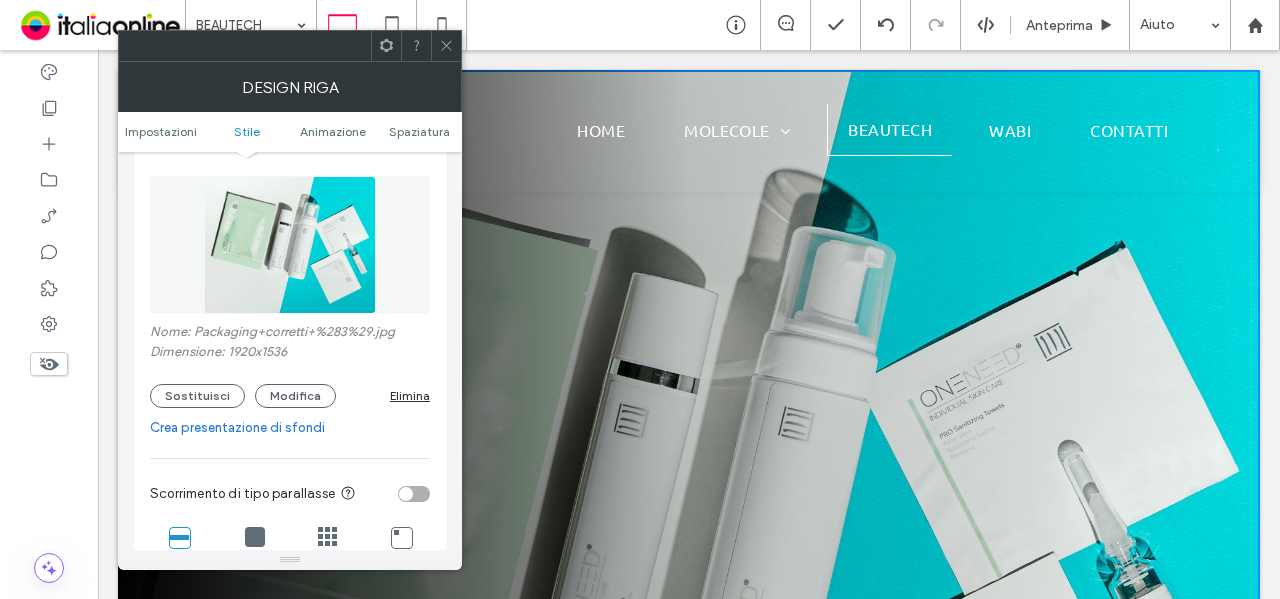 drag, startPoint x: 174, startPoint y: 396, endPoint x: 269, endPoint y: 373, distance: 97.74457 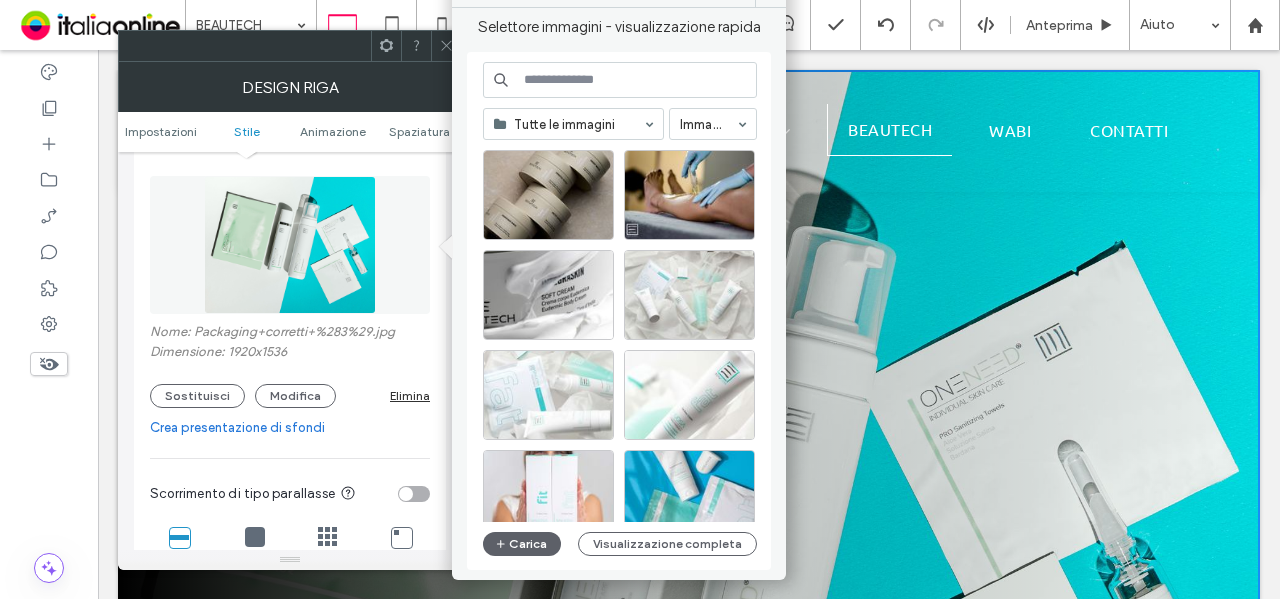 scroll, scrollTop: 500, scrollLeft: 0, axis: vertical 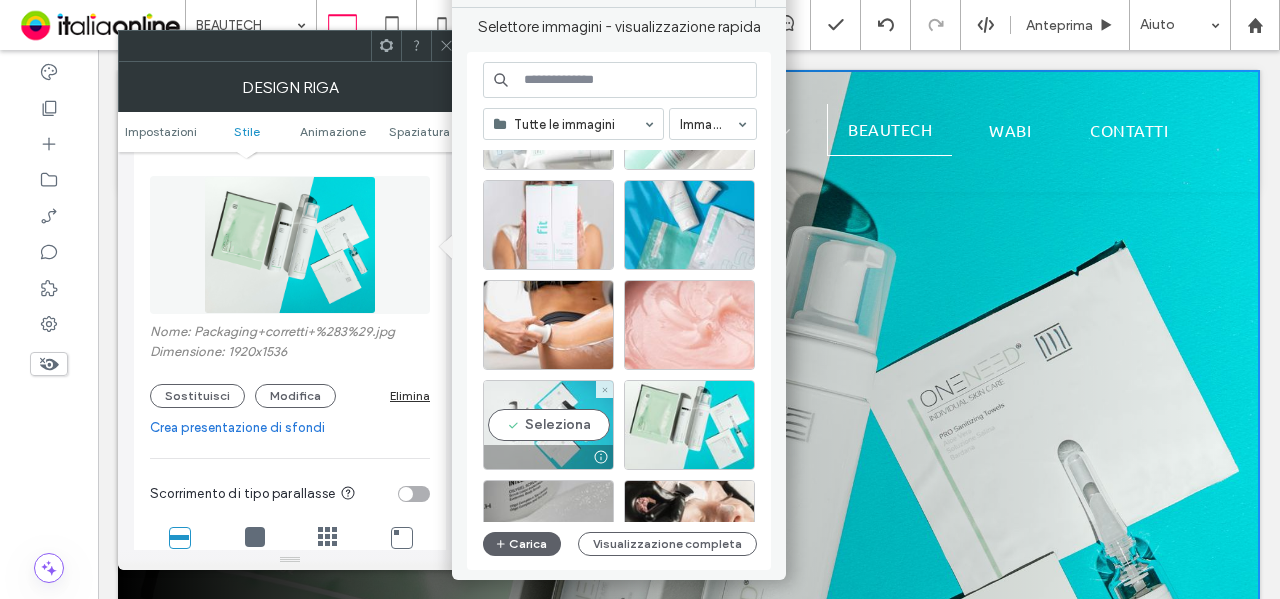click on "Seleziona" at bounding box center (548, 425) 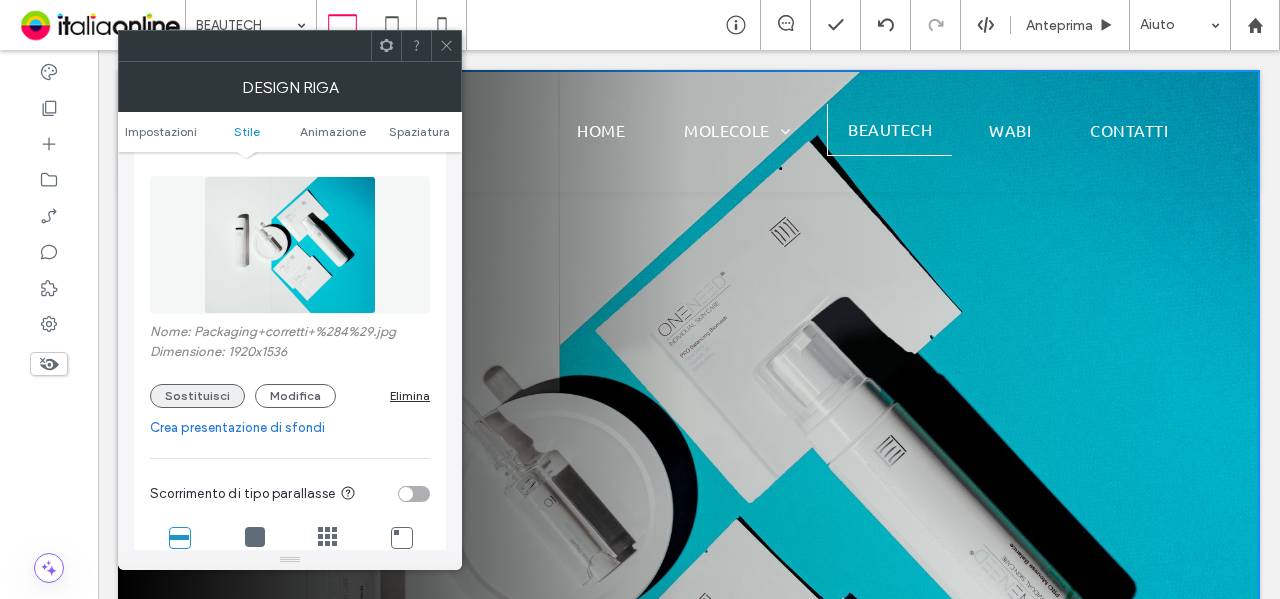 click on "Sostituisci" at bounding box center [197, 396] 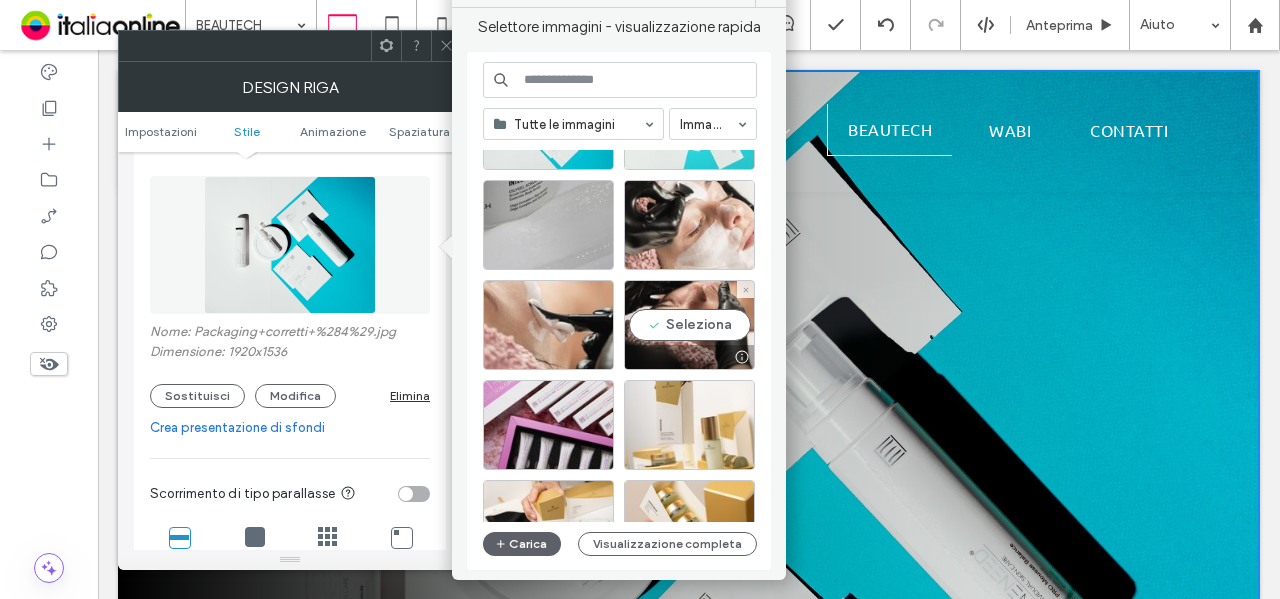 scroll, scrollTop: 857, scrollLeft: 0, axis: vertical 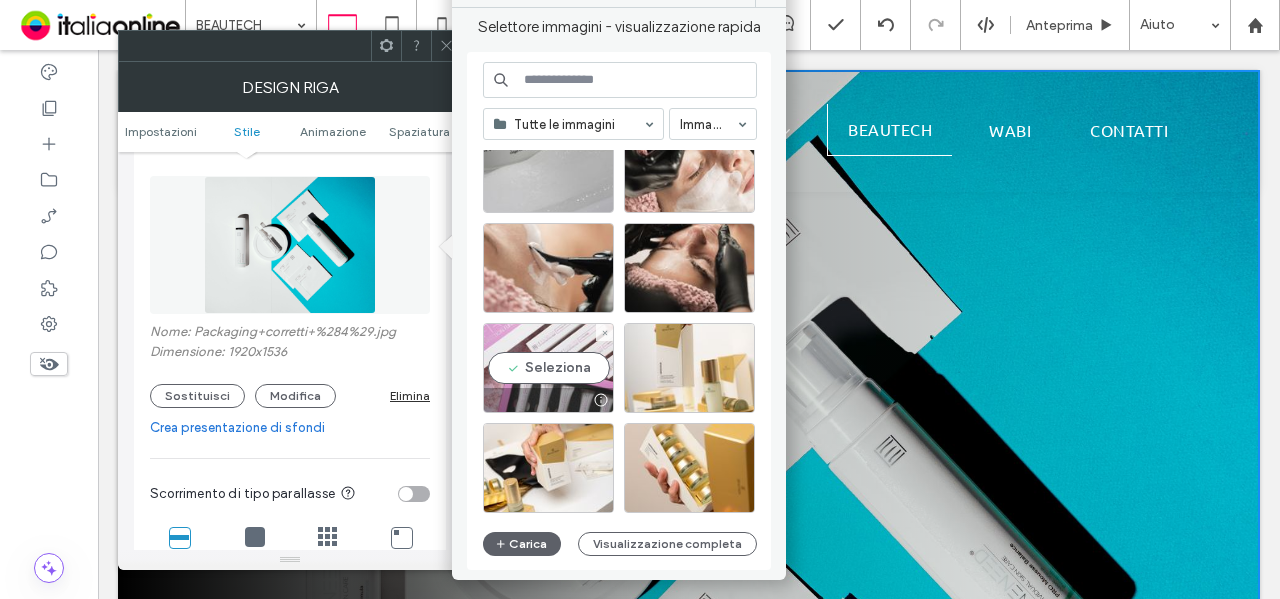 click on "Seleziona" at bounding box center (548, 368) 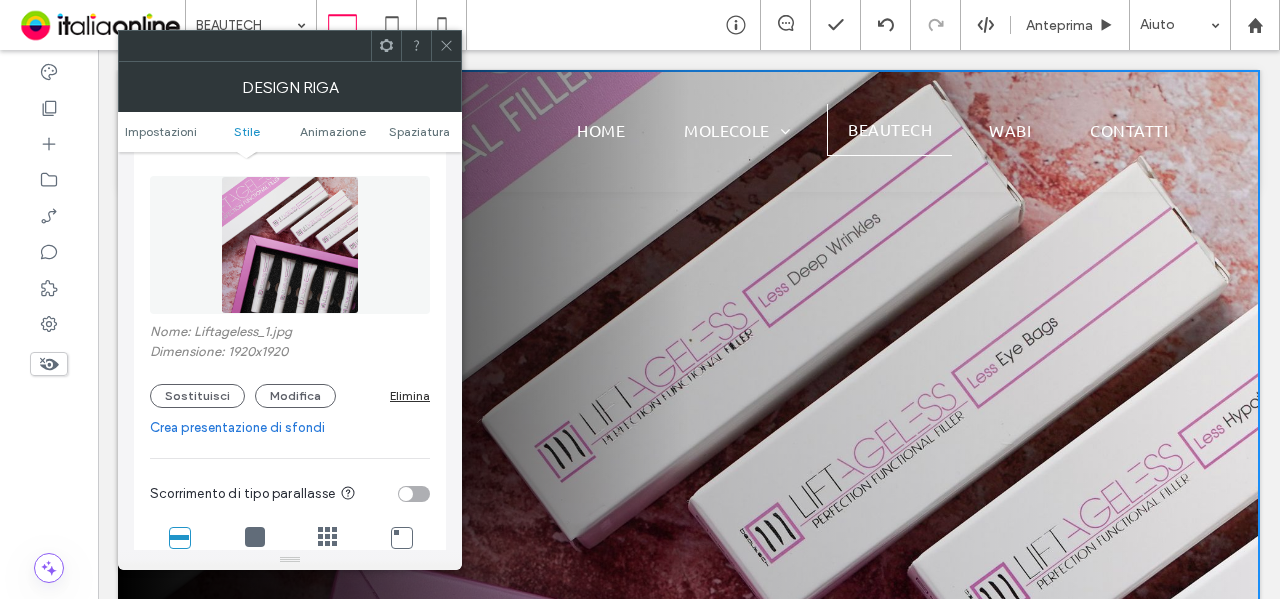drag, startPoint x: 206, startPoint y: 393, endPoint x: 300, endPoint y: 373, distance: 96.10411 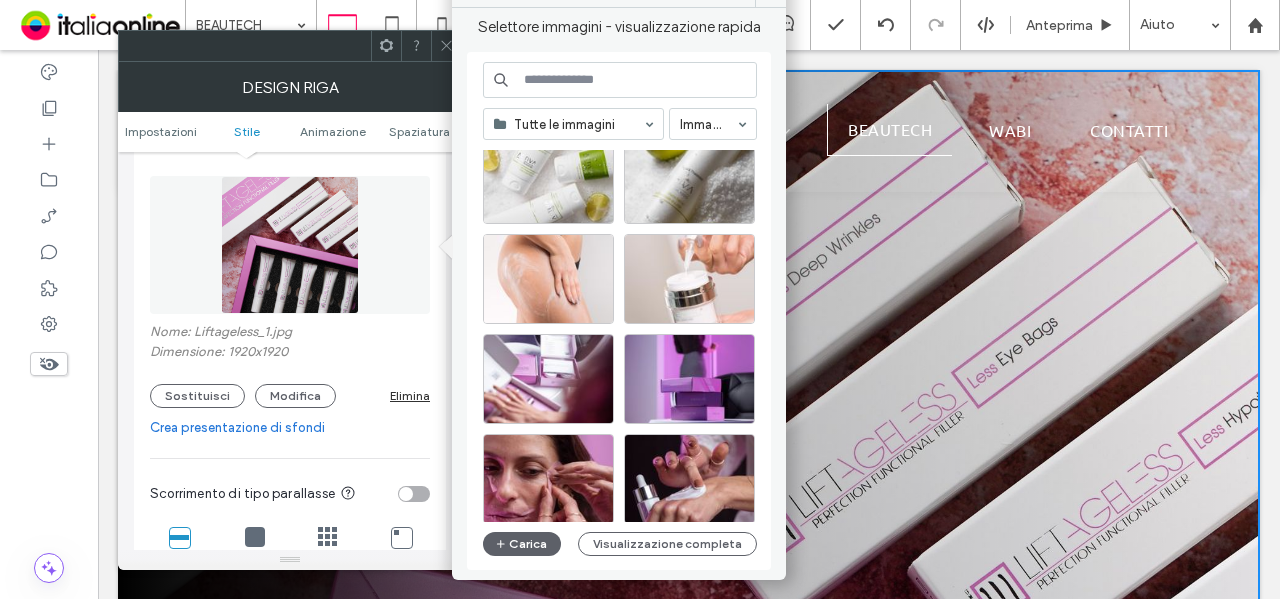 scroll, scrollTop: 2276, scrollLeft: 0, axis: vertical 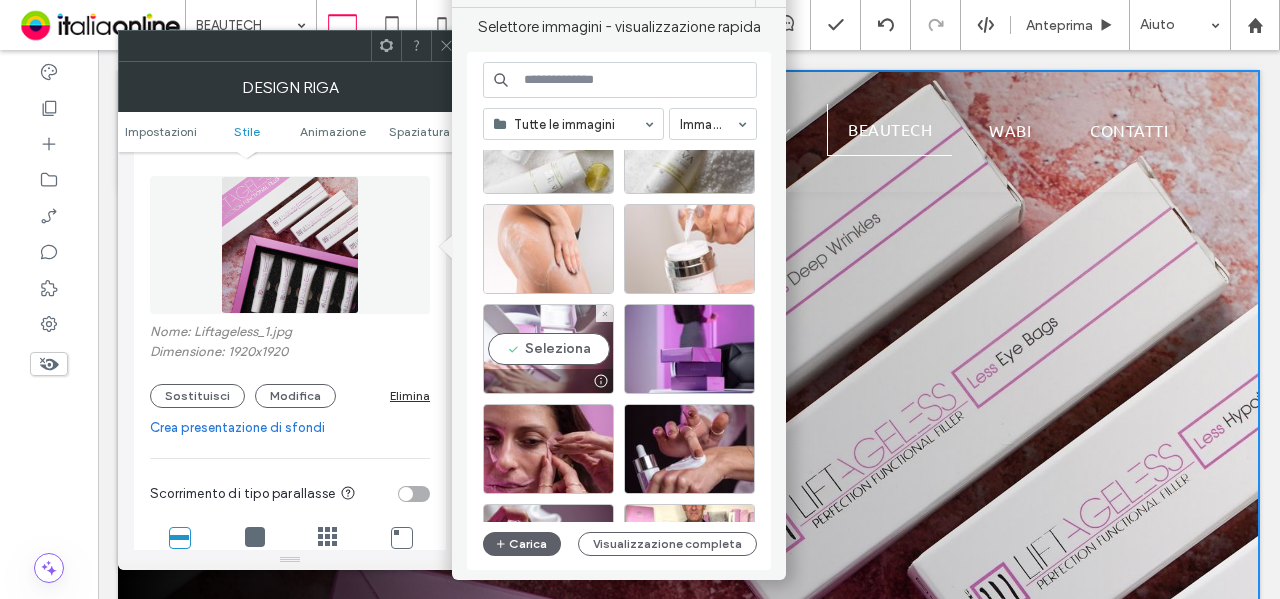 click on "Seleziona" at bounding box center (548, 349) 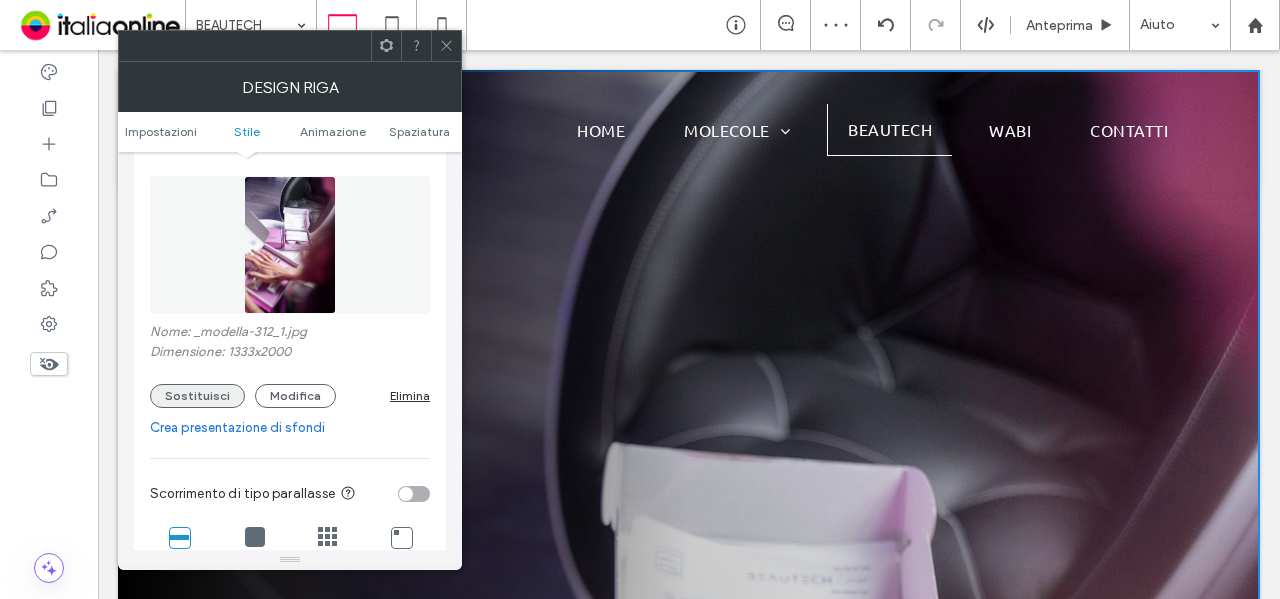 click on "Sostituisci" at bounding box center [197, 396] 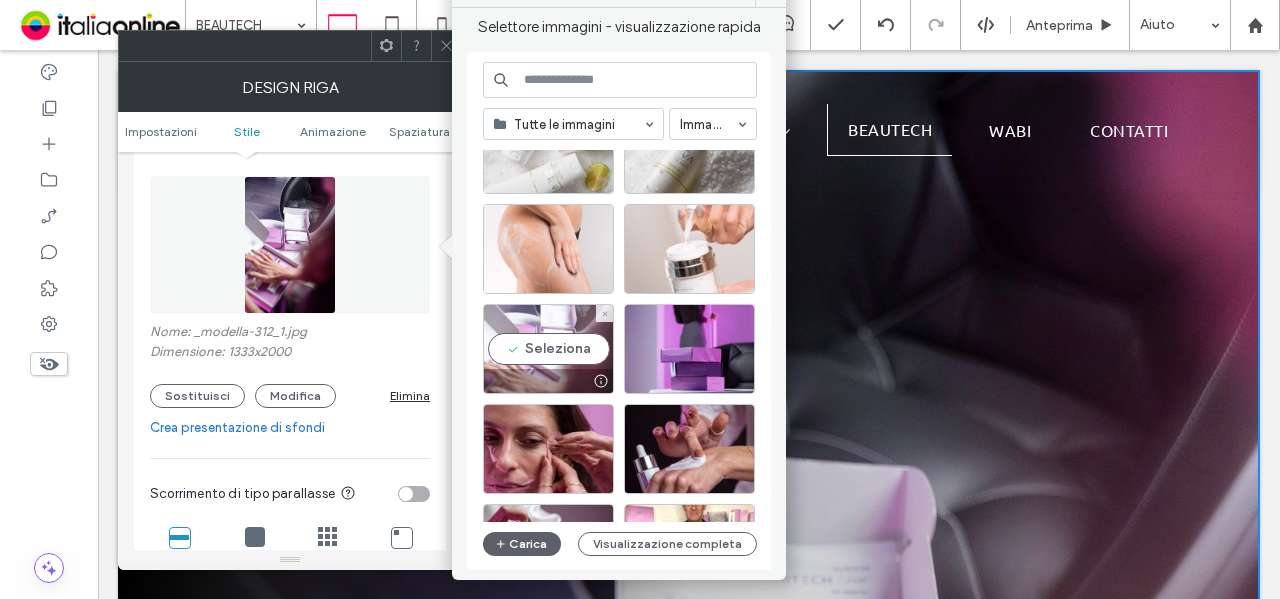 scroll, scrollTop: 2176, scrollLeft: 0, axis: vertical 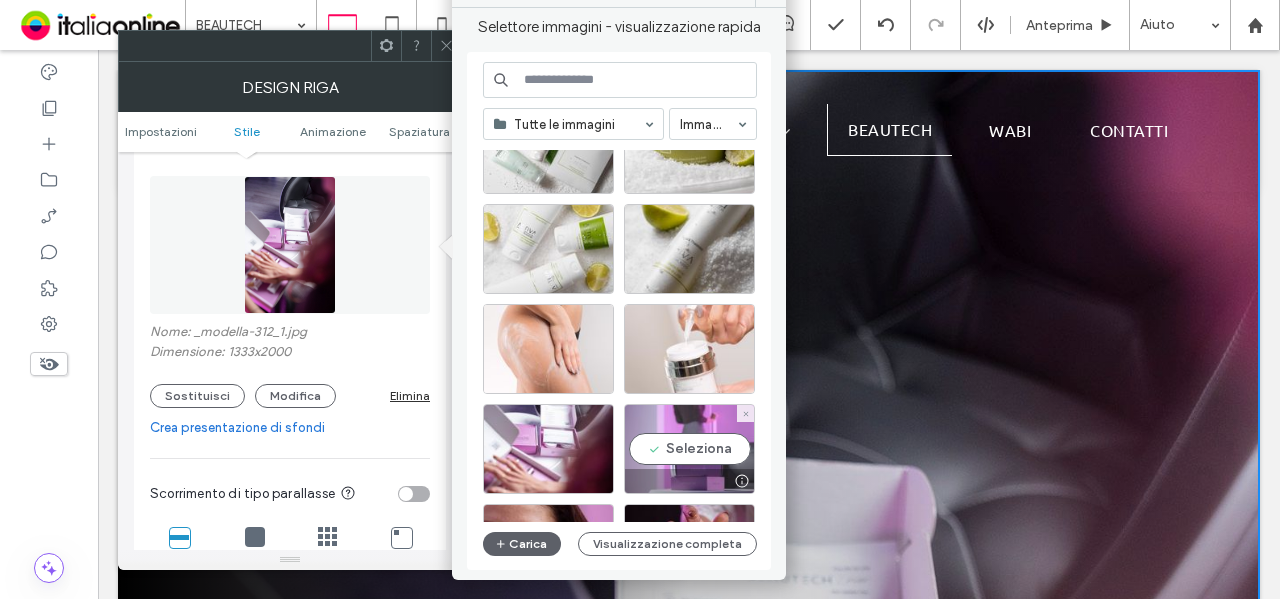click on "Seleziona" at bounding box center [689, 449] 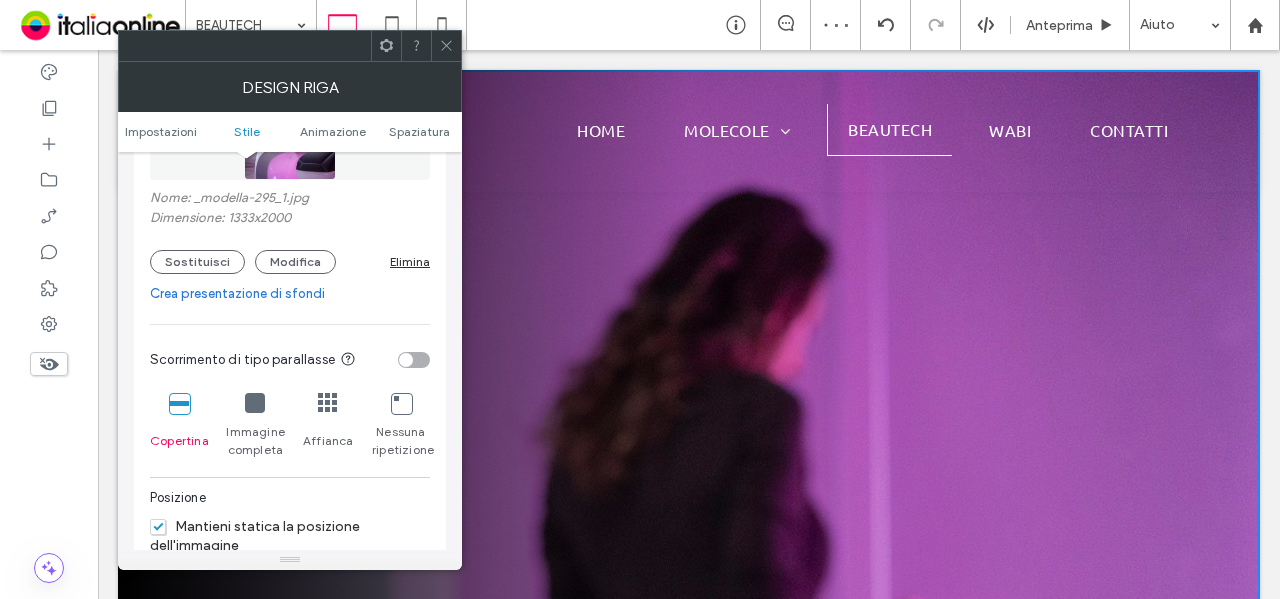 scroll, scrollTop: 600, scrollLeft: 0, axis: vertical 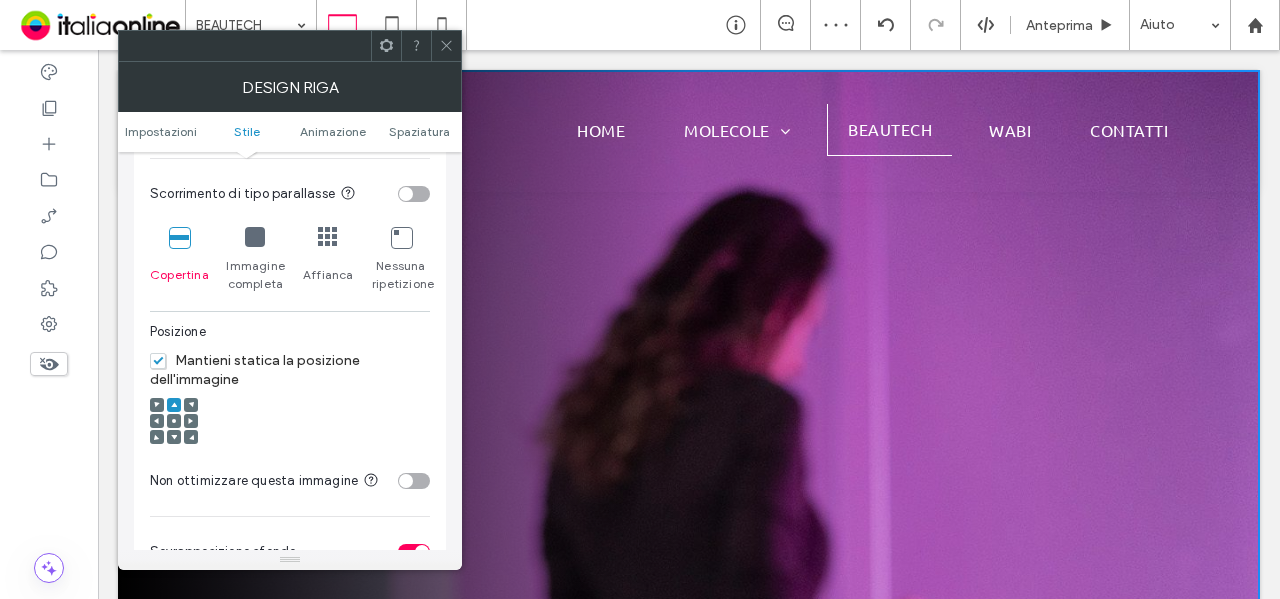 click 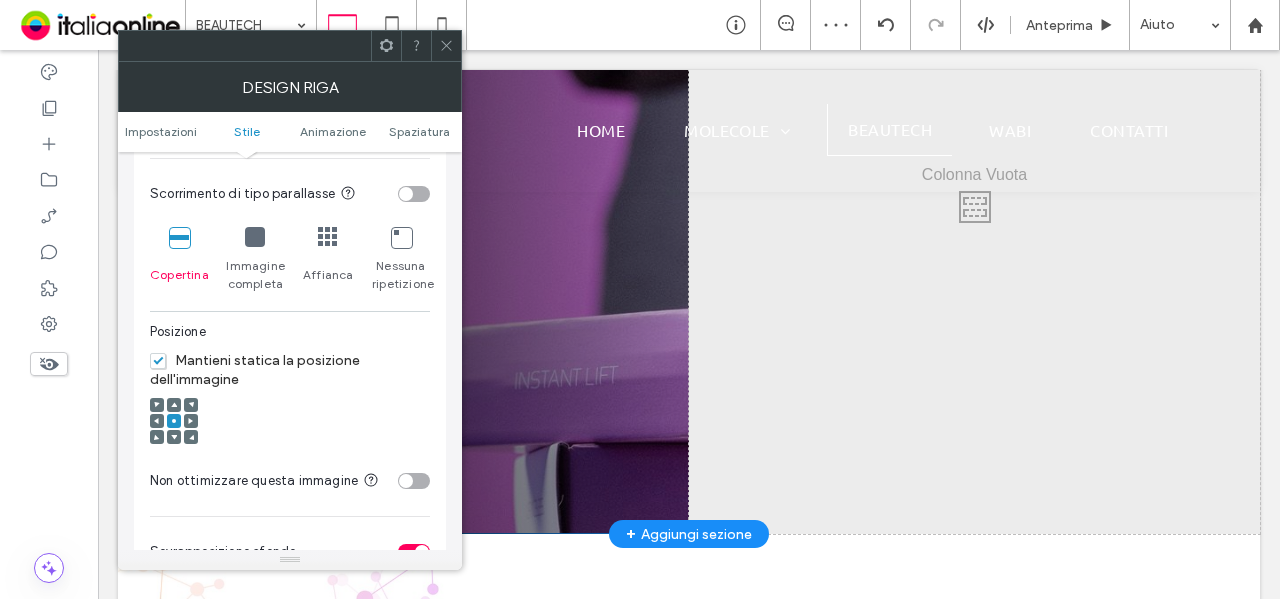 scroll, scrollTop: 0, scrollLeft: 0, axis: both 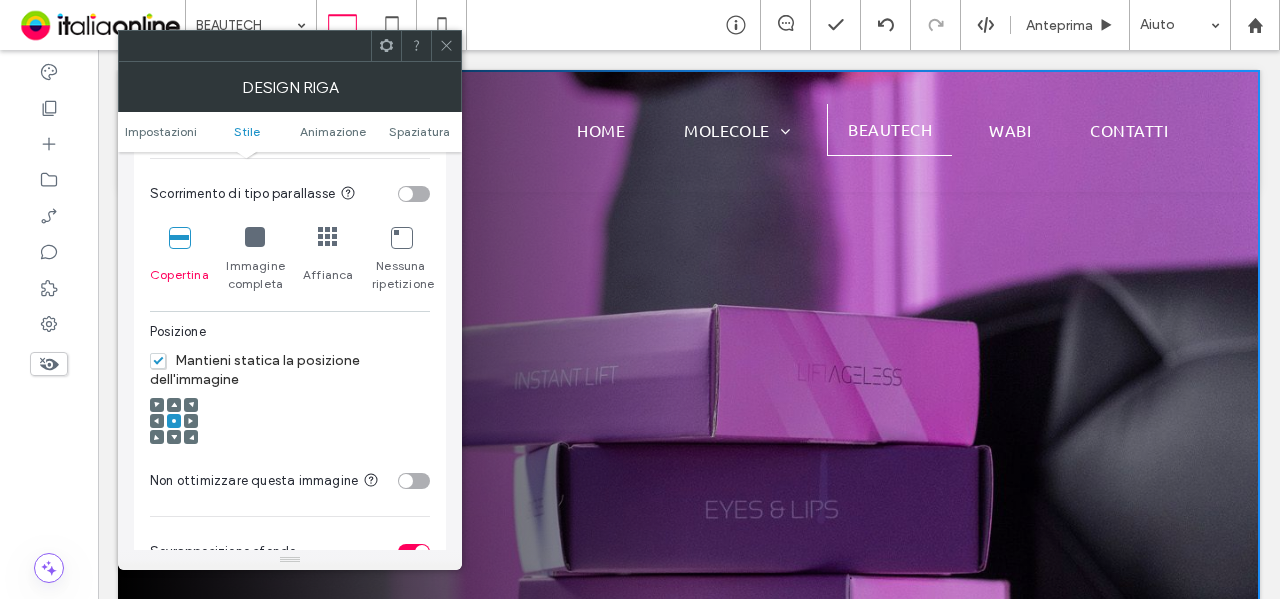 drag, startPoint x: 442, startPoint y: 45, endPoint x: 1134, endPoint y: 152, distance: 700.2235 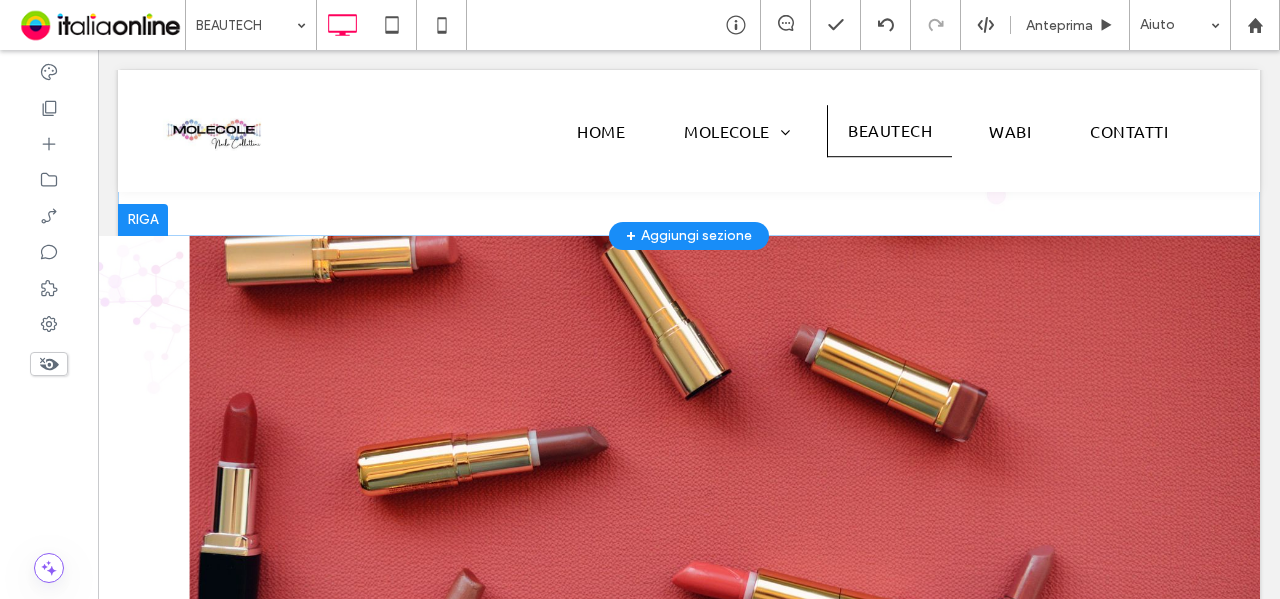 scroll, scrollTop: 1600, scrollLeft: 0, axis: vertical 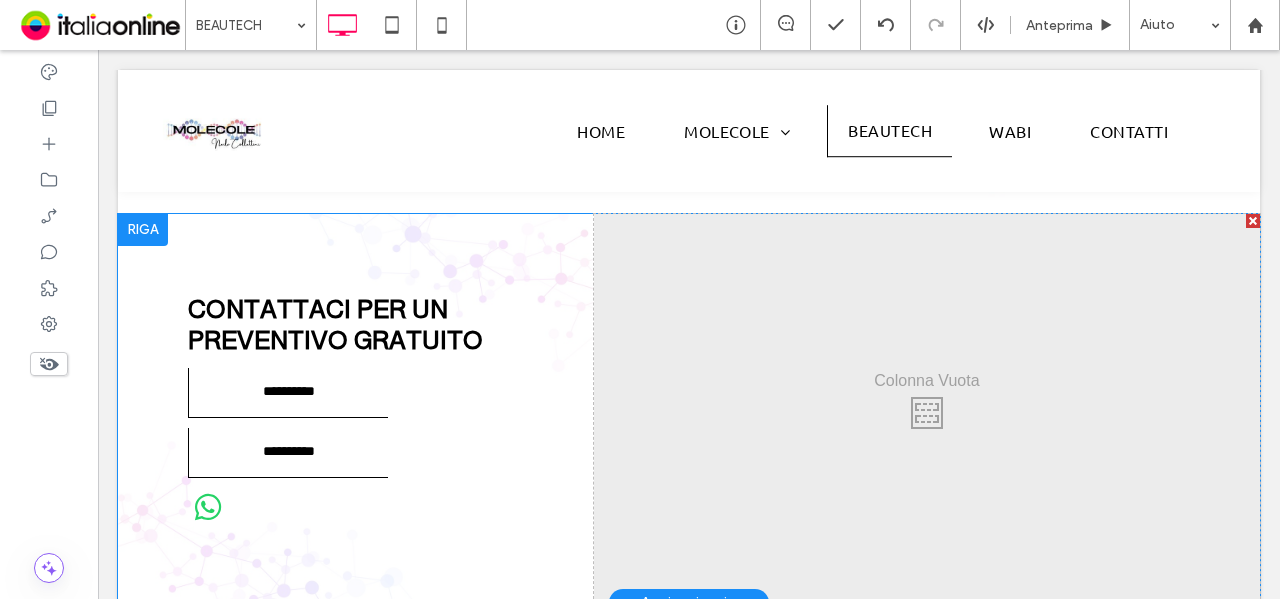 click at bounding box center [143, 230] 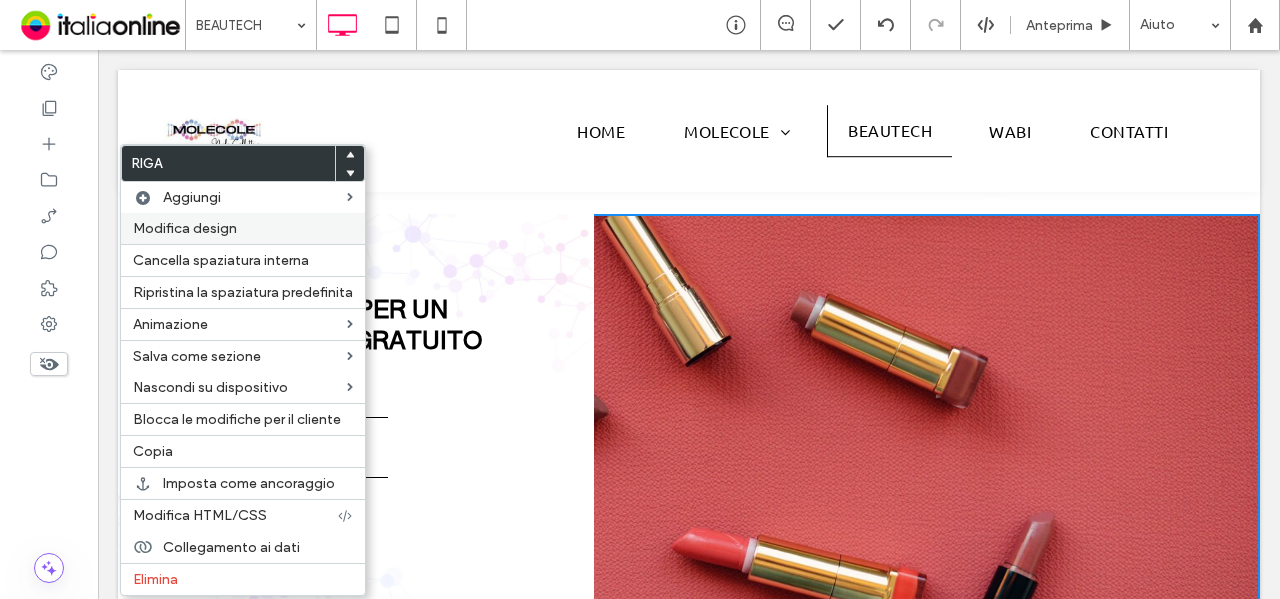 click on "Modifica design" at bounding box center (185, 228) 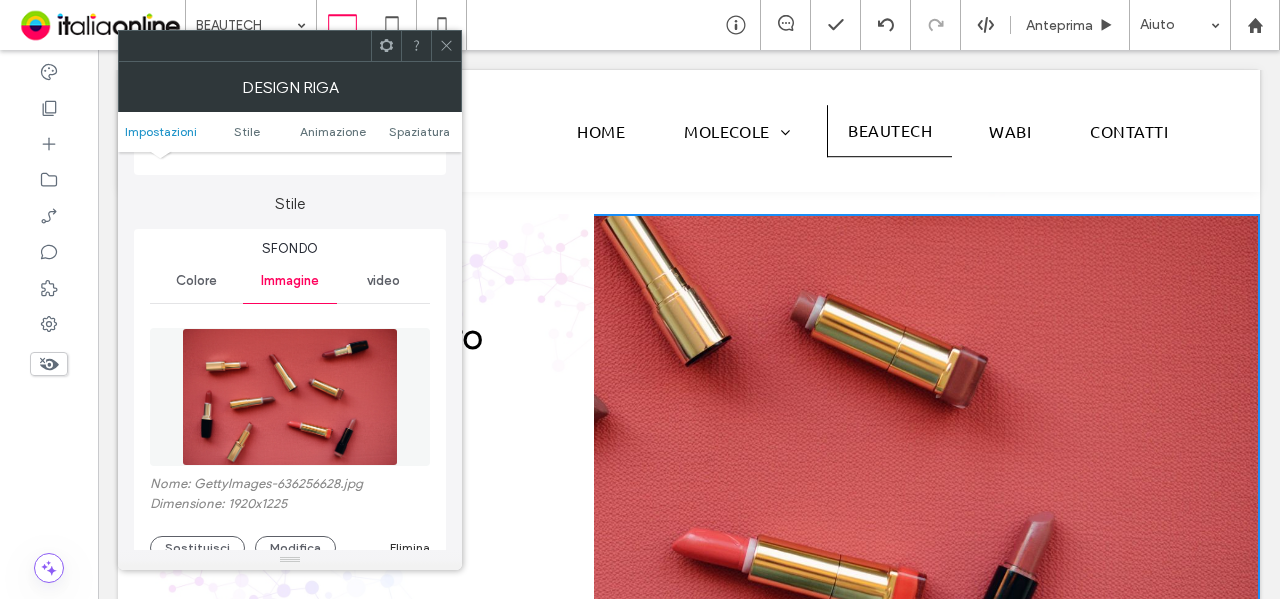scroll, scrollTop: 300, scrollLeft: 0, axis: vertical 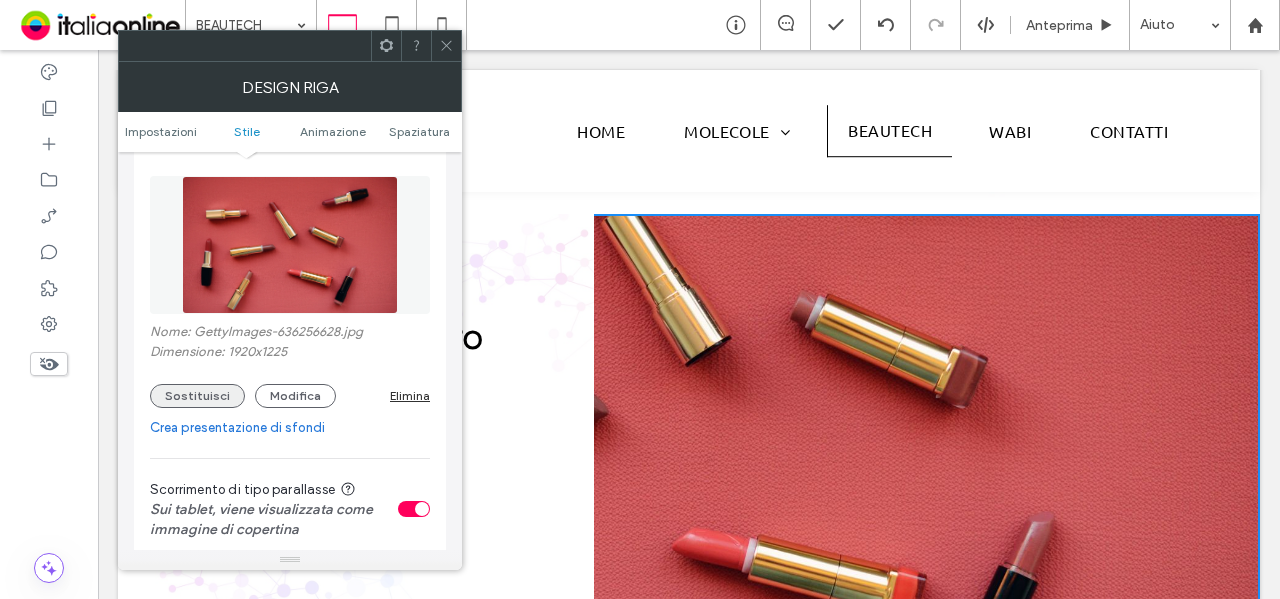 click on "Sostituisci" at bounding box center (197, 396) 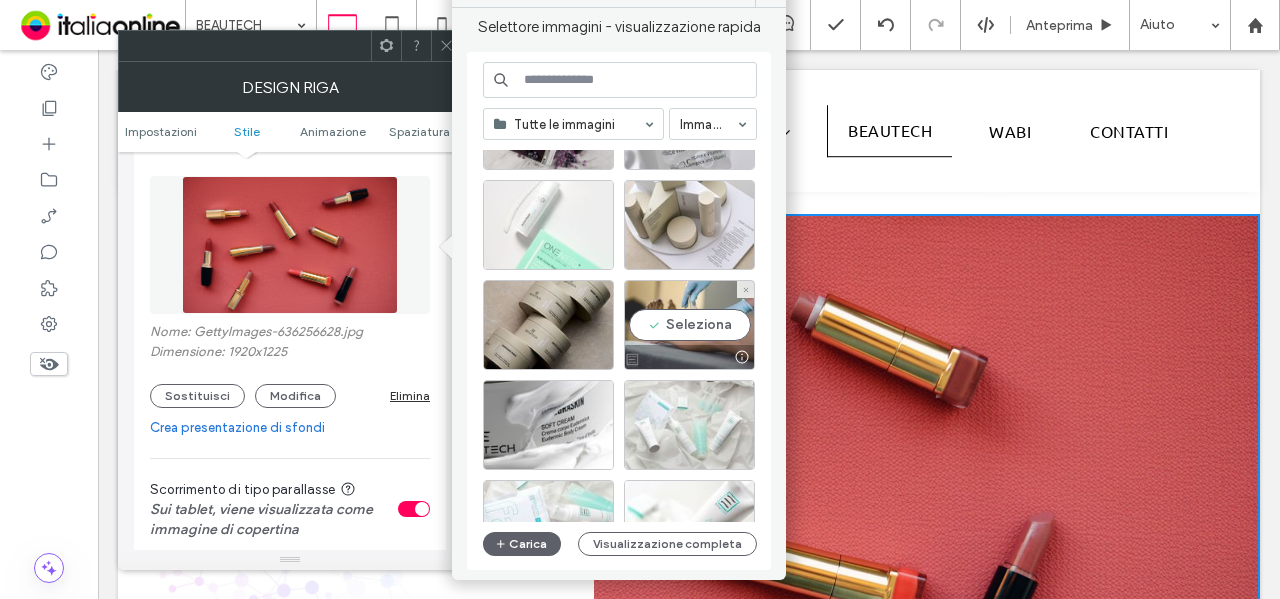 scroll, scrollTop: 0, scrollLeft: 0, axis: both 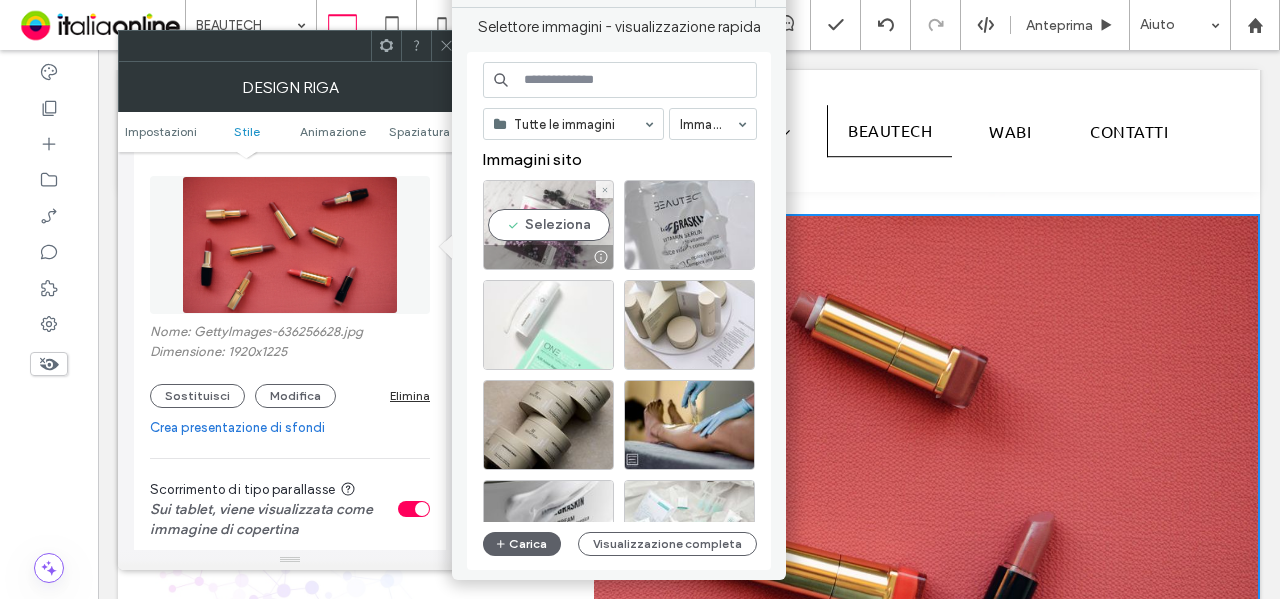click on "Seleziona" at bounding box center [548, 225] 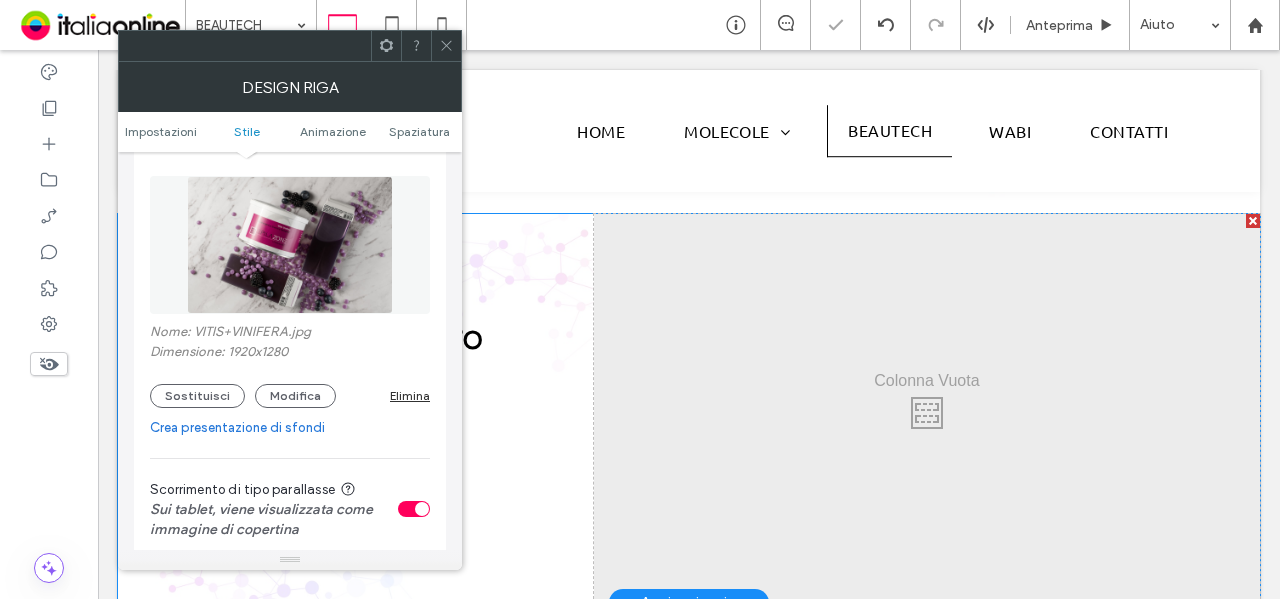 click on "Click To Paste" at bounding box center [927, 408] 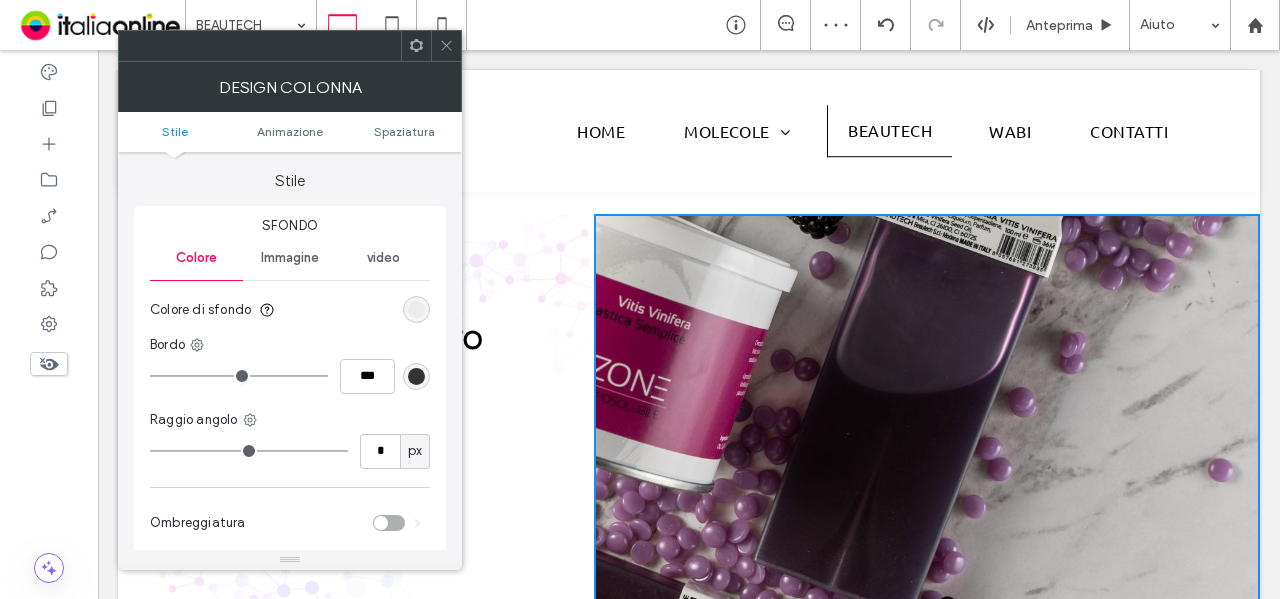 drag, startPoint x: 302, startPoint y: 233, endPoint x: 296, endPoint y: 254, distance: 21.84033 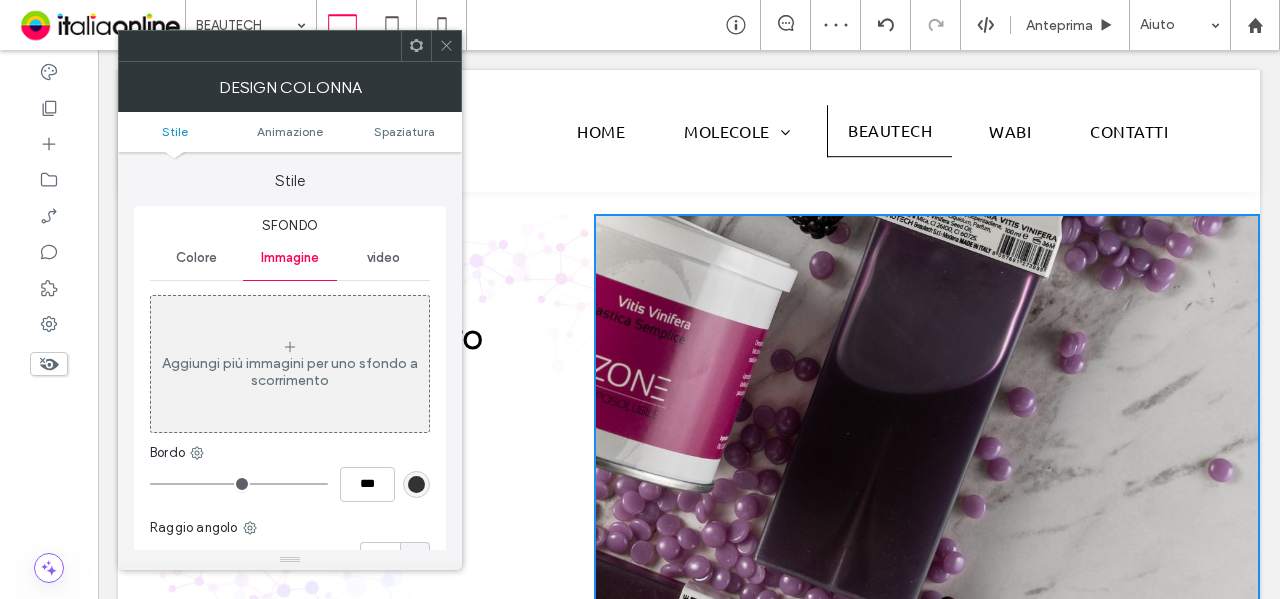 drag, startPoint x: 294, startPoint y: 343, endPoint x: 440, endPoint y: 344, distance: 146.00342 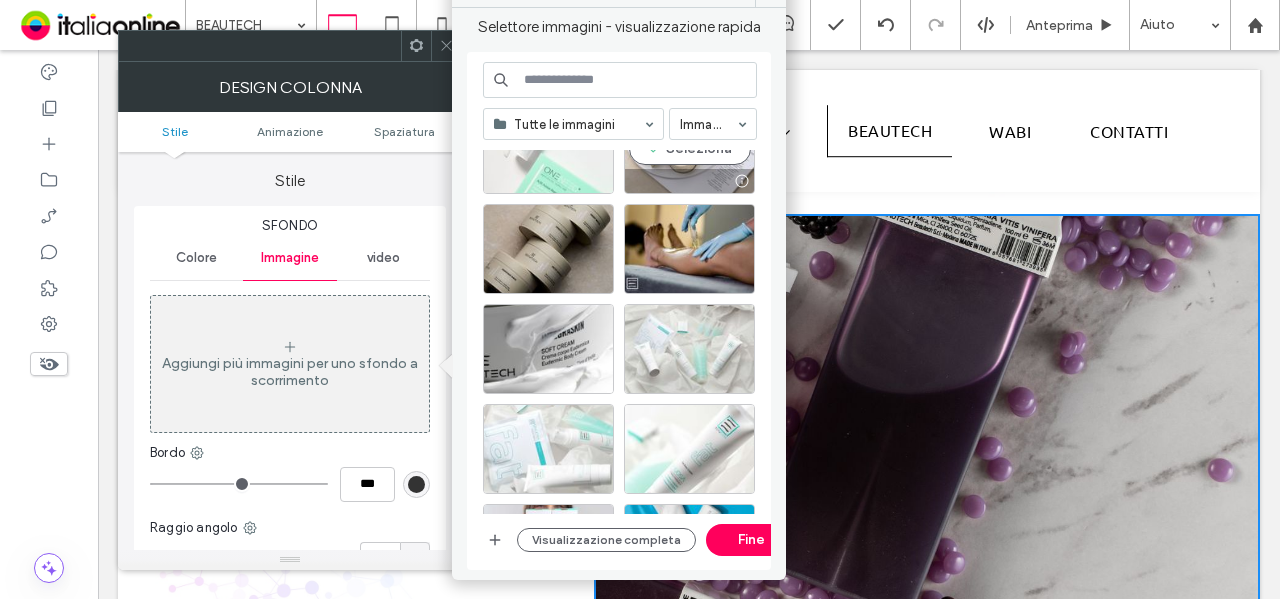 scroll, scrollTop: 400, scrollLeft: 0, axis: vertical 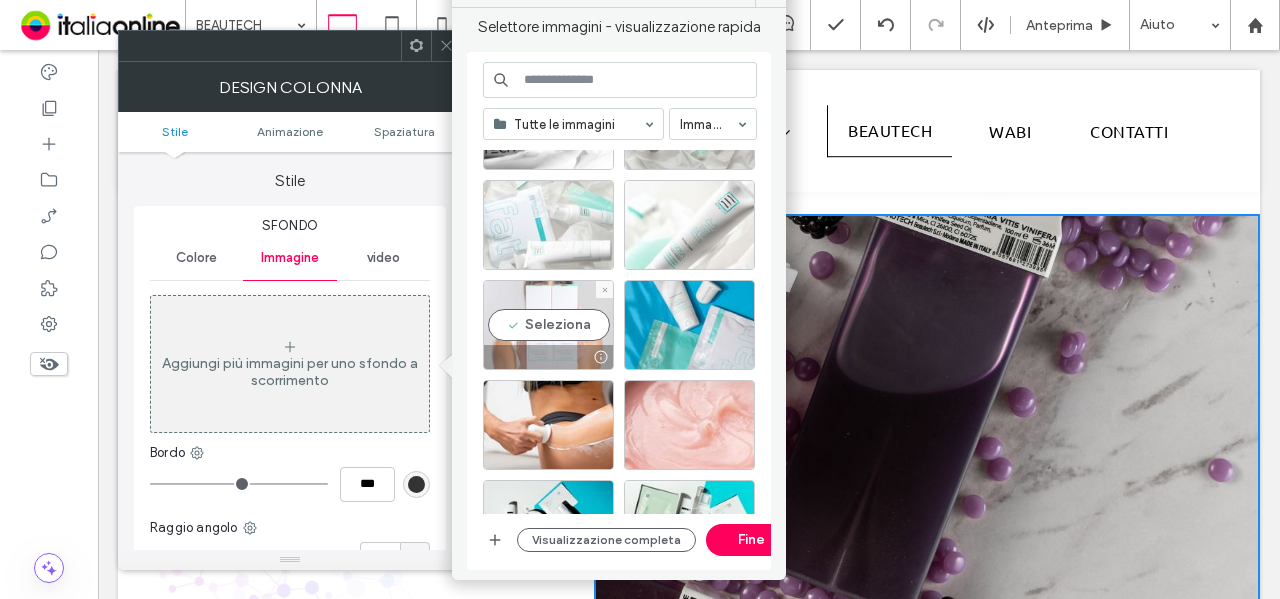 click on "Seleziona" at bounding box center (548, 325) 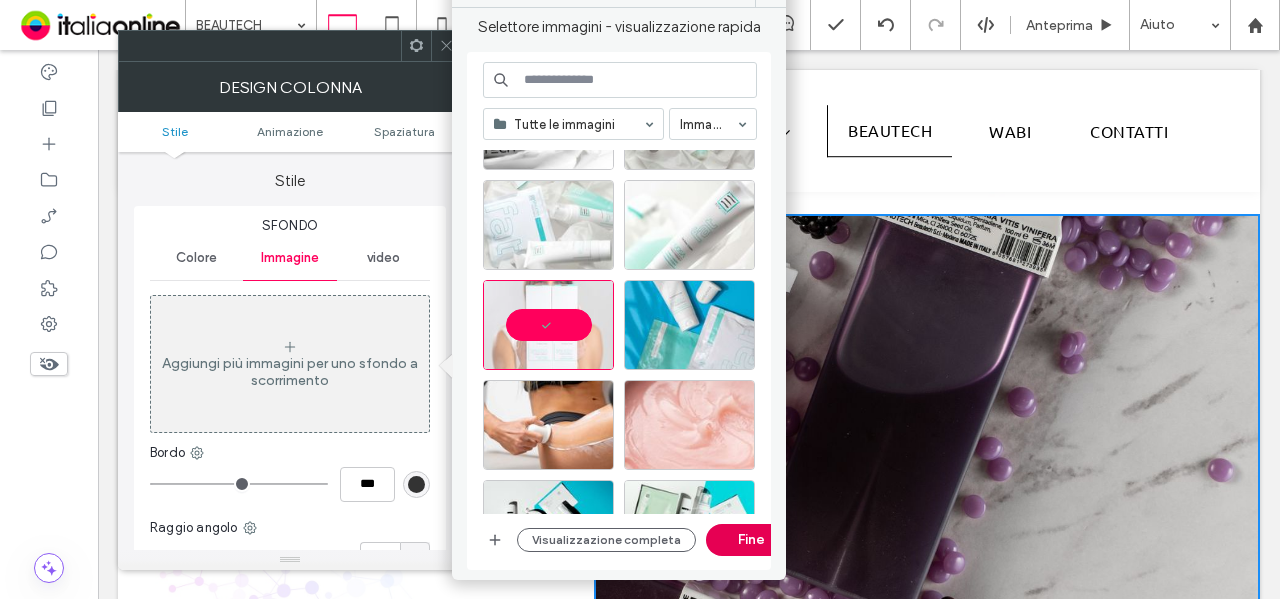 click on "Fine" at bounding box center [751, 540] 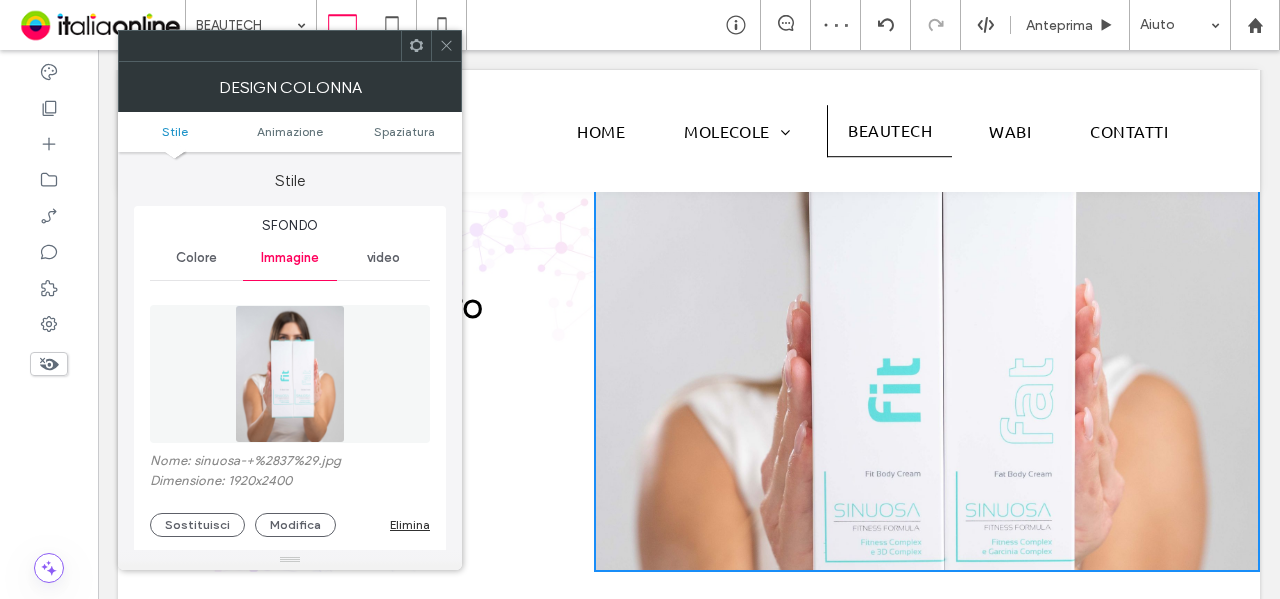 scroll, scrollTop: 1600, scrollLeft: 0, axis: vertical 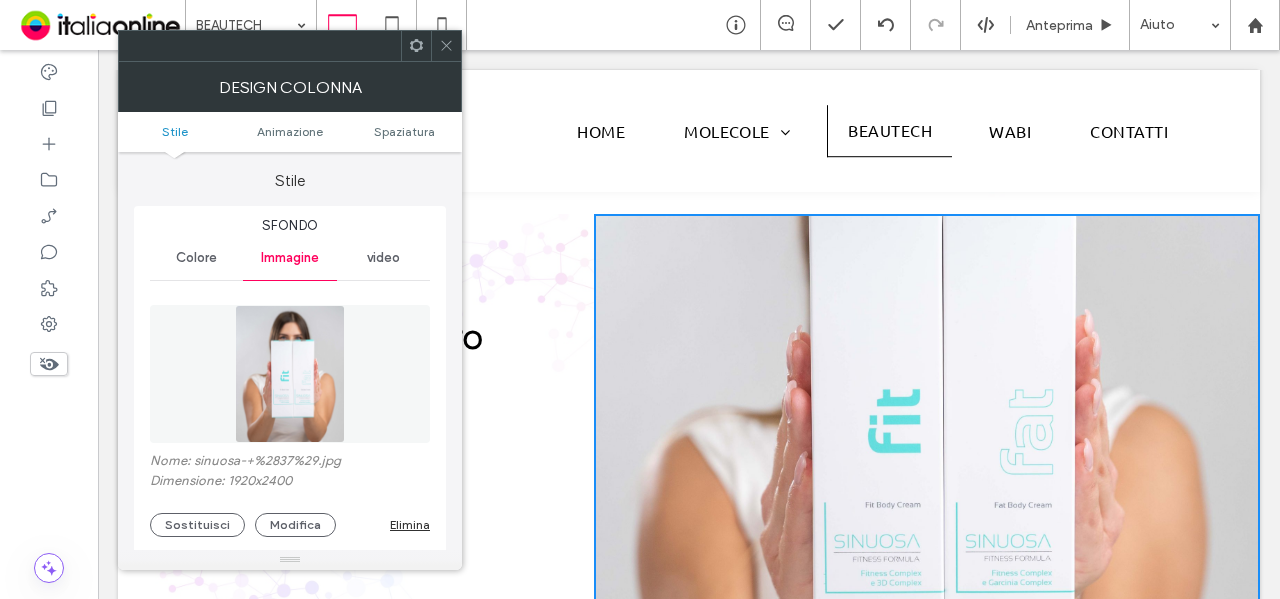 click on "Sostituisci" at bounding box center (197, 525) 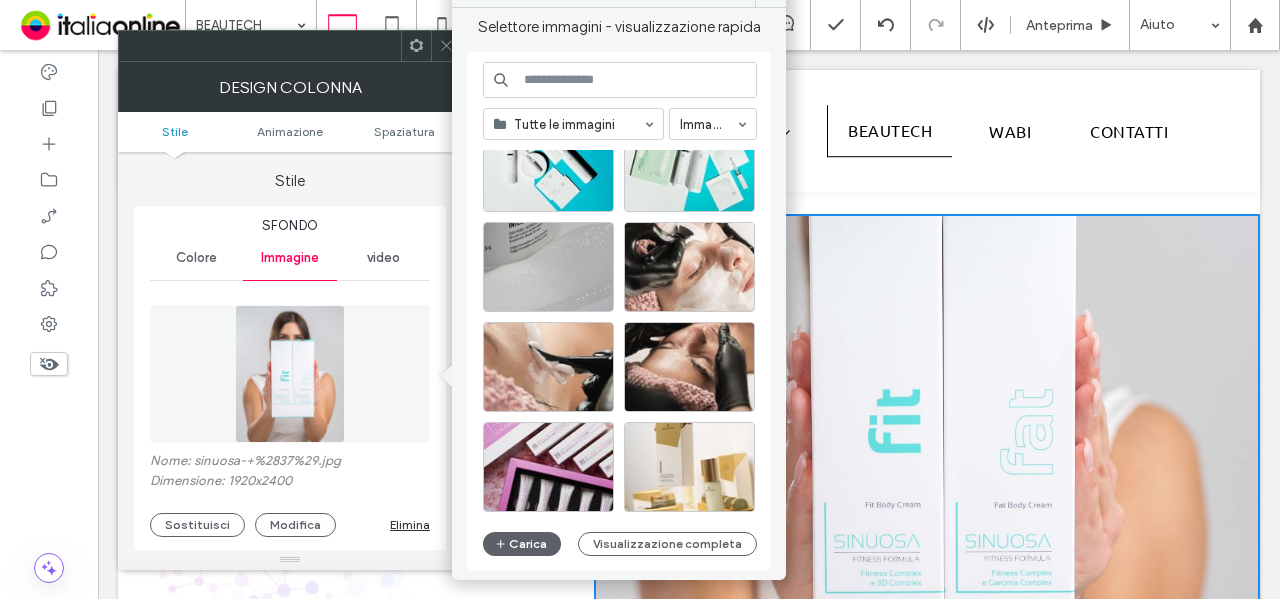 scroll, scrollTop: 800, scrollLeft: 0, axis: vertical 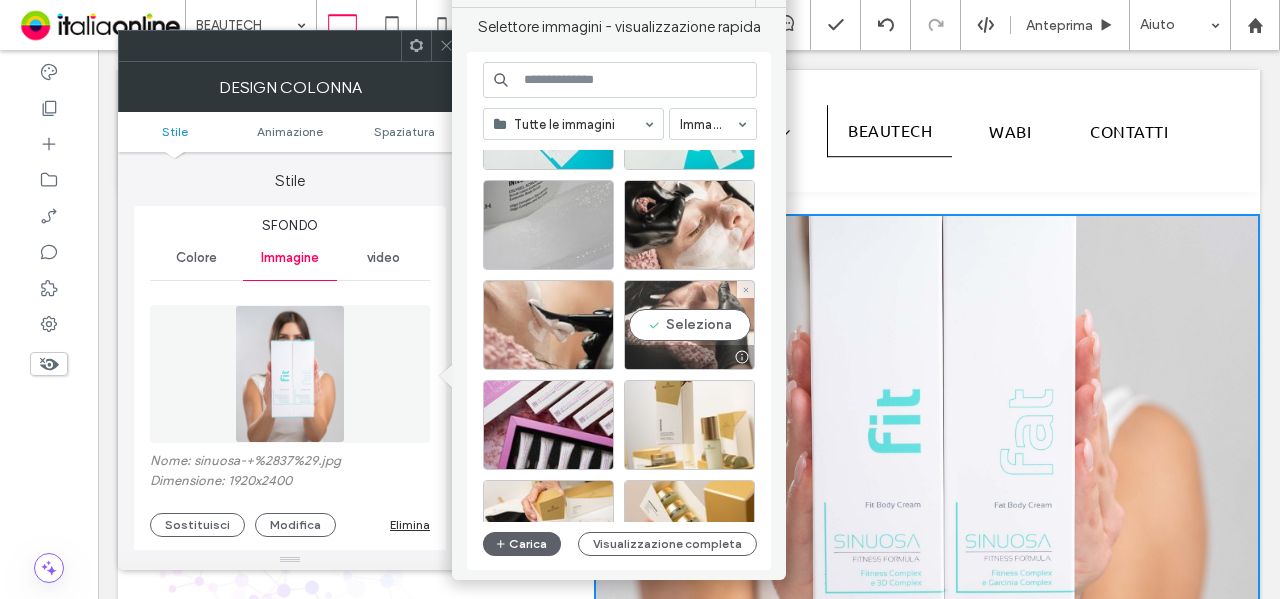 click on "Seleziona" at bounding box center (689, 325) 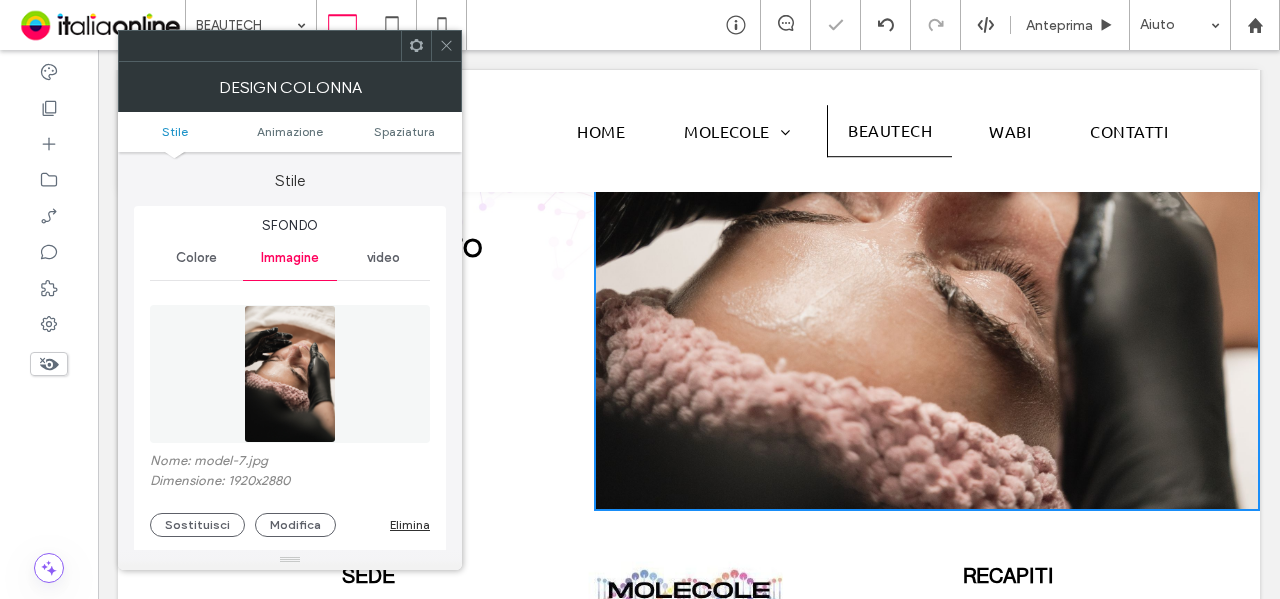 scroll, scrollTop: 1600, scrollLeft: 0, axis: vertical 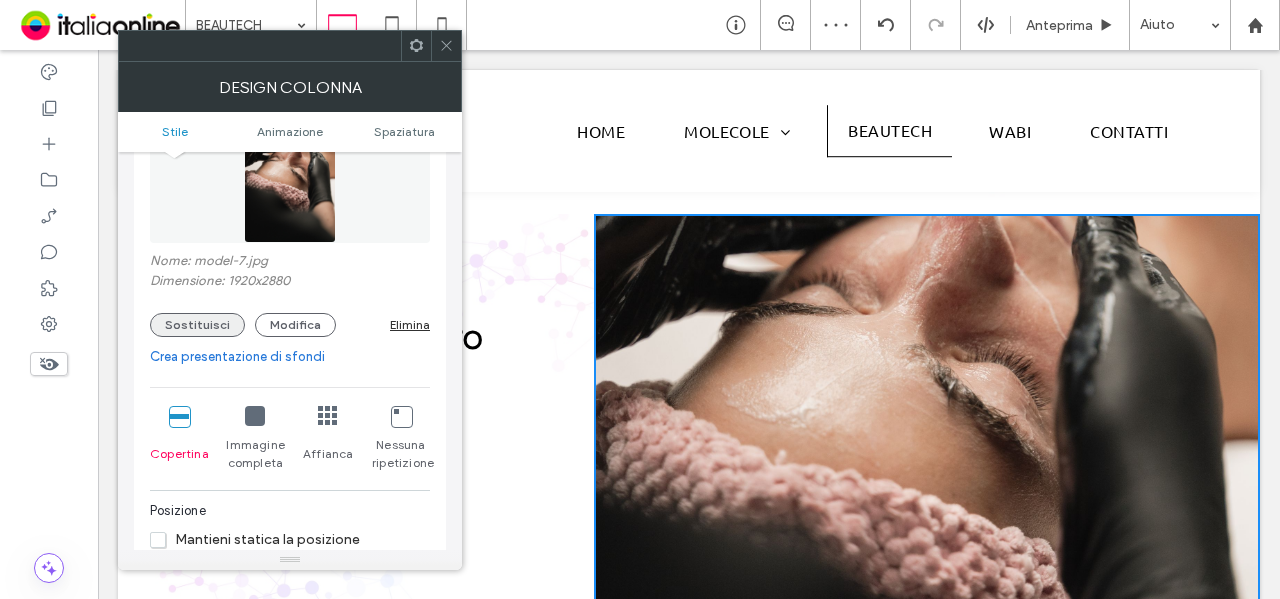 click on "Sostituisci" at bounding box center [197, 325] 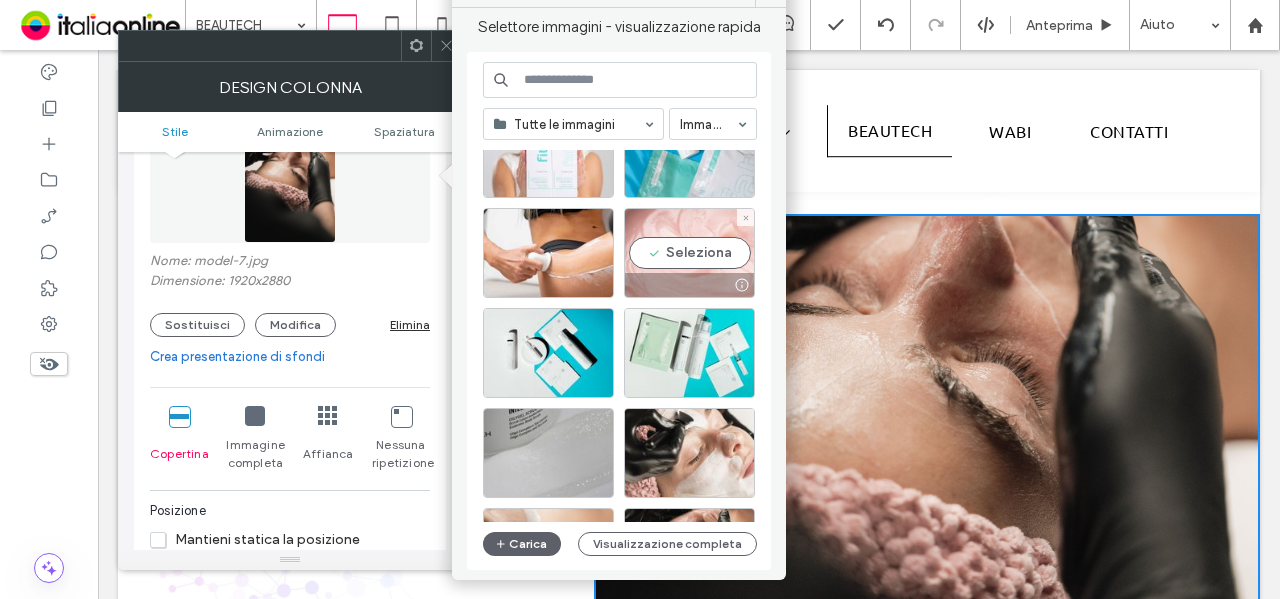 scroll, scrollTop: 600, scrollLeft: 0, axis: vertical 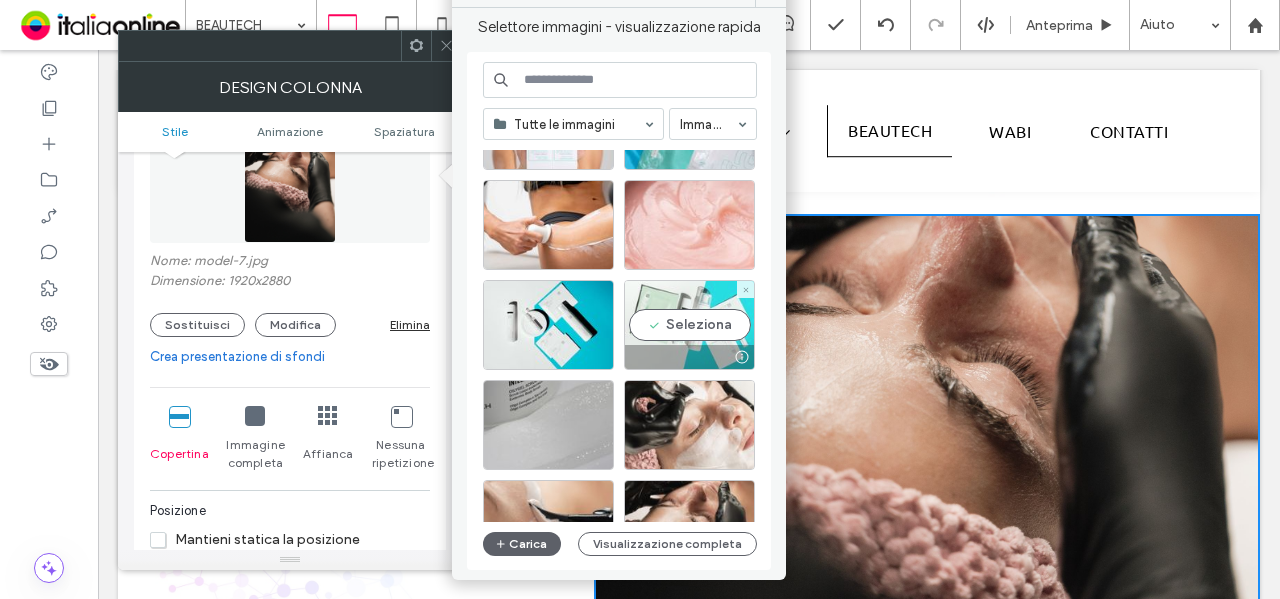 click on "Seleziona" at bounding box center [689, 325] 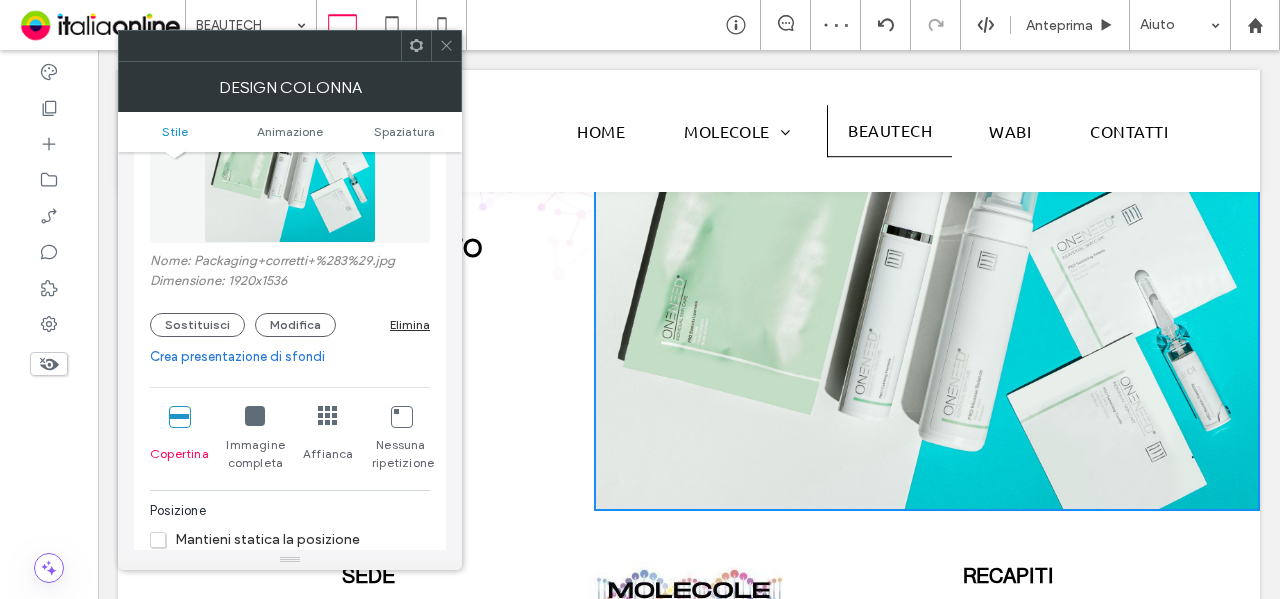scroll, scrollTop: 1700, scrollLeft: 0, axis: vertical 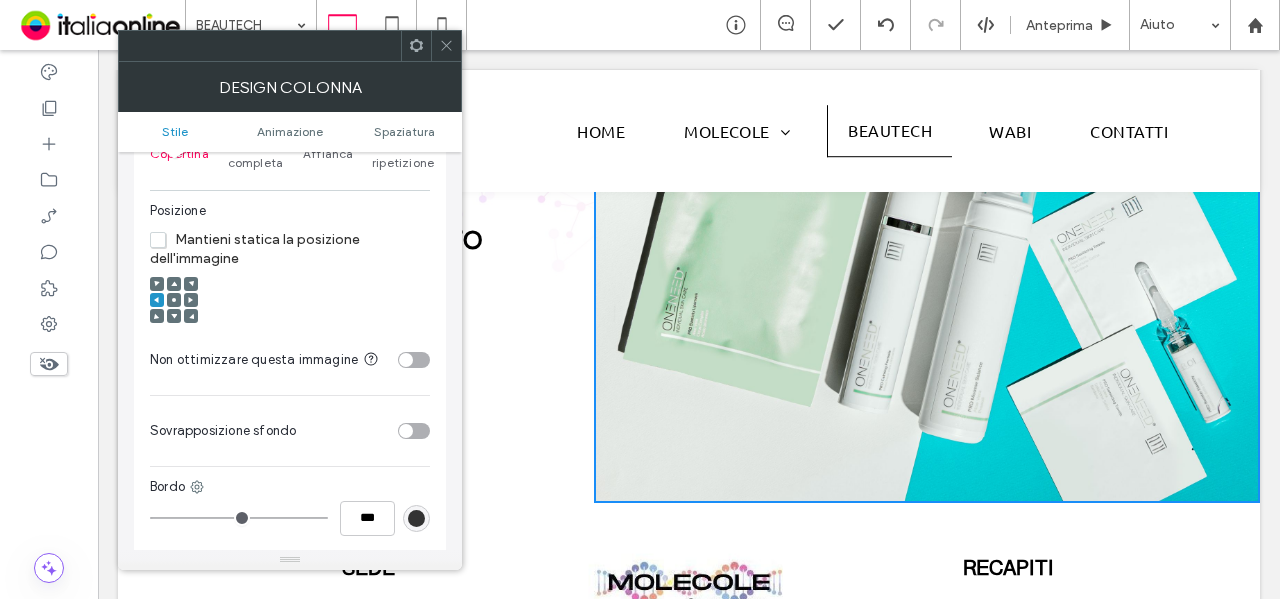 click 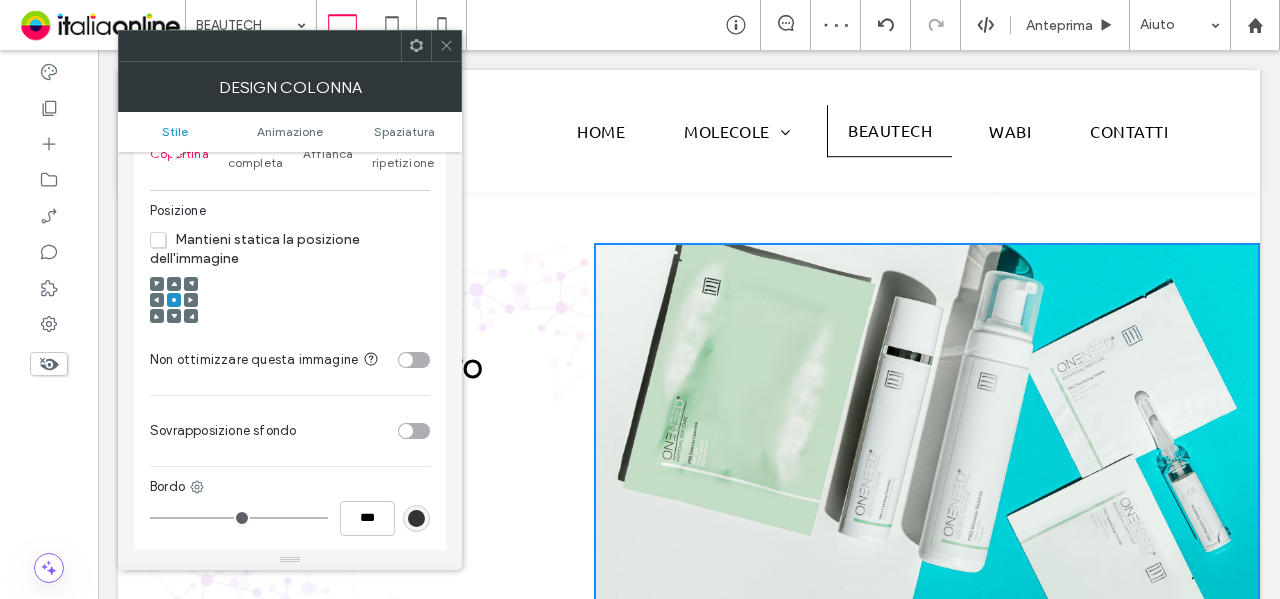 scroll, scrollTop: 1600, scrollLeft: 0, axis: vertical 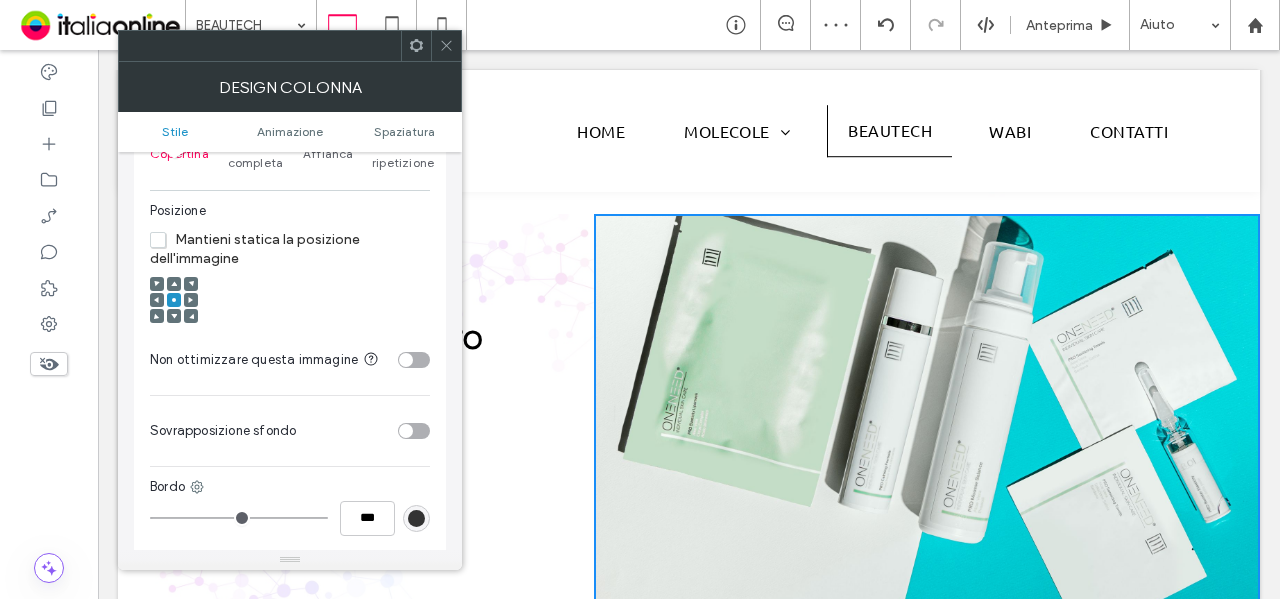 click at bounding box center [174, 284] 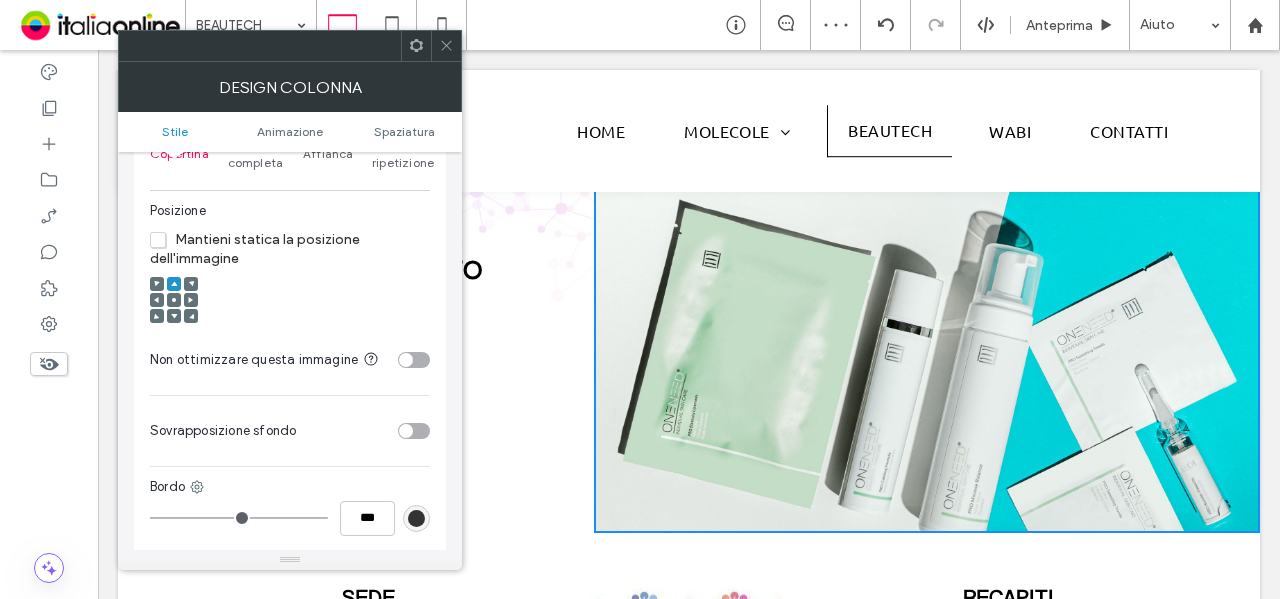 scroll, scrollTop: 1500, scrollLeft: 0, axis: vertical 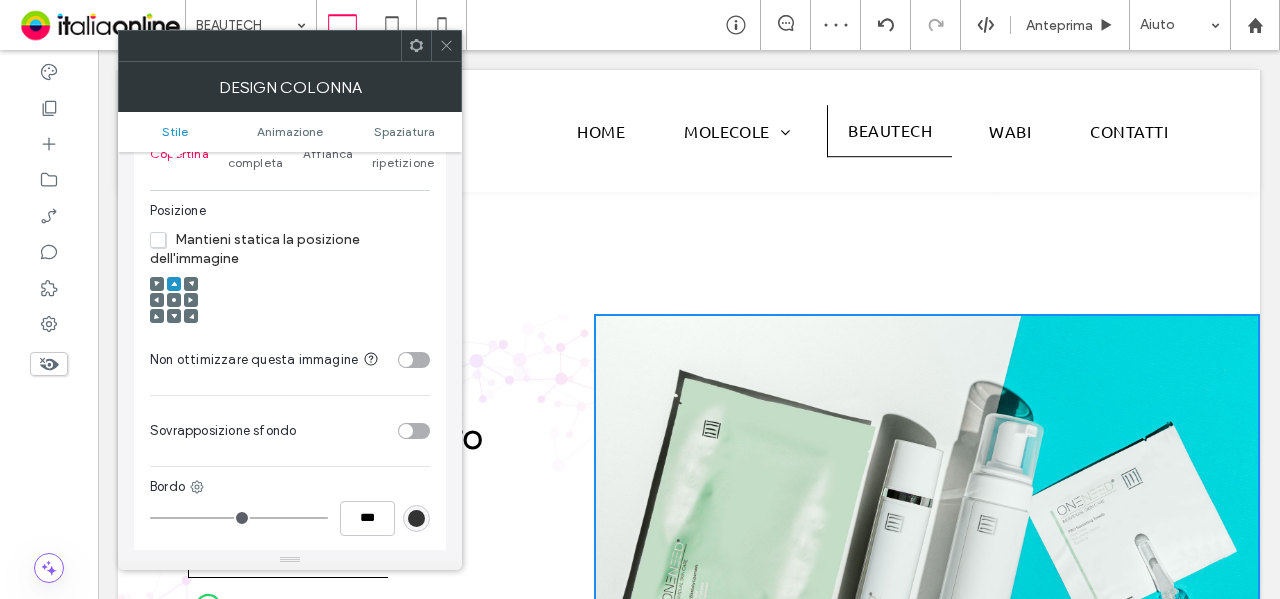 drag, startPoint x: 445, startPoint y: 44, endPoint x: 422, endPoint y: 71, distance: 35.468296 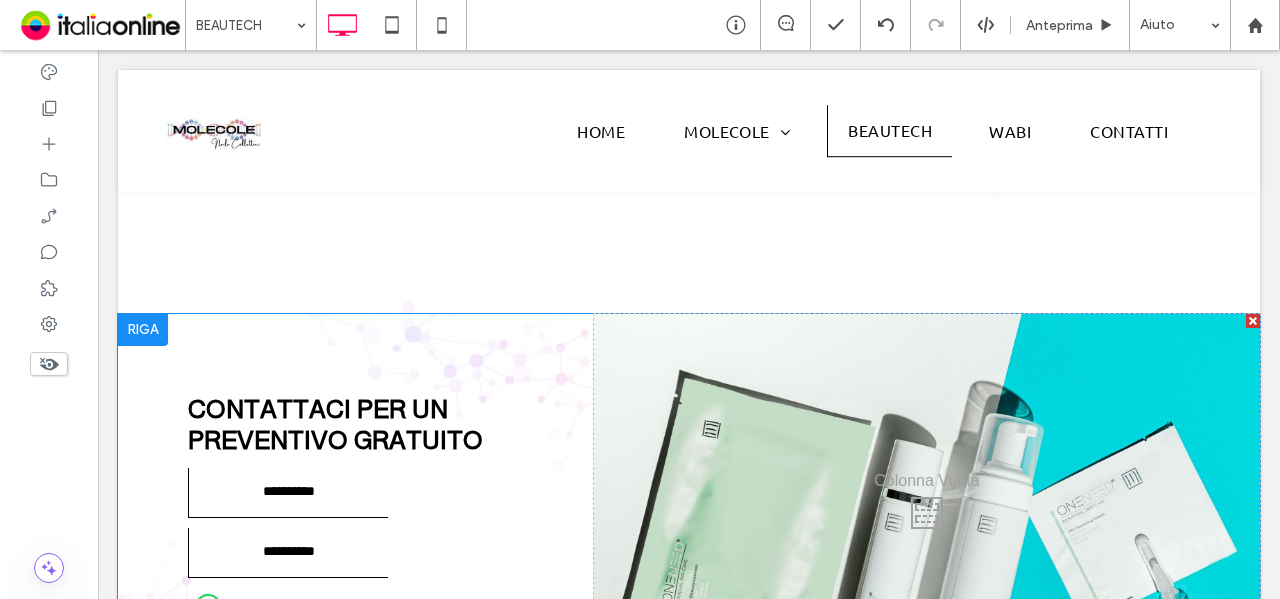 click at bounding box center [143, 330] 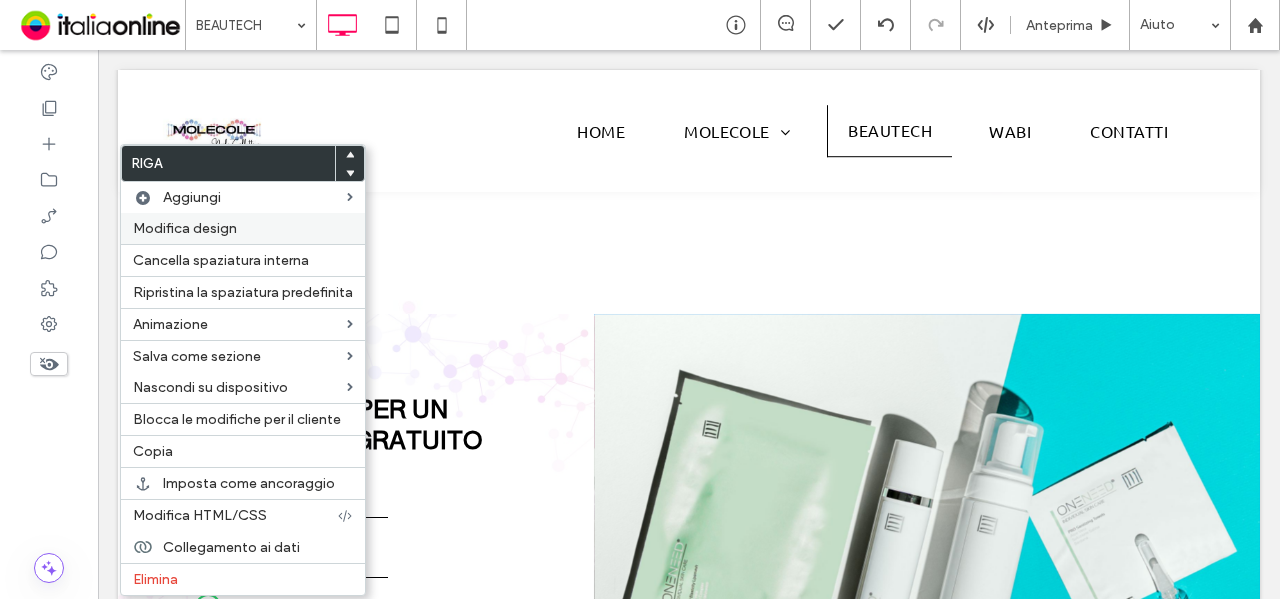 click on "Modifica design" at bounding box center (185, 228) 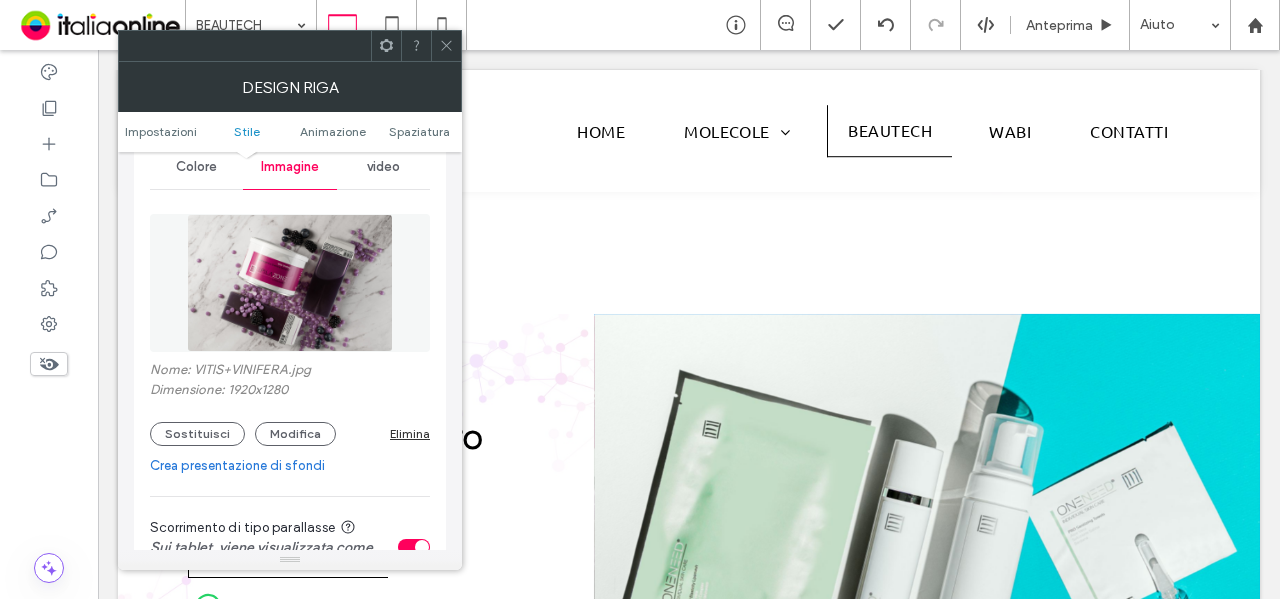 scroll, scrollTop: 300, scrollLeft: 0, axis: vertical 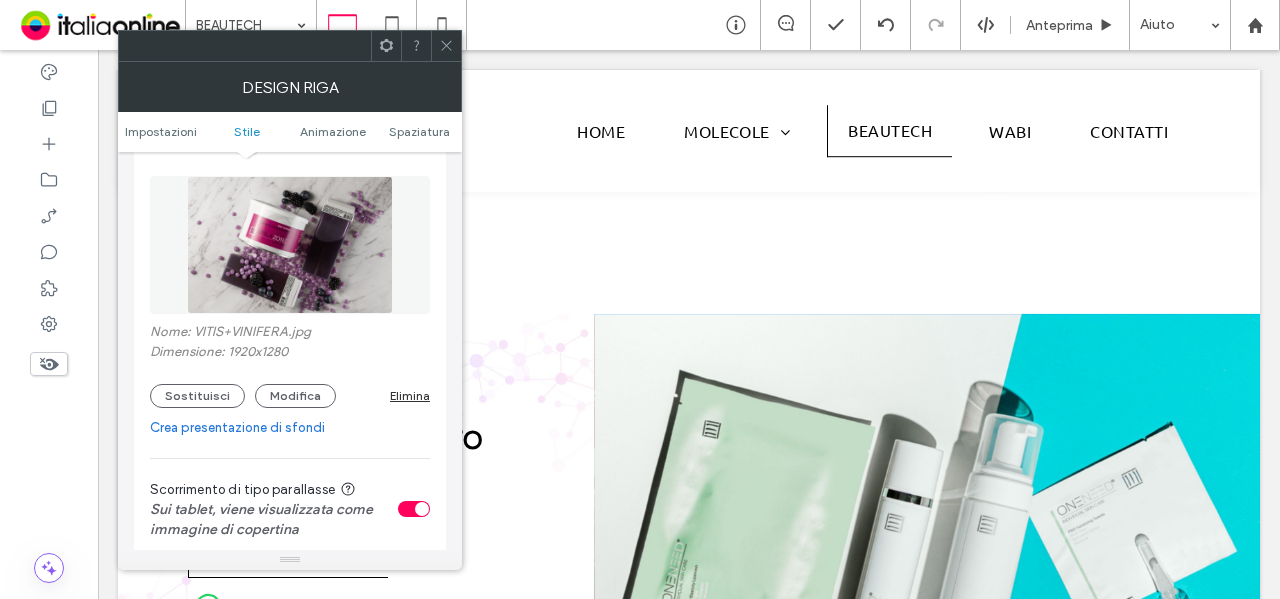 click on "Elimina" at bounding box center (410, 395) 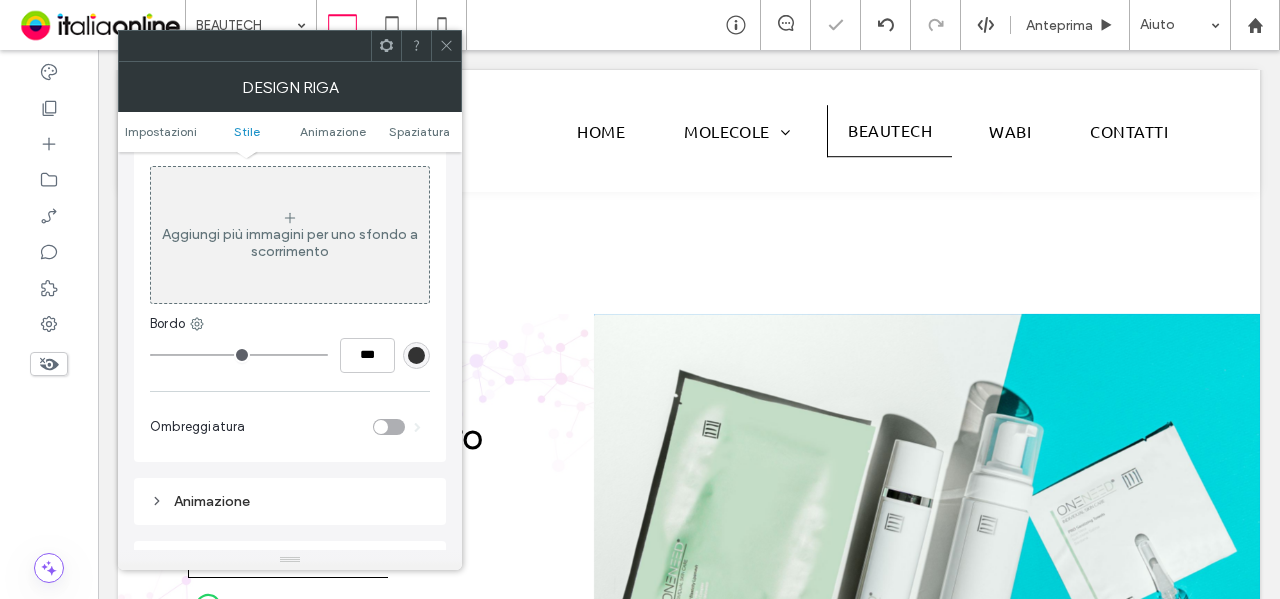 click 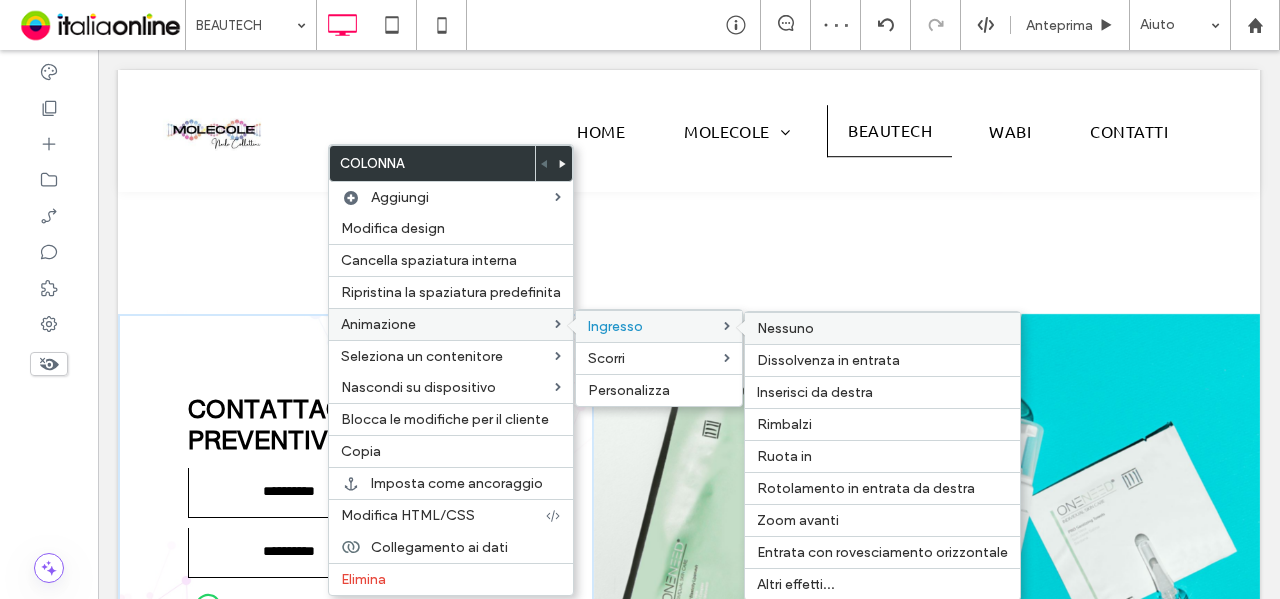 click on "Nessuno" at bounding box center (785, 328) 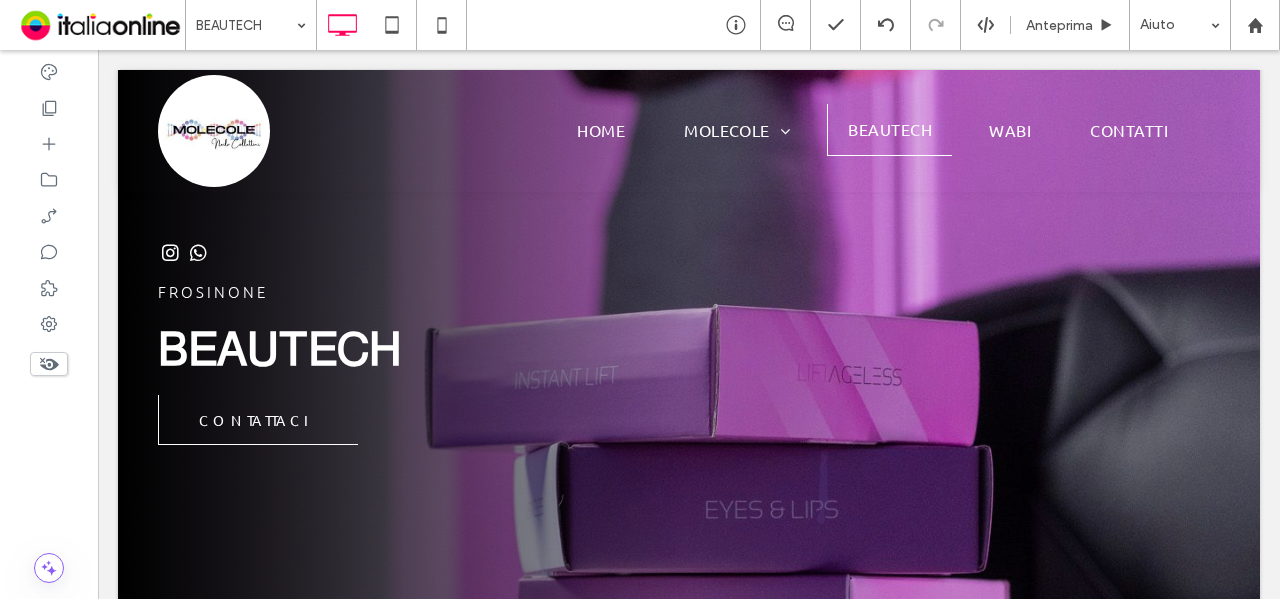 scroll, scrollTop: 0, scrollLeft: 0, axis: both 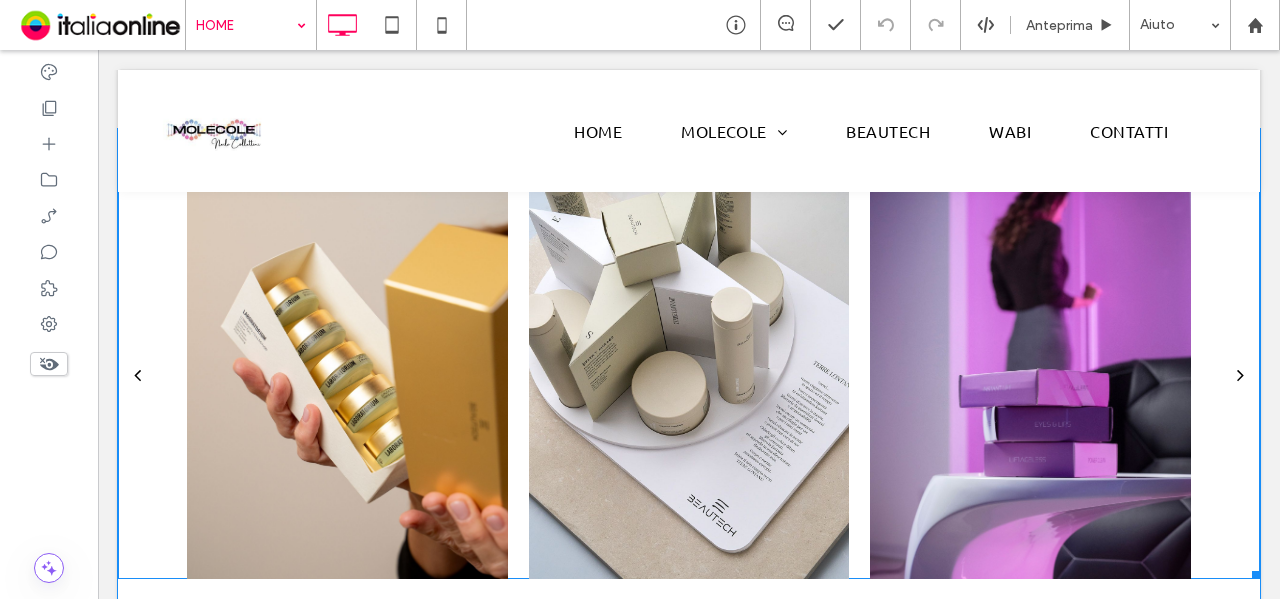 click at bounding box center [1030, 374] 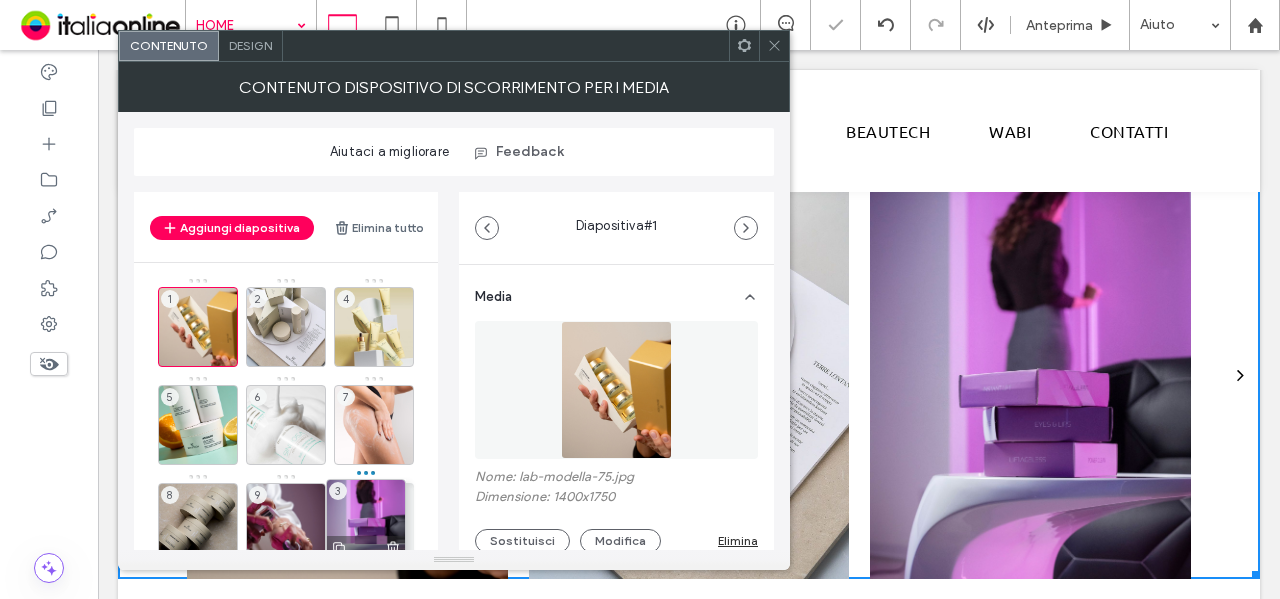drag, startPoint x: 366, startPoint y: 334, endPoint x: 358, endPoint y: 526, distance: 192.1666 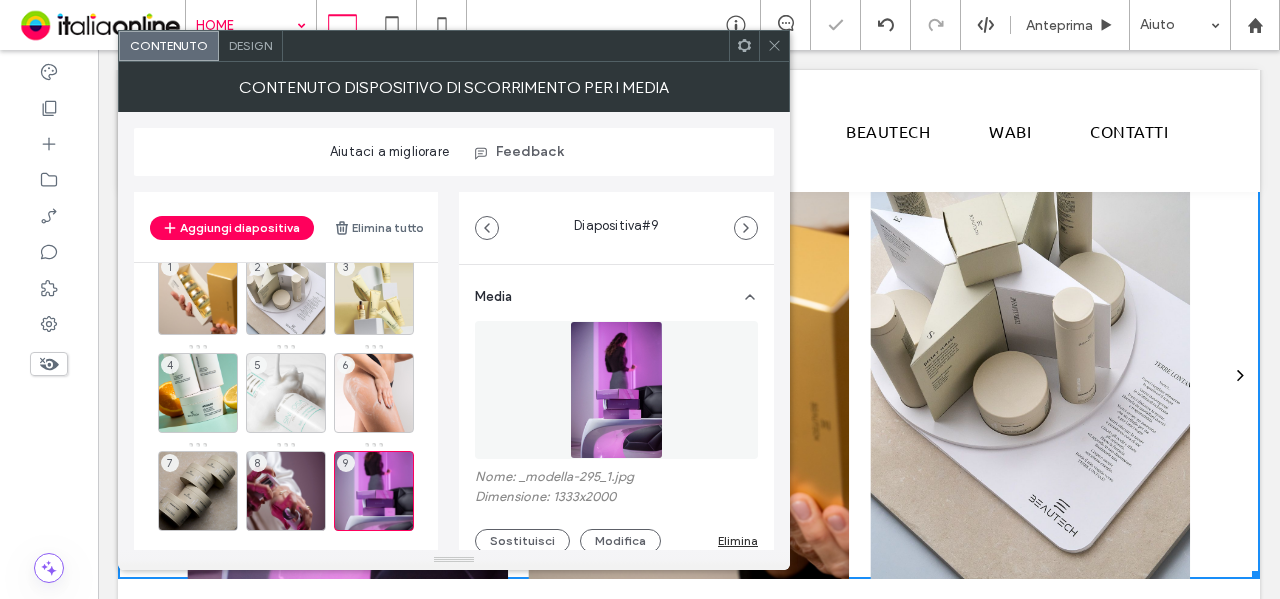 scroll, scrollTop: 47, scrollLeft: 0, axis: vertical 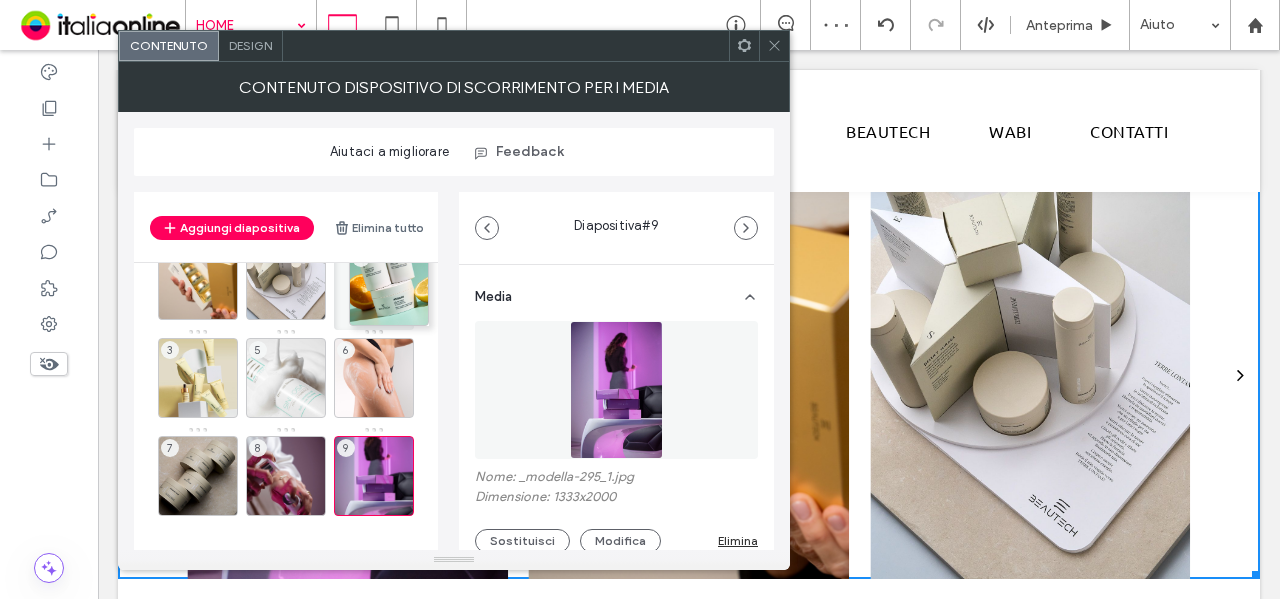 drag, startPoint x: 199, startPoint y: 373, endPoint x: 391, endPoint y: 281, distance: 212.90373 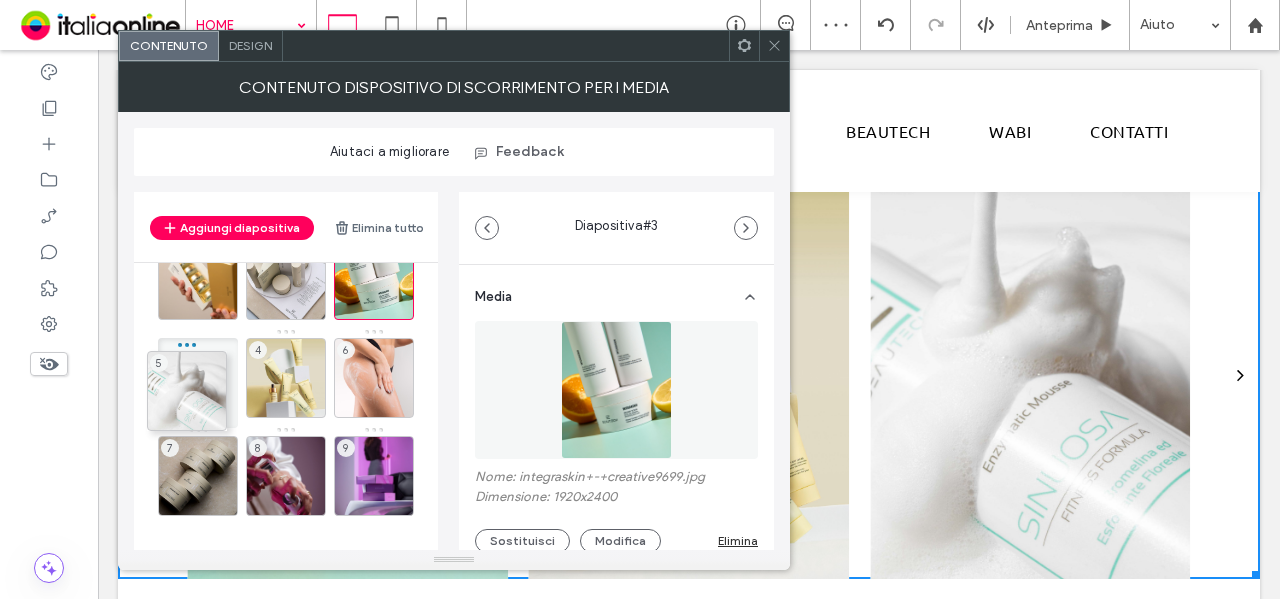 drag, startPoint x: 294, startPoint y: 358, endPoint x: 195, endPoint y: 371, distance: 99.849884 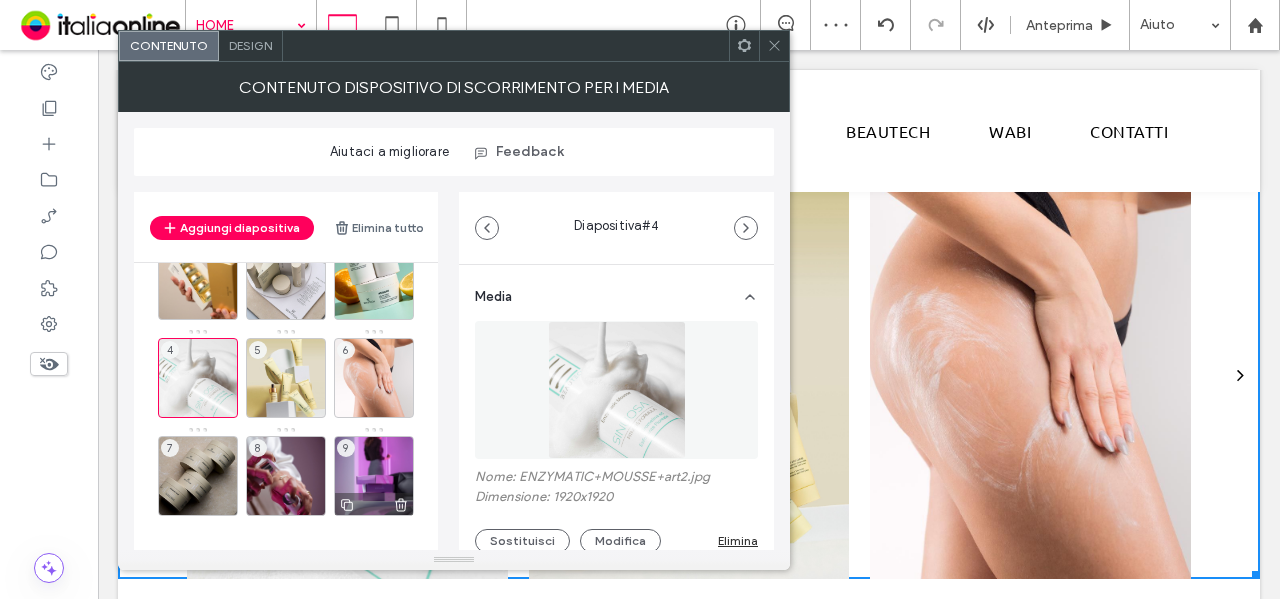 click on "9" at bounding box center (374, 476) 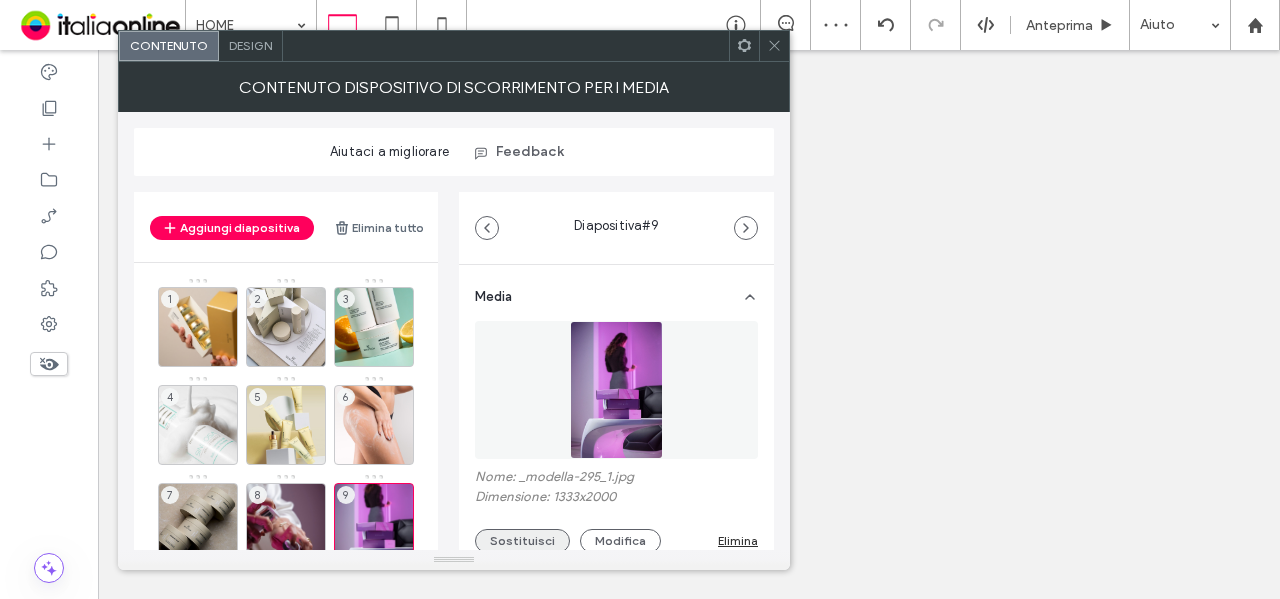 click on "Sostituisci" at bounding box center [522, 541] 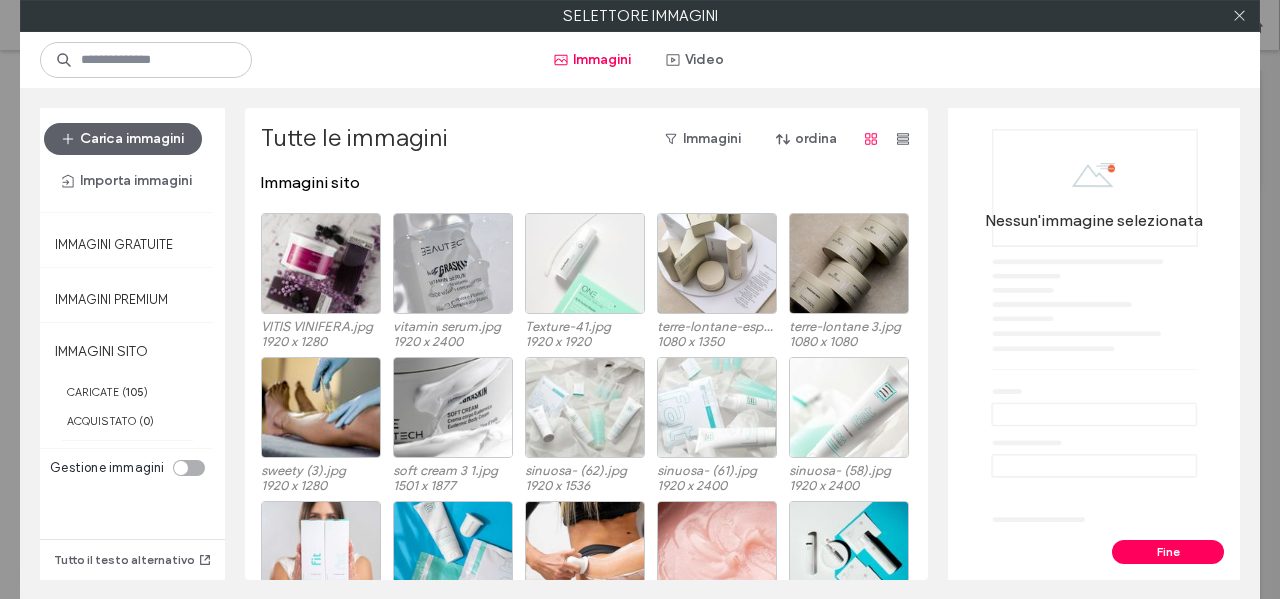 scroll, scrollTop: 1700, scrollLeft: 0, axis: vertical 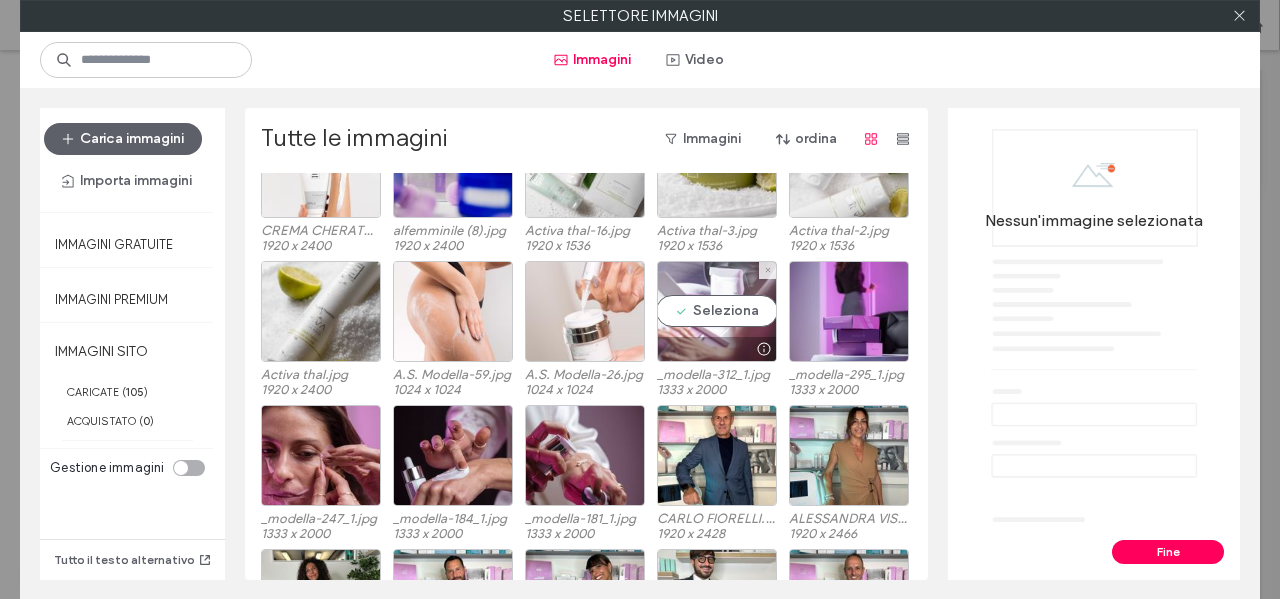 drag, startPoint x: 700, startPoint y: 298, endPoint x: 711, endPoint y: 304, distance: 12.529964 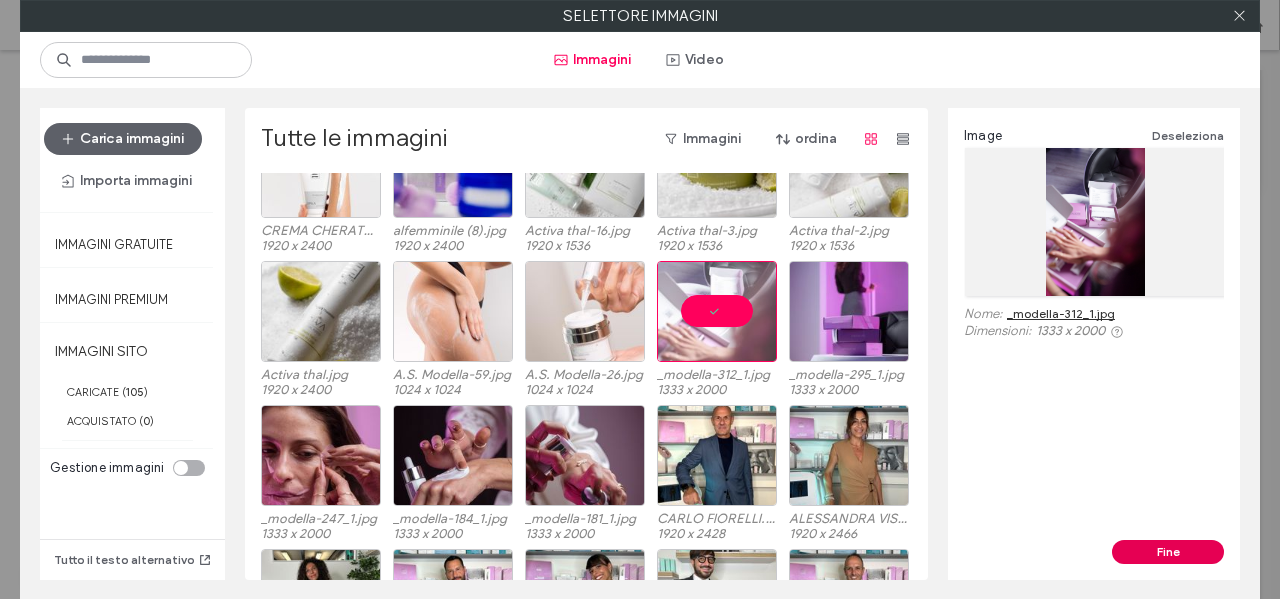 click on "Fine" at bounding box center (1168, 552) 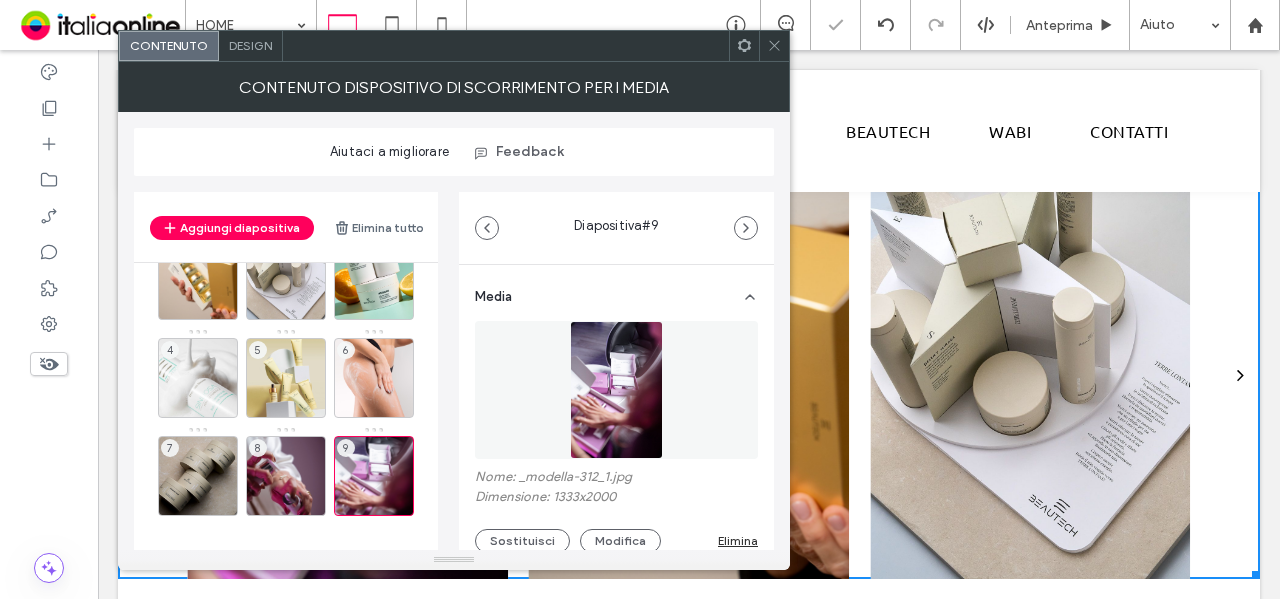 click 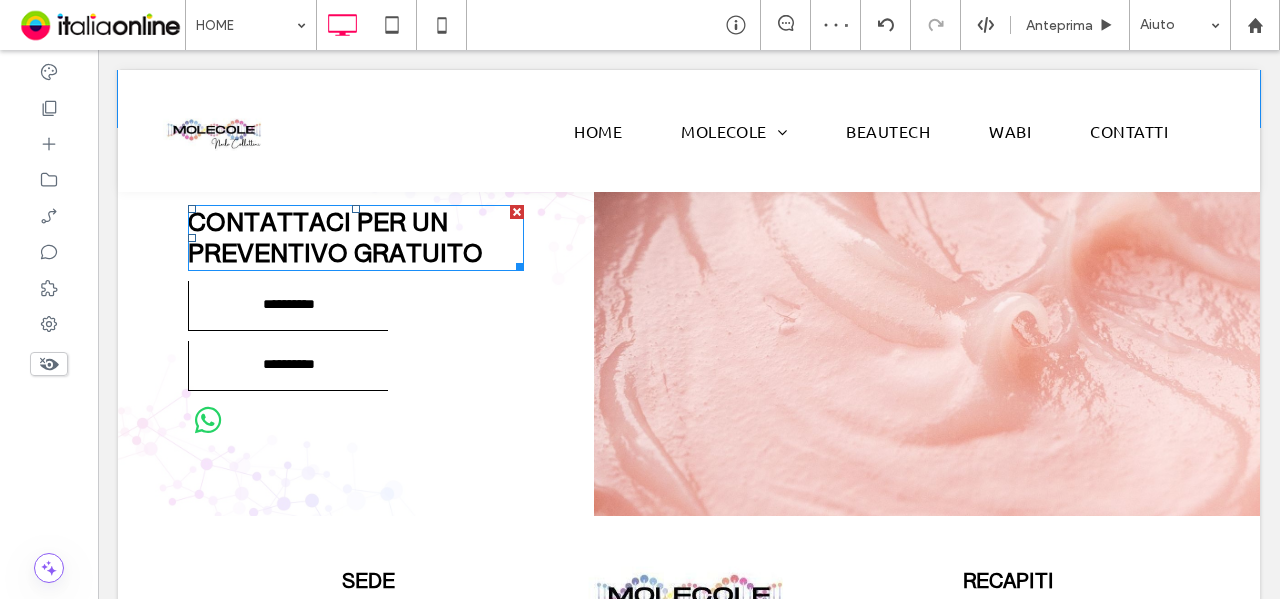 scroll, scrollTop: 2100, scrollLeft: 0, axis: vertical 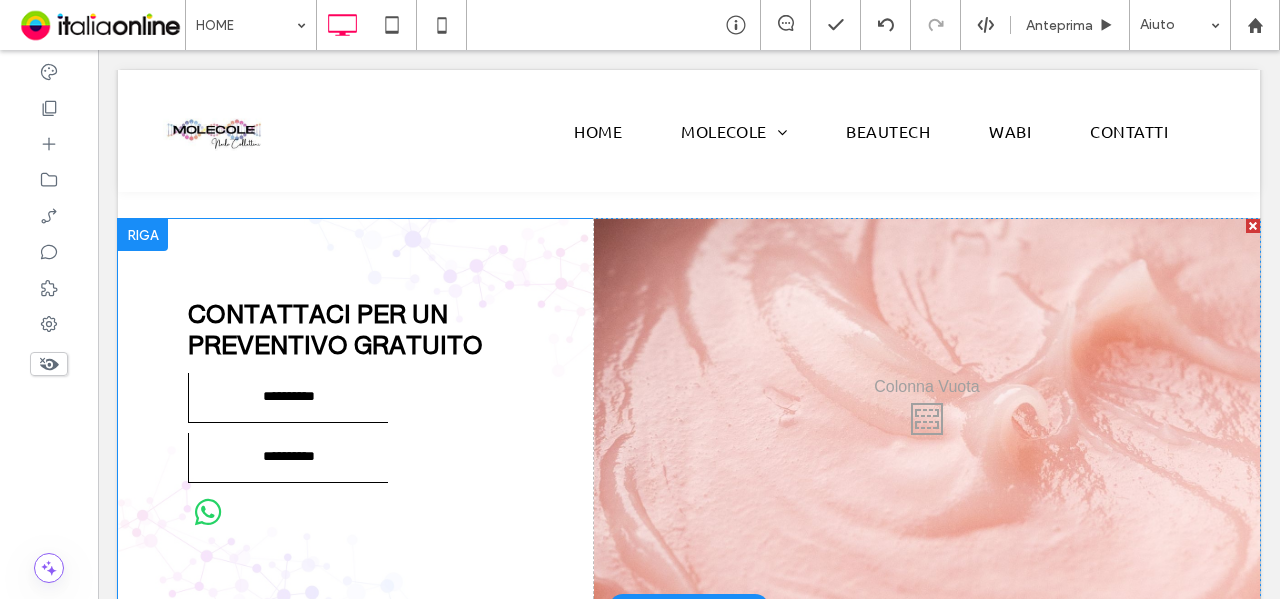 click on "Click To Paste" at bounding box center [927, 413] 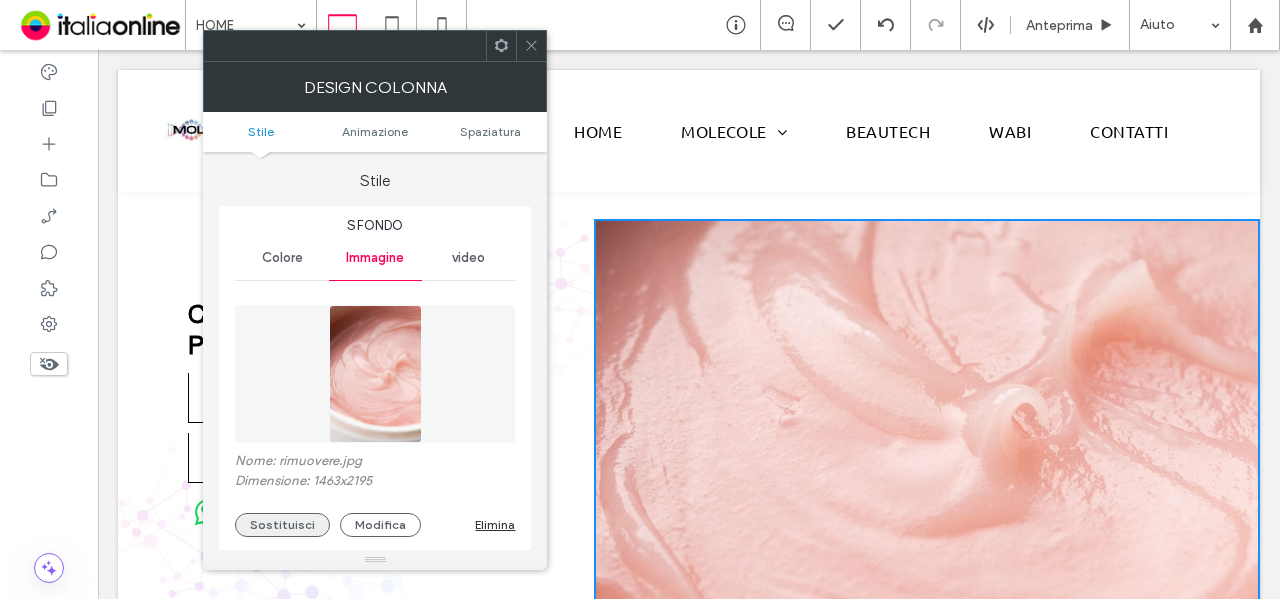 click on "Sostituisci" at bounding box center (282, 525) 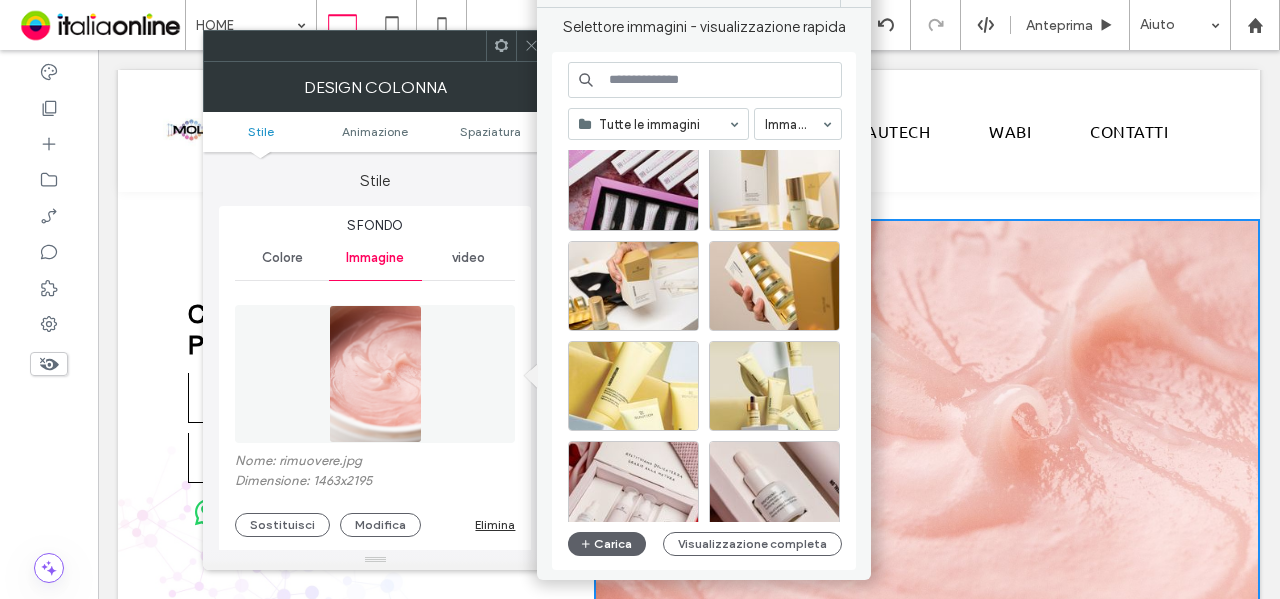 scroll, scrollTop: 1076, scrollLeft: 0, axis: vertical 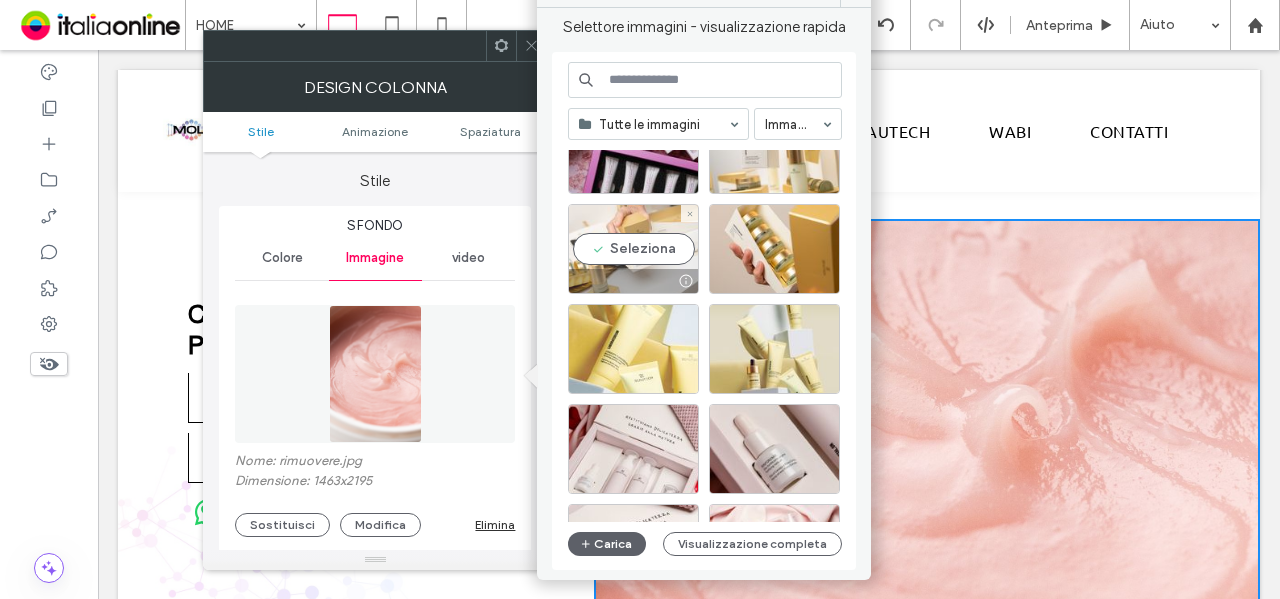 click on "Seleziona" at bounding box center (633, 249) 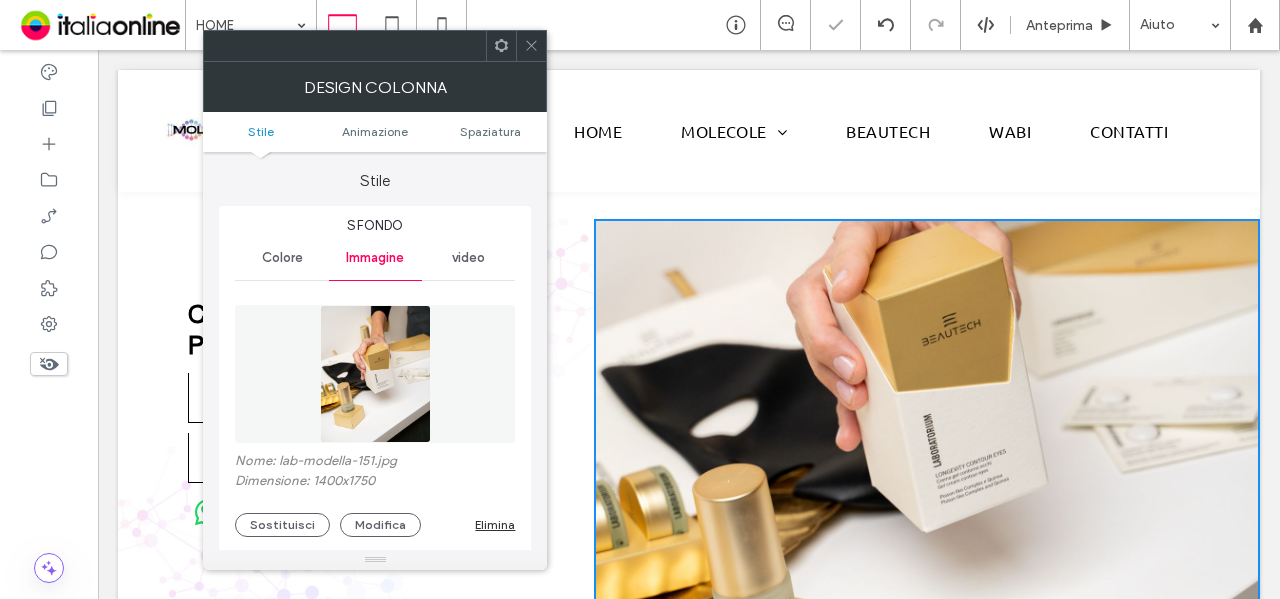 click 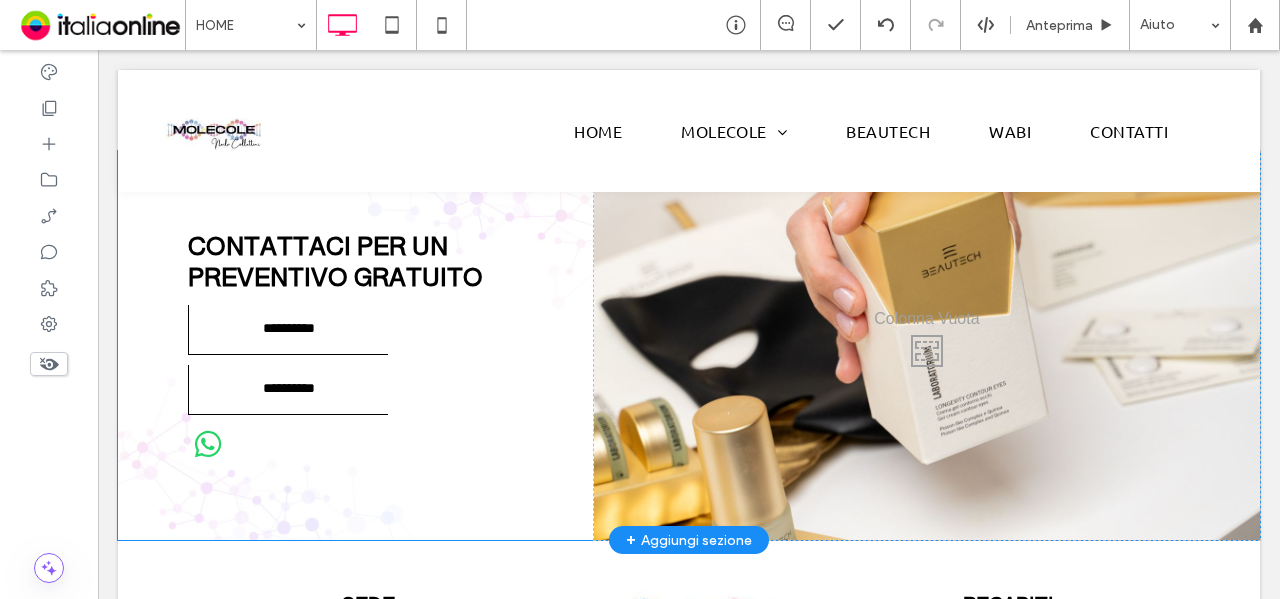 scroll, scrollTop: 2200, scrollLeft: 0, axis: vertical 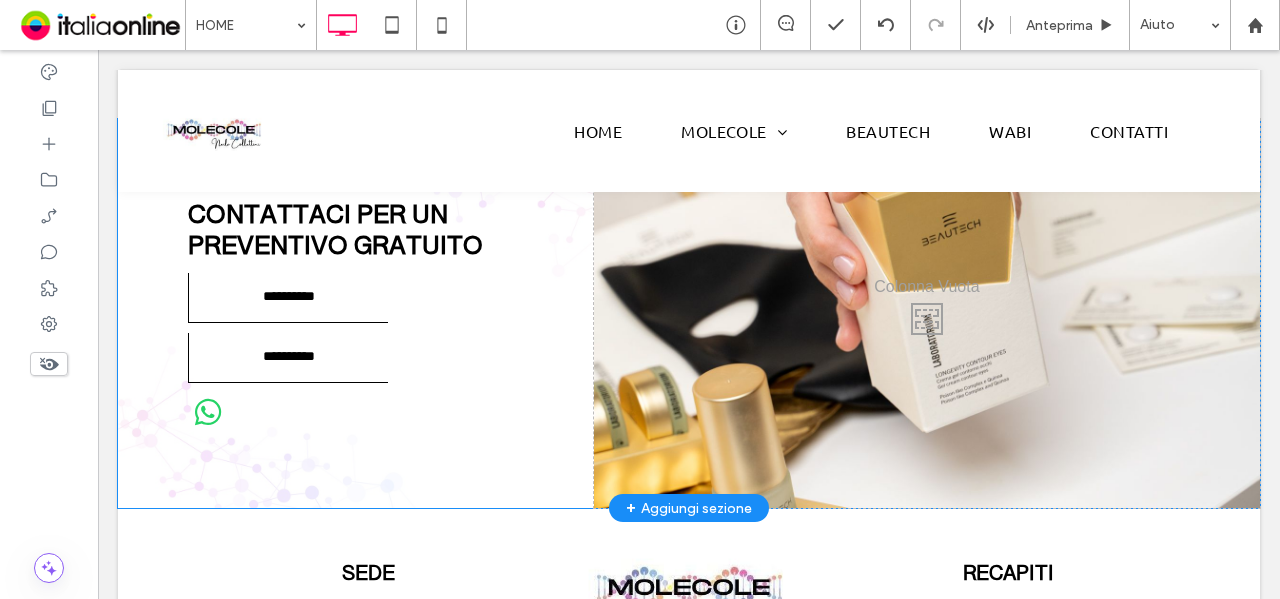 drag, startPoint x: 657, startPoint y: 361, endPoint x: 598, endPoint y: 368, distance: 59.413803 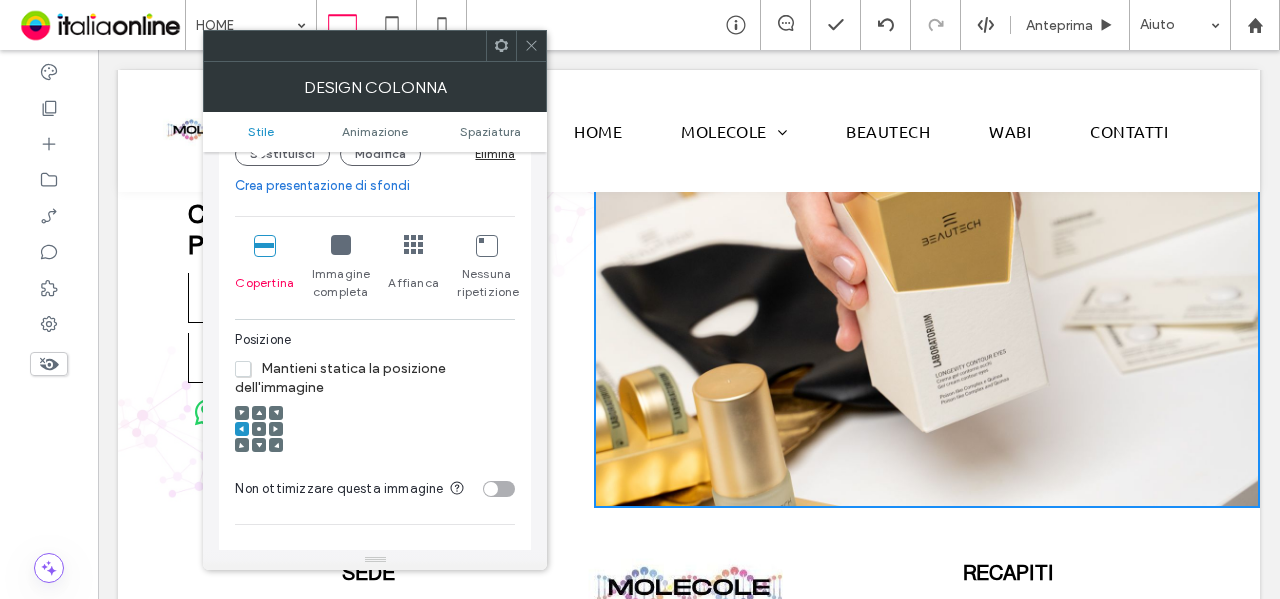 scroll, scrollTop: 400, scrollLeft: 0, axis: vertical 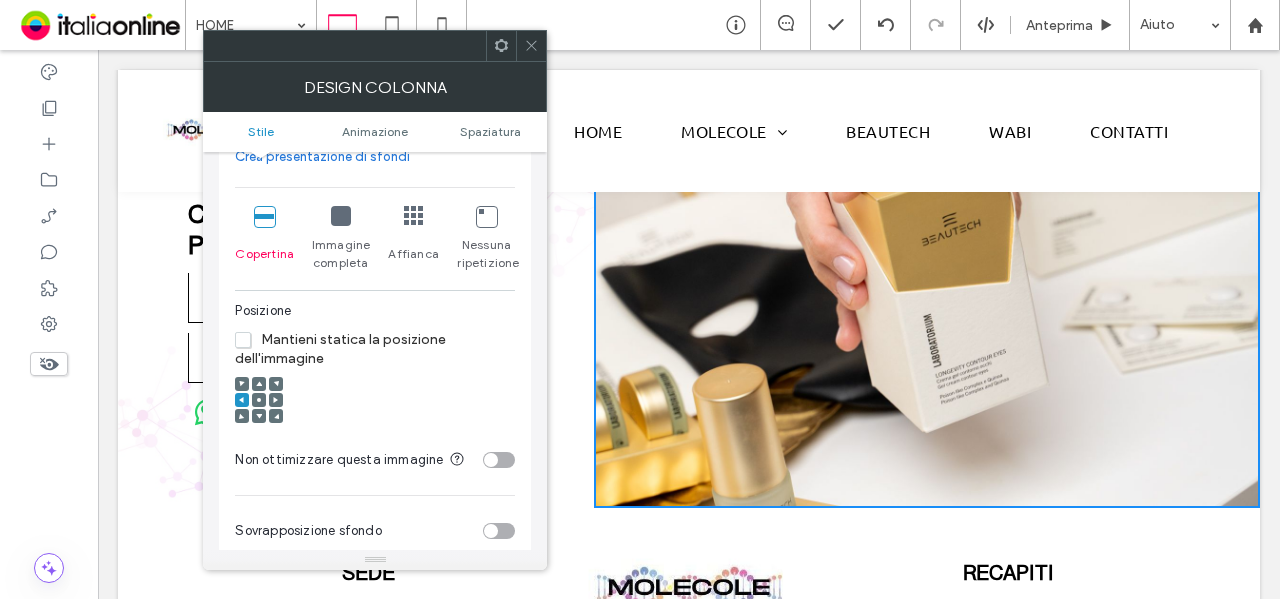 click at bounding box center [259, 400] 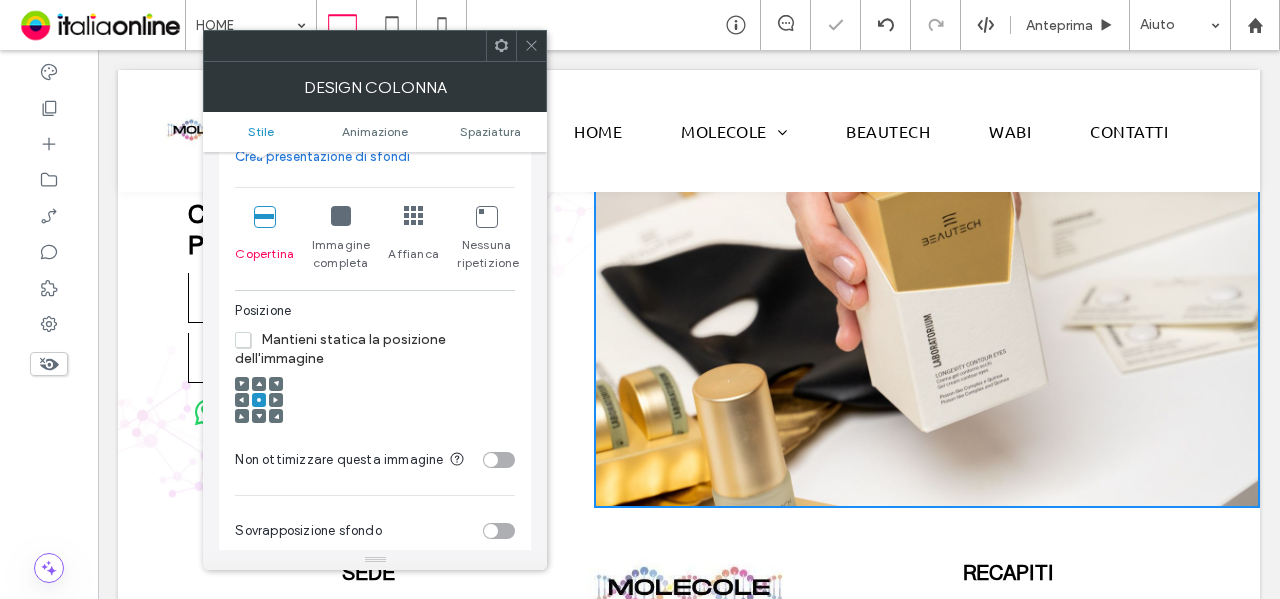 click 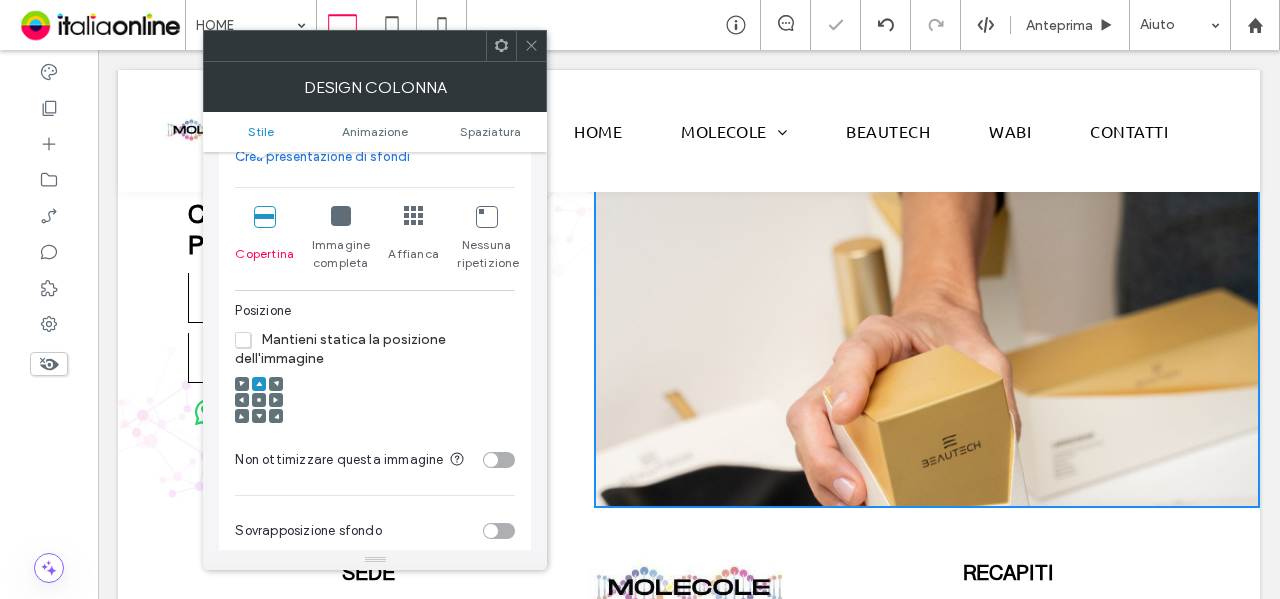 click 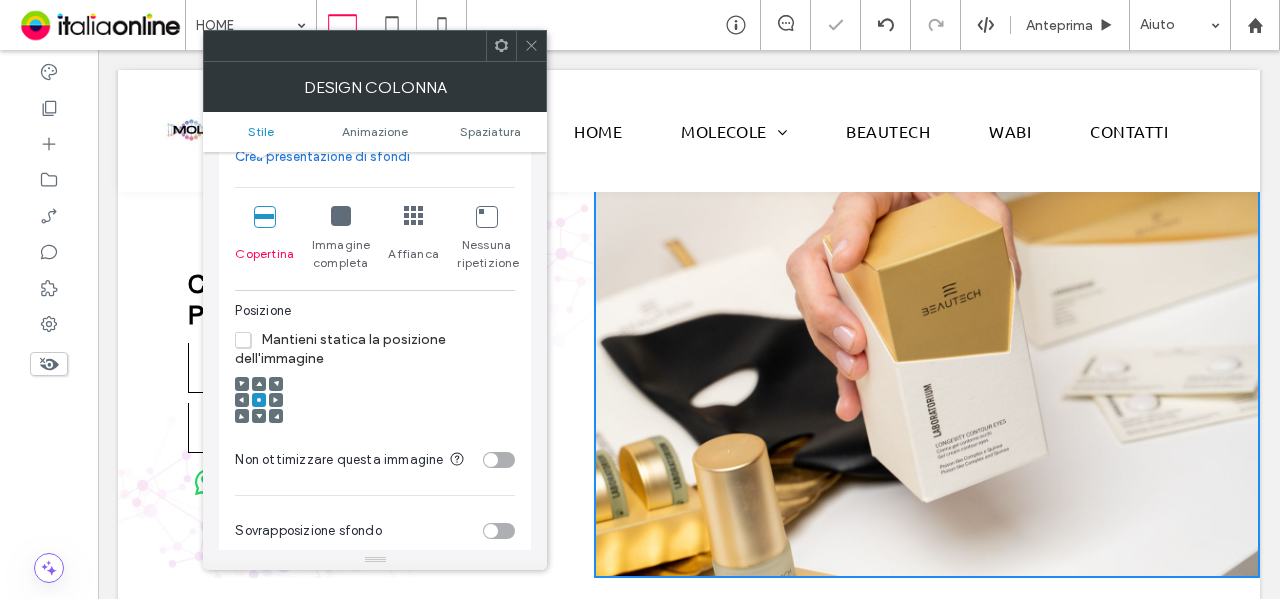 scroll, scrollTop: 2100, scrollLeft: 0, axis: vertical 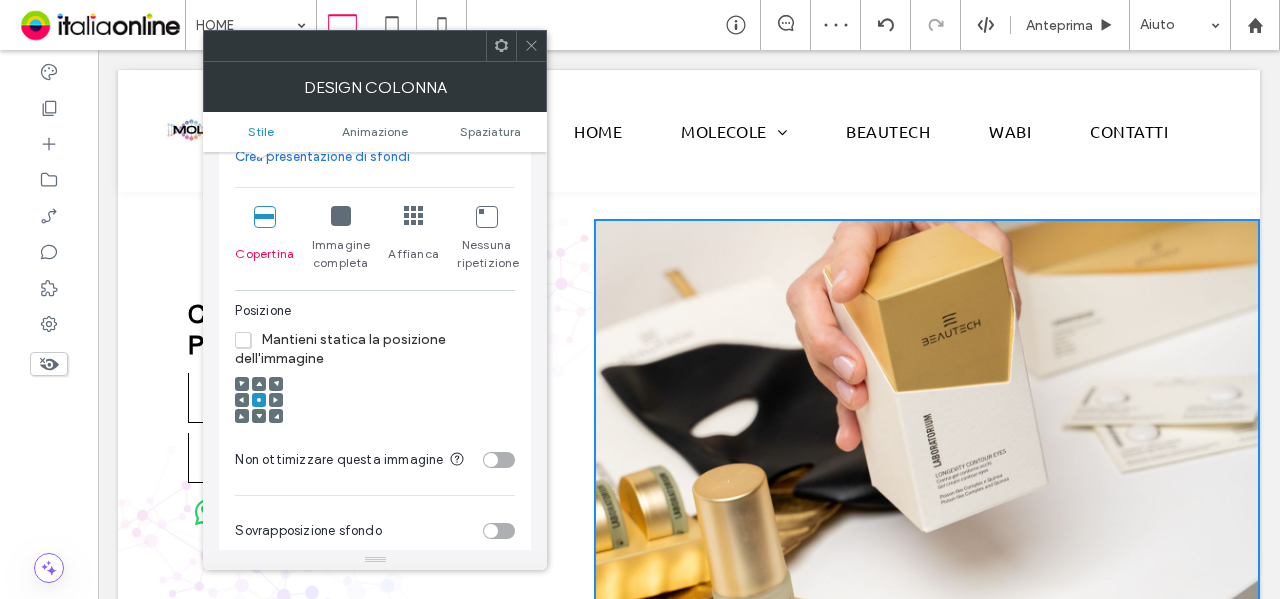 click 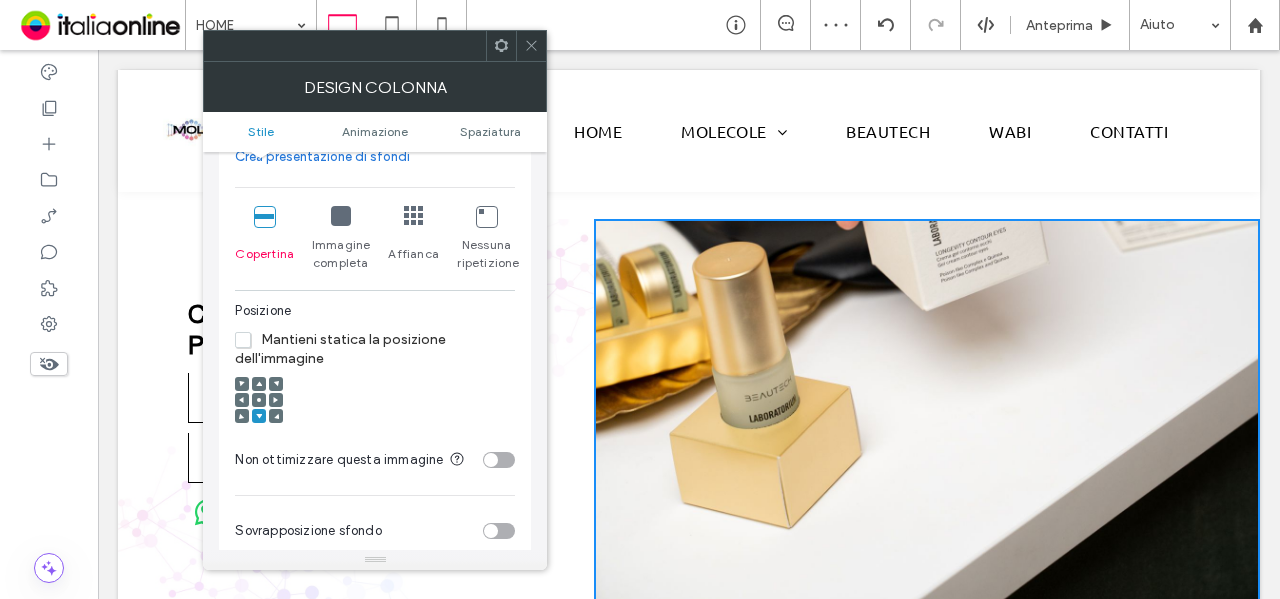 click 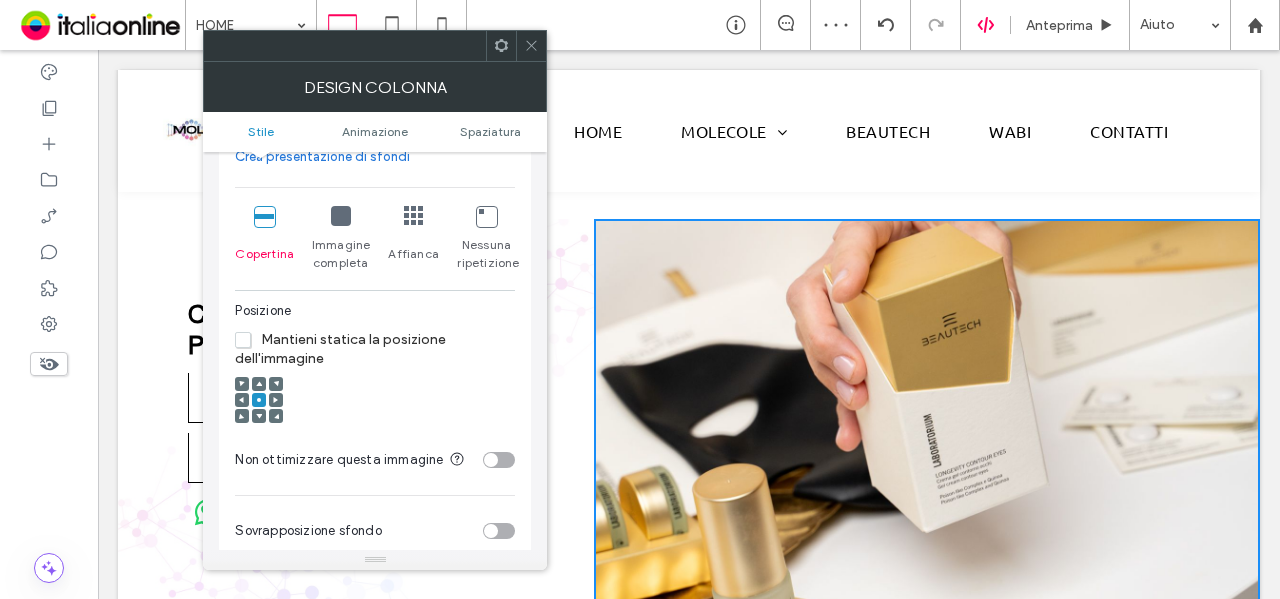 drag, startPoint x: 533, startPoint y: 54, endPoint x: 996, endPoint y: 31, distance: 463.57092 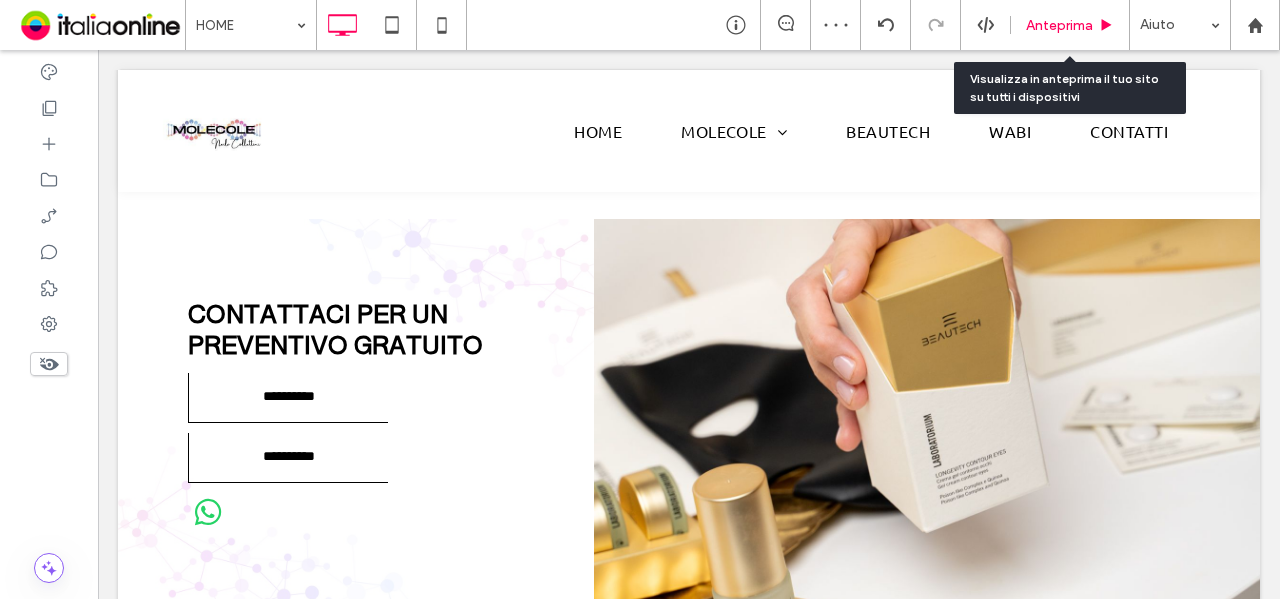 click on "Anteprima" at bounding box center (1070, 25) 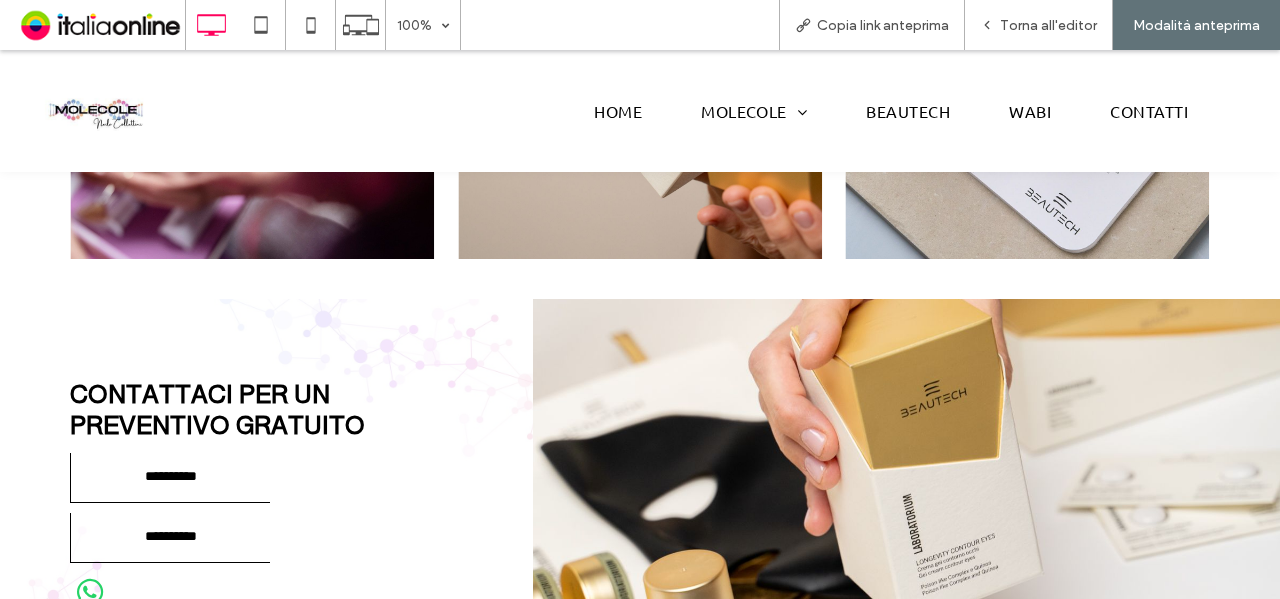 scroll, scrollTop: 2070, scrollLeft: 0, axis: vertical 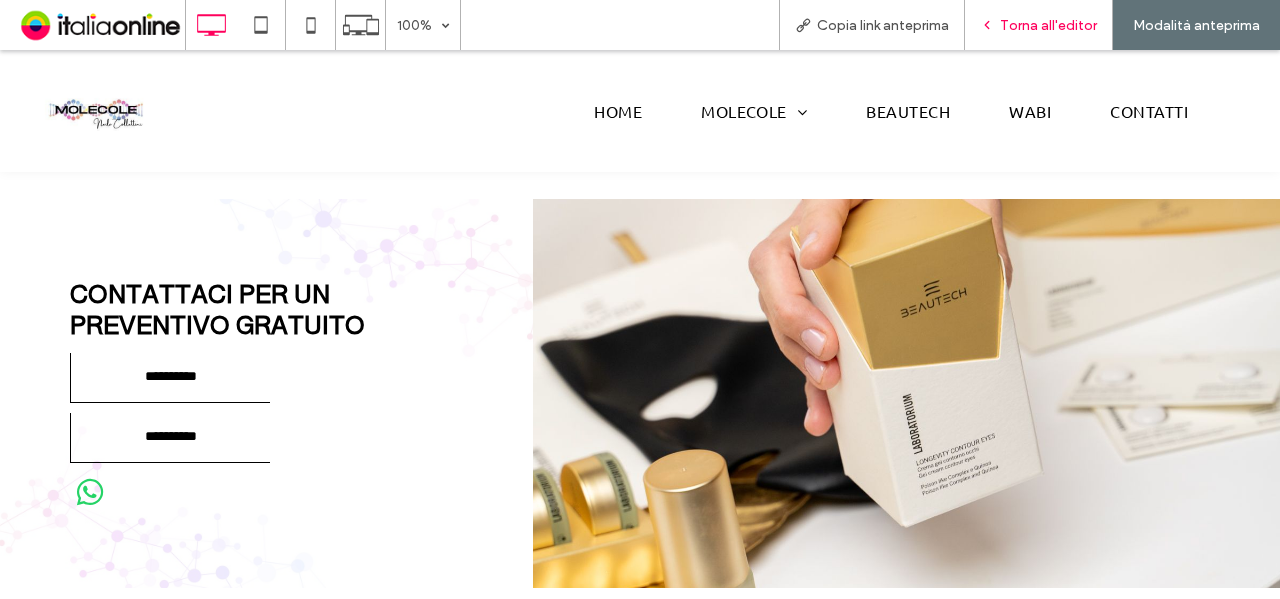 click on "Torna all'editor" at bounding box center [1048, 25] 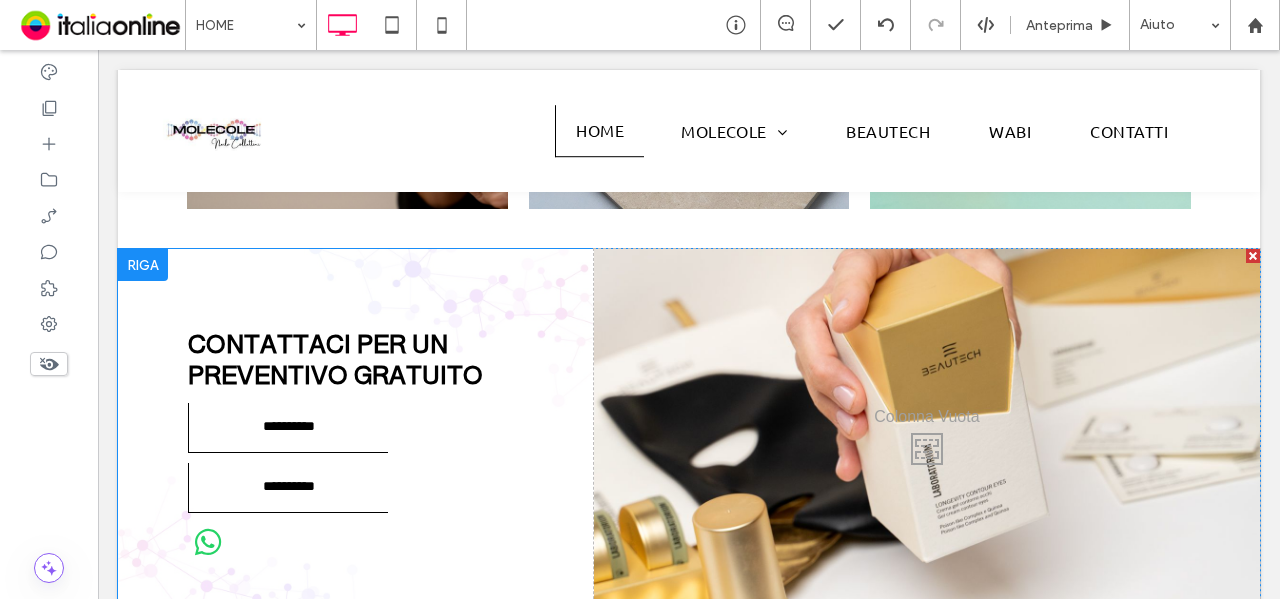 drag, startPoint x: 1026, startPoint y: 336, endPoint x: 999, endPoint y: 342, distance: 27.658634 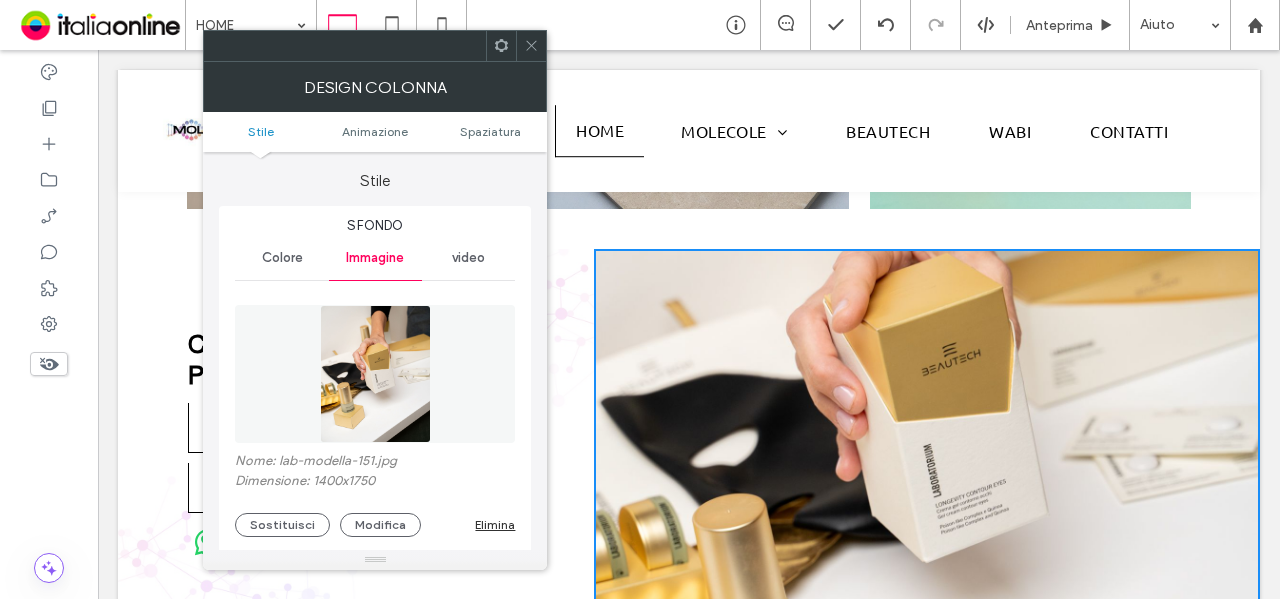 scroll, scrollTop: 200, scrollLeft: 0, axis: vertical 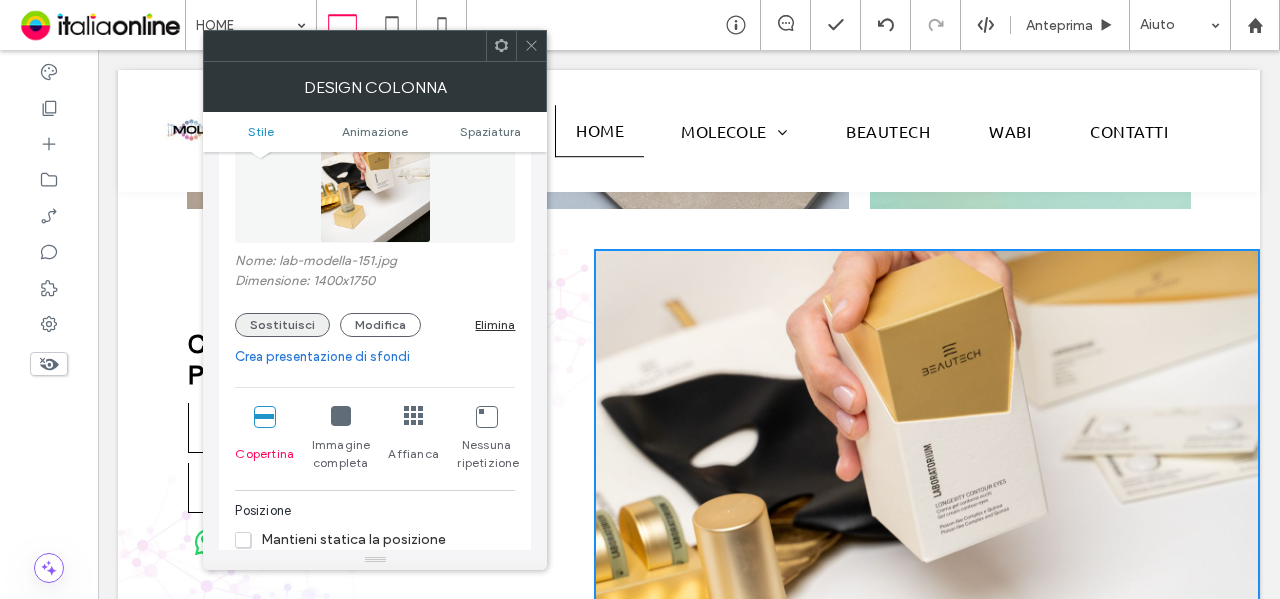 drag, startPoint x: 280, startPoint y: 329, endPoint x: 306, endPoint y: 325, distance: 26.305893 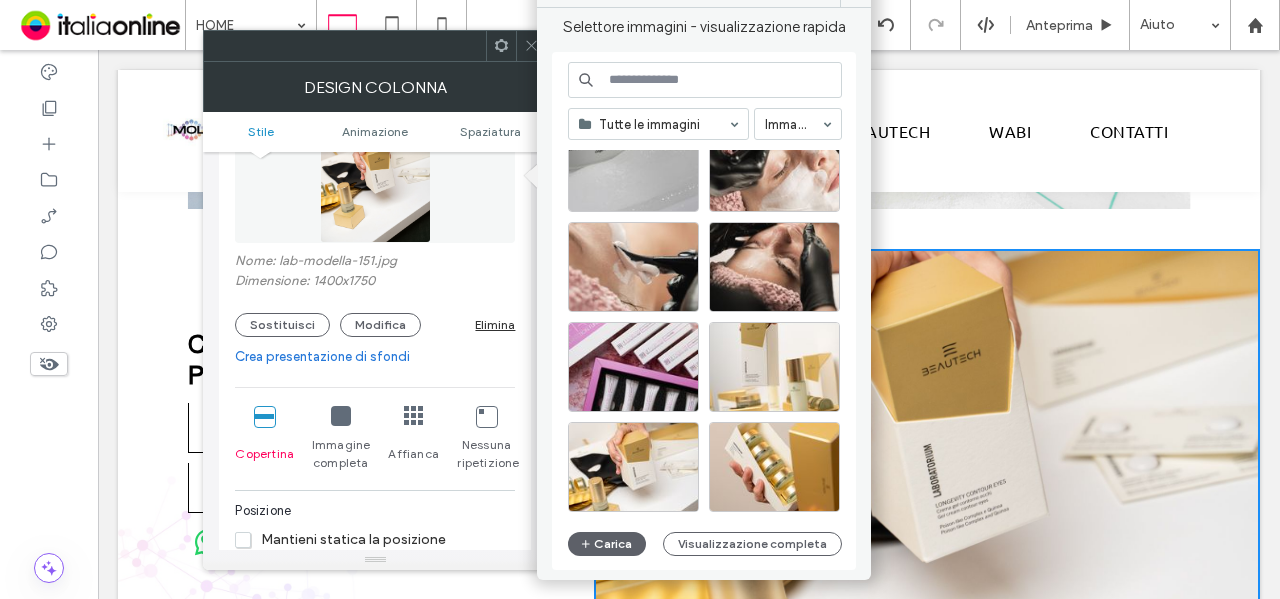 scroll, scrollTop: 876, scrollLeft: 0, axis: vertical 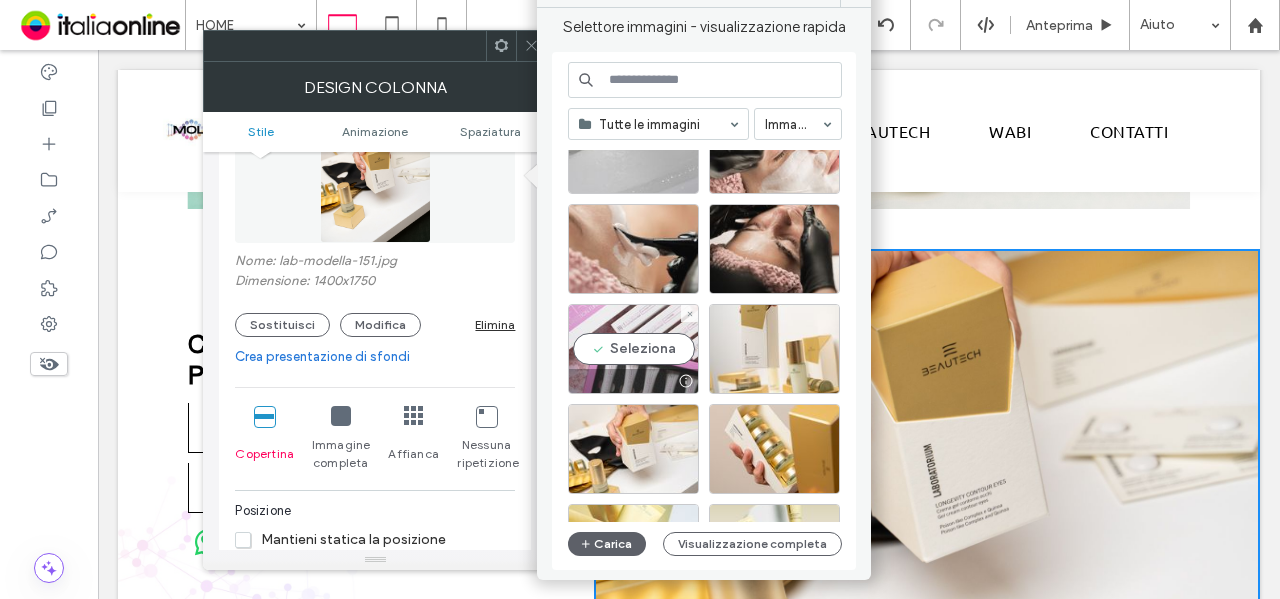 click on "Seleziona" at bounding box center (633, 349) 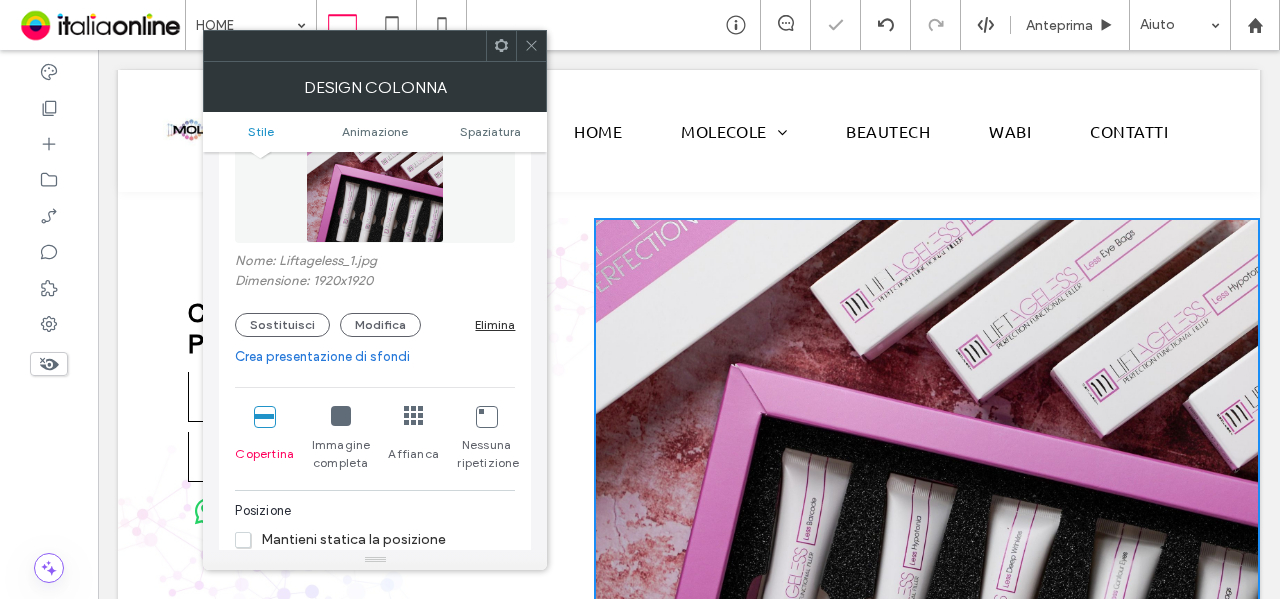 scroll, scrollTop: 2070, scrollLeft: 0, axis: vertical 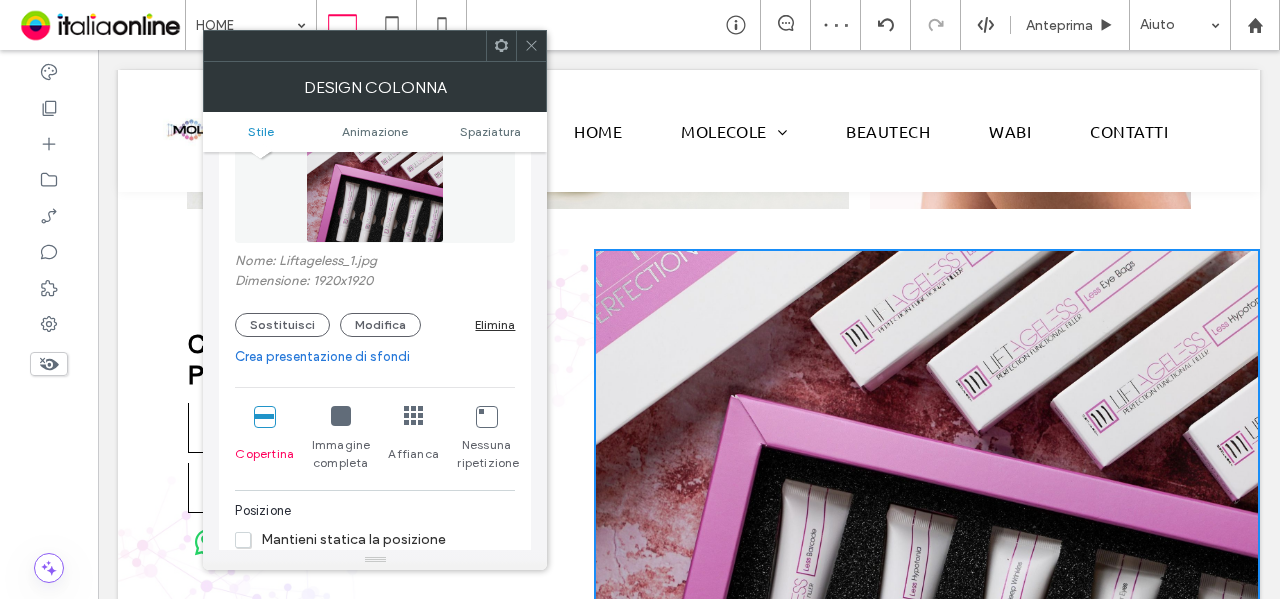 click 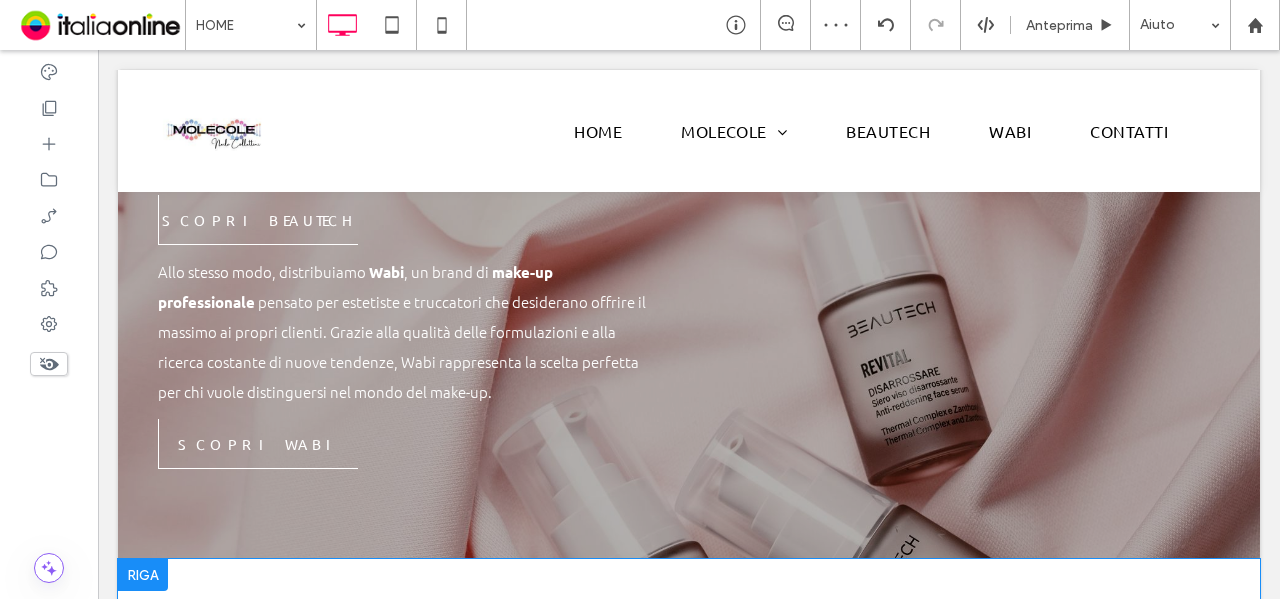 scroll, scrollTop: 1470, scrollLeft: 0, axis: vertical 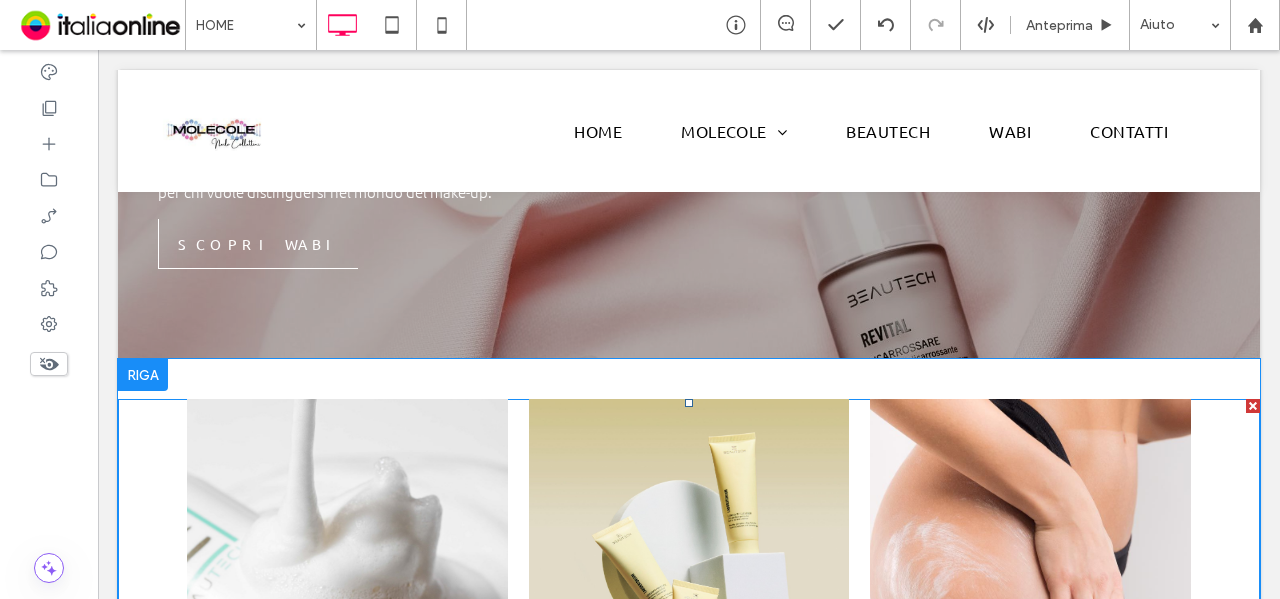 drag, startPoint x: 972, startPoint y: 498, endPoint x: 953, endPoint y: 496, distance: 19.104973 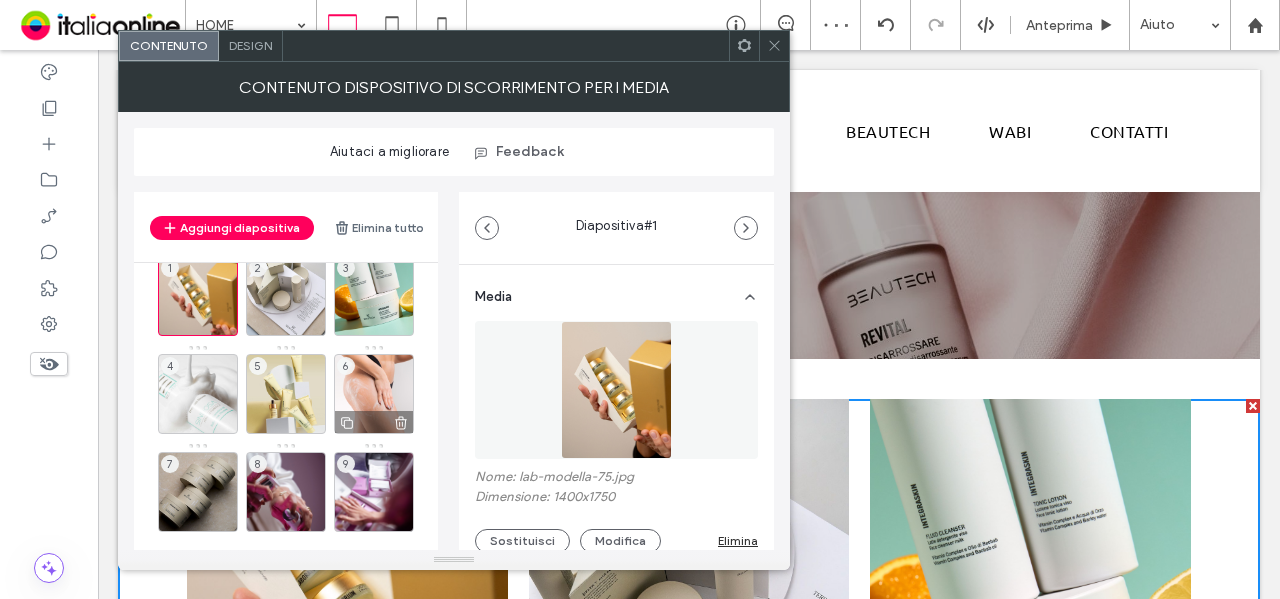 scroll, scrollTop: 47, scrollLeft: 0, axis: vertical 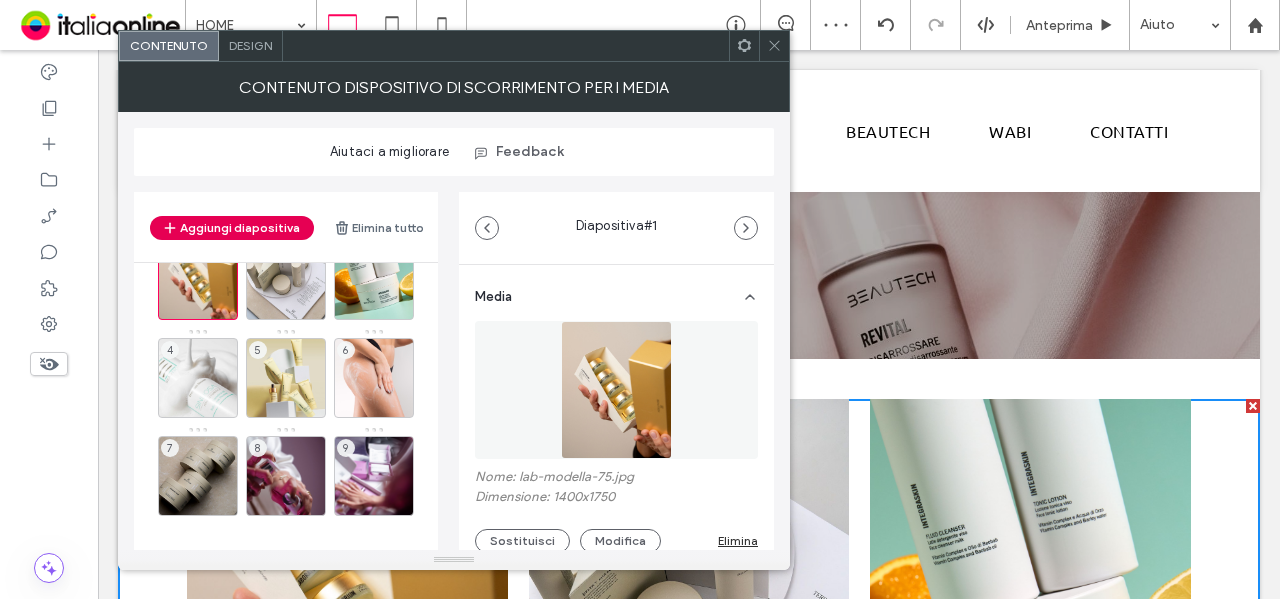 click on "Aggiungi diapositiva" at bounding box center (232, 228) 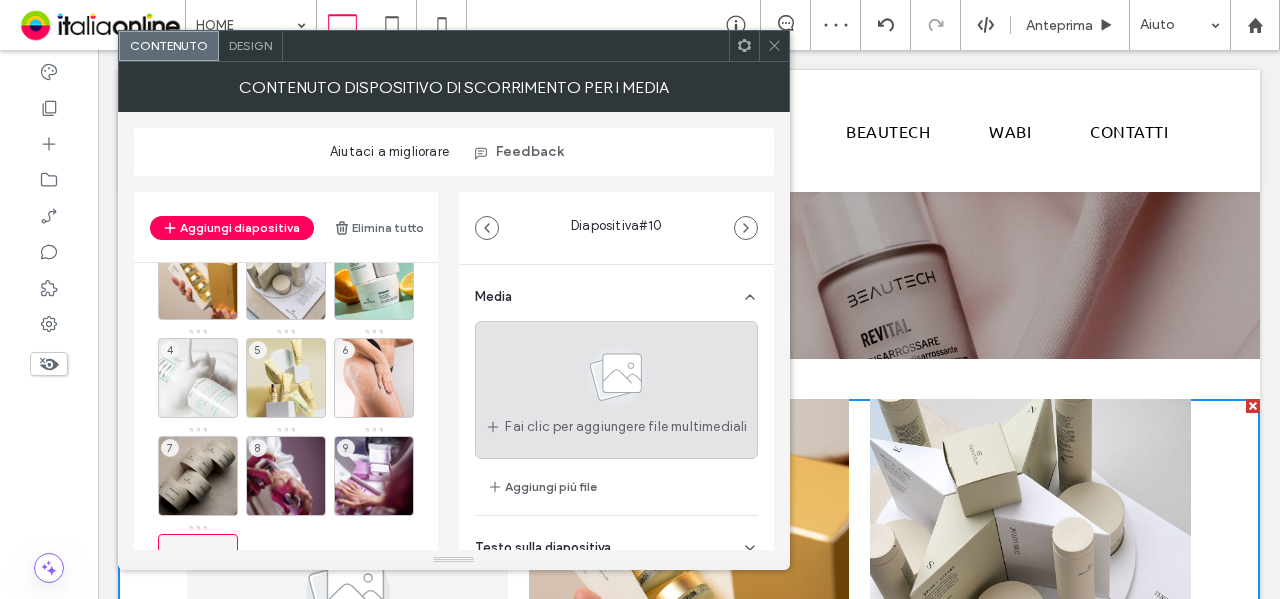 click on "Fai clic per aggiungere file multimediali" at bounding box center (616, 390) 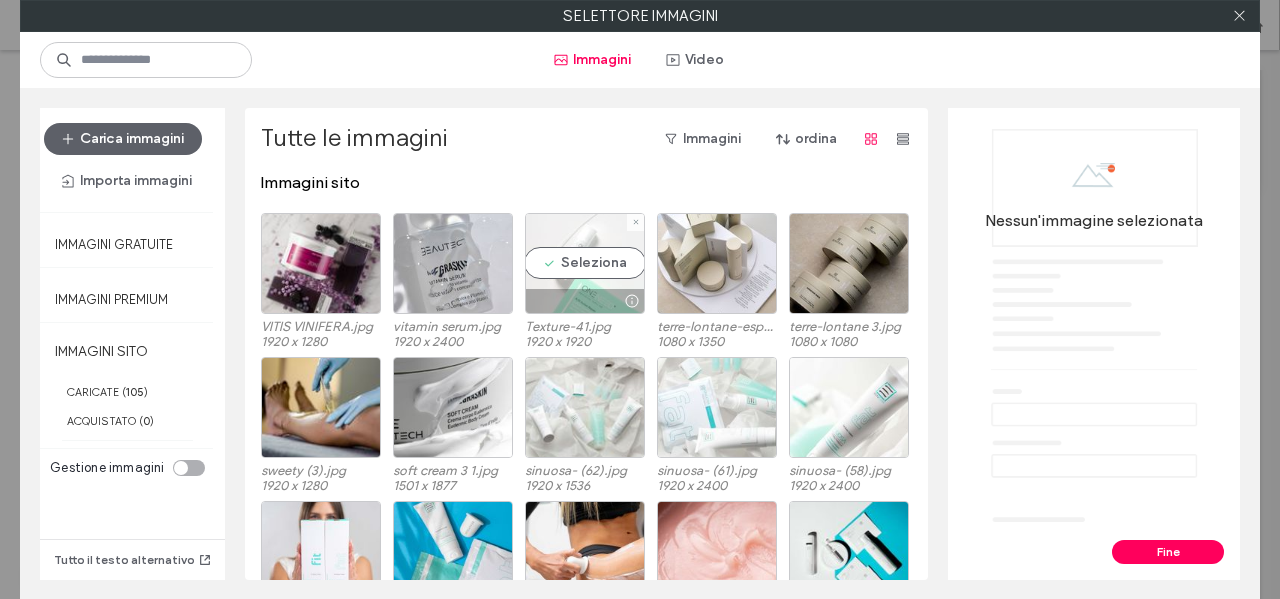 click on "Seleziona" at bounding box center (585, 263) 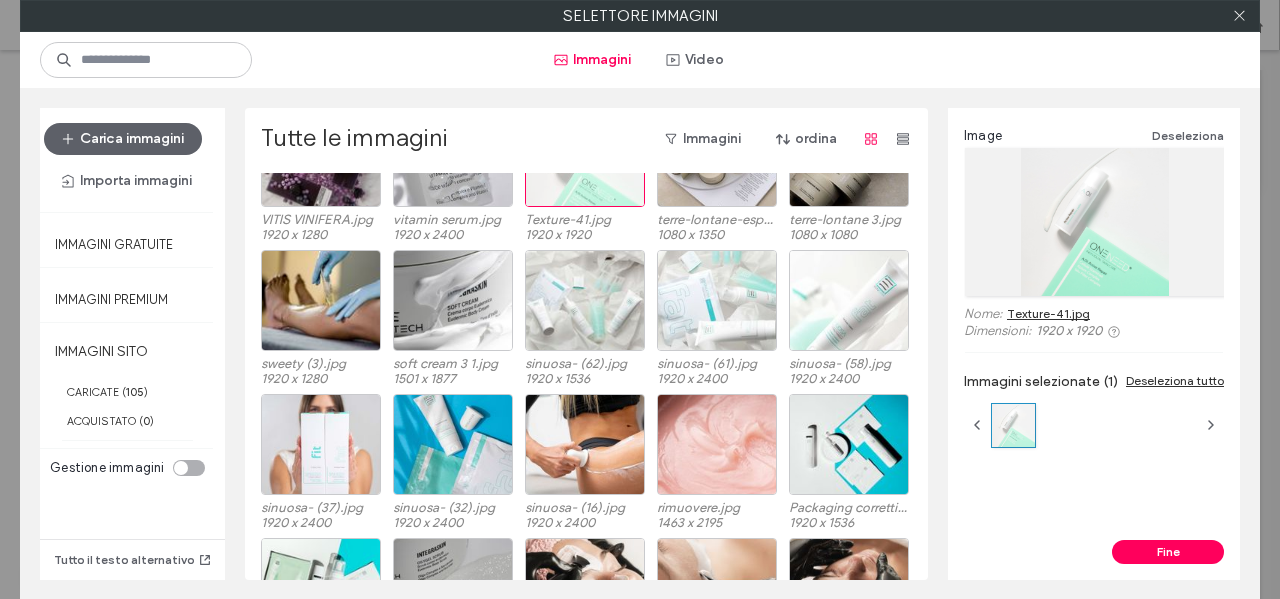 scroll, scrollTop: 200, scrollLeft: 0, axis: vertical 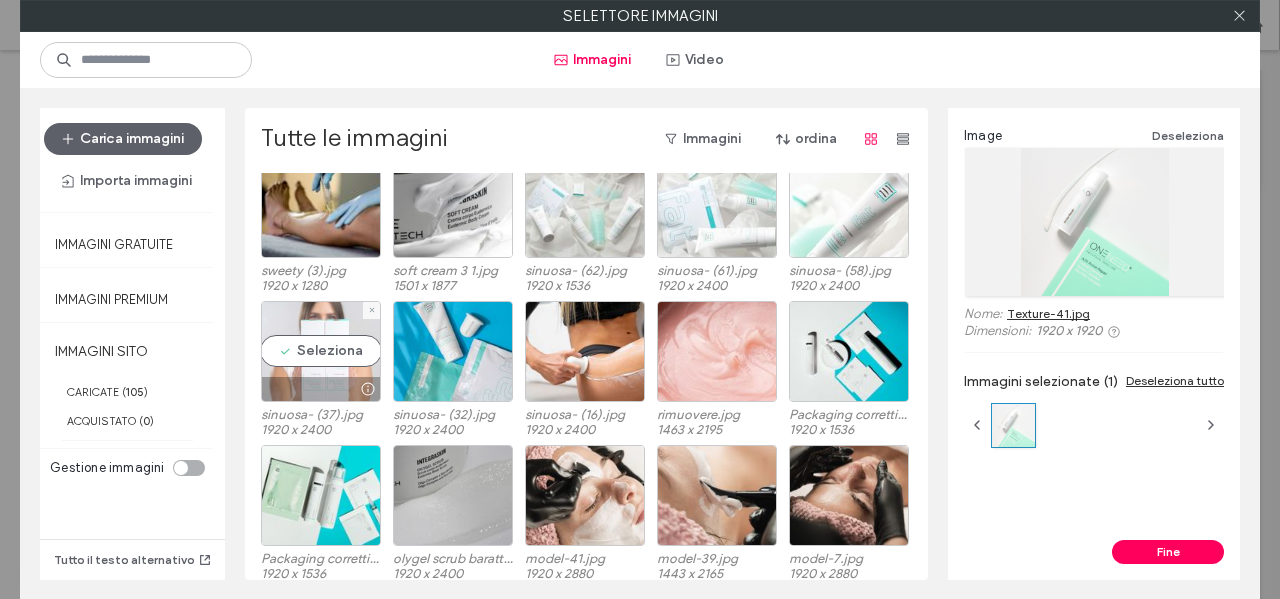 click on "Seleziona" at bounding box center [321, 351] 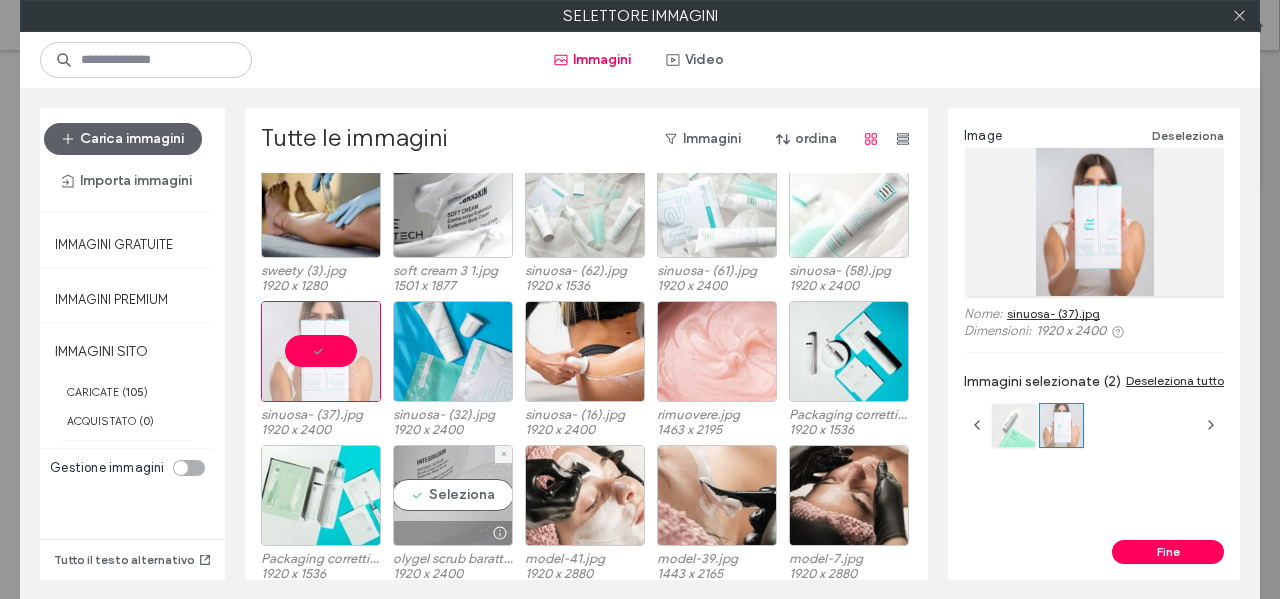 drag, startPoint x: 425, startPoint y: 485, endPoint x: 437, endPoint y: 473, distance: 16.970562 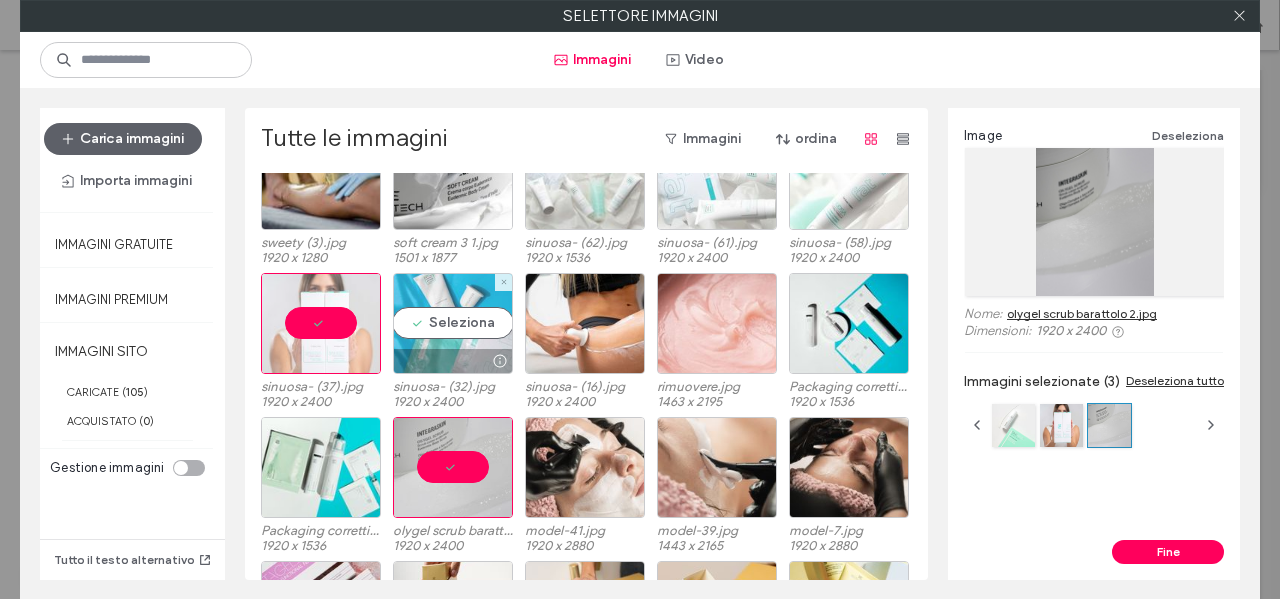 scroll, scrollTop: 428, scrollLeft: 0, axis: vertical 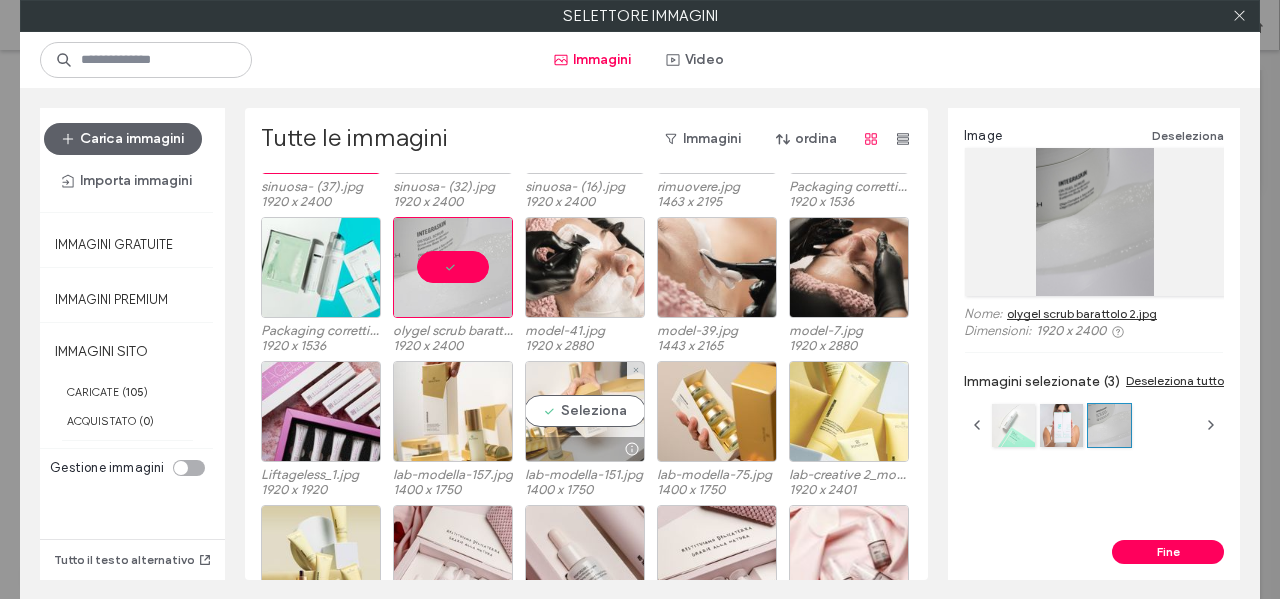 click on "Seleziona" at bounding box center [585, 411] 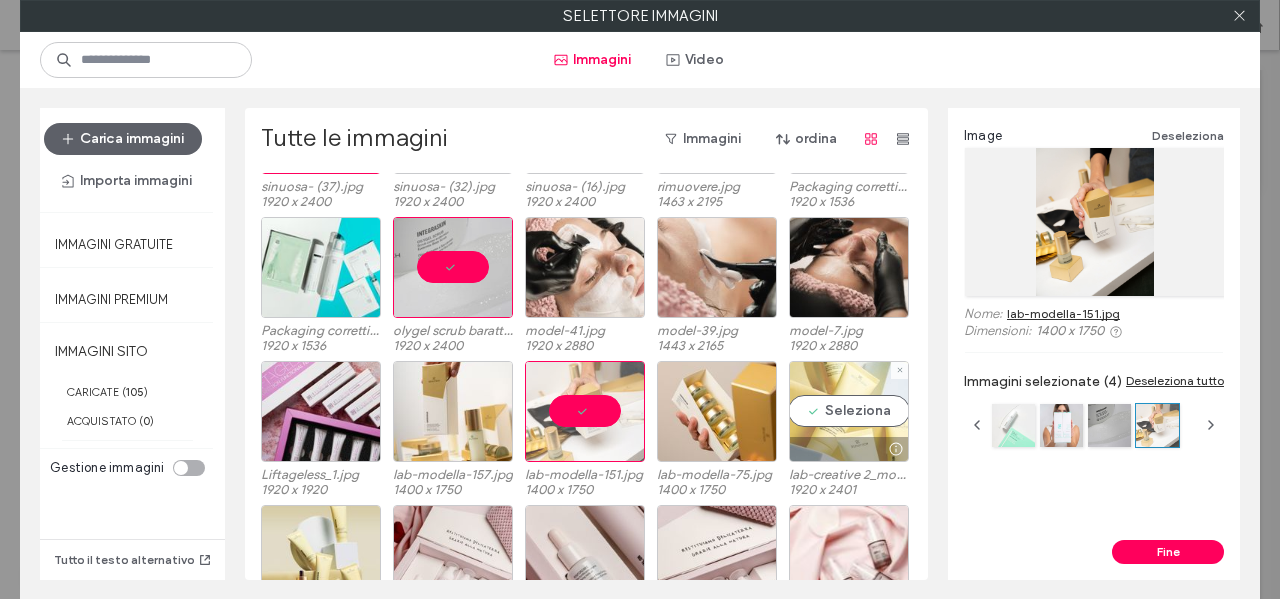 click on "Seleziona" at bounding box center (849, 411) 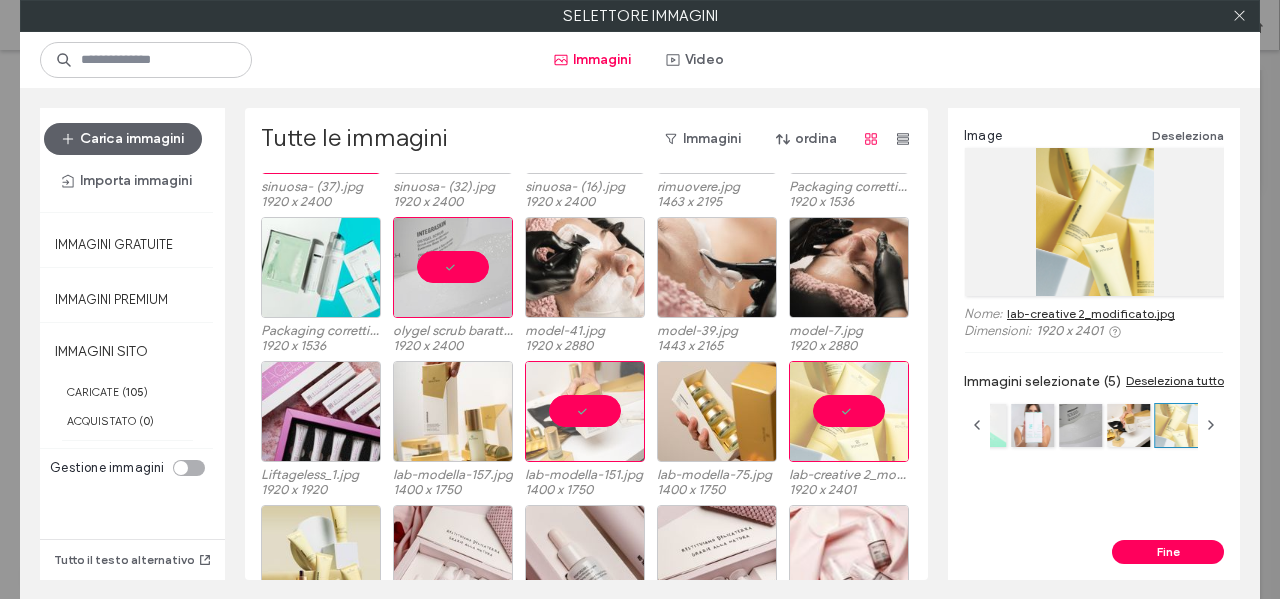 drag, startPoint x: 1167, startPoint y: 546, endPoint x: 1140, endPoint y: 530, distance: 31.38471 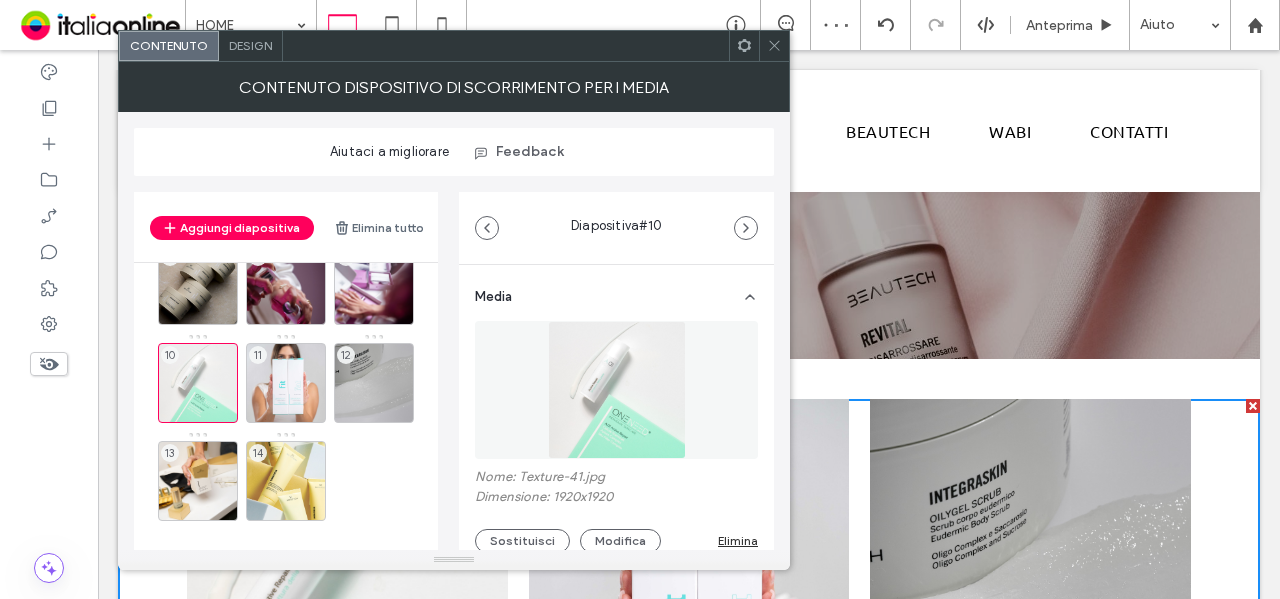 scroll, scrollTop: 243, scrollLeft: 0, axis: vertical 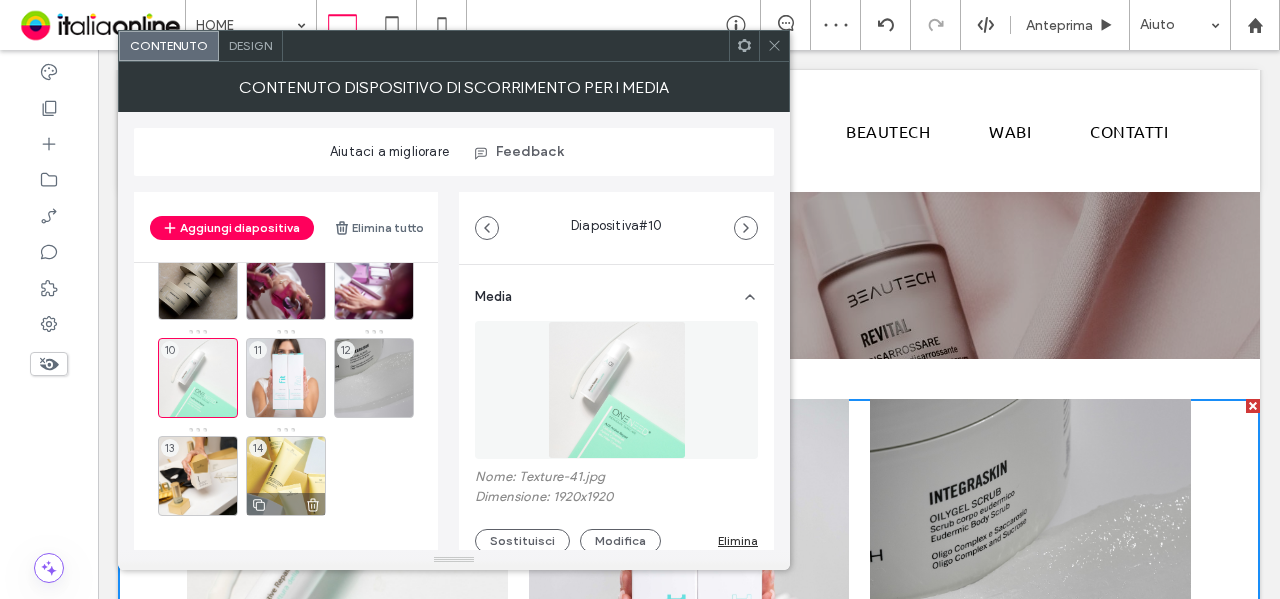 click 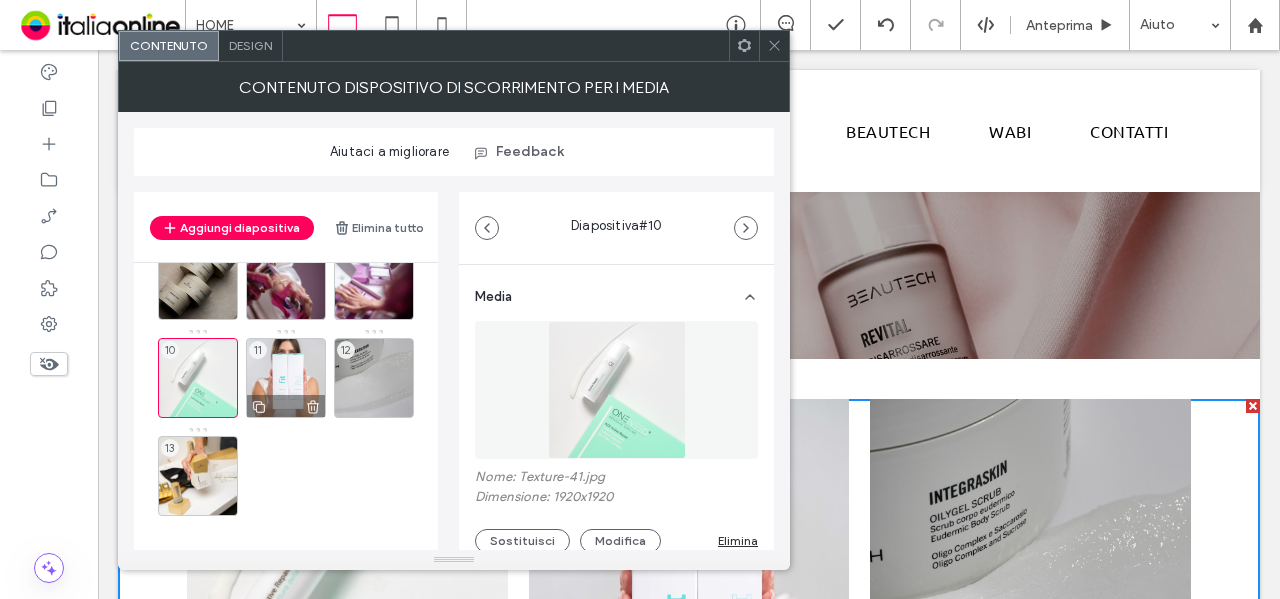 click 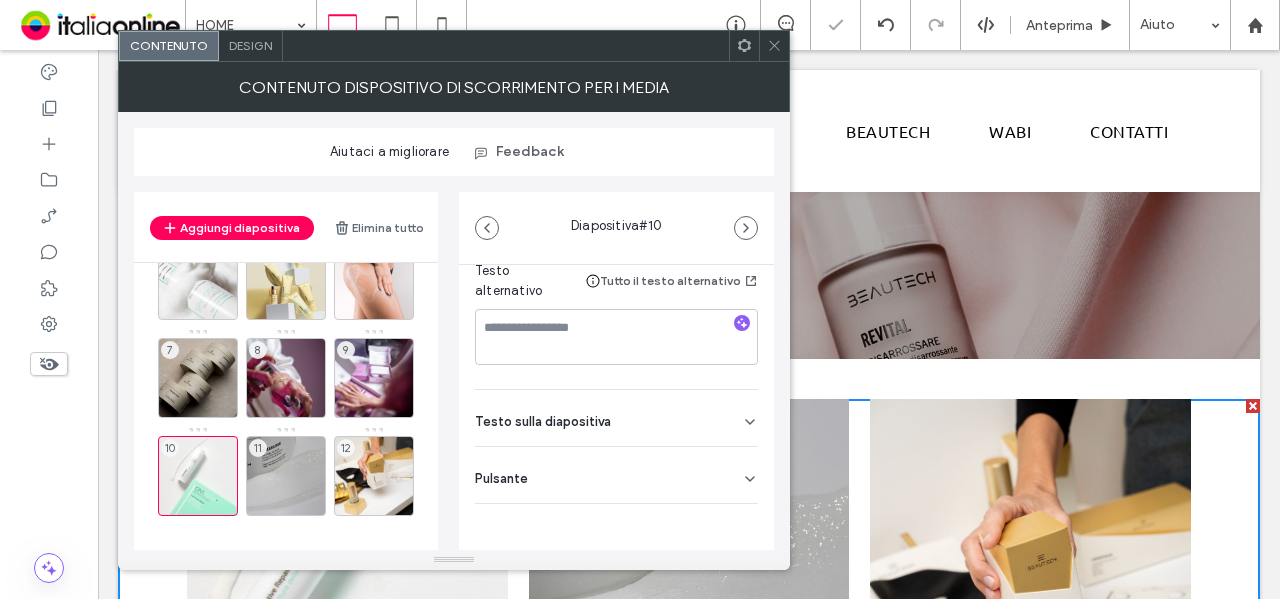 click on "Pulsante" at bounding box center (616, 475) 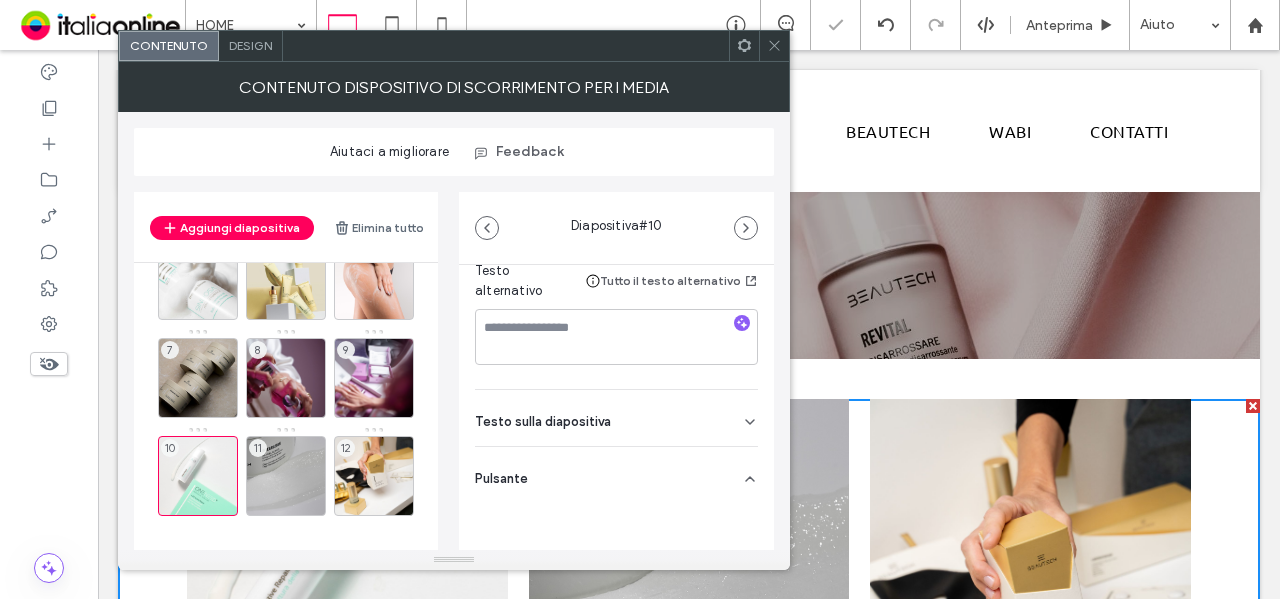 scroll, scrollTop: 362, scrollLeft: 0, axis: vertical 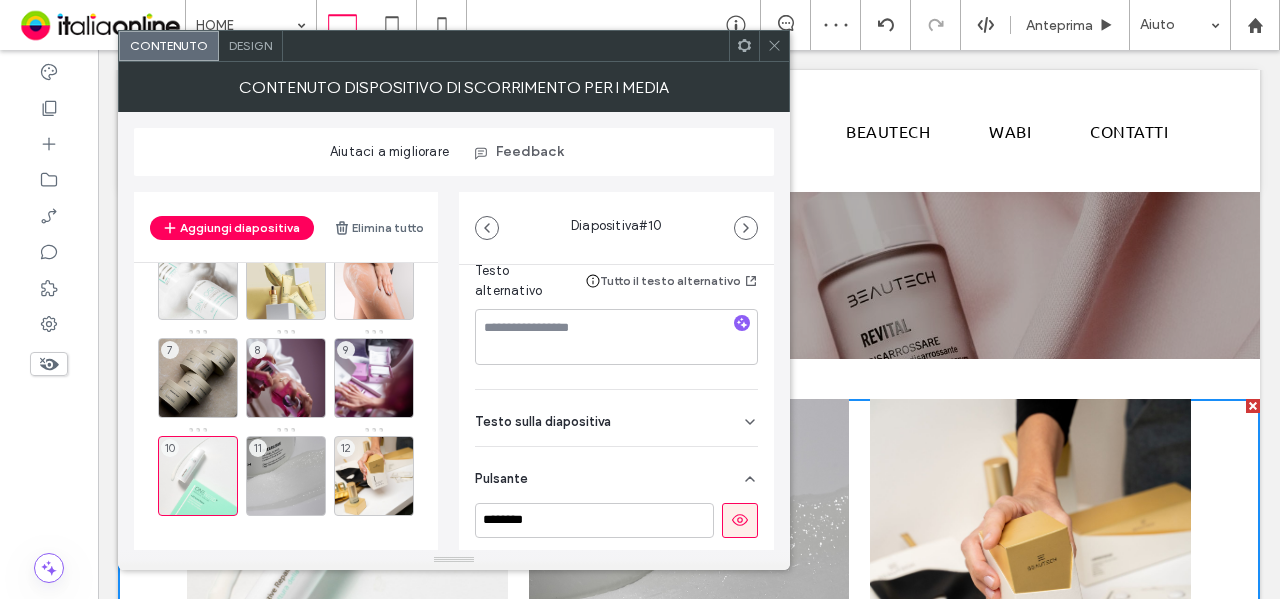 click 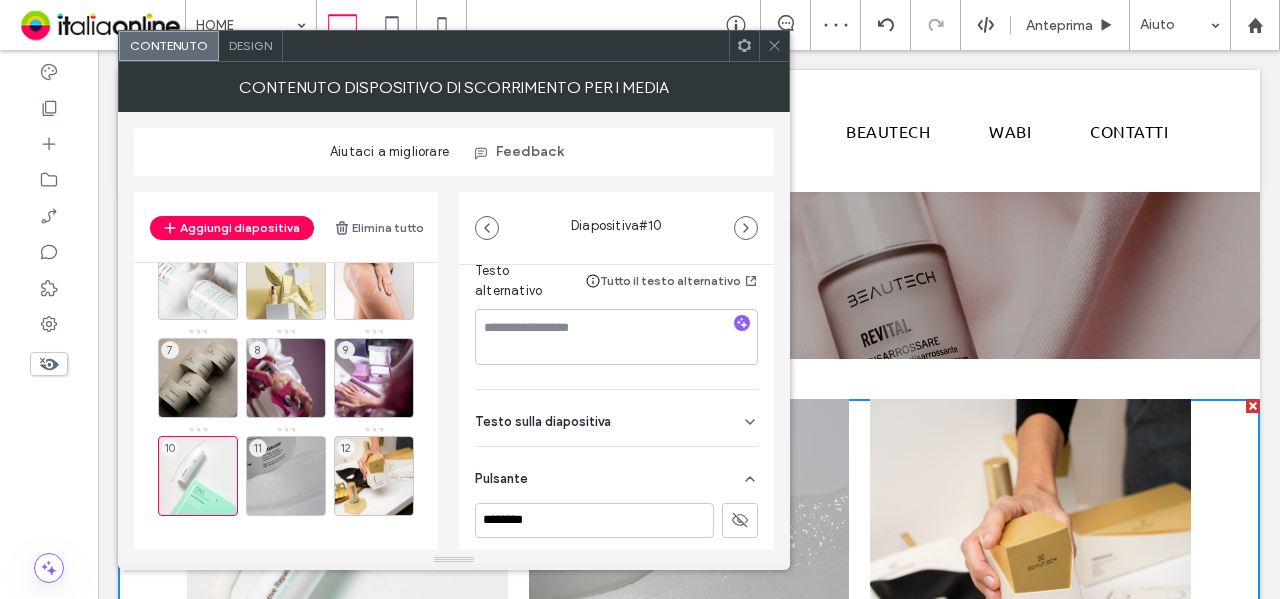 drag, startPoint x: 291, startPoint y: 455, endPoint x: 447, endPoint y: 453, distance: 156.01282 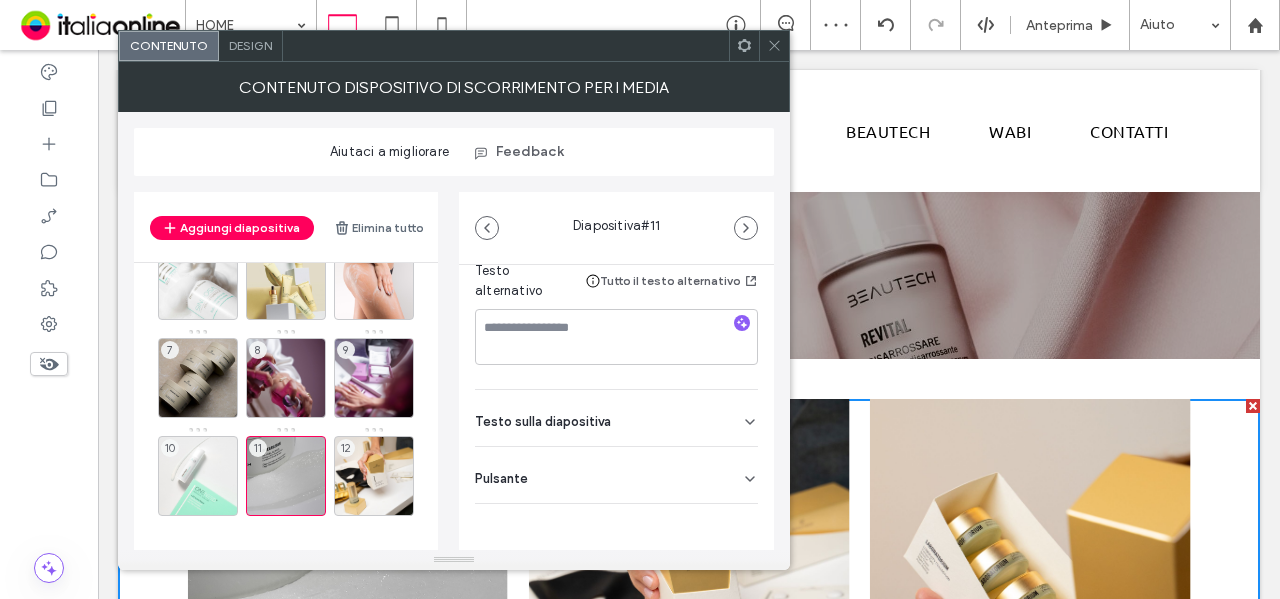drag, startPoint x: 731, startPoint y: 476, endPoint x: 744, endPoint y: 498, distance: 25.553865 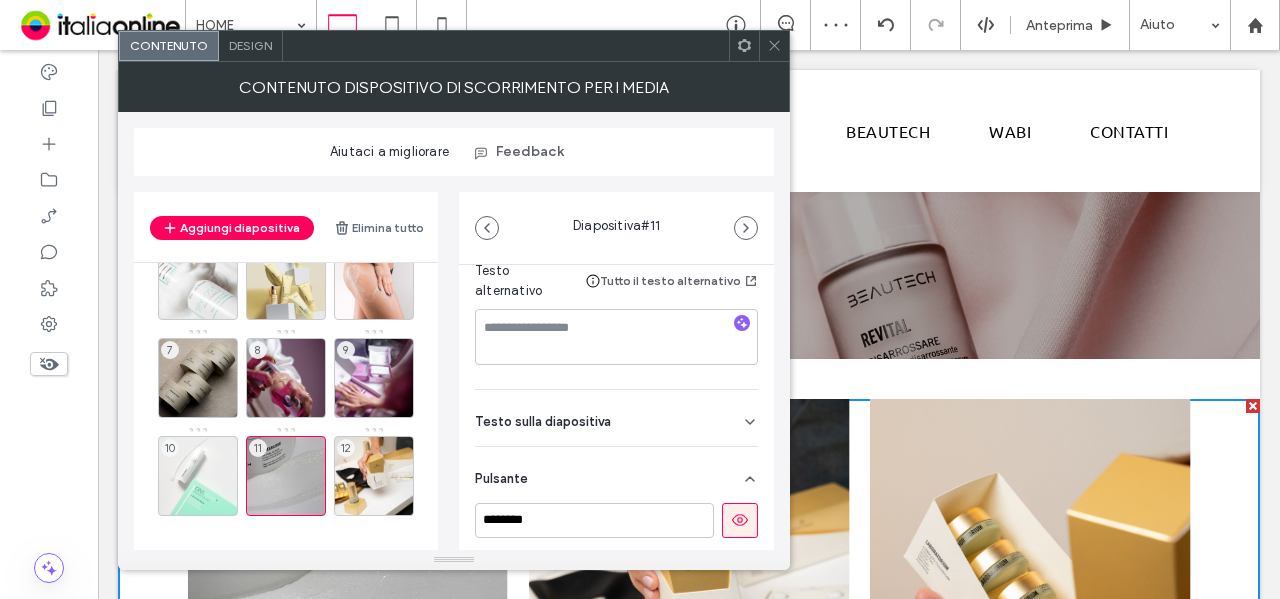 scroll, scrollTop: 362, scrollLeft: 0, axis: vertical 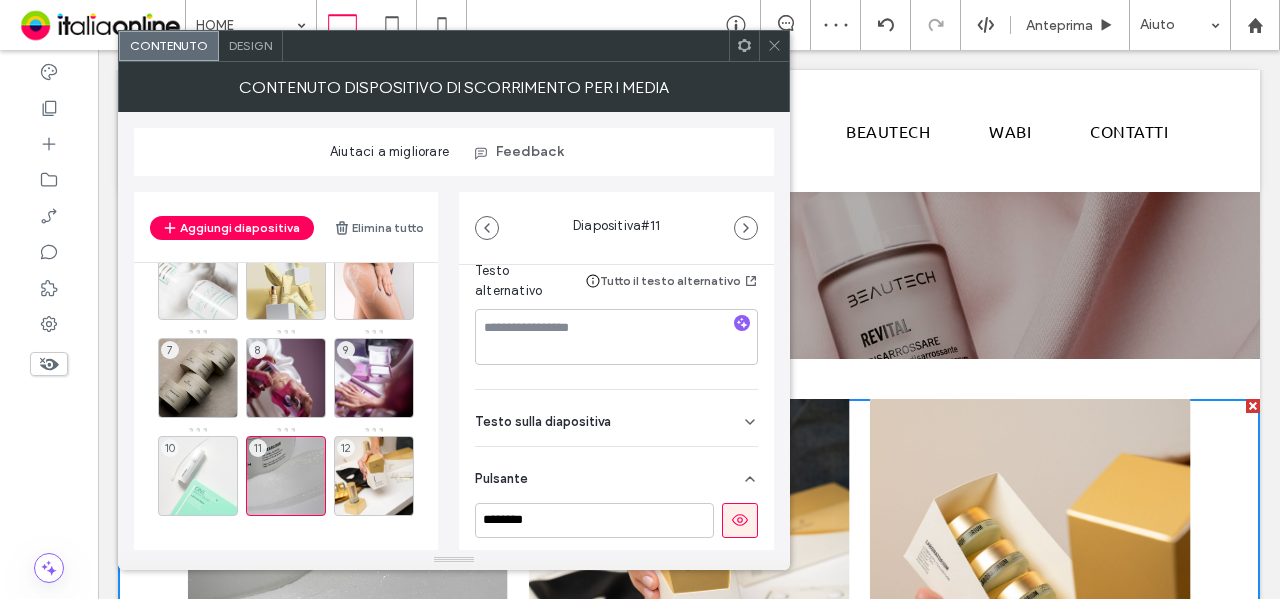 click 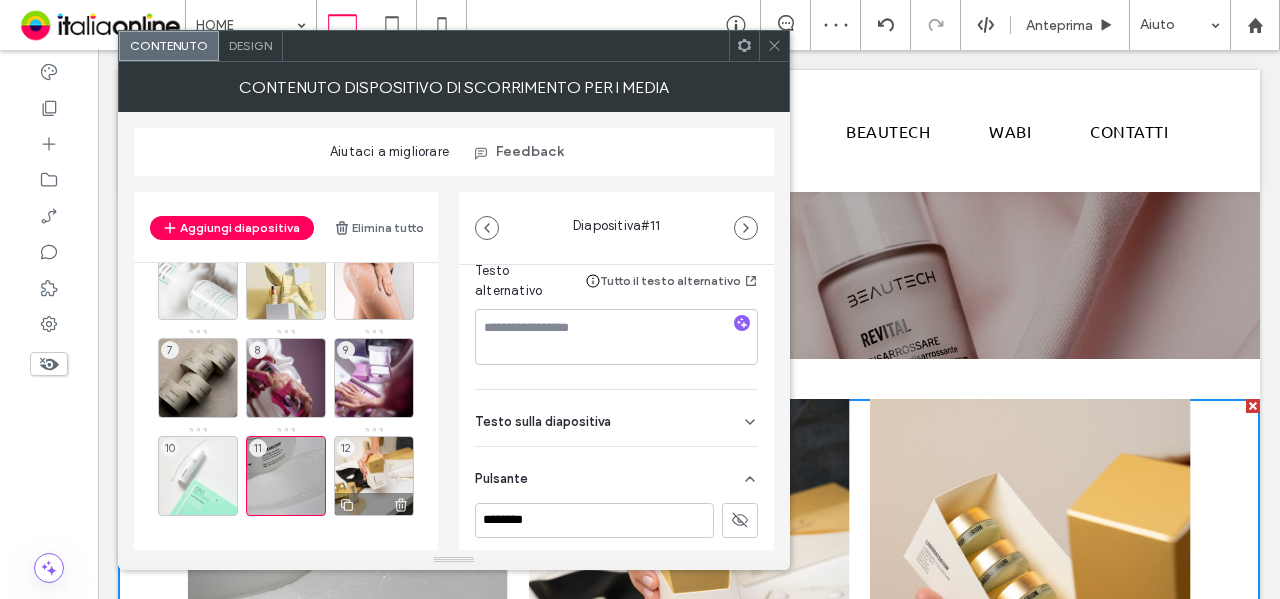 click on "12" at bounding box center (374, 476) 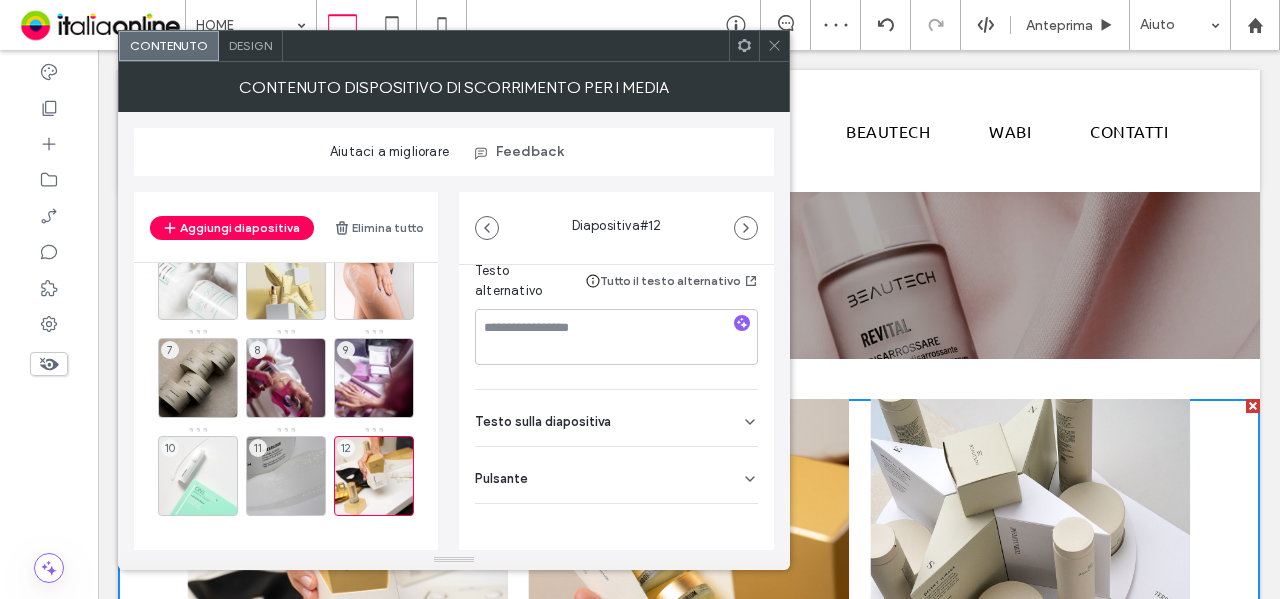 click on "Pulsante" at bounding box center (616, 475) 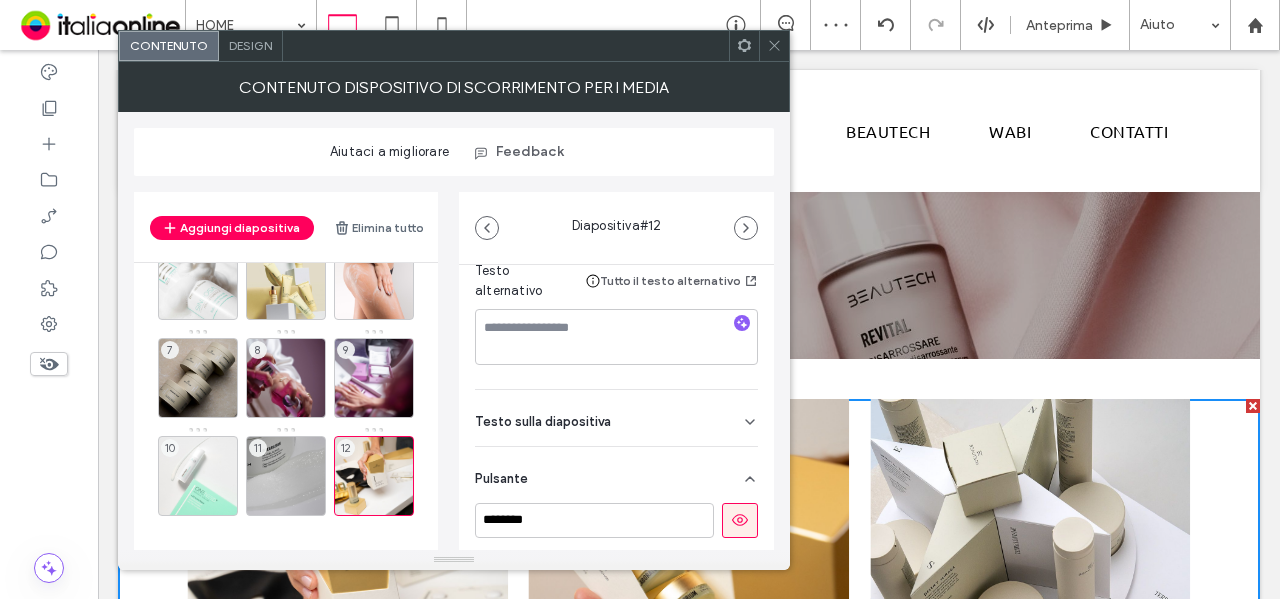 drag, startPoint x: 740, startPoint y: 523, endPoint x: 728, endPoint y: 523, distance: 12 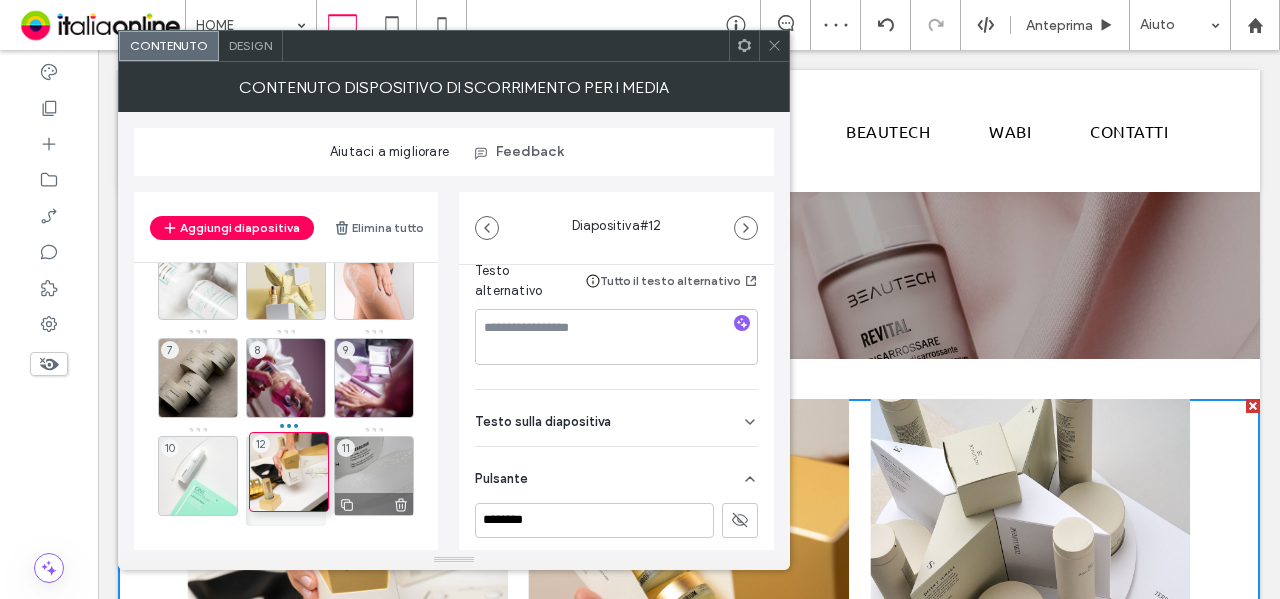 drag, startPoint x: 352, startPoint y: 455, endPoint x: 339, endPoint y: 438, distance: 21.400934 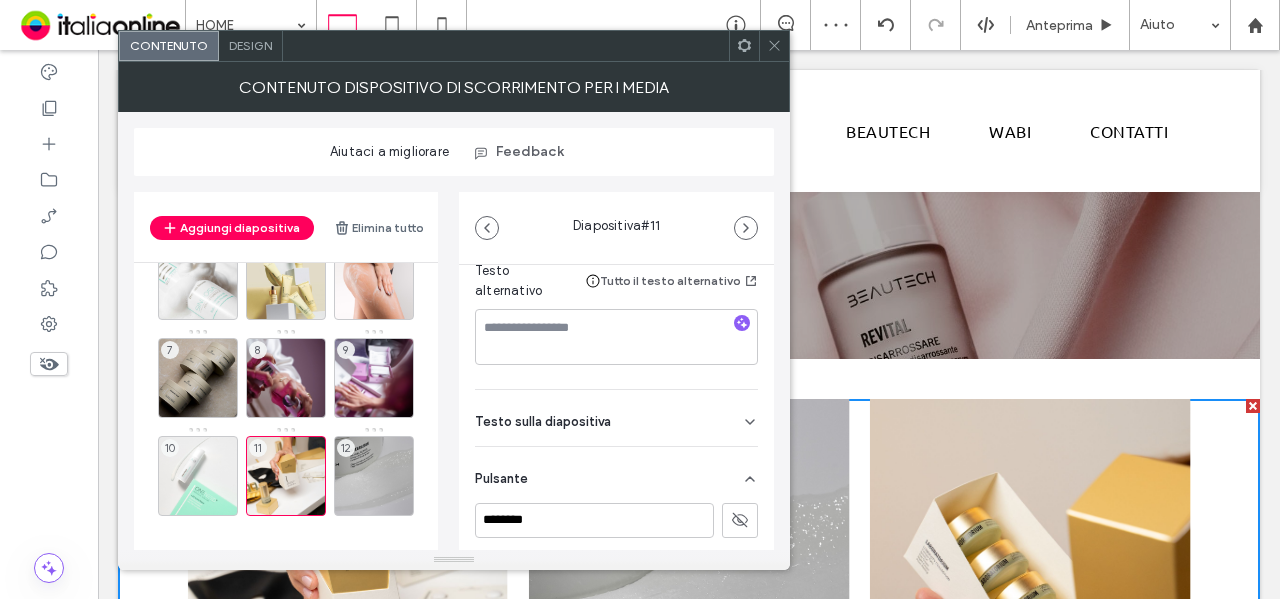 click 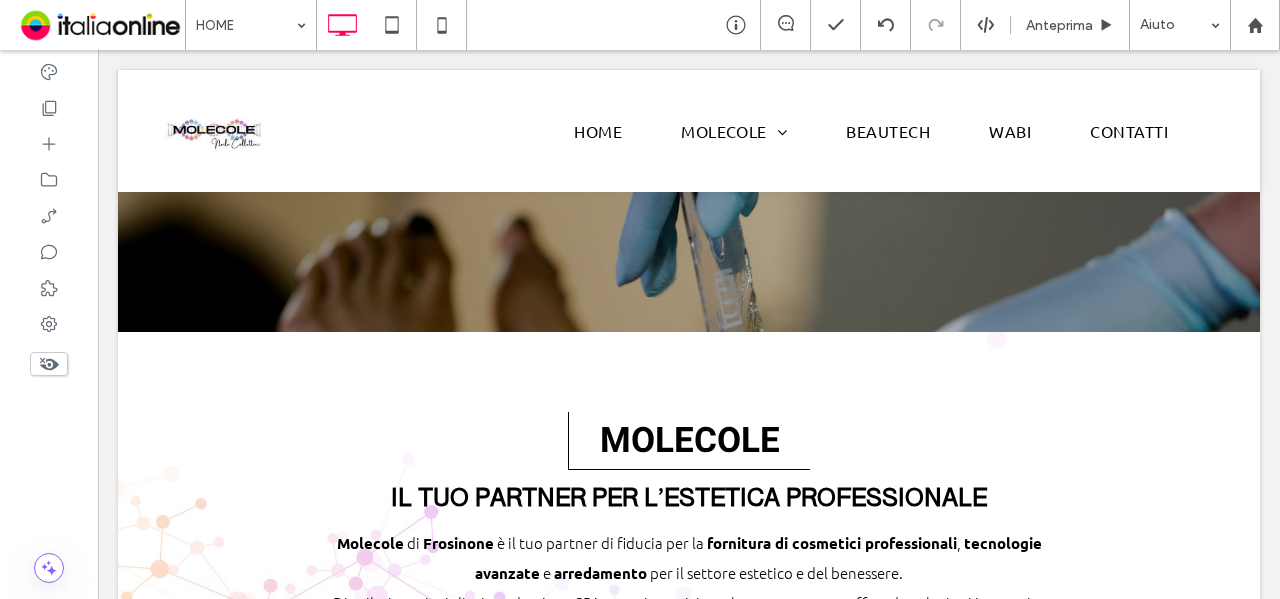 scroll, scrollTop: 0, scrollLeft: 0, axis: both 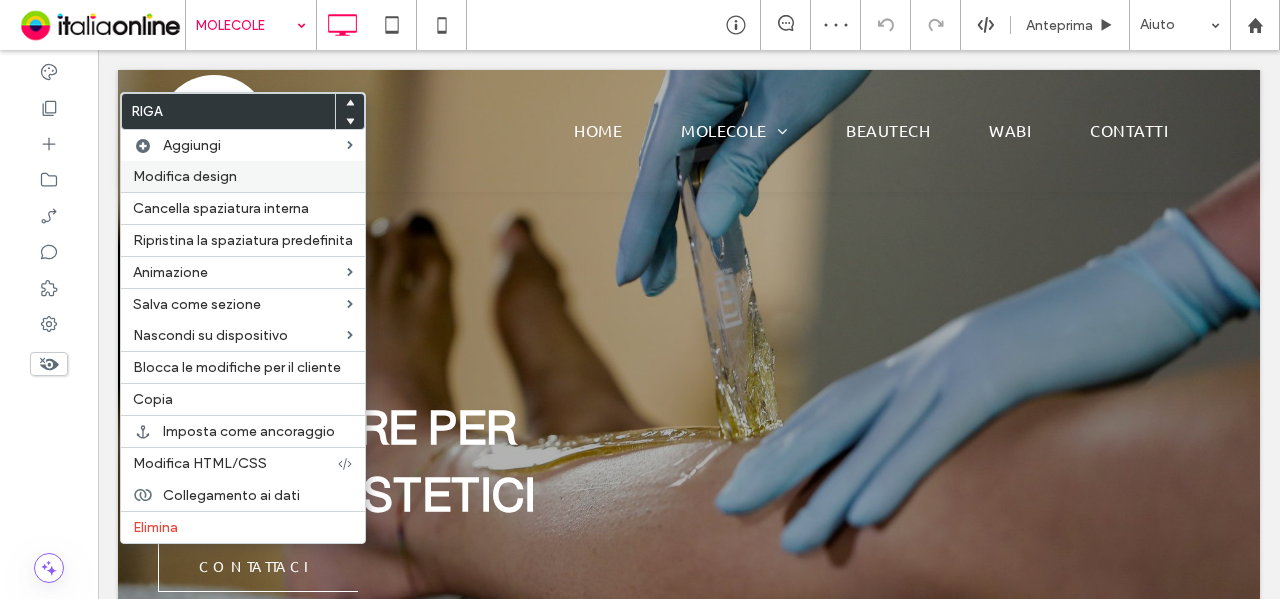 click on "Modifica design" at bounding box center [243, 176] 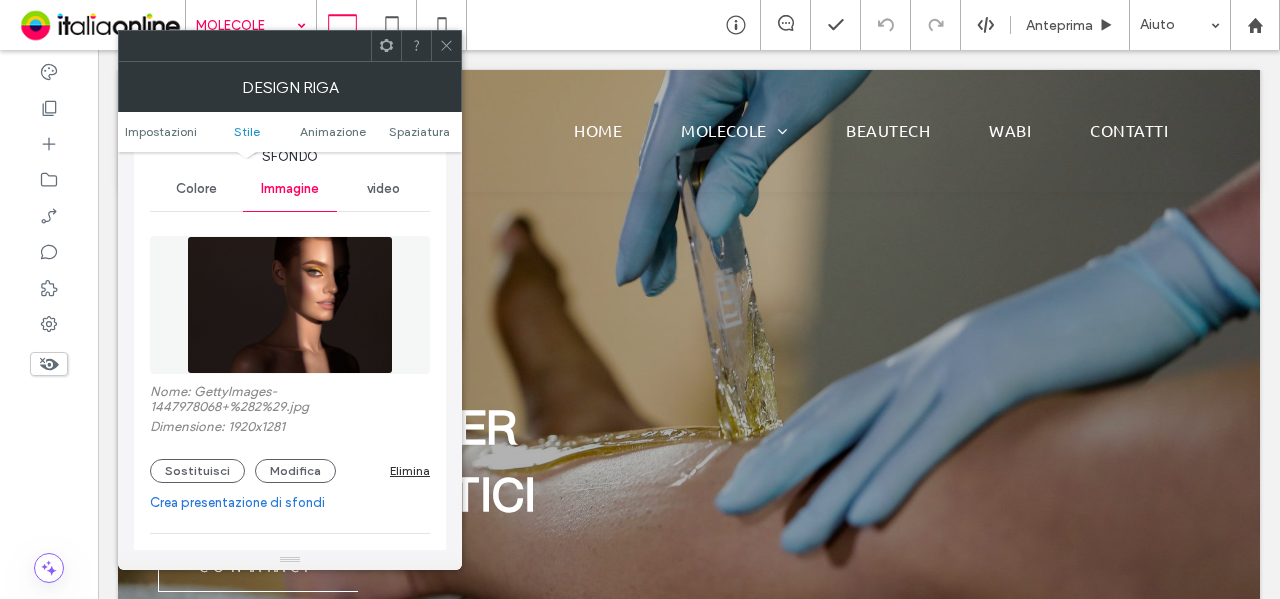 scroll, scrollTop: 300, scrollLeft: 0, axis: vertical 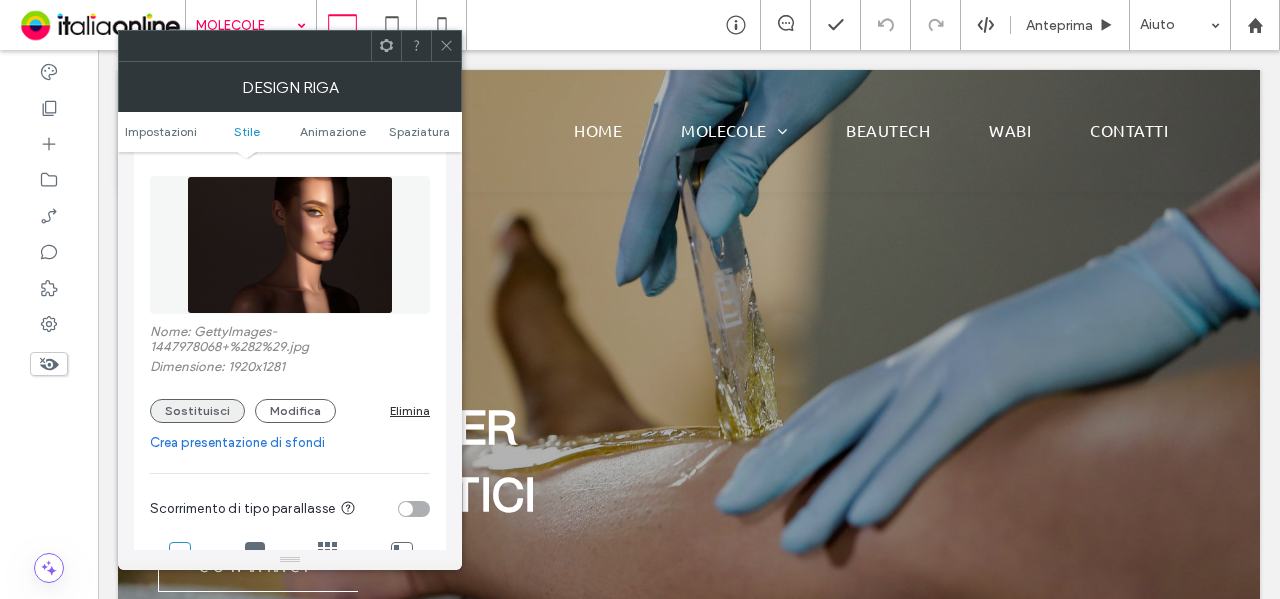 click on "Sostituisci" at bounding box center (197, 411) 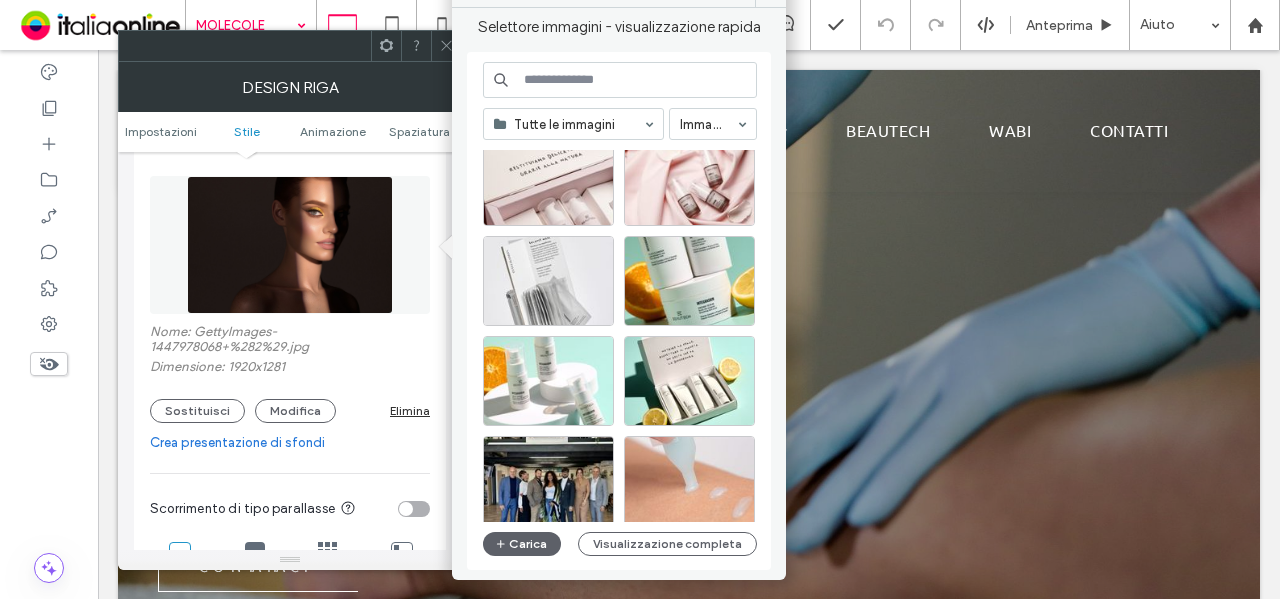 scroll, scrollTop: 1476, scrollLeft: 0, axis: vertical 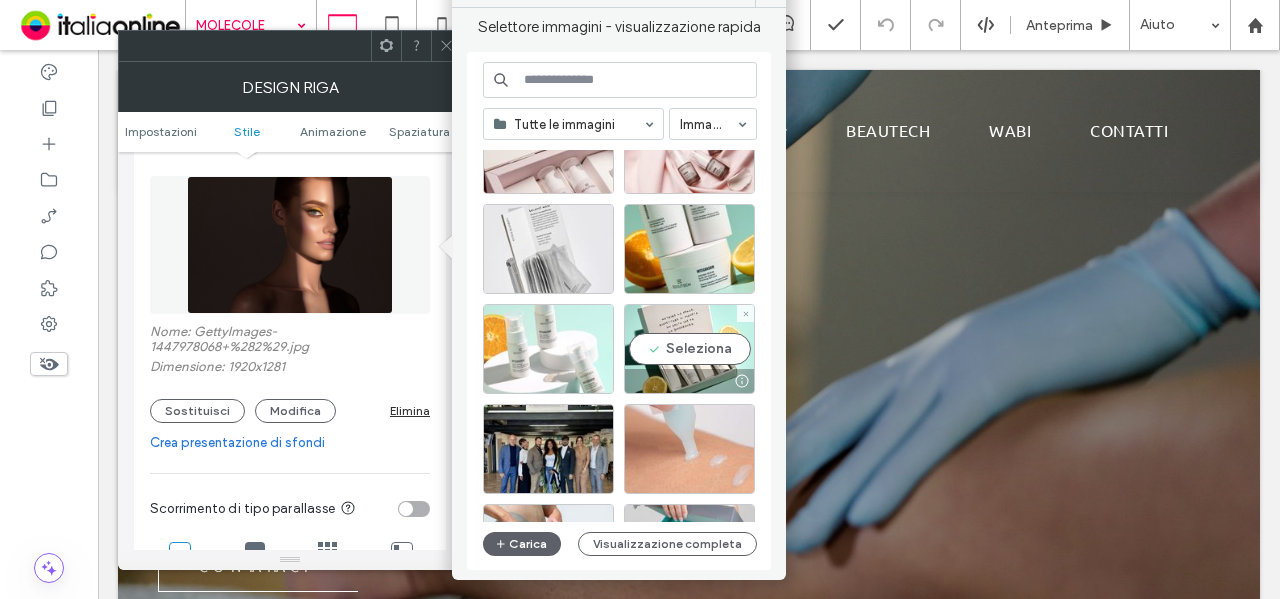 click at bounding box center (548, 349) 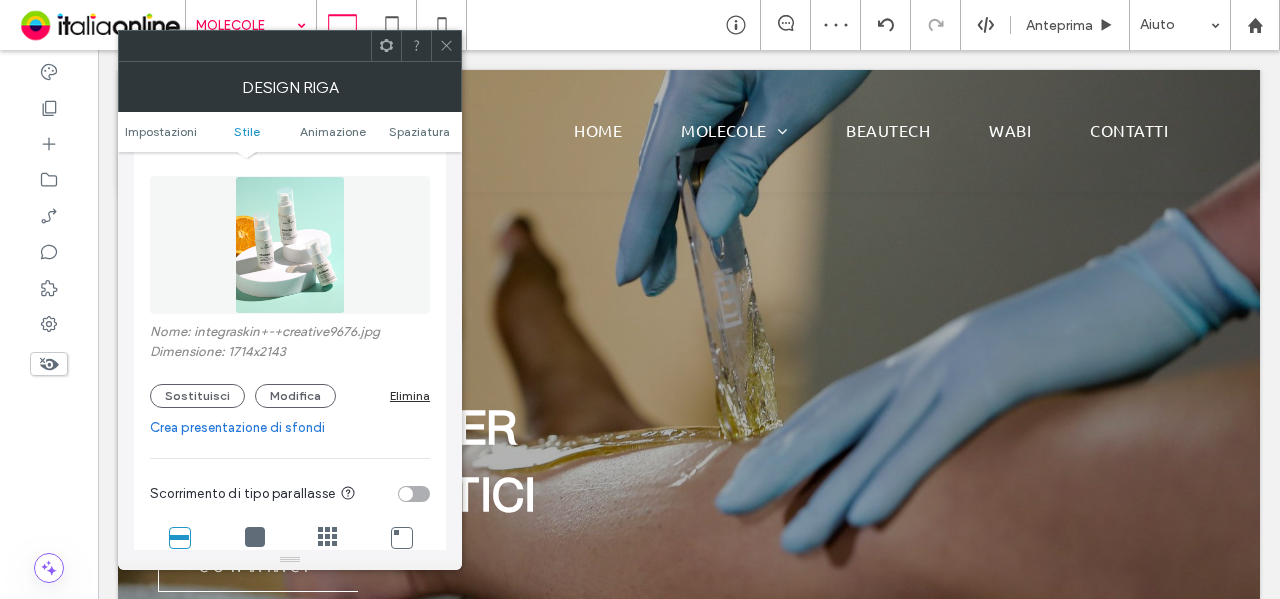 click at bounding box center [406, 494] 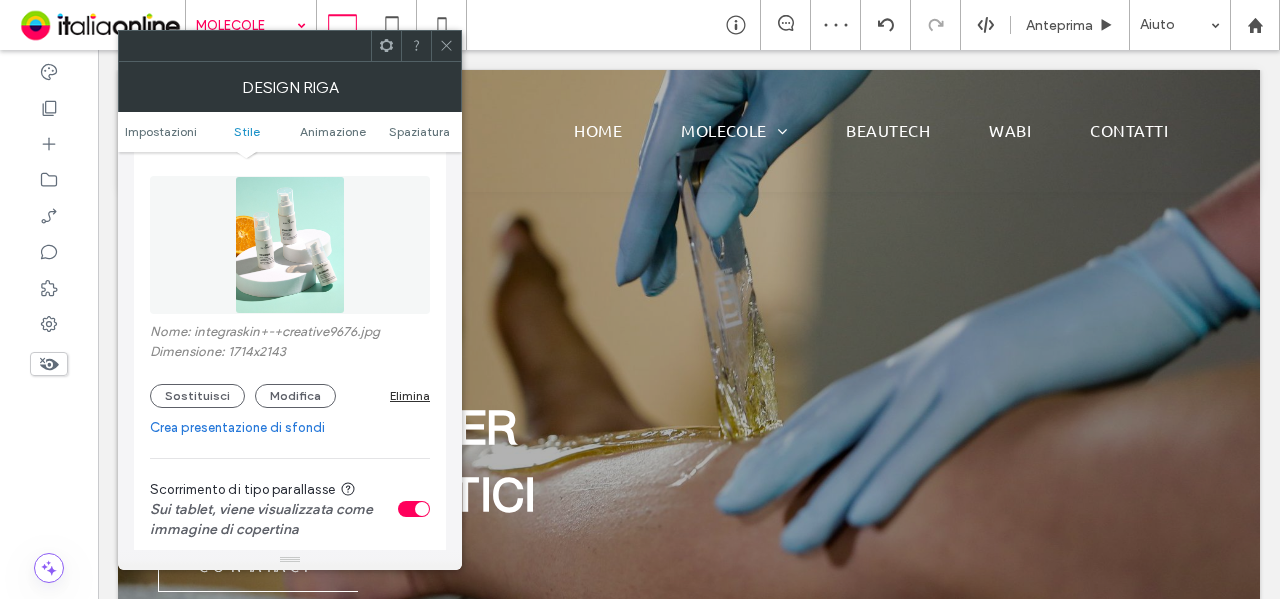 click at bounding box center [422, 509] 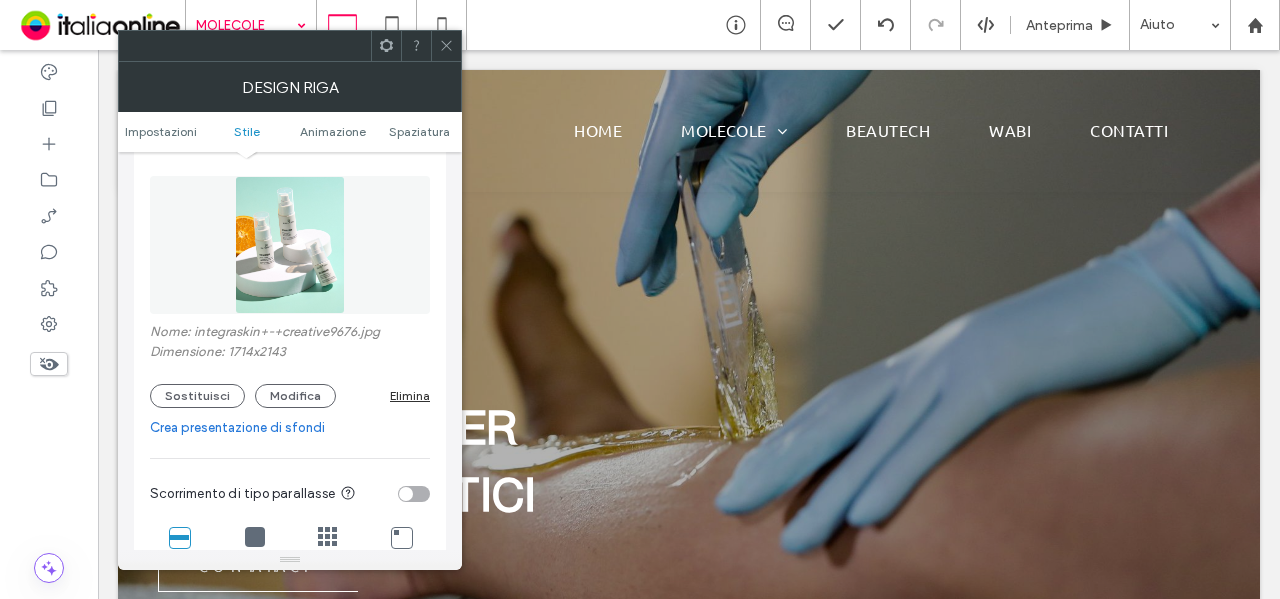 click 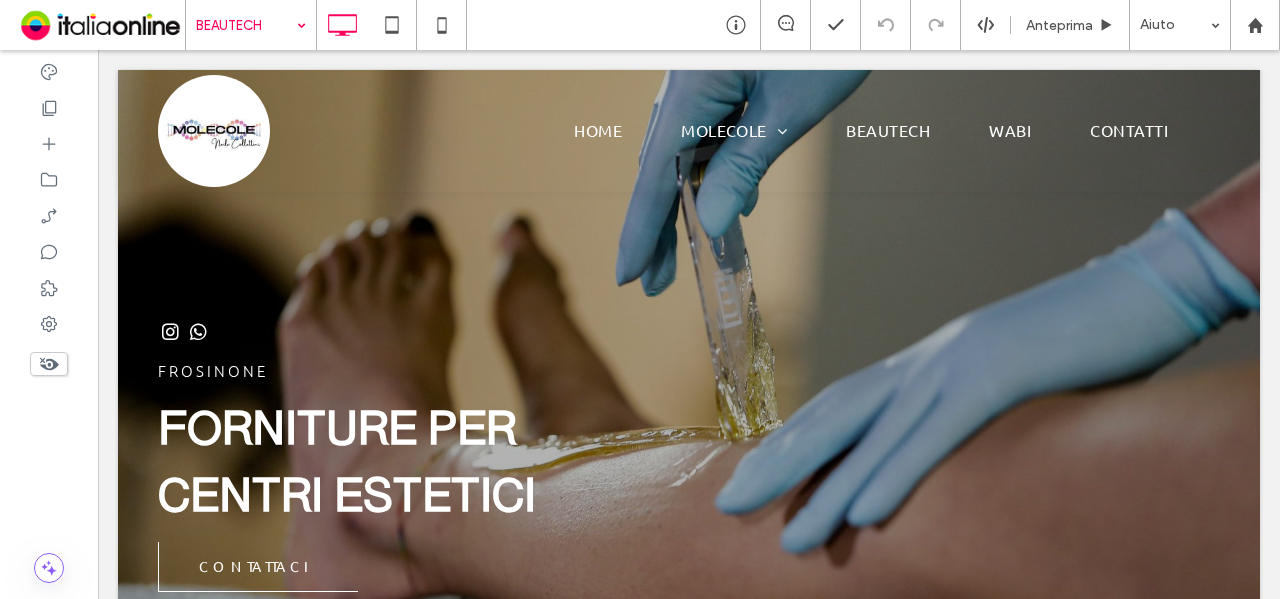 click at bounding box center (246, 25) 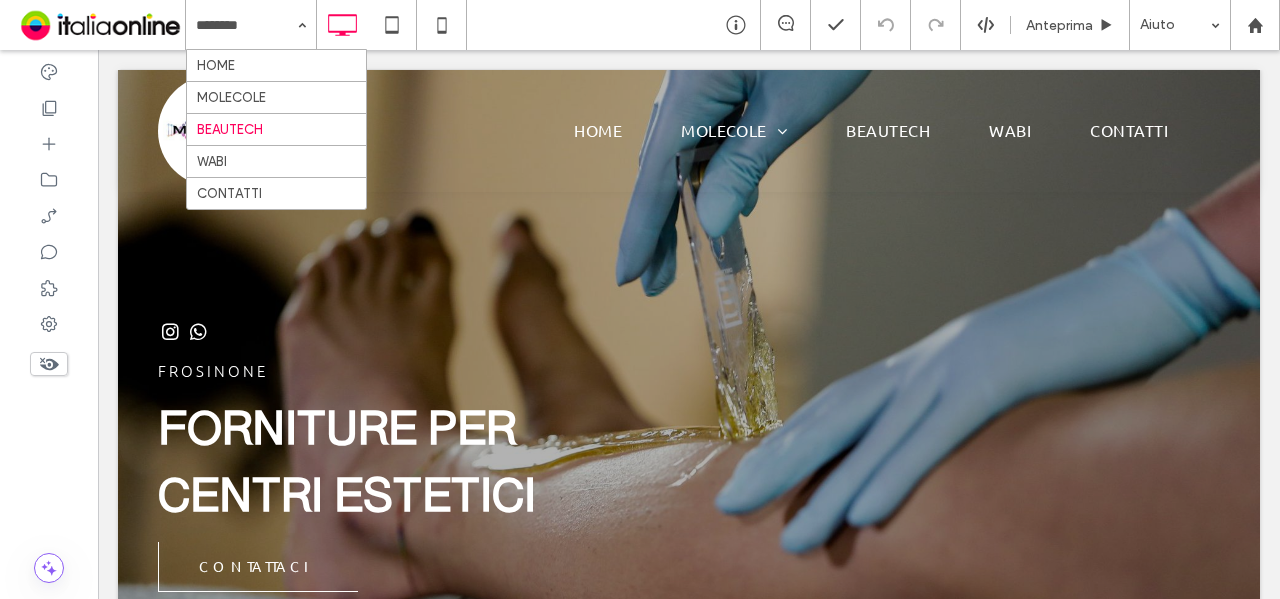 drag, startPoint x: 283, startPoint y: 155, endPoint x: 407, endPoint y: 199, distance: 131.57507 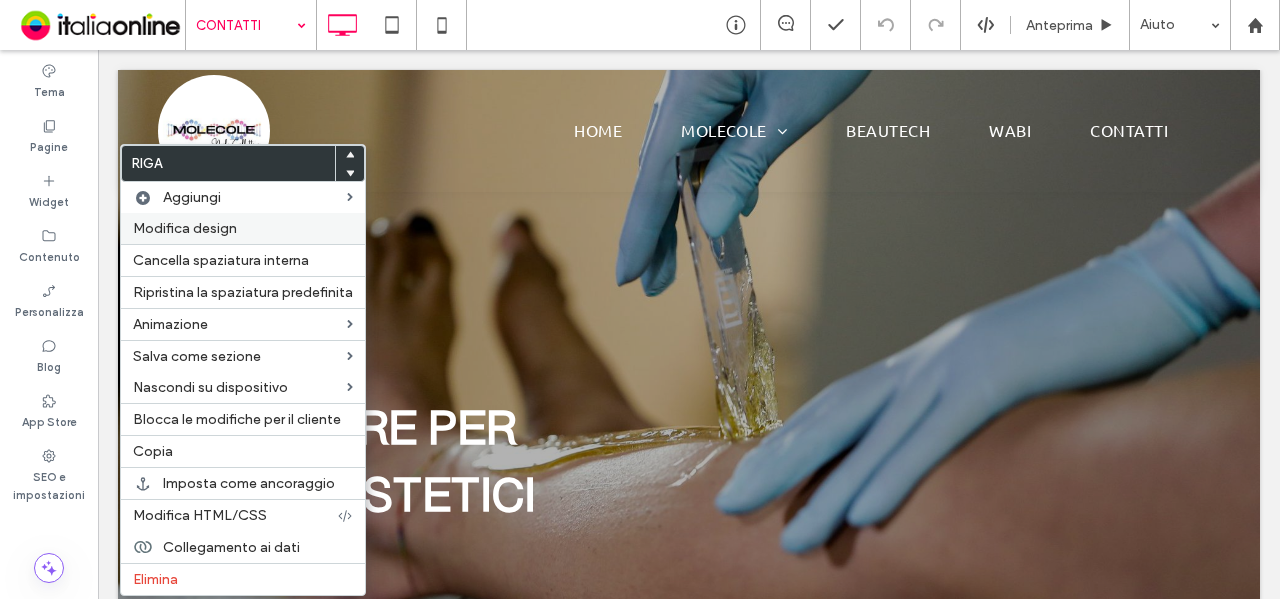 click on "Modifica design" at bounding box center [185, 228] 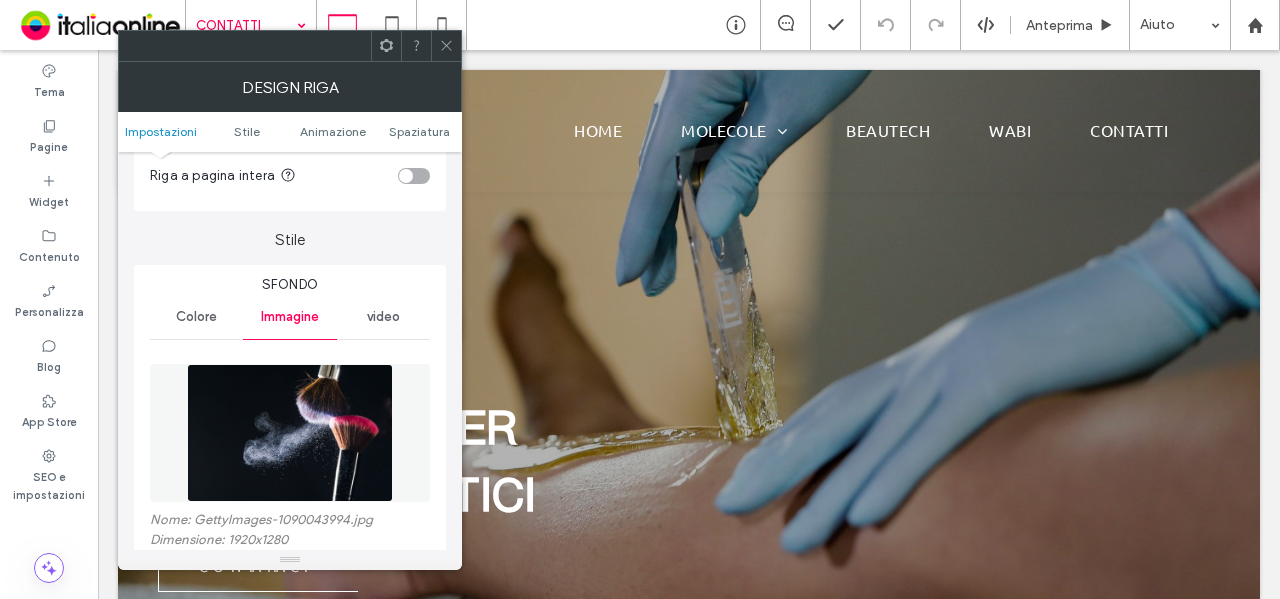 scroll, scrollTop: 200, scrollLeft: 0, axis: vertical 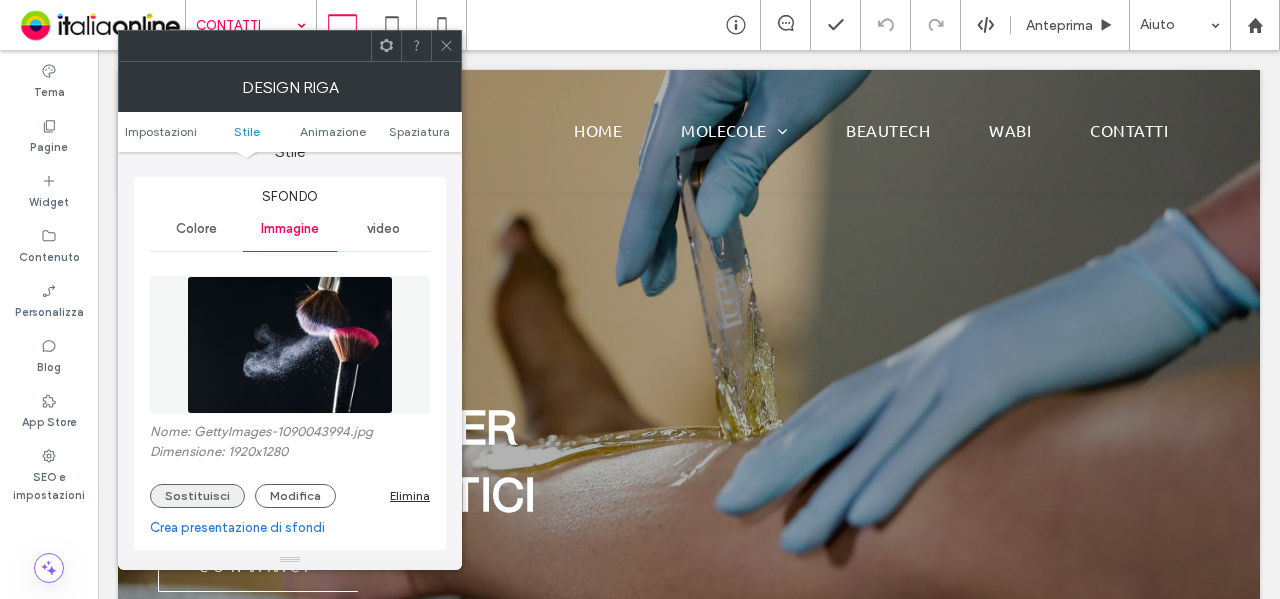 click on "Sostituisci" at bounding box center [197, 496] 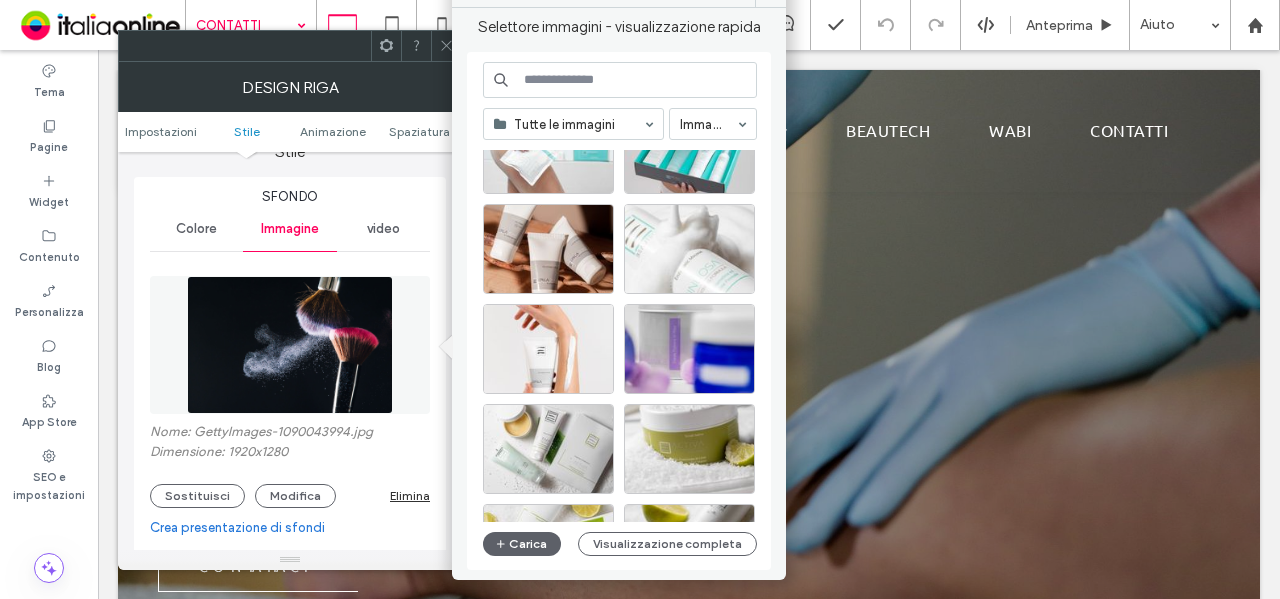 scroll, scrollTop: 1876, scrollLeft: 0, axis: vertical 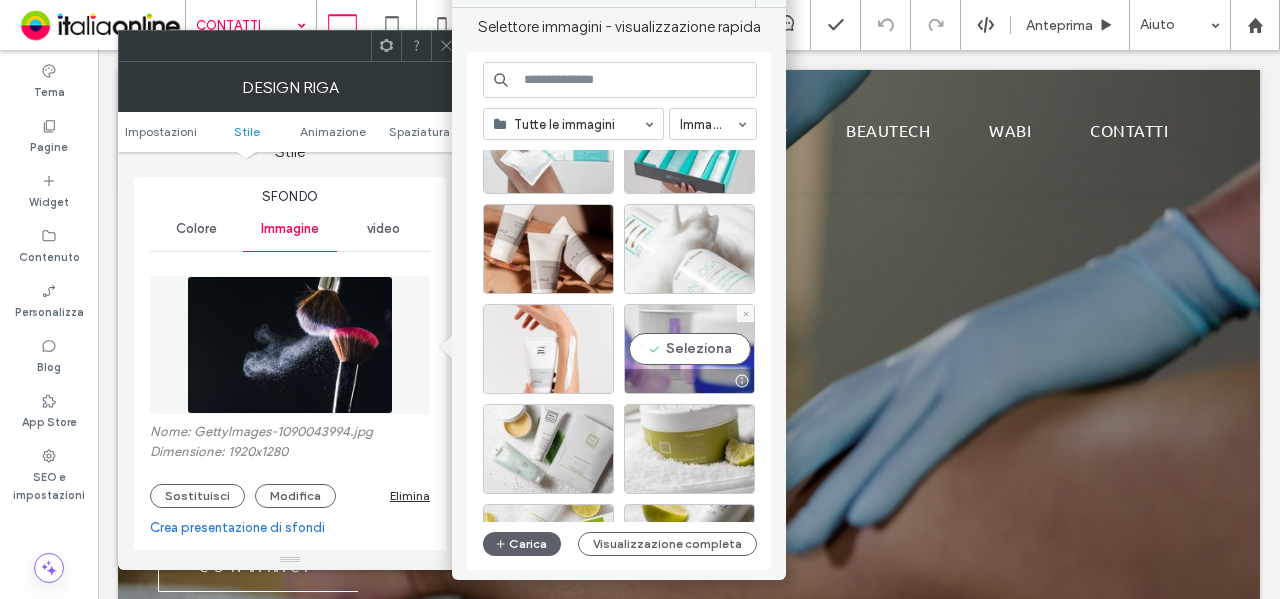 click on "Seleziona" at bounding box center [689, 349] 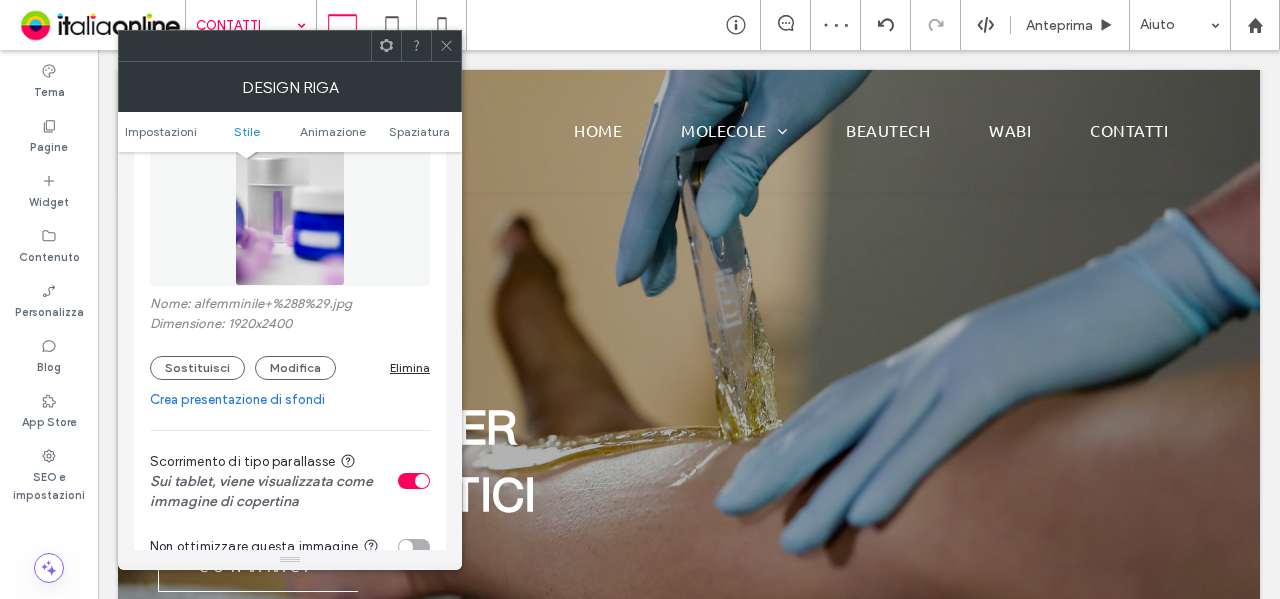 scroll, scrollTop: 400, scrollLeft: 0, axis: vertical 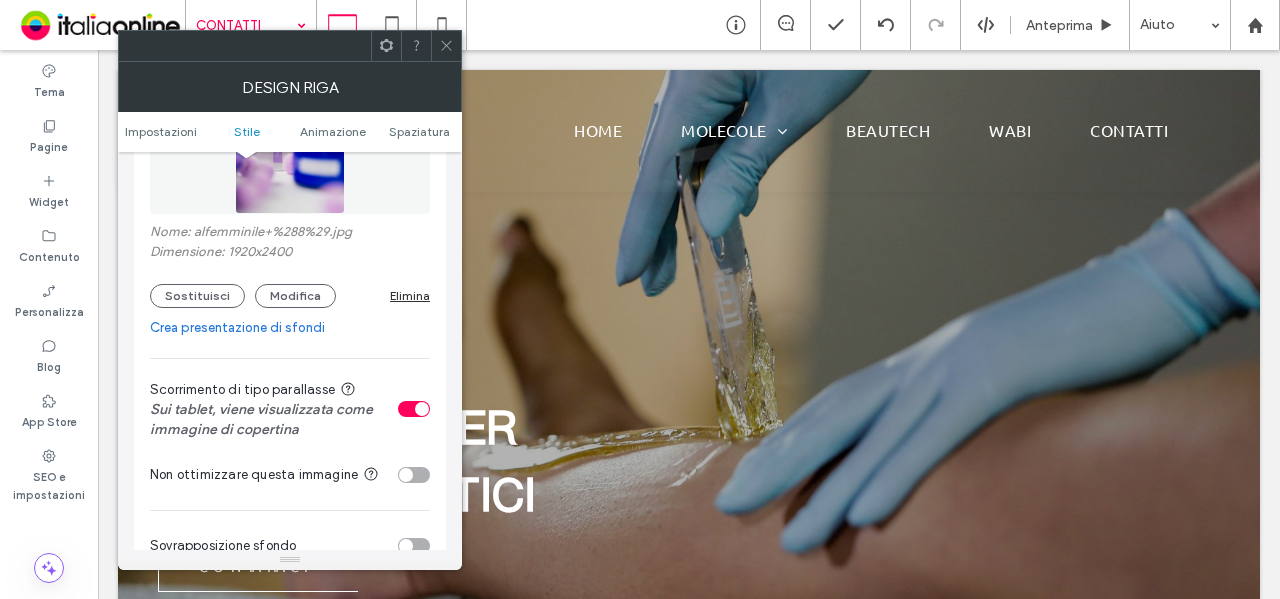 click at bounding box center [422, 409] 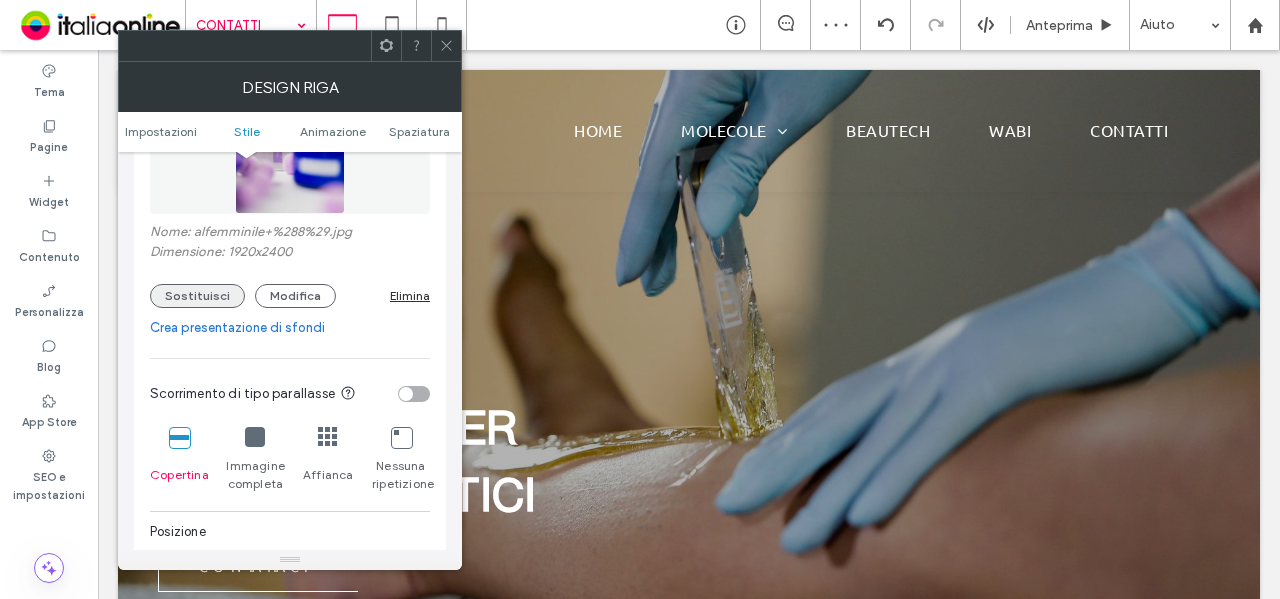 click on "Sostituisci" at bounding box center (197, 296) 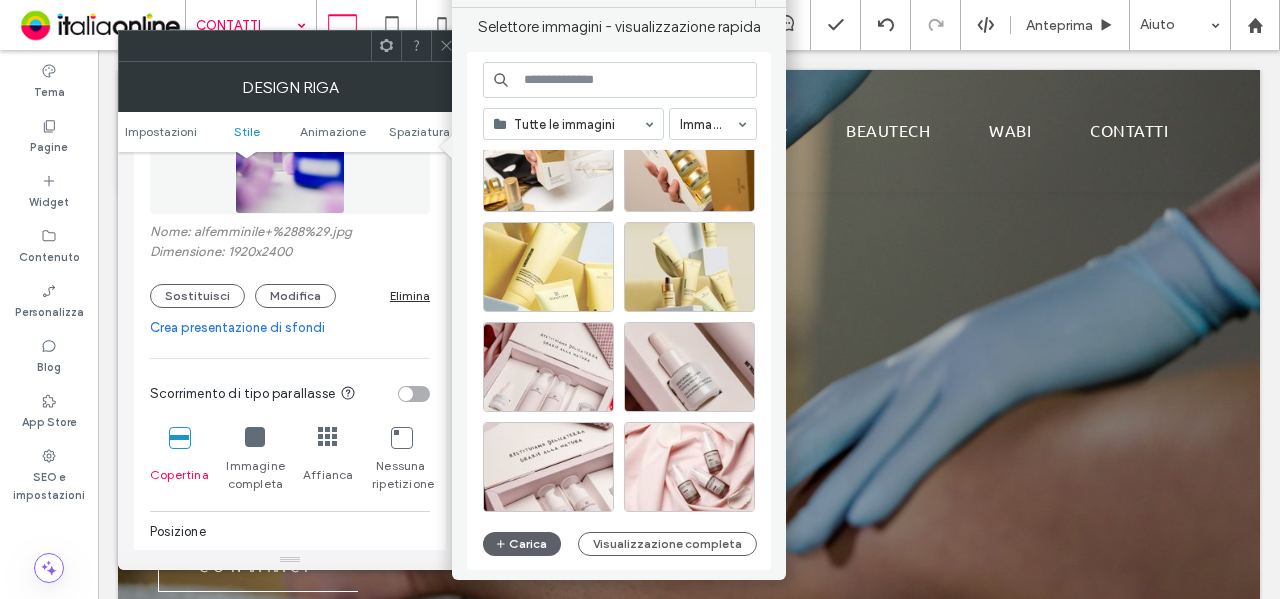 scroll, scrollTop: 1157, scrollLeft: 0, axis: vertical 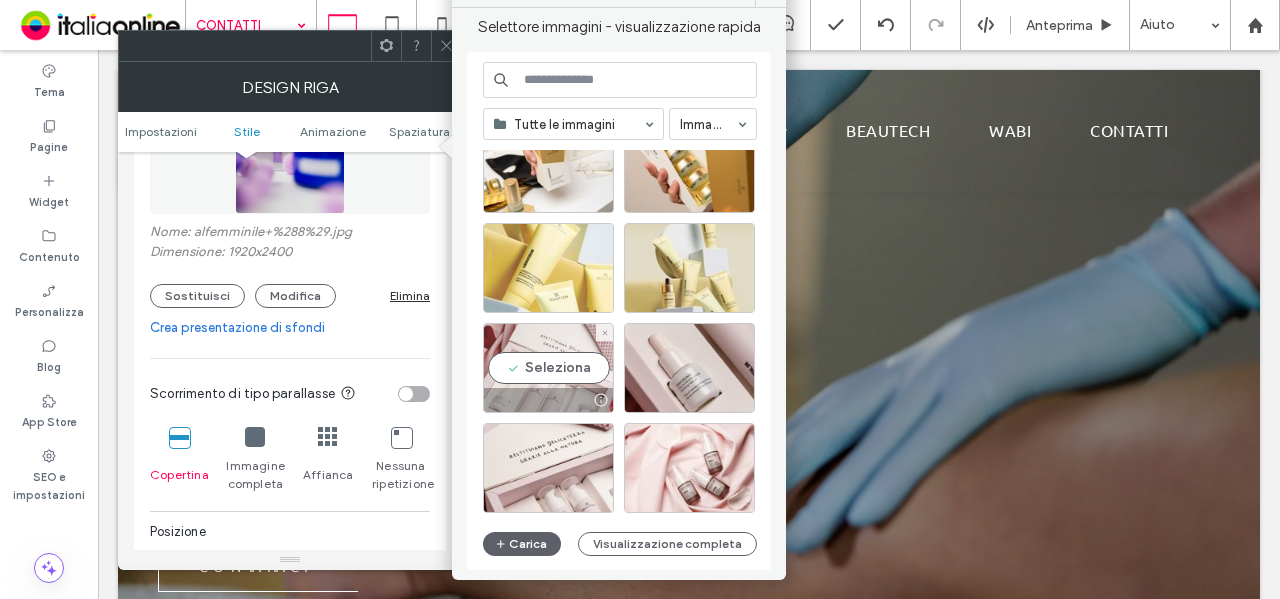 click on "Seleziona" at bounding box center [548, 368] 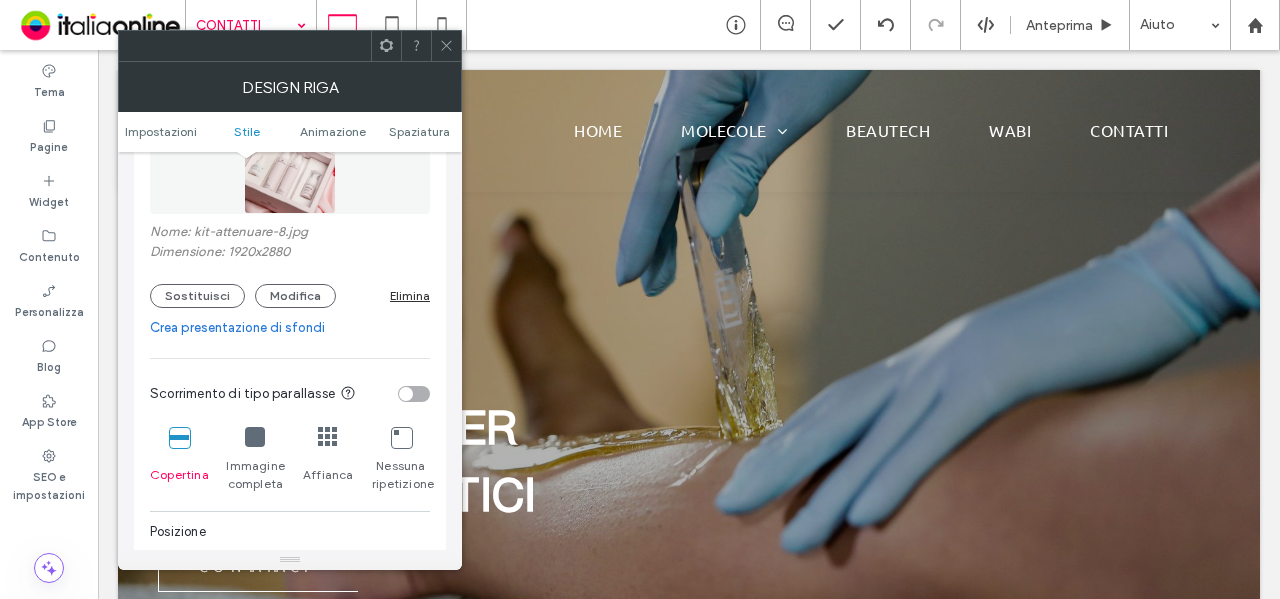 click 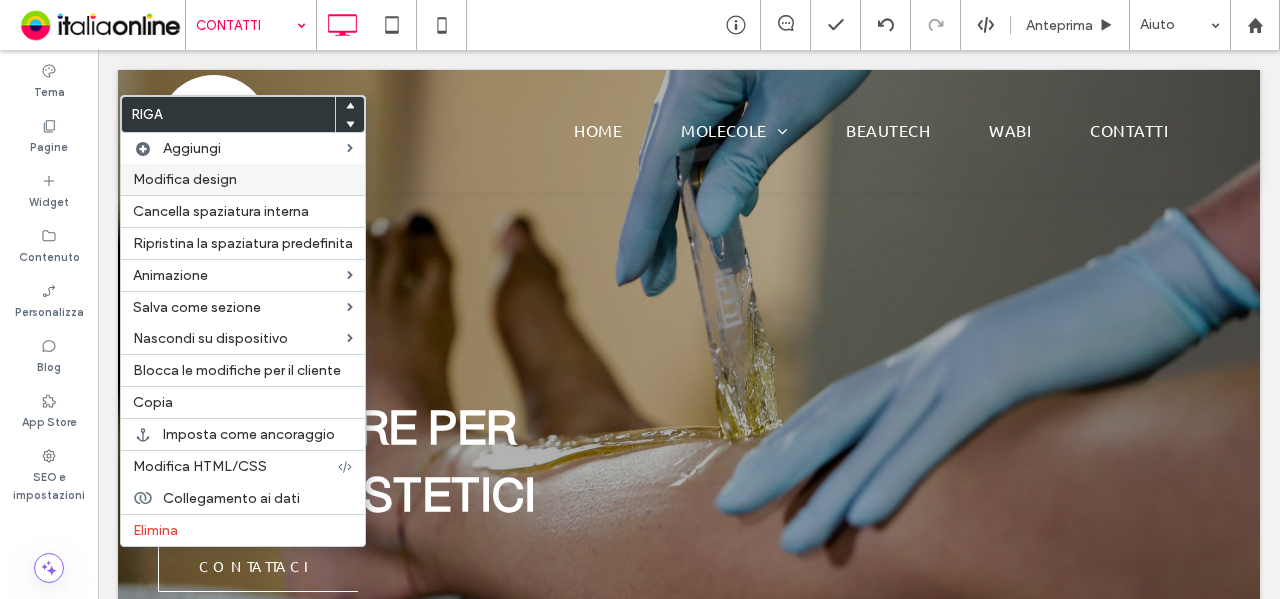 click on "Modifica design" at bounding box center [185, 179] 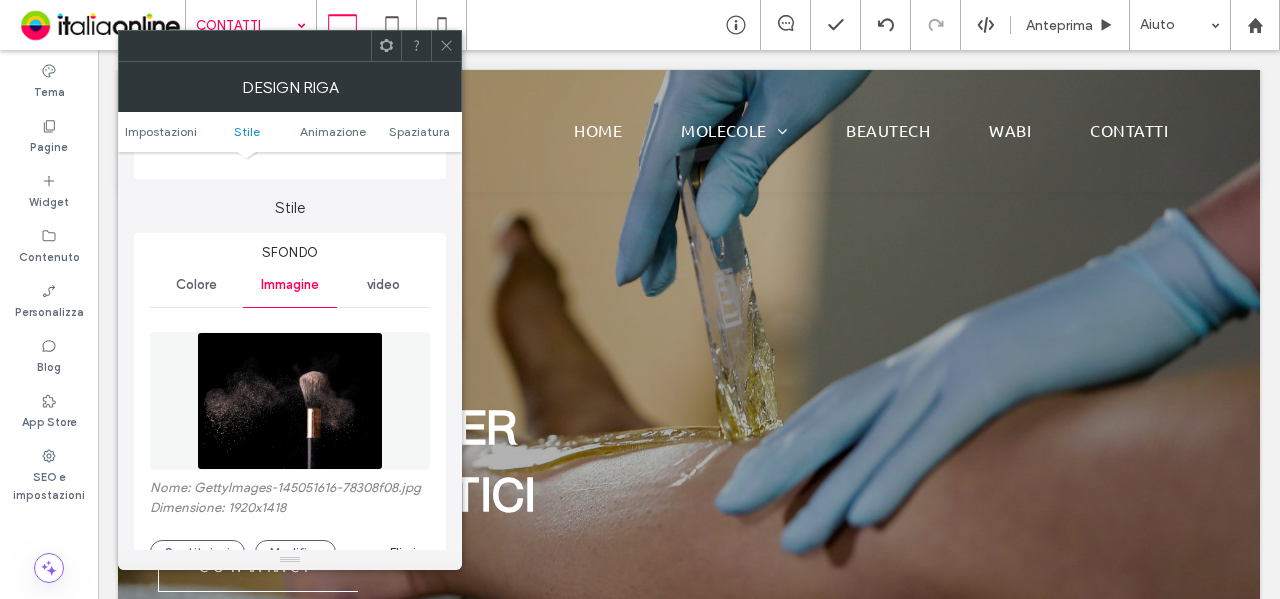 scroll, scrollTop: 300, scrollLeft: 0, axis: vertical 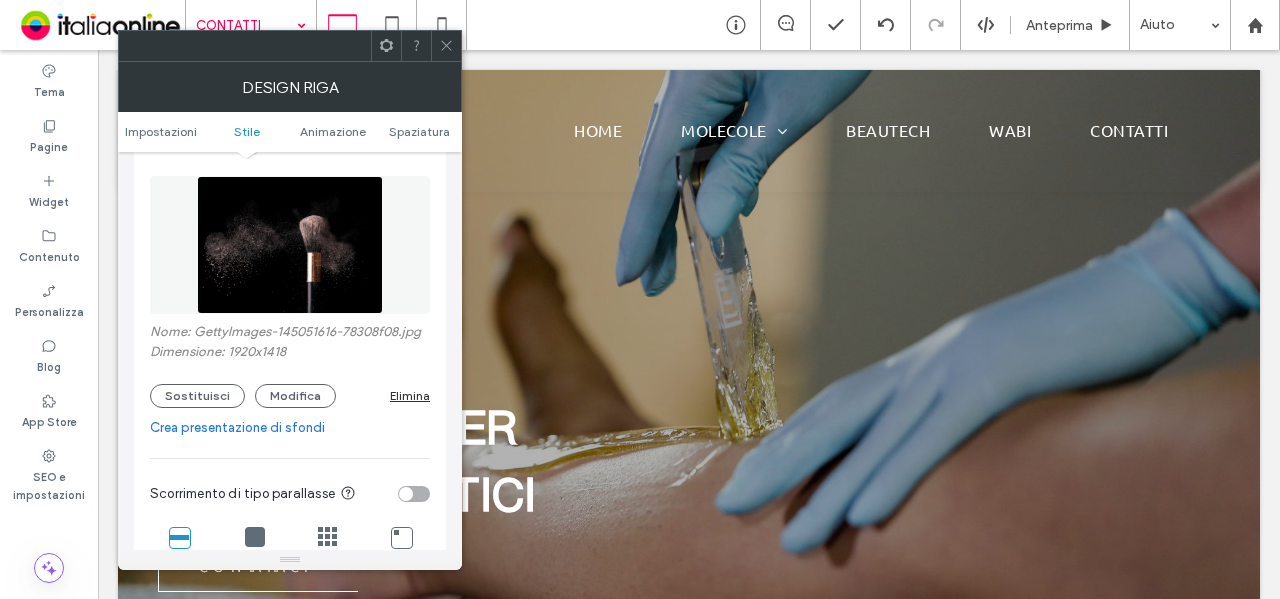click on "Nome: GettyImages-145051616-78308f08.jpg Dimensione: 1920x1418 Sostituisci Modifica Elimina" at bounding box center [290, 287] 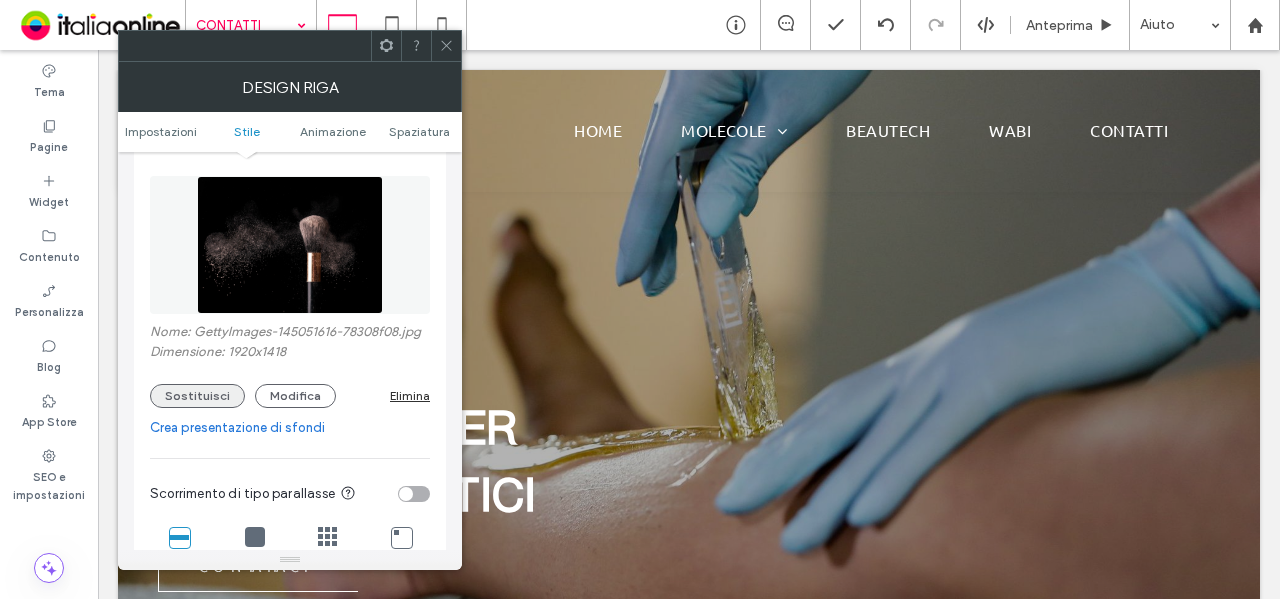 click on "Sostituisci" at bounding box center (197, 396) 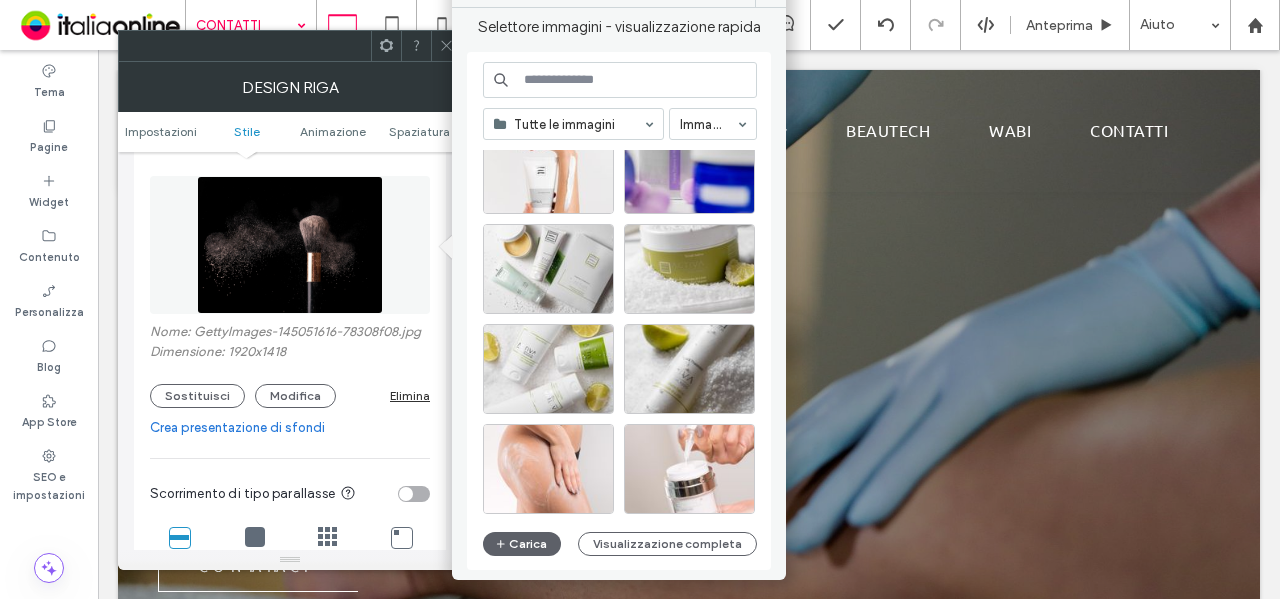 scroll, scrollTop: 2057, scrollLeft: 0, axis: vertical 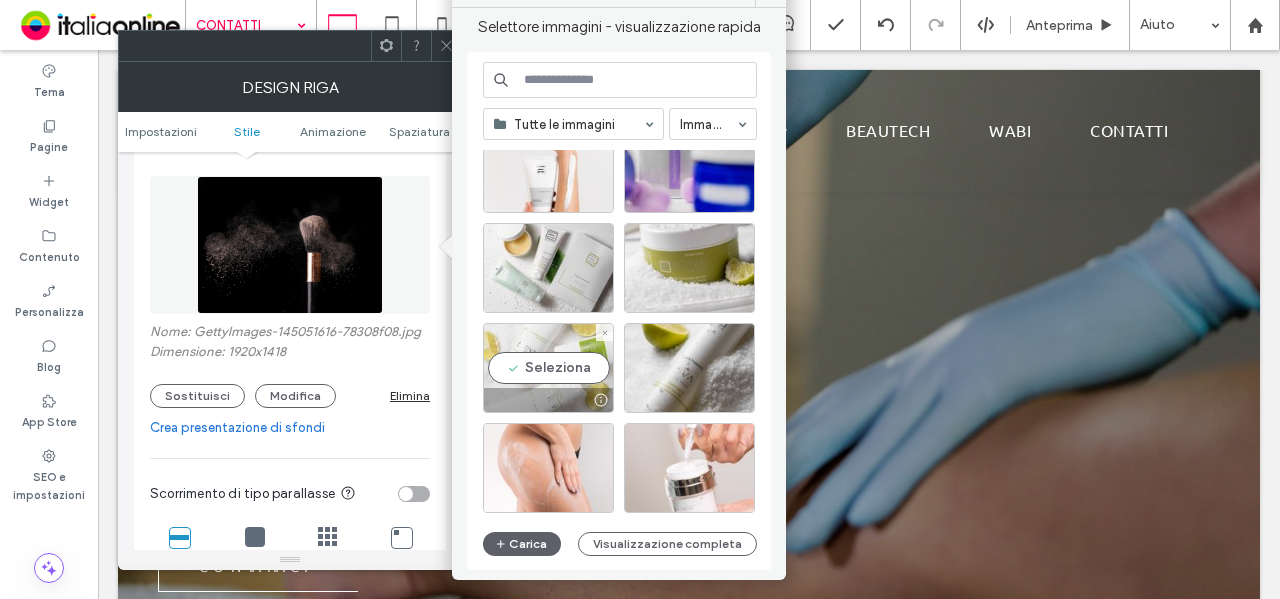 click on "Seleziona" at bounding box center [548, 368] 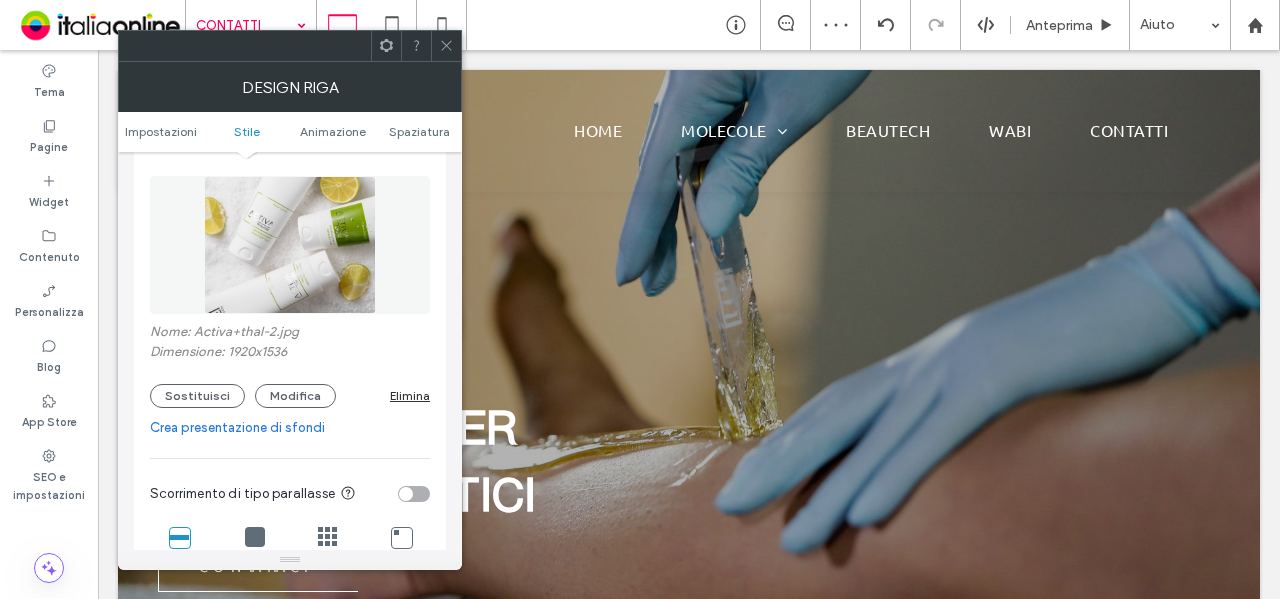 click 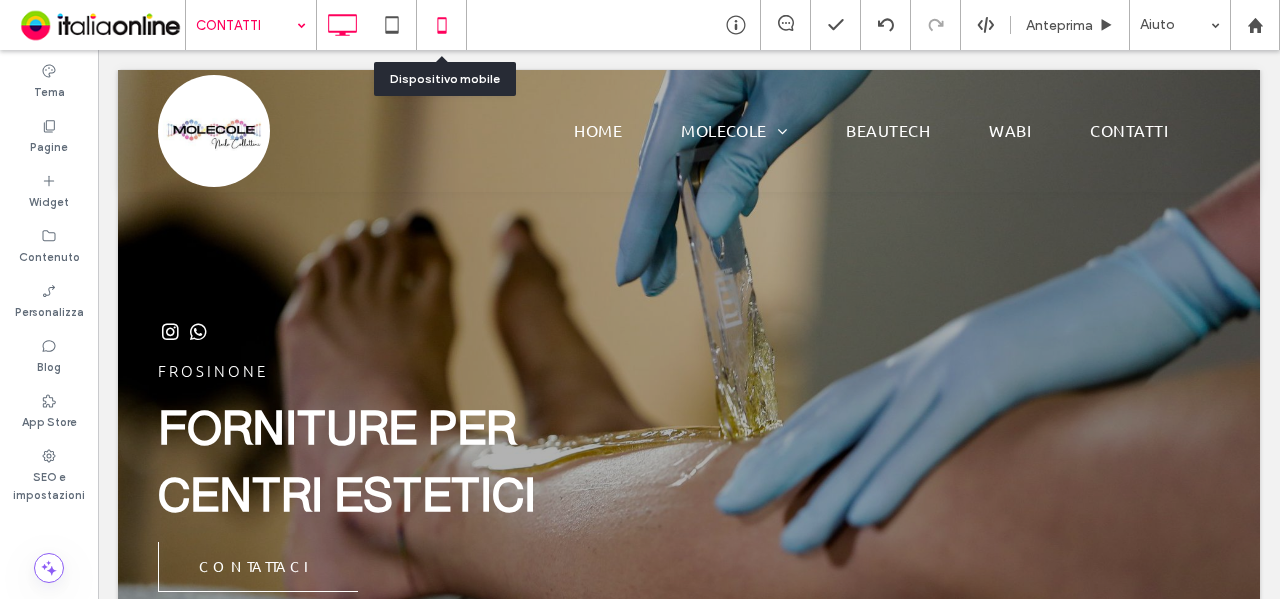 click 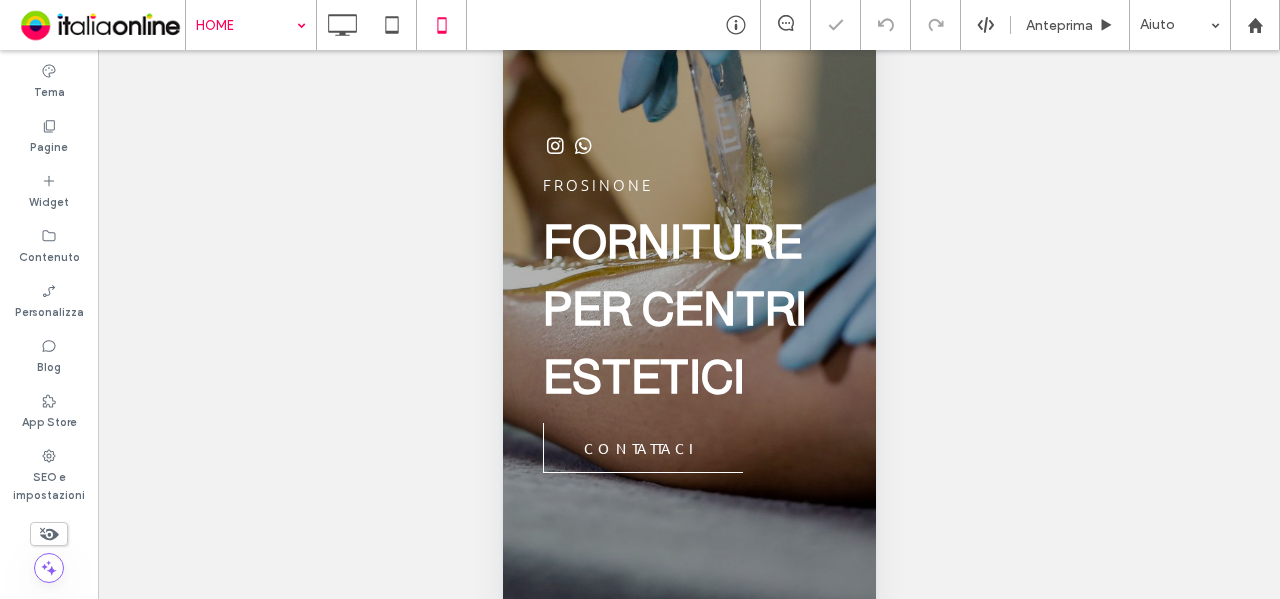 scroll, scrollTop: 228, scrollLeft: 0, axis: vertical 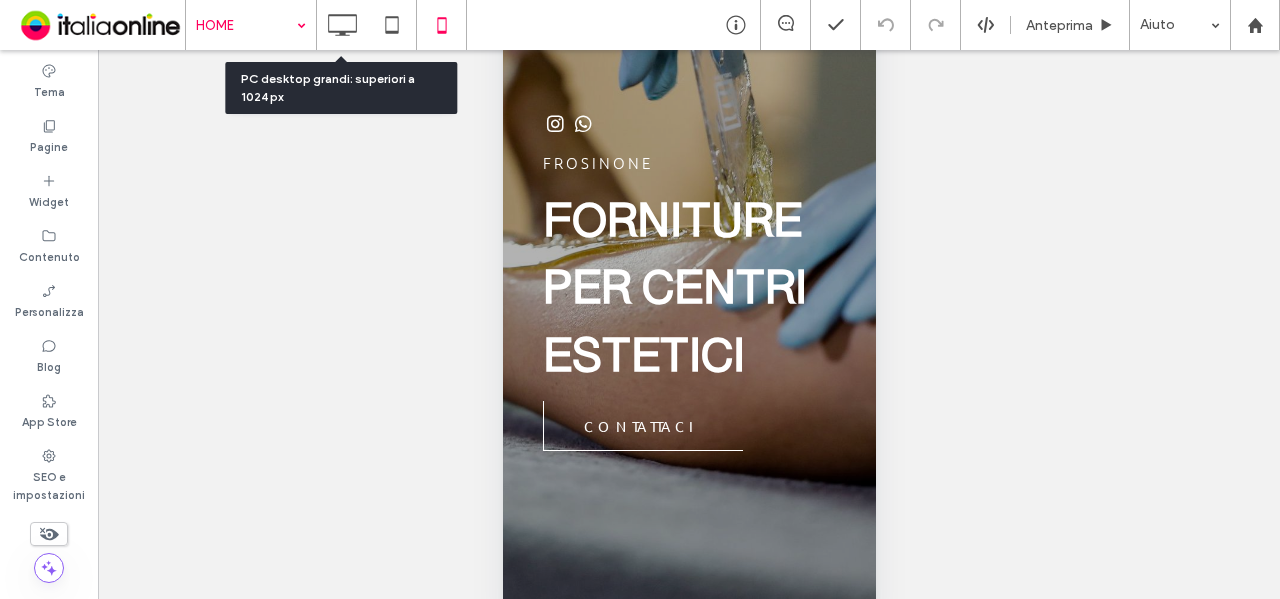 click 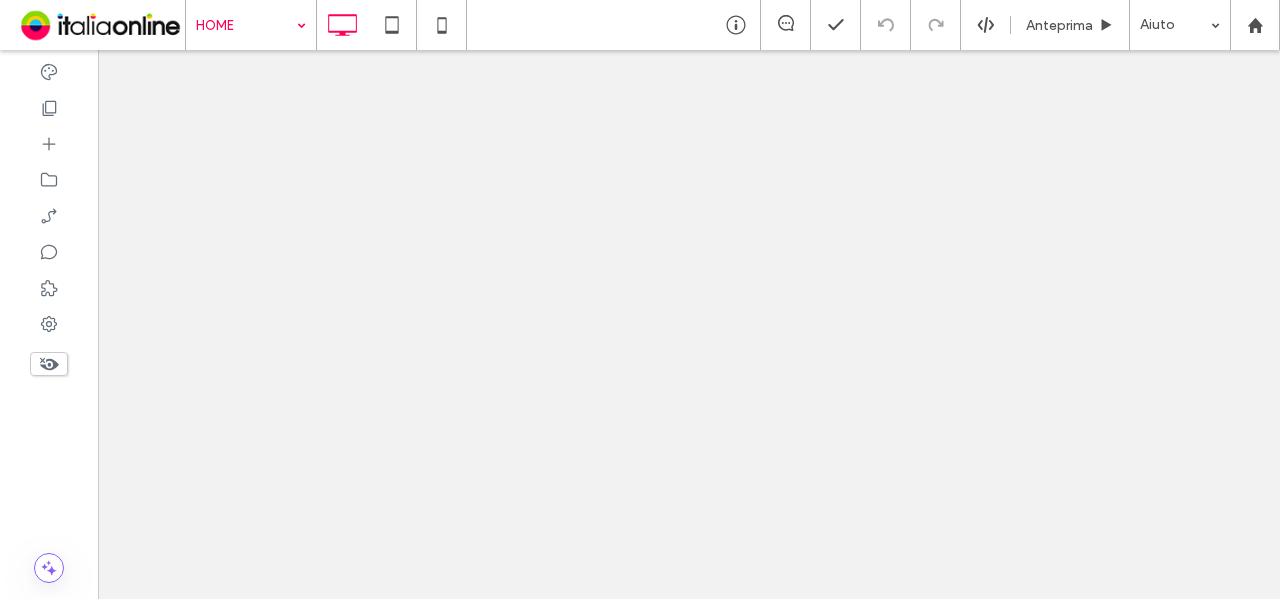 scroll, scrollTop: 0, scrollLeft: 0, axis: both 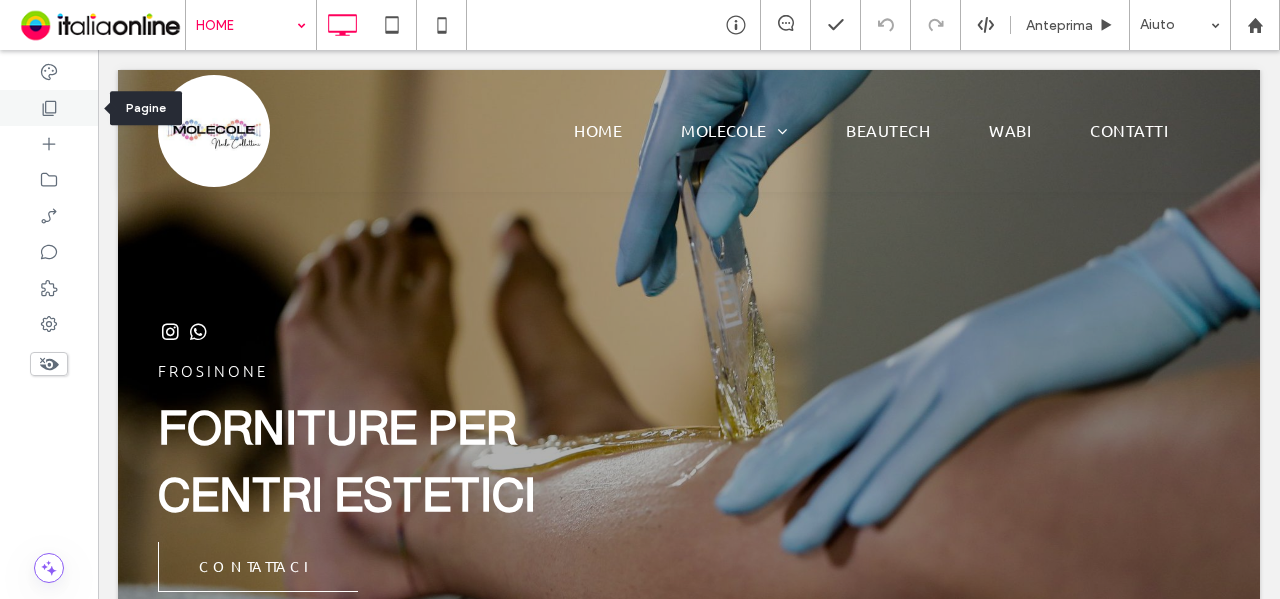 click 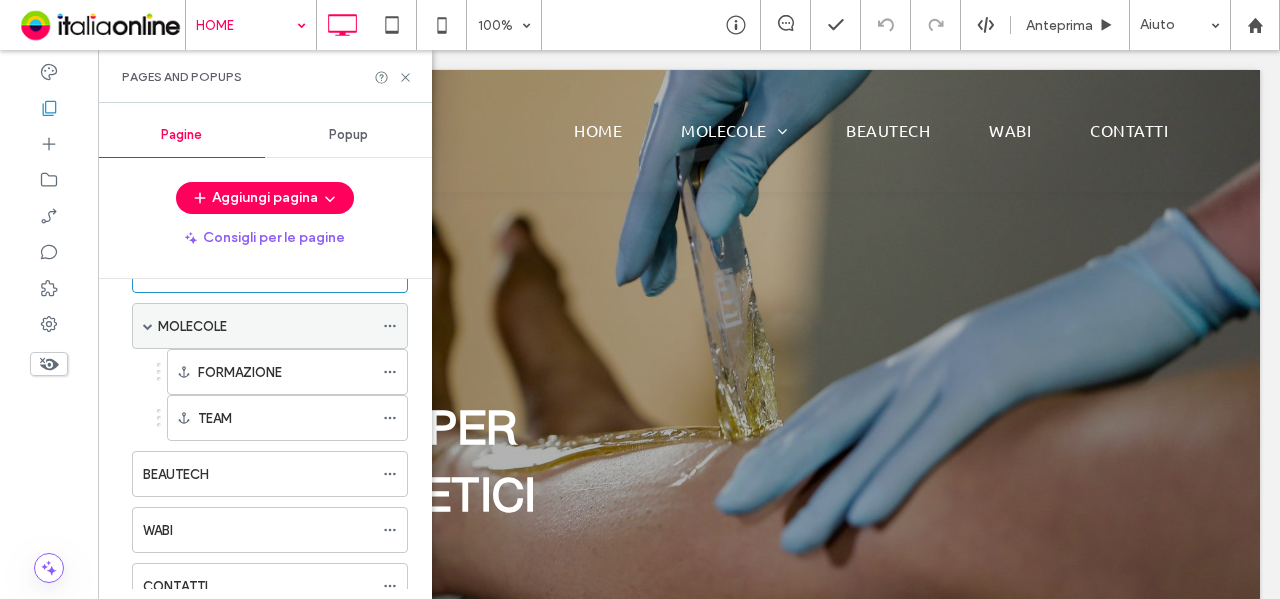 scroll, scrollTop: 130, scrollLeft: 0, axis: vertical 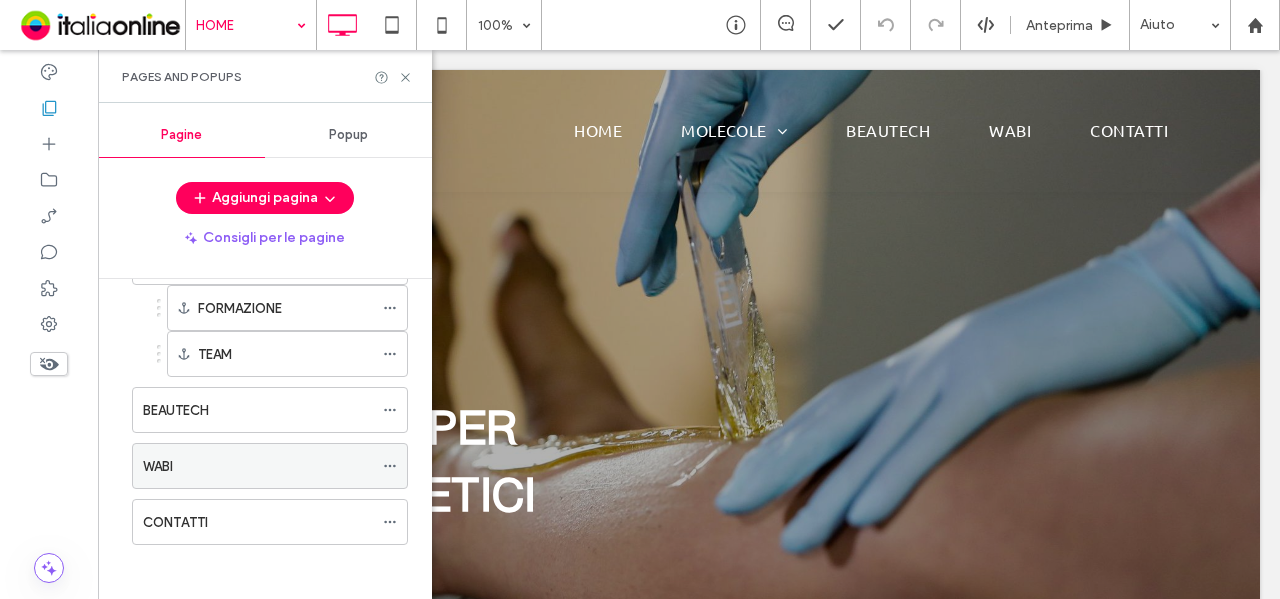 click 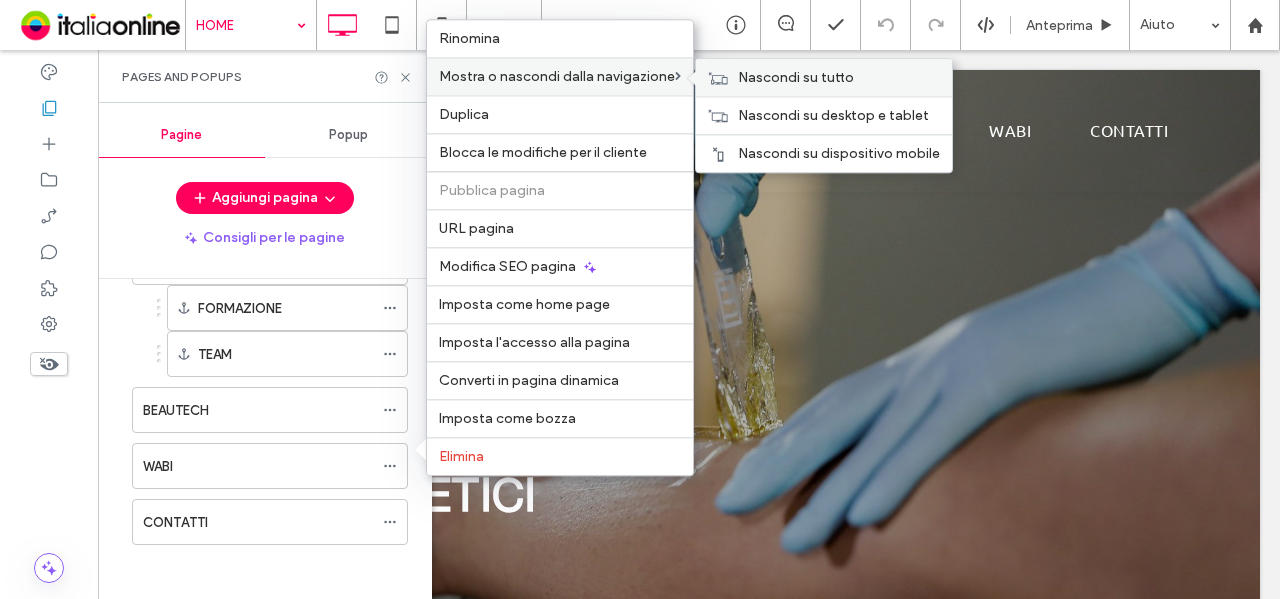 click on "Nascondi su tutto" at bounding box center (796, 77) 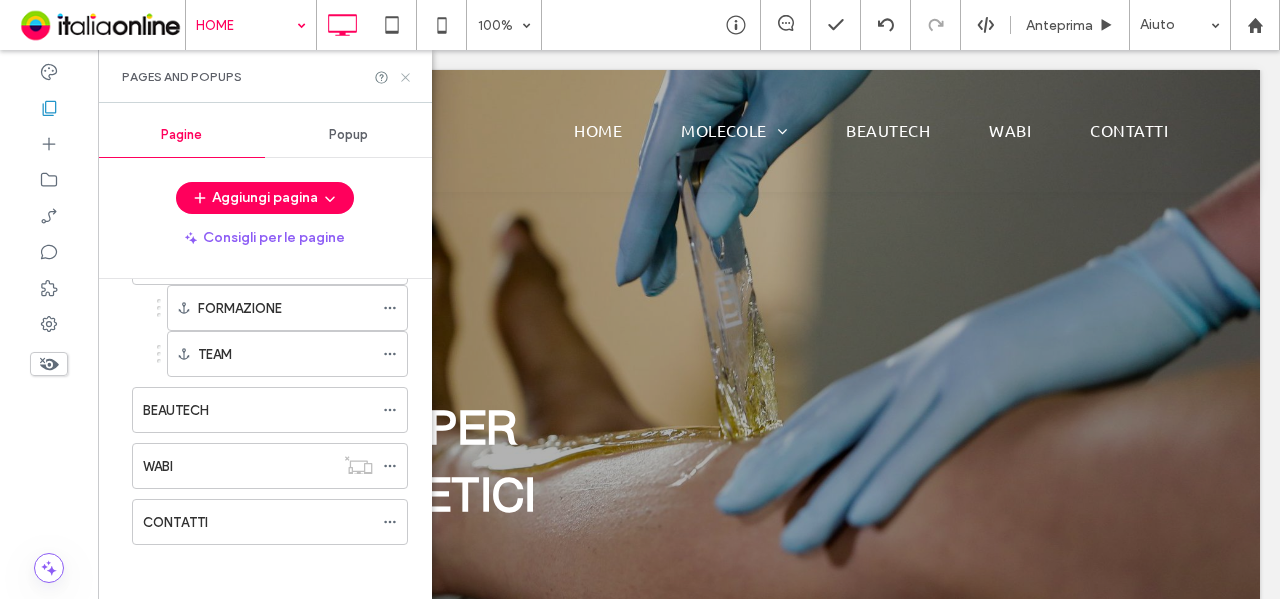 click 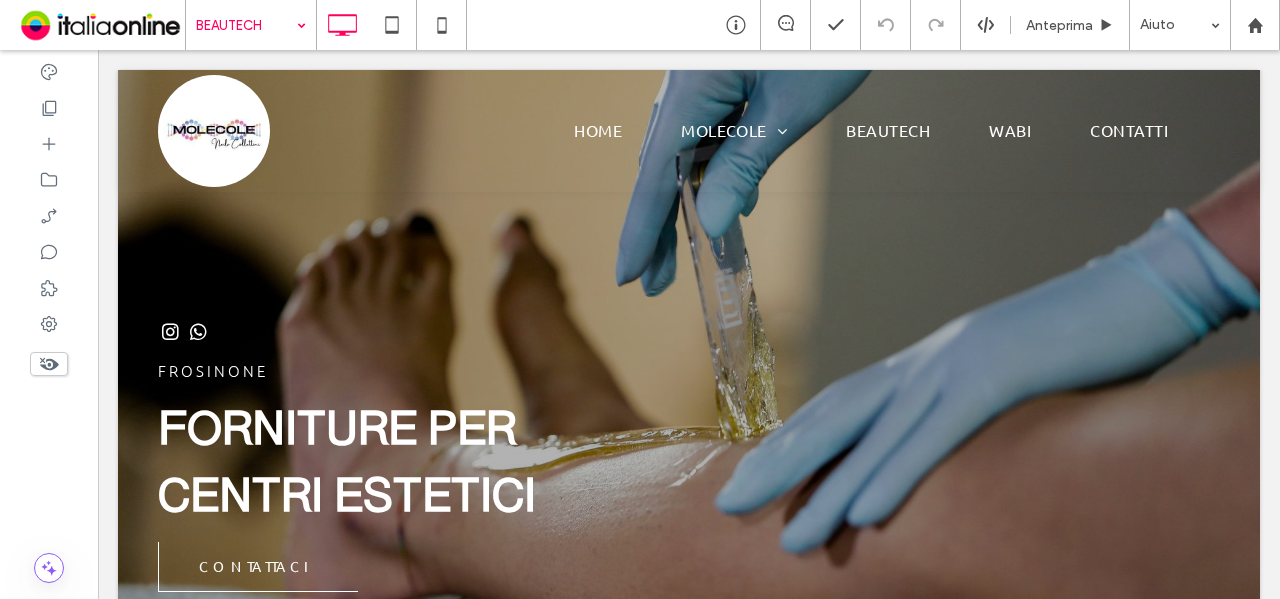 click at bounding box center [246, 25] 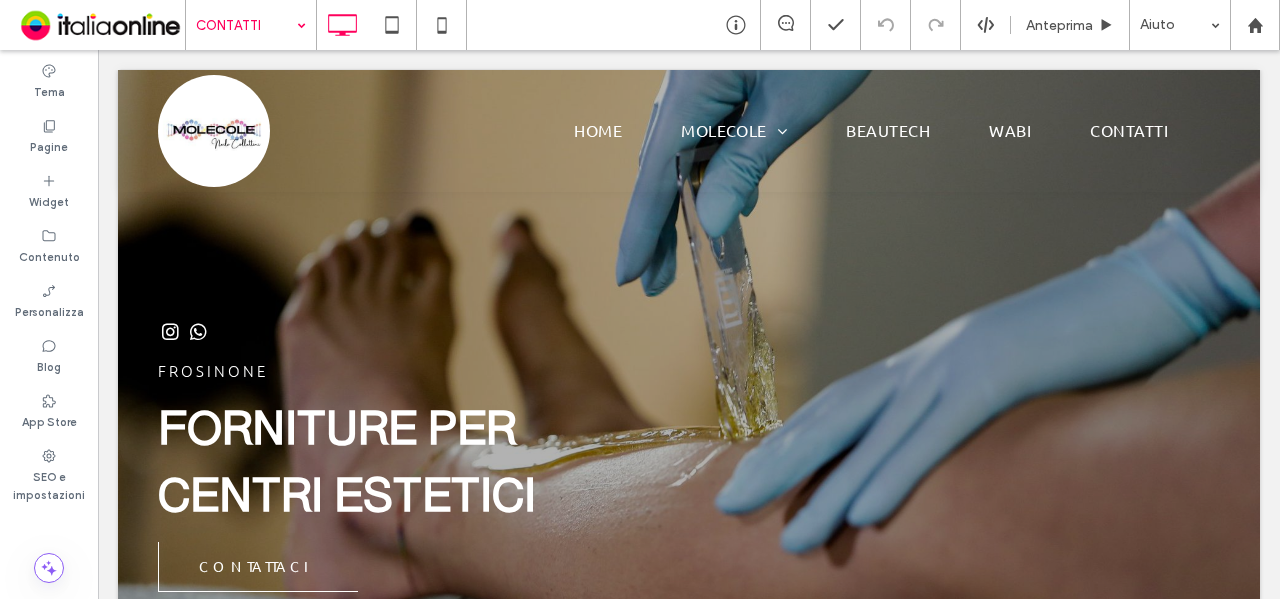 click at bounding box center [246, 25] 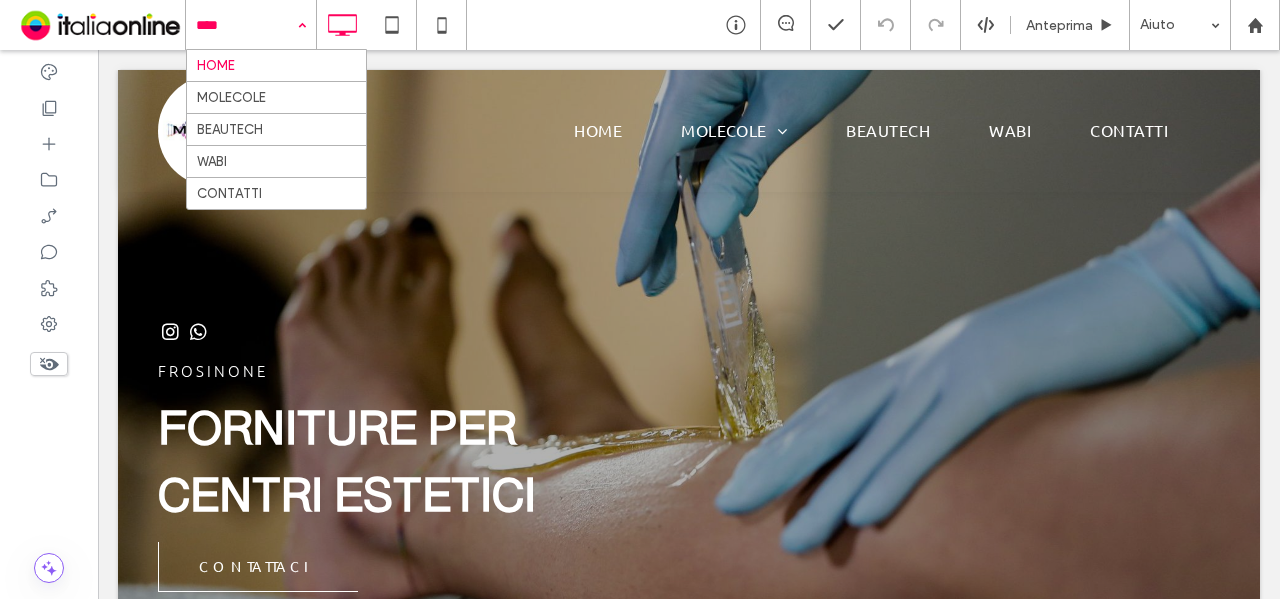 click at bounding box center (246, 25) 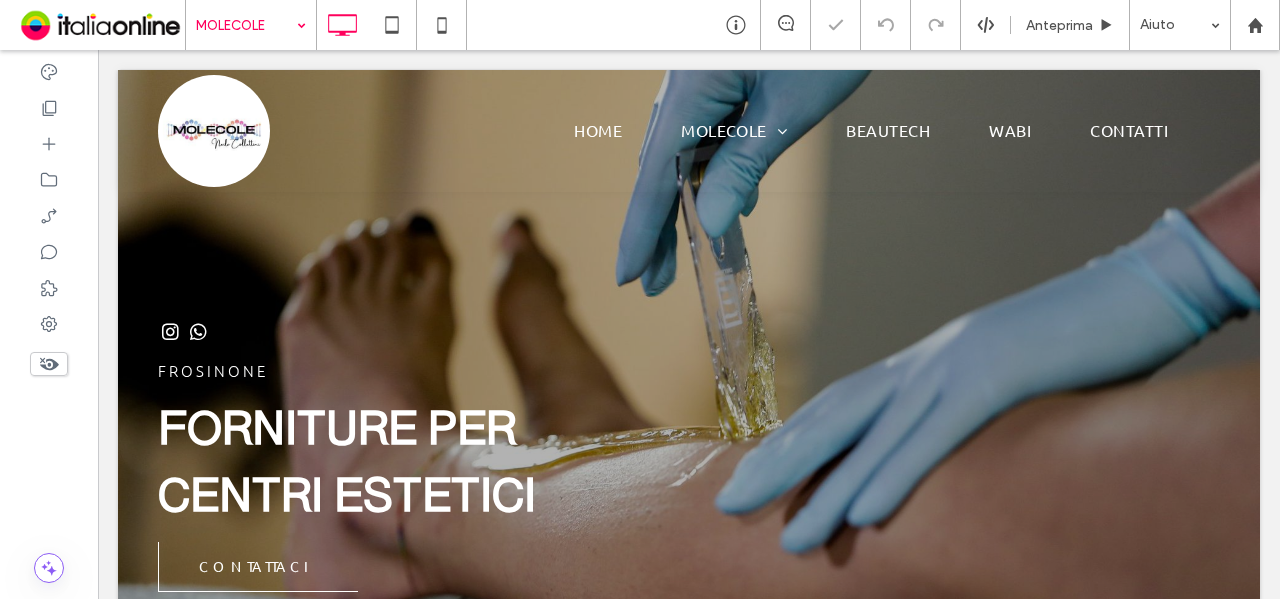 drag, startPoint x: 278, startPoint y: 26, endPoint x: 275, endPoint y: 40, distance: 14.3178215 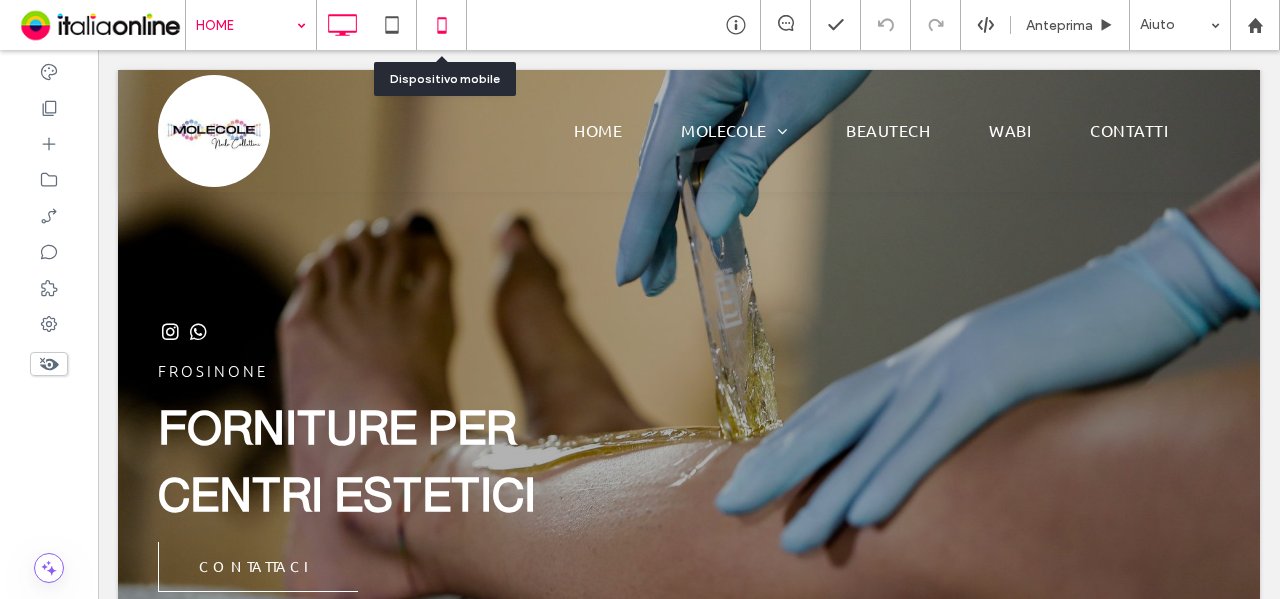 click 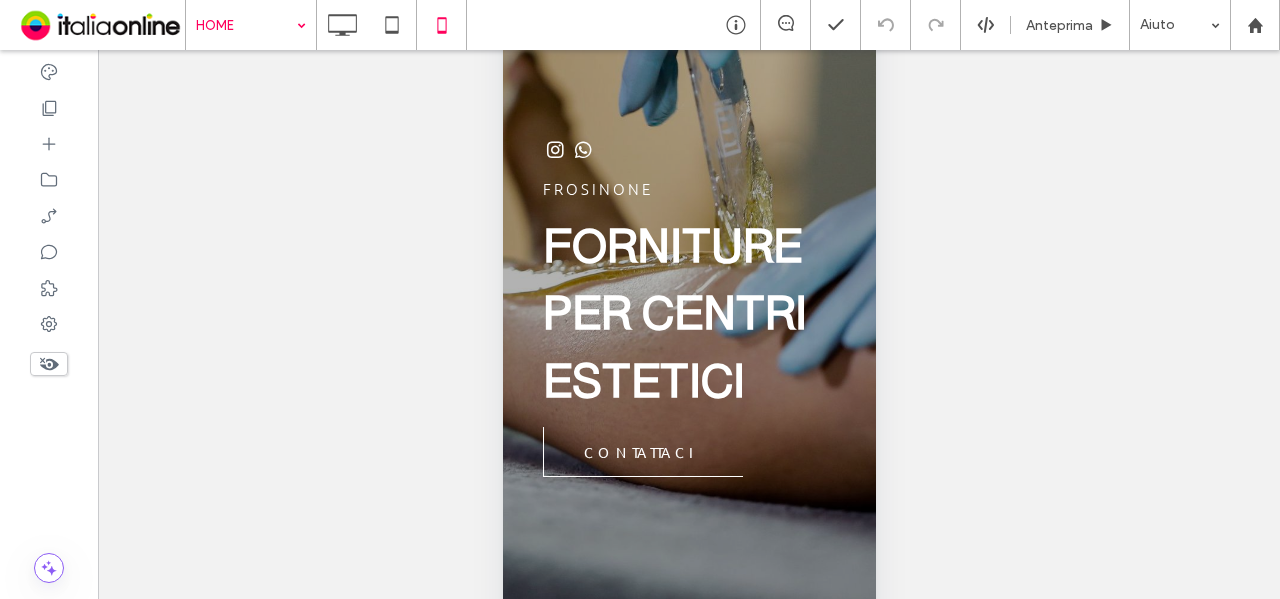 scroll, scrollTop: 228, scrollLeft: 0, axis: vertical 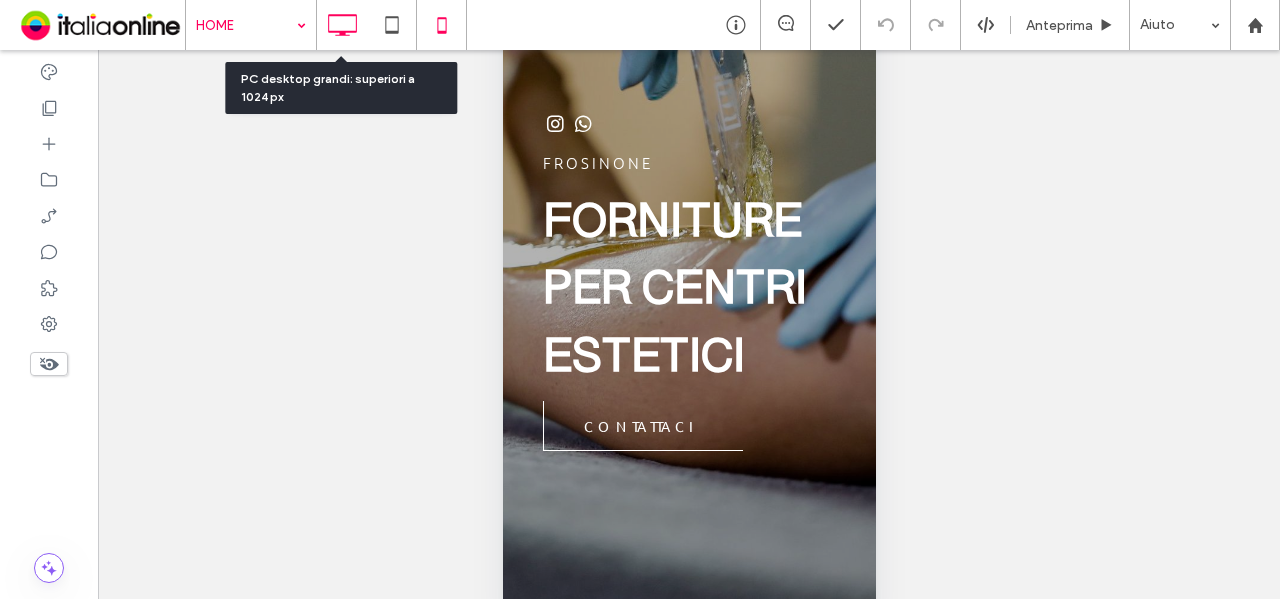 click 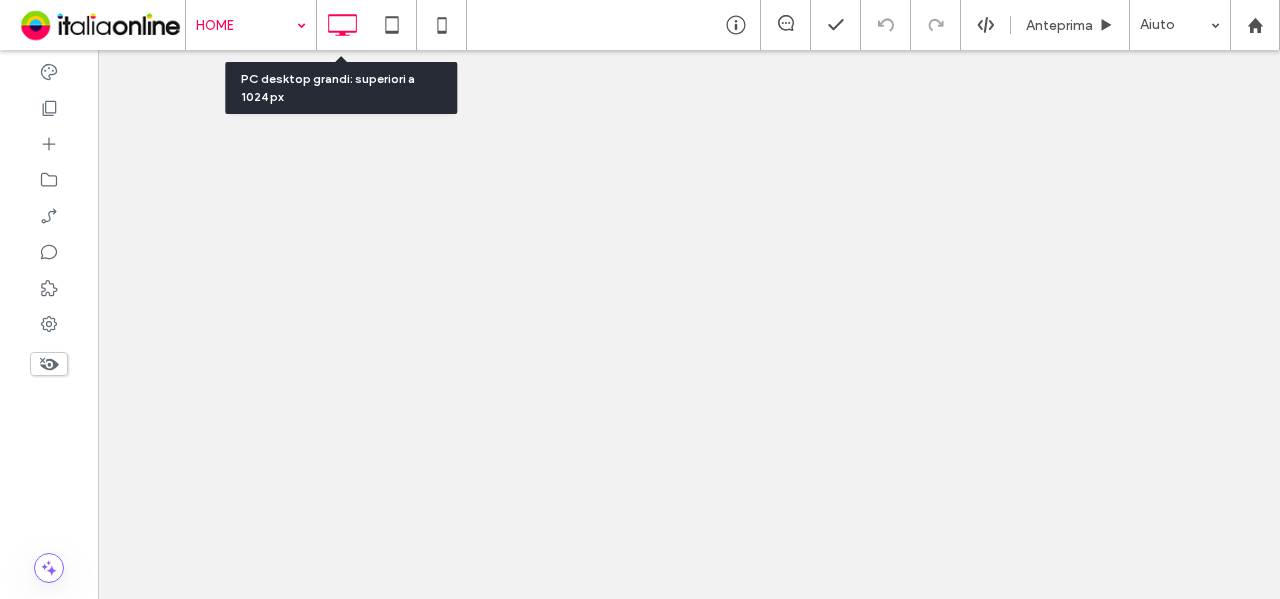 scroll, scrollTop: 0, scrollLeft: 0, axis: both 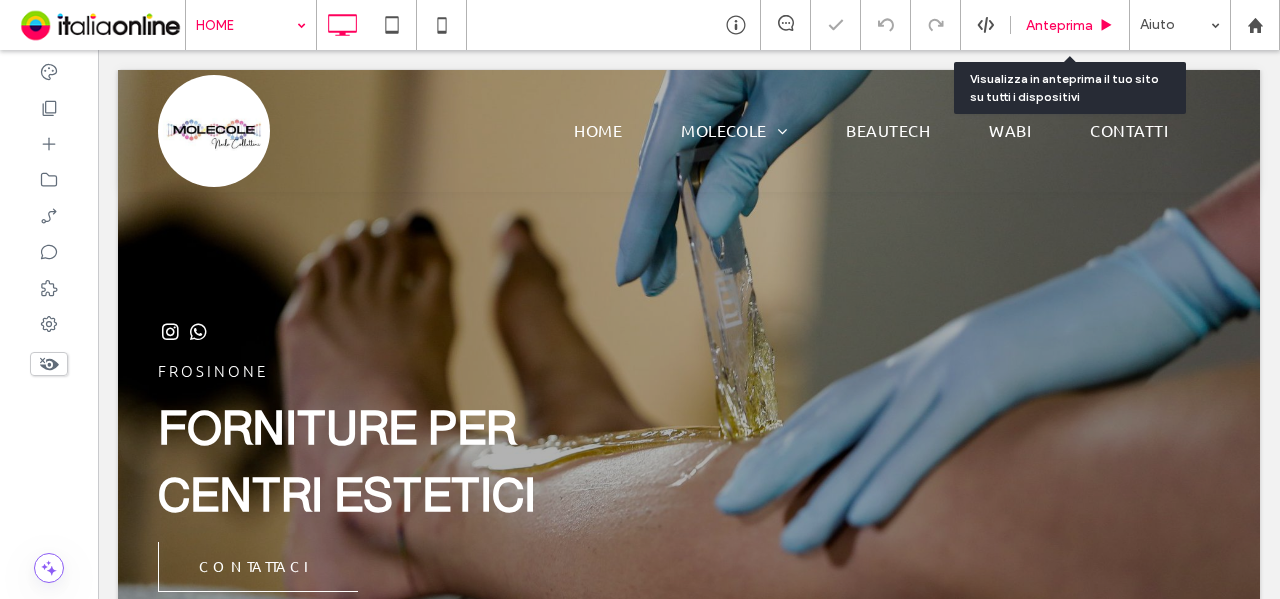click on "Anteprima" at bounding box center (1059, 25) 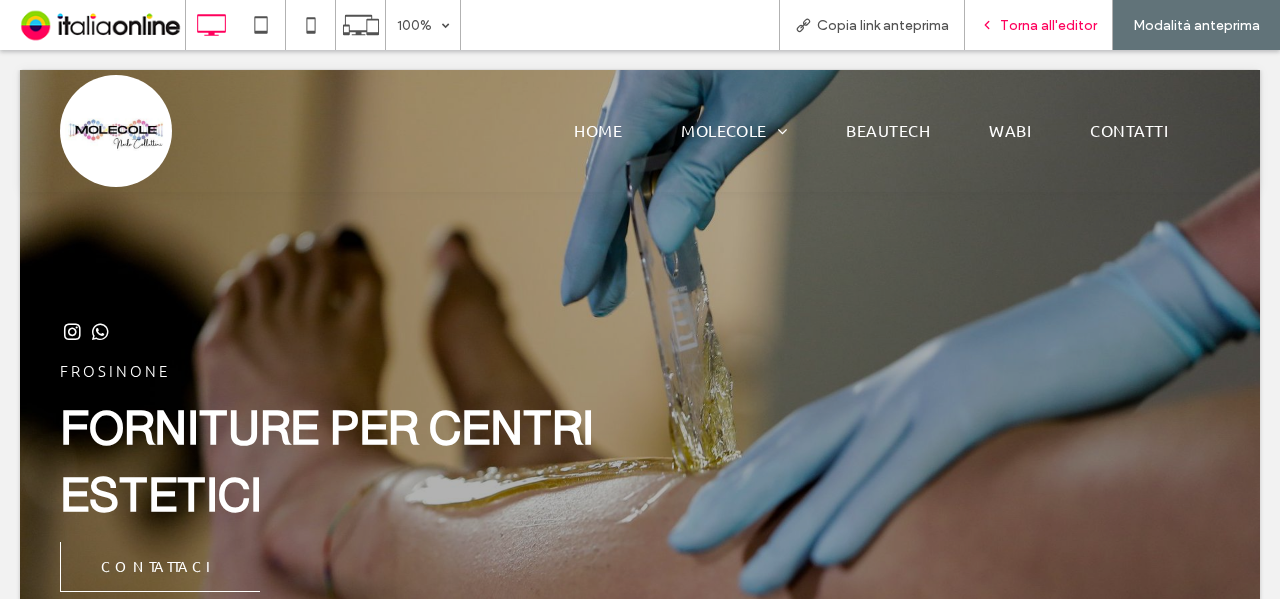 click on "Torna all'editor" at bounding box center [1039, 25] 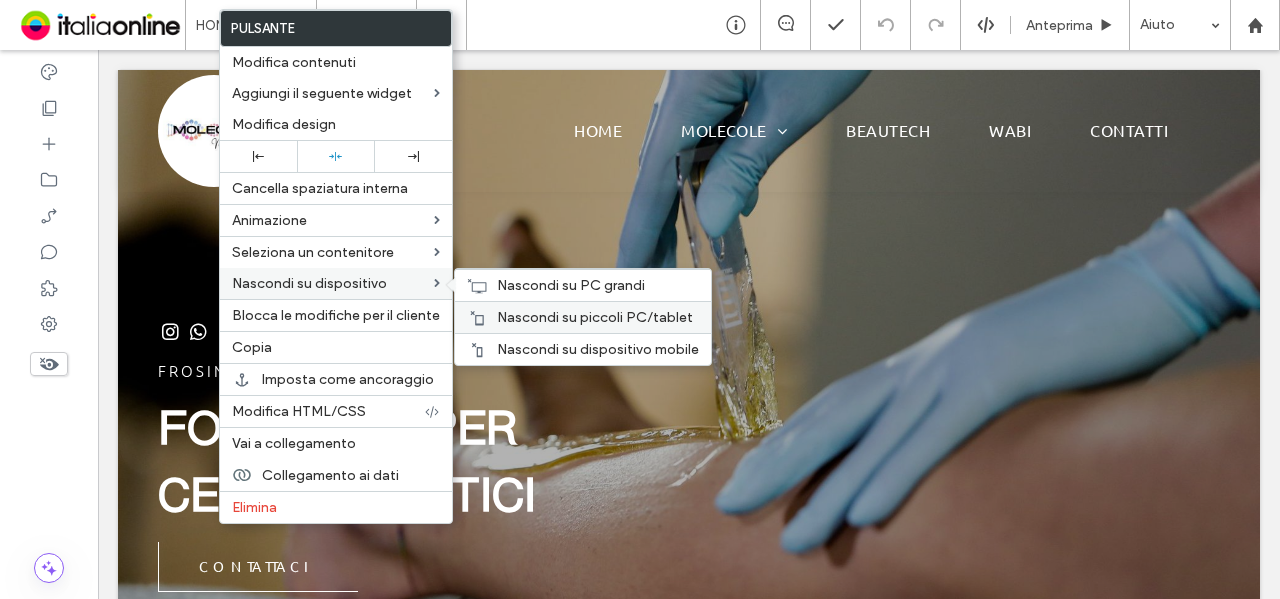 drag, startPoint x: 523, startPoint y: 338, endPoint x: 526, endPoint y: 320, distance: 18.248287 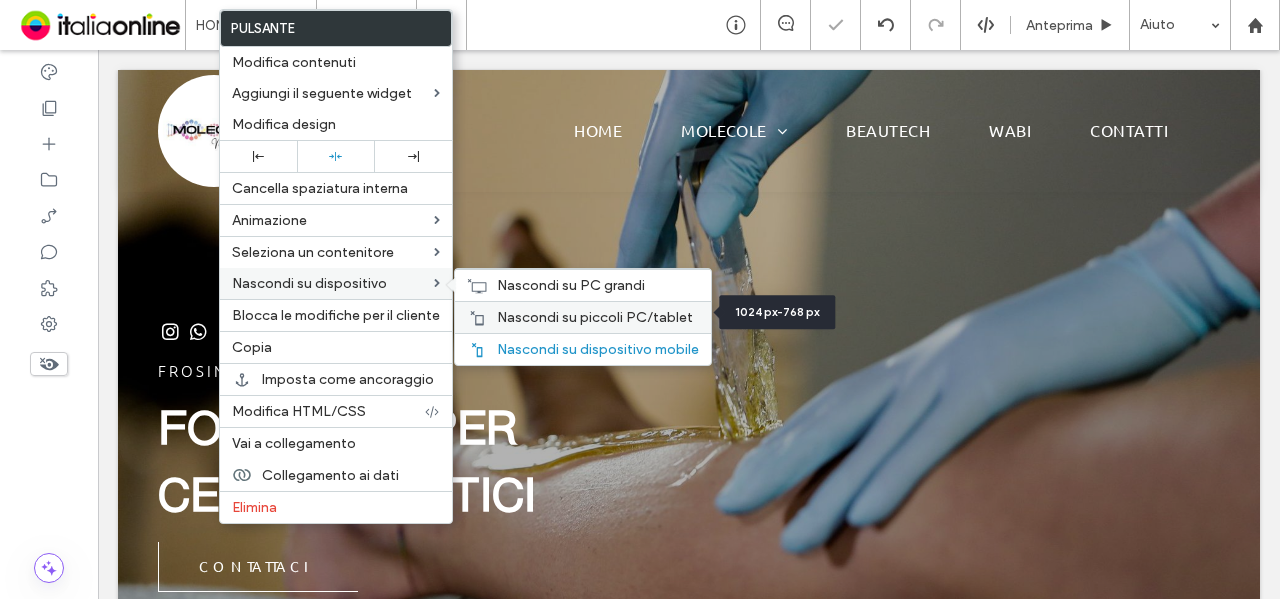 click on "Nascondi su piccoli PC/tablet" at bounding box center (595, 317) 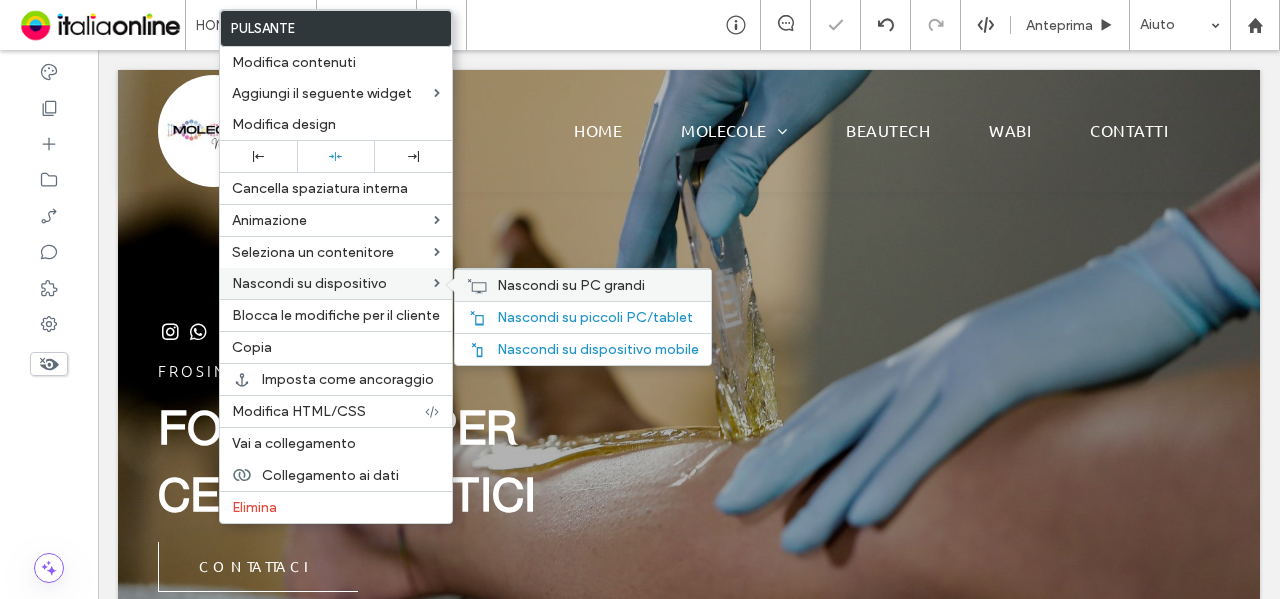click on "Nascondi su PC grandi" at bounding box center (571, 285) 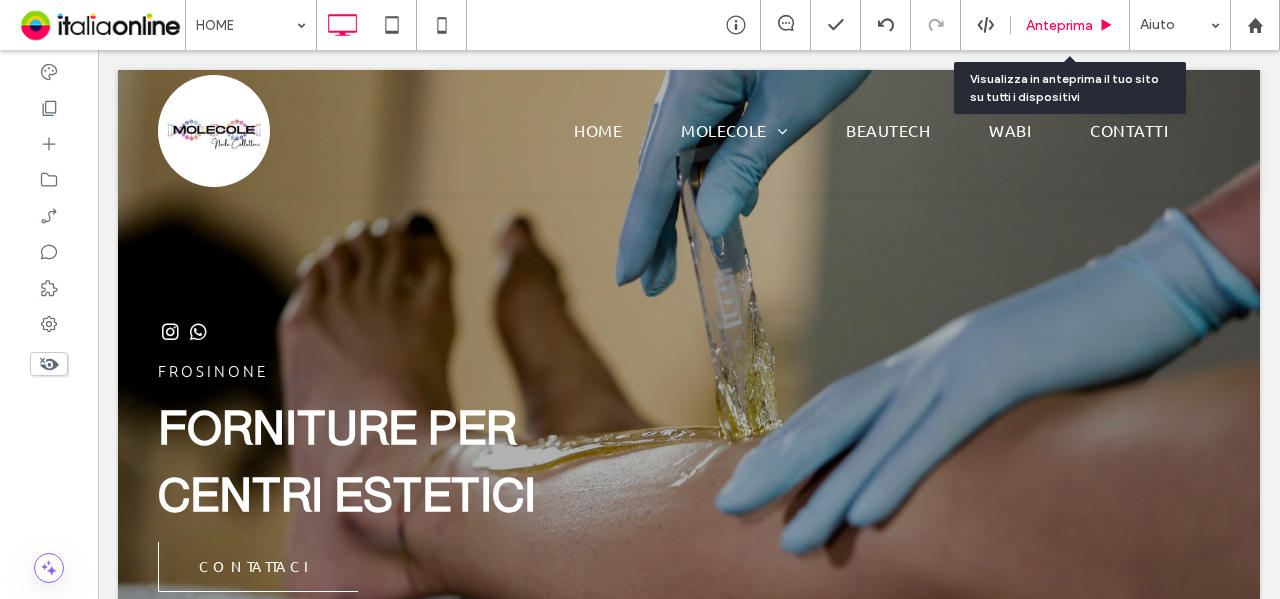 click on "Anteprima" at bounding box center [1059, 25] 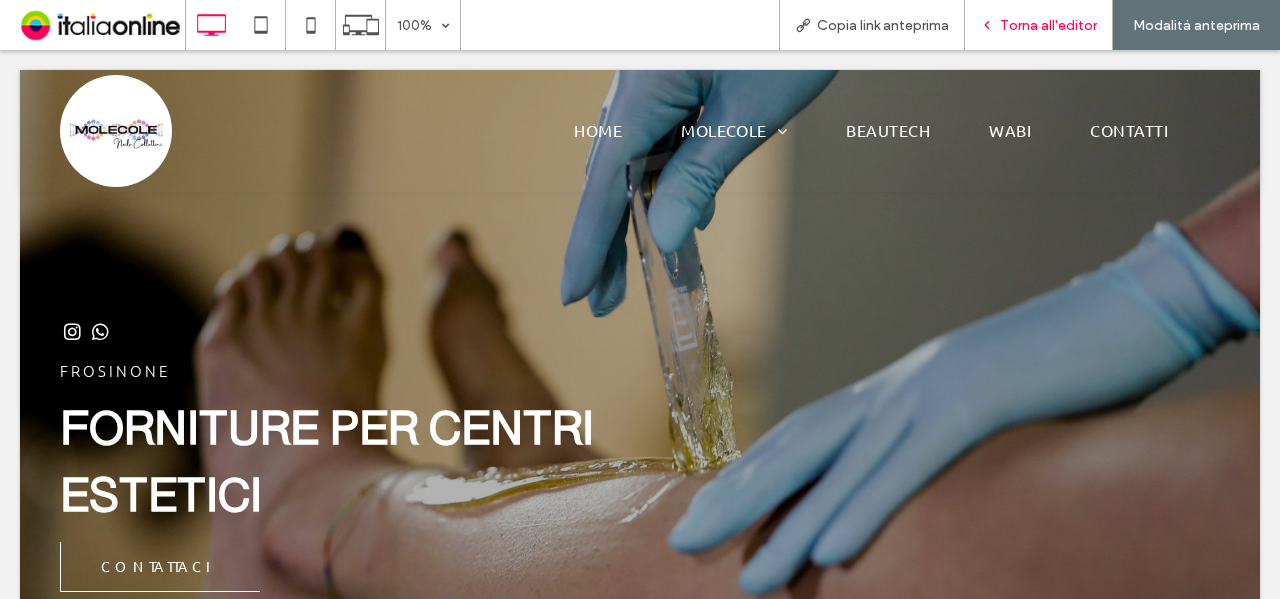 click on "Torna all'editor" at bounding box center [1048, 25] 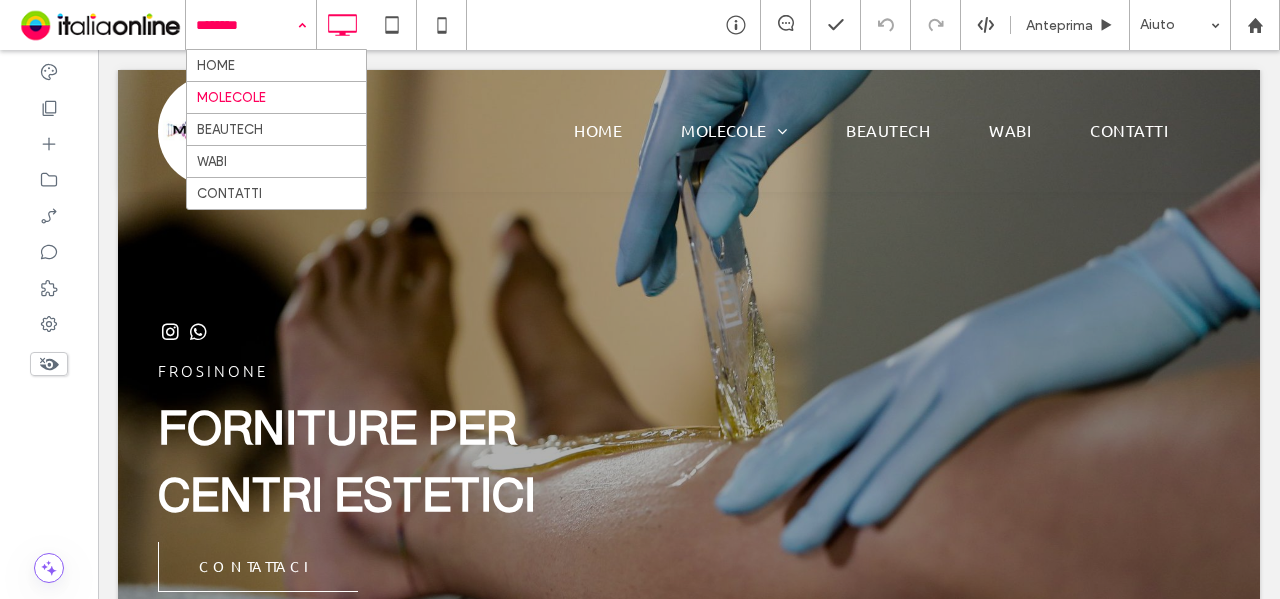 click at bounding box center (246, 25) 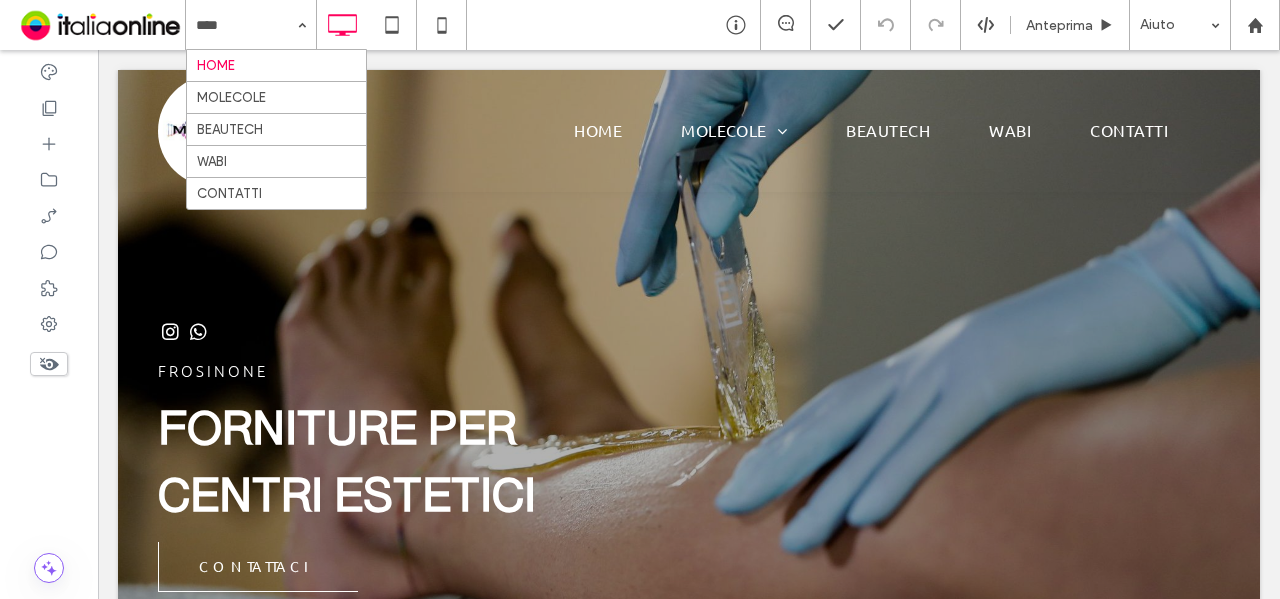 drag, startPoint x: 267, startPoint y: 97, endPoint x: 326, endPoint y: 123, distance: 64.4748 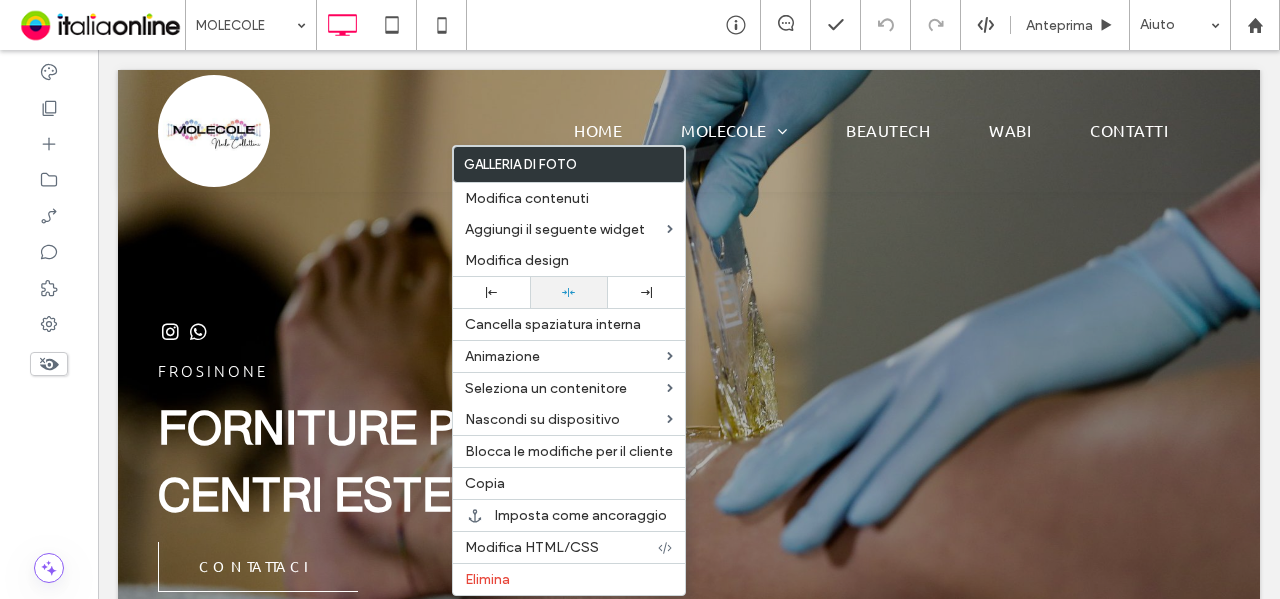 click at bounding box center (568, 292) 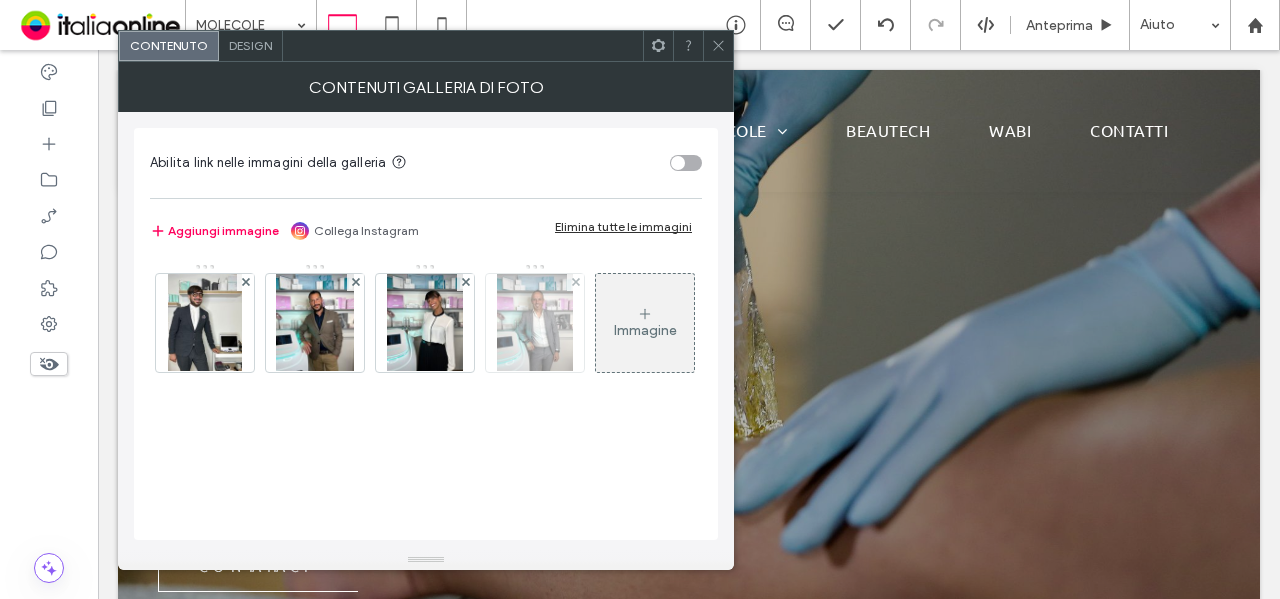 click at bounding box center (535, 323) 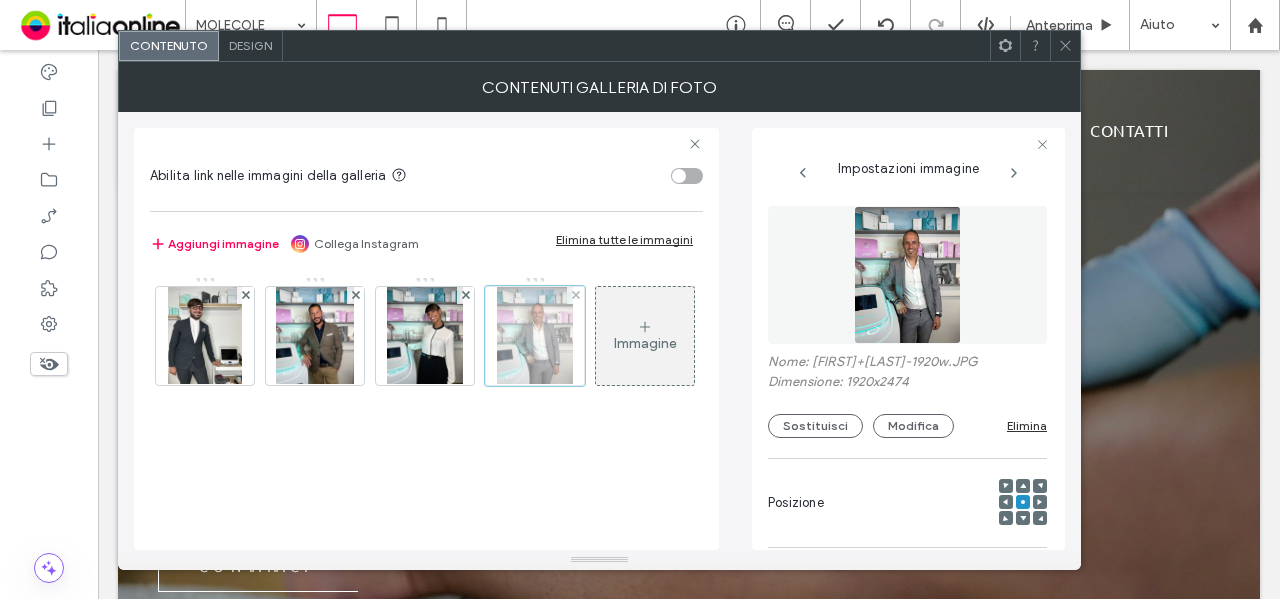 scroll, scrollTop: 0, scrollLeft: 90, axis: horizontal 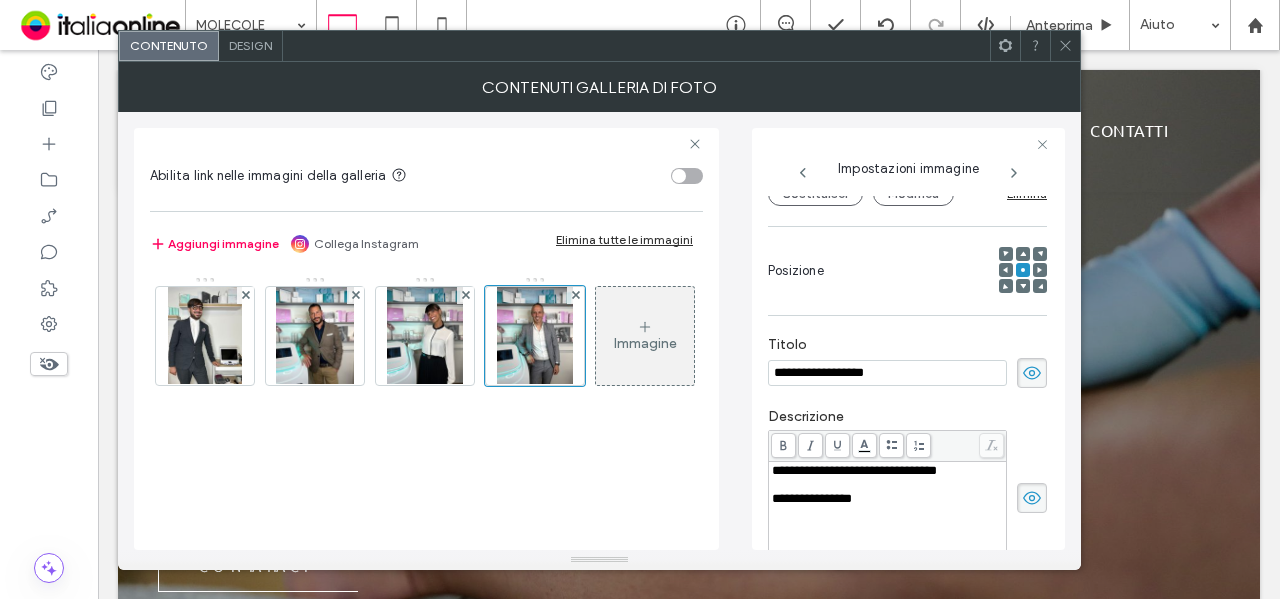 click on "Immagine" at bounding box center (645, 336) 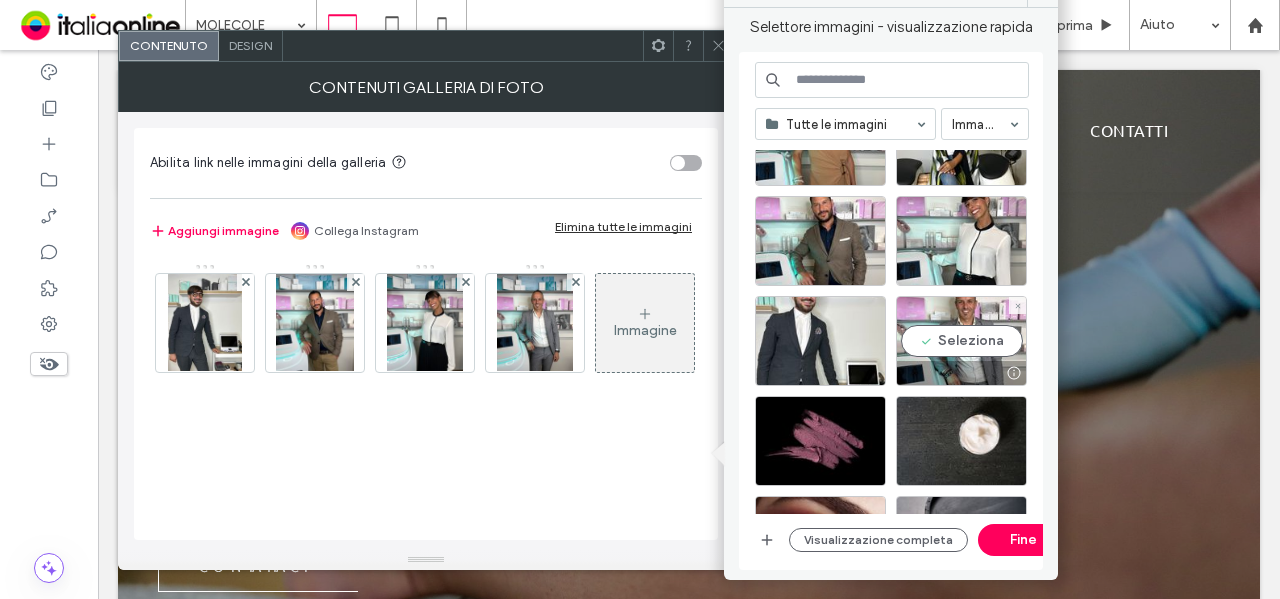 scroll, scrollTop: 2584, scrollLeft: 0, axis: vertical 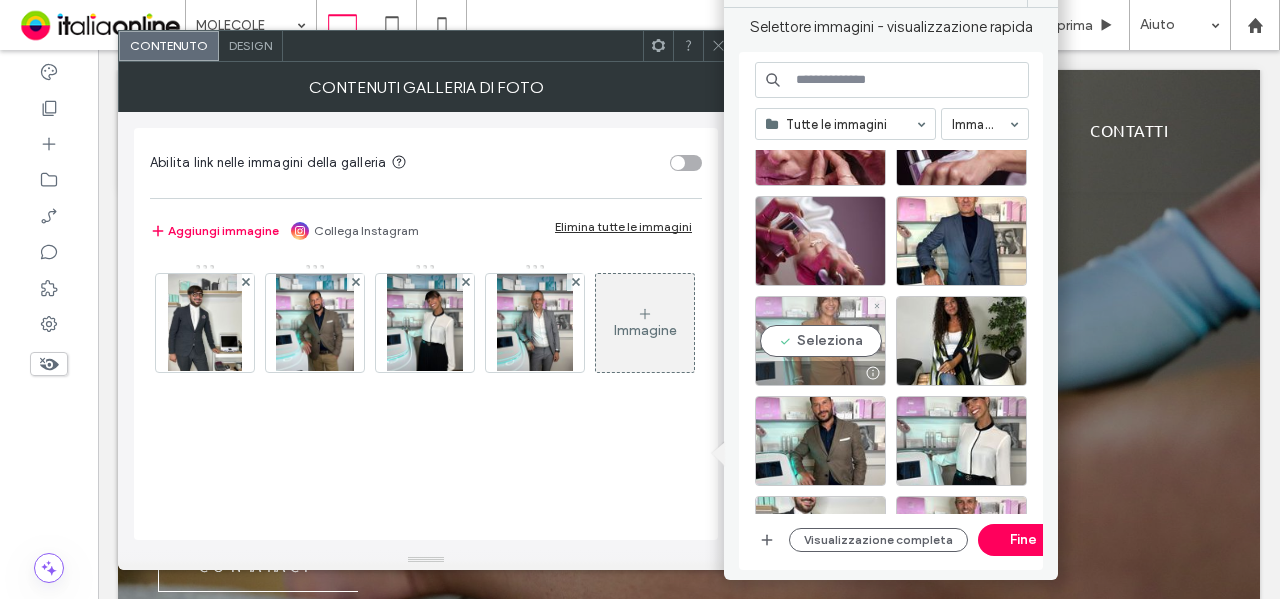 click on "Seleziona" at bounding box center (820, 341) 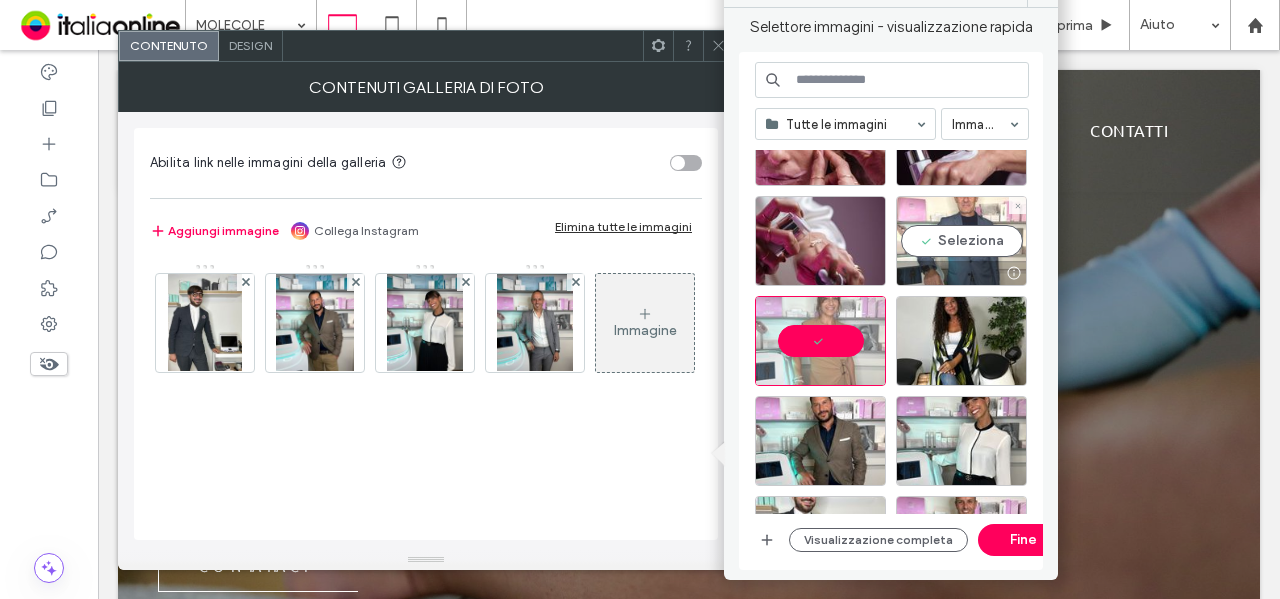 click on "Seleziona" at bounding box center (961, 241) 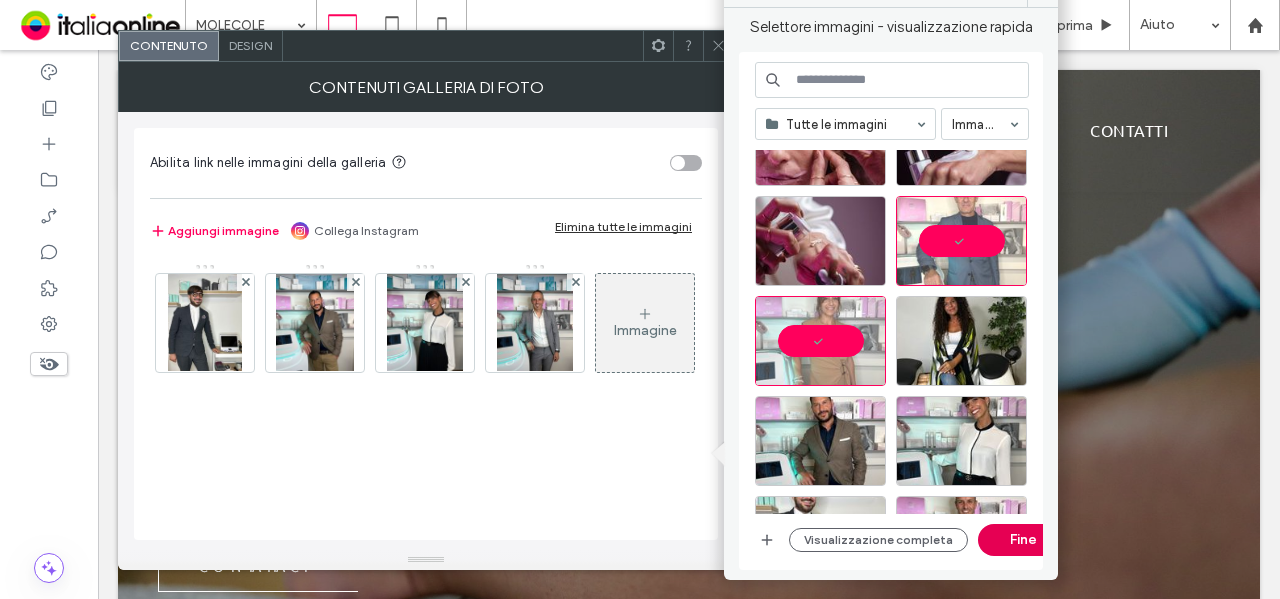 click on "Fine" at bounding box center [1023, 540] 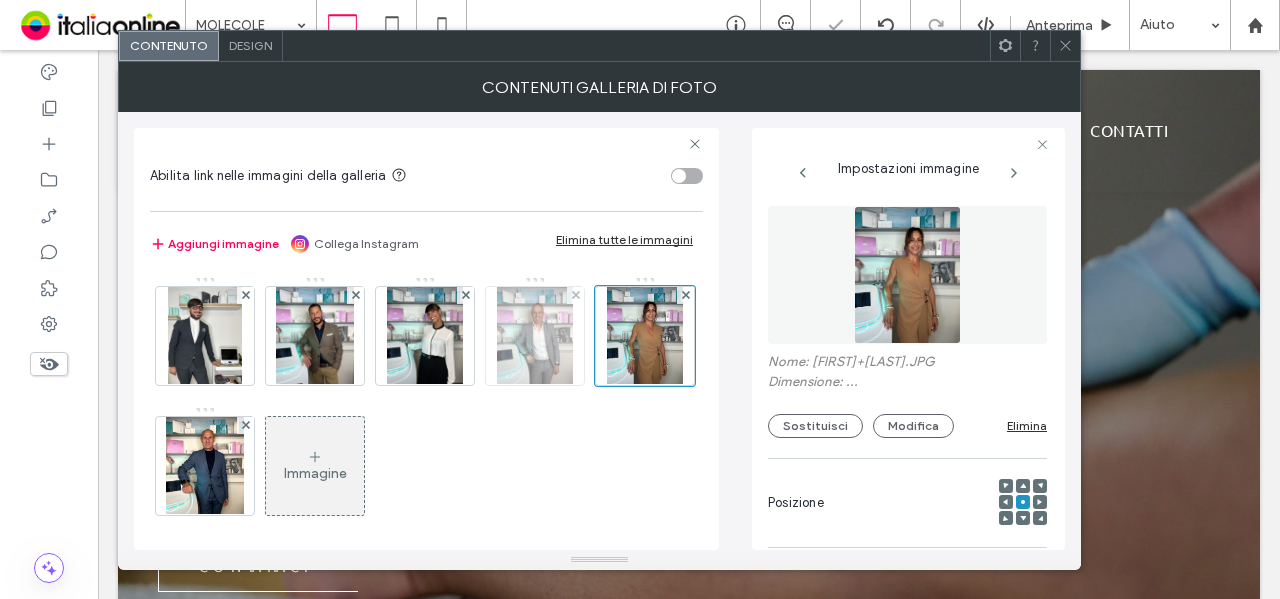 click at bounding box center [535, 336] 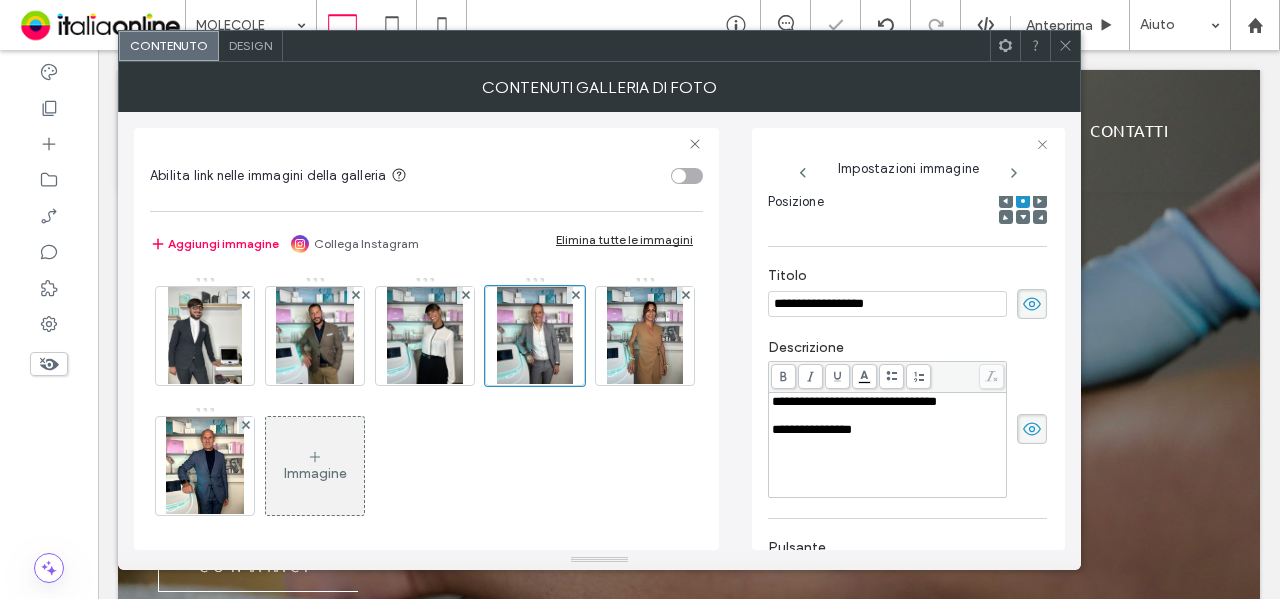 scroll, scrollTop: 332, scrollLeft: 0, axis: vertical 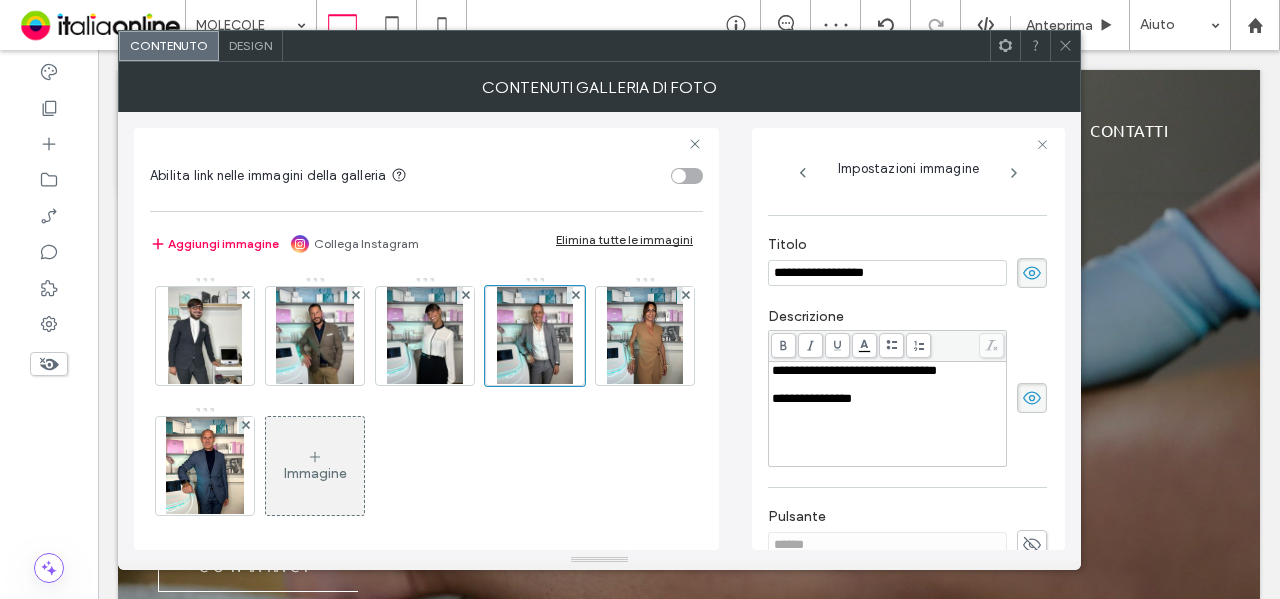 click on "**********" at bounding box center [854, 370] 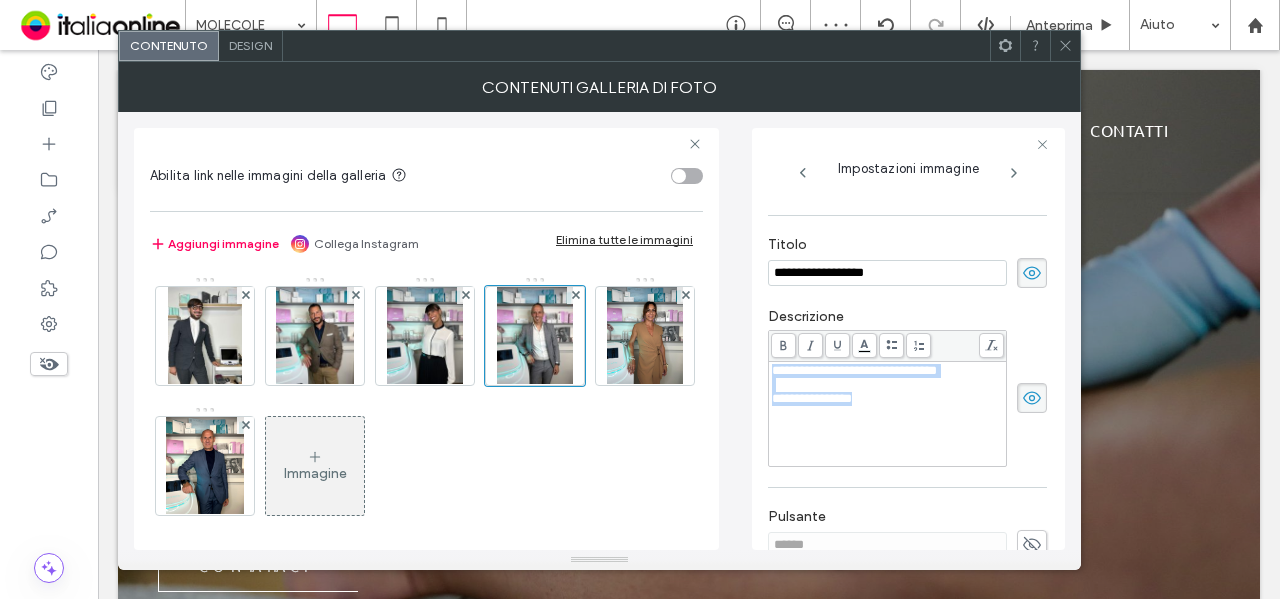 copy on "**********" 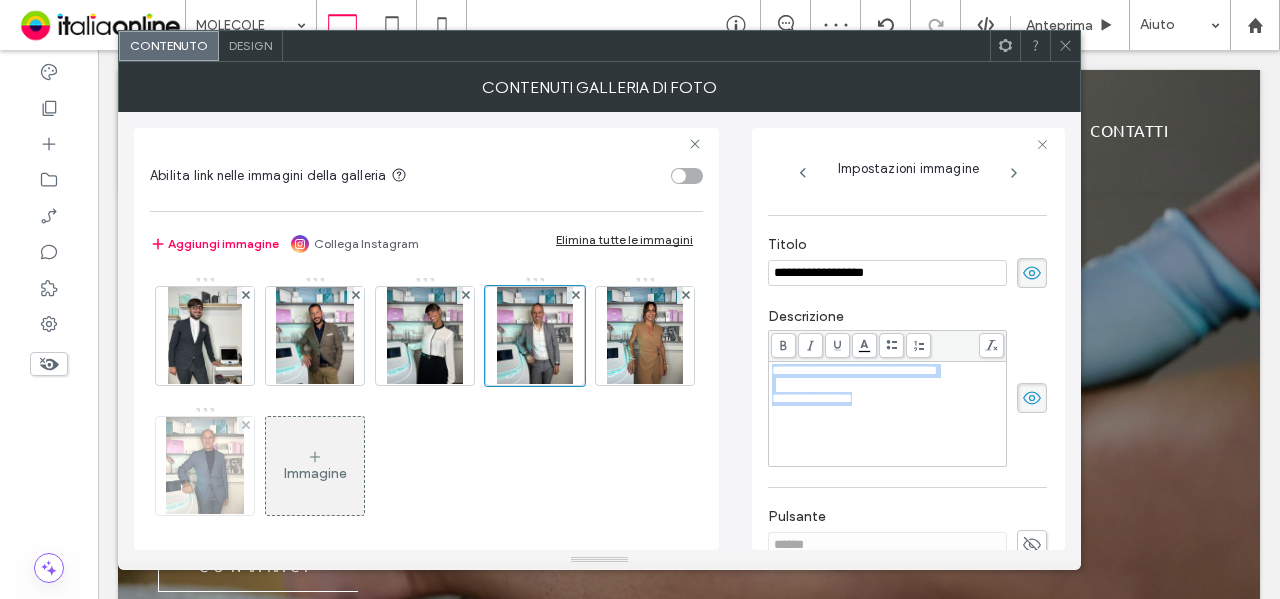 click at bounding box center (204, 466) 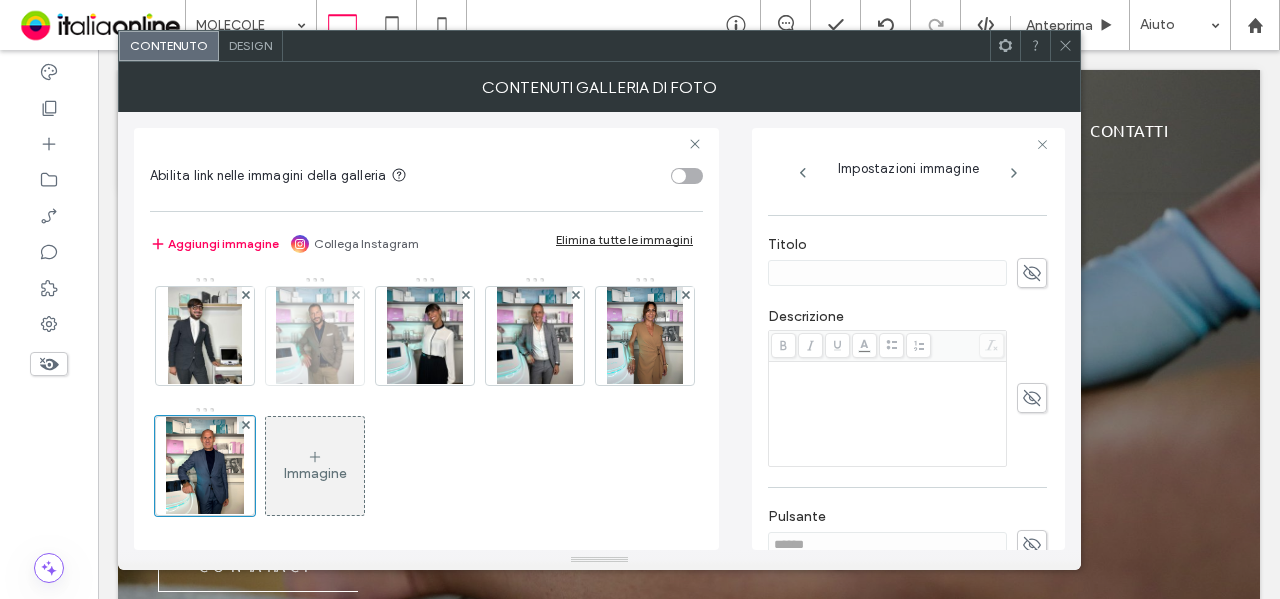 click at bounding box center (315, 336) 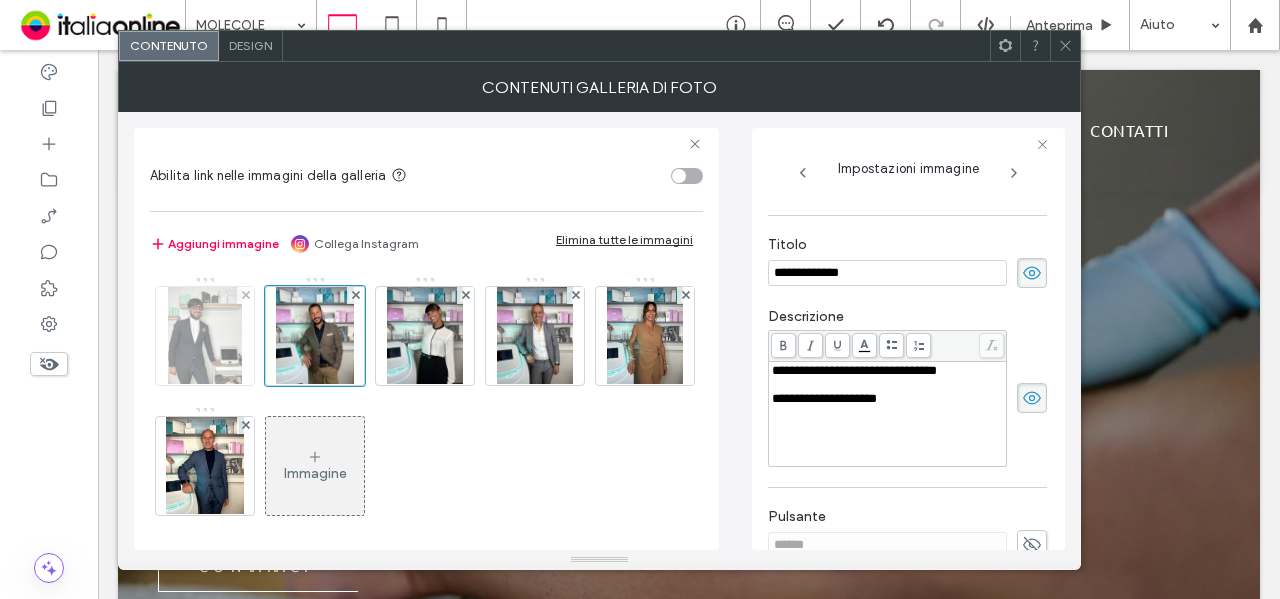 click at bounding box center [205, 336] 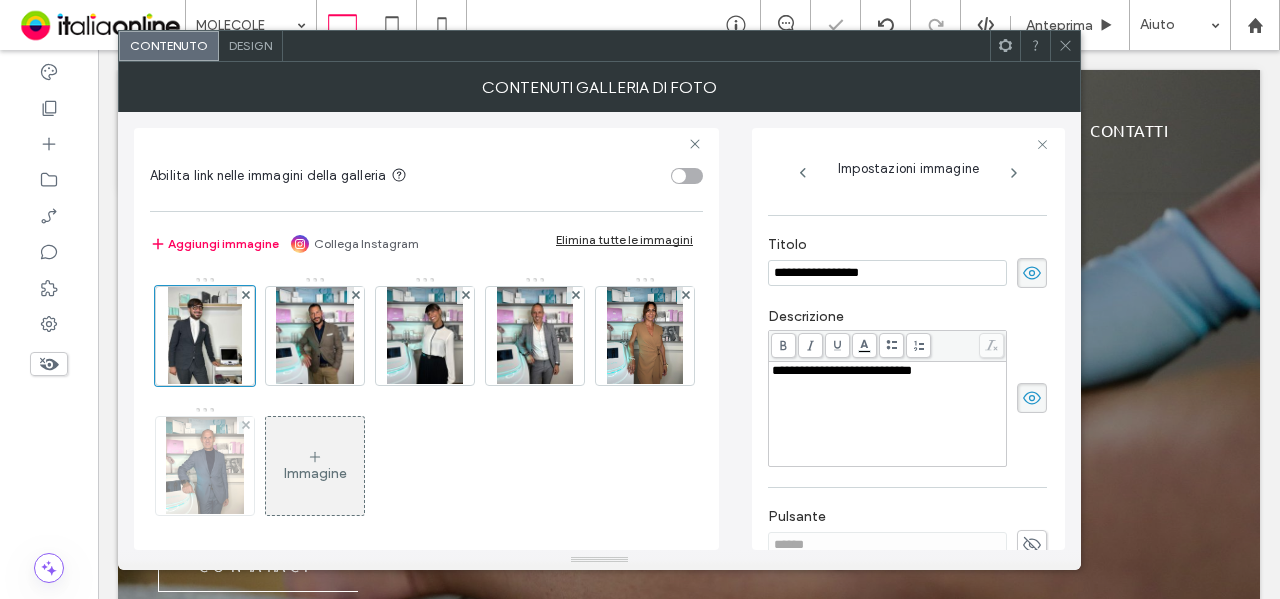 click at bounding box center [204, 466] 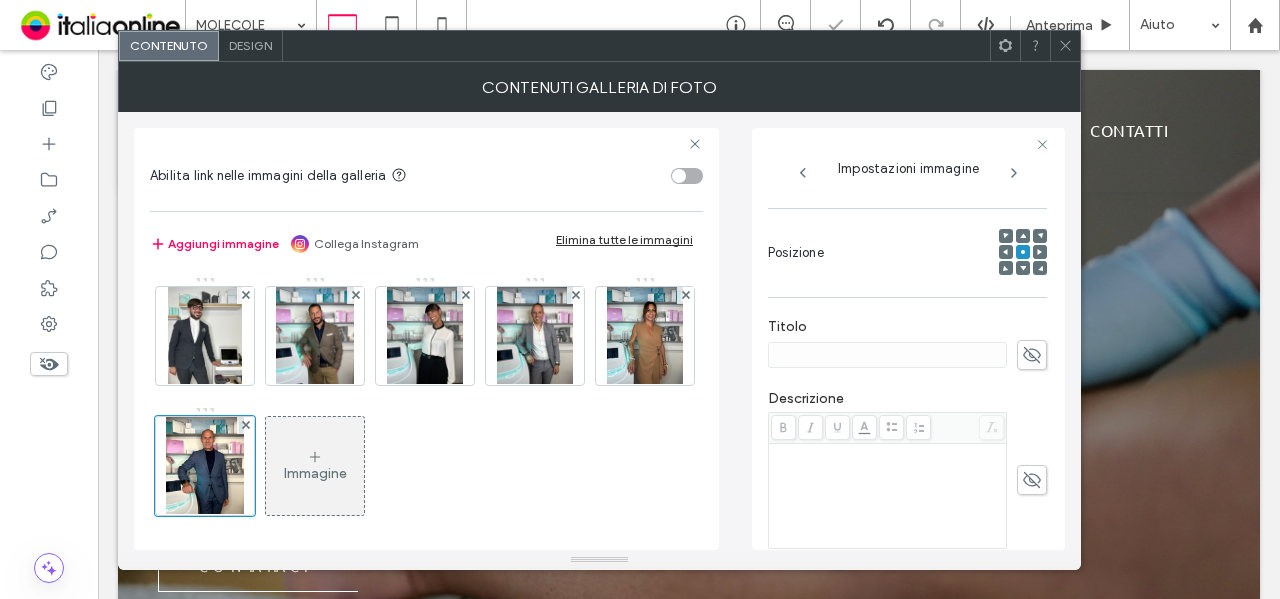 scroll, scrollTop: 332, scrollLeft: 0, axis: vertical 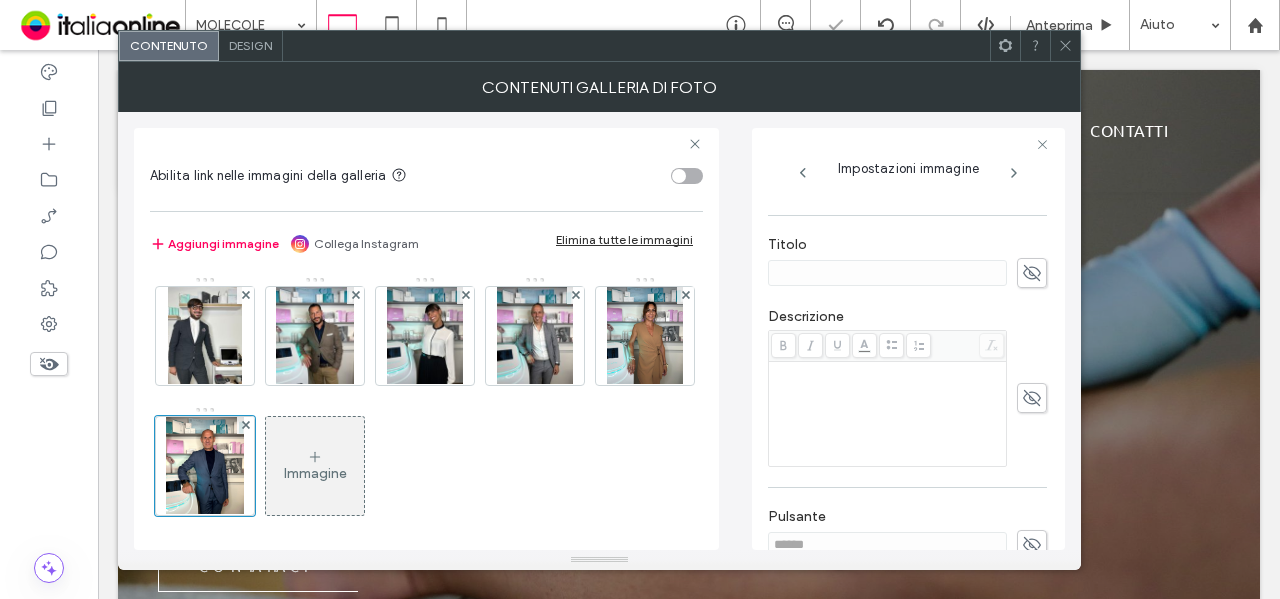 click at bounding box center [888, 414] 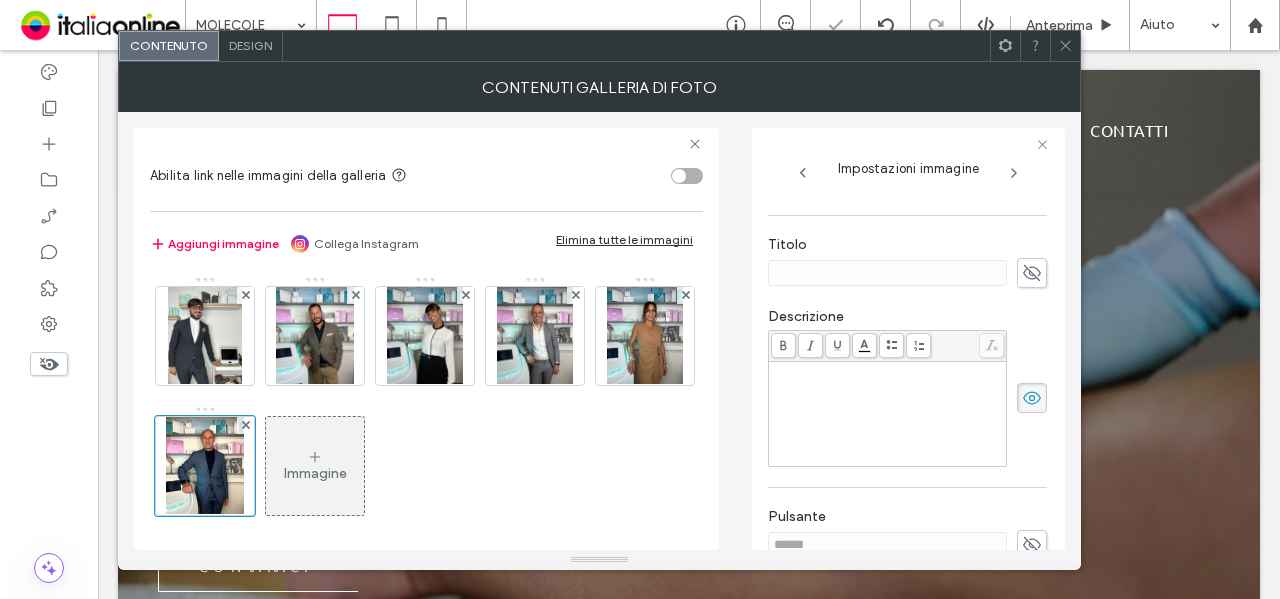 click at bounding box center (888, 414) 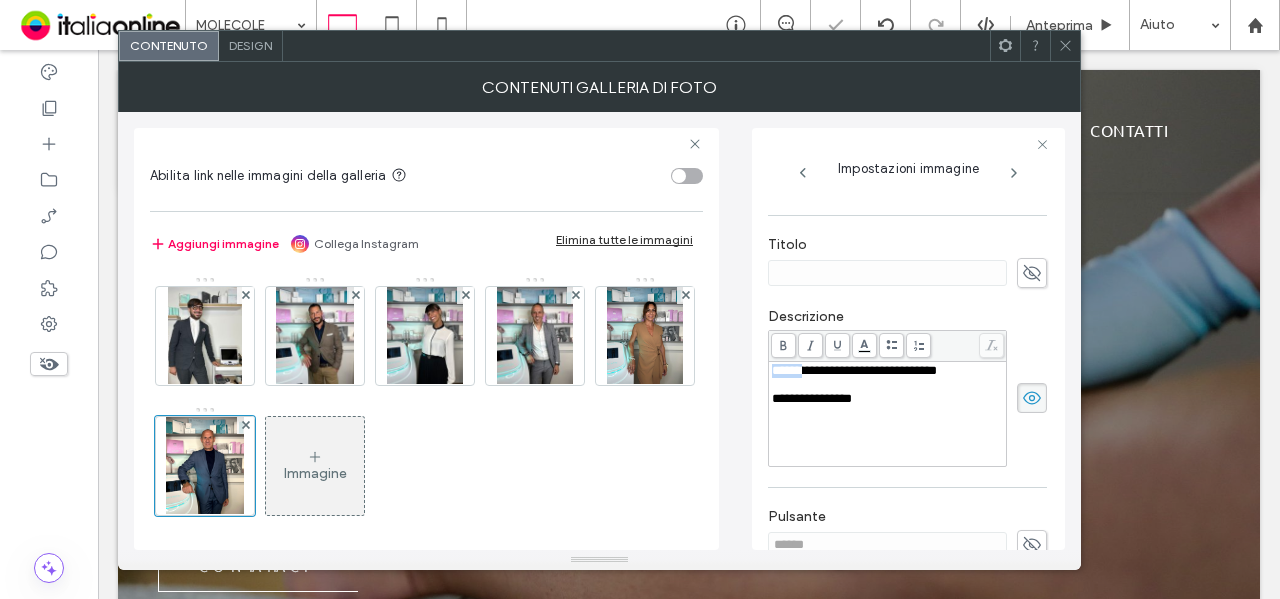 drag, startPoint x: 802, startPoint y: 372, endPoint x: 784, endPoint y: 385, distance: 22.203604 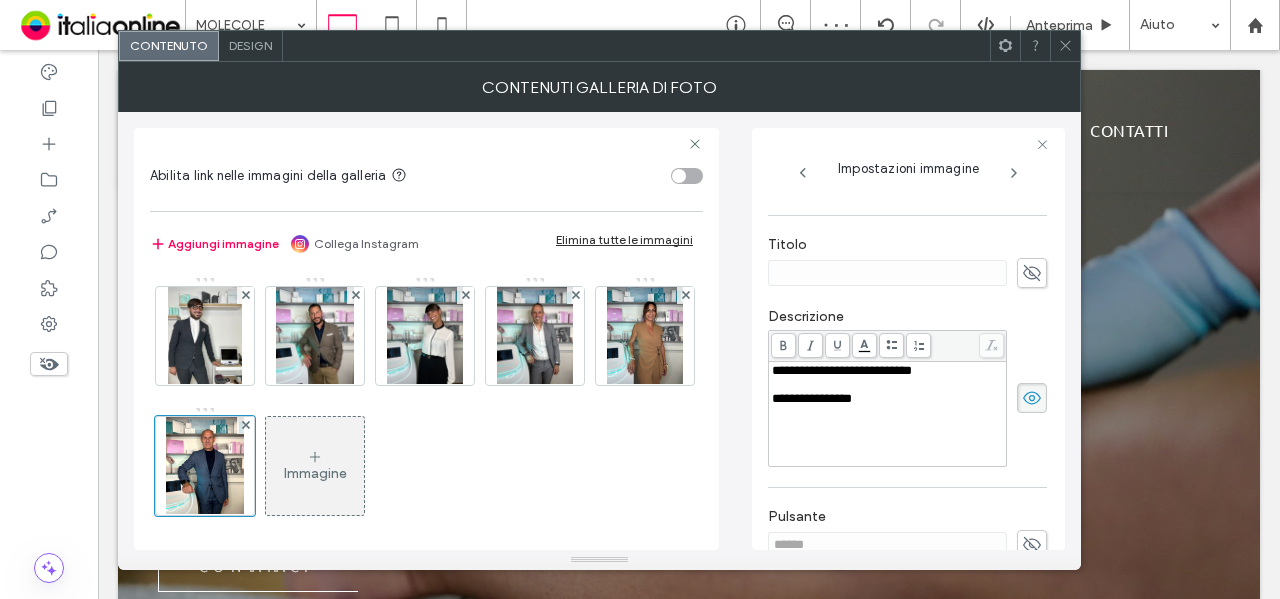 type 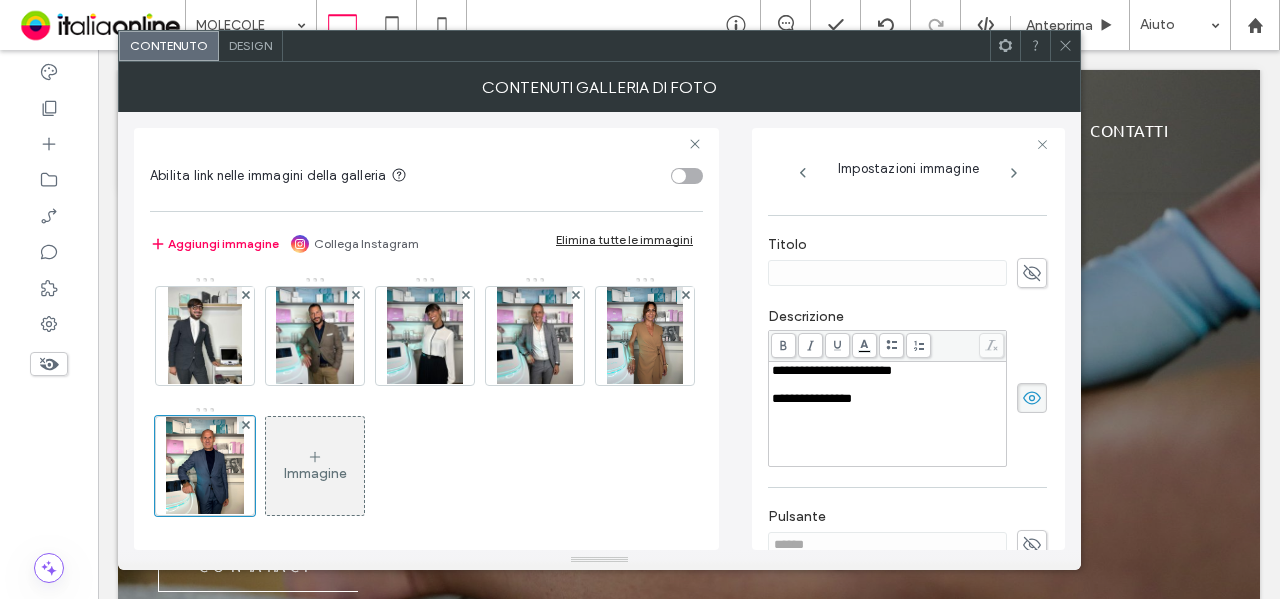 click 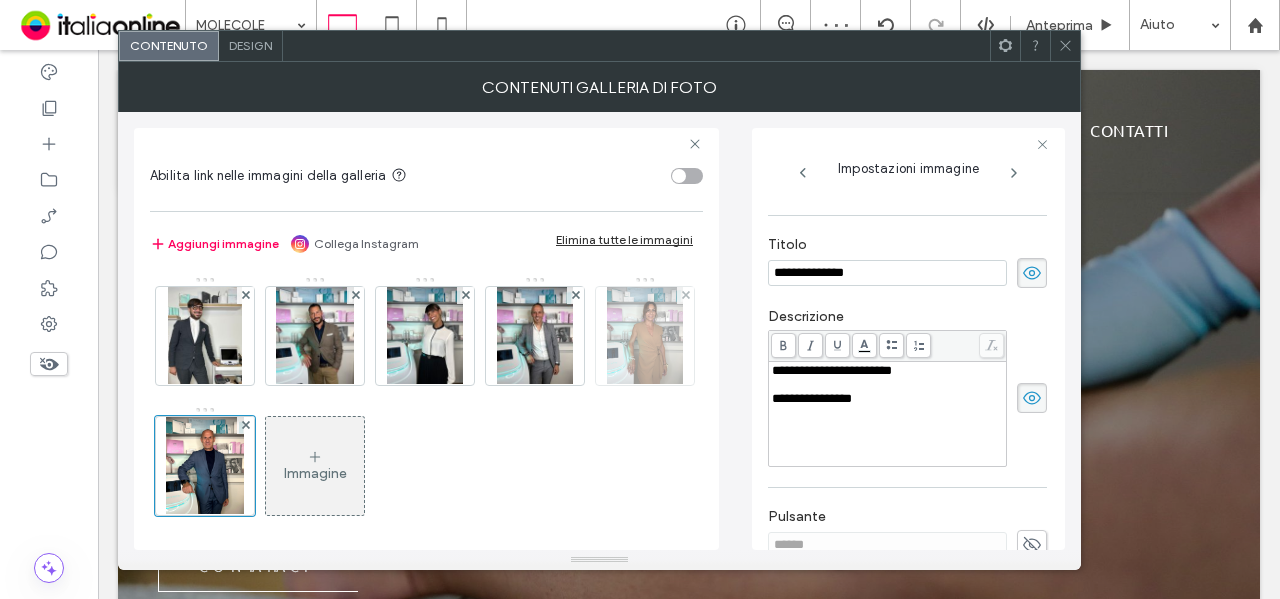 type on "**********" 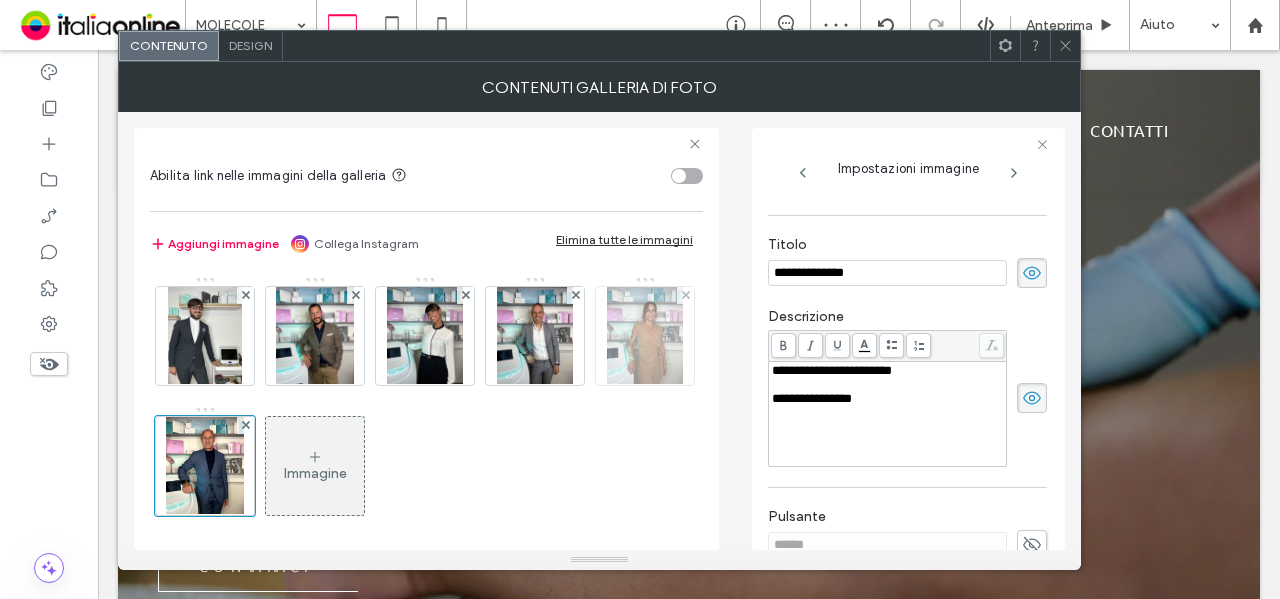 click at bounding box center (645, 336) 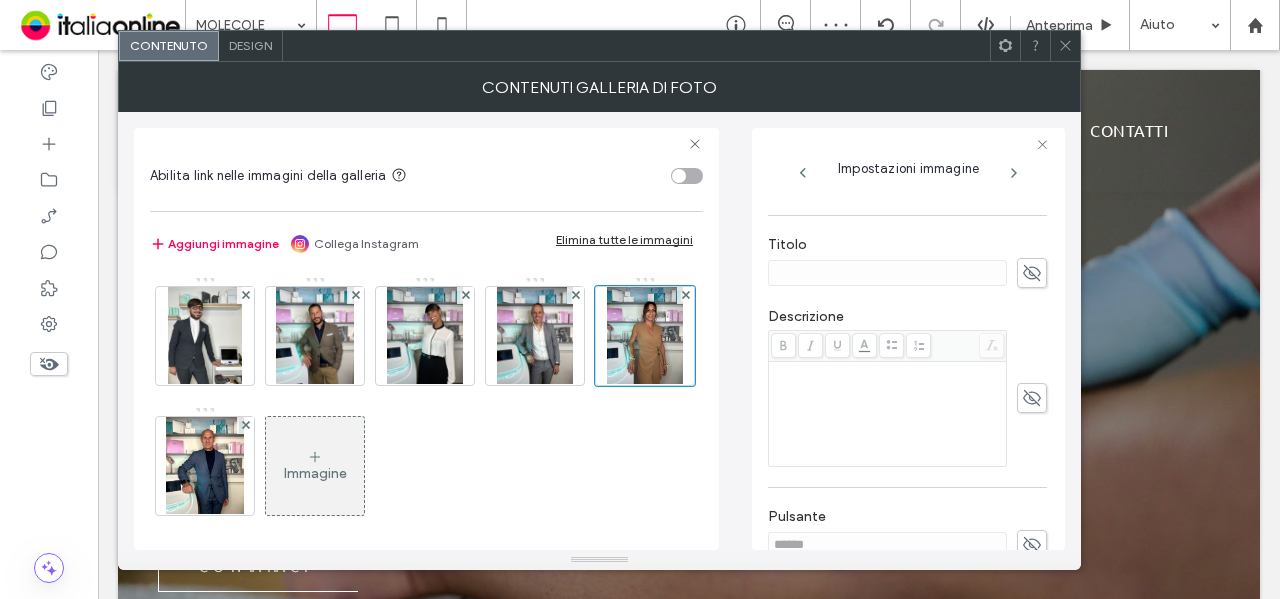 click 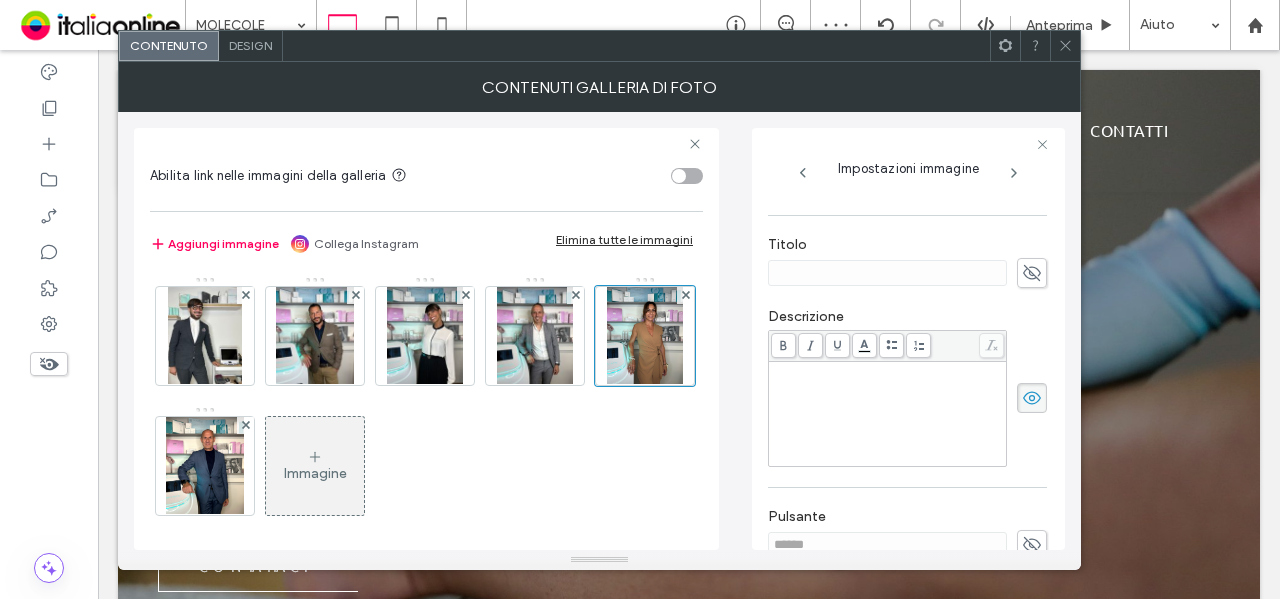 click at bounding box center (888, 414) 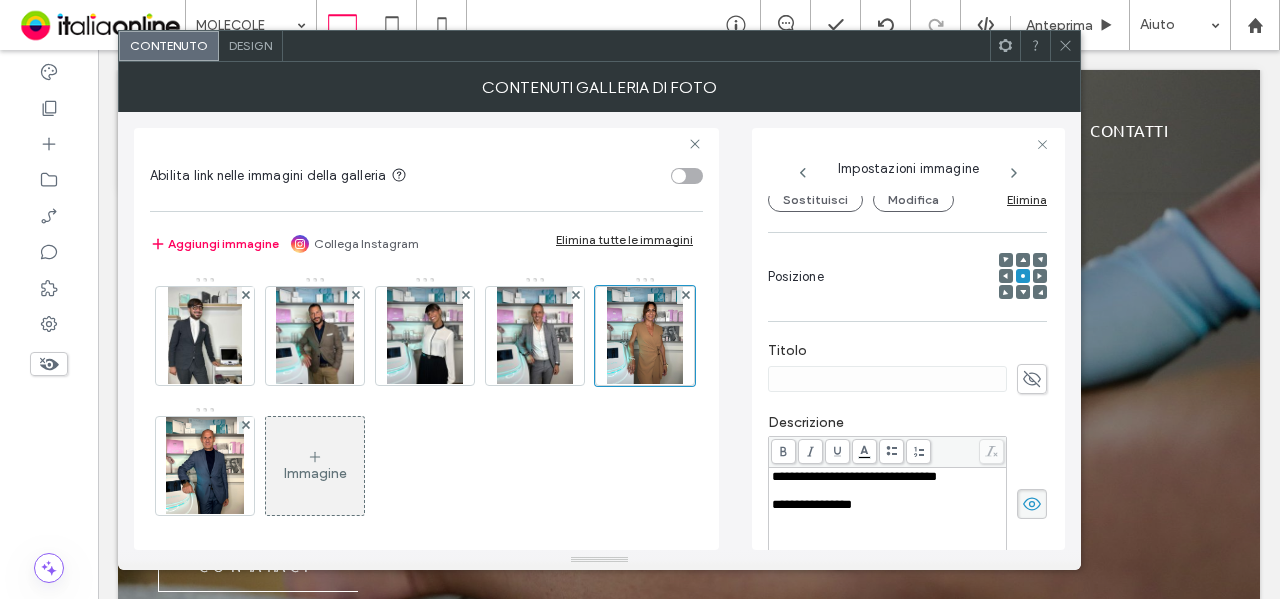 scroll, scrollTop: 232, scrollLeft: 0, axis: vertical 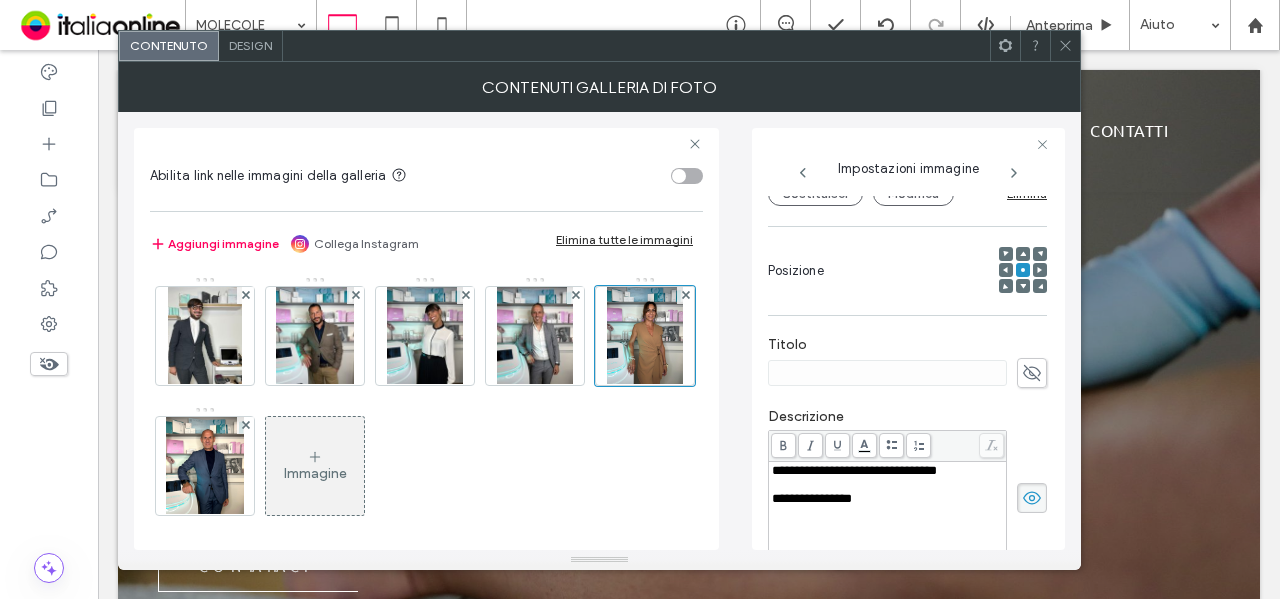 click 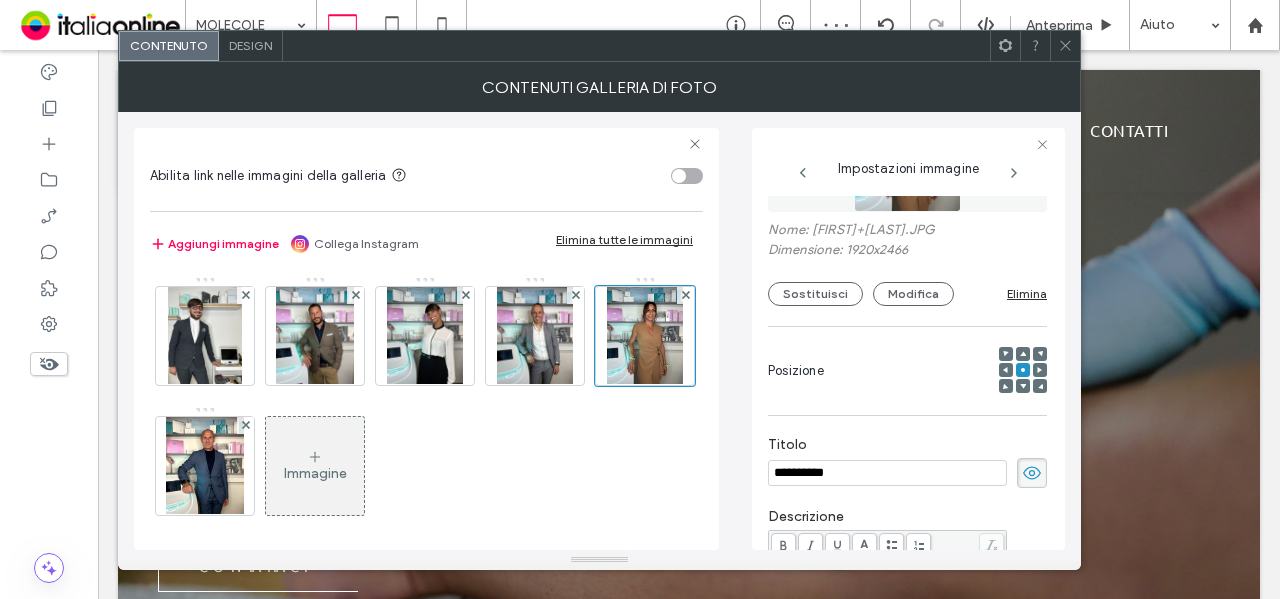 scroll, scrollTop: 232, scrollLeft: 0, axis: vertical 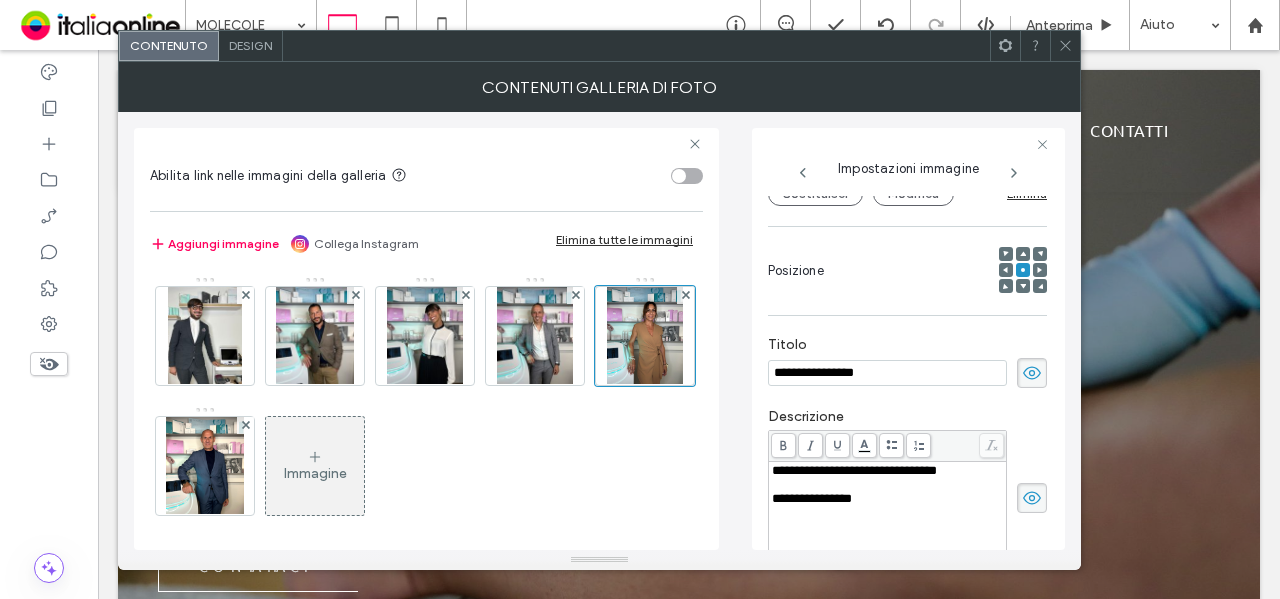 type on "**********" 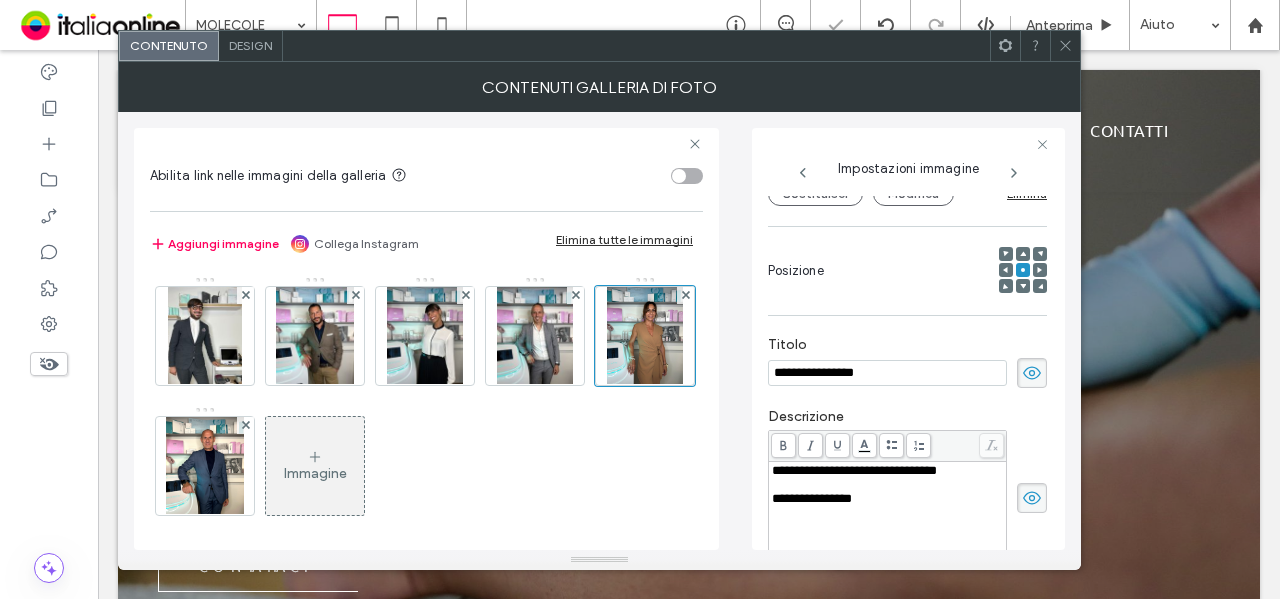 click at bounding box center [1065, 46] 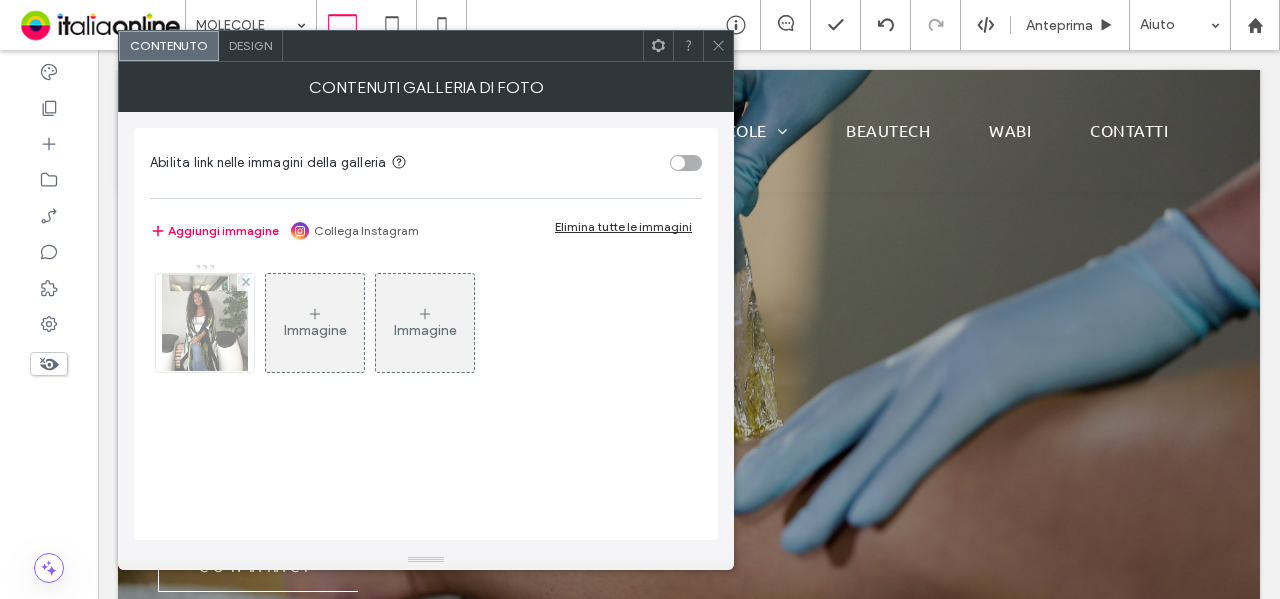 click at bounding box center [205, 323] 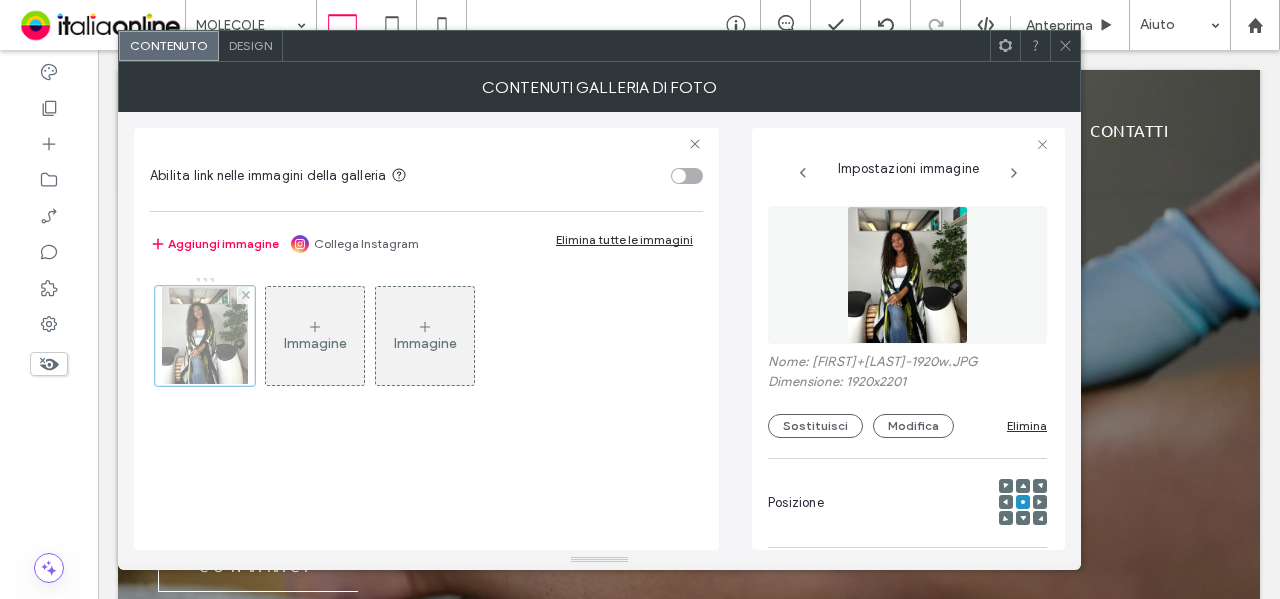 scroll, scrollTop: 0, scrollLeft: 0, axis: both 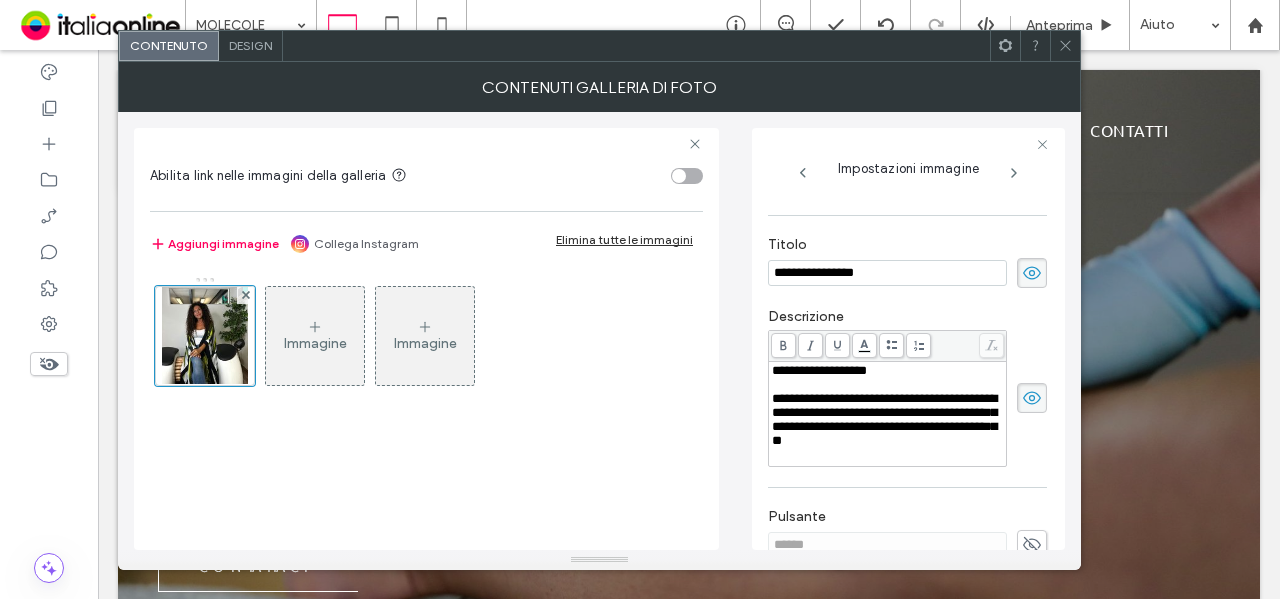 click on "**********" at bounding box center [884, 419] 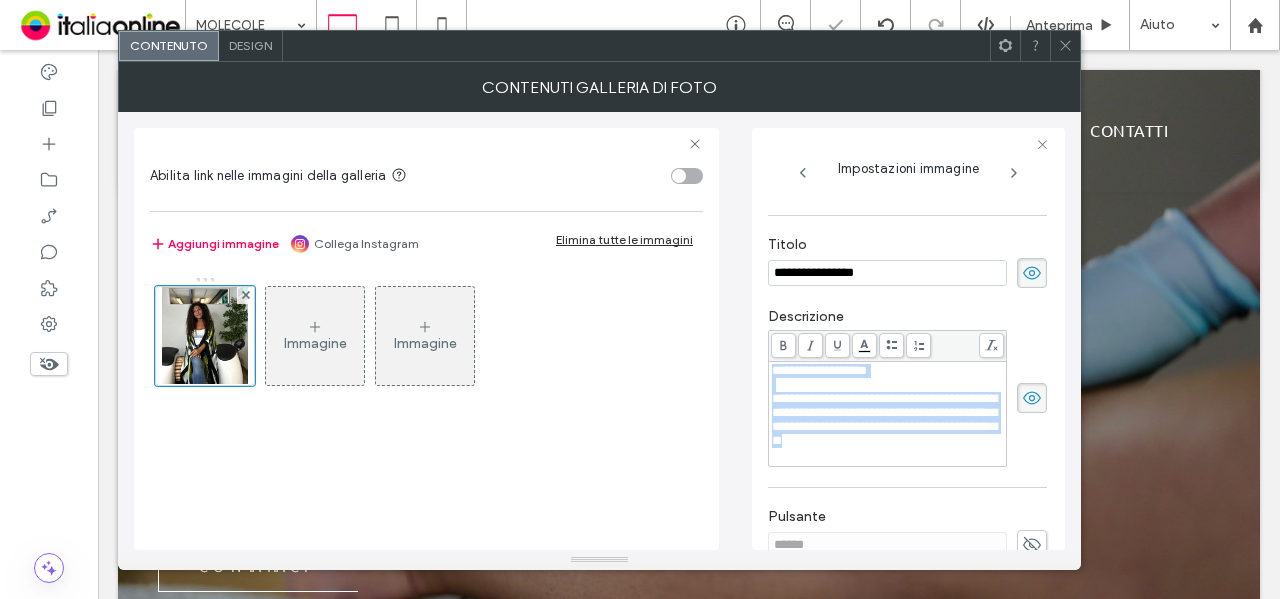copy on "**********" 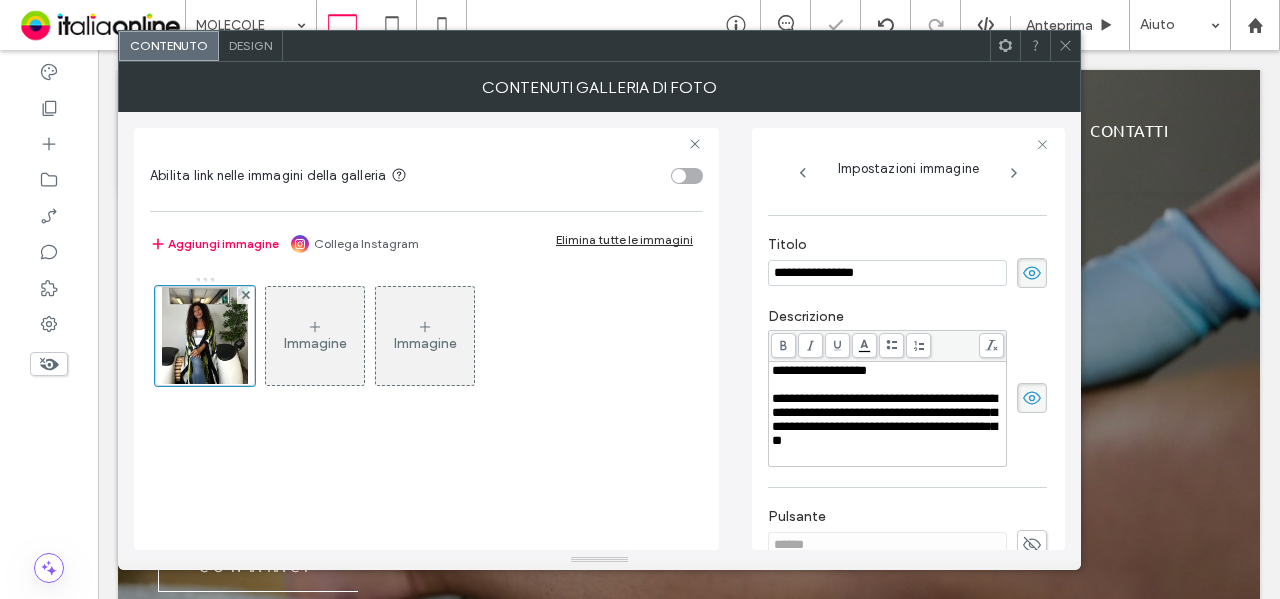 drag, startPoint x: 1066, startPoint y: 47, endPoint x: 1056, endPoint y: 73, distance: 27.856777 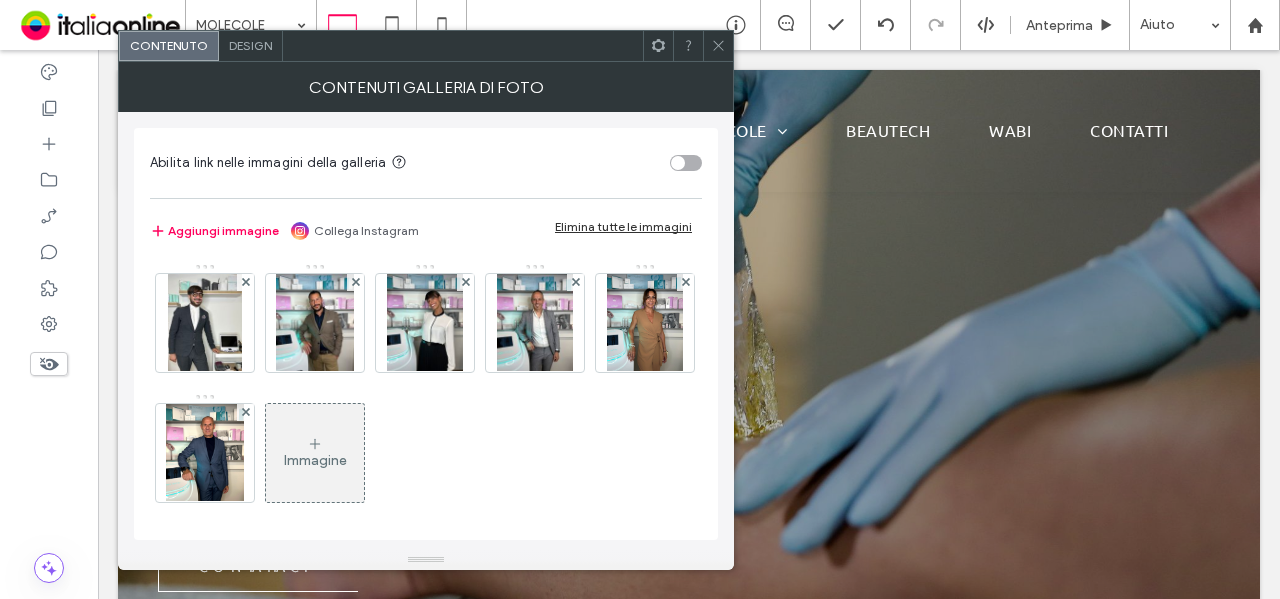 click 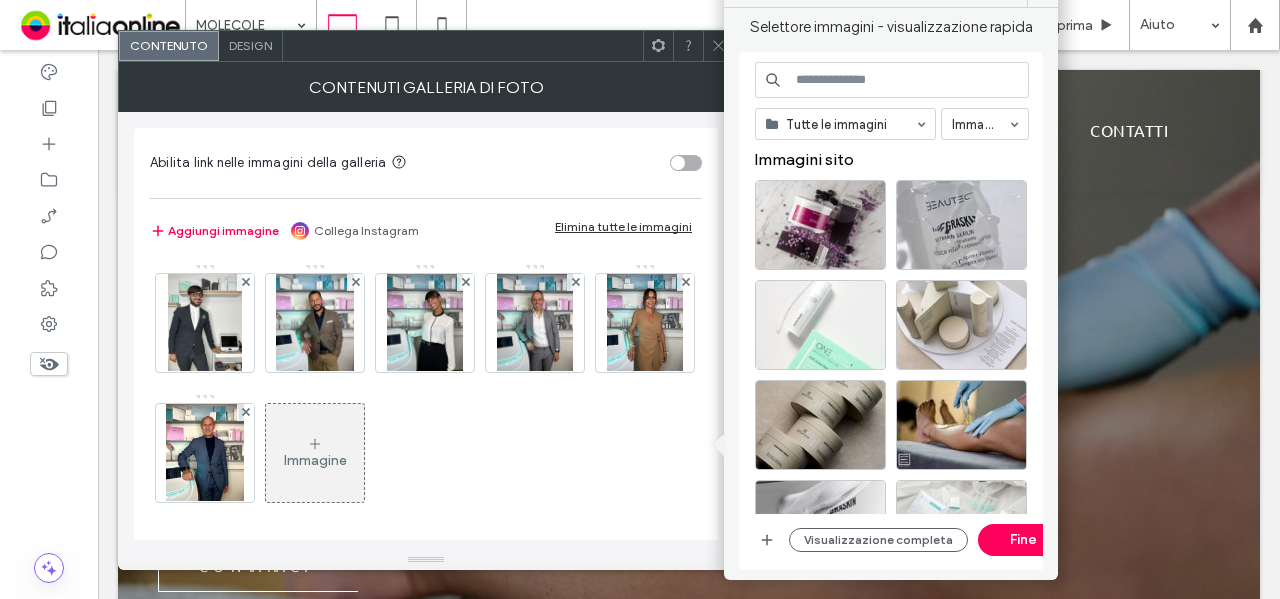 click at bounding box center [892, 80] 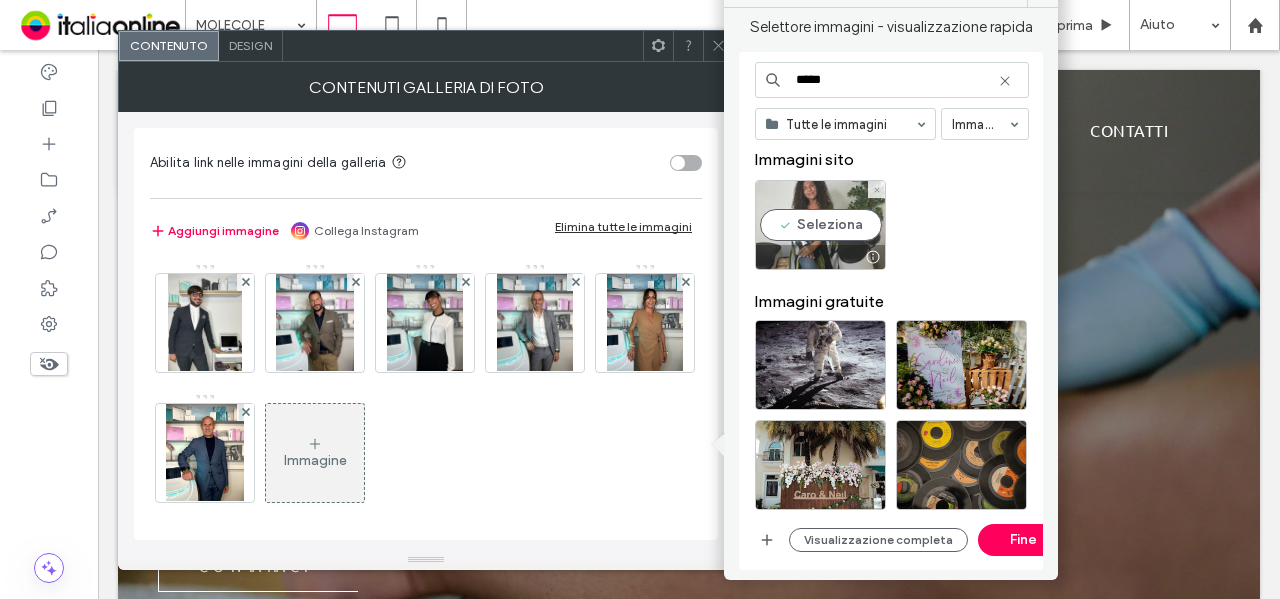 type on "*****" 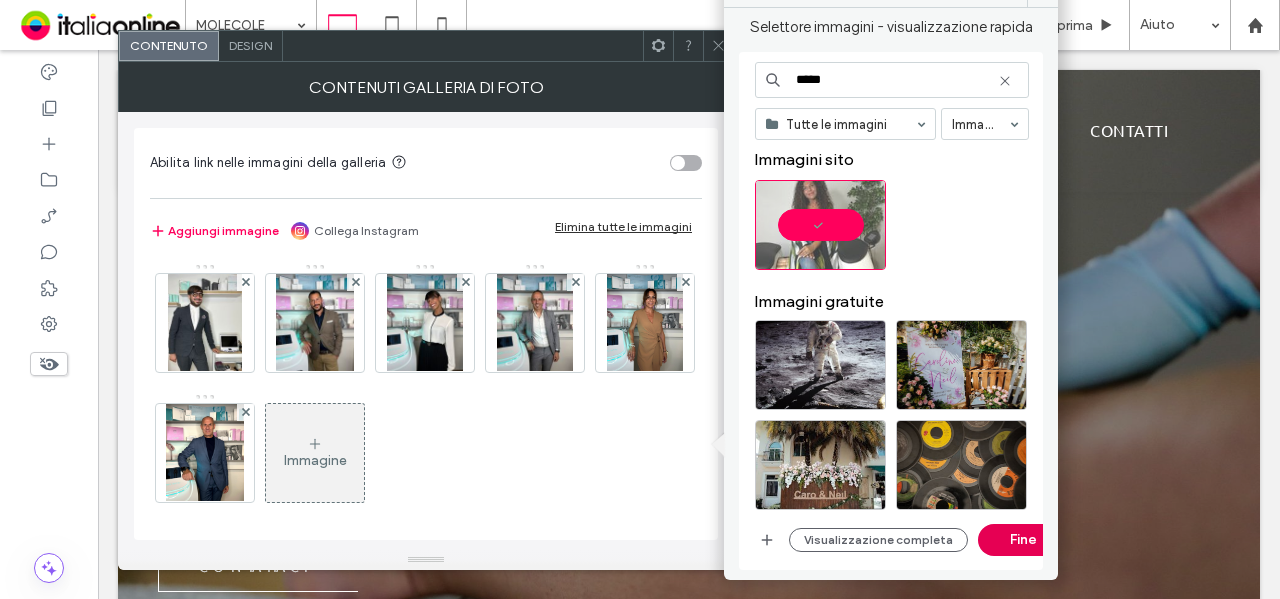 click on "Fine" at bounding box center [1023, 540] 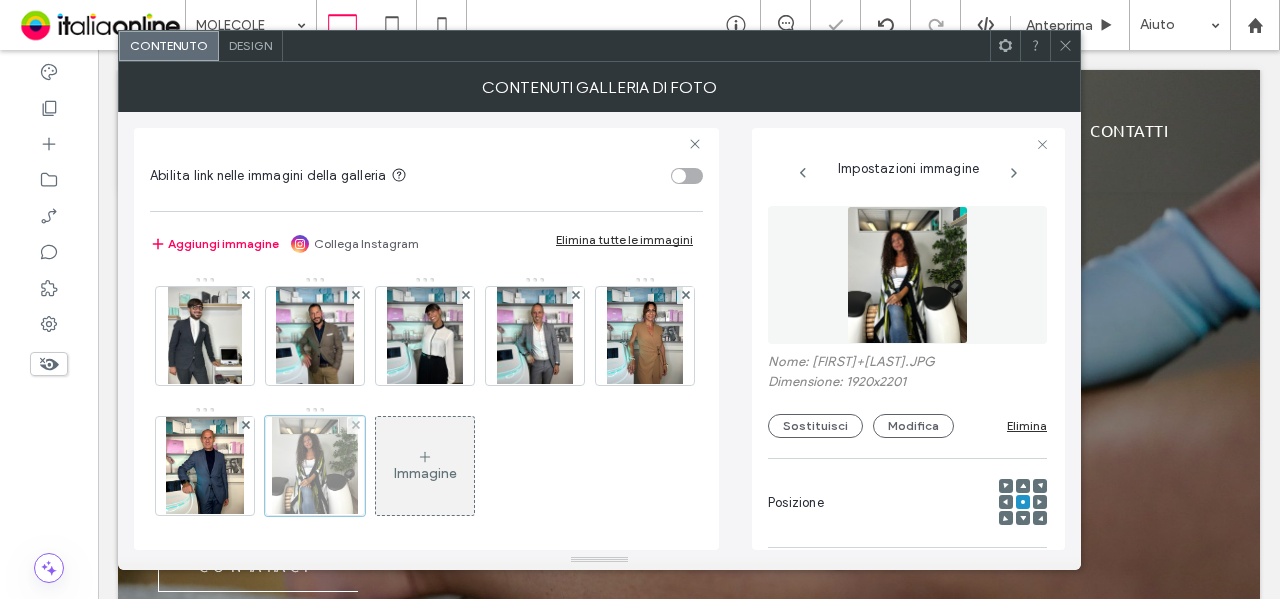 click at bounding box center (315, 466) 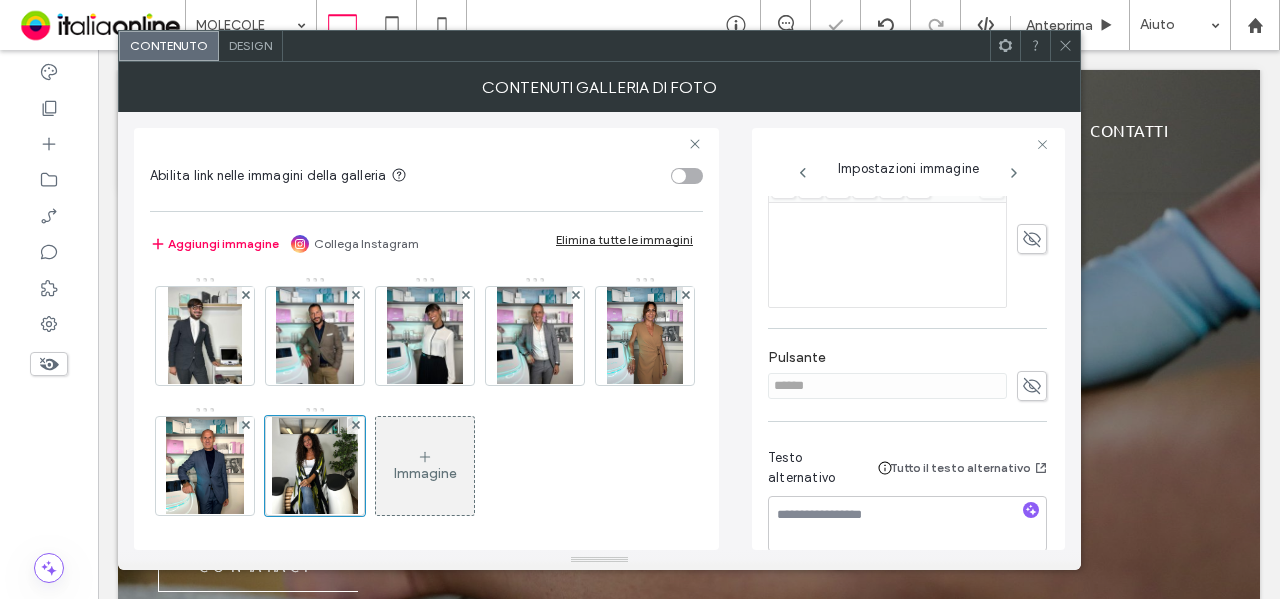 scroll, scrollTop: 500, scrollLeft: 0, axis: vertical 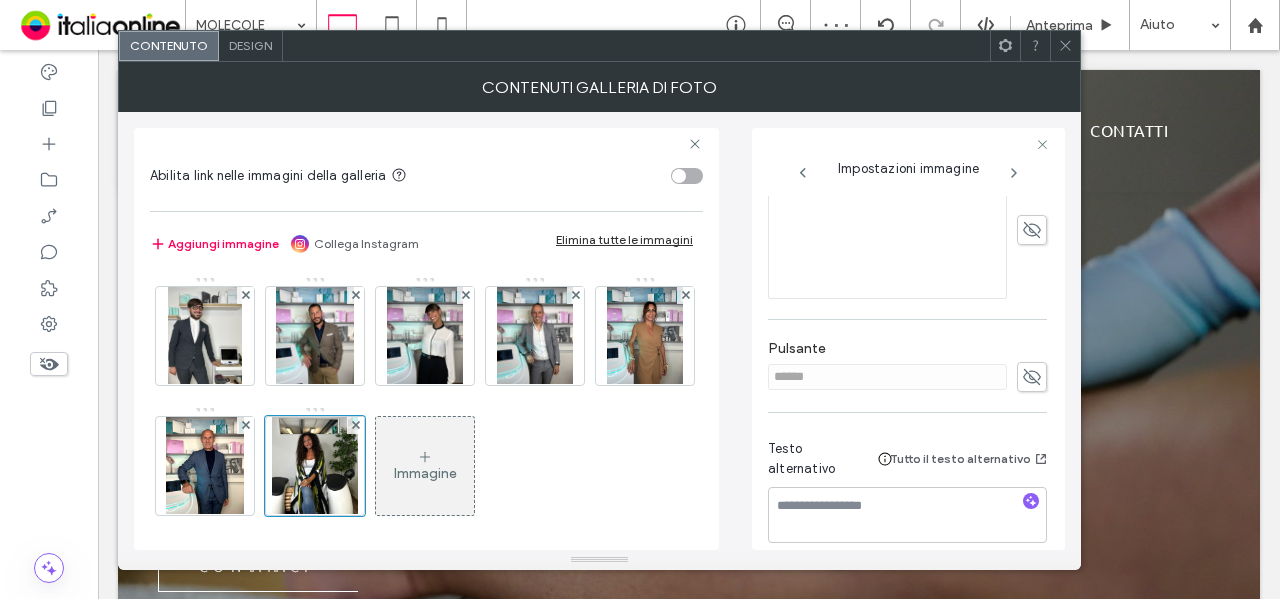 drag, startPoint x: 1024, startPoint y: 231, endPoint x: 905, endPoint y: 266, distance: 124.04031 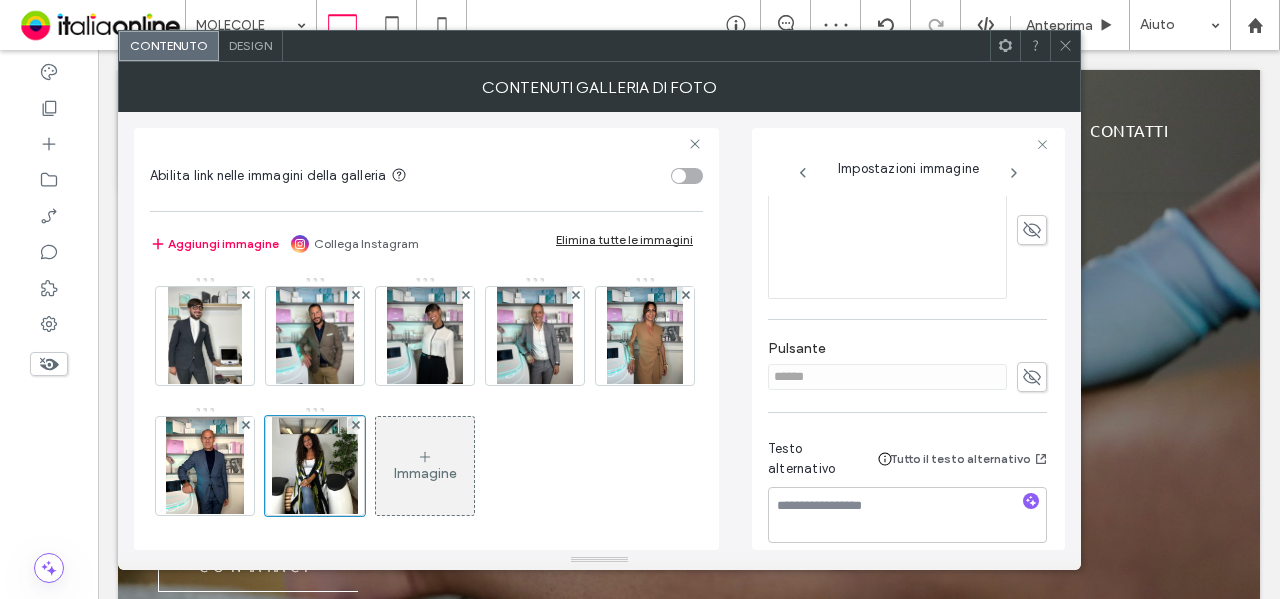 click 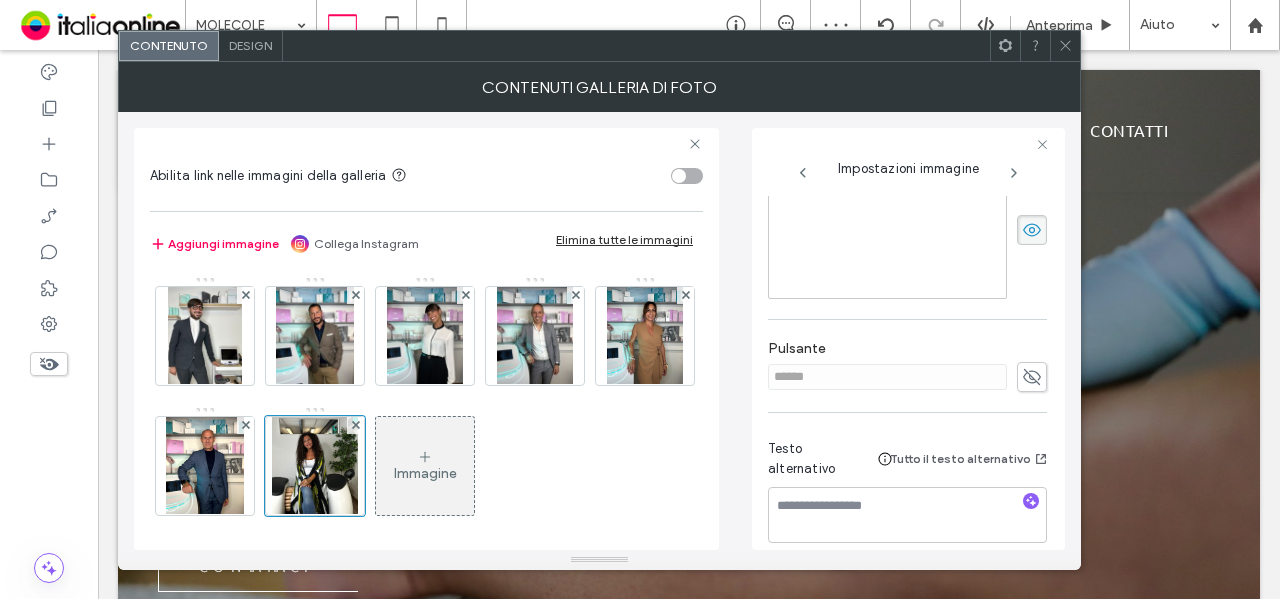 click at bounding box center (888, 246) 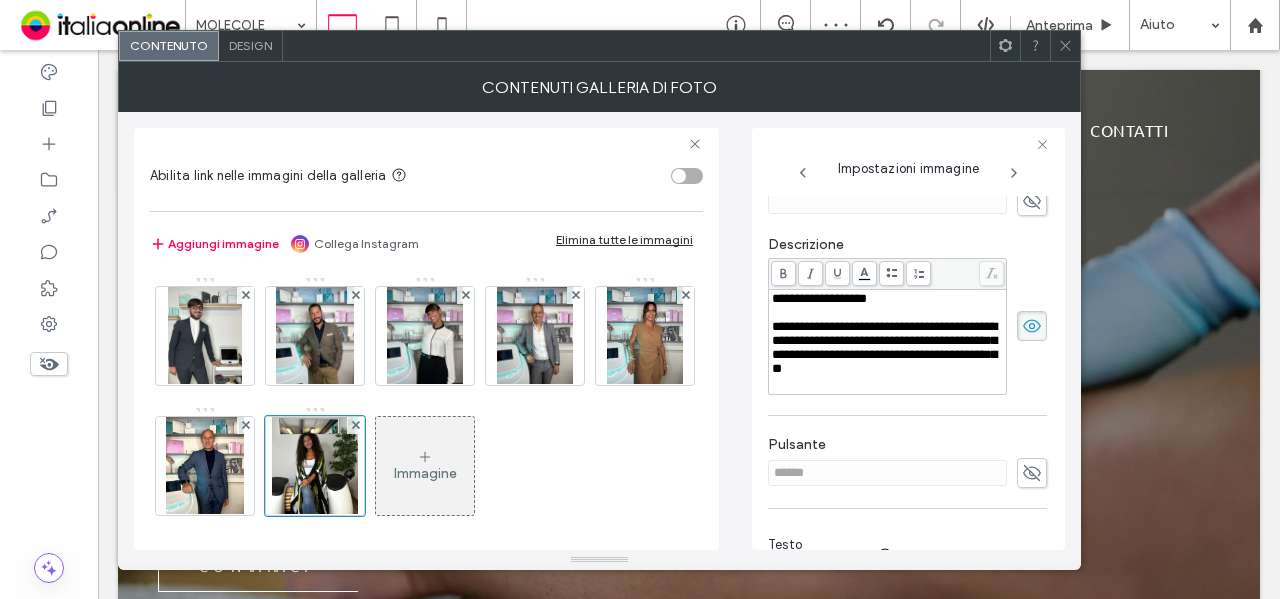 scroll, scrollTop: 300, scrollLeft: 0, axis: vertical 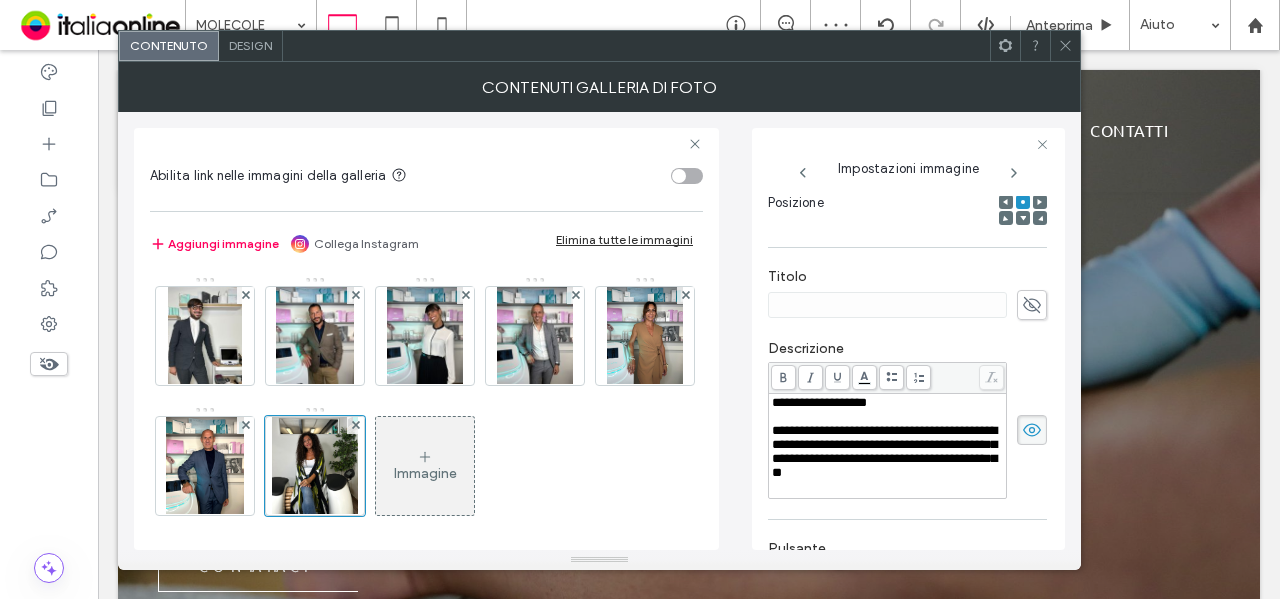 click 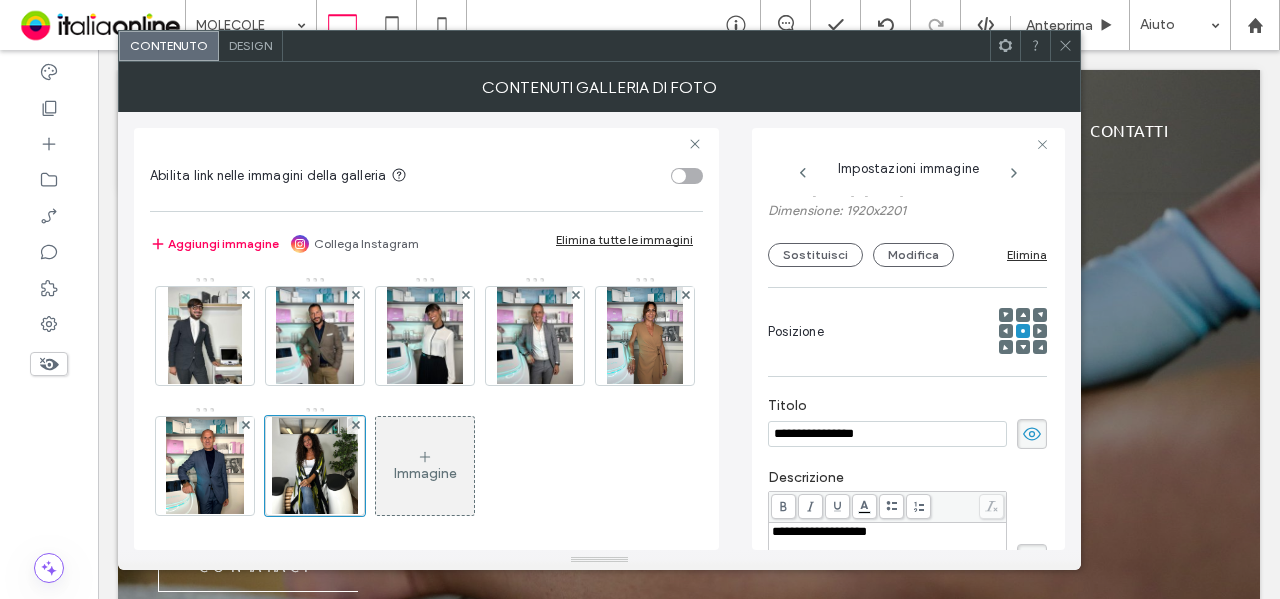 scroll, scrollTop: 200, scrollLeft: 0, axis: vertical 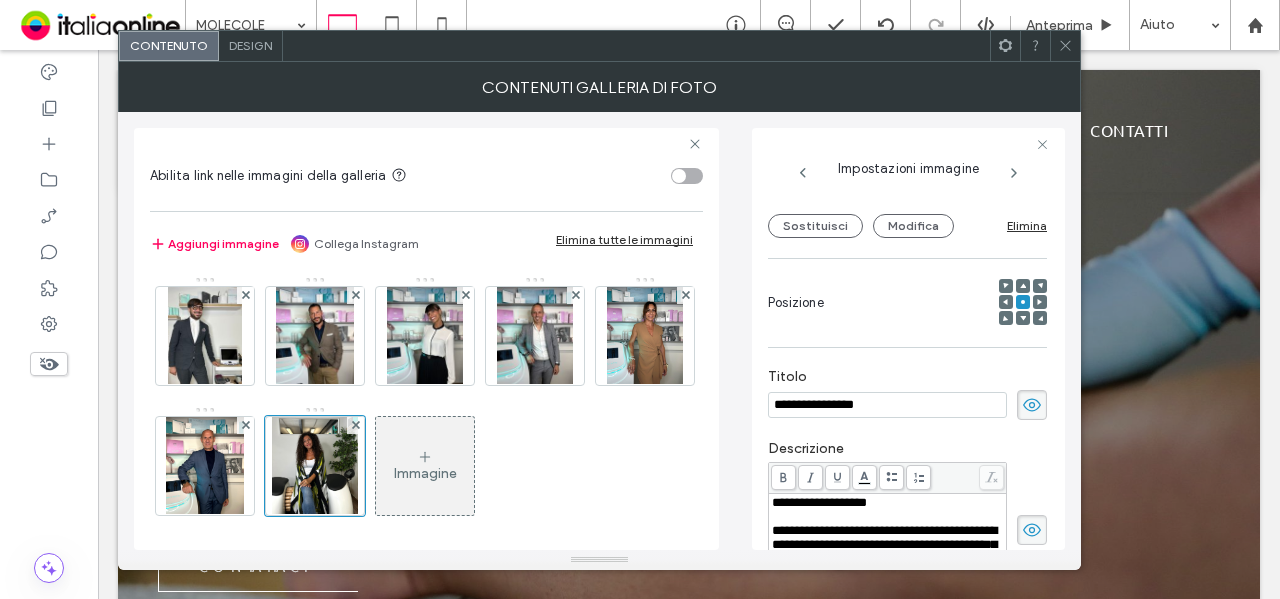 type on "**********" 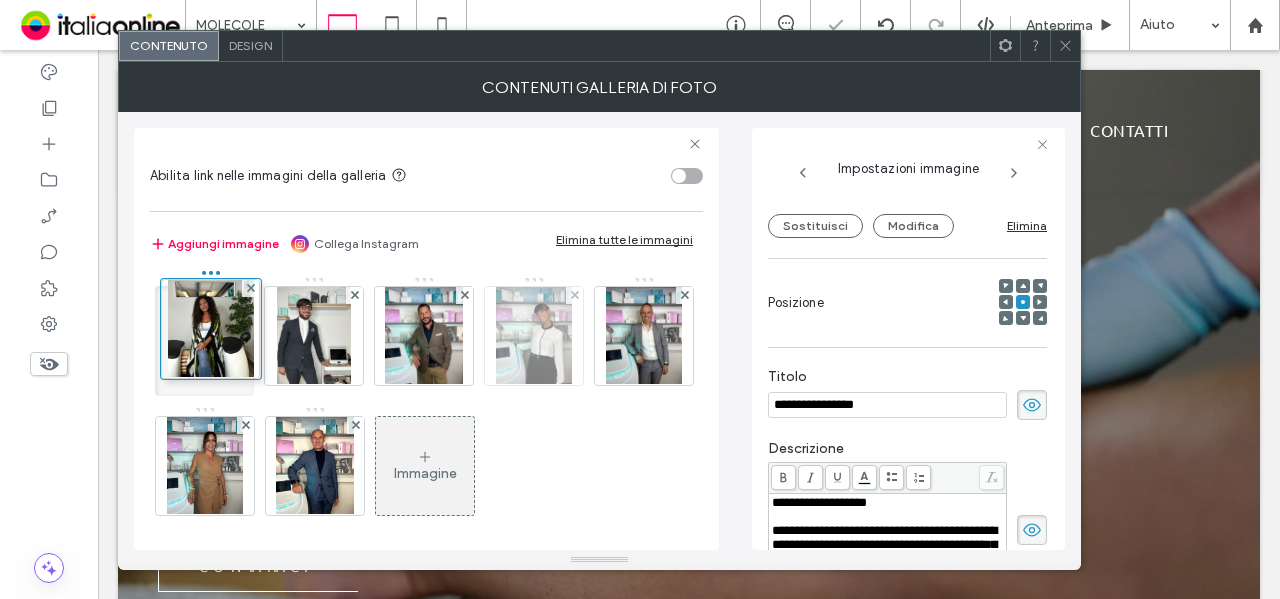 drag, startPoint x: 414, startPoint y: 477, endPoint x: 564, endPoint y: 291, distance: 238.9477 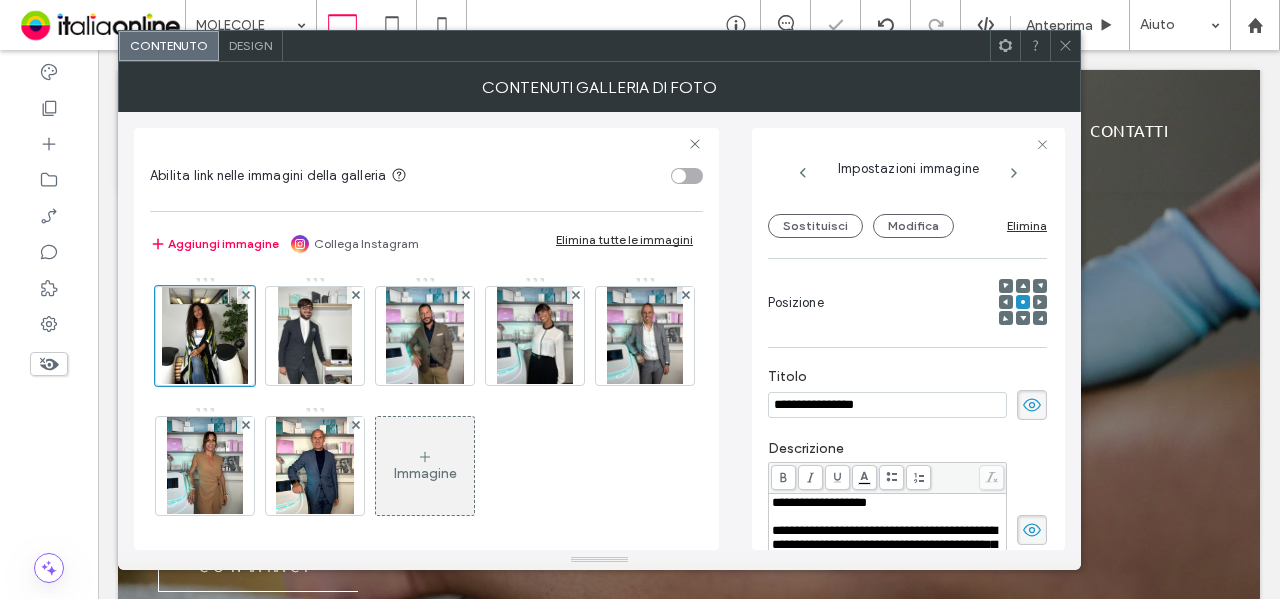 click 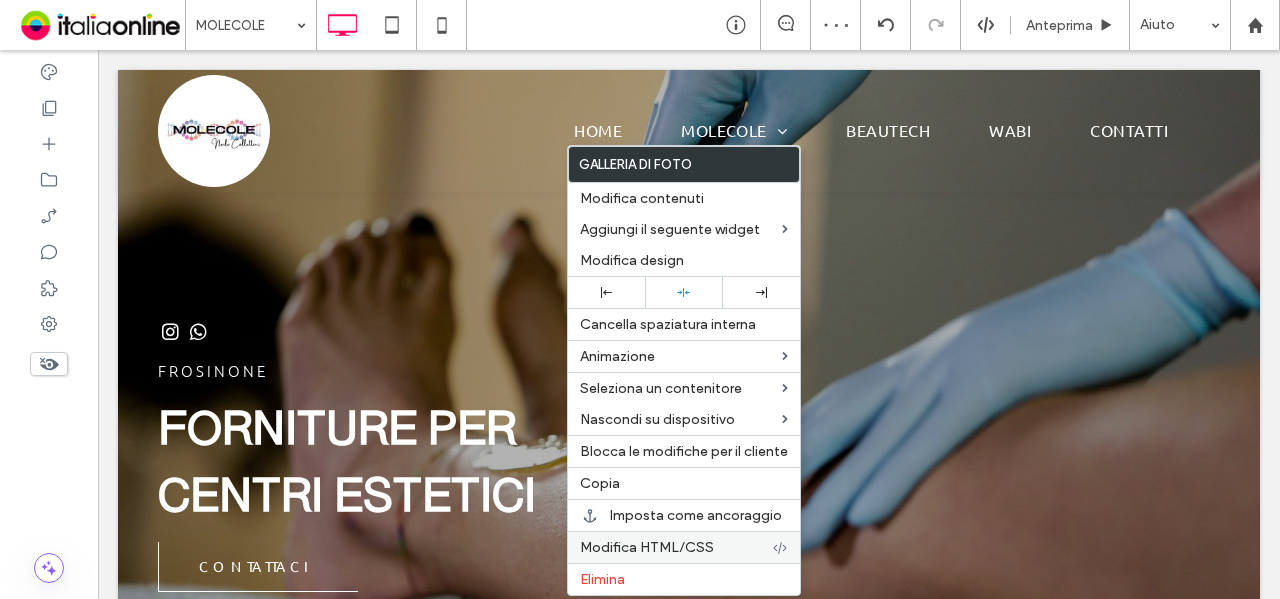 drag, startPoint x: 649, startPoint y: 578, endPoint x: 744, endPoint y: 545, distance: 100.56838 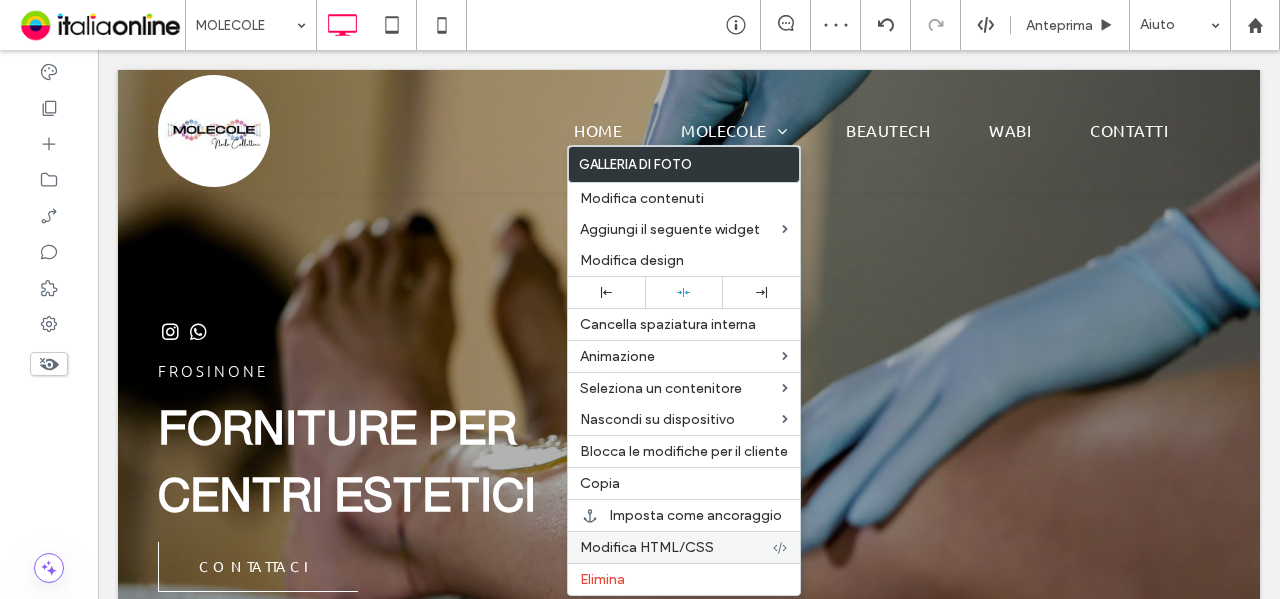 click on "Elimina" at bounding box center (684, 579) 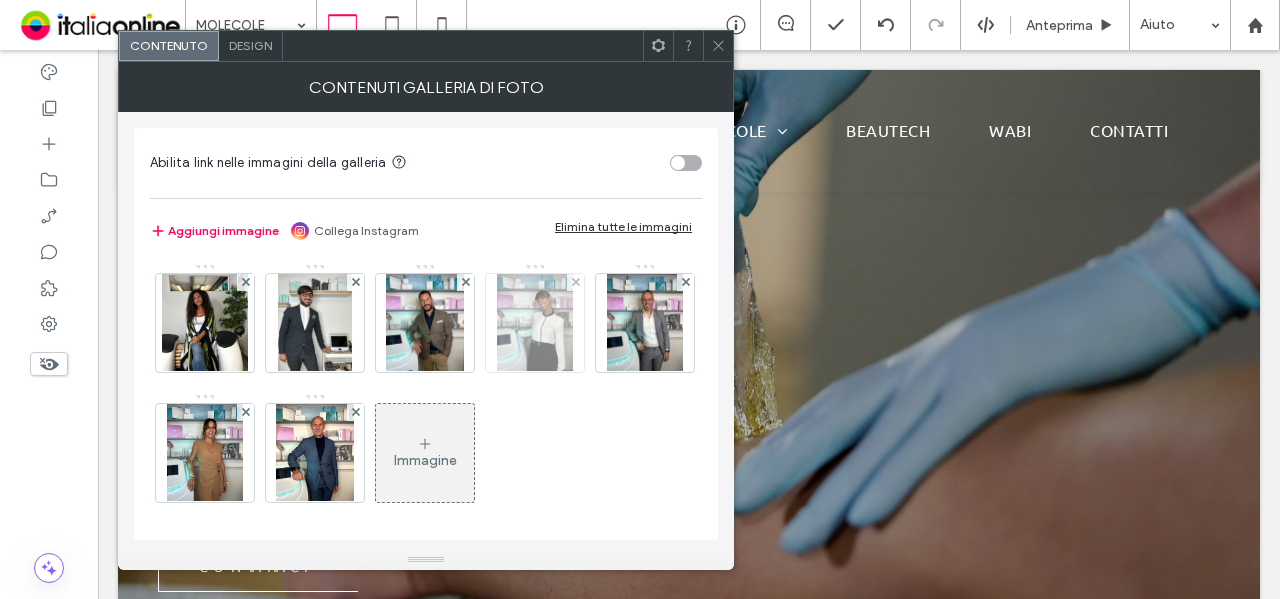 scroll, scrollTop: 3, scrollLeft: 0, axis: vertical 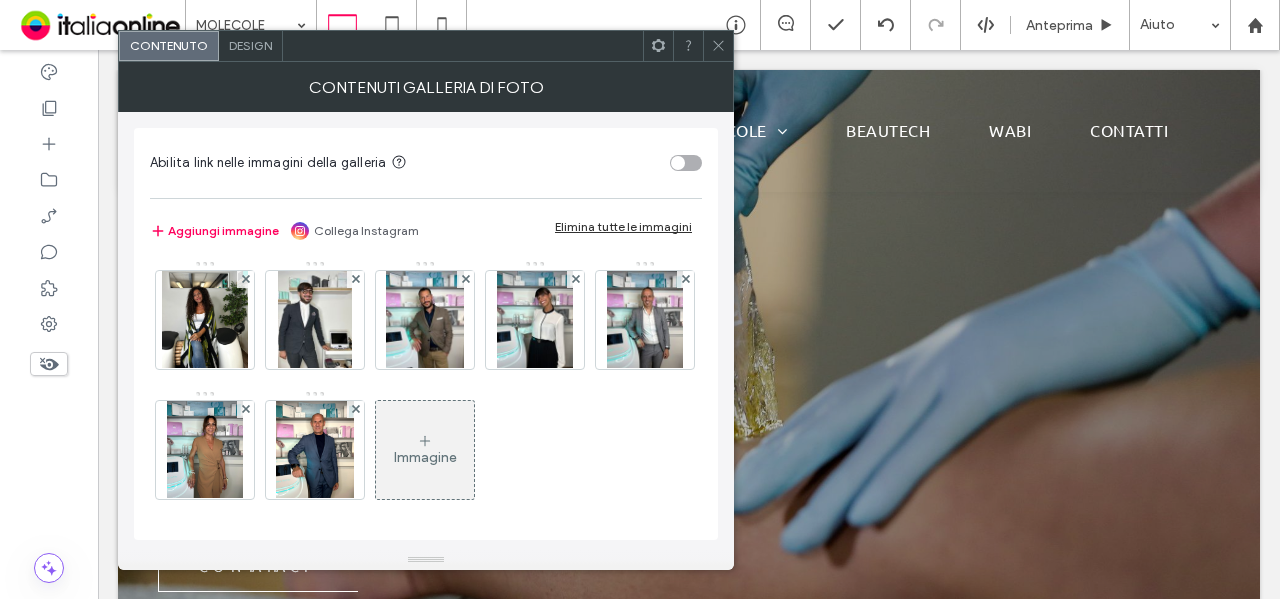 drag, startPoint x: 562, startPoint y: 425, endPoint x: 638, endPoint y: 417, distance: 76.41989 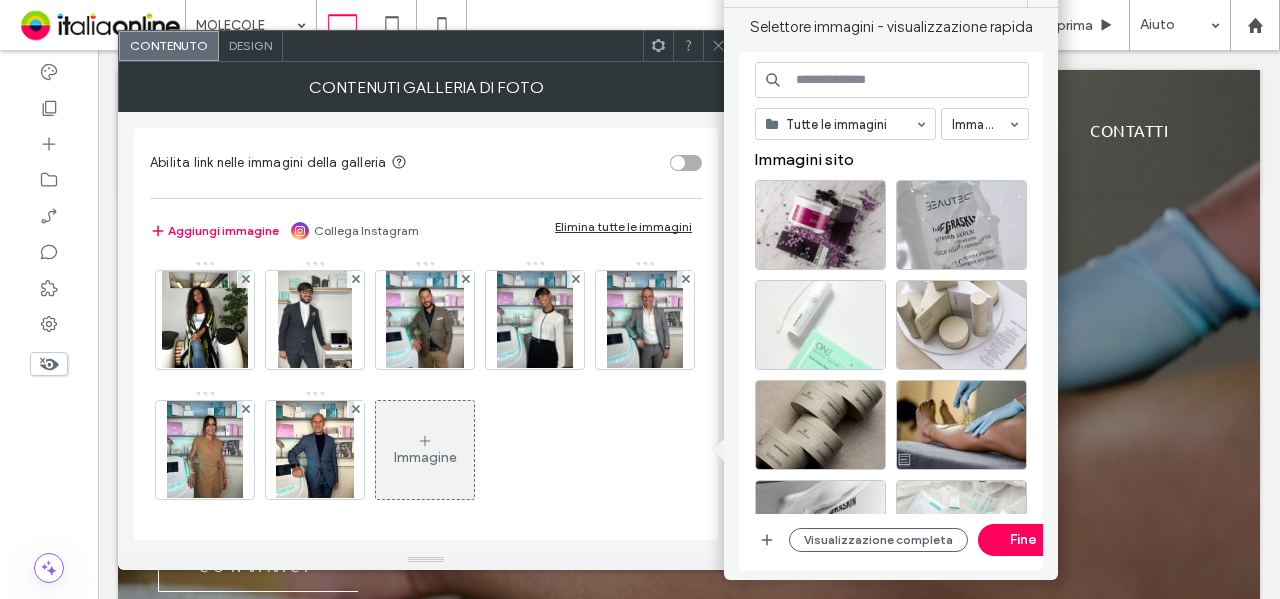 click at bounding box center (892, 80) 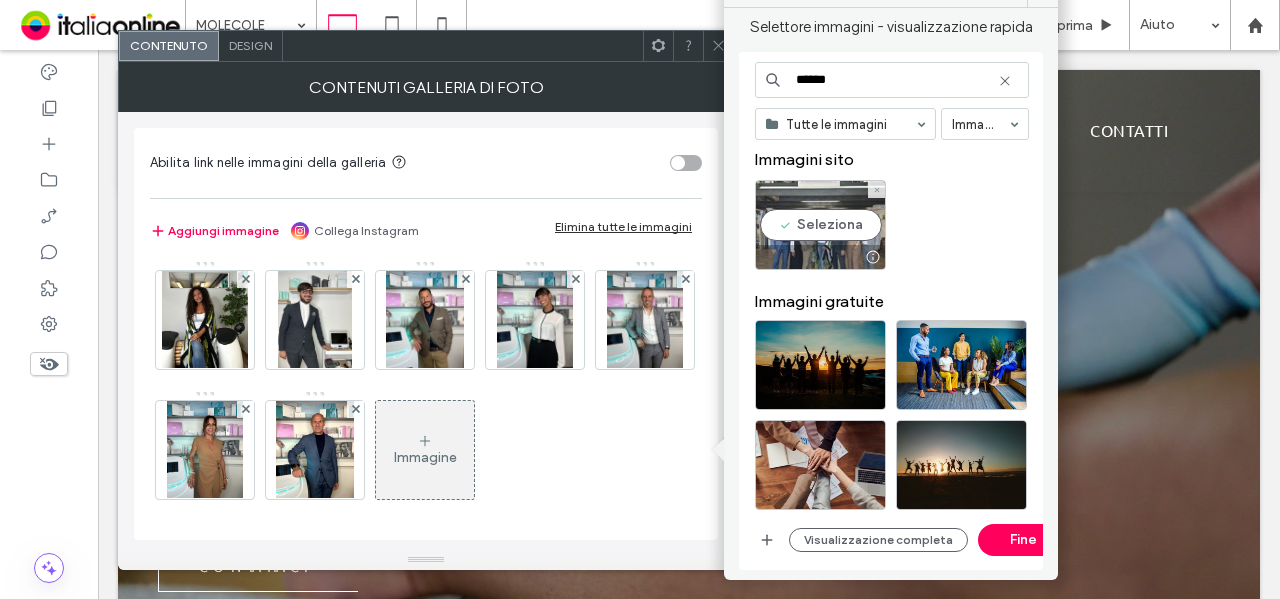type on "******" 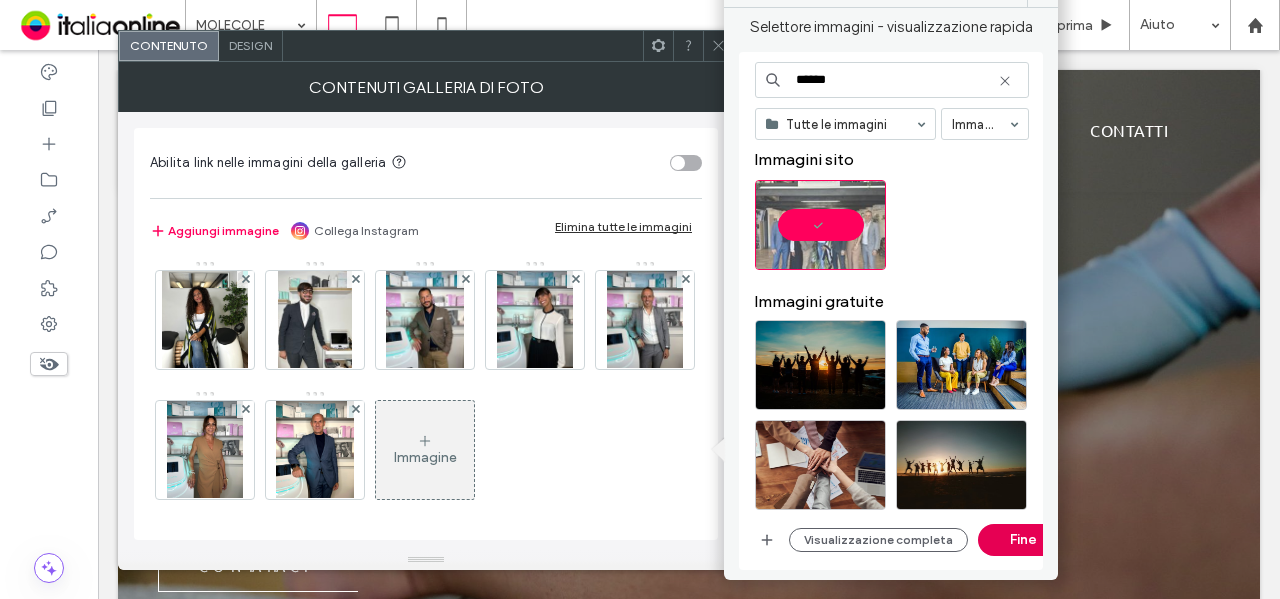 click on "Fine" at bounding box center (1023, 540) 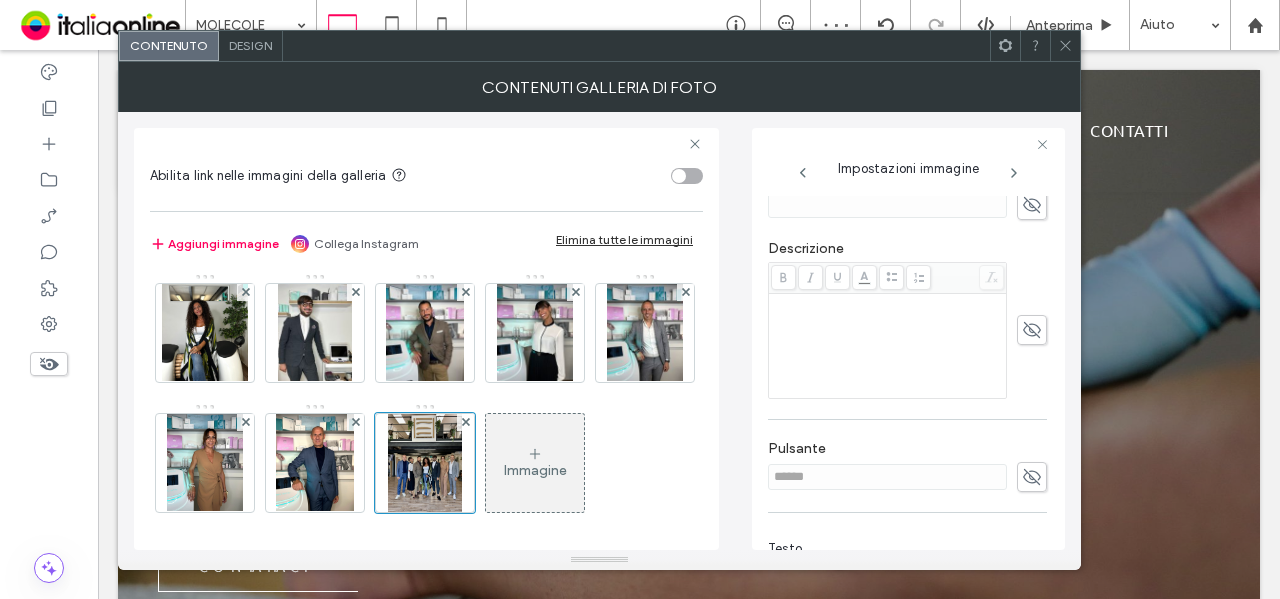 click 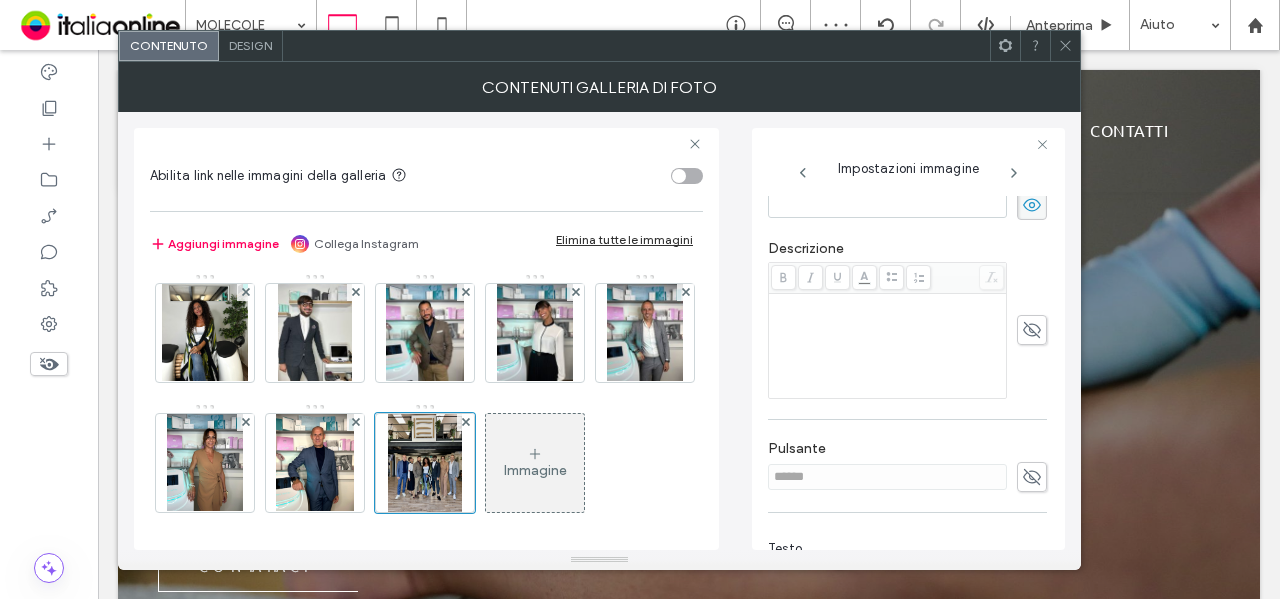 scroll, scrollTop: 396, scrollLeft: 0, axis: vertical 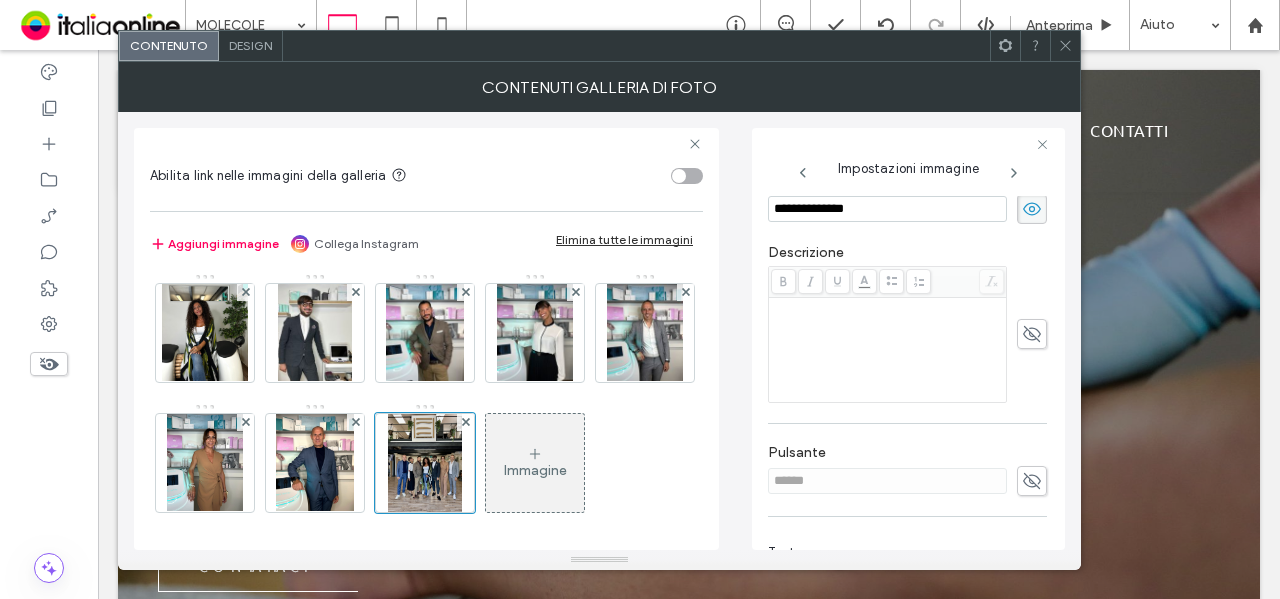 type on "**********" 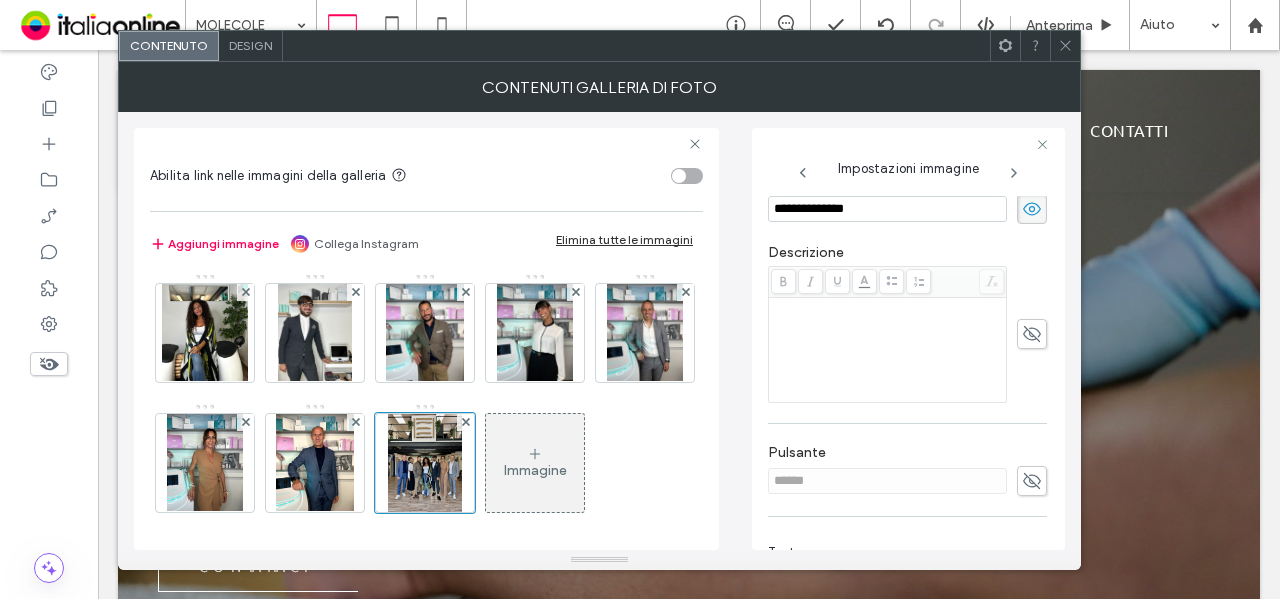 click at bounding box center (907, 334) 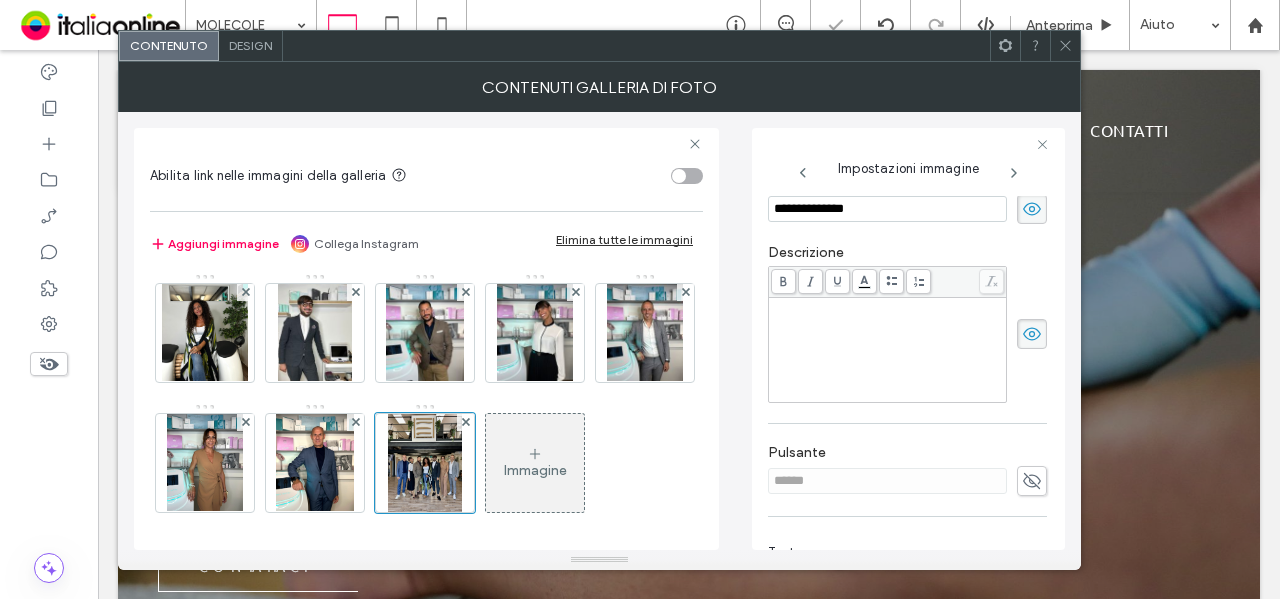 click at bounding box center (1065, 46) 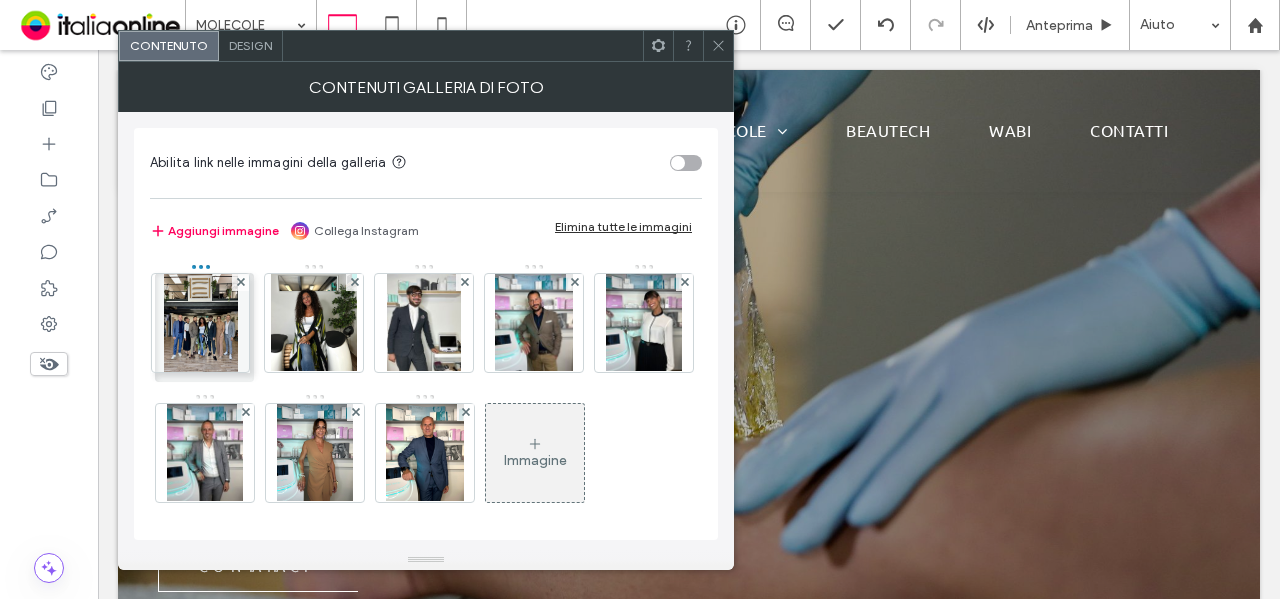 drag, startPoint x: 540, startPoint y: 460, endPoint x: 204, endPoint y: 331, distance: 359.91248 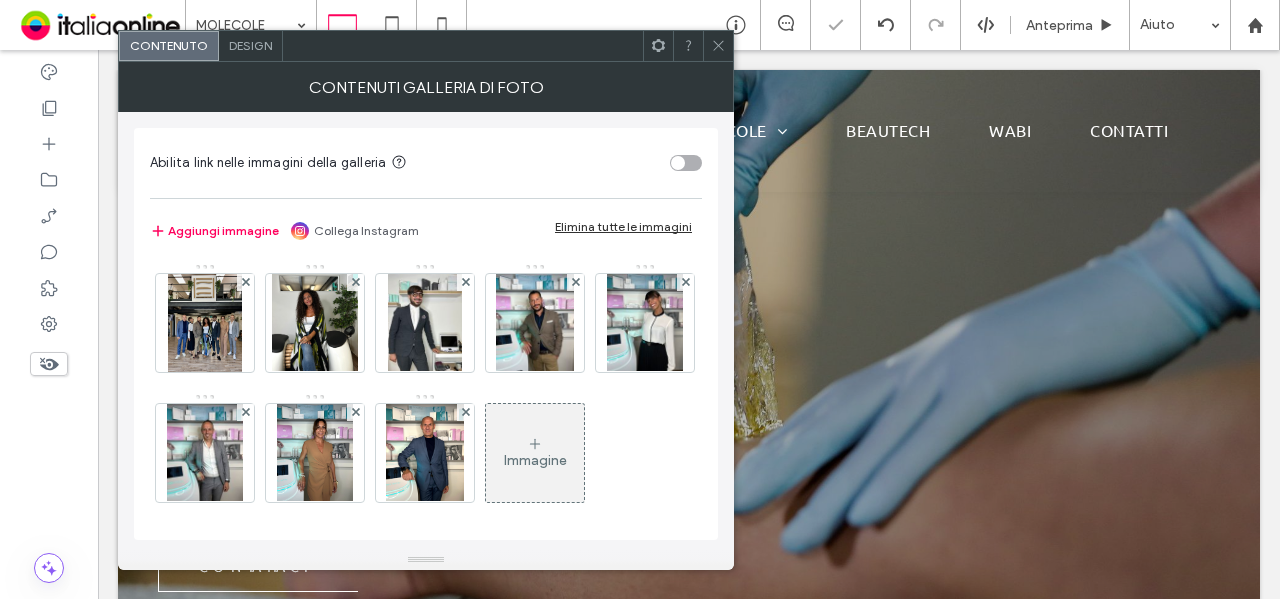 click 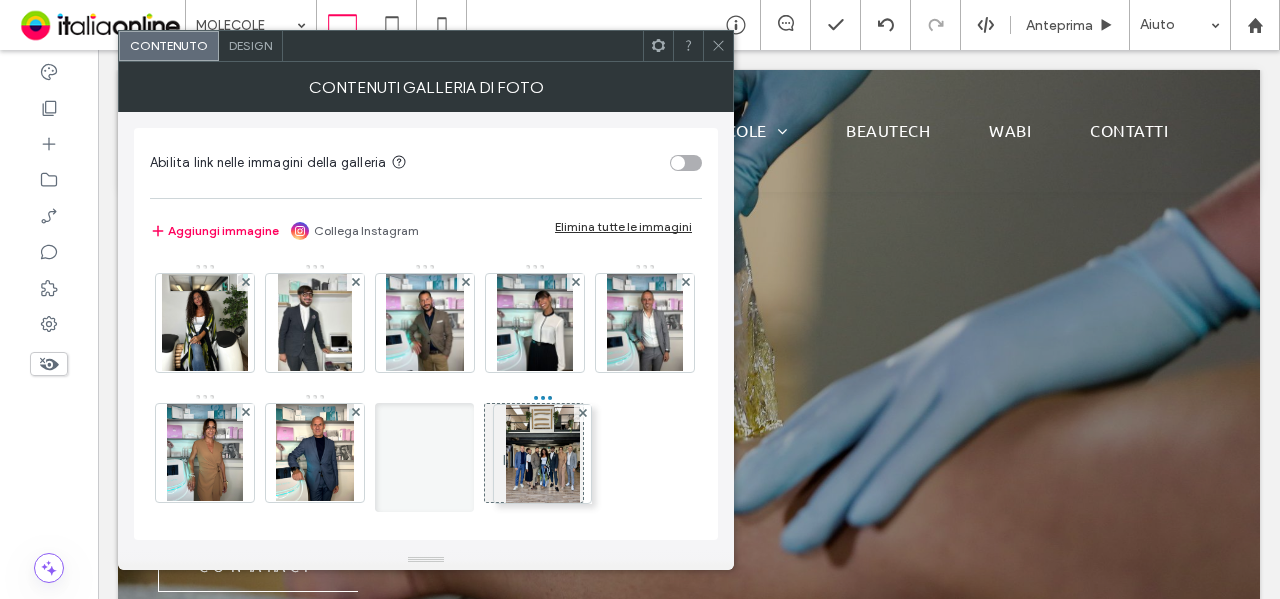 drag, startPoint x: 224, startPoint y: 328, endPoint x: 557, endPoint y: 459, distance: 357.84076 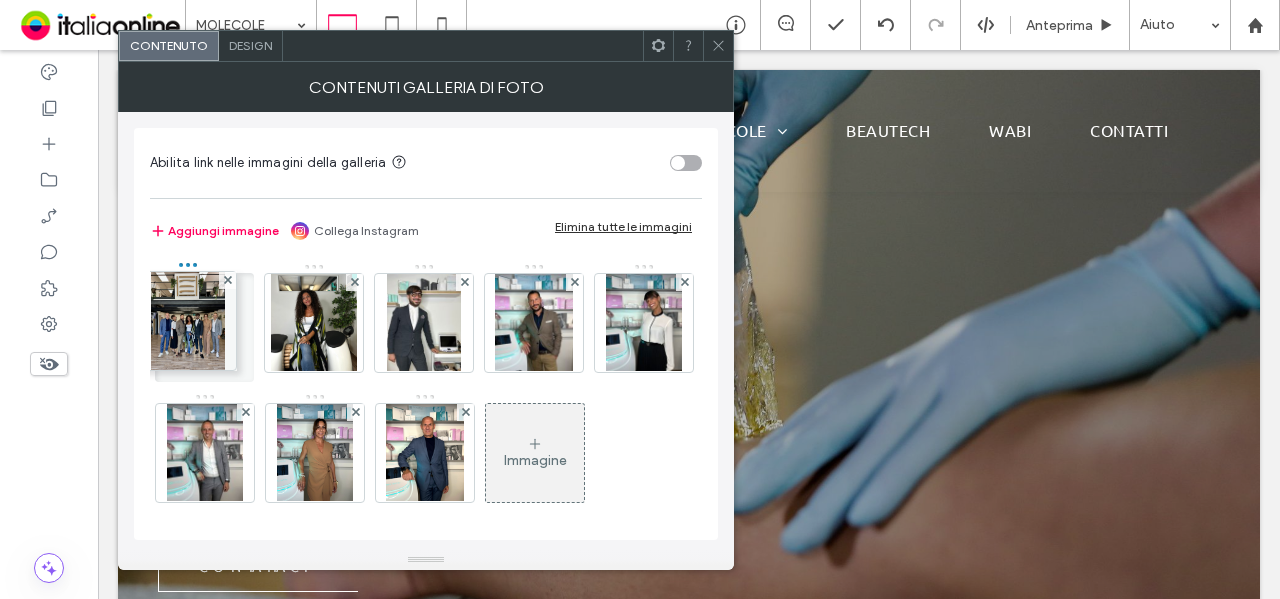 drag, startPoint x: 532, startPoint y: 448, endPoint x: 186, endPoint y: 317, distance: 369.9689 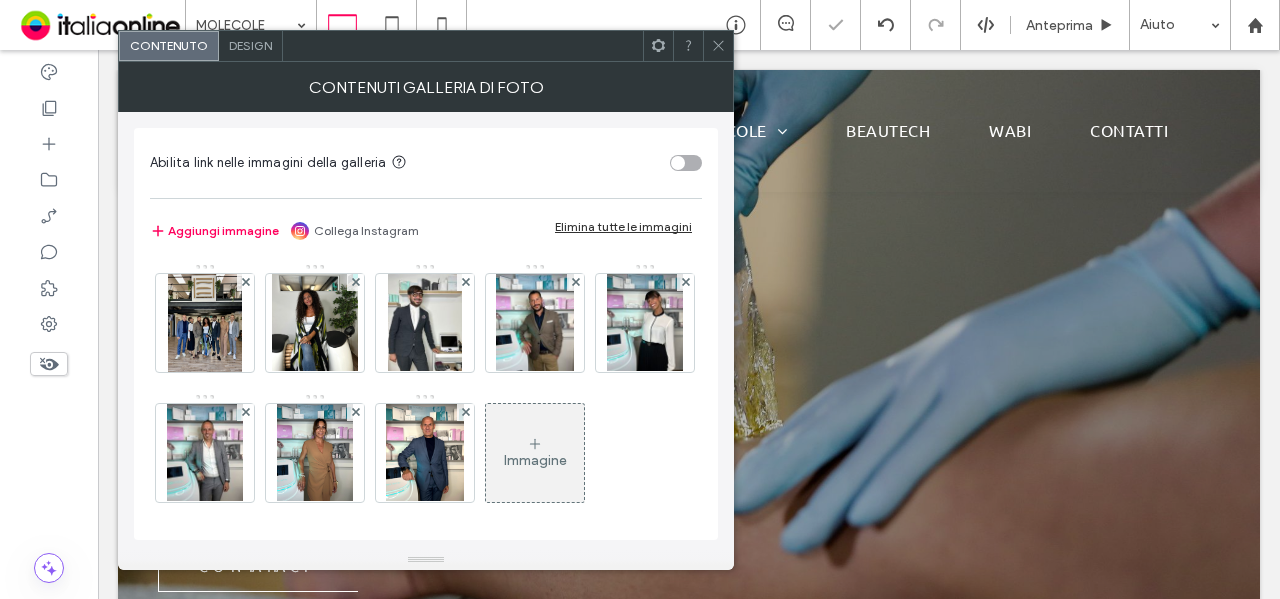 click 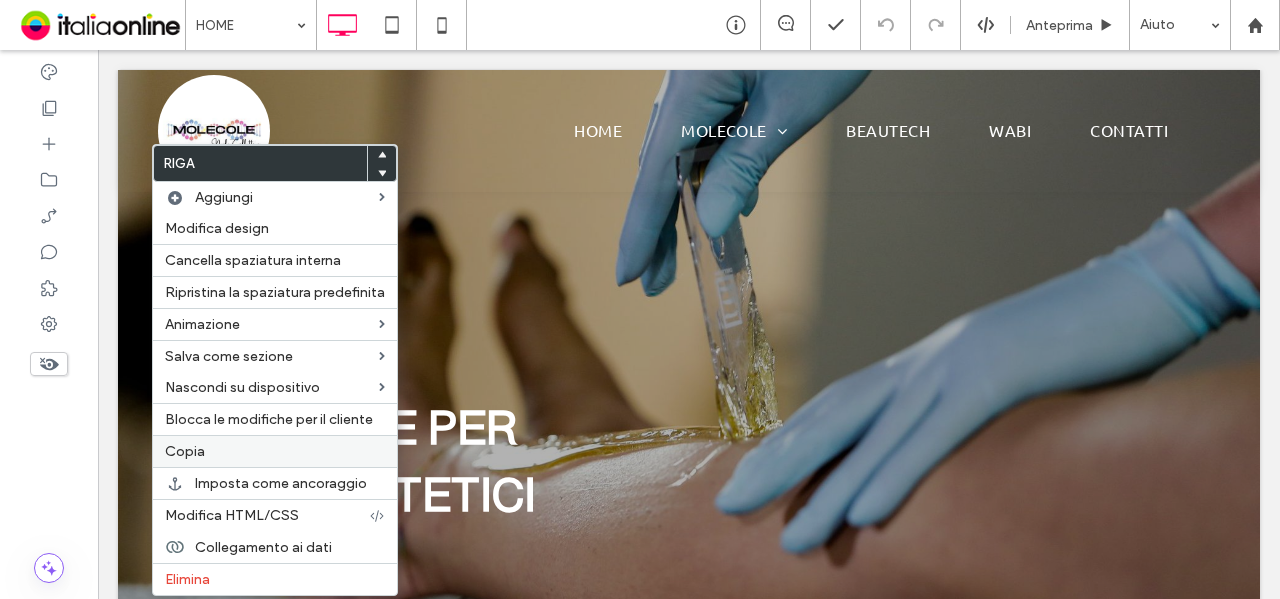 click on "Copia" at bounding box center [275, 451] 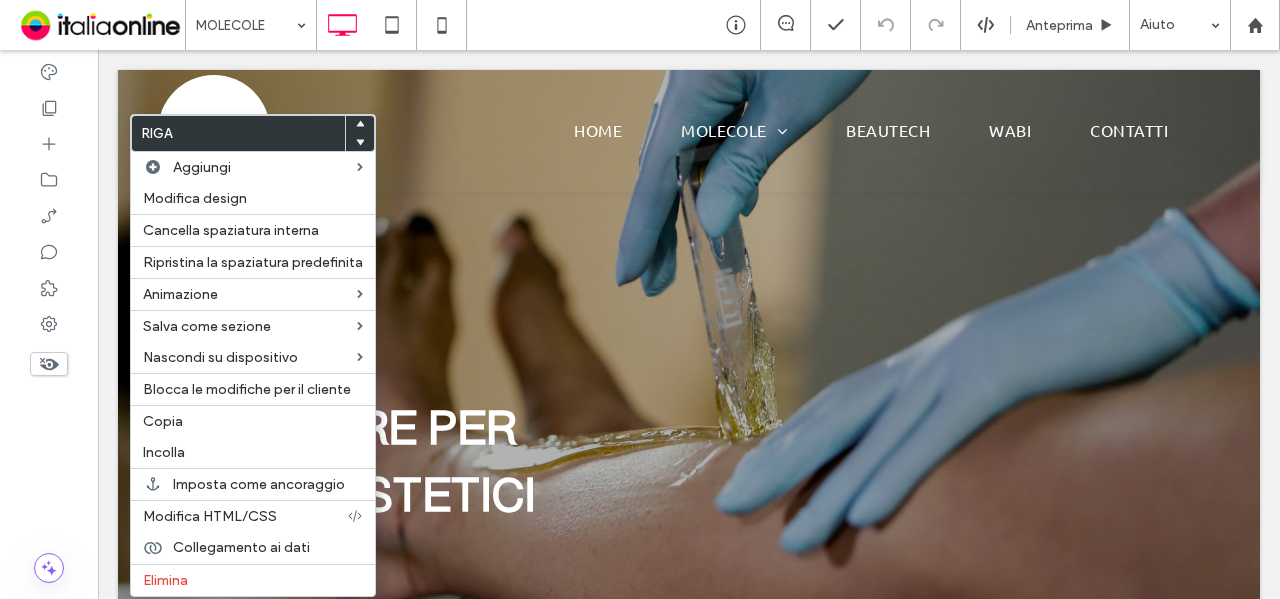 drag, startPoint x: 210, startPoint y: 445, endPoint x: 424, endPoint y: 467, distance: 215.12787 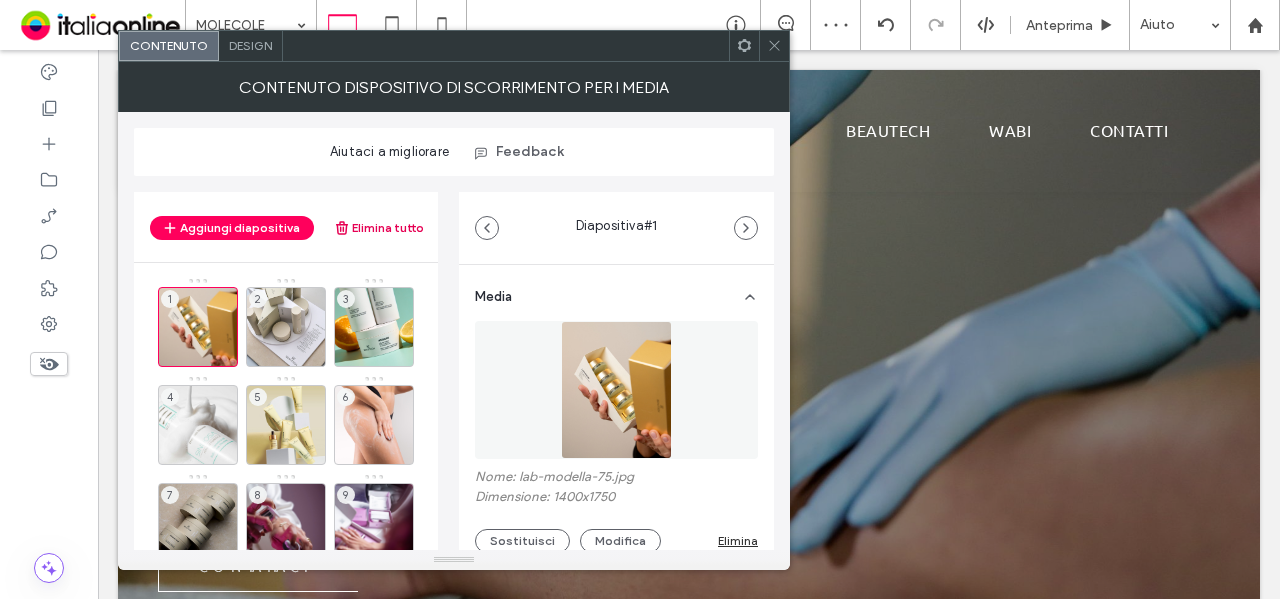 click on "Elimina tutto" at bounding box center (379, 228) 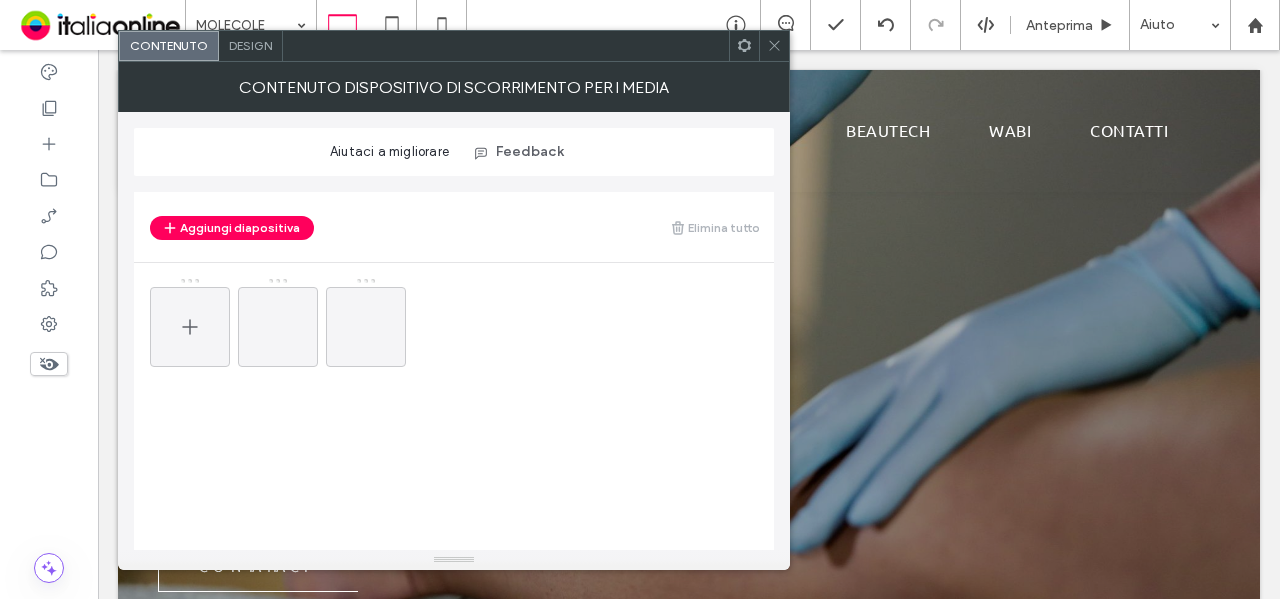 click 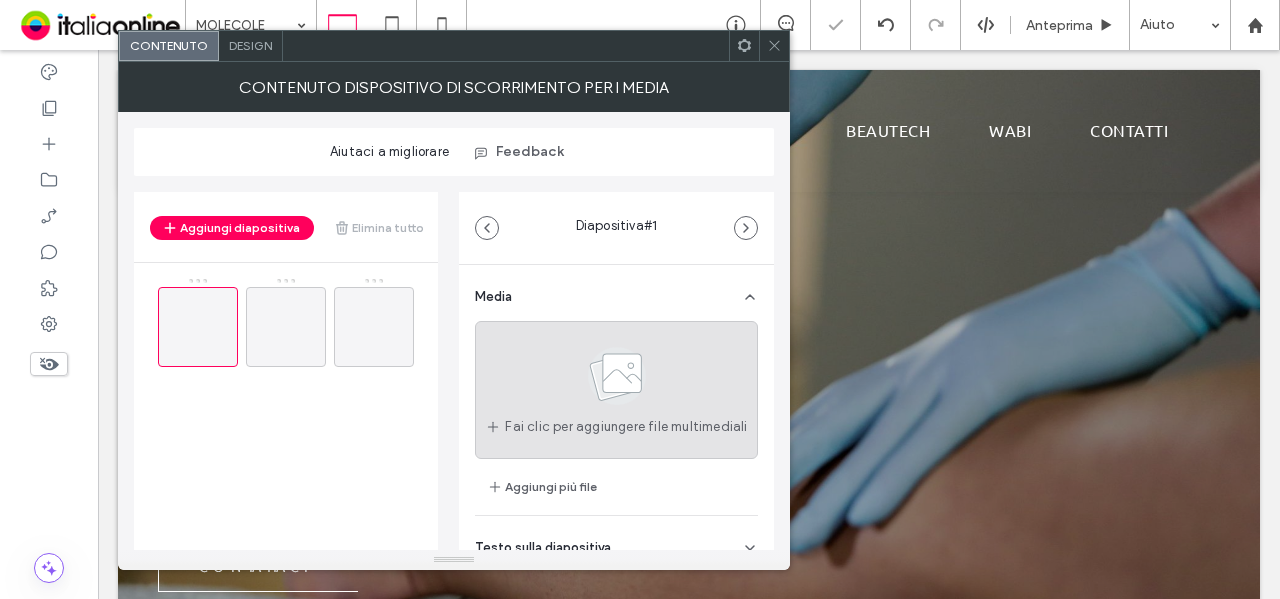 click 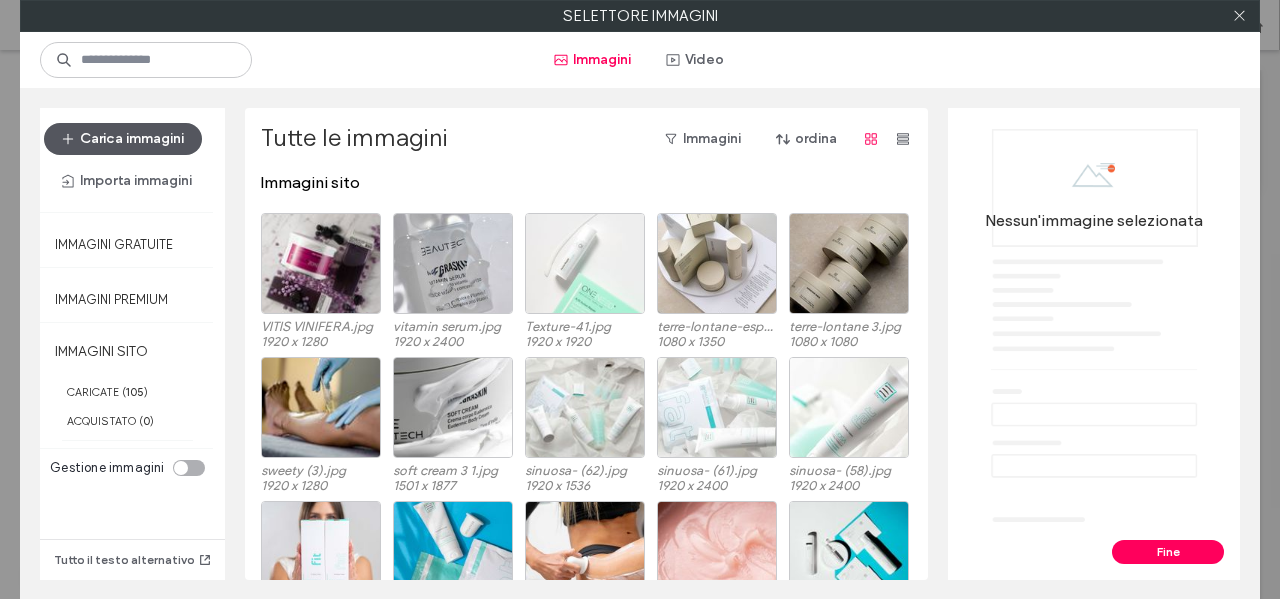 click on "Carica immagini" at bounding box center [123, 139] 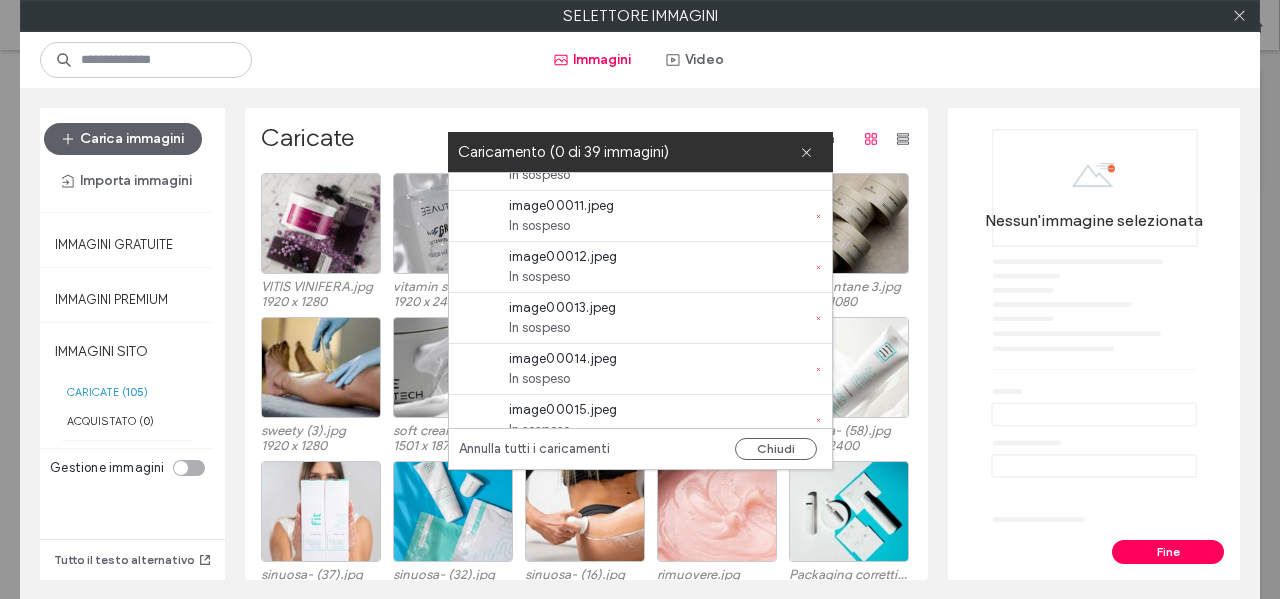 scroll, scrollTop: 0, scrollLeft: 0, axis: both 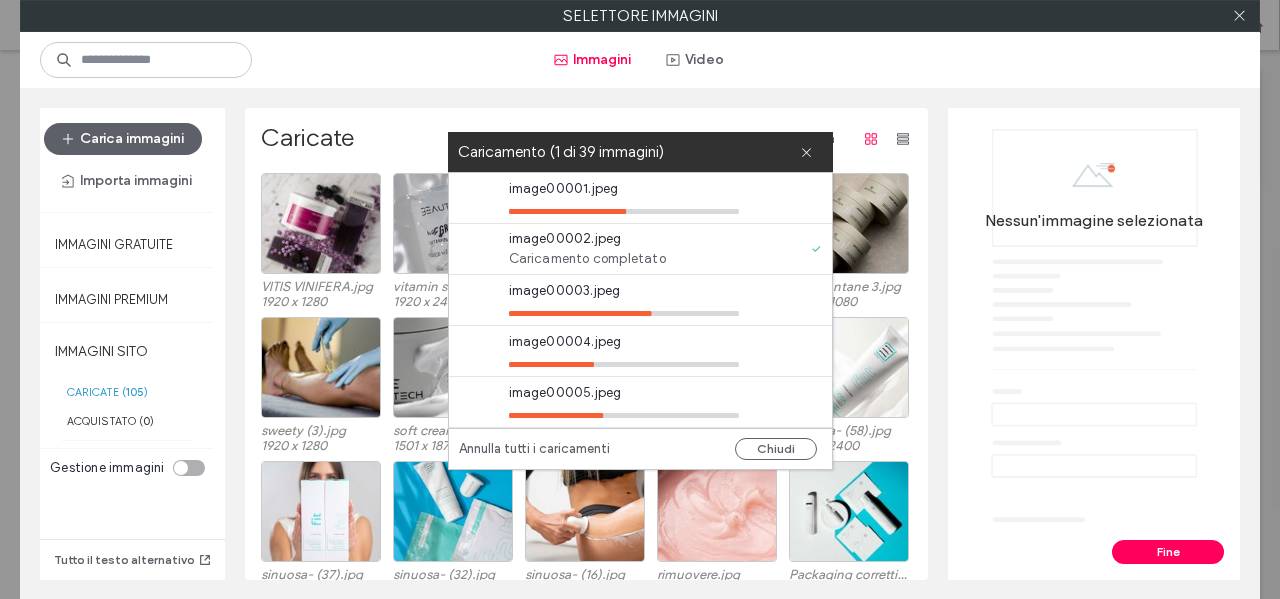 drag, startPoint x: 1235, startPoint y: 15, endPoint x: 836, endPoint y: 21, distance: 399.0451 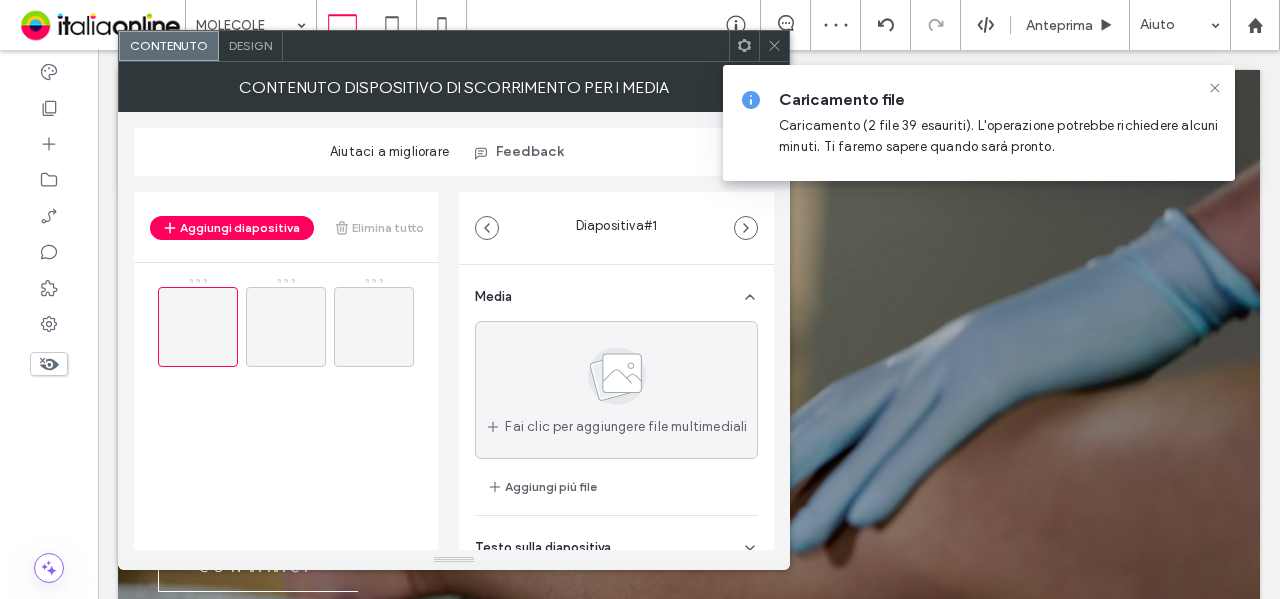 drag, startPoint x: 770, startPoint y: 41, endPoint x: 470, endPoint y: 41, distance: 300 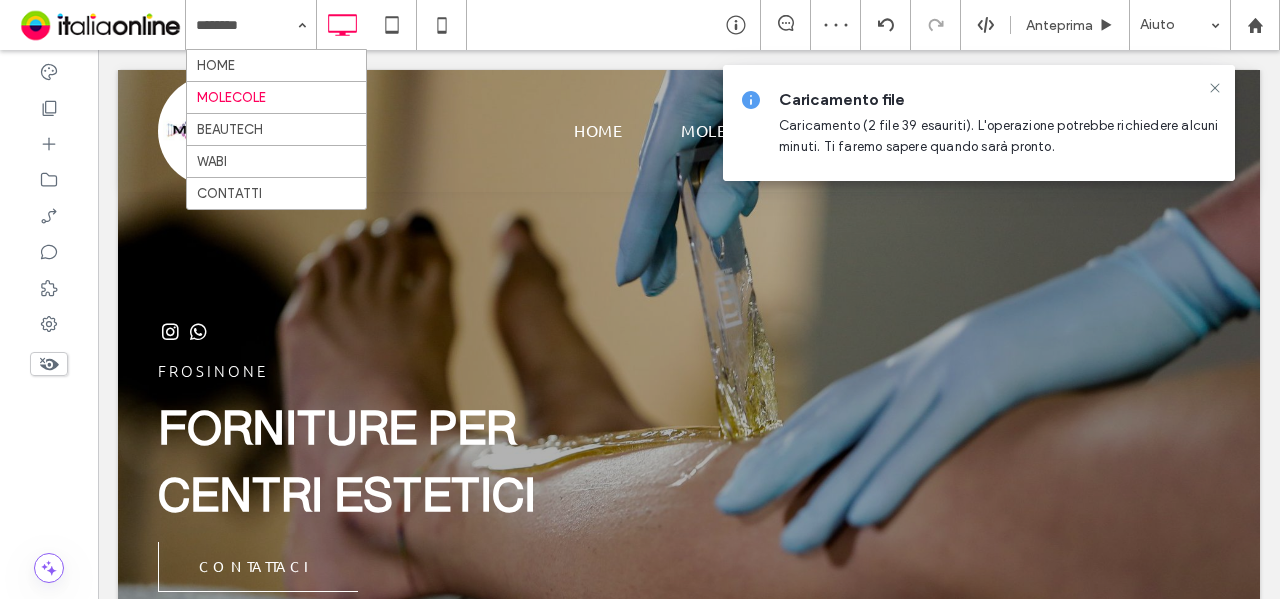 drag, startPoint x: 223, startPoint y: 55, endPoint x: 390, endPoint y: 104, distance: 174.04022 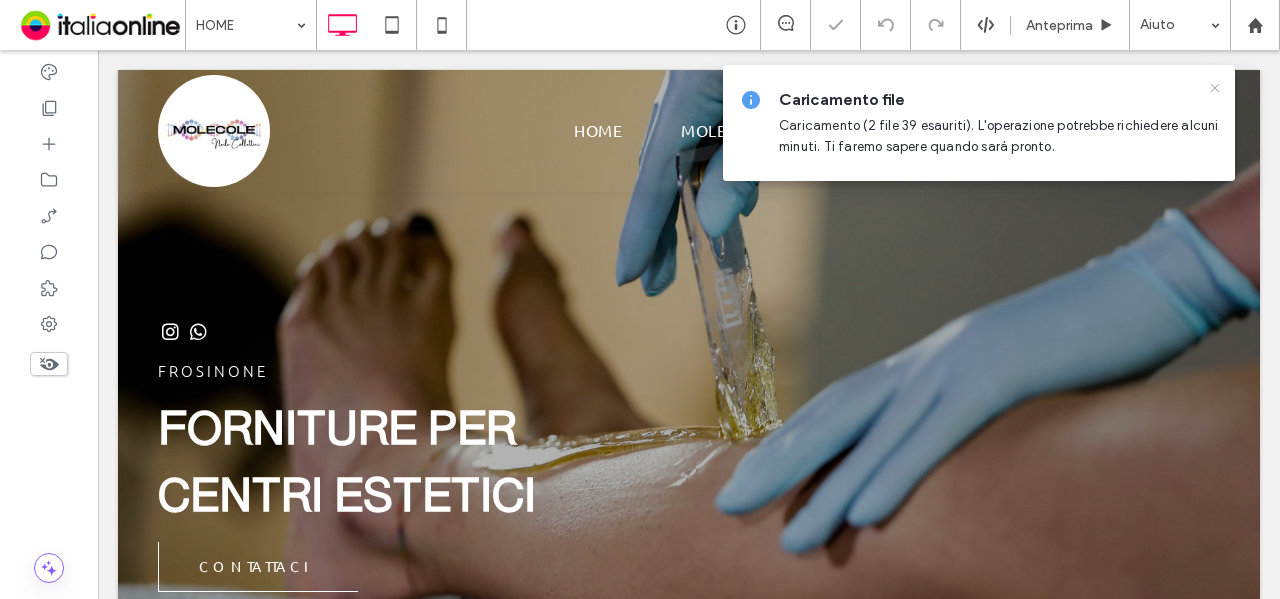 click 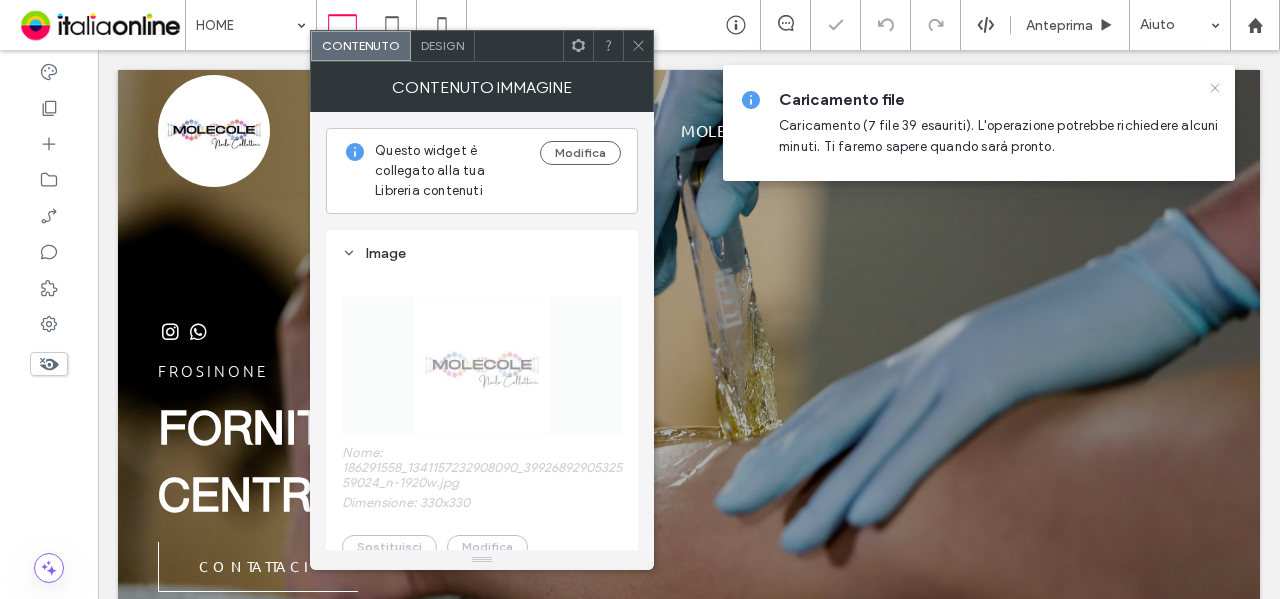 click 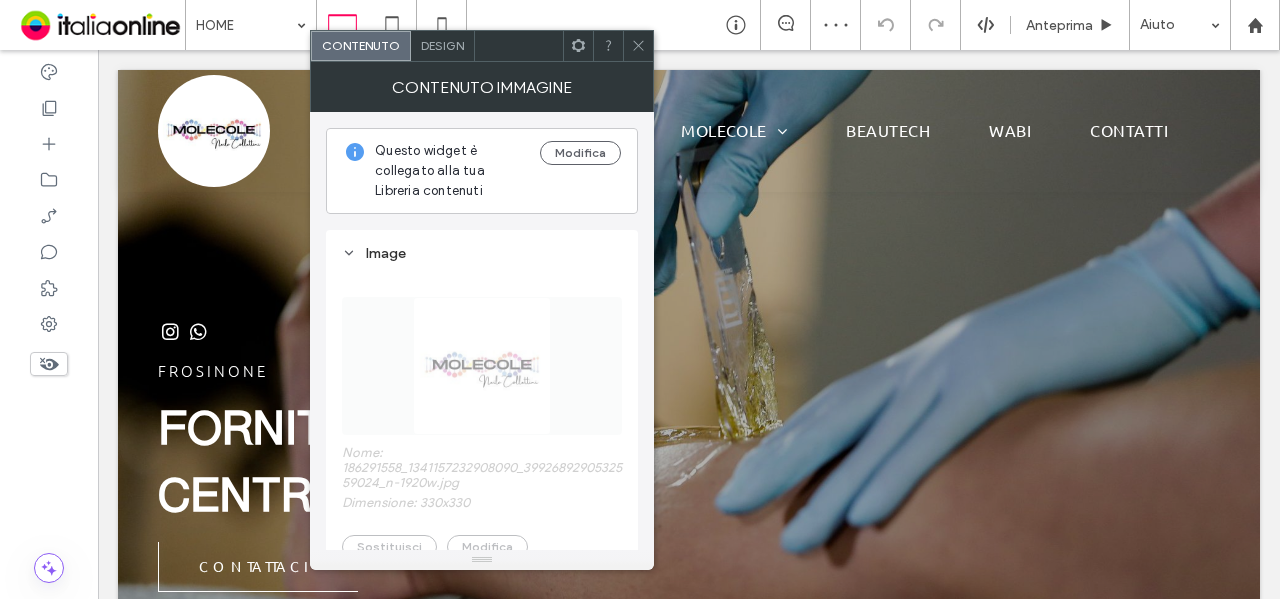 click 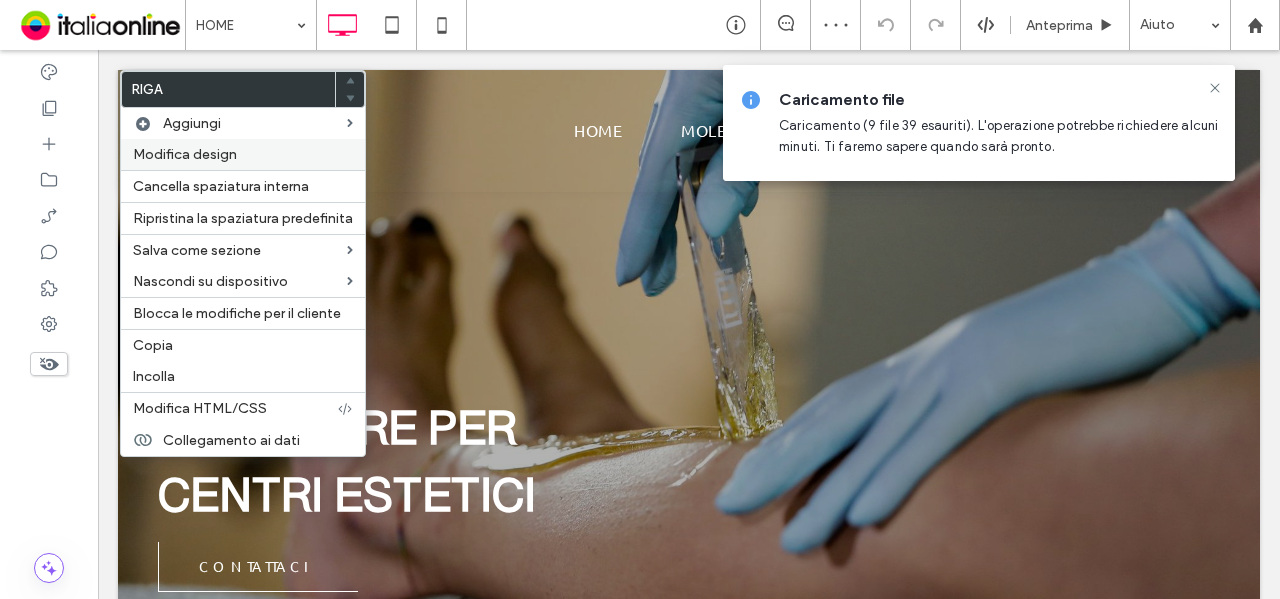 click on "Modifica design" at bounding box center (185, 154) 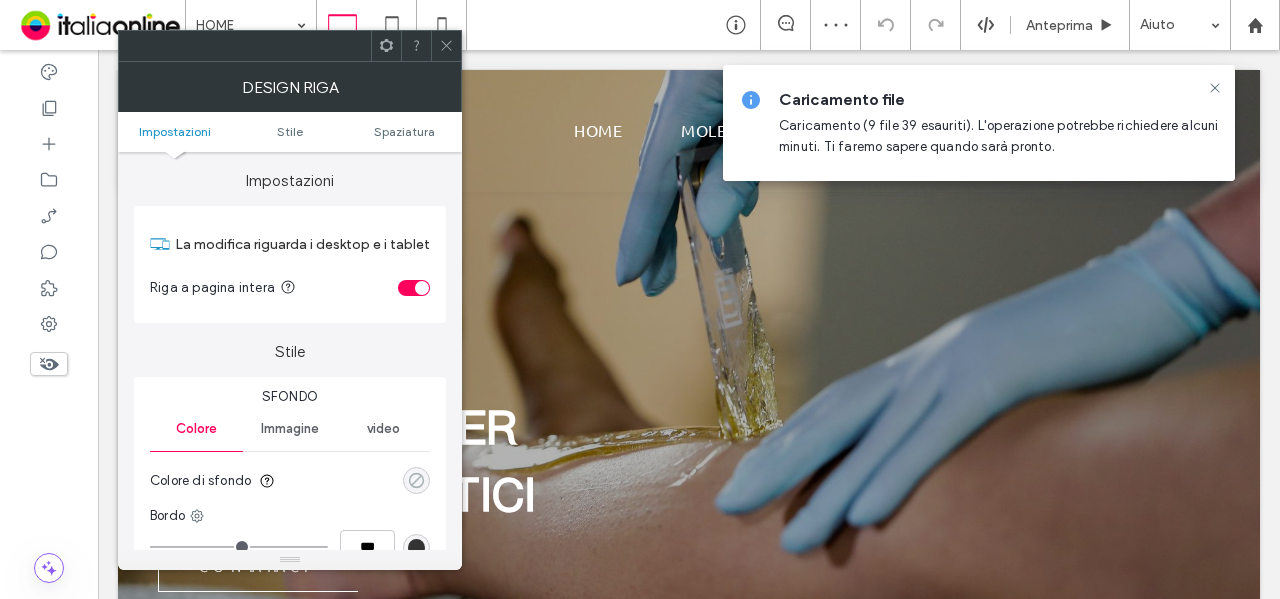 click 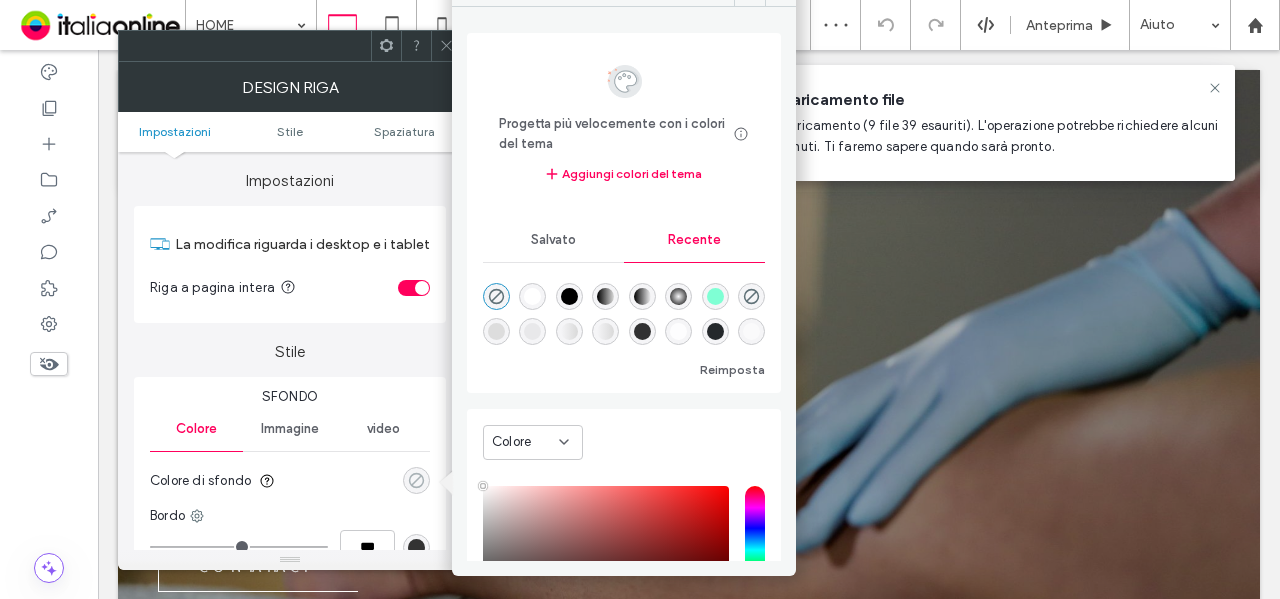 type on "**" 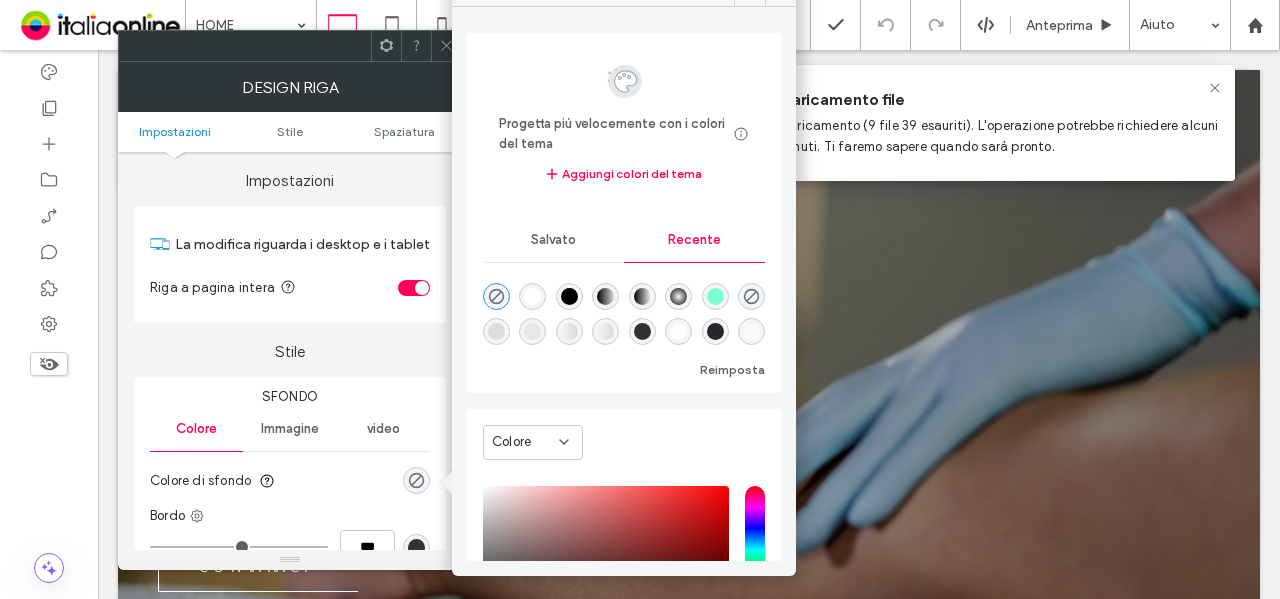 click at bounding box center (532, 296) 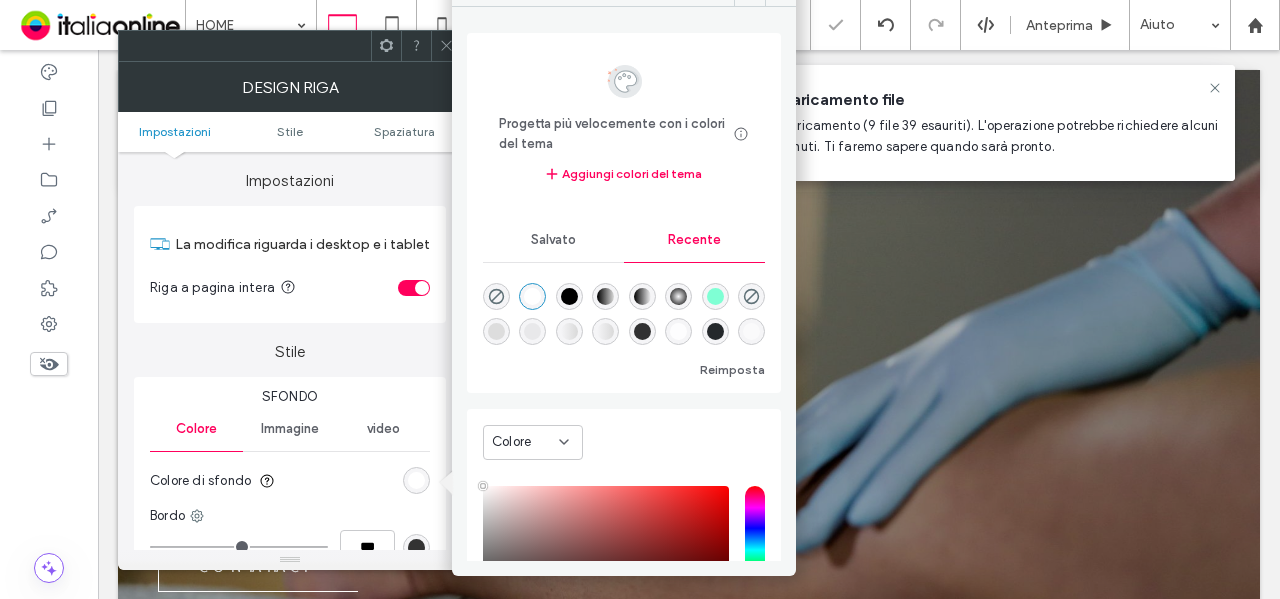 click 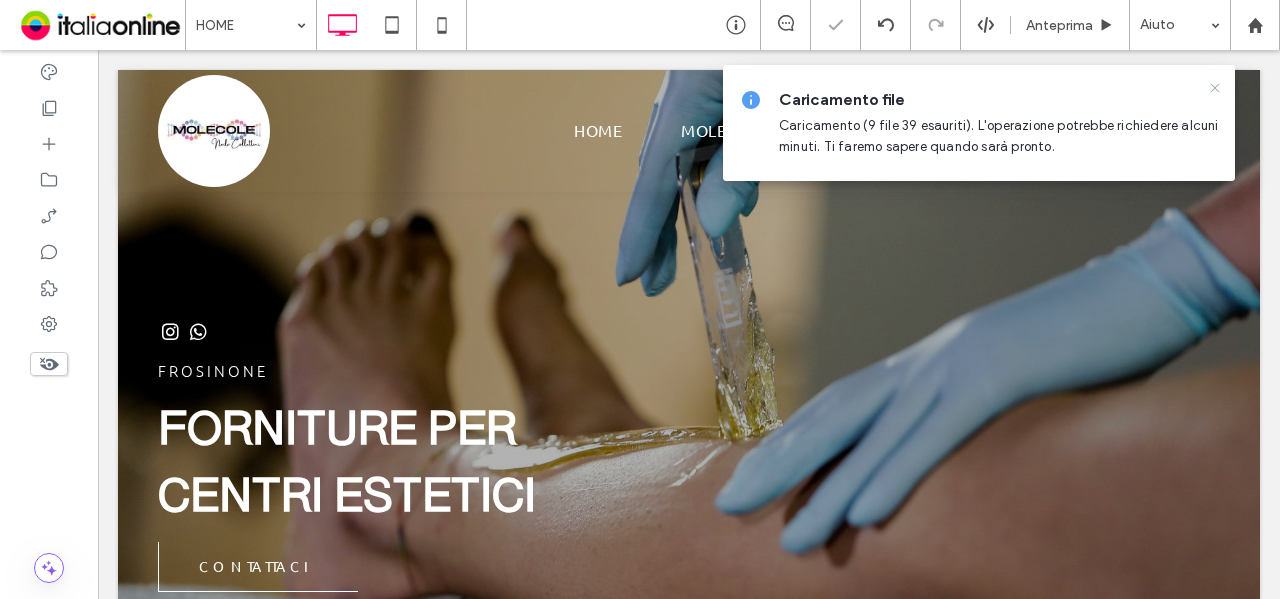 click 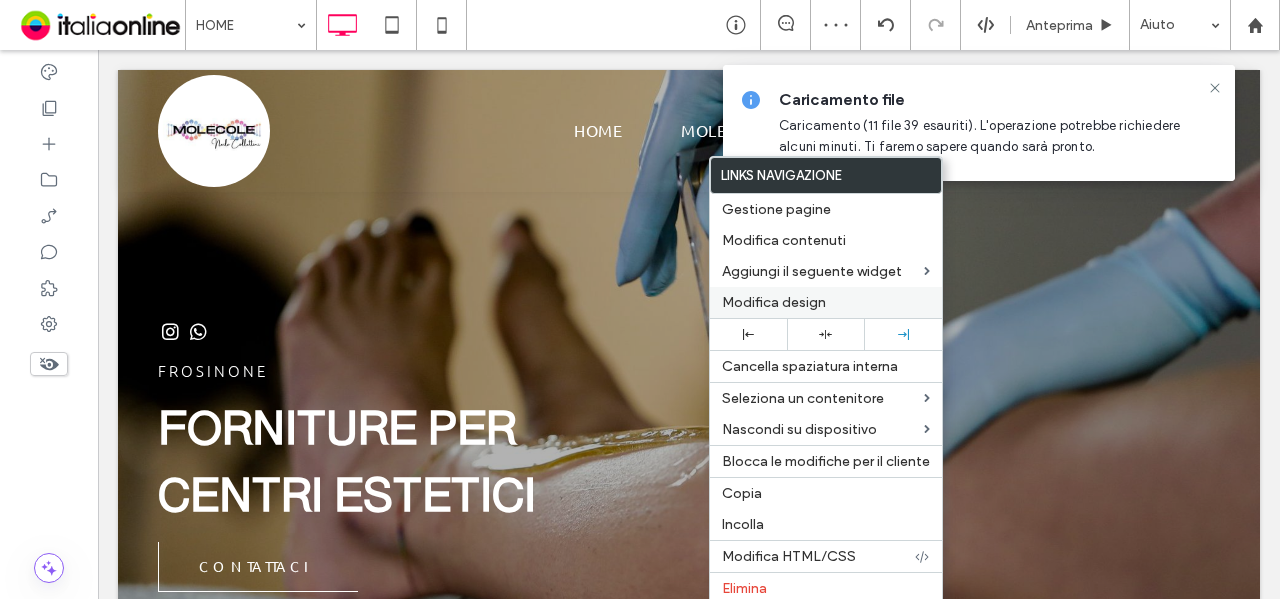 click on "Modifica design" at bounding box center [774, 302] 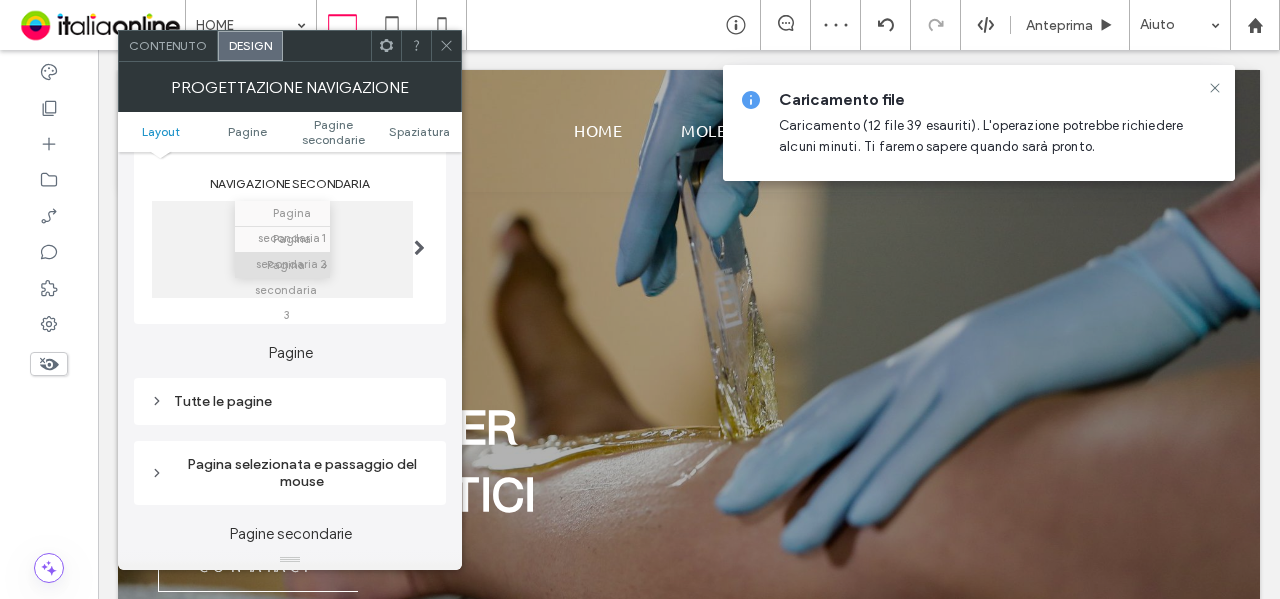 scroll, scrollTop: 500, scrollLeft: 0, axis: vertical 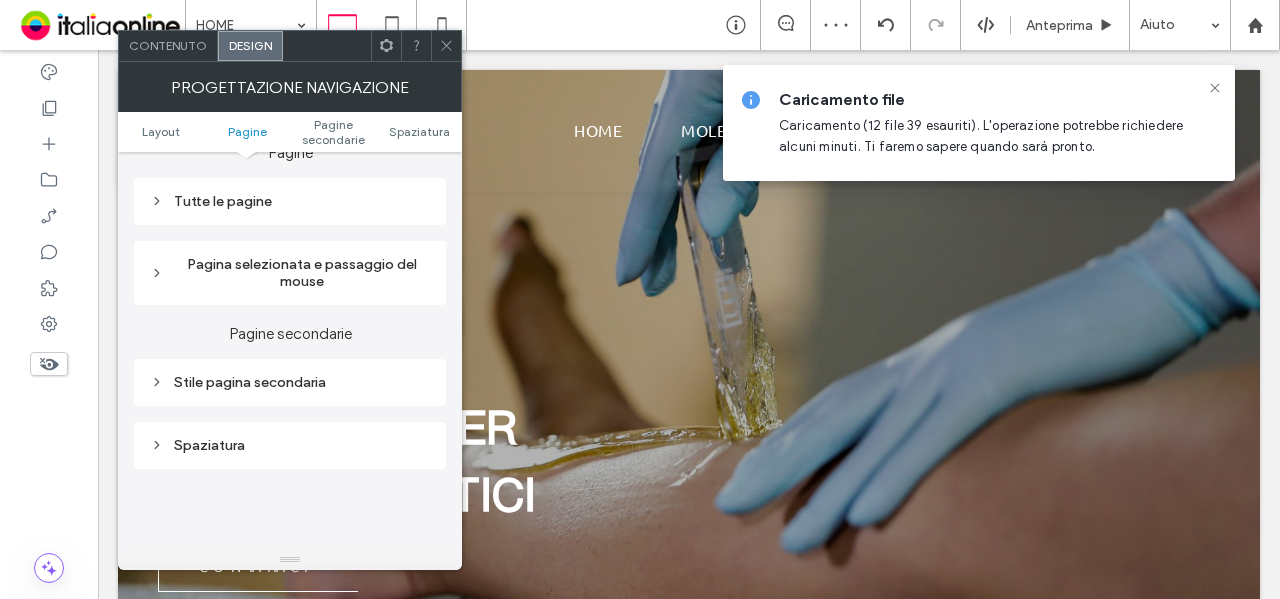 click on "Tutte le pagine" at bounding box center [290, 201] 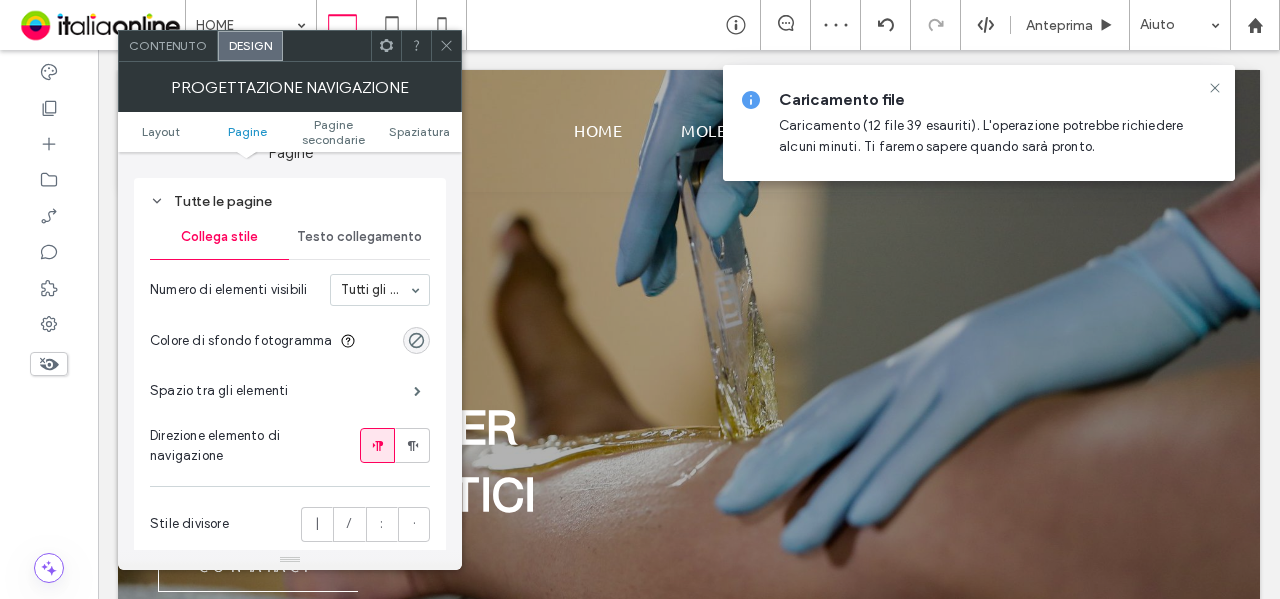 click on "Testo collegamento" at bounding box center [359, 237] 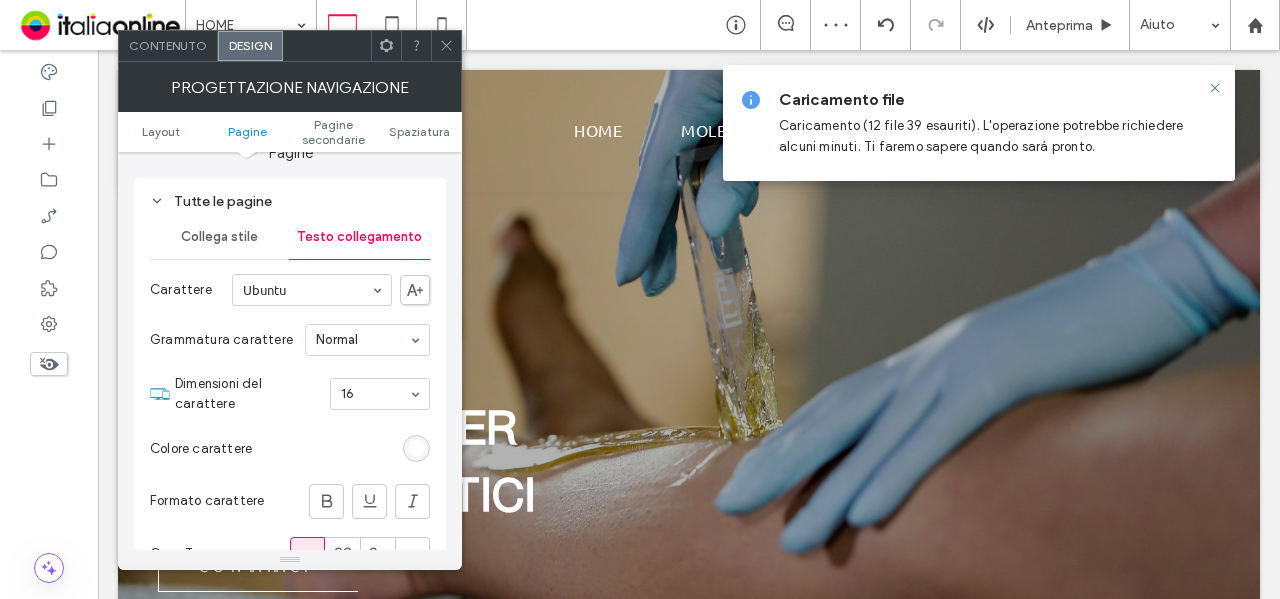 click at bounding box center [416, 448] 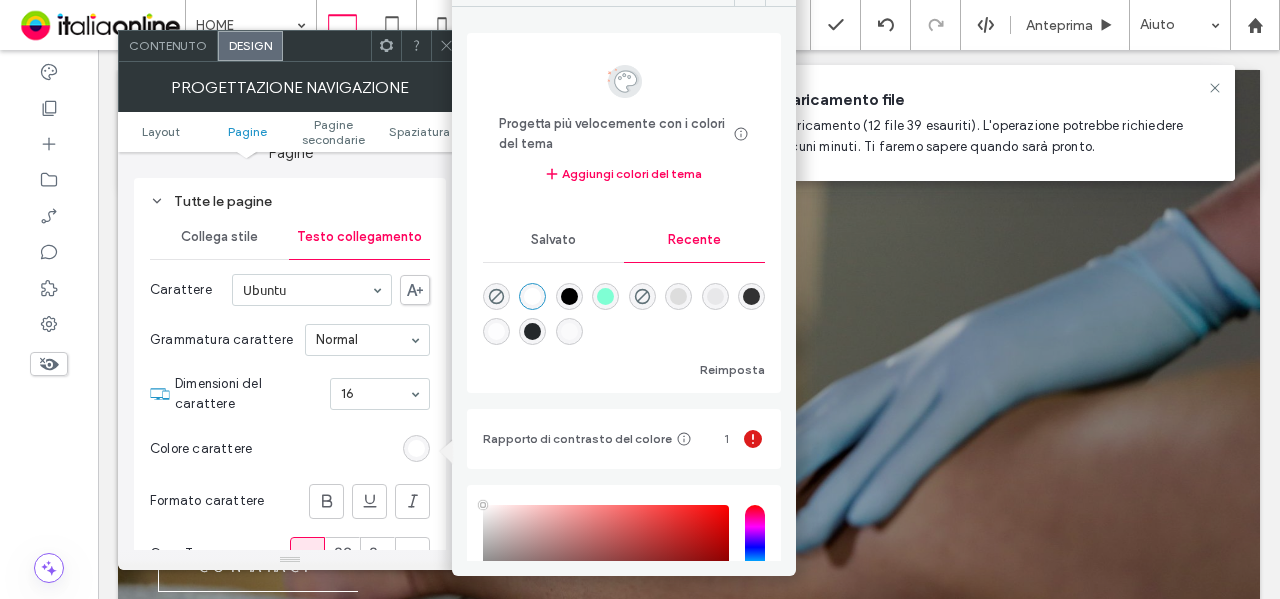 type on "****" 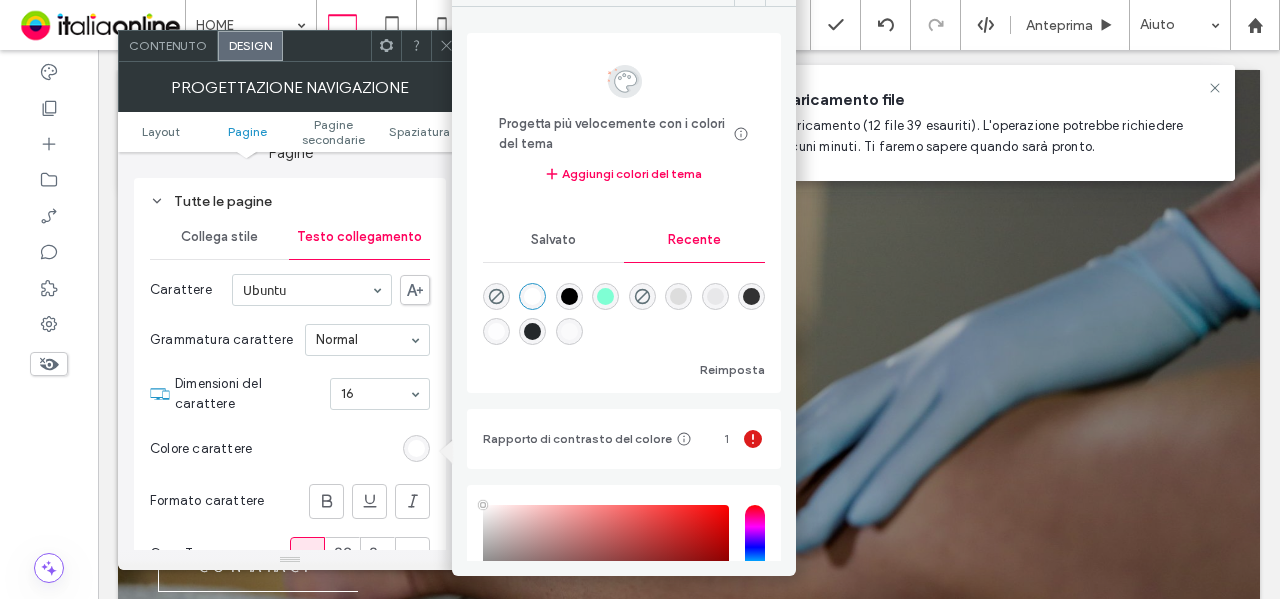 click at bounding box center [569, 296] 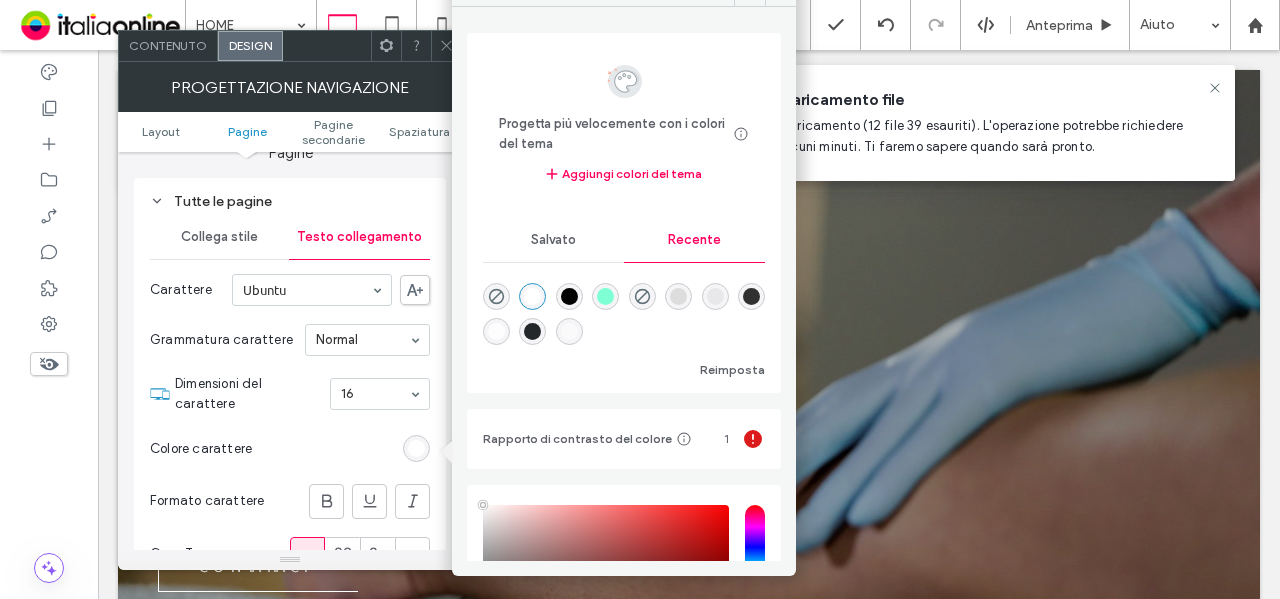 type on "*******" 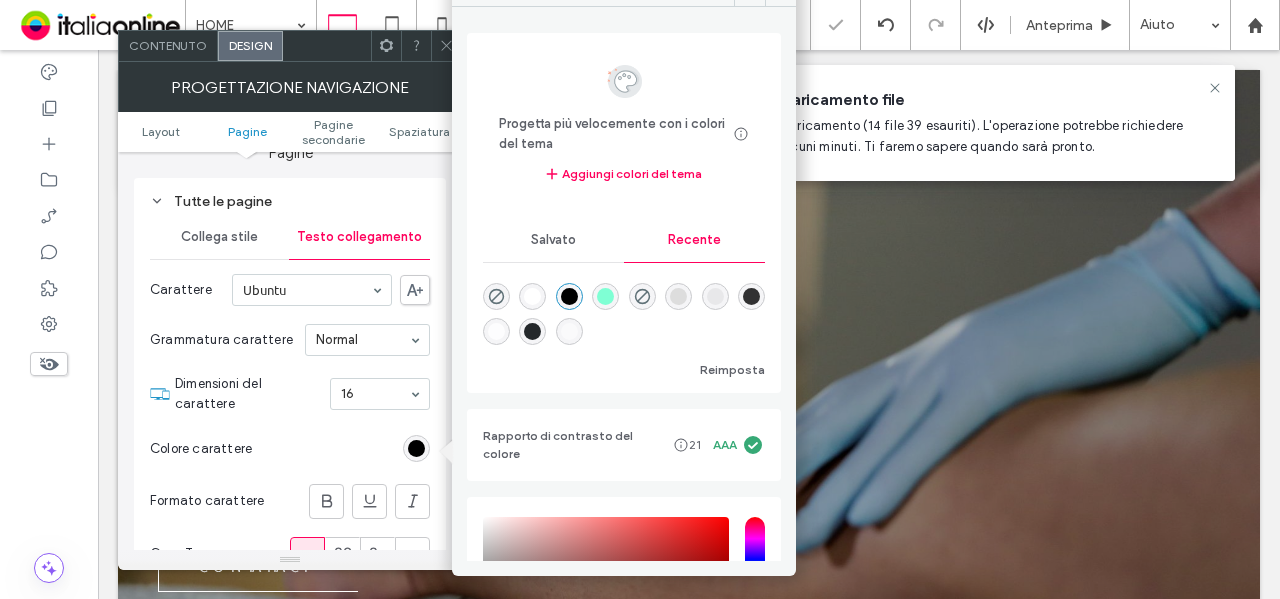 click 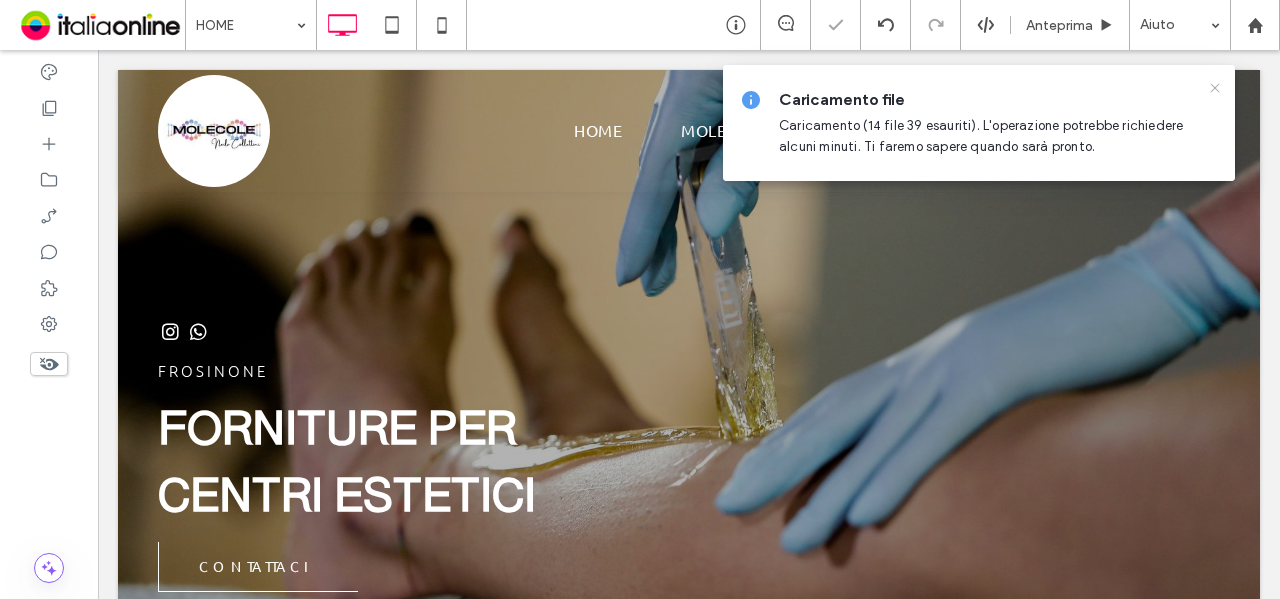 click 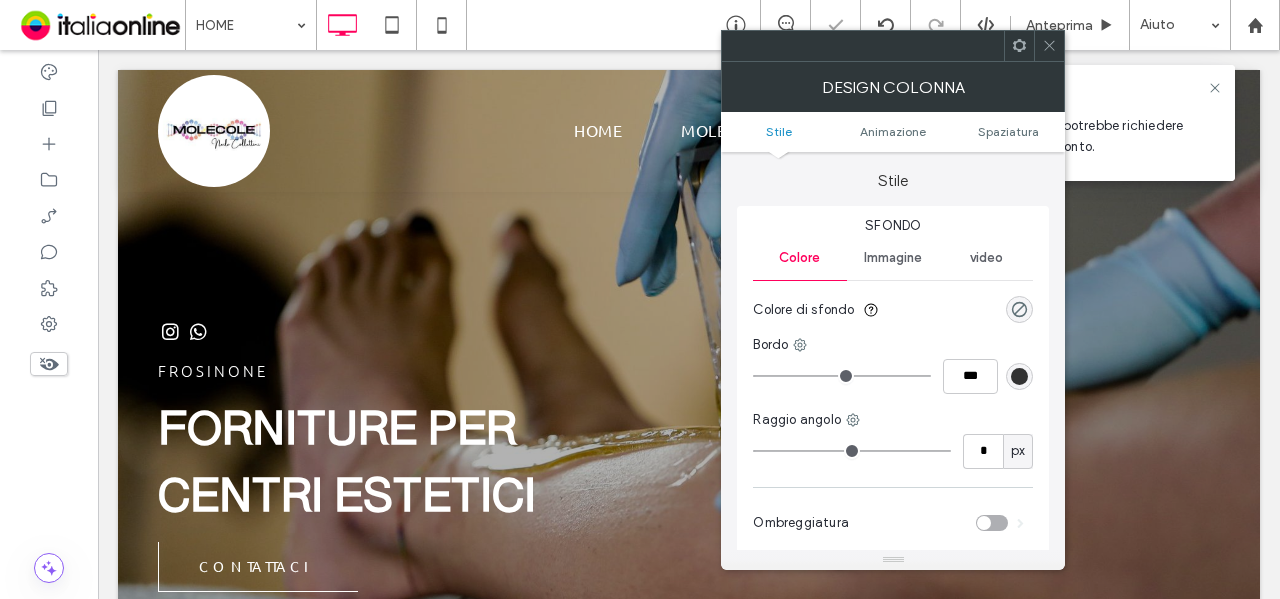 drag, startPoint x: 1046, startPoint y: 41, endPoint x: 990, endPoint y: 71, distance: 63.529522 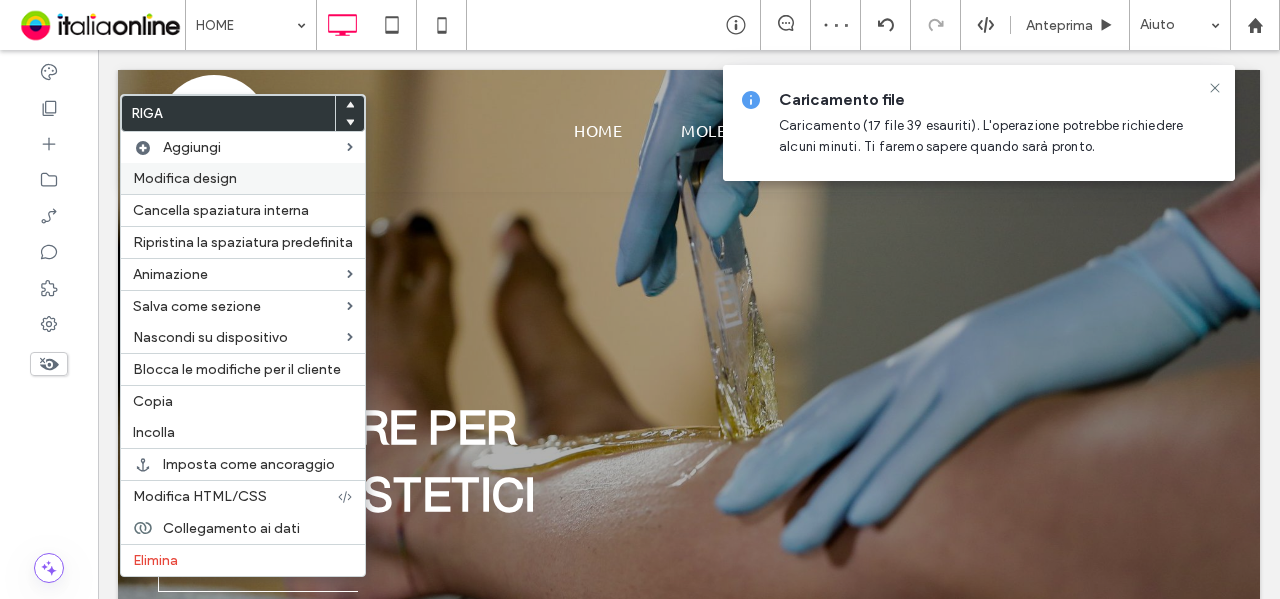 click on "Modifica design" at bounding box center [185, 178] 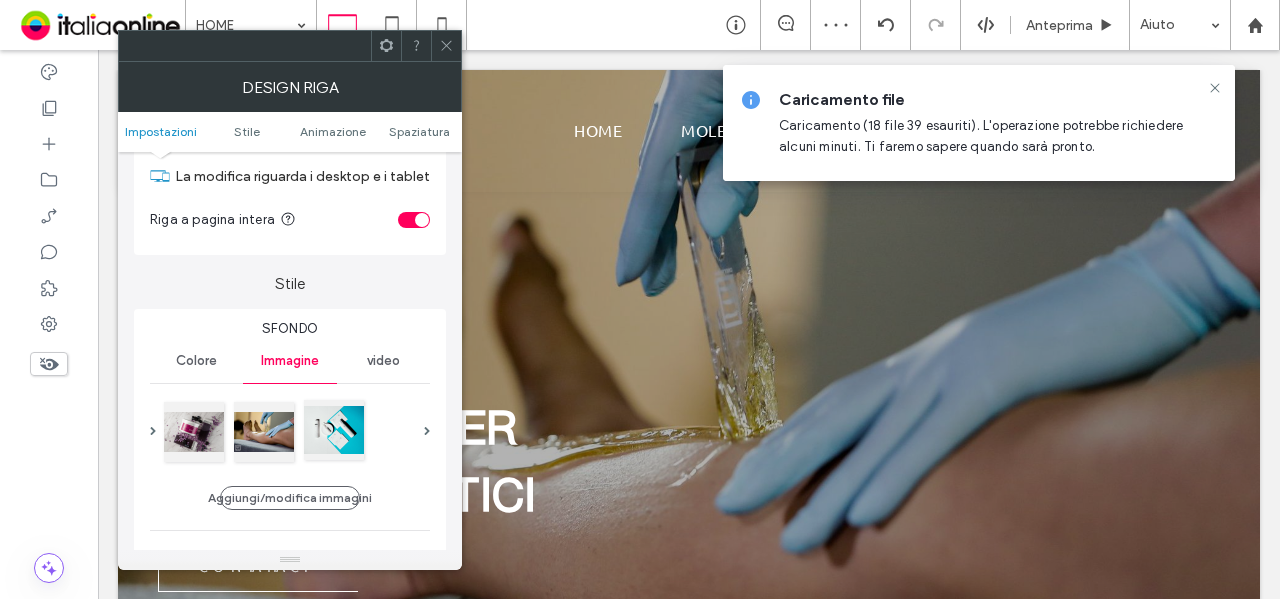 scroll, scrollTop: 100, scrollLeft: 0, axis: vertical 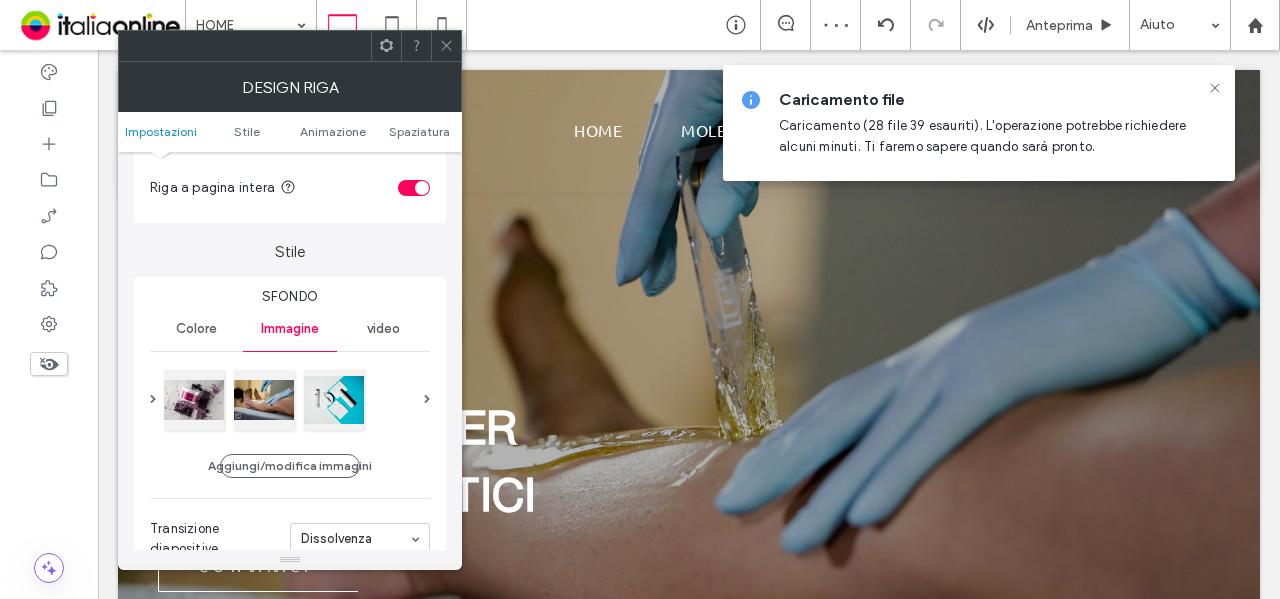 click at bounding box center [446, 46] 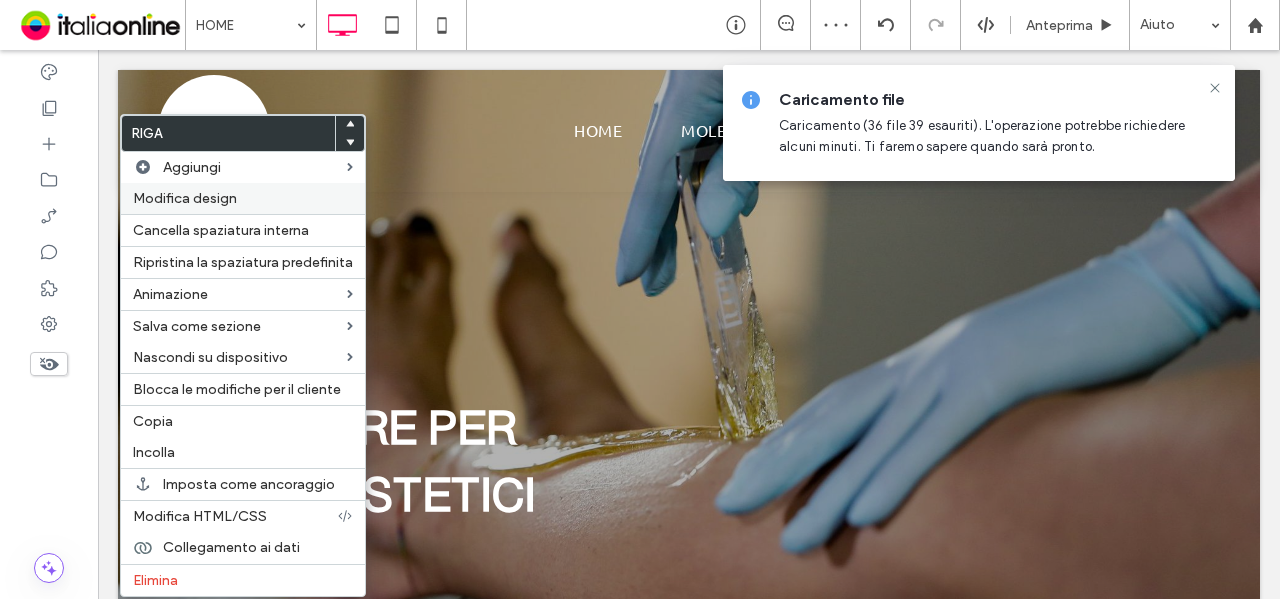 click on "Modifica design" at bounding box center (243, 198) 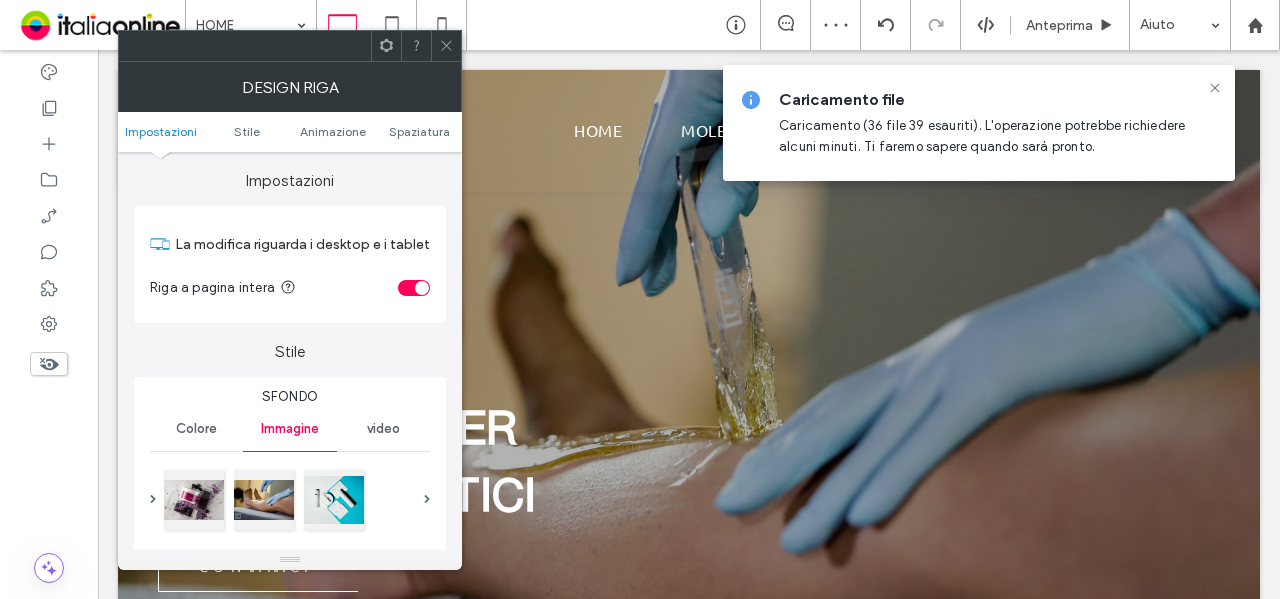 scroll, scrollTop: 100, scrollLeft: 0, axis: vertical 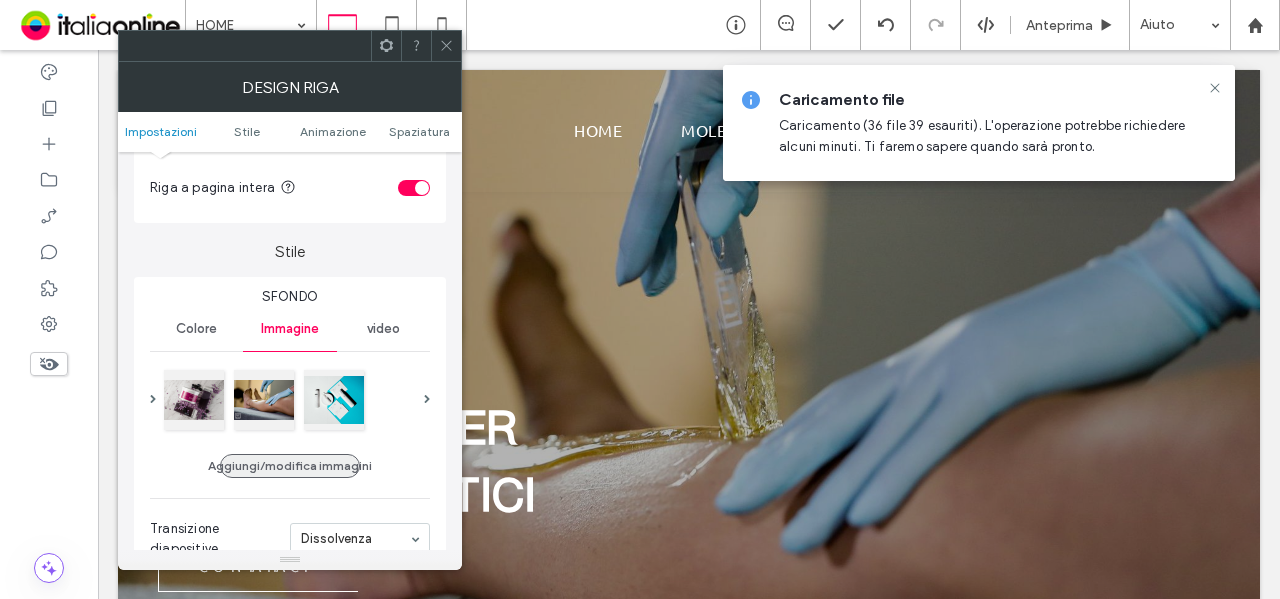 click on "Aggiungi/modifica immagini" at bounding box center (290, 466) 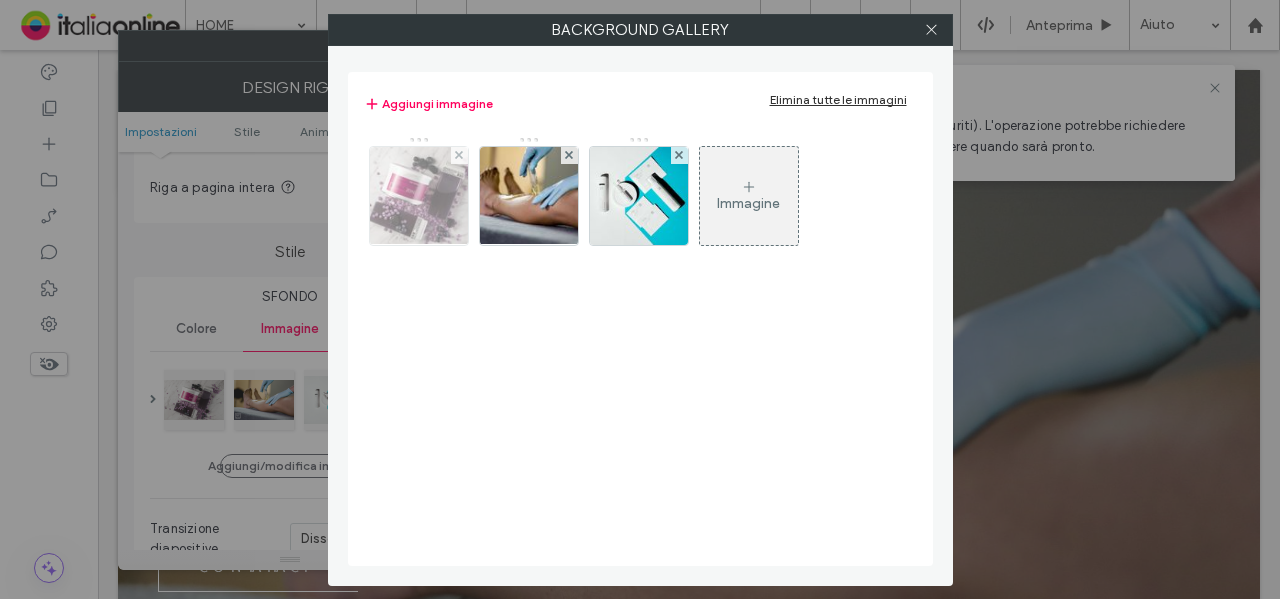 click at bounding box center (418, 196) 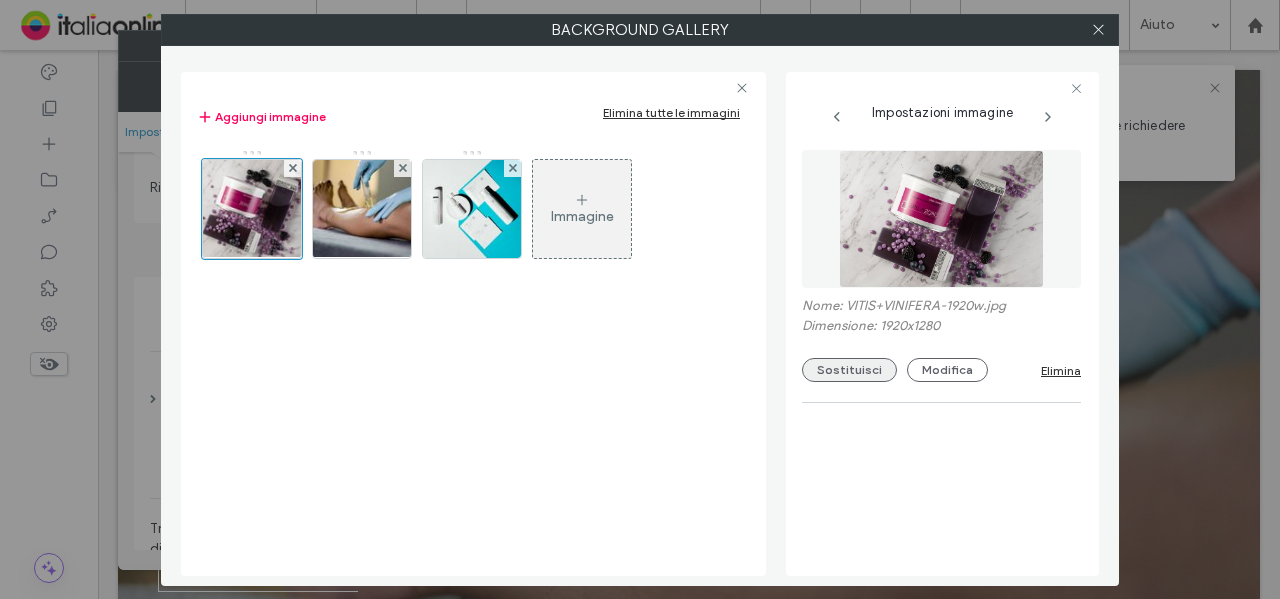 click on "Sostituisci" at bounding box center (849, 370) 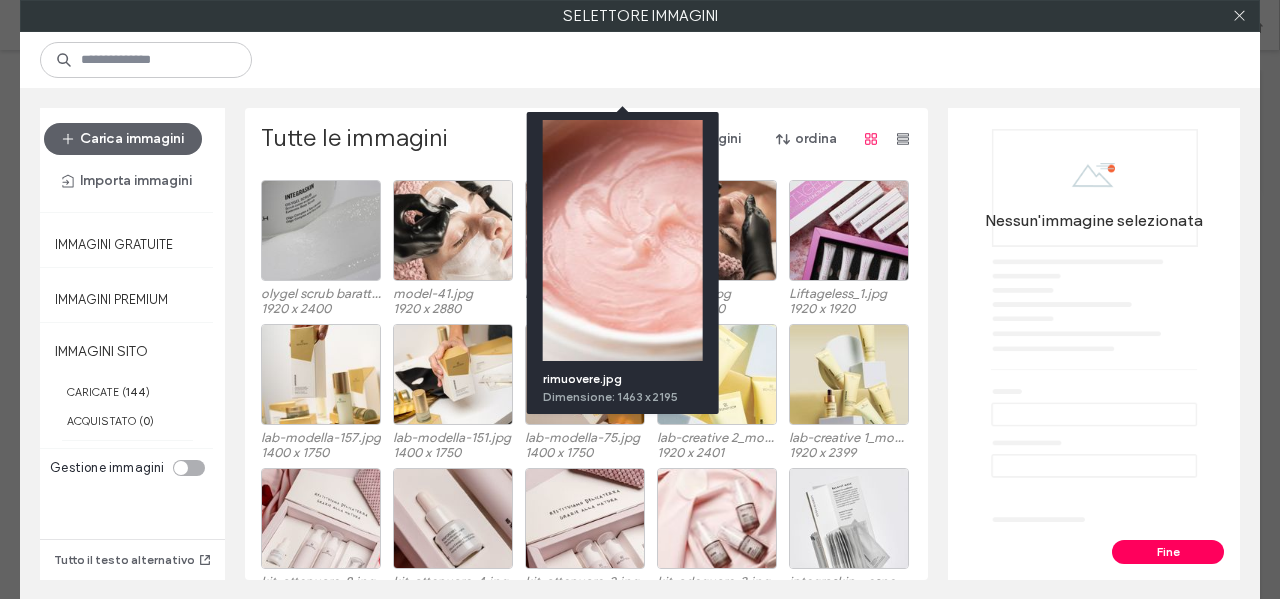 scroll, scrollTop: 1648, scrollLeft: 0, axis: vertical 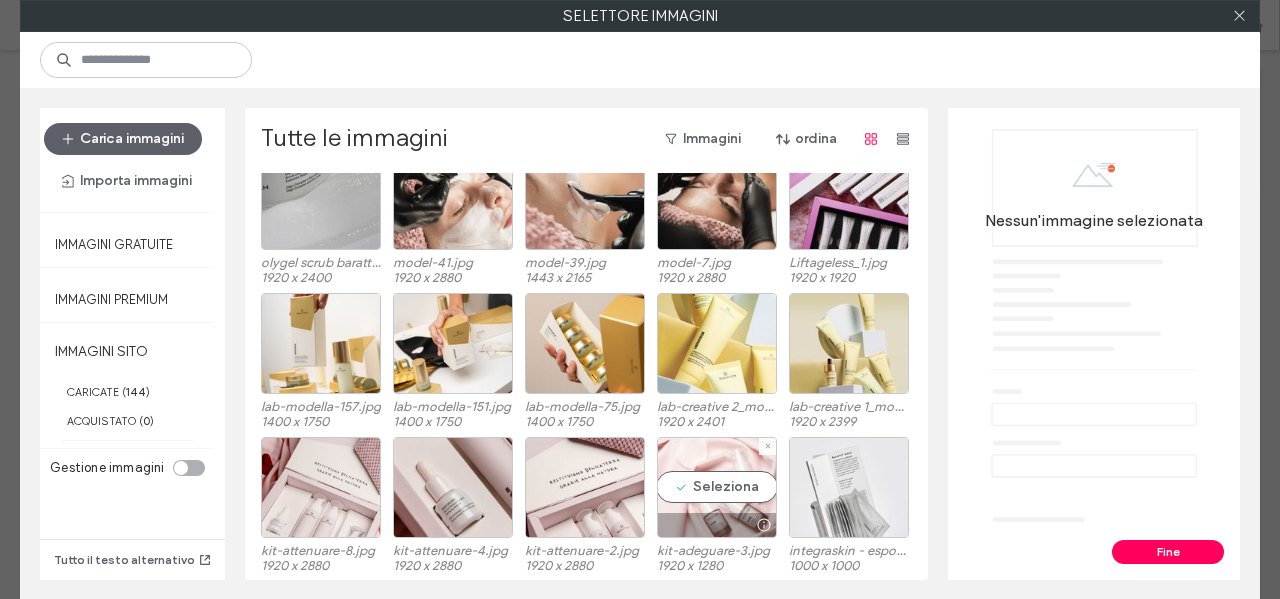 click on "Seleziona" at bounding box center (717, 487) 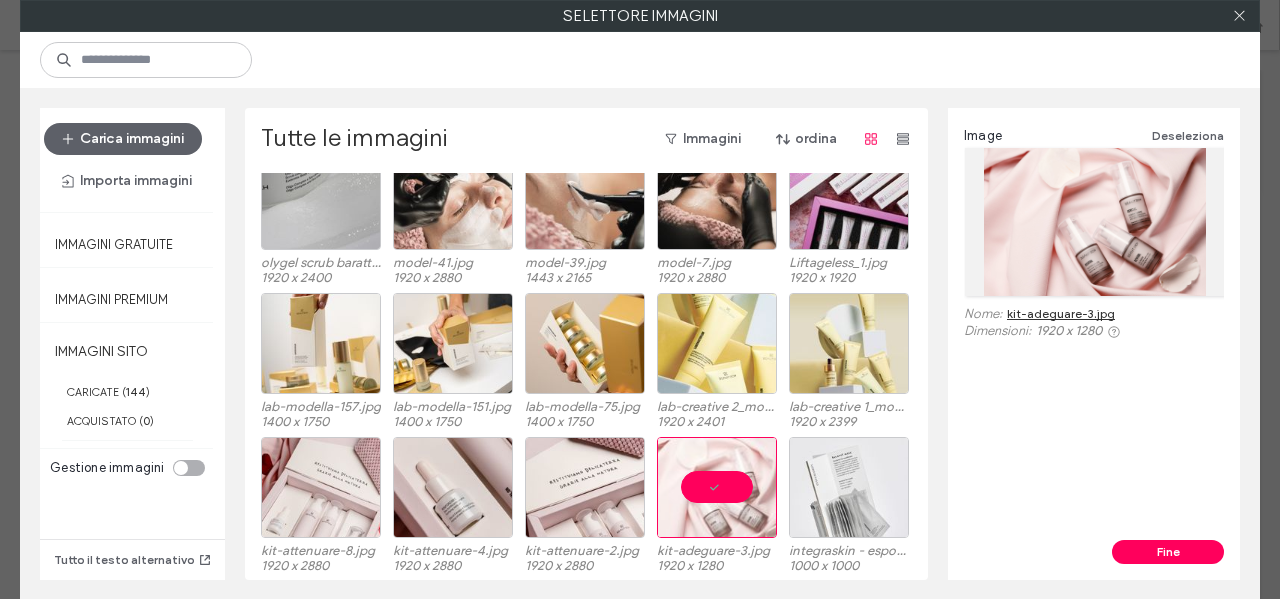 drag, startPoint x: 1157, startPoint y: 546, endPoint x: 821, endPoint y: 444, distance: 351.141 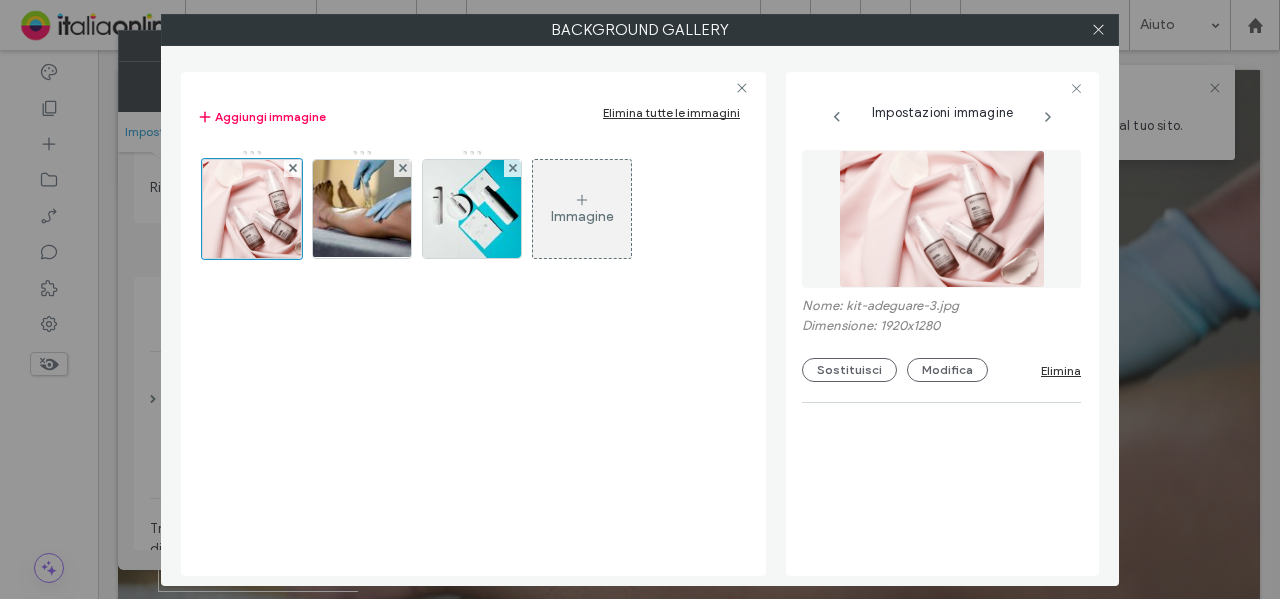 drag, startPoint x: 398, startPoint y: 164, endPoint x: 583, endPoint y: 174, distance: 185.27008 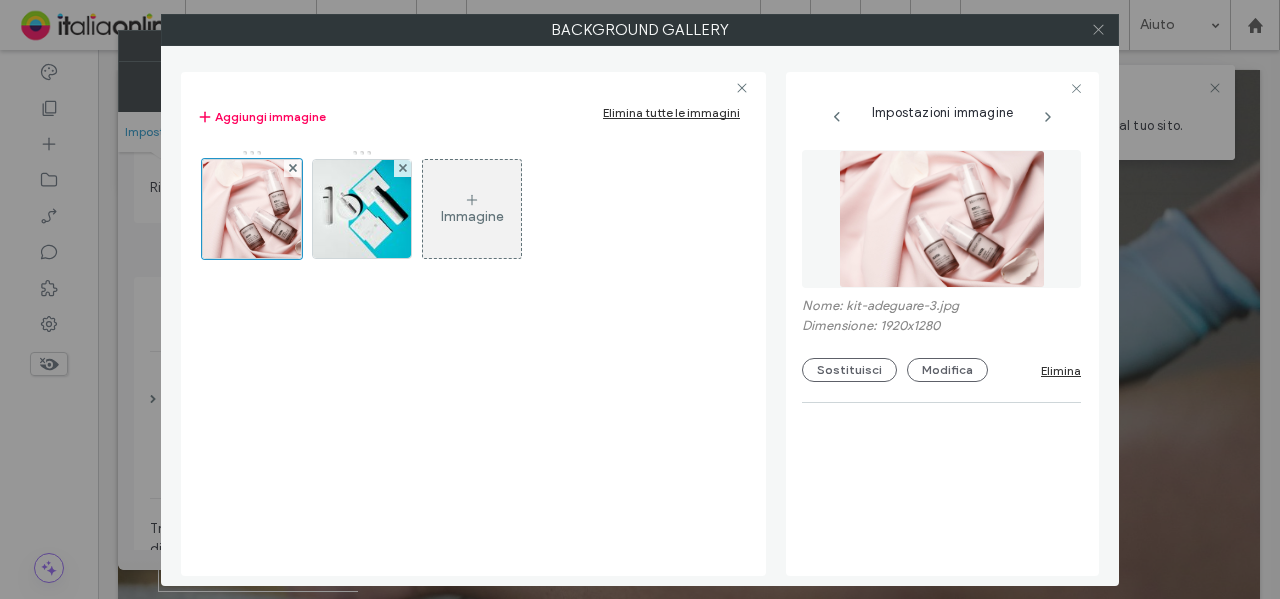 click 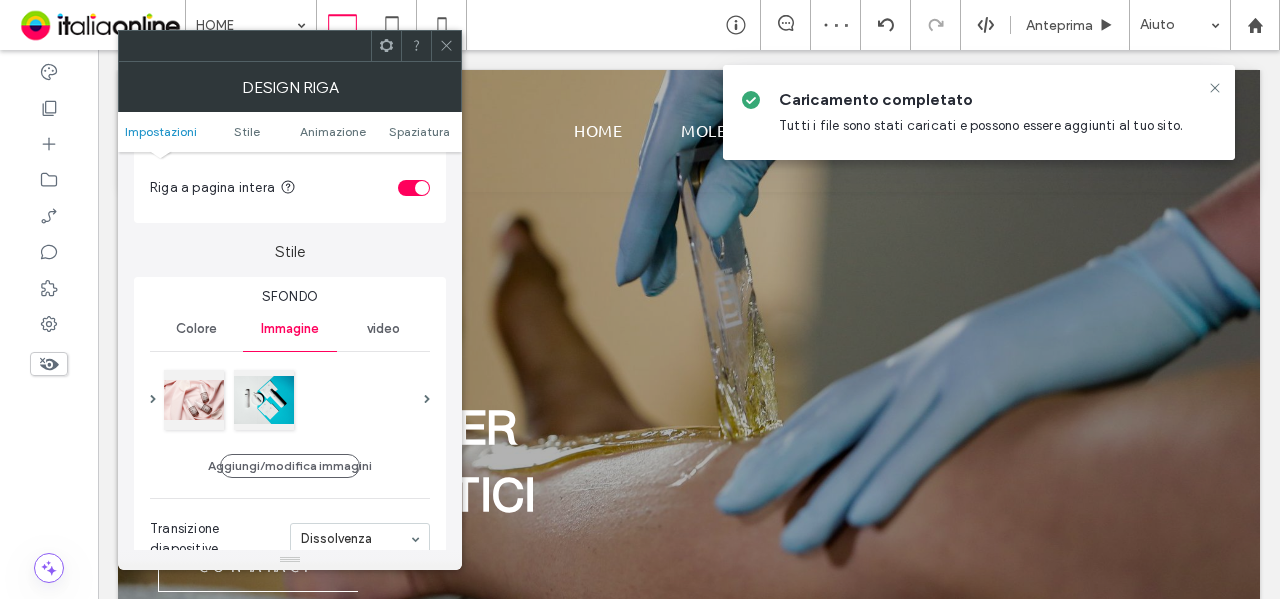 click 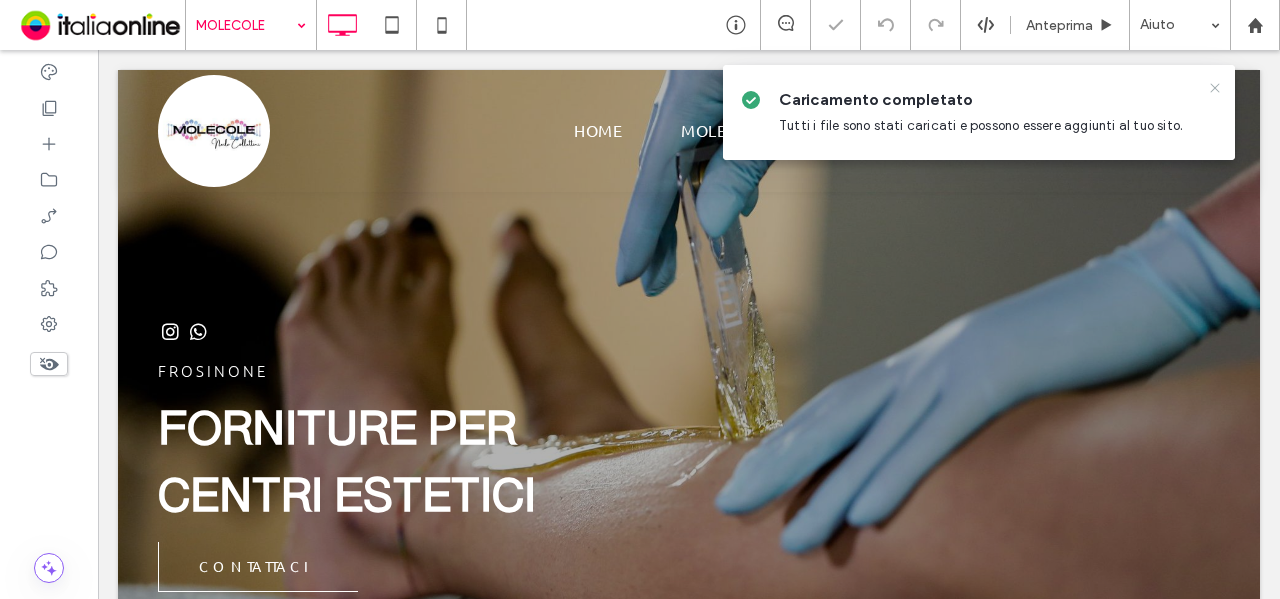 click 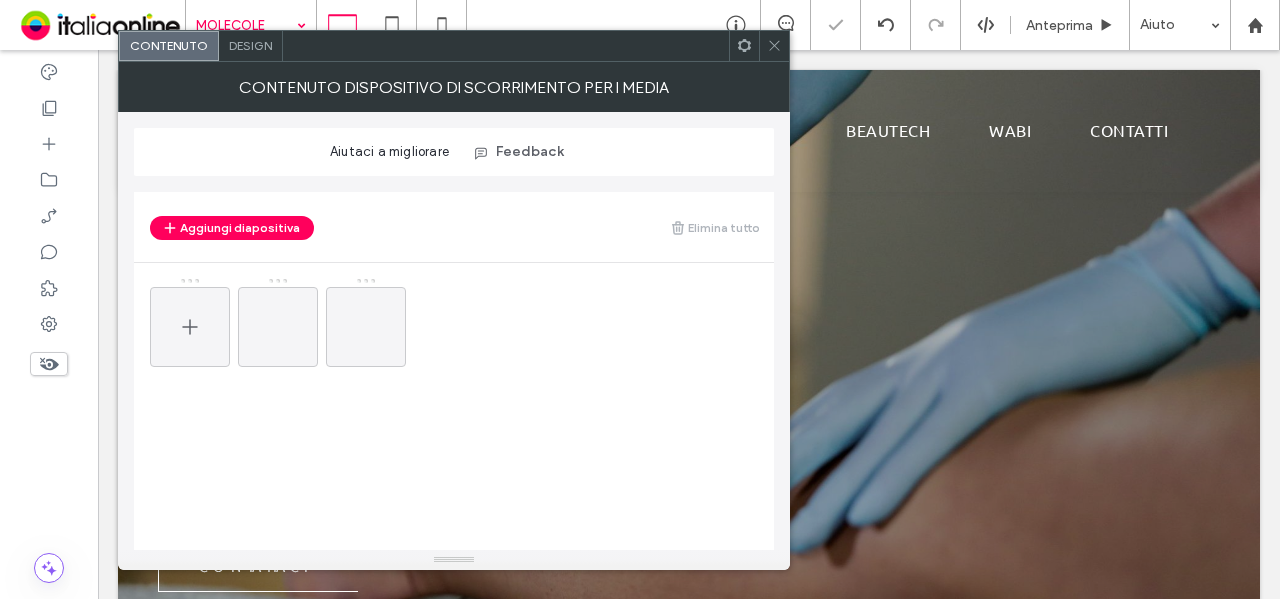 click at bounding box center (190, 327) 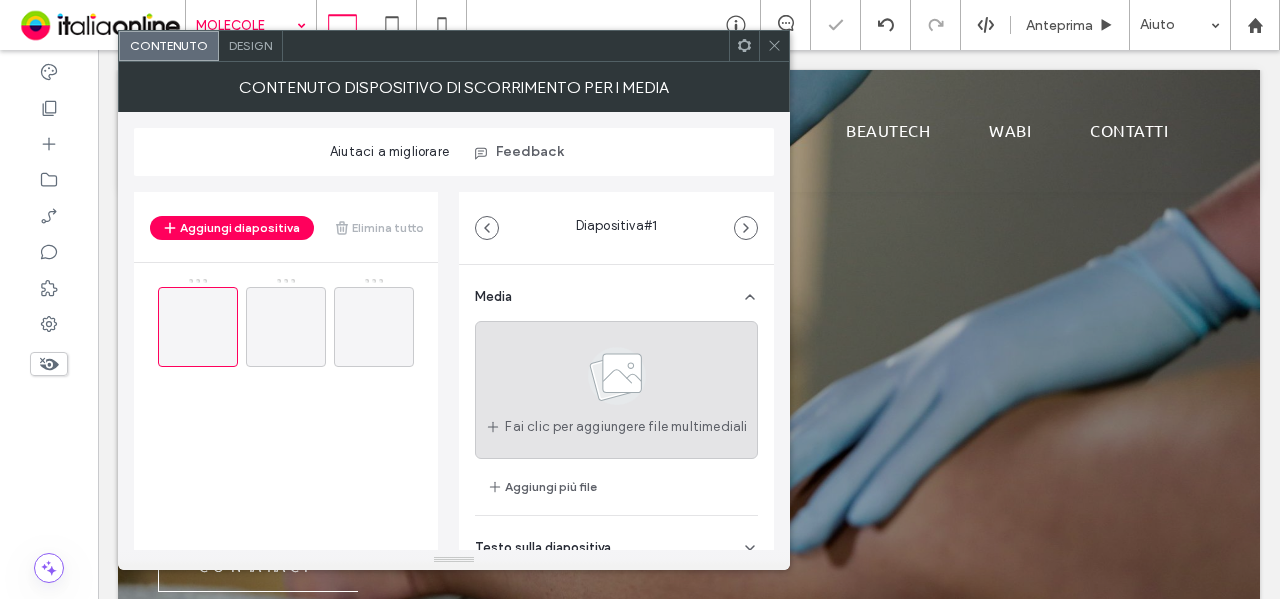 click on "Fai clic per aggiungere file multimediali" at bounding box center (626, 427) 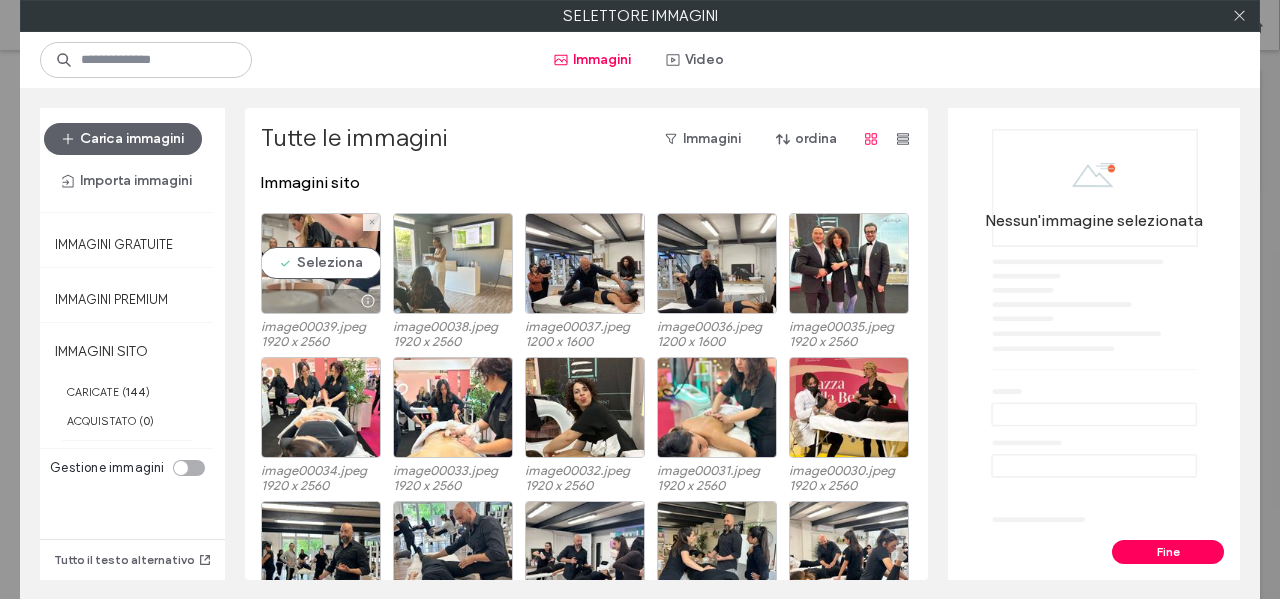 drag, startPoint x: 286, startPoint y: 238, endPoint x: 397, endPoint y: 253, distance: 112.00893 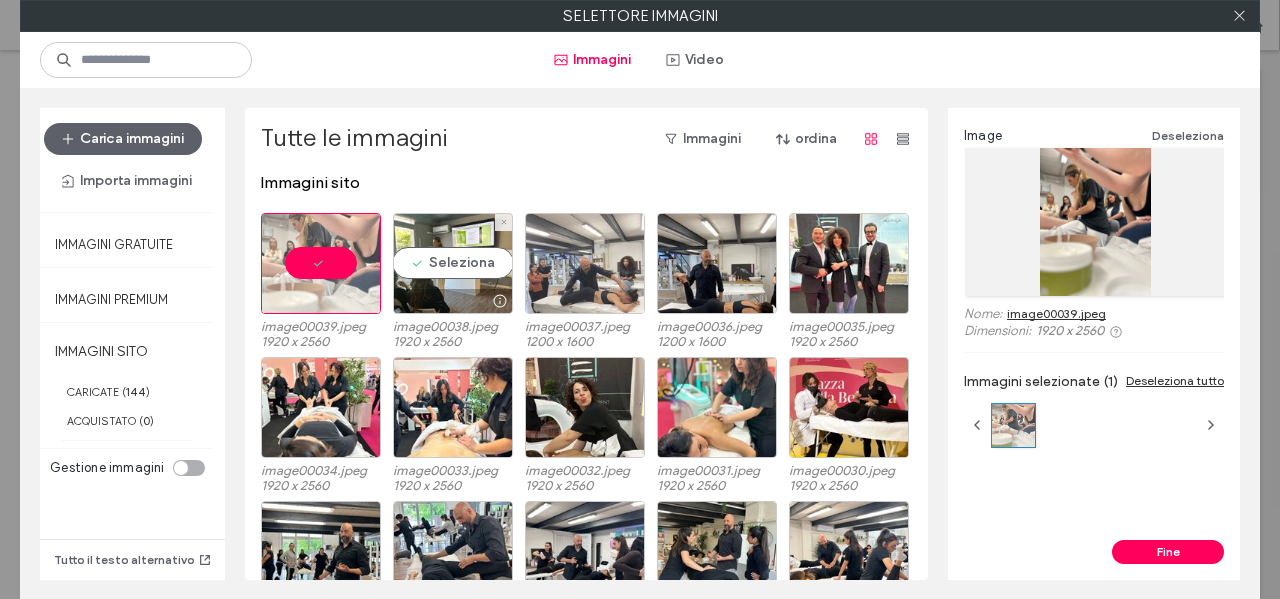 drag, startPoint x: 436, startPoint y: 253, endPoint x: 602, endPoint y: 268, distance: 166.67633 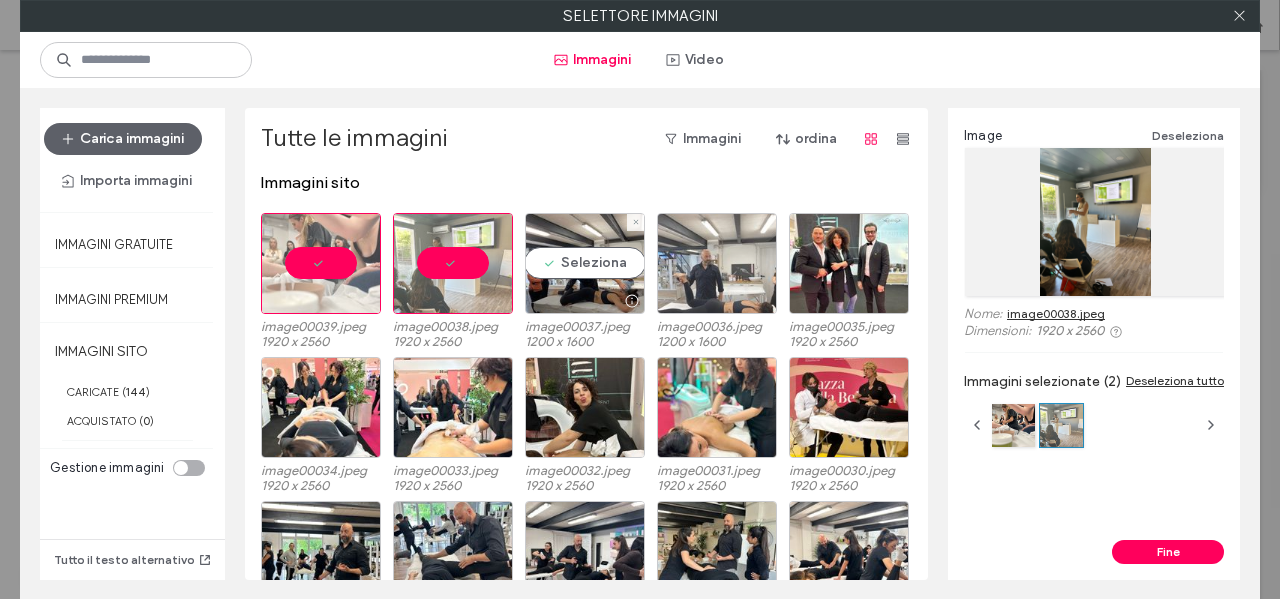 drag, startPoint x: 602, startPoint y: 268, endPoint x: 740, endPoint y: 279, distance: 138.43771 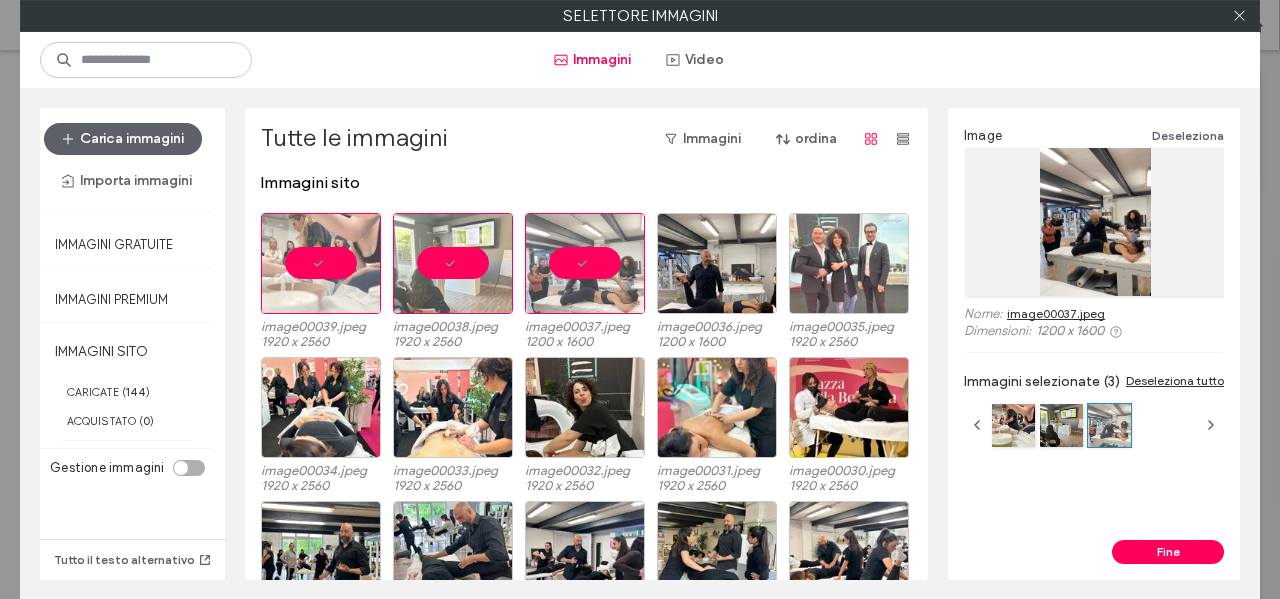 click on "image00039.jpeg 1920 x 2560 image00038.jpeg 1920 x 2560 image00037.jpeg 1200 x 1600 image00036.jpeg 1200 x 1600 image00035.jpeg 1920 x 2560" at bounding box center [592, 285] 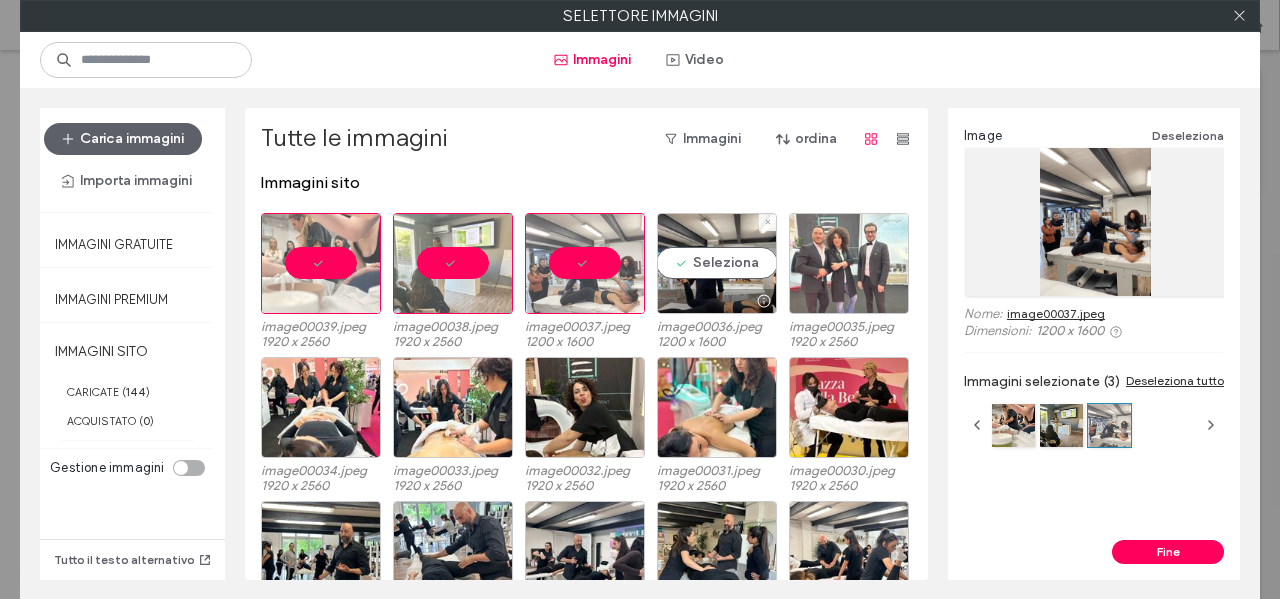 drag, startPoint x: 734, startPoint y: 268, endPoint x: 838, endPoint y: 268, distance: 104 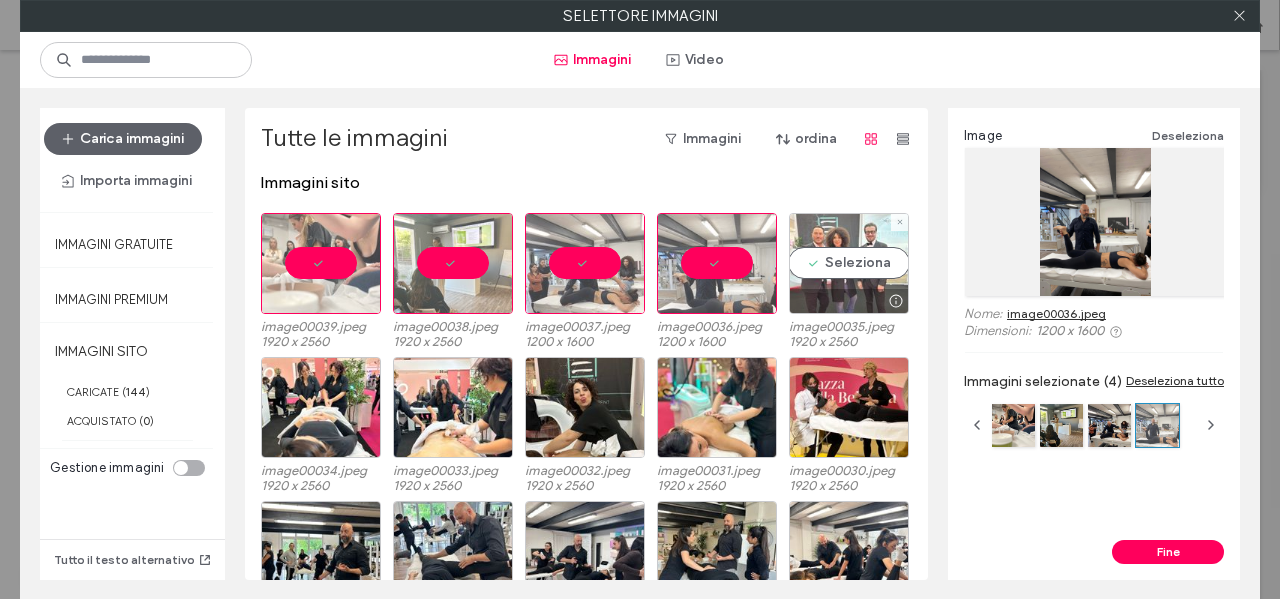 click on "Seleziona" at bounding box center (849, 263) 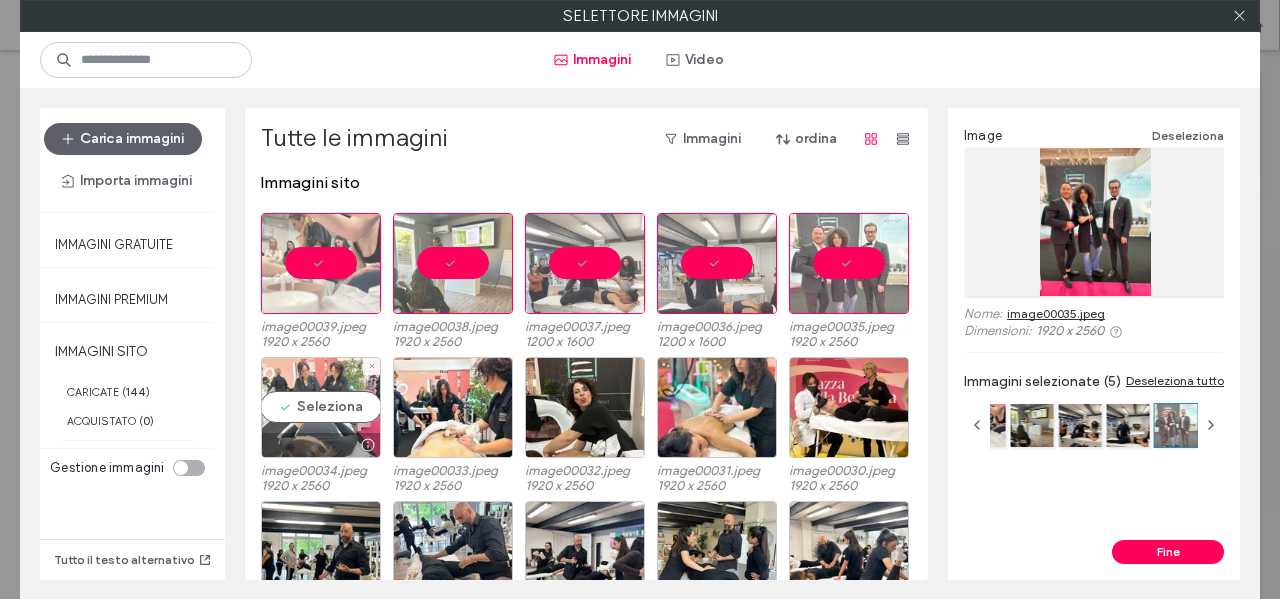 click on "Seleziona" at bounding box center [321, 407] 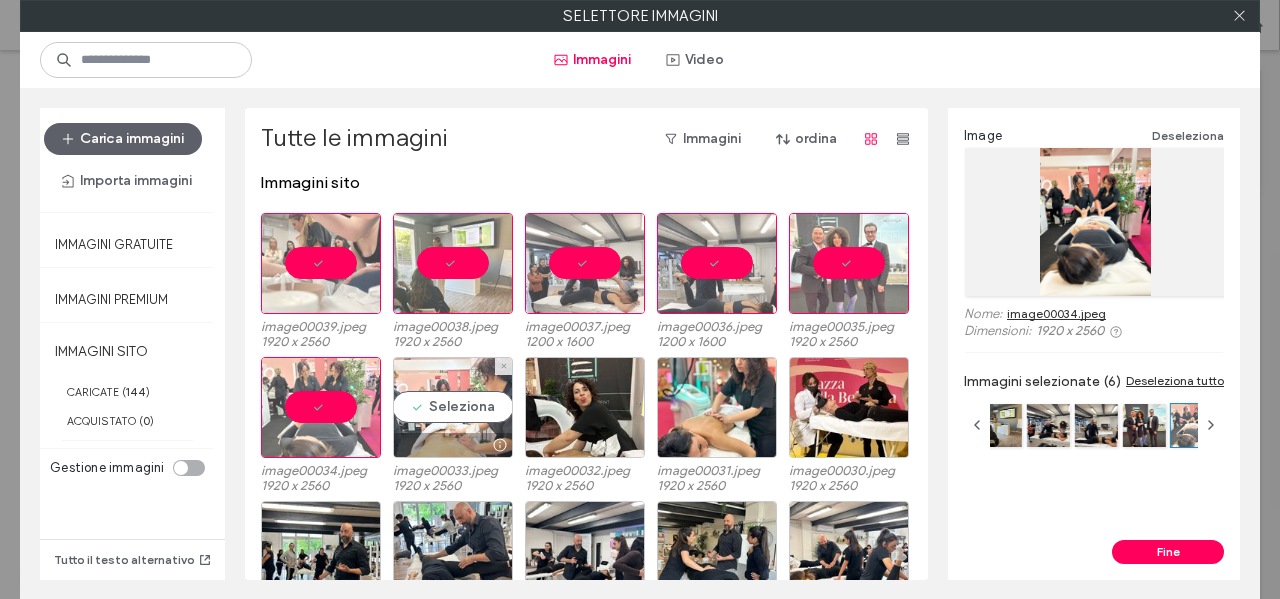 click on "Seleziona" at bounding box center (453, 407) 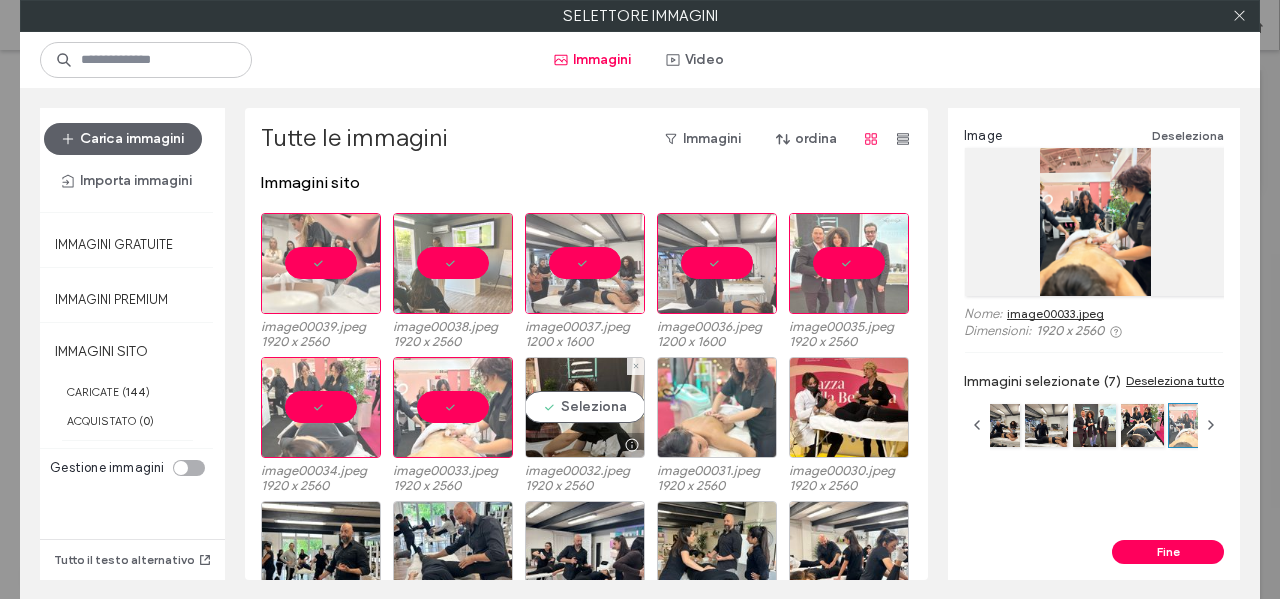 drag, startPoint x: 567, startPoint y: 414, endPoint x: 695, endPoint y: 417, distance: 128.03516 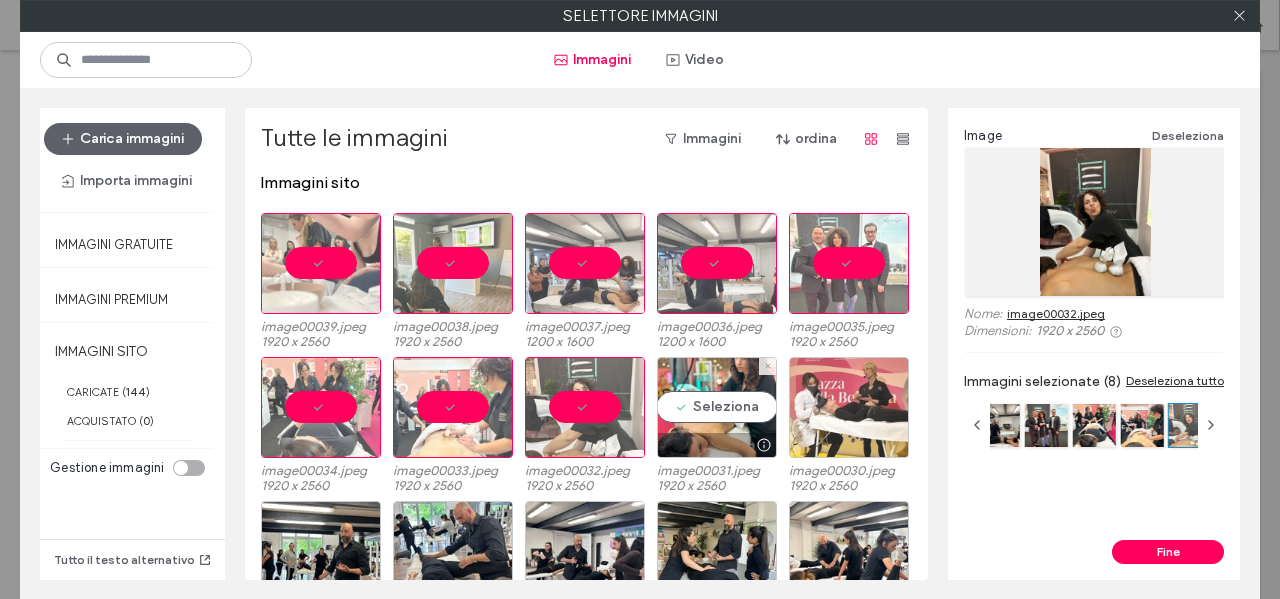 drag, startPoint x: 695, startPoint y: 417, endPoint x: 864, endPoint y: 411, distance: 169.10648 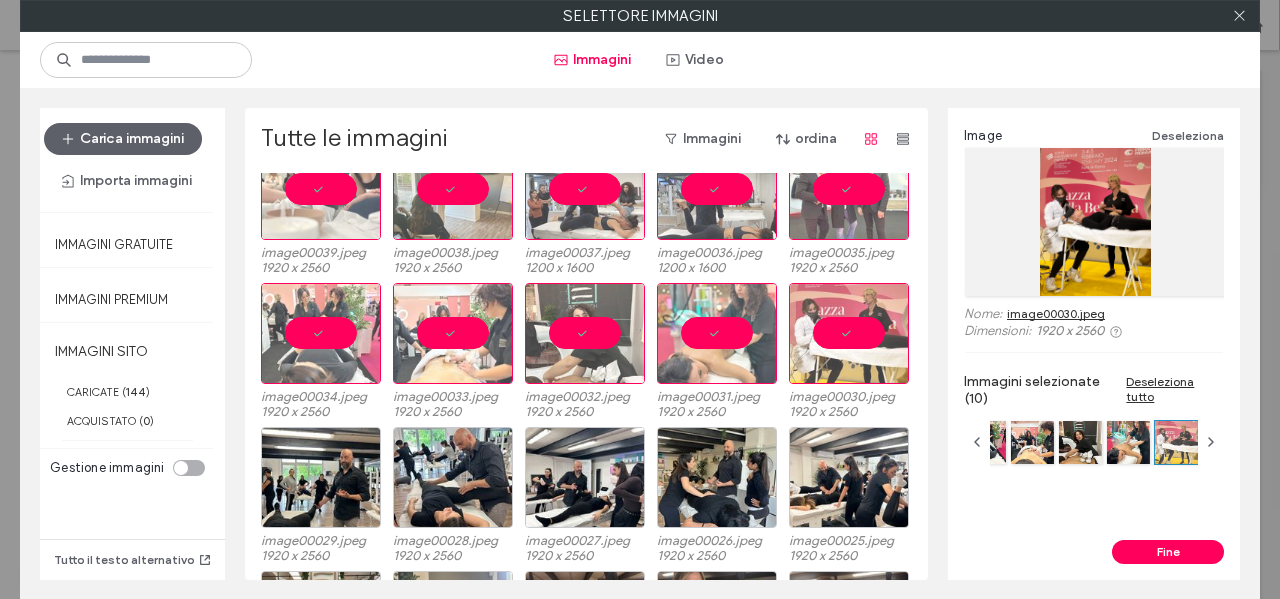 scroll, scrollTop: 200, scrollLeft: 0, axis: vertical 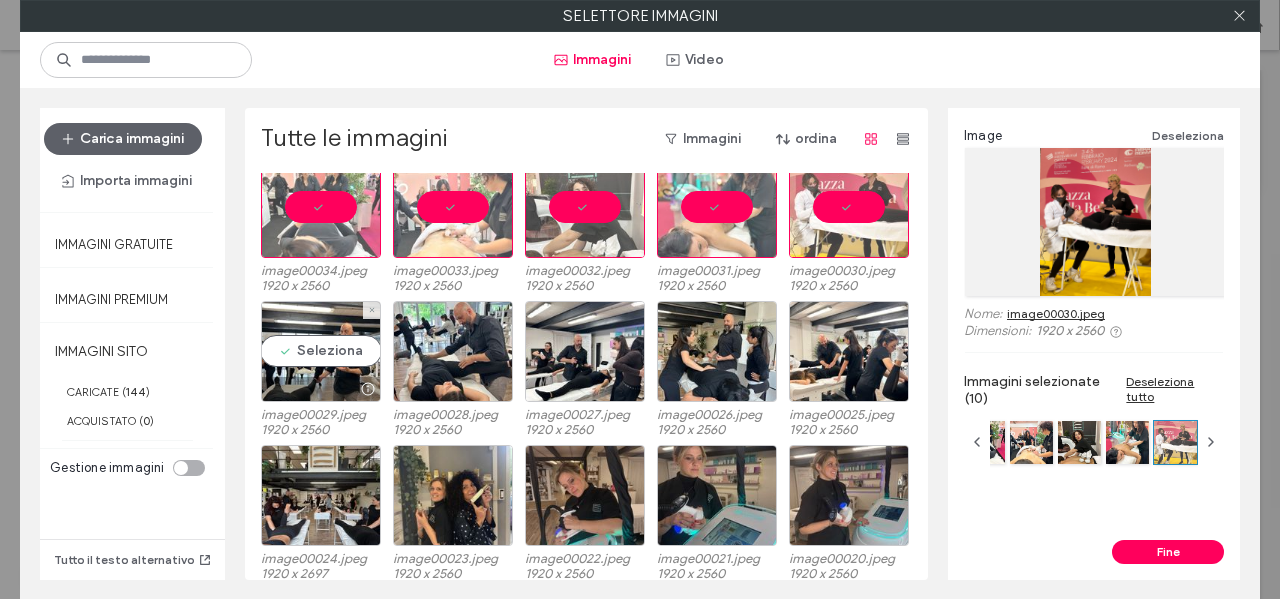 click on "Seleziona" at bounding box center (321, 351) 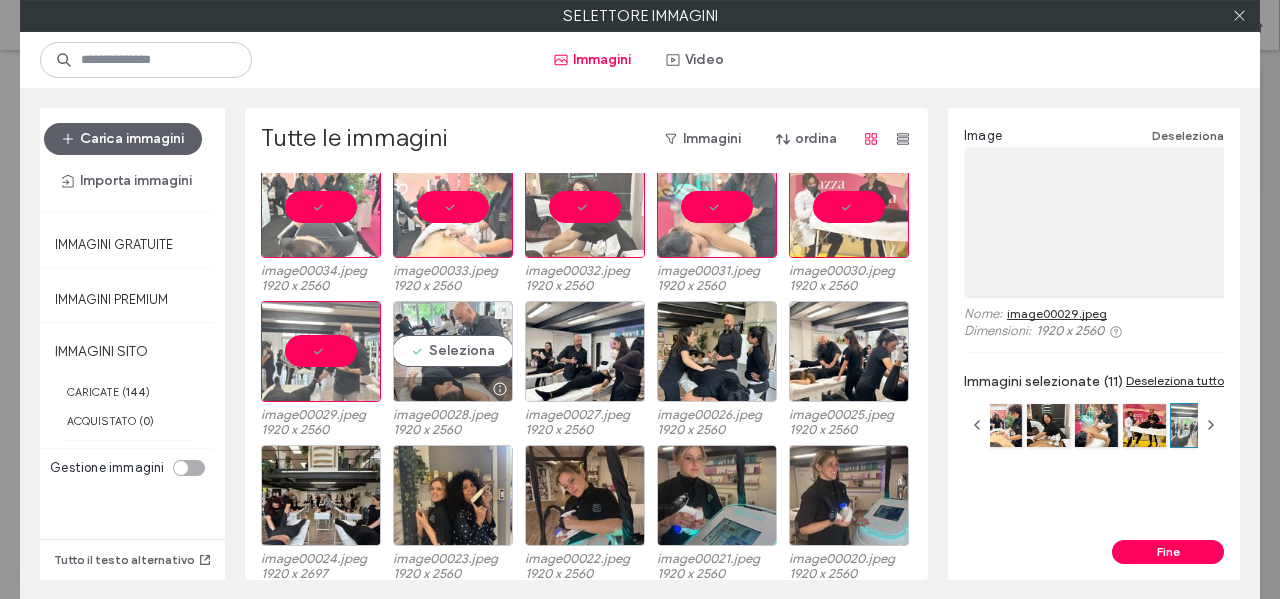 drag, startPoint x: 449, startPoint y: 361, endPoint x: 590, endPoint y: 361, distance: 141 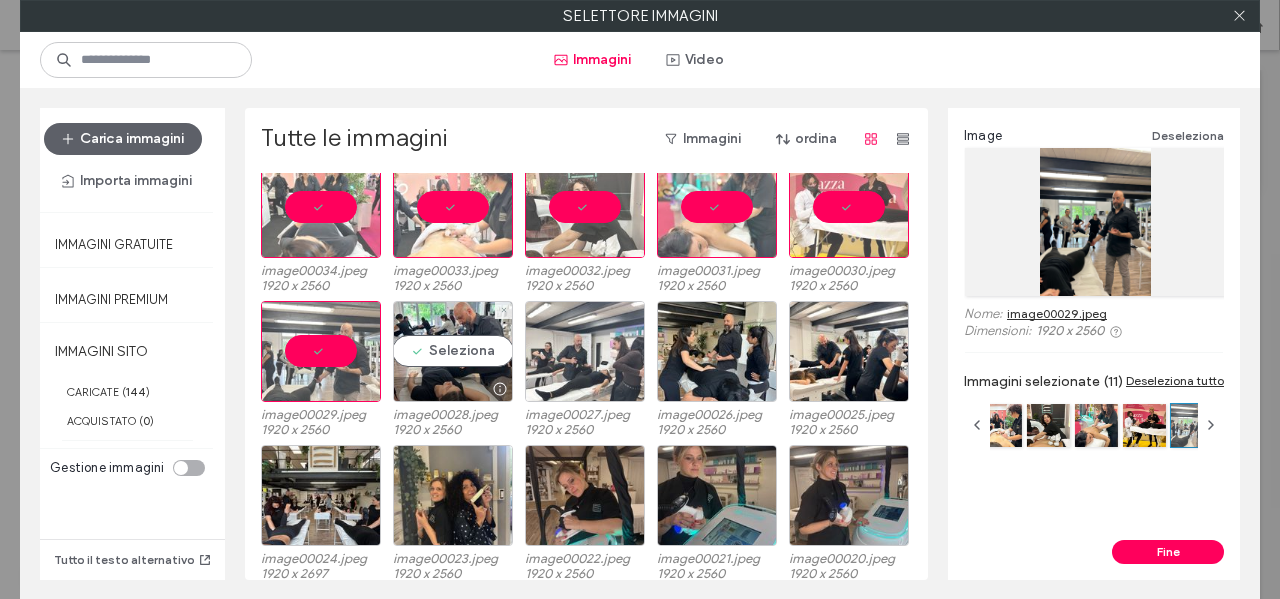 click on "Seleziona" at bounding box center (453, 351) 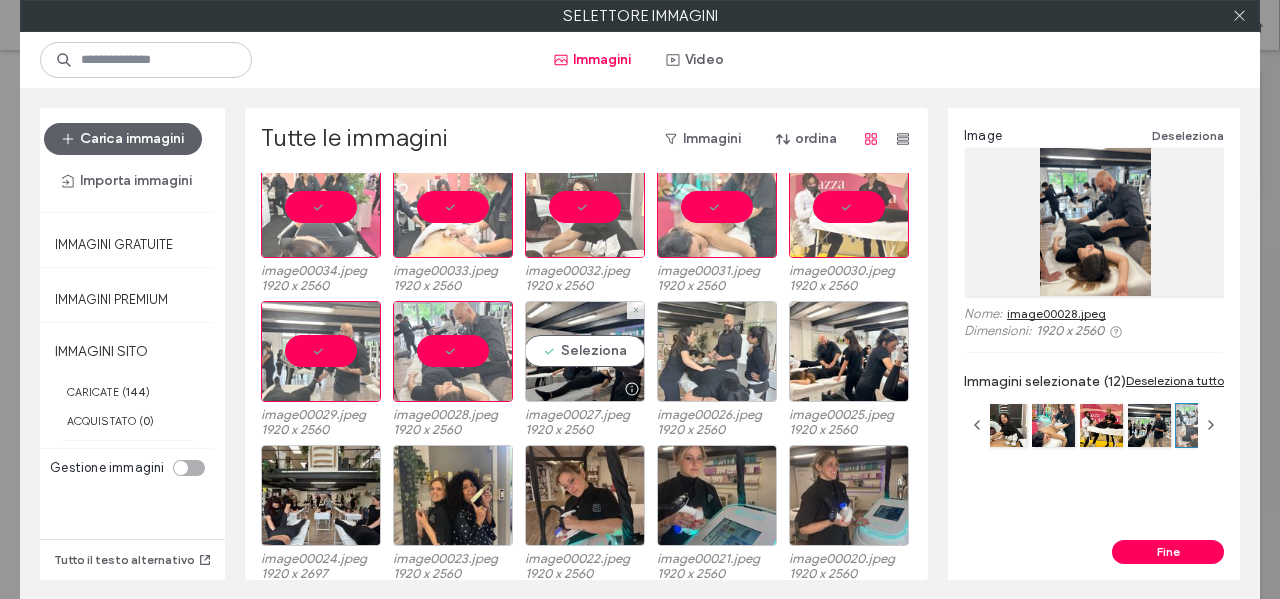 drag, startPoint x: 590, startPoint y: 361, endPoint x: 698, endPoint y: 358, distance: 108.04166 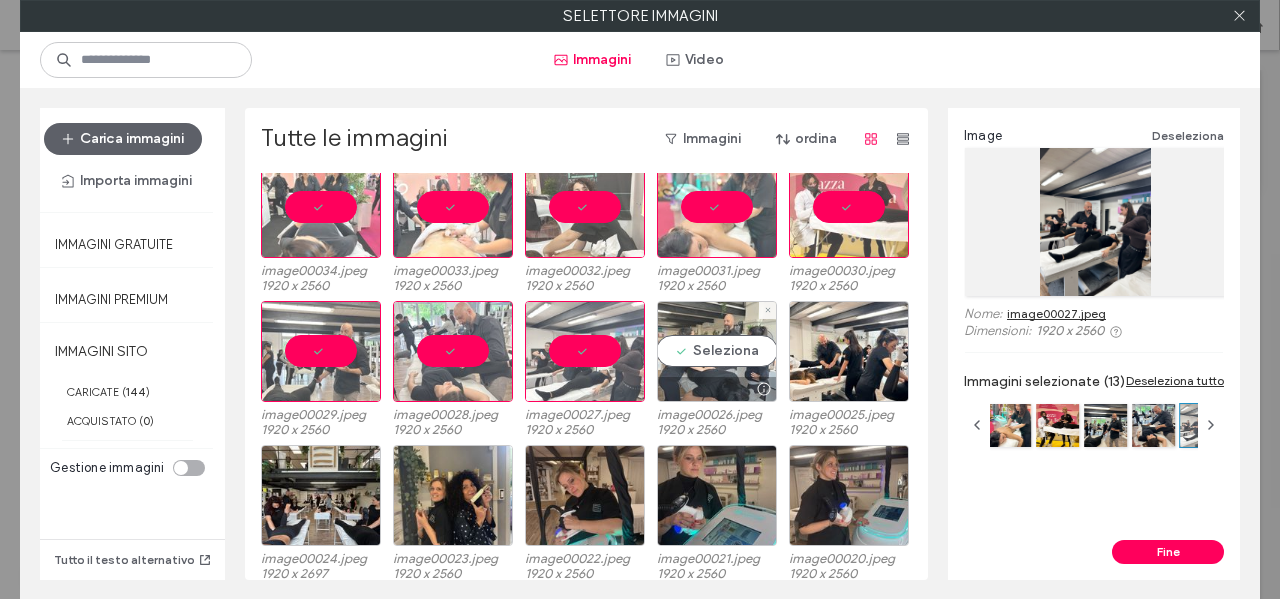 drag, startPoint x: 733, startPoint y: 354, endPoint x: 746, endPoint y: 354, distance: 13 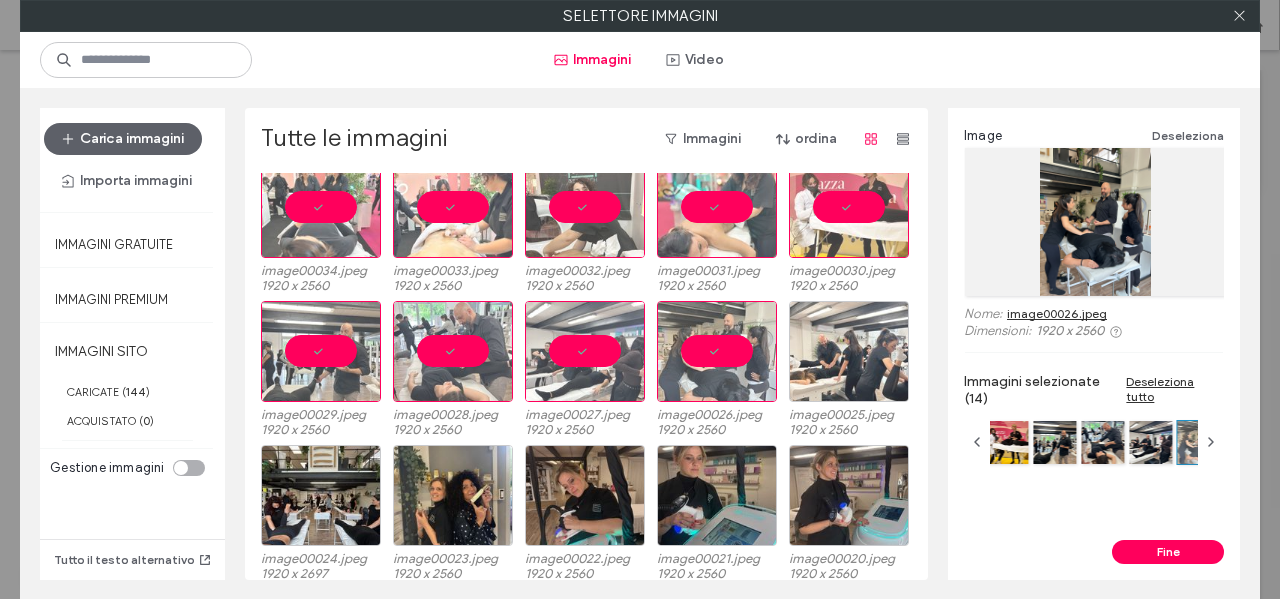 click at bounding box center (849, 351) 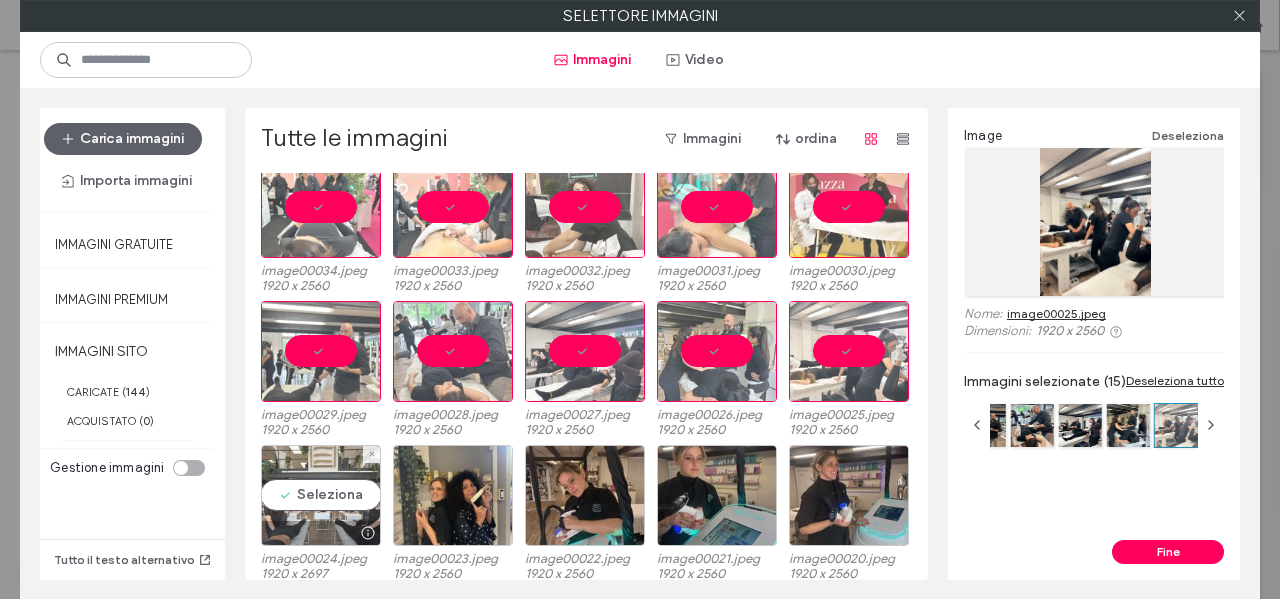 click on "Seleziona" at bounding box center [321, 495] 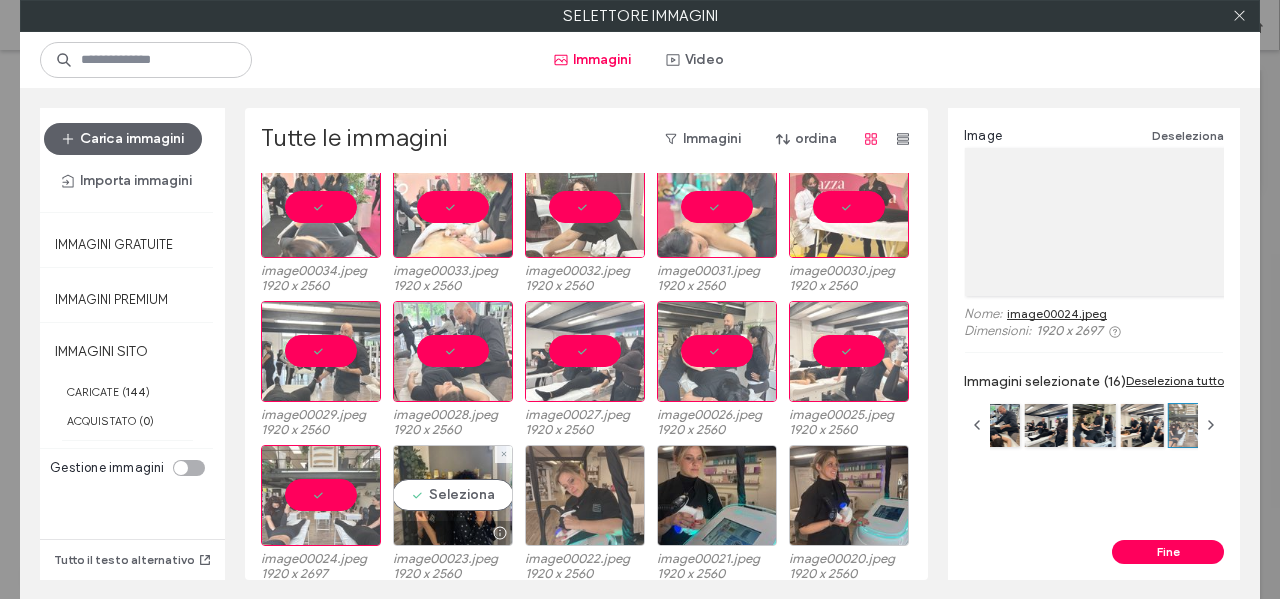 drag, startPoint x: 463, startPoint y: 492, endPoint x: 559, endPoint y: 498, distance: 96.18732 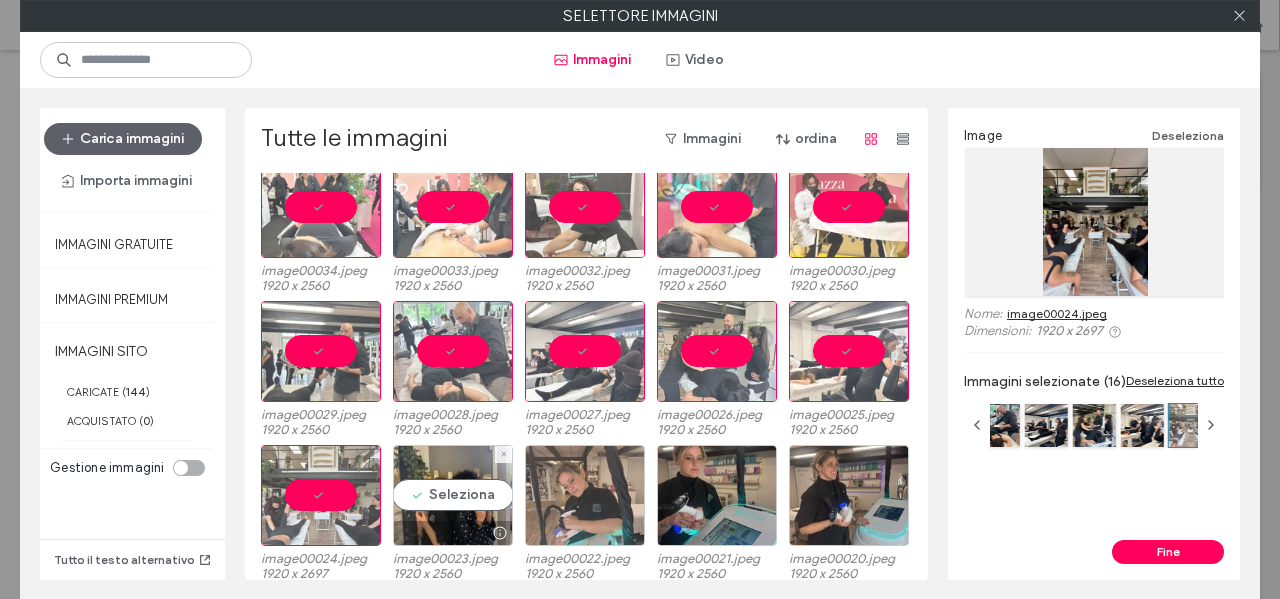 click on "Seleziona" at bounding box center [453, 495] 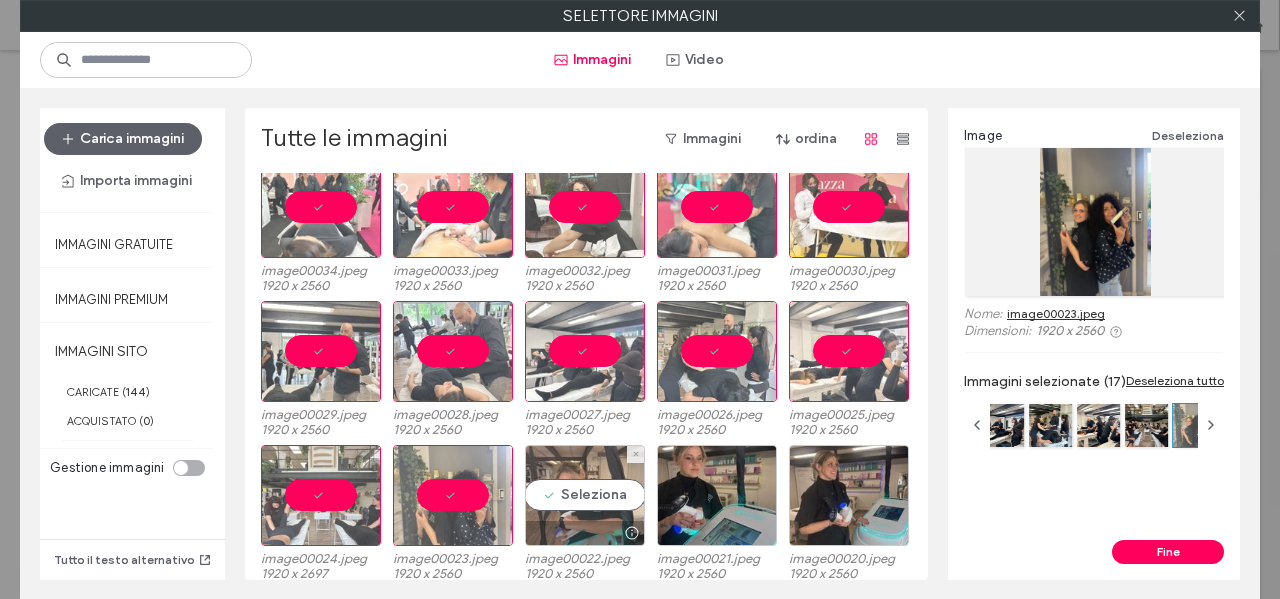 click on "Seleziona" at bounding box center [585, 495] 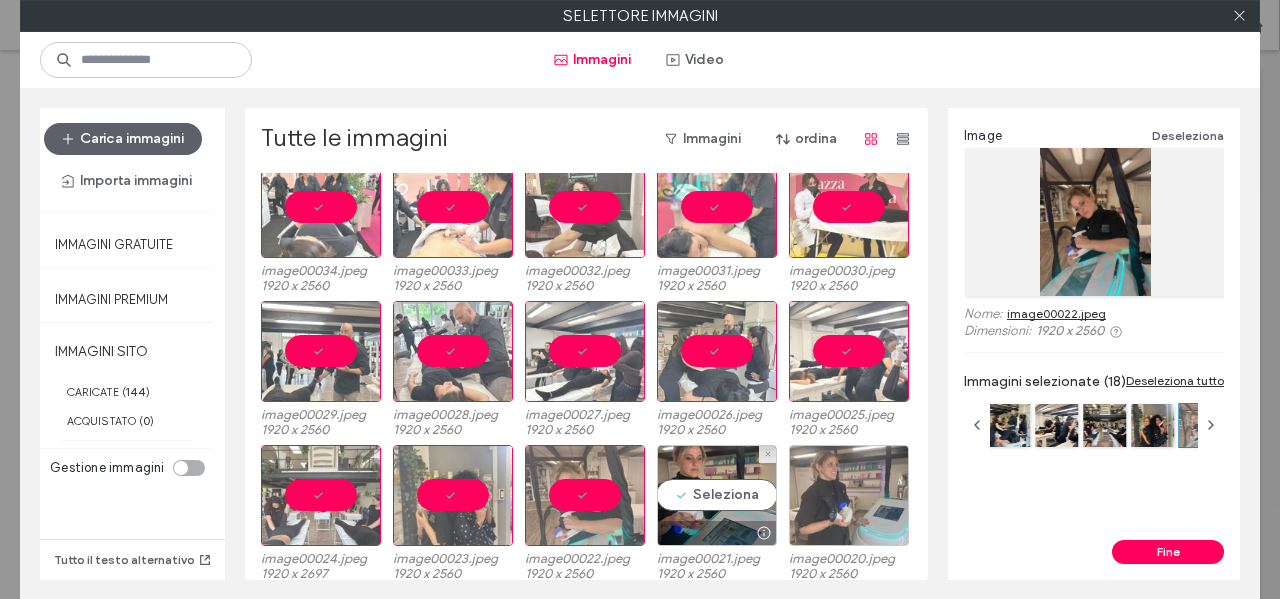 drag, startPoint x: 733, startPoint y: 501, endPoint x: 877, endPoint y: 490, distance: 144.41953 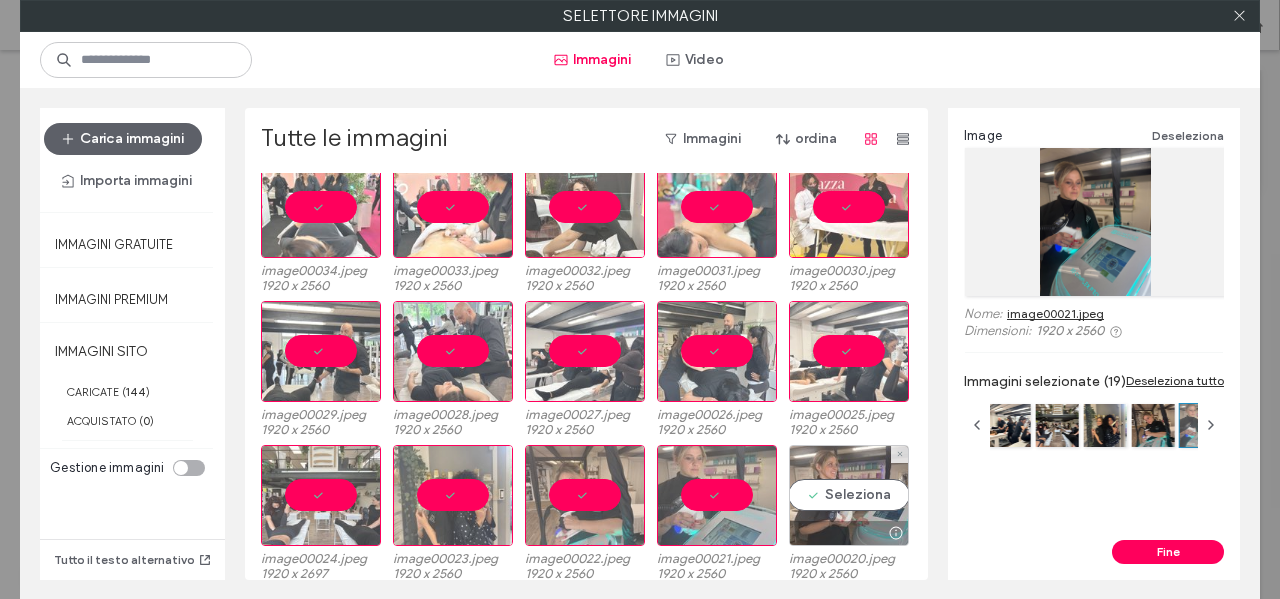 click on "Seleziona" at bounding box center [849, 495] 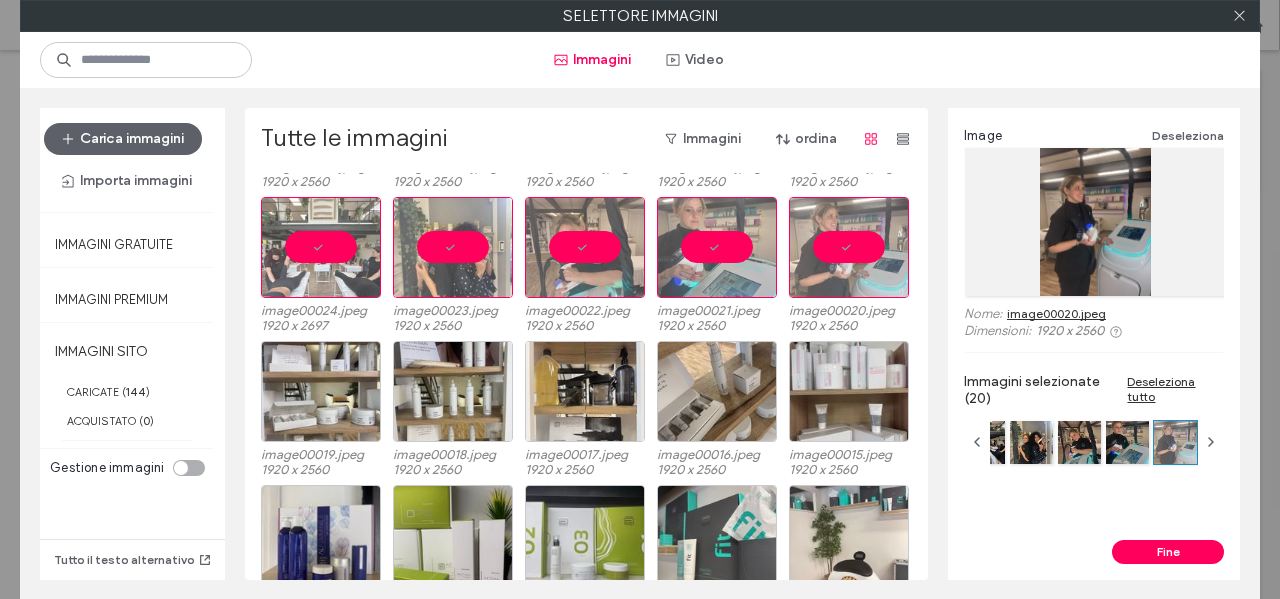 scroll, scrollTop: 528, scrollLeft: 0, axis: vertical 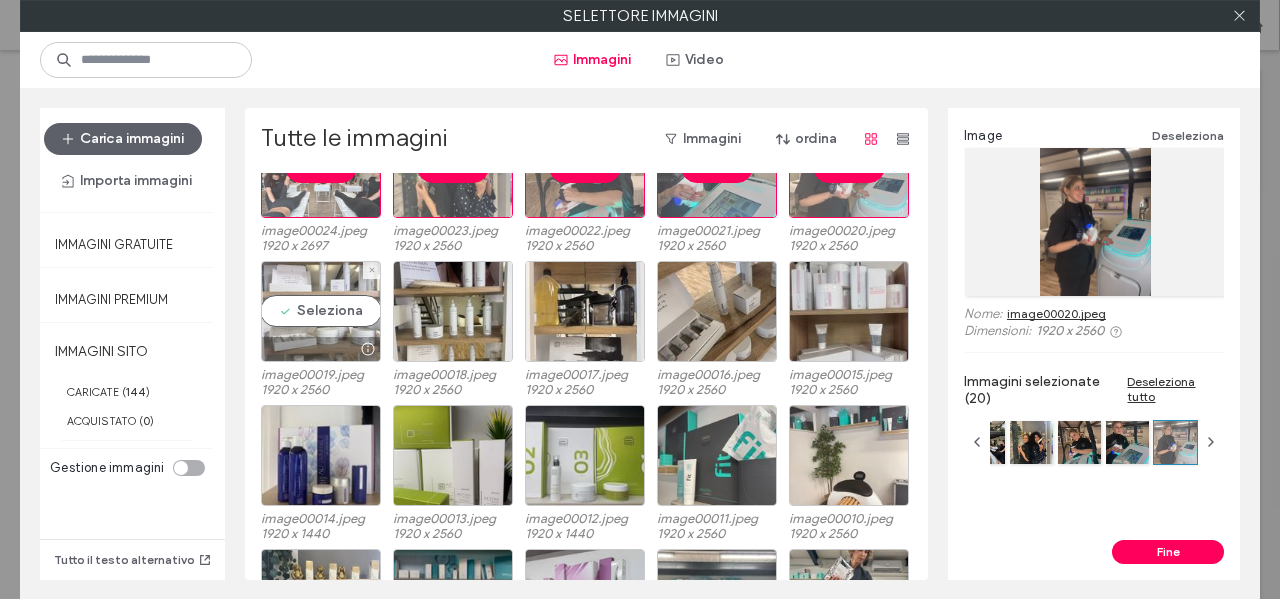 click on "Seleziona" at bounding box center [321, 311] 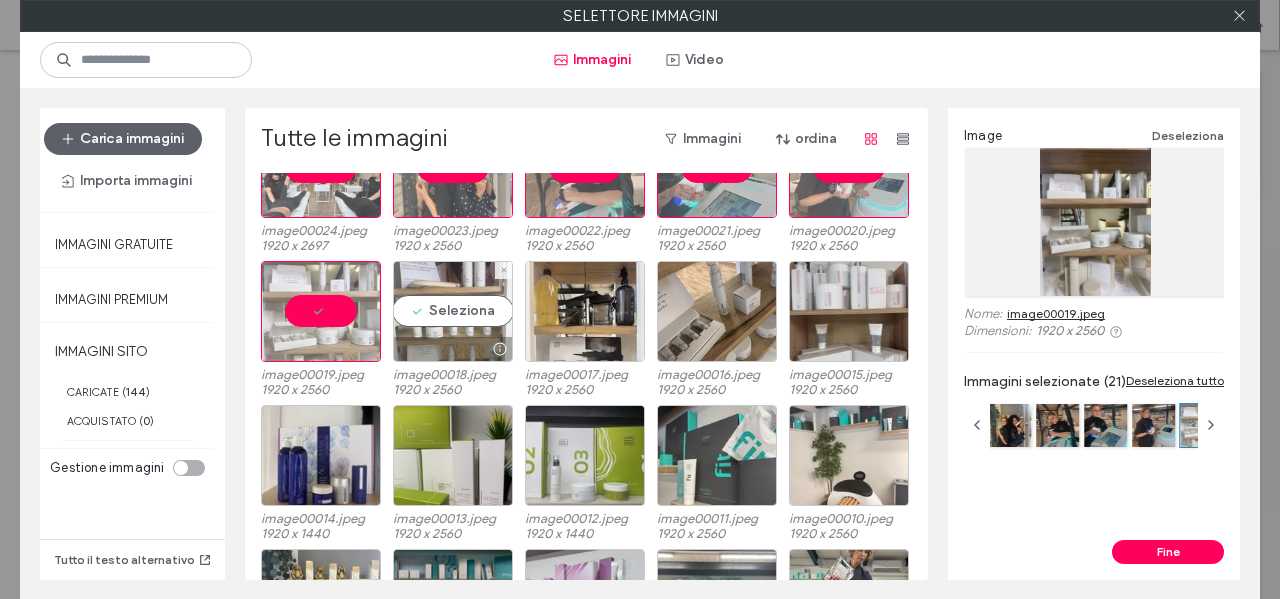 drag, startPoint x: 436, startPoint y: 318, endPoint x: 481, endPoint y: 318, distance: 45 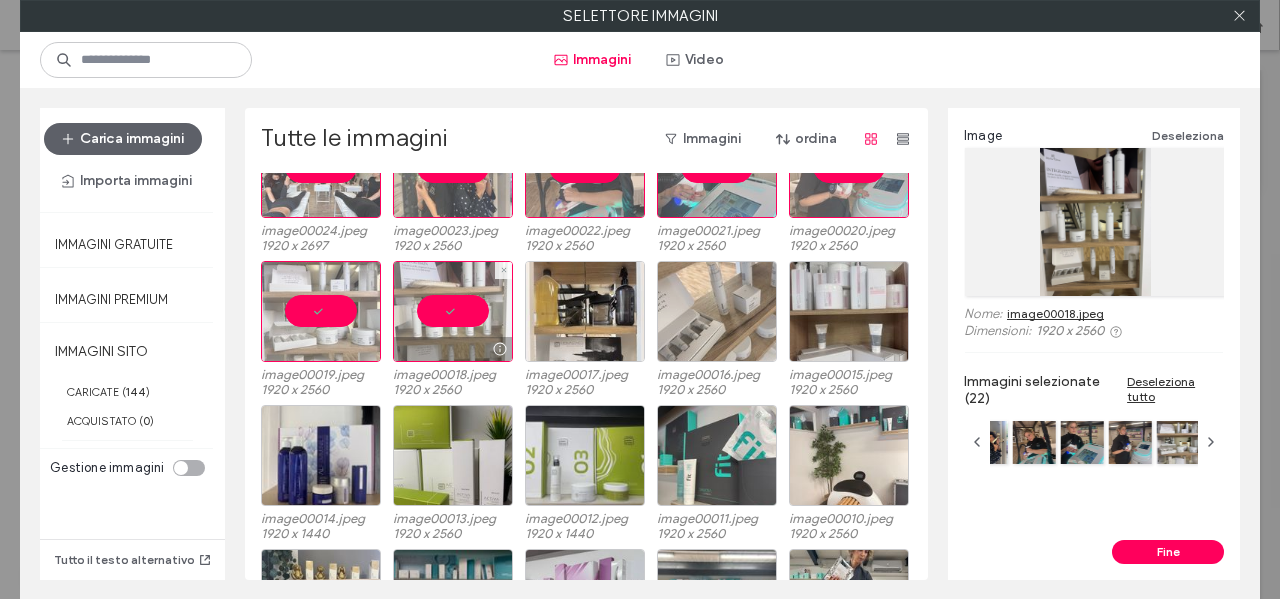 click at bounding box center [585, 311] 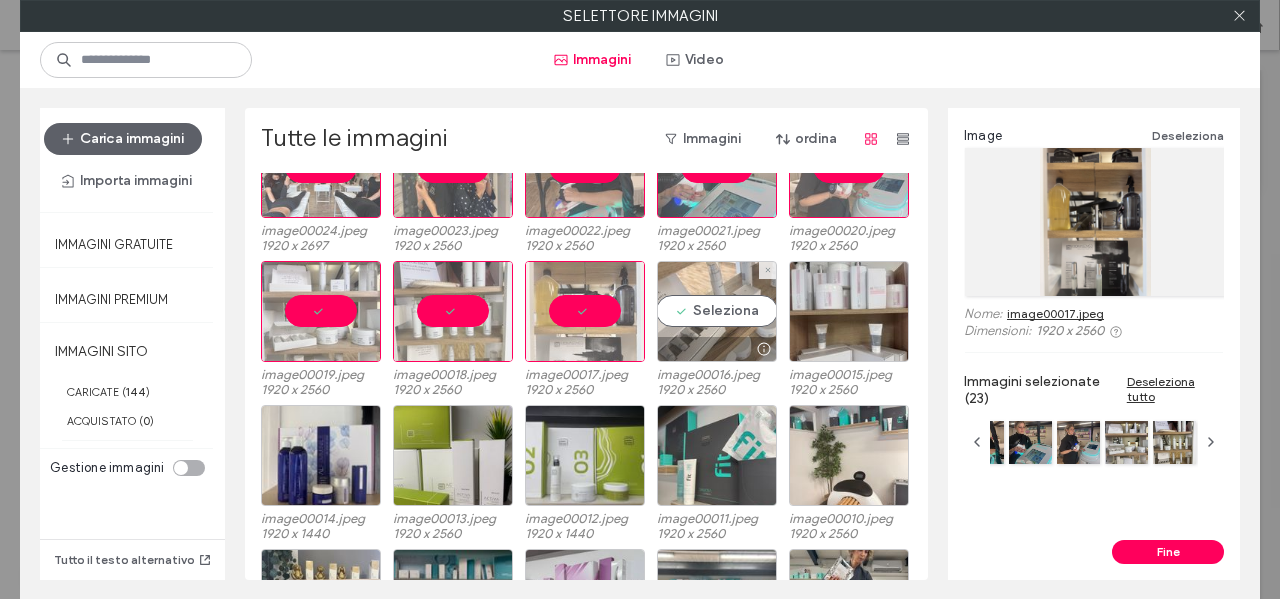 click on "Seleziona" at bounding box center [717, 311] 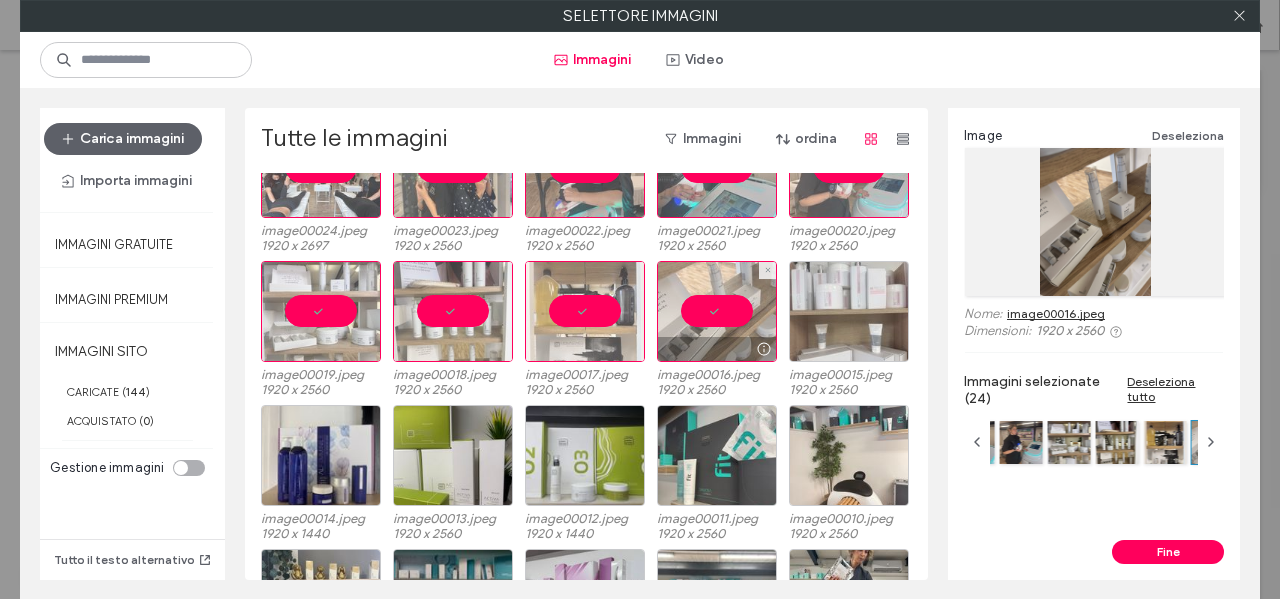 click at bounding box center (849, 311) 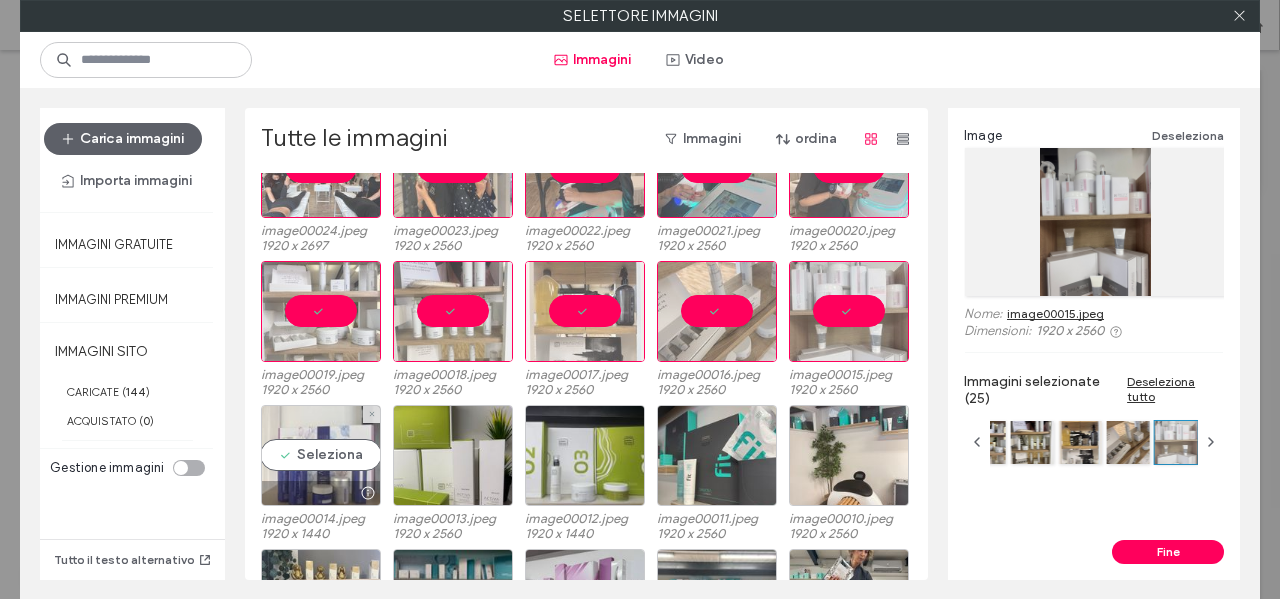 click on "Seleziona" at bounding box center (321, 455) 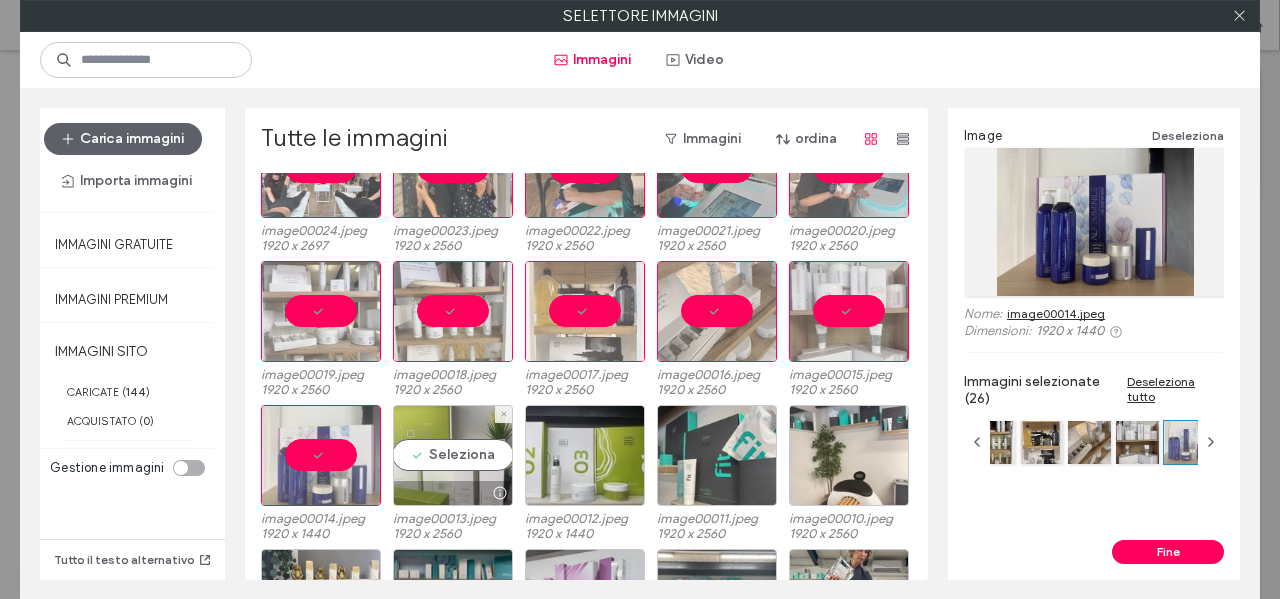 drag, startPoint x: 444, startPoint y: 464, endPoint x: 485, endPoint y: 463, distance: 41.01219 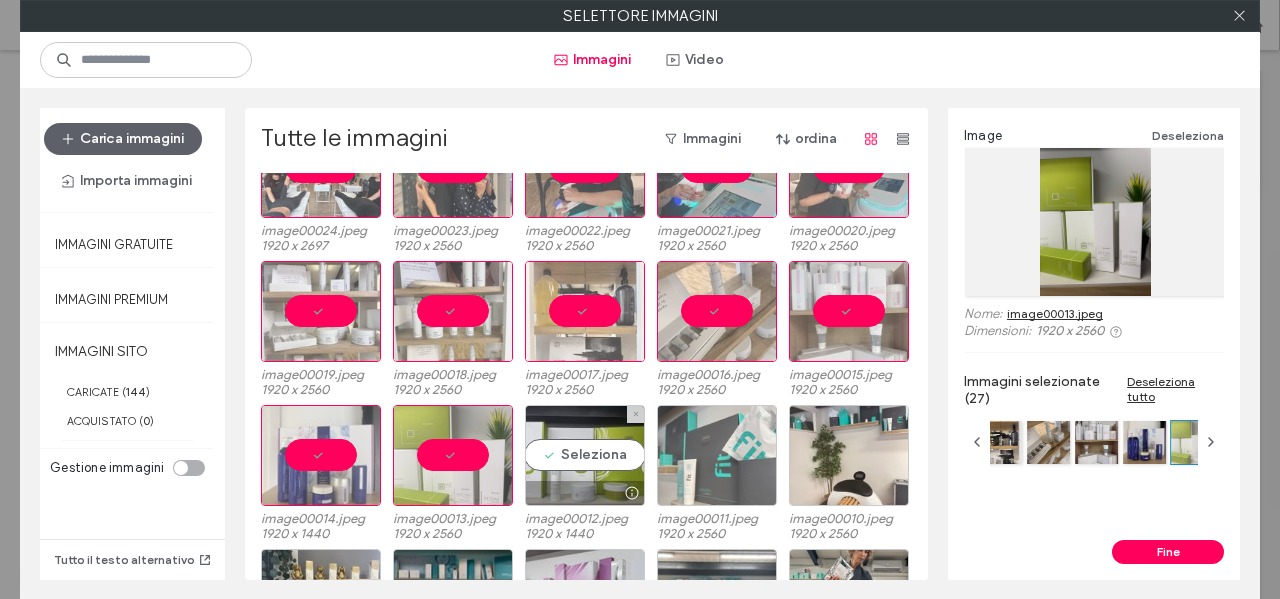 drag, startPoint x: 574, startPoint y: 462, endPoint x: 695, endPoint y: 462, distance: 121 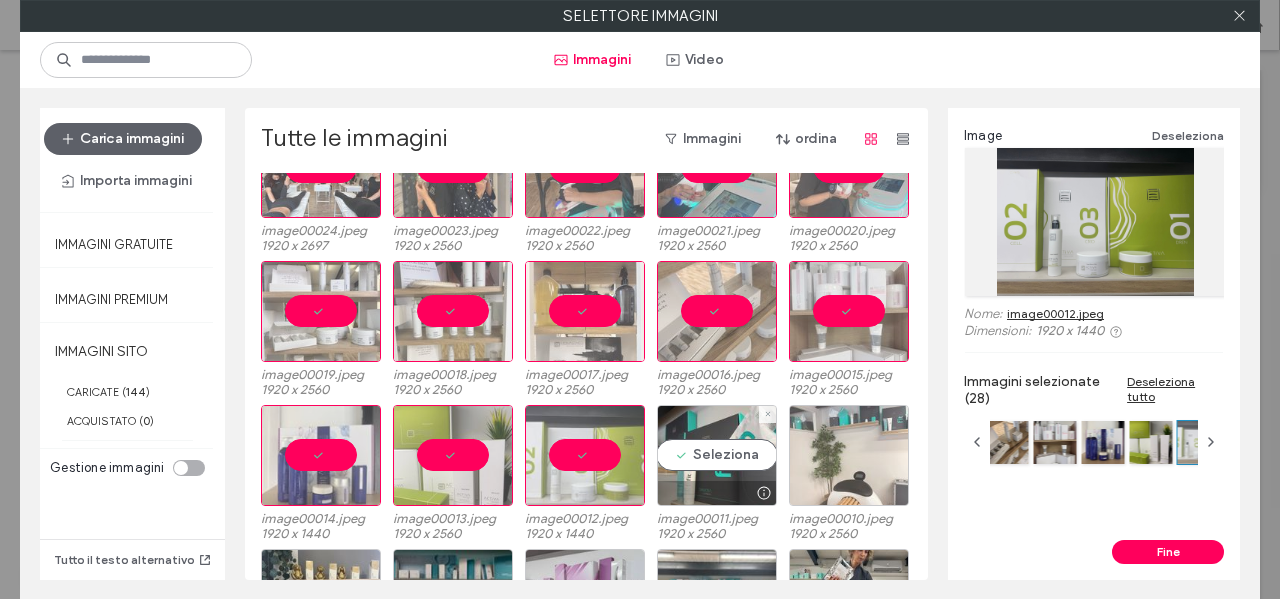 drag, startPoint x: 695, startPoint y: 462, endPoint x: 815, endPoint y: 463, distance: 120.004166 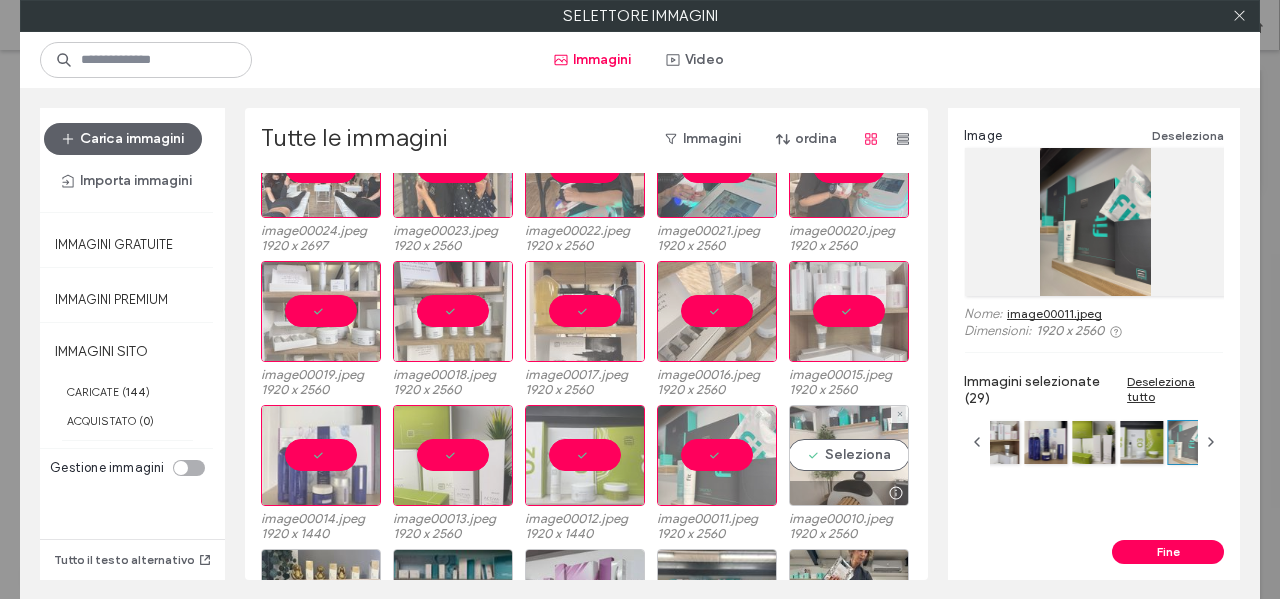 click on "Seleziona" at bounding box center [849, 455] 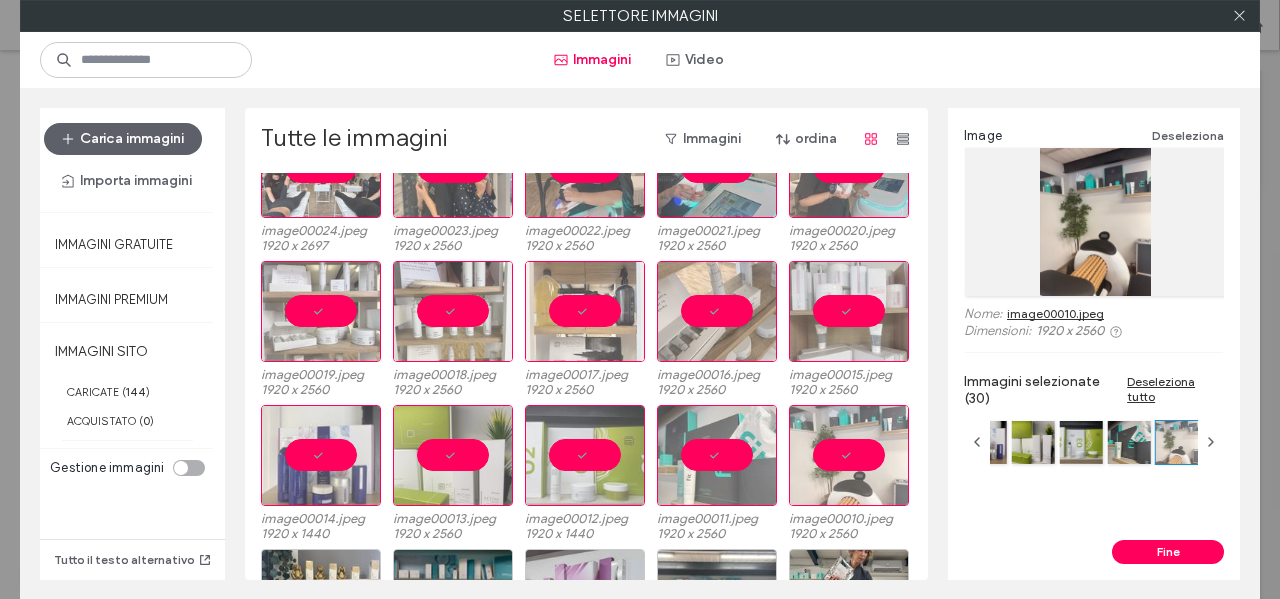scroll, scrollTop: 828, scrollLeft: 0, axis: vertical 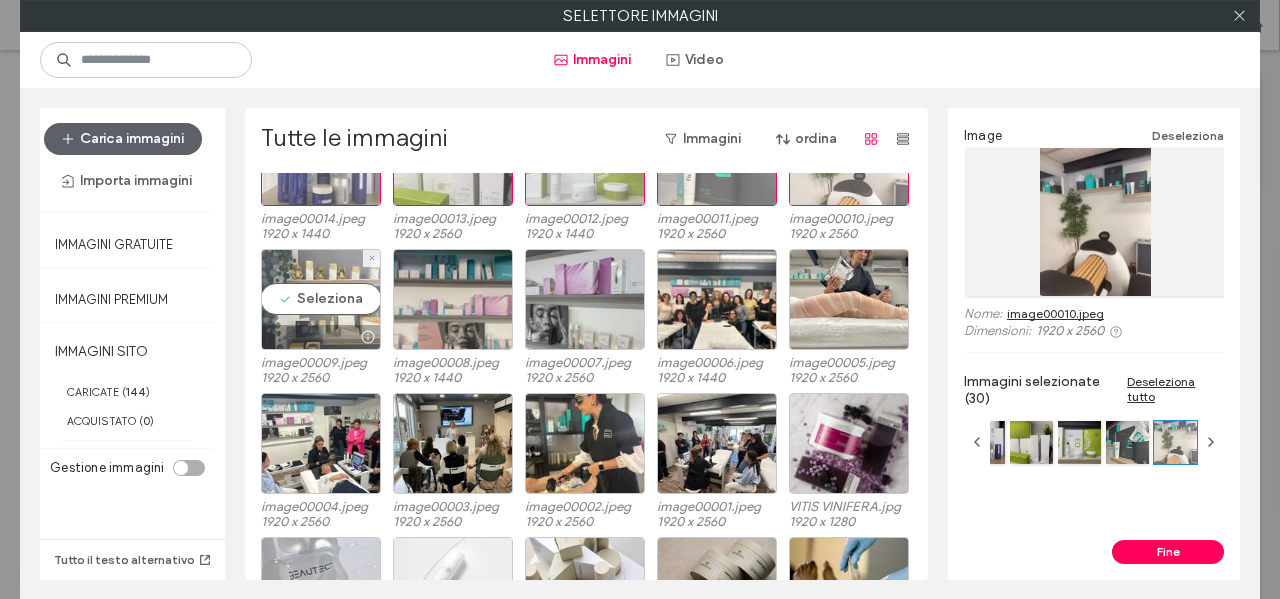 click on "Seleziona" at bounding box center [321, 299] 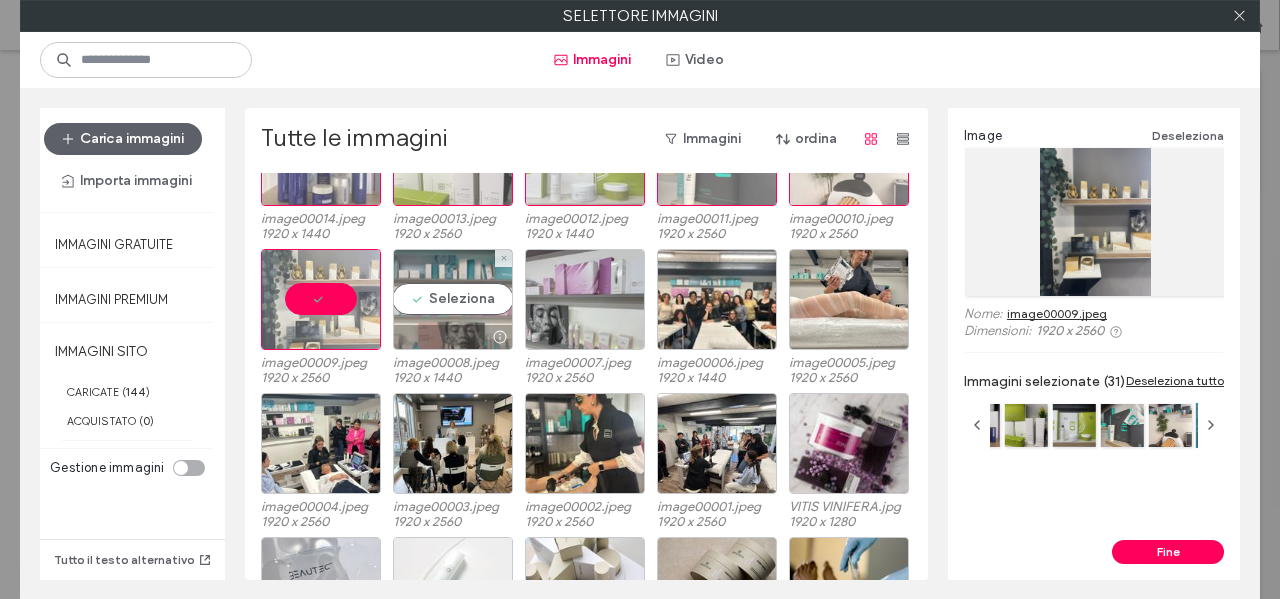 click on "Seleziona" at bounding box center [453, 299] 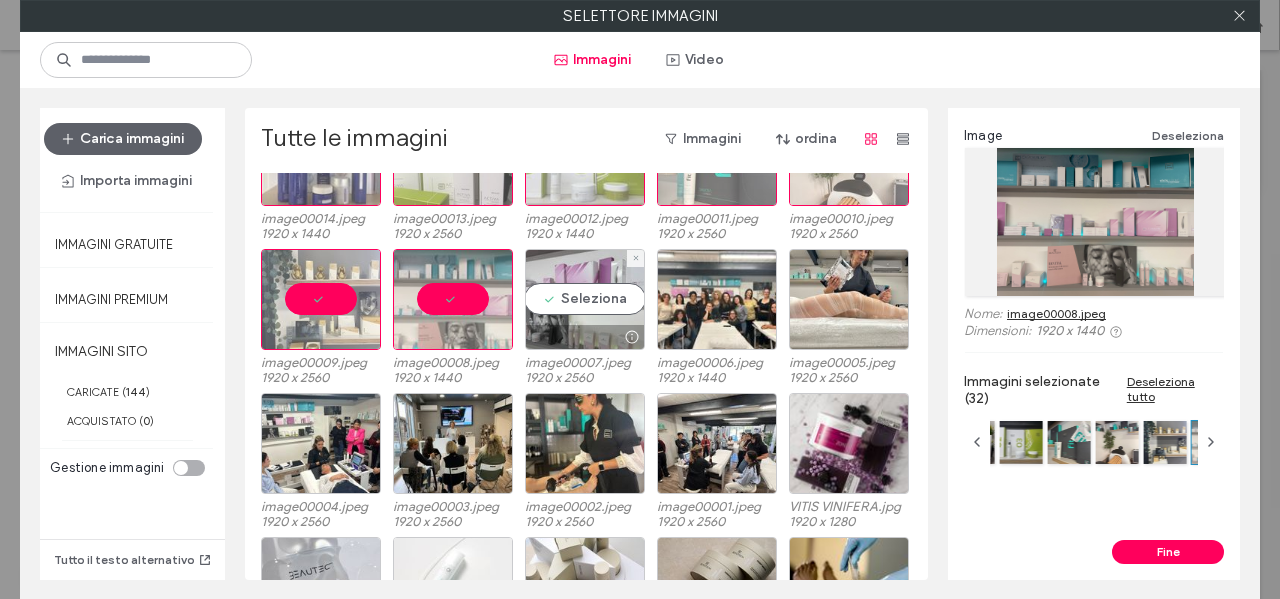 drag, startPoint x: 584, startPoint y: 301, endPoint x: 639, endPoint y: 307, distance: 55.326305 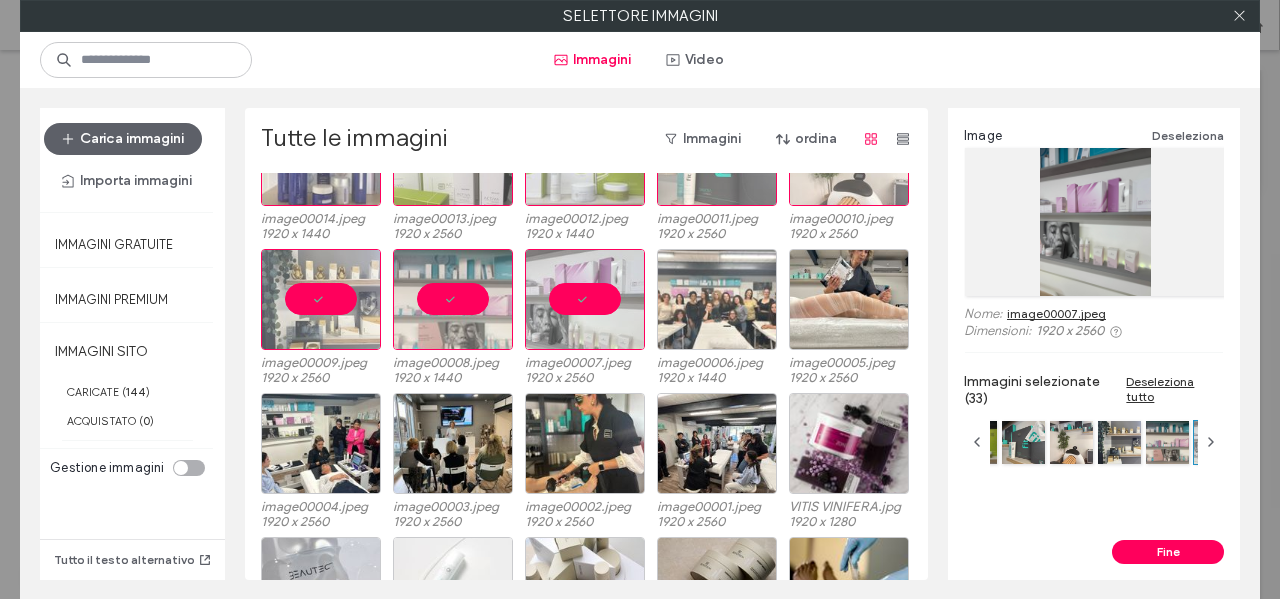 drag, startPoint x: 716, startPoint y: 314, endPoint x: 756, endPoint y: 315, distance: 40.012497 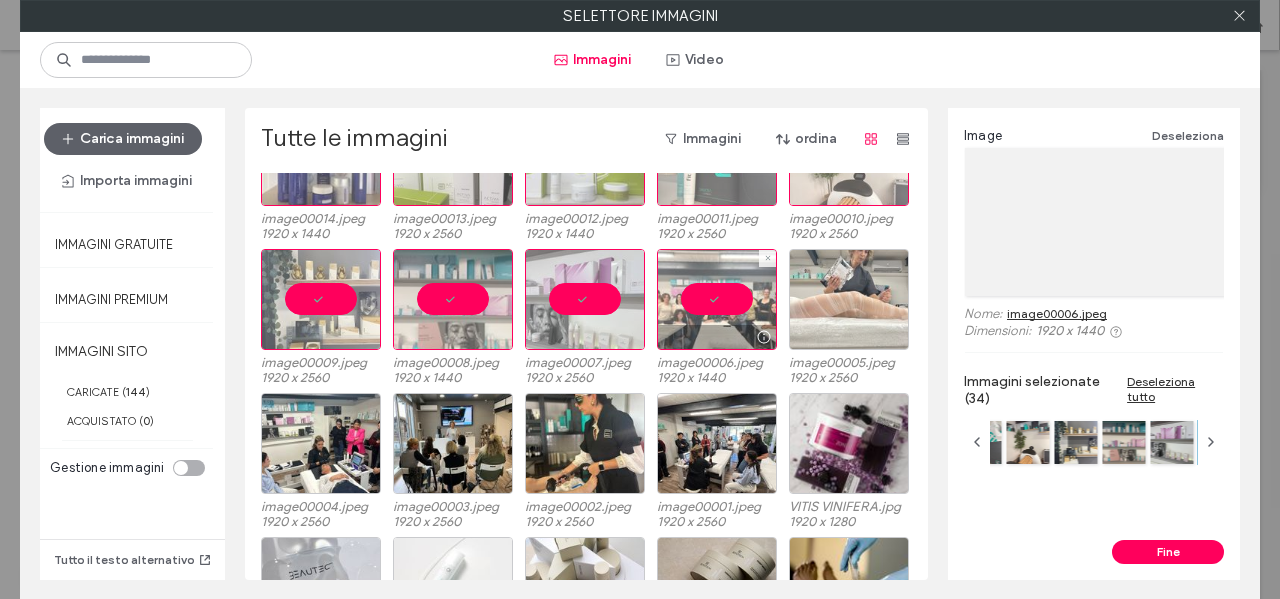 click at bounding box center [849, 299] 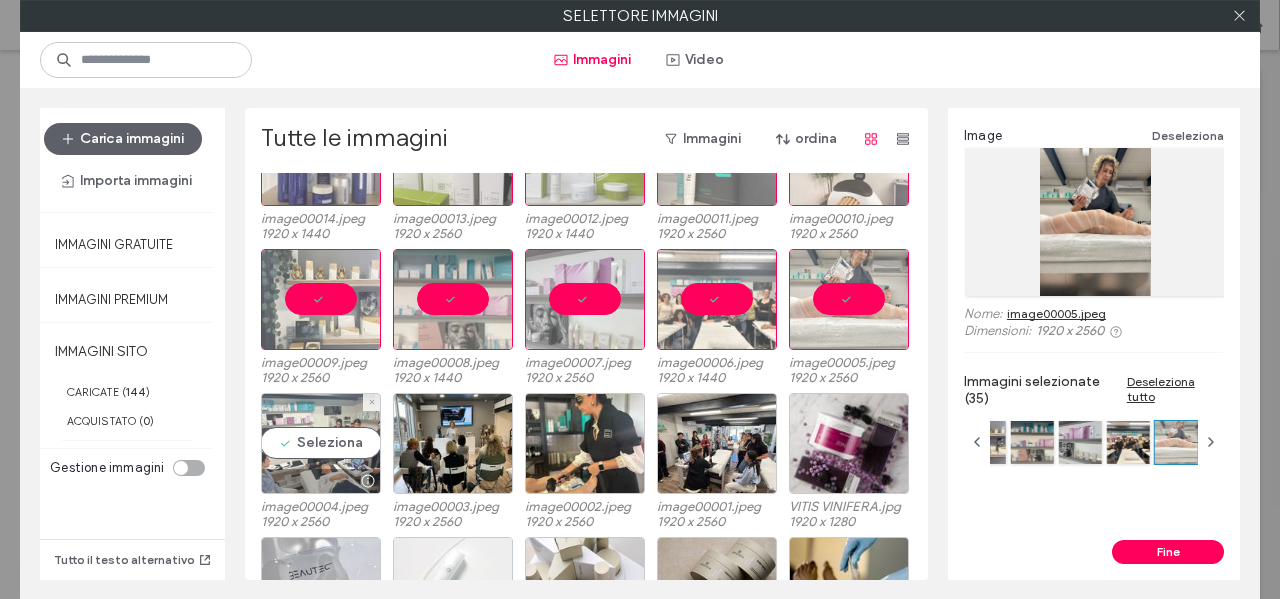 click on "Seleziona" at bounding box center (321, 443) 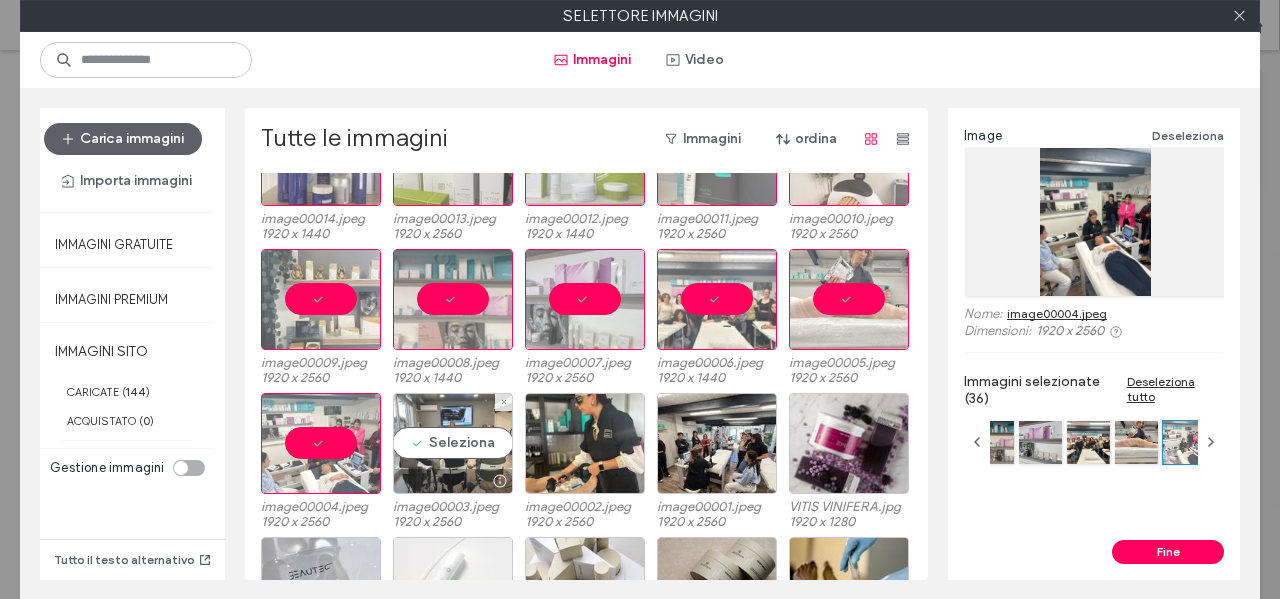 drag, startPoint x: 490, startPoint y: 432, endPoint x: 578, endPoint y: 431, distance: 88.005684 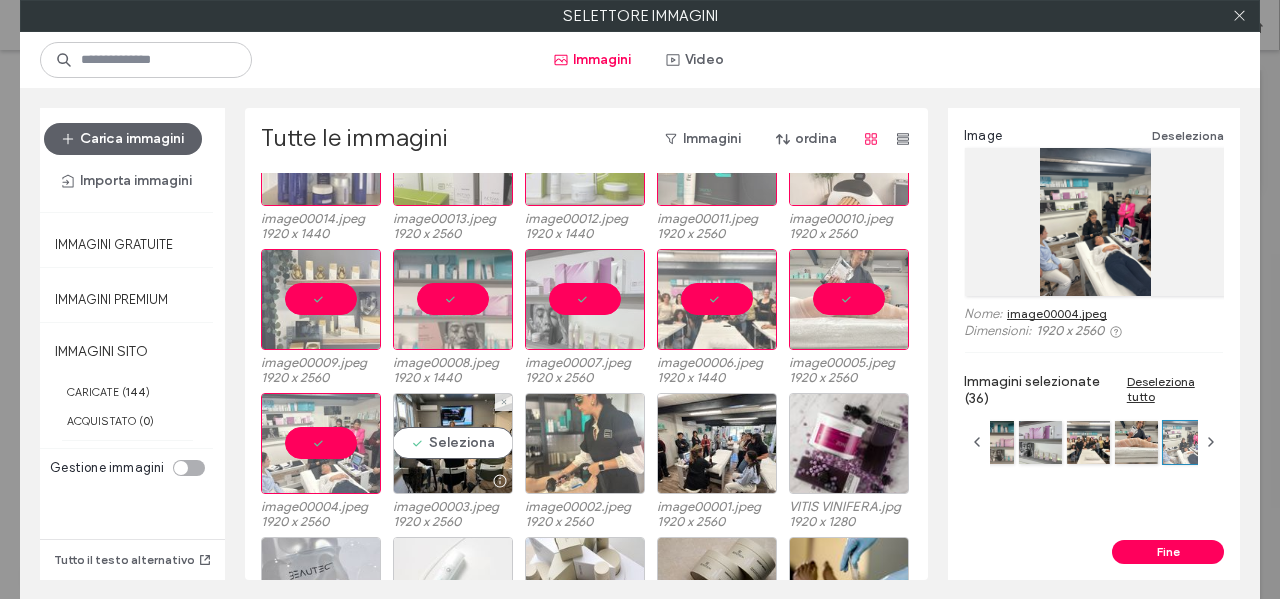 click on "Seleziona" at bounding box center (453, 443) 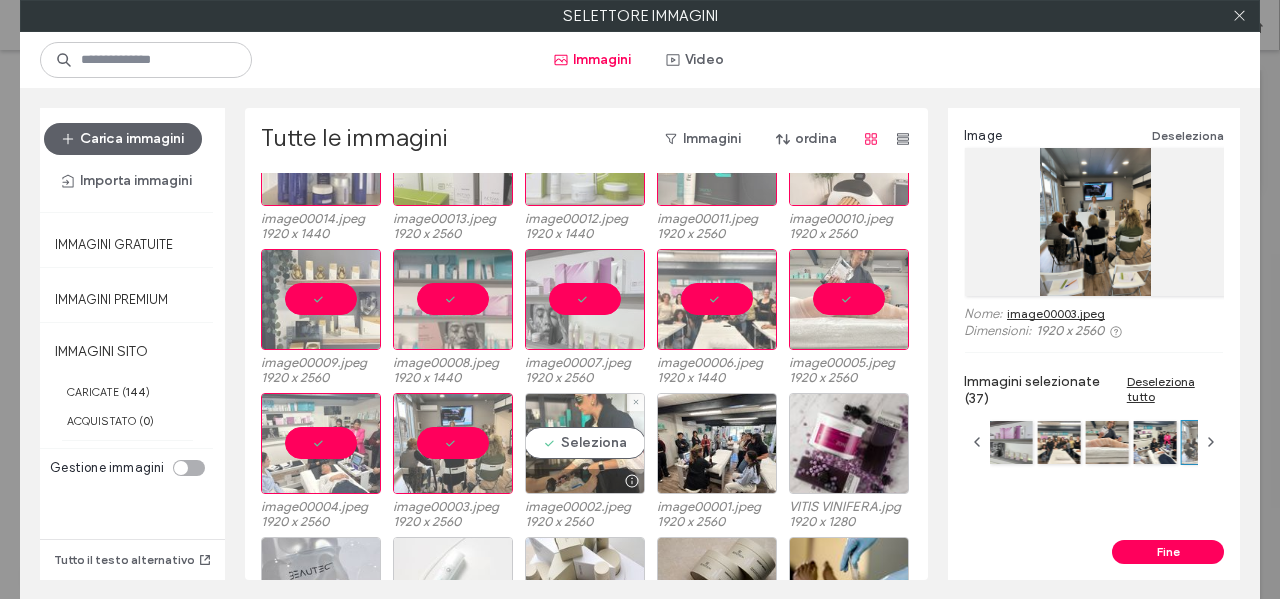 click on "Seleziona" at bounding box center (585, 443) 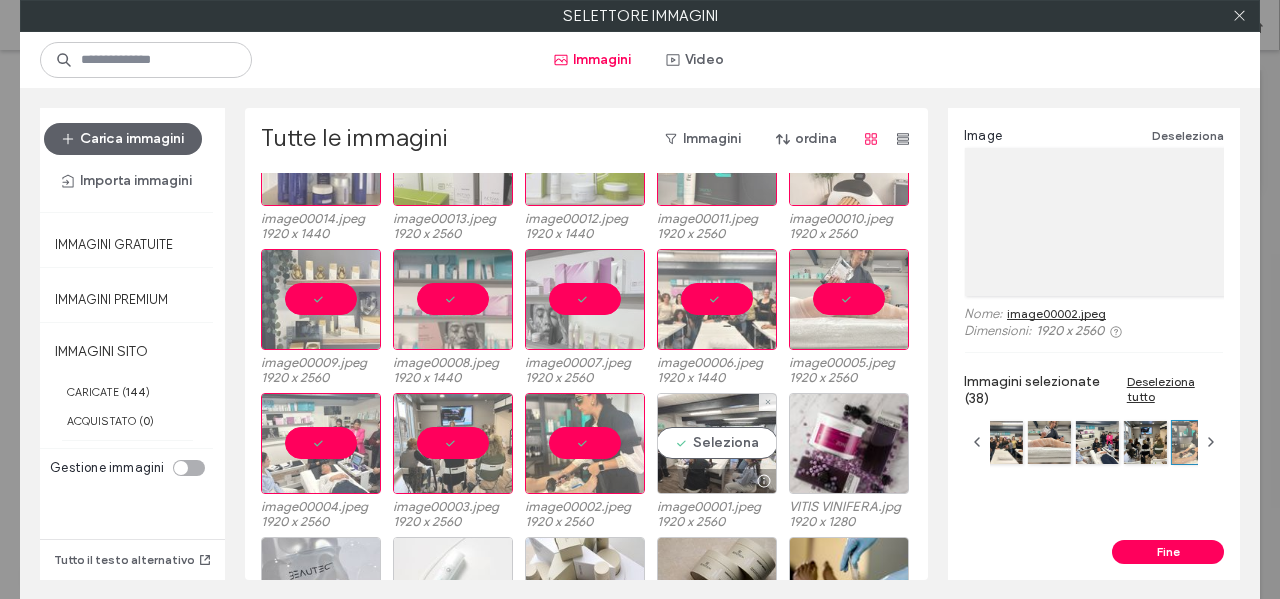 click on "Seleziona" at bounding box center [717, 443] 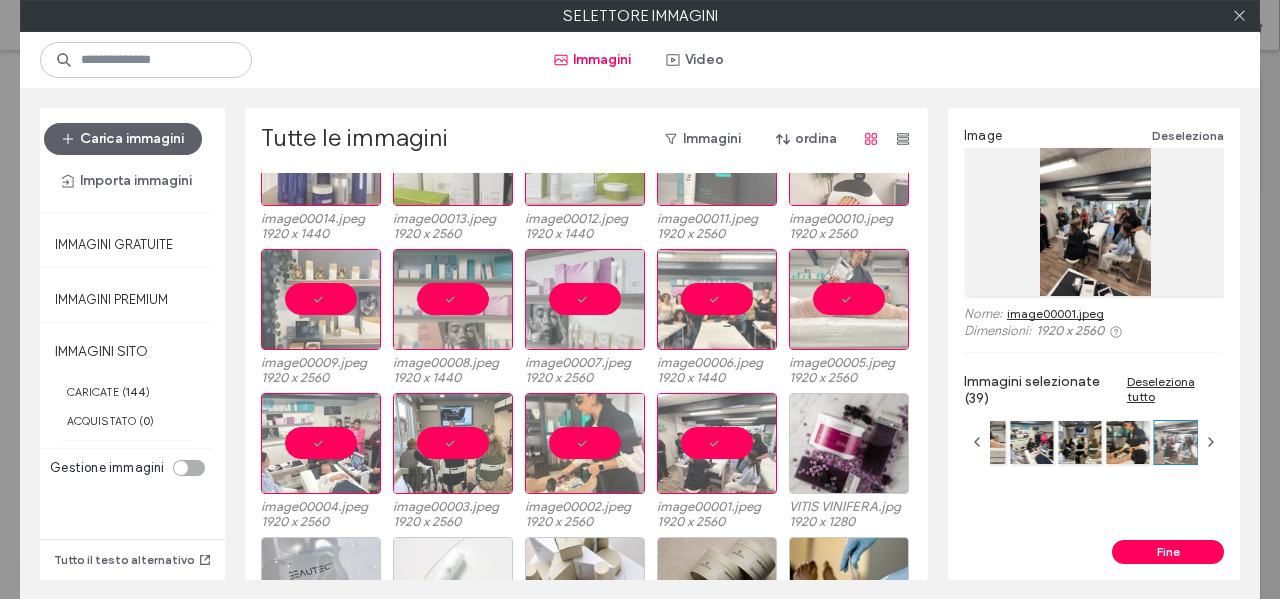 drag, startPoint x: 1183, startPoint y: 543, endPoint x: 239, endPoint y: 250, distance: 988.42554 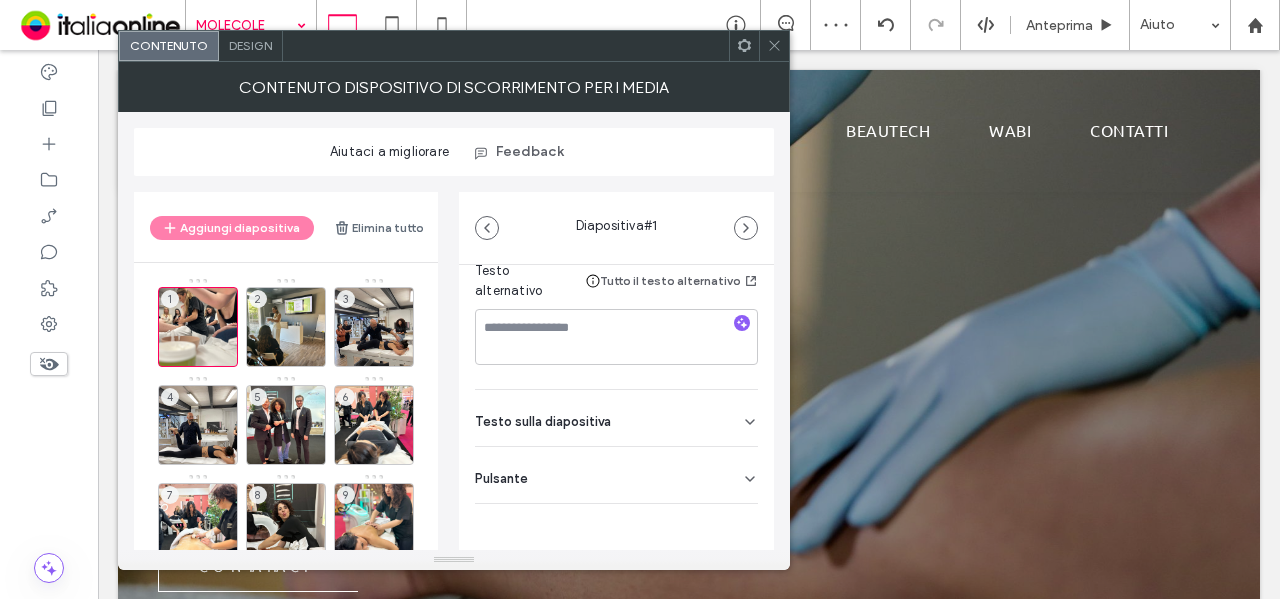 click 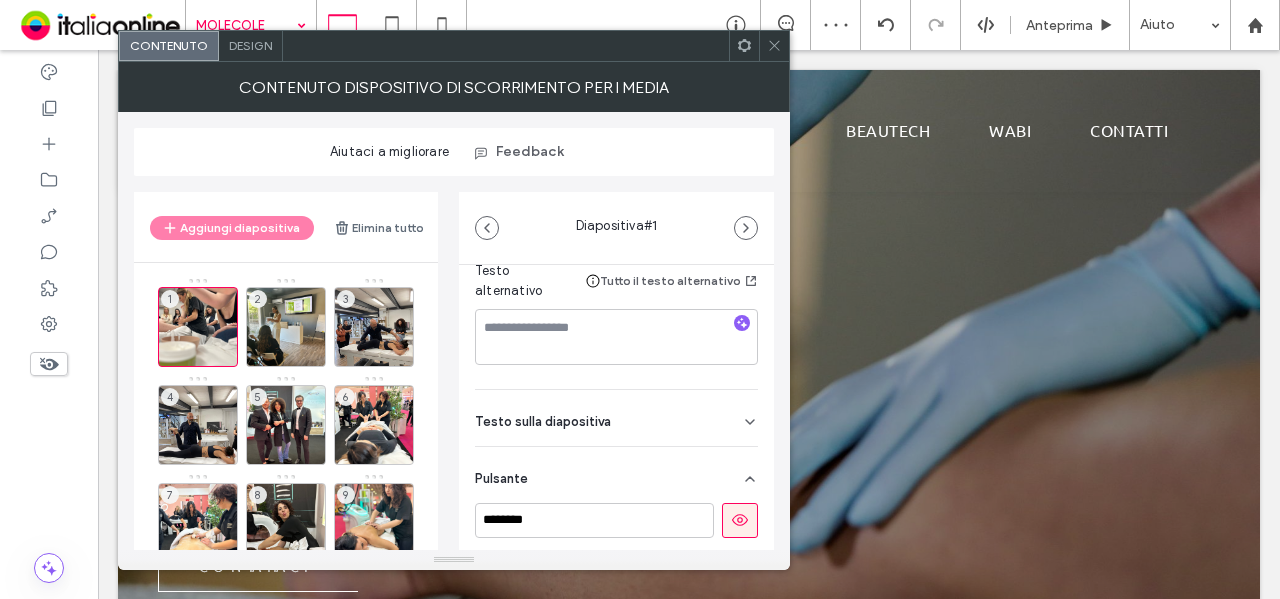 scroll, scrollTop: 362, scrollLeft: 0, axis: vertical 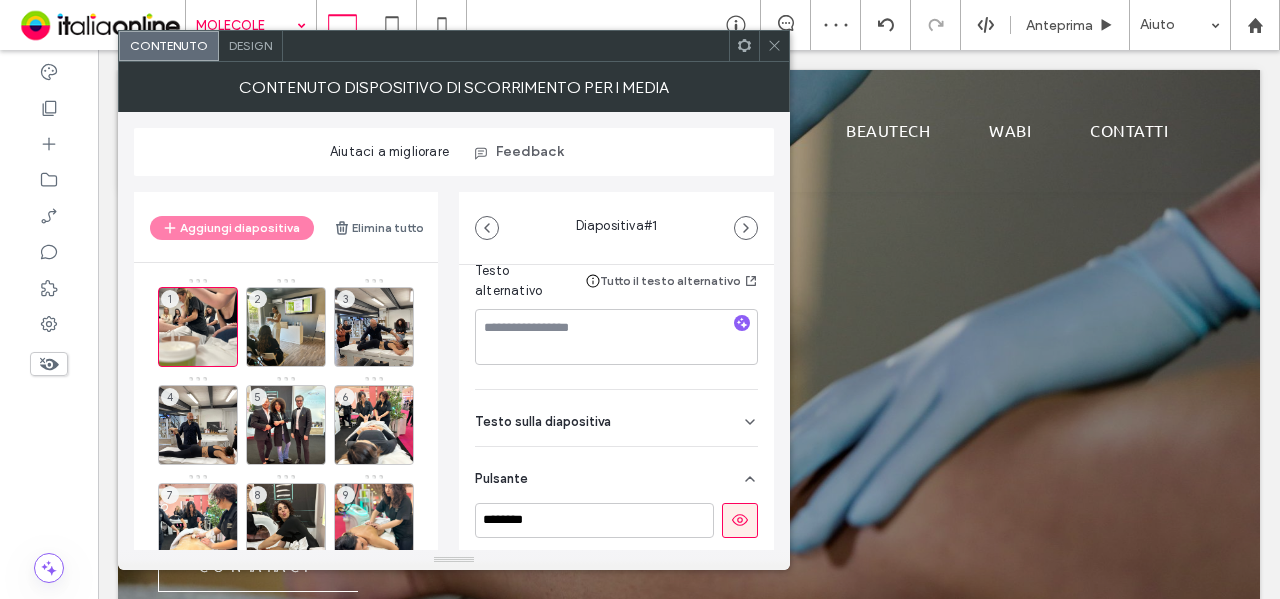 click at bounding box center [740, 520] 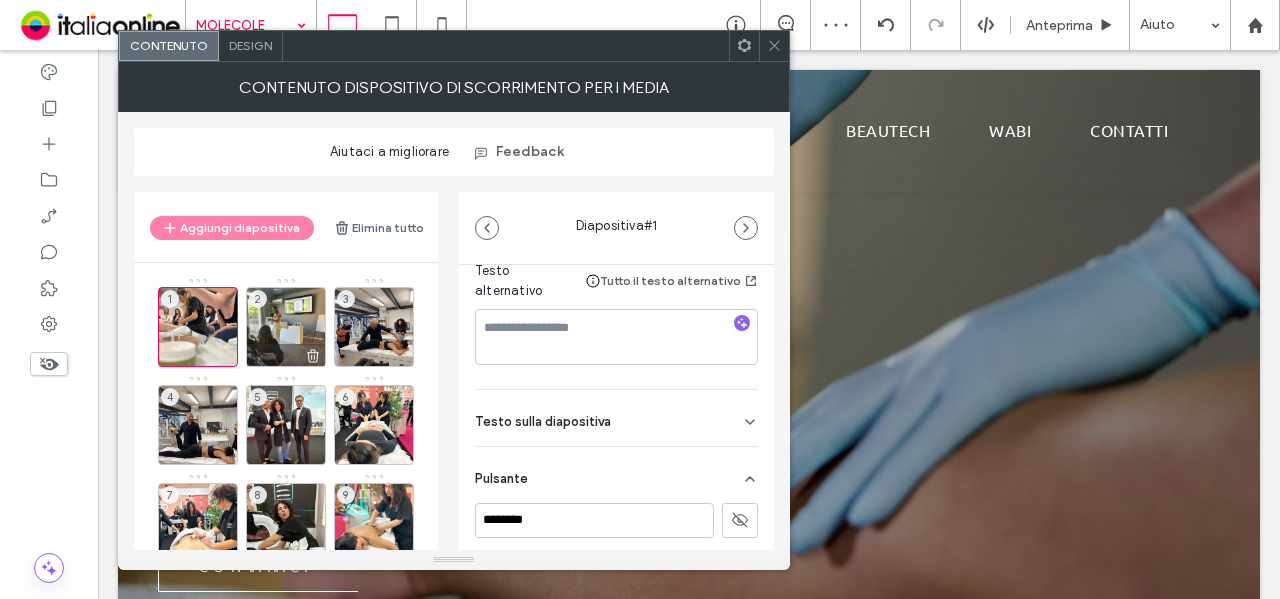 click on "2" at bounding box center (286, 327) 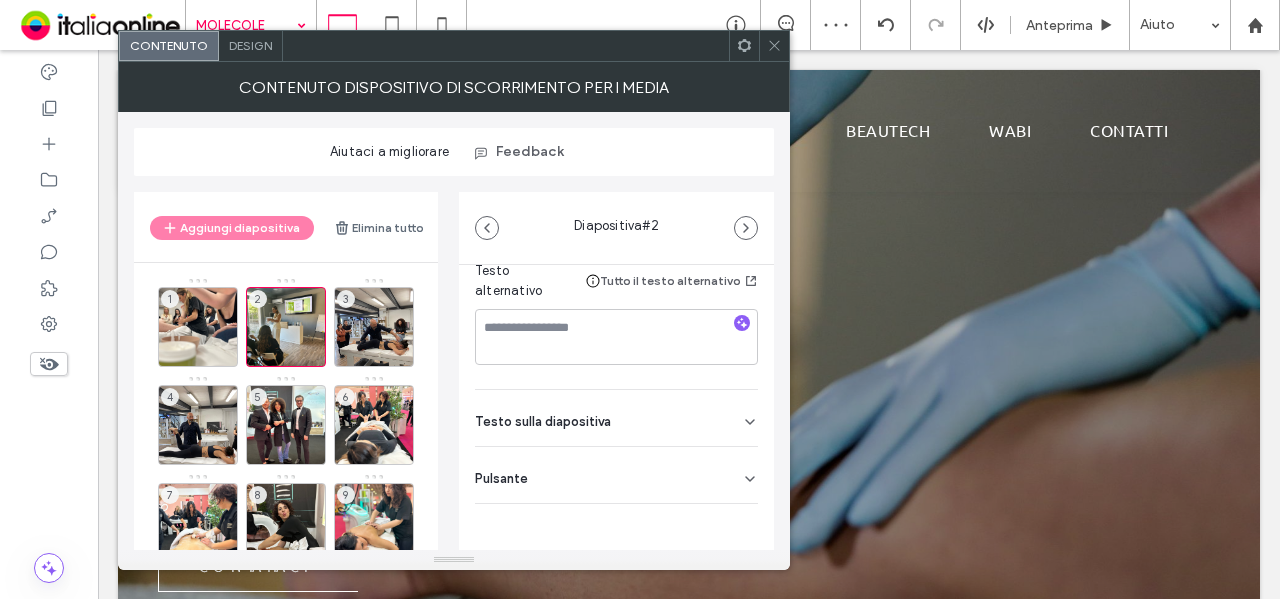 click 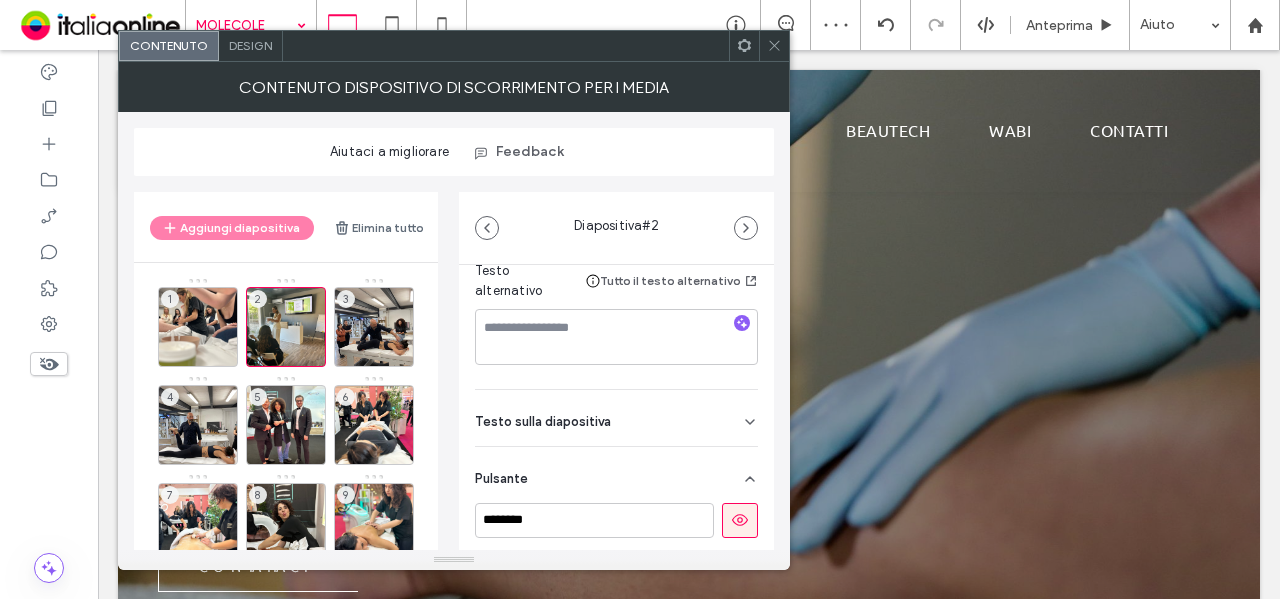 scroll, scrollTop: 362, scrollLeft: 0, axis: vertical 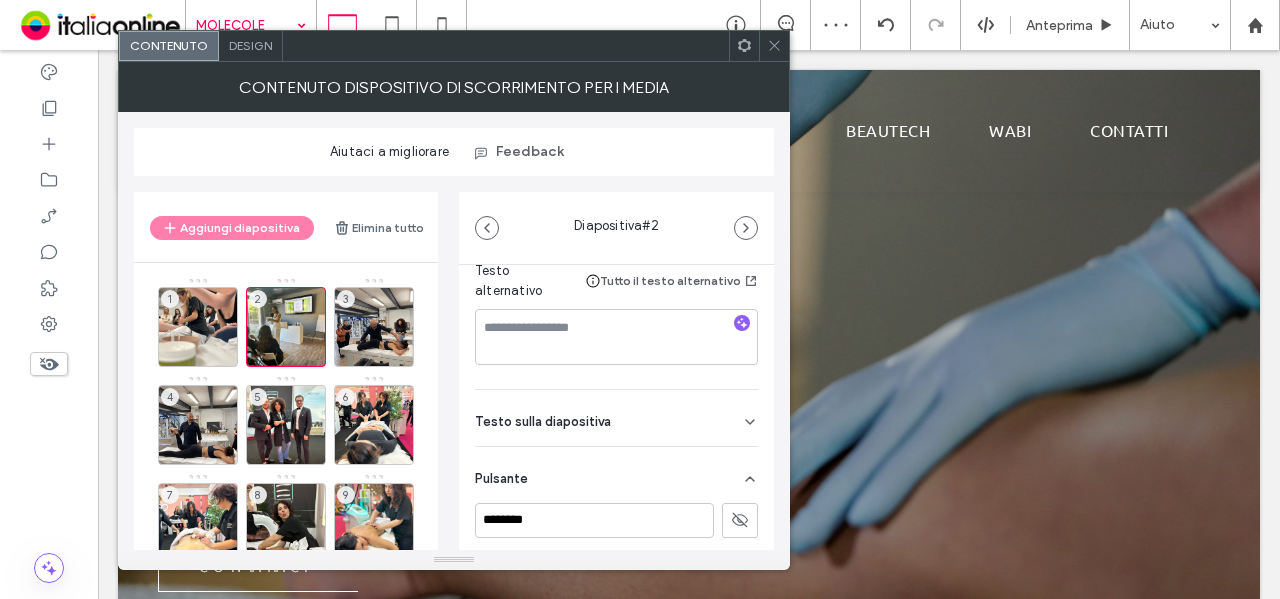 click on "3" at bounding box center (374, 327) 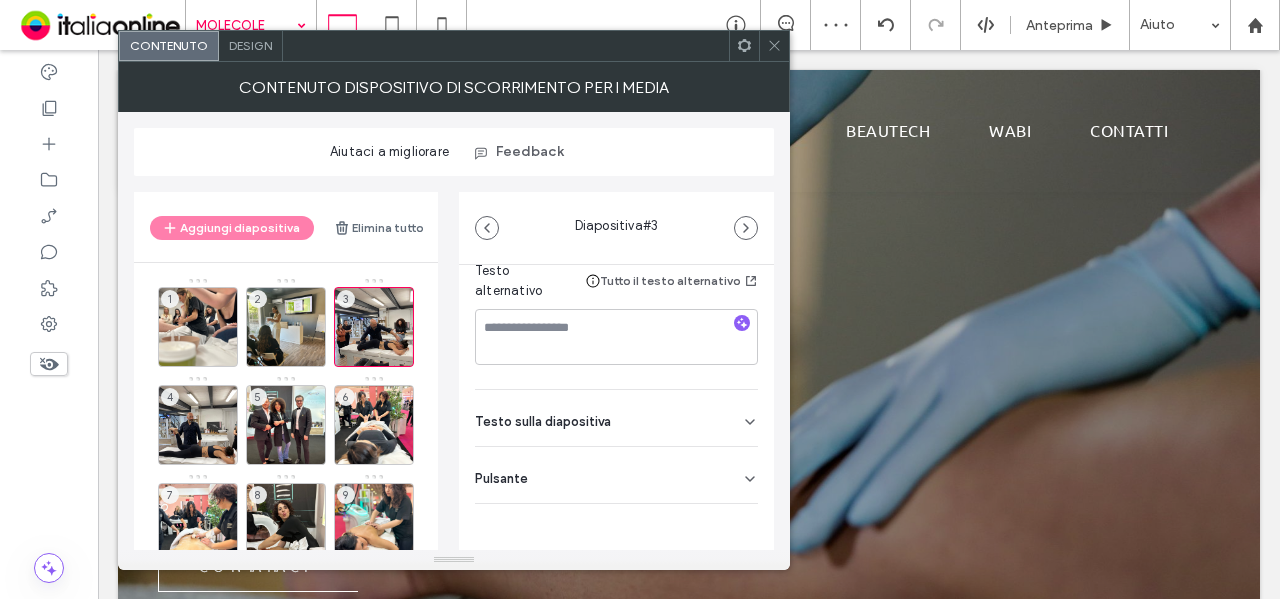 click on "Pulsante" at bounding box center (616, 475) 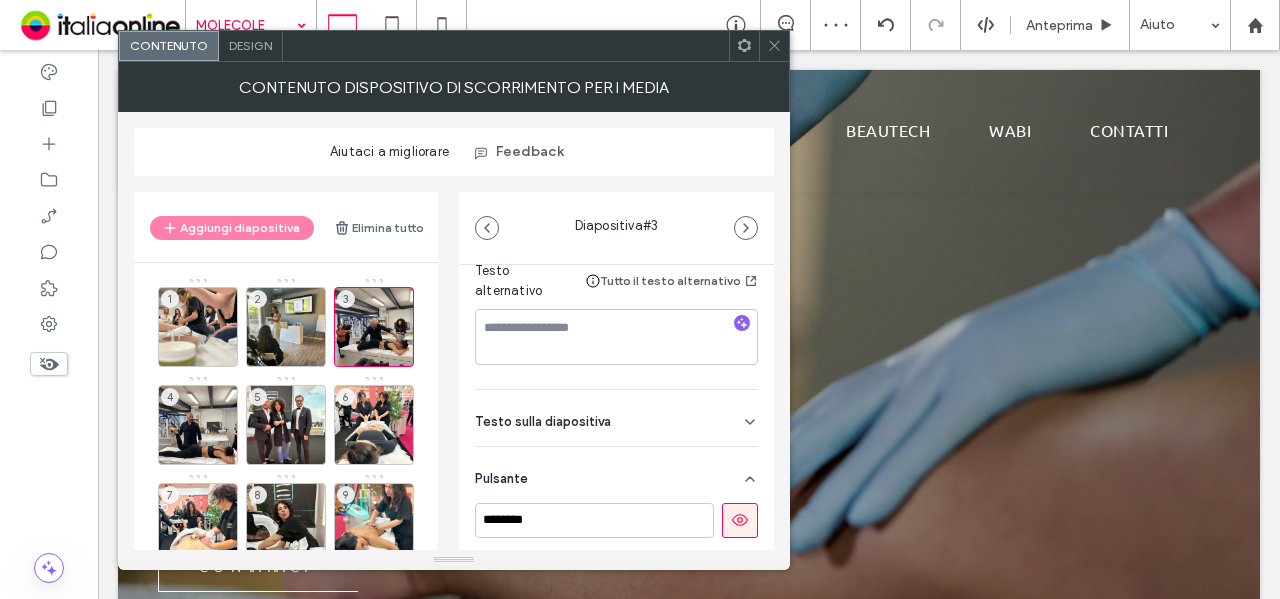drag, startPoint x: 734, startPoint y: 513, endPoint x: 704, endPoint y: 519, distance: 30.594116 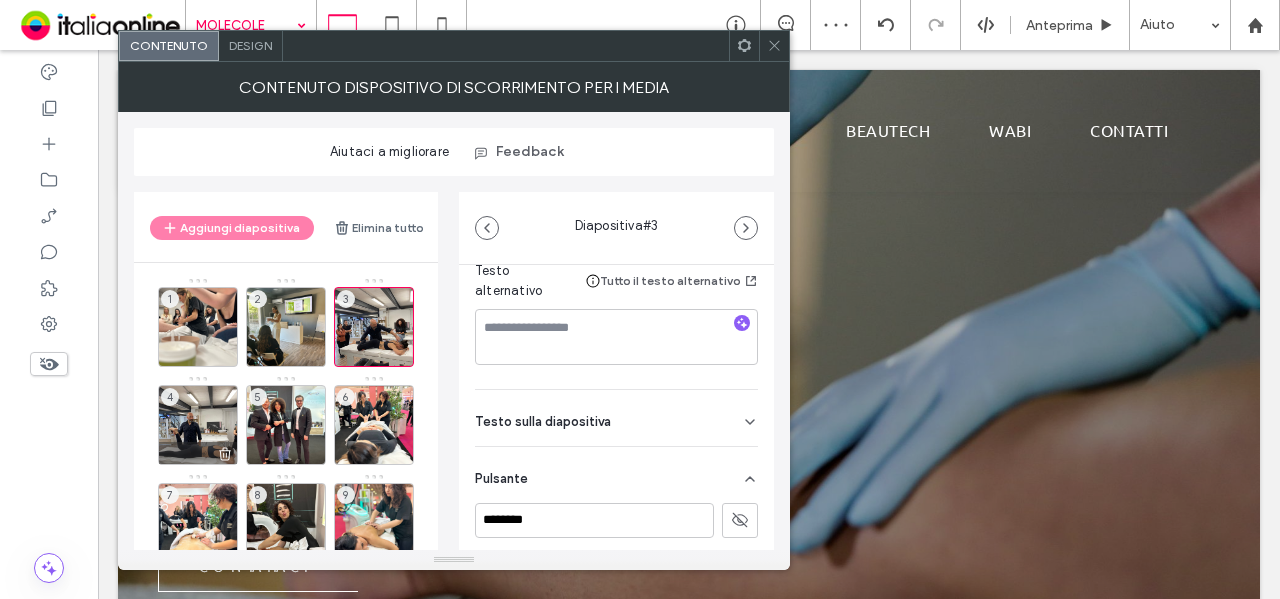 drag, startPoint x: 203, startPoint y: 406, endPoint x: 262, endPoint y: 411, distance: 59.211487 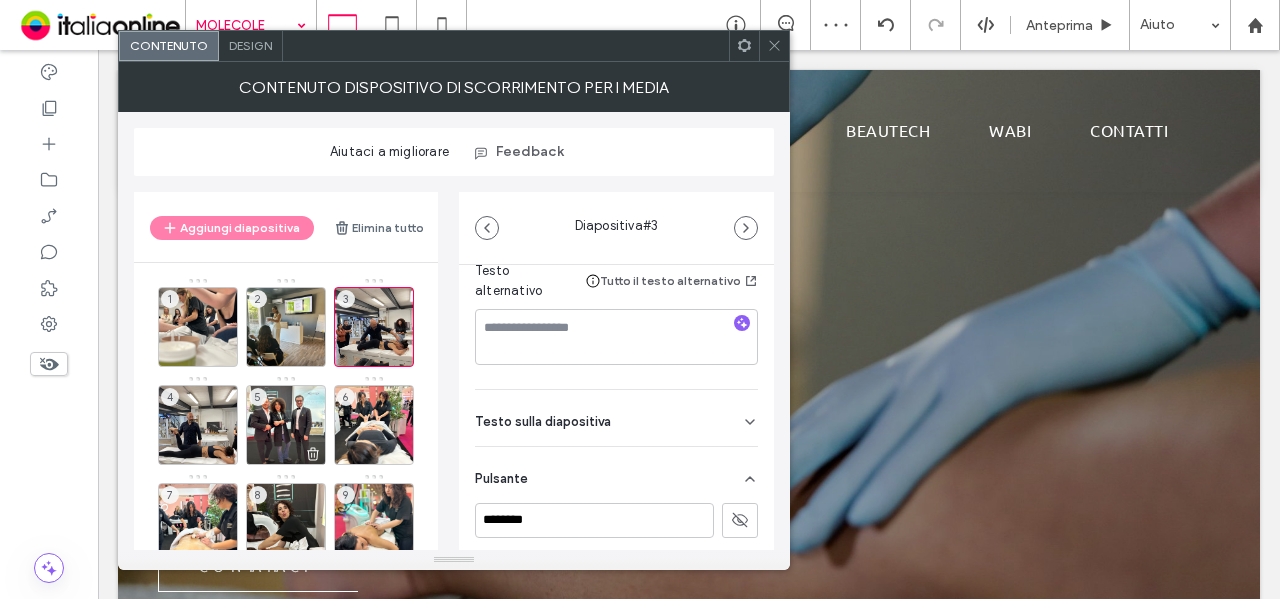 click on "4" at bounding box center (198, 425) 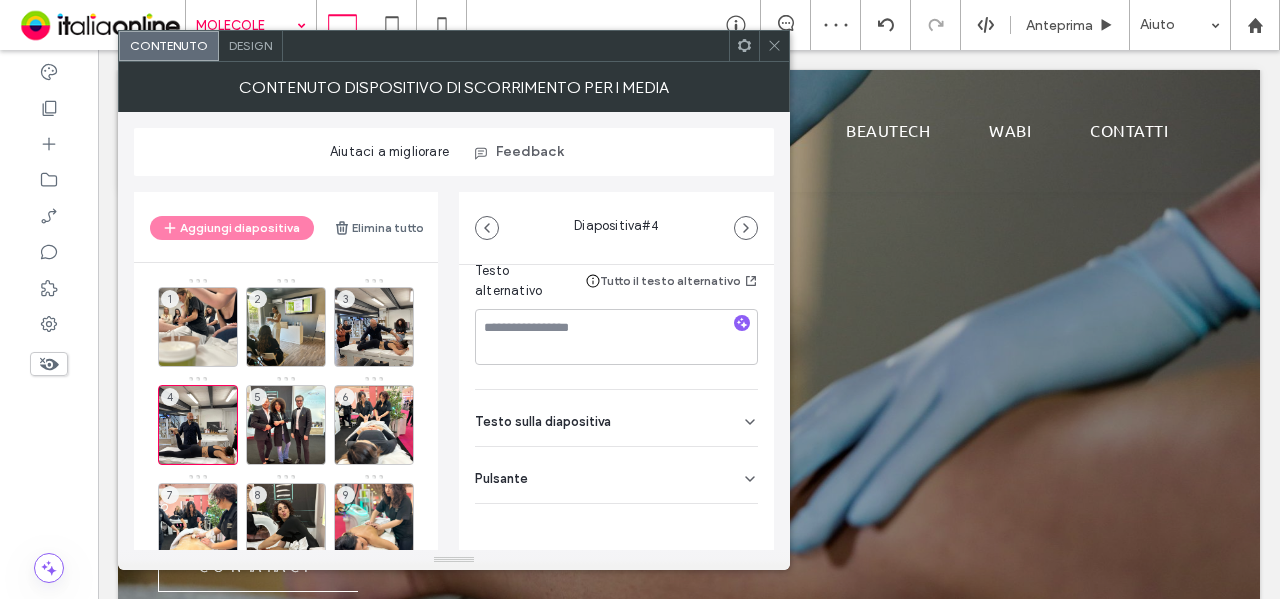 click on "Pulsante" at bounding box center (616, 475) 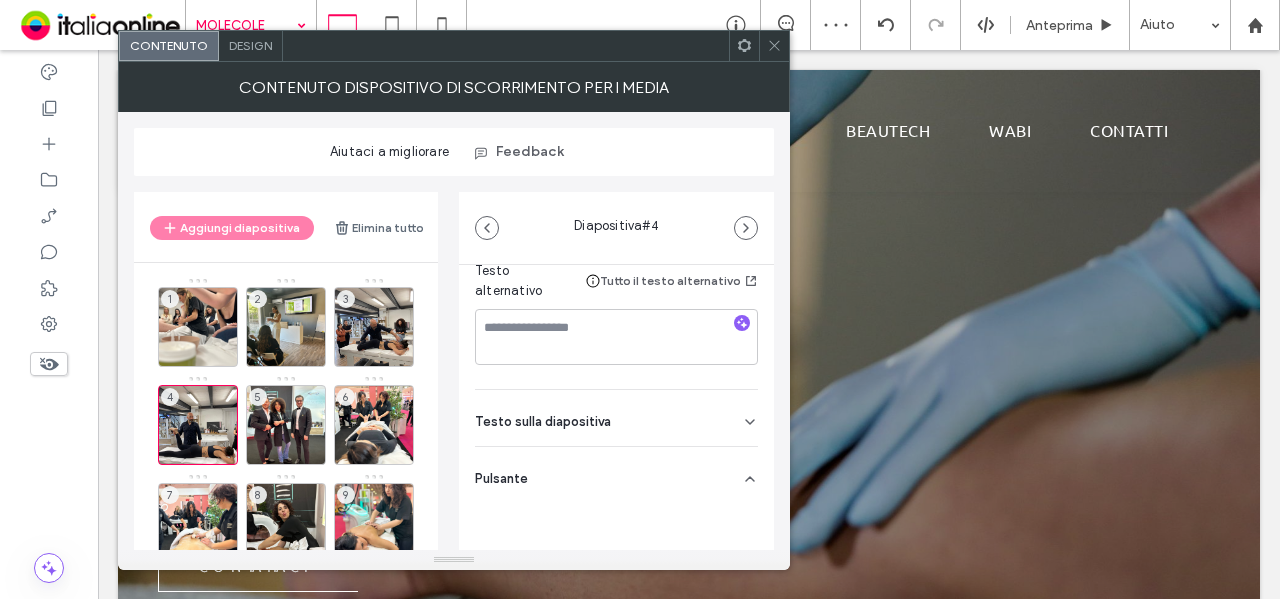 scroll, scrollTop: 362, scrollLeft: 0, axis: vertical 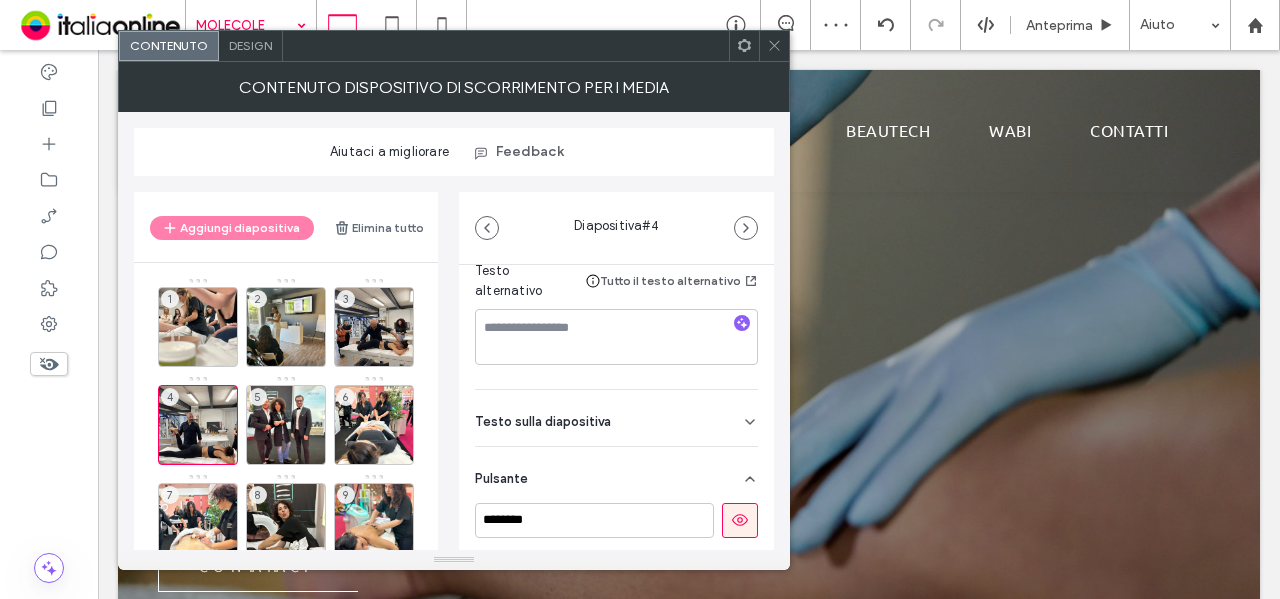 drag, startPoint x: 728, startPoint y: 517, endPoint x: 718, endPoint y: 518, distance: 10.049875 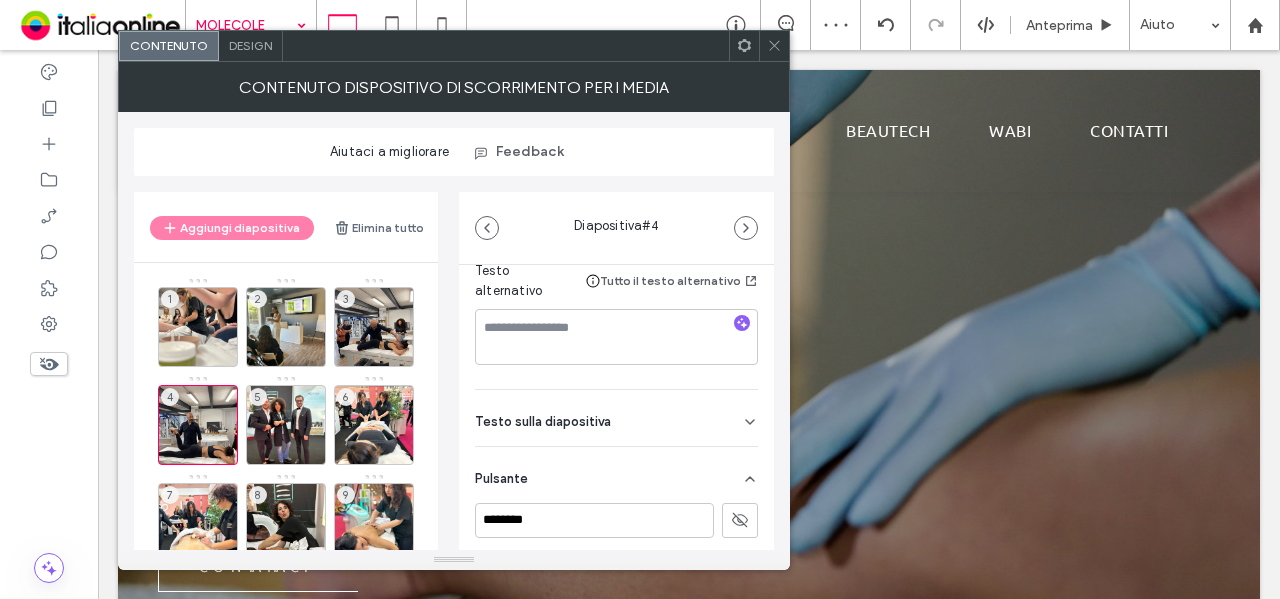 click on "5" at bounding box center (286, 425) 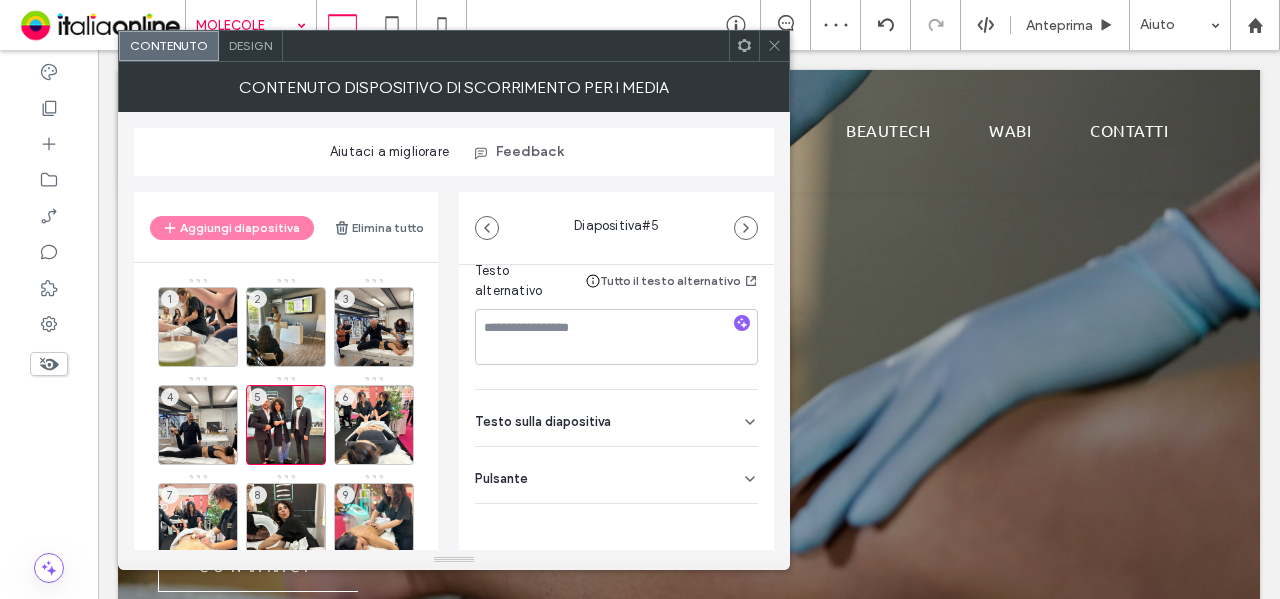 click on "Pulsante" at bounding box center [616, 475] 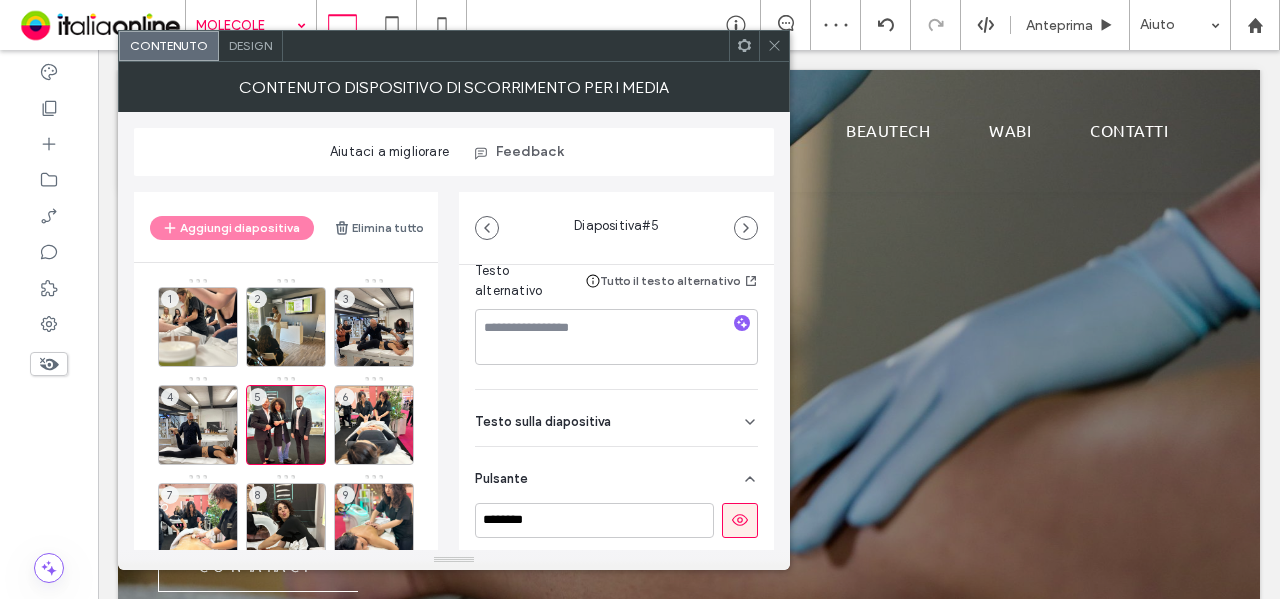 click 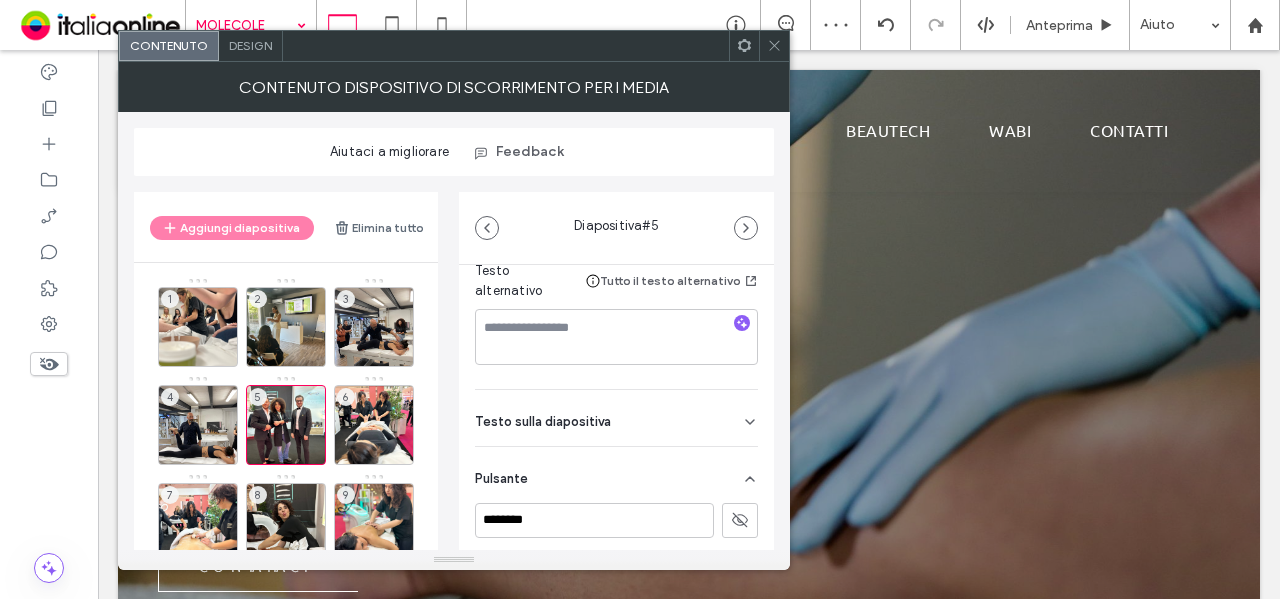 drag, startPoint x: 372, startPoint y: 396, endPoint x: 437, endPoint y: 407, distance: 65.9242 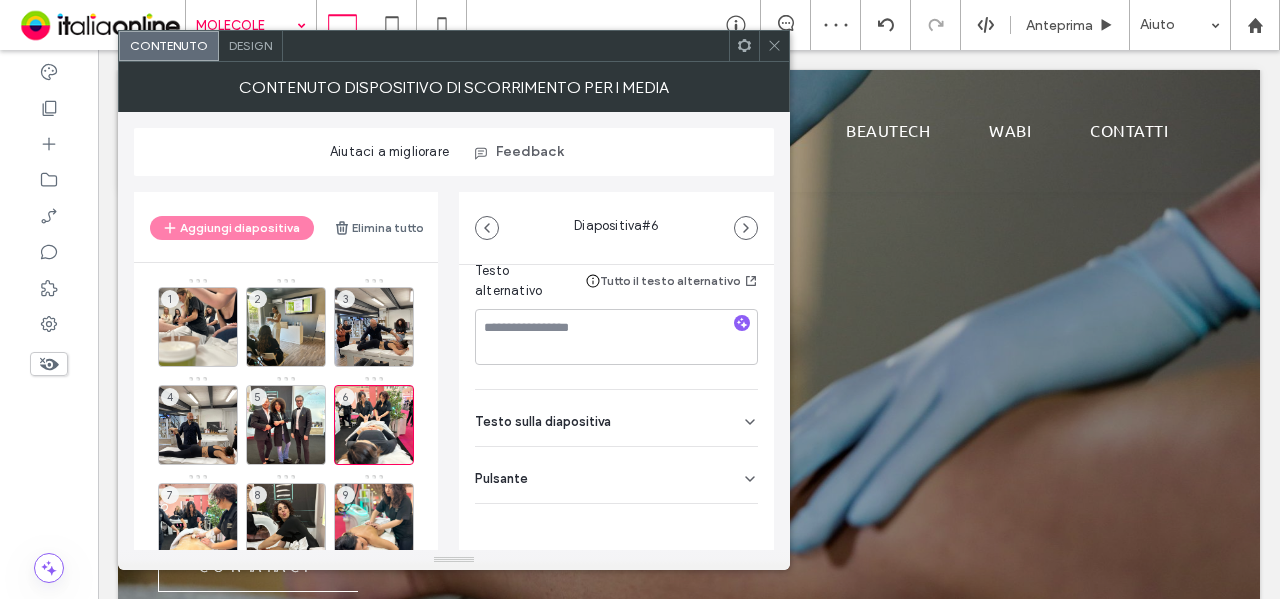 click on "Pulsante" at bounding box center [616, 475] 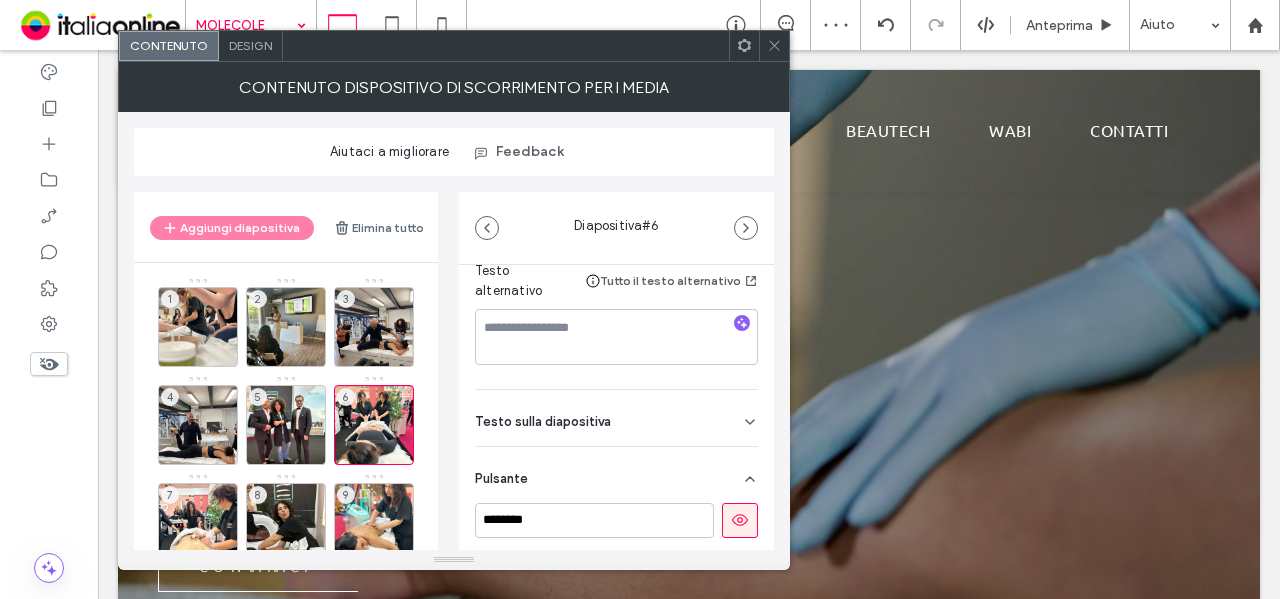 scroll, scrollTop: 362, scrollLeft: 0, axis: vertical 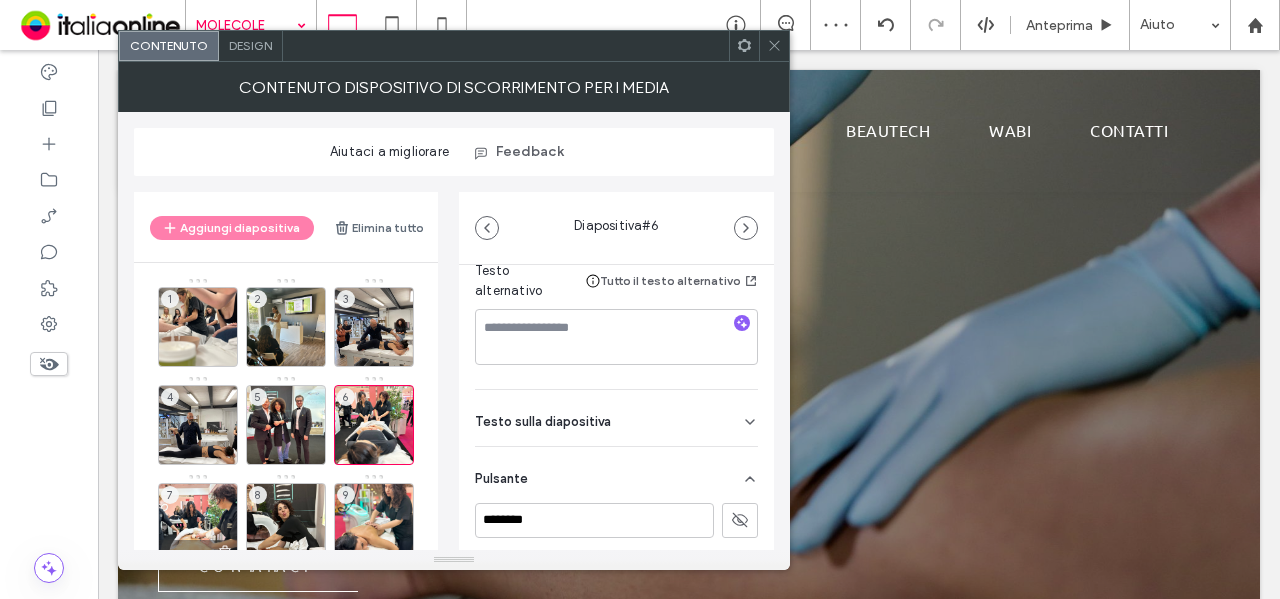 click on "7" at bounding box center [198, 523] 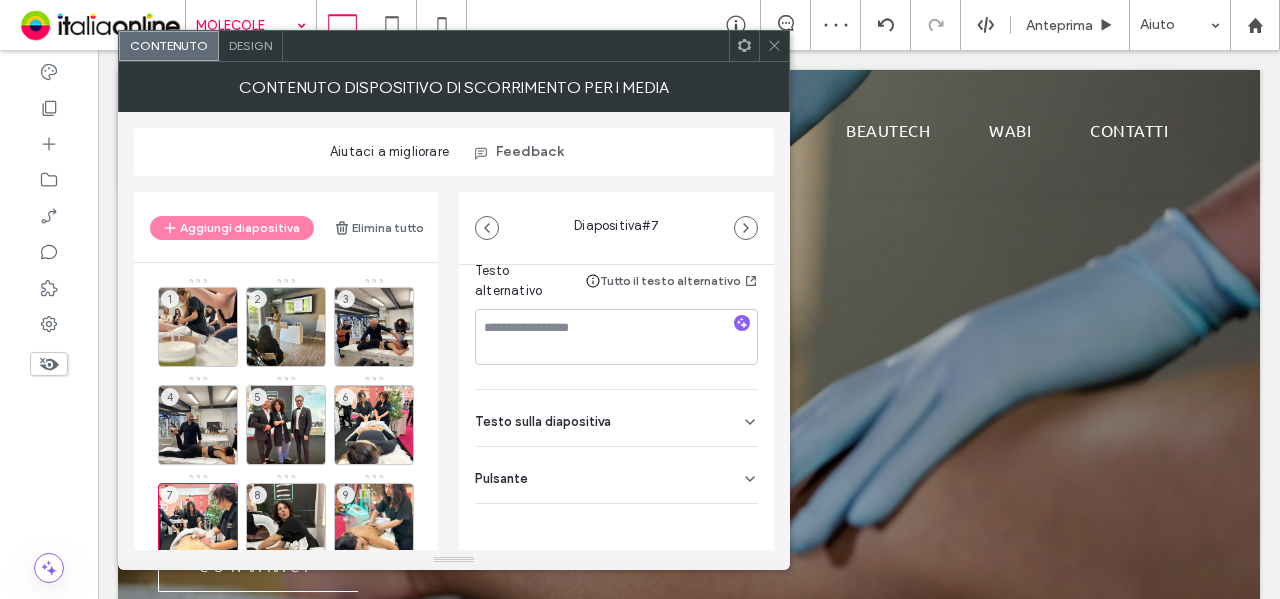 click on "Pulsante" at bounding box center [616, 475] 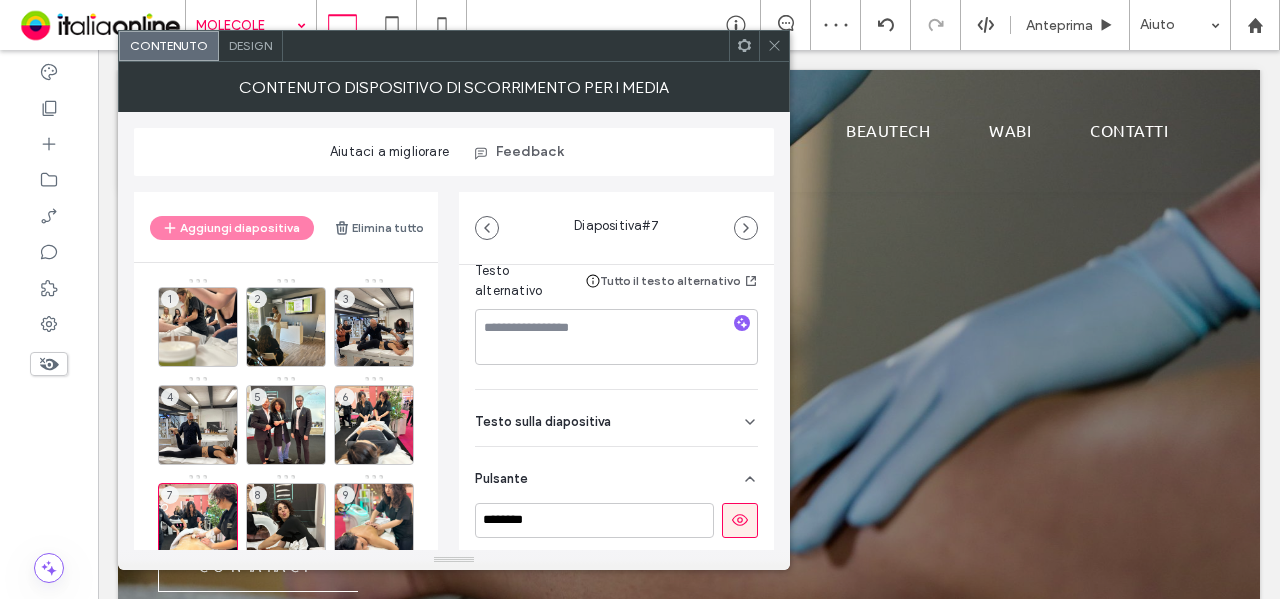 drag, startPoint x: 738, startPoint y: 523, endPoint x: 707, endPoint y: 527, distance: 31.257 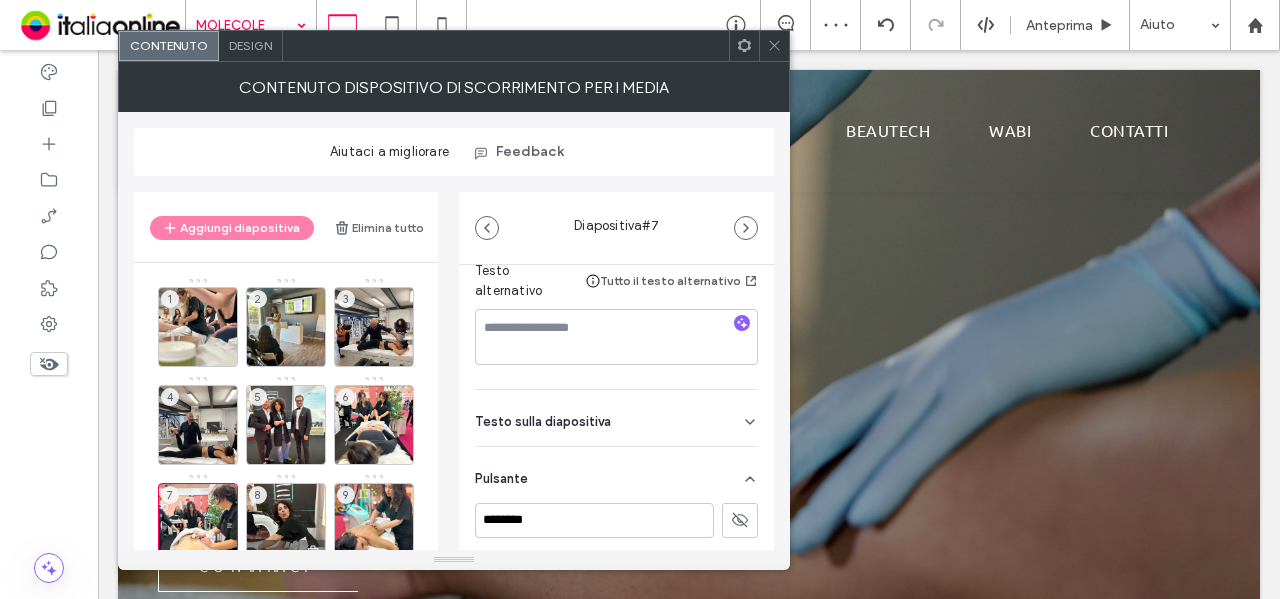 click on "8" at bounding box center (286, 523) 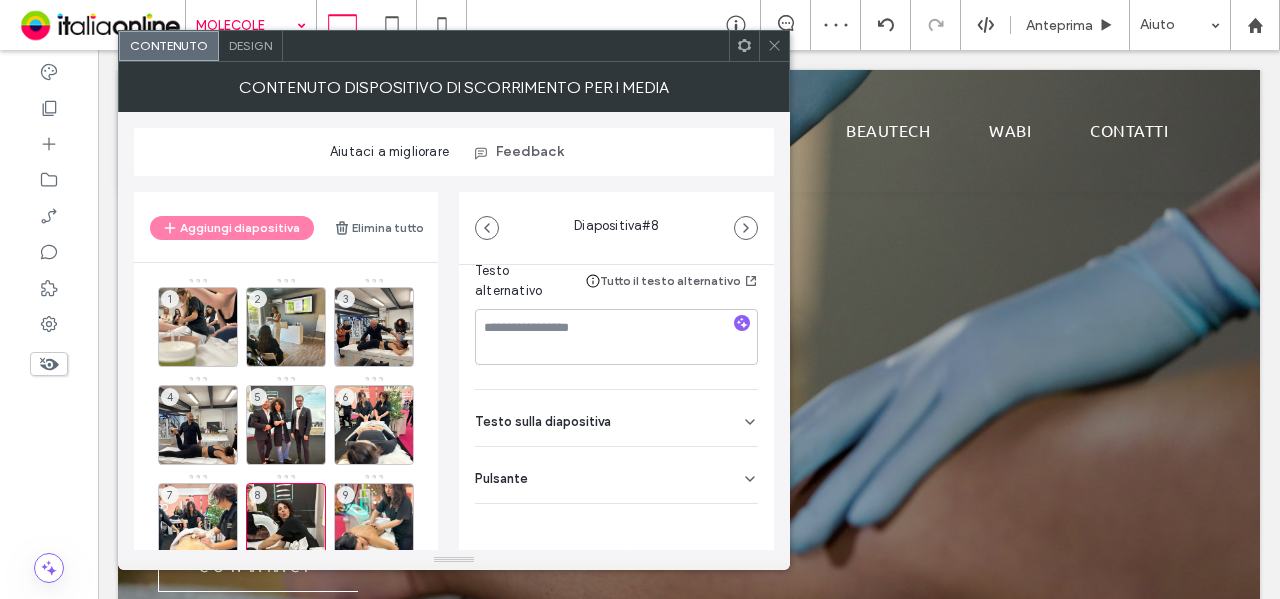 click on "Pulsante" at bounding box center [616, 475] 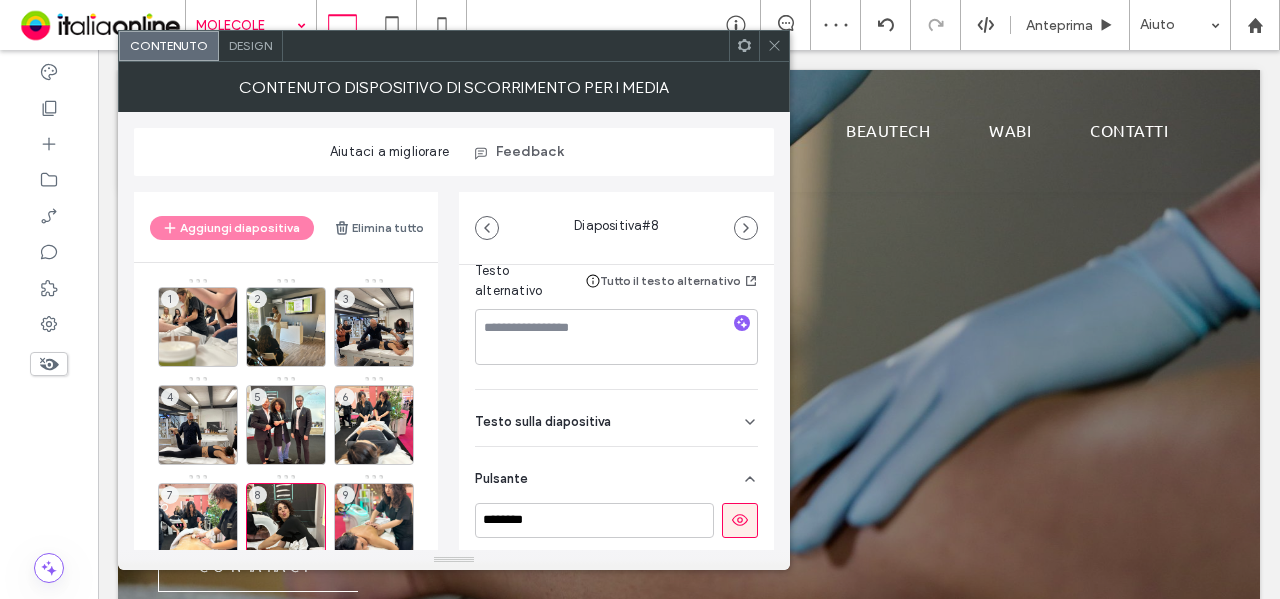 scroll, scrollTop: 362, scrollLeft: 0, axis: vertical 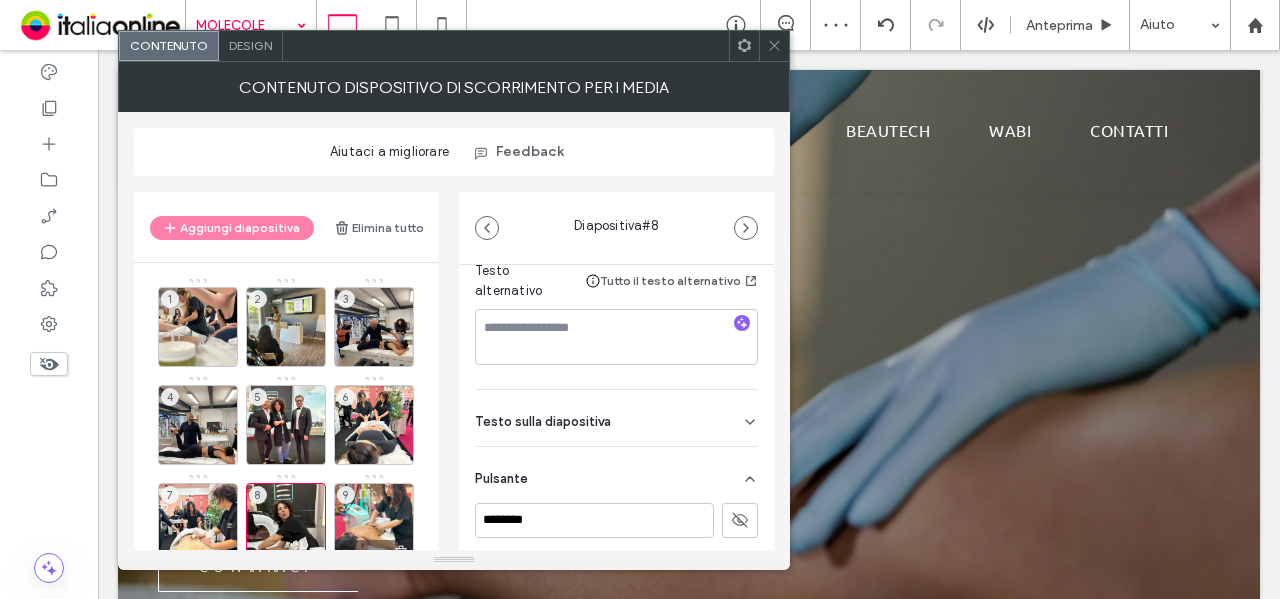 click on "9" at bounding box center (374, 523) 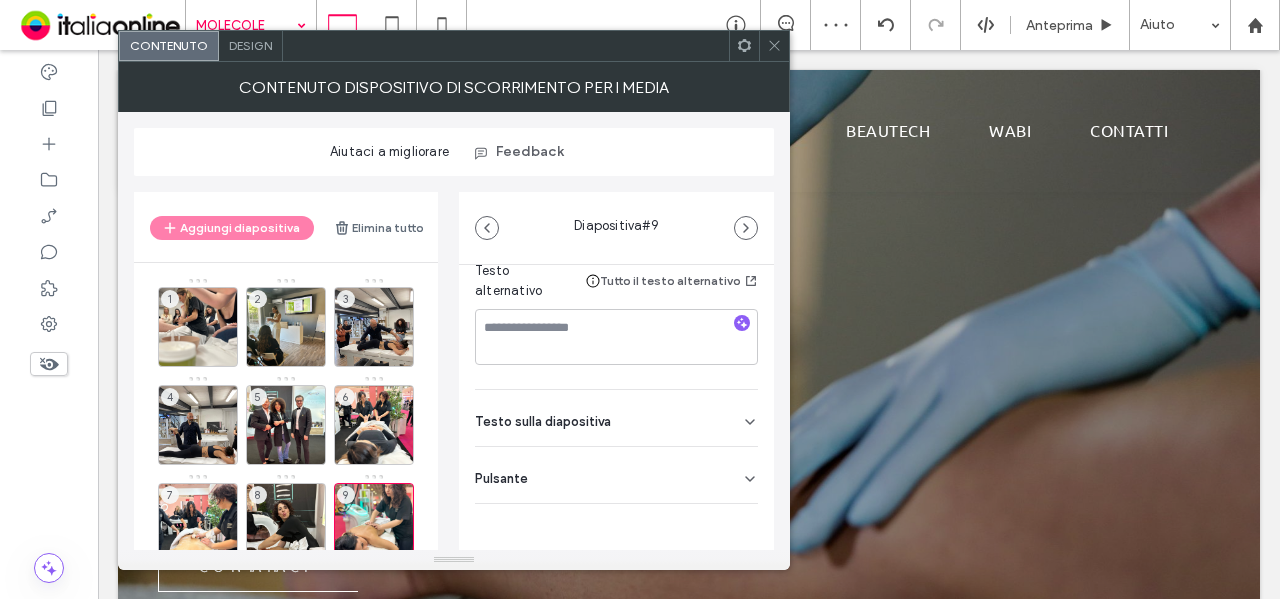 click on "Pulsante" at bounding box center (616, 475) 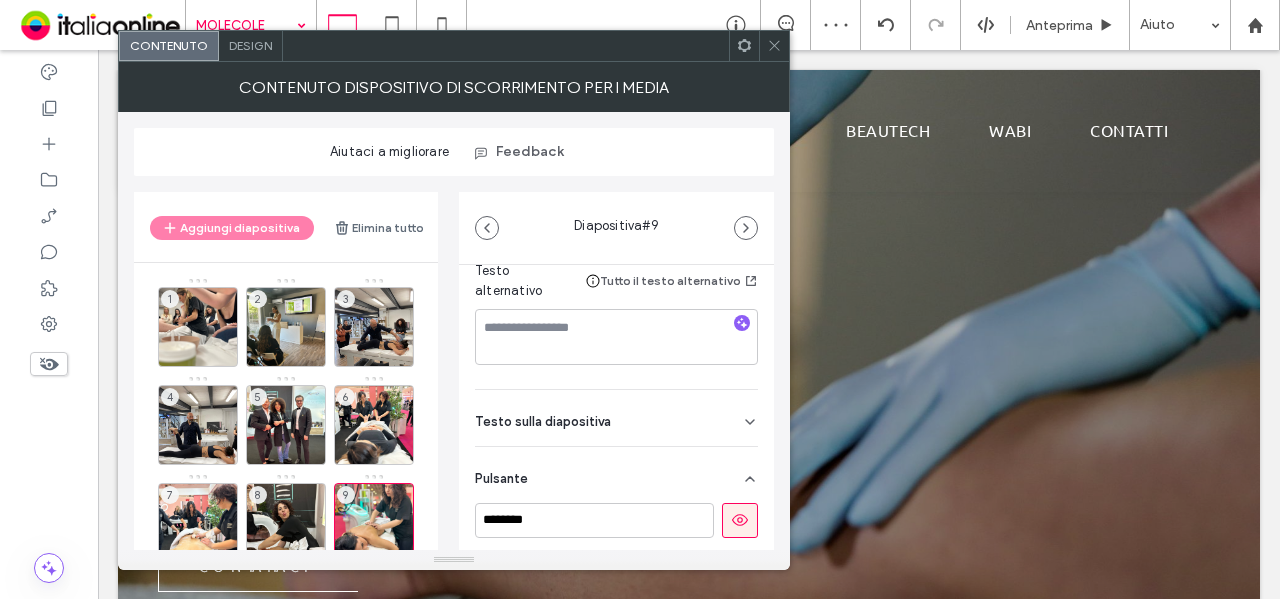 click 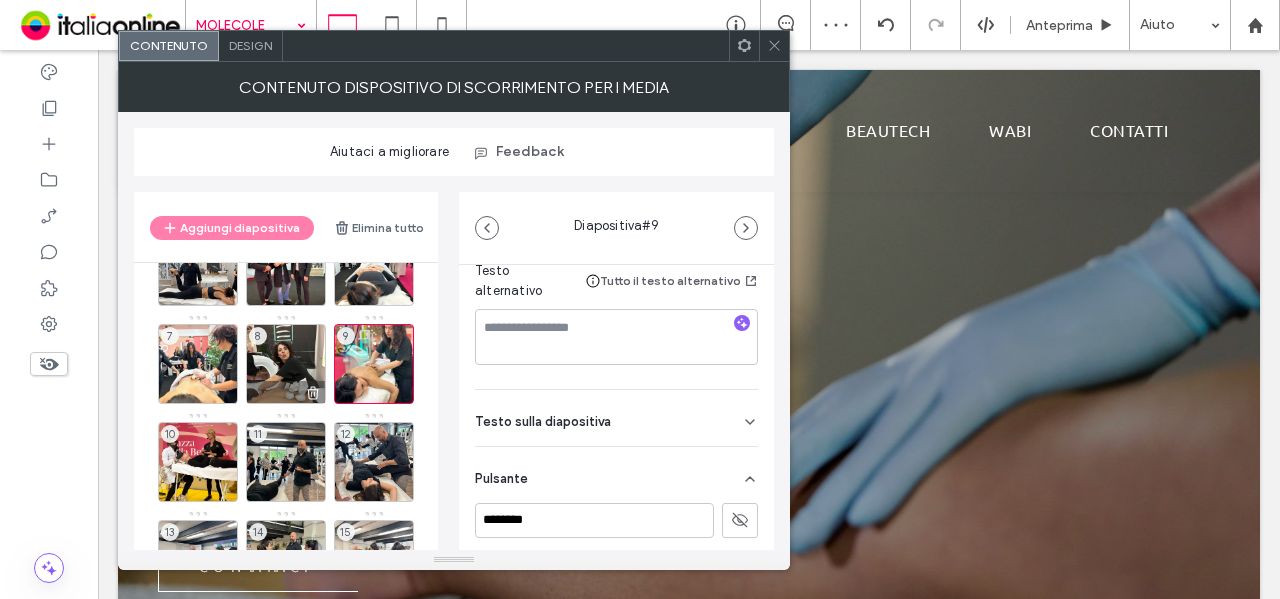 scroll, scrollTop: 200, scrollLeft: 0, axis: vertical 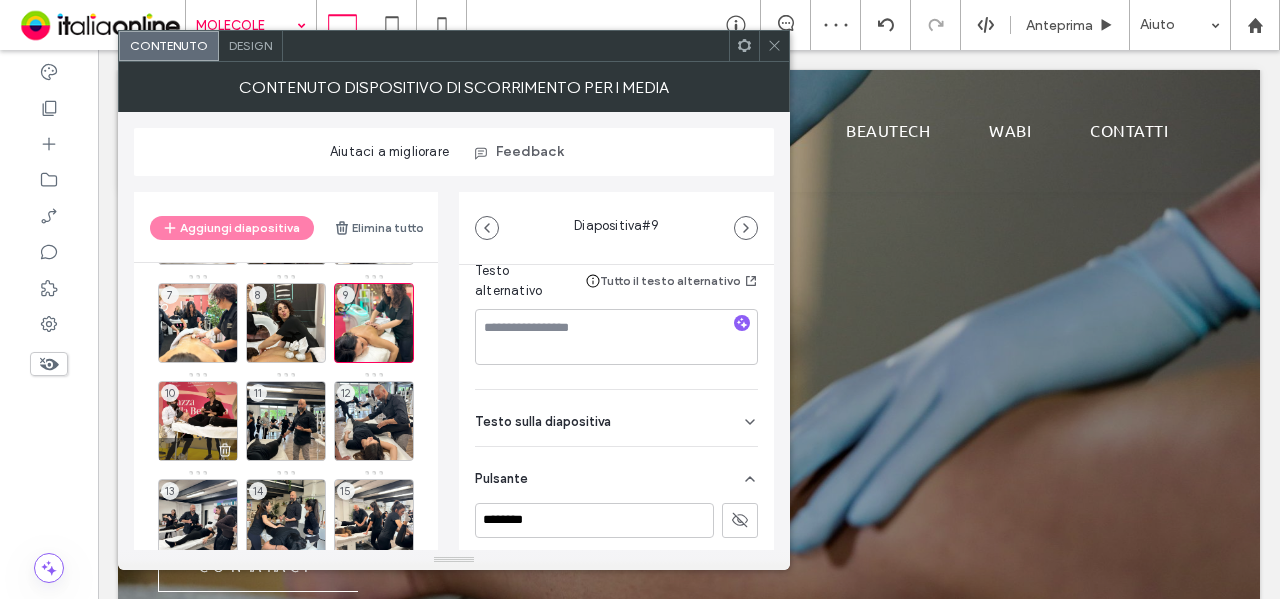 click on "10" at bounding box center (198, 421) 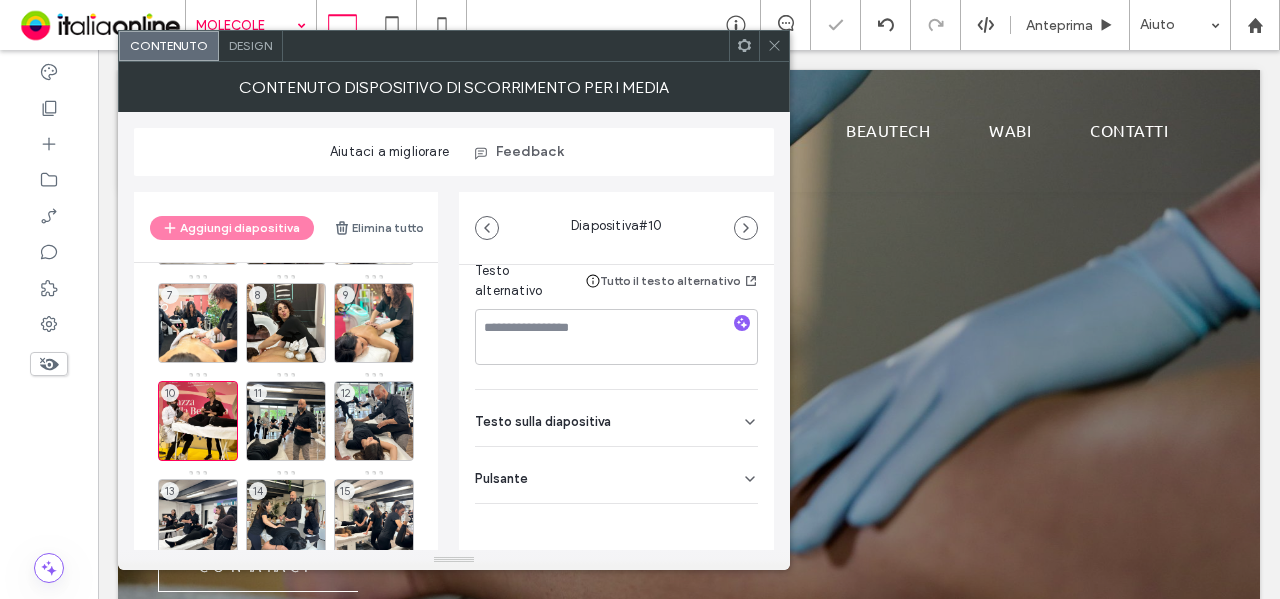 click on "Pulsante" at bounding box center [616, 475] 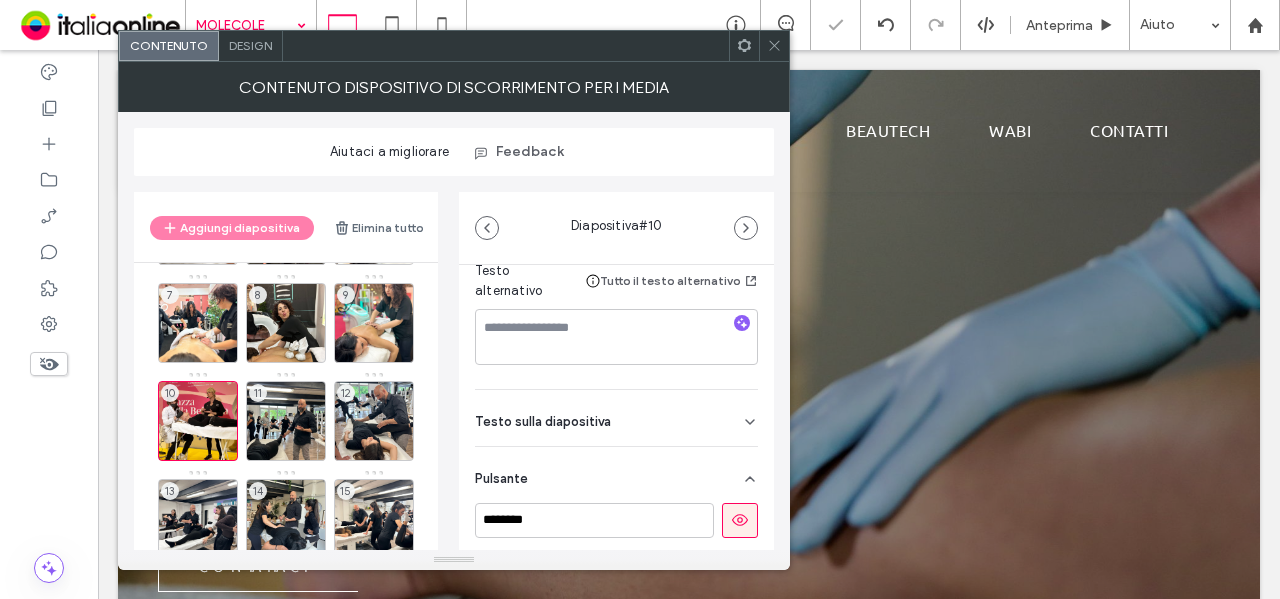 scroll, scrollTop: 362, scrollLeft: 0, axis: vertical 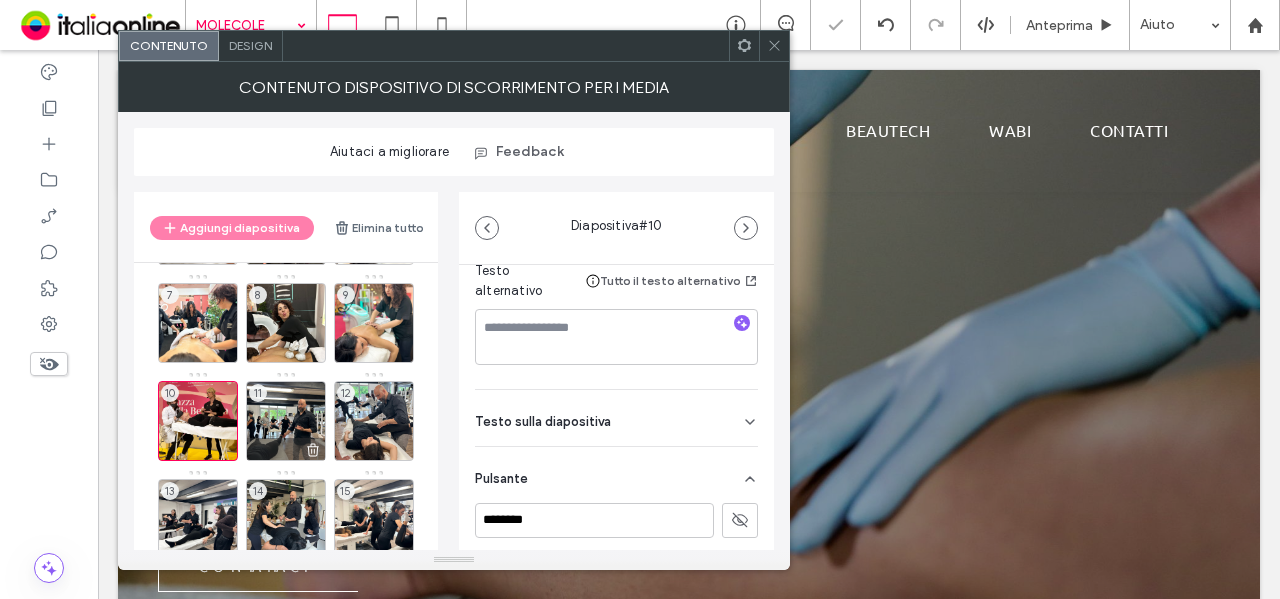 click on "11" at bounding box center [286, 421] 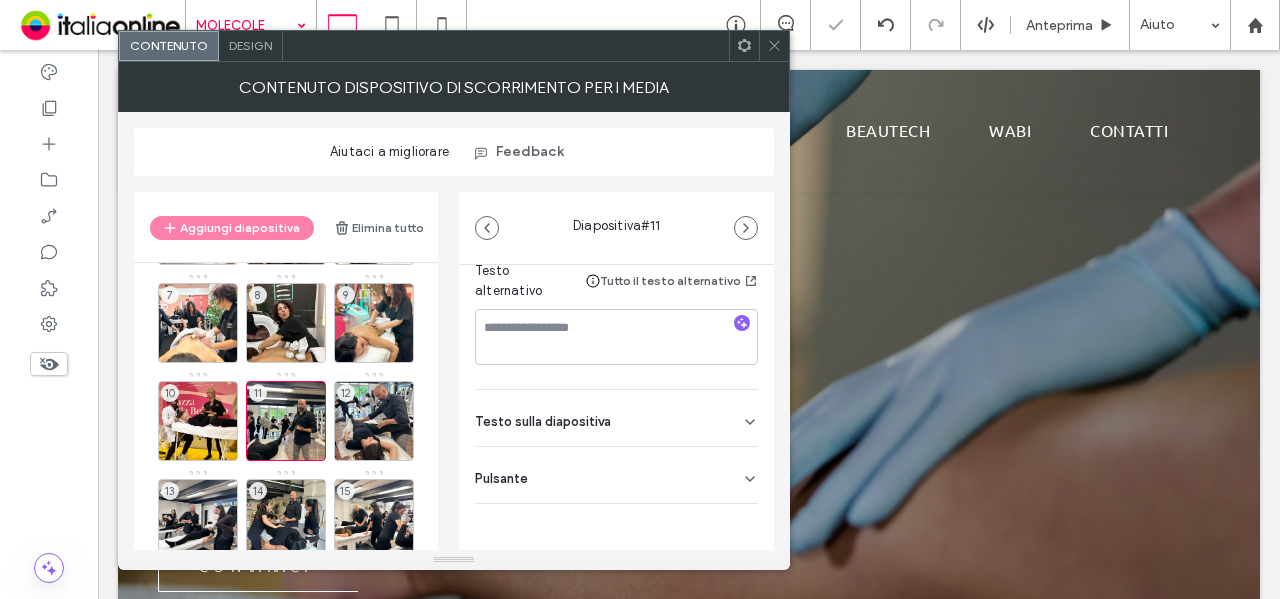 drag, startPoint x: 704, startPoint y: 475, endPoint x: 723, endPoint y: 502, distance: 33.01515 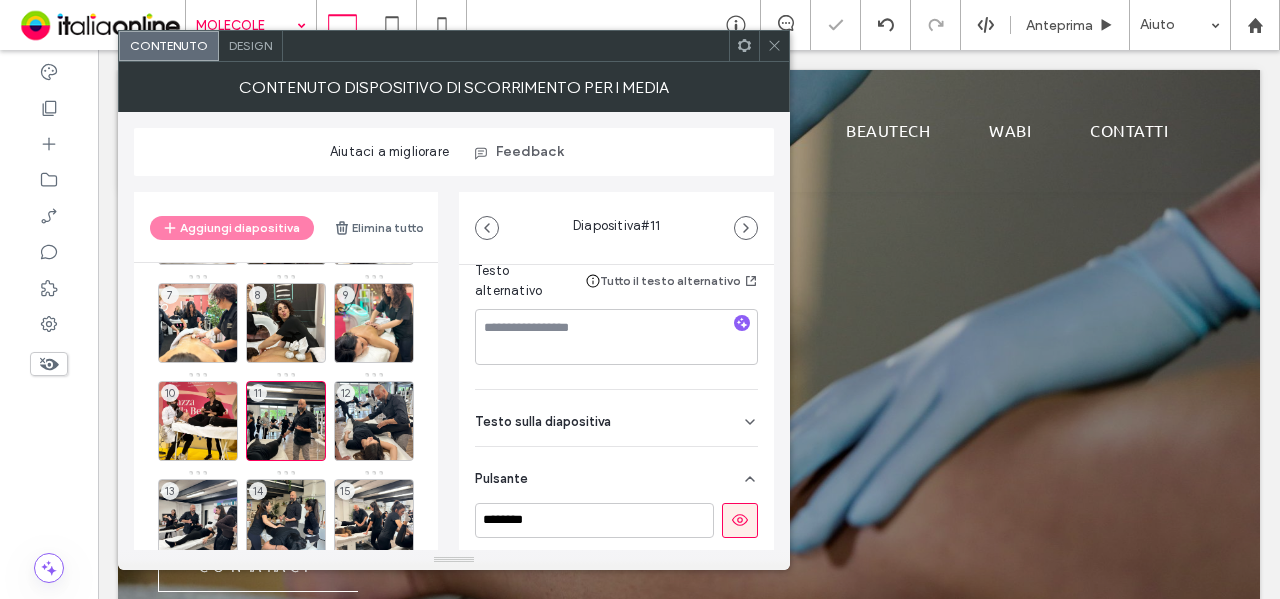 click 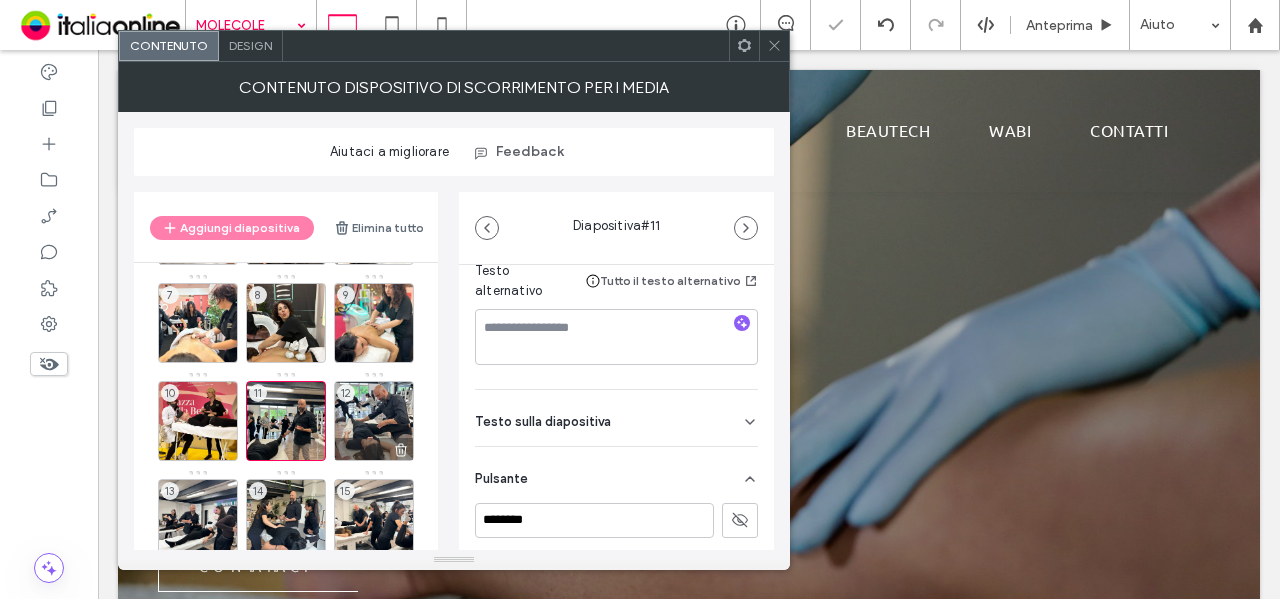 click on "12" at bounding box center [374, 421] 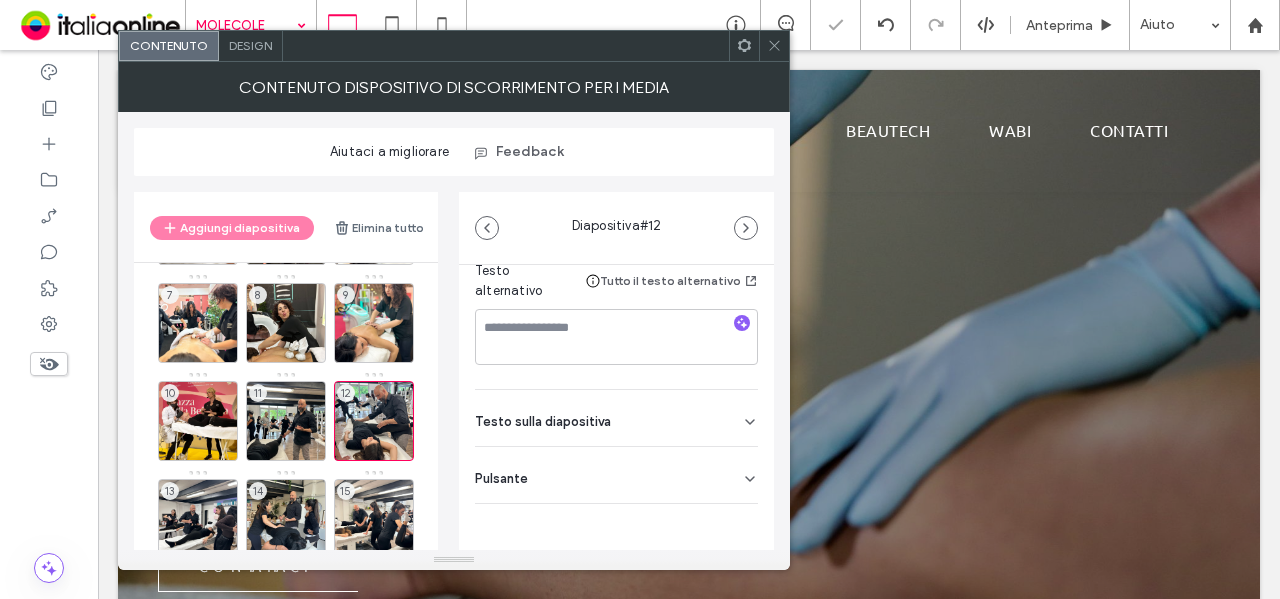 click on "Pulsante" at bounding box center (616, 475) 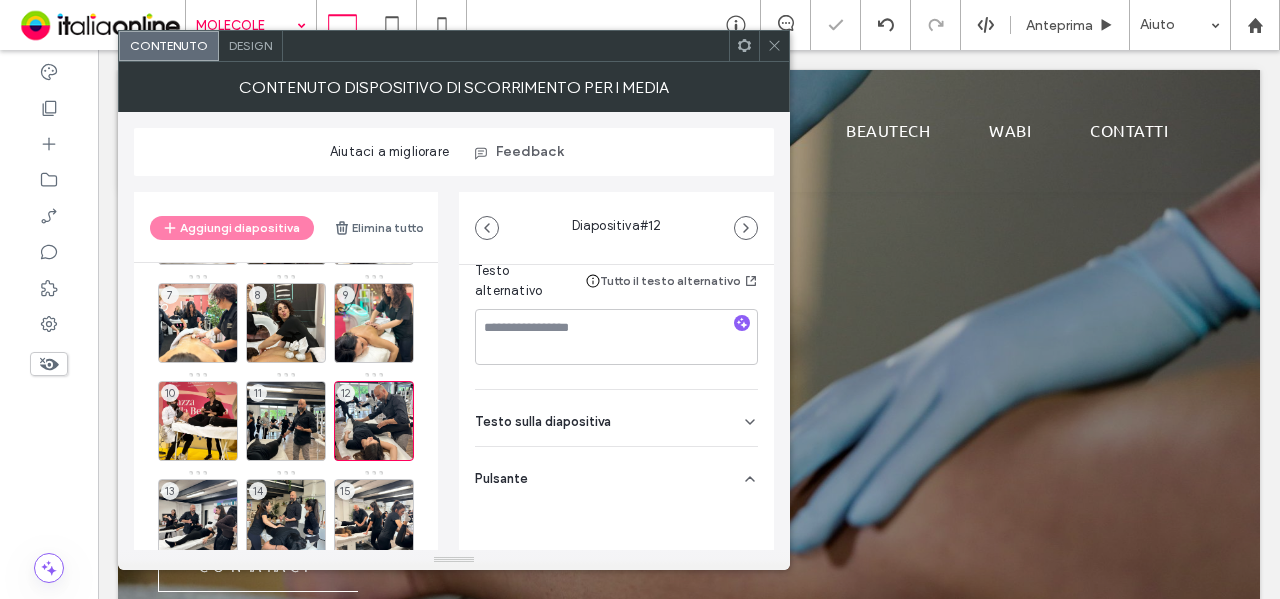 scroll, scrollTop: 362, scrollLeft: 0, axis: vertical 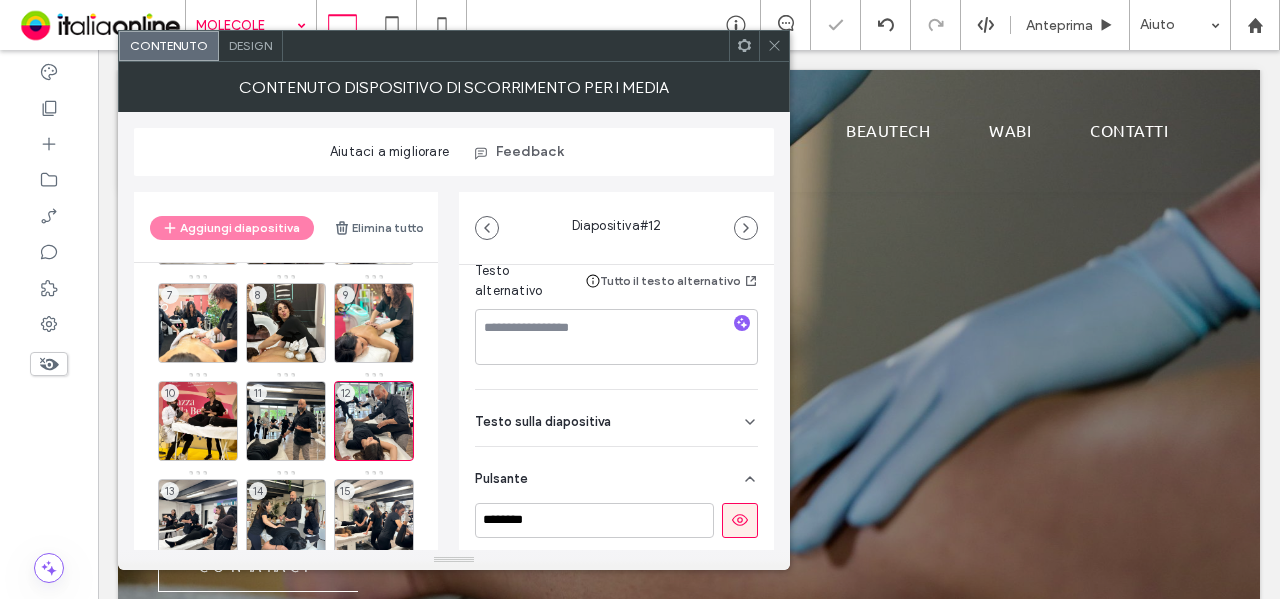 click at bounding box center (740, 520) 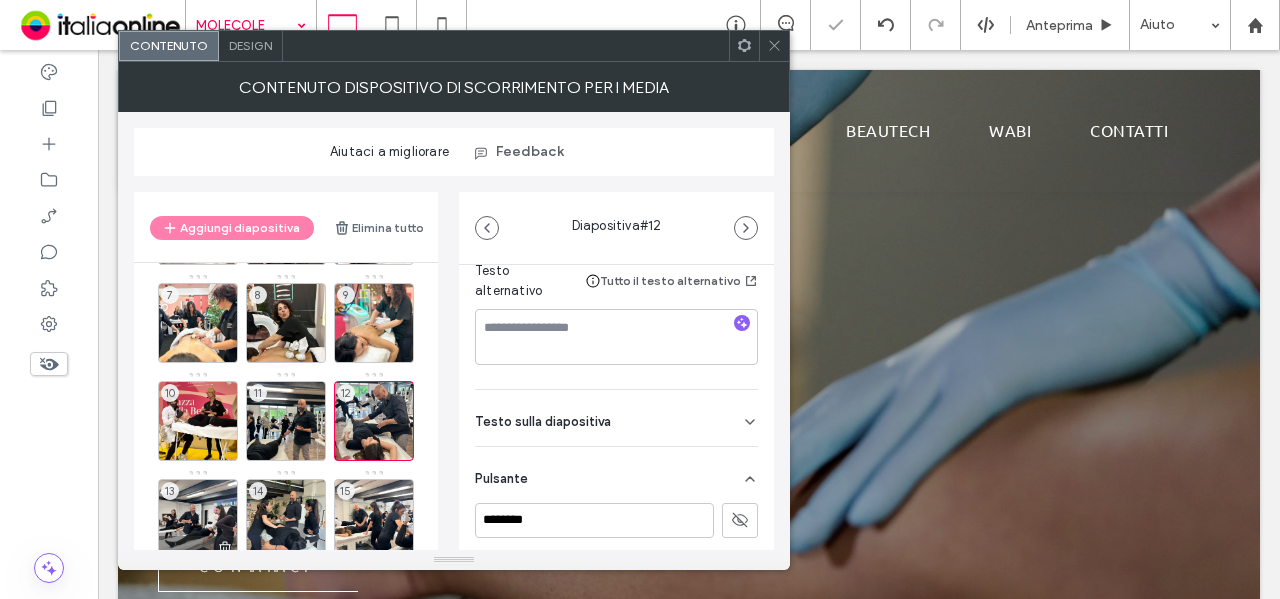 click on "13" at bounding box center (198, 519) 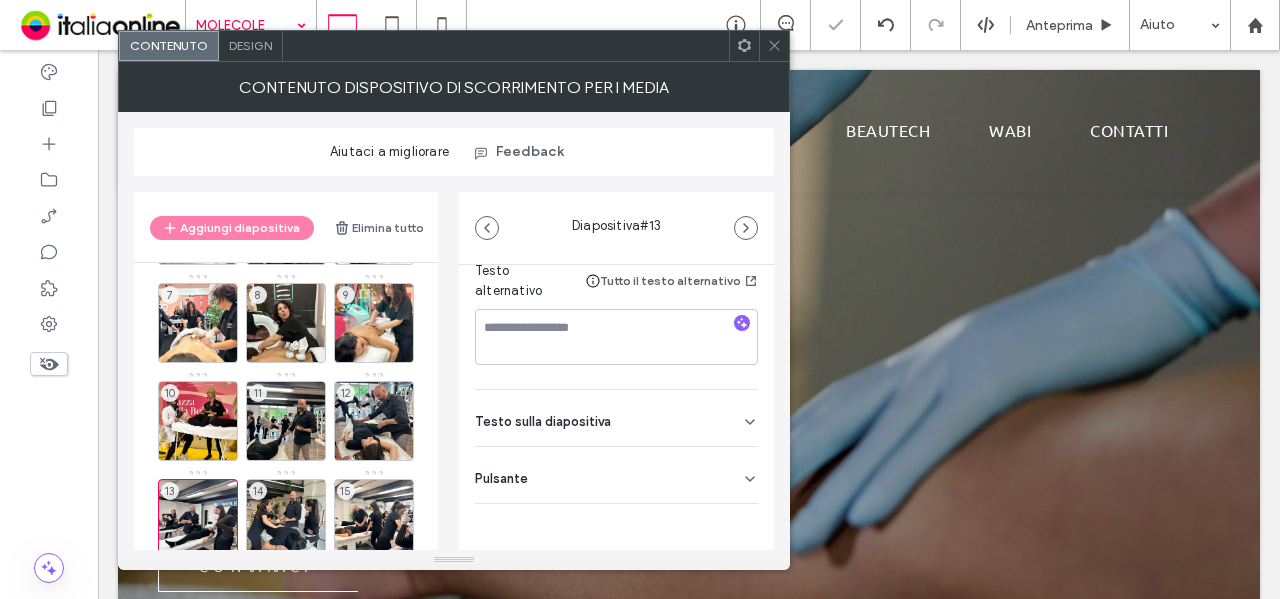 click on "Pulsante" at bounding box center (616, 475) 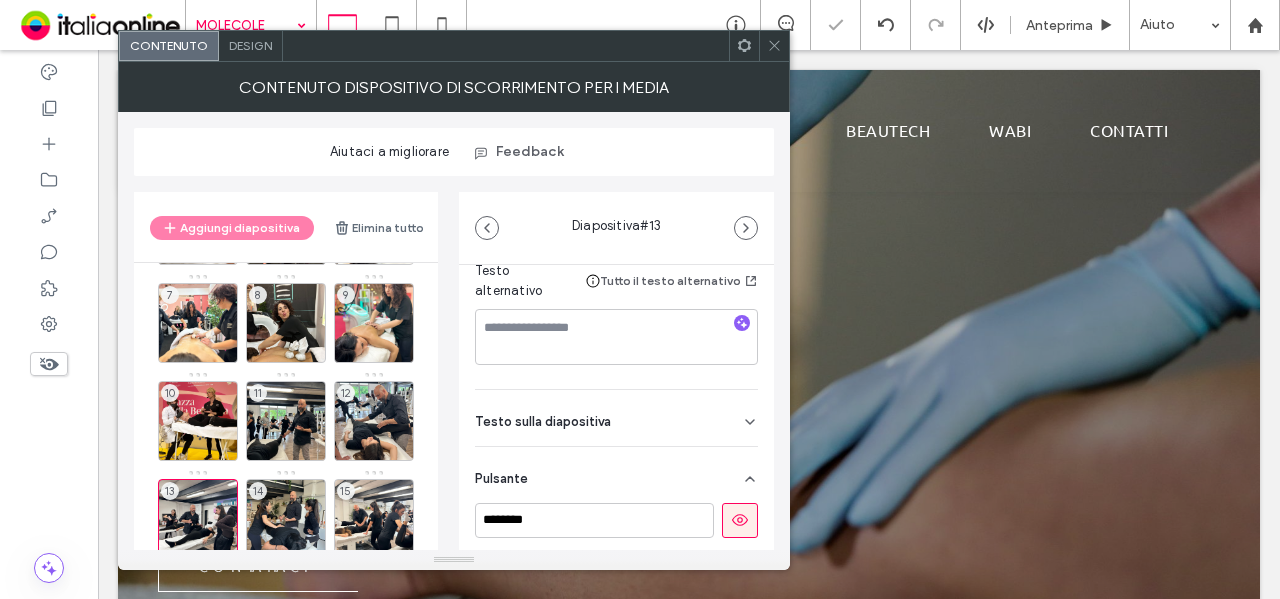 scroll, scrollTop: 362, scrollLeft: 0, axis: vertical 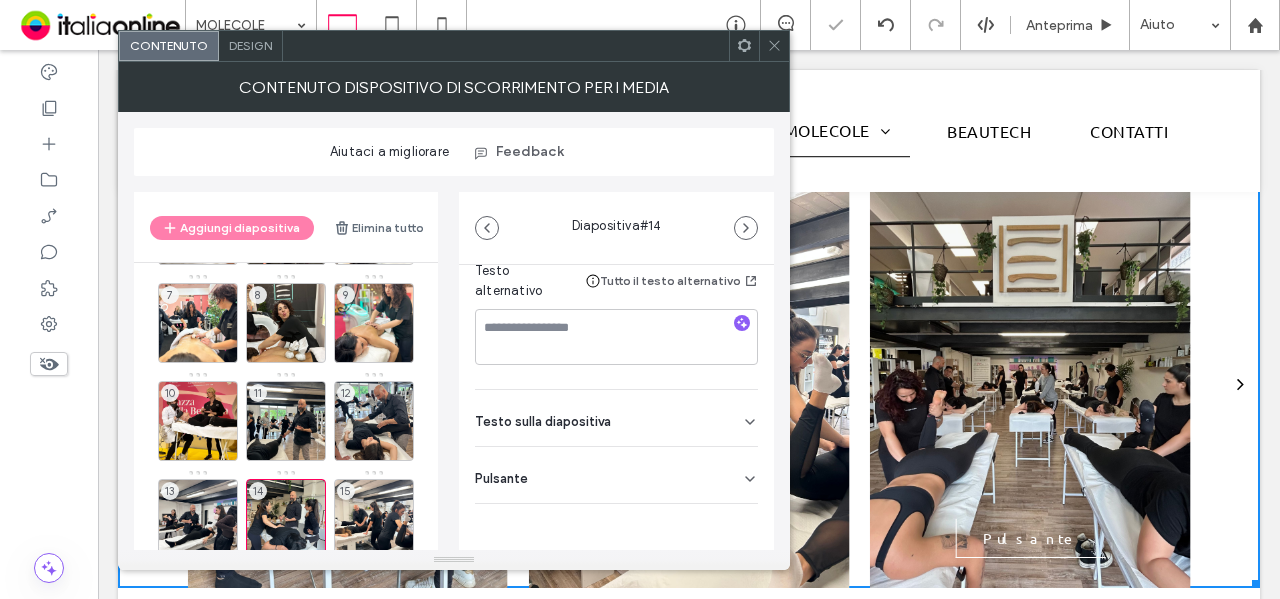 click on "Pulsante" at bounding box center [616, 475] 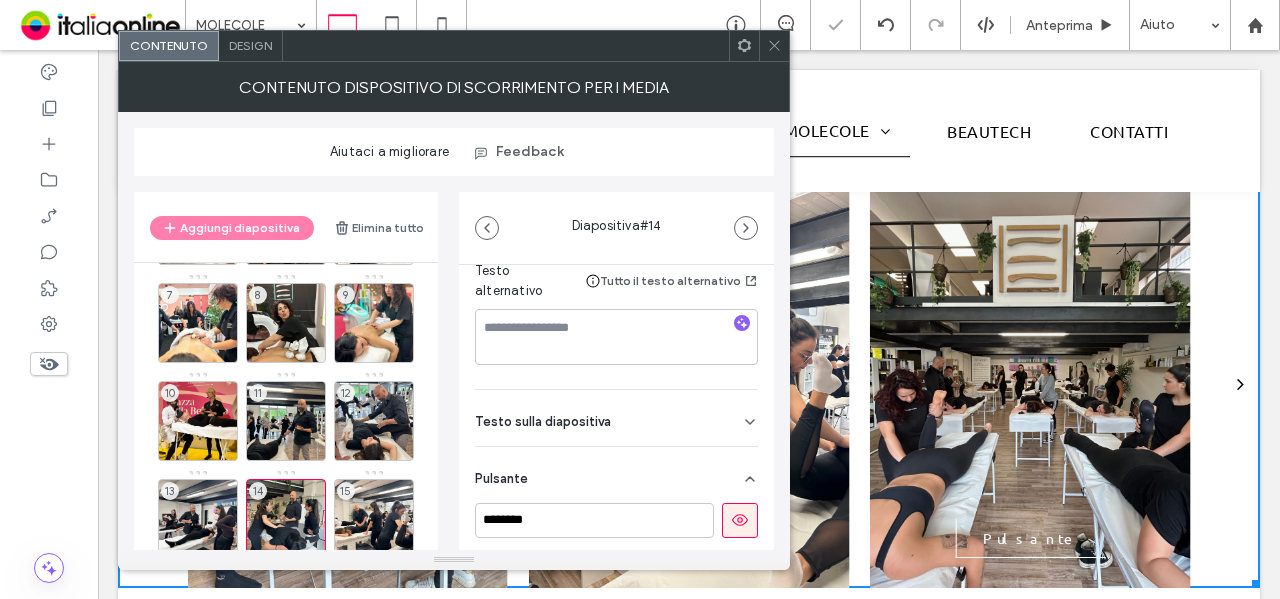 click 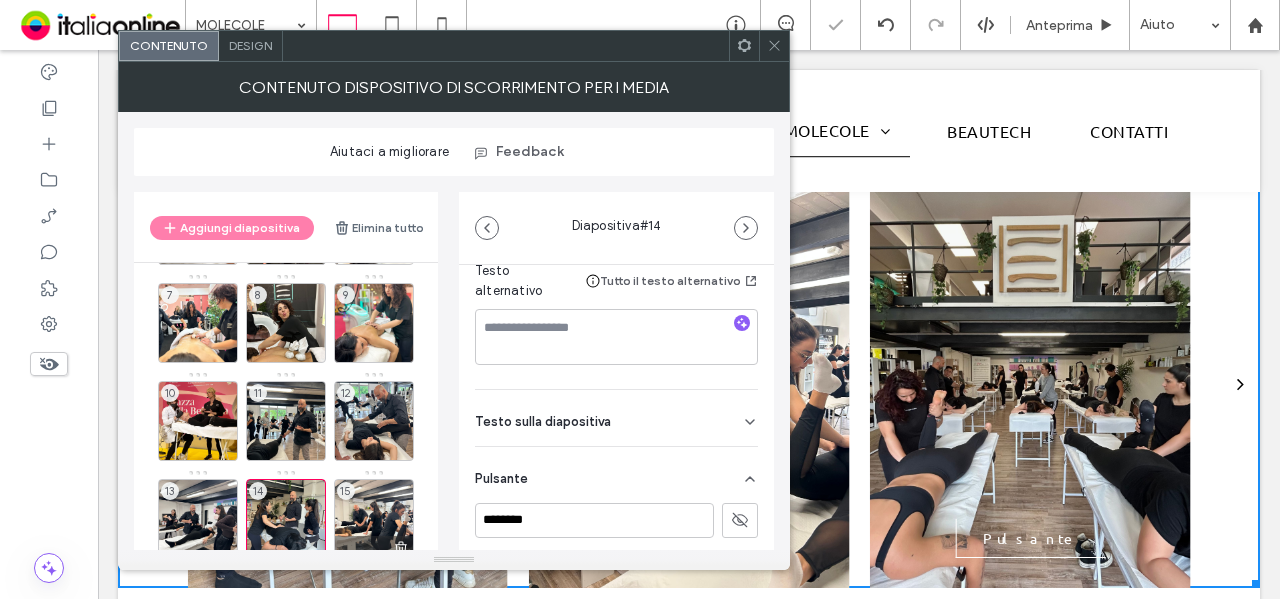 click on "15" at bounding box center [374, 519] 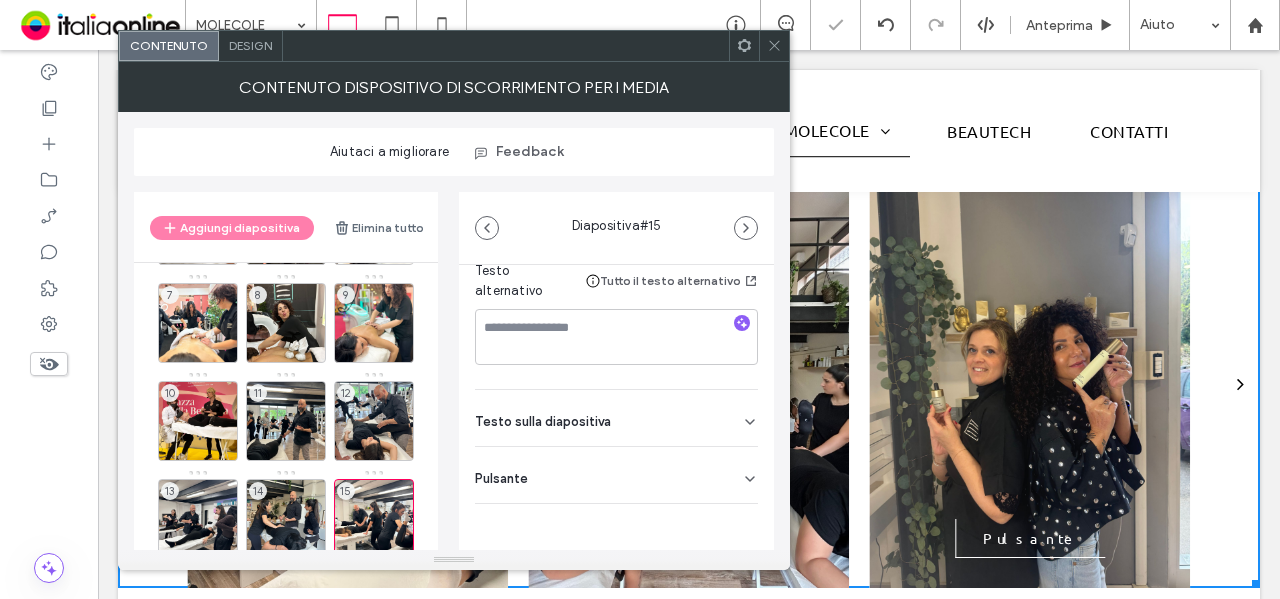 click on "Pulsante" at bounding box center (616, 475) 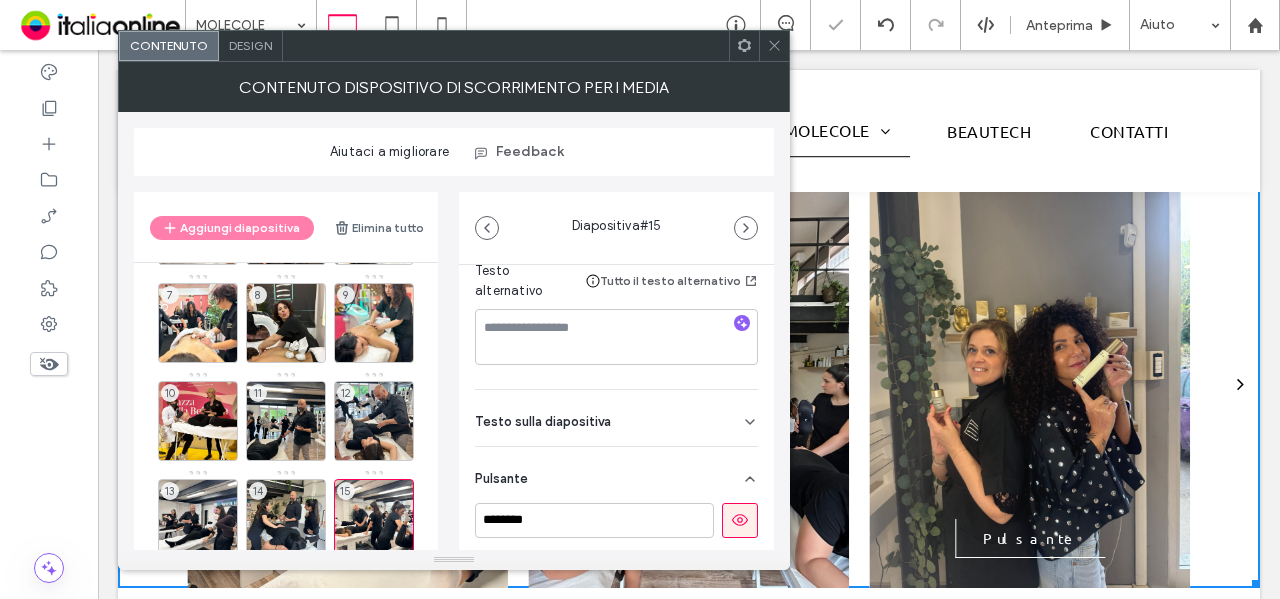 click 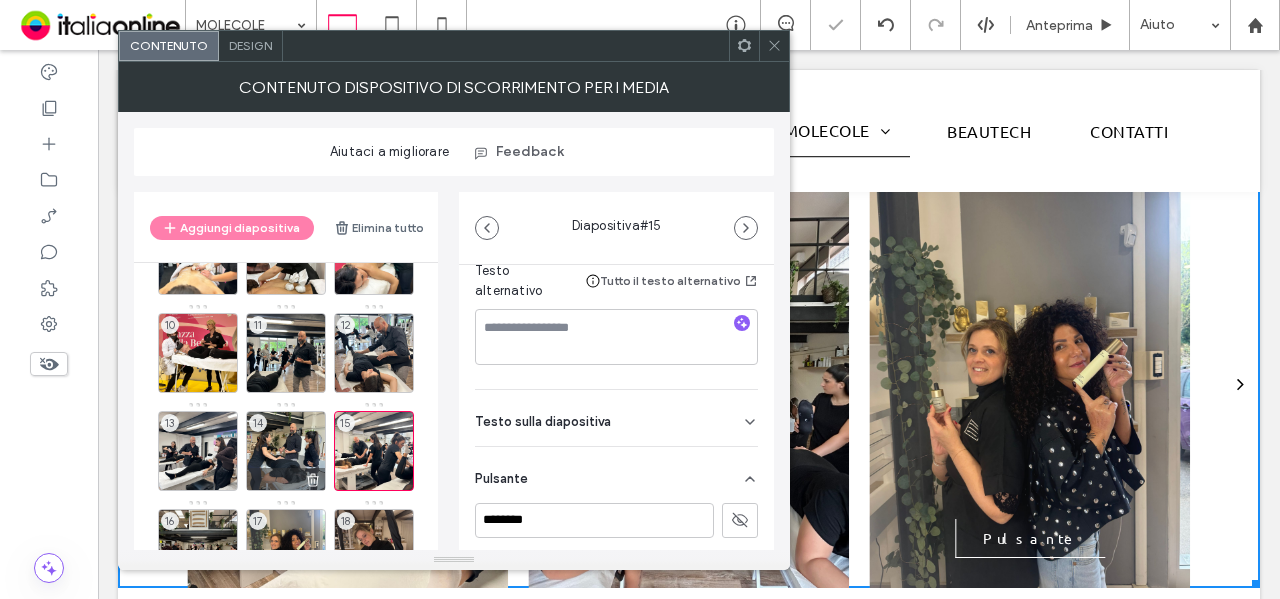 click on "14" at bounding box center (286, 451) 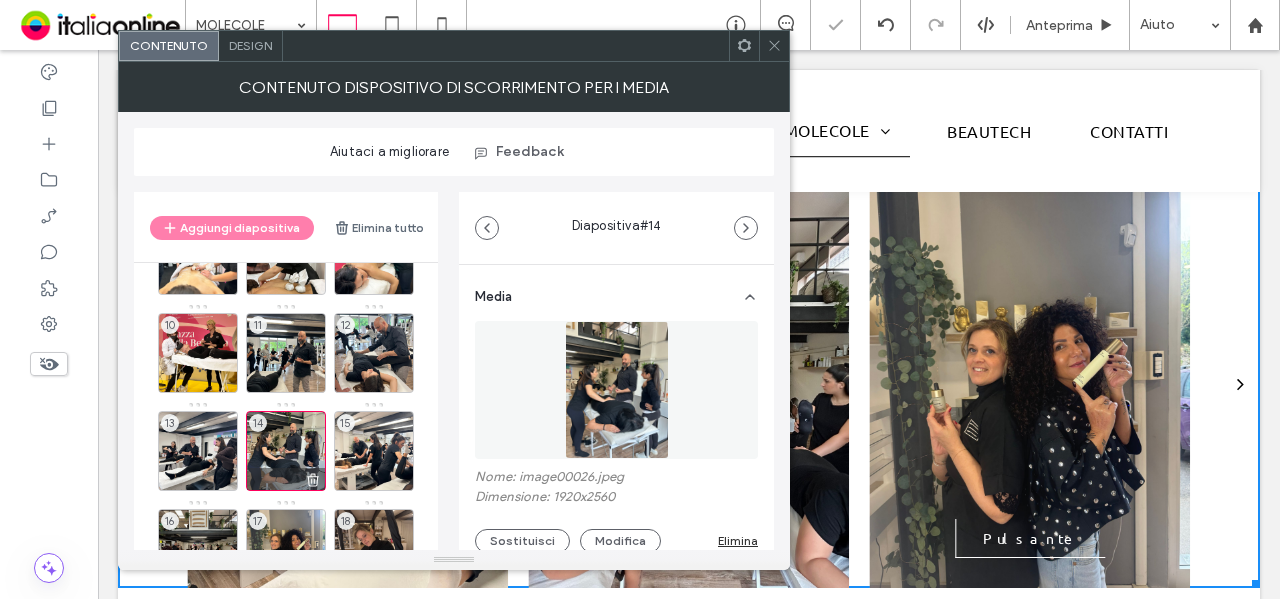 scroll, scrollTop: 300, scrollLeft: 0, axis: vertical 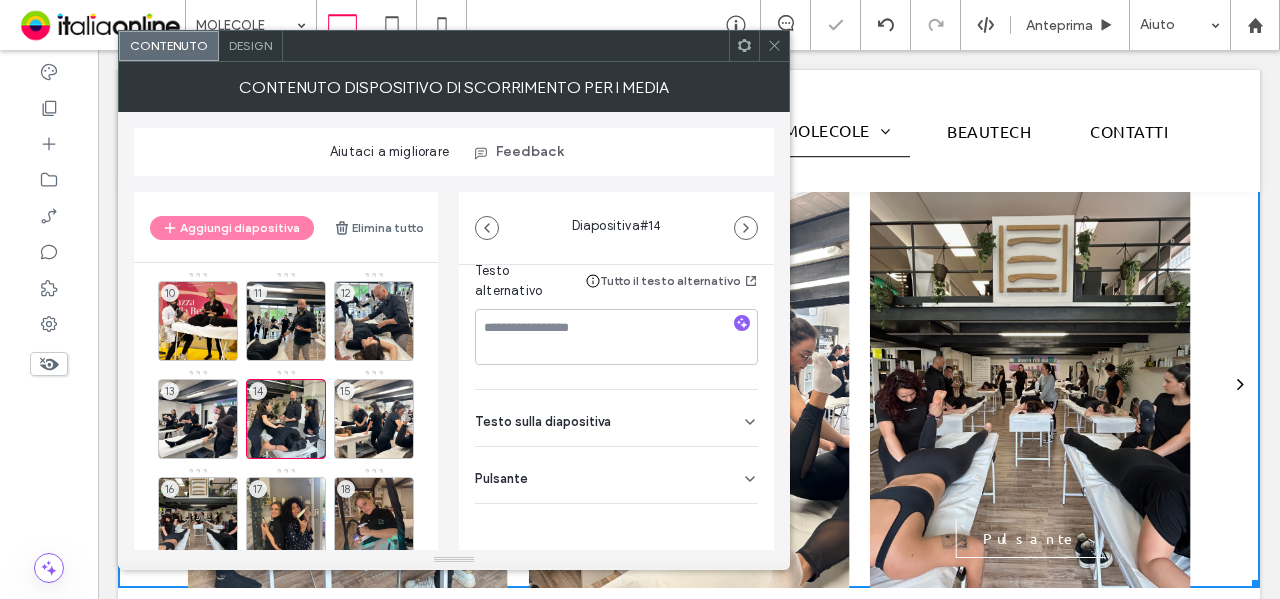 click on "Pulsante" at bounding box center (616, 475) 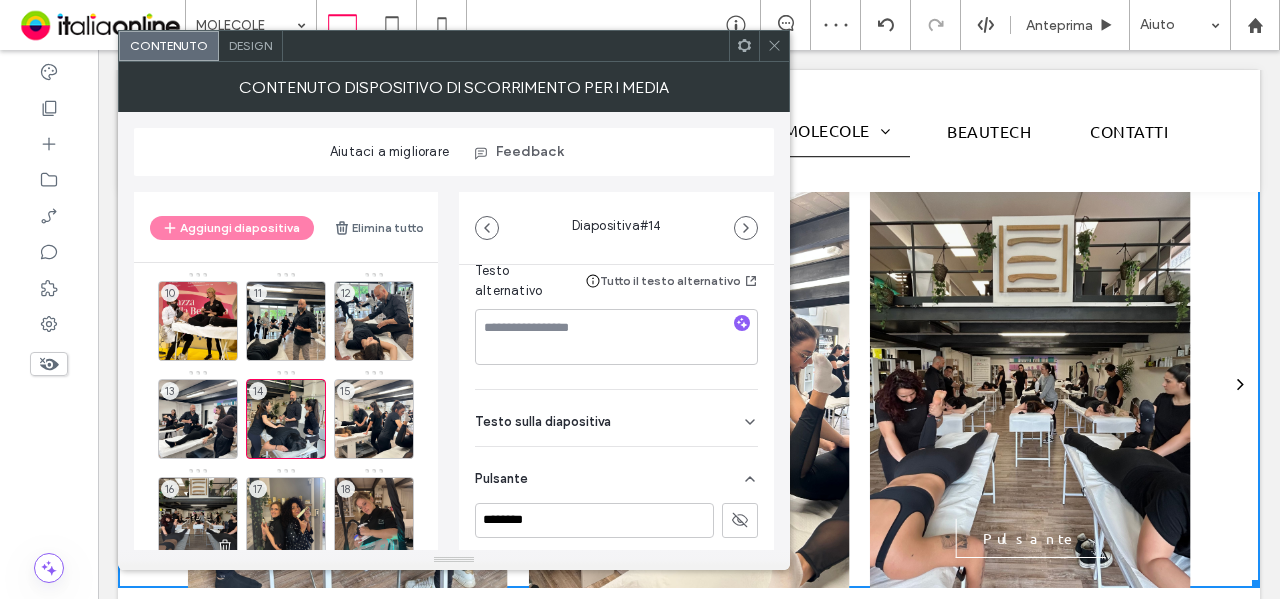 click on "16" at bounding box center [198, 517] 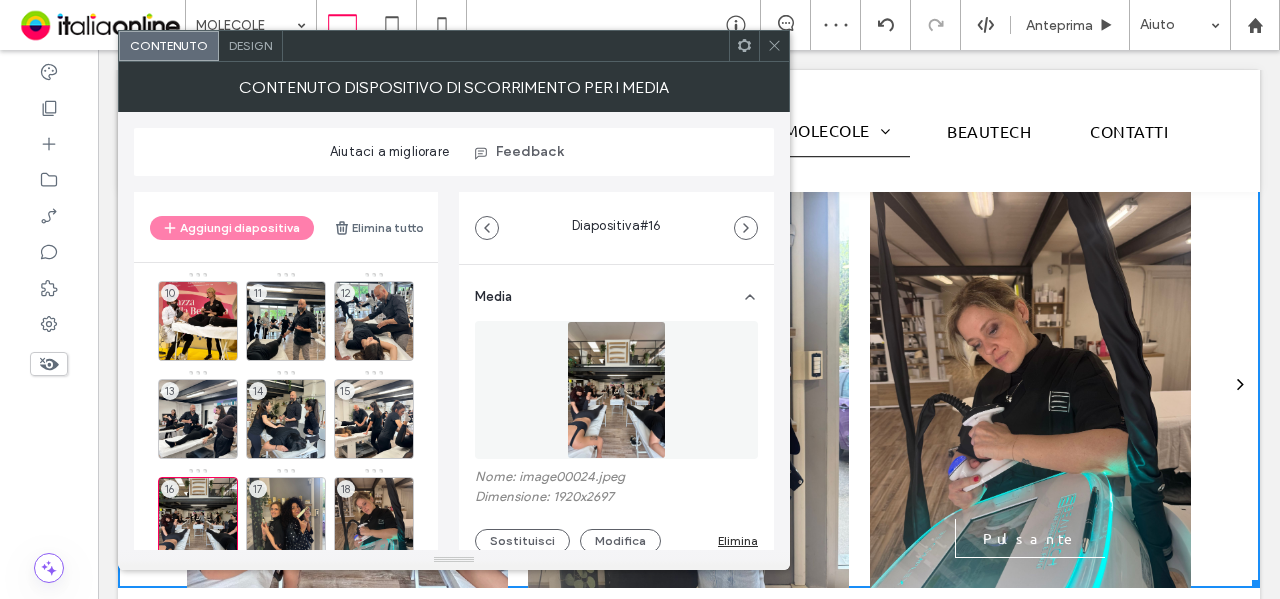 scroll, scrollTop: 362, scrollLeft: 0, axis: vertical 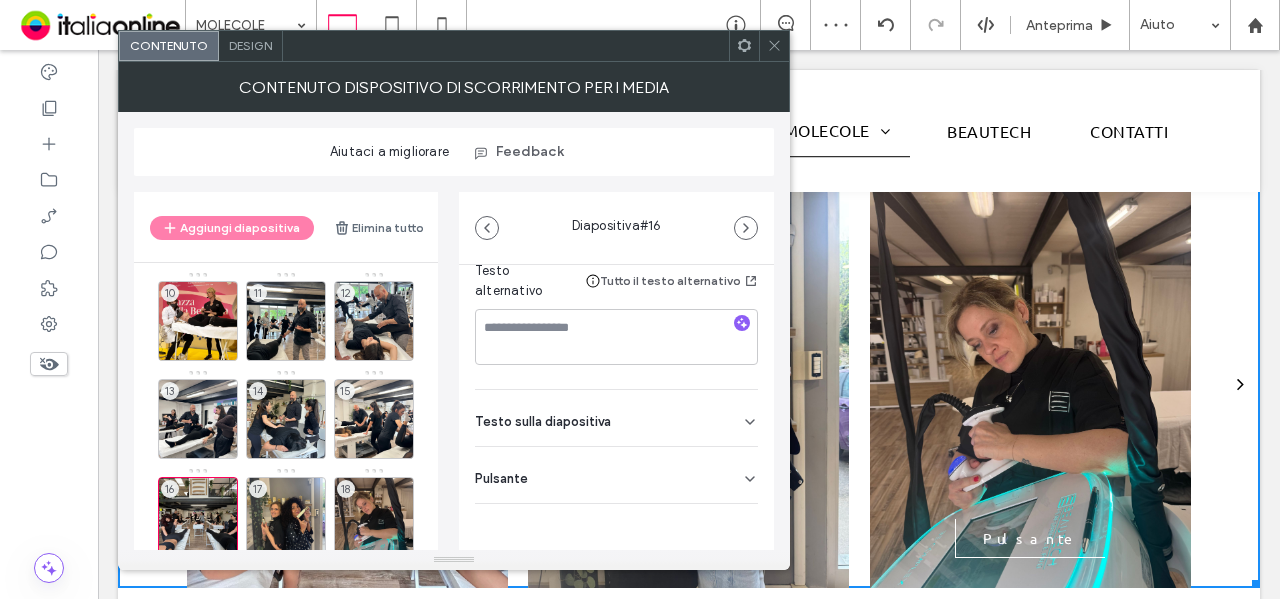 click on "Pulsante" at bounding box center (616, 475) 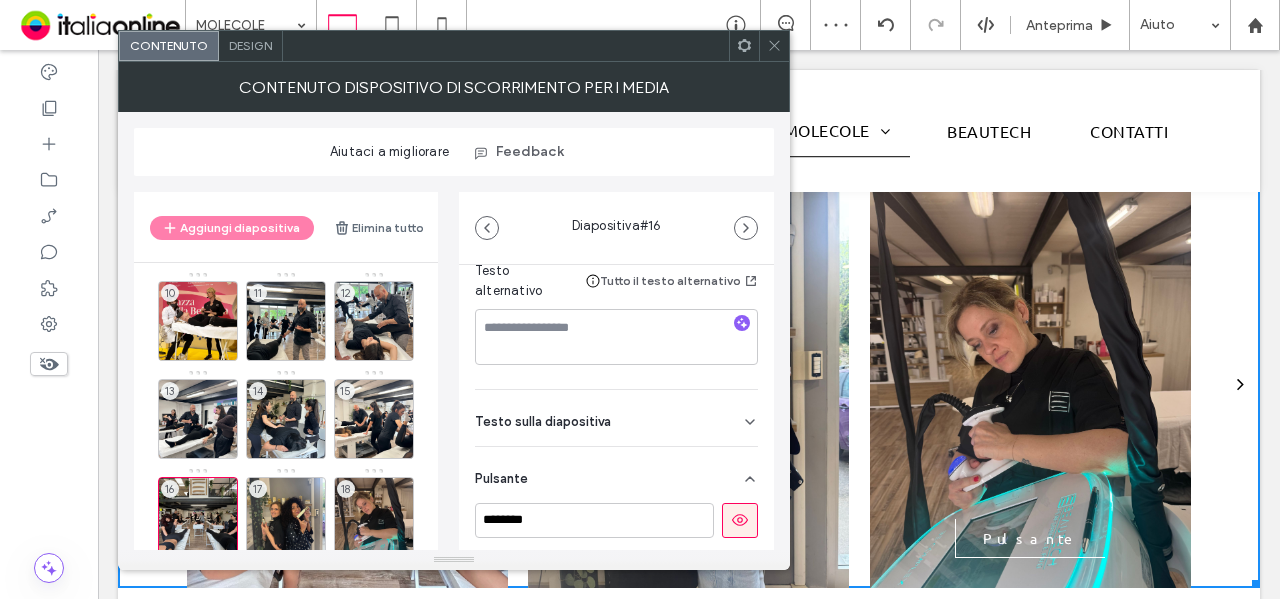 click 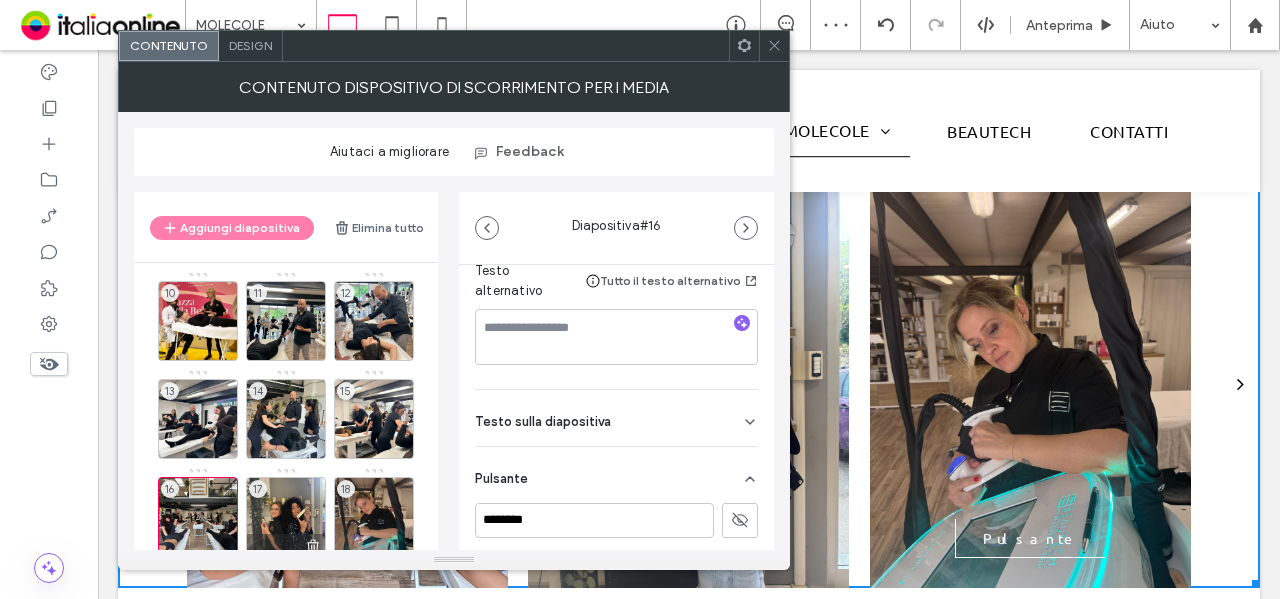 click on "17" at bounding box center (286, 517) 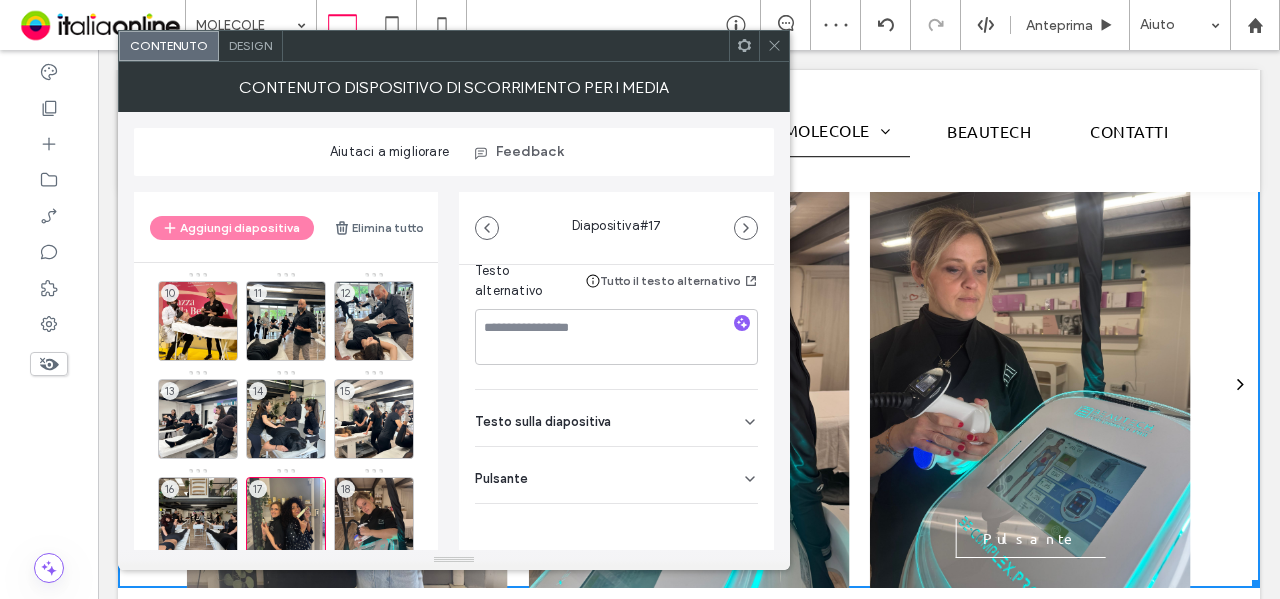 click on "Pulsante" at bounding box center (616, 475) 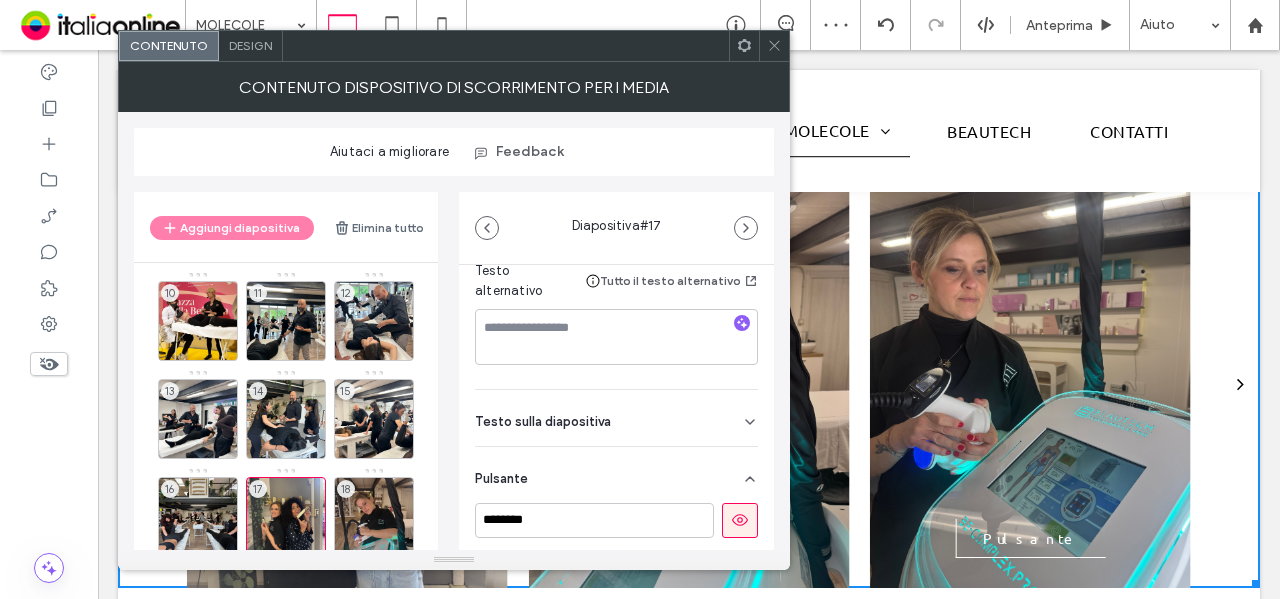 scroll, scrollTop: 362, scrollLeft: 0, axis: vertical 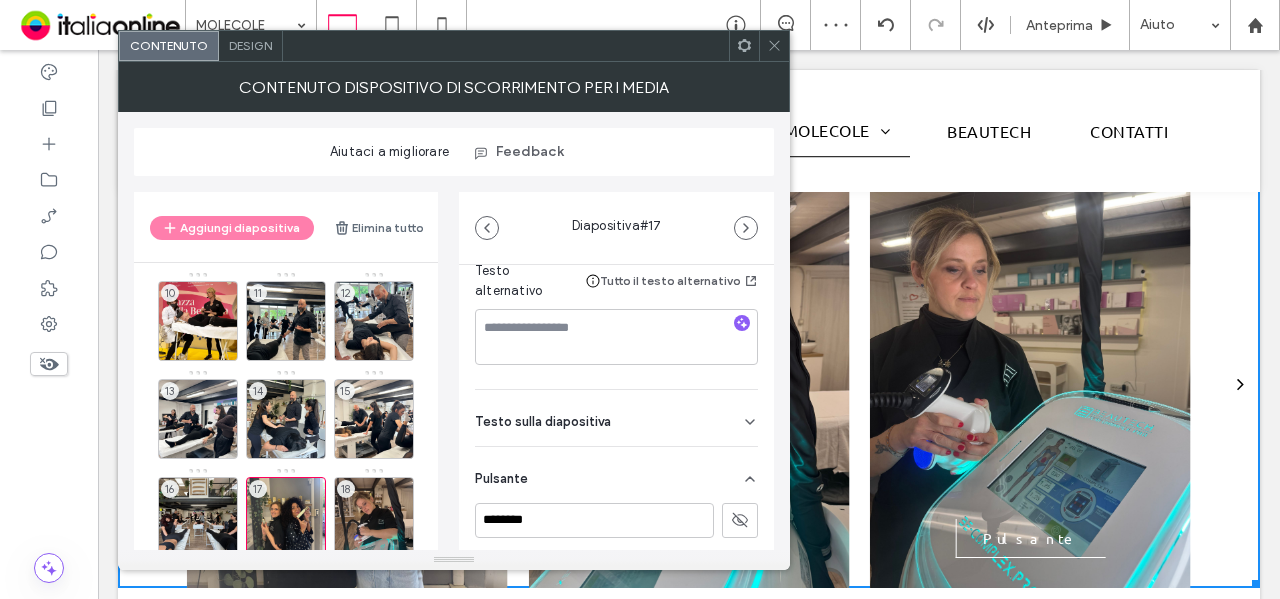 drag, startPoint x: 354, startPoint y: 503, endPoint x: 418, endPoint y: 503, distance: 64 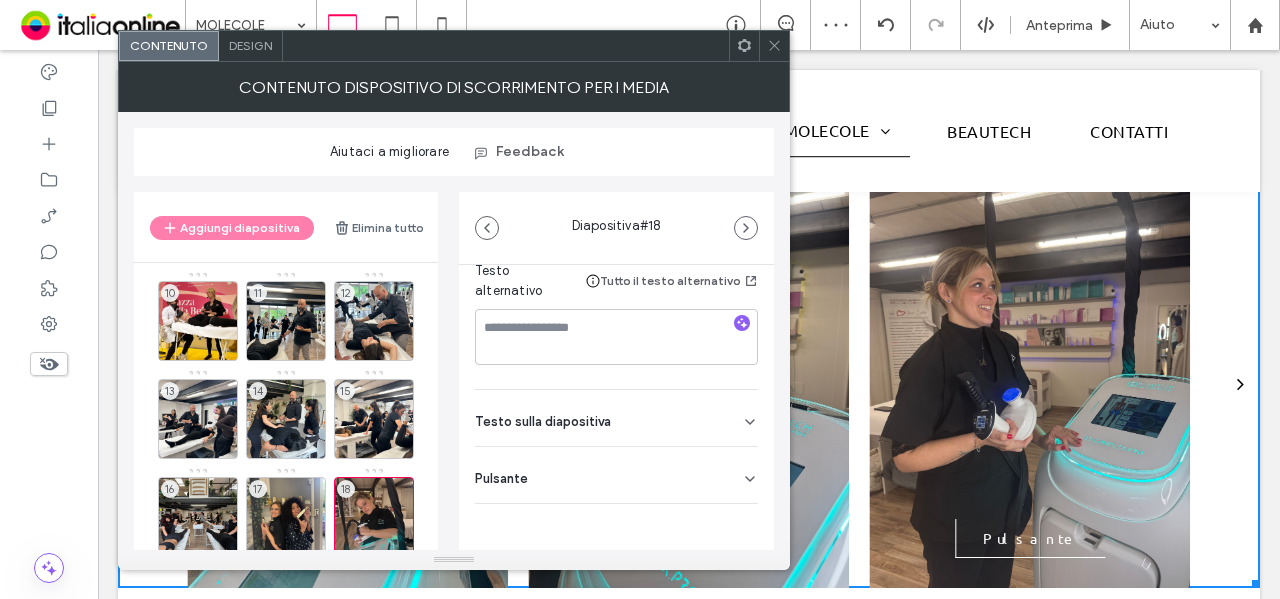 drag, startPoint x: 694, startPoint y: 477, endPoint x: 714, endPoint y: 499, distance: 29.732138 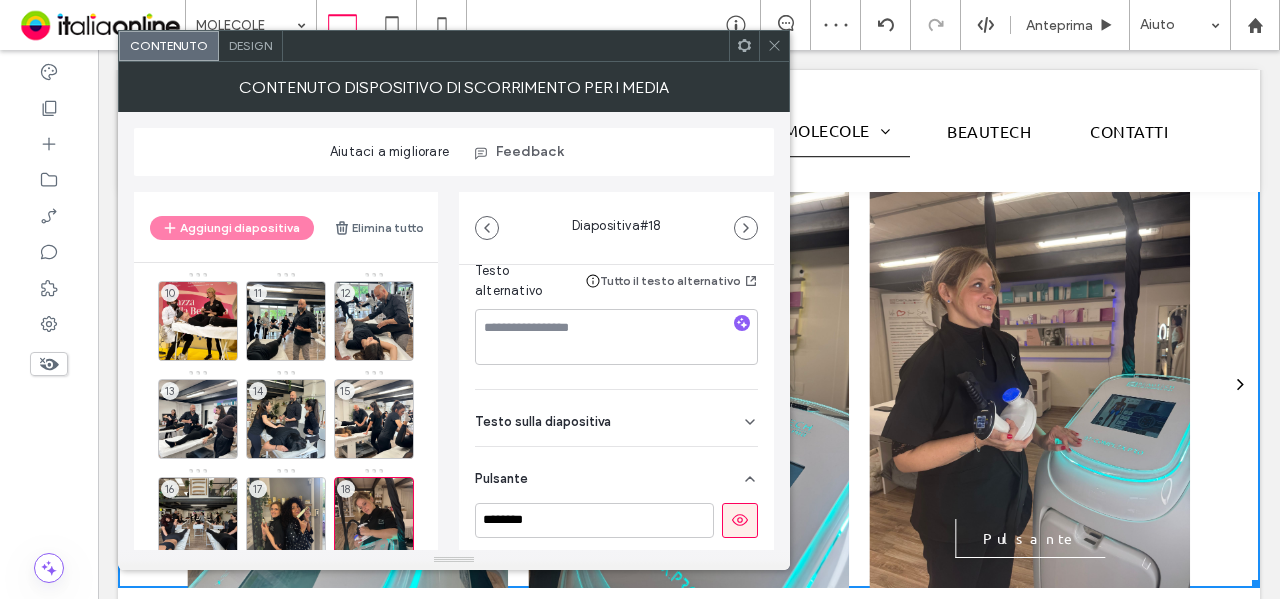 click 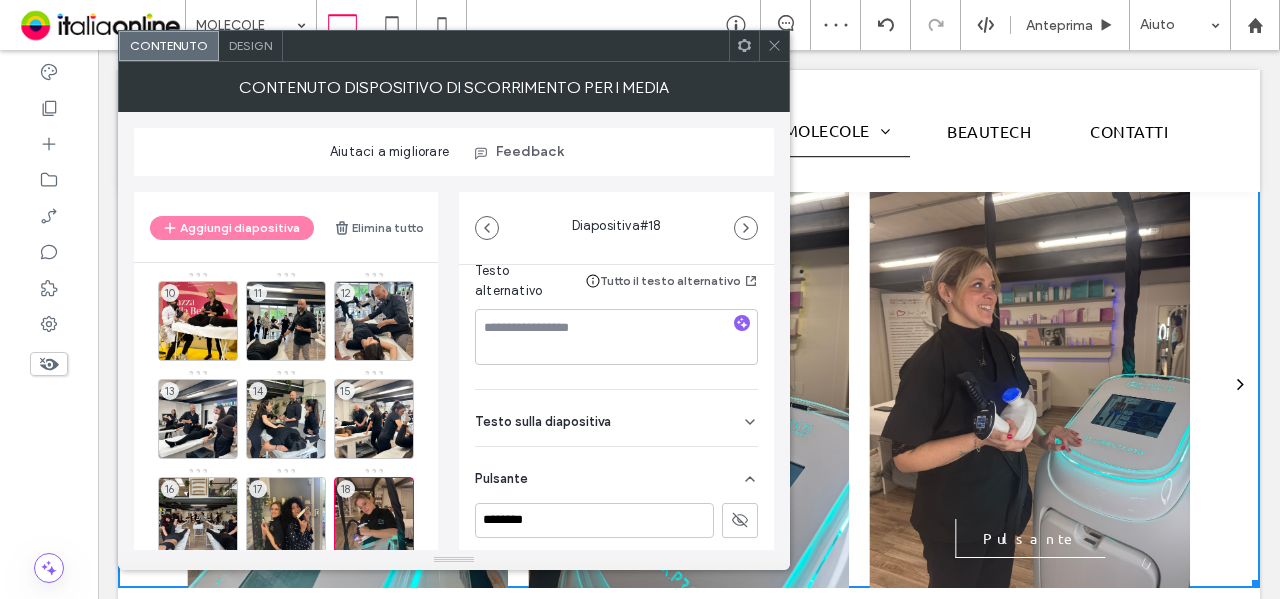 click 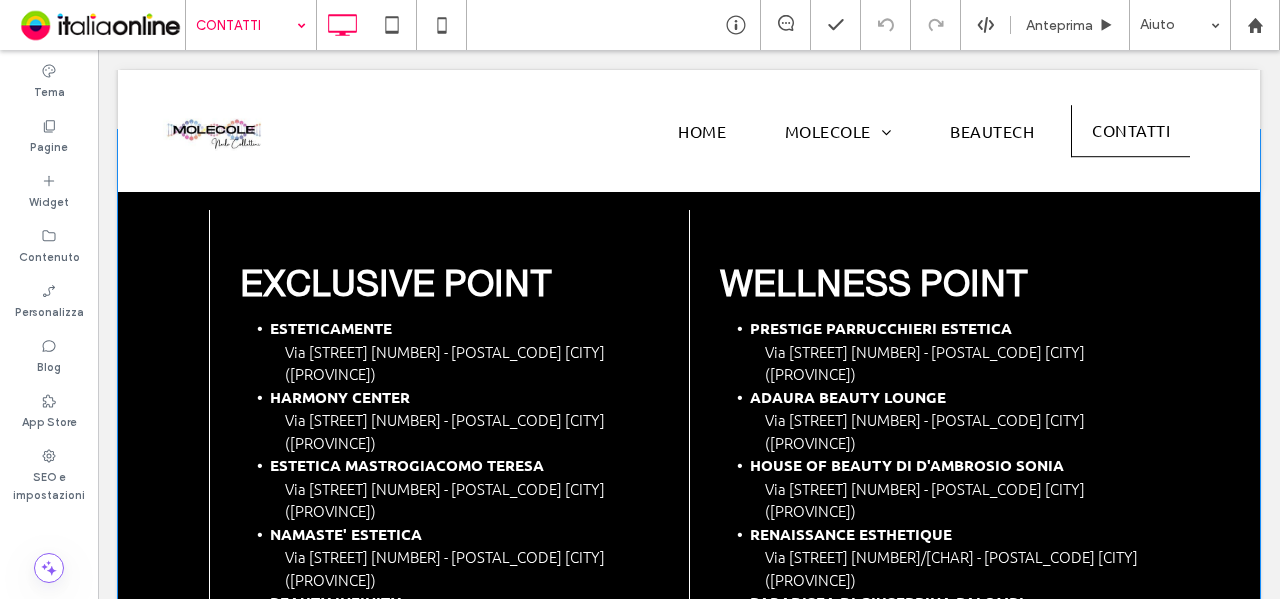 scroll, scrollTop: 900, scrollLeft: 0, axis: vertical 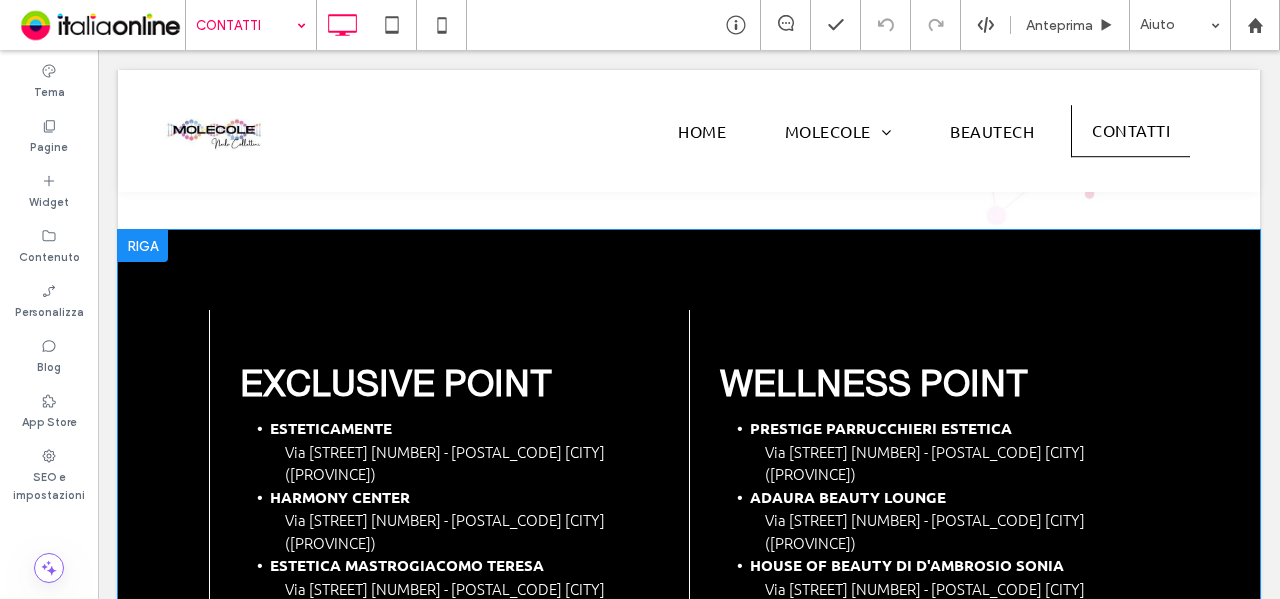 click on "EXCLUSIVE POINT
ESTETICAMENTE
Via XX Settembre 18 - 00046 Grottaferrata (RM)   HARMONY CENTER
Via Casilina Km 77 - 03013 Ferentino (FR)   ESTETICA MASTROGIACOMO TERESA
Via Villanza 21 - 03023 Ceccano (FR)   NAMASTE' ESTETICA
Via Casilina Km 62.800 - 03012 Anagni (FR)   BEAUTY INFINITY
Via Aldo Morso snc - 03013 Ferentino (FR)   WITCHES' BEAUTY LAB DI MANUELA CAU ESTETICA E BELLEZZA
Via degli Oleandri 31/33 - 04011 Aprilia (LT)   BEAUTY LOVE SNC DI LAURETTI VERONICA & LAURETTI SIMONA
Via Pantani Da Basso, Snc - 04019 Terracina (LT)   HOUSE OF BEAUTY DI GIUGLIANO MARIA ROSA
Via Giacomo Matteotti snc - 04023 Formia (LT)   LA GRANDE BELLEZZA NAILS CENTER DI FEDERICO TERESA FRANCESCA
Via Mediana Vecchia 7 - 04019 Terracina (LT)   DIAMOCI UN TAGLIO
Via
Mazzini 13 - 04012 Cisterna Di Latina (LT)   CENTRO BENESSERE HORA
Via di Vermicino 158 B - 00133 Roma   CENTRO ESTETICO SUNFLOWERS DI VALENTINA ALONZI
Via Casilina 2191 - 00132 Roma   MERAKI CENTRO ESTETICO ROMA" at bounding box center [689, 943] 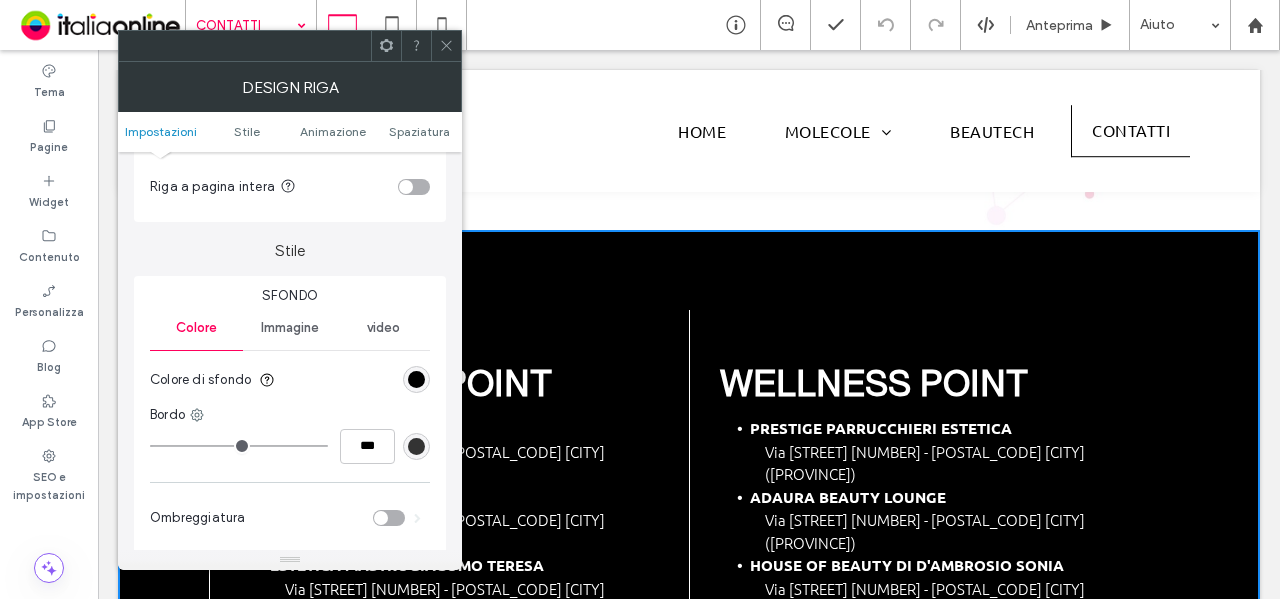 scroll, scrollTop: 200, scrollLeft: 0, axis: vertical 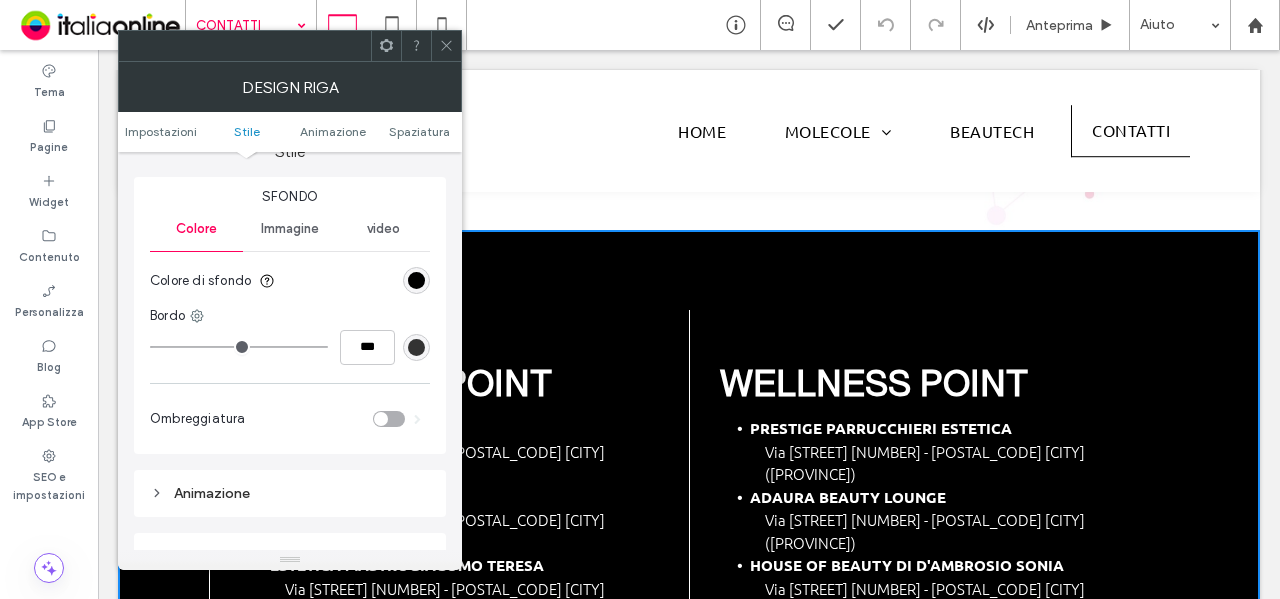 click on "Immagine" at bounding box center [290, 229] 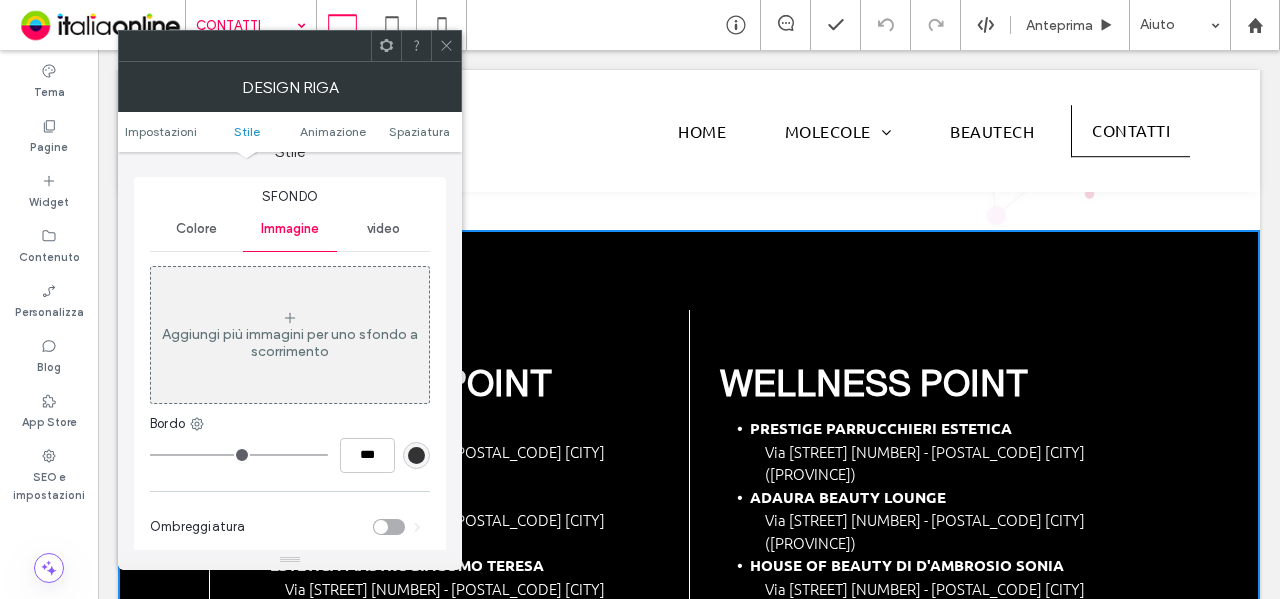 click on "Aggiungi più immagini per uno sfondo a scorrimento" at bounding box center (290, 335) 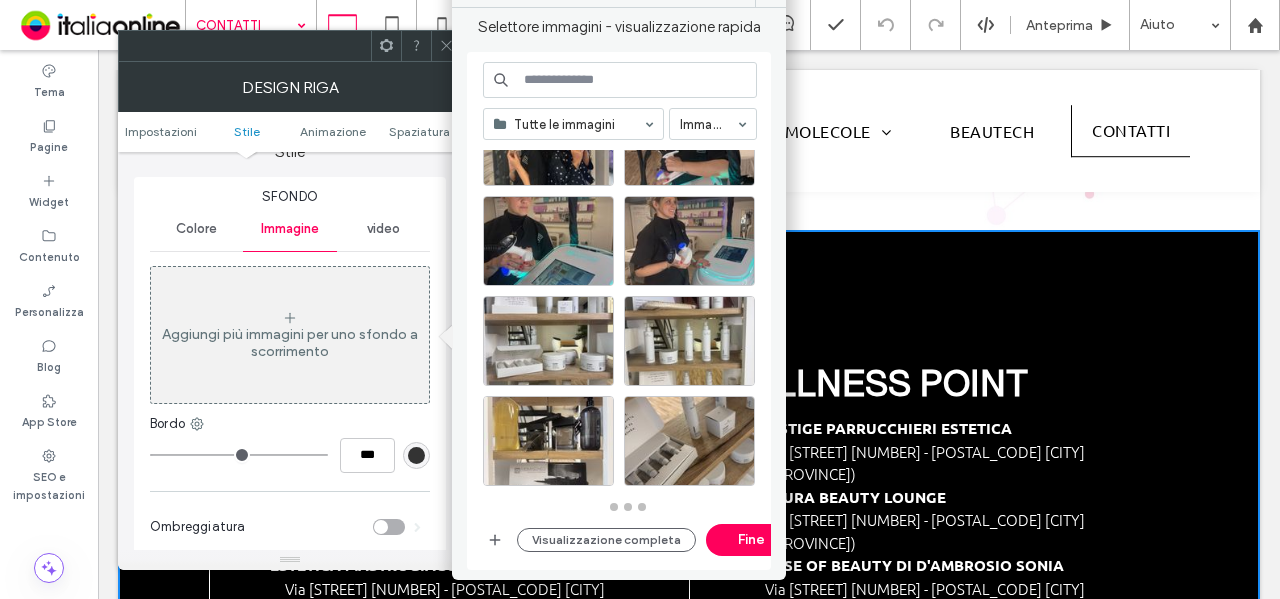 scroll, scrollTop: 884, scrollLeft: 0, axis: vertical 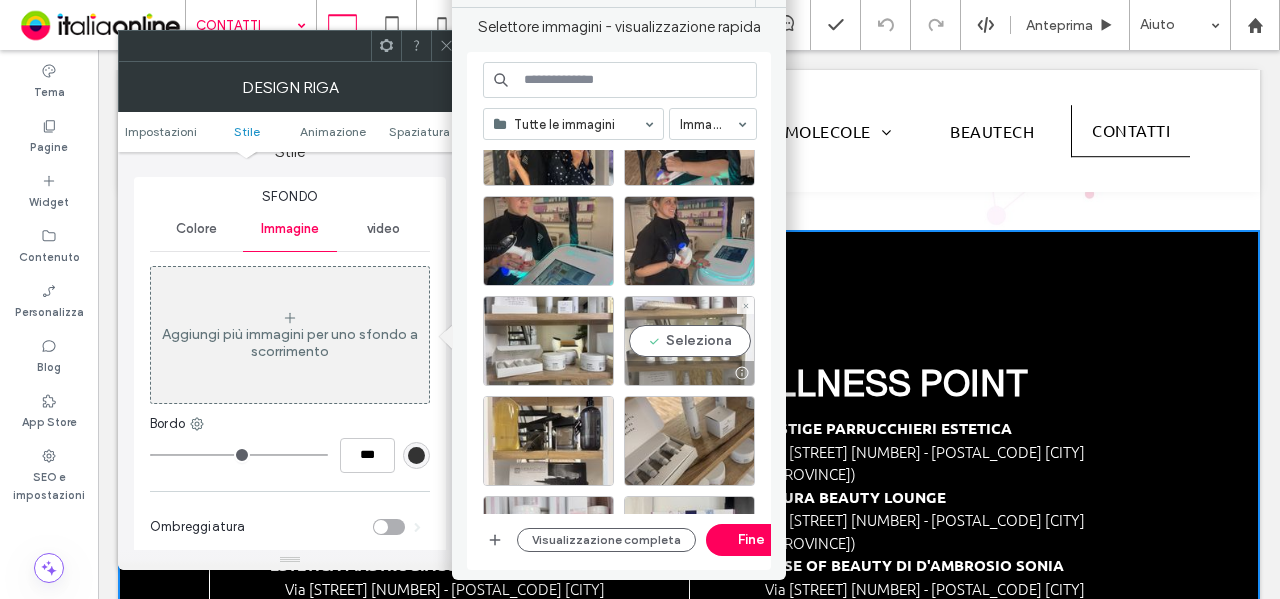 click on "Seleziona" at bounding box center (689, 341) 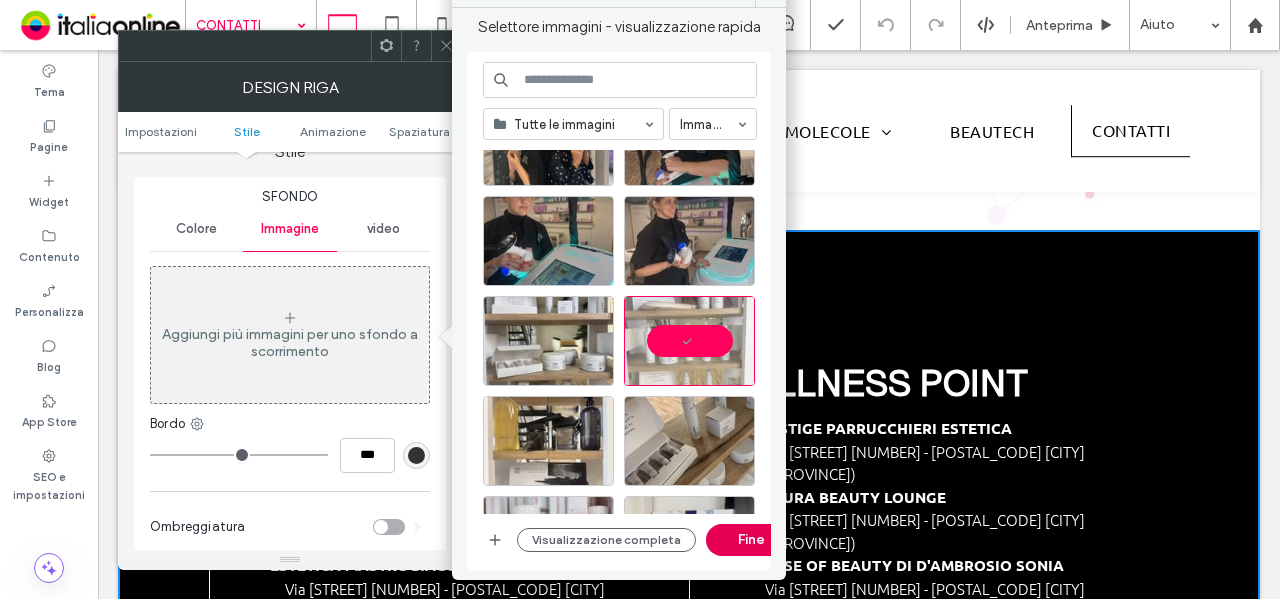 click on "Fine" at bounding box center [751, 540] 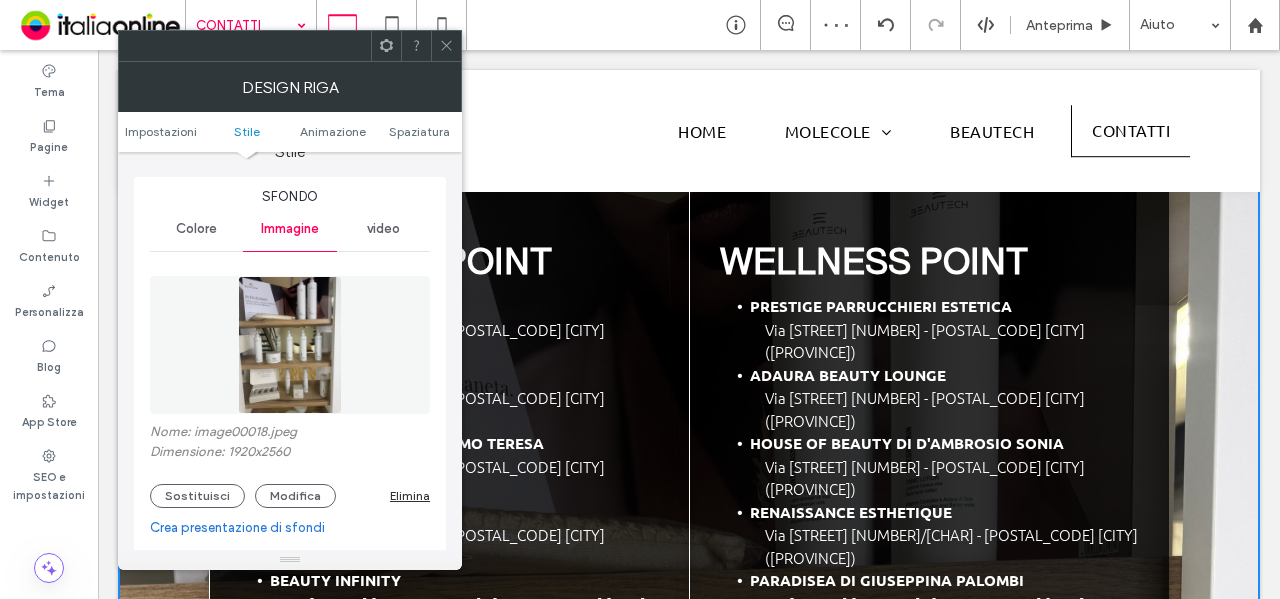 scroll, scrollTop: 1000, scrollLeft: 0, axis: vertical 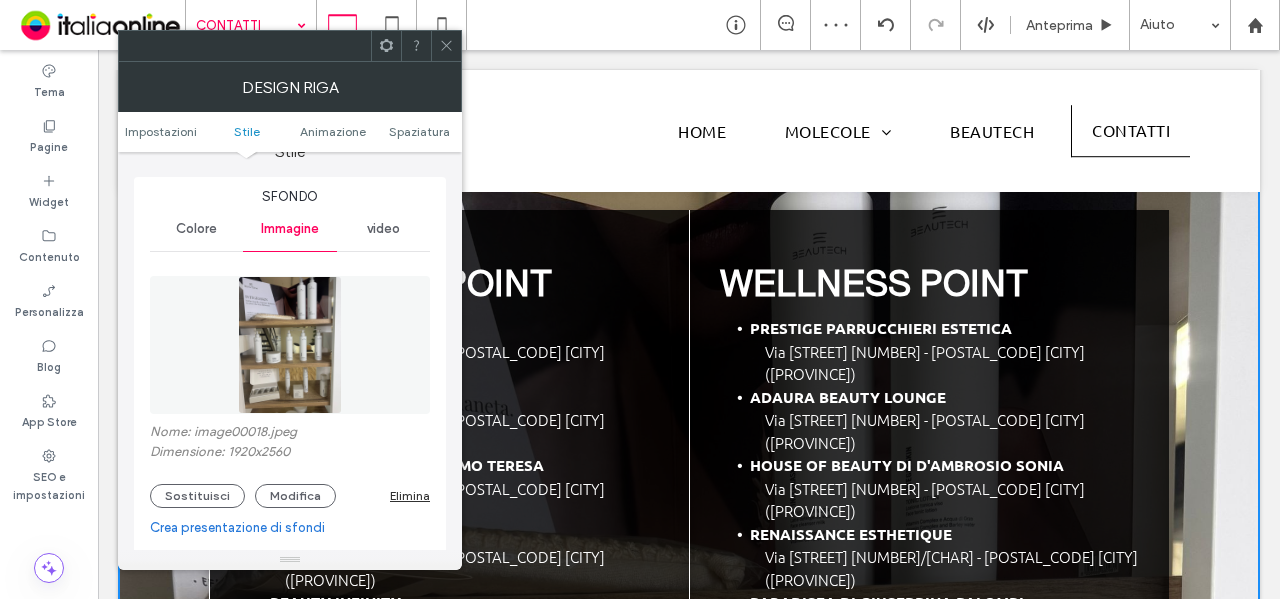 click 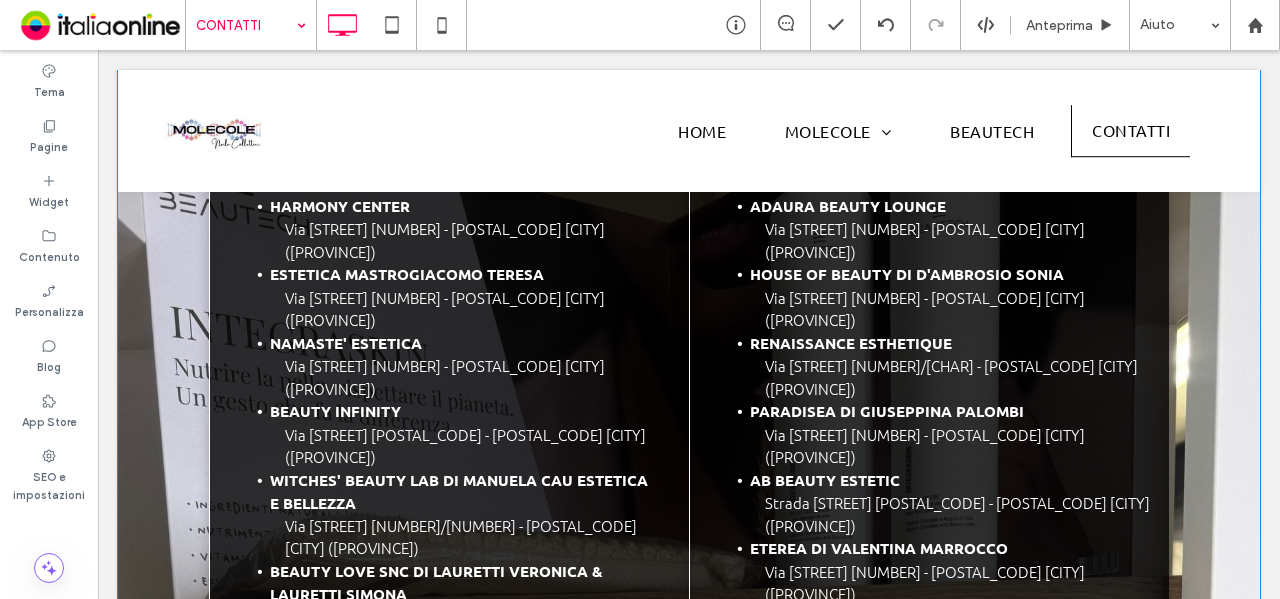 scroll, scrollTop: 1300, scrollLeft: 0, axis: vertical 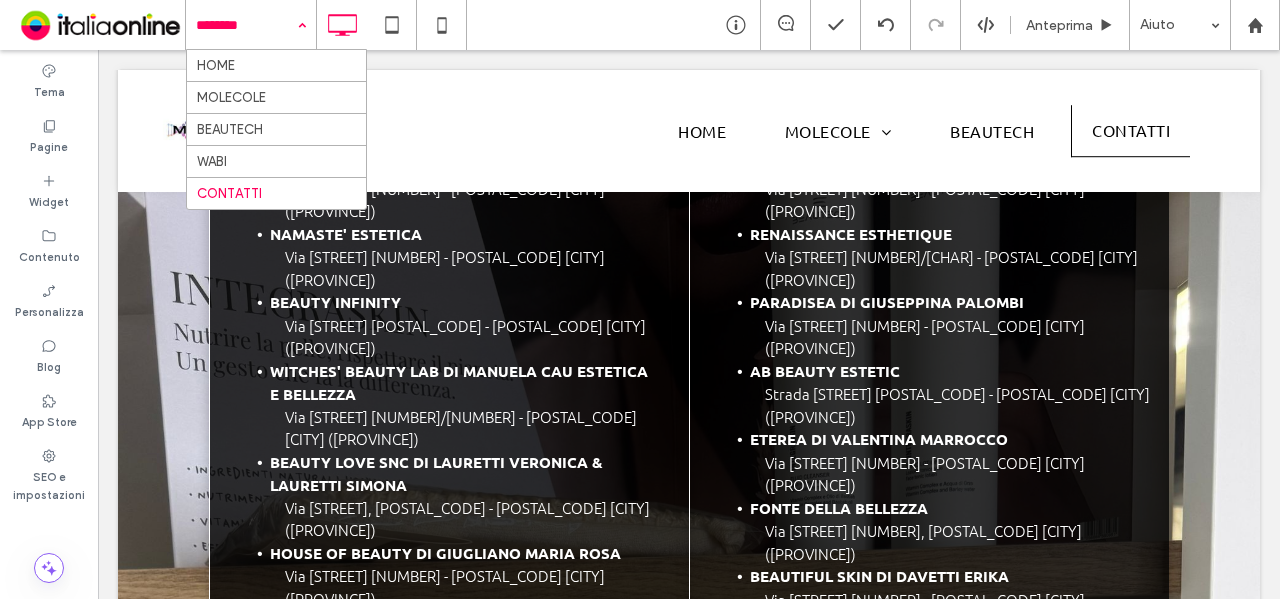 drag, startPoint x: 290, startPoint y: 44, endPoint x: 283, endPoint y: 74, distance: 30.805843 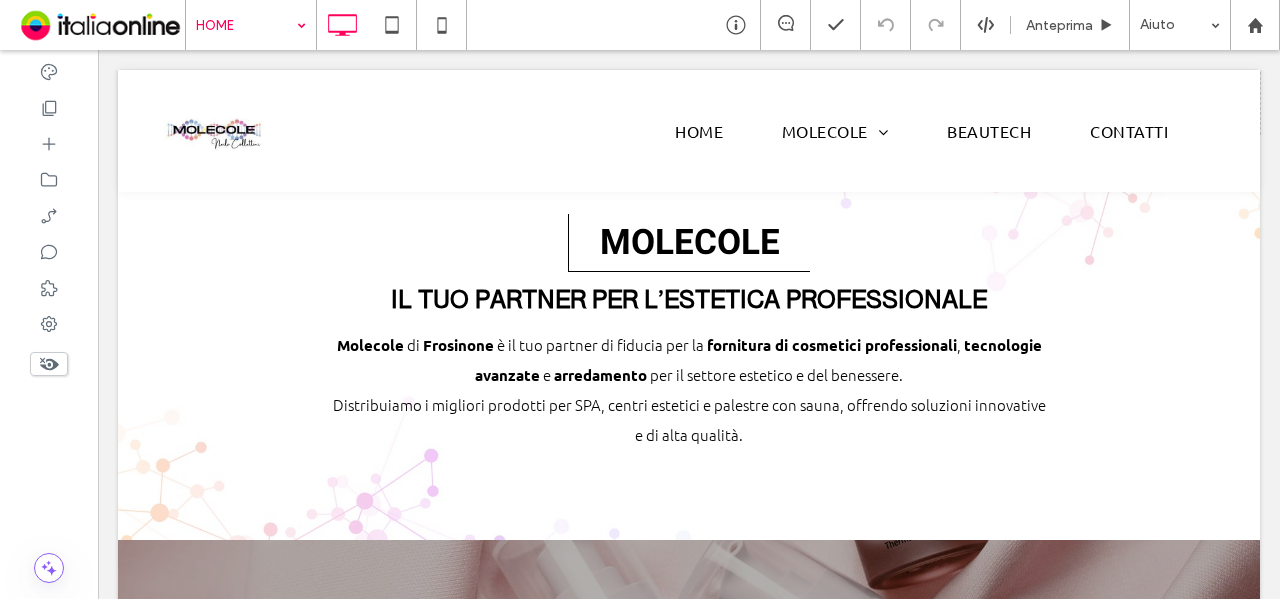 scroll, scrollTop: 700, scrollLeft: 0, axis: vertical 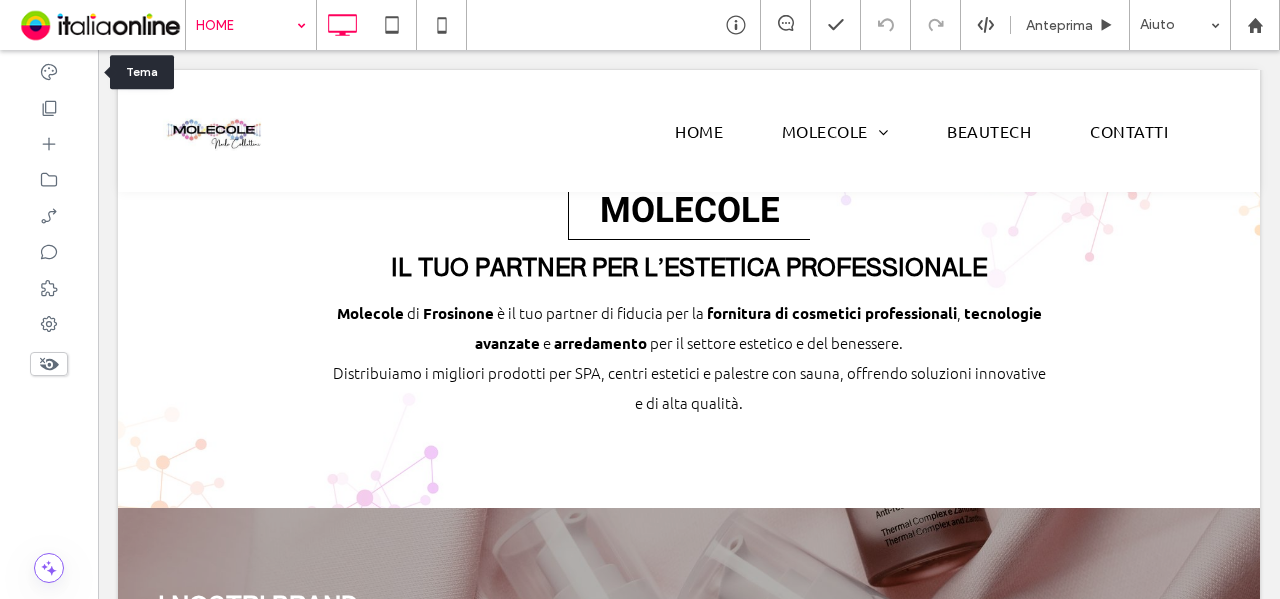 drag, startPoint x: 50, startPoint y: 68, endPoint x: 173, endPoint y: 280, distance: 245.09795 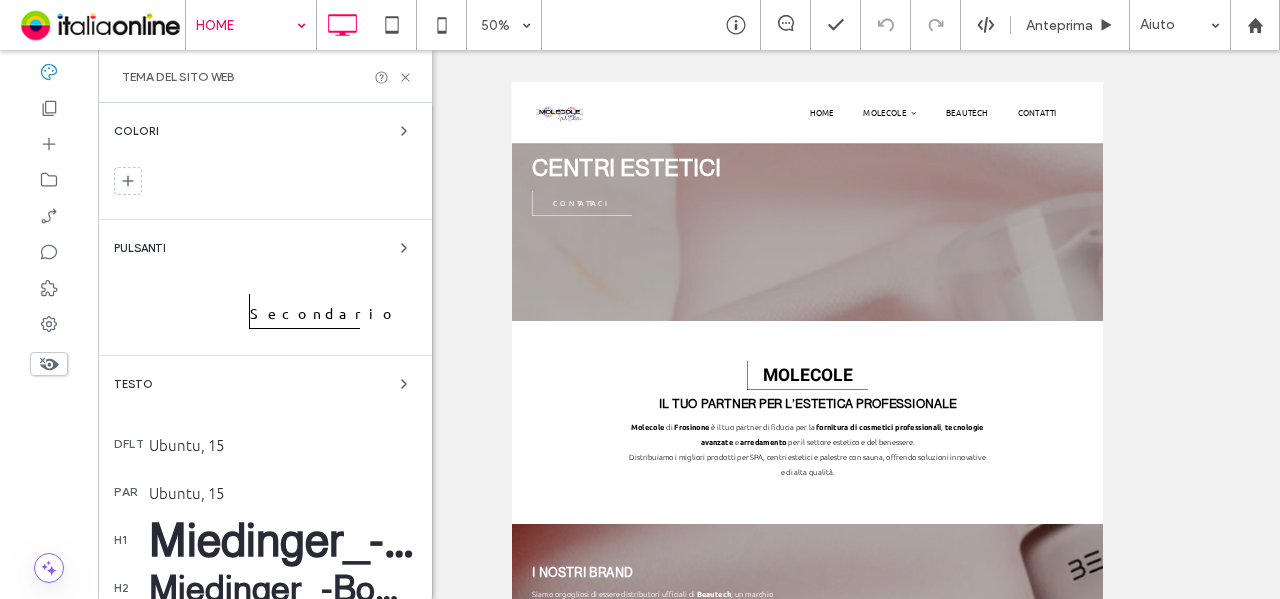 scroll, scrollTop: 248, scrollLeft: 0, axis: vertical 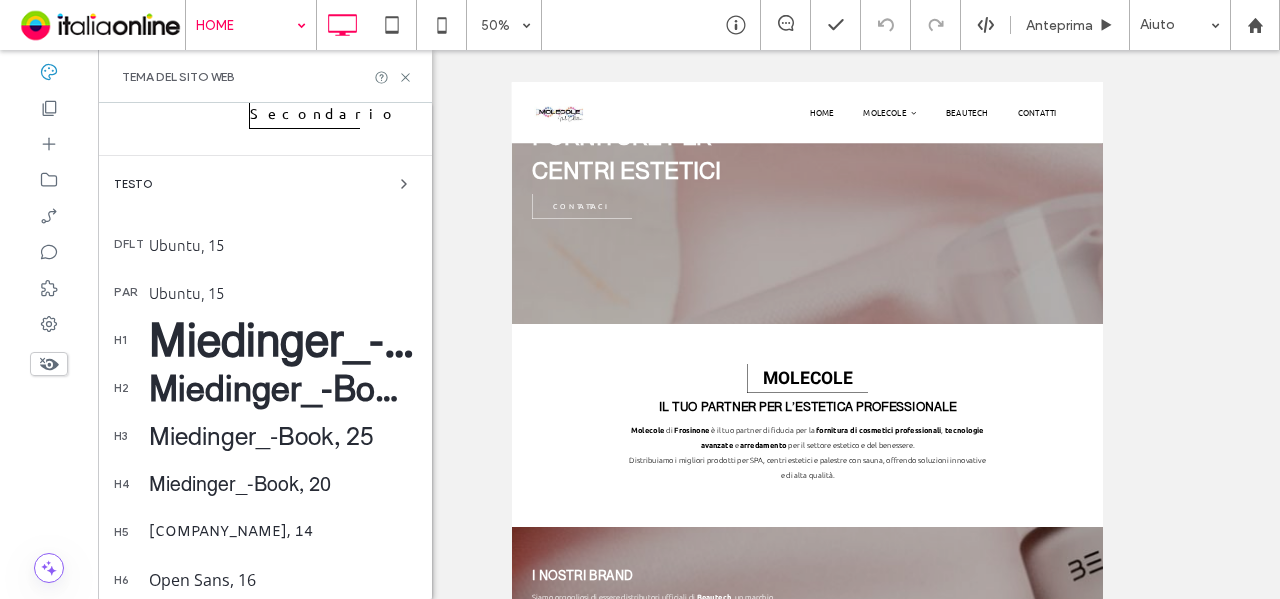 drag, startPoint x: 274, startPoint y: 325, endPoint x: 378, endPoint y: 339, distance: 104.93808 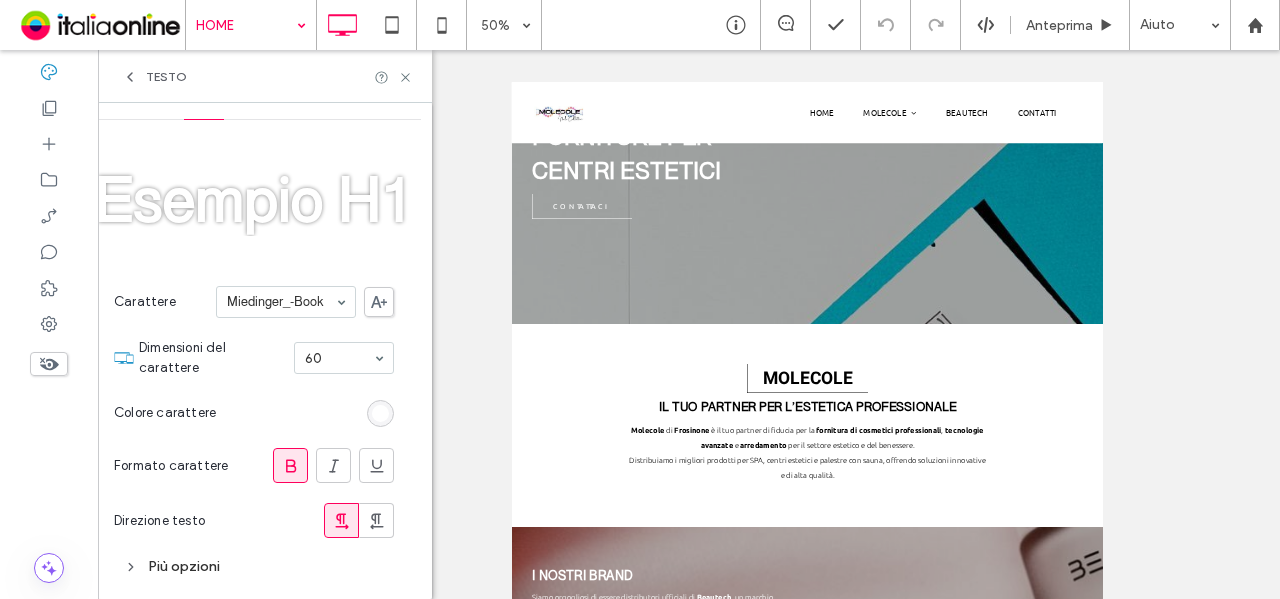 scroll, scrollTop: 0, scrollLeft: 0, axis: both 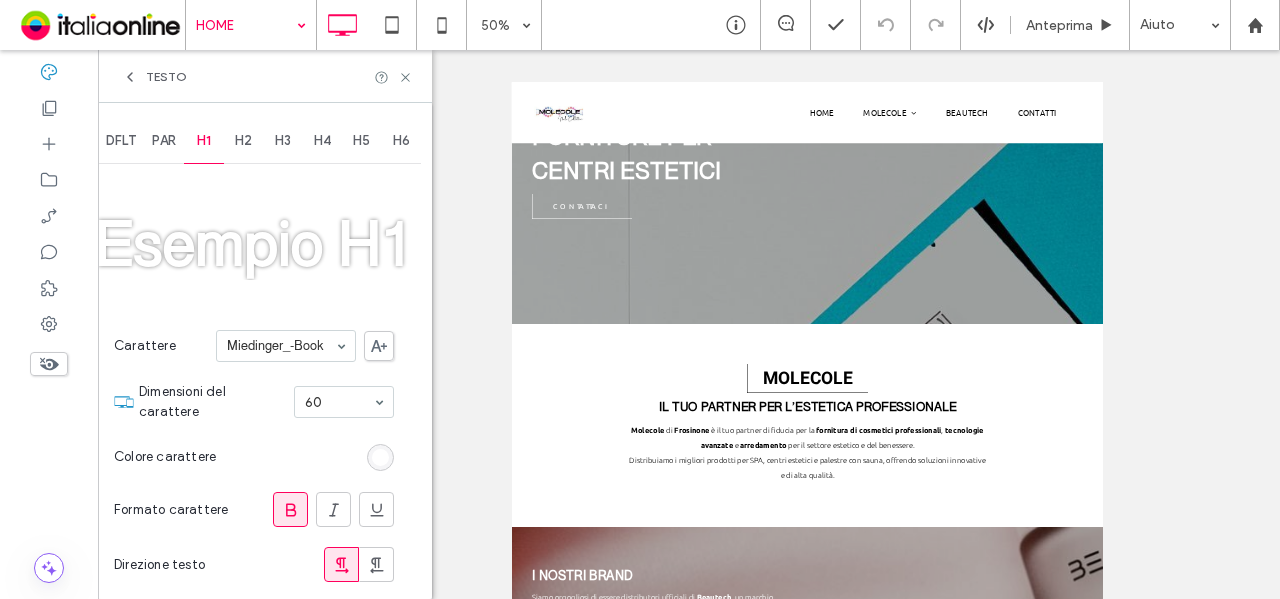 click on "H2" at bounding box center (243, 141) 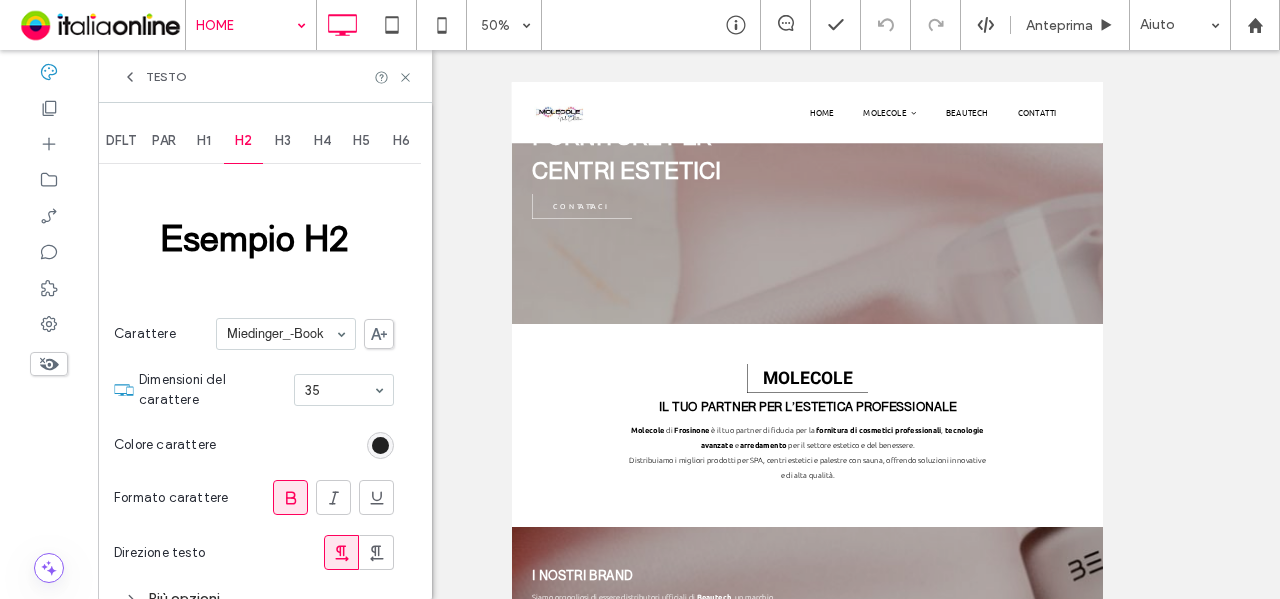 click at bounding box center (380, 445) 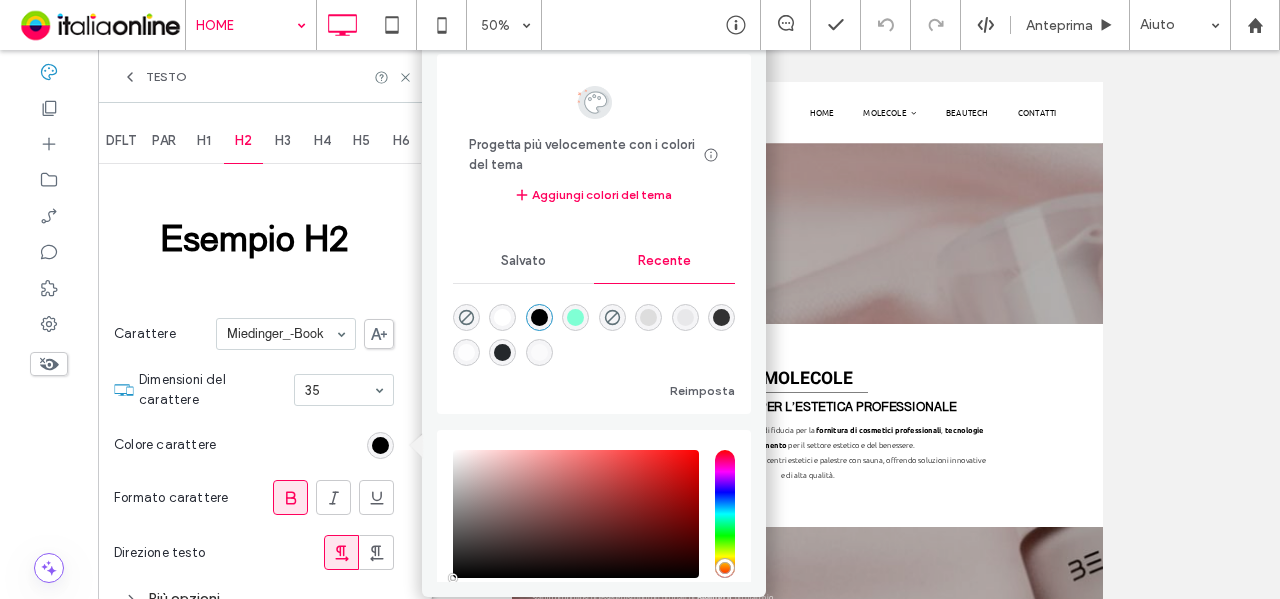 click at bounding box center (502, 352) 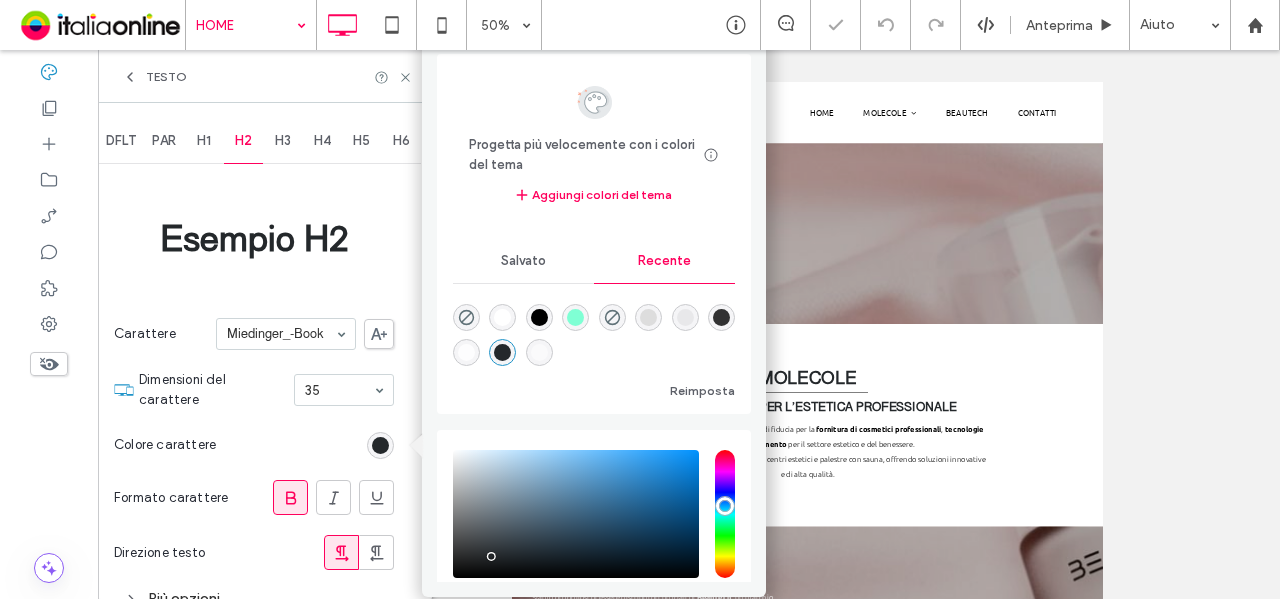 scroll, scrollTop: 248, scrollLeft: 0, axis: vertical 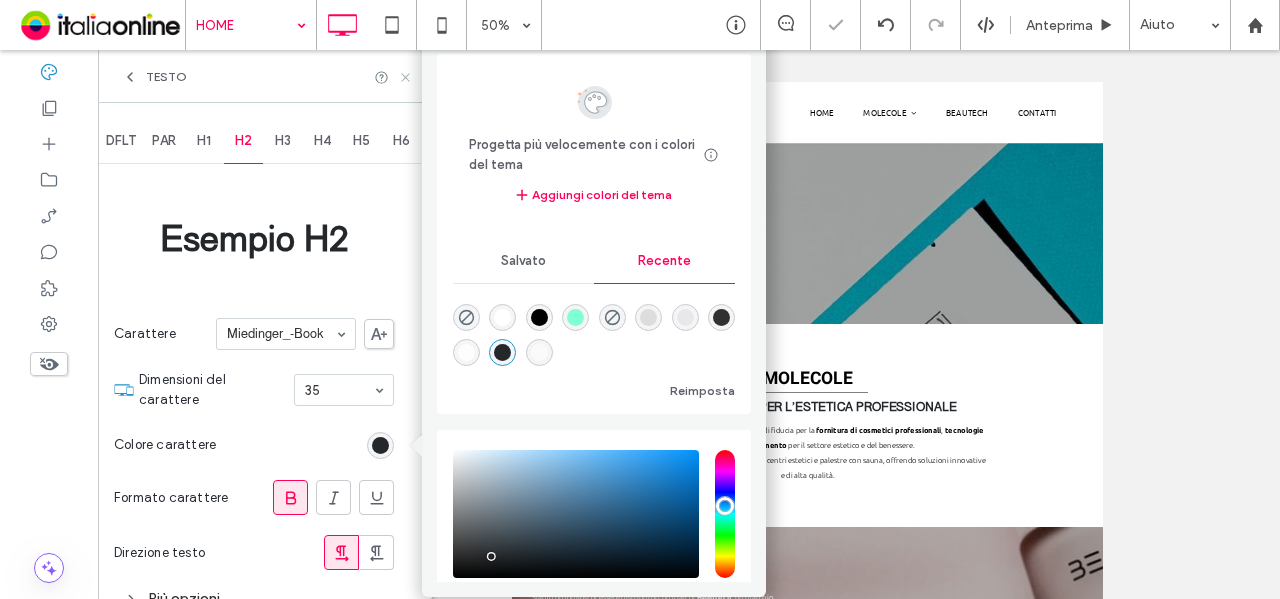 drag, startPoint x: 770, startPoint y: 189, endPoint x: 406, endPoint y: 73, distance: 382.03665 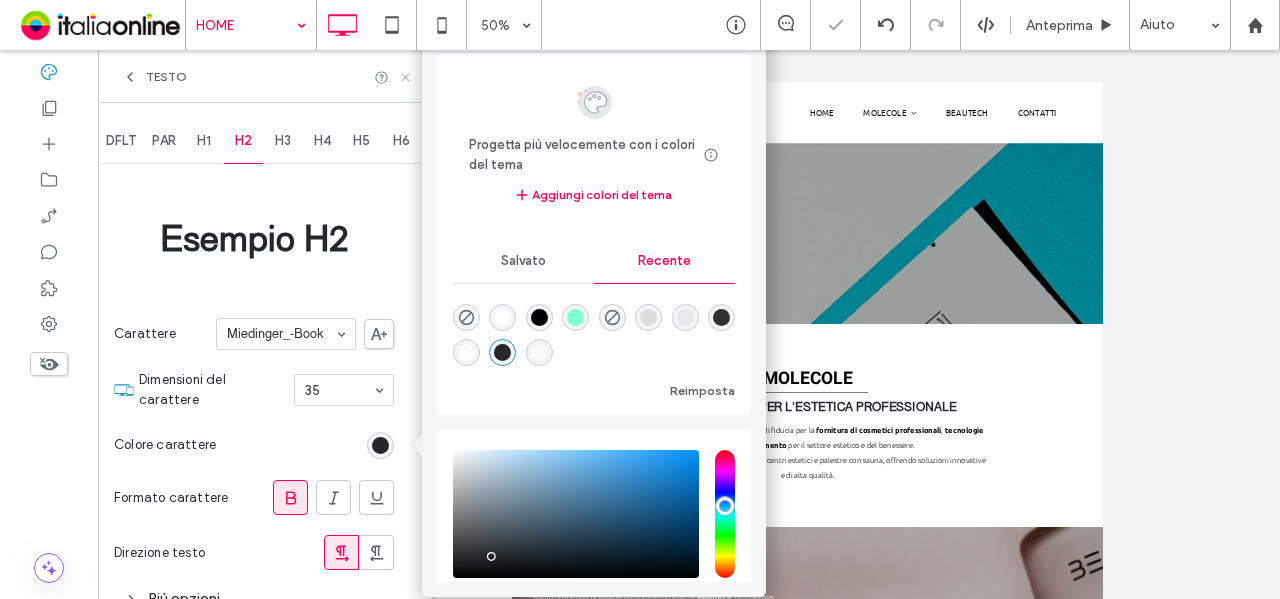 click 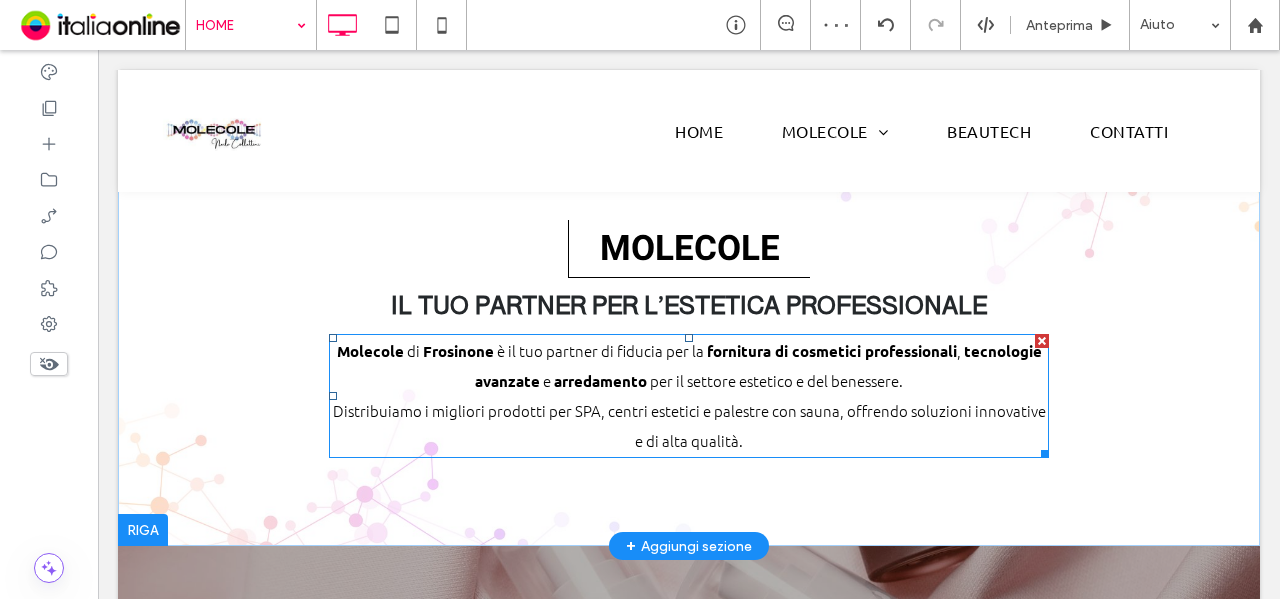 scroll, scrollTop: 548, scrollLeft: 0, axis: vertical 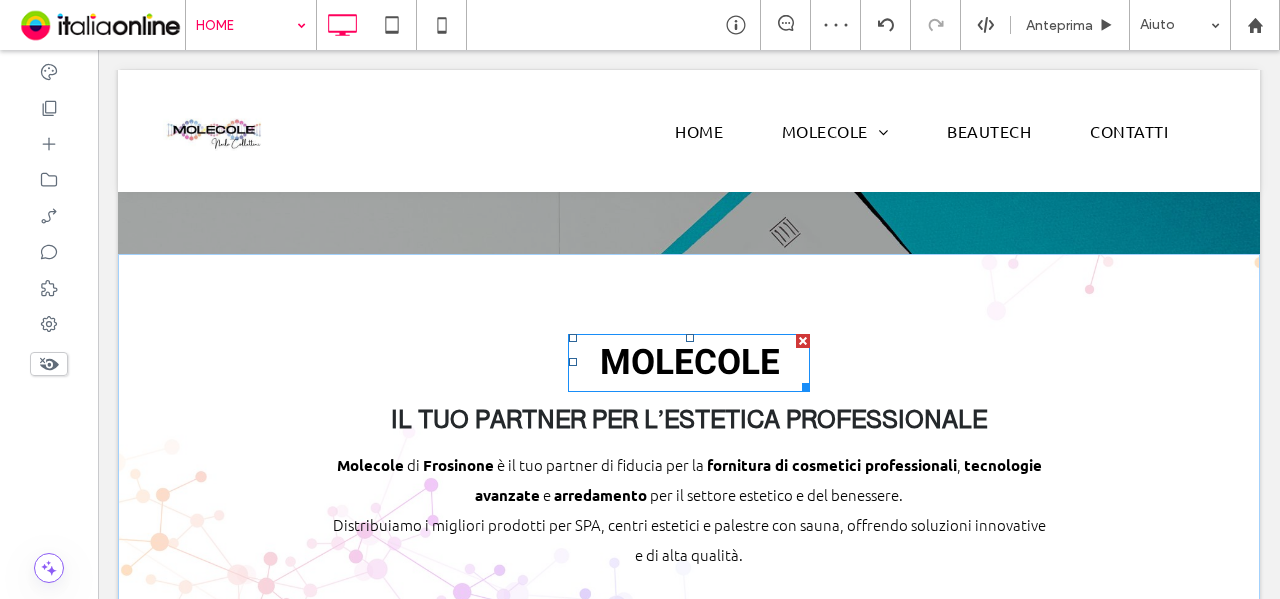 click on "MOLECOLE" at bounding box center (690, 363) 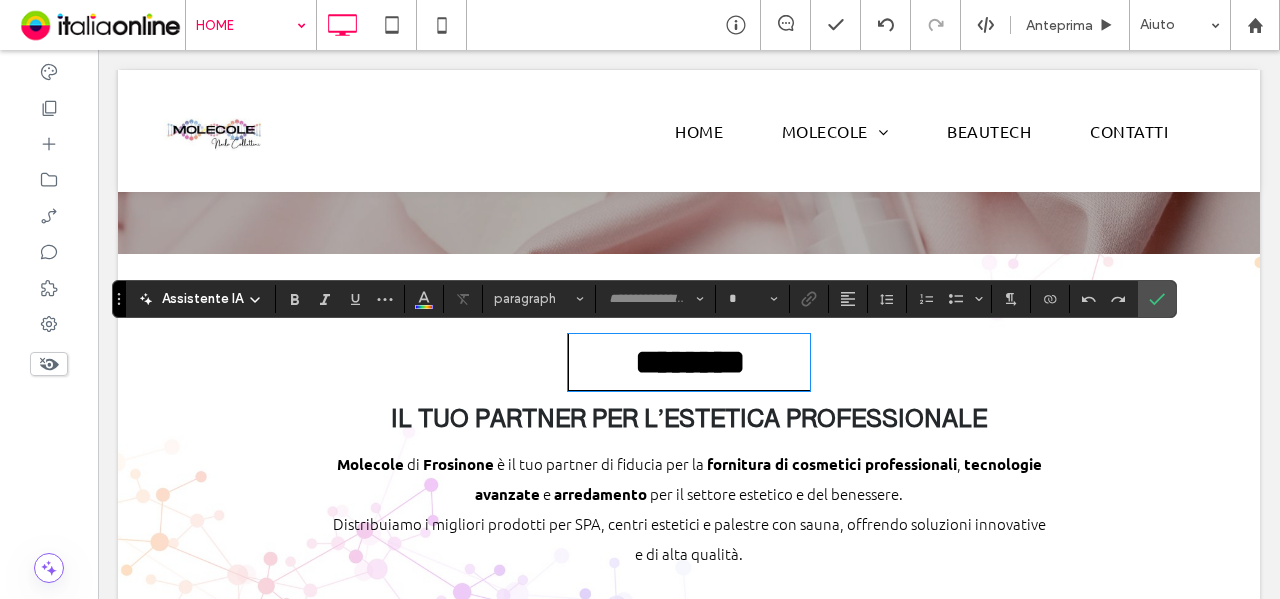 type on "*****" 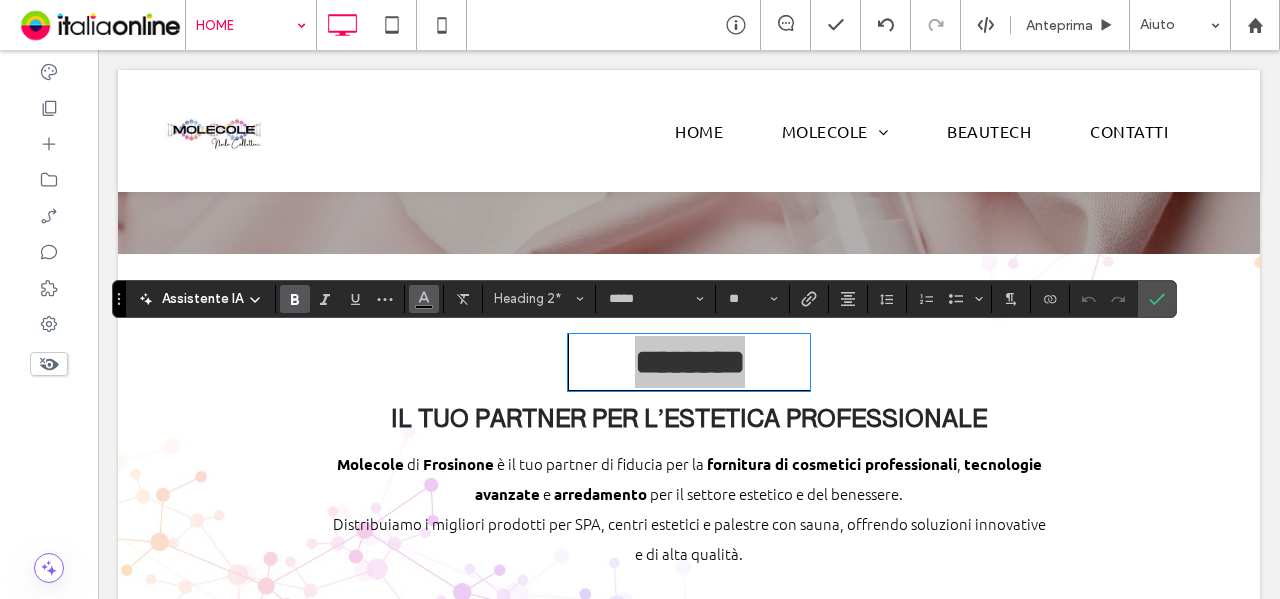 click 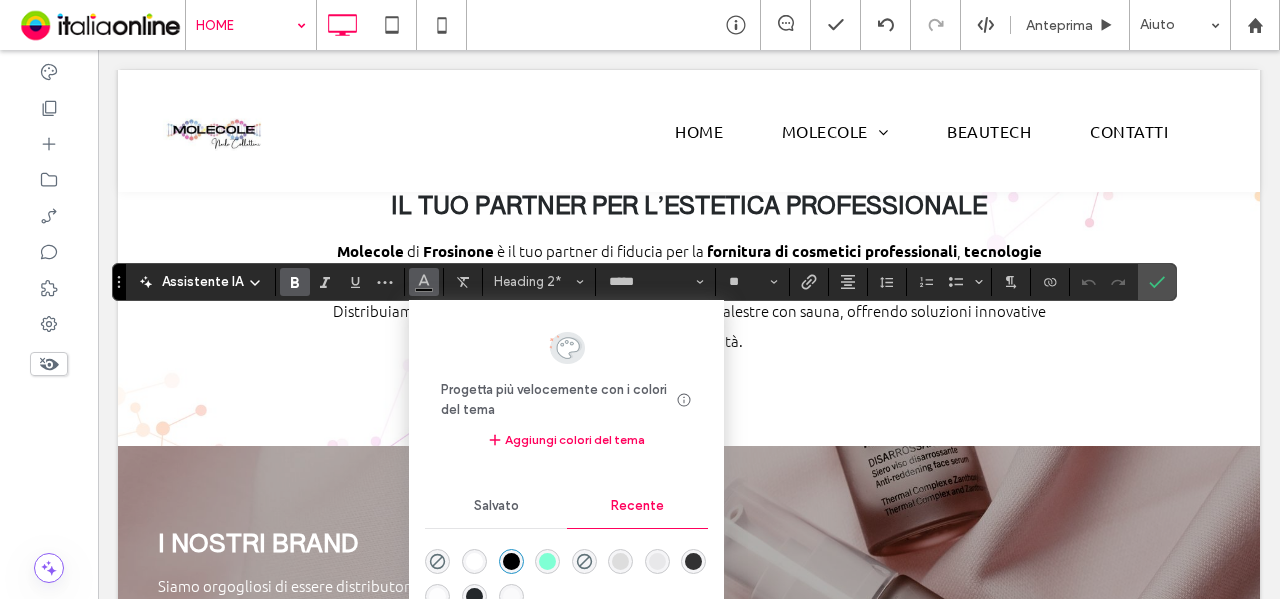 scroll, scrollTop: 948, scrollLeft: 0, axis: vertical 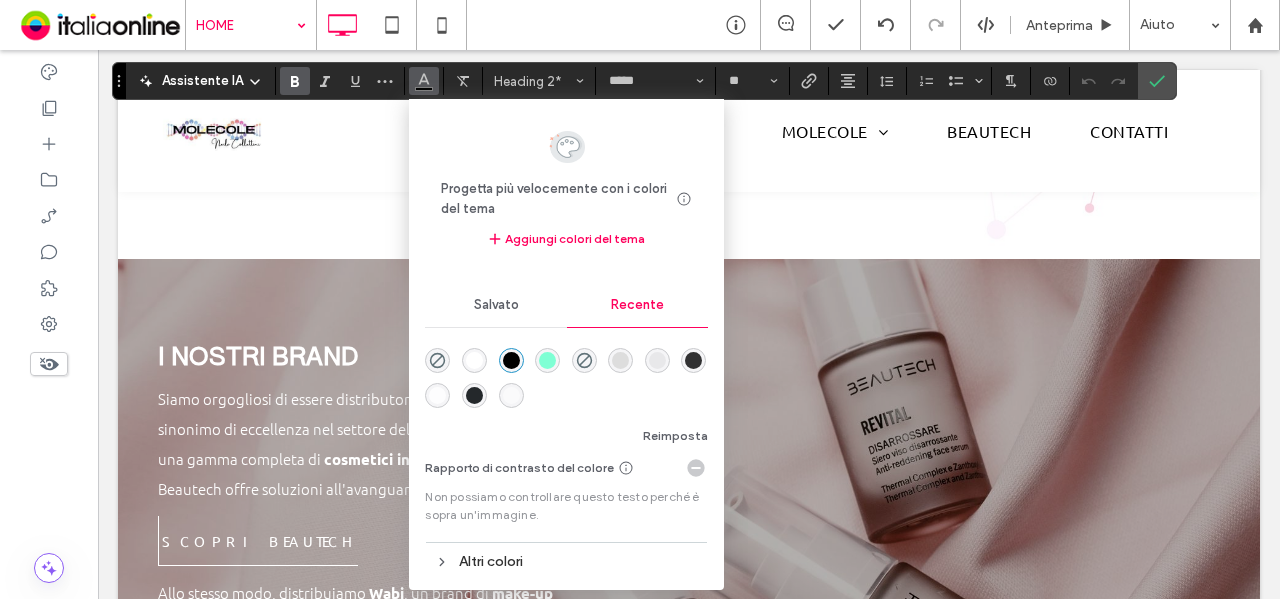 click at bounding box center (474, 395) 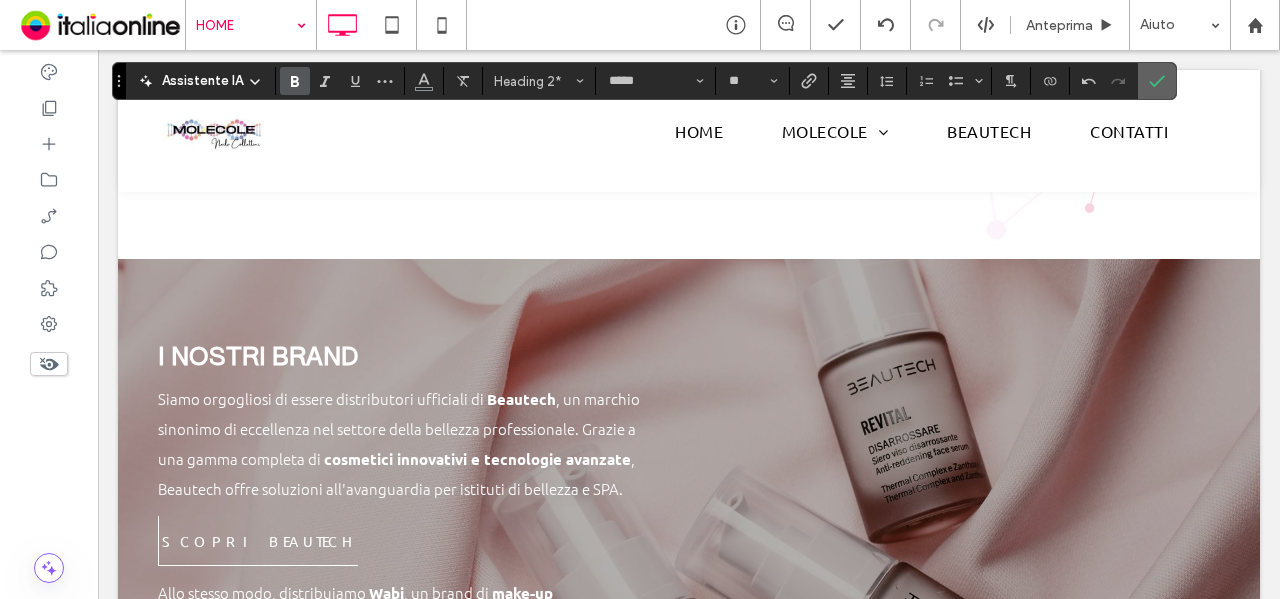 click 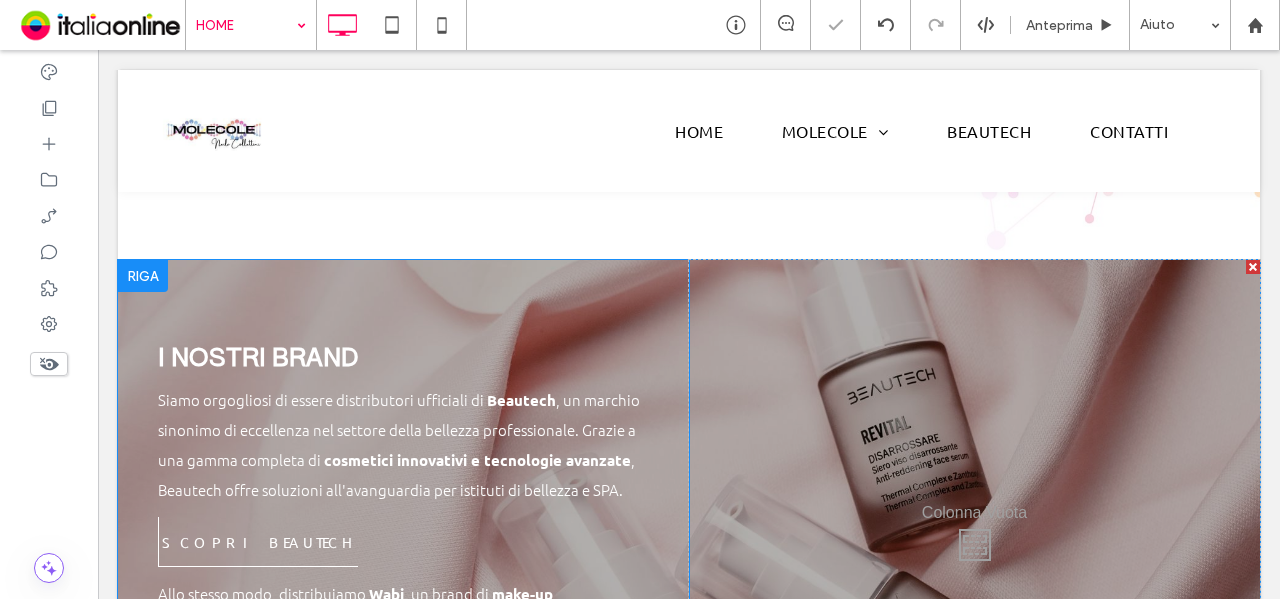 scroll, scrollTop: 448, scrollLeft: 0, axis: vertical 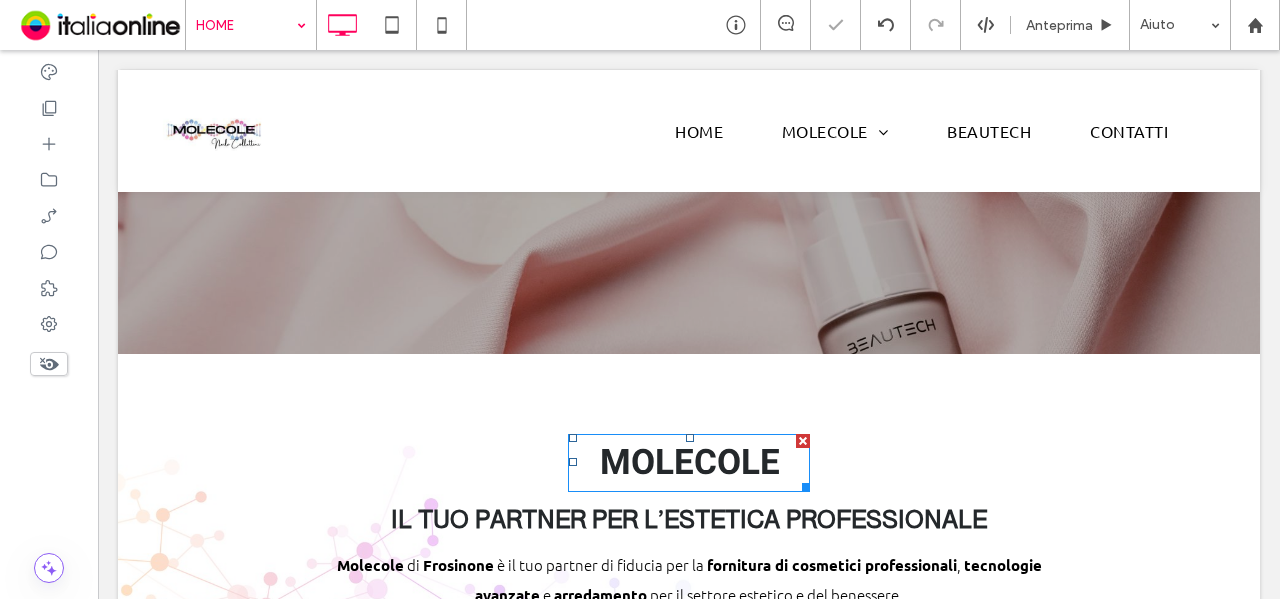click on "MOLECOLE" at bounding box center (690, 463) 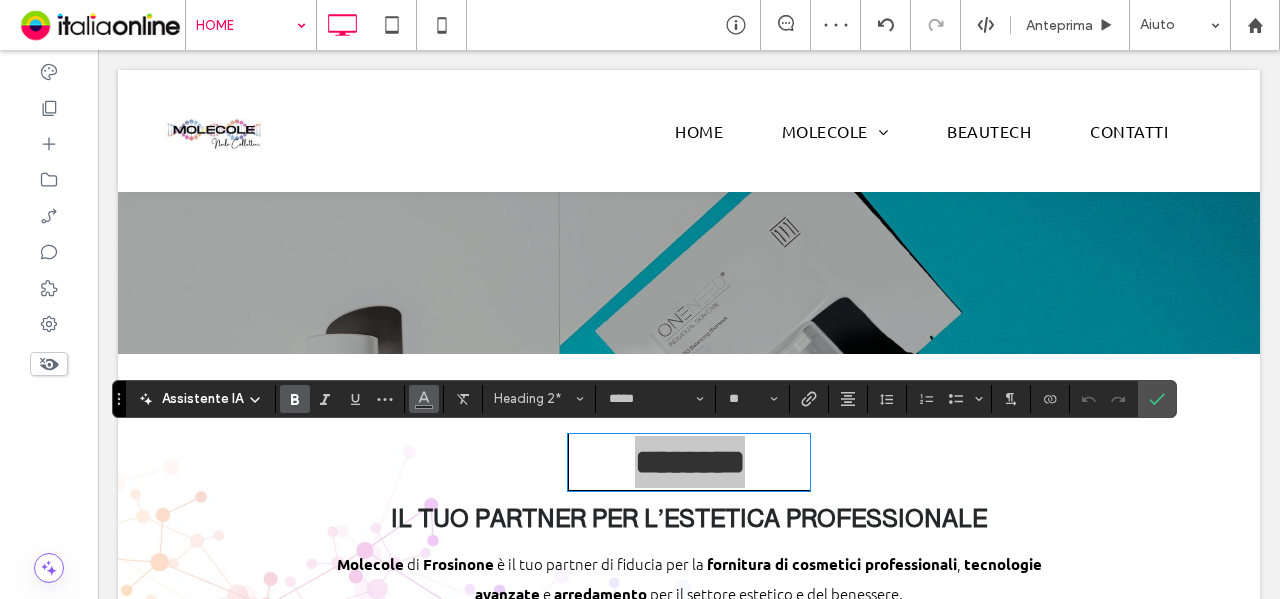 click 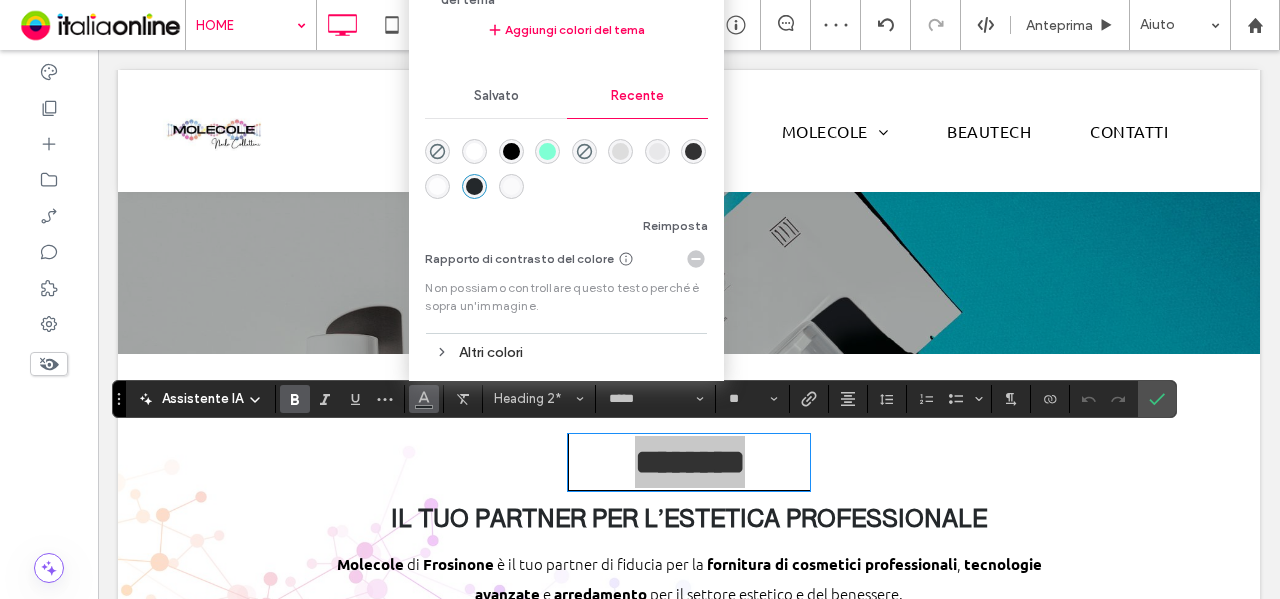 click at bounding box center (693, 151) 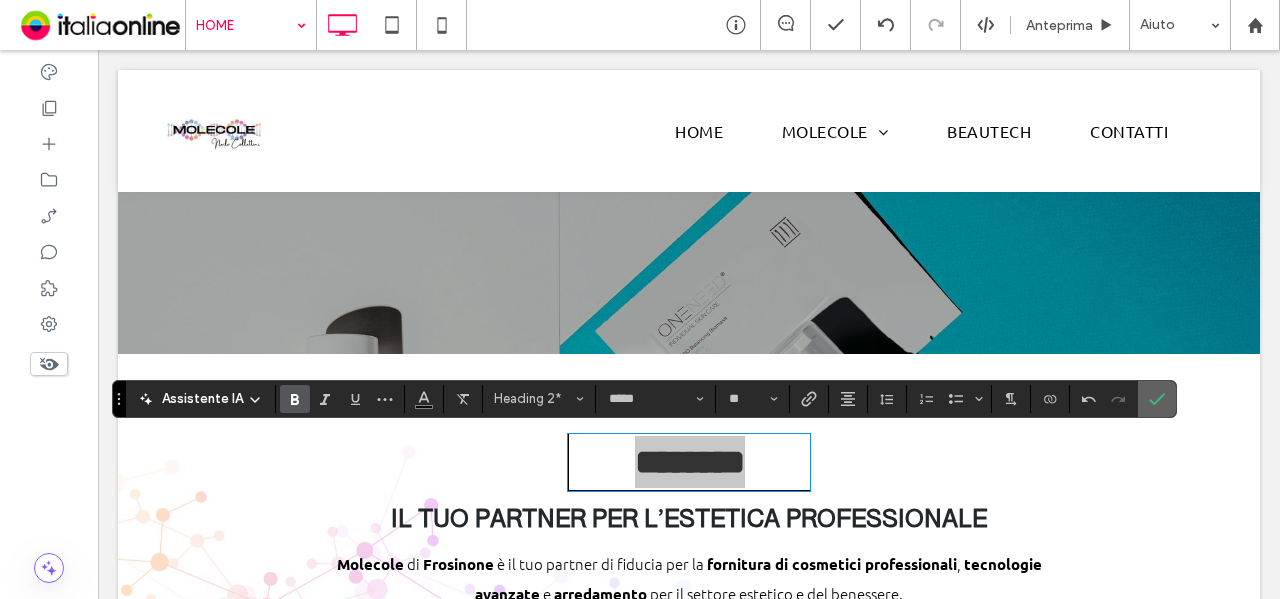 click at bounding box center [1157, 399] 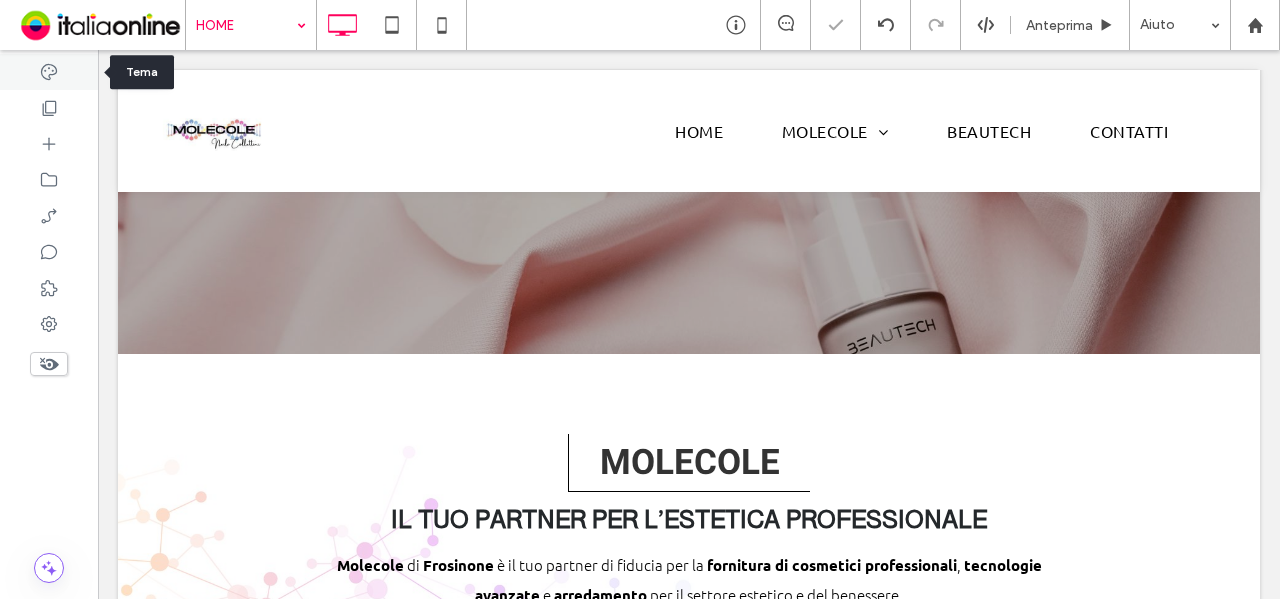 click 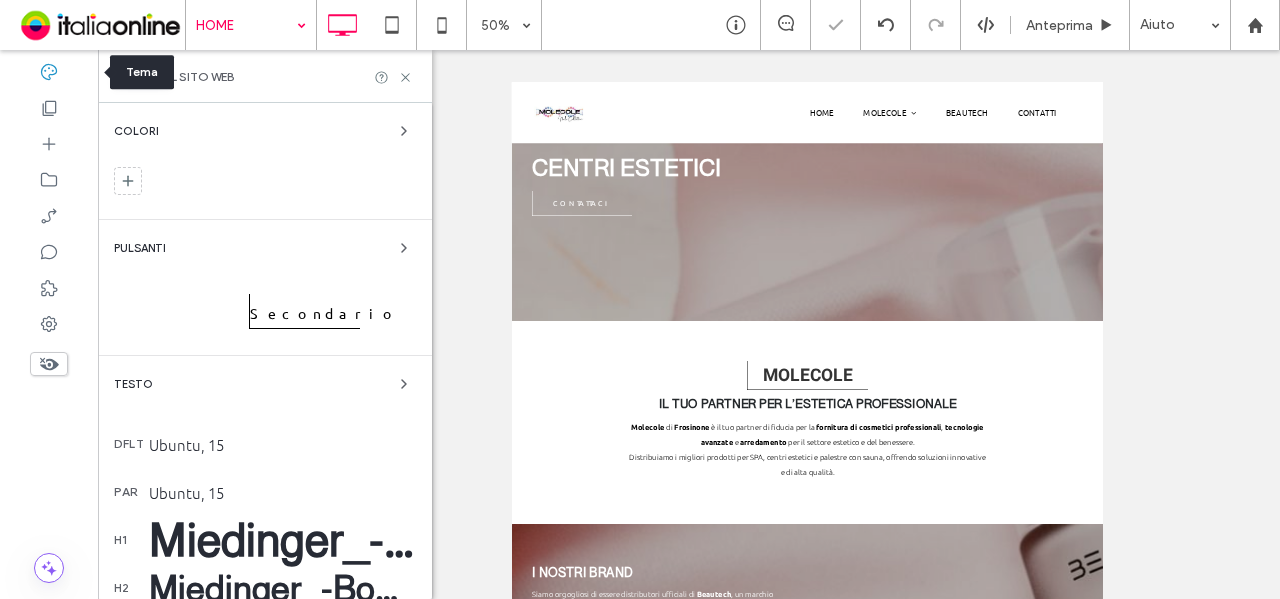scroll, scrollTop: 248, scrollLeft: 0, axis: vertical 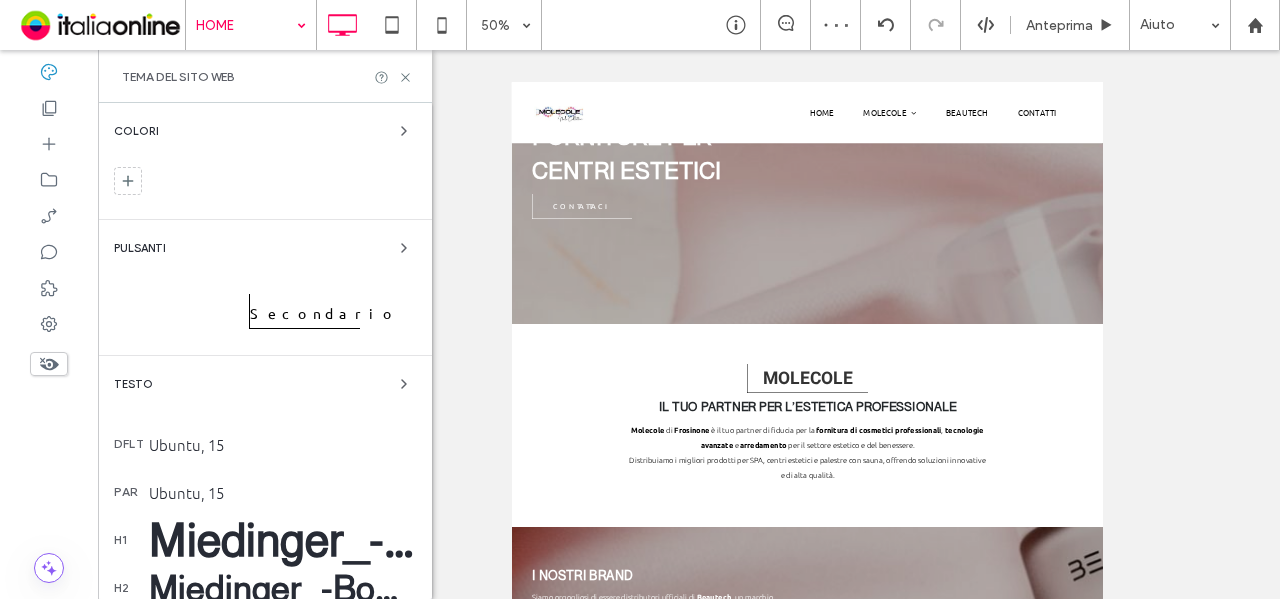 click on "Ubuntu, 15" at bounding box center (282, 492) 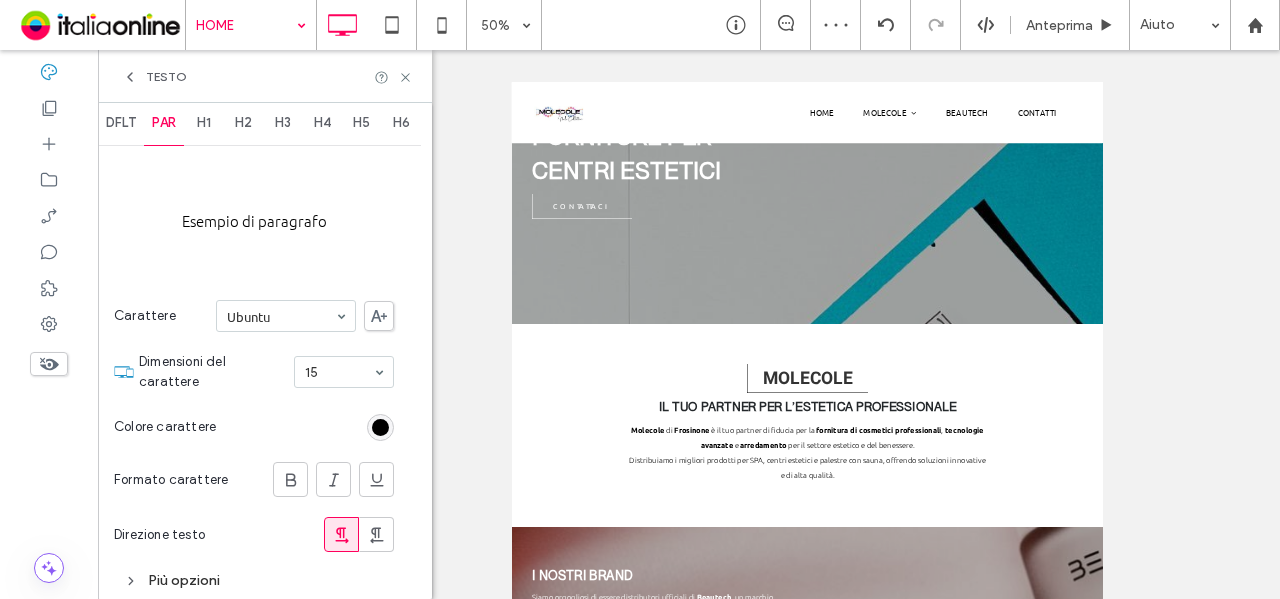 scroll, scrollTop: 32, scrollLeft: 0, axis: vertical 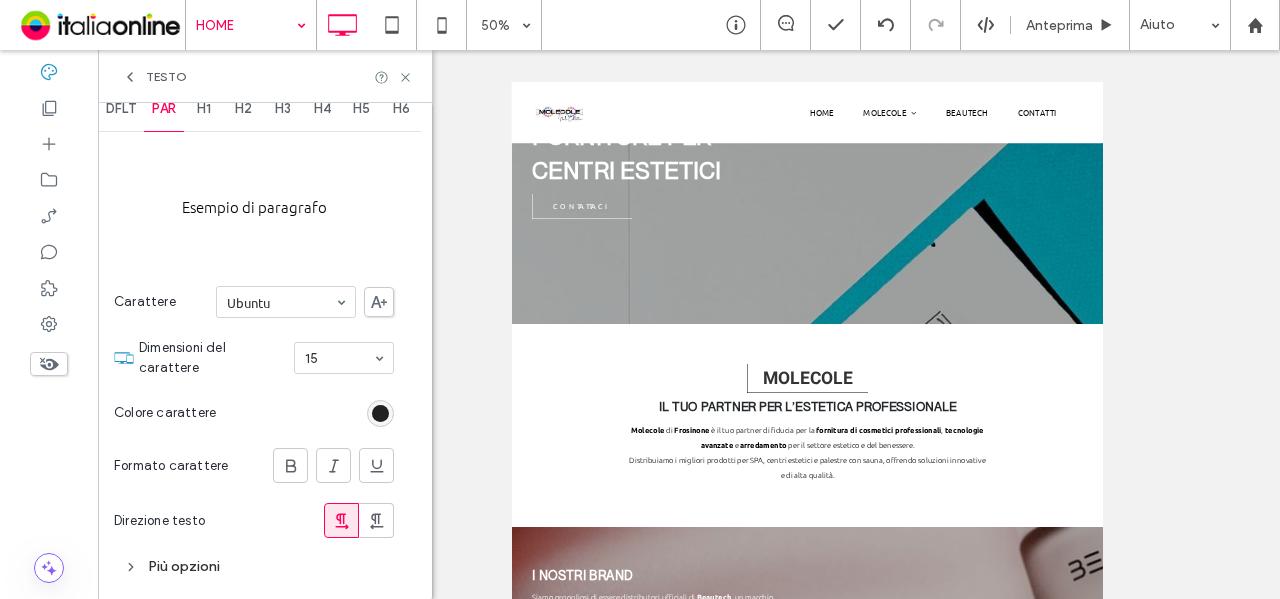 click at bounding box center (380, 413) 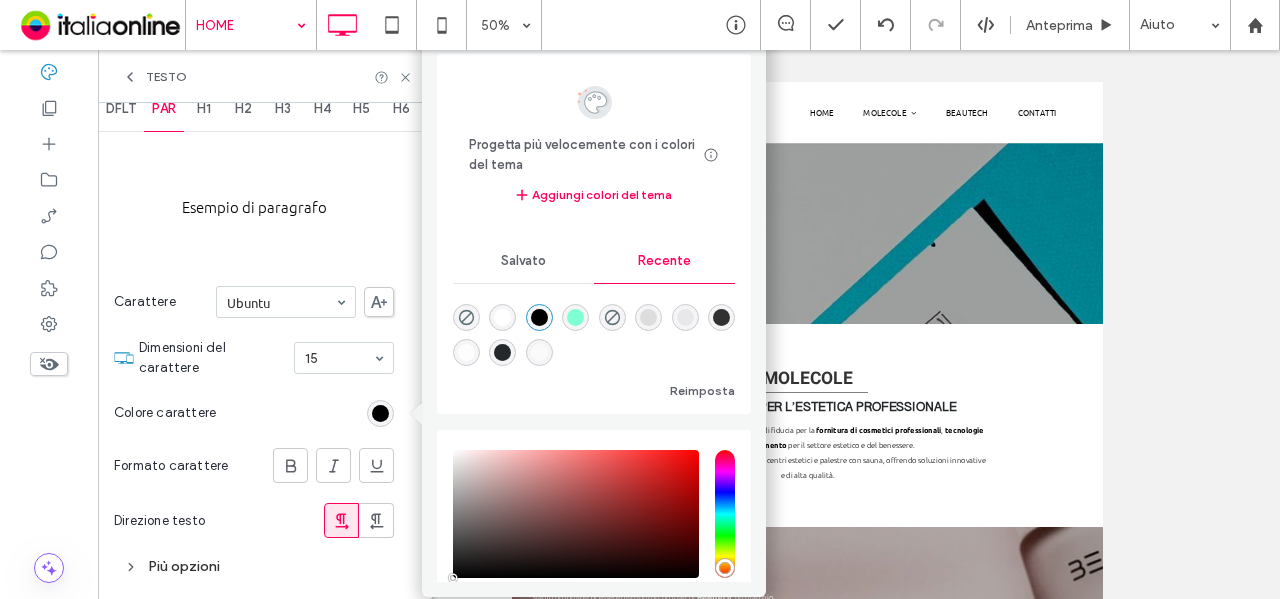 click at bounding box center (721, 317) 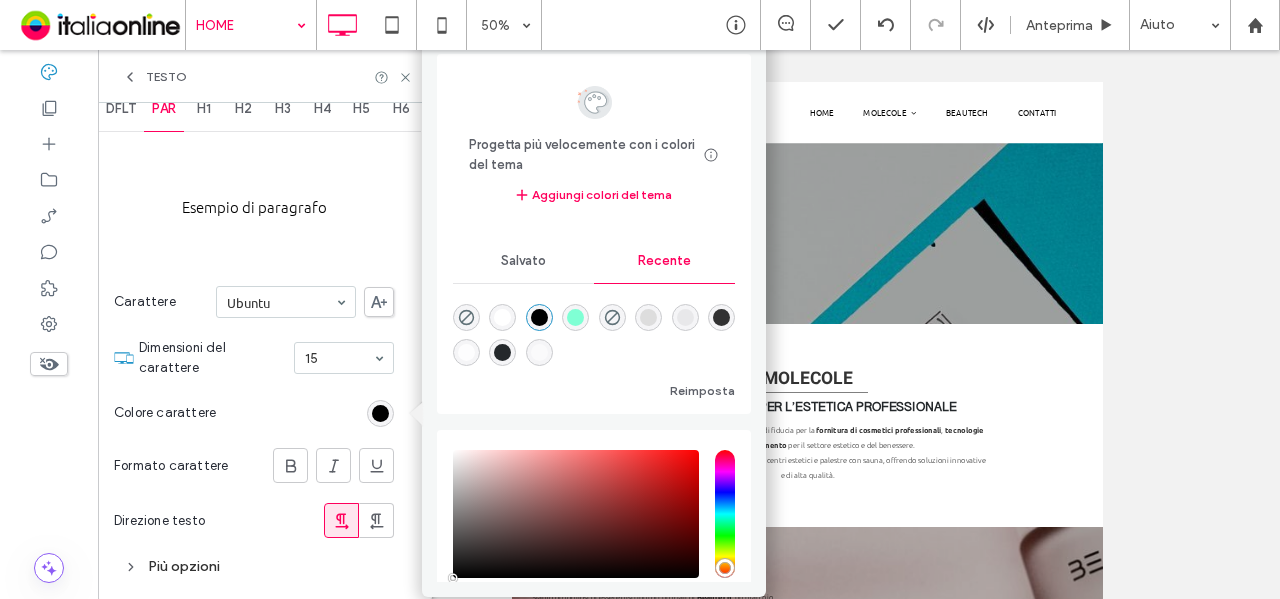type on "**" 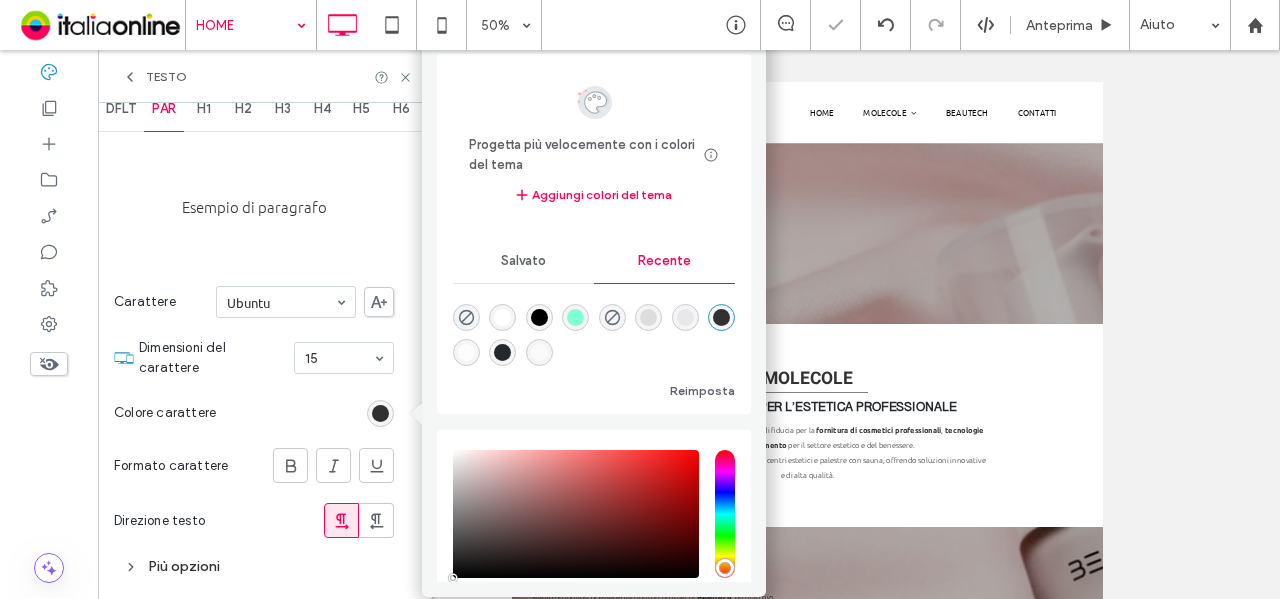 click on "DFLT" at bounding box center (121, 109) 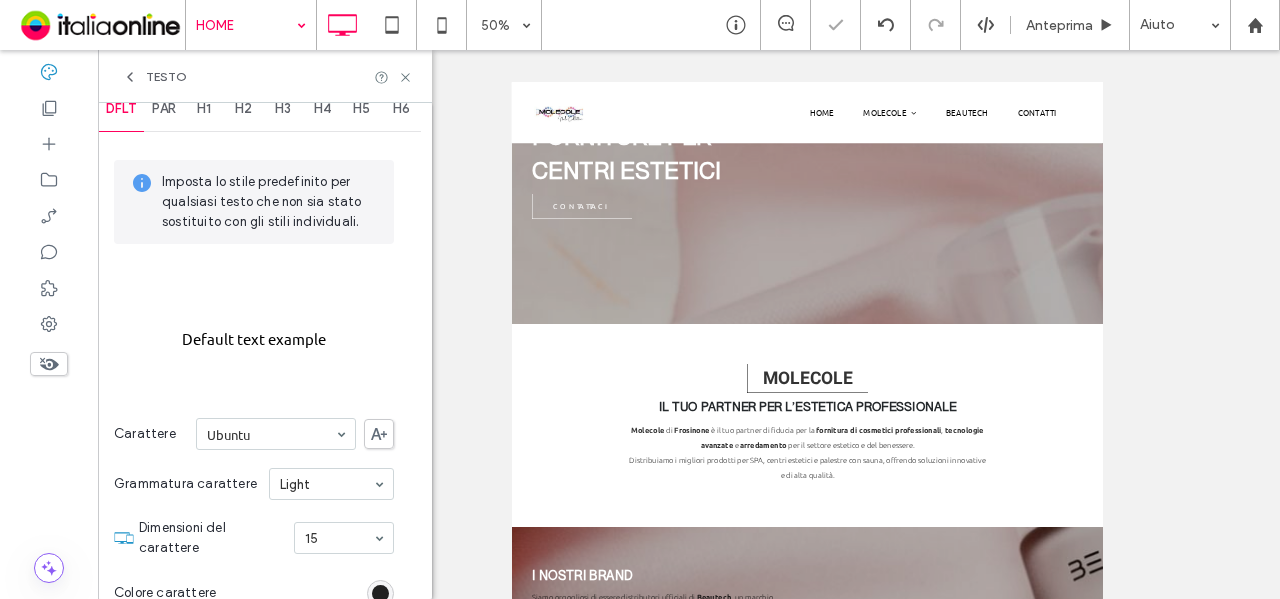 click at bounding box center (380, 593) 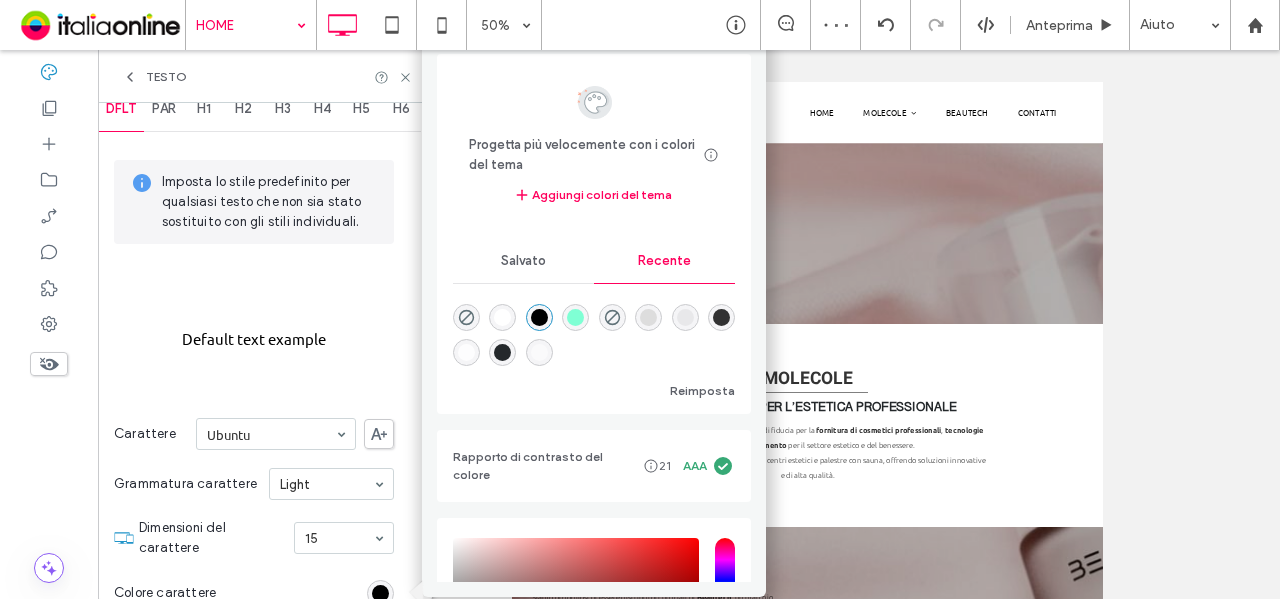 click at bounding box center (721, 317) 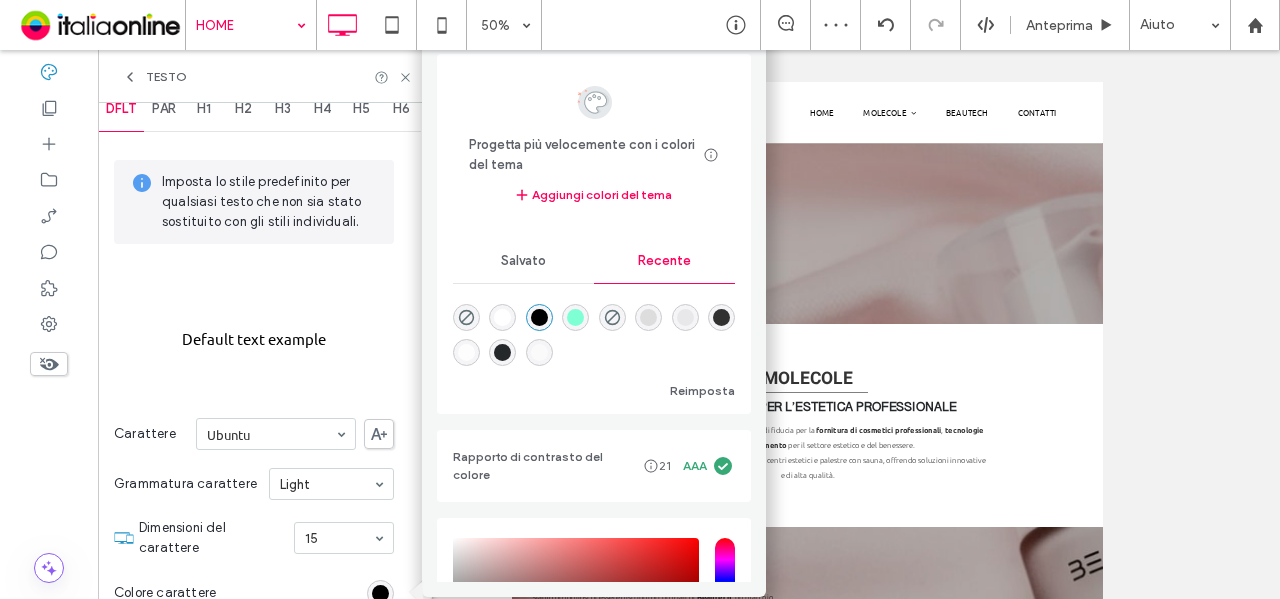 type on "**" 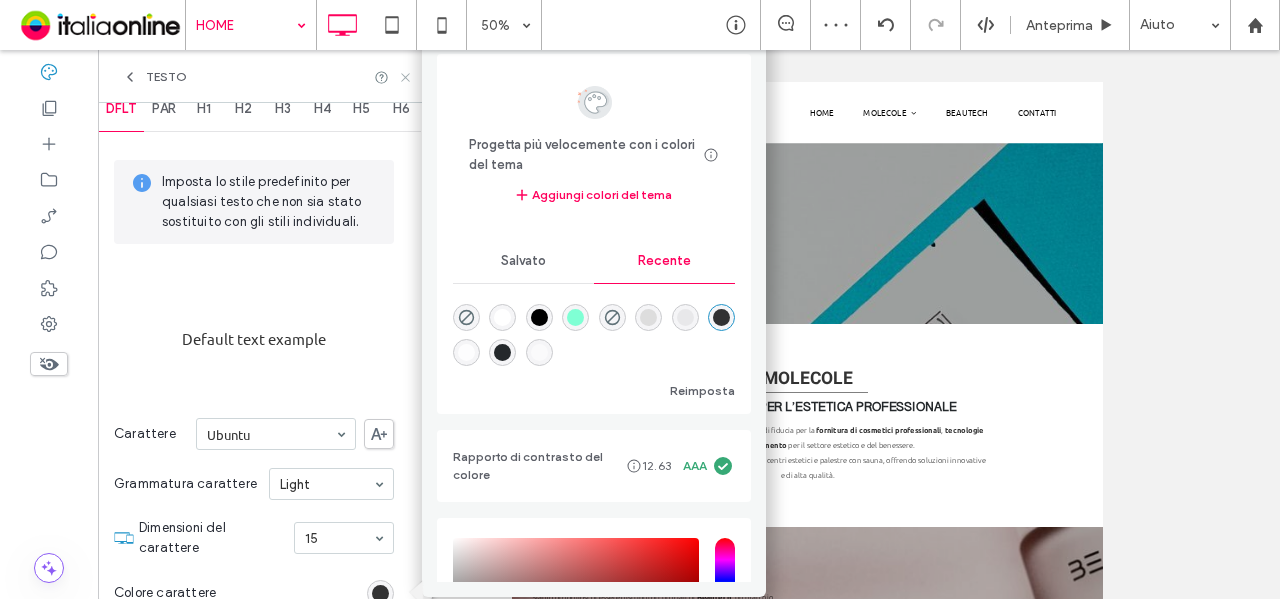 click 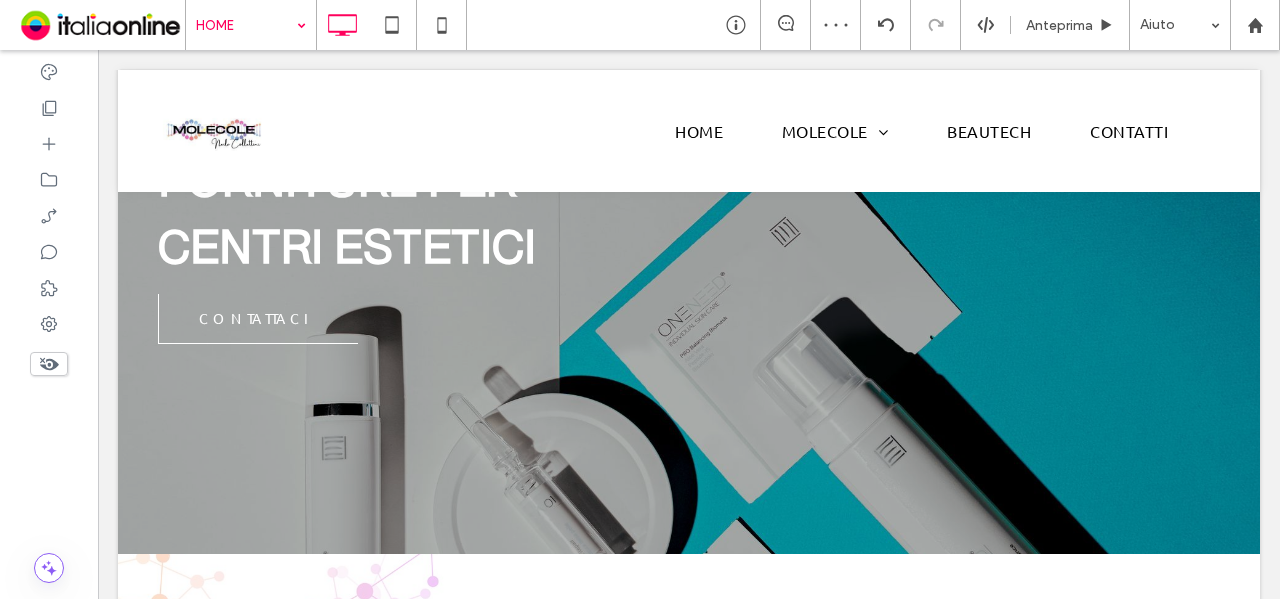 drag, startPoint x: 260, startPoint y: 27, endPoint x: 257, endPoint y: 37, distance: 10.440307 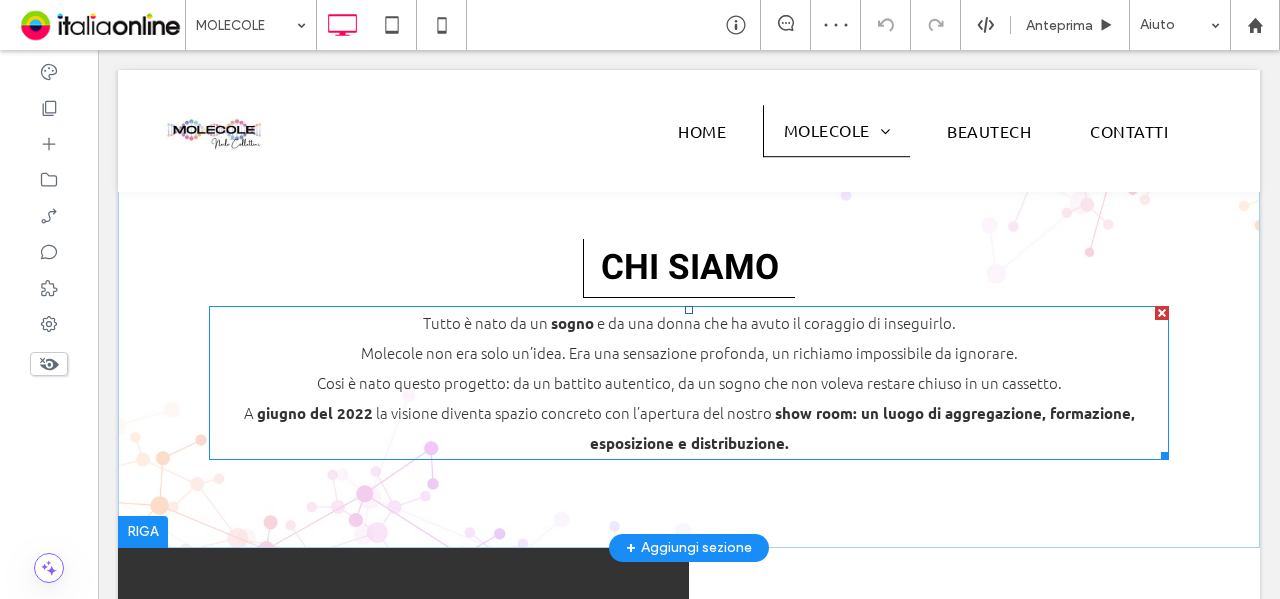 scroll, scrollTop: 679, scrollLeft: 0, axis: vertical 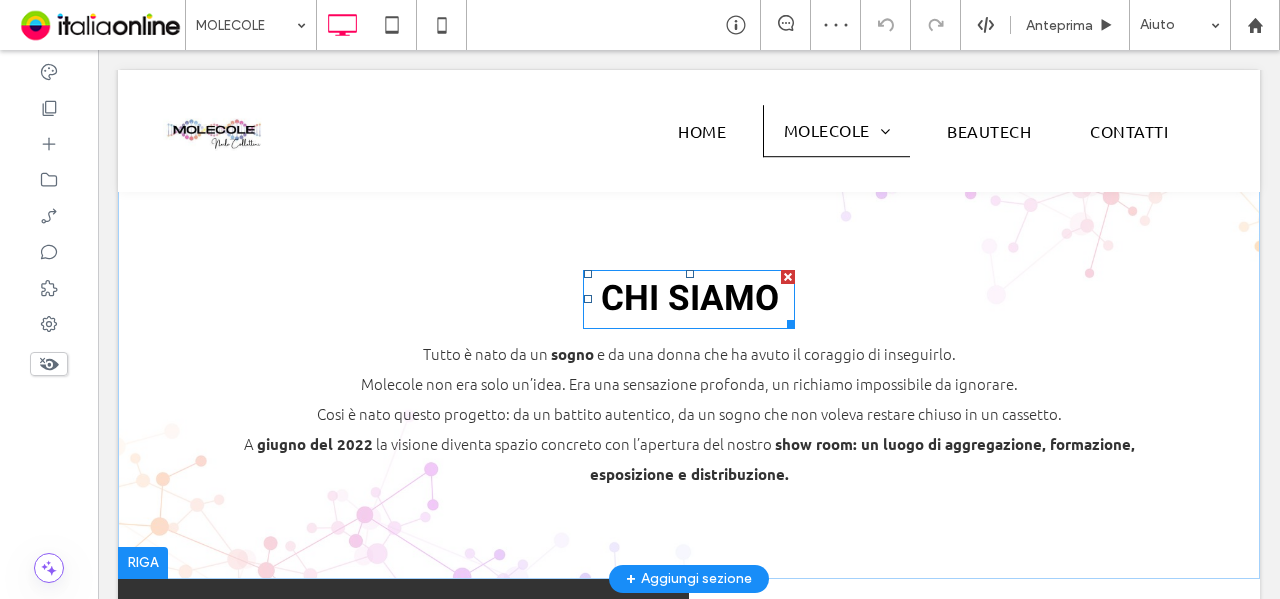 click on "CHI SIAMO" at bounding box center (690, 299) 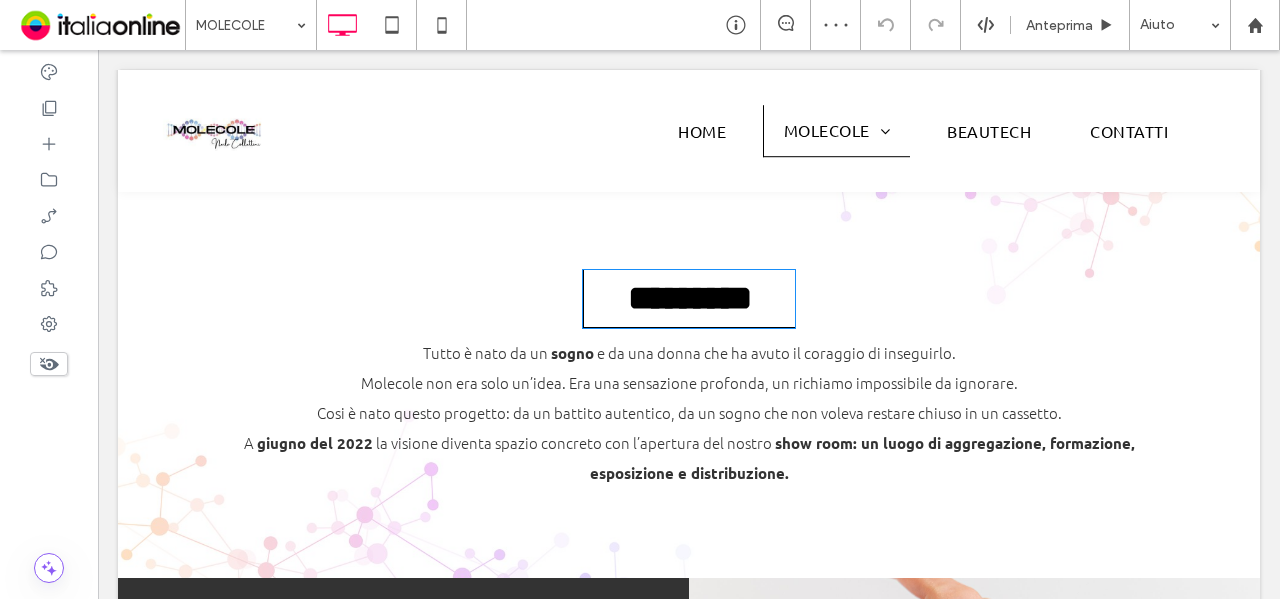 type on "*****" 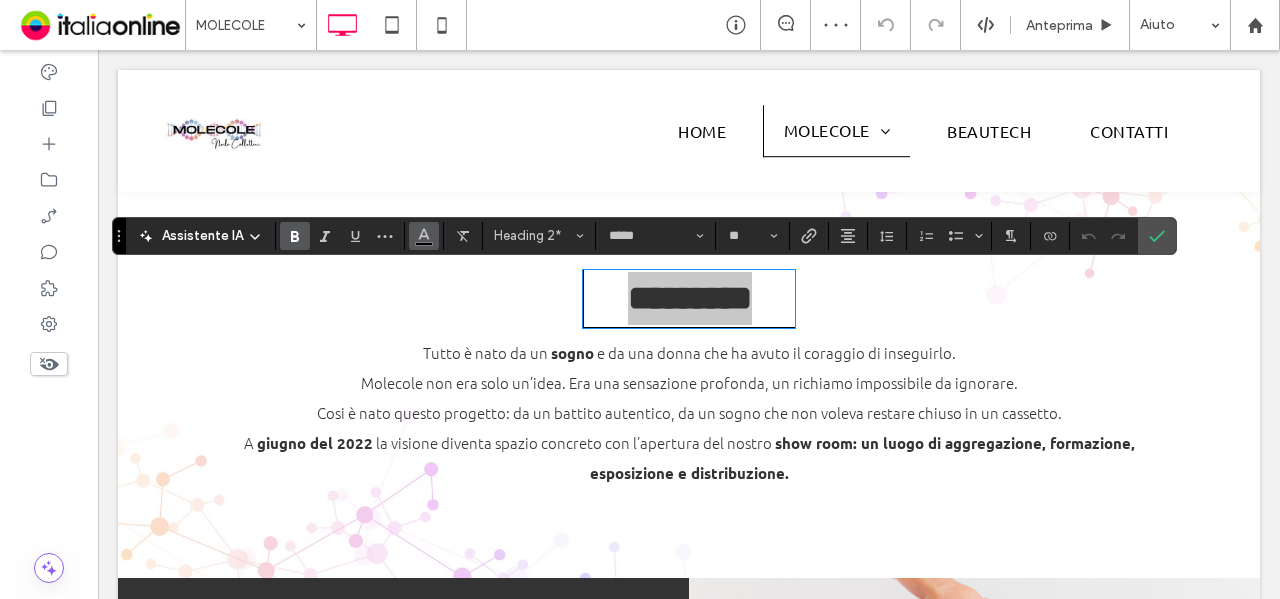 click 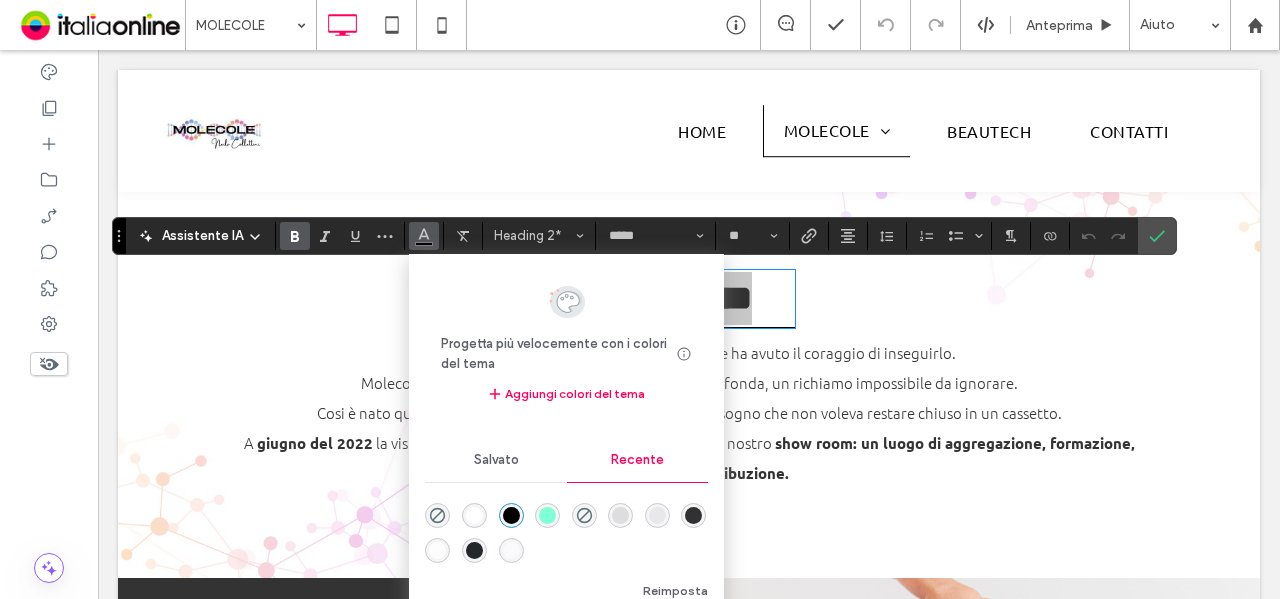 click at bounding box center (693, 515) 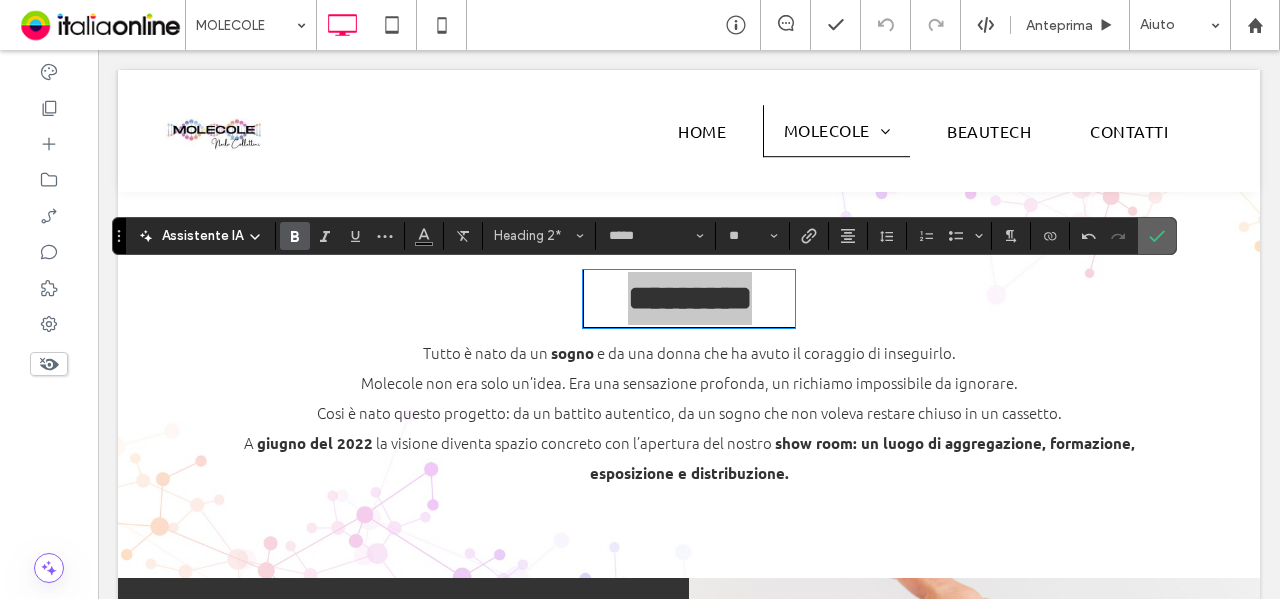 click 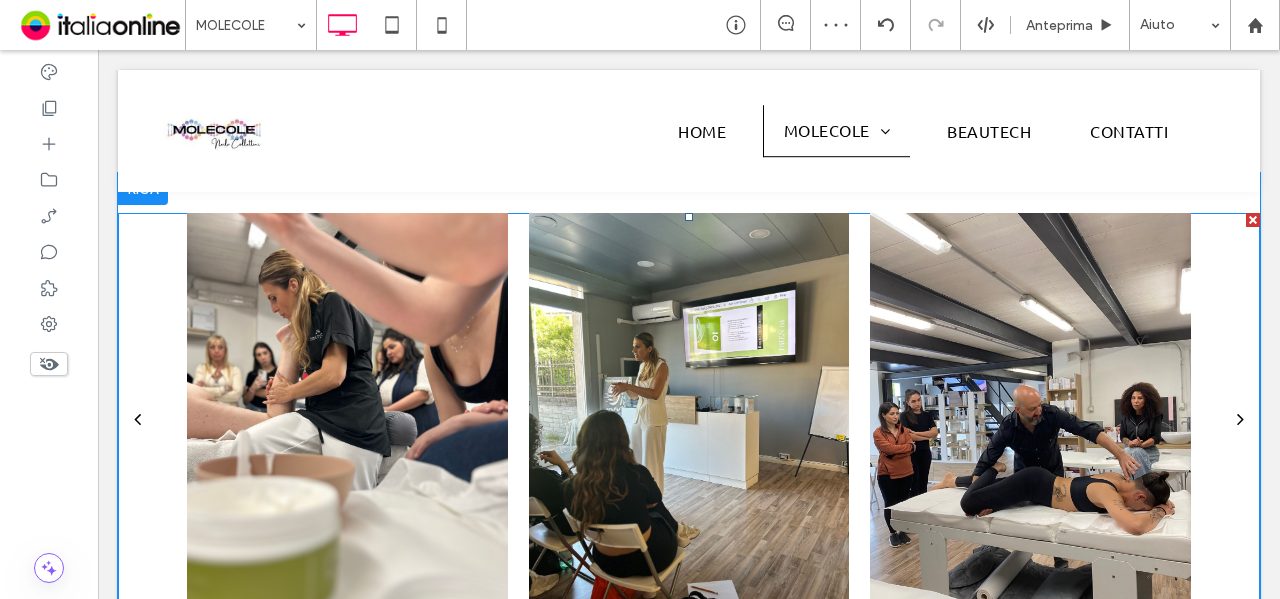 scroll, scrollTop: 2879, scrollLeft: 0, axis: vertical 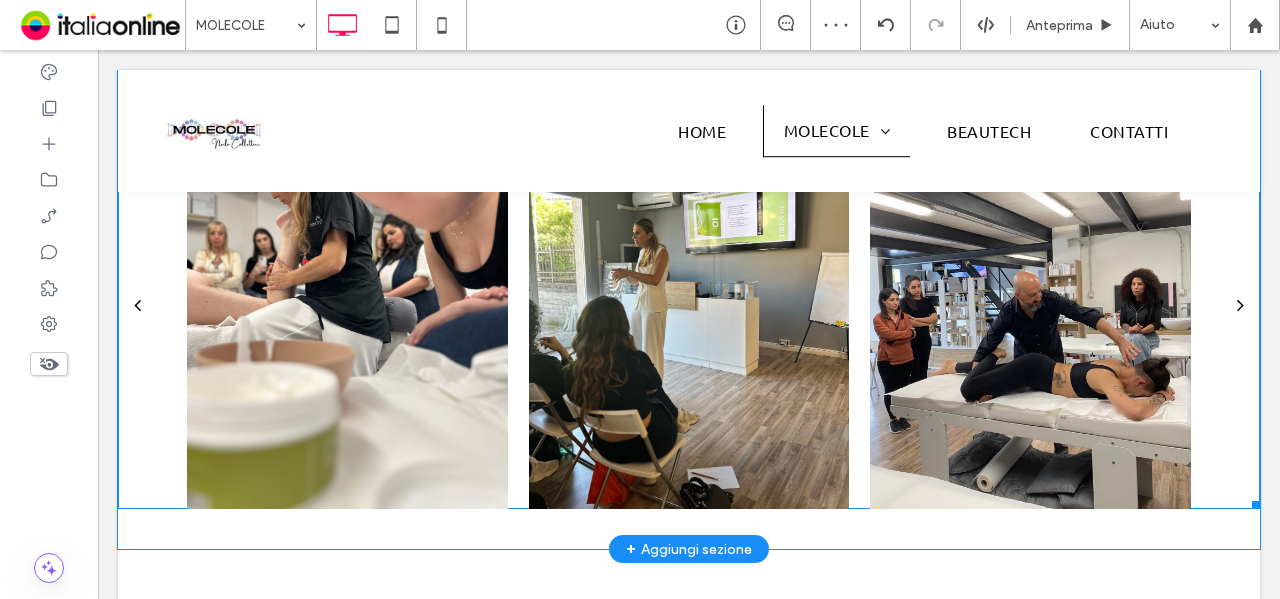 click at bounding box center [689, 304] 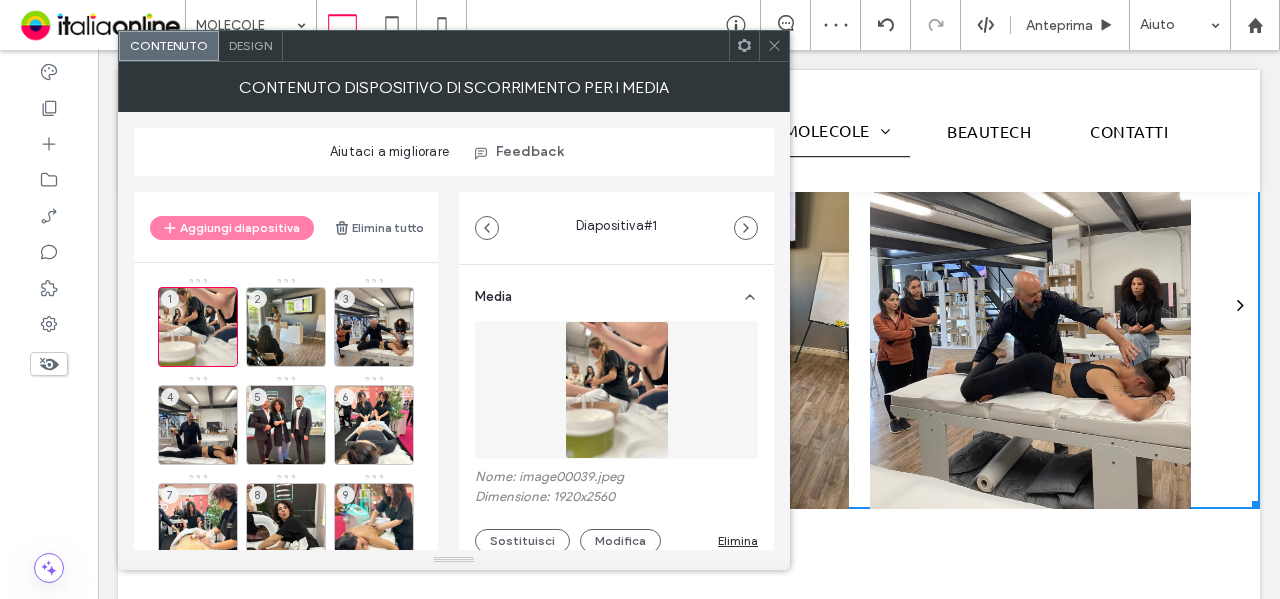 click on "Design" at bounding box center [250, 45] 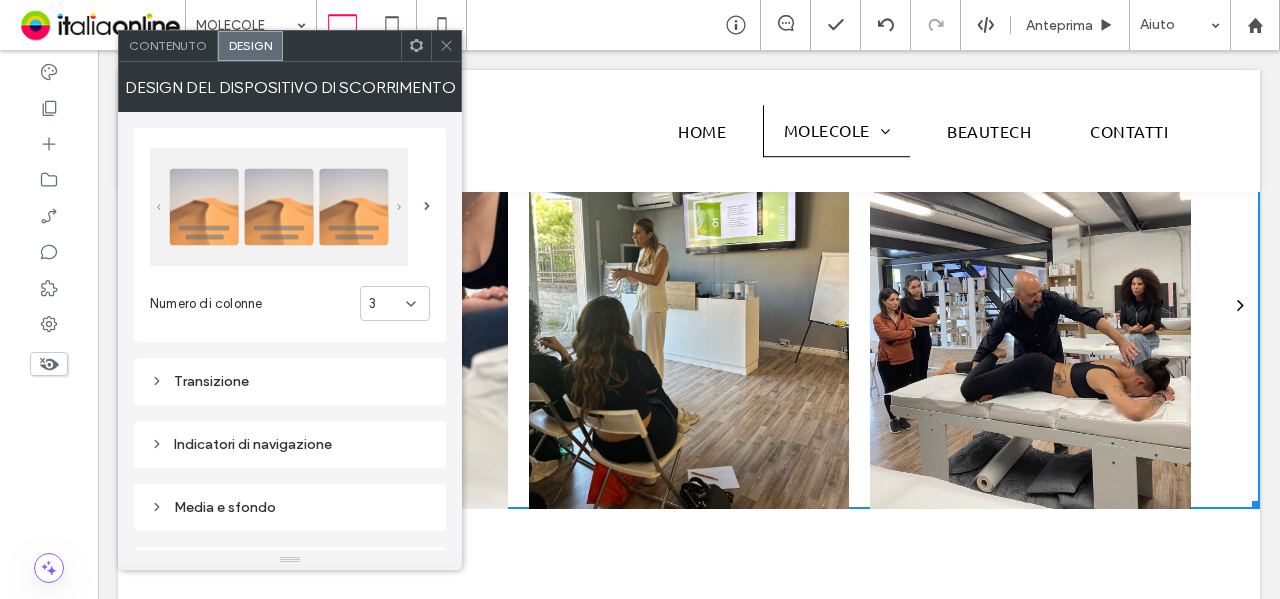 click on "3" at bounding box center (387, 304) 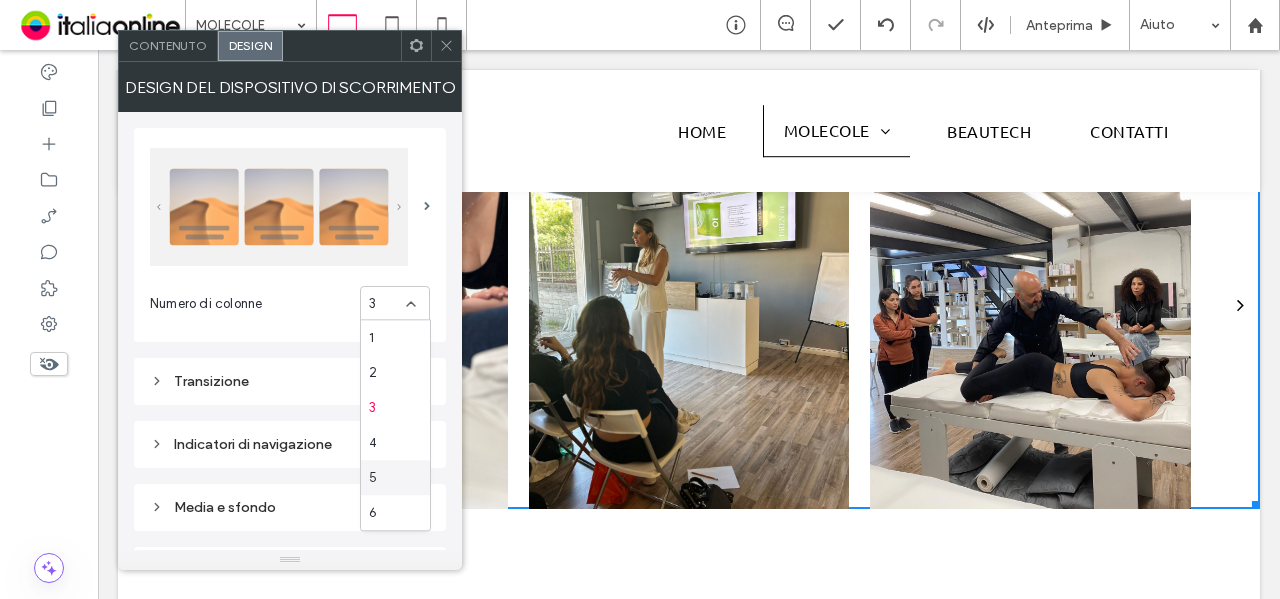 click on "5" at bounding box center (395, 477) 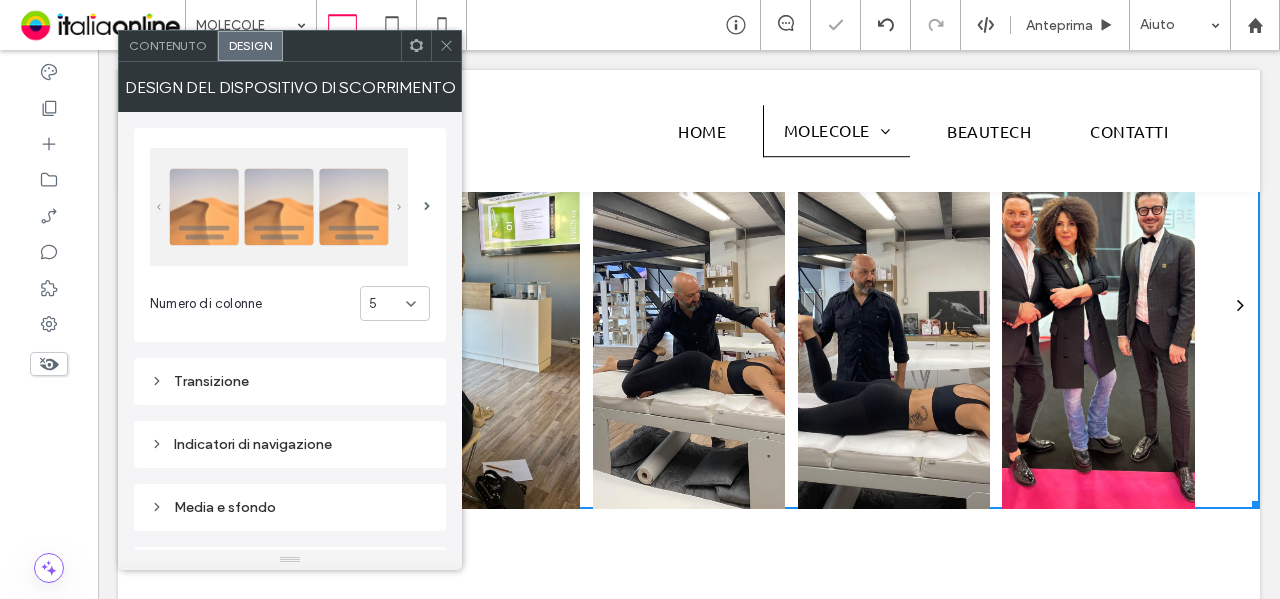 click on "5" at bounding box center (395, 303) 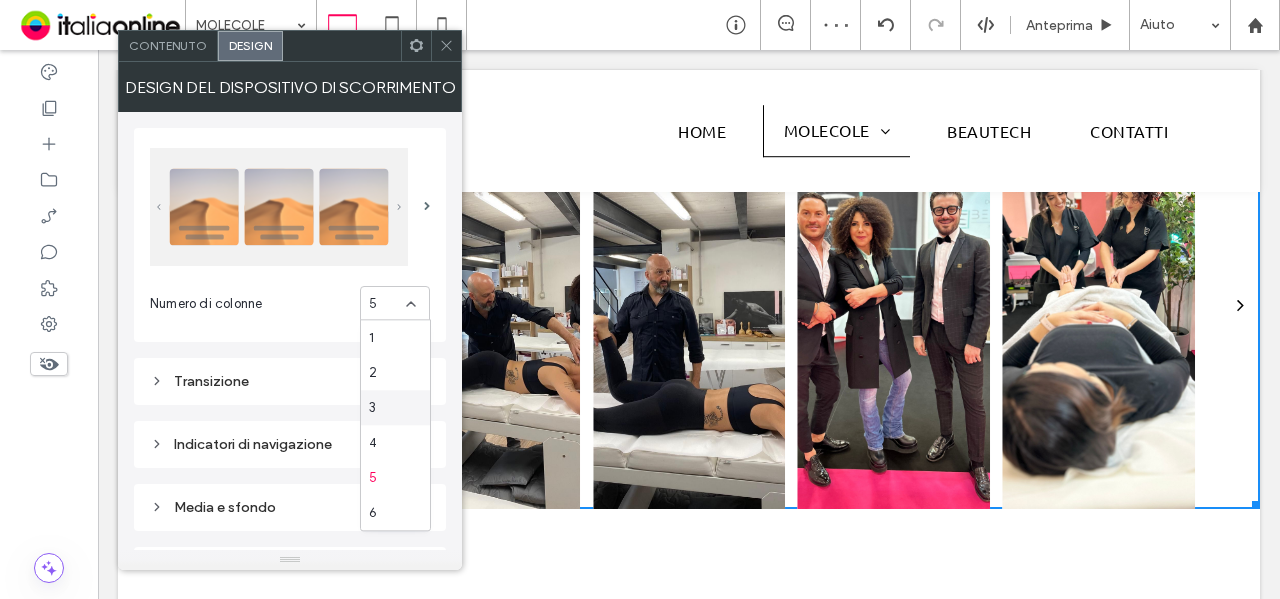 click on "3" at bounding box center [395, 407] 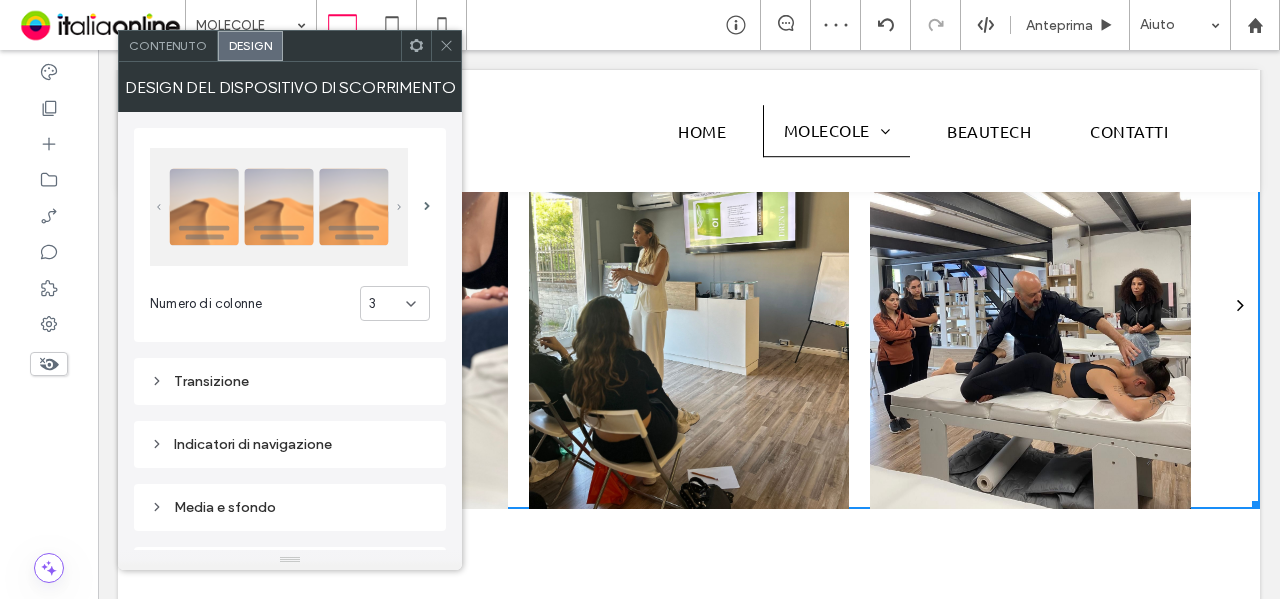 click on "Contenuto" at bounding box center (168, 45) 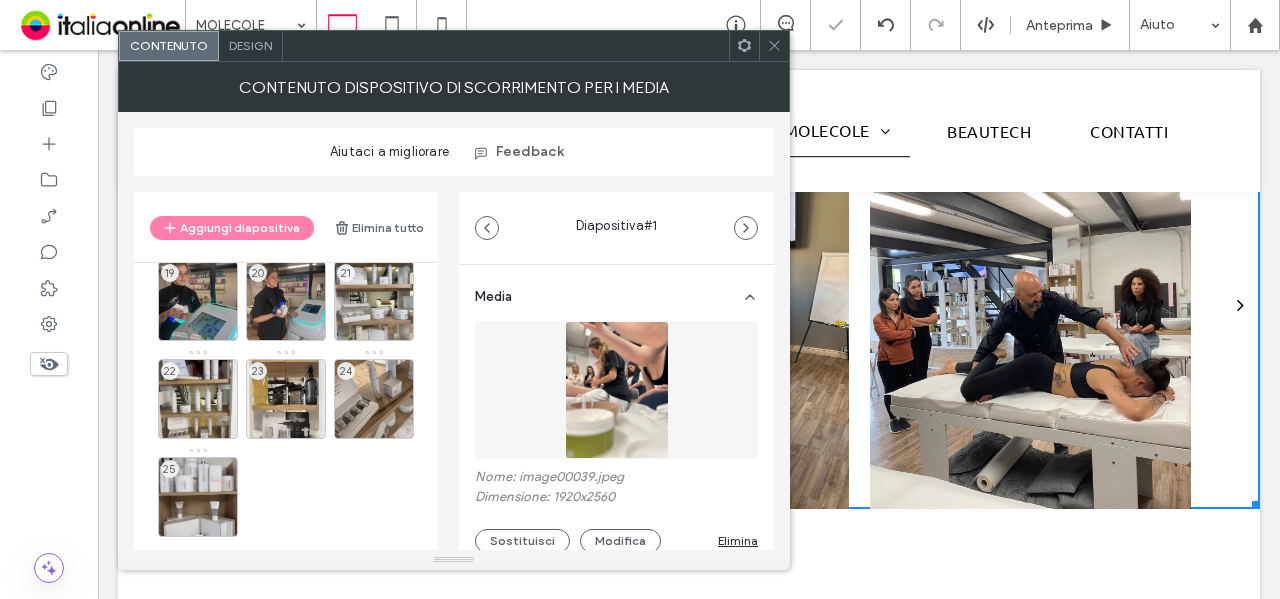 scroll, scrollTop: 635, scrollLeft: 0, axis: vertical 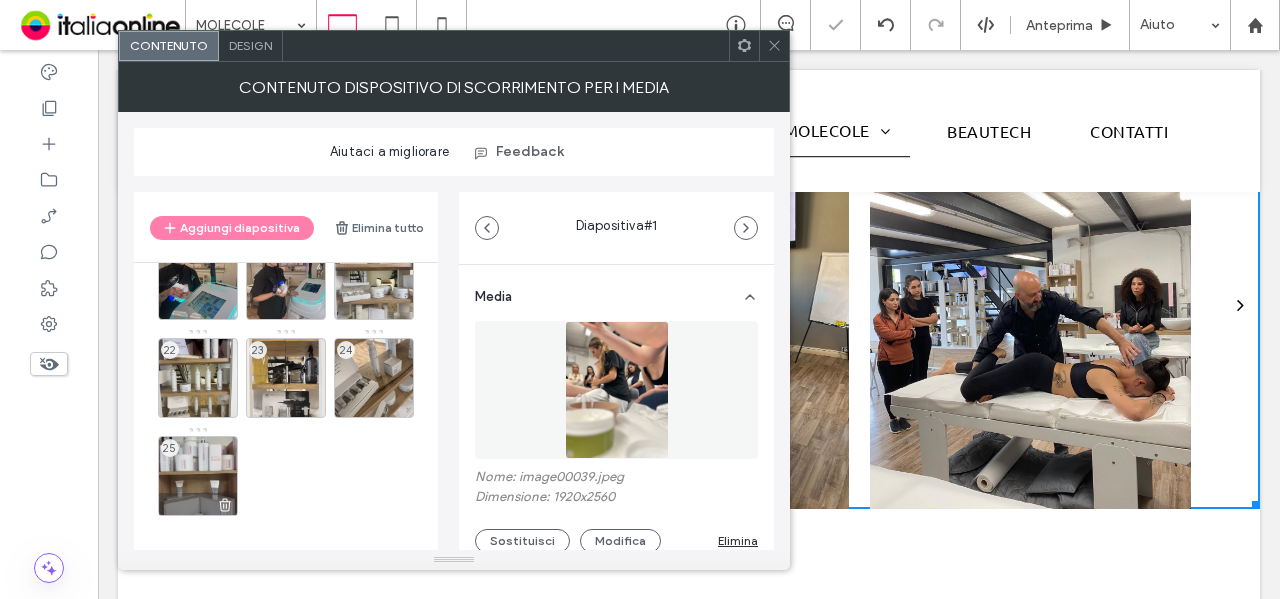 drag, startPoint x: 201, startPoint y: 451, endPoint x: 283, endPoint y: 463, distance: 82.8734 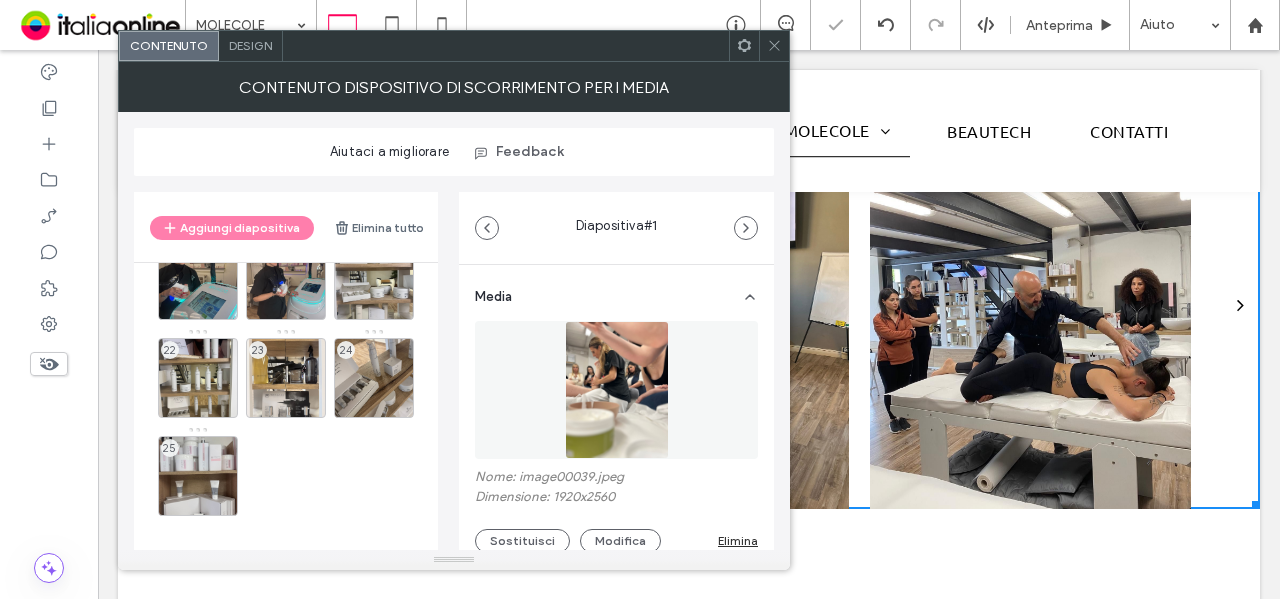 click on "25" at bounding box center (198, 476) 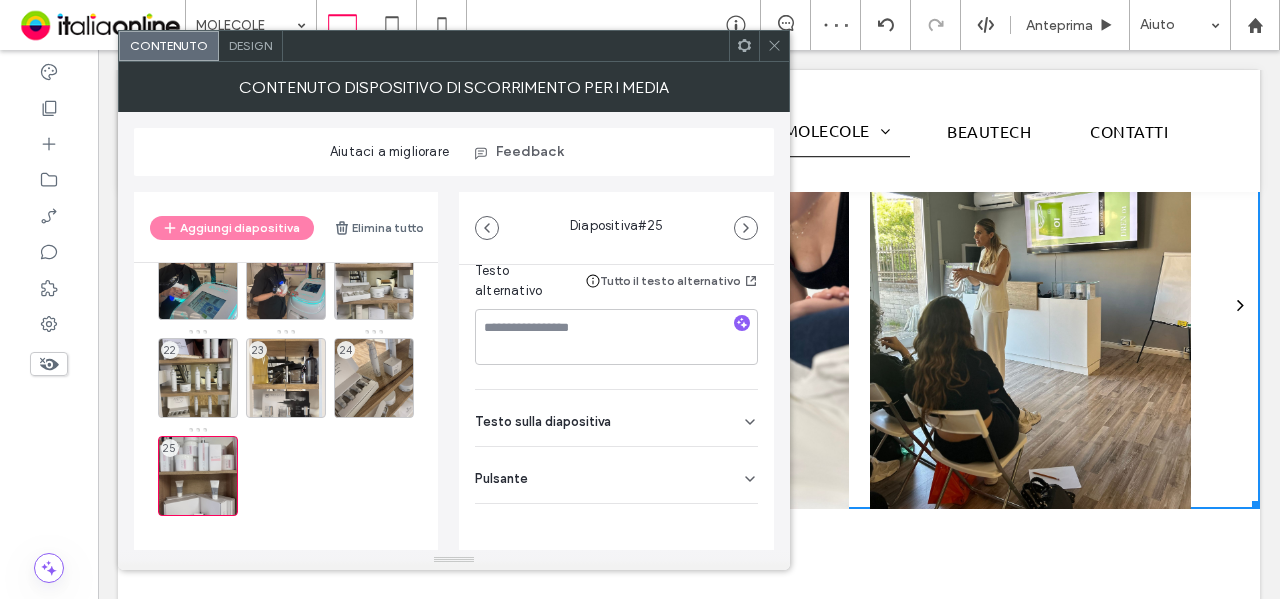 drag, startPoint x: 682, startPoint y: 469, endPoint x: 747, endPoint y: 527, distance: 87.11487 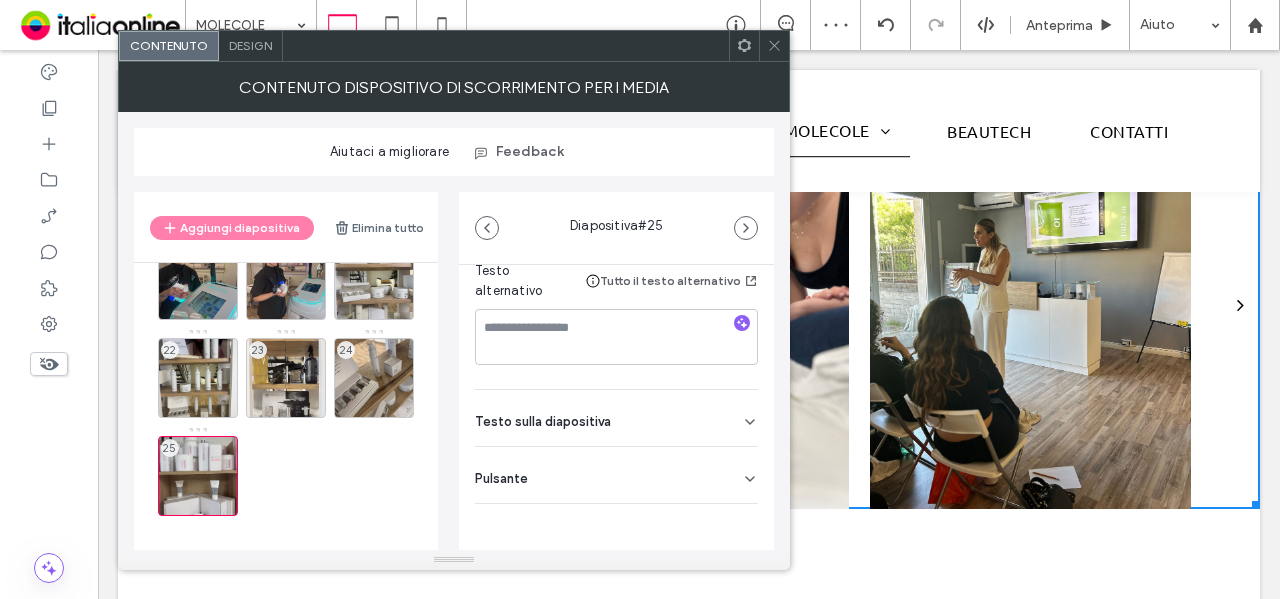click on "Pulsante" at bounding box center [616, 475] 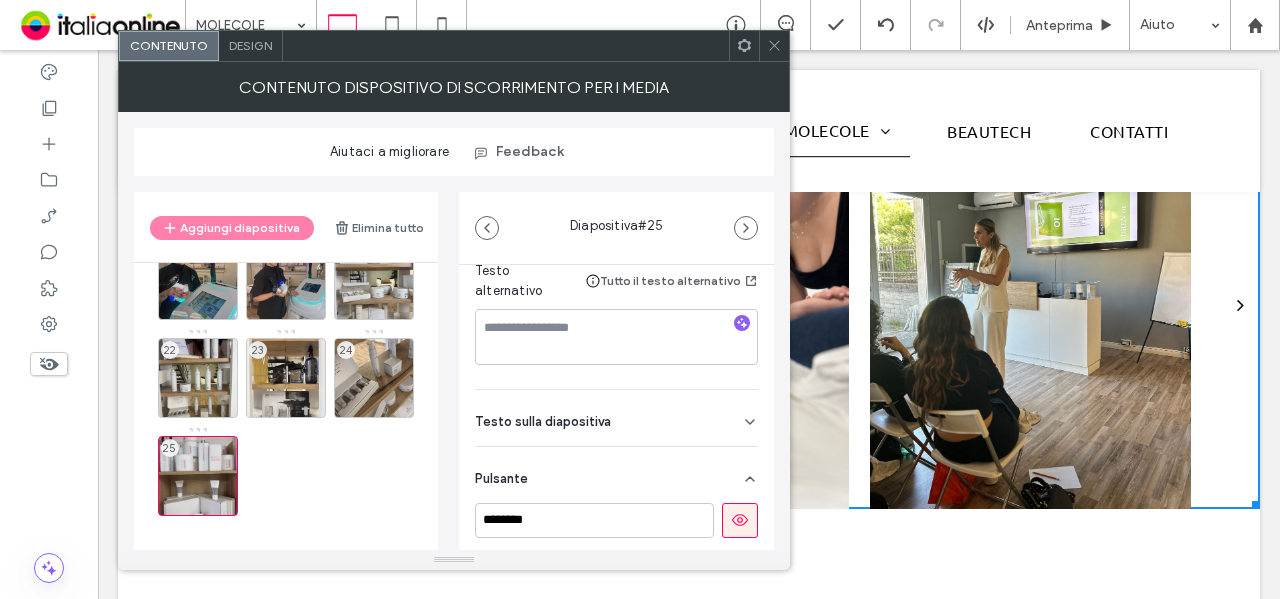 click 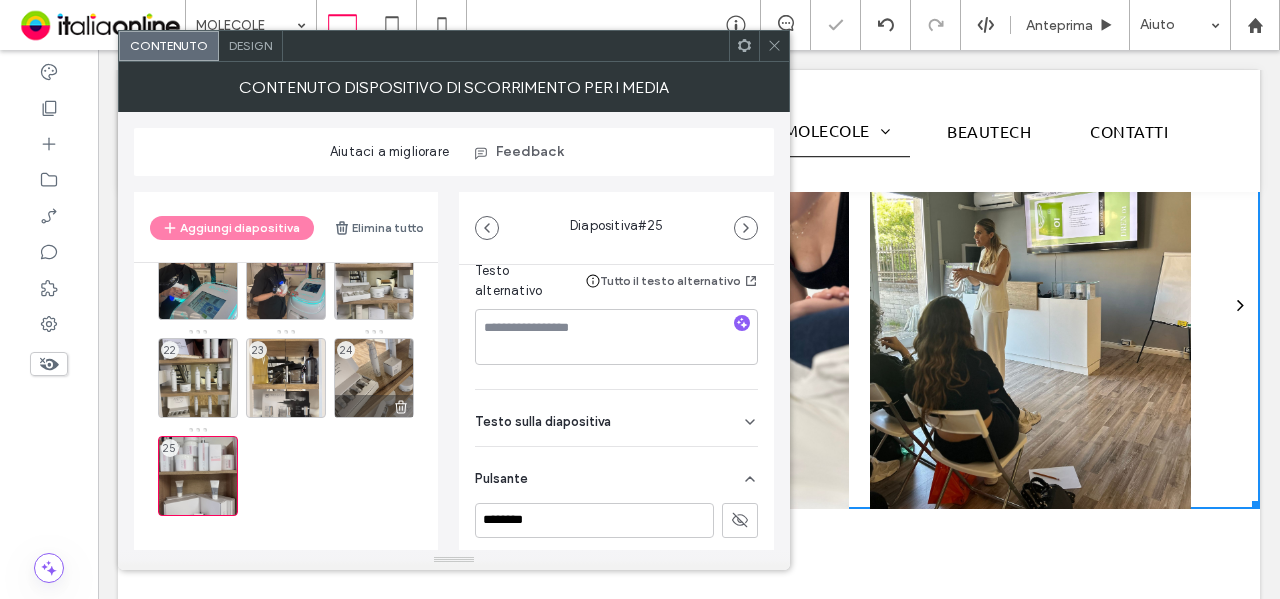 click on "24" at bounding box center [374, 378] 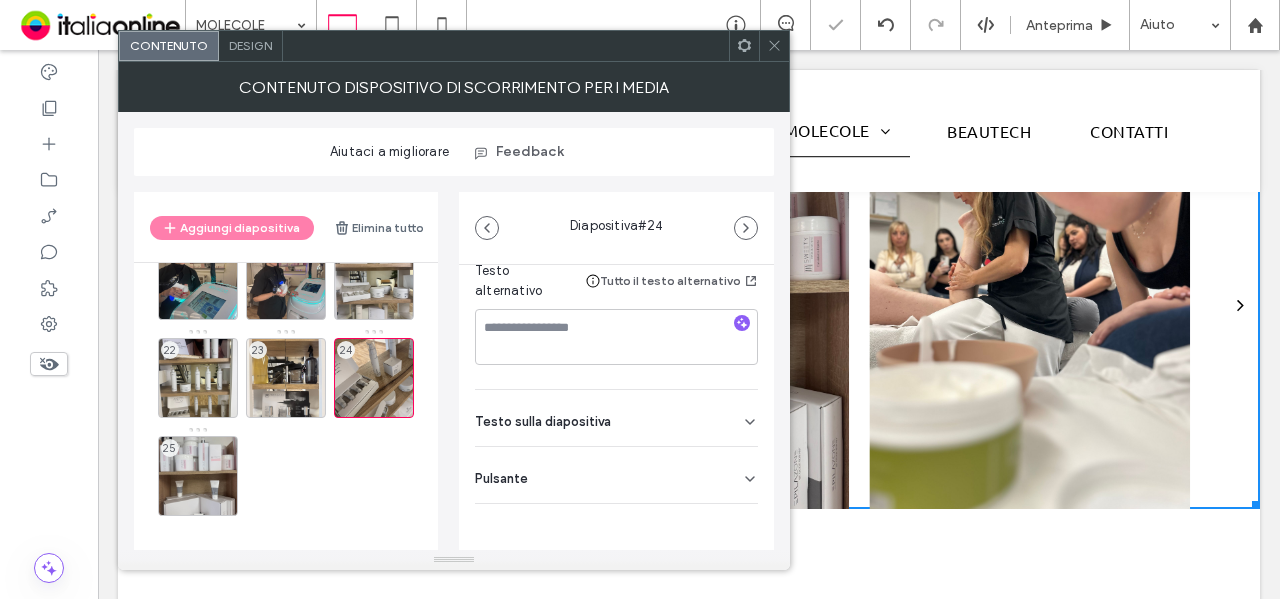 click on "Pulsante" at bounding box center (616, 475) 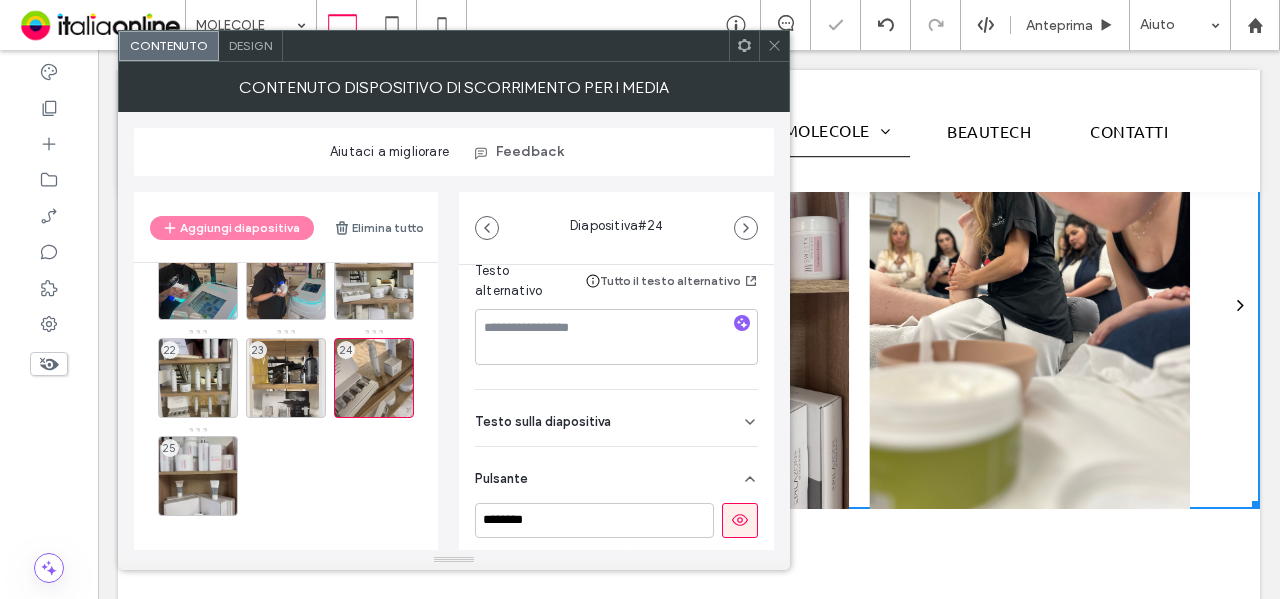 scroll, scrollTop: 362, scrollLeft: 0, axis: vertical 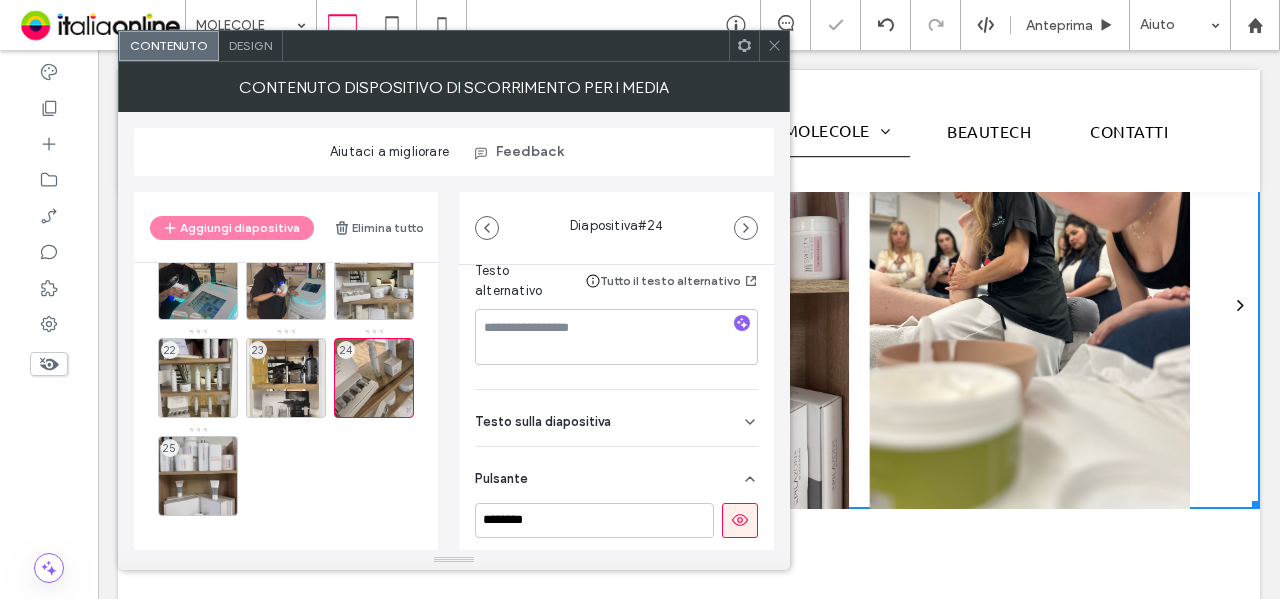 click 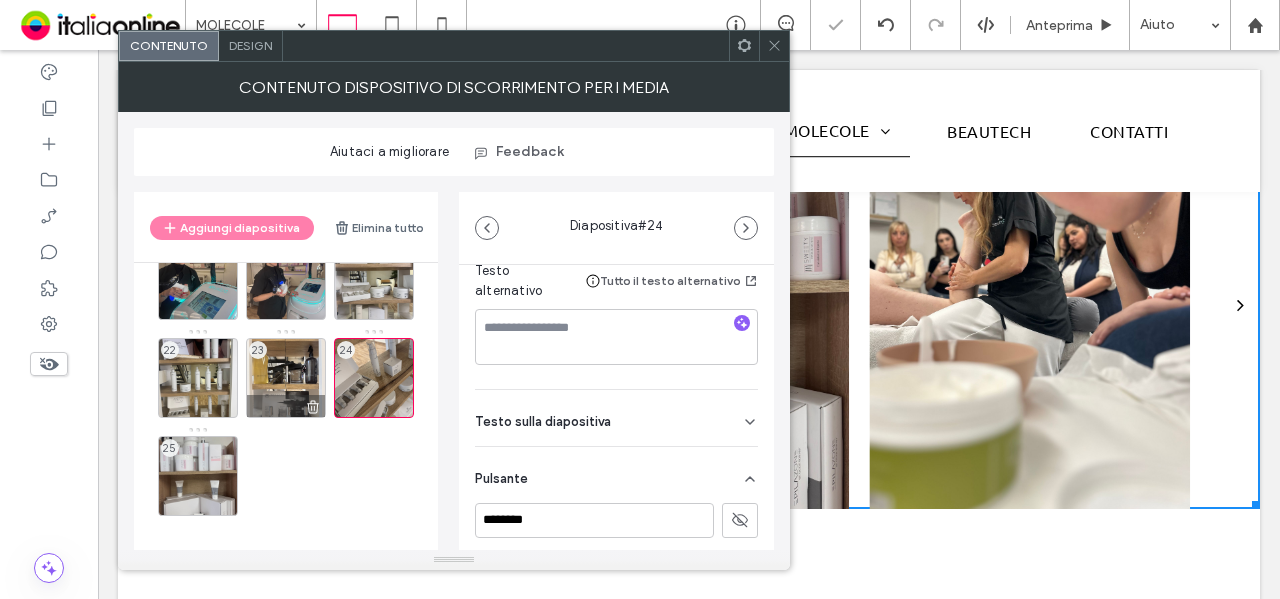 drag, startPoint x: 290, startPoint y: 362, endPoint x: 300, endPoint y: 366, distance: 10.770329 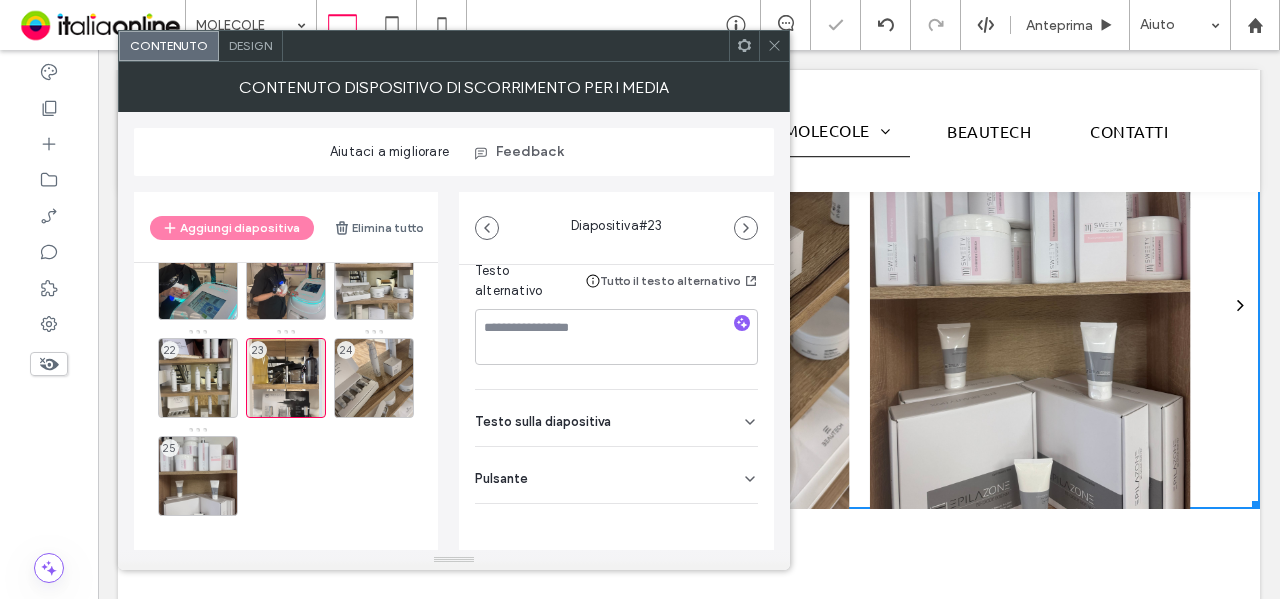 drag, startPoint x: 726, startPoint y: 461, endPoint x: 749, endPoint y: 495, distance: 41.04875 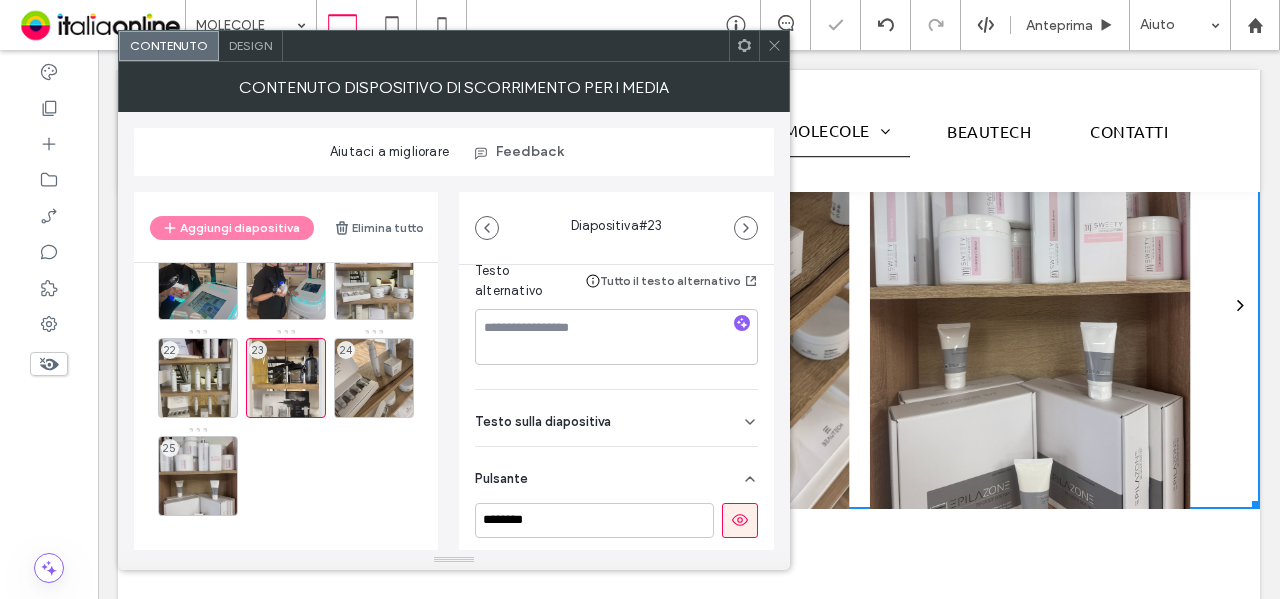 drag, startPoint x: 732, startPoint y: 516, endPoint x: 689, endPoint y: 515, distance: 43.011627 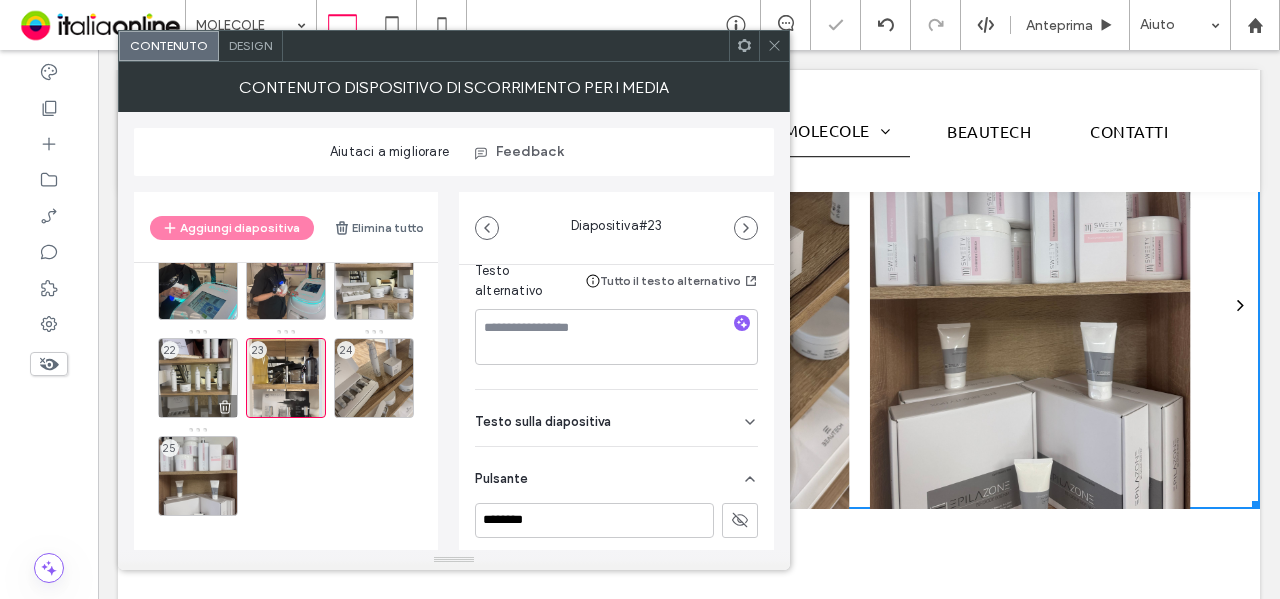 click on "22" at bounding box center (198, 378) 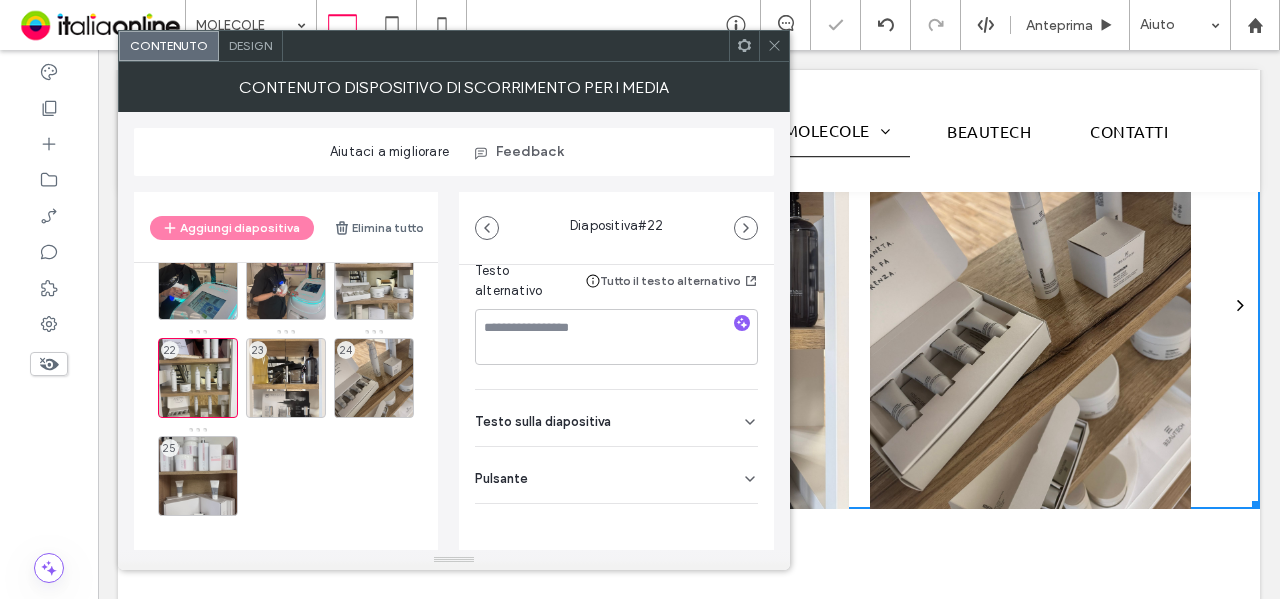 click on "Pulsante" at bounding box center [616, 475] 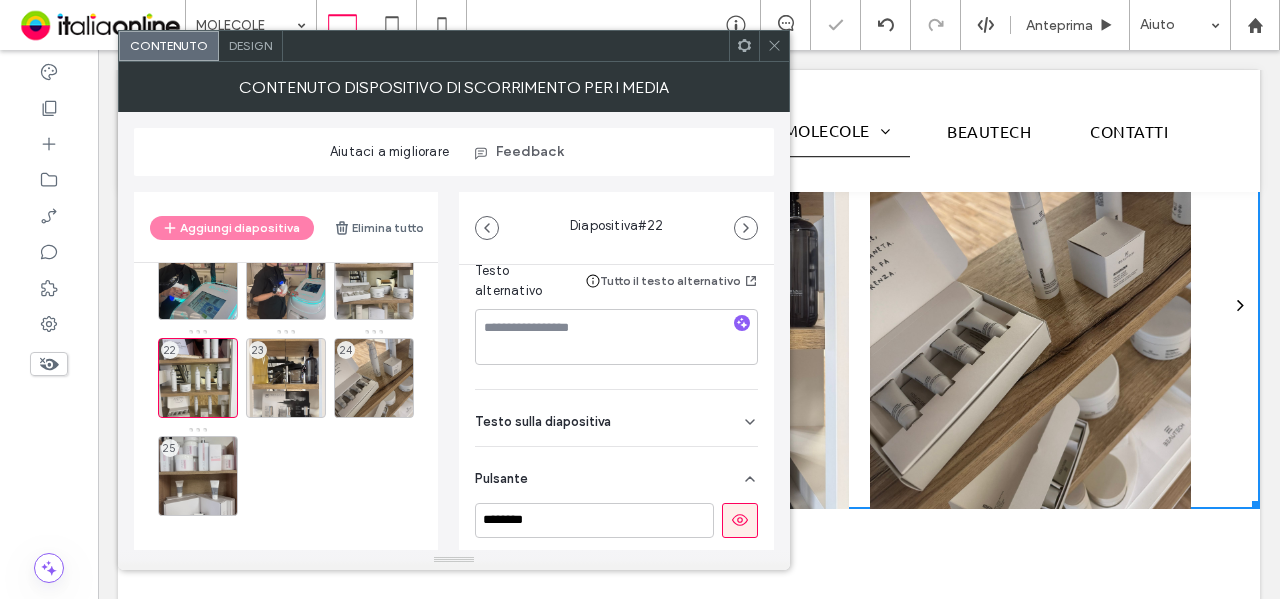 drag, startPoint x: 732, startPoint y: 527, endPoint x: 710, endPoint y: 526, distance: 22.022715 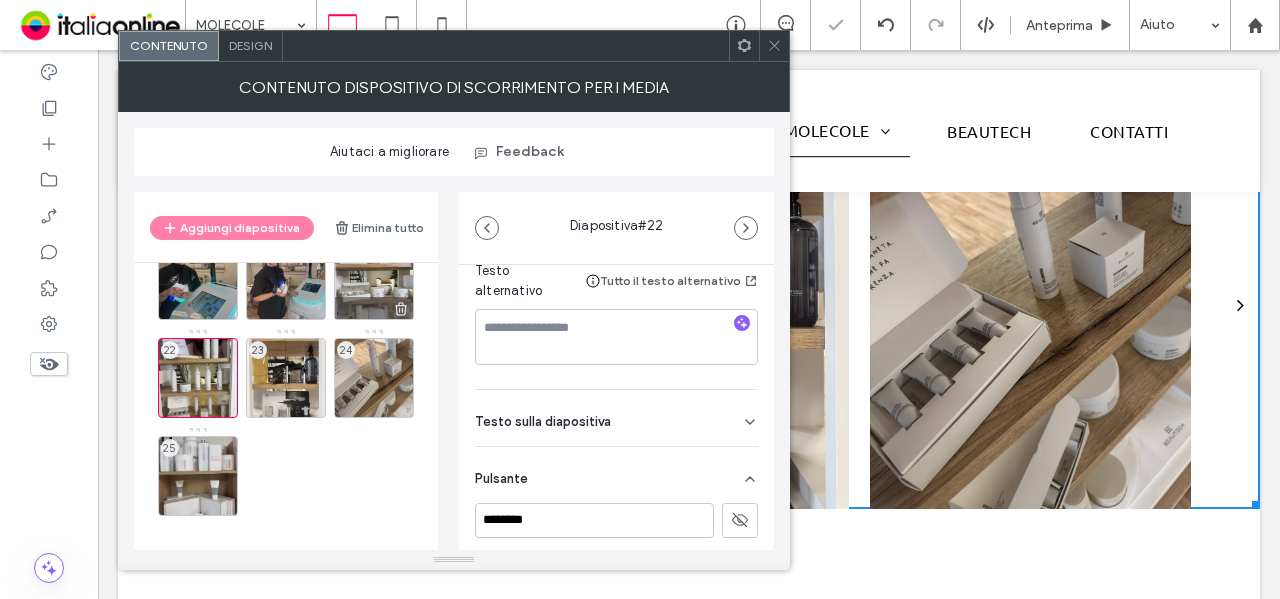 click on "21" at bounding box center [374, 280] 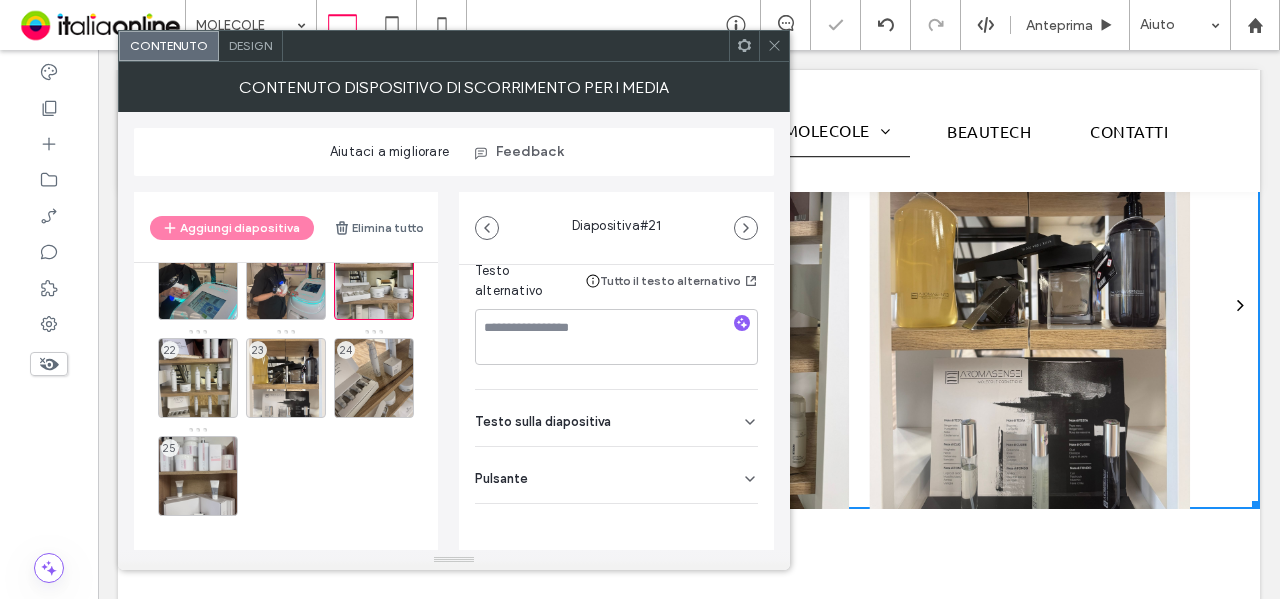 click on "Pulsante" at bounding box center [616, 475] 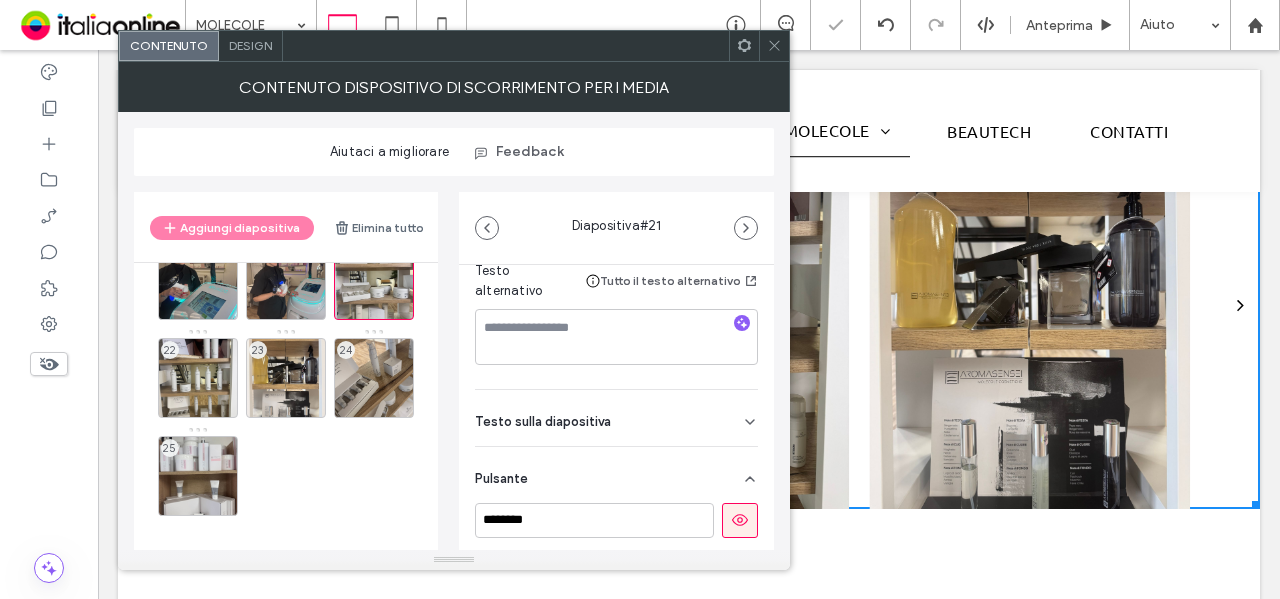 scroll, scrollTop: 362, scrollLeft: 0, axis: vertical 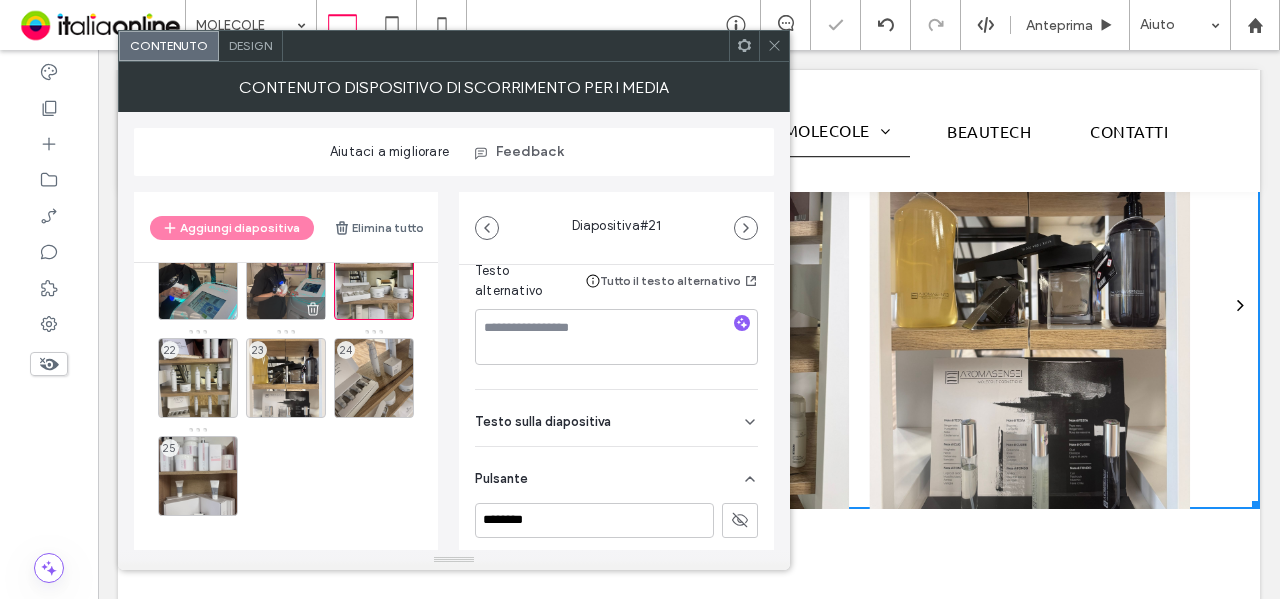 click on "20" at bounding box center [286, 280] 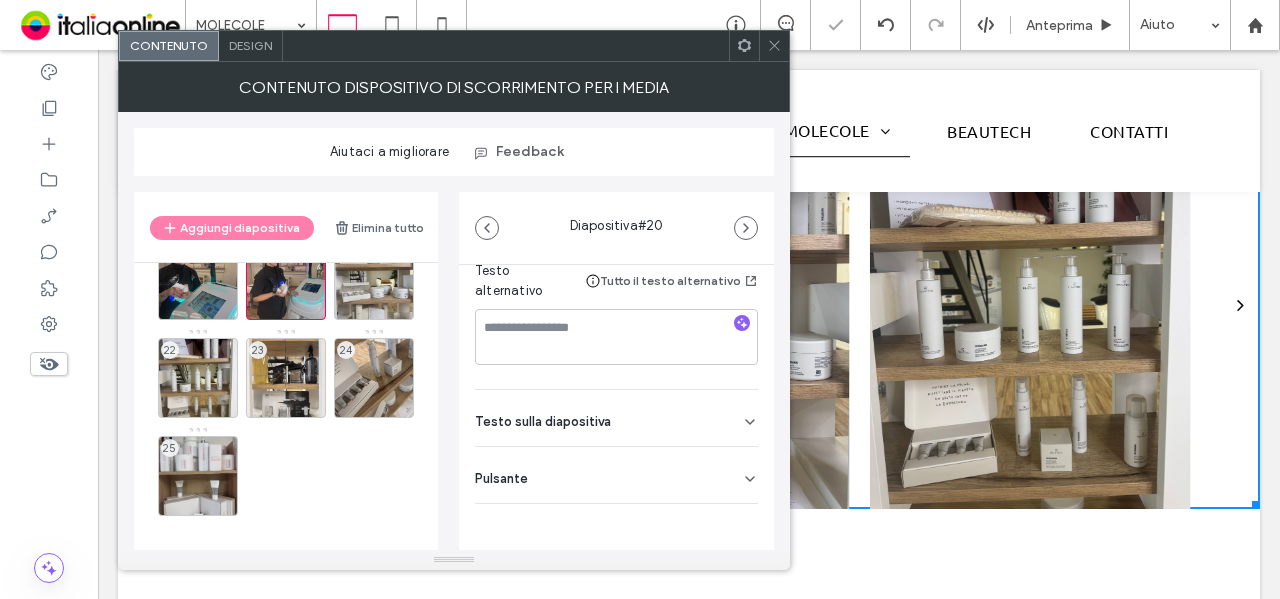 click on "Pulsante" at bounding box center (616, 475) 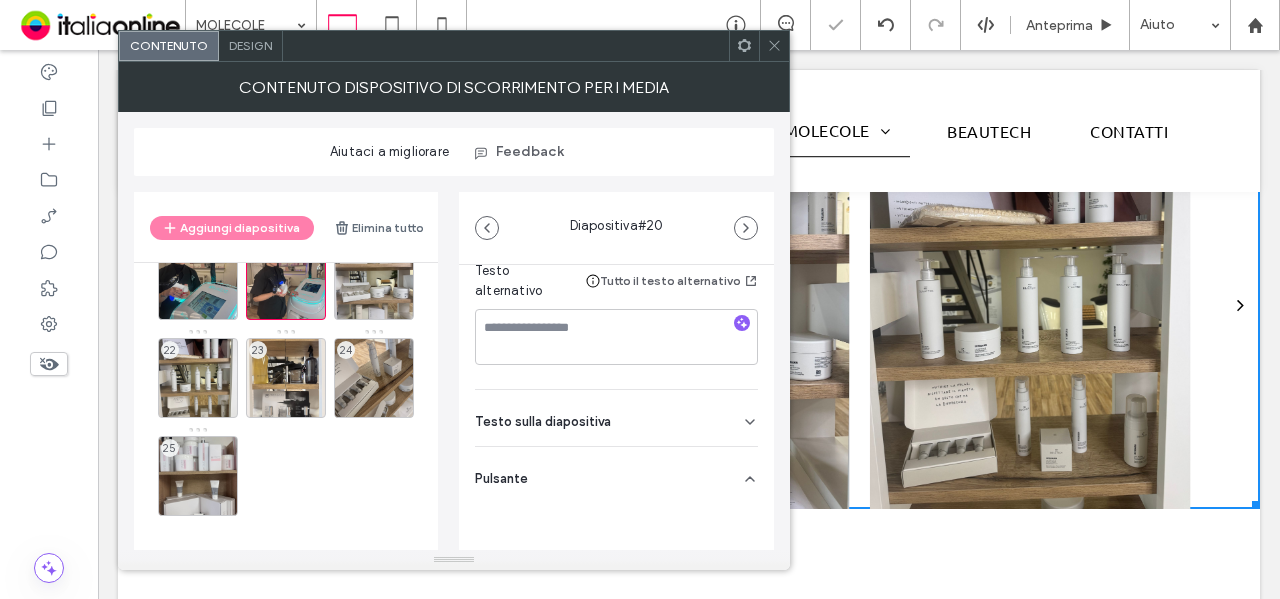 scroll, scrollTop: 362, scrollLeft: 0, axis: vertical 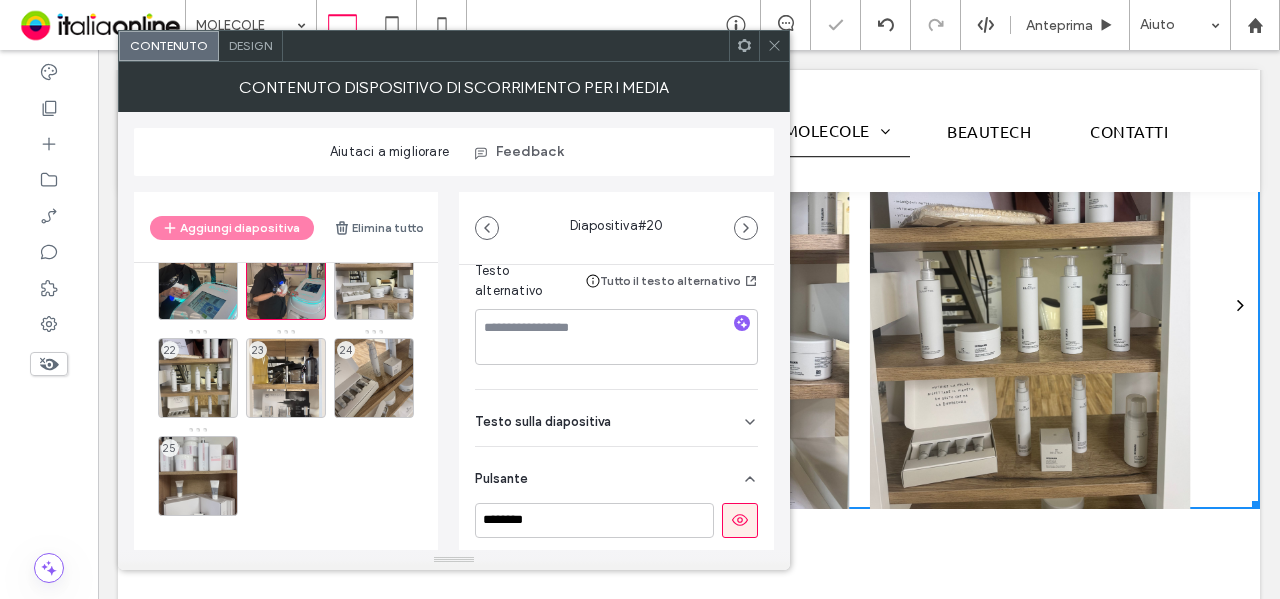 click 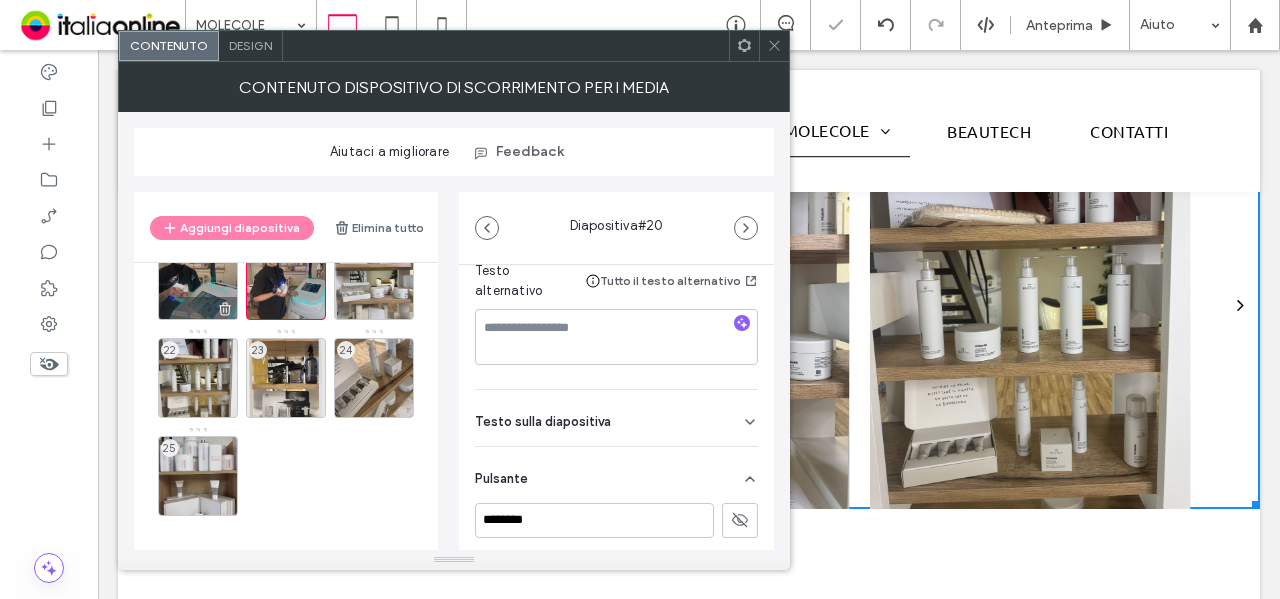 click on "19" at bounding box center (198, 280) 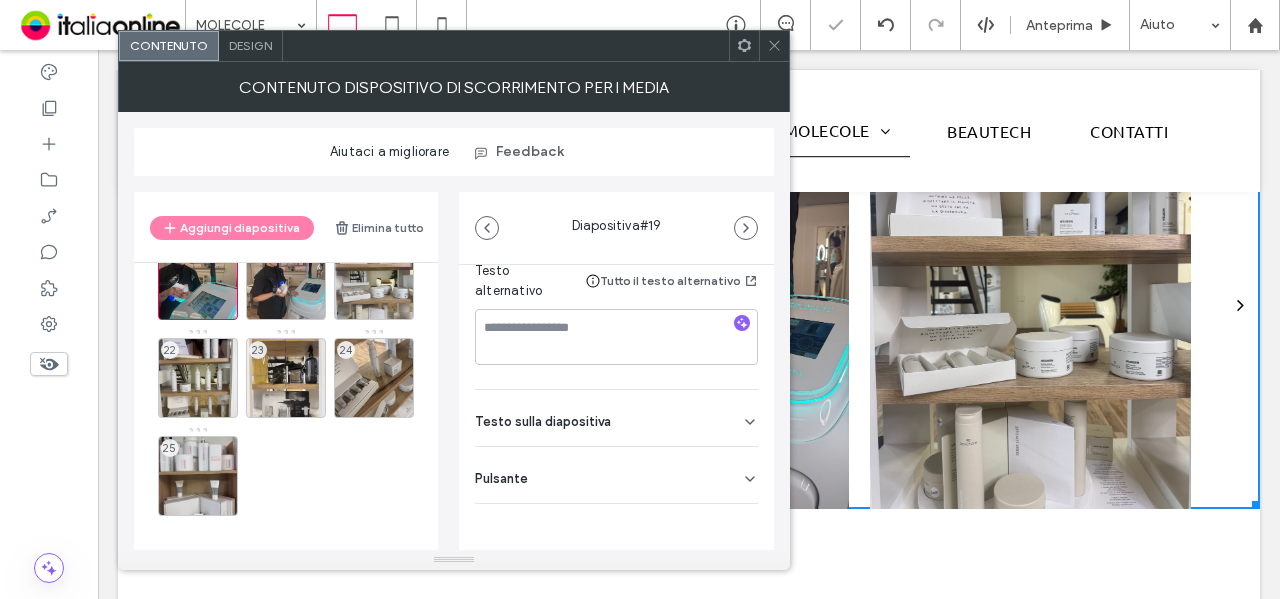 click on "Pulsante" at bounding box center (616, 475) 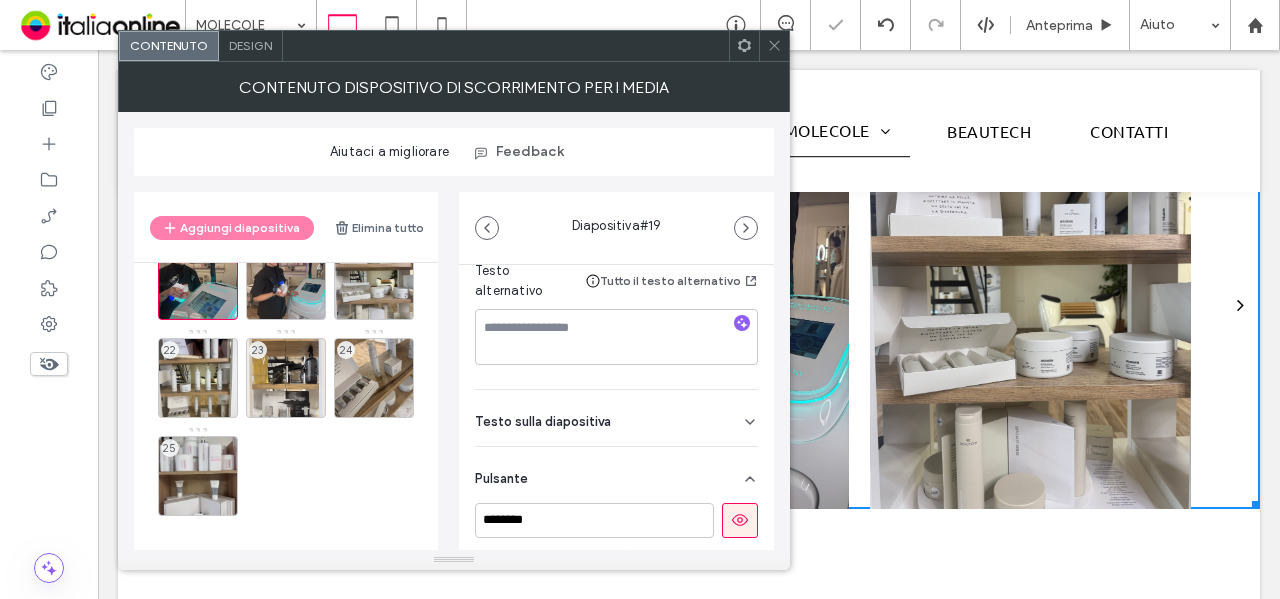 scroll, scrollTop: 362, scrollLeft: 0, axis: vertical 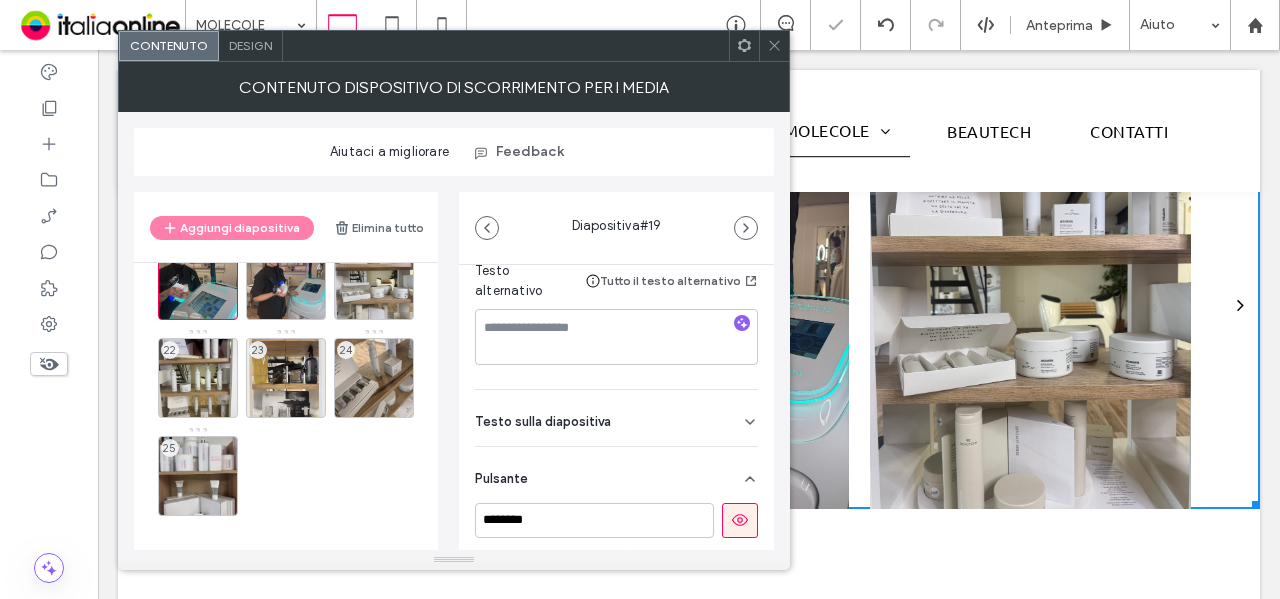 click 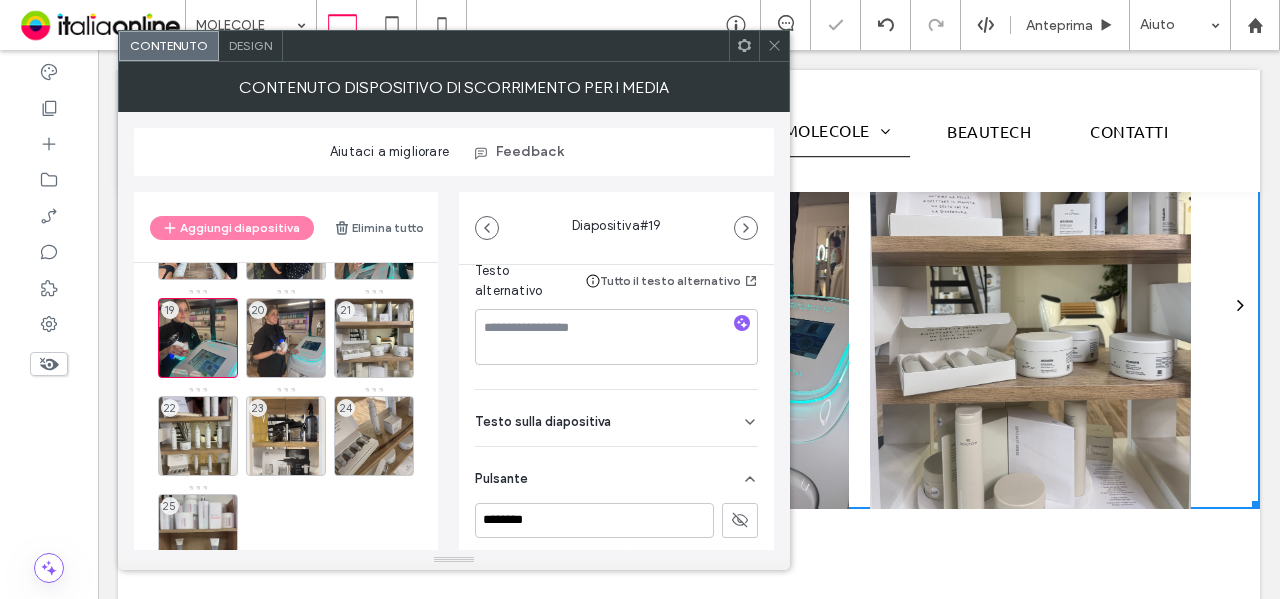 scroll, scrollTop: 435, scrollLeft: 0, axis: vertical 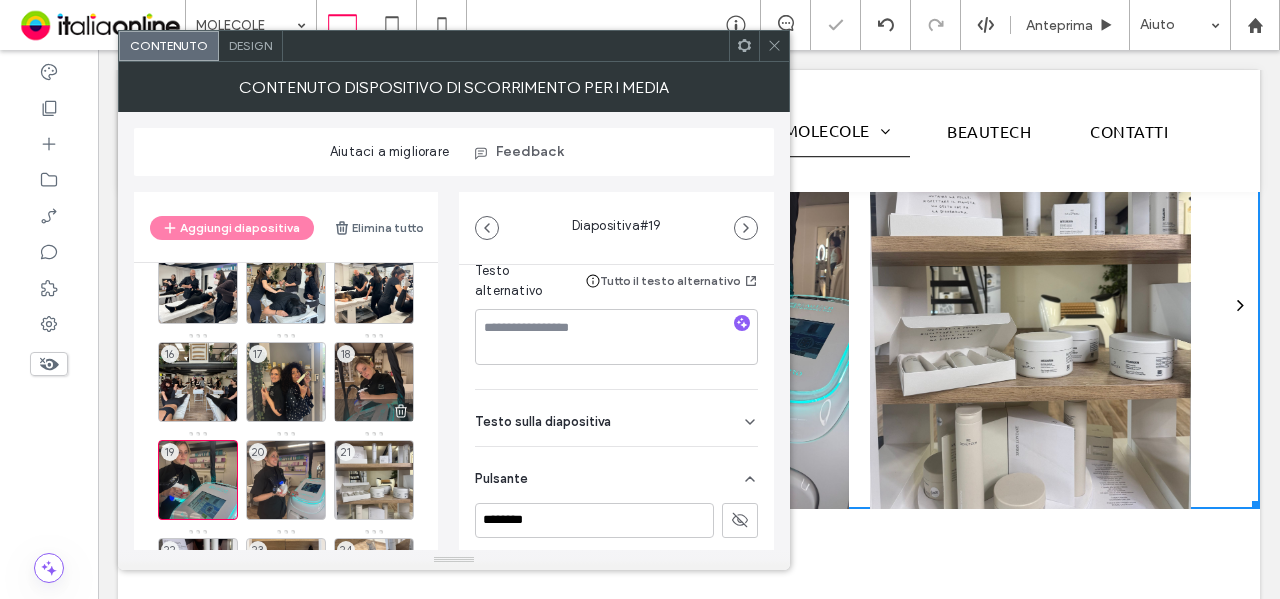 click on "18" at bounding box center (374, 382) 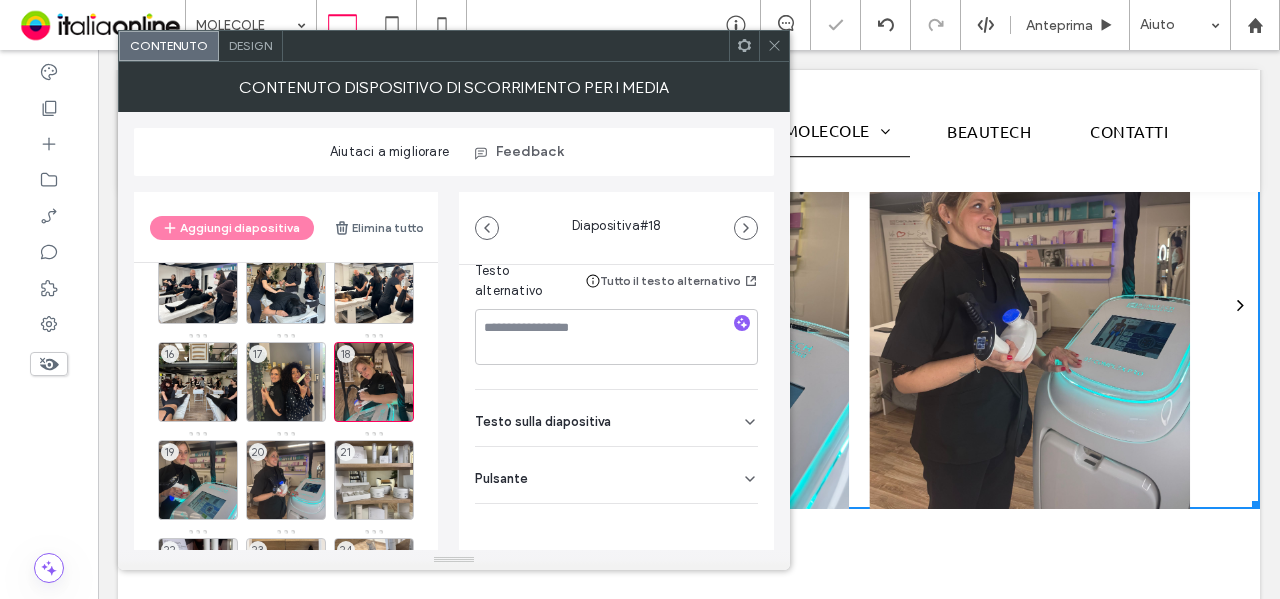 click on "Pulsante" at bounding box center (616, 475) 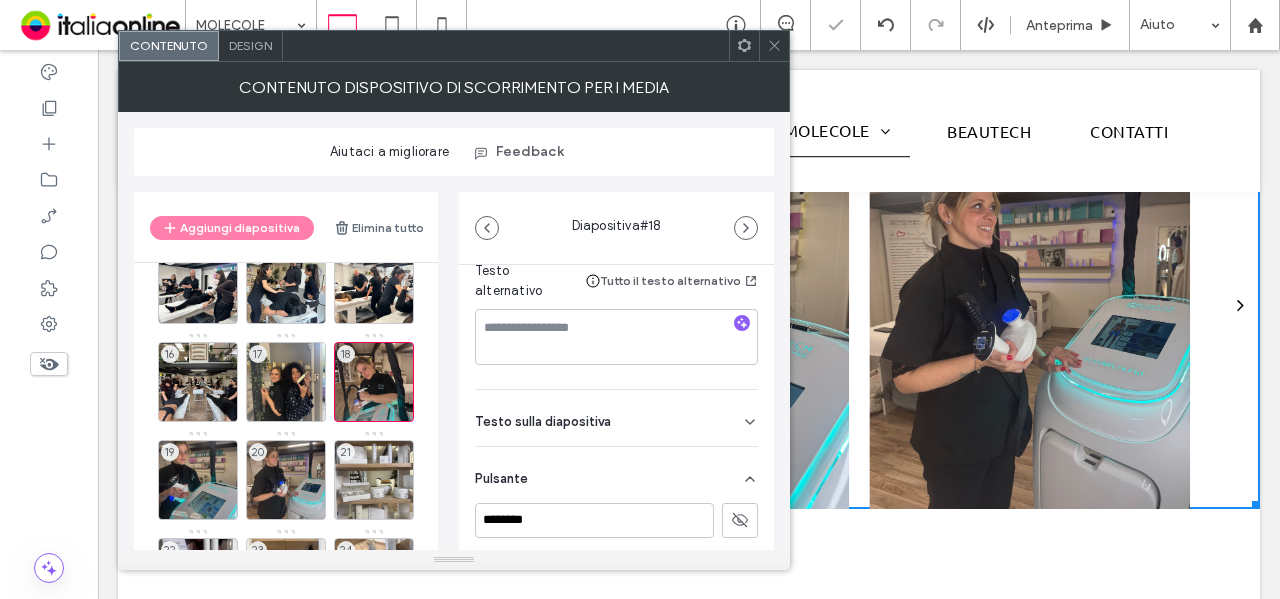 scroll, scrollTop: 362, scrollLeft: 0, axis: vertical 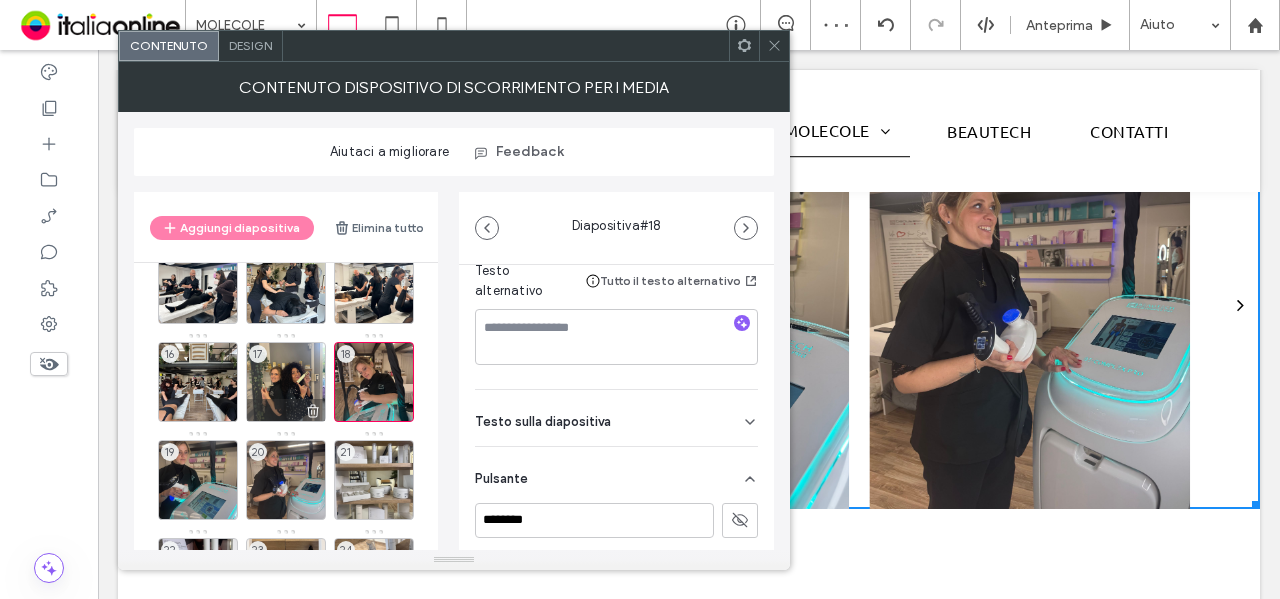 click on "17" at bounding box center [286, 382] 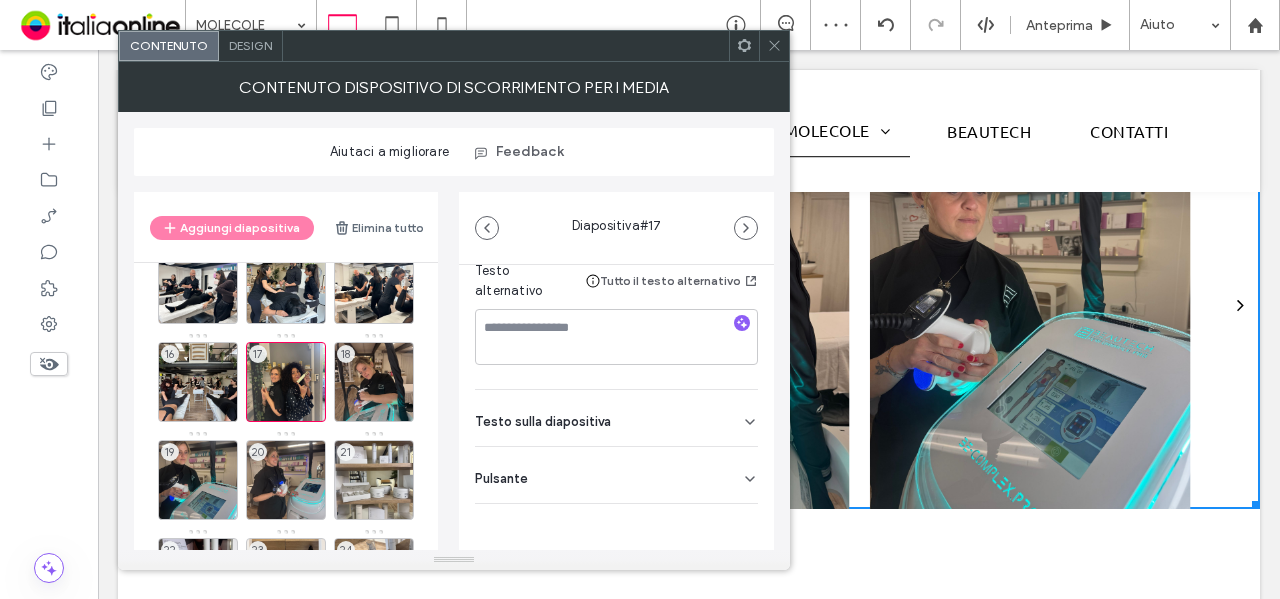 click on "Pulsante" at bounding box center [616, 475] 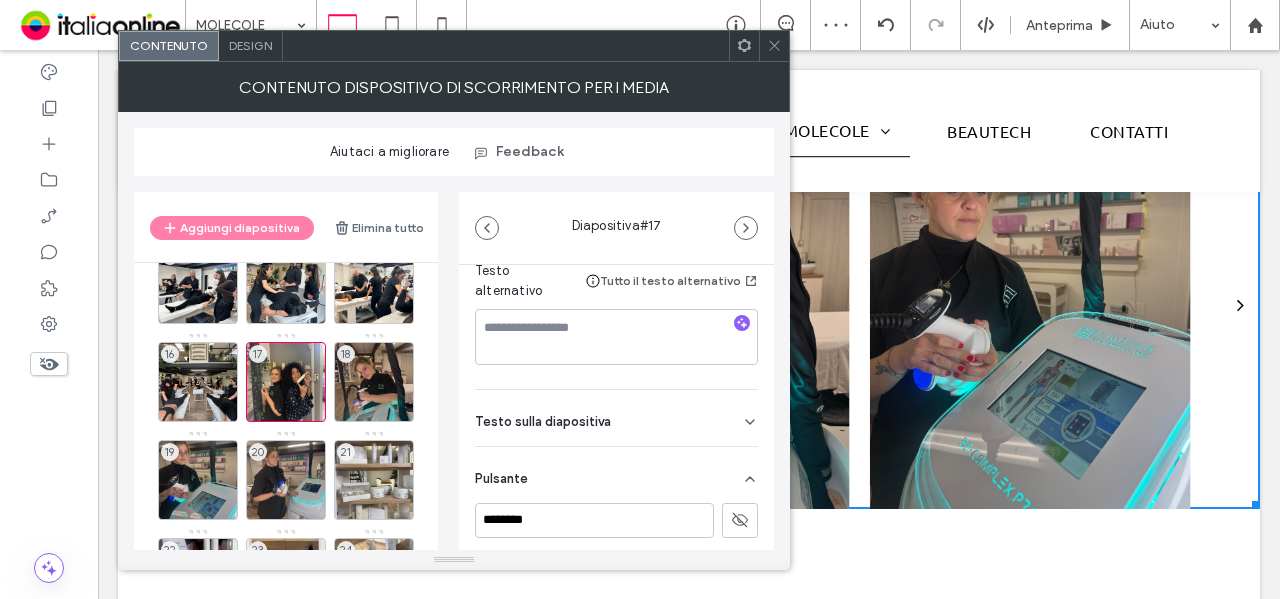 scroll, scrollTop: 362, scrollLeft: 0, axis: vertical 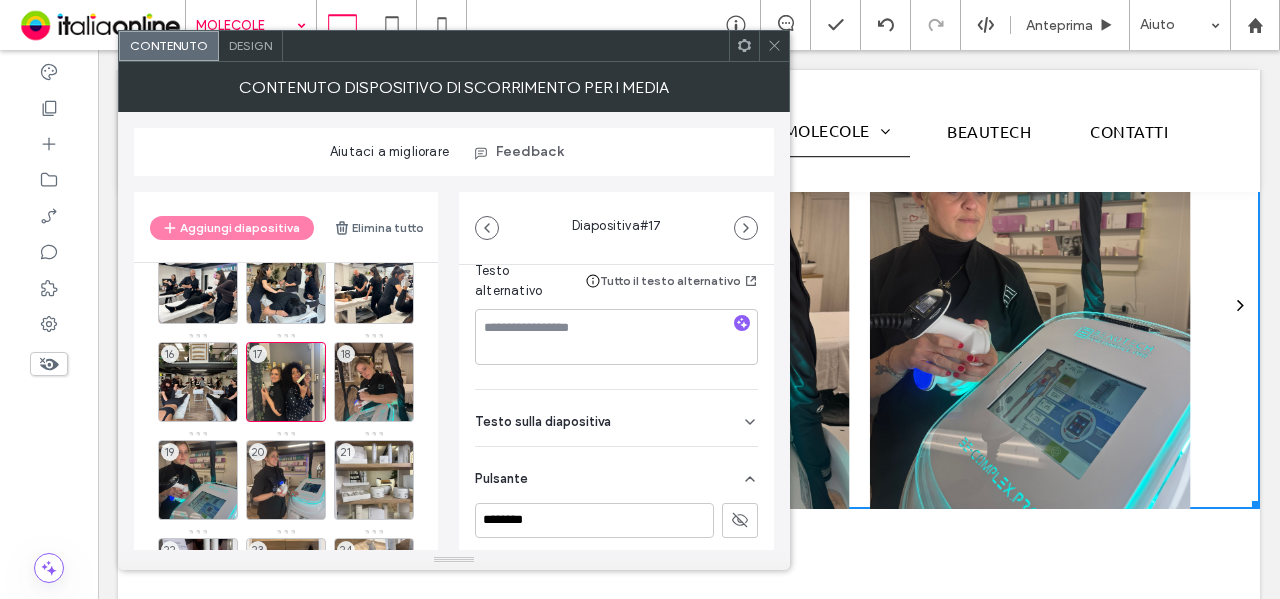drag, startPoint x: 777, startPoint y: 43, endPoint x: 273, endPoint y: 7, distance: 505.2841 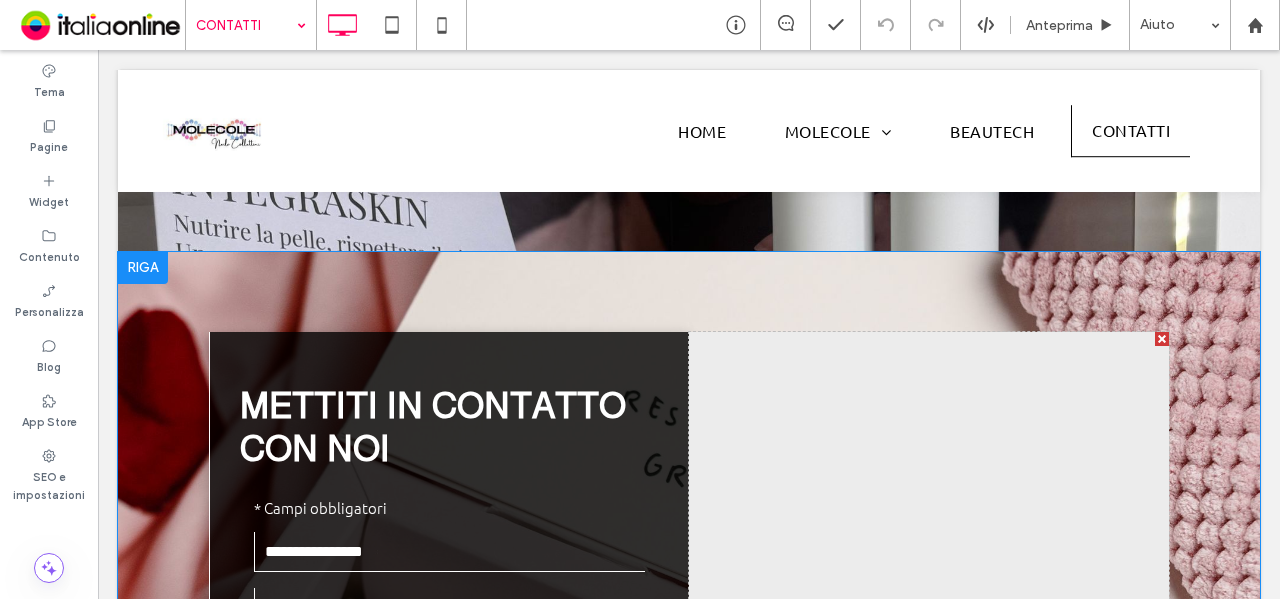 scroll, scrollTop: 2200, scrollLeft: 0, axis: vertical 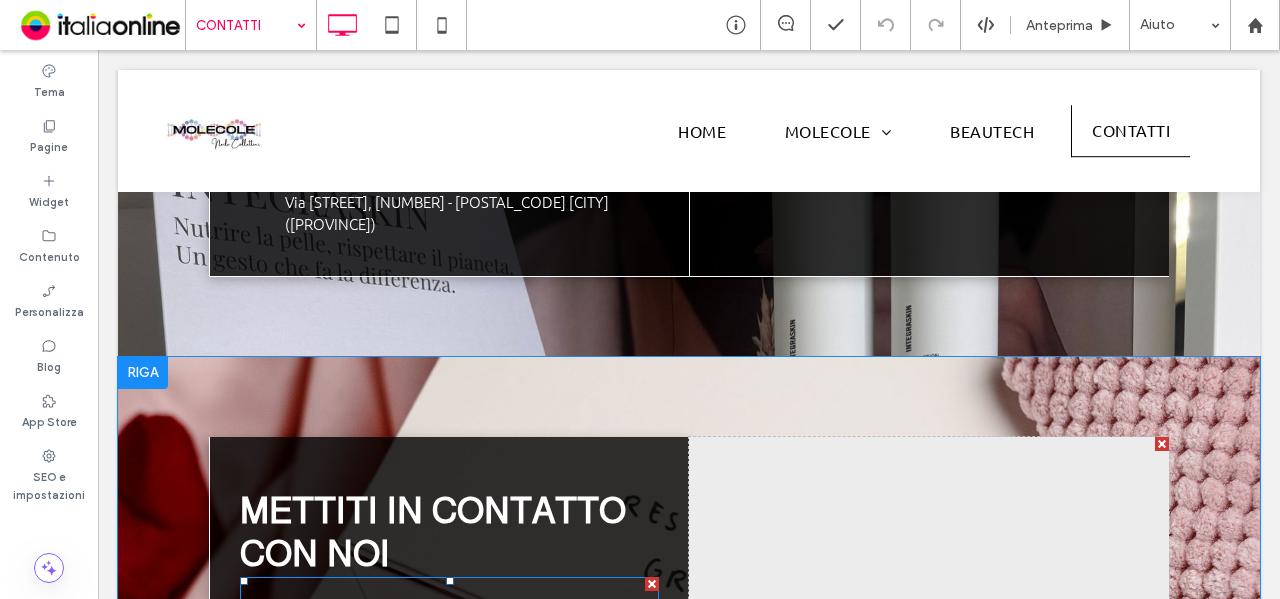 drag, startPoint x: 300, startPoint y: 382, endPoint x: 346, endPoint y: 371, distance: 47.296936 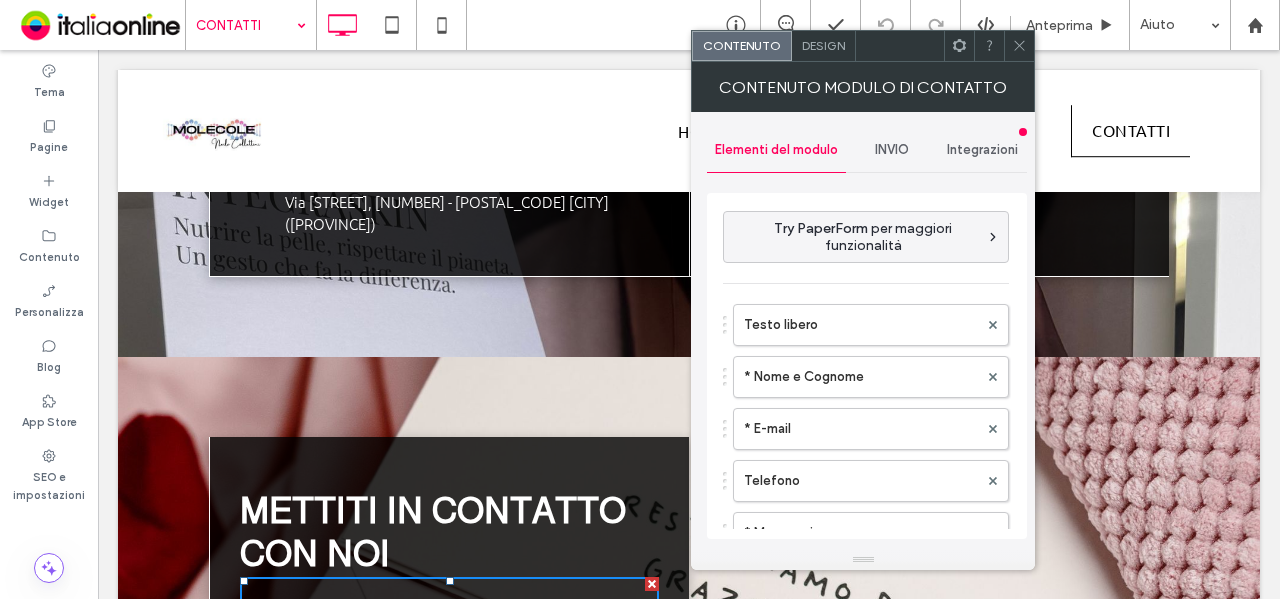 click on "INVIO" at bounding box center [892, 150] 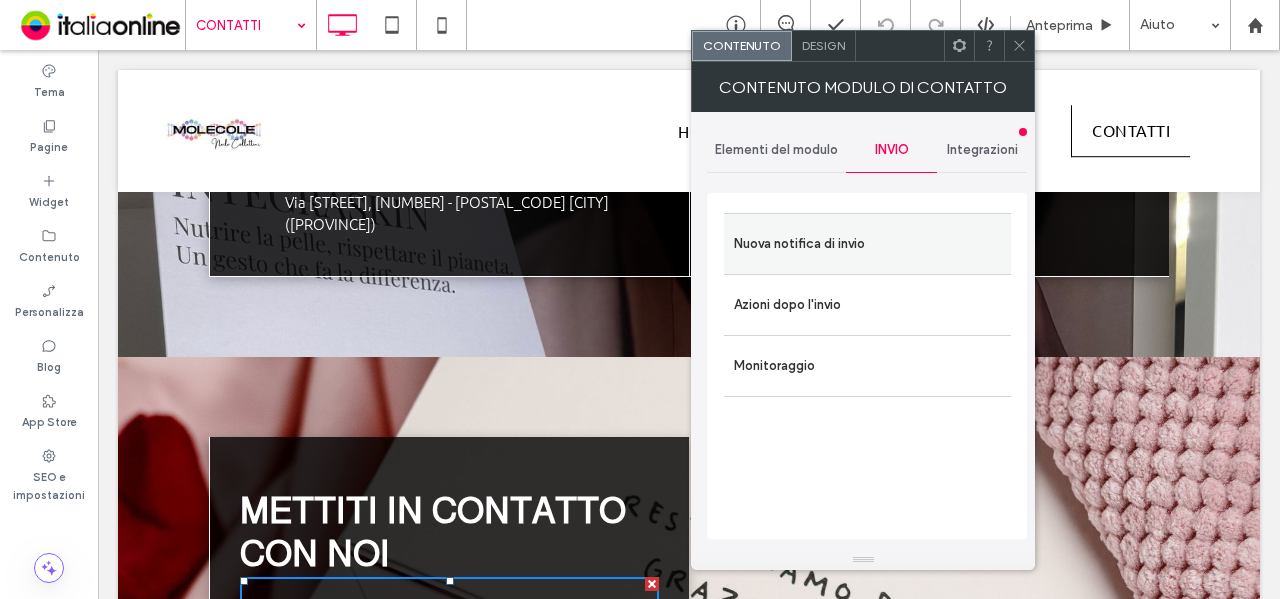 click on "Nuova notifica di invio" at bounding box center [867, 244] 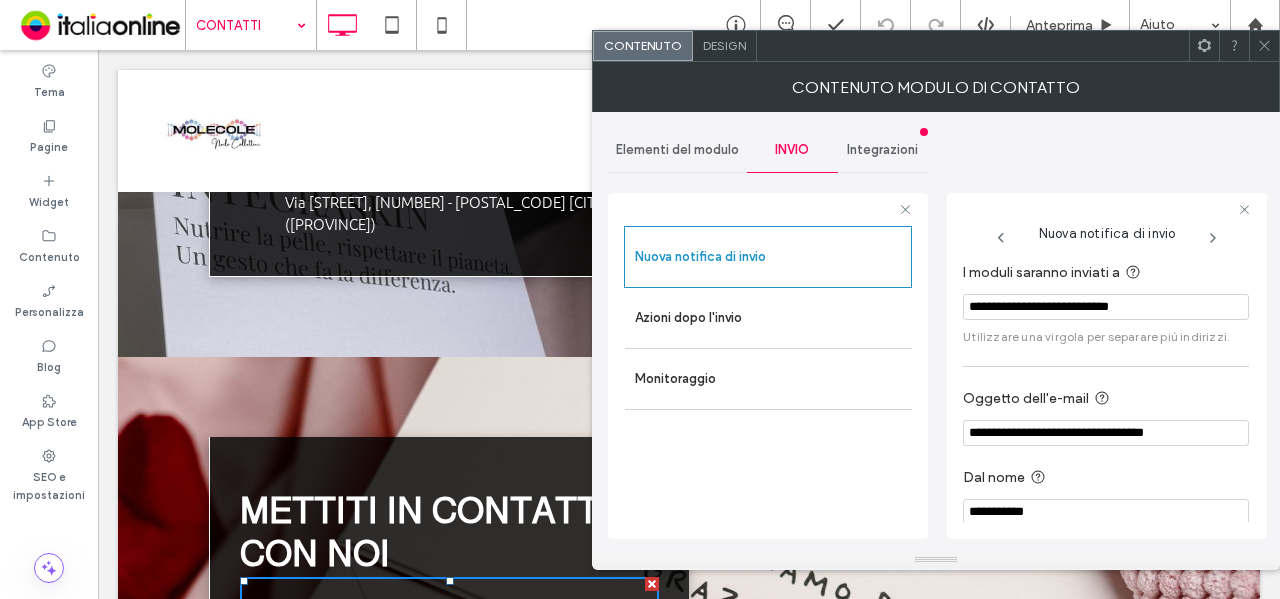 click 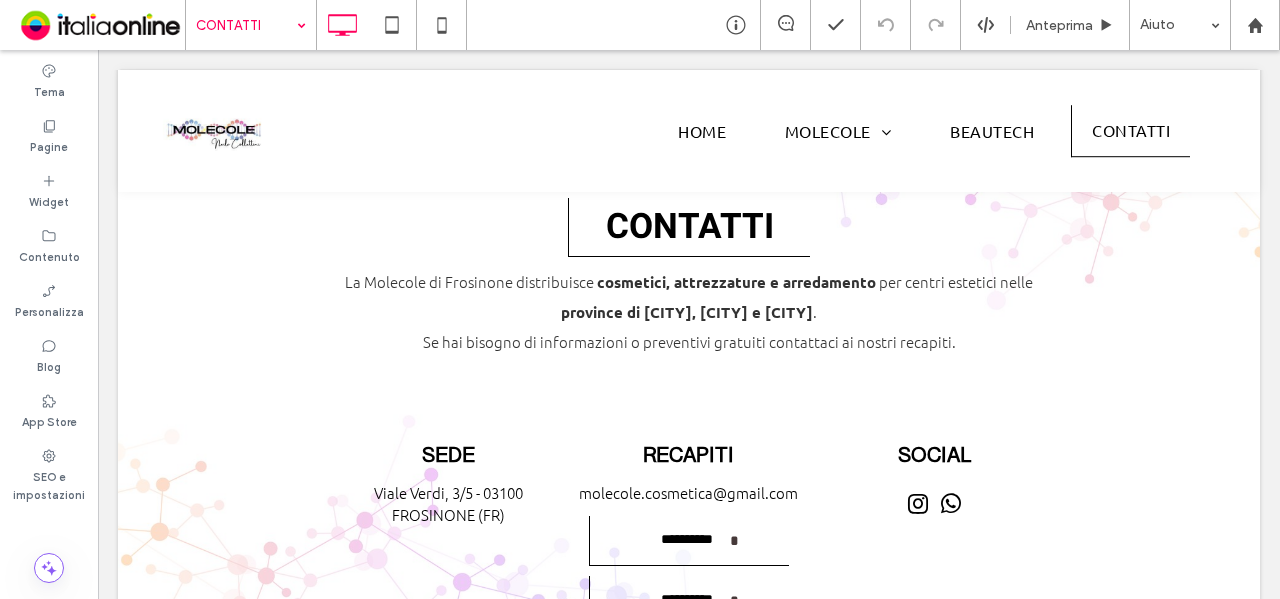 scroll, scrollTop: 354, scrollLeft: 0, axis: vertical 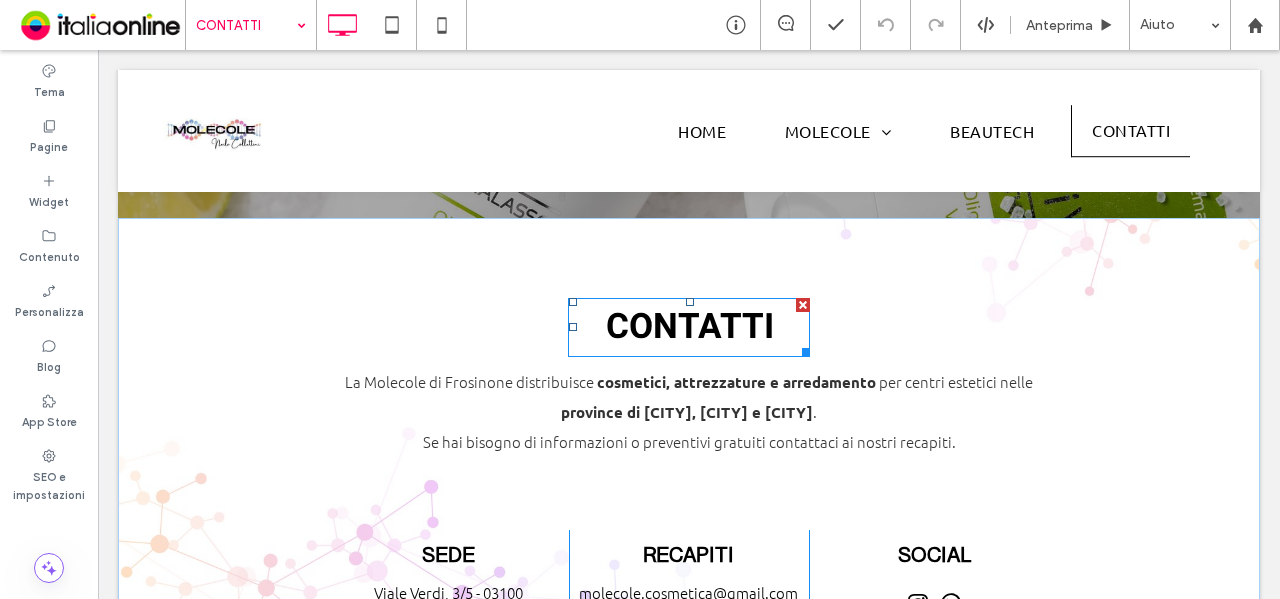 click on "CONTATTI" at bounding box center (690, 327) 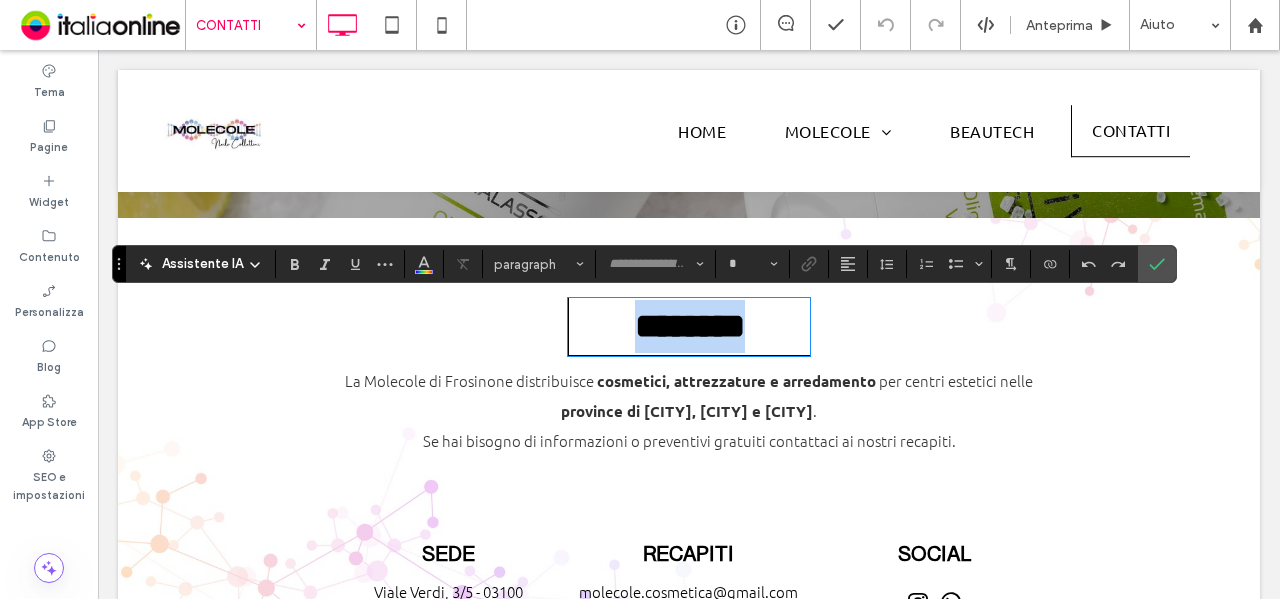 type on "*****" 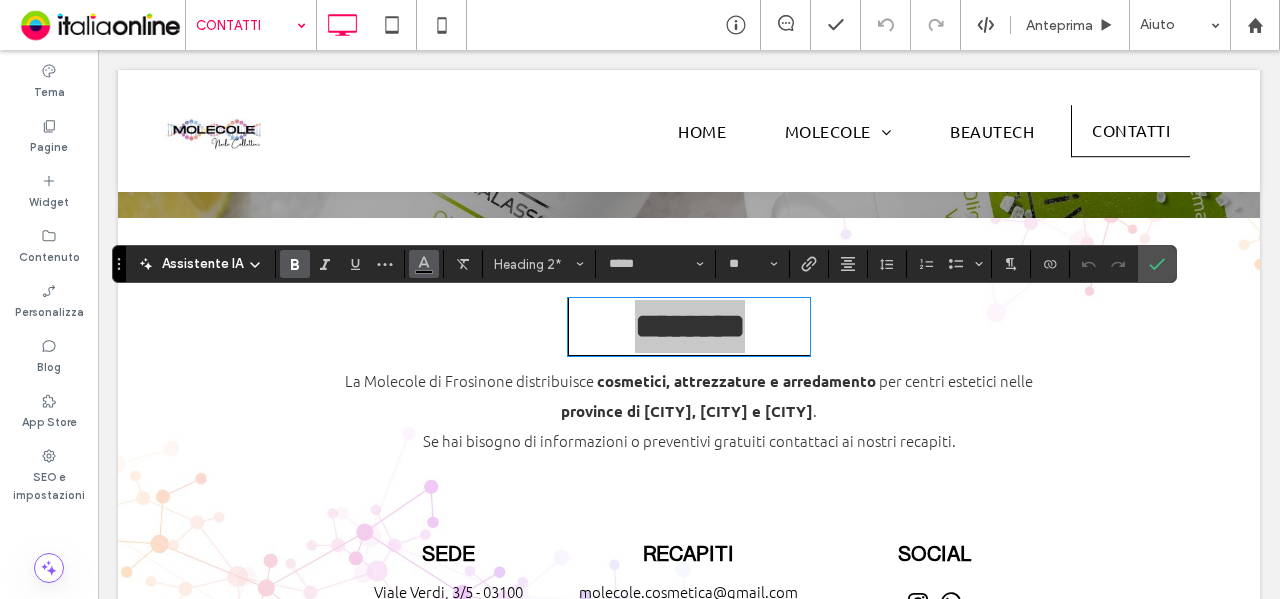 click at bounding box center [424, 264] 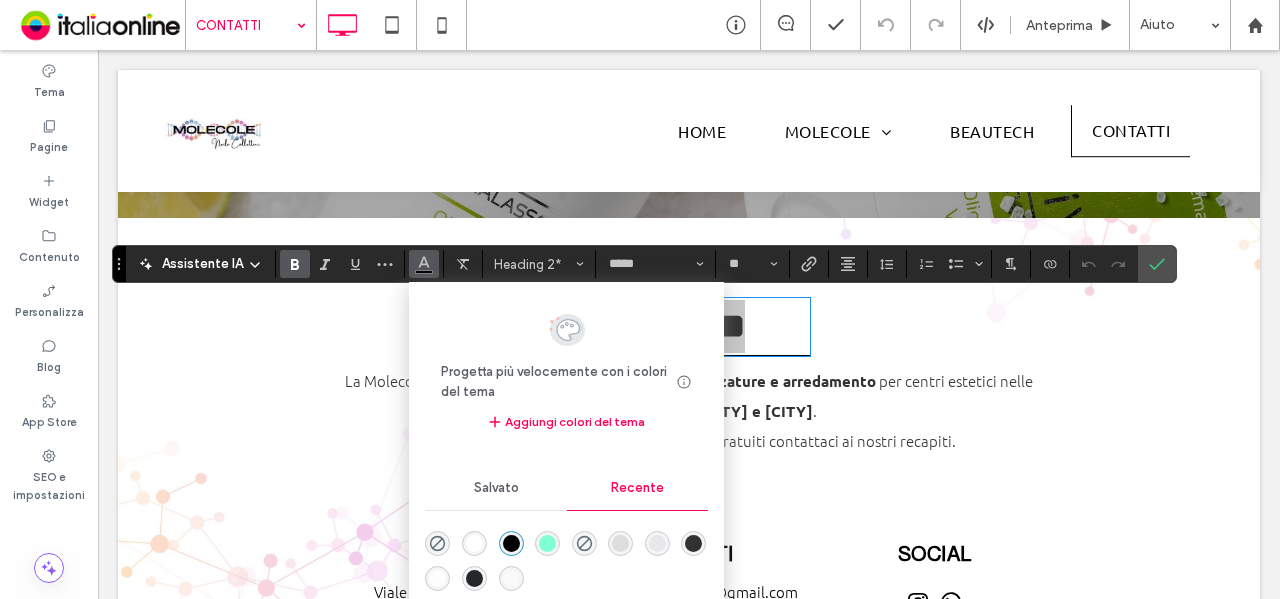click at bounding box center [693, 543] 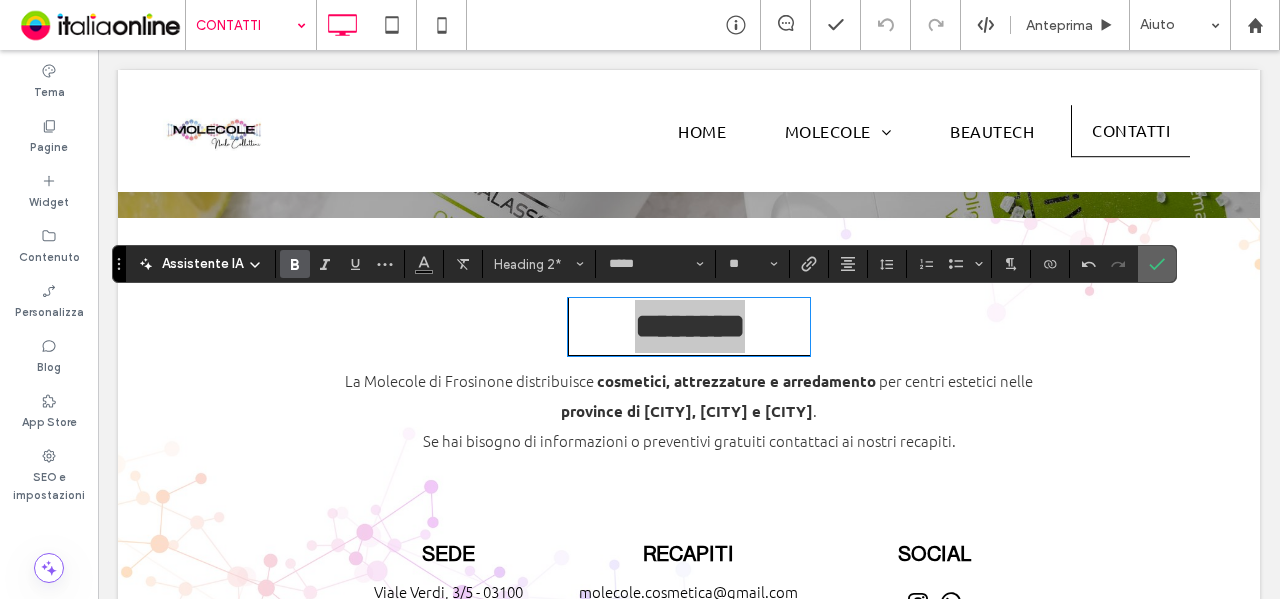 click 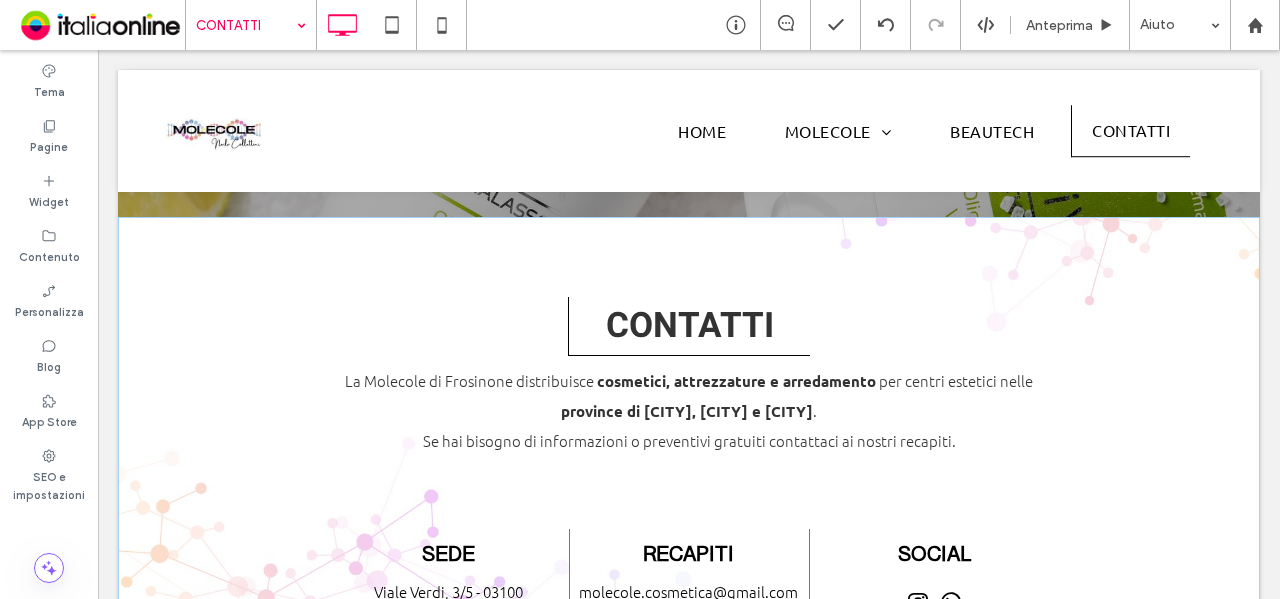 scroll, scrollTop: 400, scrollLeft: 0, axis: vertical 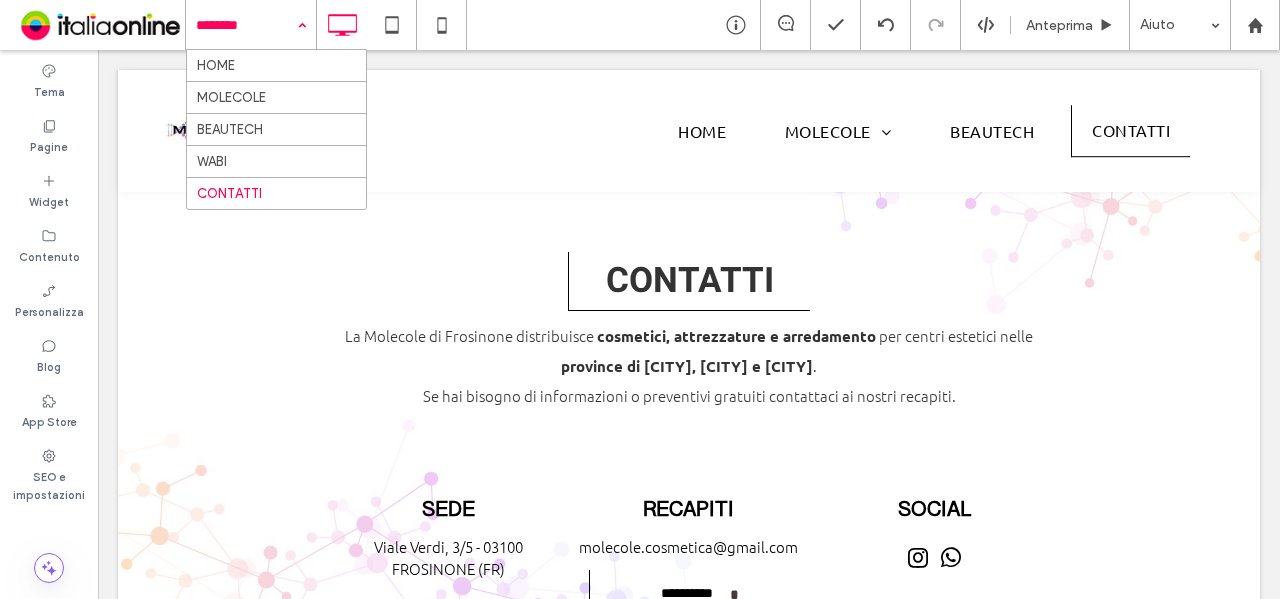 drag, startPoint x: 240, startPoint y: 45, endPoint x: 246, endPoint y: 69, distance: 24.738634 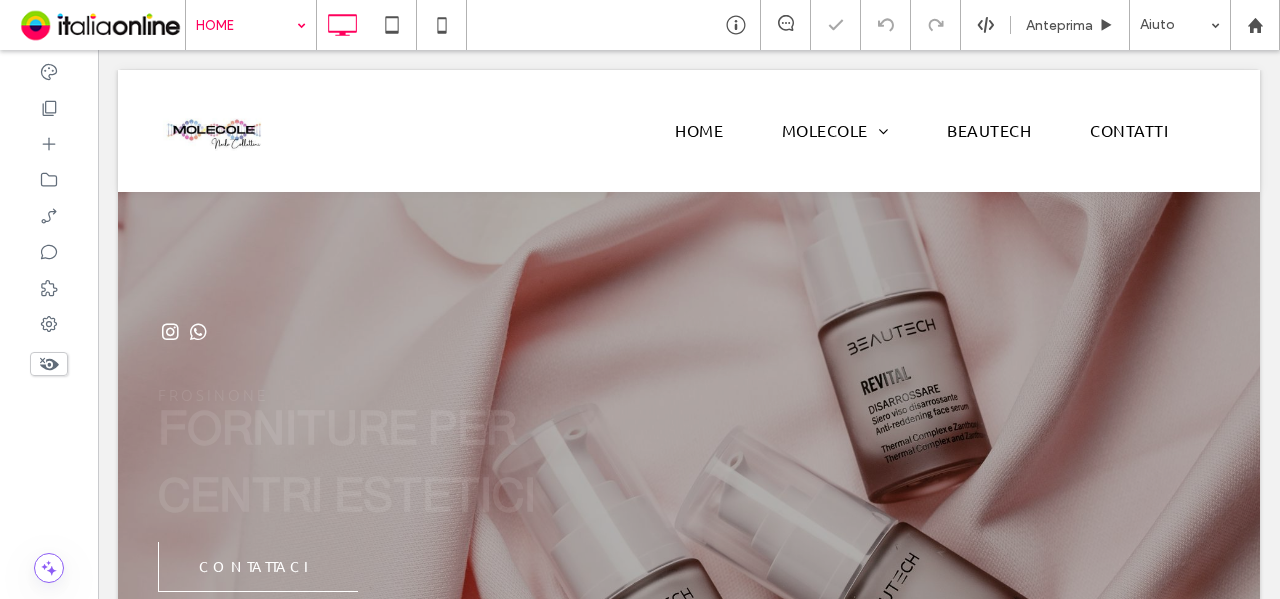 scroll, scrollTop: 100, scrollLeft: 0, axis: vertical 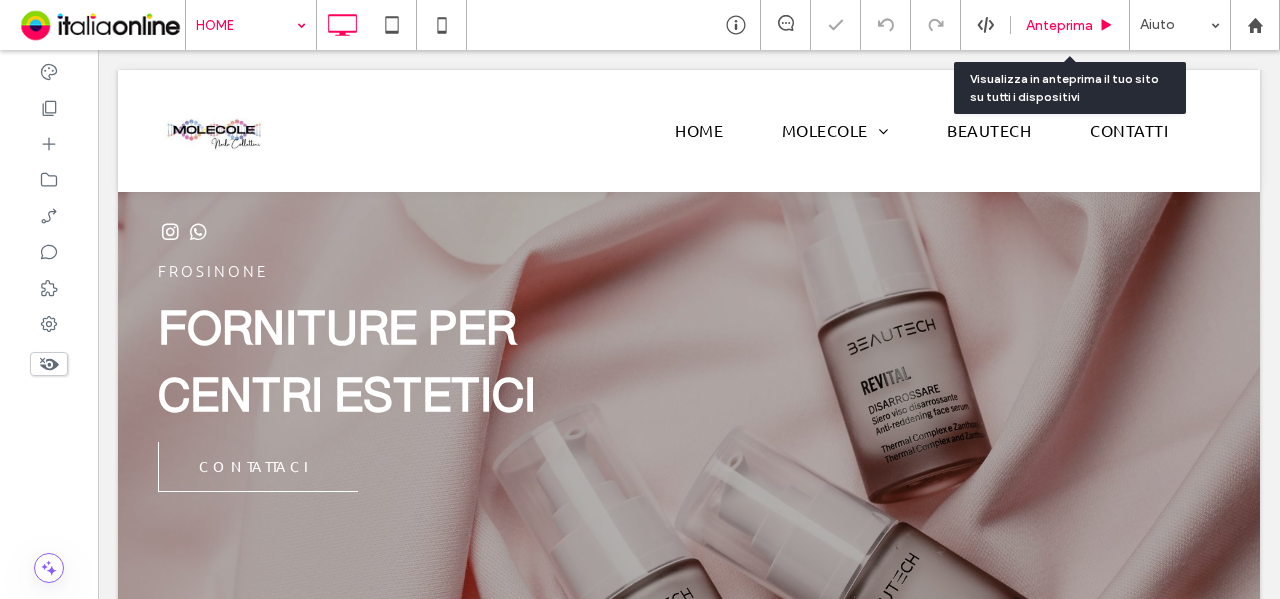 click on "Anteprima" at bounding box center [1059, 25] 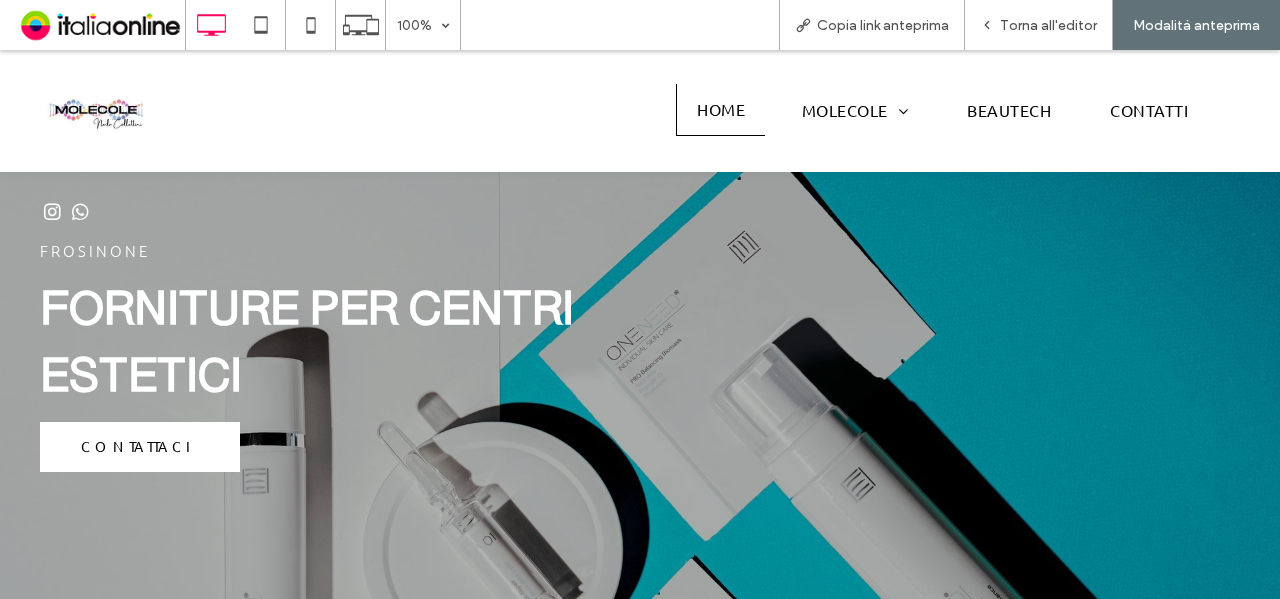 click on "CONTATTACI" at bounding box center (140, 446) 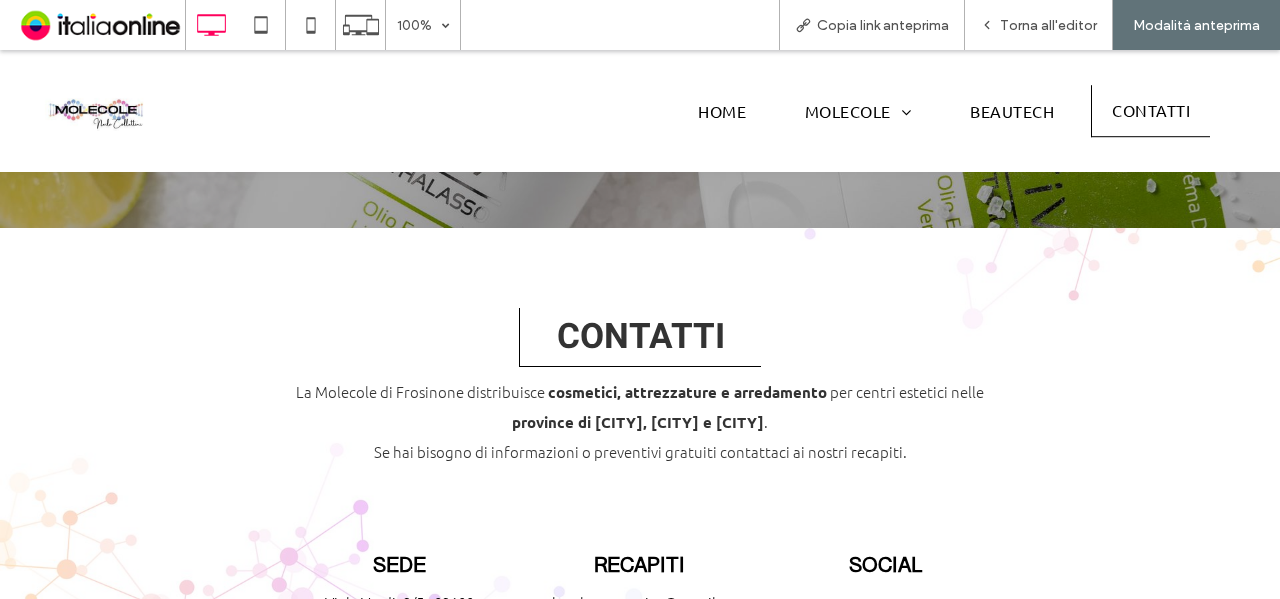 scroll, scrollTop: 0, scrollLeft: 0, axis: both 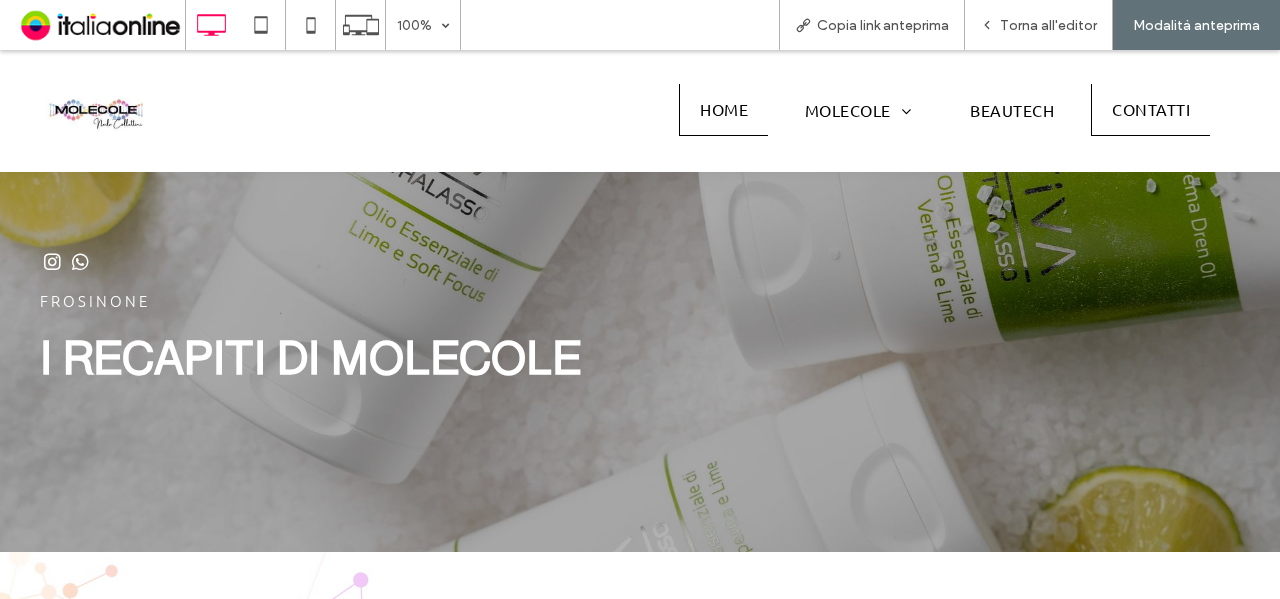 click on "HOME" at bounding box center [723, 110] 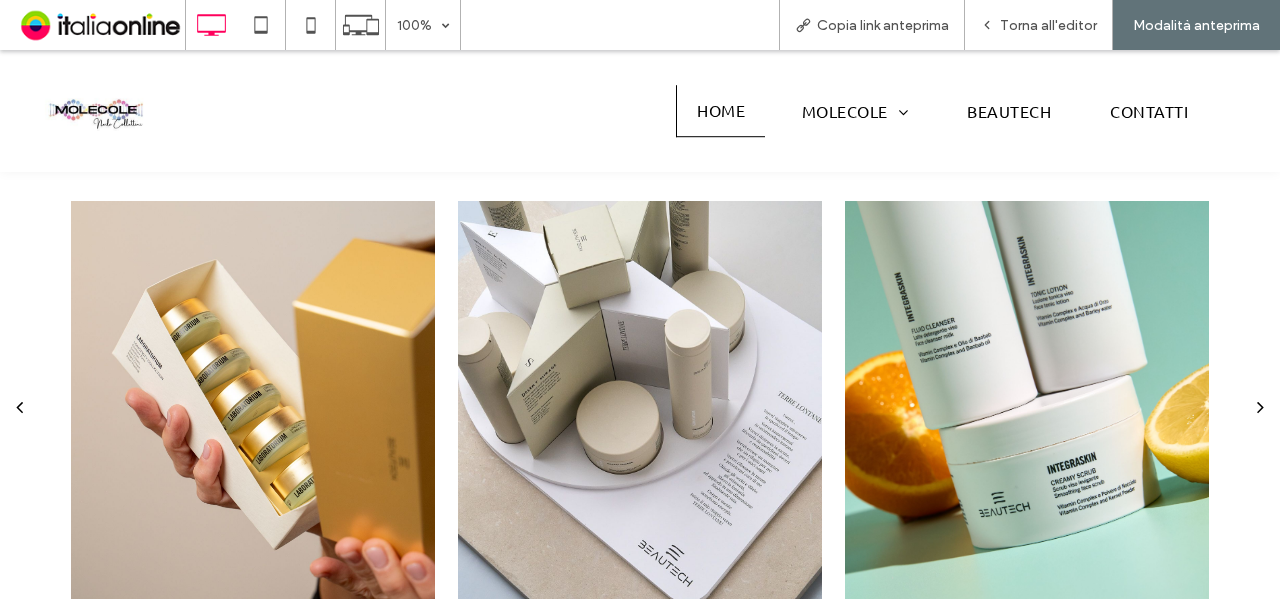 scroll, scrollTop: 1100, scrollLeft: 0, axis: vertical 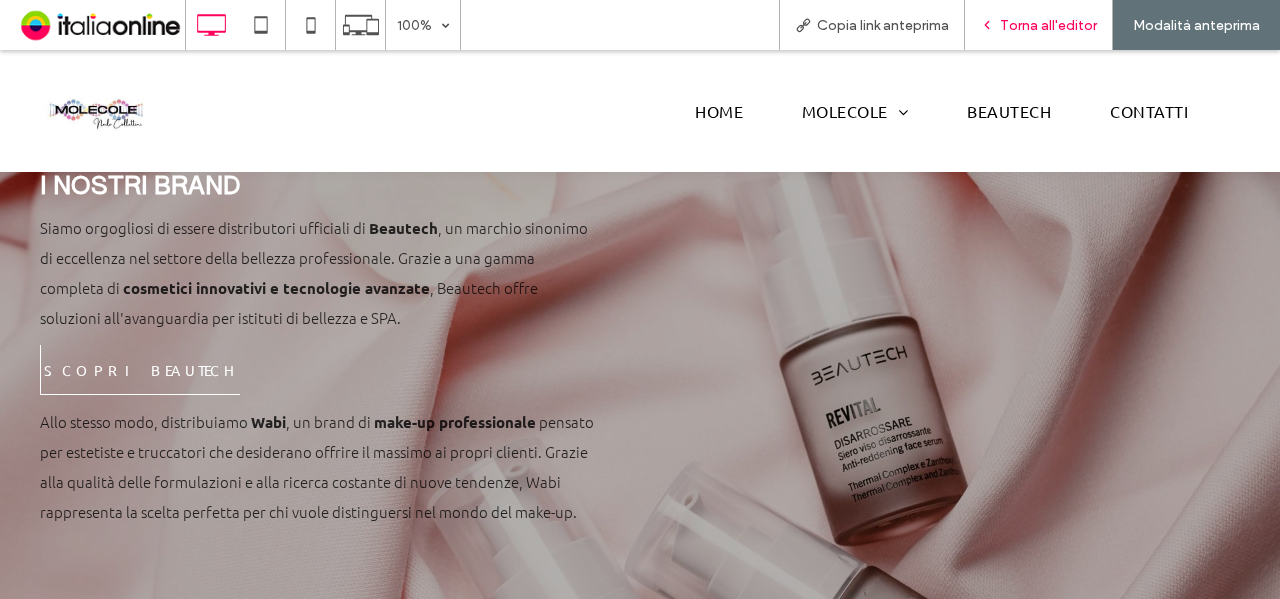 click on "Torna all'editor" at bounding box center [1039, 25] 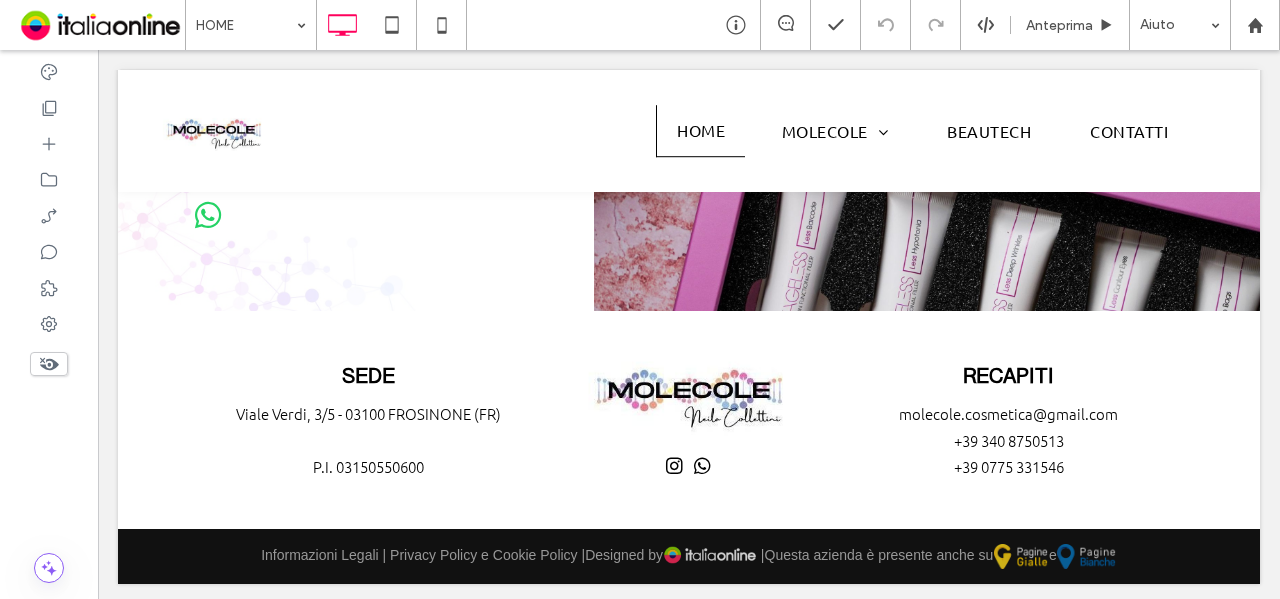 scroll, scrollTop: 2061, scrollLeft: 0, axis: vertical 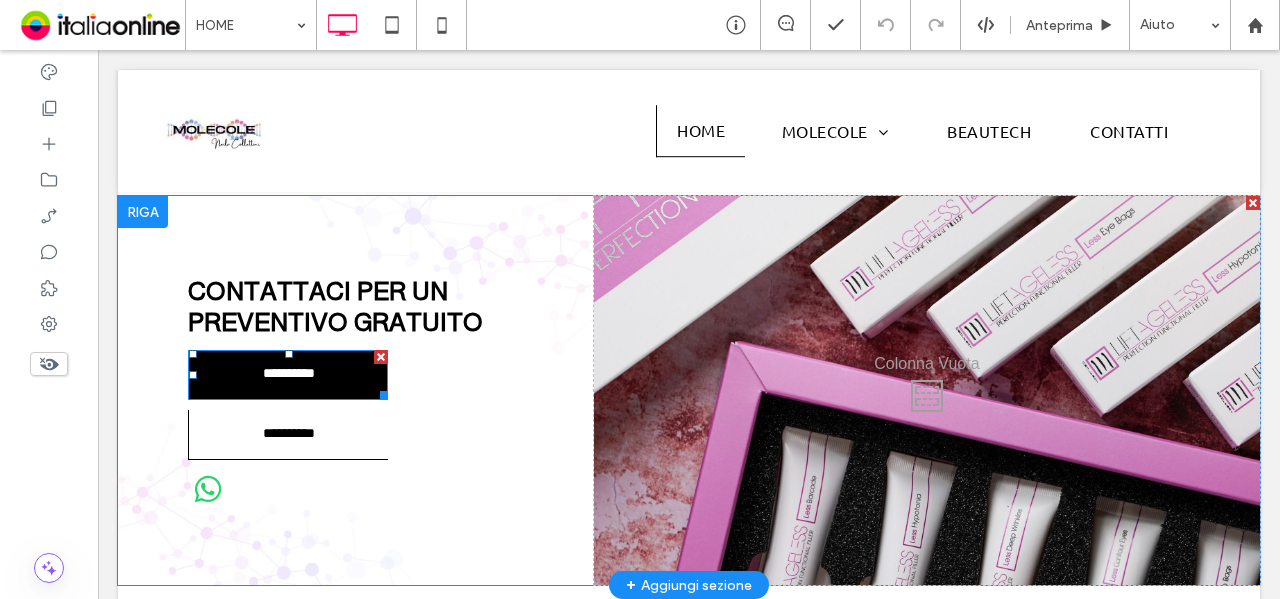 click on "**********" at bounding box center [289, 374] 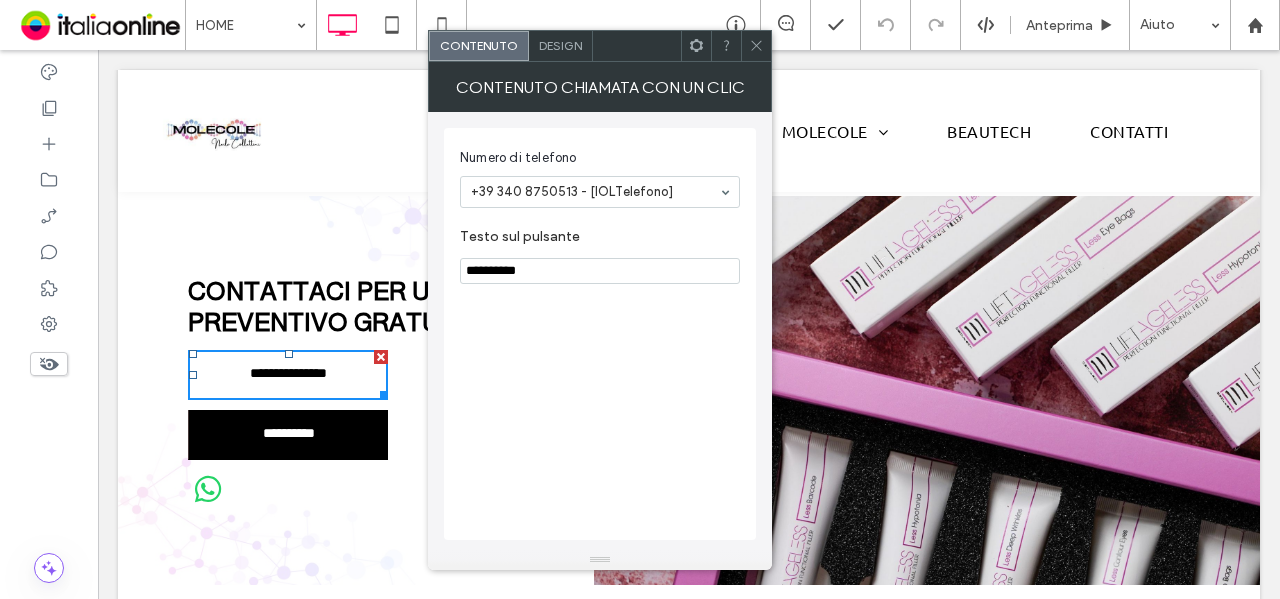 click on "**********" at bounding box center (289, 434) 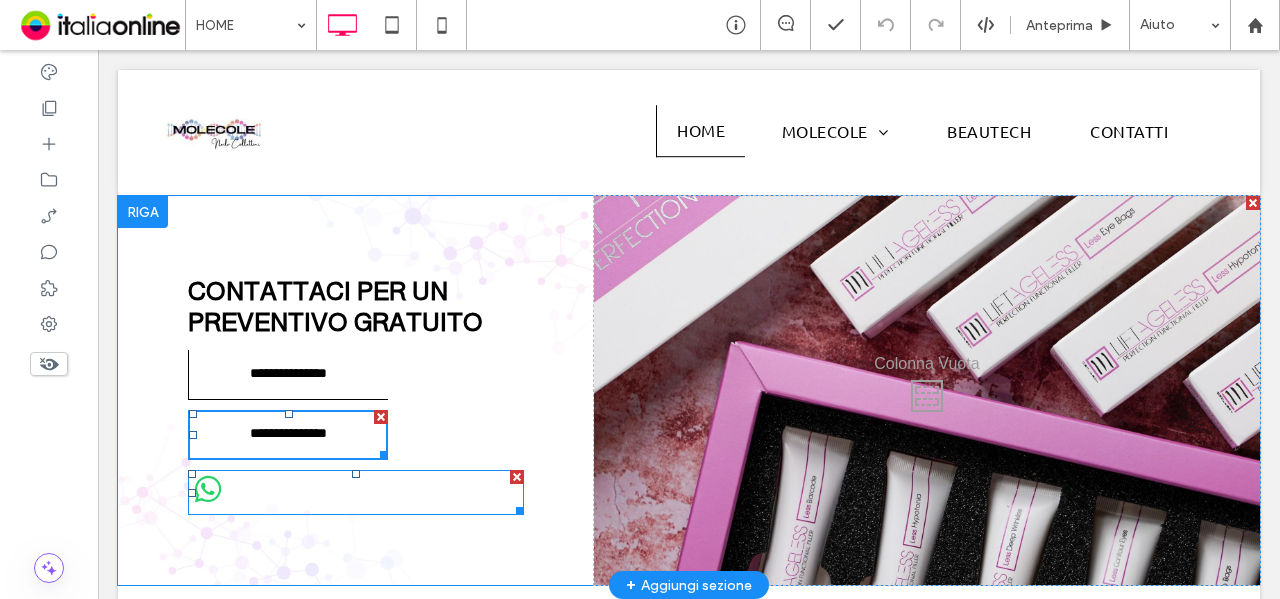 click at bounding box center [356, 492] 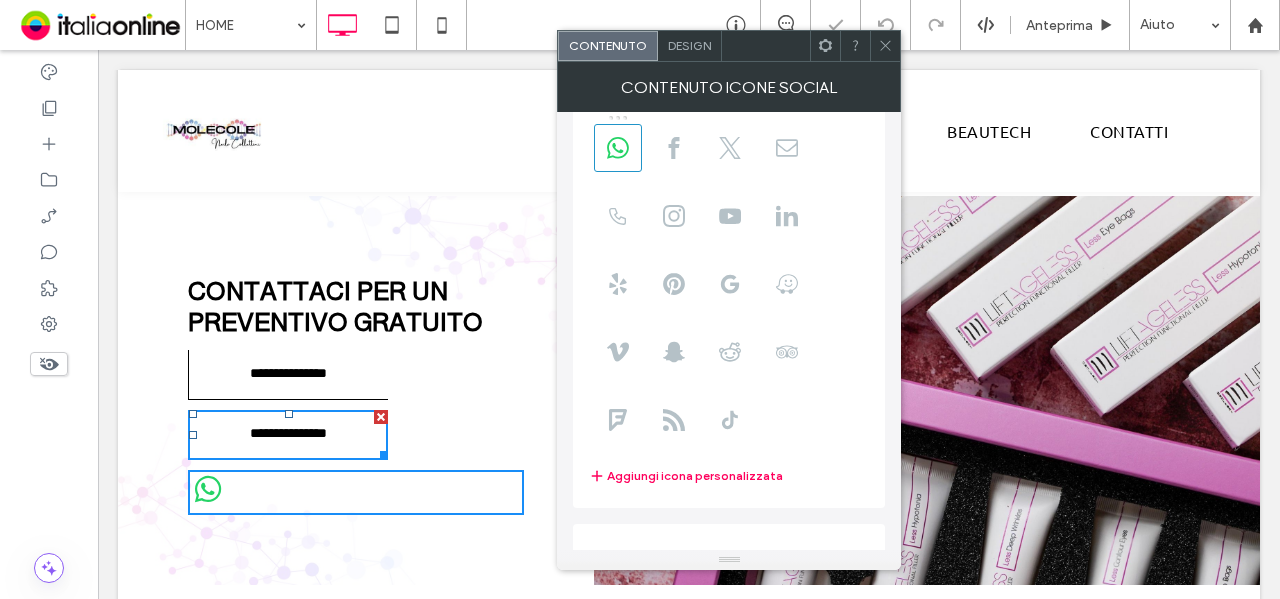 scroll, scrollTop: 136, scrollLeft: 0, axis: vertical 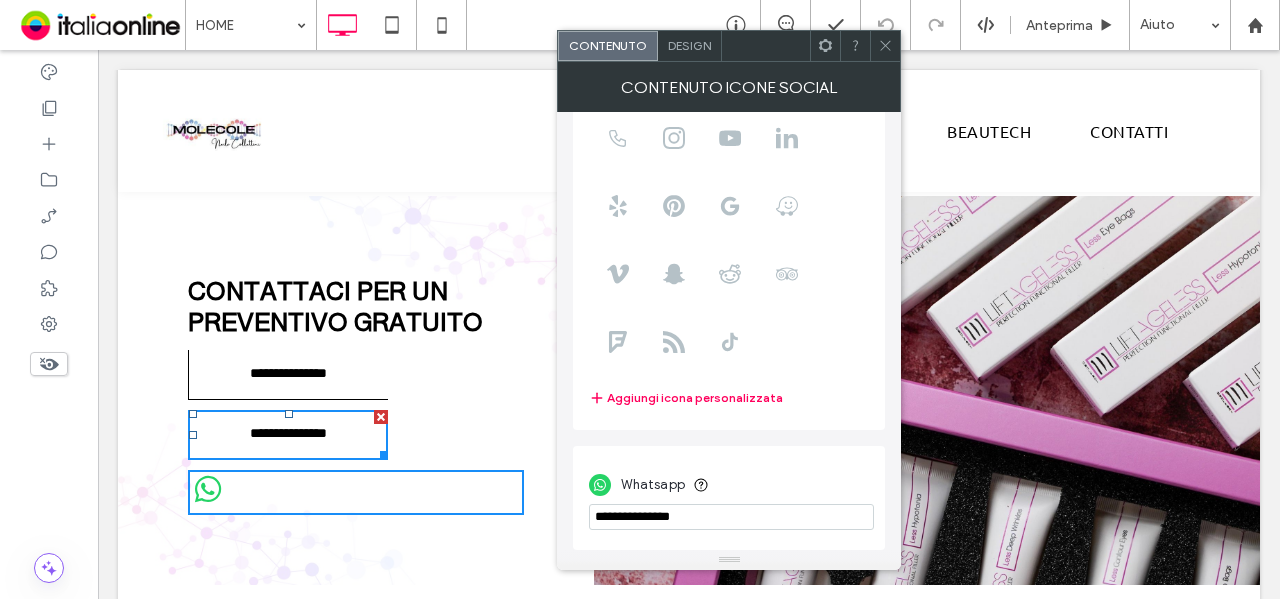 click 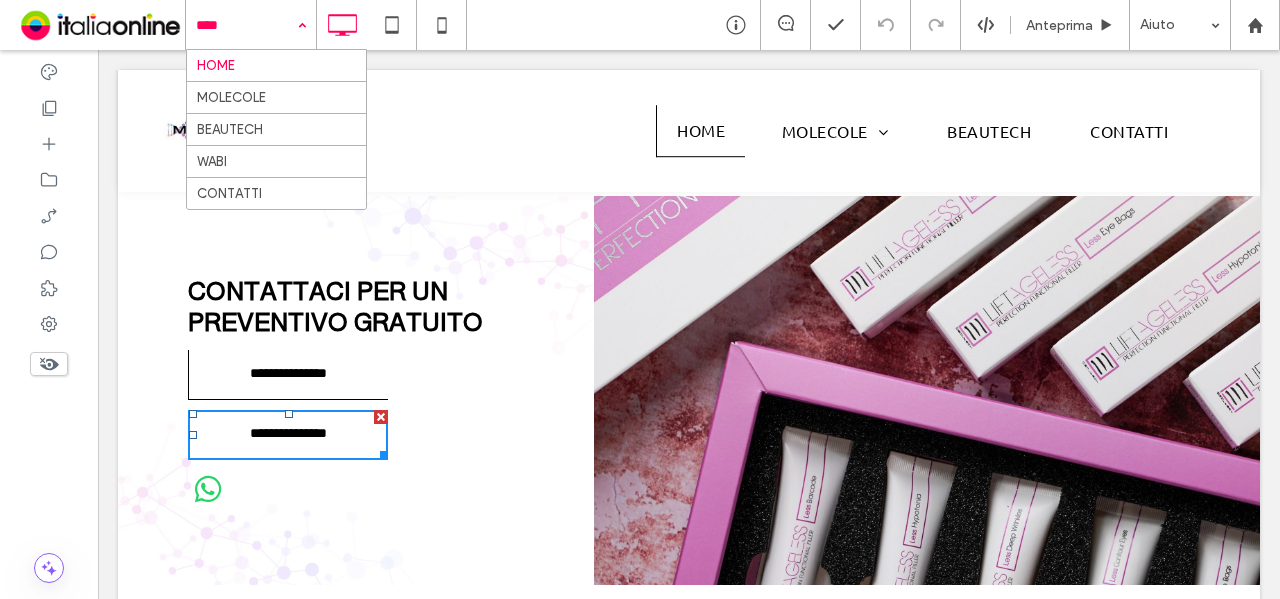 drag, startPoint x: 254, startPoint y: 191, endPoint x: 619, endPoint y: 249, distance: 369.5795 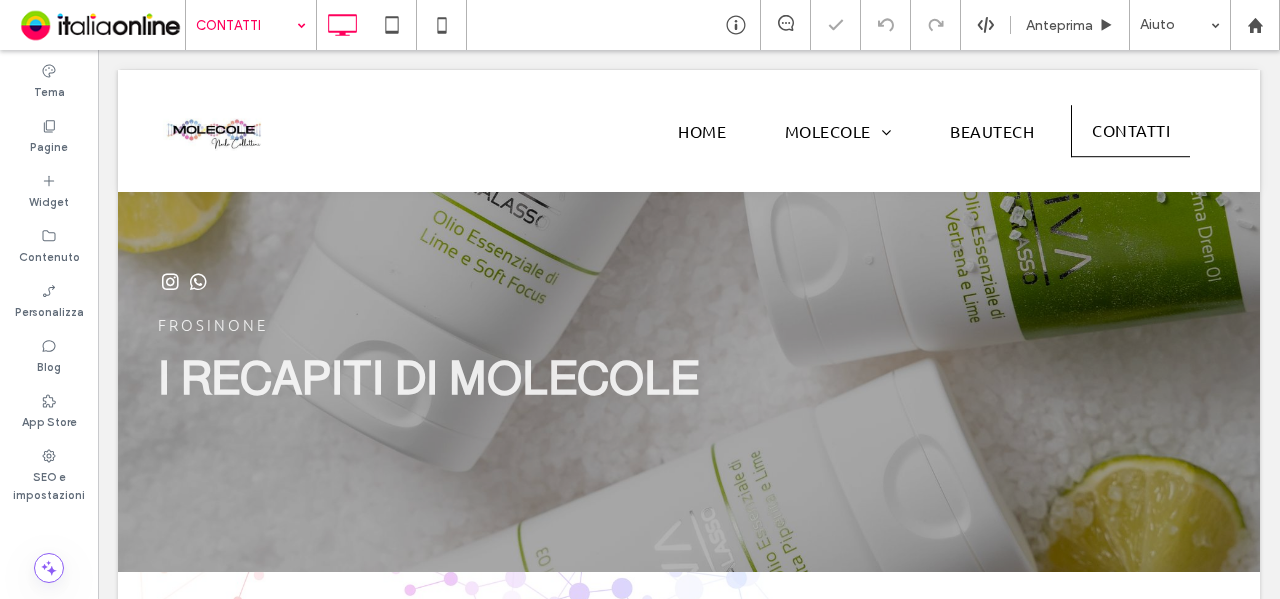 scroll, scrollTop: 700, scrollLeft: 0, axis: vertical 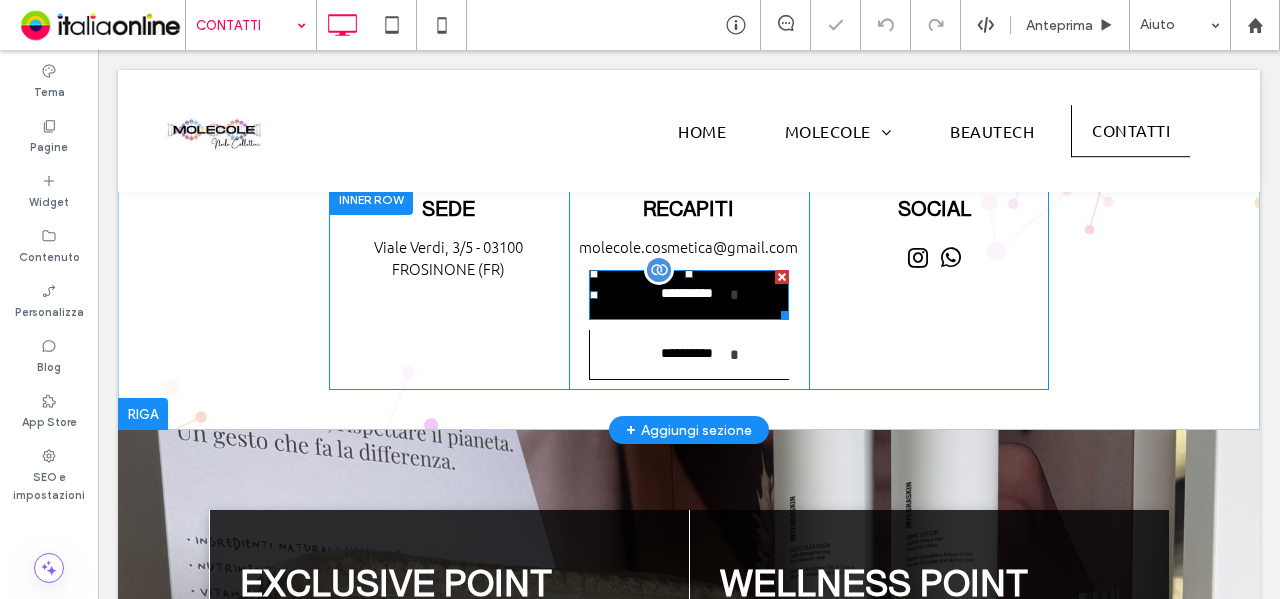 click on "**********" at bounding box center [687, 294] 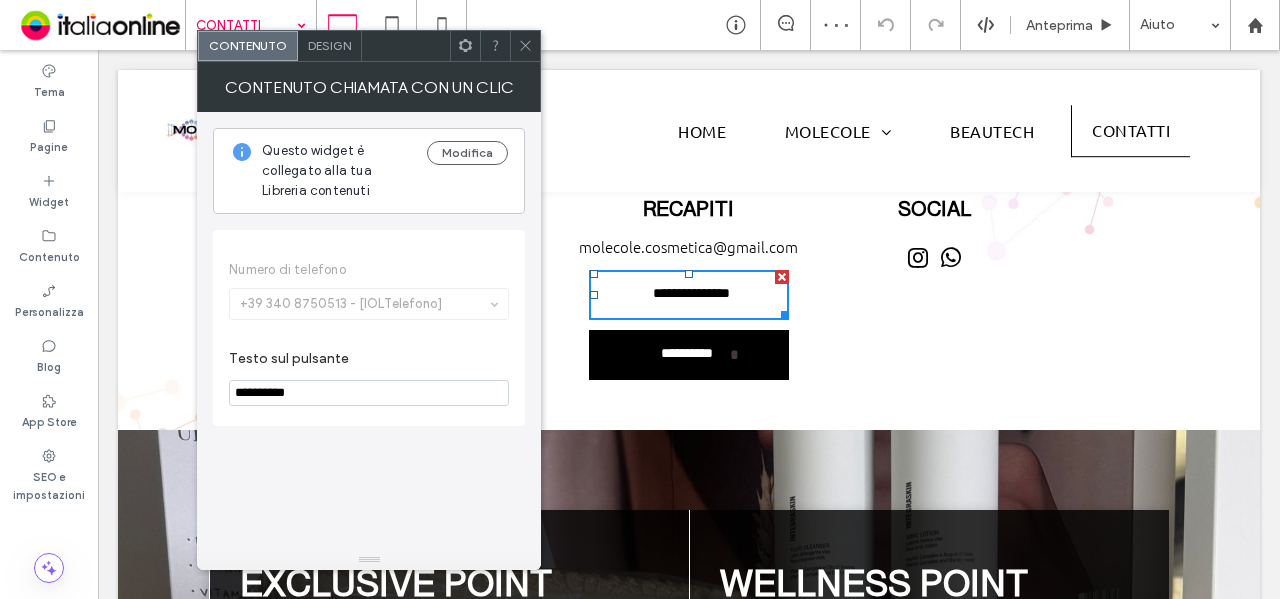 click on "**********" at bounding box center (687, 354) 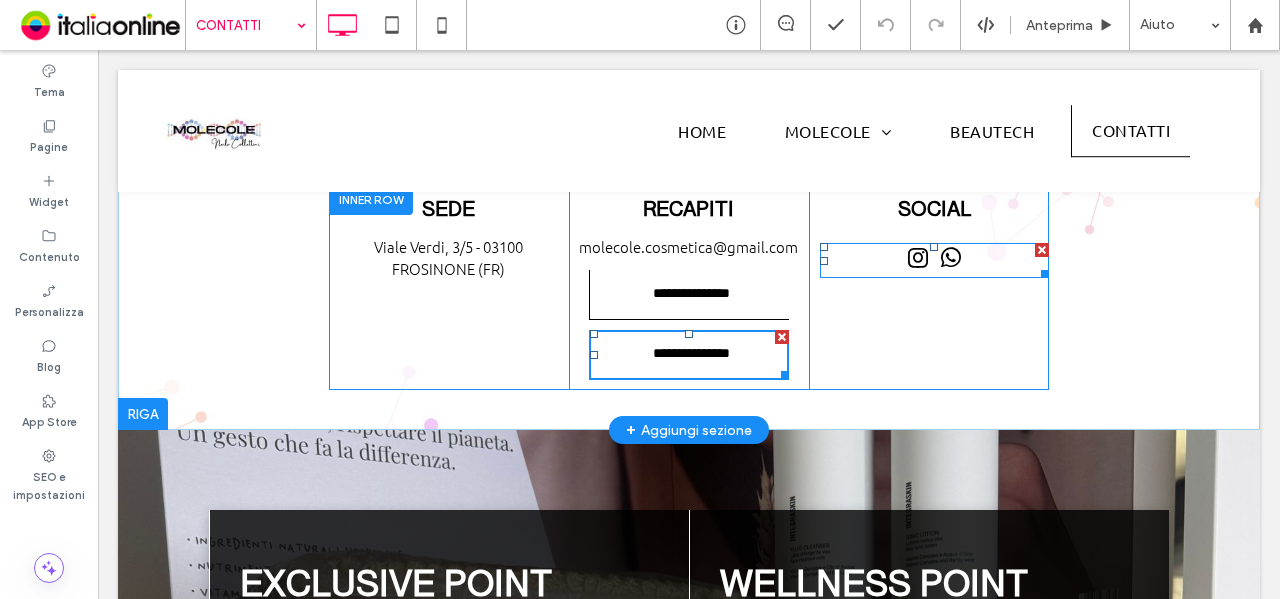 click at bounding box center [934, 260] 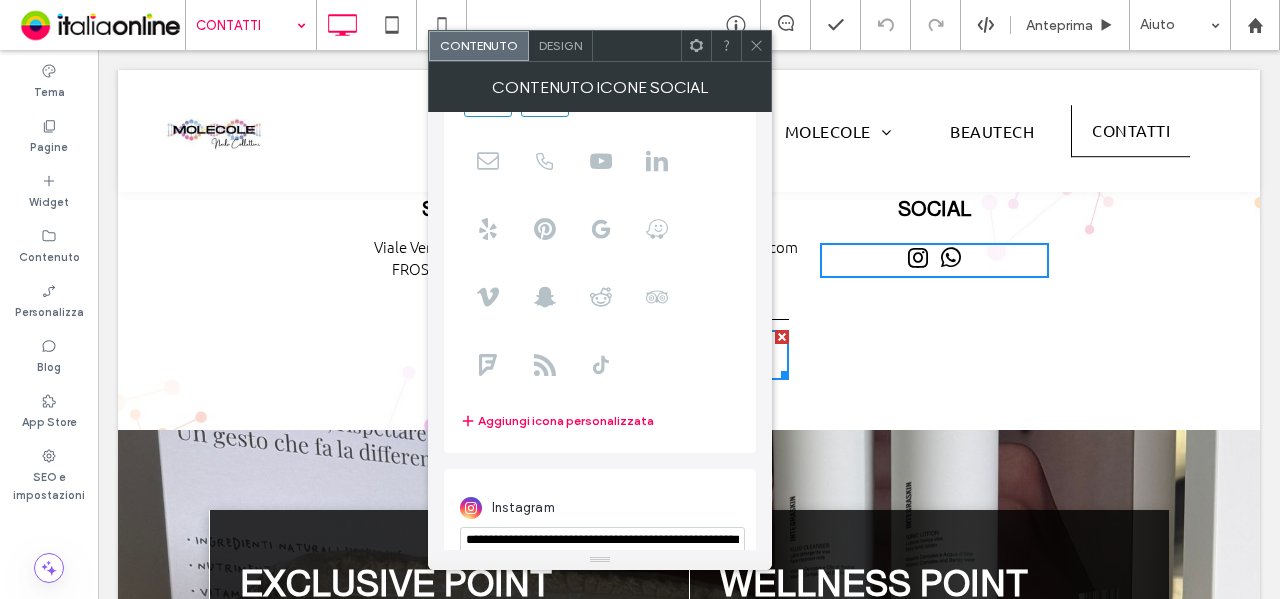 scroll, scrollTop: 0, scrollLeft: 0, axis: both 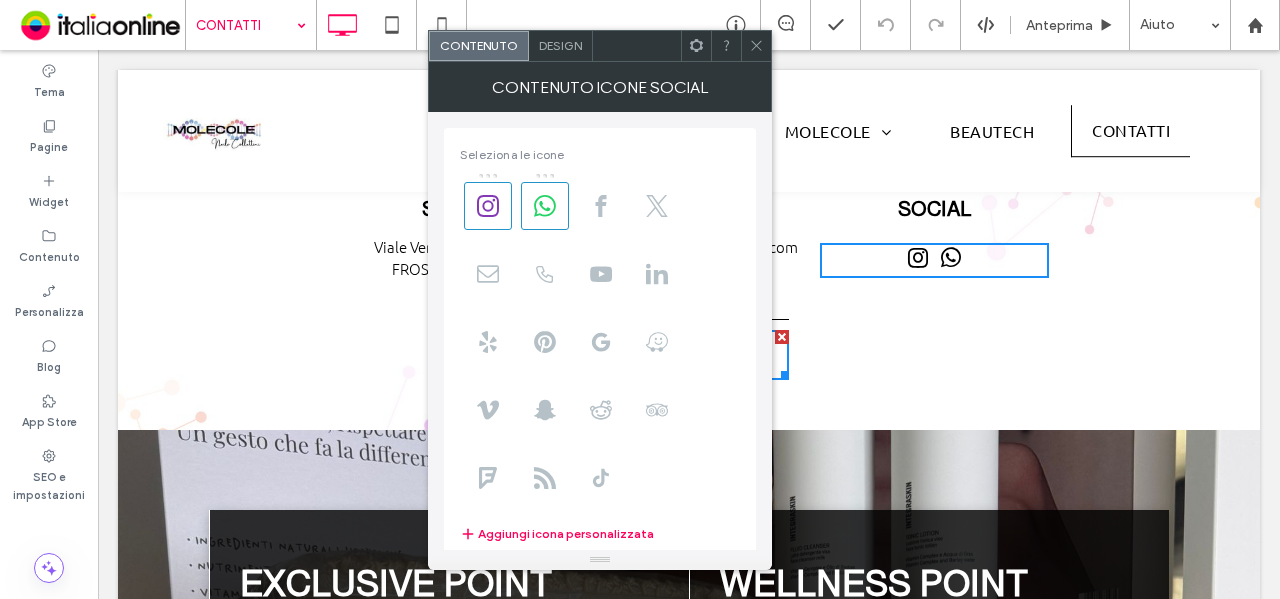 click on "Design" at bounding box center [561, 46] 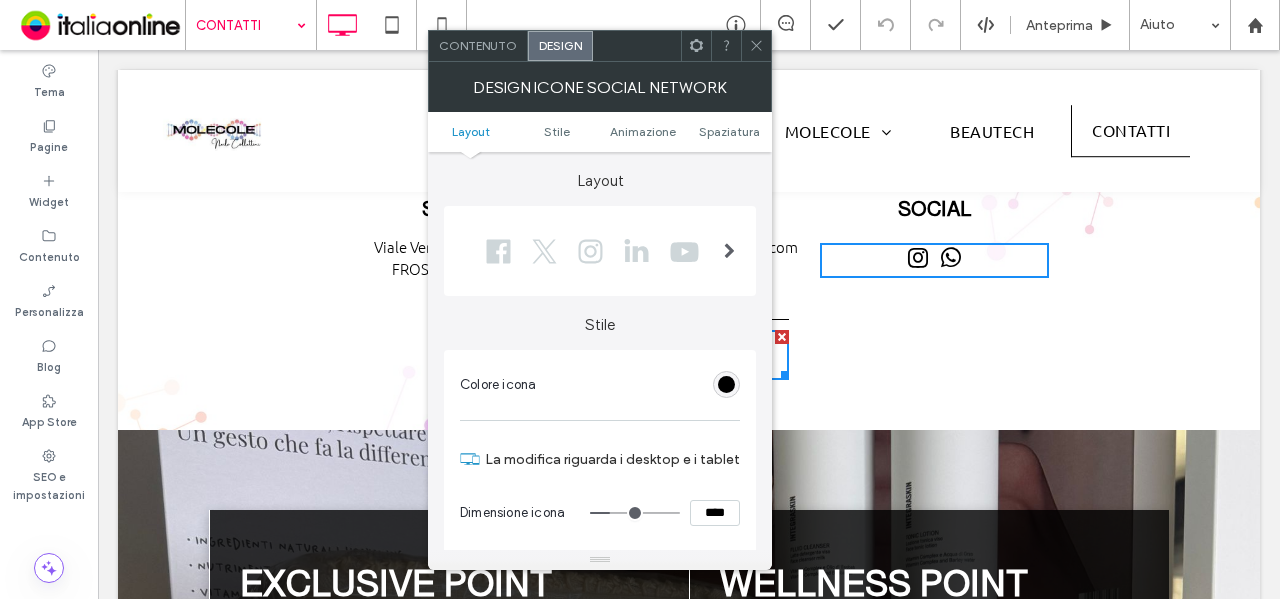 click at bounding box center [729, 251] 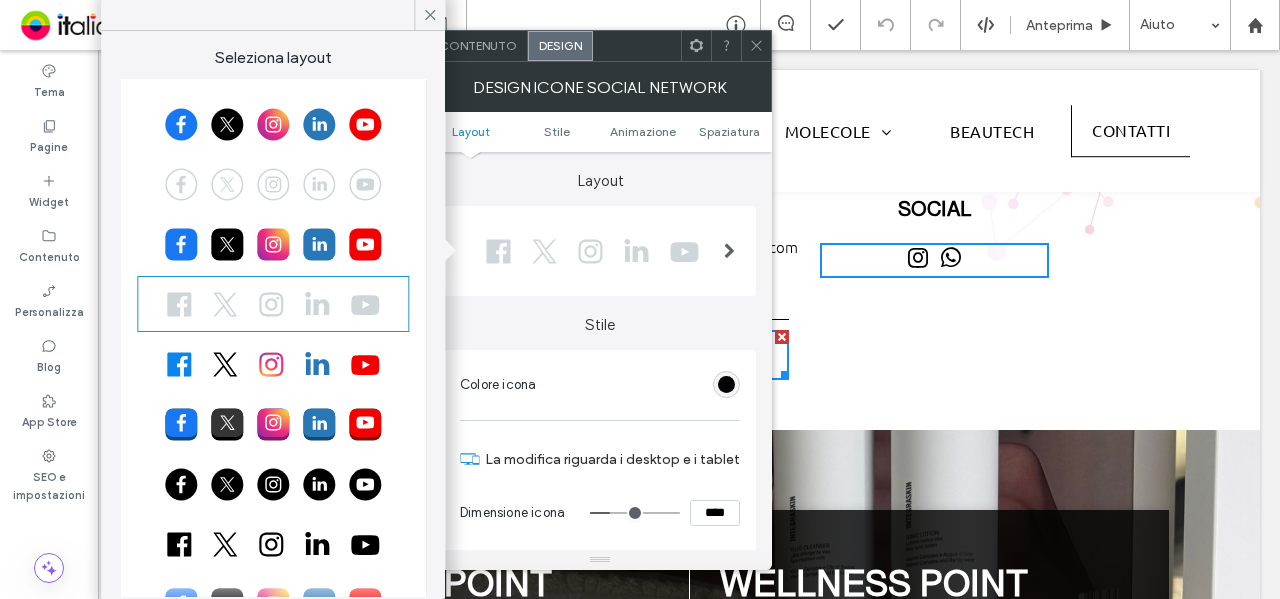 click at bounding box center [273, 364] 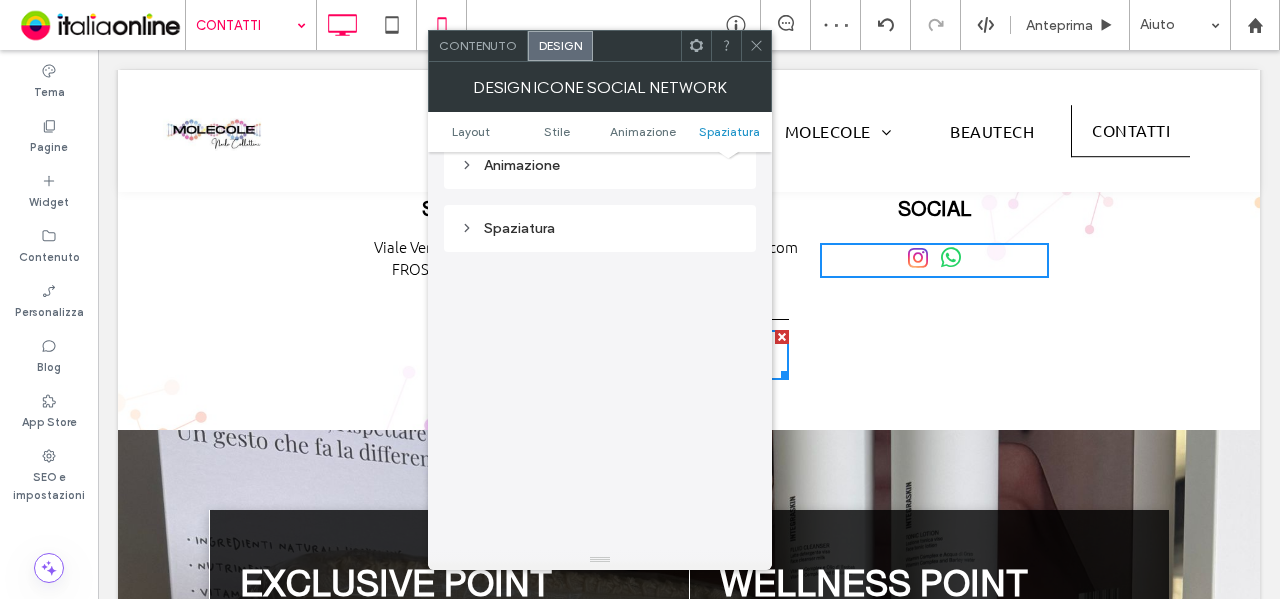 scroll, scrollTop: 248, scrollLeft: 0, axis: vertical 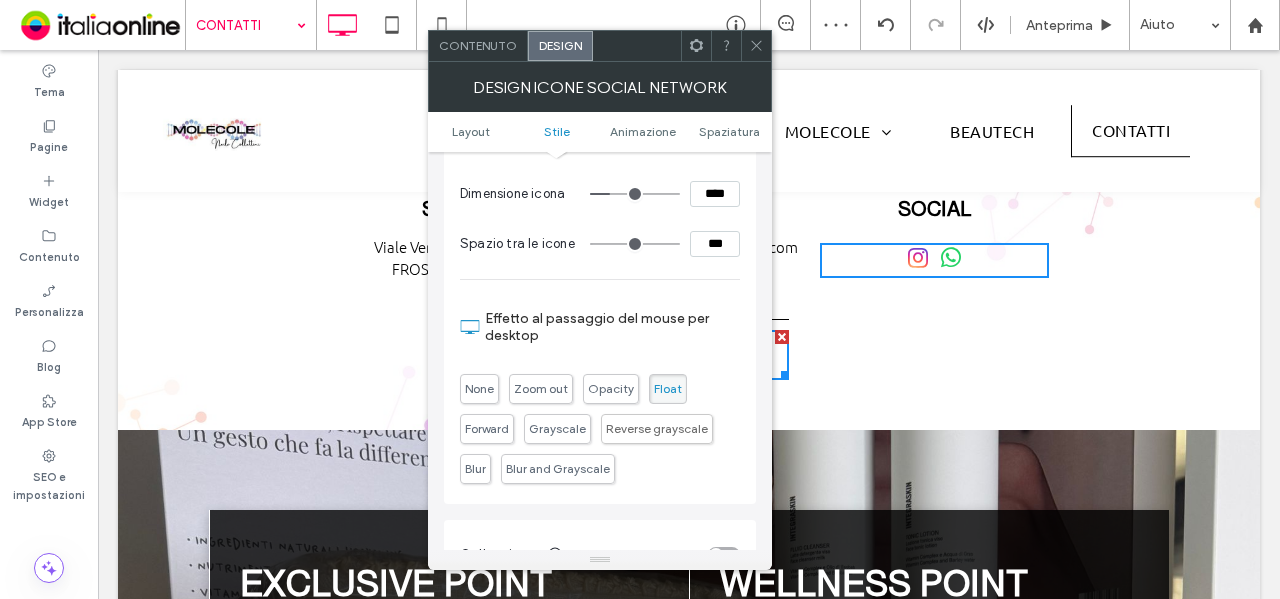 click on "Contenuto" at bounding box center [478, 45] 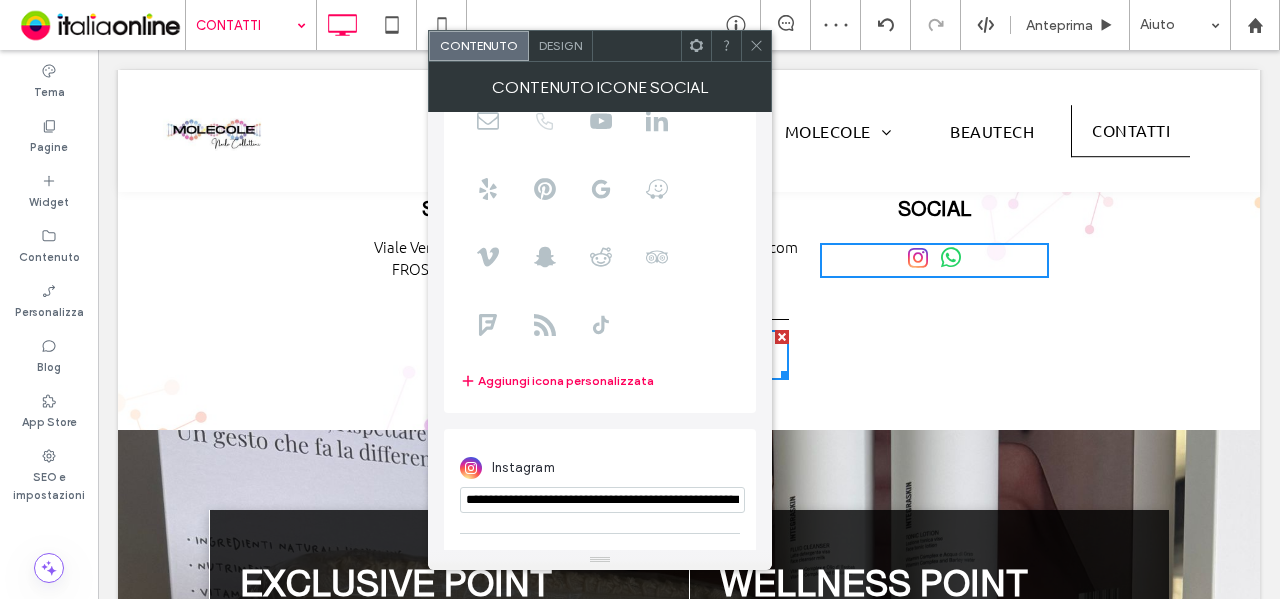 scroll, scrollTop: 242, scrollLeft: 0, axis: vertical 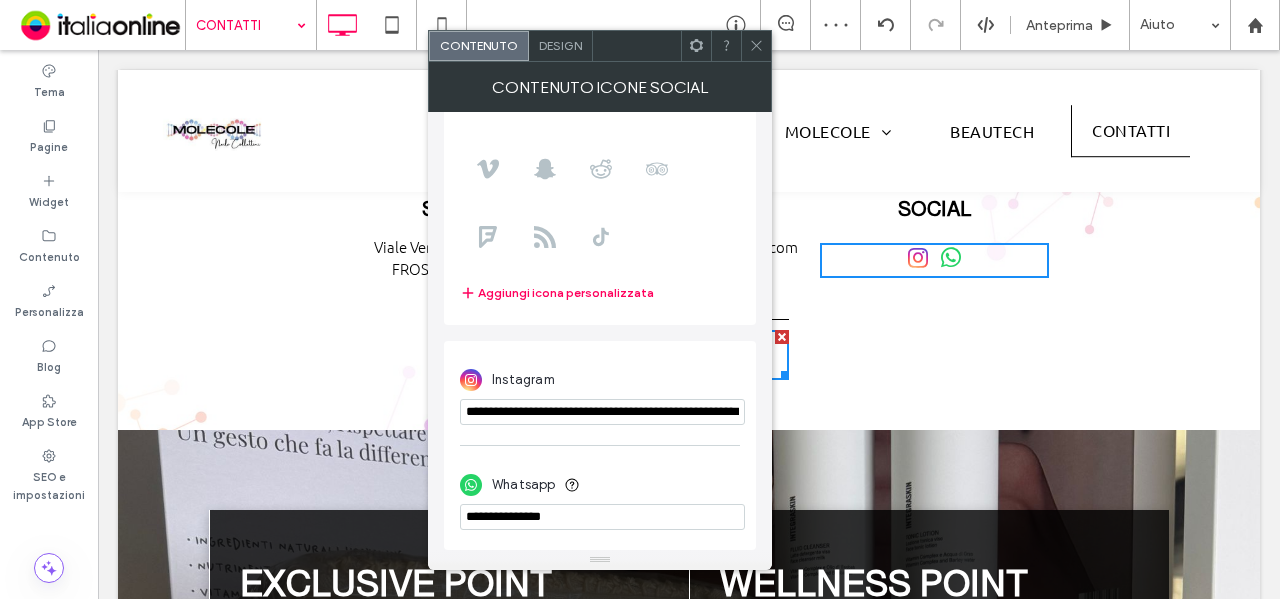 drag, startPoint x: 492, startPoint y: 511, endPoint x: 670, endPoint y: 514, distance: 178.02528 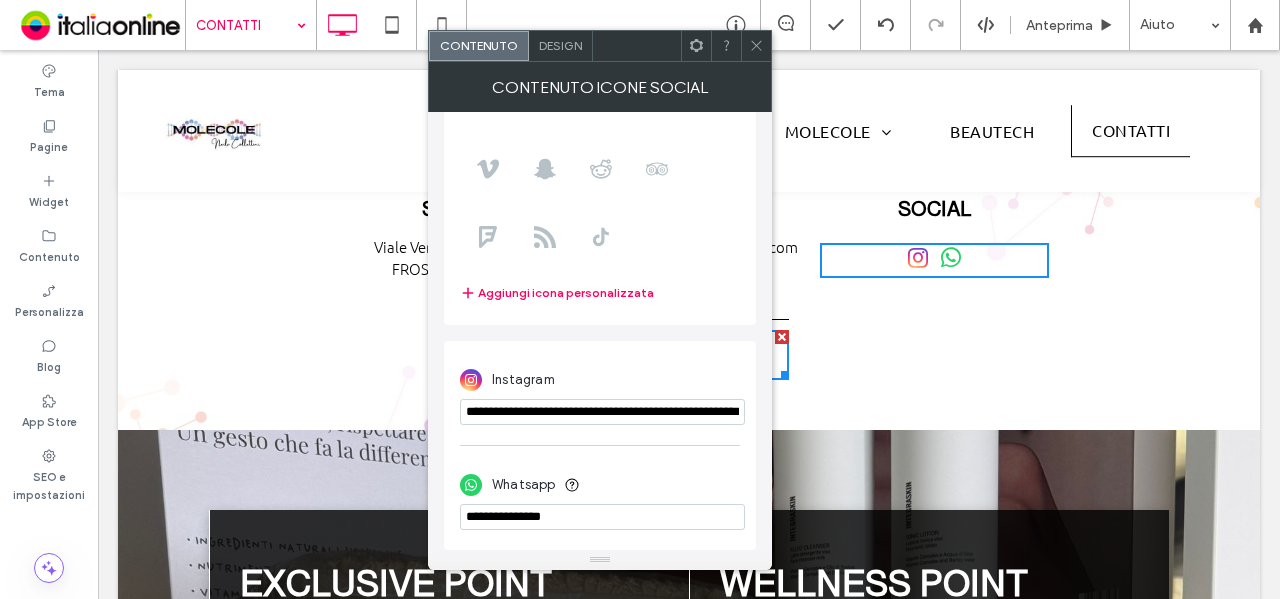 drag, startPoint x: 768, startPoint y: 563, endPoint x: 422, endPoint y: 529, distance: 347.6665 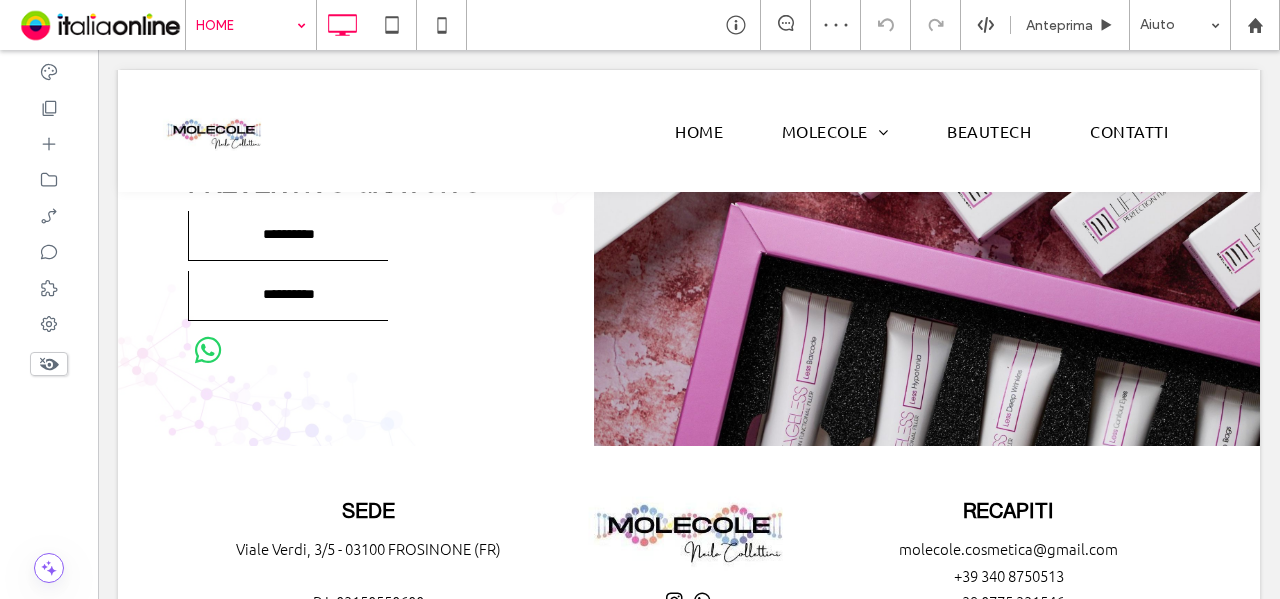 scroll, scrollTop: 2208, scrollLeft: 0, axis: vertical 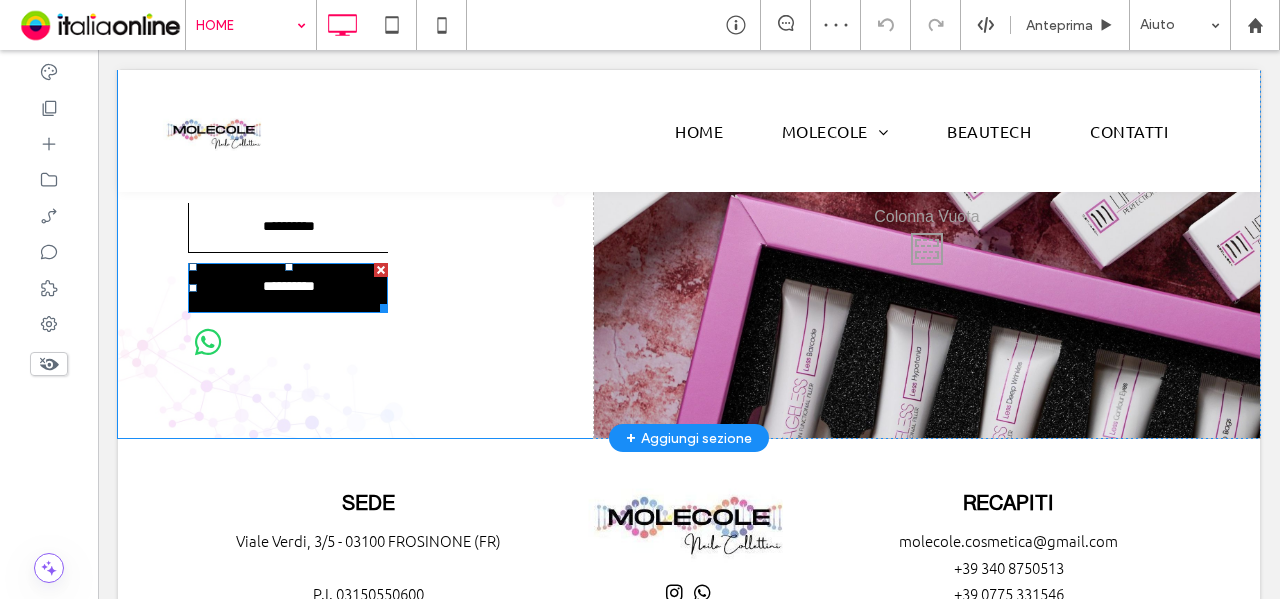 click on "**********" at bounding box center (288, 288) 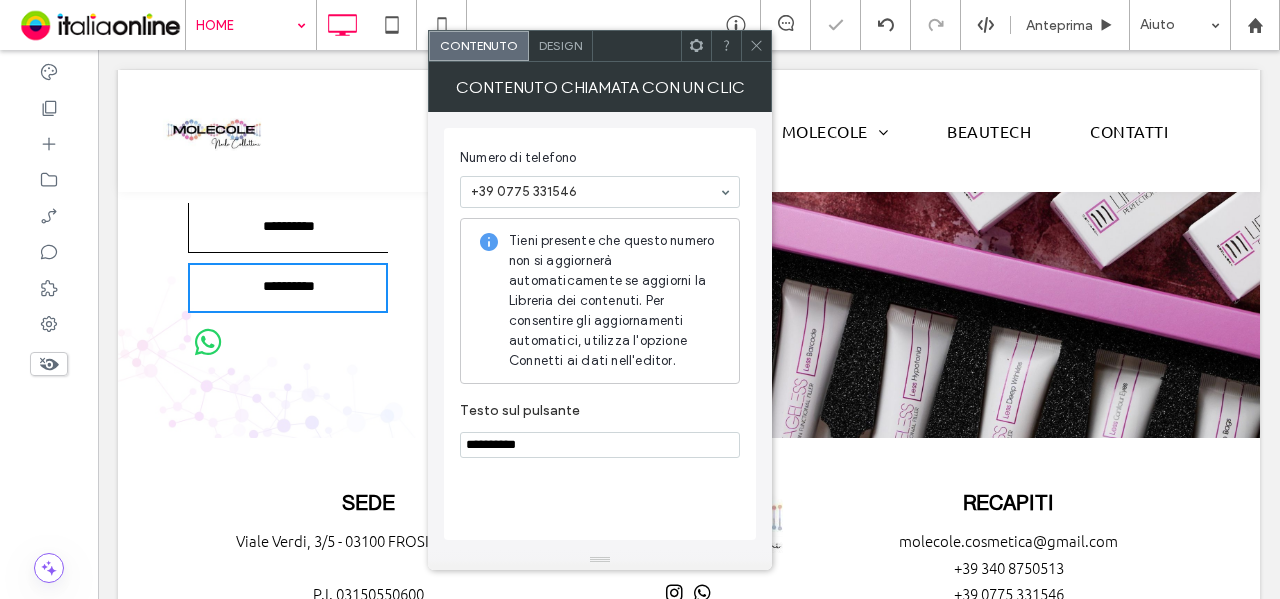 click at bounding box center [356, 345] 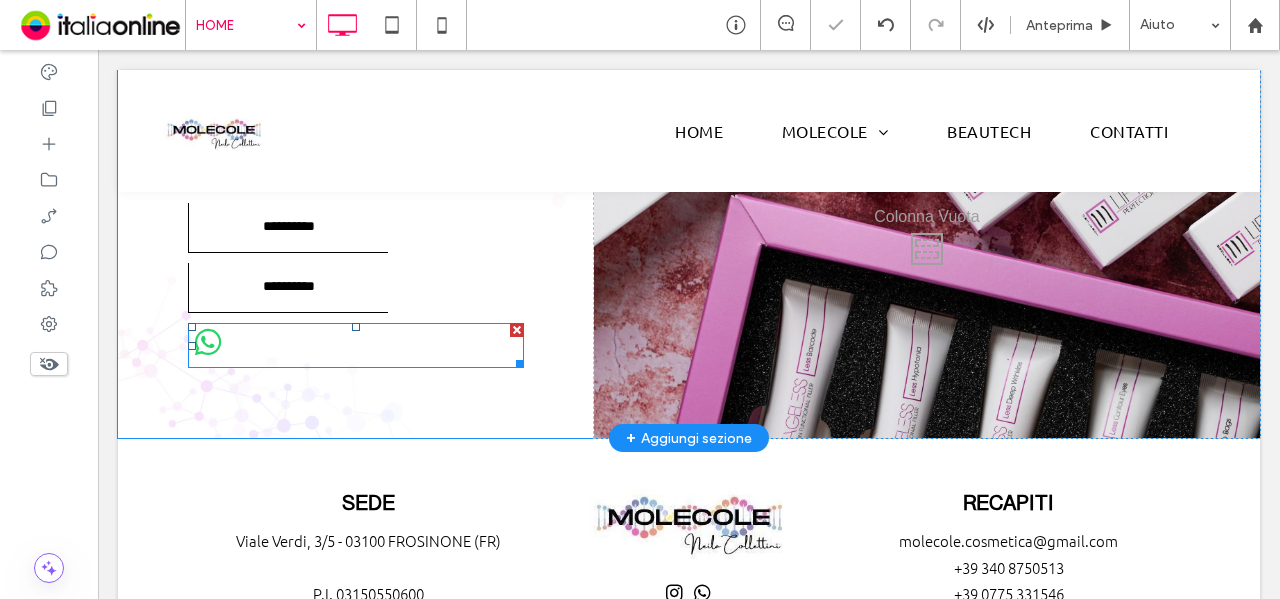 click at bounding box center (356, 345) 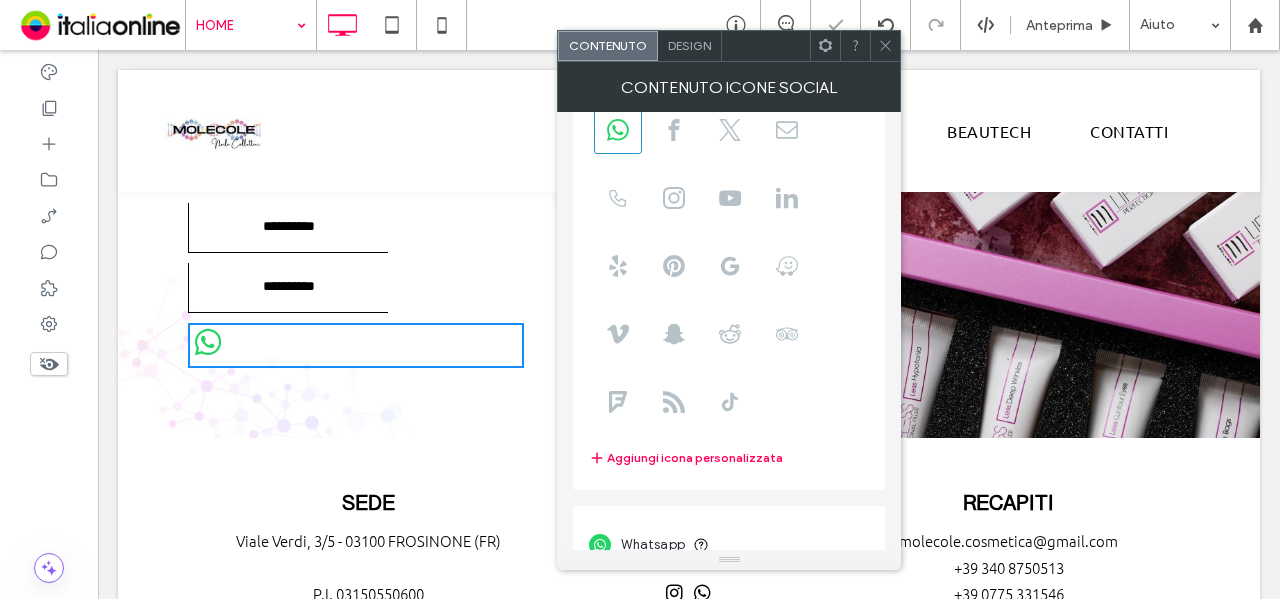scroll, scrollTop: 136, scrollLeft: 0, axis: vertical 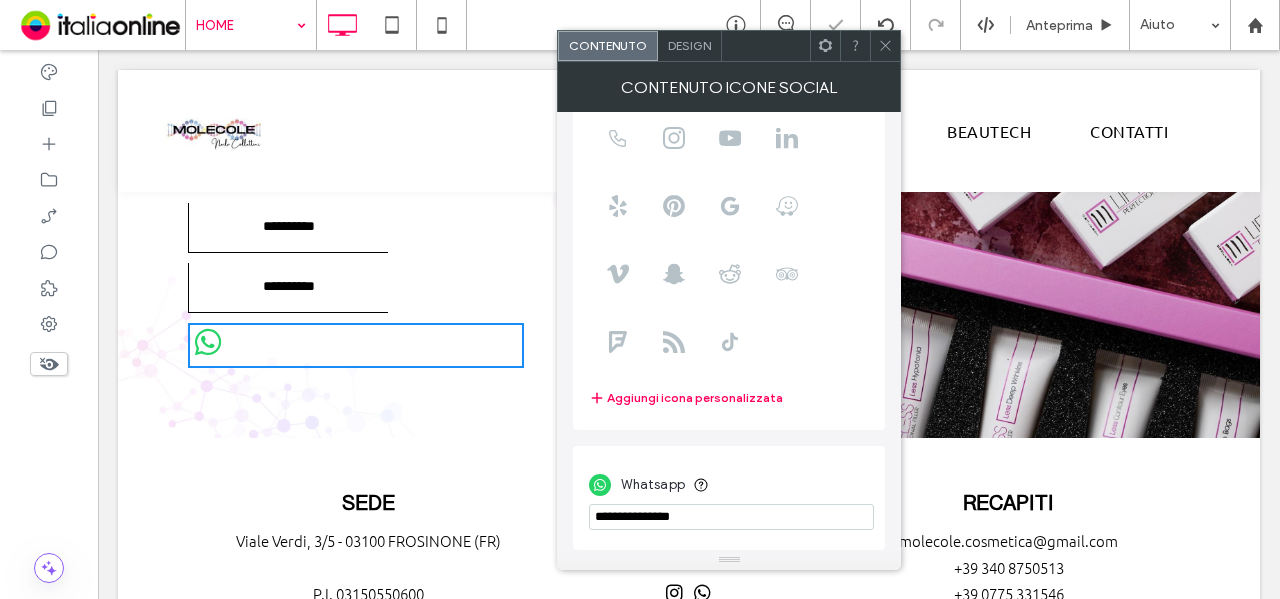 drag, startPoint x: 704, startPoint y: 513, endPoint x: 579, endPoint y: 523, distance: 125.39936 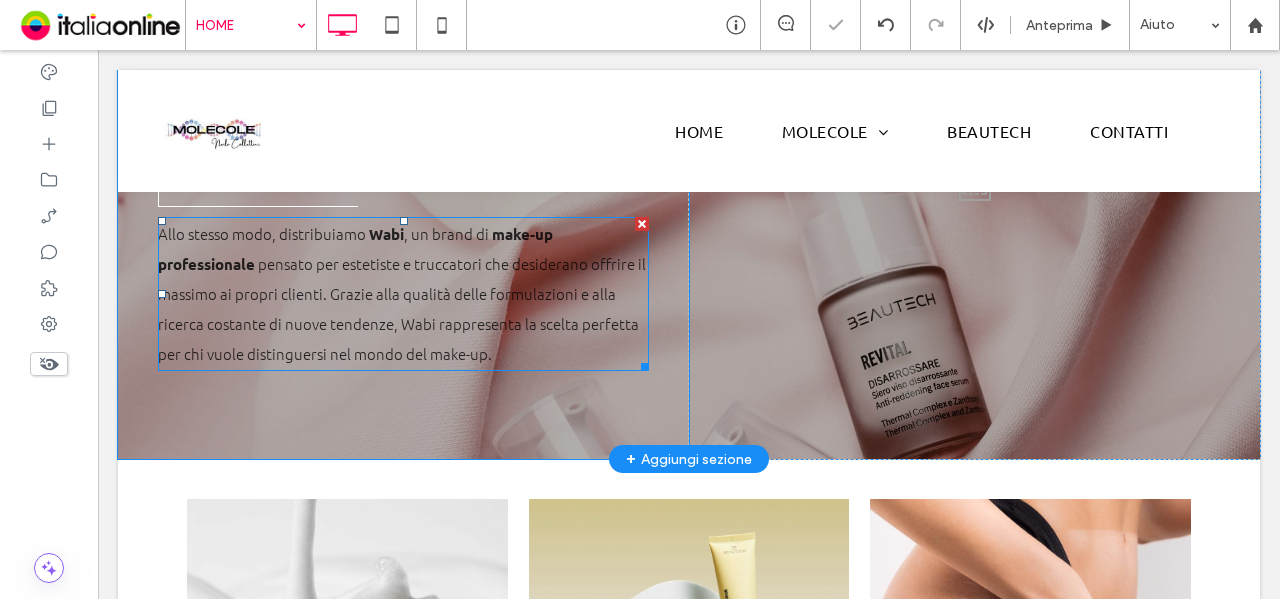 scroll, scrollTop: 908, scrollLeft: 0, axis: vertical 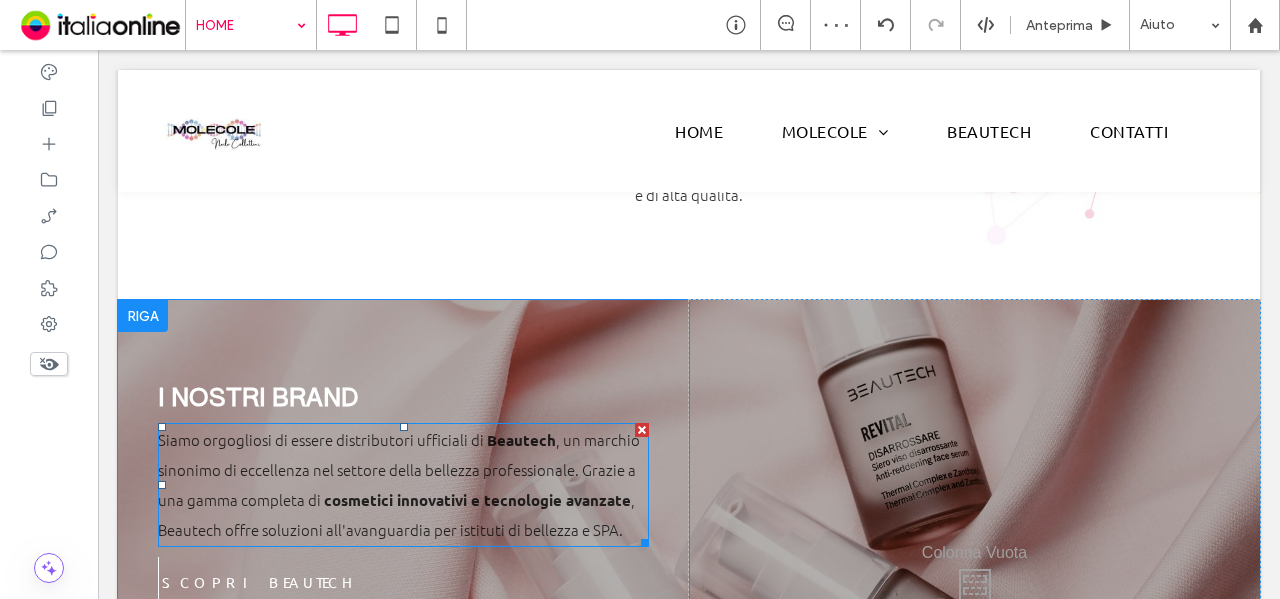 click on "Siamo orgogliosi di essere distributori ufficiali di
Beautech , un marchio sinonimo di eccellenza nel settore della bellezza professionale. Grazie a una gamma completa di
cosmetici innovativi e tecnologie avanzate , Beautech offre soluzioni all'avanguardia per istituti di bellezza e SPA." at bounding box center [403, 485] 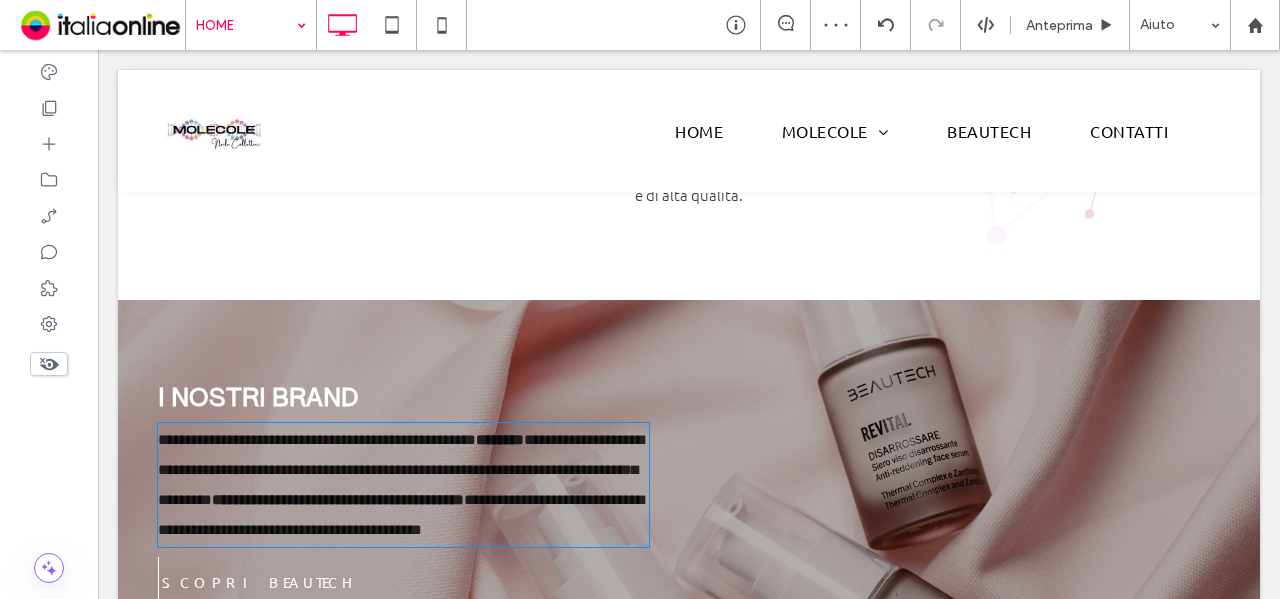 type on "******" 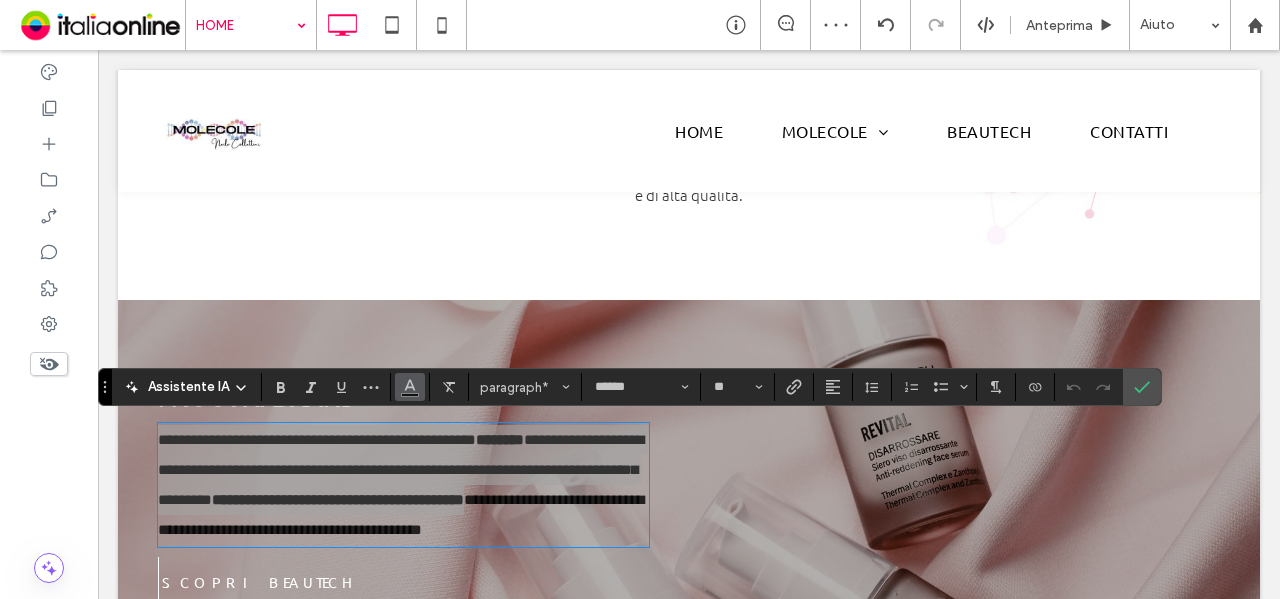 click 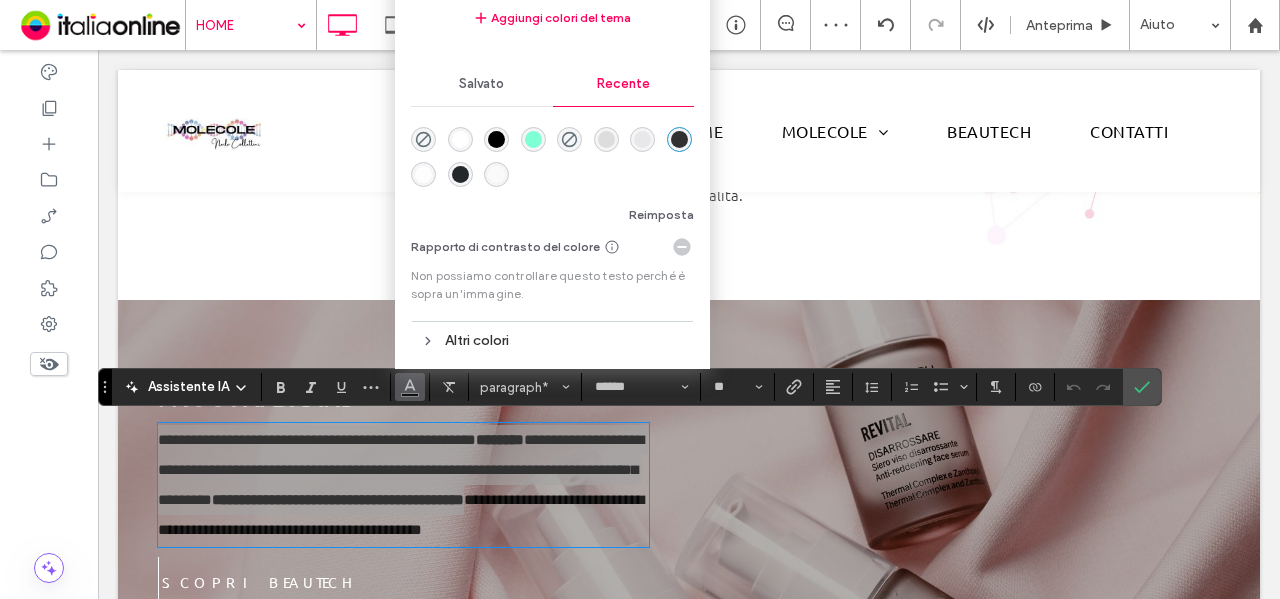 click at bounding box center (460, 139) 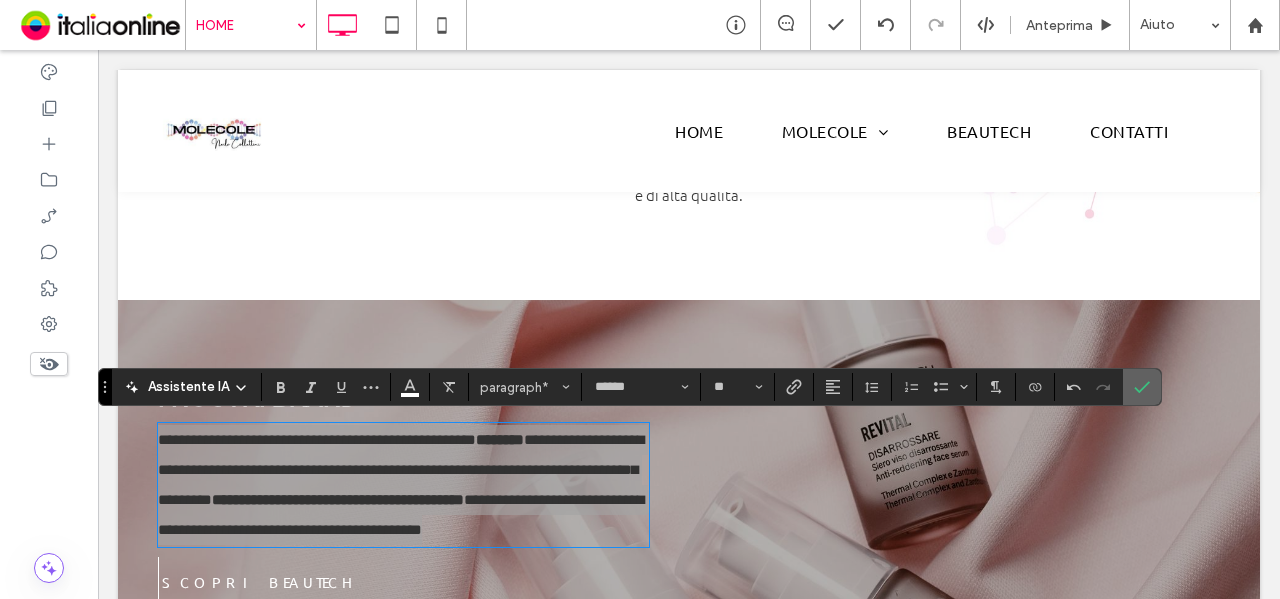 click at bounding box center (1142, 387) 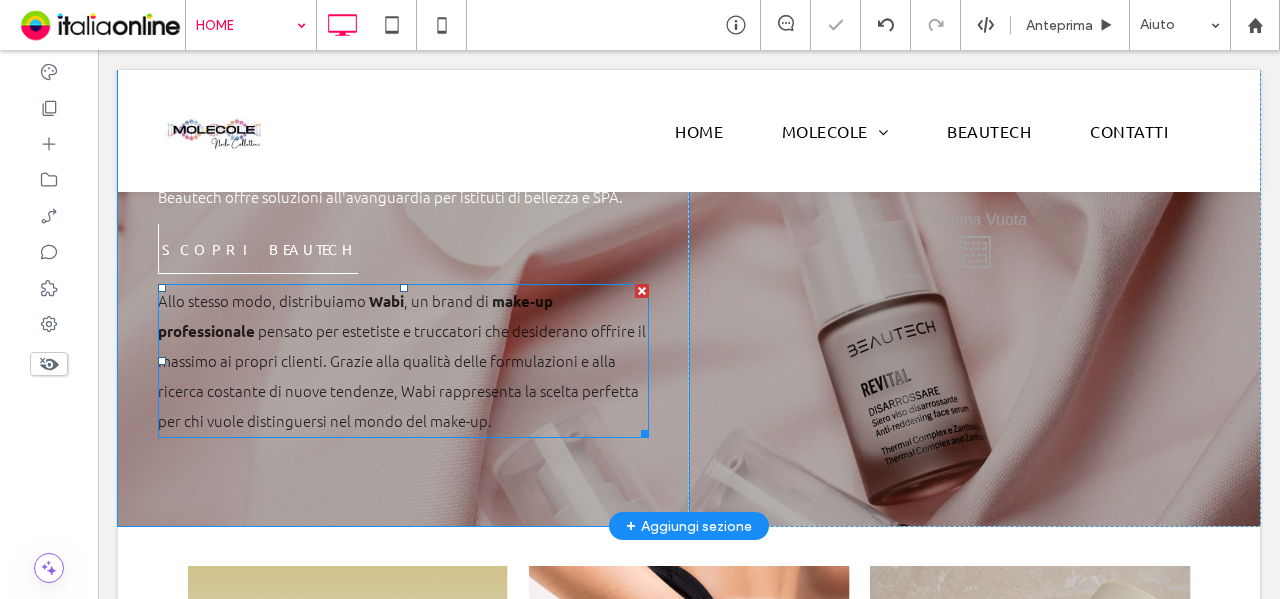 scroll, scrollTop: 1408, scrollLeft: 0, axis: vertical 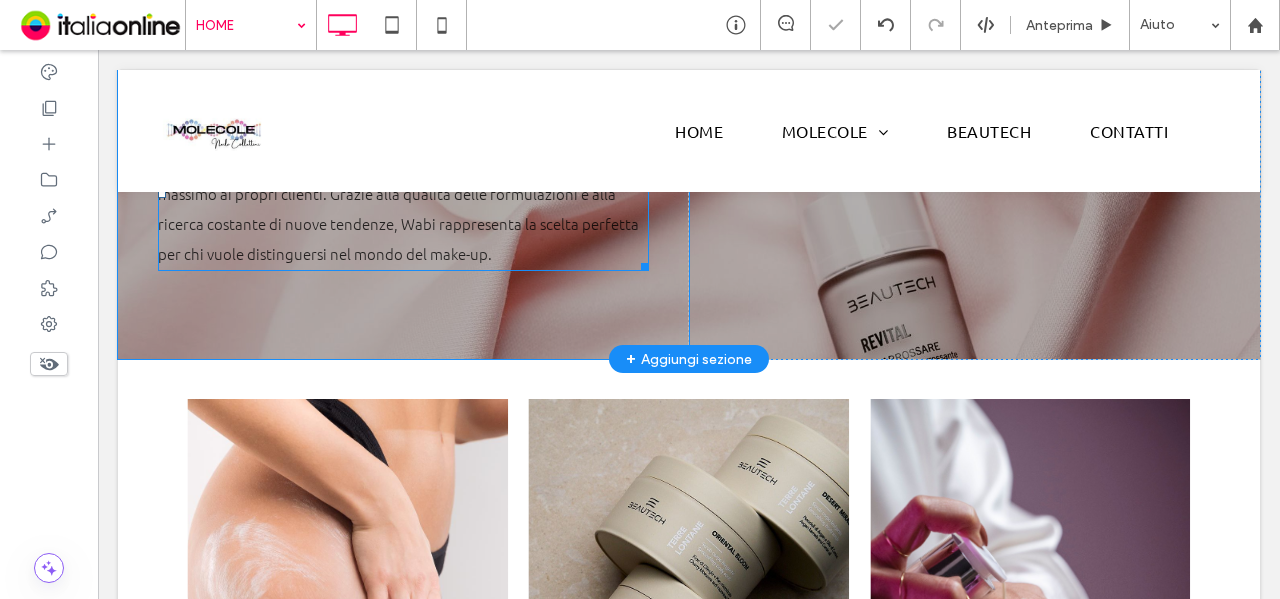 click on "pensato per estetiste e truccatori che desiderano offrire il massimo ai propri clienti. Grazie alla qualità delle formulazioni e alla ricerca costante di nuove tendenze, Wabi rappresenta la scelta perfetta per chi vuole distinguersi nel mondo del make-up." at bounding box center (402, 208) 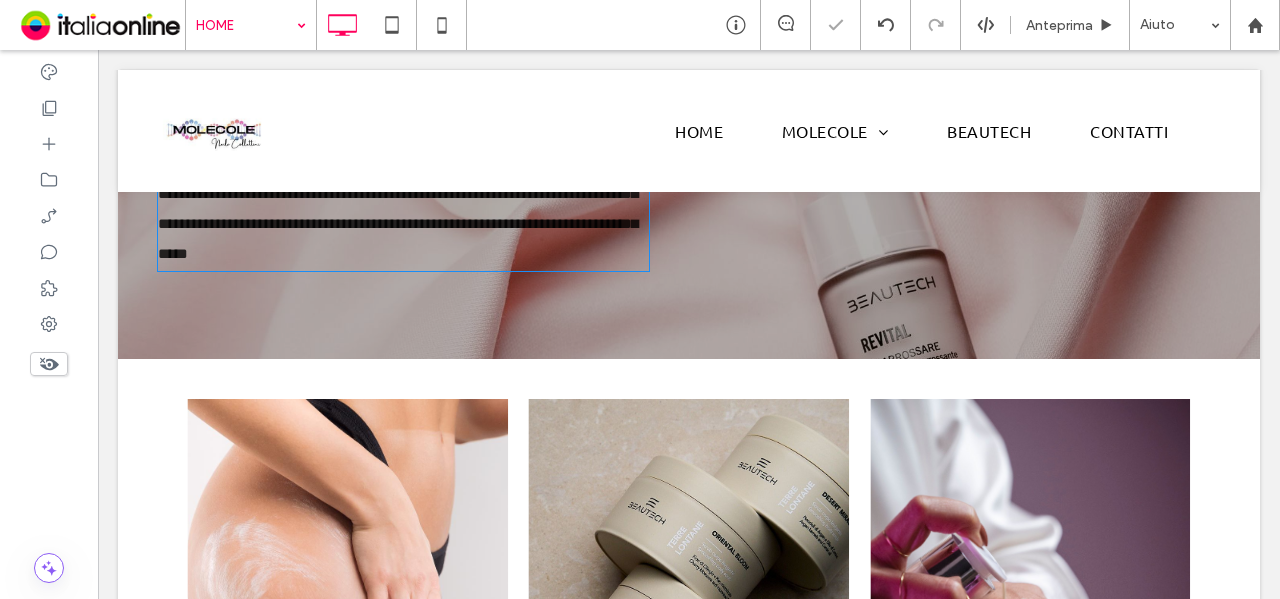 type on "******" 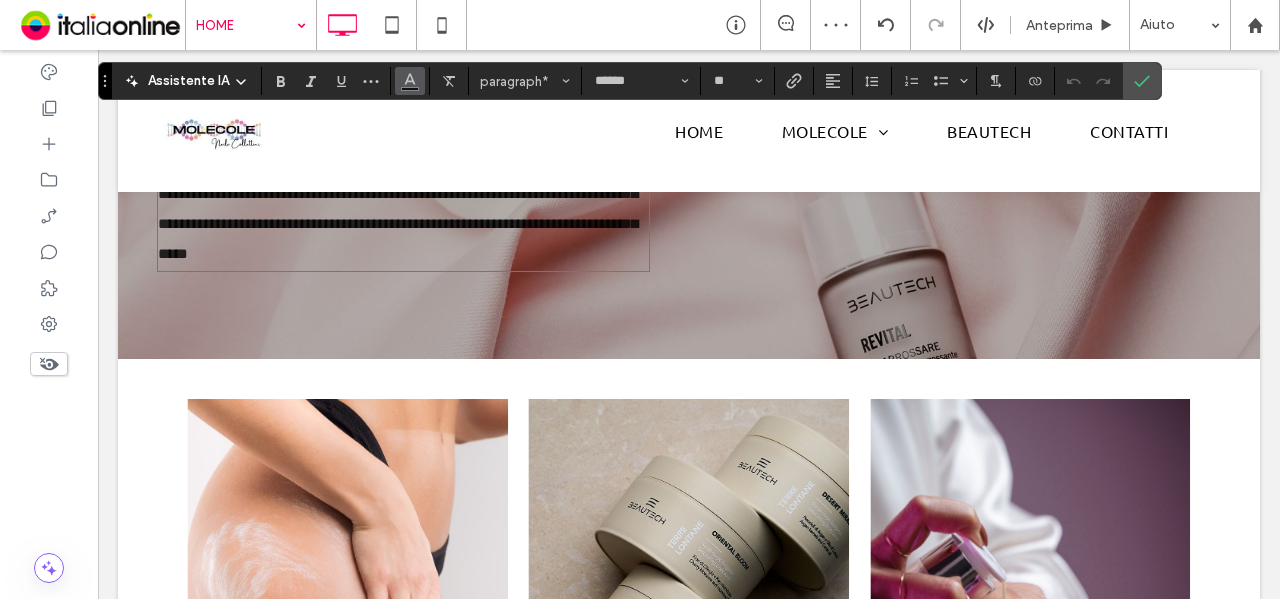 click 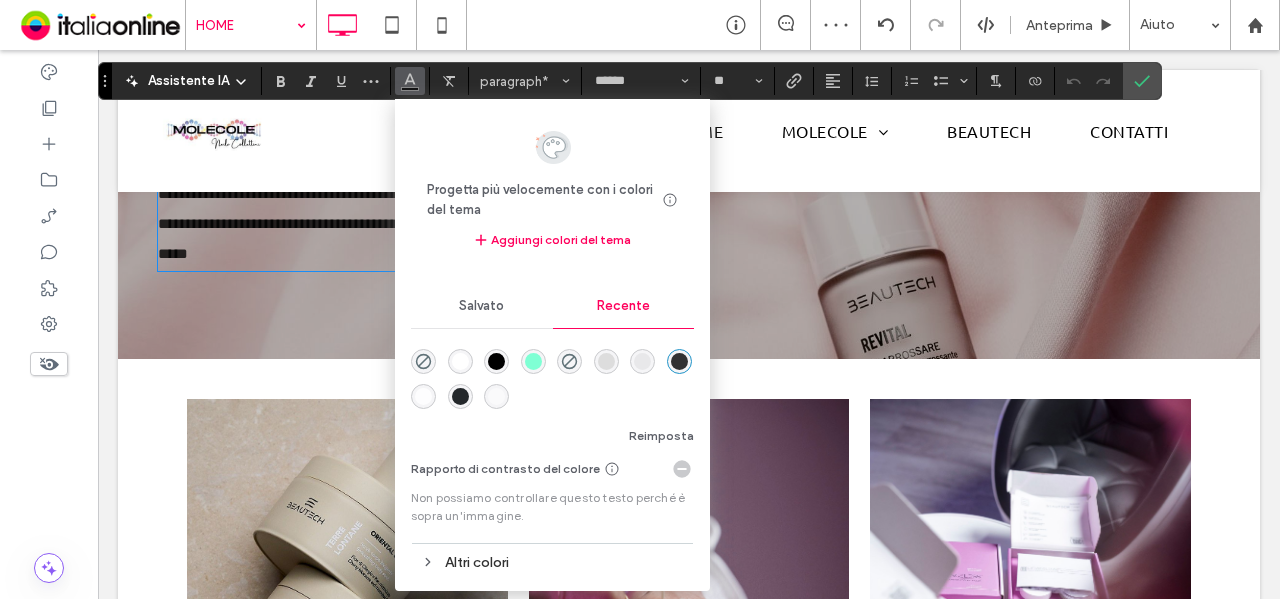 click at bounding box center (460, 361) 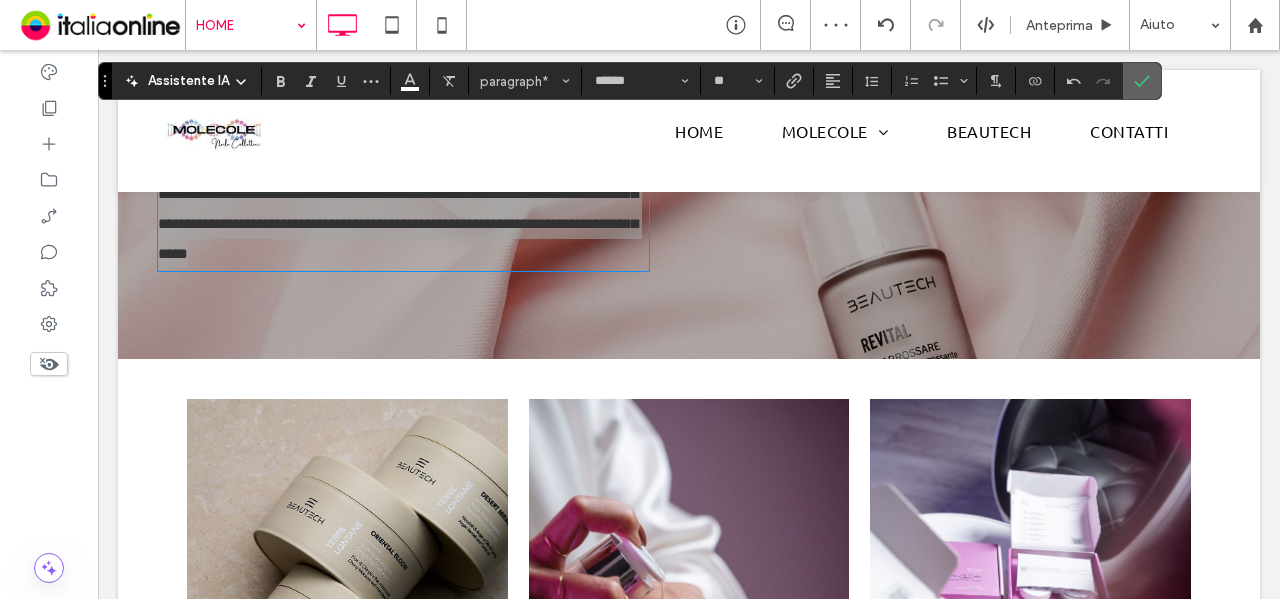 click at bounding box center (1142, 81) 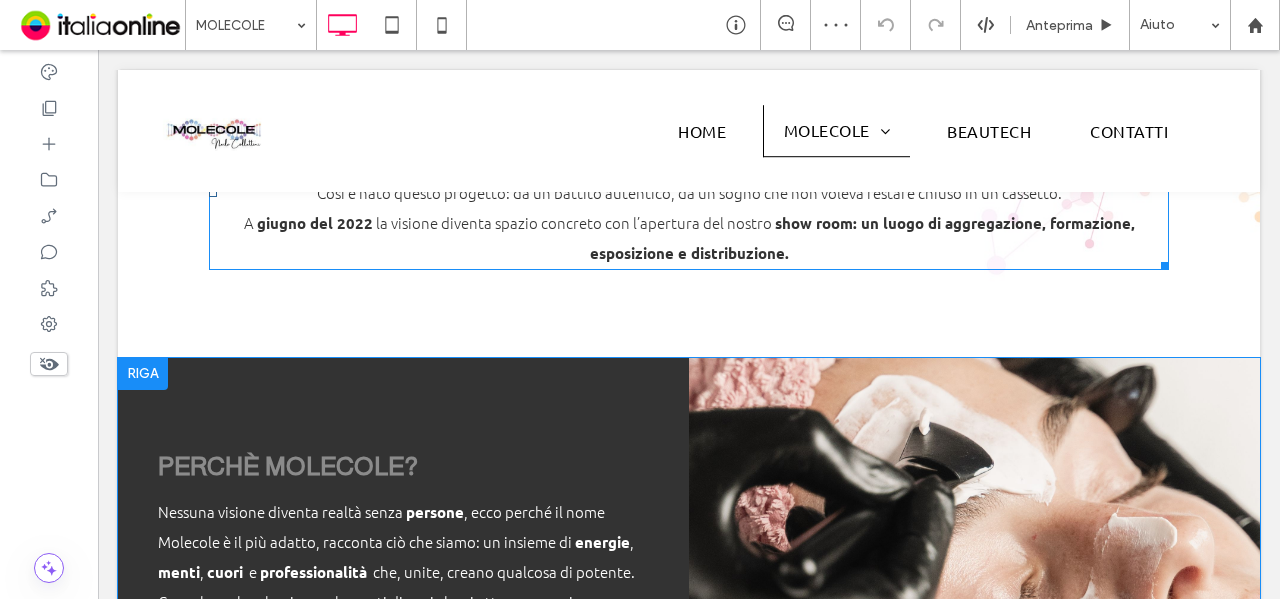 scroll, scrollTop: 600, scrollLeft: 0, axis: vertical 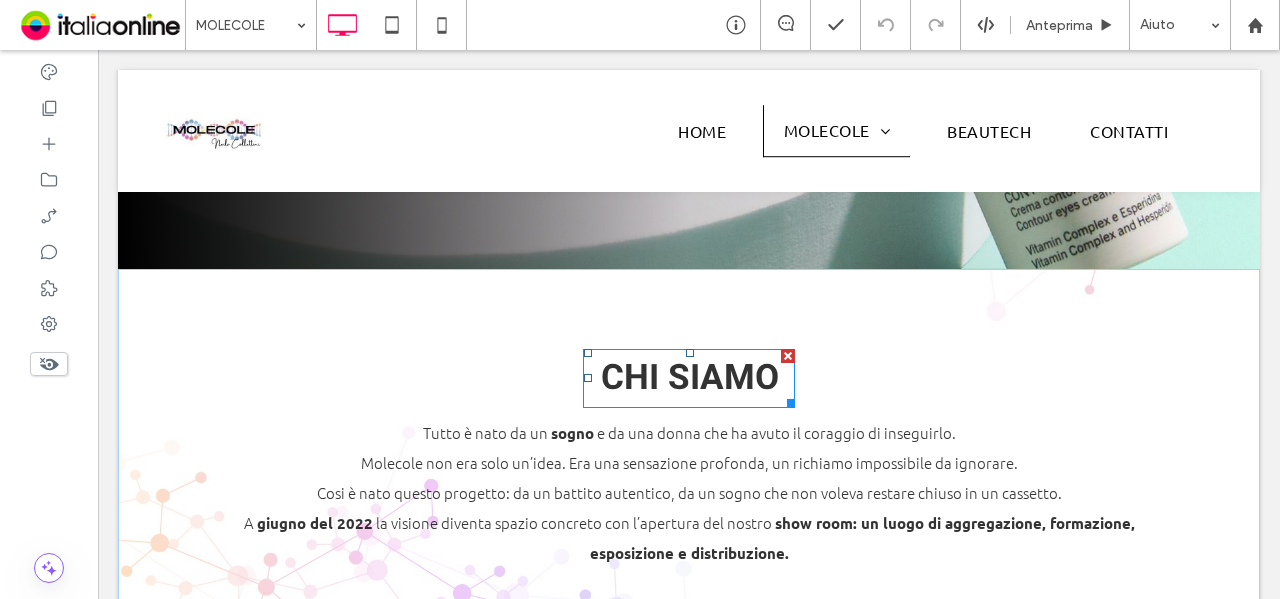click on "CHI SIAMO" at bounding box center [690, 378] 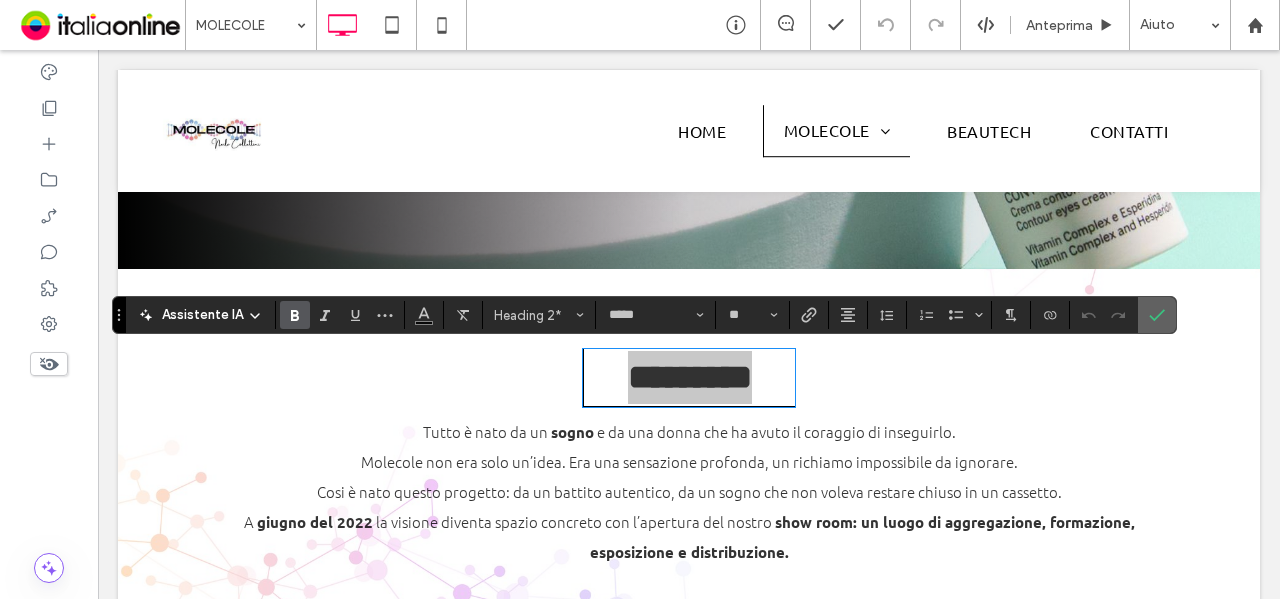 click 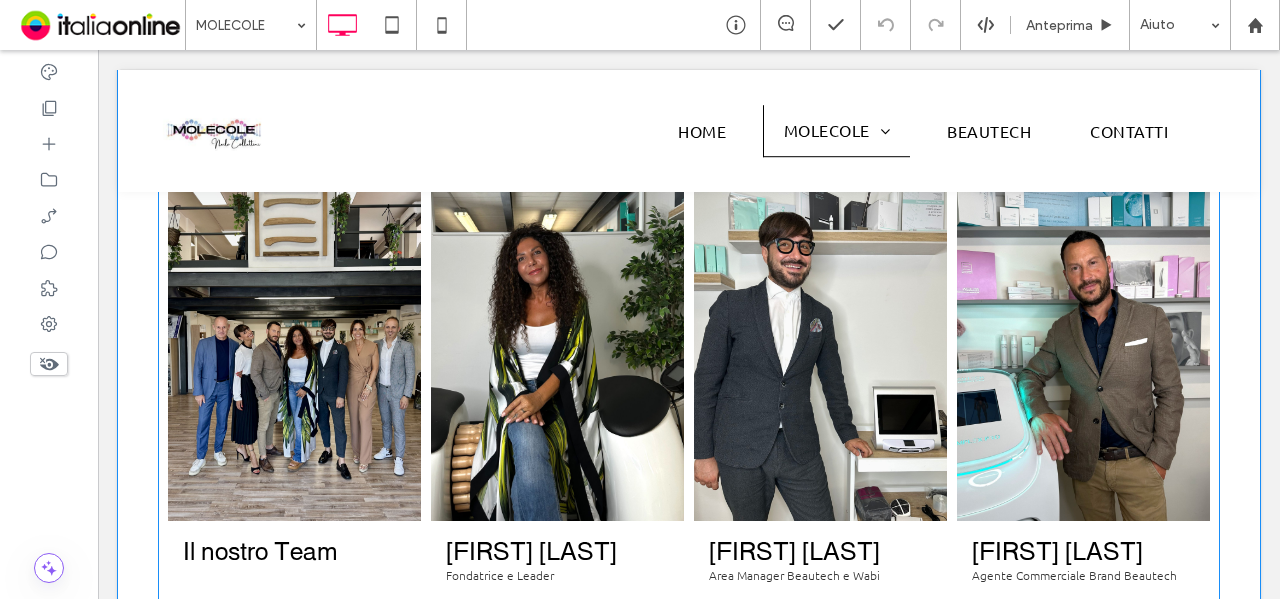 scroll, scrollTop: 3100, scrollLeft: 0, axis: vertical 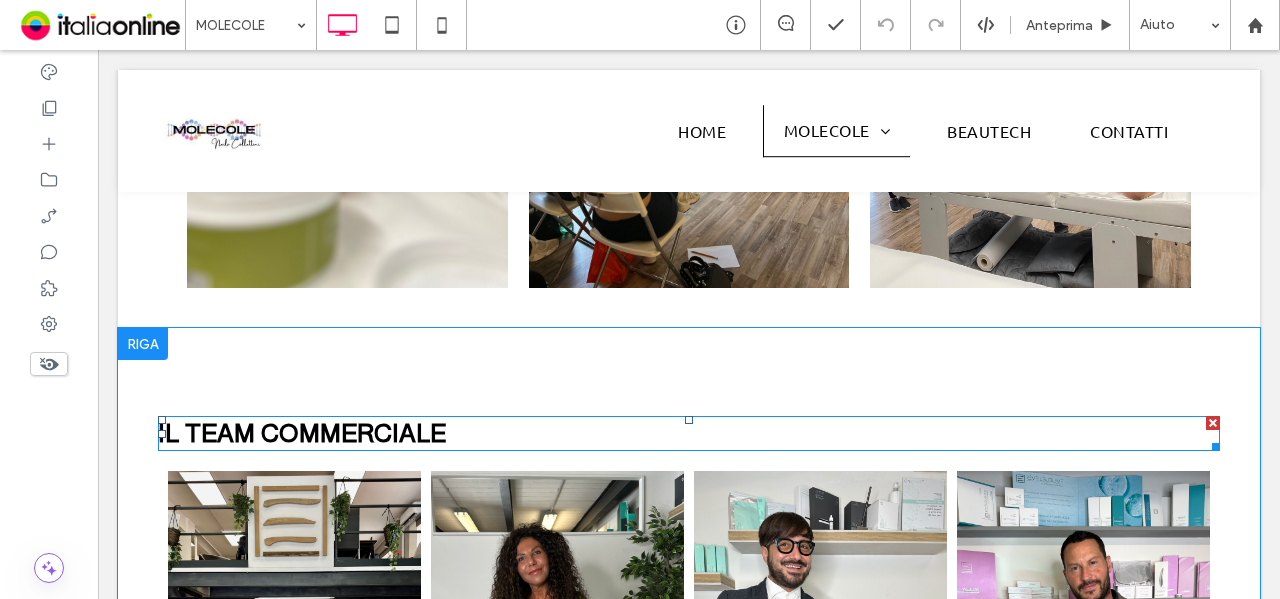 click on "IL TEAM COMMERCIALE" at bounding box center (689, 433) 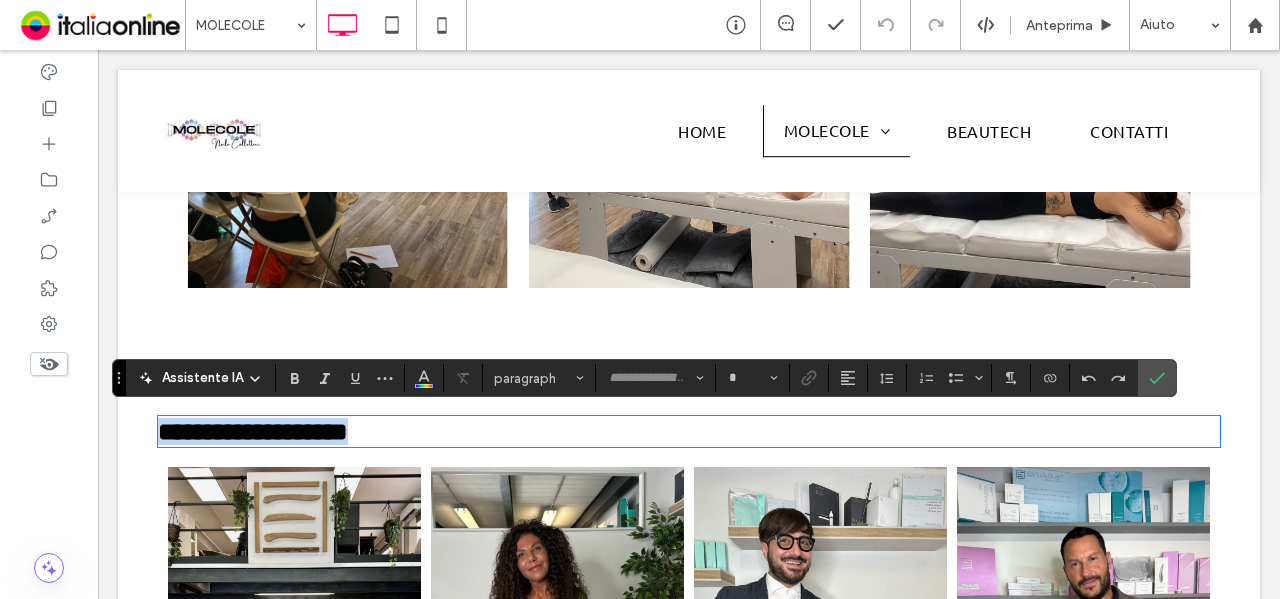 type on "**********" 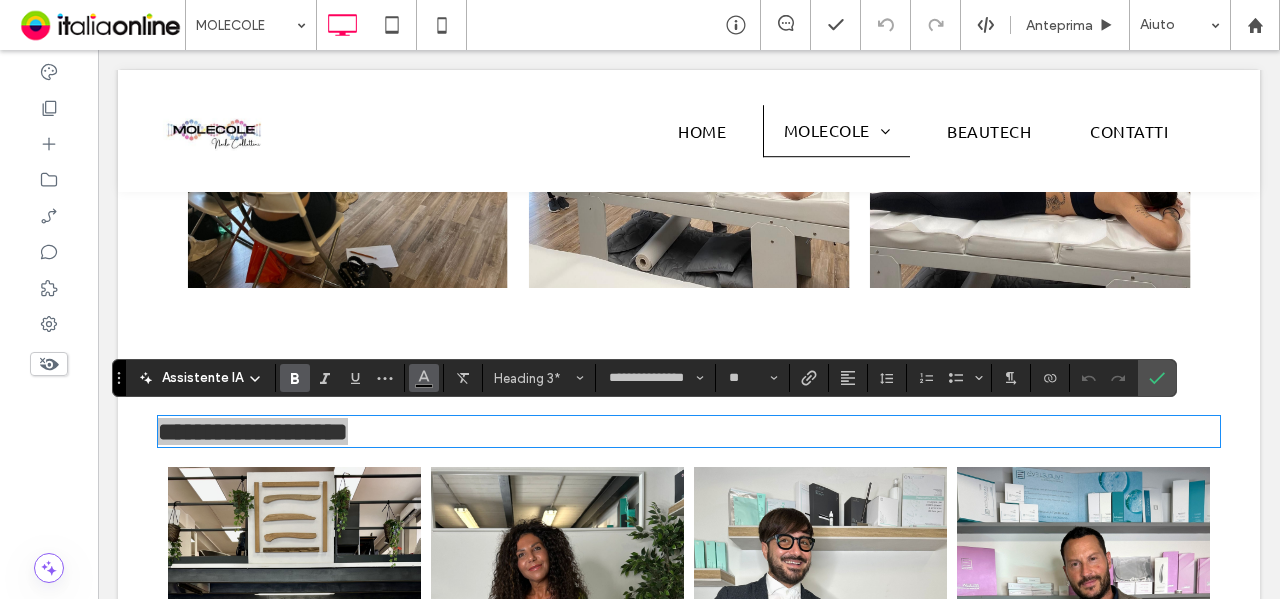 click 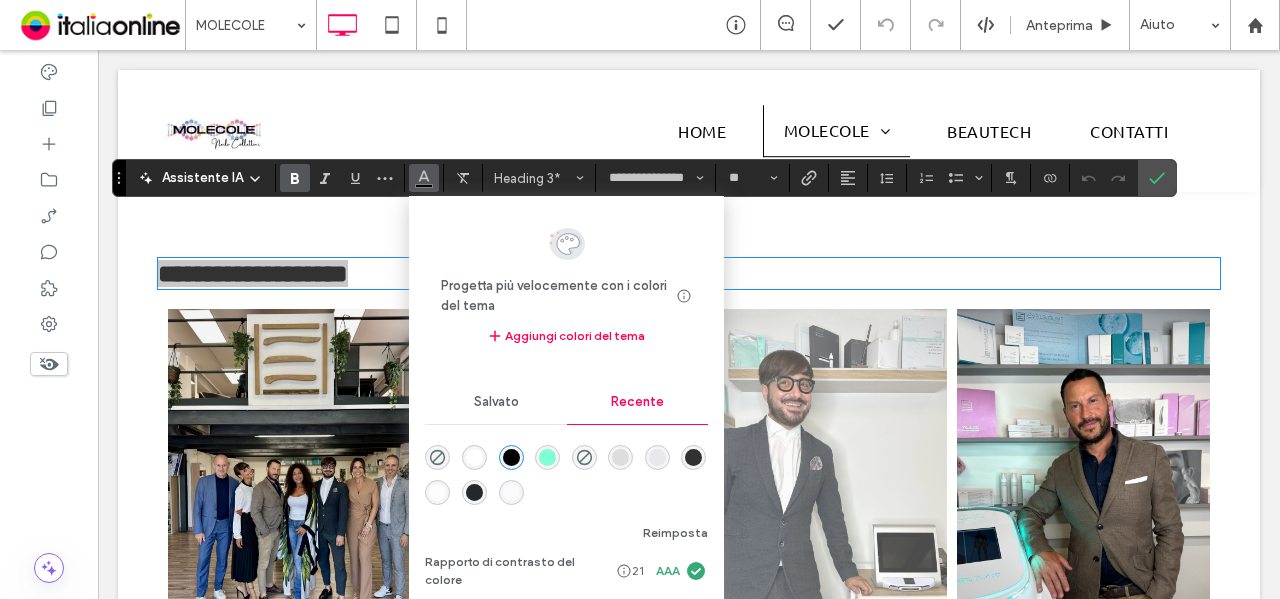 scroll, scrollTop: 3300, scrollLeft: 0, axis: vertical 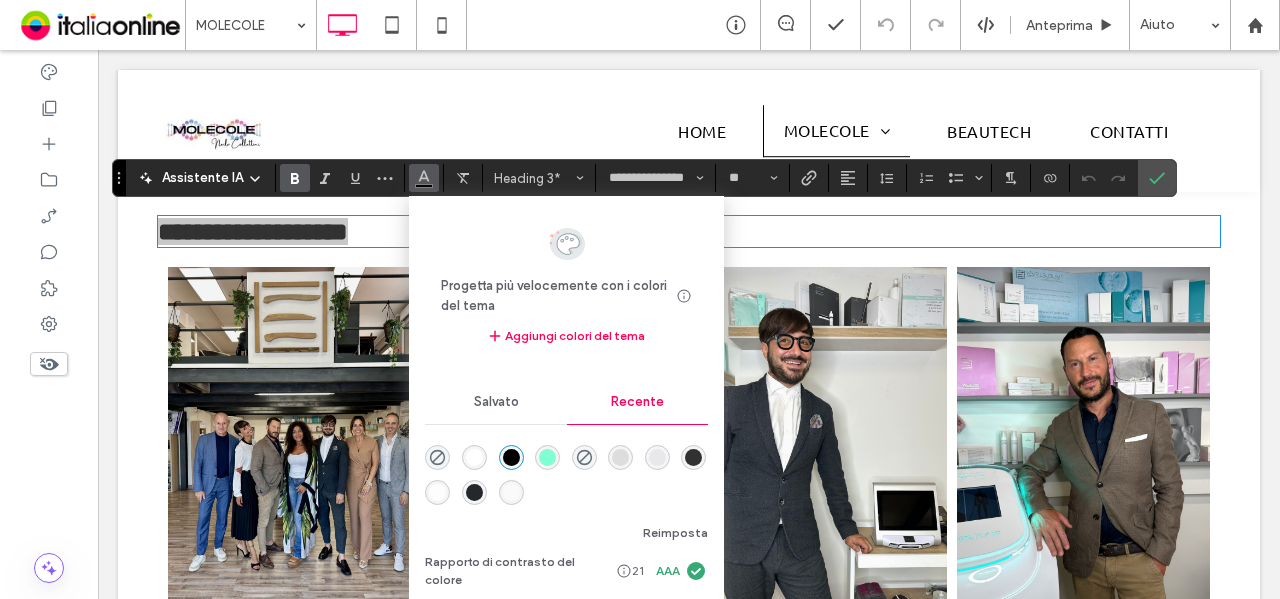 click at bounding box center (693, 457) 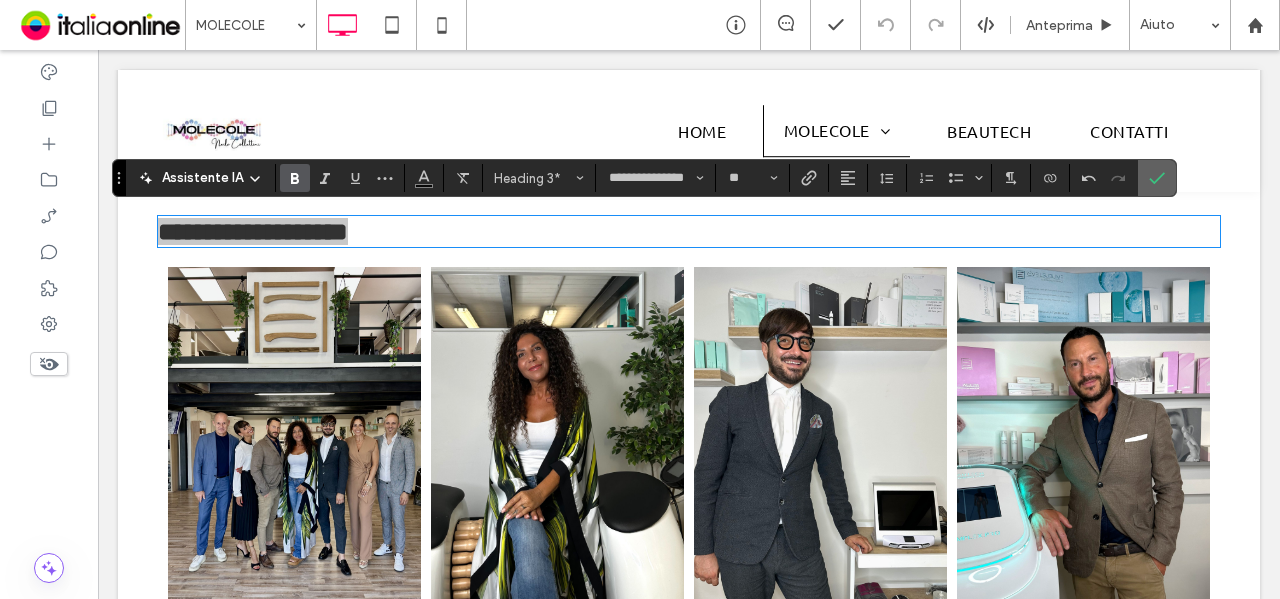 click 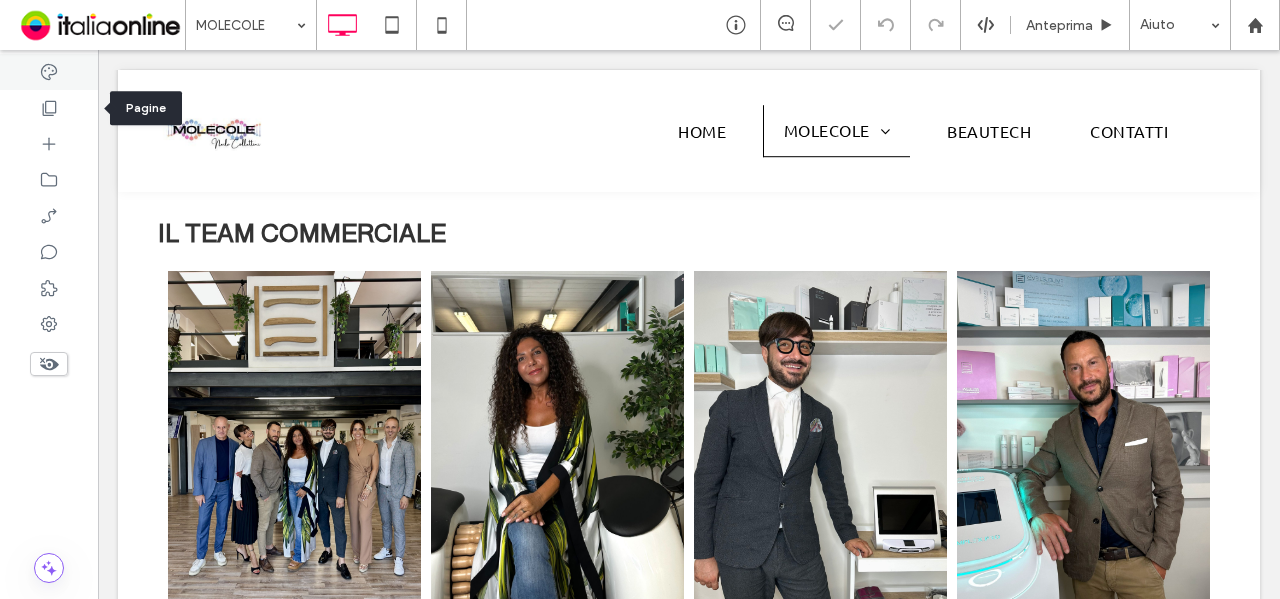 click 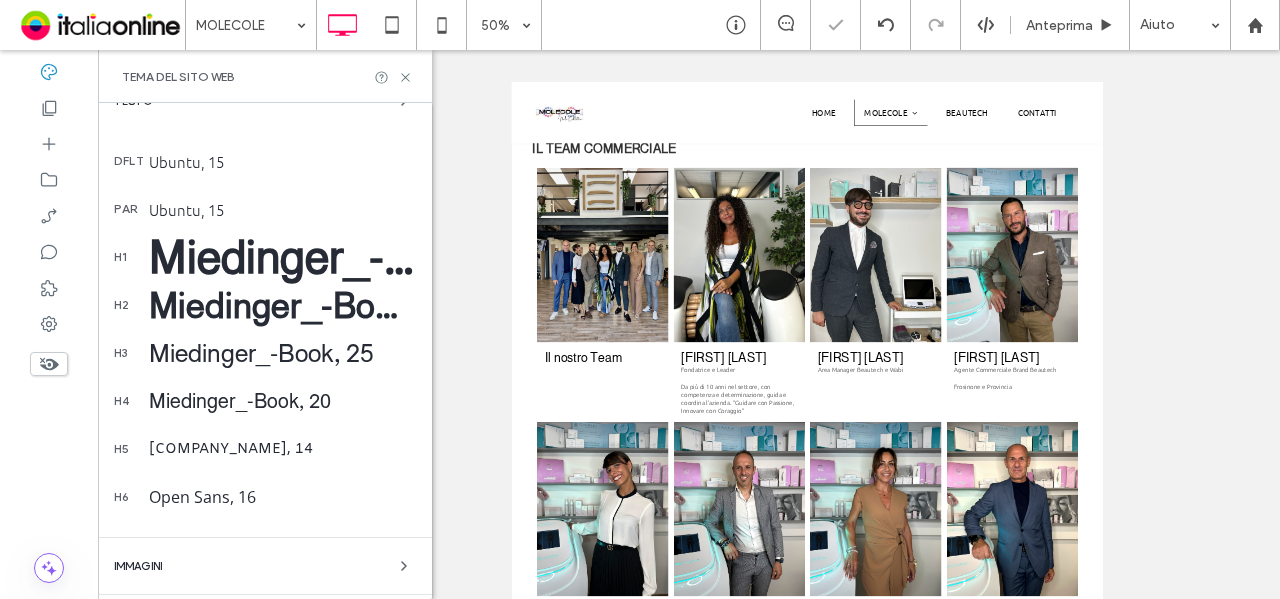 scroll, scrollTop: 300, scrollLeft: 0, axis: vertical 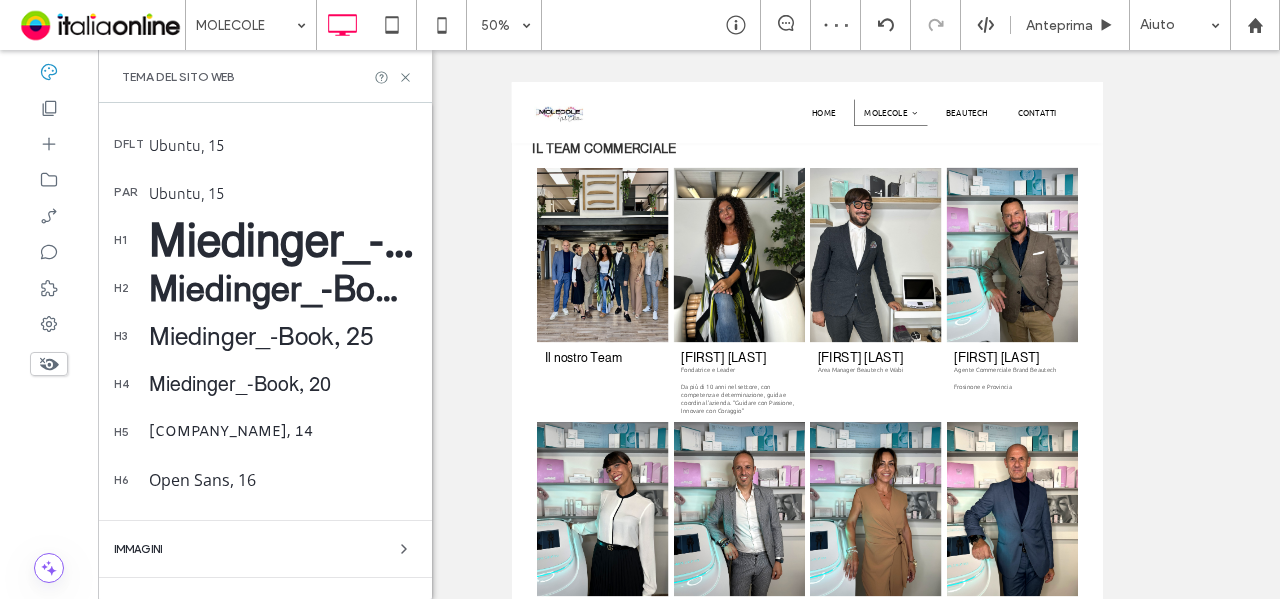 click on "Miedinger_-Book, 35" at bounding box center [282, 288] 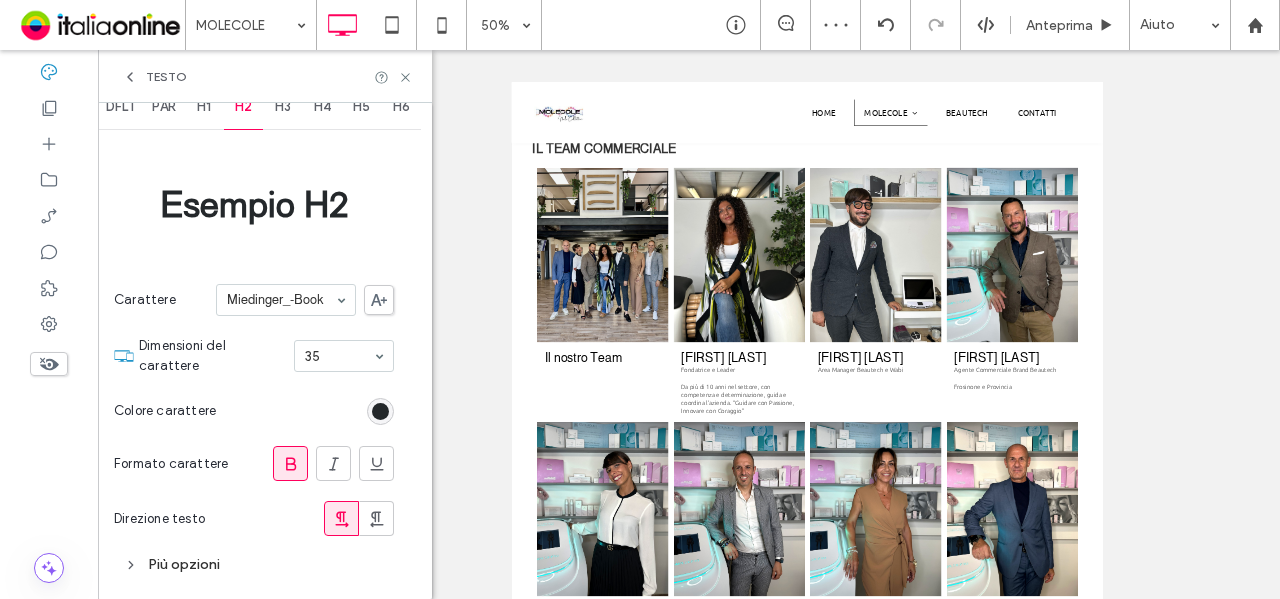 scroll, scrollTop: 32, scrollLeft: 0, axis: vertical 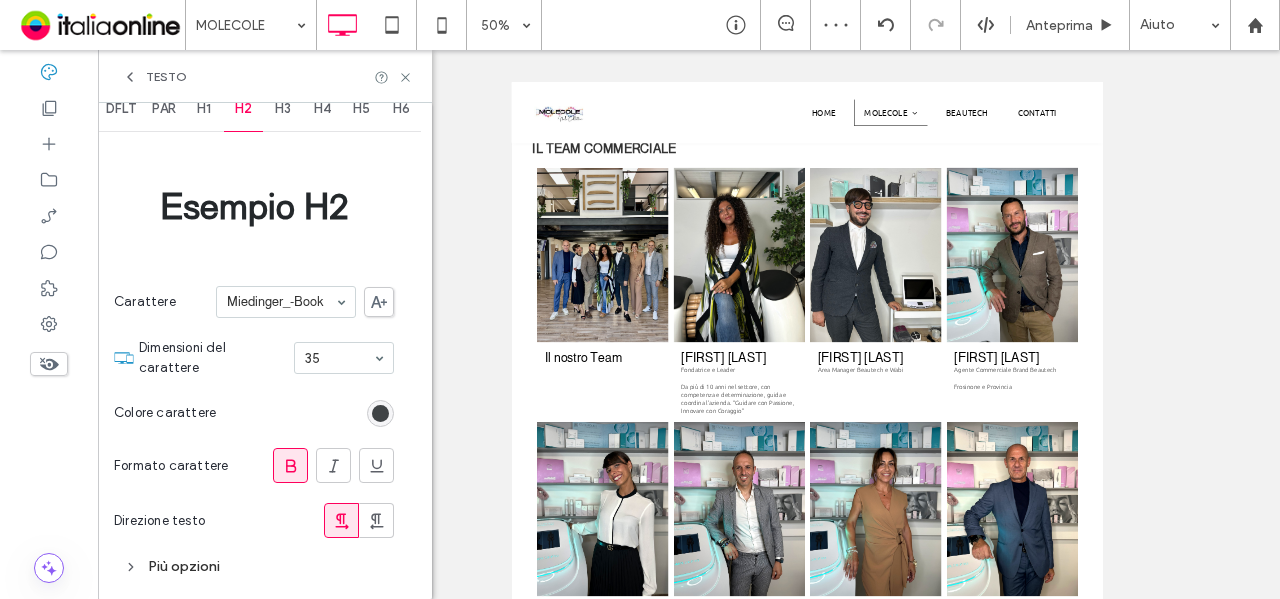 click at bounding box center (380, 413) 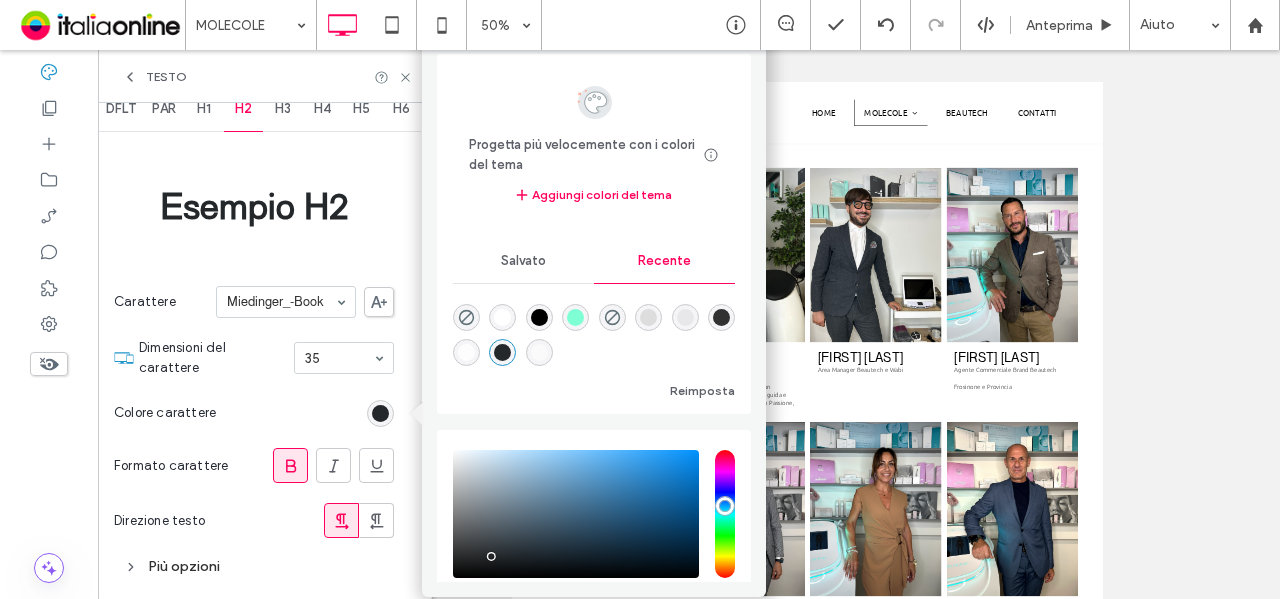 click at bounding box center (721, 317) 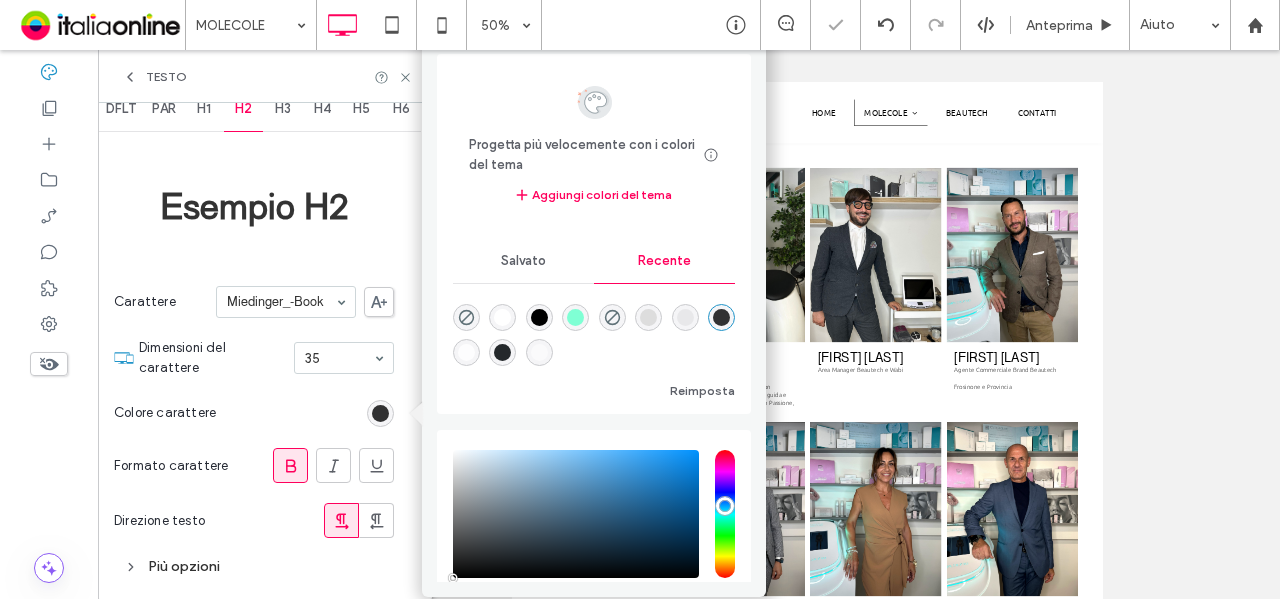 click on "H3" at bounding box center (283, 109) 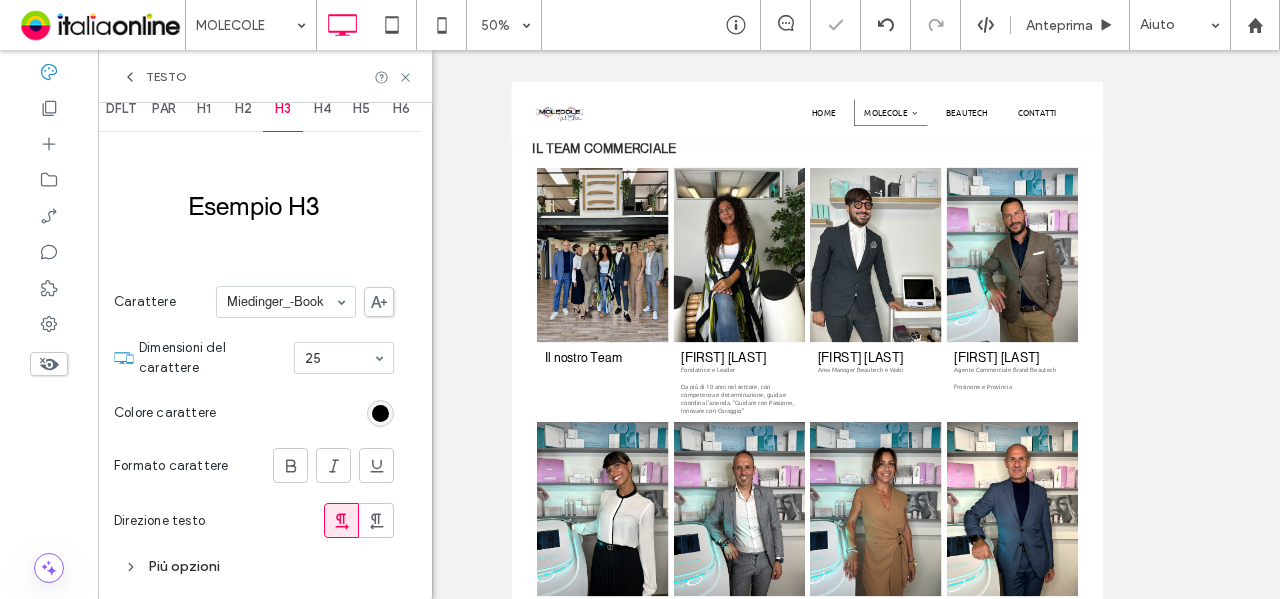 click at bounding box center (380, 413) 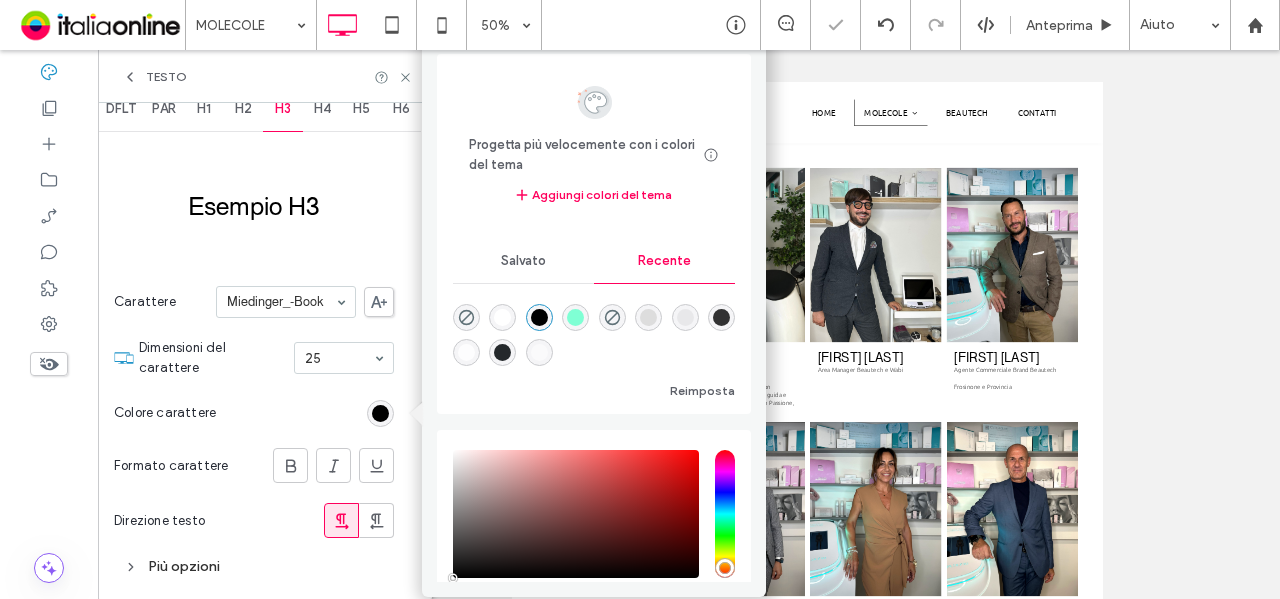 click at bounding box center [721, 317] 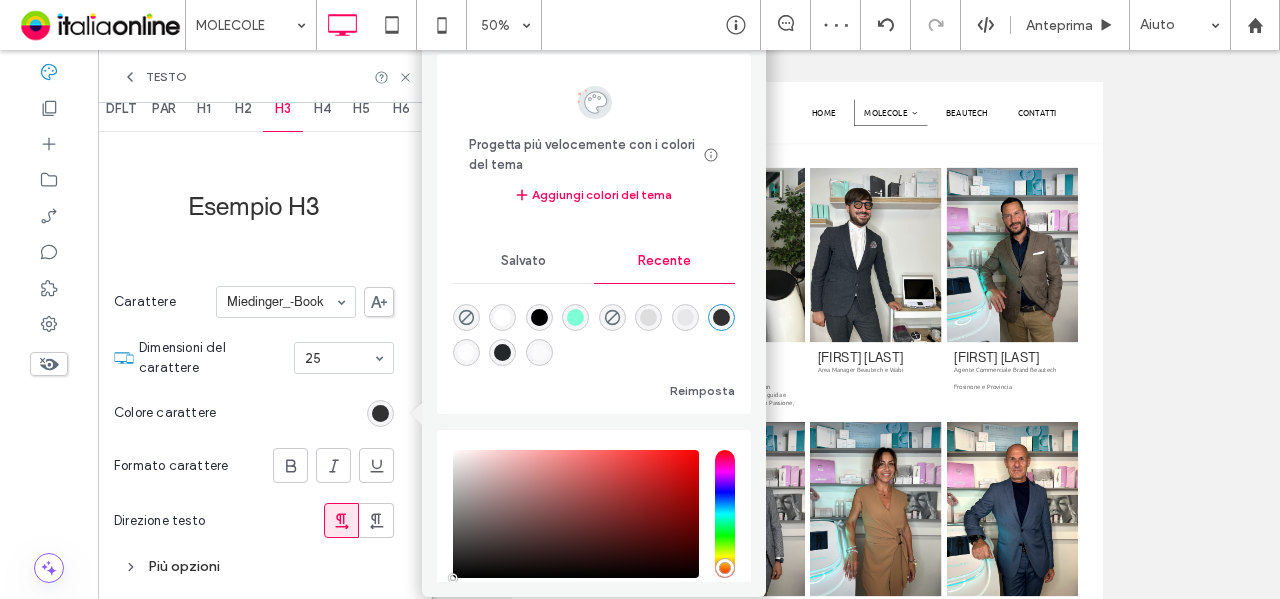 type on "**" 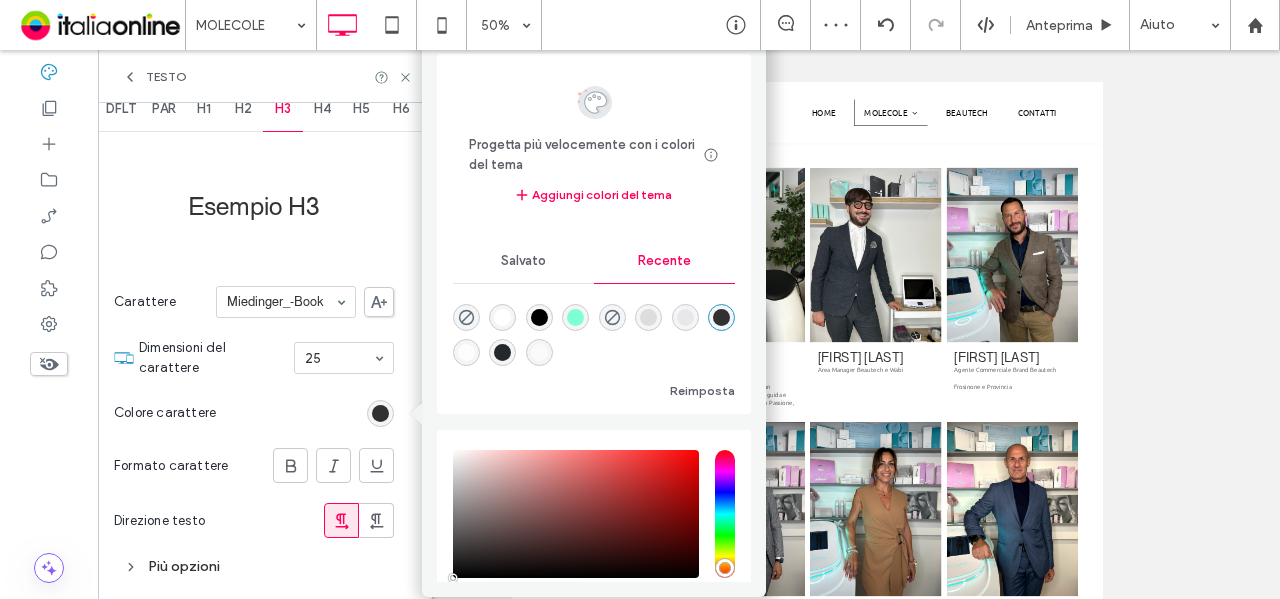 type on "***" 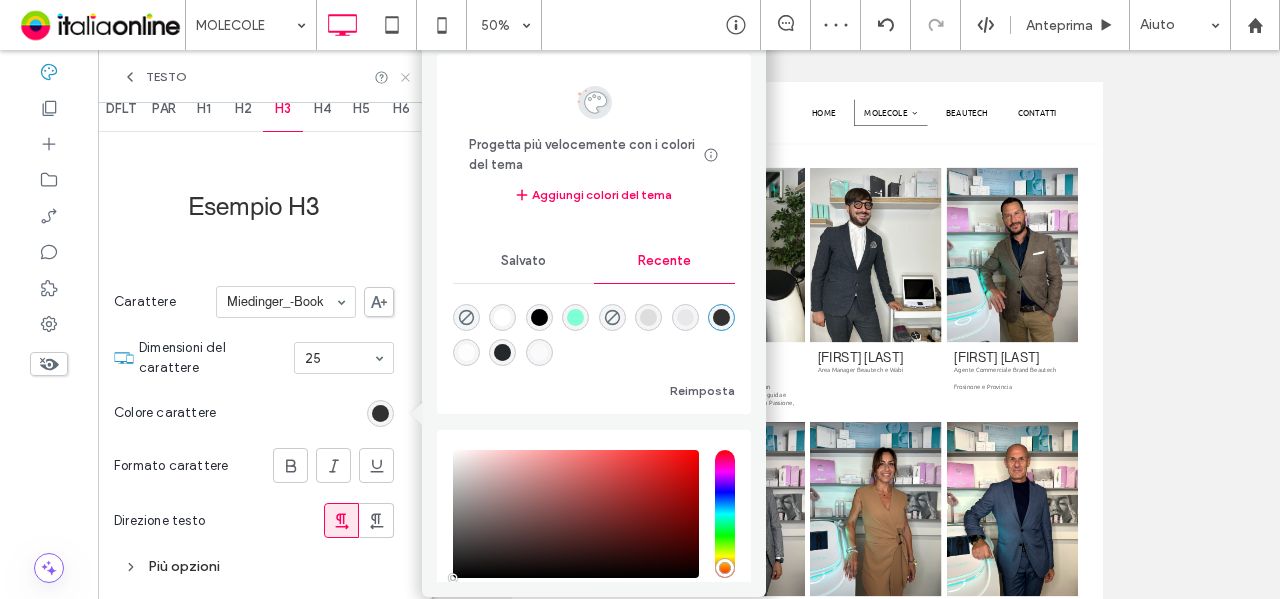 click 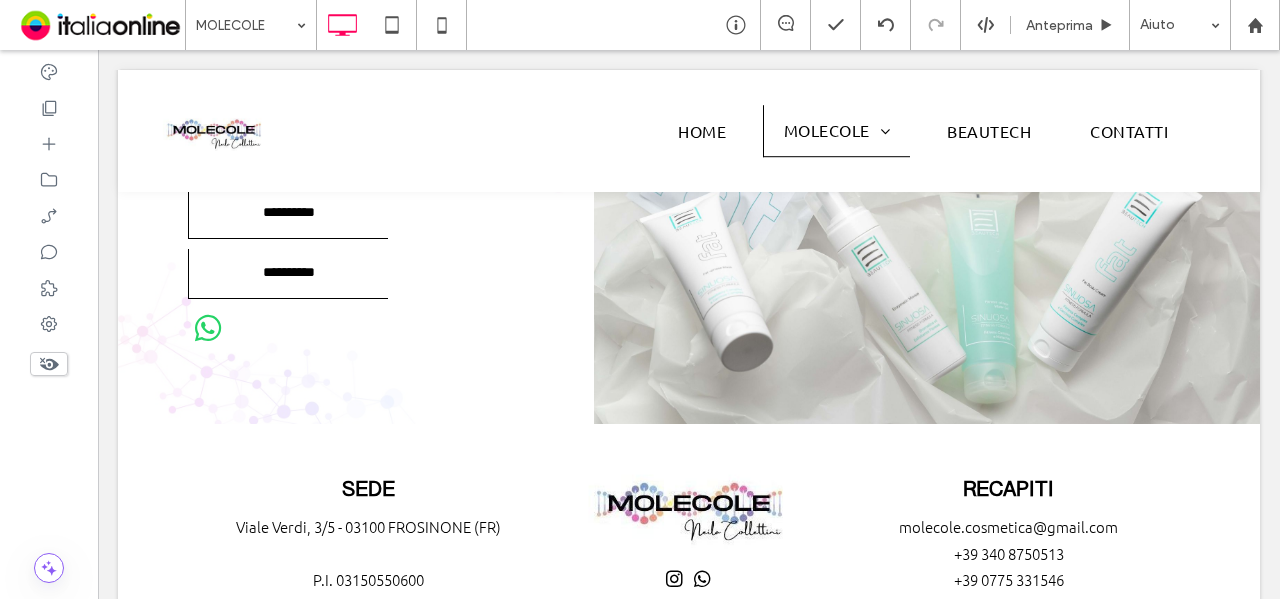 scroll, scrollTop: 5180, scrollLeft: 0, axis: vertical 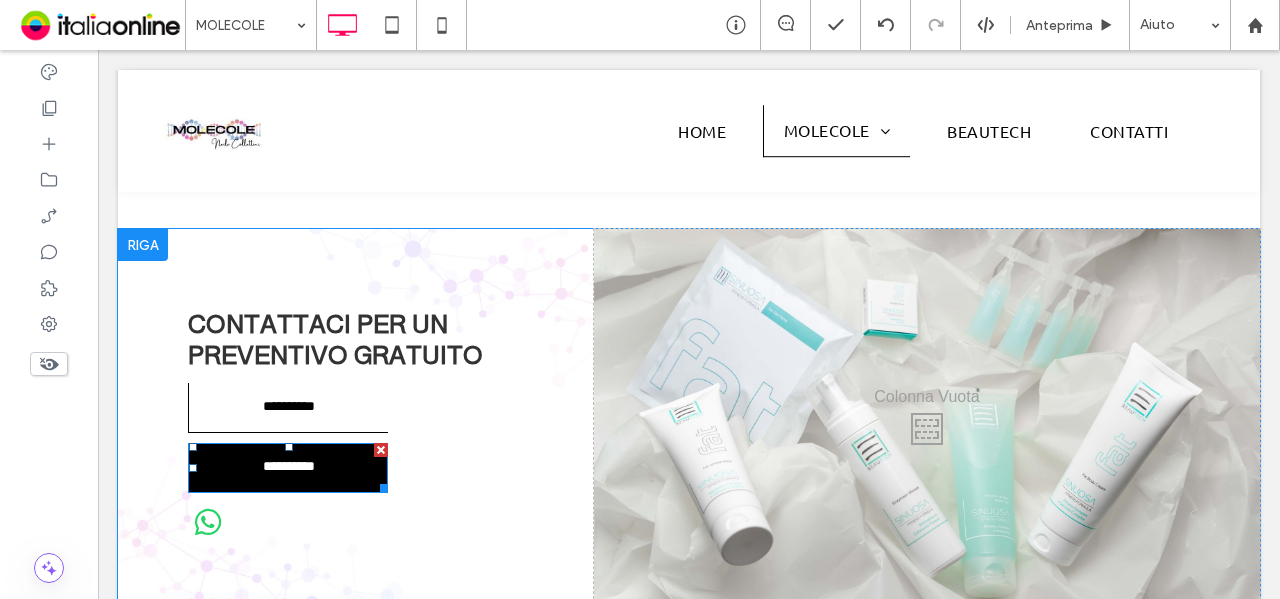 click on "**********" at bounding box center (288, 468) 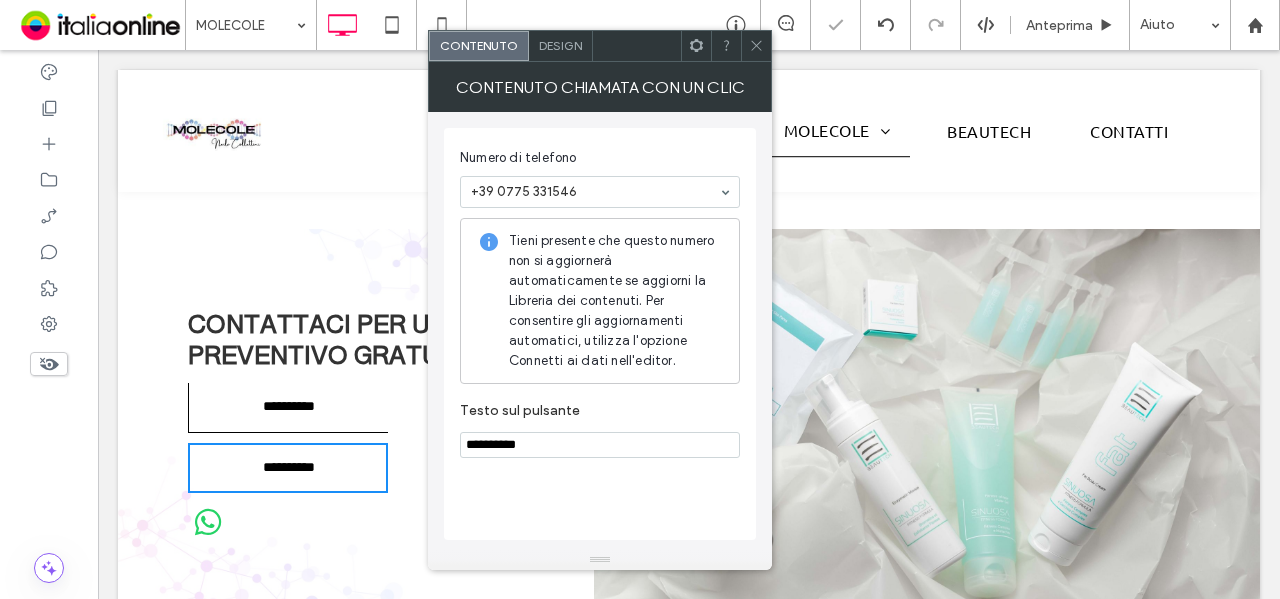 drag, startPoint x: 752, startPoint y: 53, endPoint x: 429, endPoint y: 302, distance: 407.83575 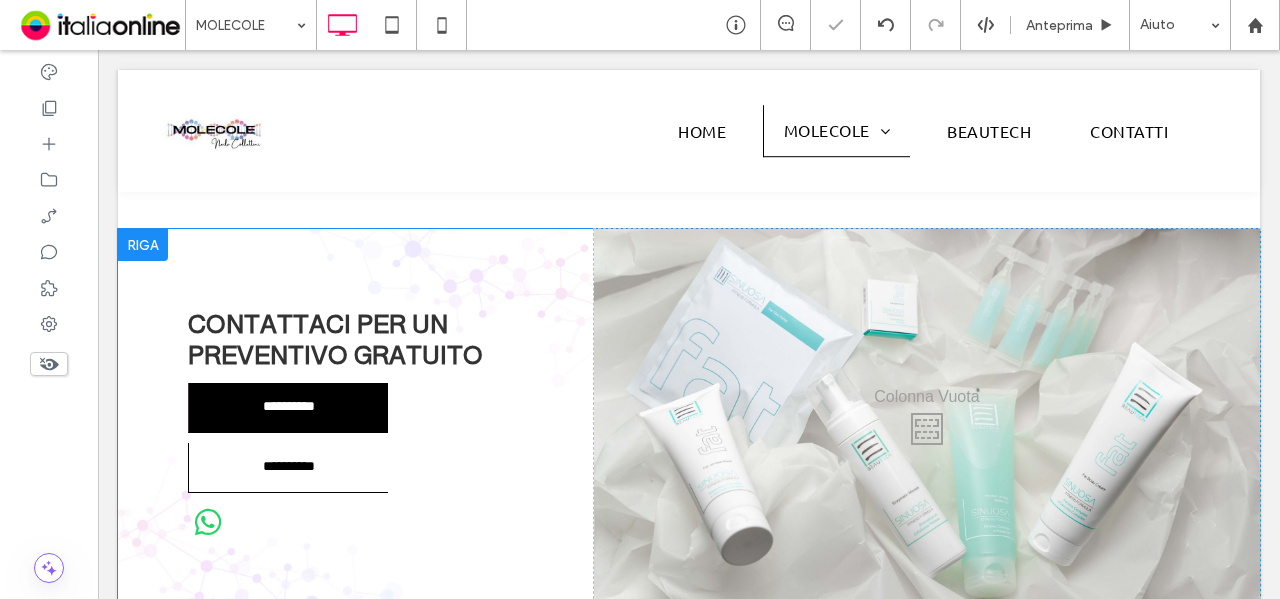 click on "**********" at bounding box center (288, 408) 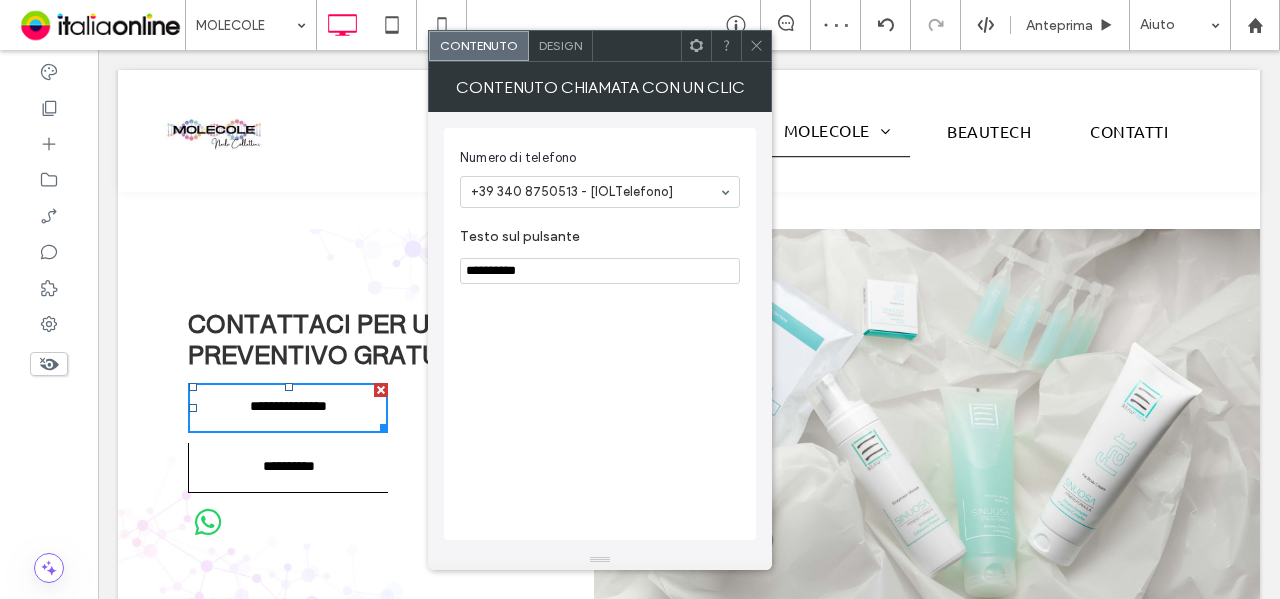 click 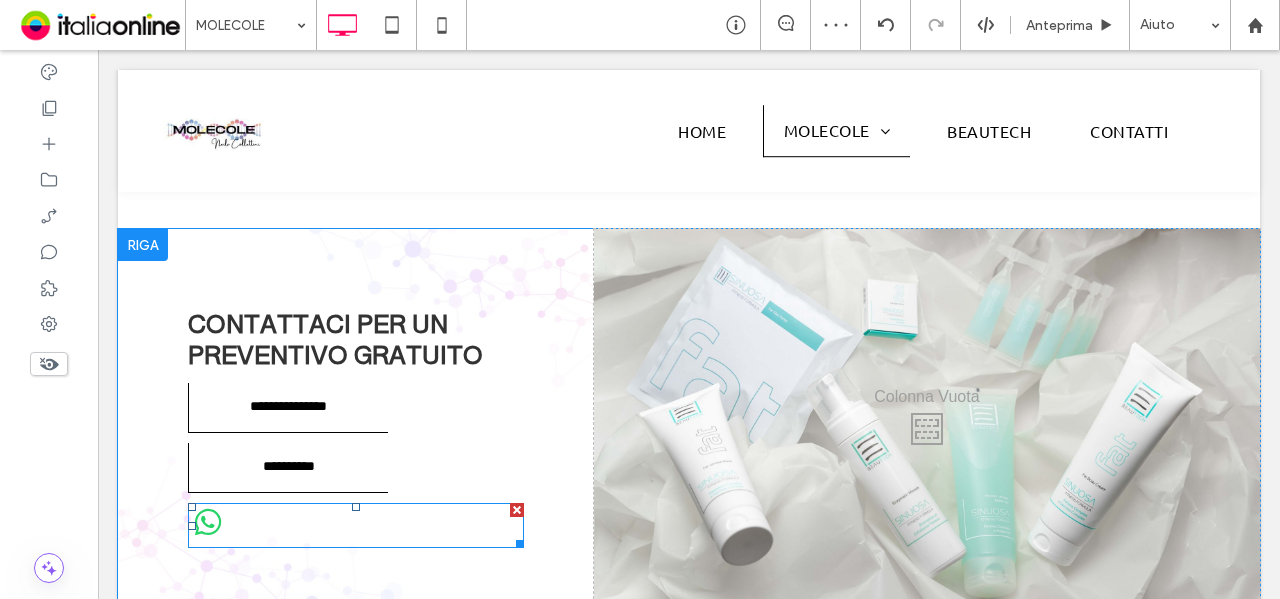 drag, startPoint x: 228, startPoint y: 514, endPoint x: 411, endPoint y: 473, distance: 187.53667 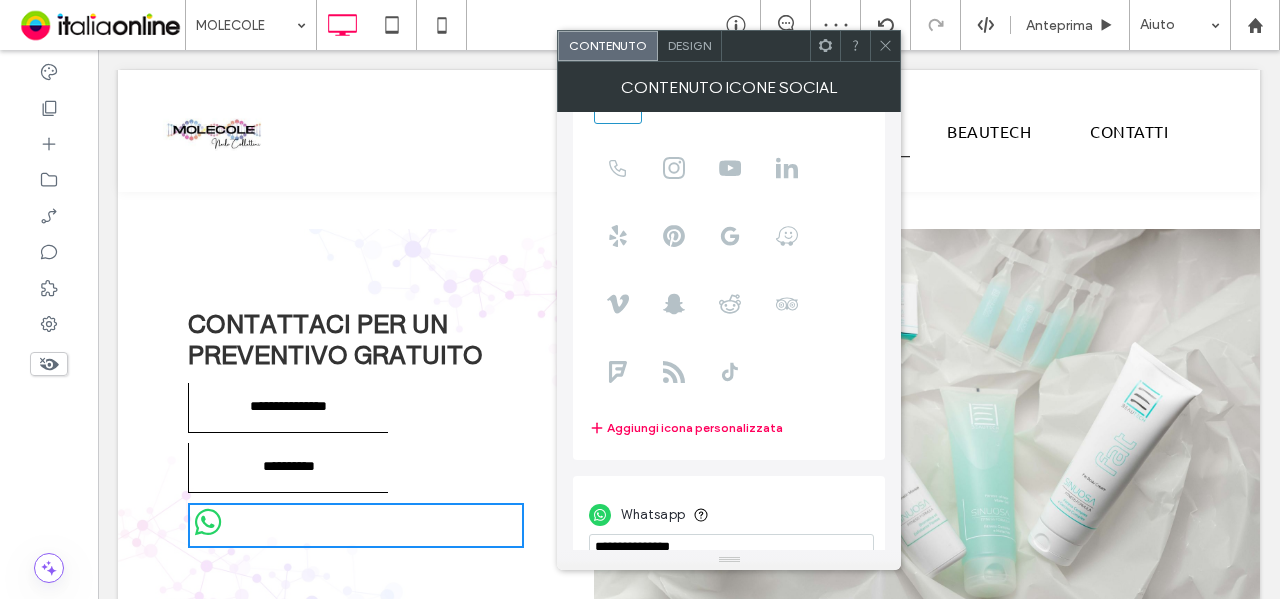 scroll, scrollTop: 136, scrollLeft: 0, axis: vertical 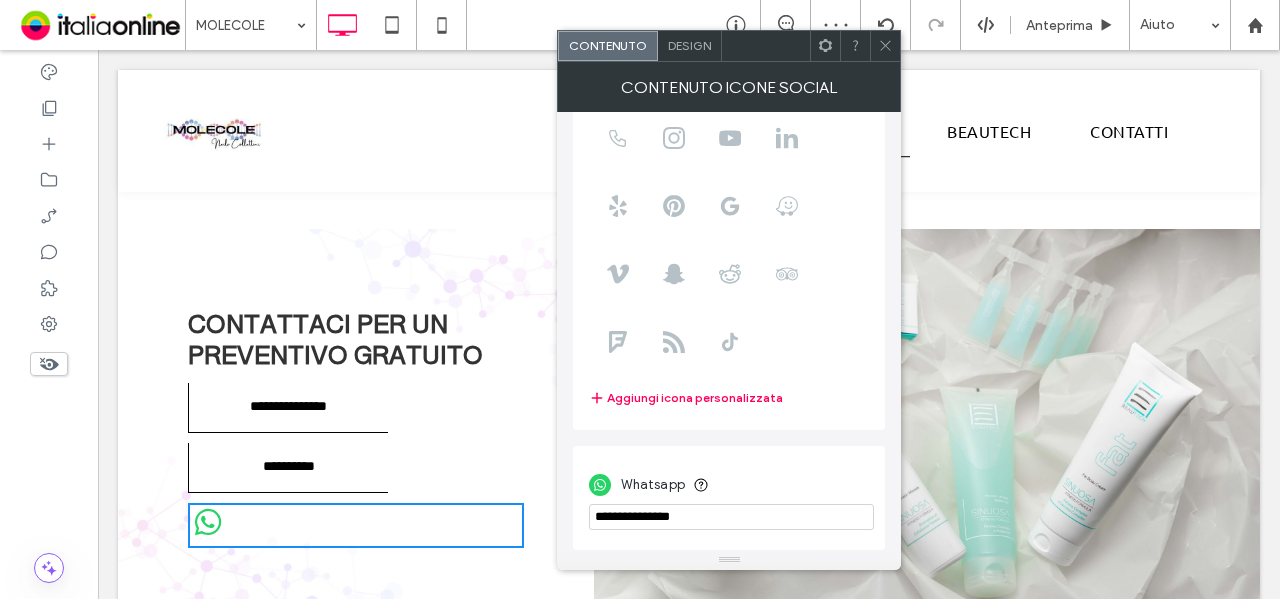 drag, startPoint x: 804, startPoint y: 558, endPoint x: 524, endPoint y: 527, distance: 281.71085 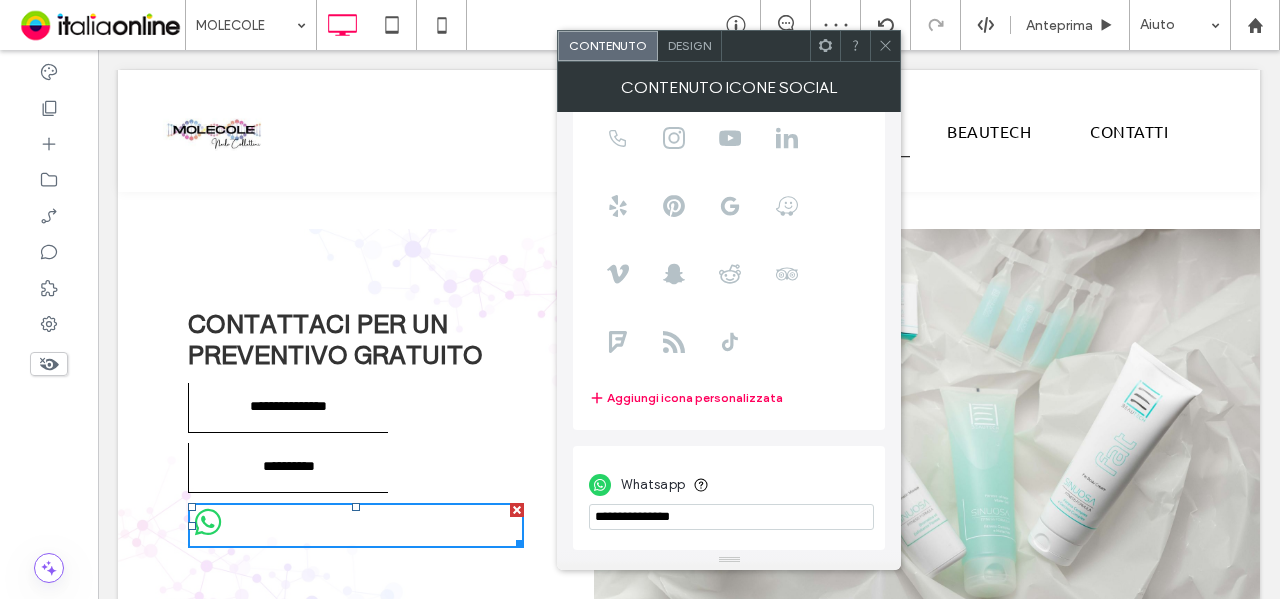 paste on "**********" 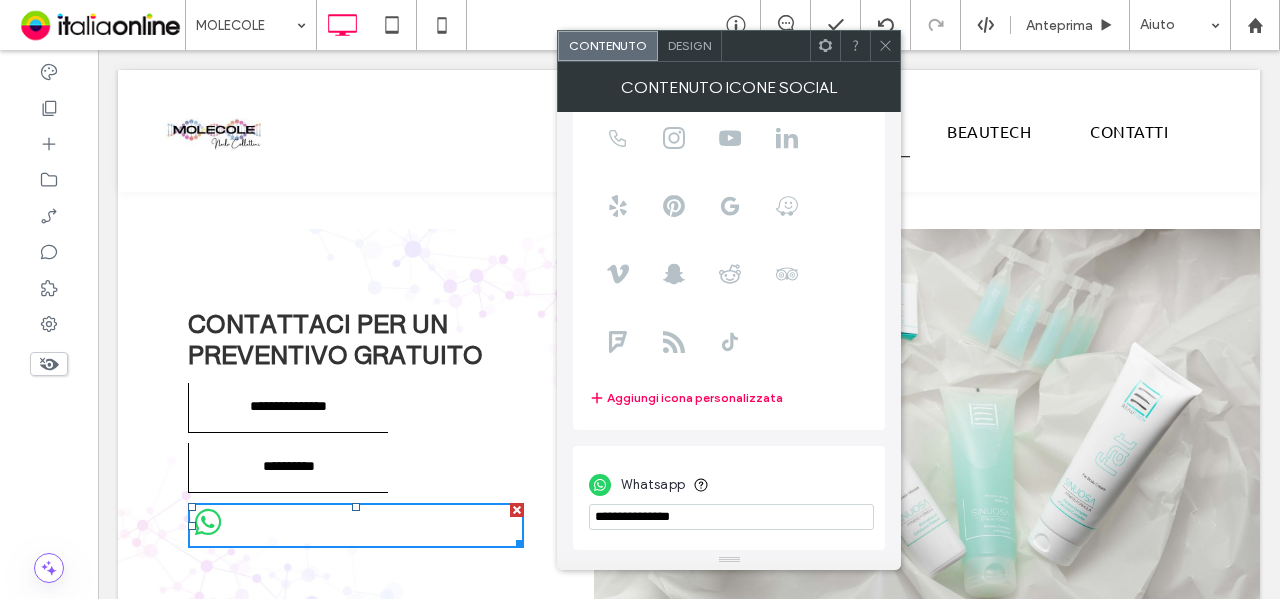 type on "**********" 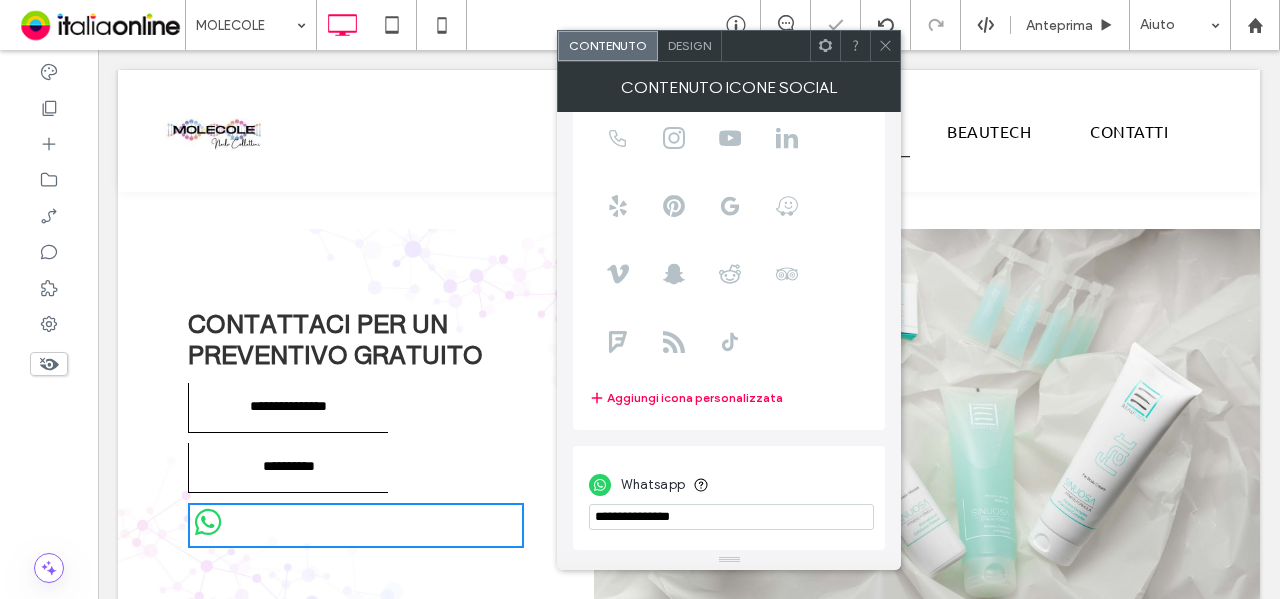 drag, startPoint x: 880, startPoint y: 44, endPoint x: 641, endPoint y: 64, distance: 239.83536 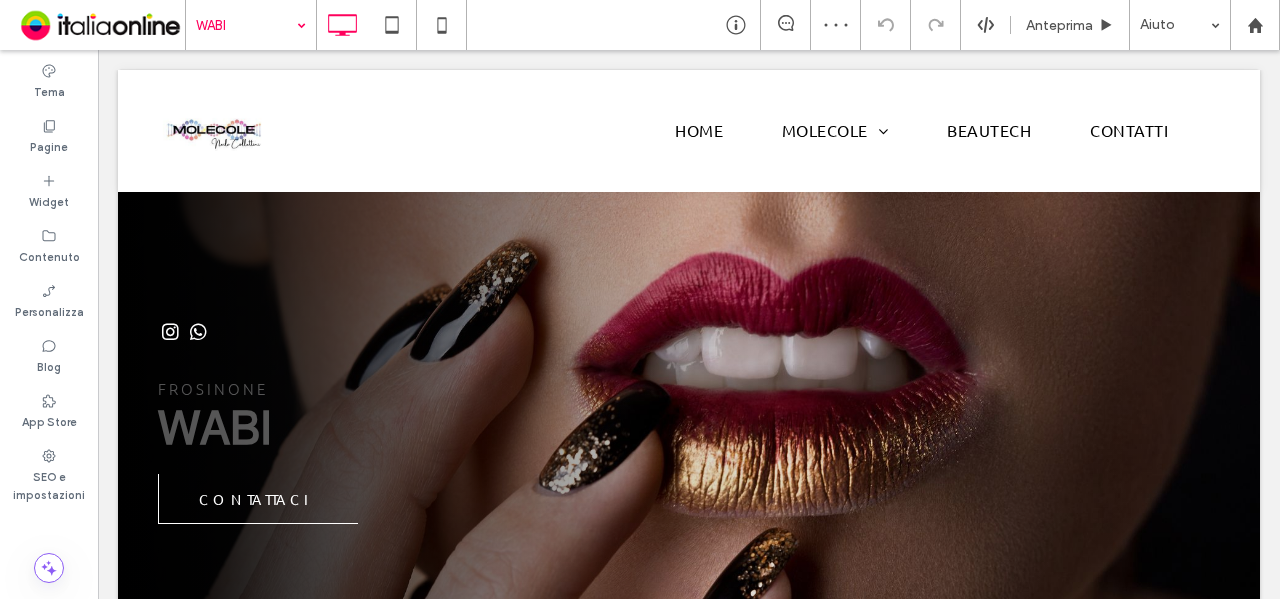 scroll, scrollTop: 0, scrollLeft: 0, axis: both 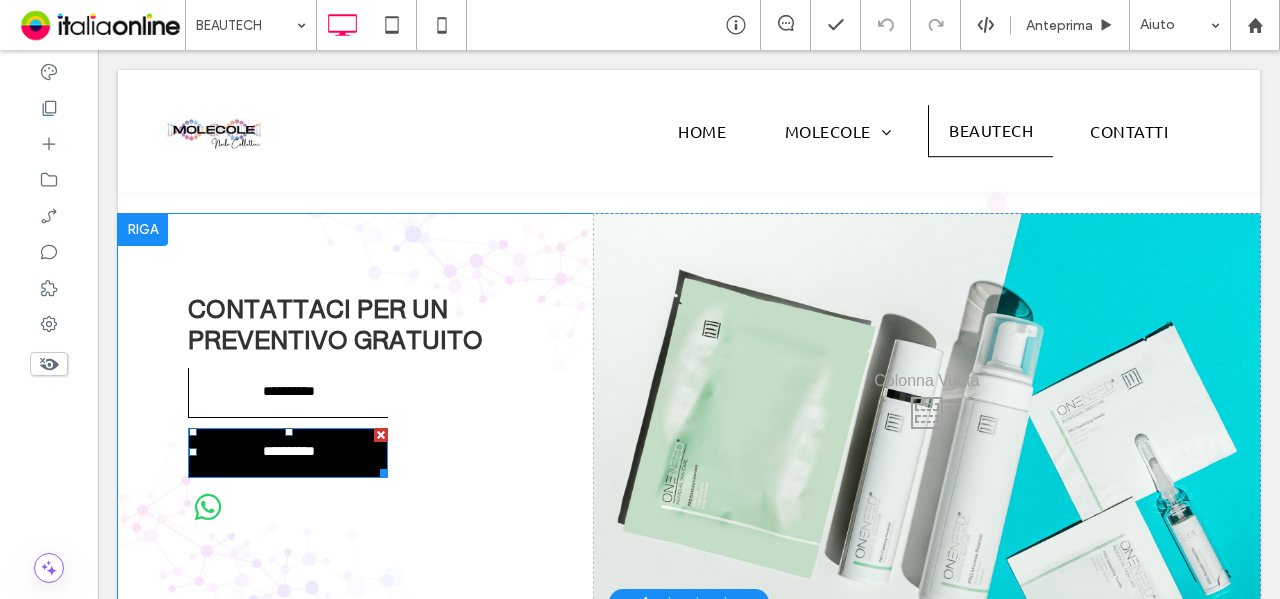 click on "**********" at bounding box center (288, 453) 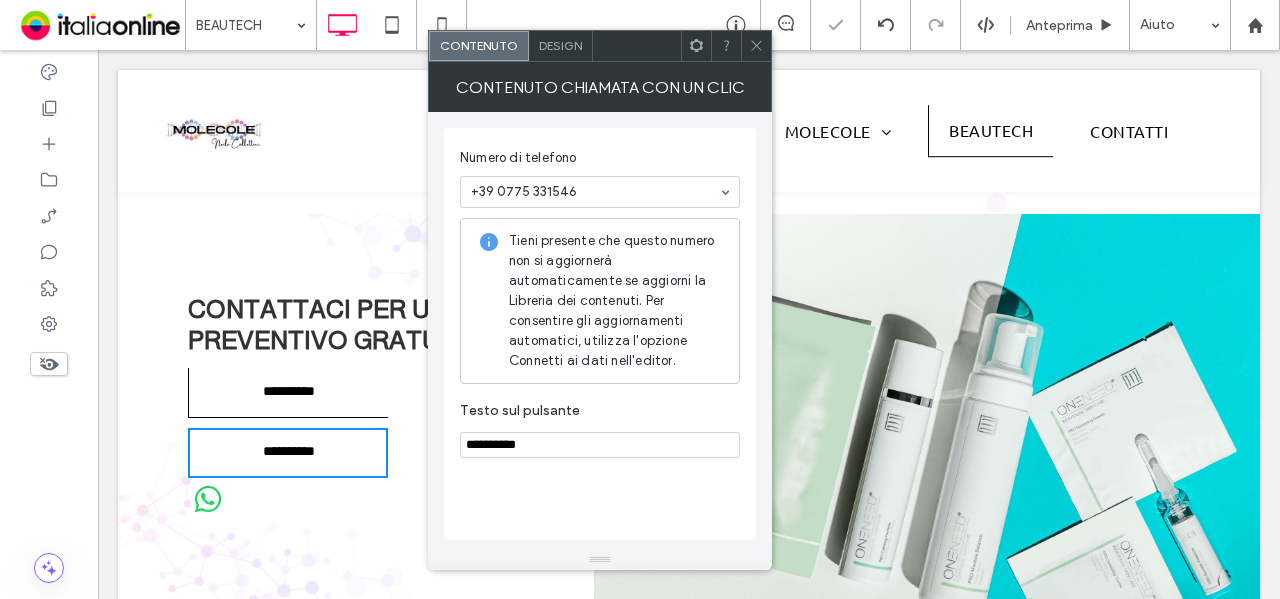 click at bounding box center (356, 510) 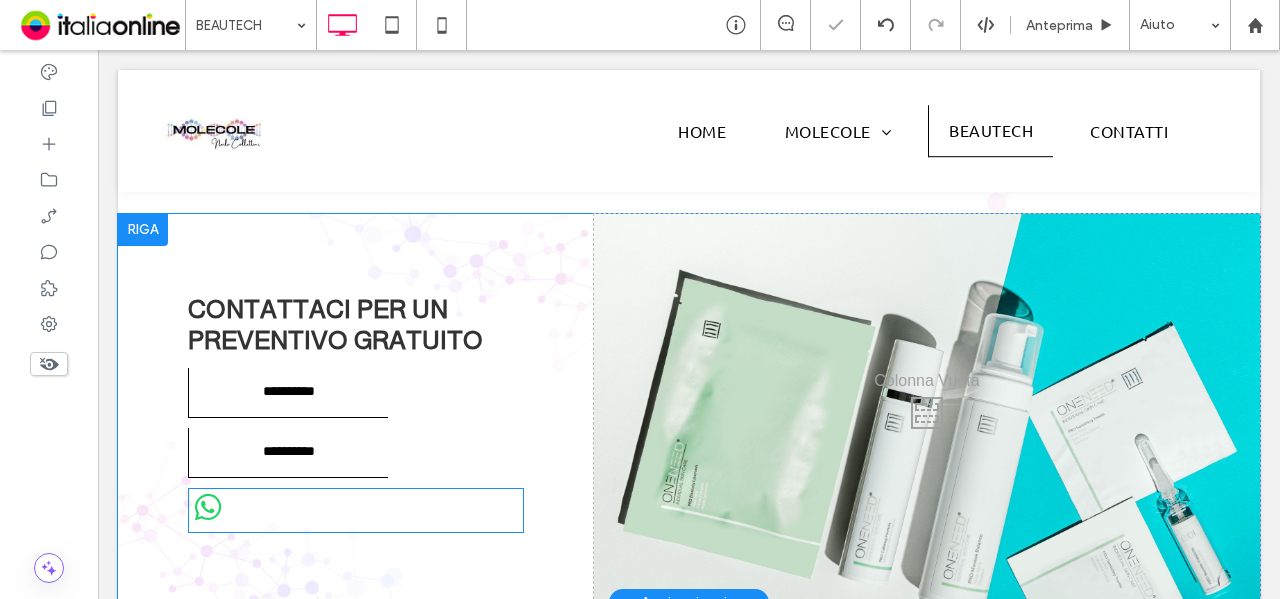 drag, startPoint x: 203, startPoint y: 509, endPoint x: 294, endPoint y: 495, distance: 92.070625 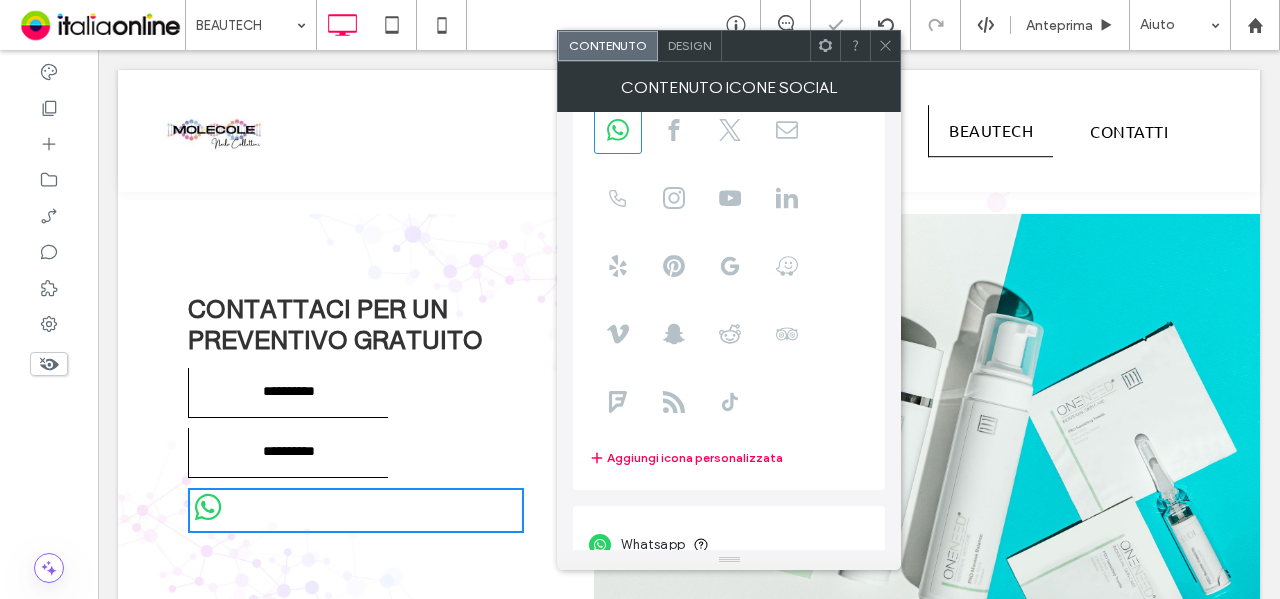 scroll, scrollTop: 136, scrollLeft: 0, axis: vertical 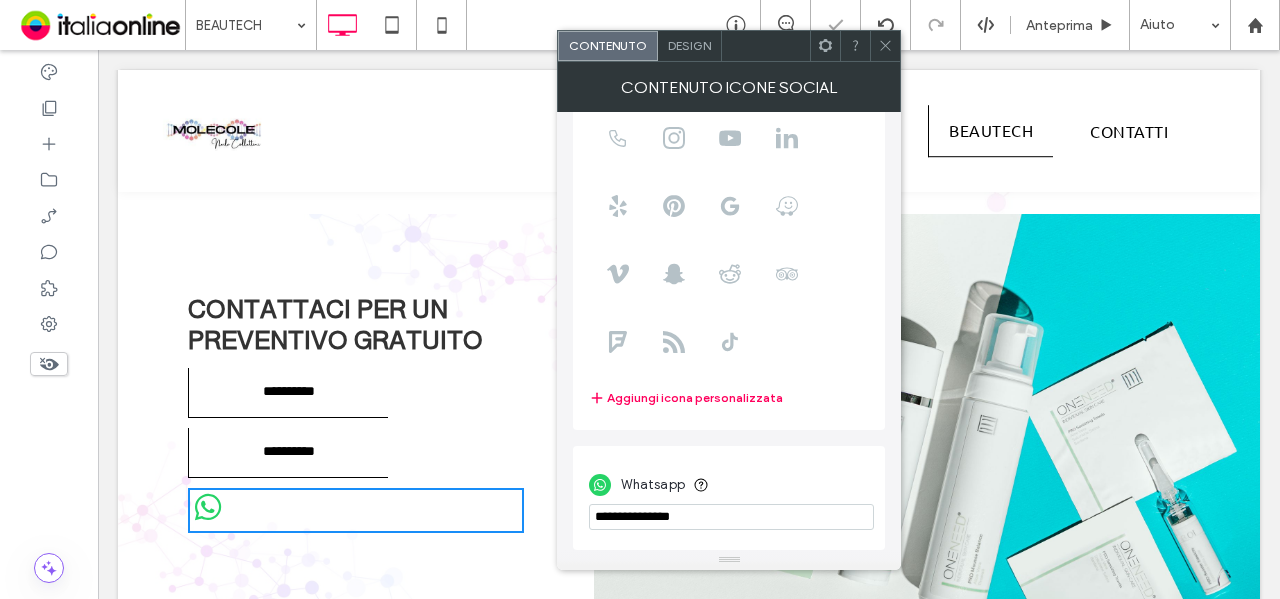 drag, startPoint x: 794, startPoint y: 565, endPoint x: 534, endPoint y: 508, distance: 266.17474 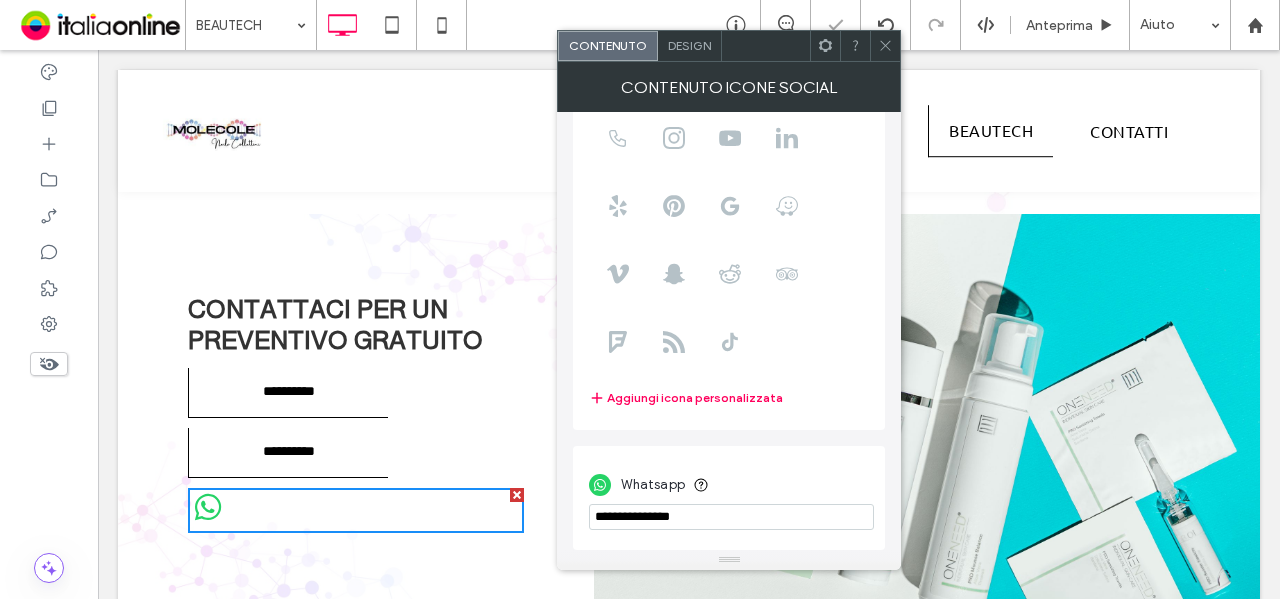 type on "**********" 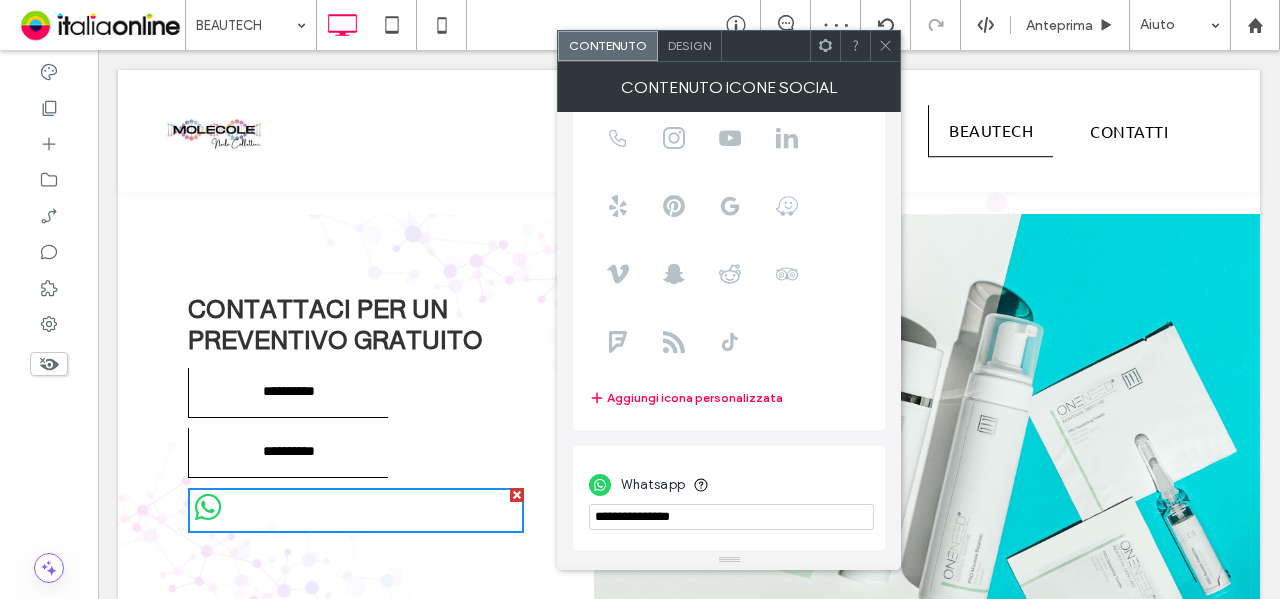 click on "Whatsapp" at bounding box center (729, 485) 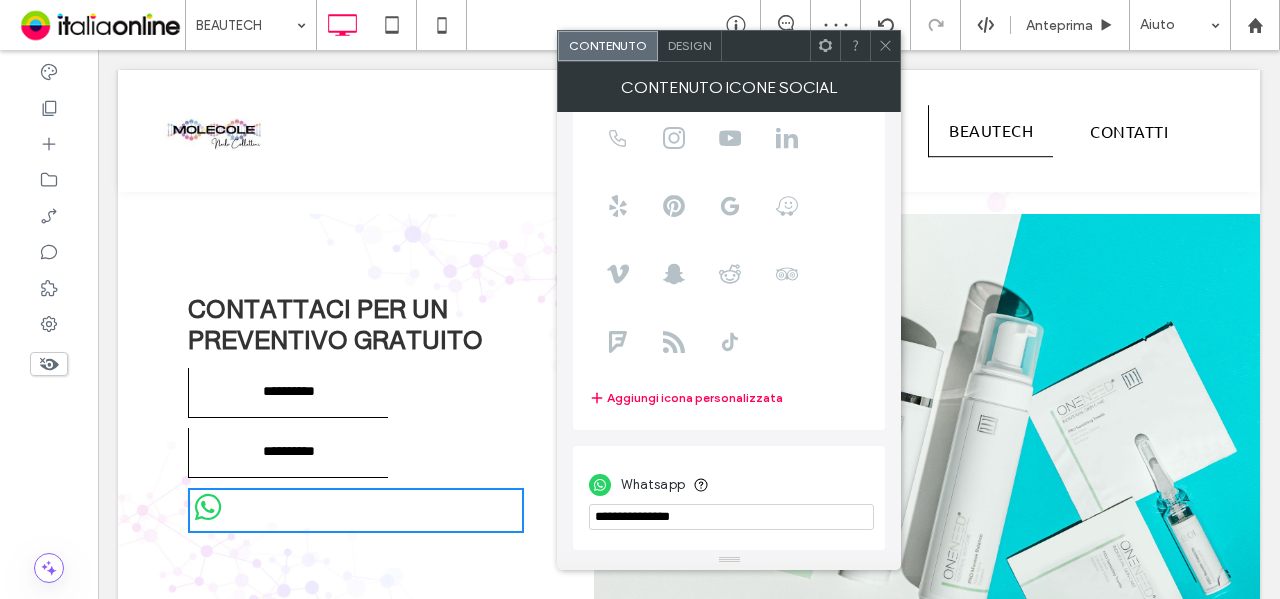 click 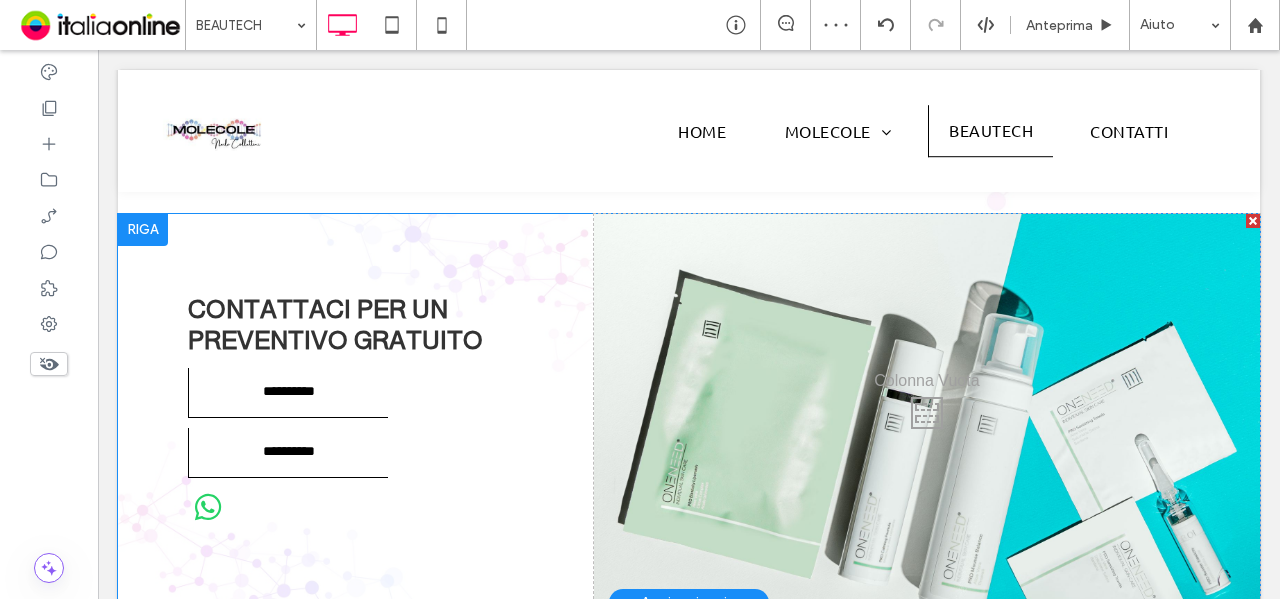 scroll, scrollTop: 1893, scrollLeft: 0, axis: vertical 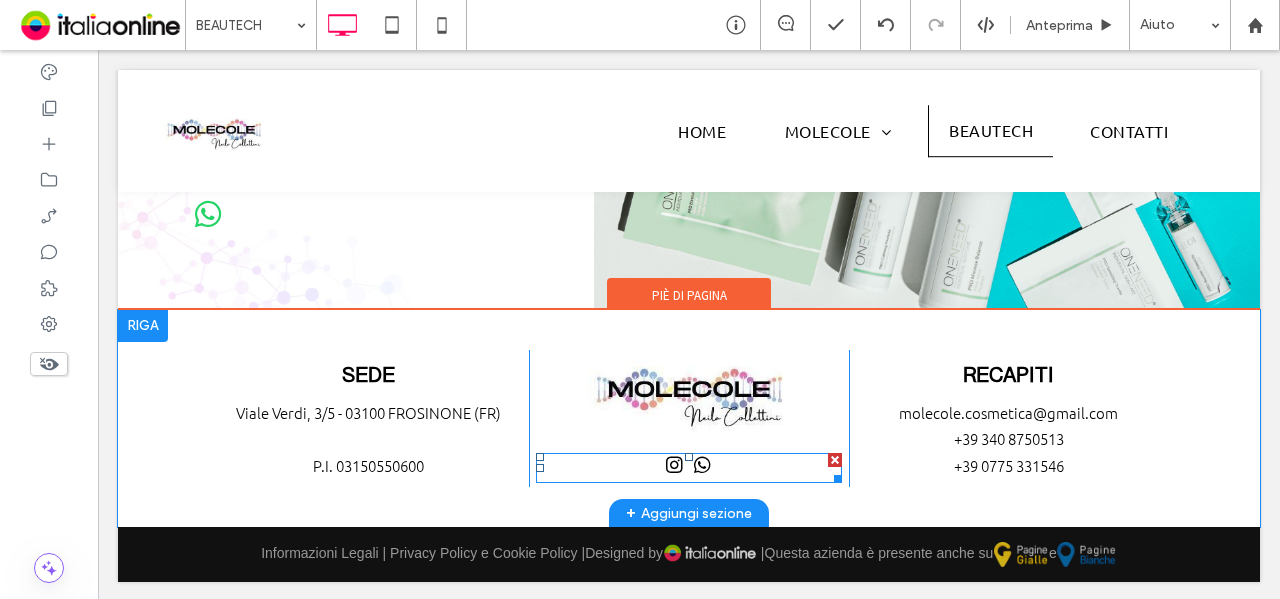 click at bounding box center [689, 468] 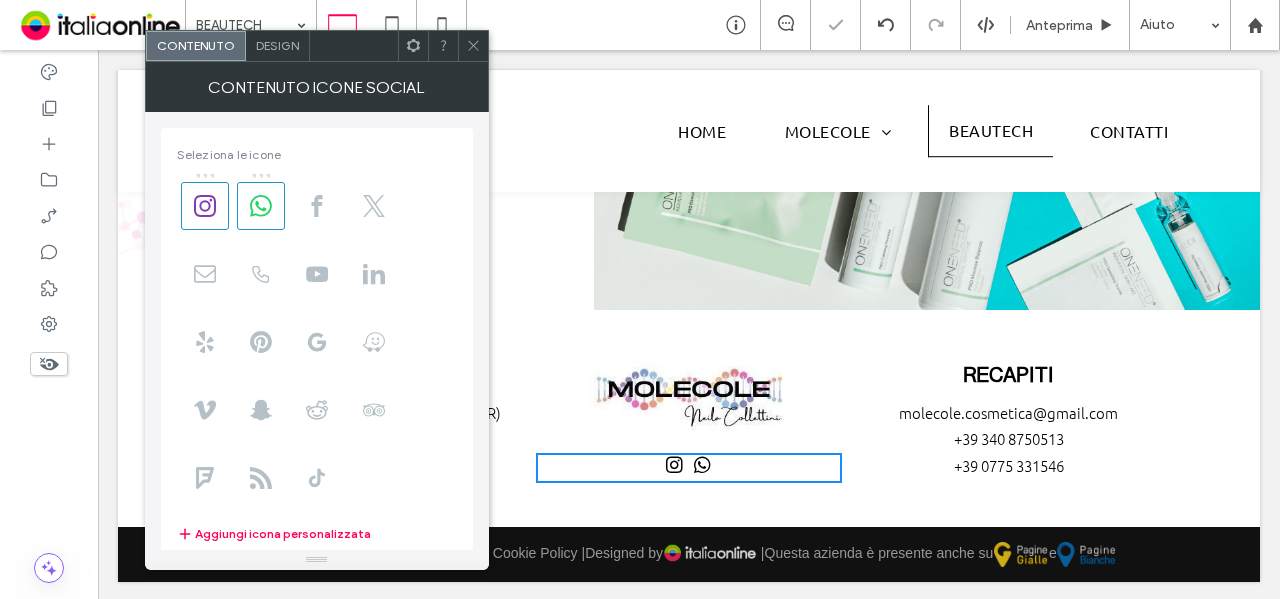 scroll, scrollTop: 242, scrollLeft: 0, axis: vertical 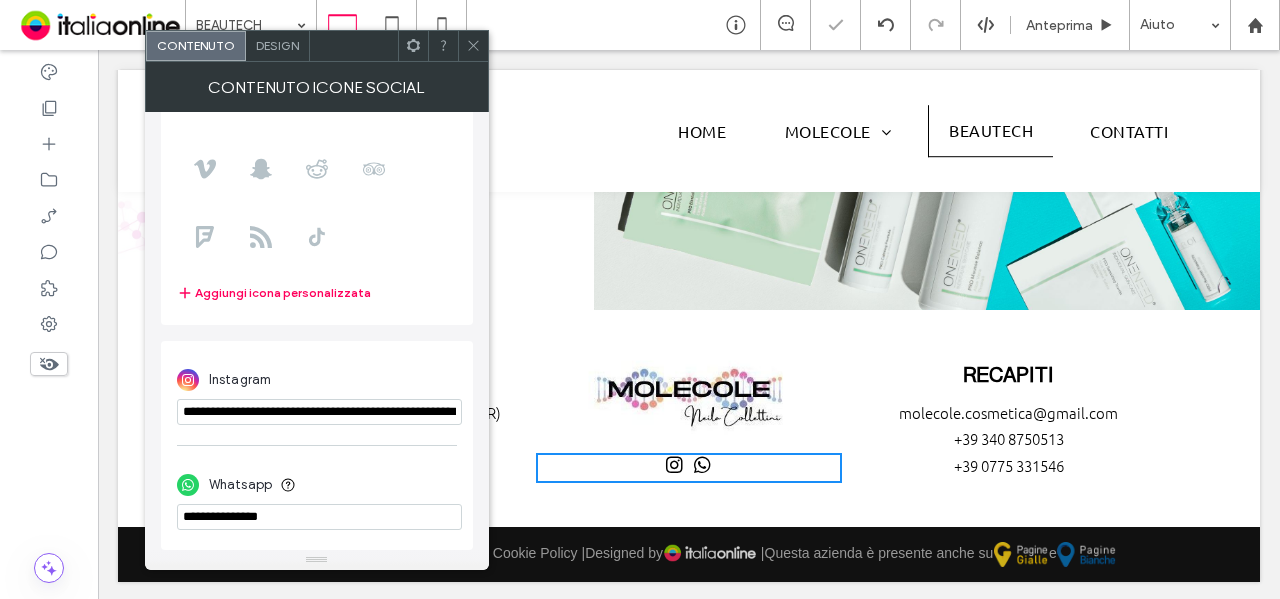 drag, startPoint x: 400, startPoint y: 553, endPoint x: 126, endPoint y: 511, distance: 277.2003 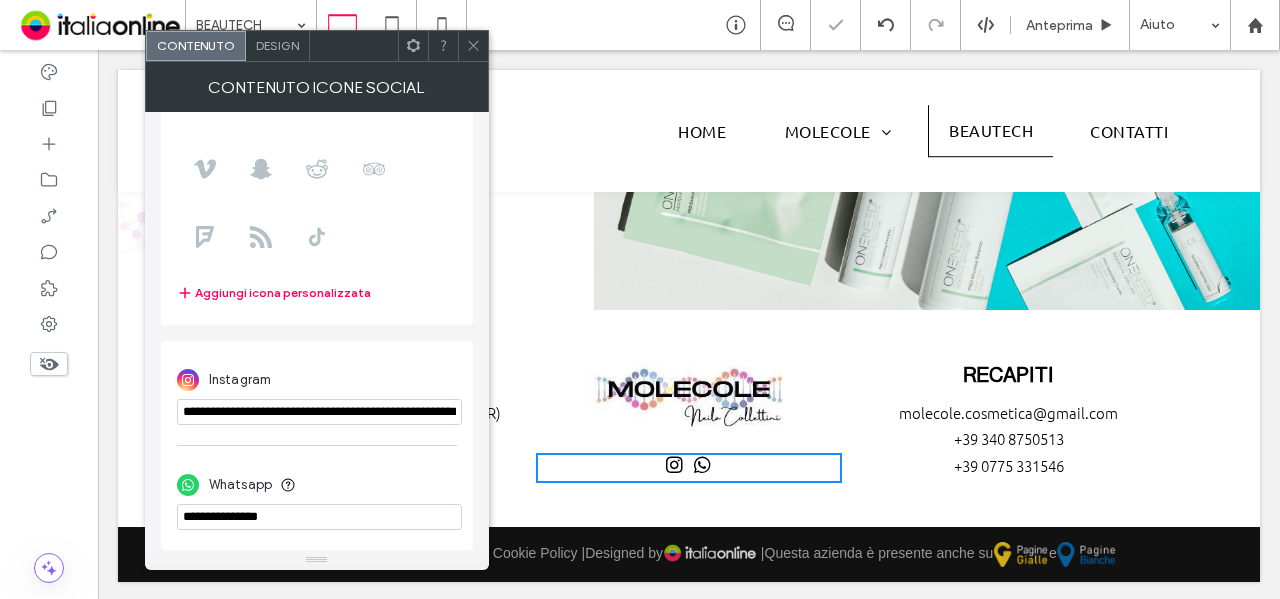 click at bounding box center (319, 517) 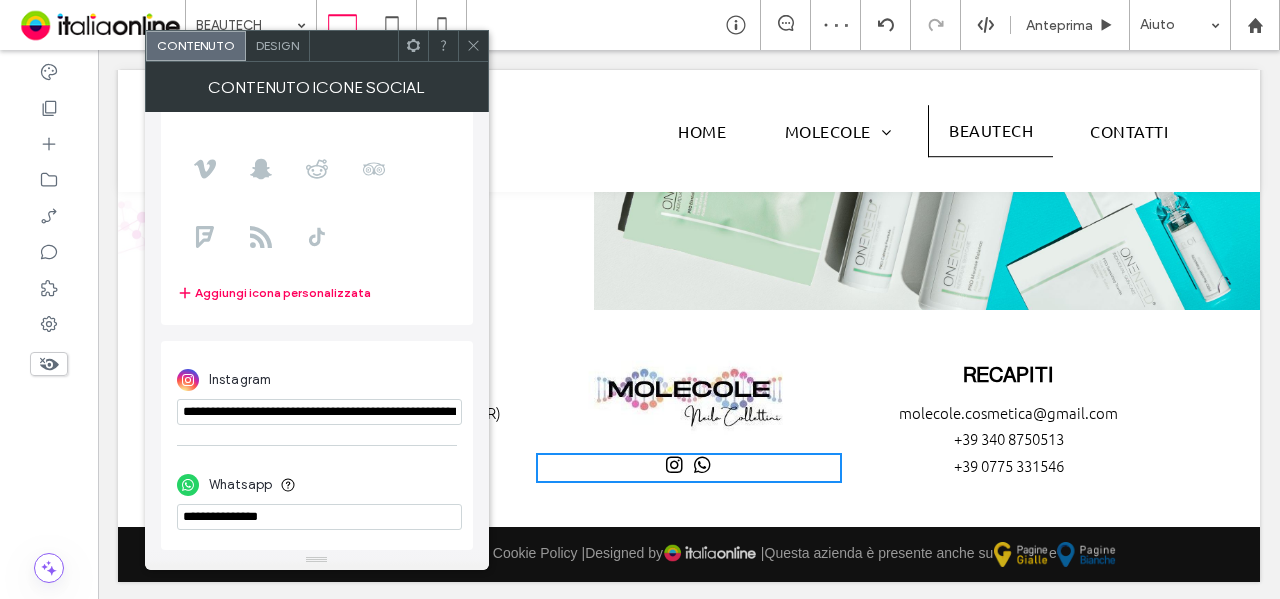 click at bounding box center (319, 517) 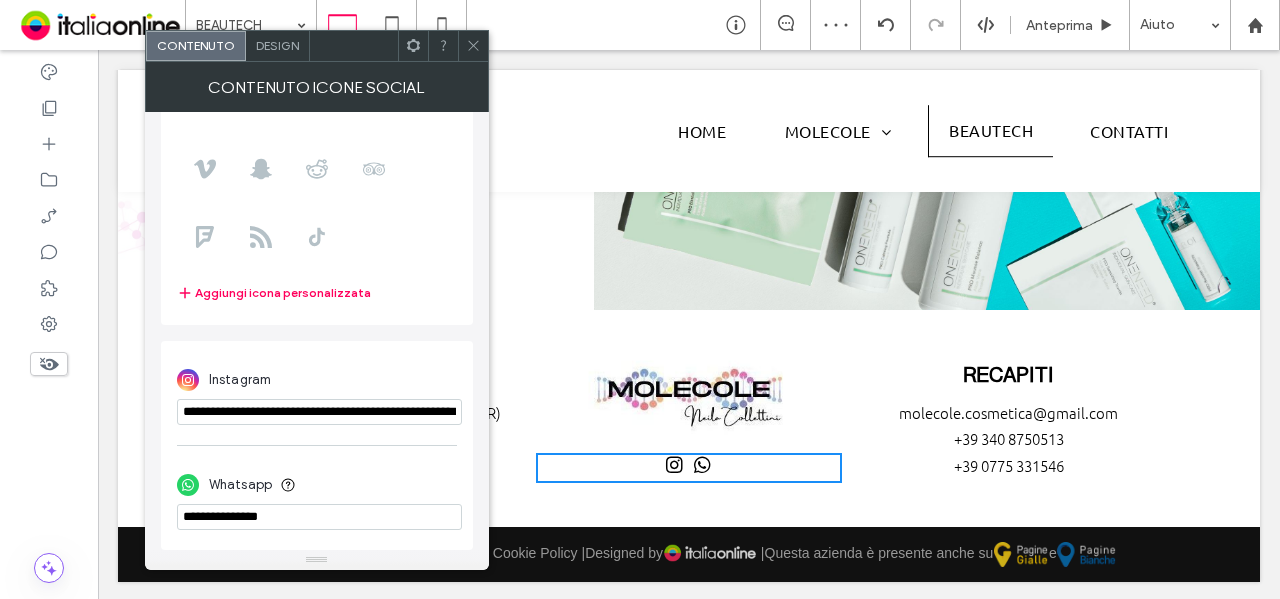 paste on "**********" 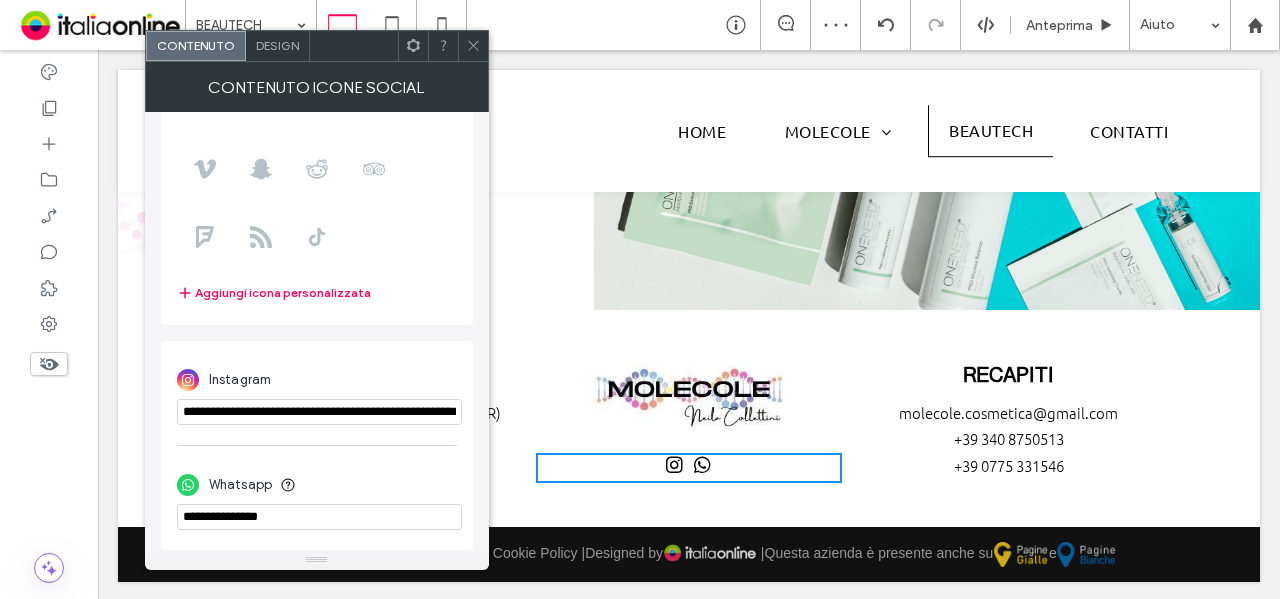 click on "Design" at bounding box center (277, 45) 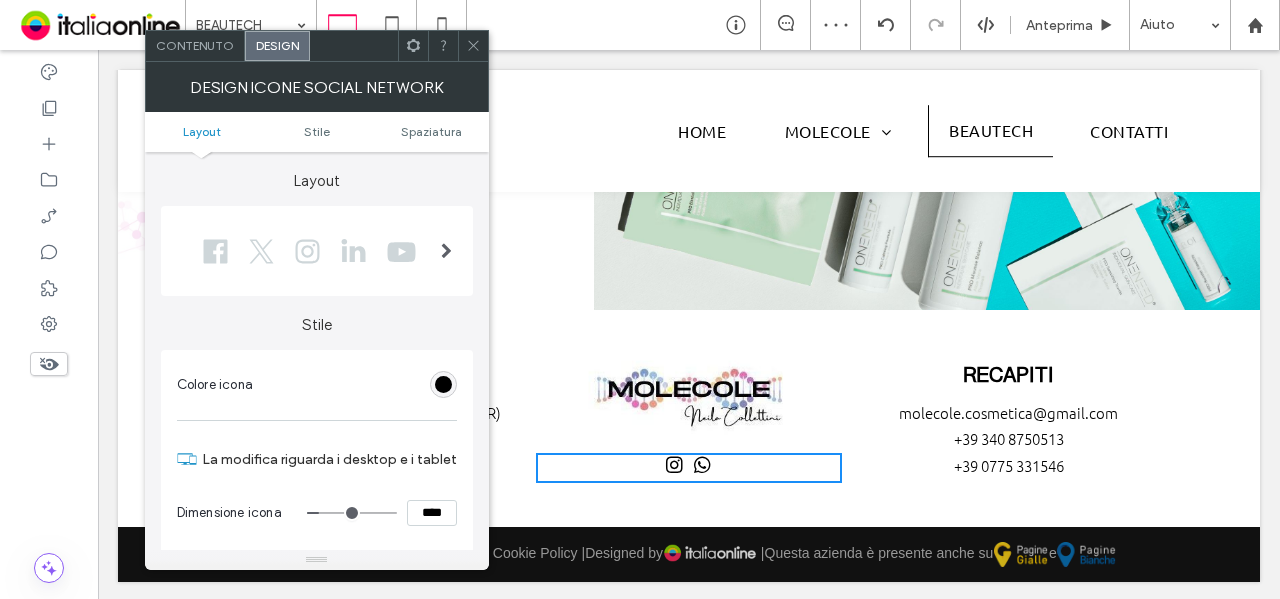 click at bounding box center [446, 251] 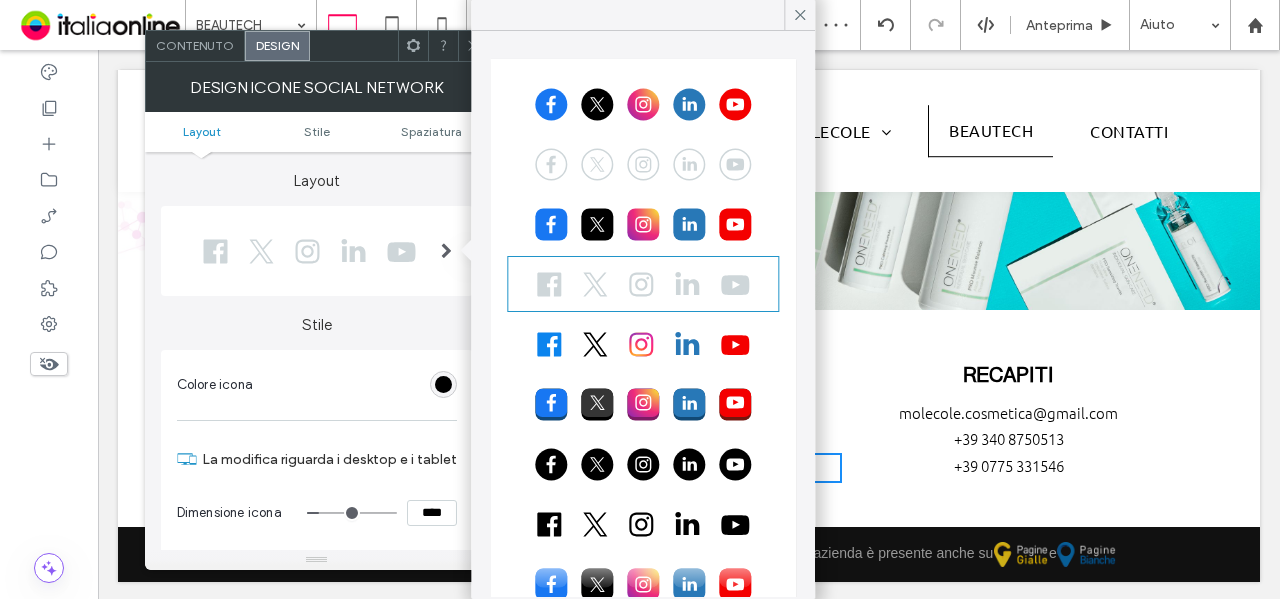 scroll, scrollTop: 57, scrollLeft: 0, axis: vertical 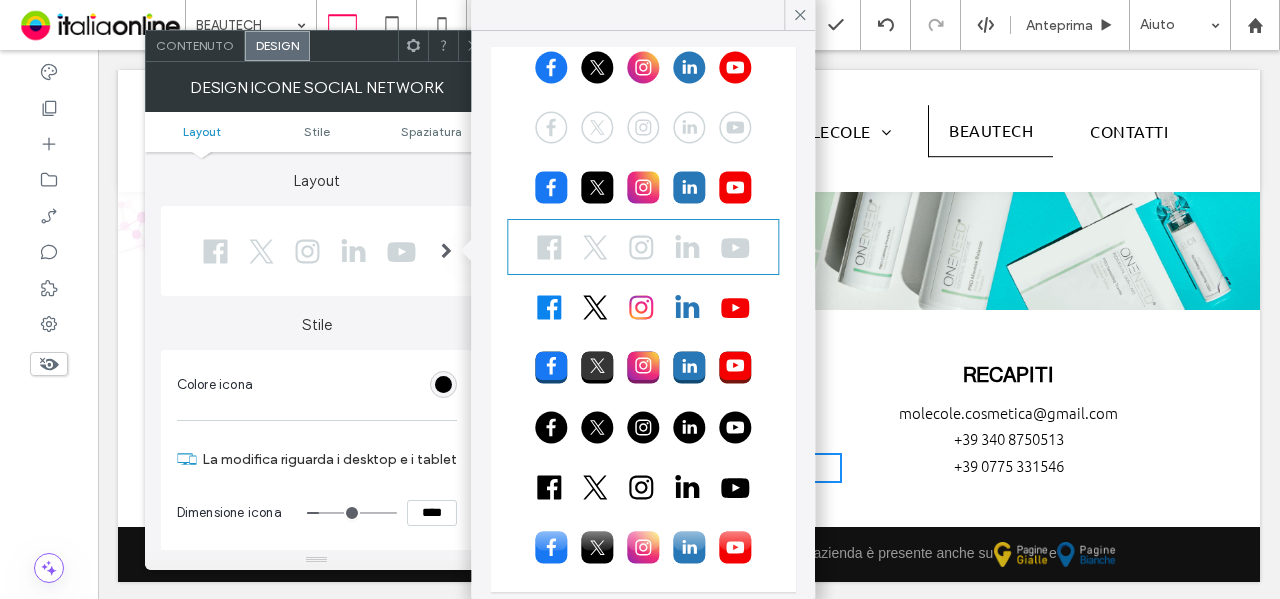 click at bounding box center [643, 307] 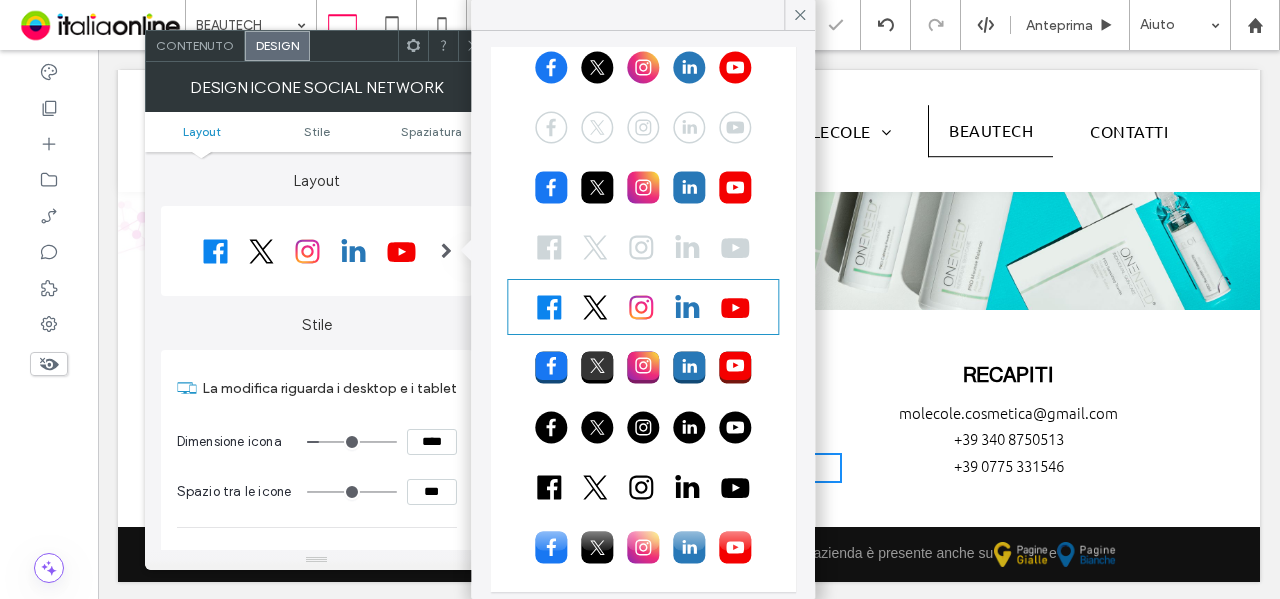 click 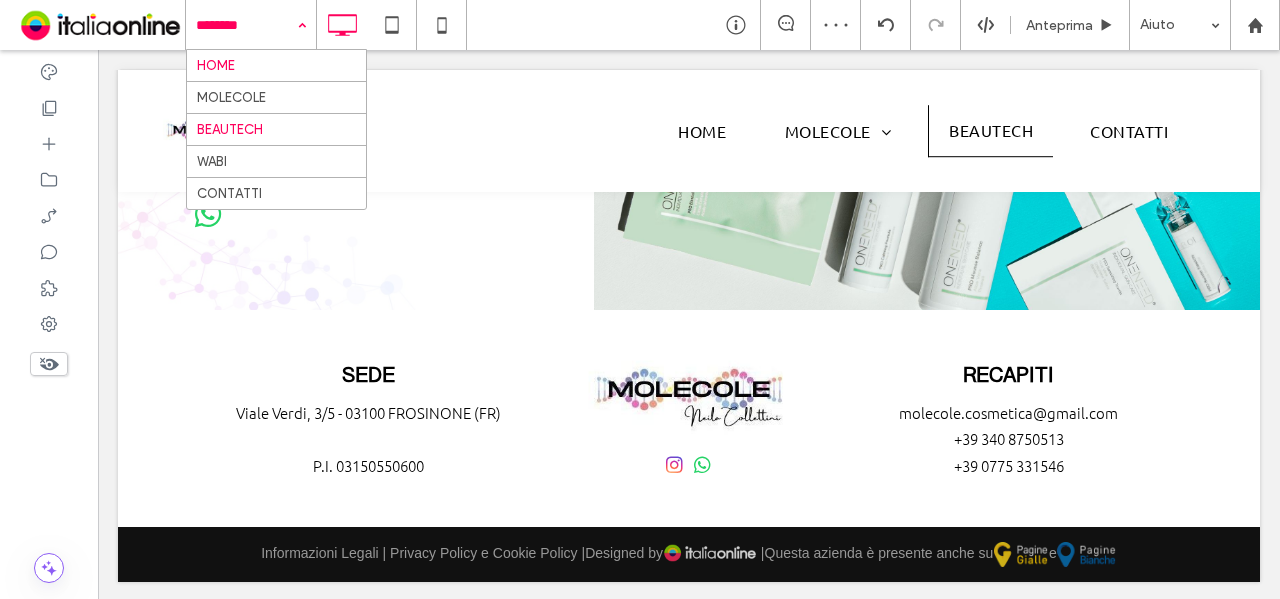 drag, startPoint x: 248, startPoint y: 32, endPoint x: 243, endPoint y: 76, distance: 44.28318 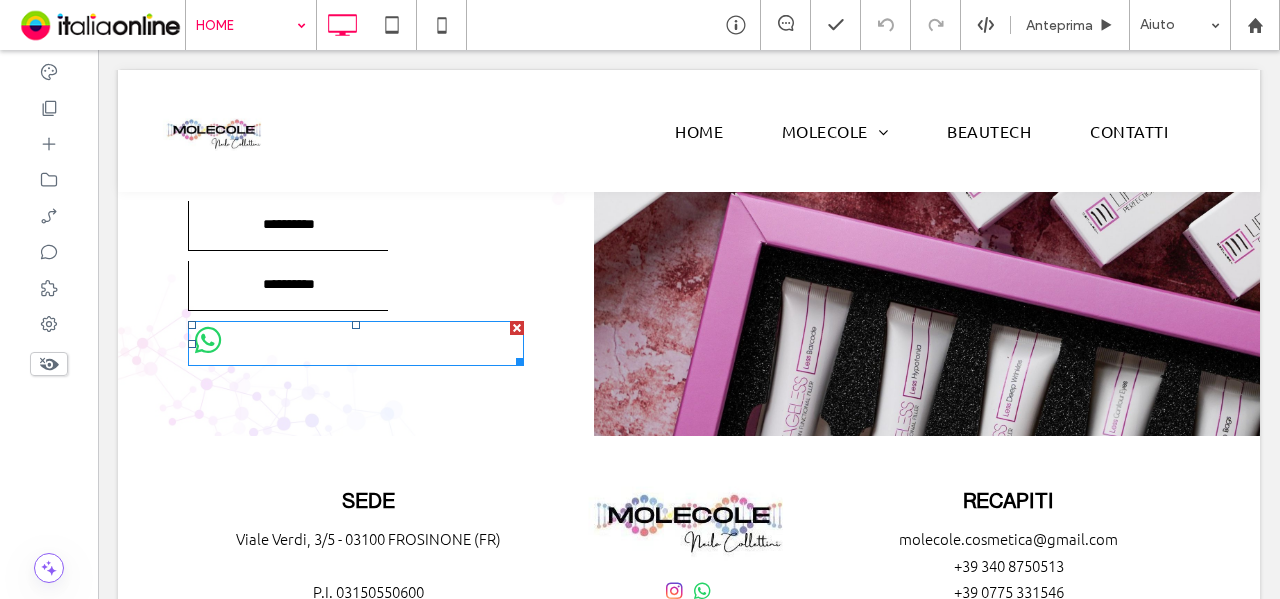 scroll, scrollTop: 2100, scrollLeft: 0, axis: vertical 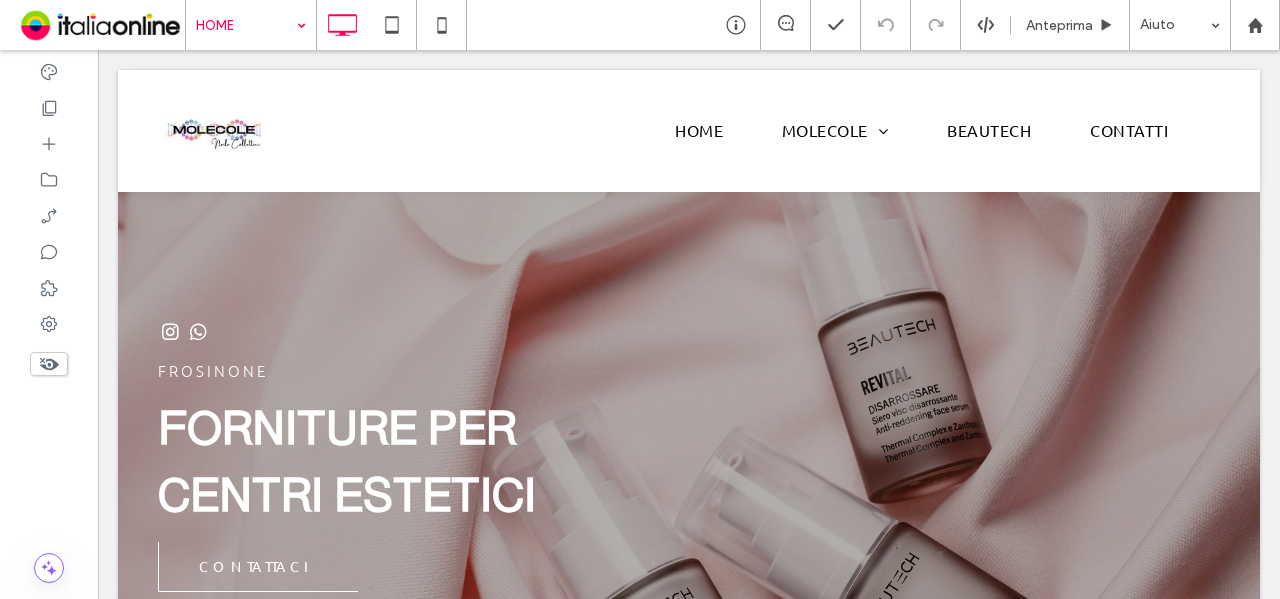 drag, startPoint x: 609, startPoint y: 17, endPoint x: 702, endPoint y: 84, distance: 114.62112 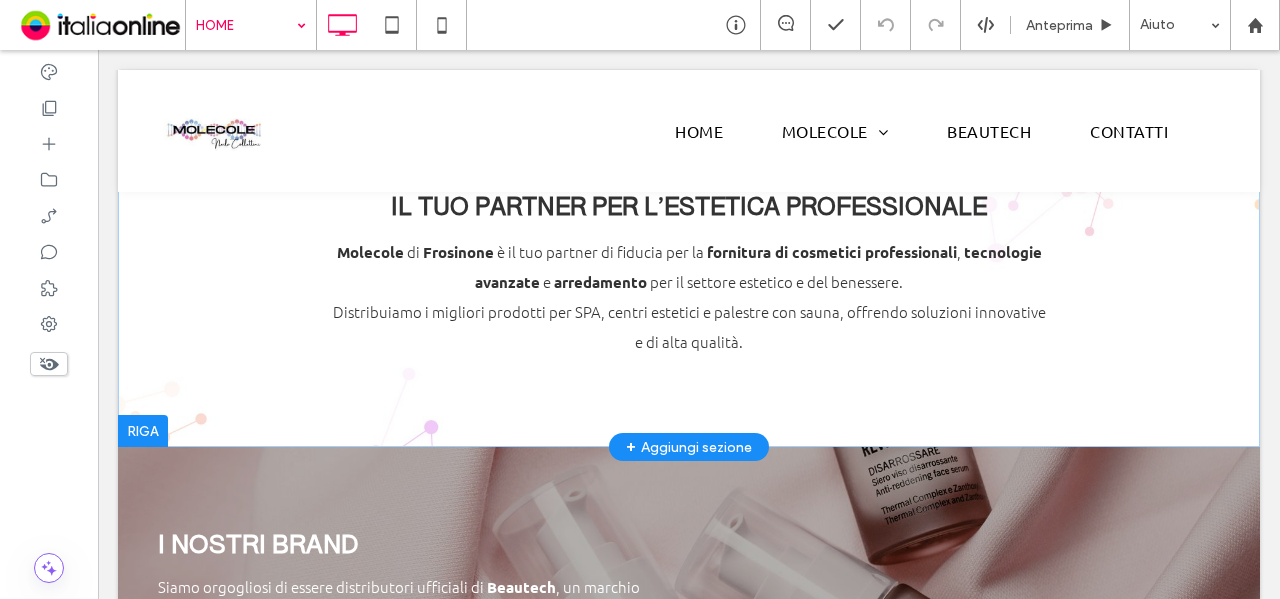 scroll, scrollTop: 900, scrollLeft: 0, axis: vertical 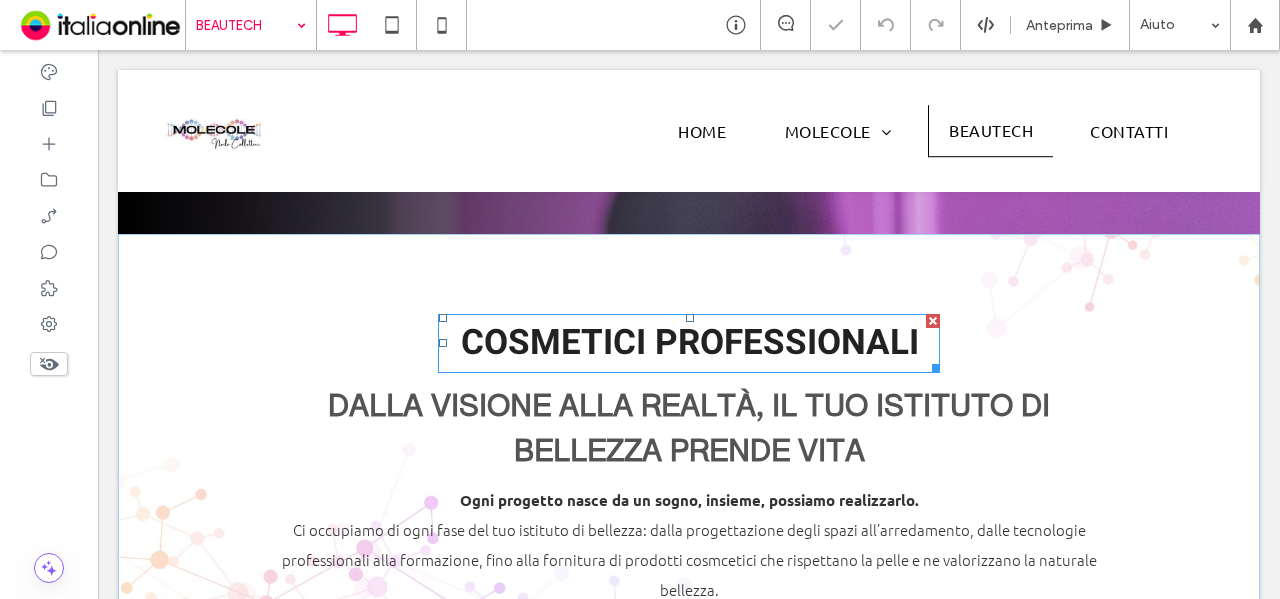 click on "COSMETICI PROFESSIONALI" at bounding box center [690, 343] 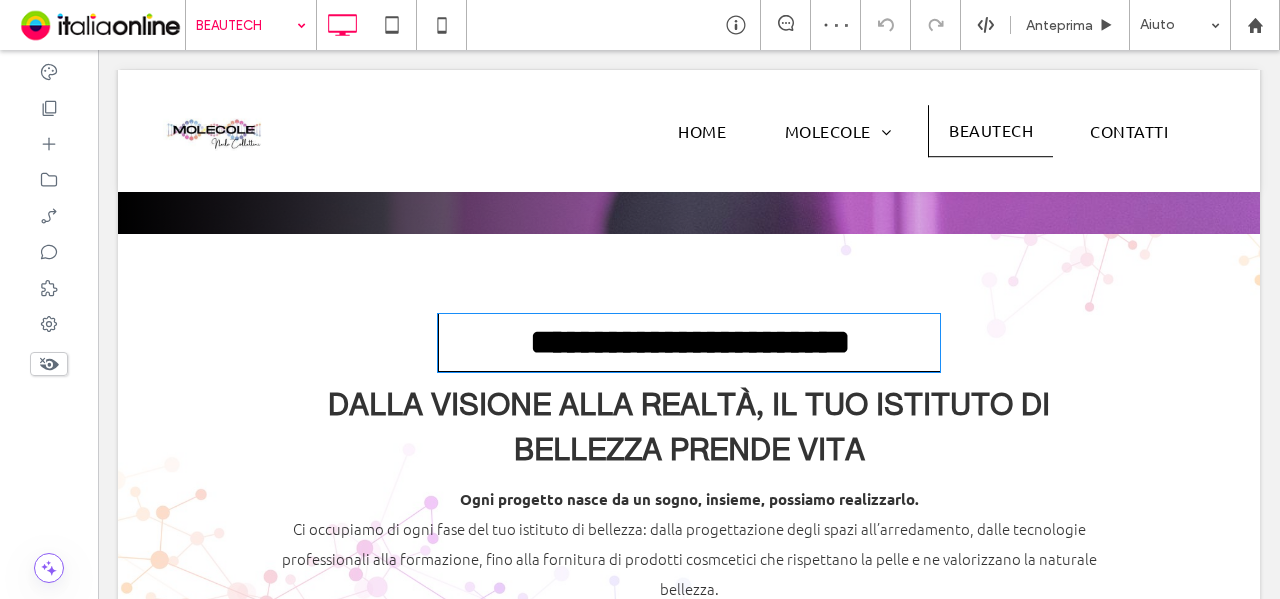 type on "*****" 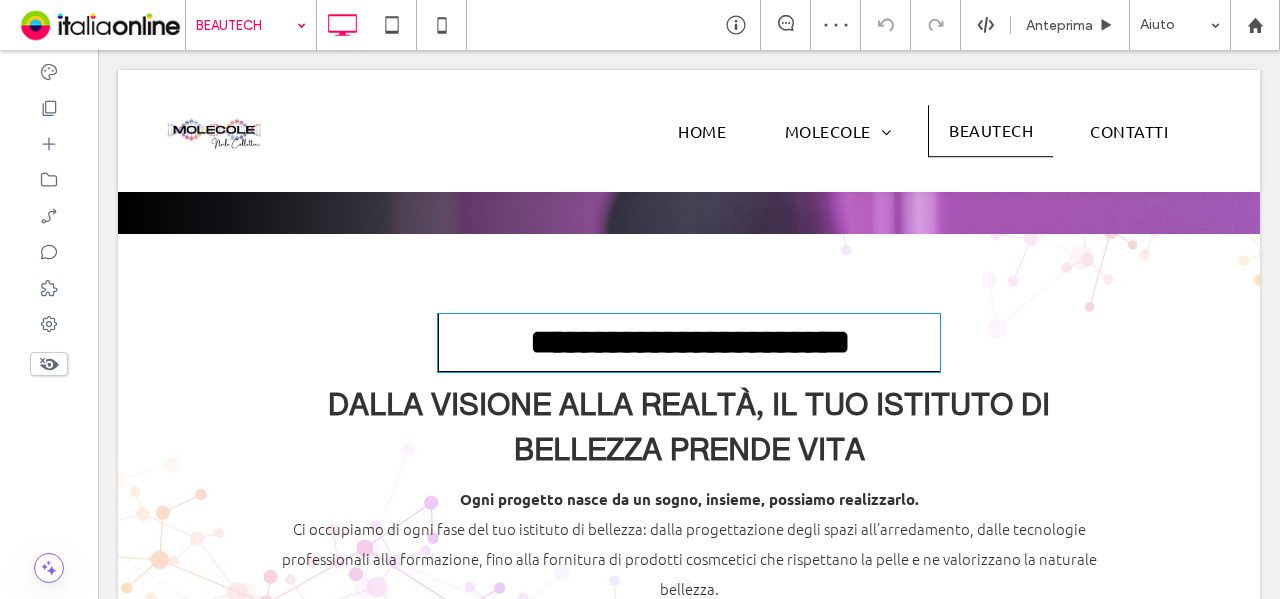 type on "**" 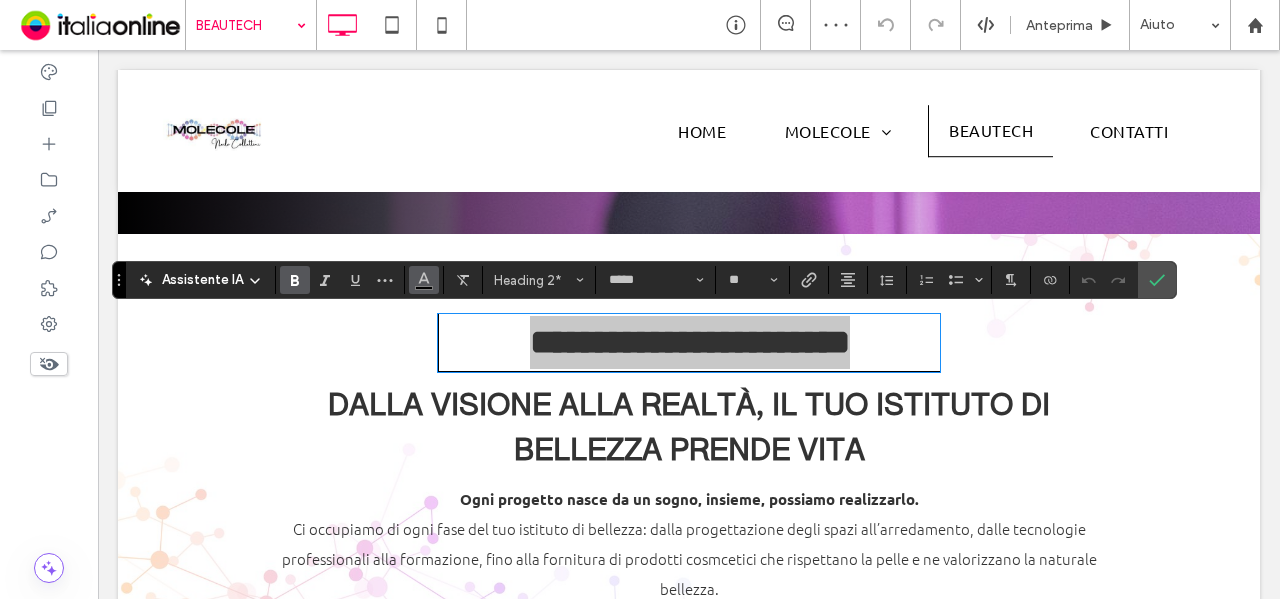 click at bounding box center [424, 280] 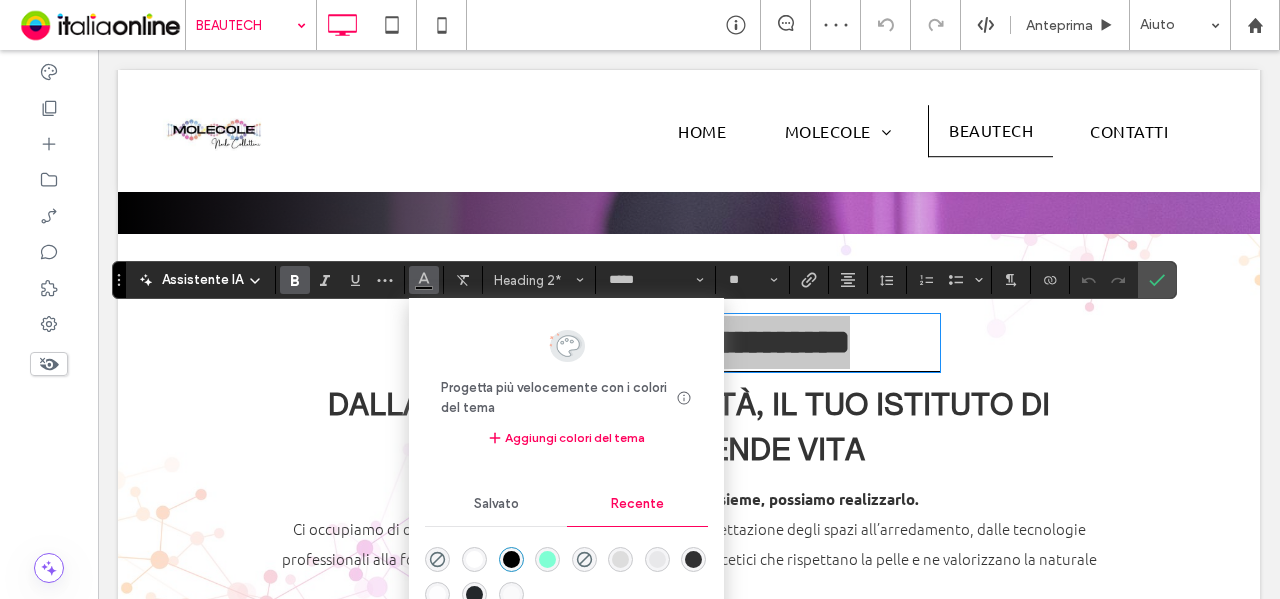 click at bounding box center (693, 559) 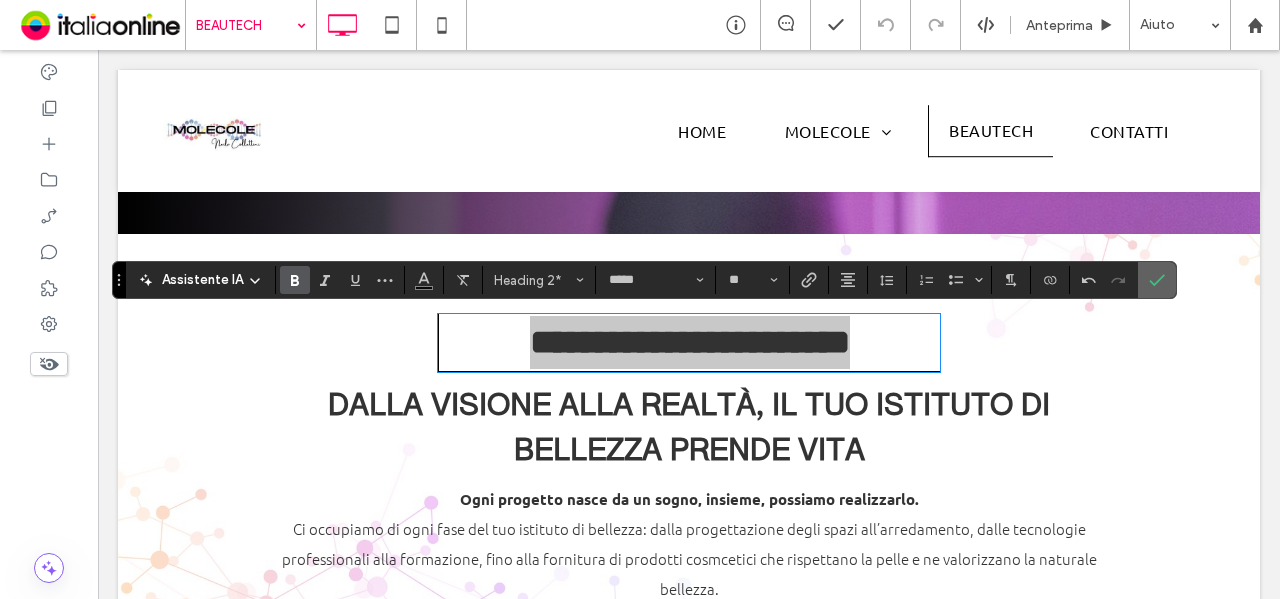 click 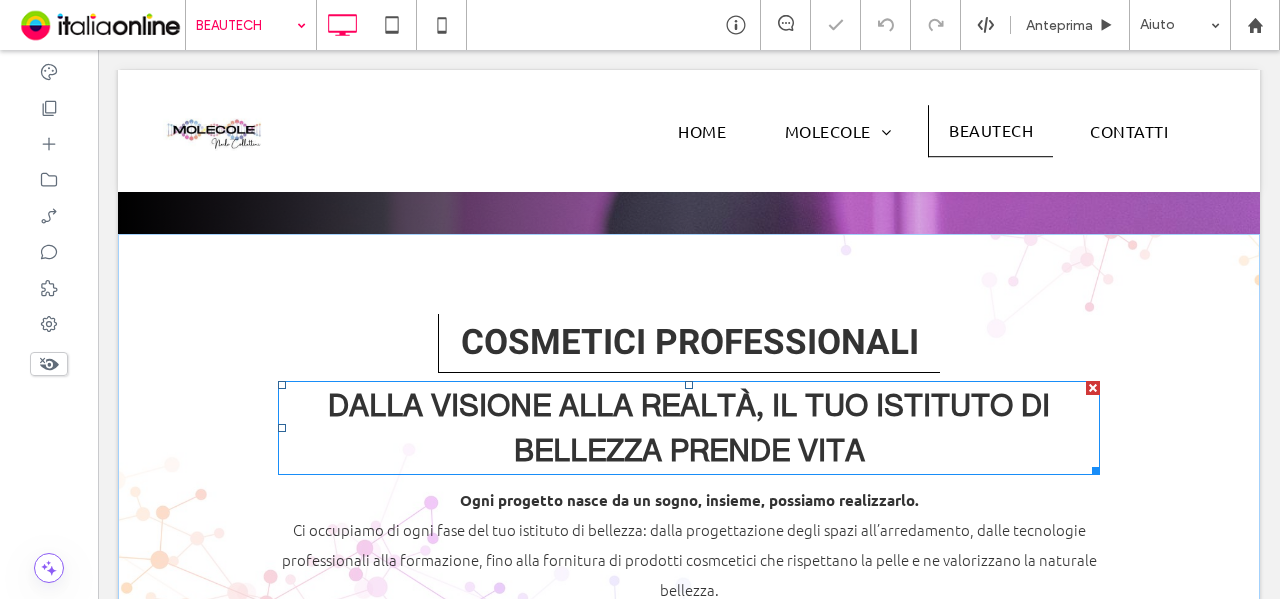 click on "DALLA VISIONE ALLA REALTà, IL TUO ISTITUTO DI BELLEZZA PRENDE VITA" at bounding box center (689, 428) 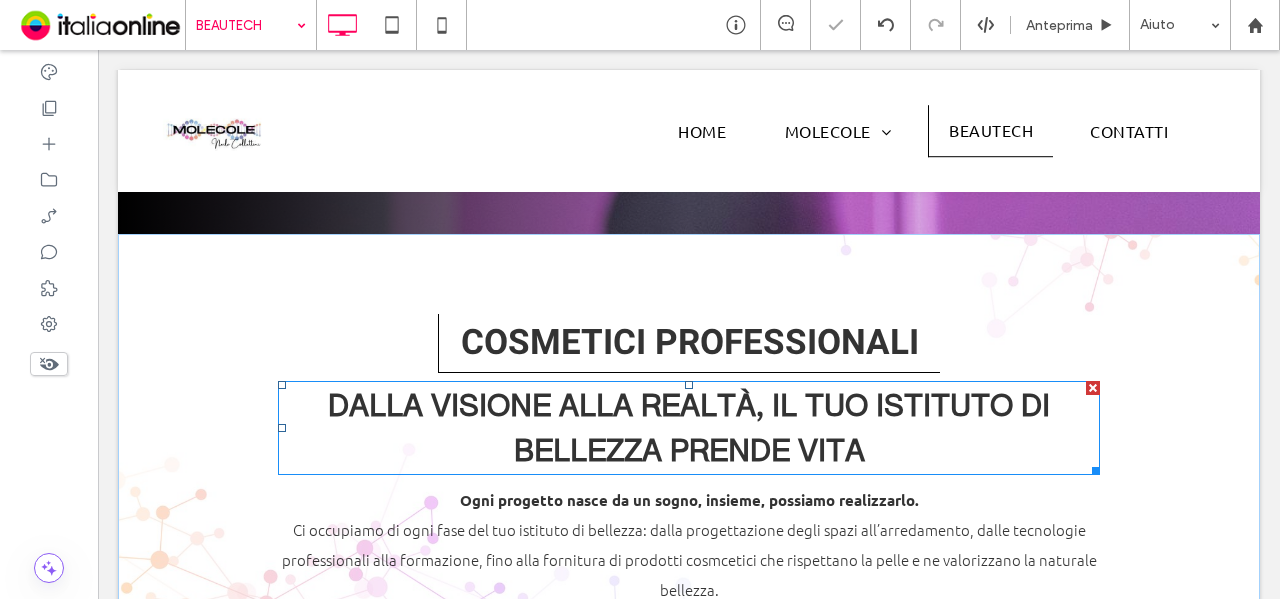 type on "**********" 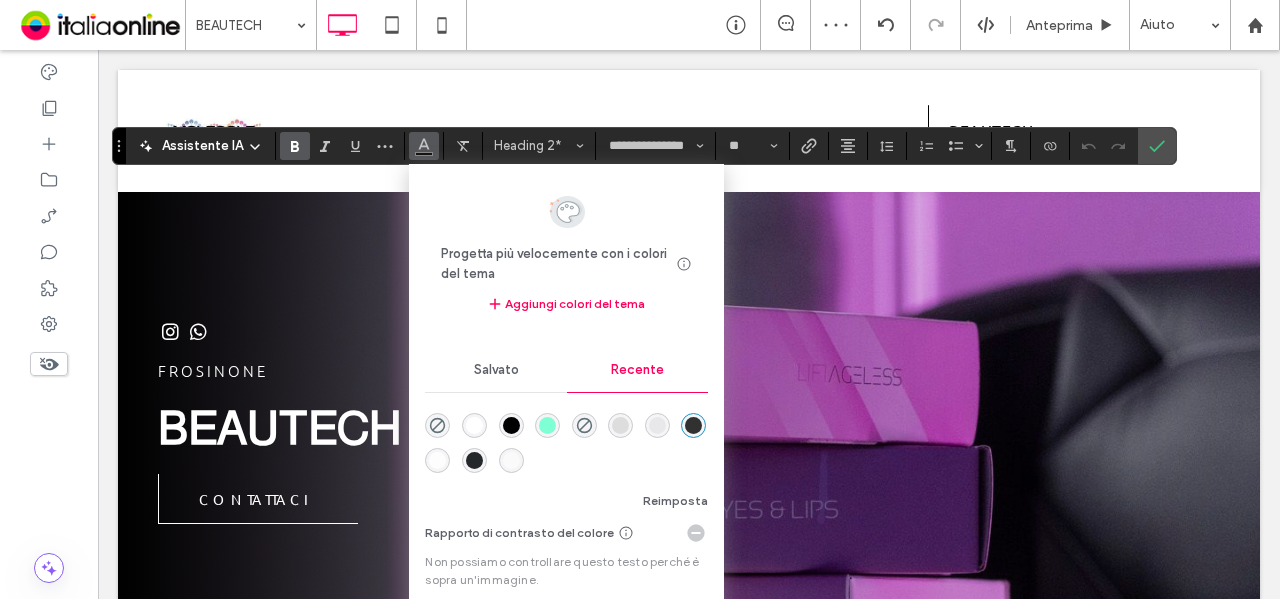 scroll, scrollTop: 700, scrollLeft: 0, axis: vertical 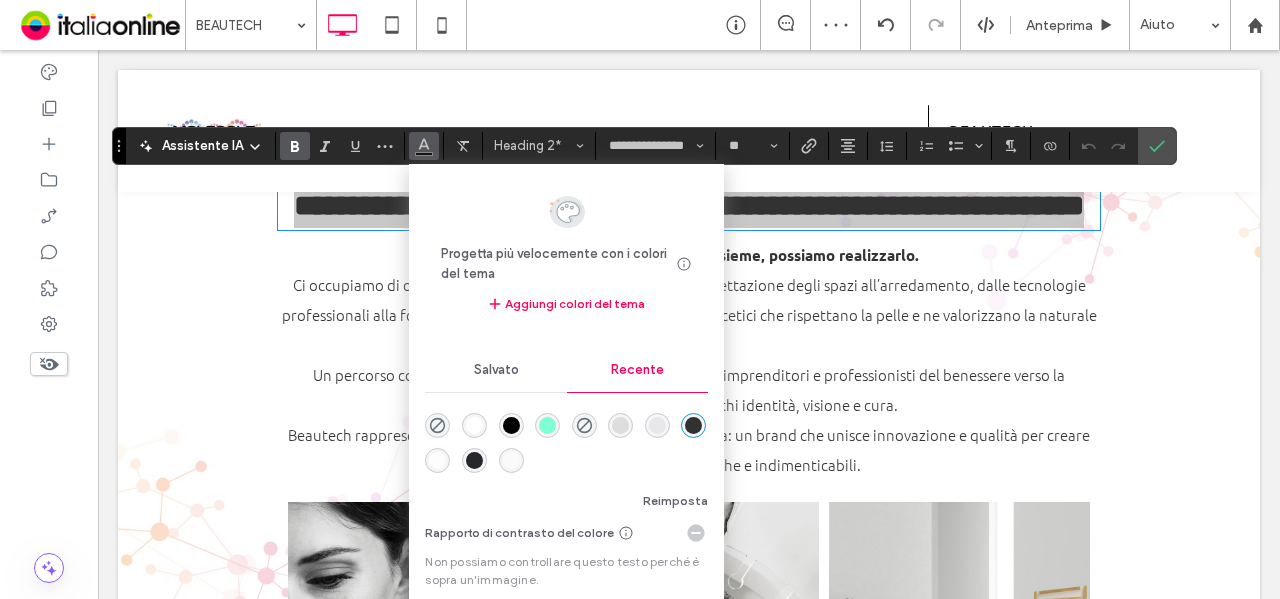 drag, startPoint x: 696, startPoint y: 427, endPoint x: 1024, endPoint y: 129, distance: 443.15686 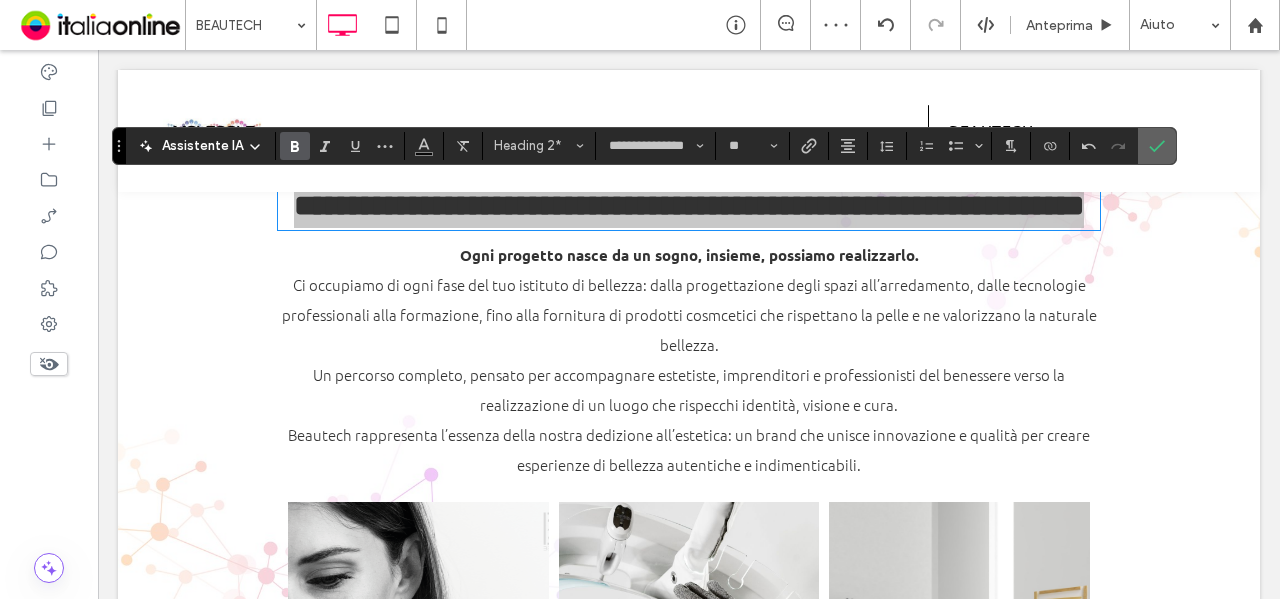 drag, startPoint x: 1147, startPoint y: 154, endPoint x: 784, endPoint y: 245, distance: 374.23254 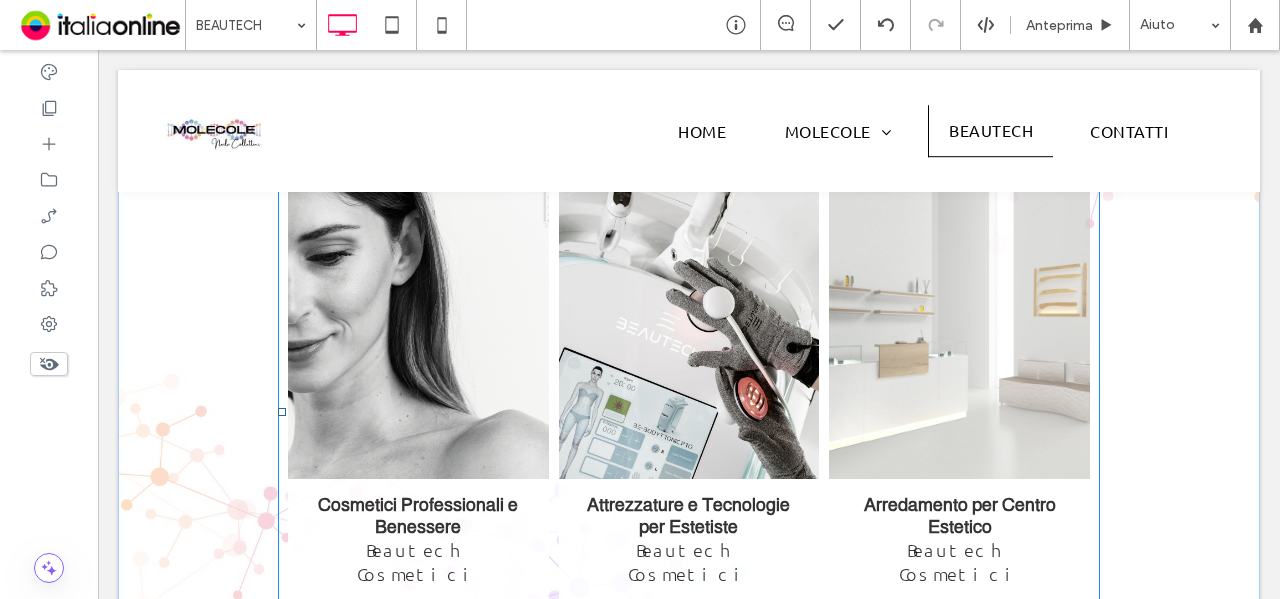 scroll, scrollTop: 1100, scrollLeft: 0, axis: vertical 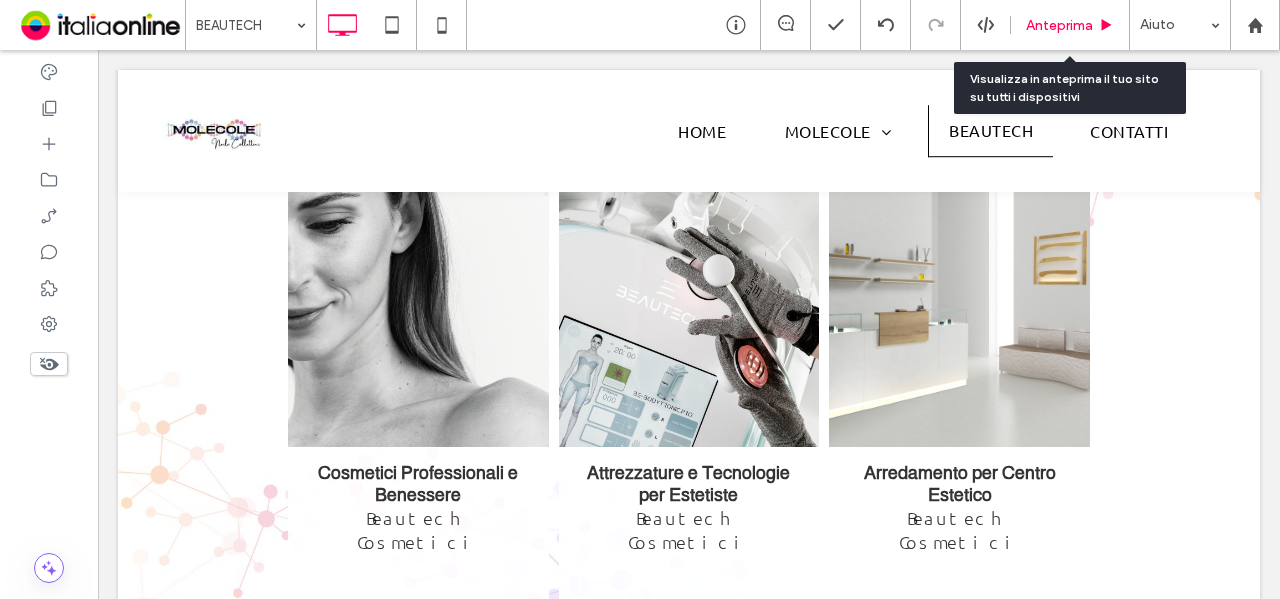 click on "Anteprima" at bounding box center [1070, 25] 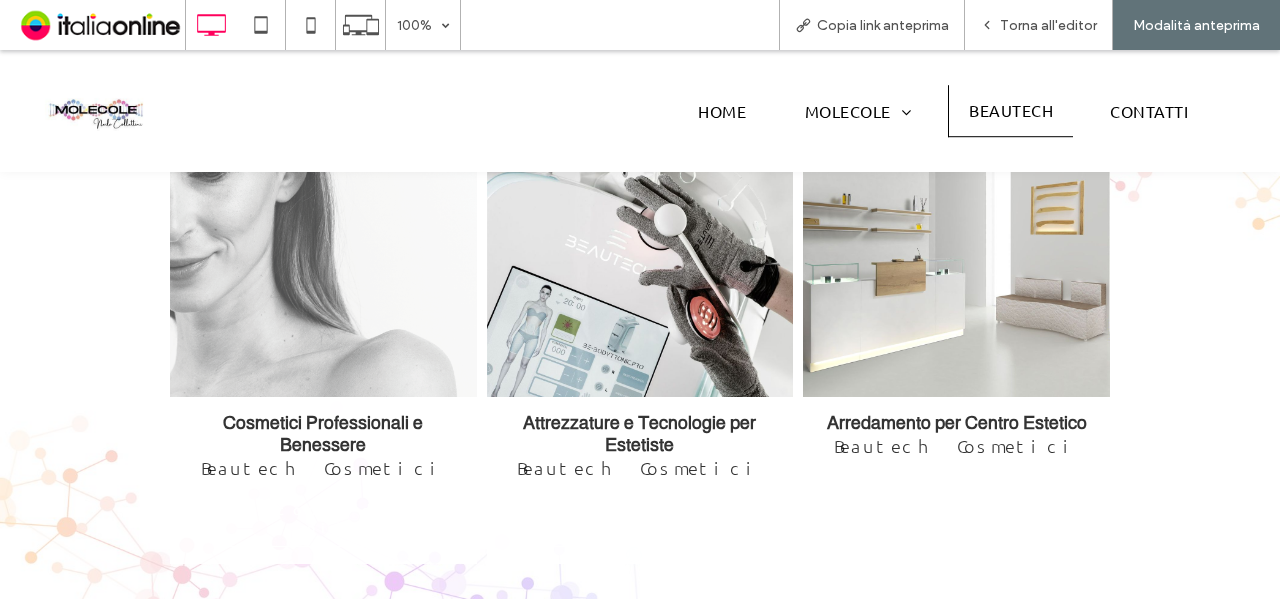 click at bounding box center (323, 247) 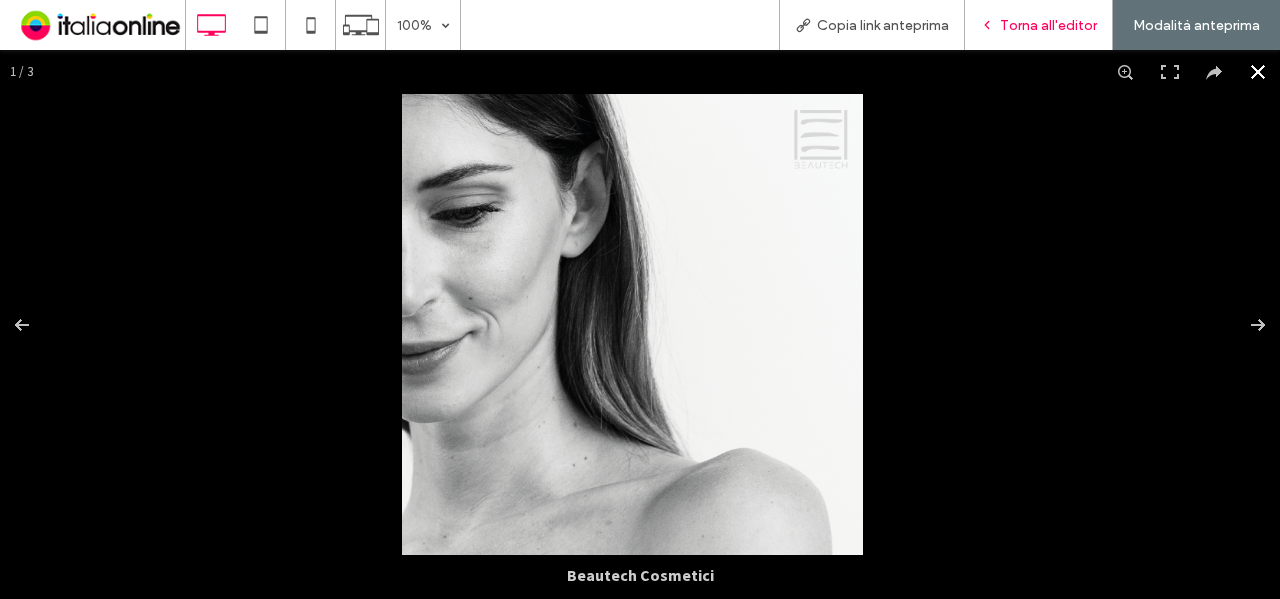 click on "Torna all'editor" at bounding box center [1048, 25] 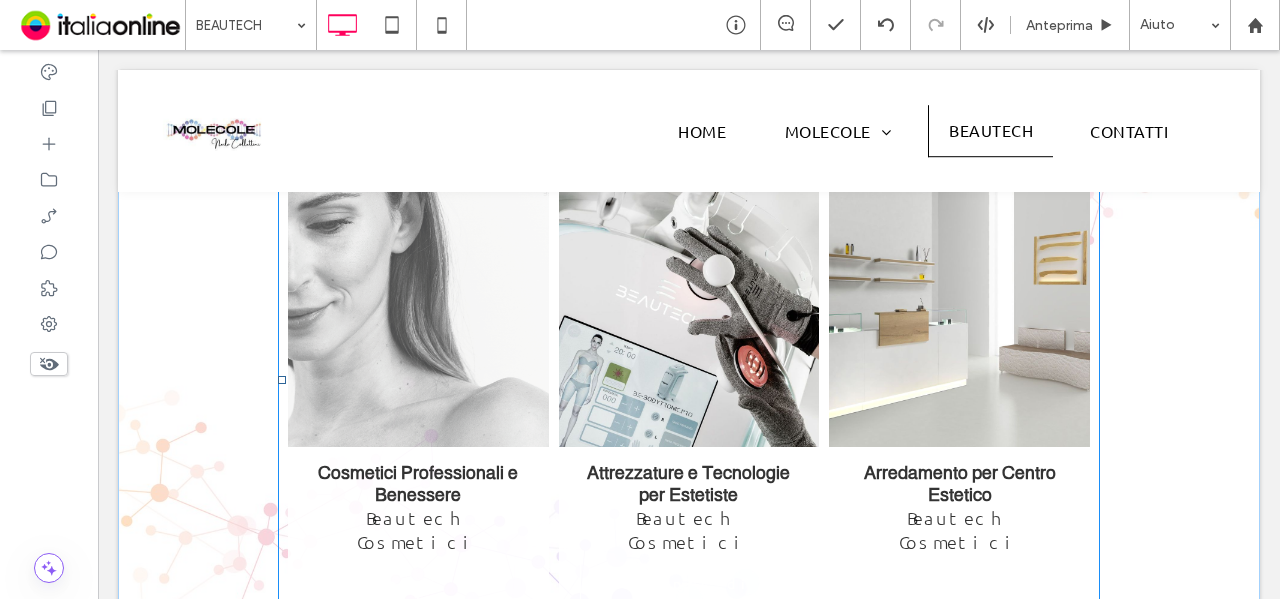 click on "Cosmetici Professionali e Benessere
Beautech Cosmetici
Scopri di più" at bounding box center [418, 530] 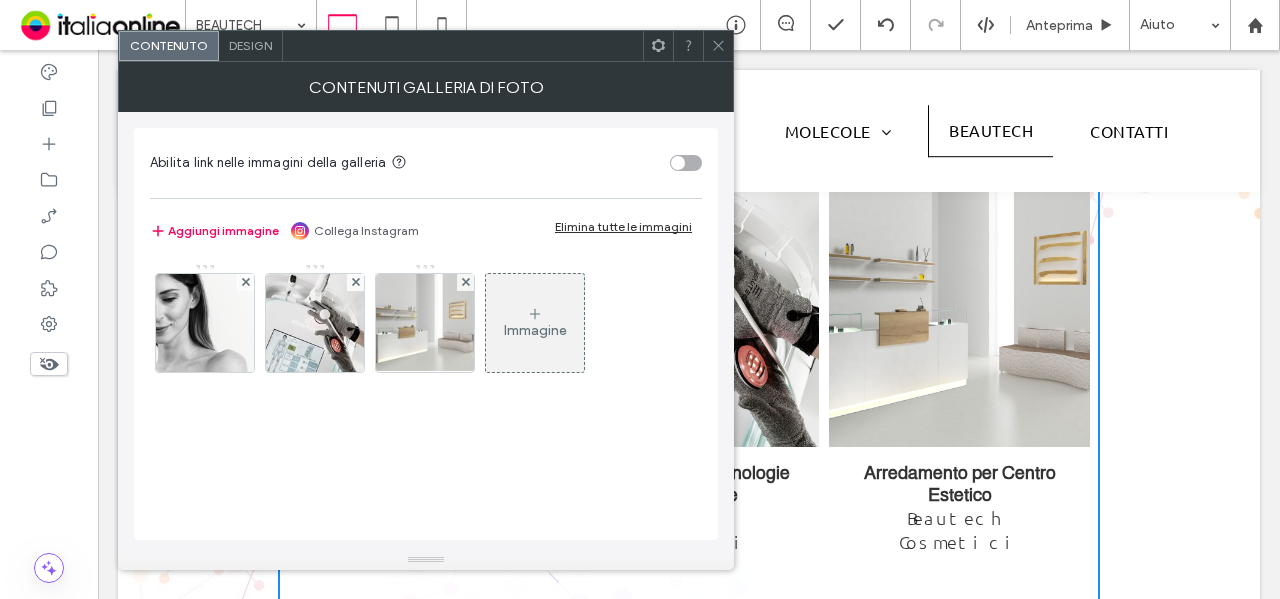 click at bounding box center [686, 163] 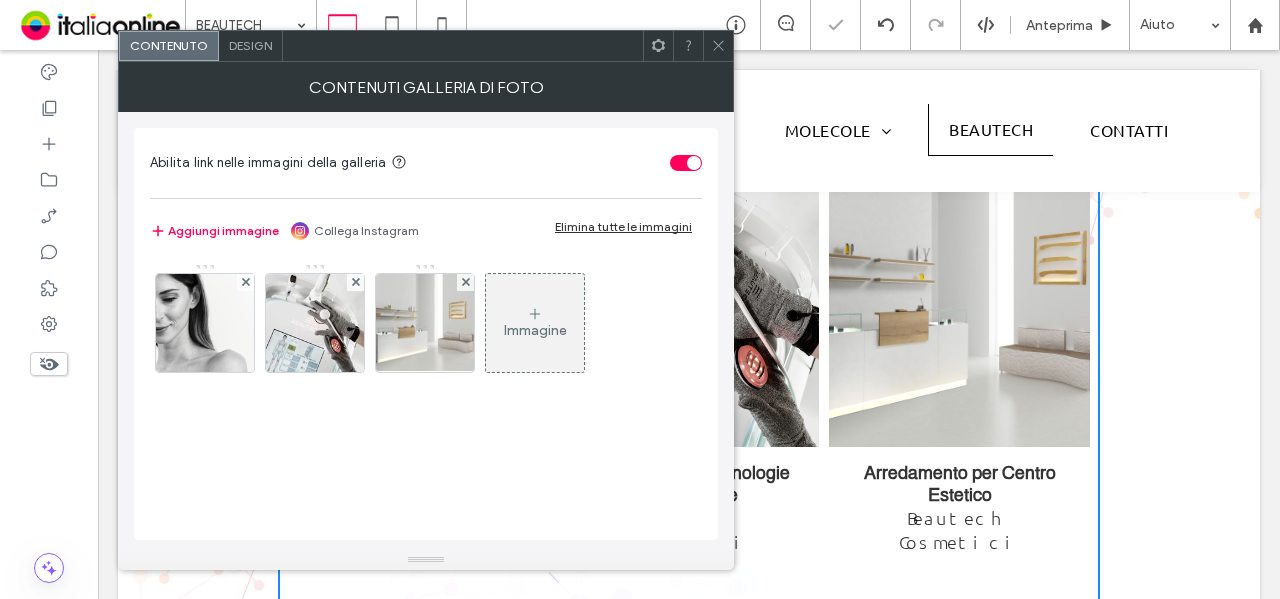 drag, startPoint x: 231, startPoint y: 342, endPoint x: 324, endPoint y: 338, distance: 93.08598 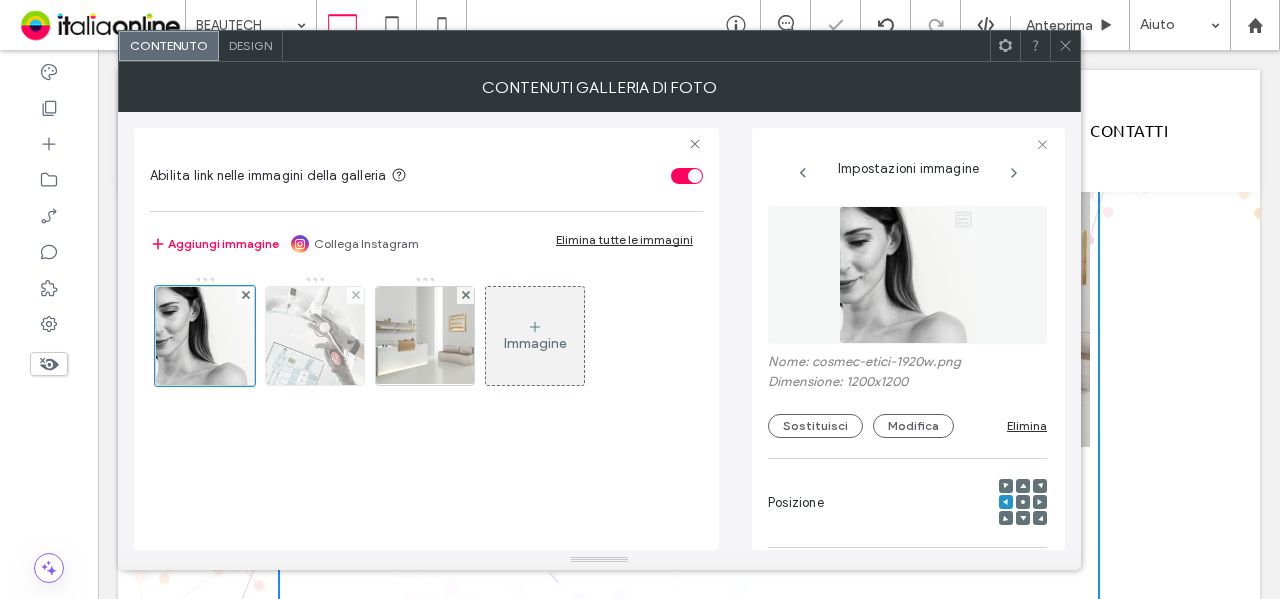 scroll, scrollTop: 0, scrollLeft: 6, axis: horizontal 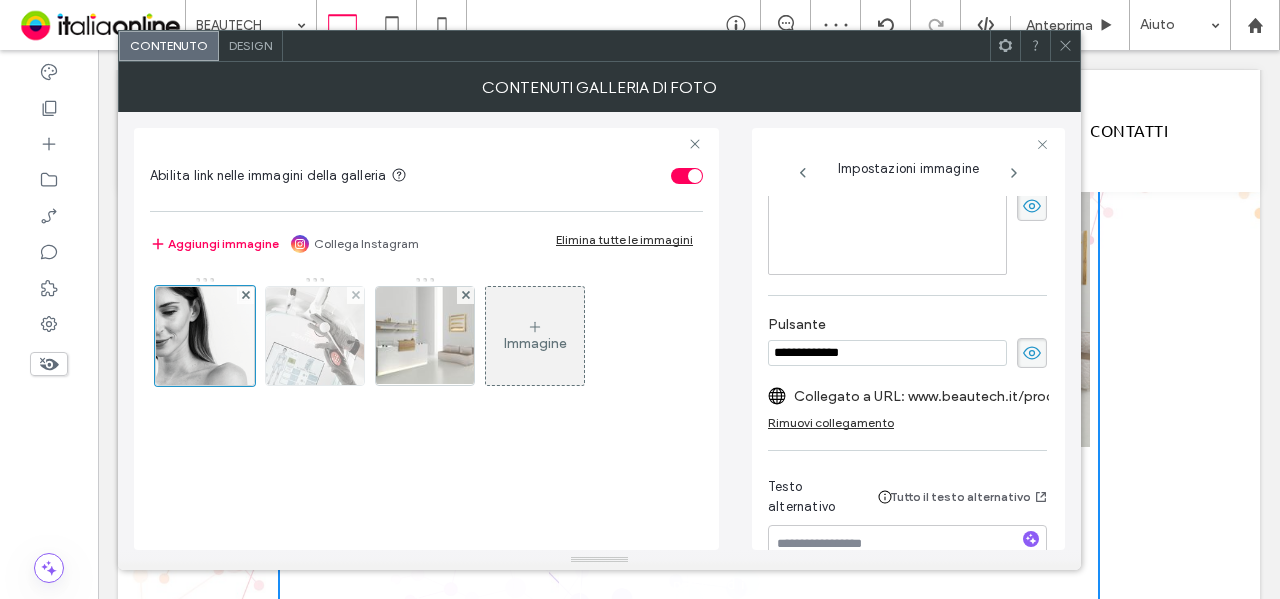 click at bounding box center (315, 336) 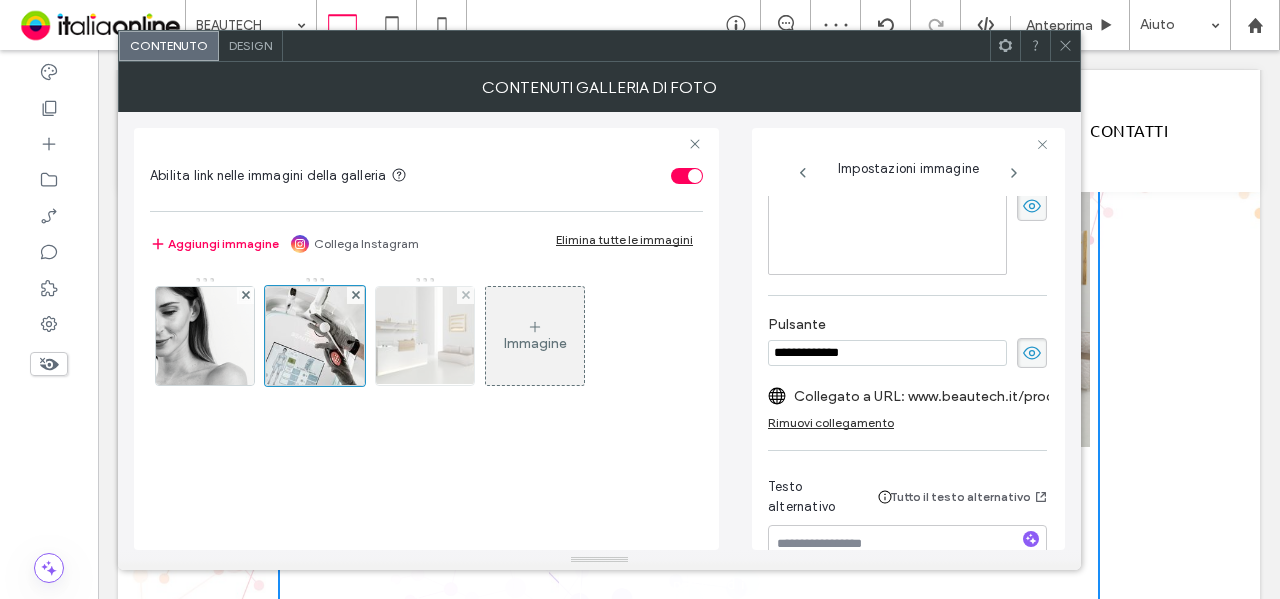 scroll, scrollTop: 304, scrollLeft: 0, axis: vertical 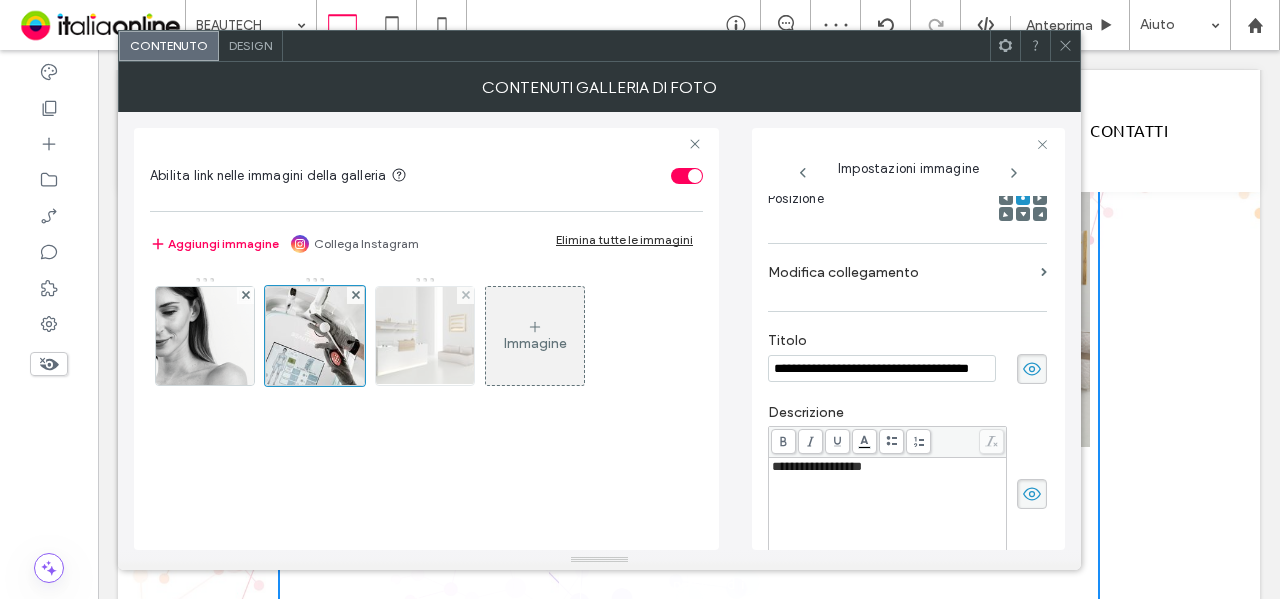 drag, startPoint x: 201, startPoint y: 335, endPoint x: 470, endPoint y: 335, distance: 269 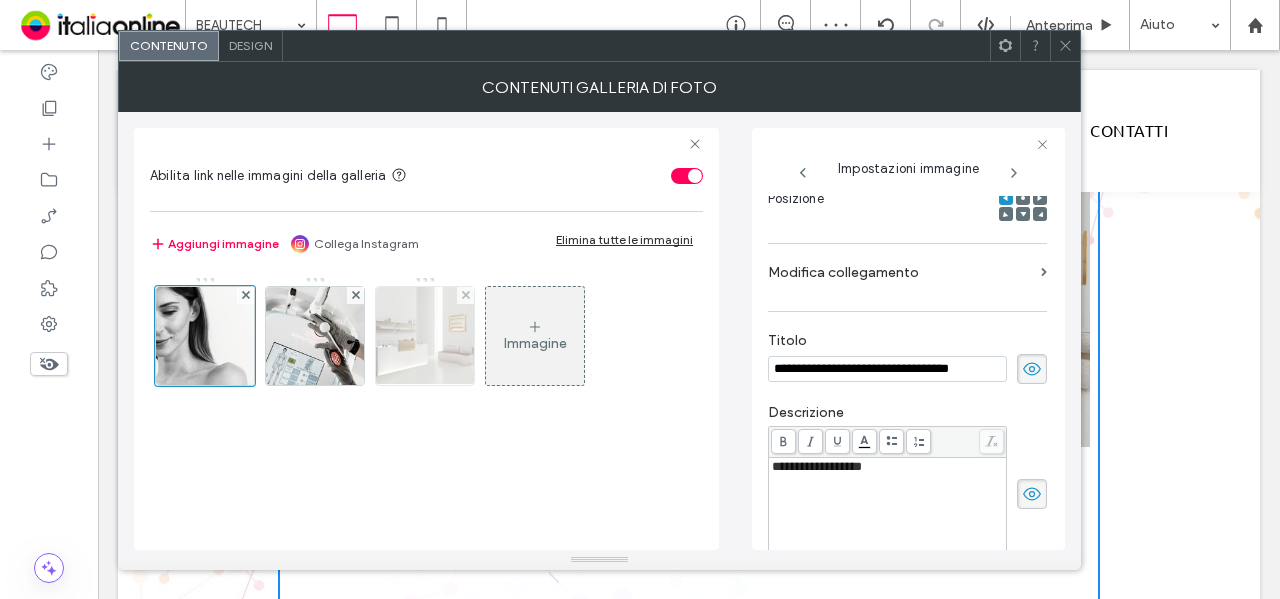 click at bounding box center (425, 336) 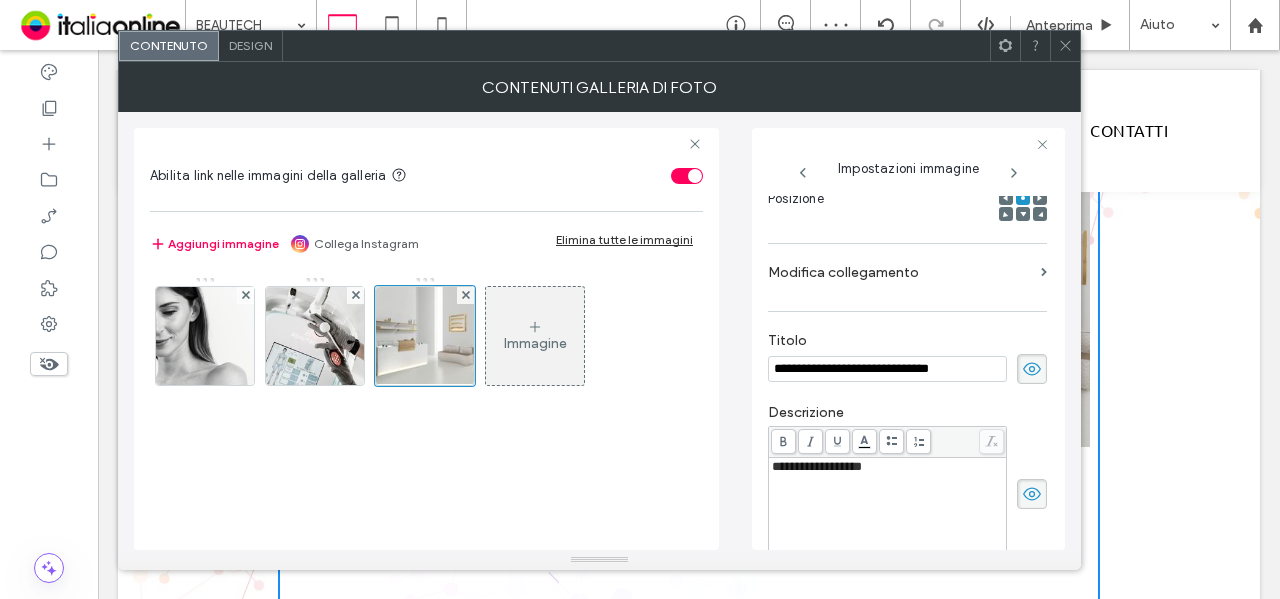 scroll, scrollTop: 104, scrollLeft: 0, axis: vertical 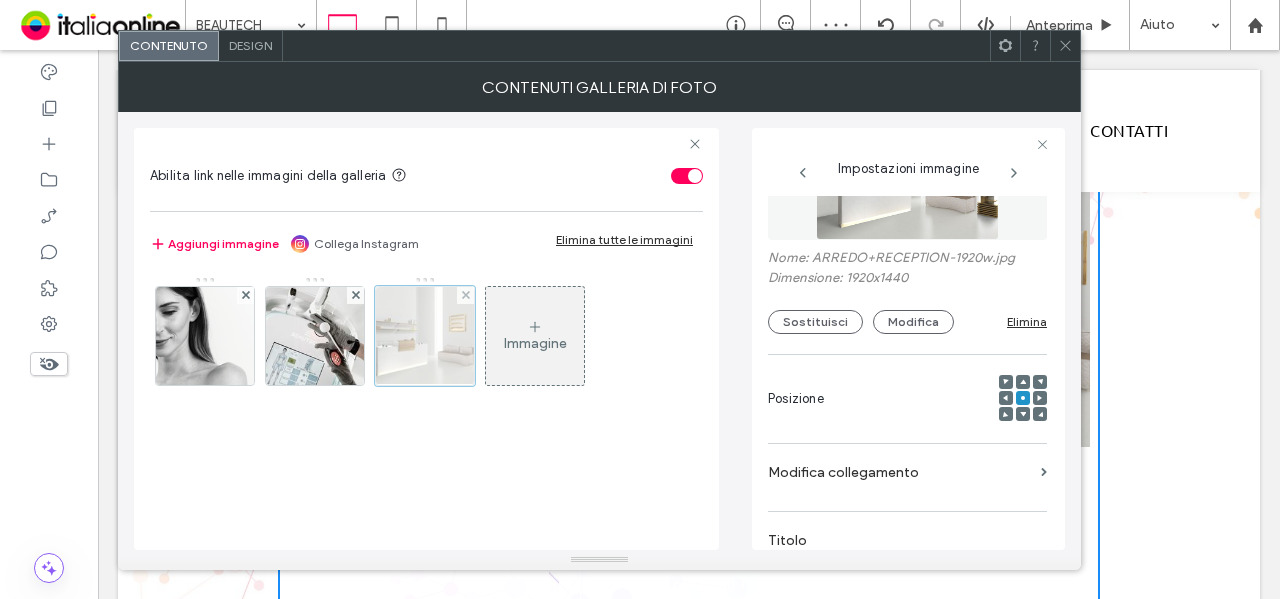 click at bounding box center [315, 336] 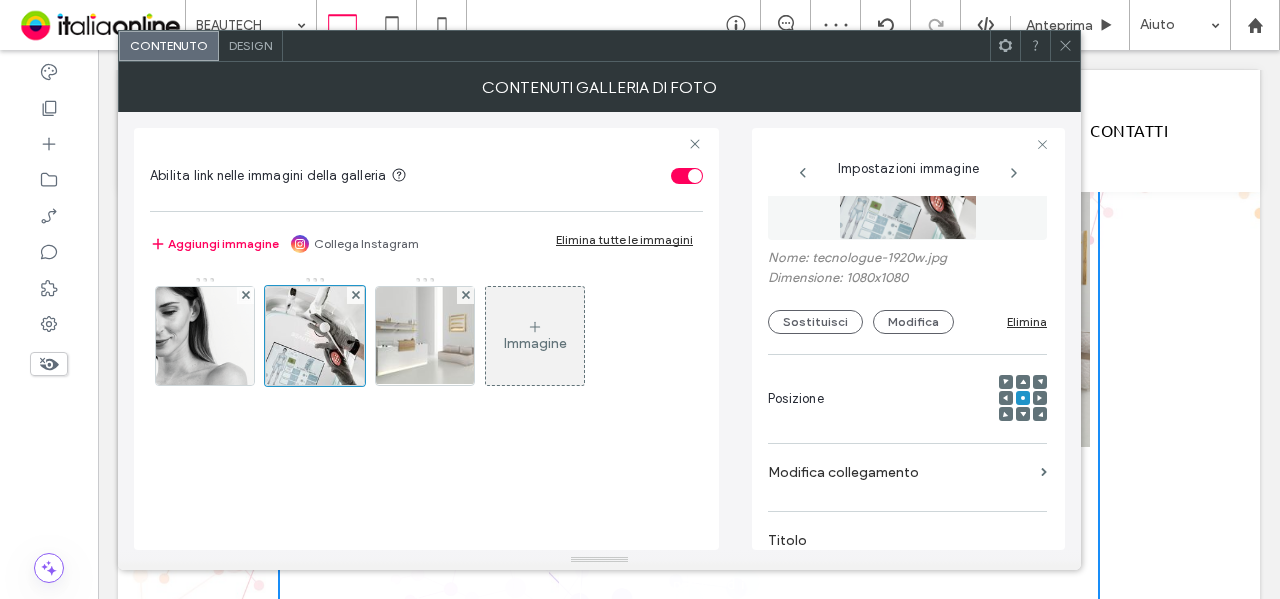 scroll, scrollTop: 304, scrollLeft: 0, axis: vertical 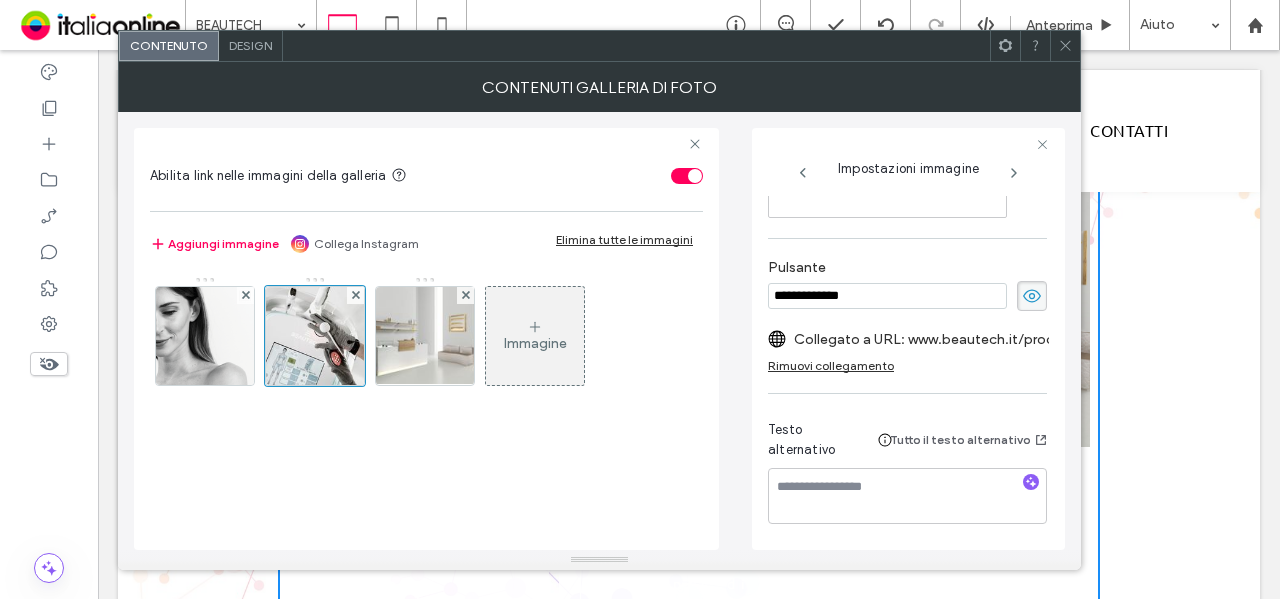 click 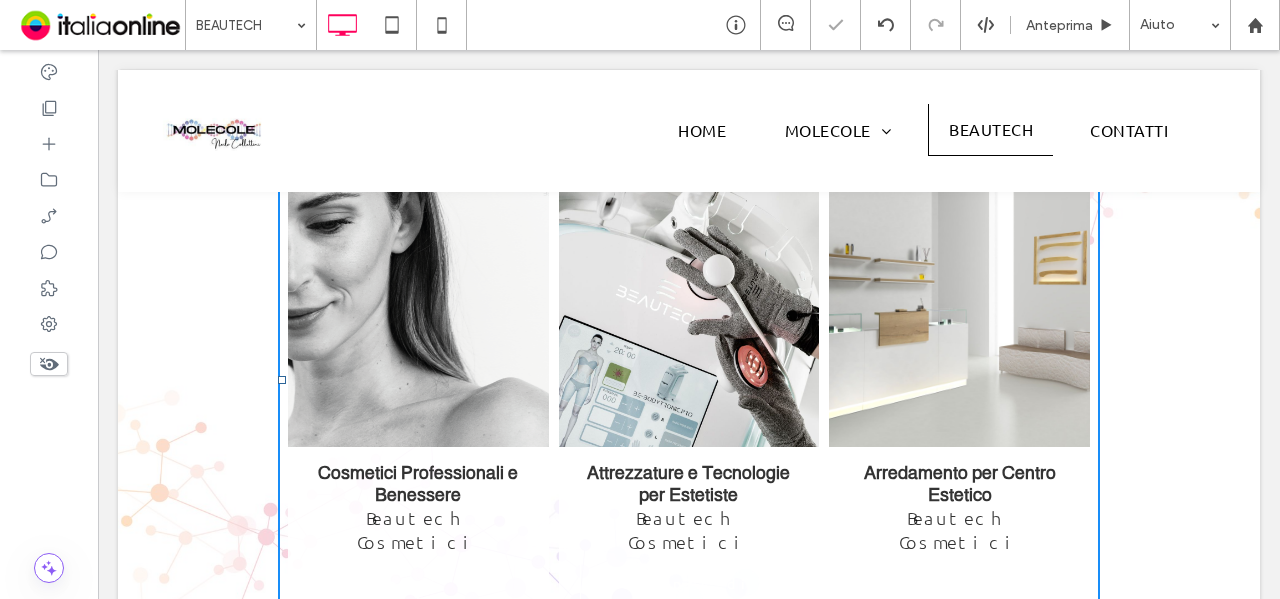 scroll, scrollTop: 0, scrollLeft: 0, axis: both 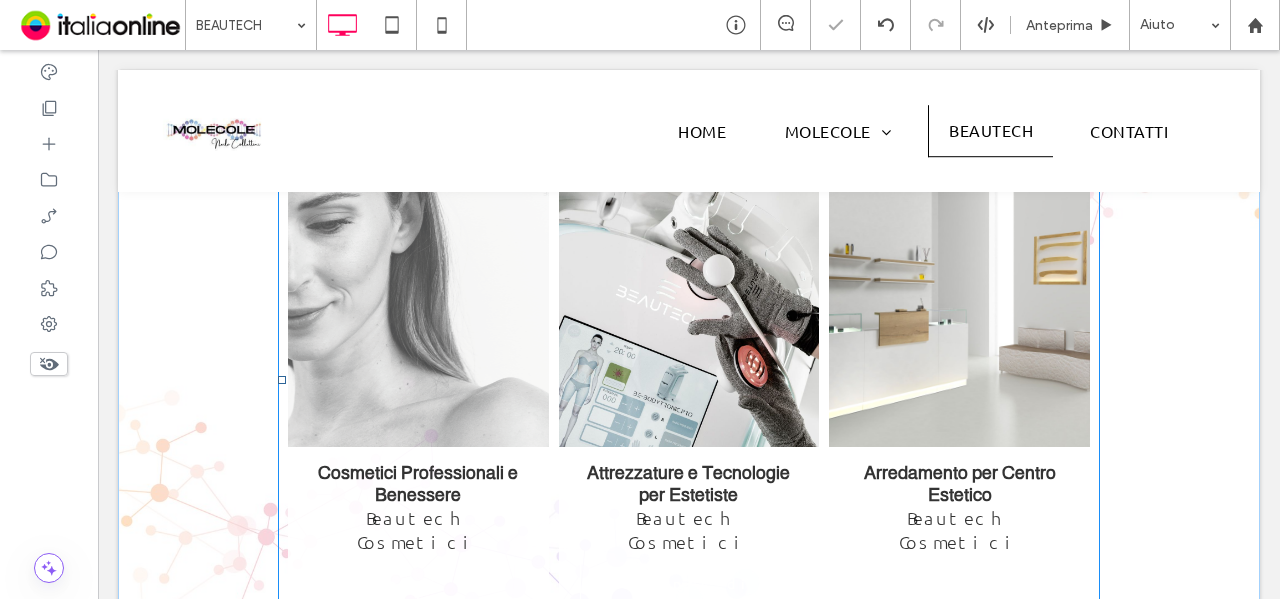 click at bounding box center (418, 297) 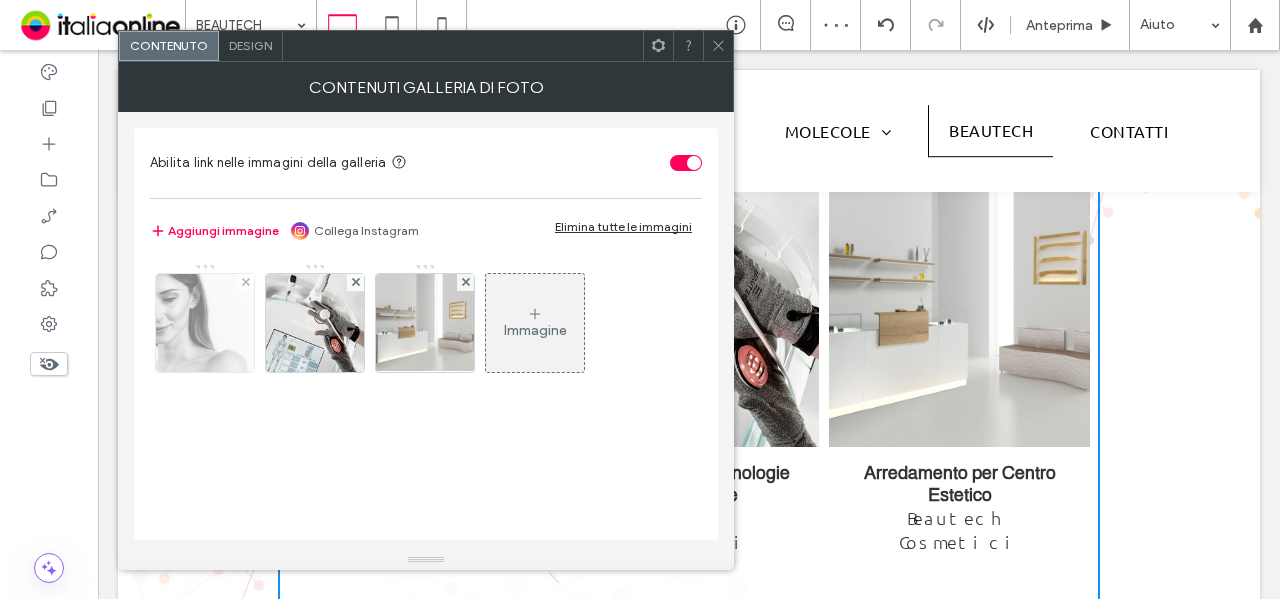 click at bounding box center (205, 323) 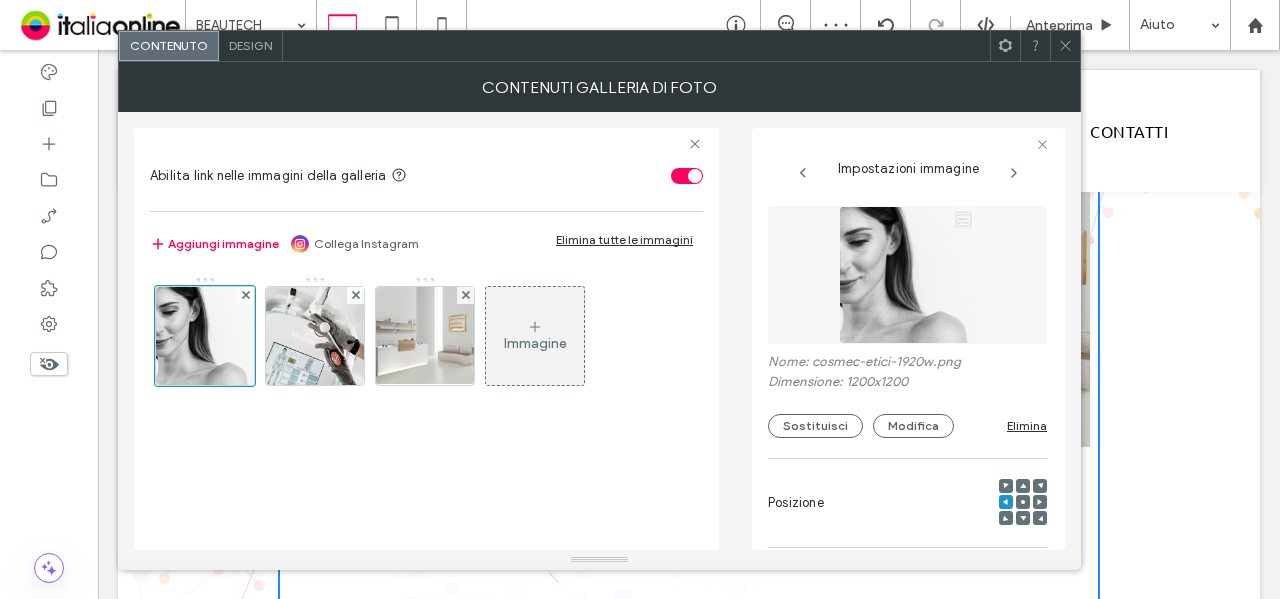 scroll, scrollTop: 0, scrollLeft: 26, axis: horizontal 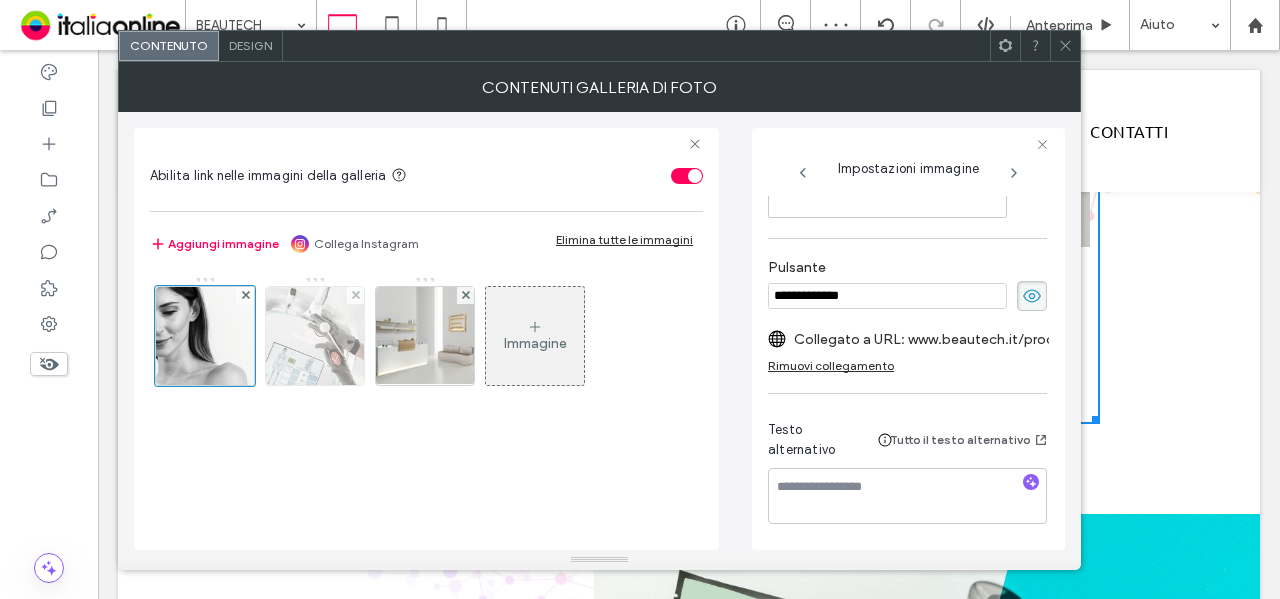 drag, startPoint x: 344, startPoint y: 346, endPoint x: 360, endPoint y: 347, distance: 16.03122 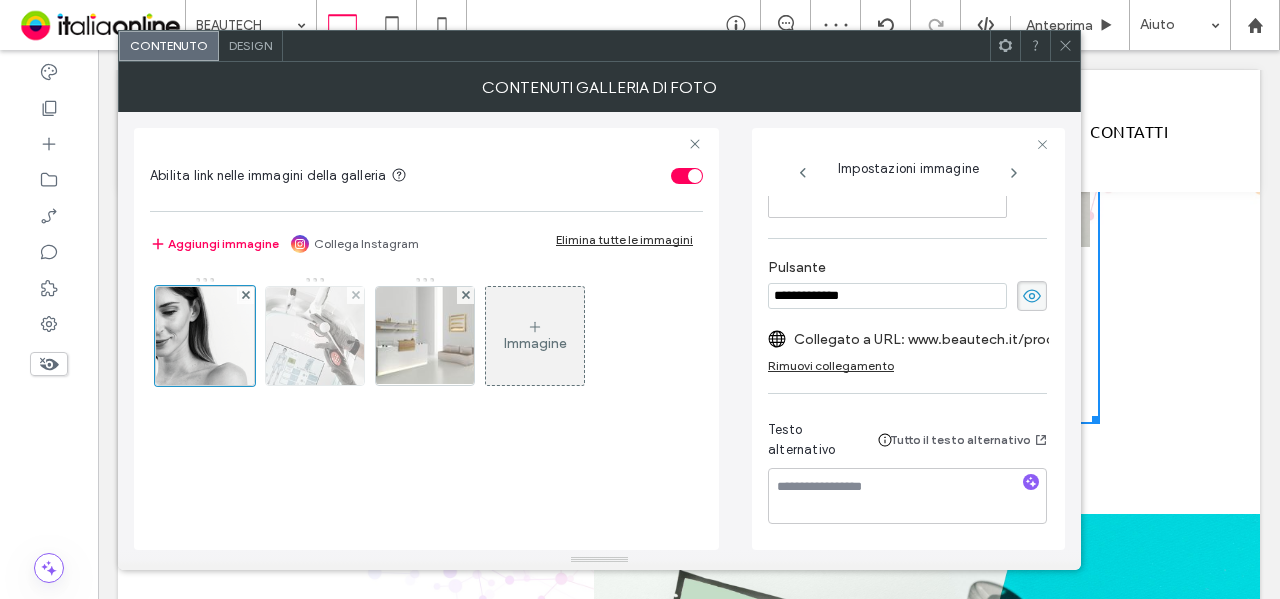 click at bounding box center [315, 336] 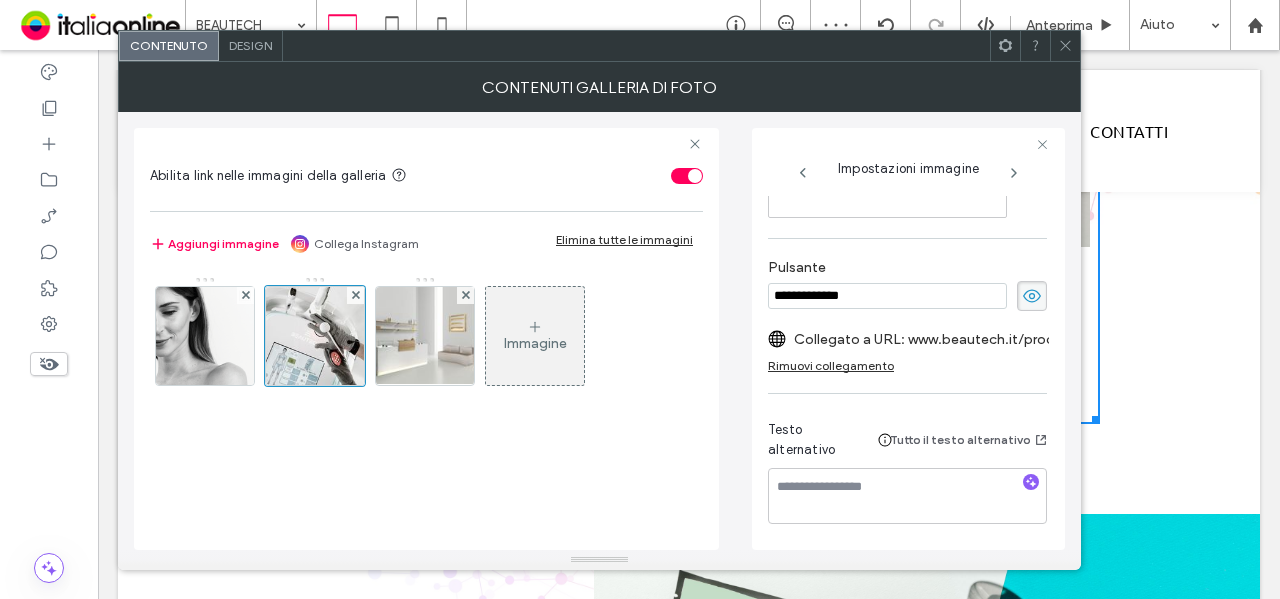 scroll, scrollTop: 304, scrollLeft: 0, axis: vertical 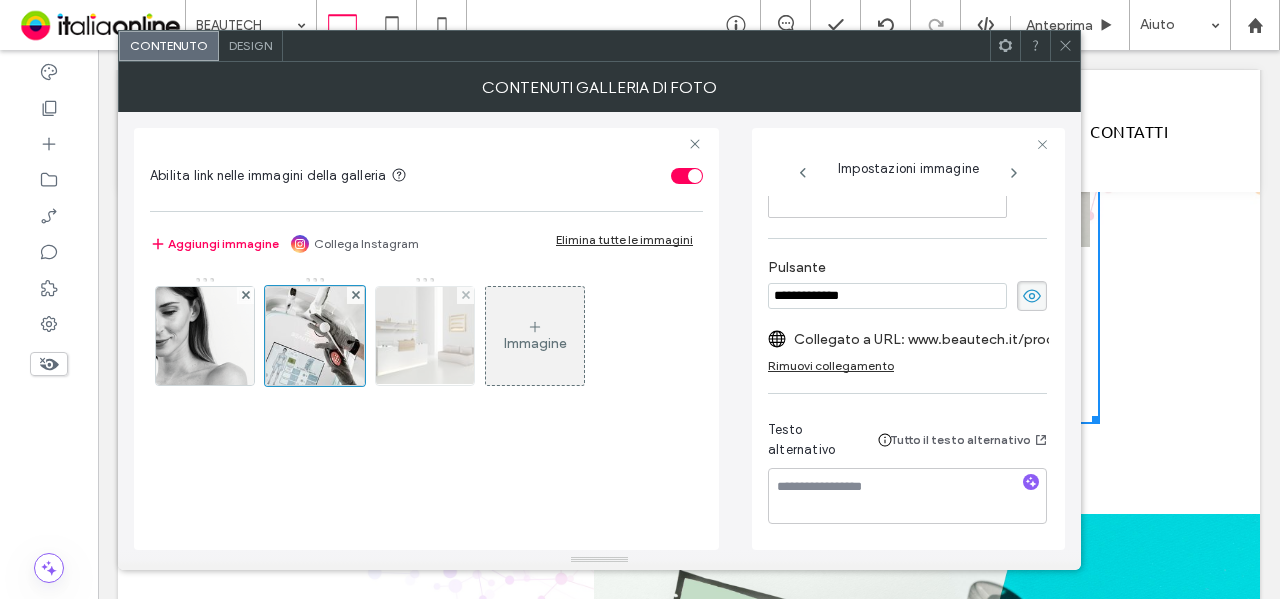click at bounding box center (425, 336) 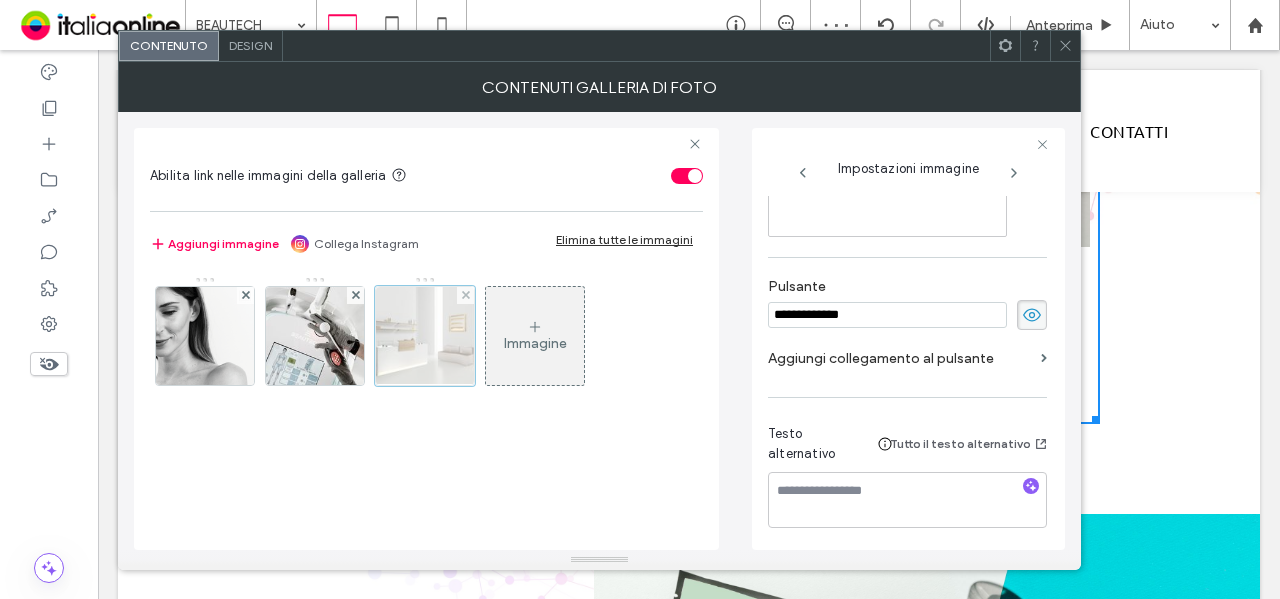 drag, startPoint x: 344, startPoint y: 329, endPoint x: 456, endPoint y: 341, distance: 112.64102 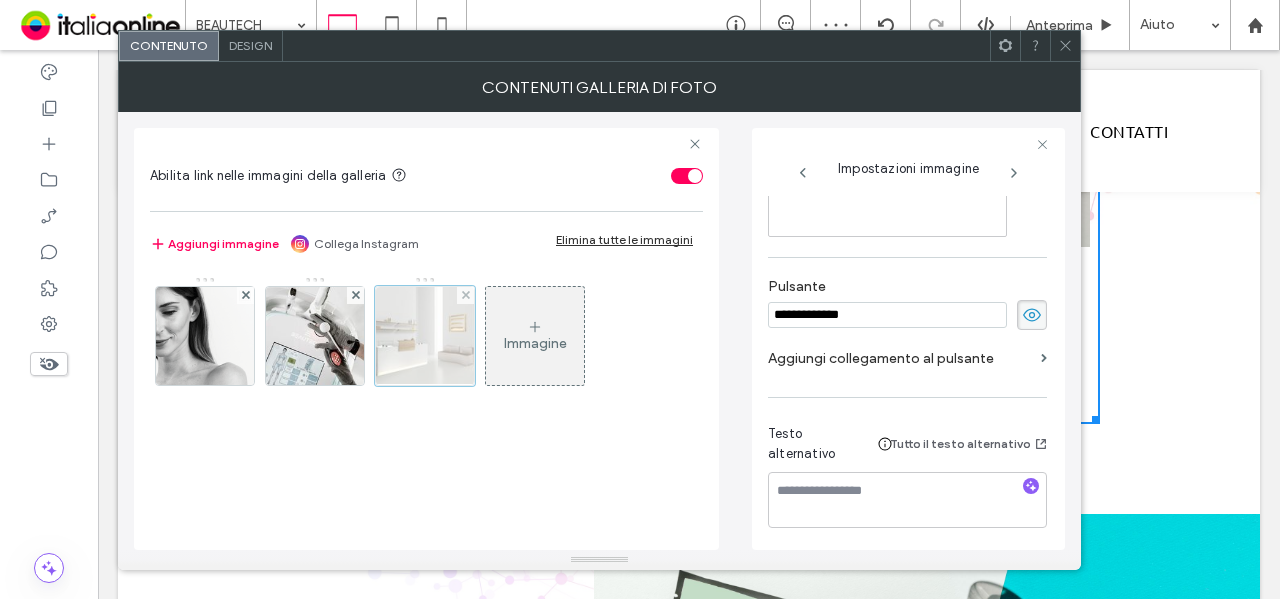 click at bounding box center (315, 336) 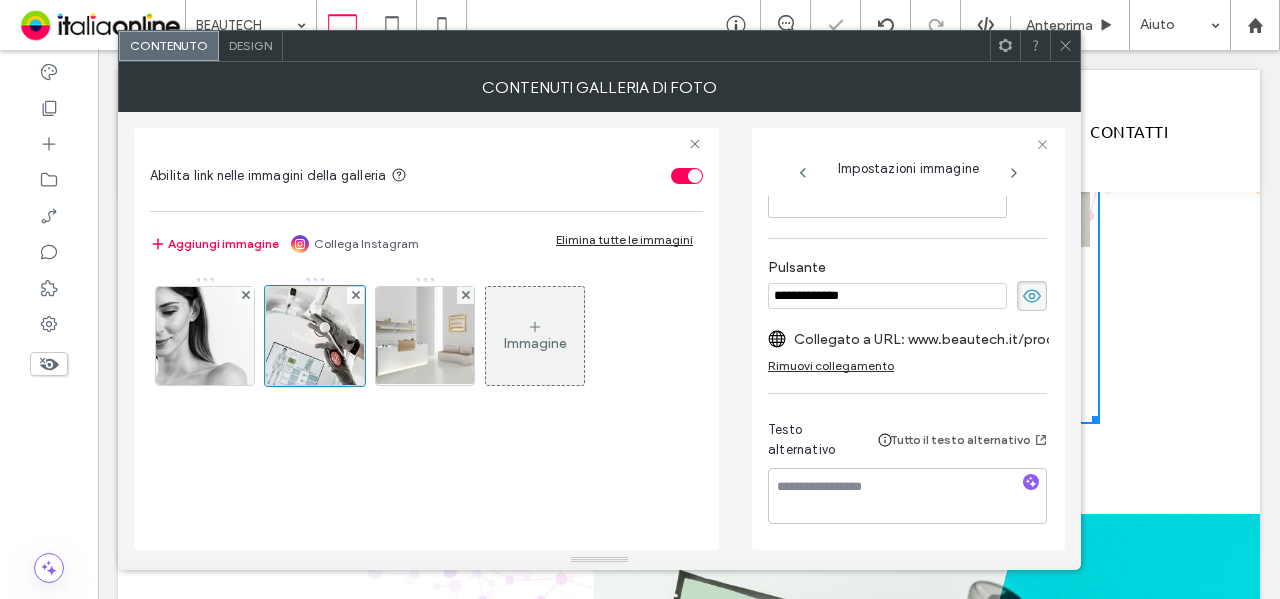 click on "Collegato a URL: www.beautech.it/prodotti/tecnologie-e-solarium/" at bounding box center [933, 339] 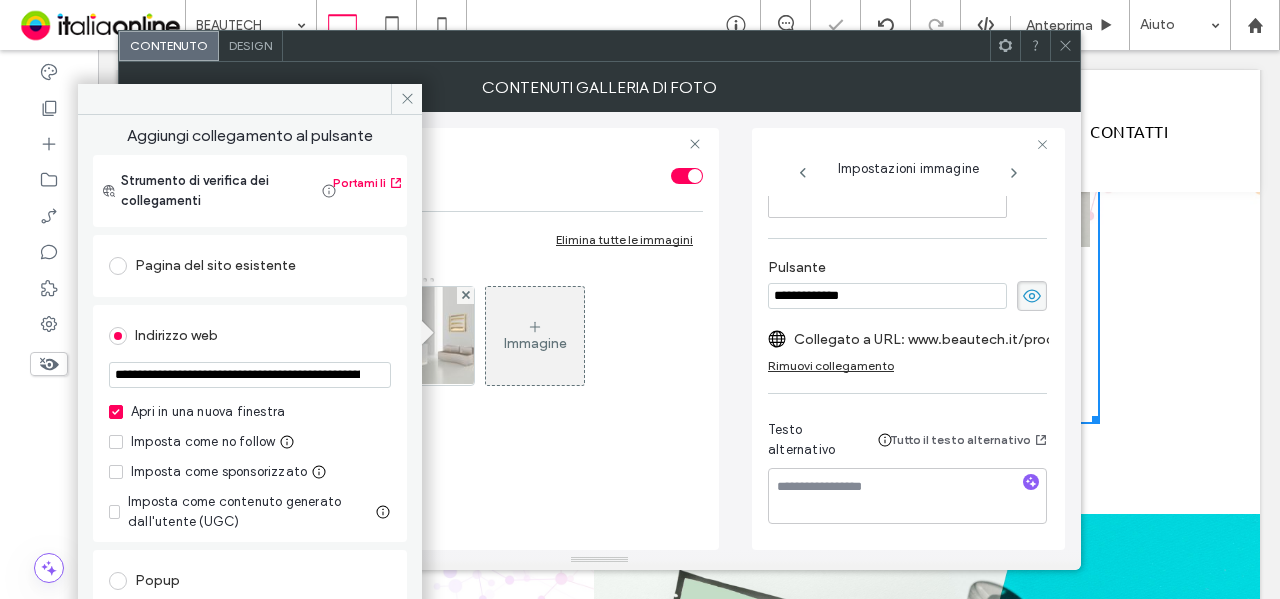 click on "**********" at bounding box center (250, 375) 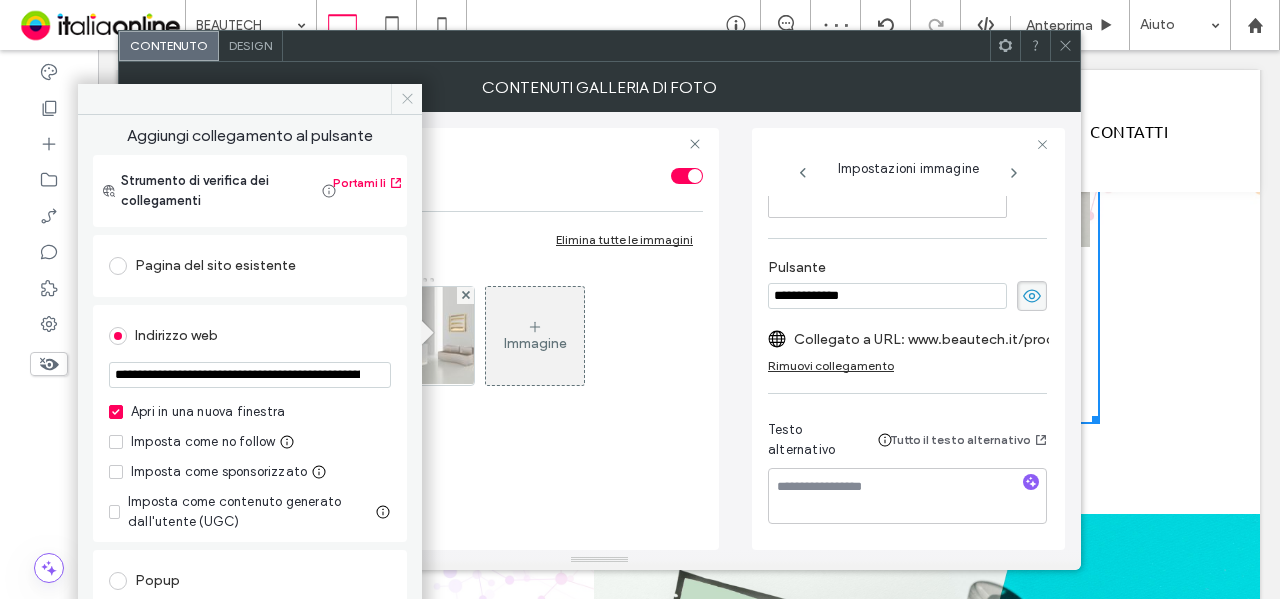 click at bounding box center [406, 99] 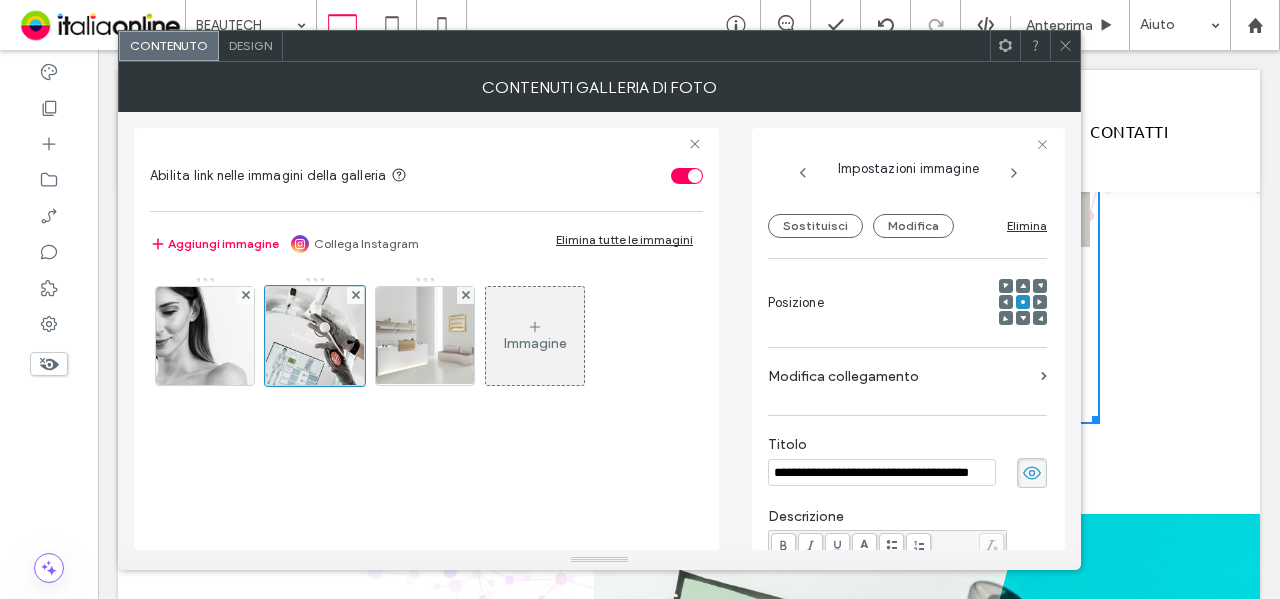 click on "Modifica collegamento" at bounding box center [900, 376] 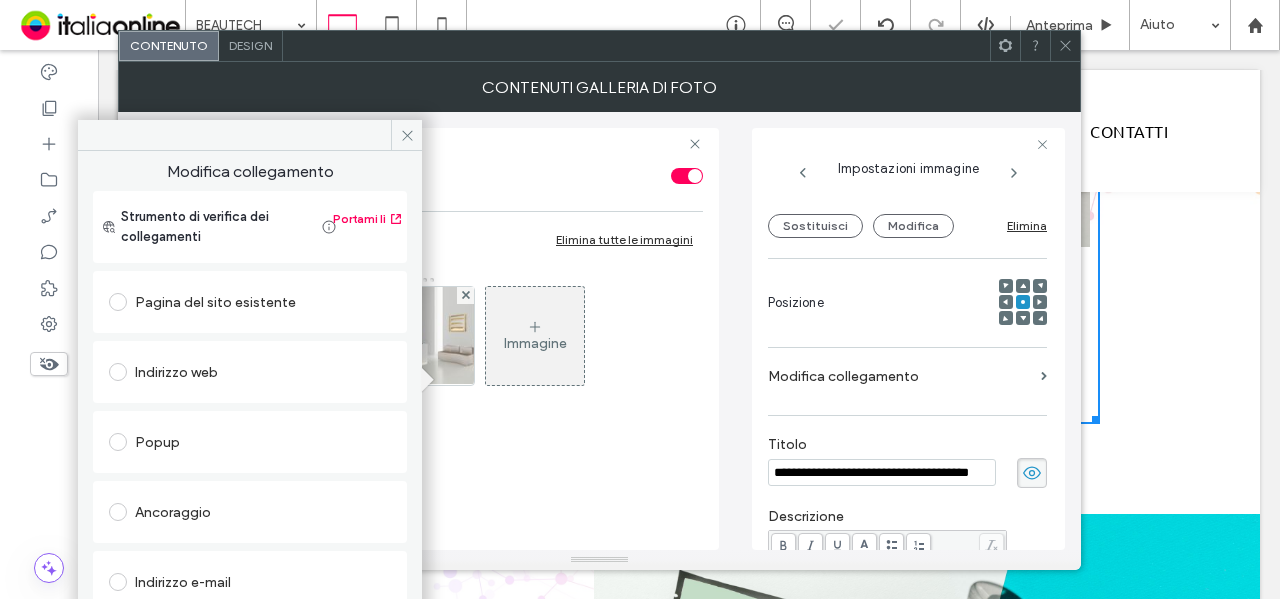 click on "Pagina del sito esistente" at bounding box center (250, 302) 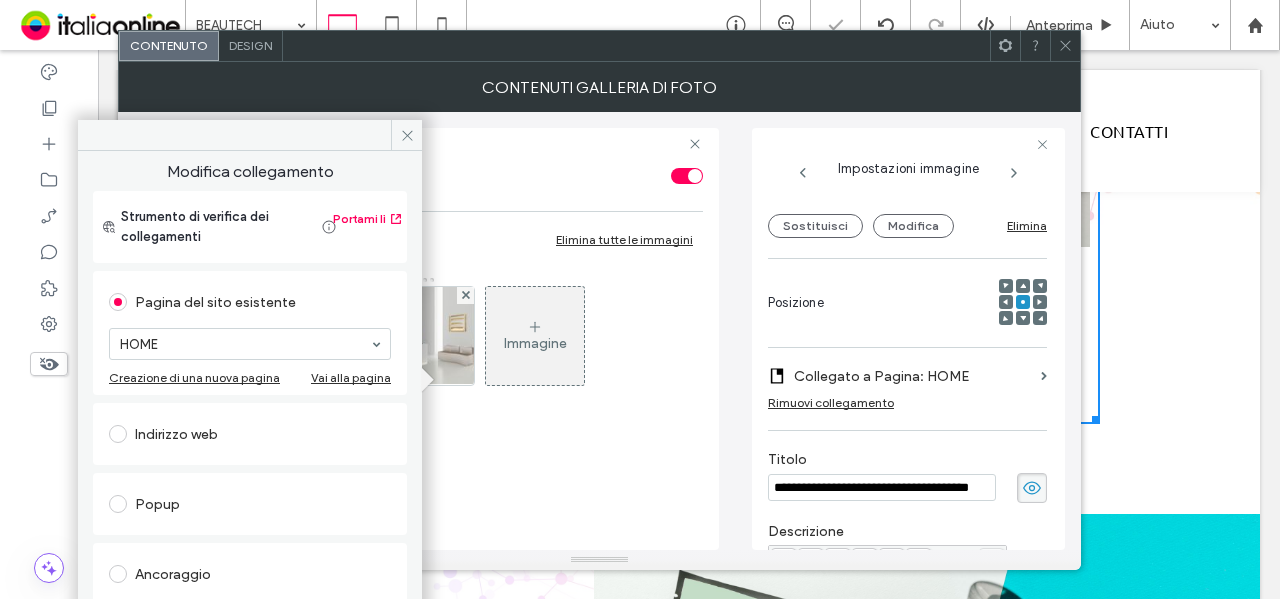 click on "Indirizzo web" at bounding box center (250, 434) 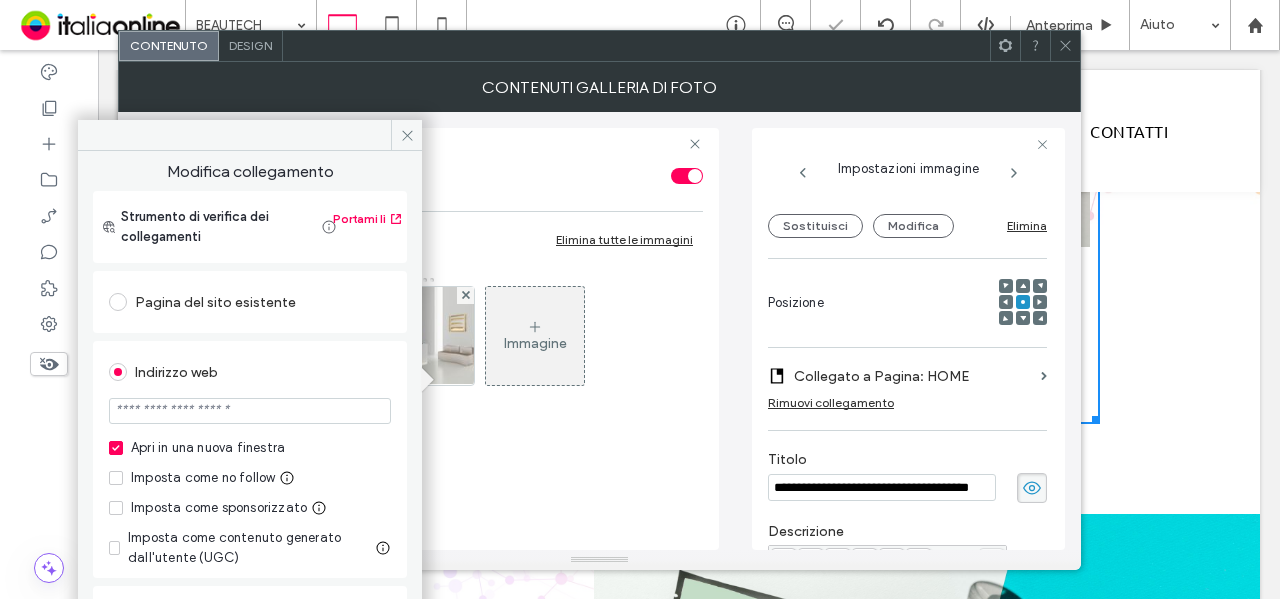 click at bounding box center [250, 411] 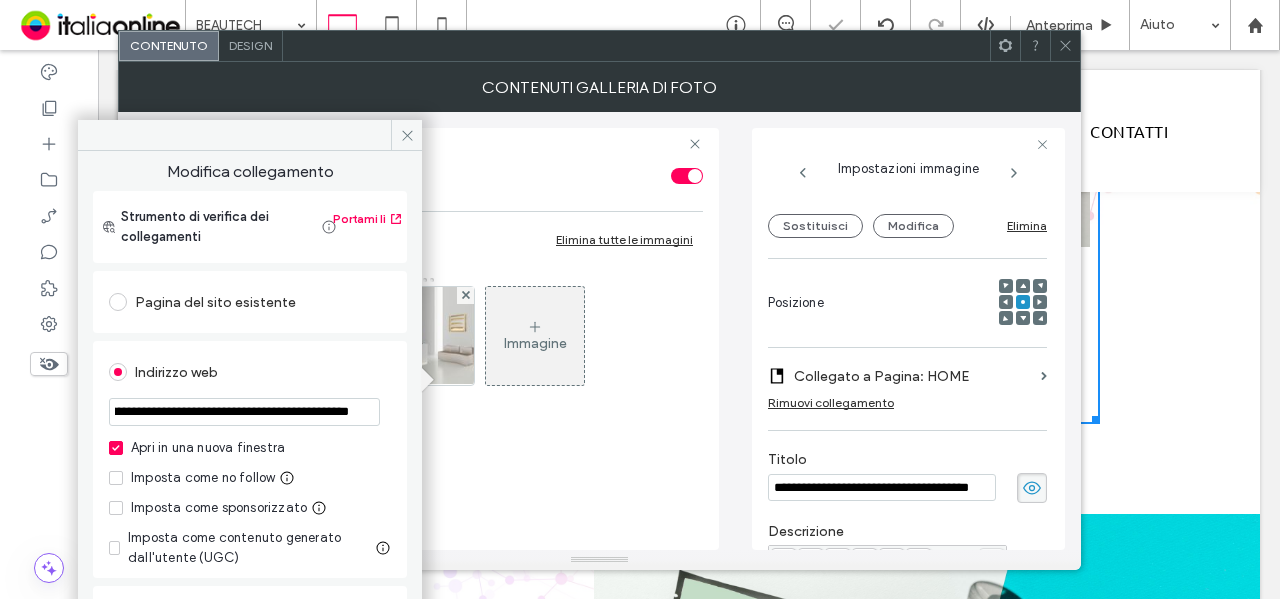 type on "**********" 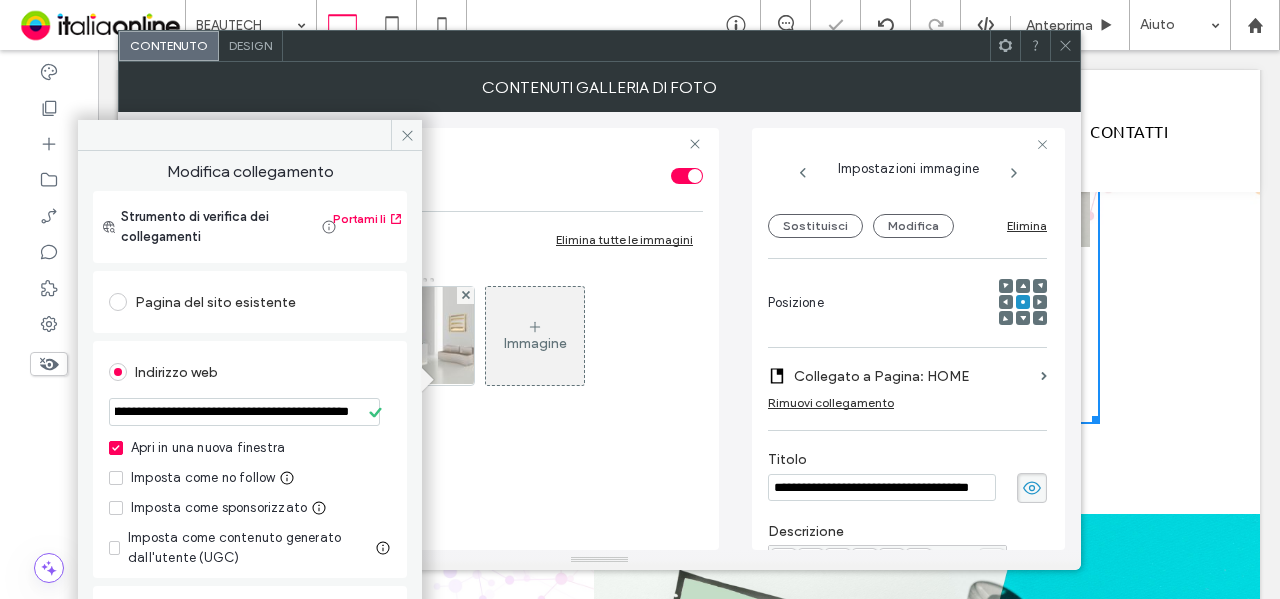 click on "Indirizzo web" at bounding box center [250, 372] 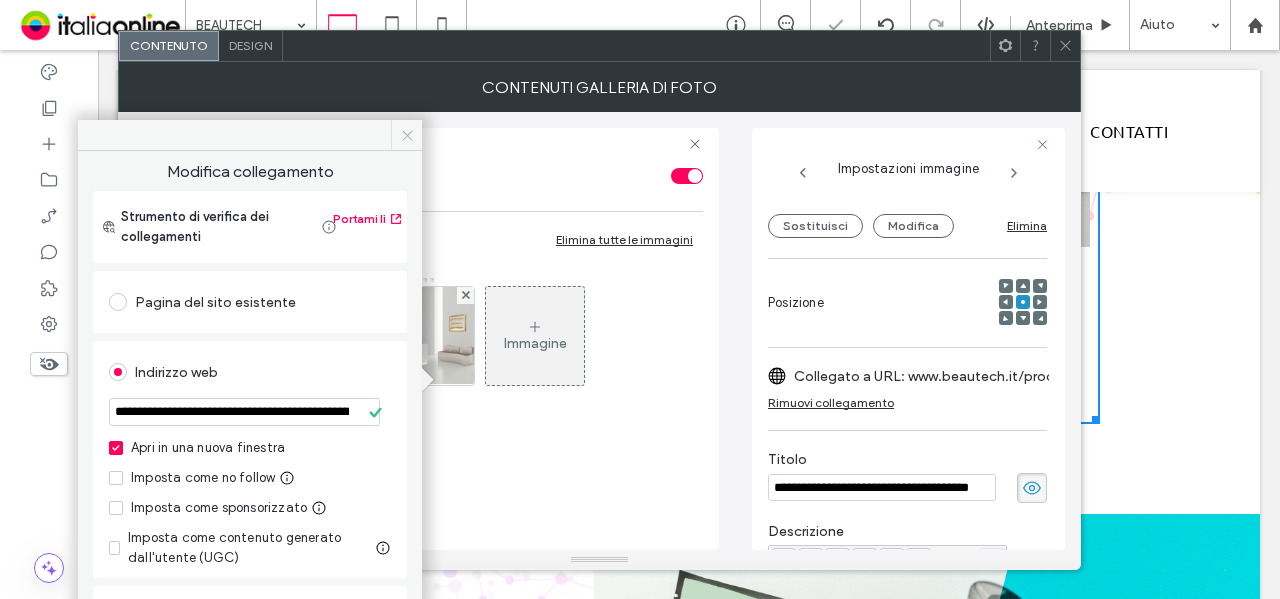 click 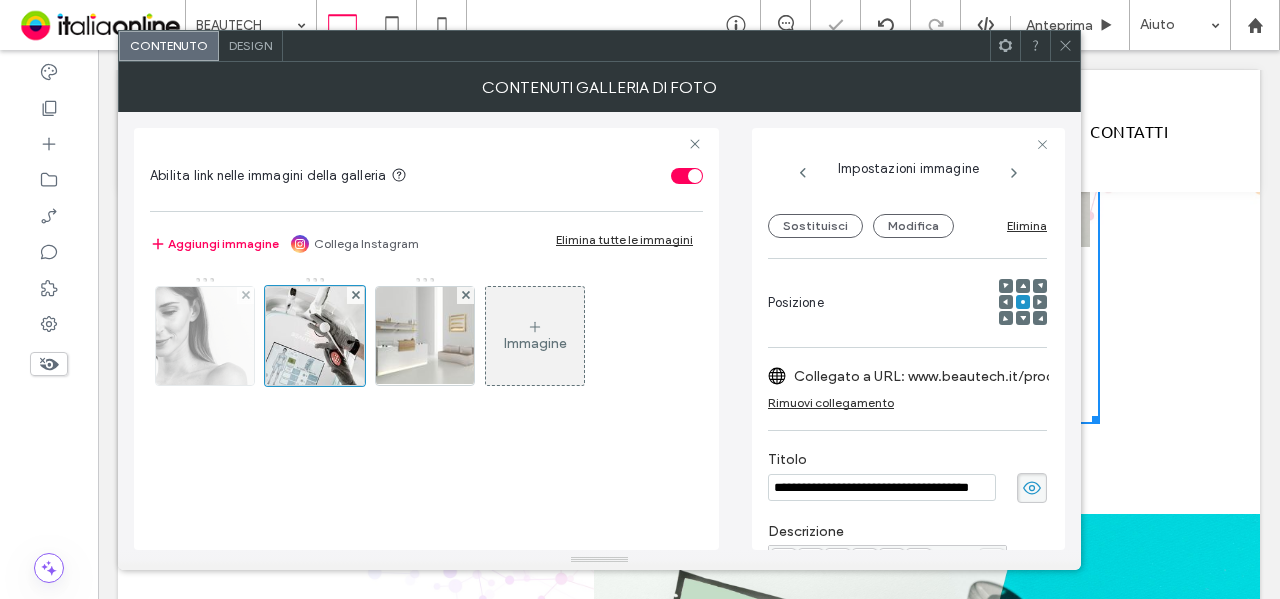 click at bounding box center (205, 336) 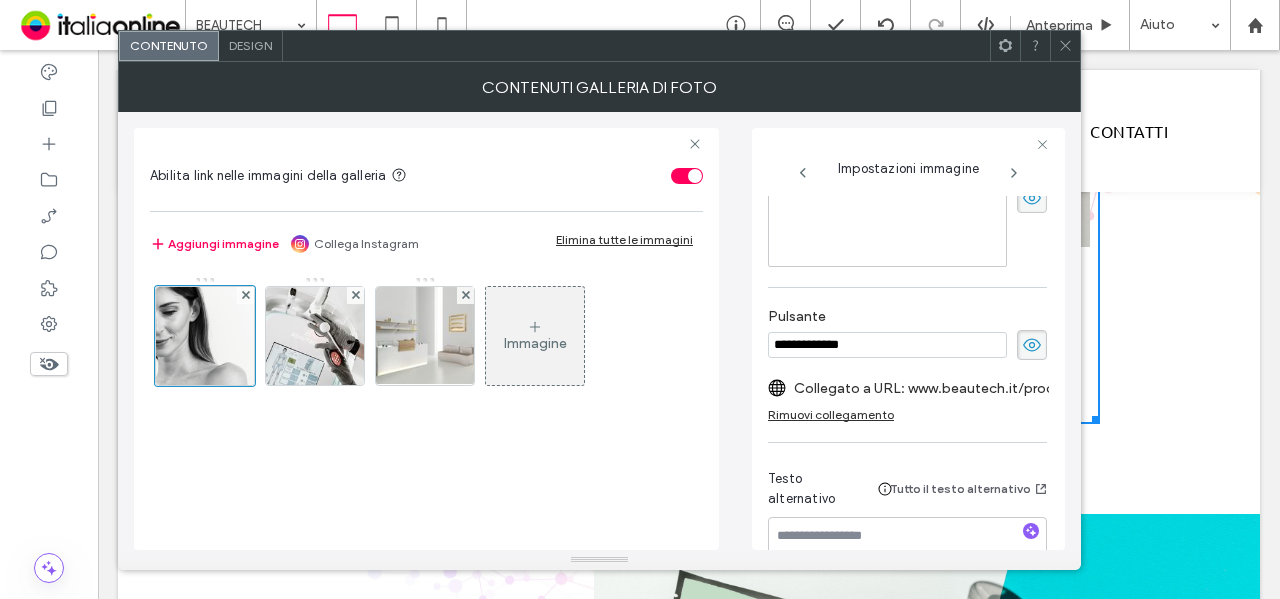 click on "Collegato a URL: www.beautech.it/prodotti/cosmetici-professionali-e-benessere/" at bounding box center (933, 388) 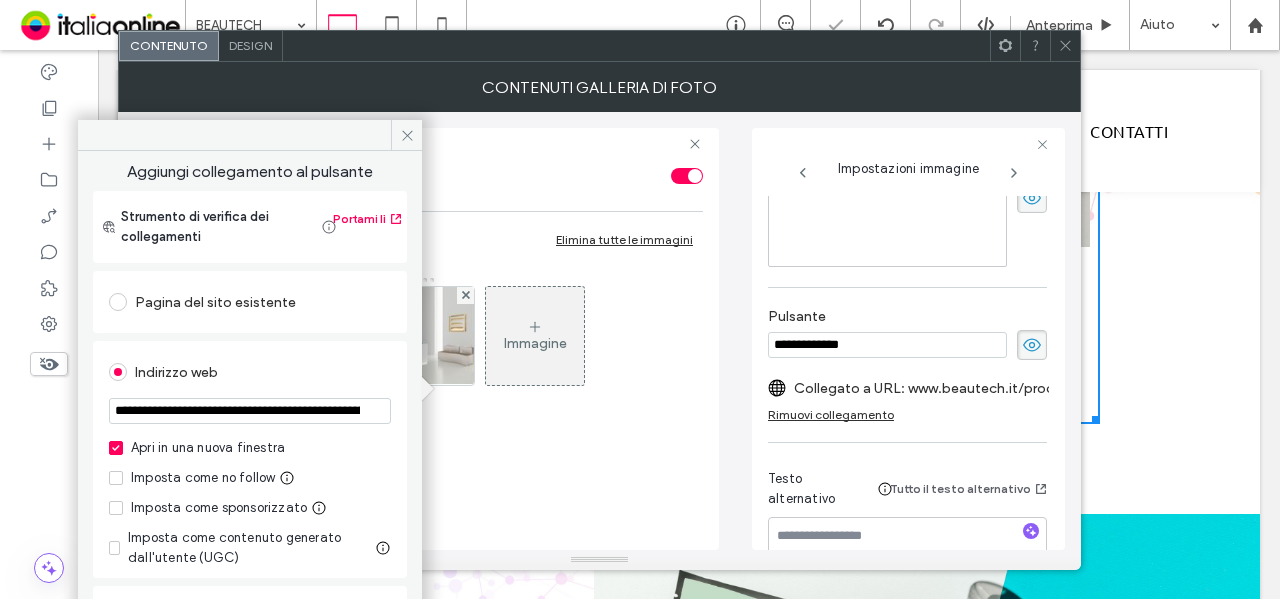 click on "**********" at bounding box center (250, 411) 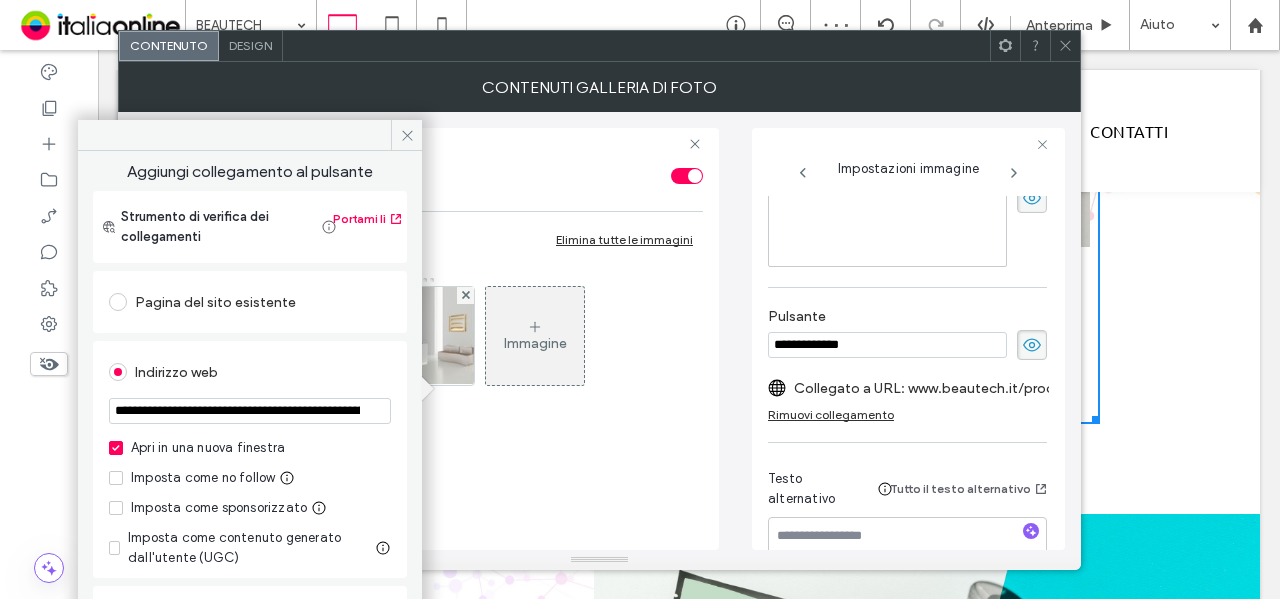 click 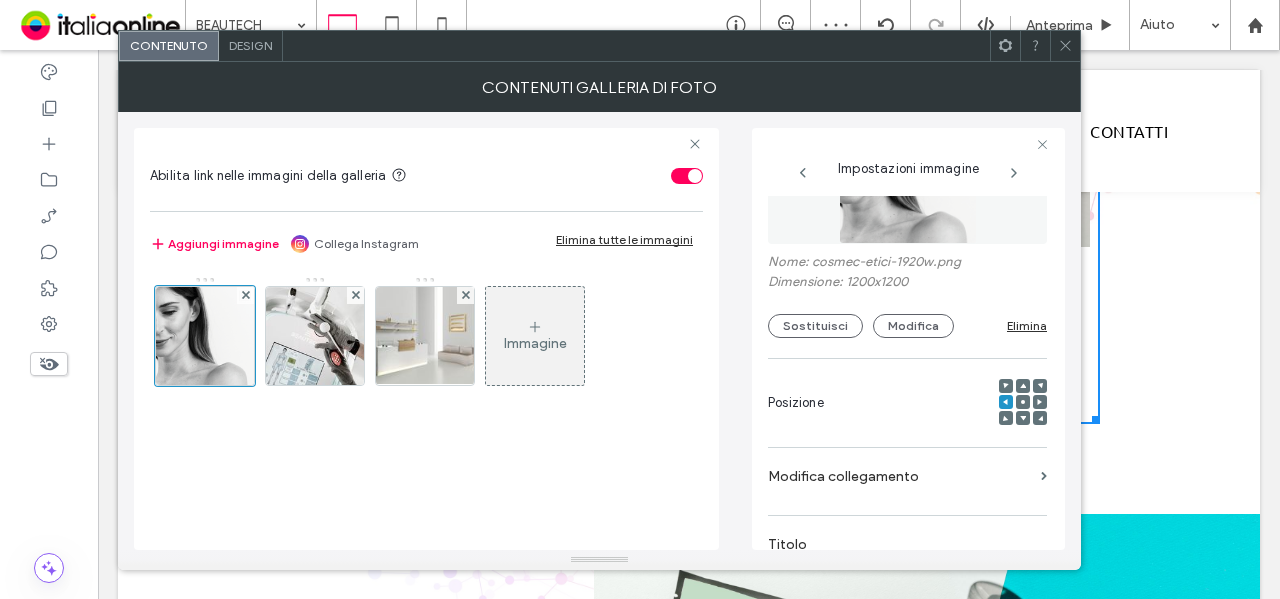 click on "Modifica collegamento" at bounding box center [900, 476] 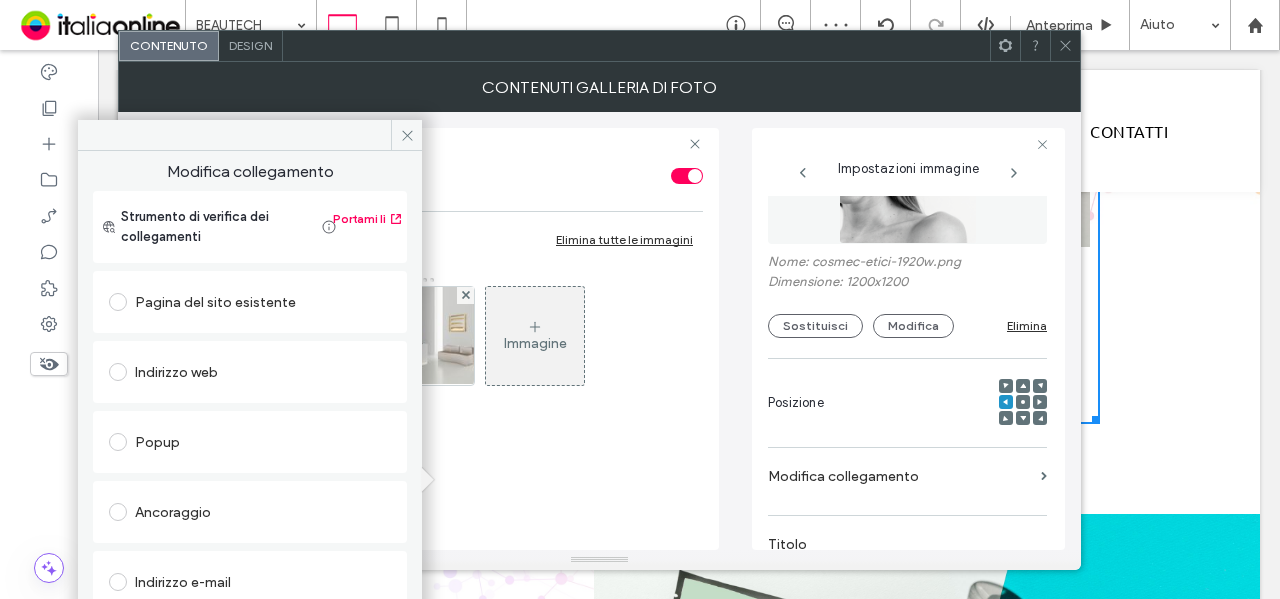 click on "Indirizzo web" at bounding box center [250, 372] 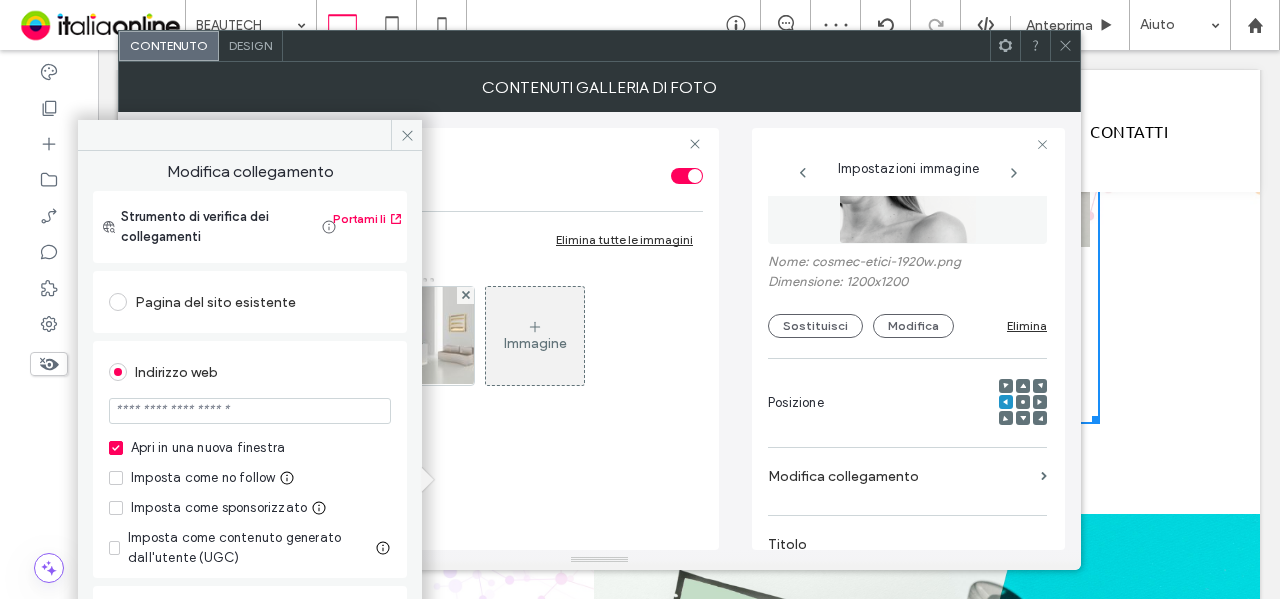 click at bounding box center [250, 411] 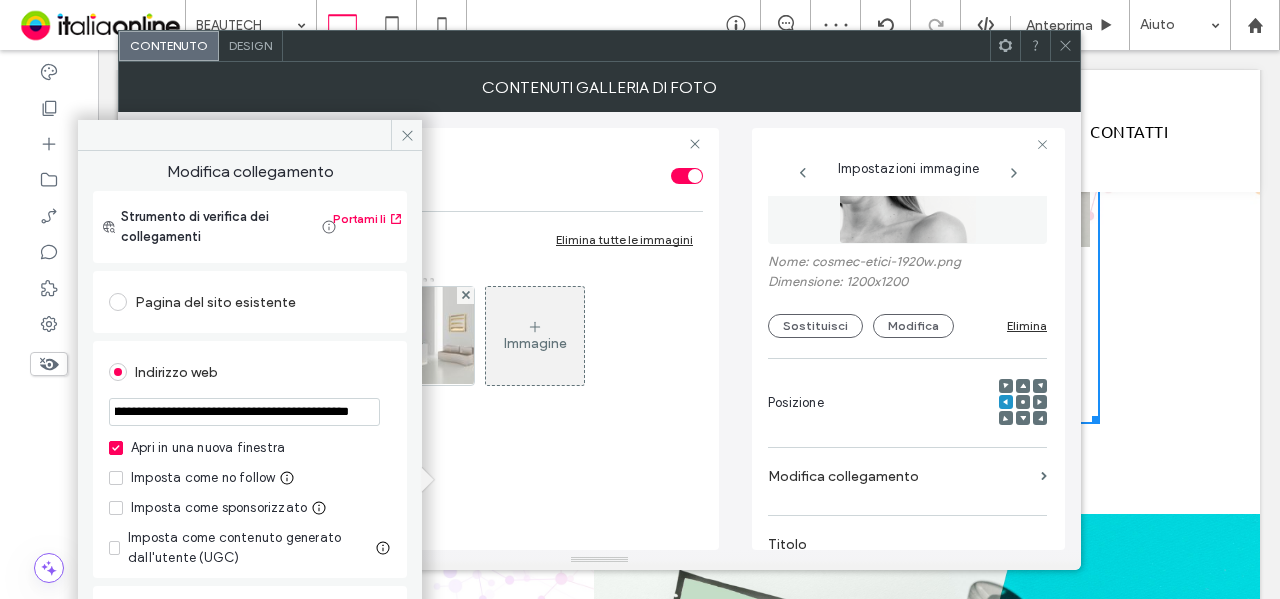 type on "**********" 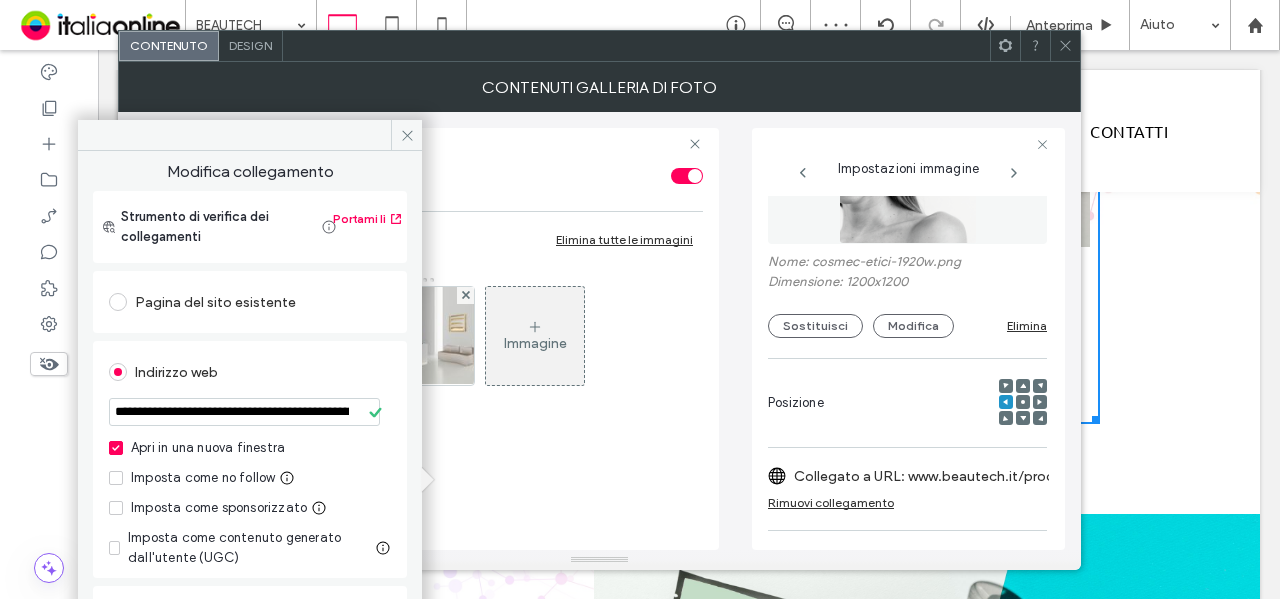 drag, startPoint x: 401, startPoint y: 133, endPoint x: 401, endPoint y: 155, distance: 22 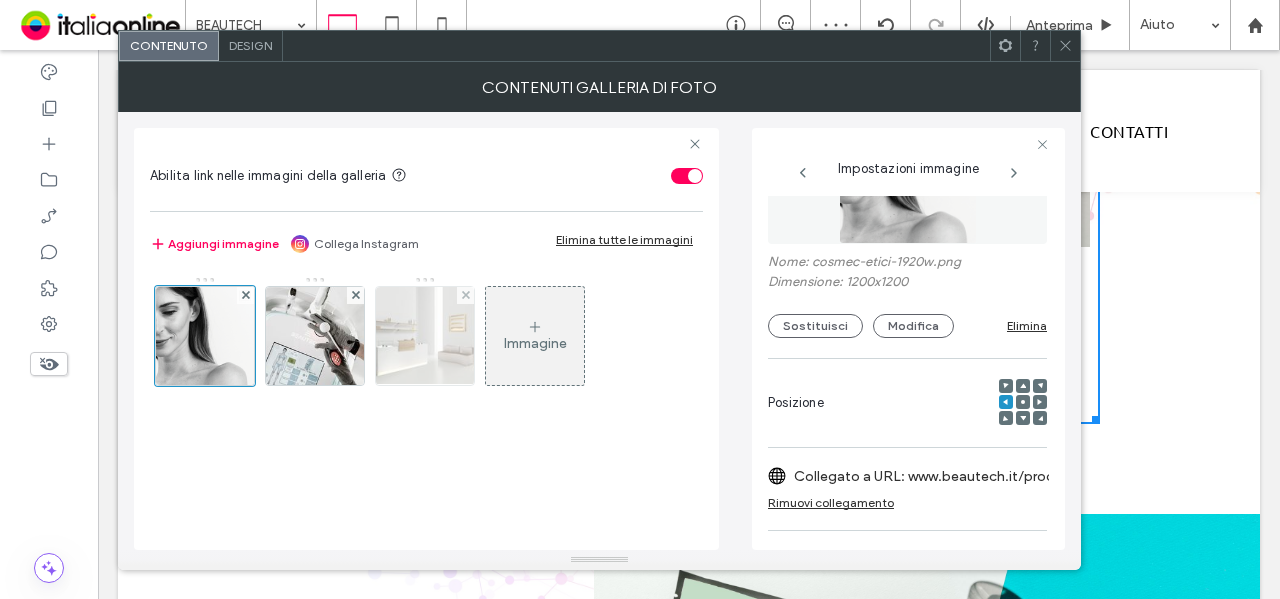 click at bounding box center [425, 336] 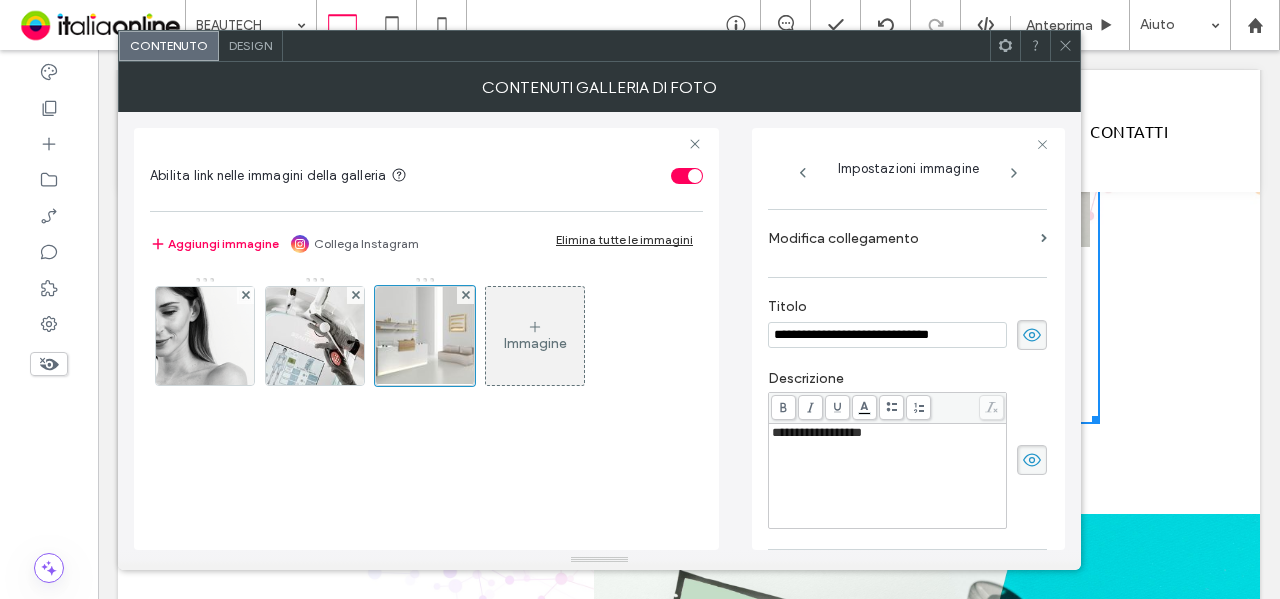scroll, scrollTop: 200, scrollLeft: 0, axis: vertical 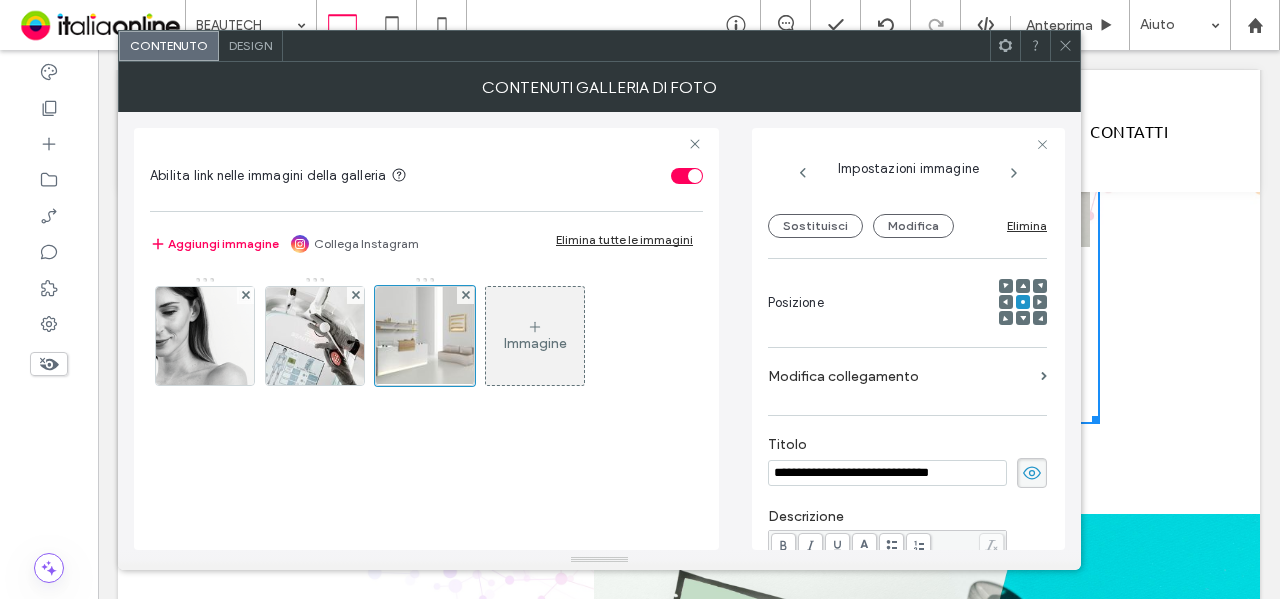 click on "Modifica collegamento" at bounding box center (907, 381) 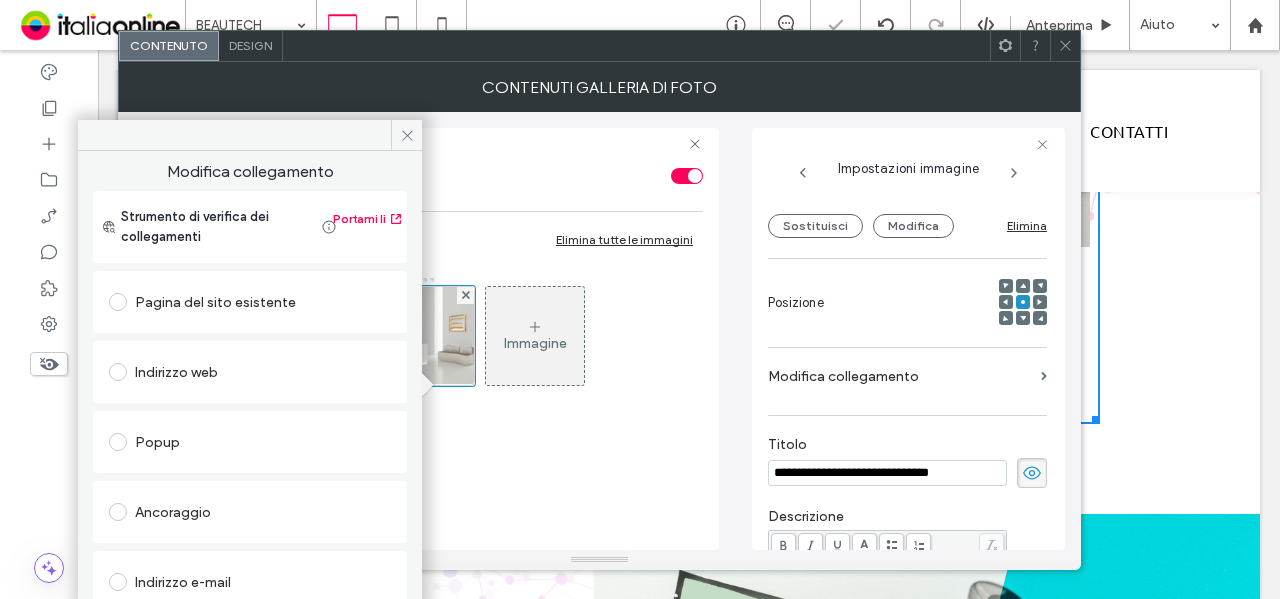click on "Pagina del sito esistente" at bounding box center (250, 302) 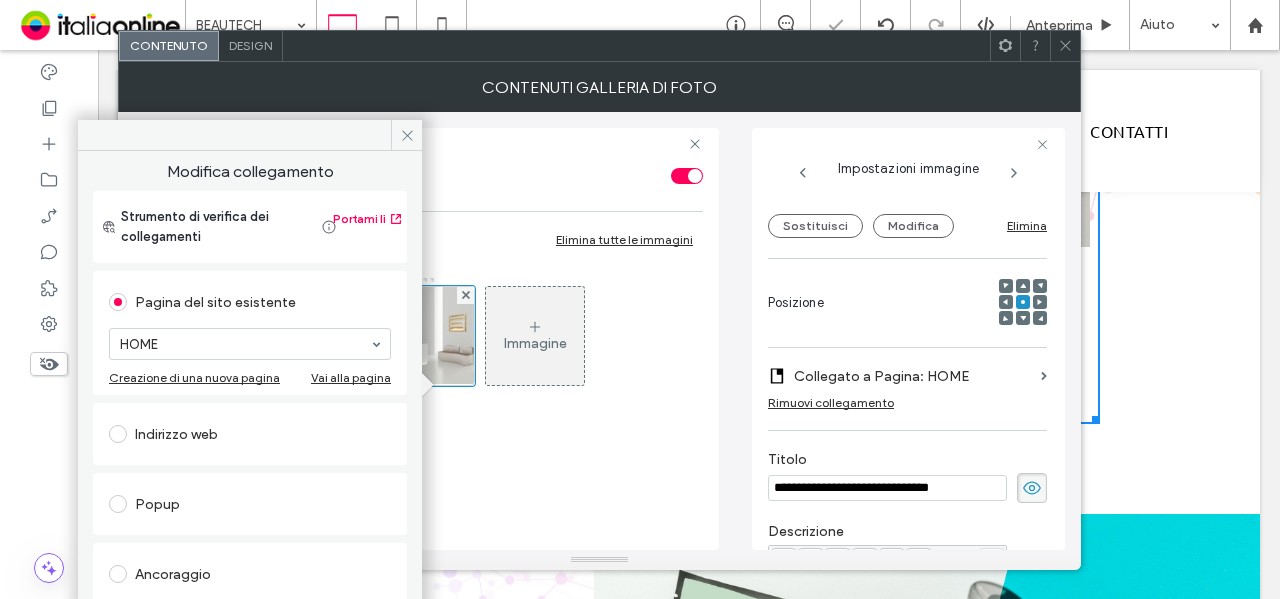 click on "Indirizzo web" at bounding box center [250, 434] 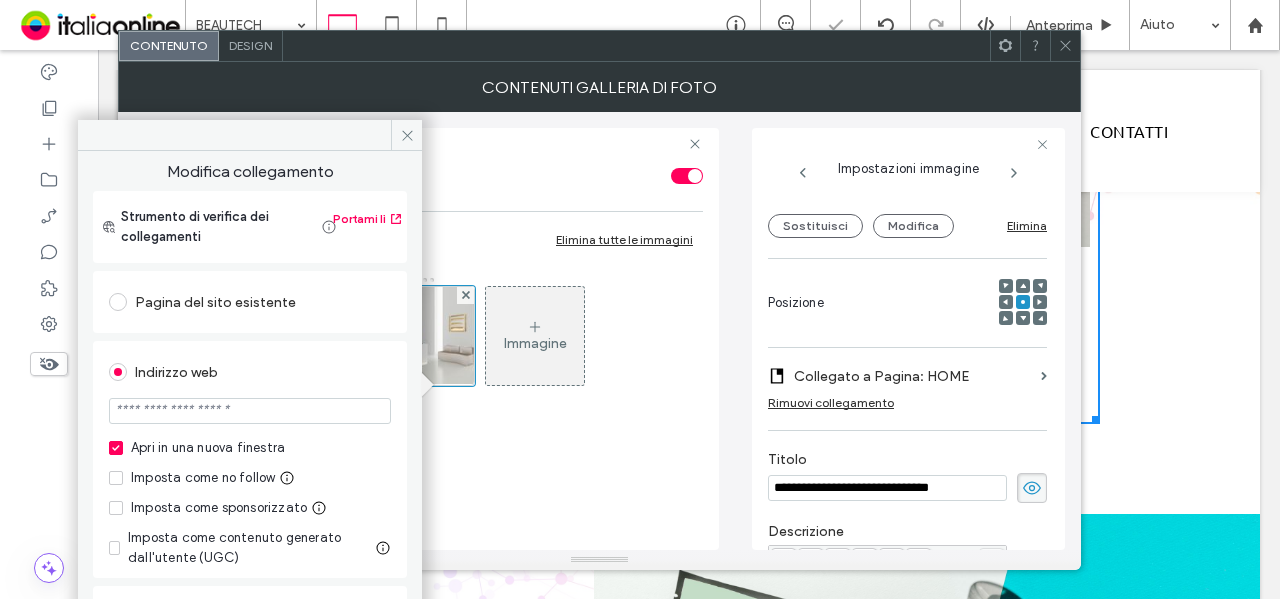 click at bounding box center [250, 411] 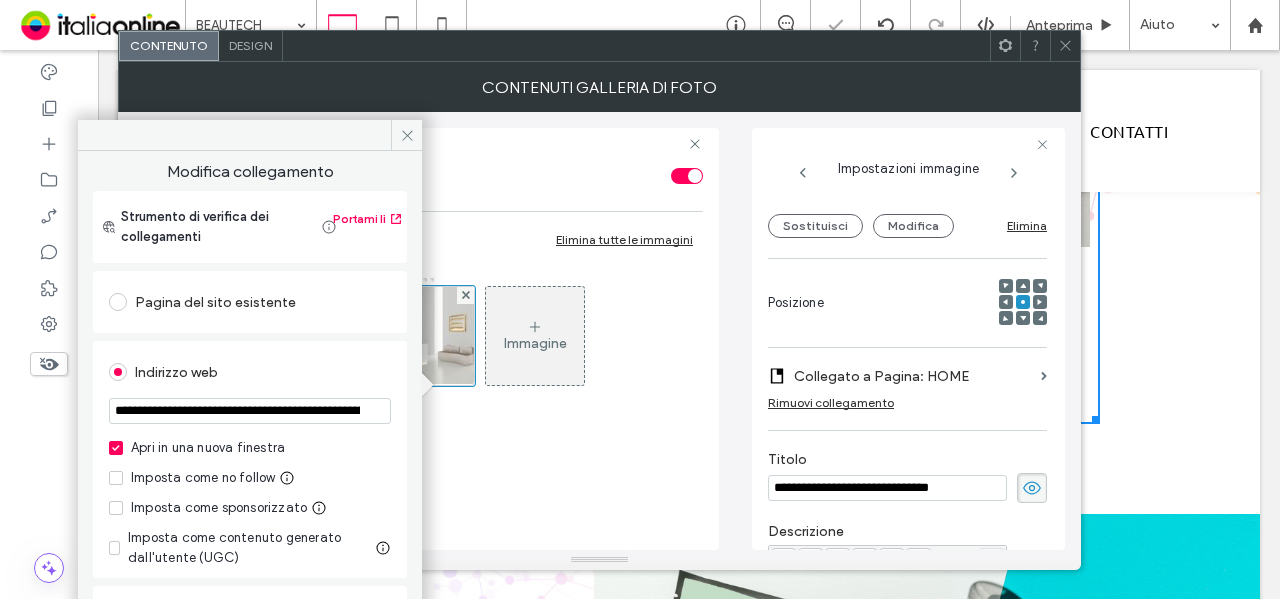 scroll, scrollTop: 0, scrollLeft: 161, axis: horizontal 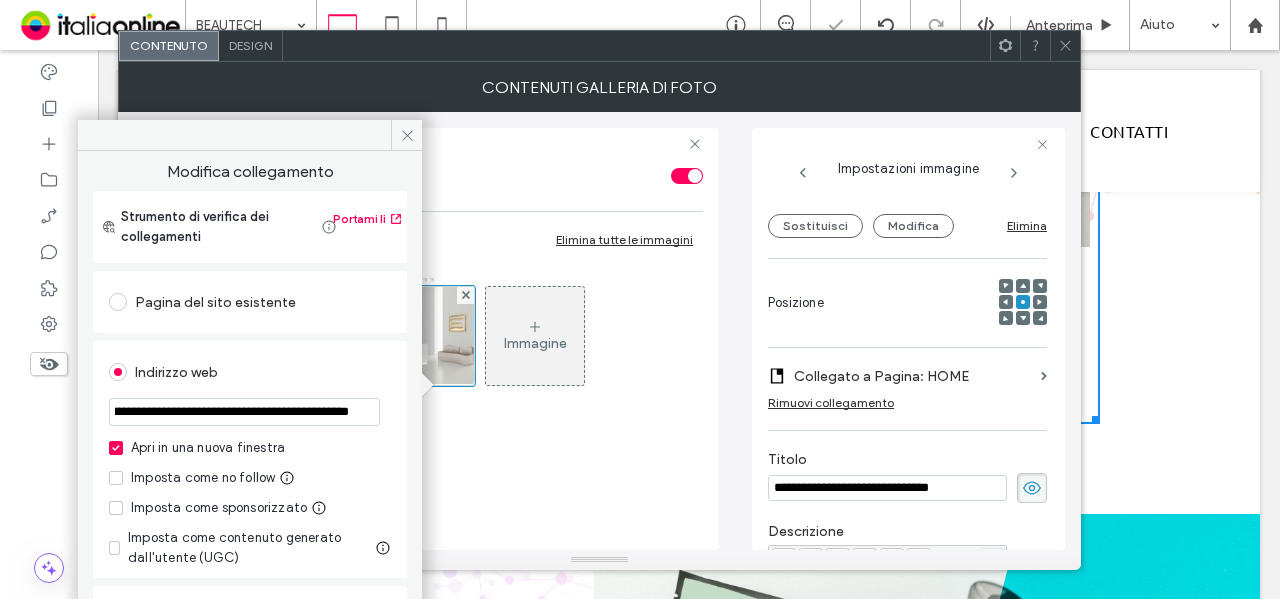 type on "**********" 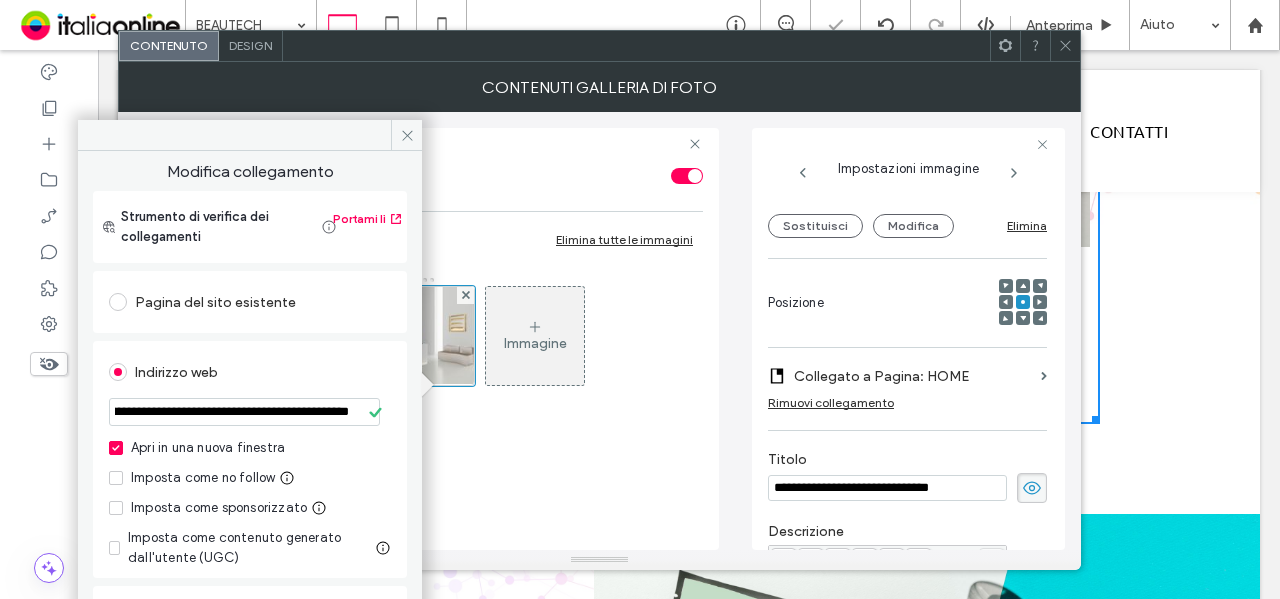 click on "Indirizzo web" at bounding box center [250, 372] 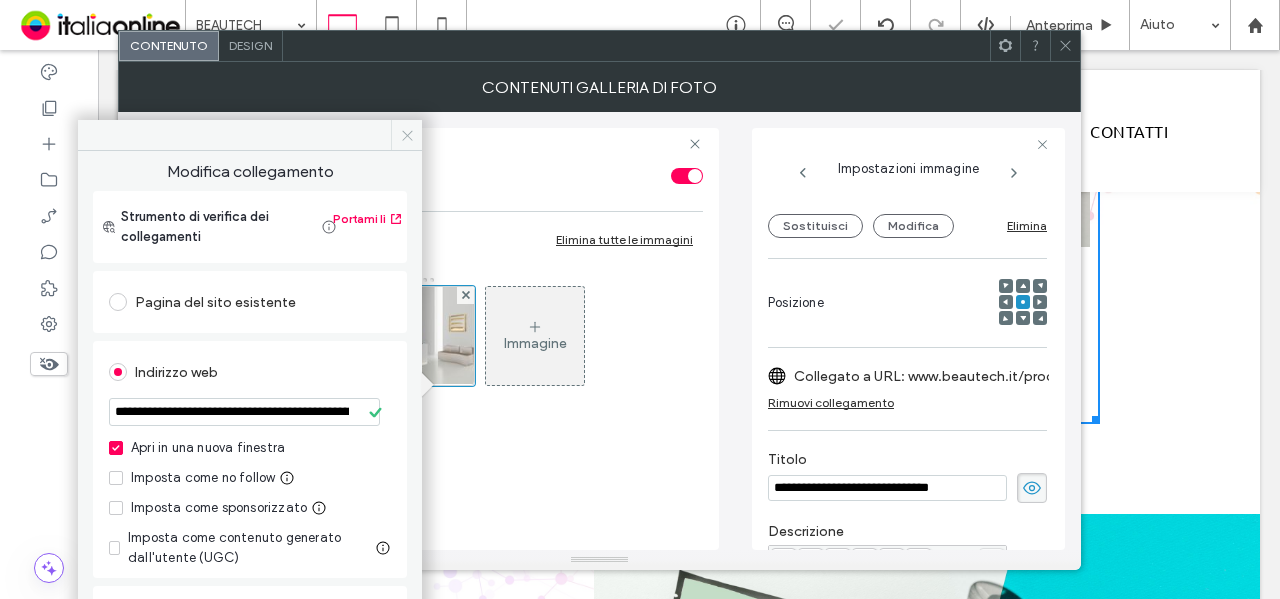 click 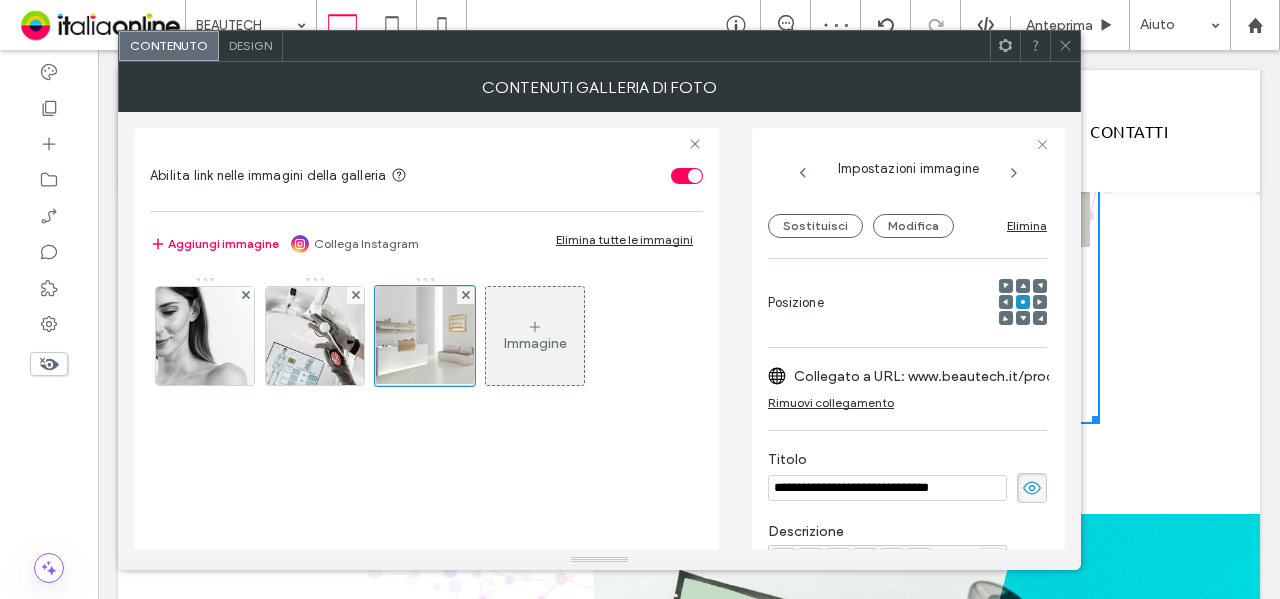 click 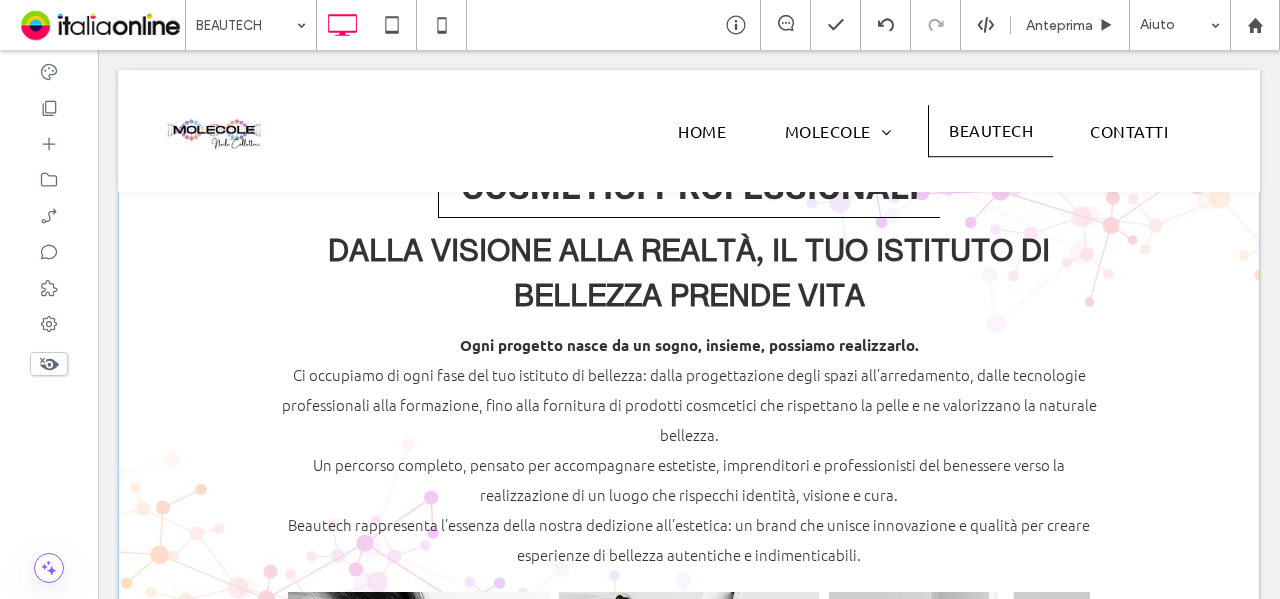 scroll, scrollTop: 1100, scrollLeft: 0, axis: vertical 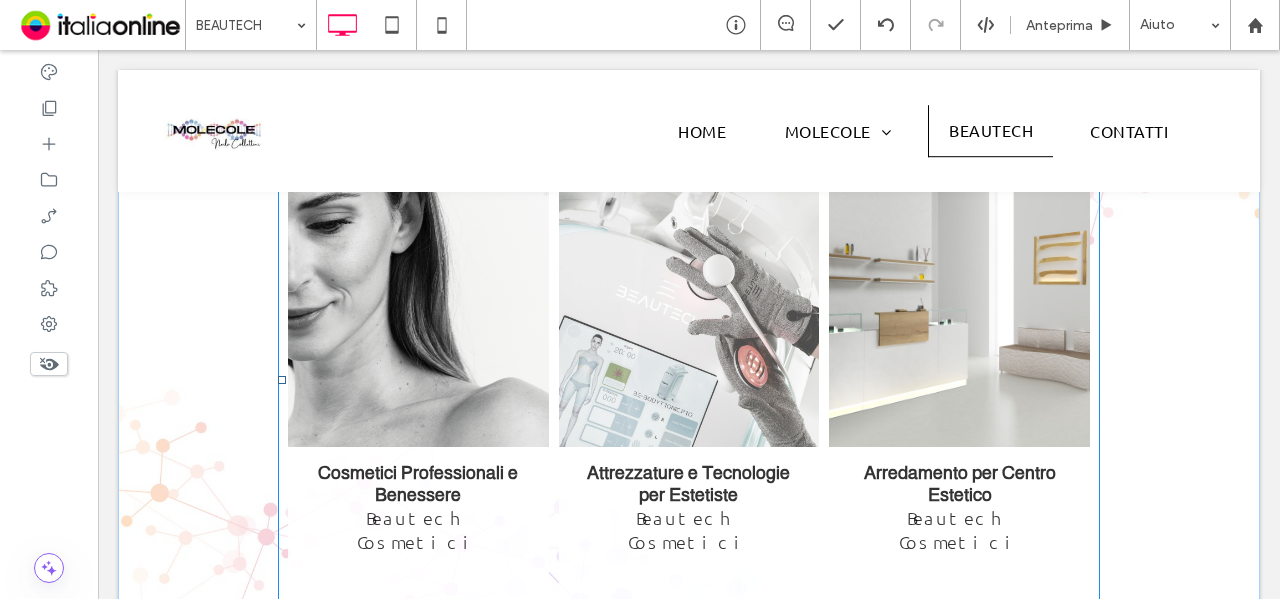 click on "Attrezzature e Tecnologie per Estetiste
Beautech Cosmetici
Scopri di più" at bounding box center [689, 530] 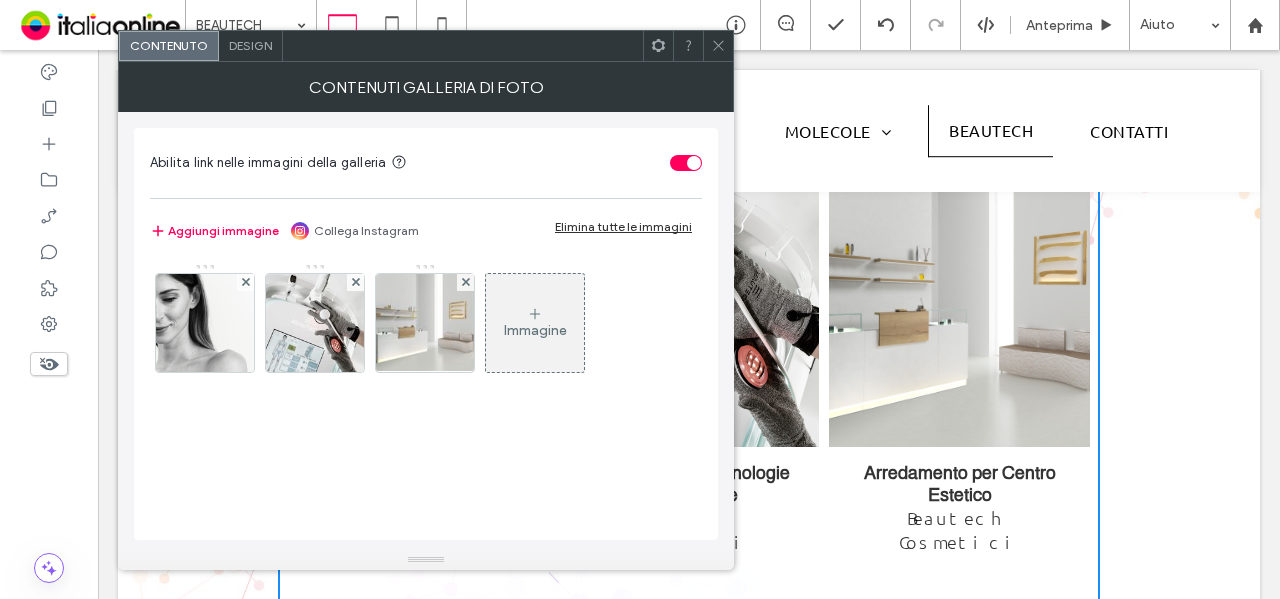 click on "Design" at bounding box center [250, 45] 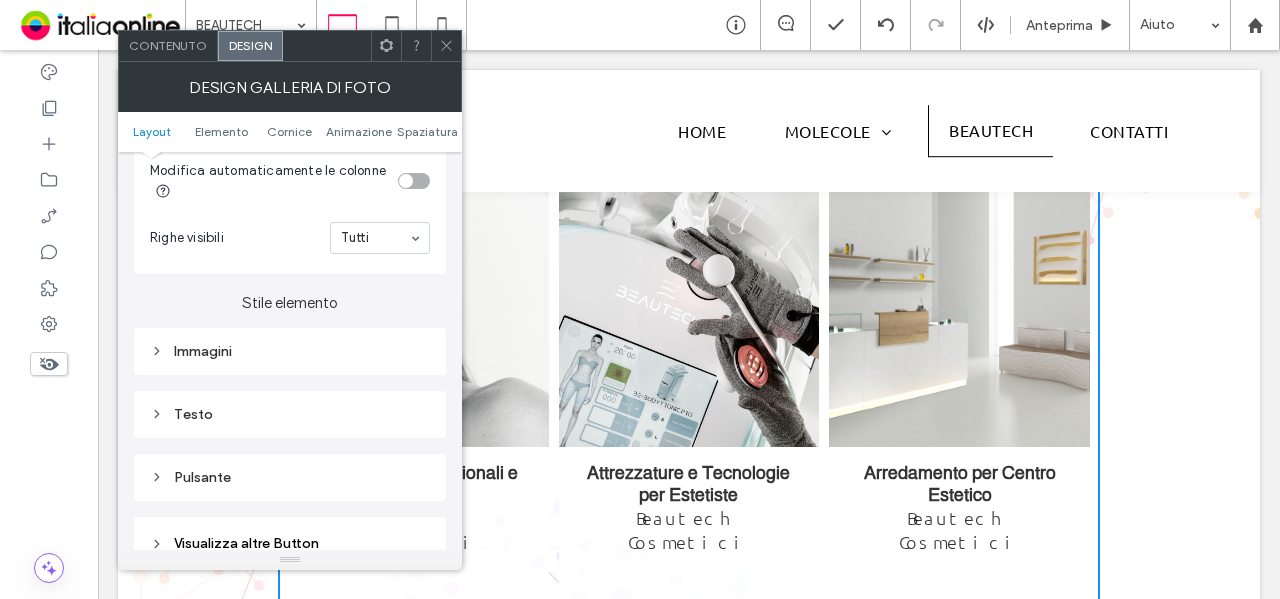 scroll, scrollTop: 700, scrollLeft: 0, axis: vertical 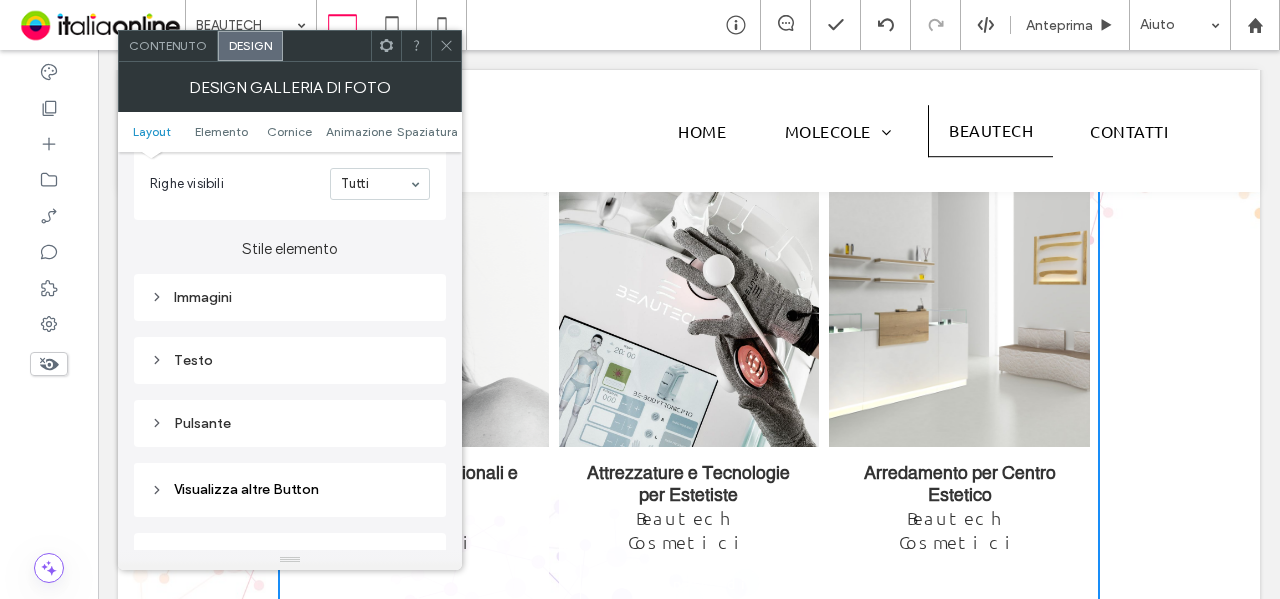 click on "Testo" at bounding box center (290, 360) 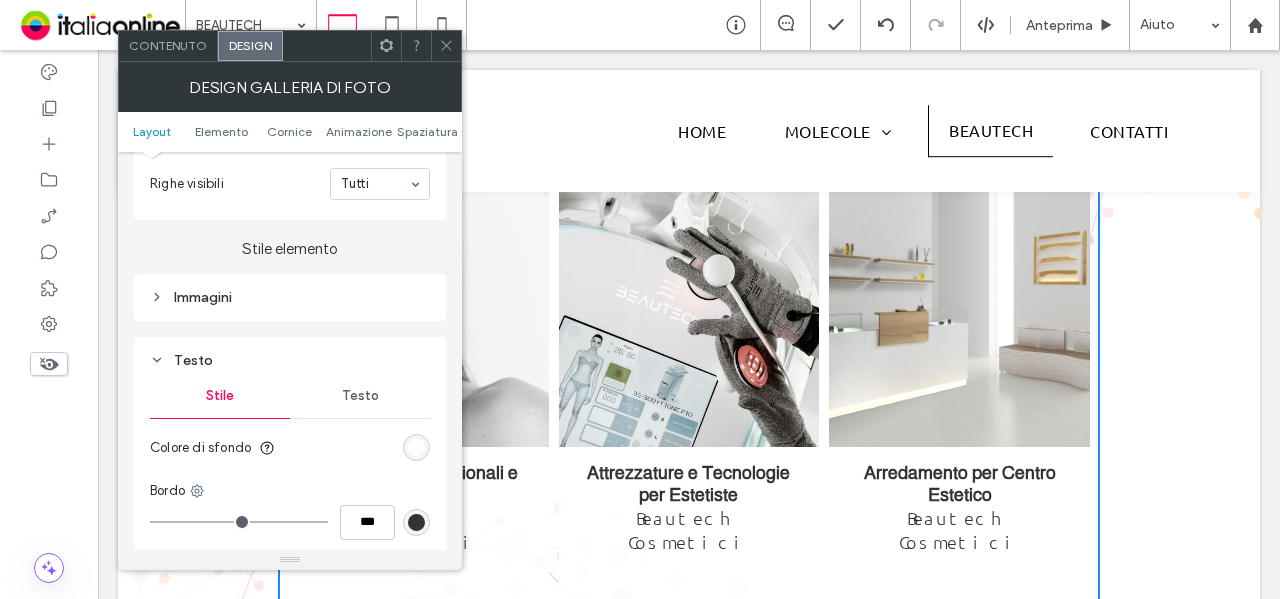 click on "Testo" at bounding box center [360, 396] 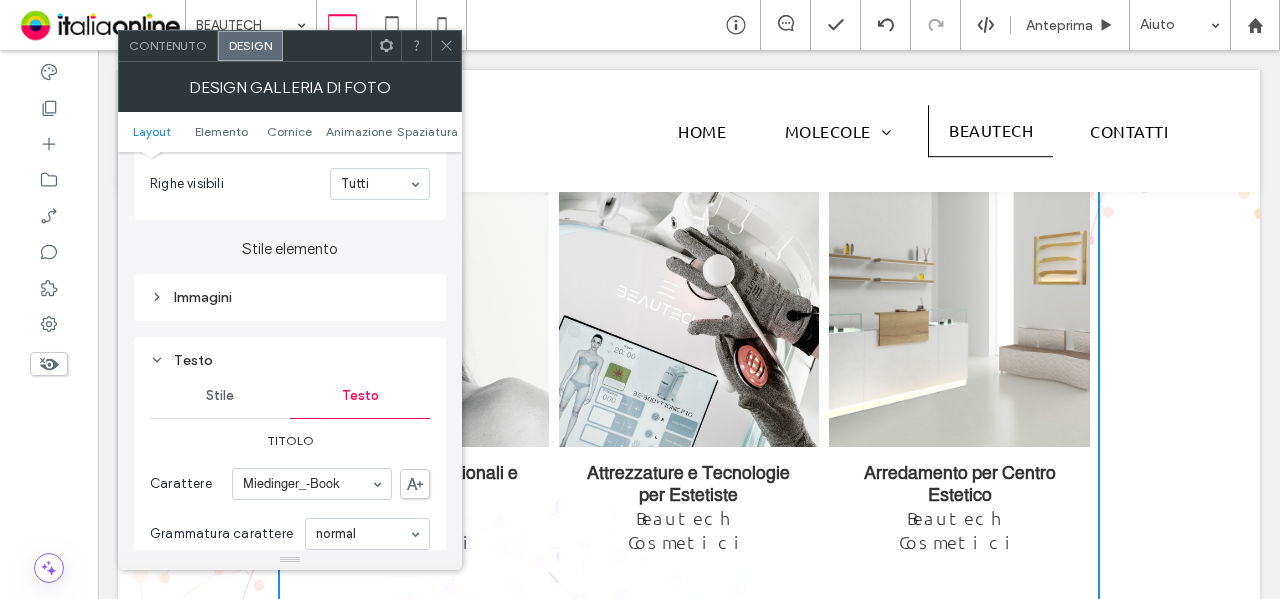 scroll, scrollTop: 900, scrollLeft: 0, axis: vertical 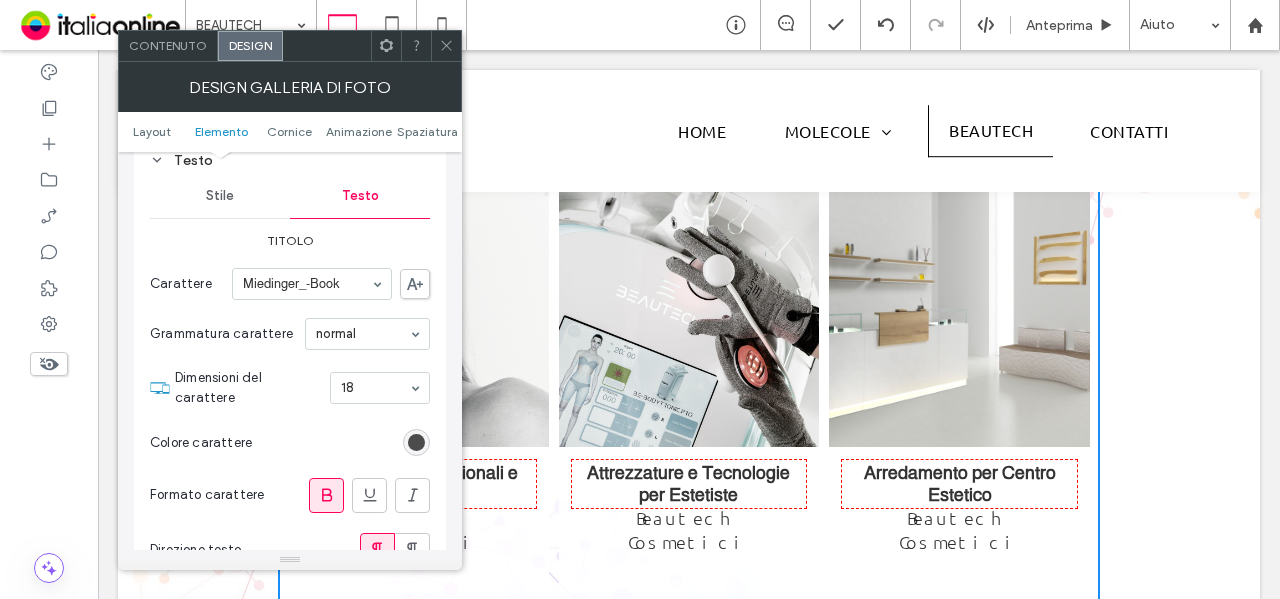 click at bounding box center [416, 442] 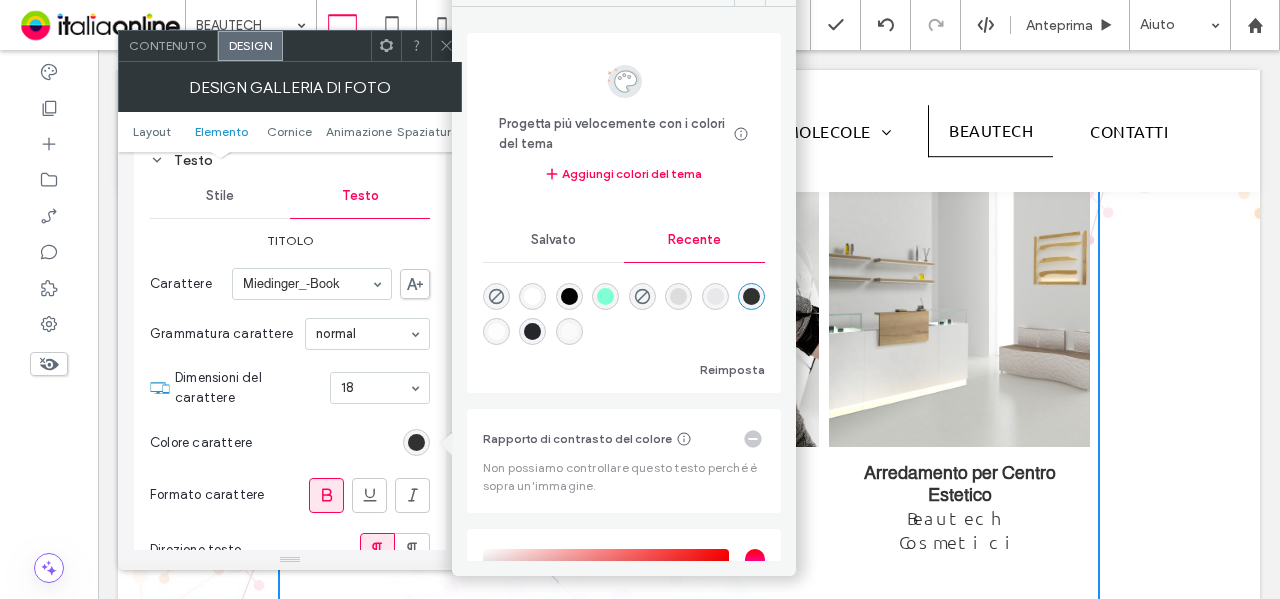 click at bounding box center [751, 296] 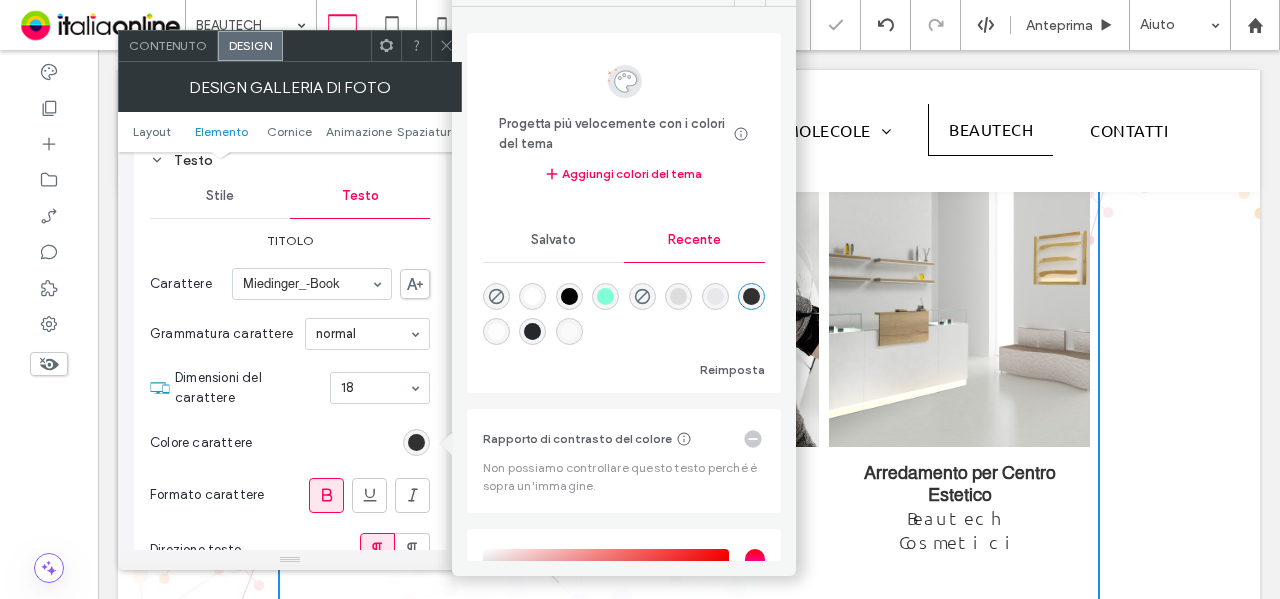 click at bounding box center (532, 331) 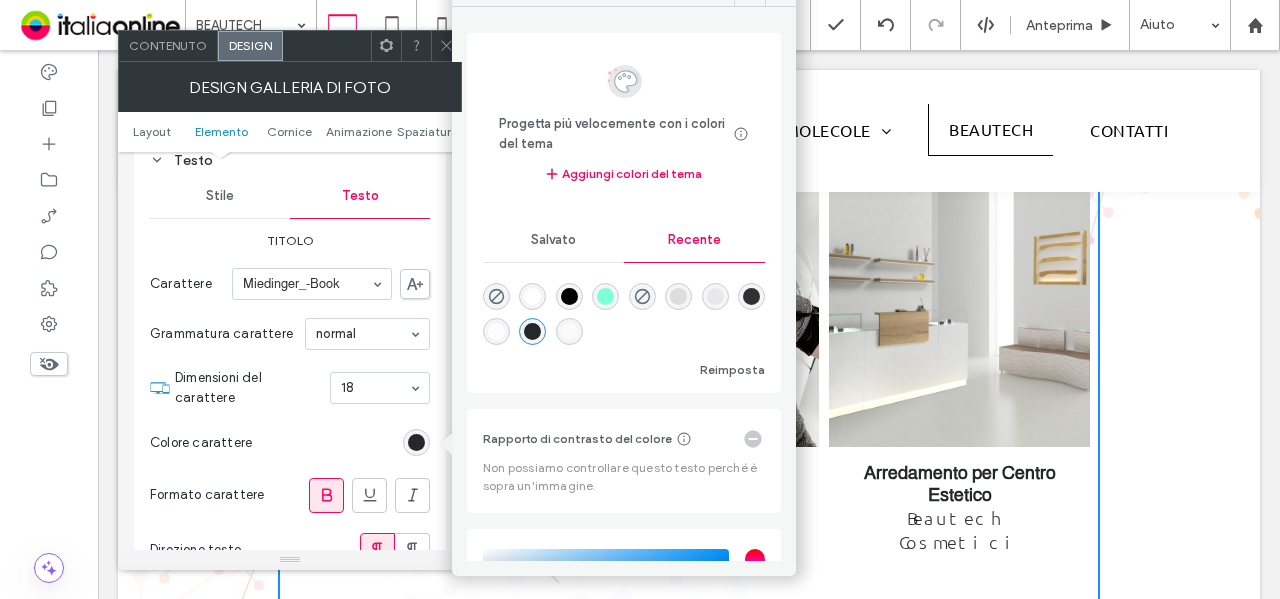 click 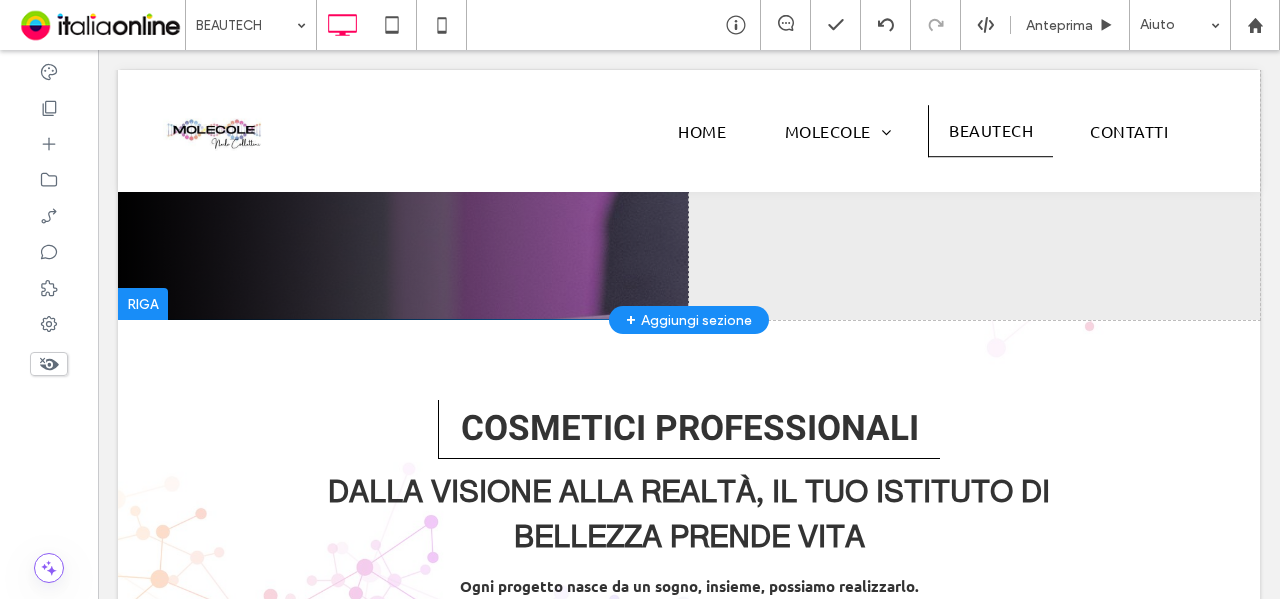 scroll, scrollTop: 500, scrollLeft: 0, axis: vertical 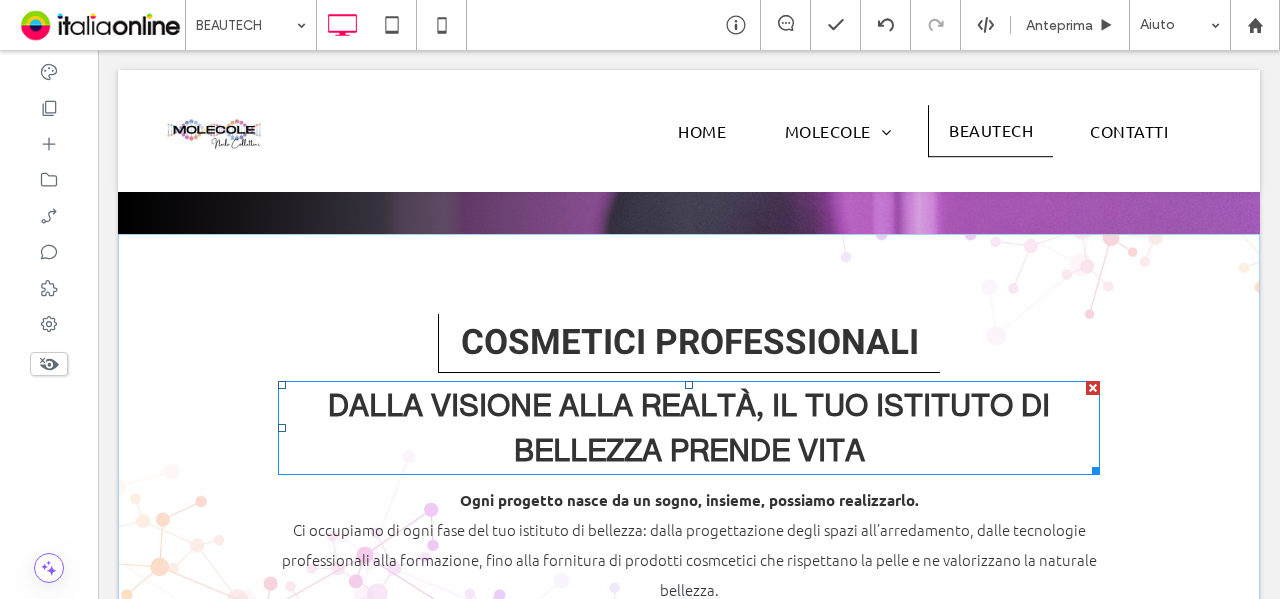 click on "DALLA VISIONE ALLA REALTà, IL TUO ISTITUTO DI BELLEZZA PRENDE VITA" at bounding box center (689, 428) 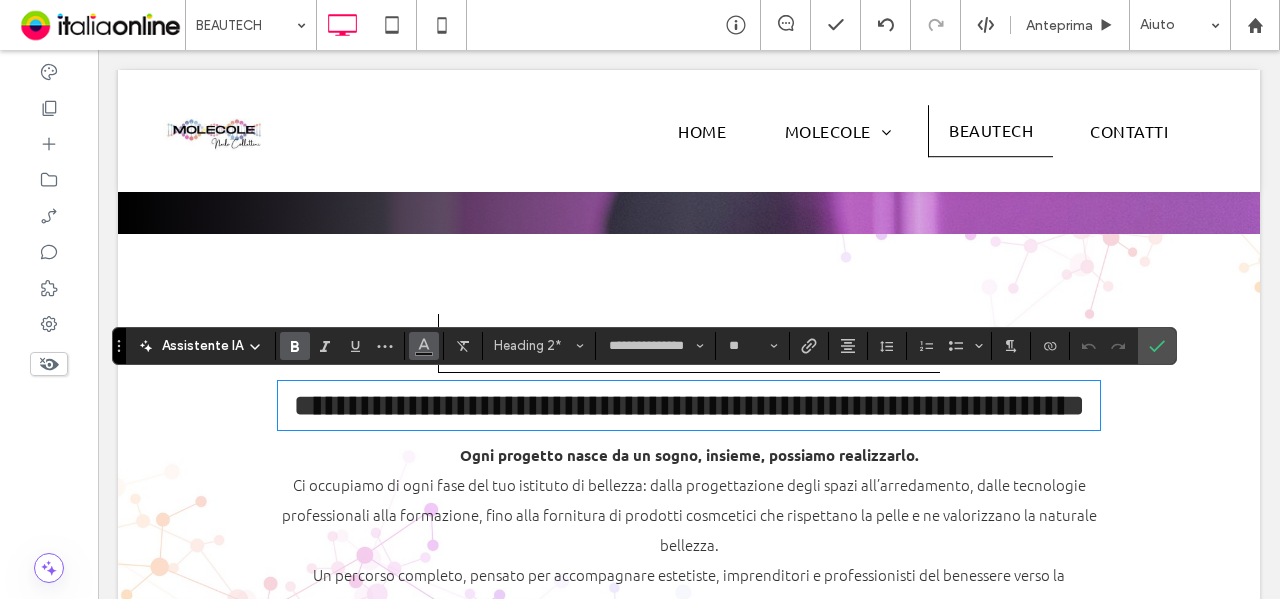 click 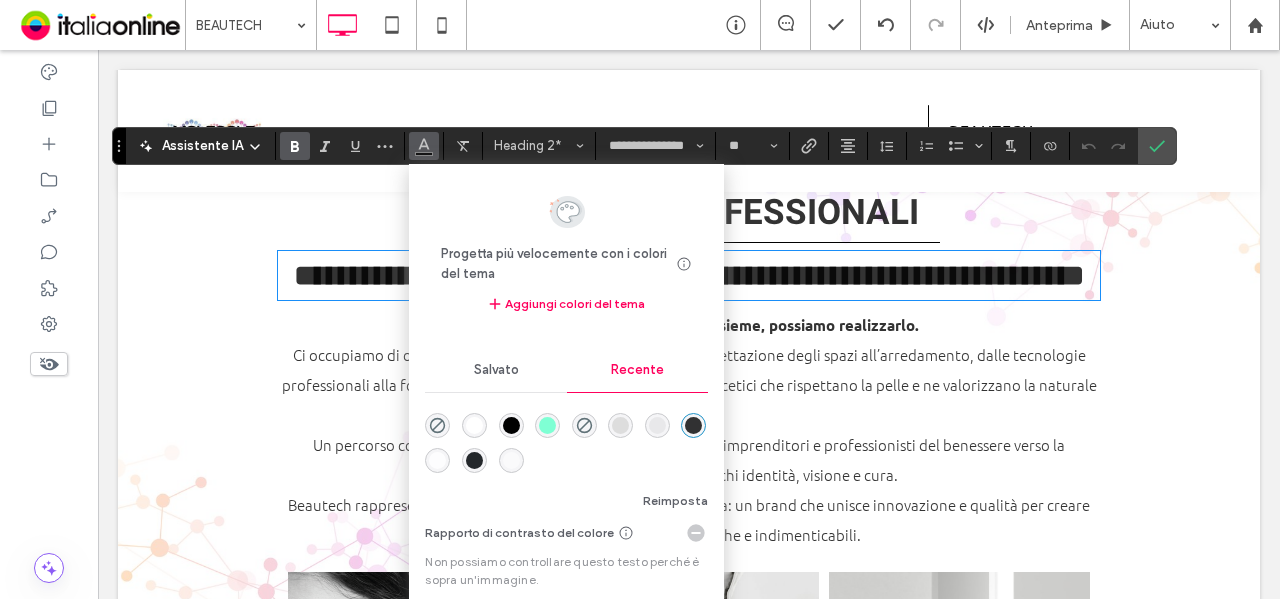 scroll, scrollTop: 700, scrollLeft: 0, axis: vertical 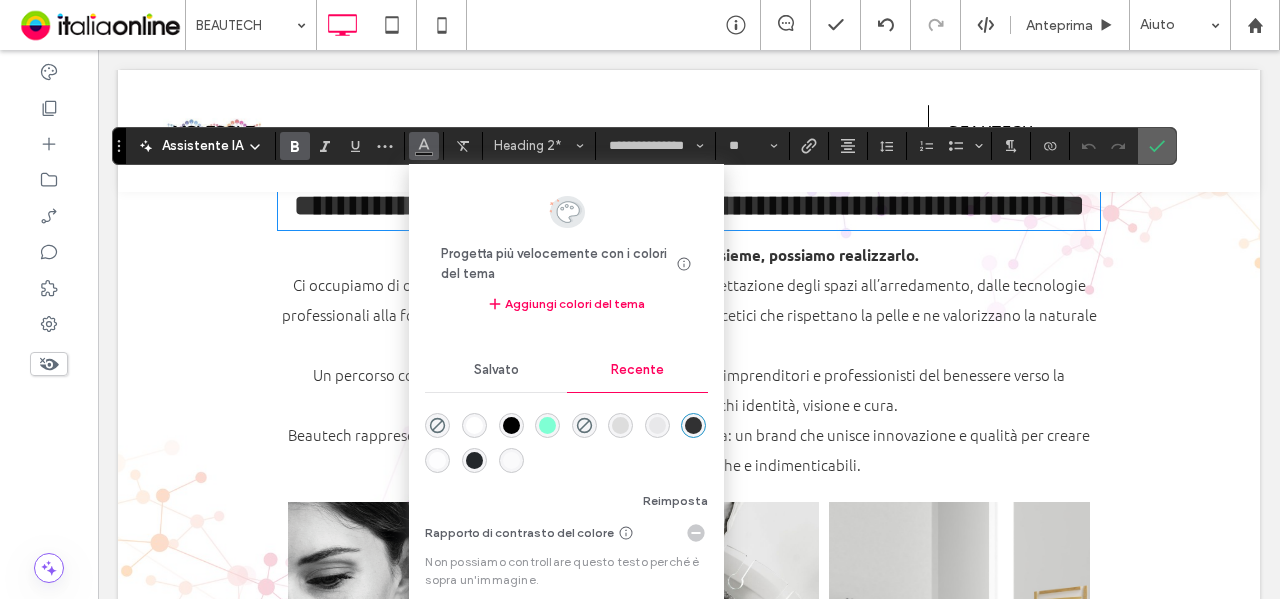 click 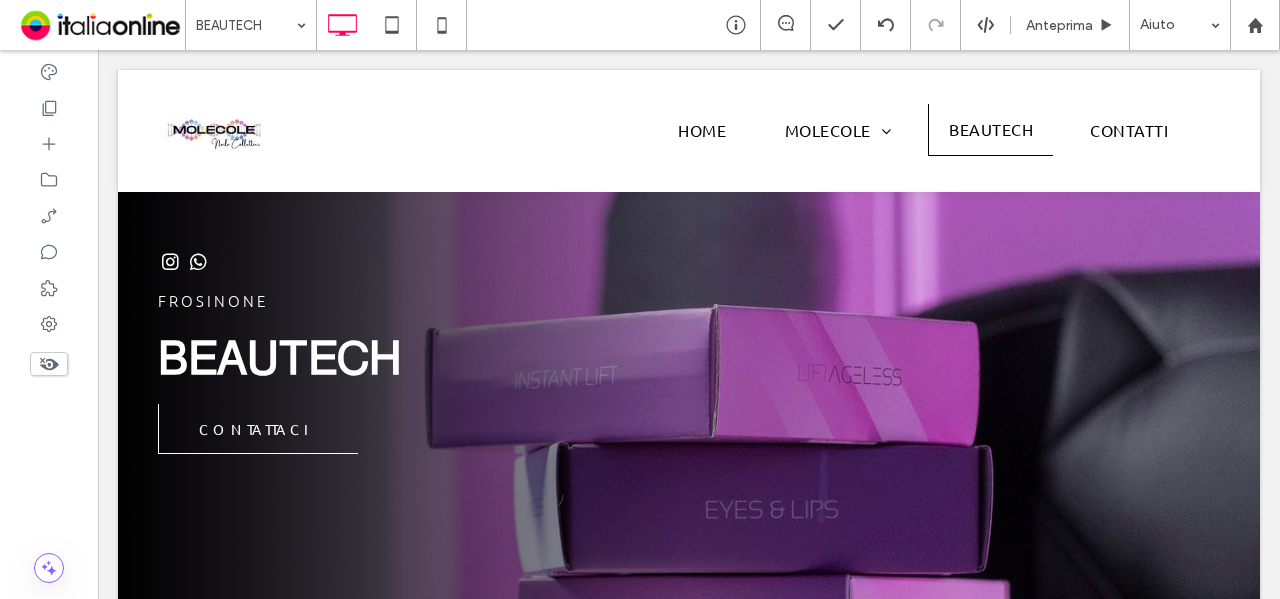 scroll, scrollTop: 0, scrollLeft: 0, axis: both 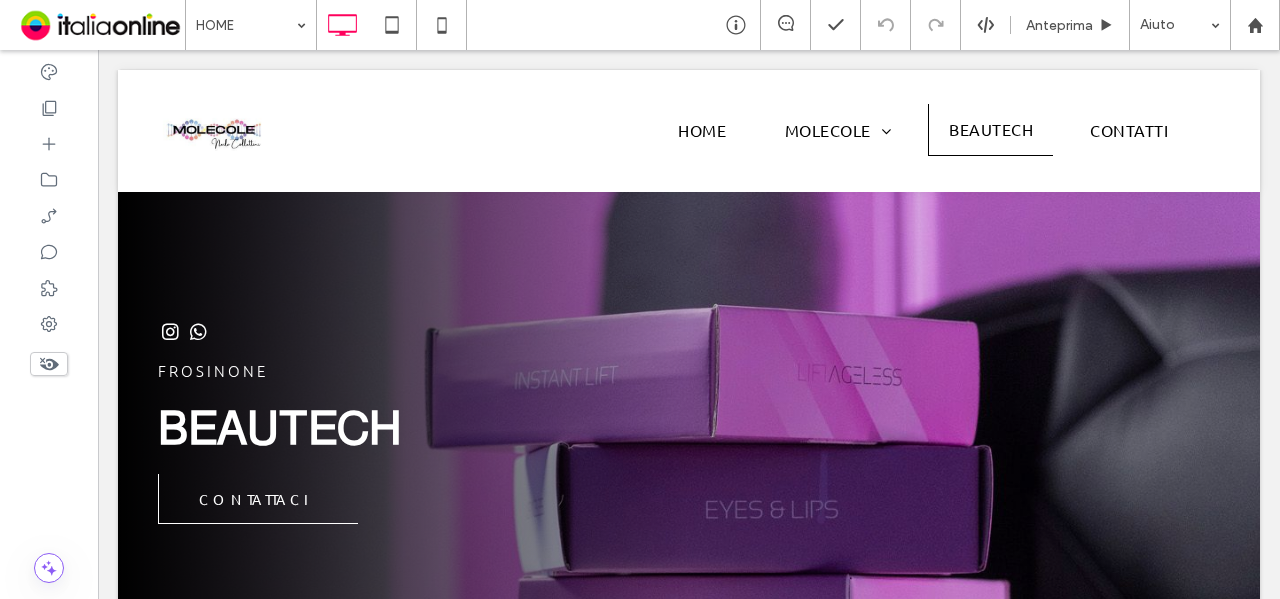 type on "*****" 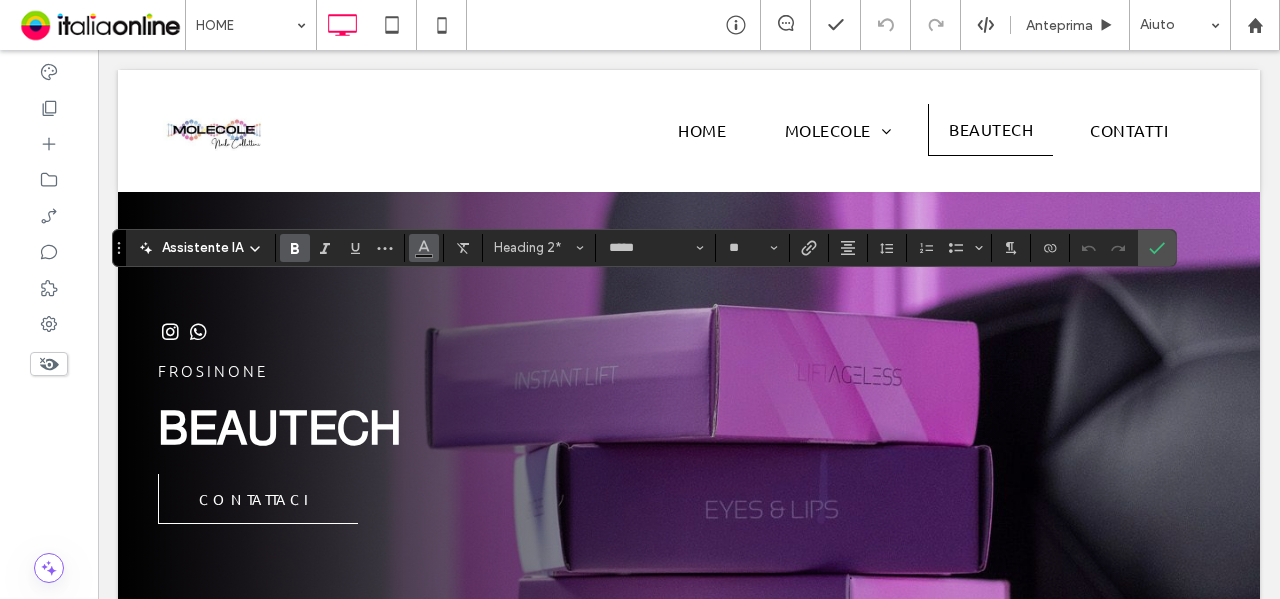 click at bounding box center [424, 248] 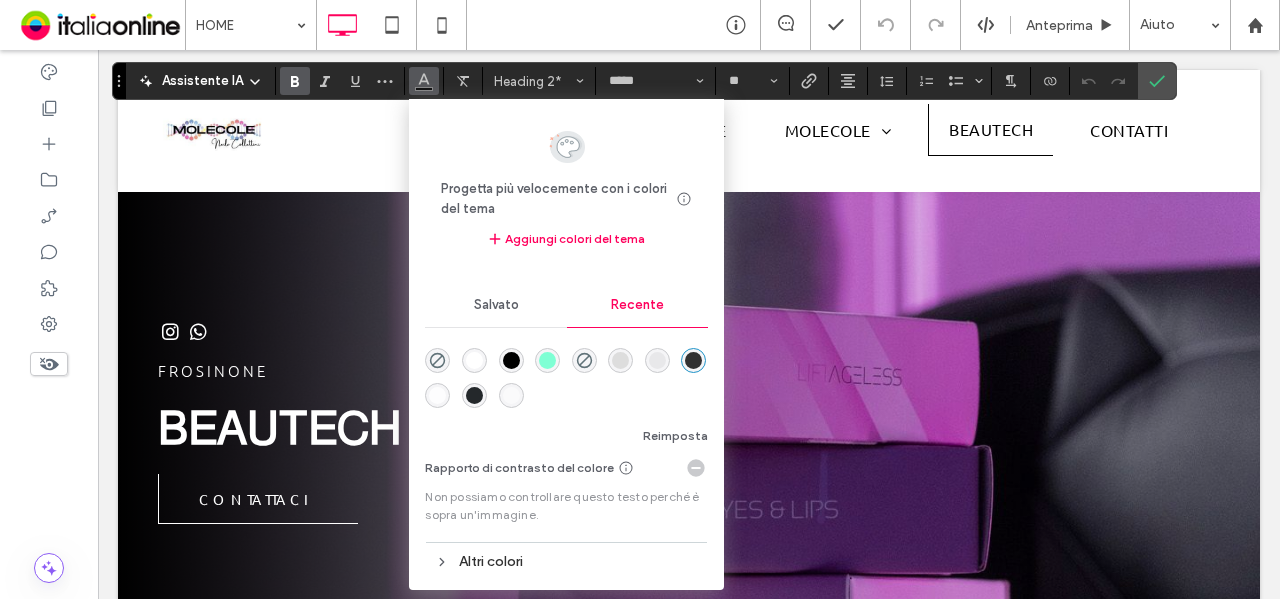 click on "Altri colori" at bounding box center [566, 561] 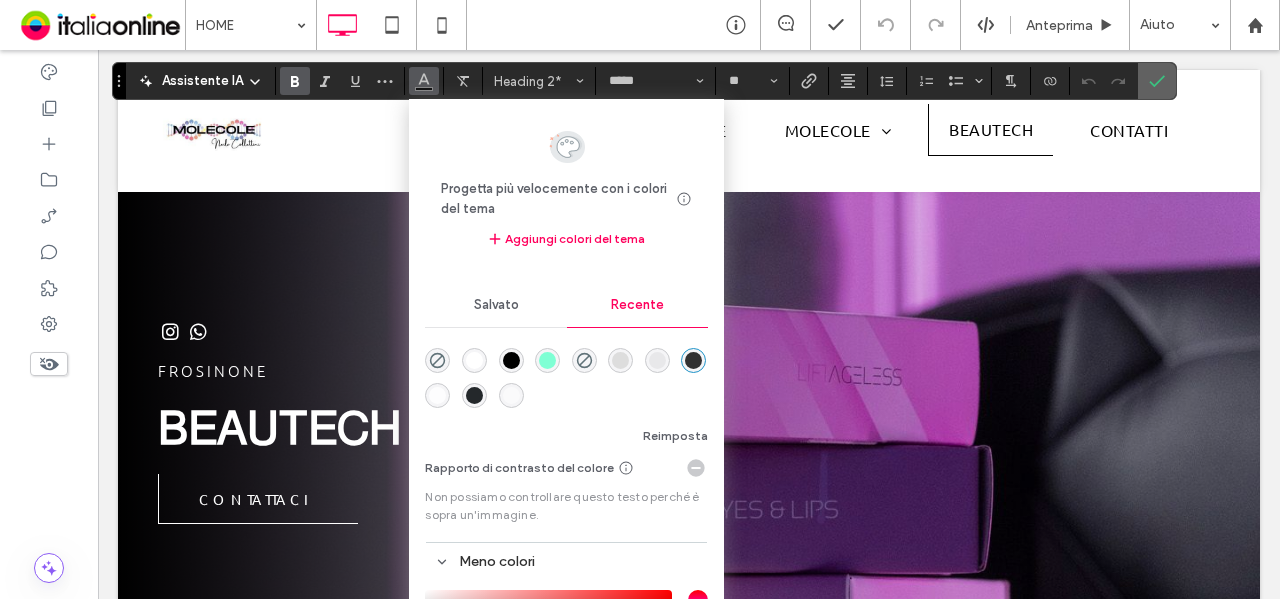 click 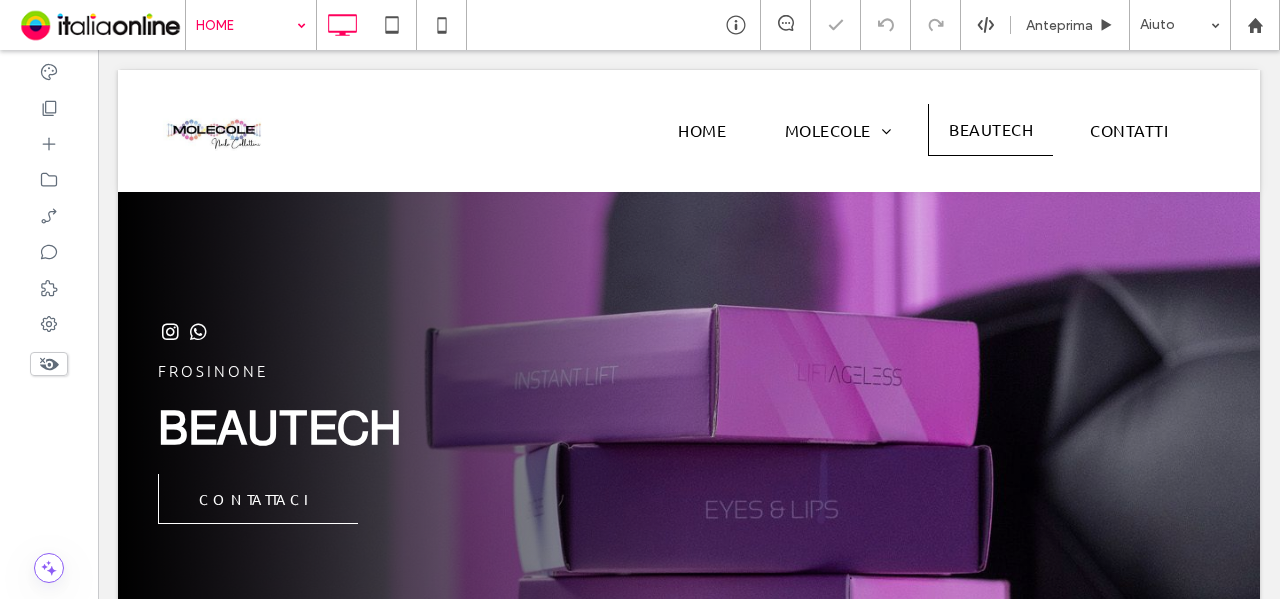 type on "*****" 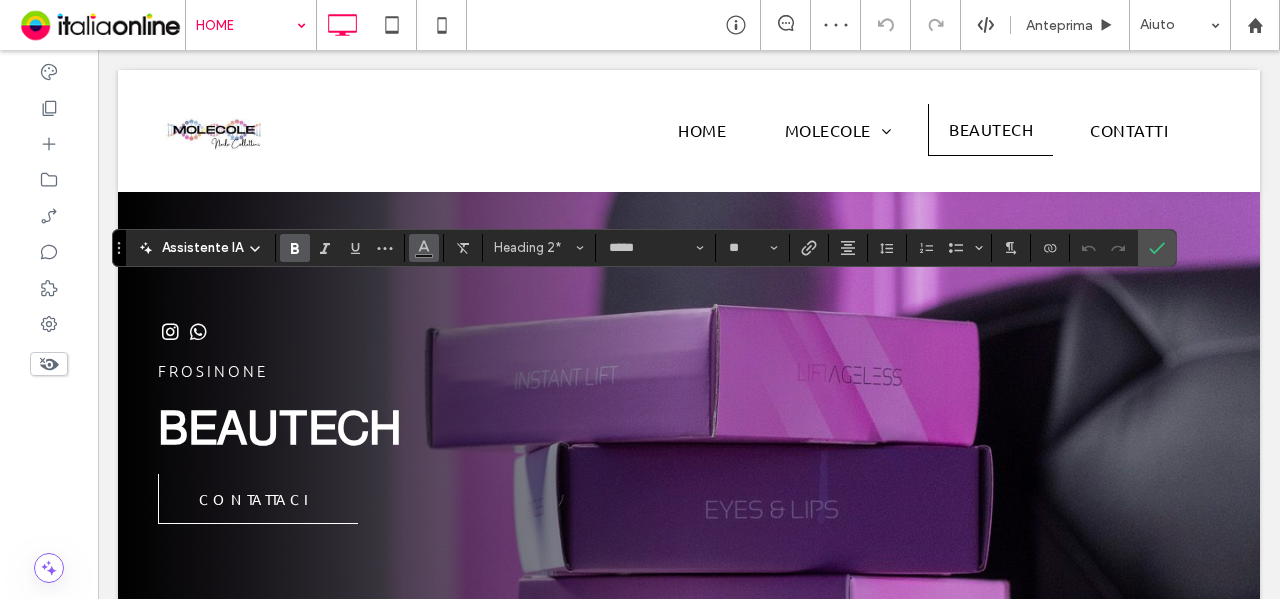 click 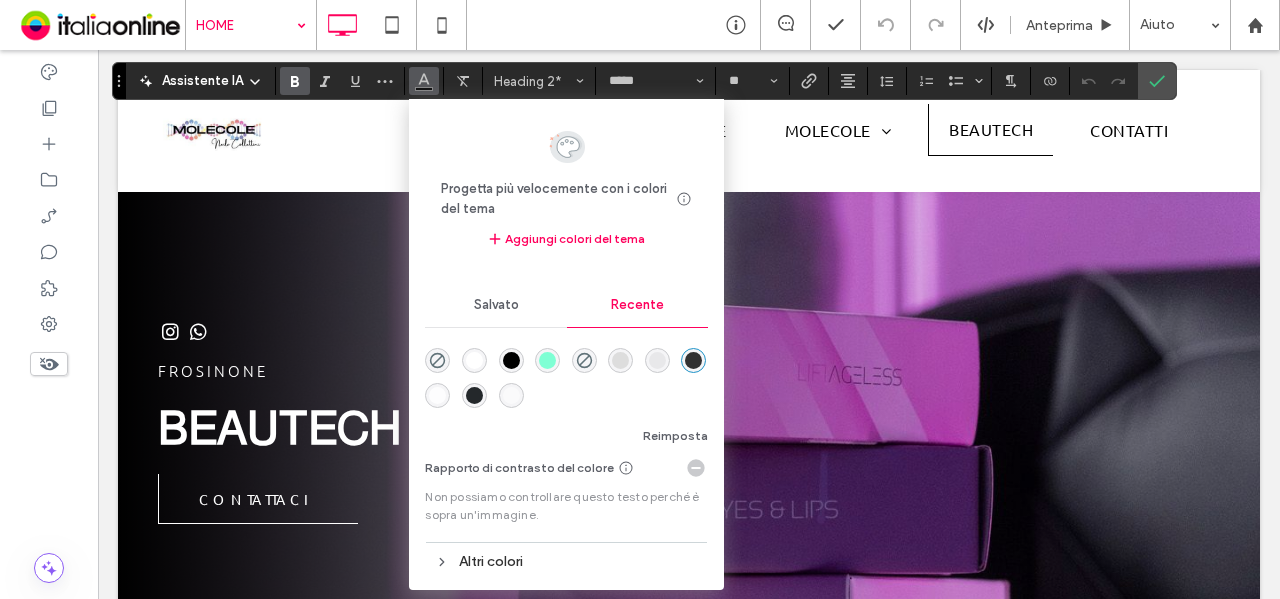 click on "Altri colori" at bounding box center (566, 561) 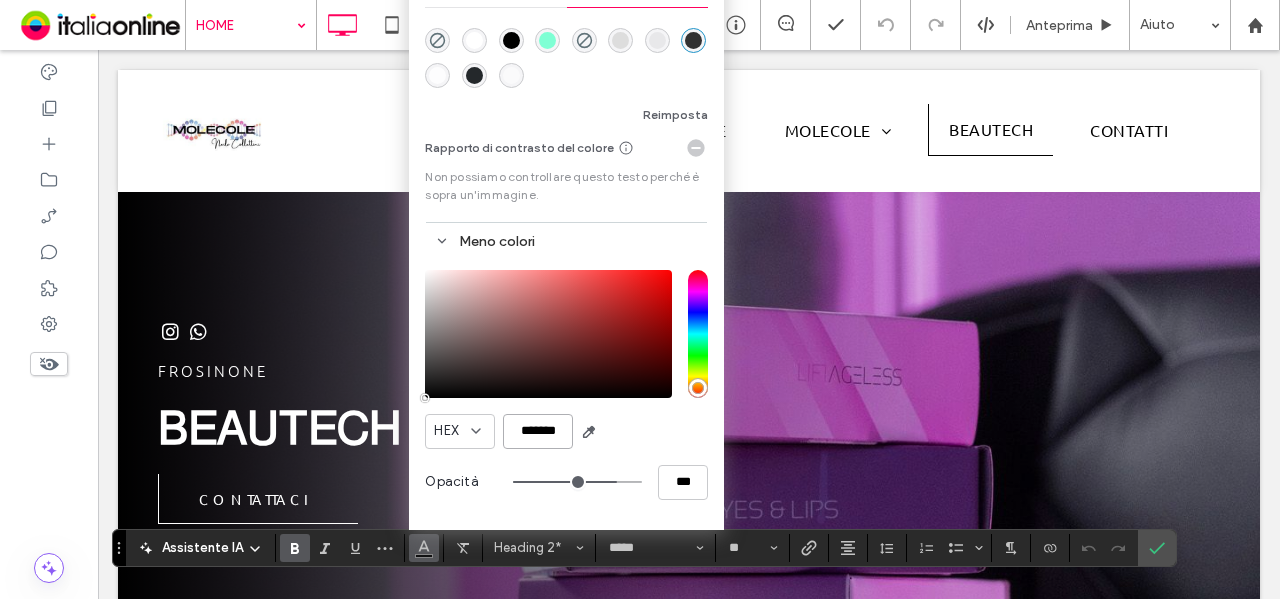 click on "*******" at bounding box center [538, 431] 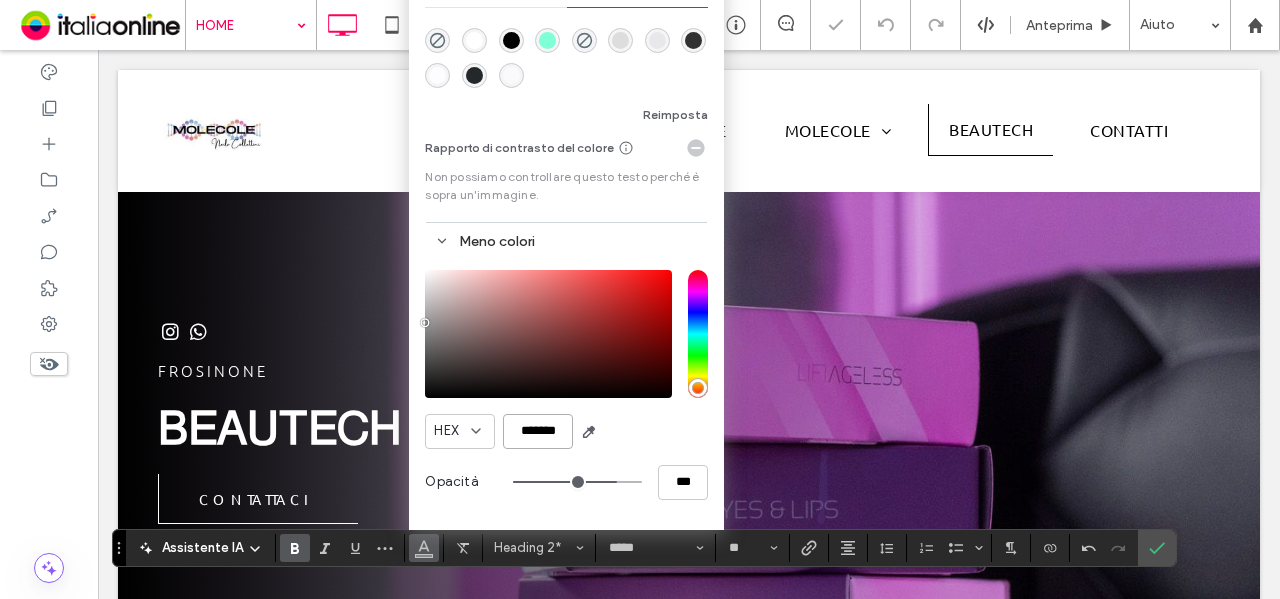 type on "*******" 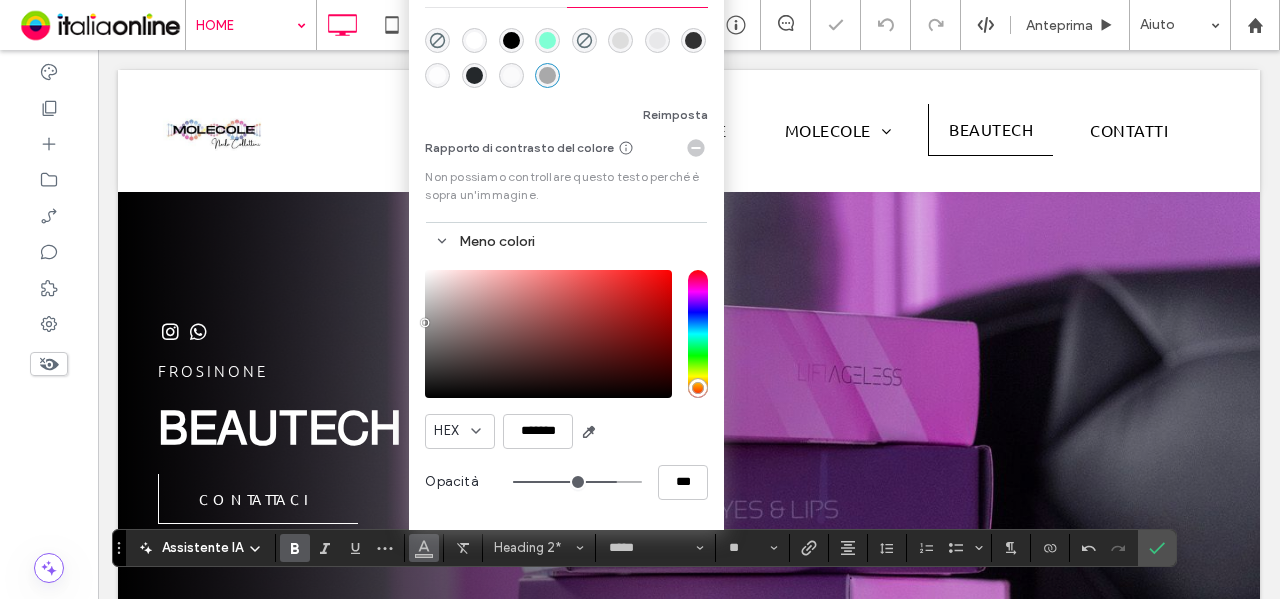 click on "HEX *******" at bounding box center [566, 431] 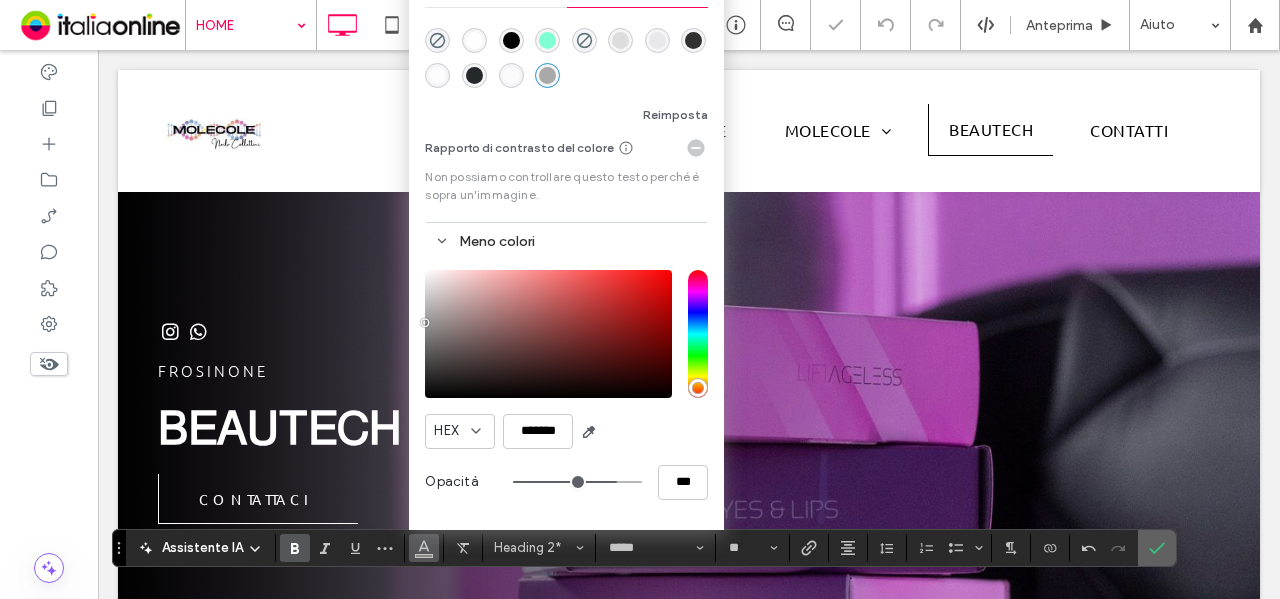 click 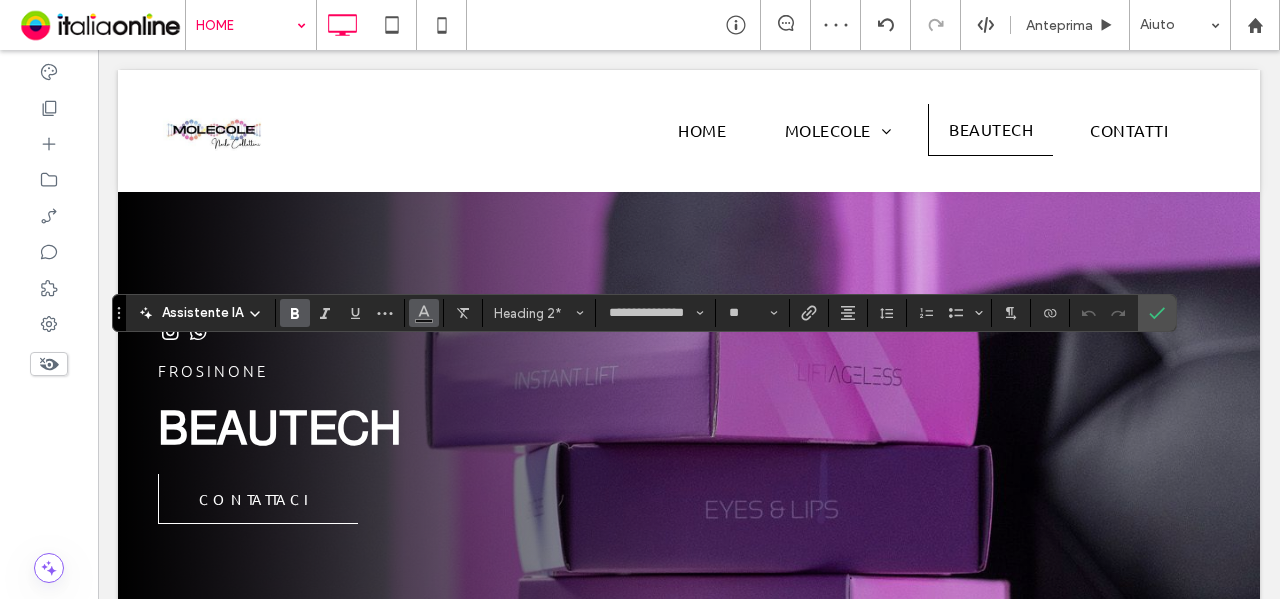 click 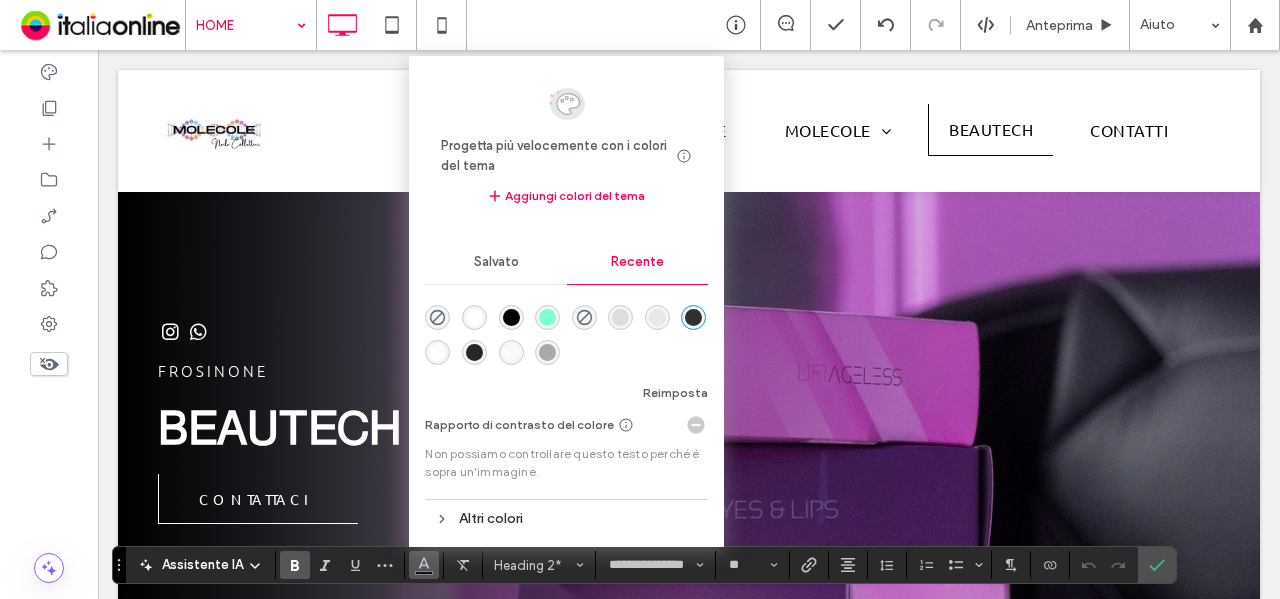 click at bounding box center [547, 352] 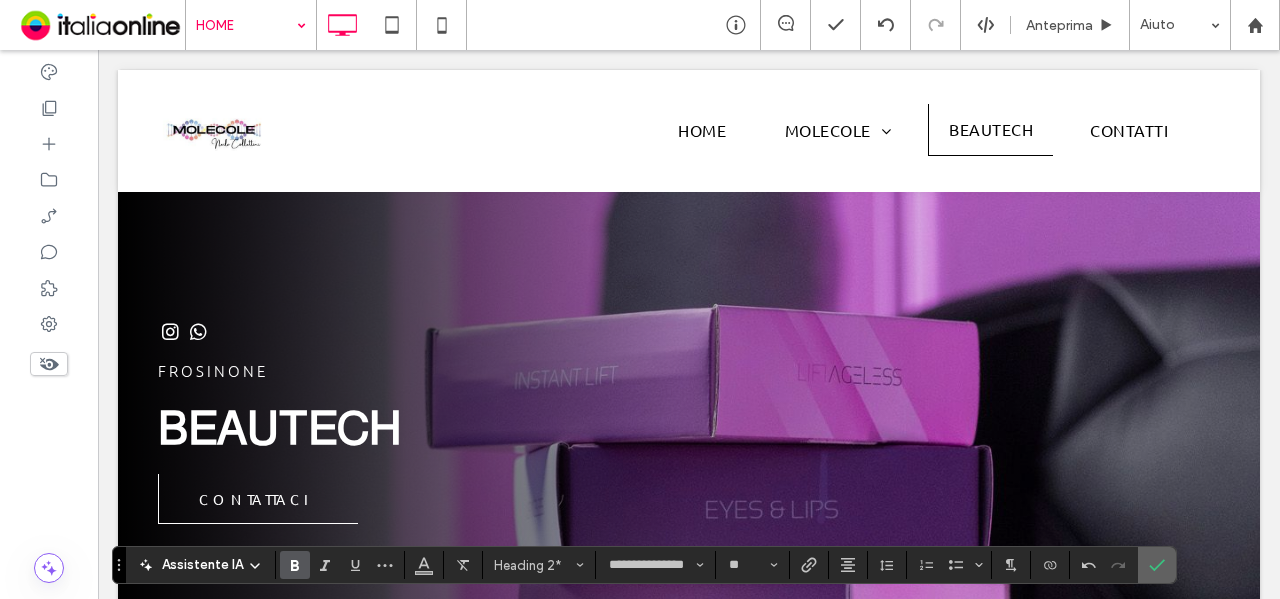 click 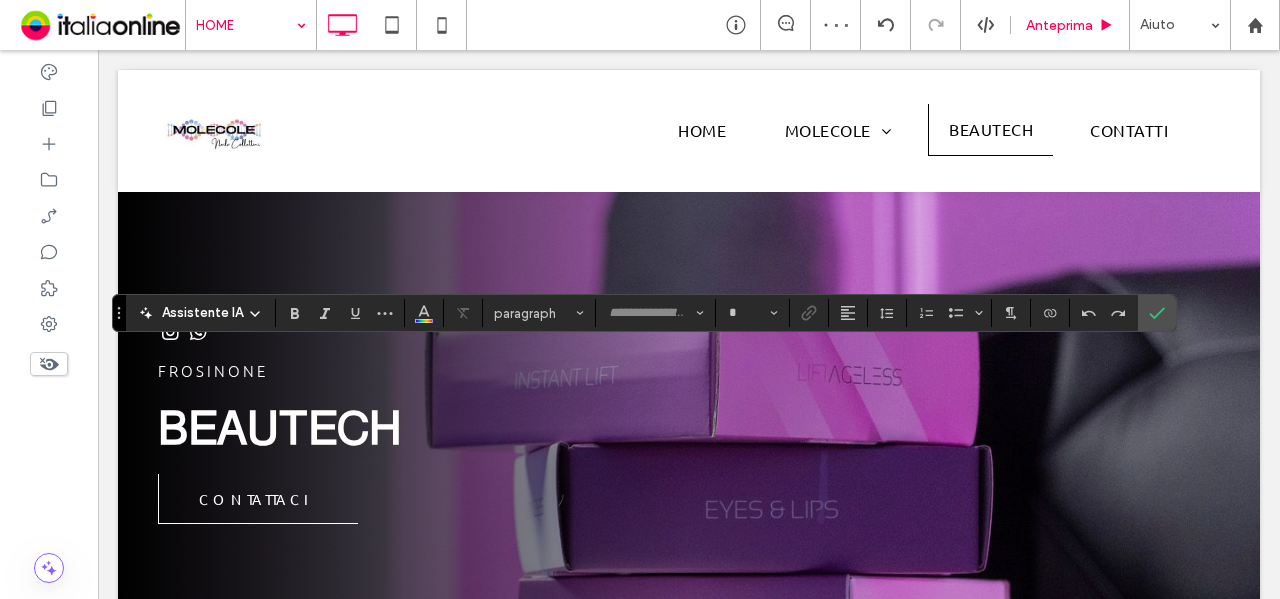 type on "**********" 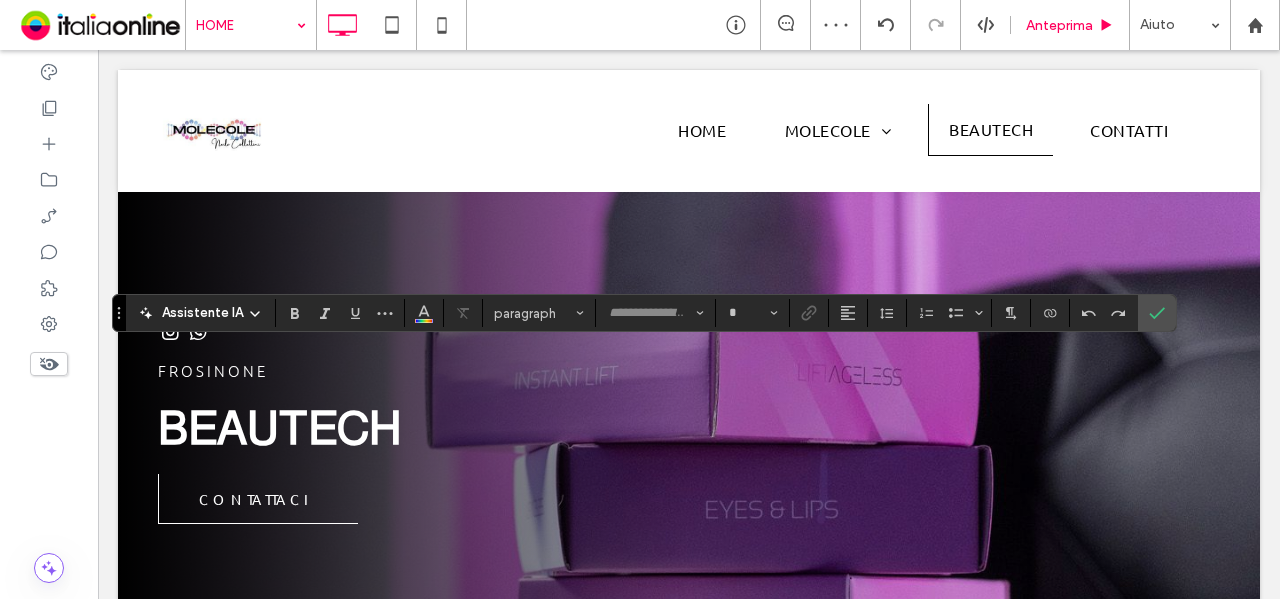 type on "**" 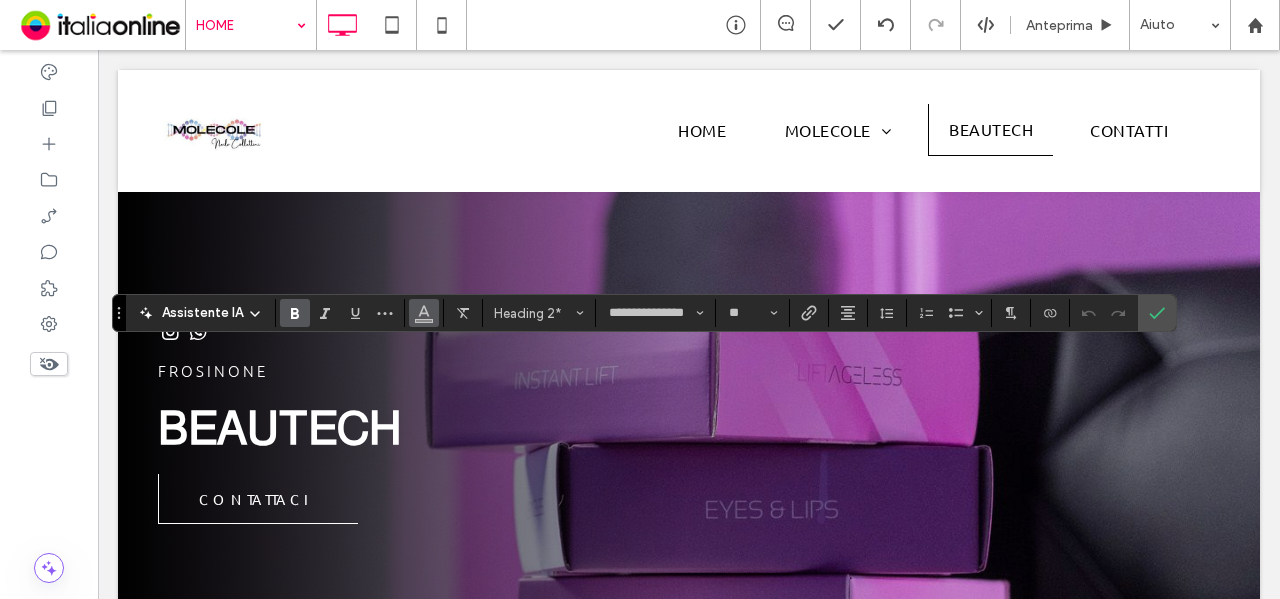 click at bounding box center (424, 313) 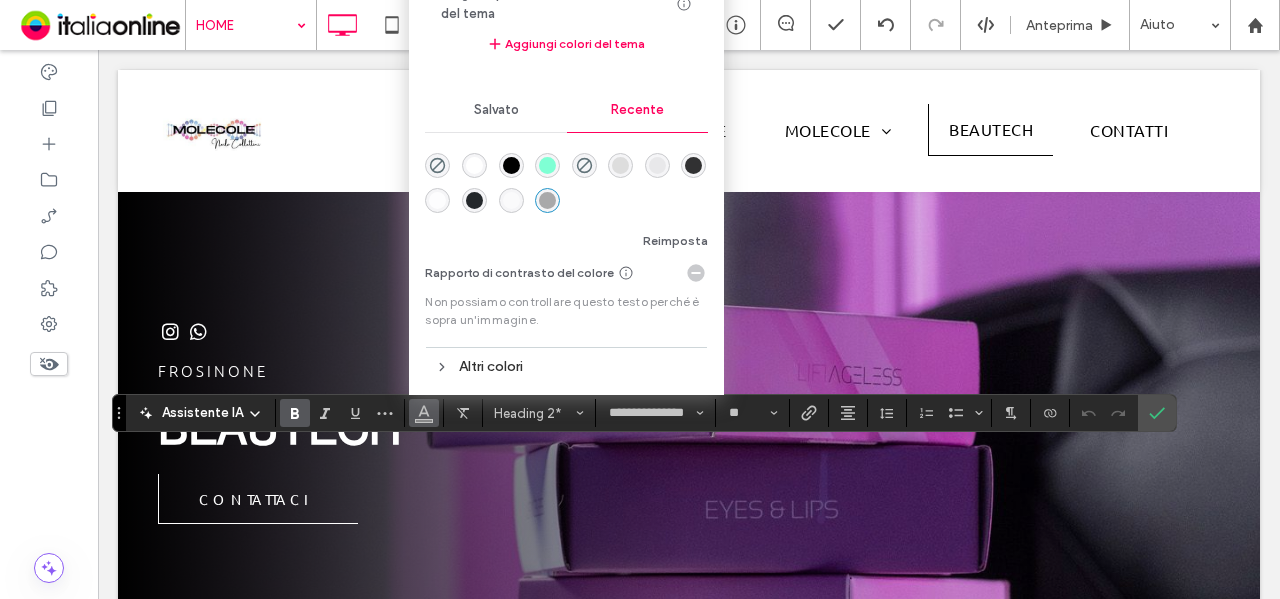click on "Altri colori" at bounding box center (566, 366) 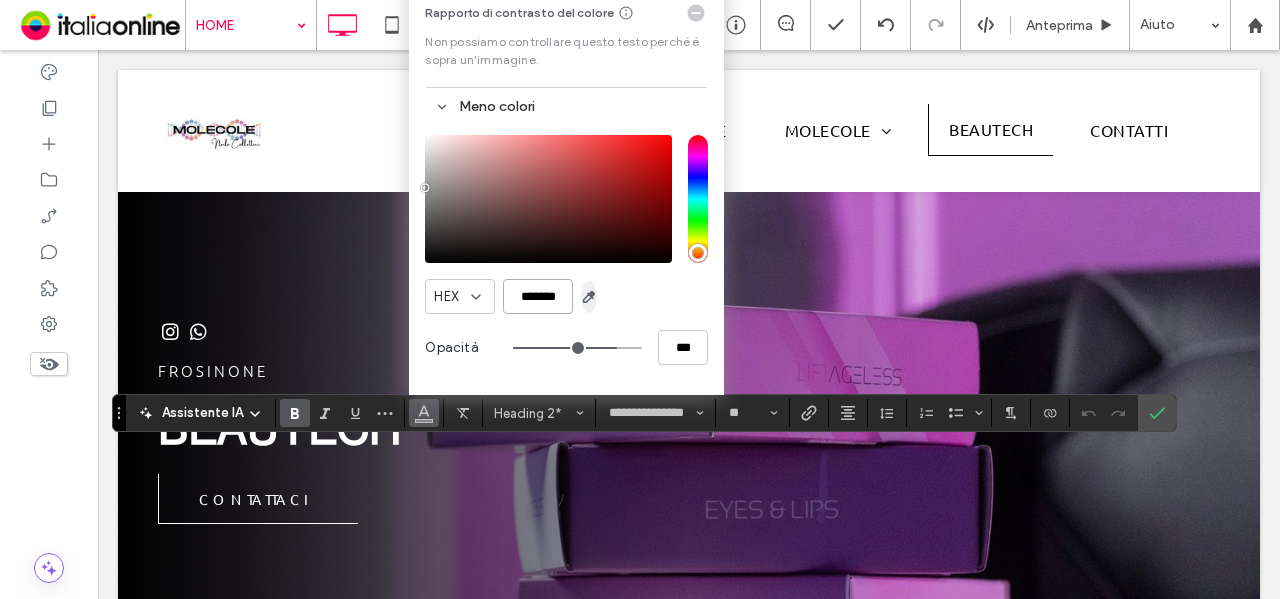 drag, startPoint x: 517, startPoint y: 296, endPoint x: 582, endPoint y: 299, distance: 65.06919 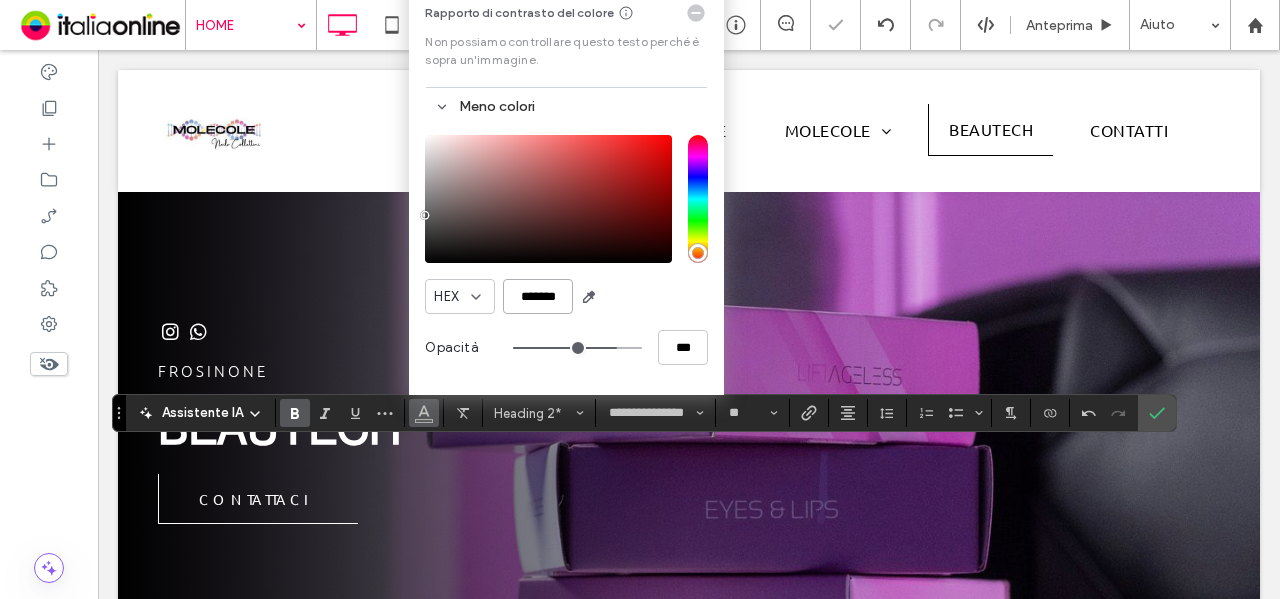 type on "*******" 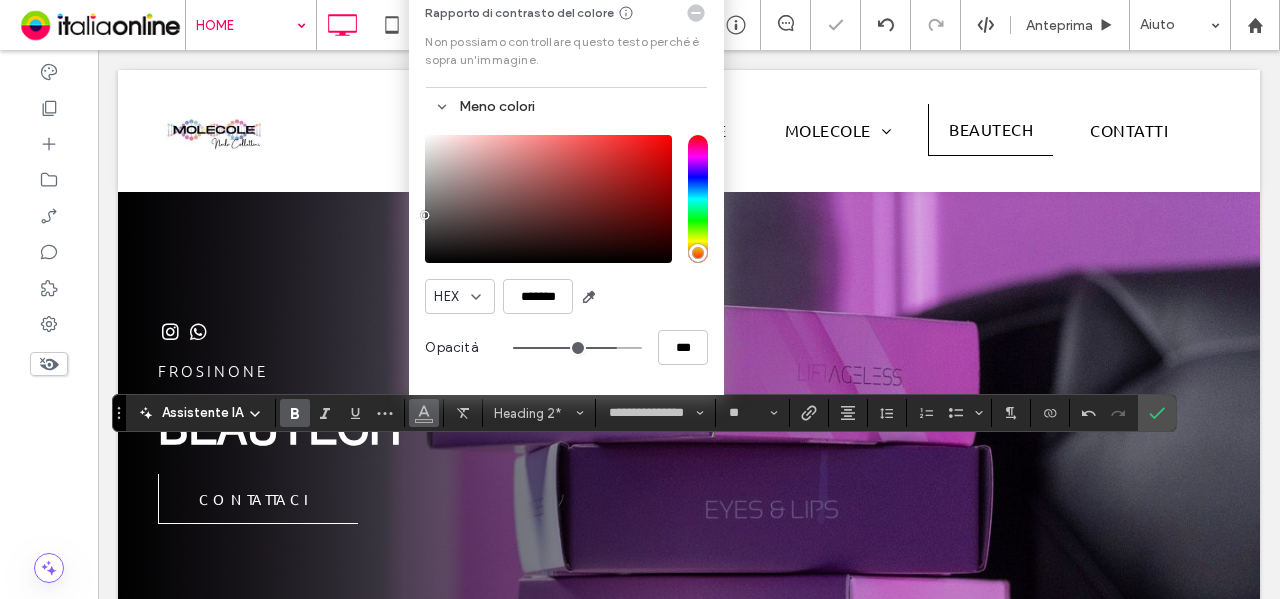 click on "HEX *******" at bounding box center (566, 296) 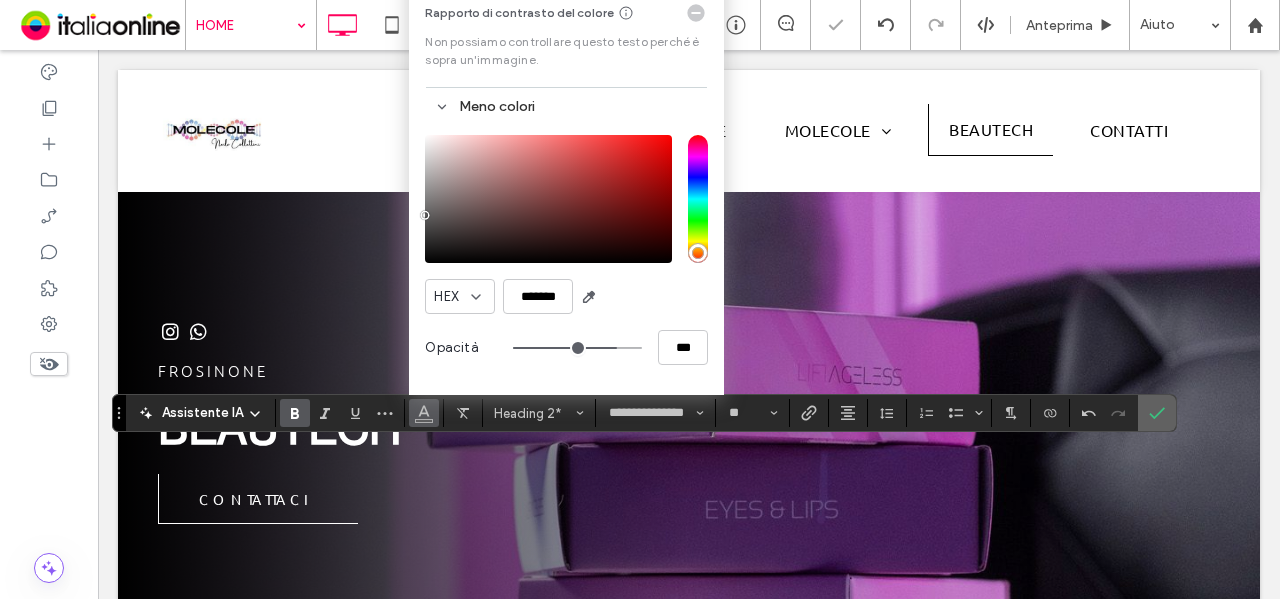 click 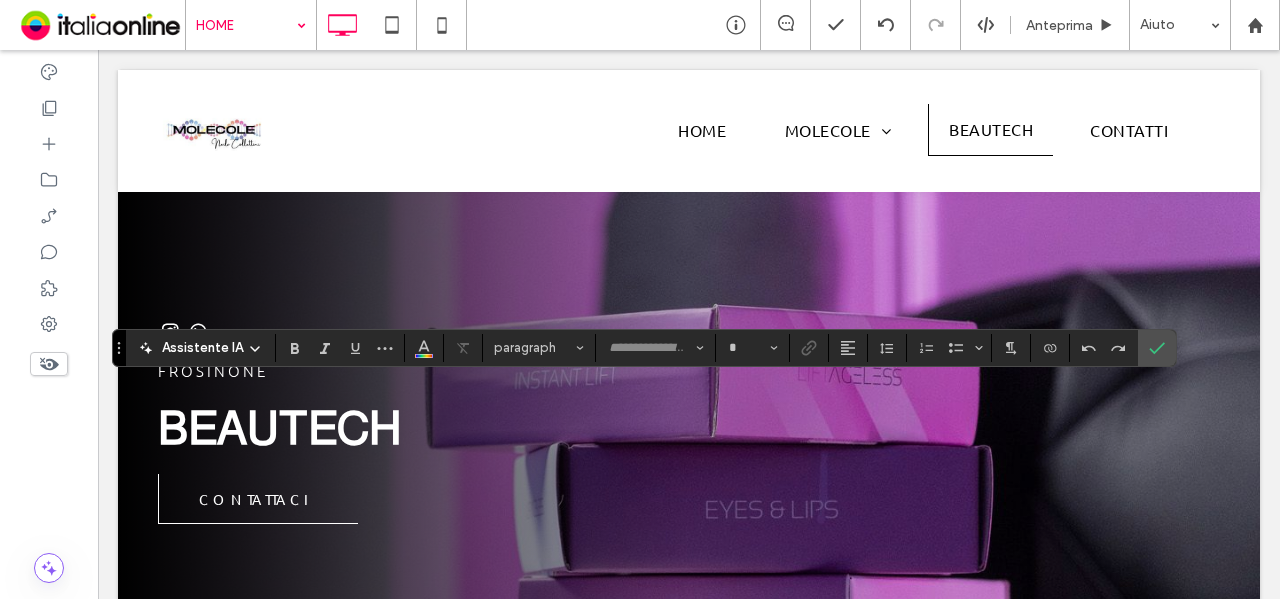 type on "*****" 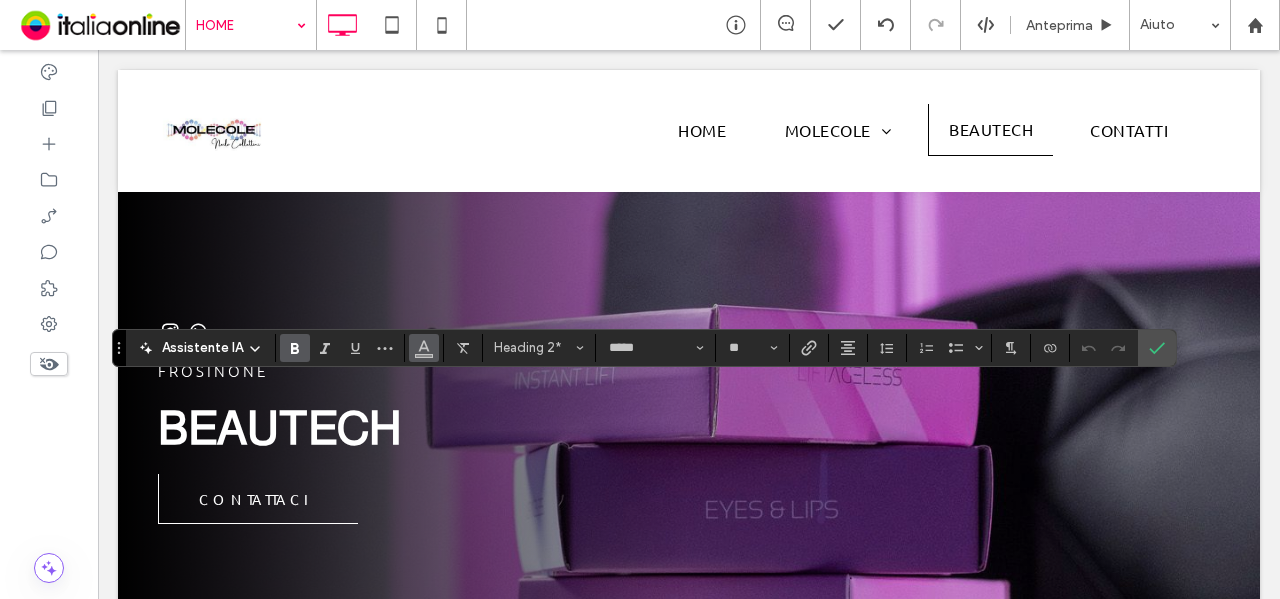 click 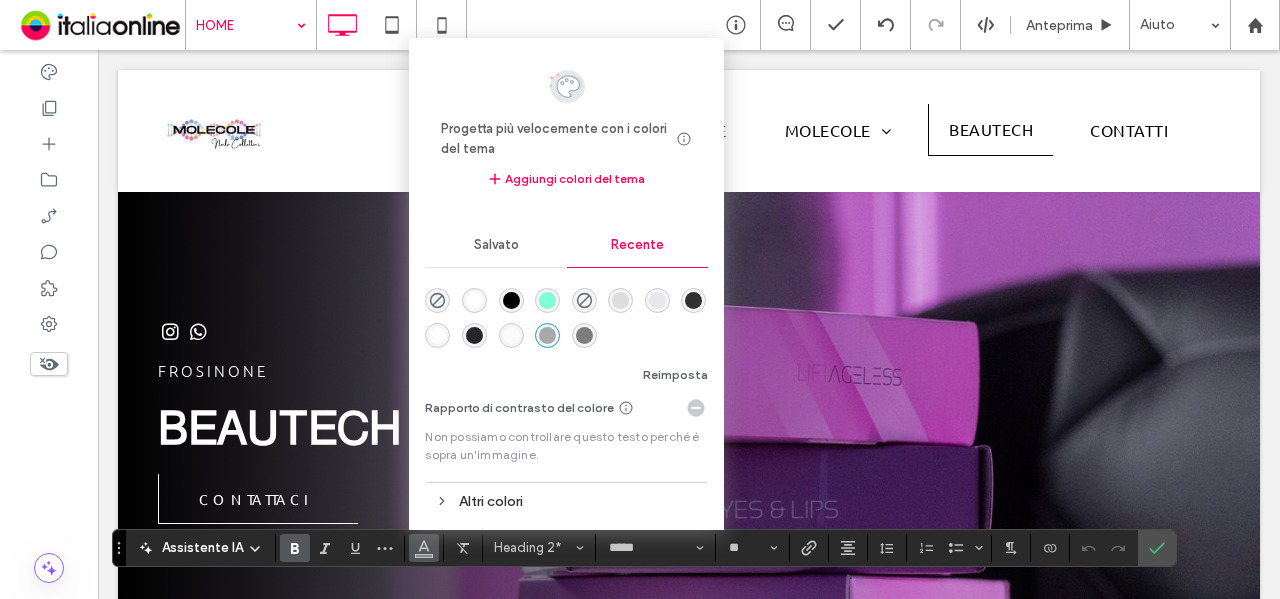 click at bounding box center (584, 335) 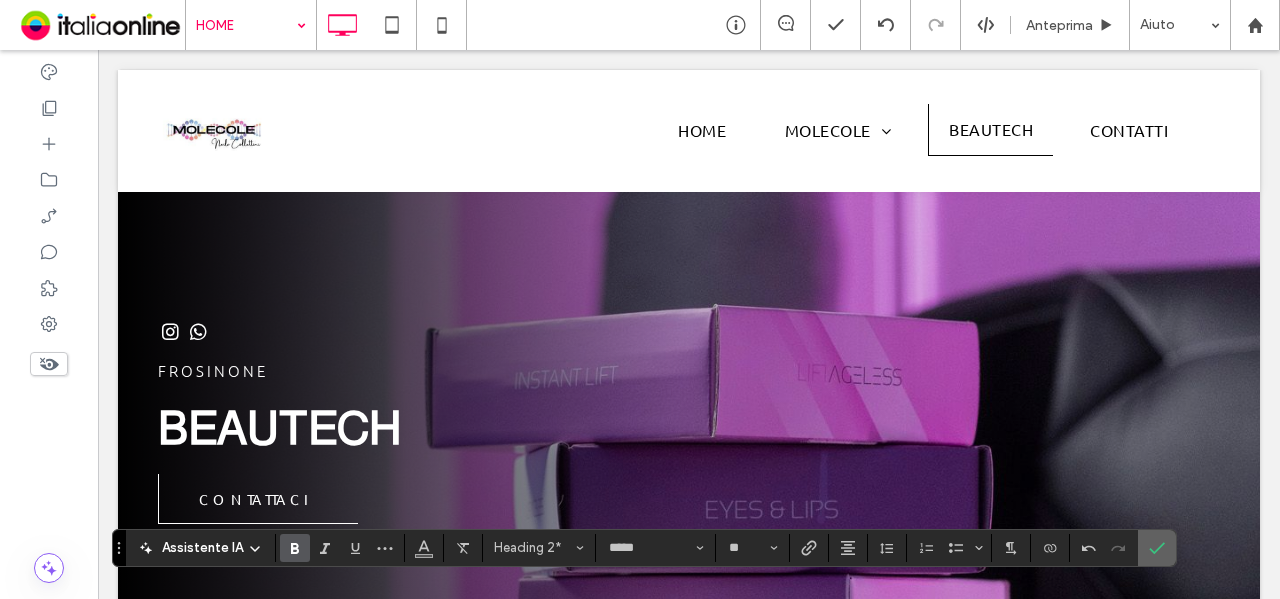 click 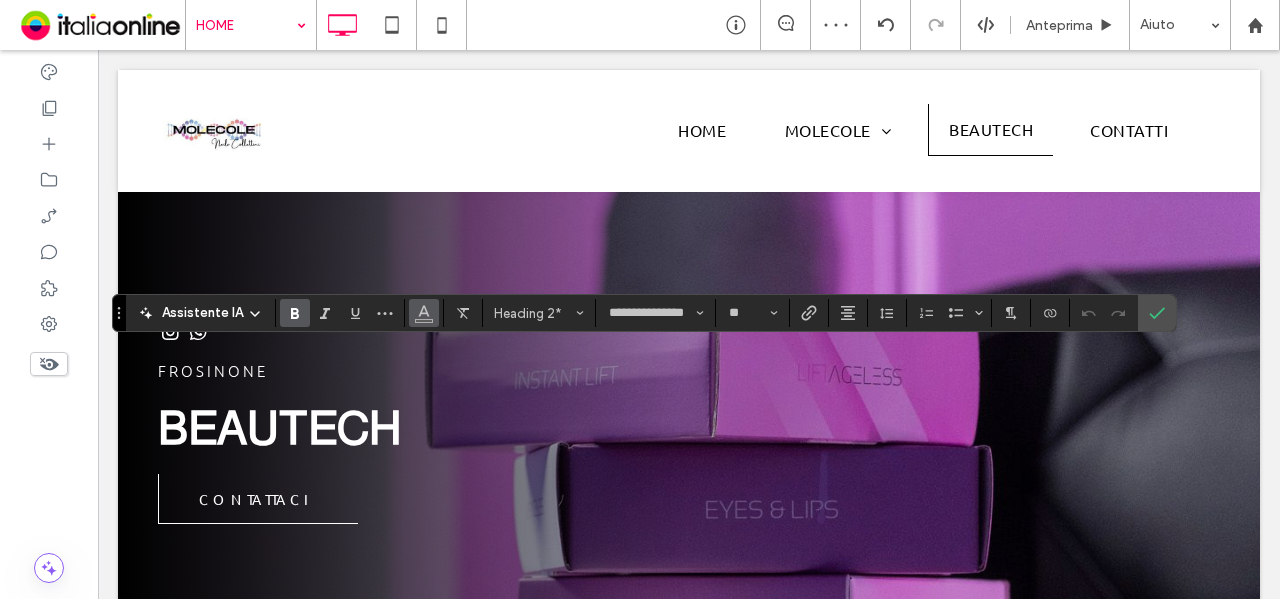 click 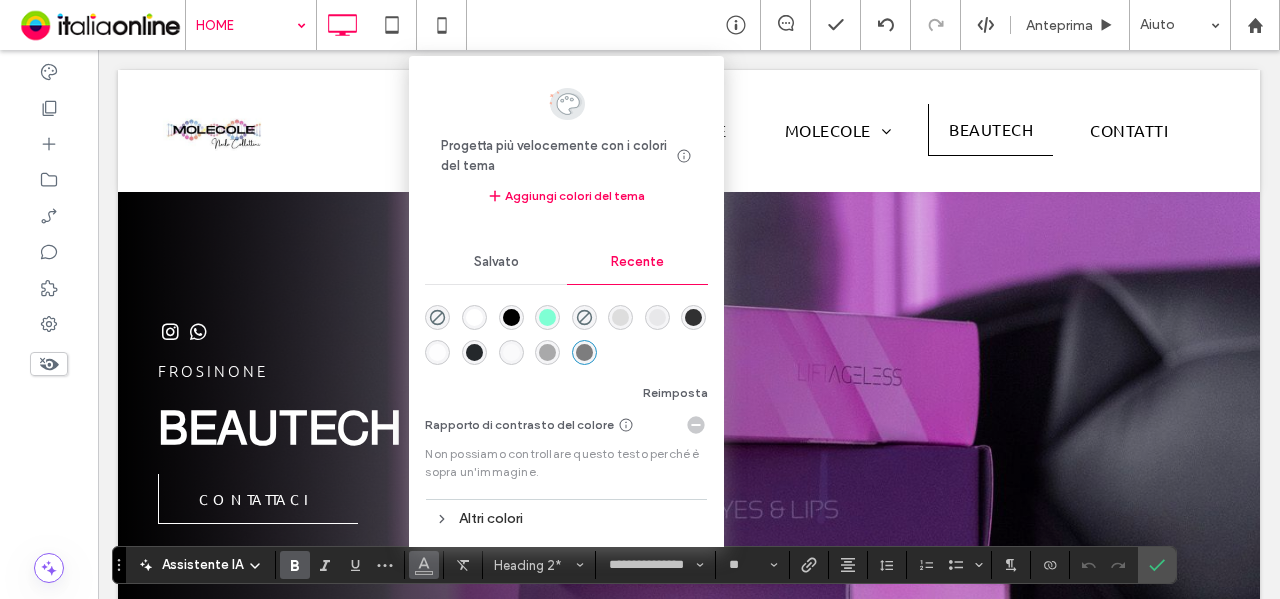 click at bounding box center [547, 352] 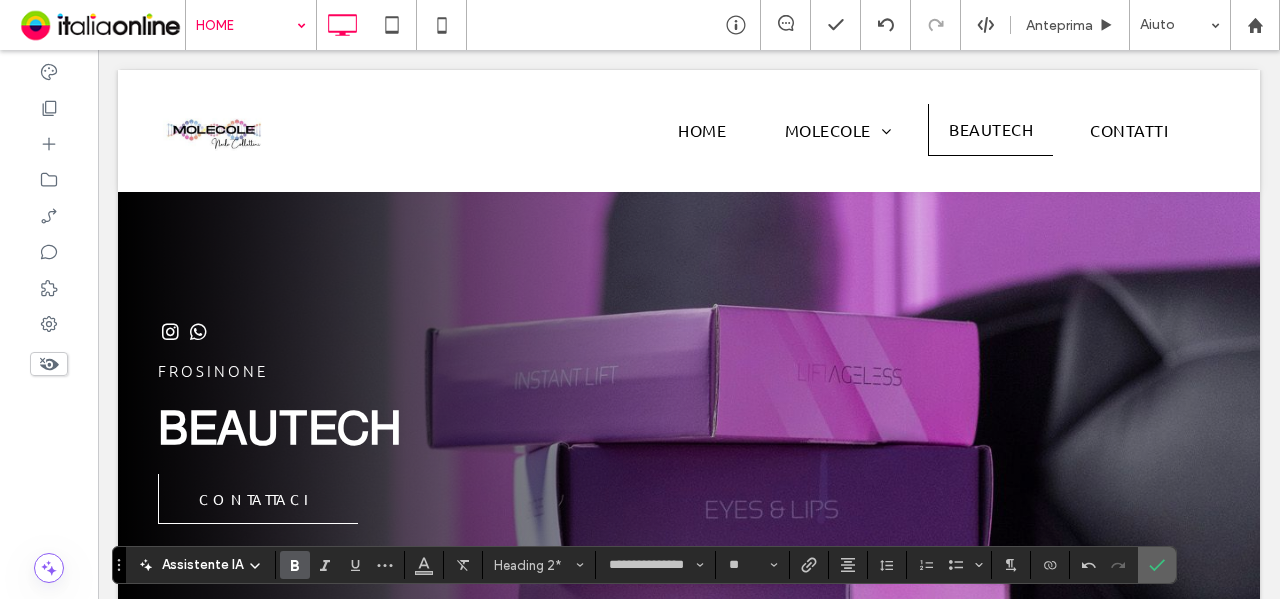 click at bounding box center [1157, 565] 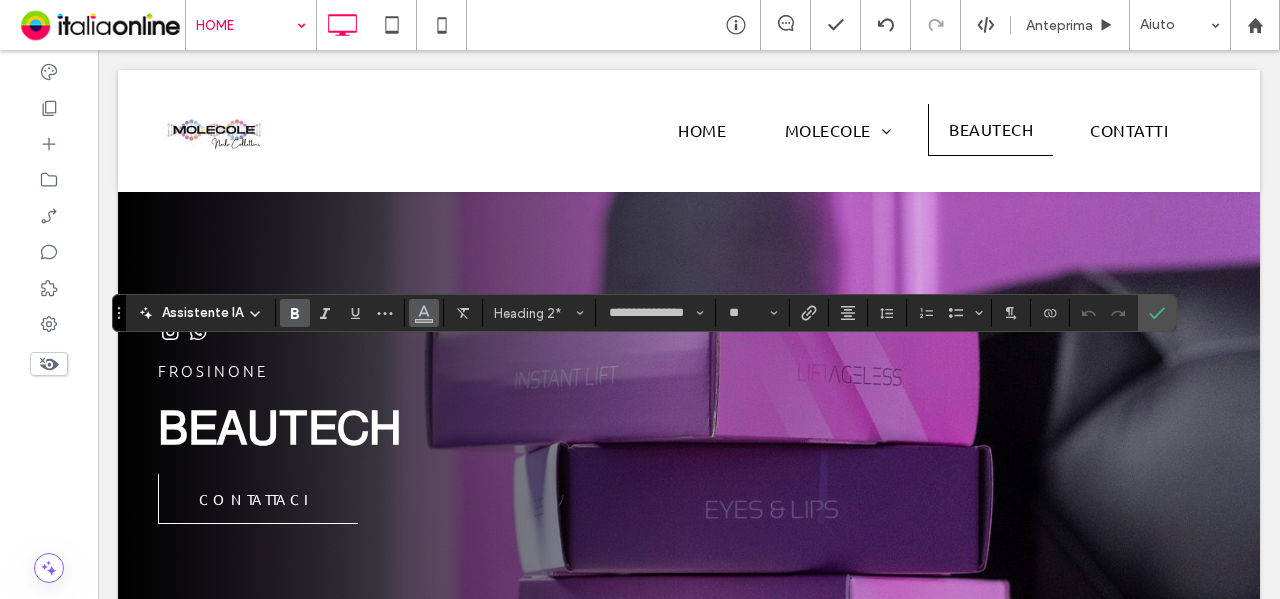 click 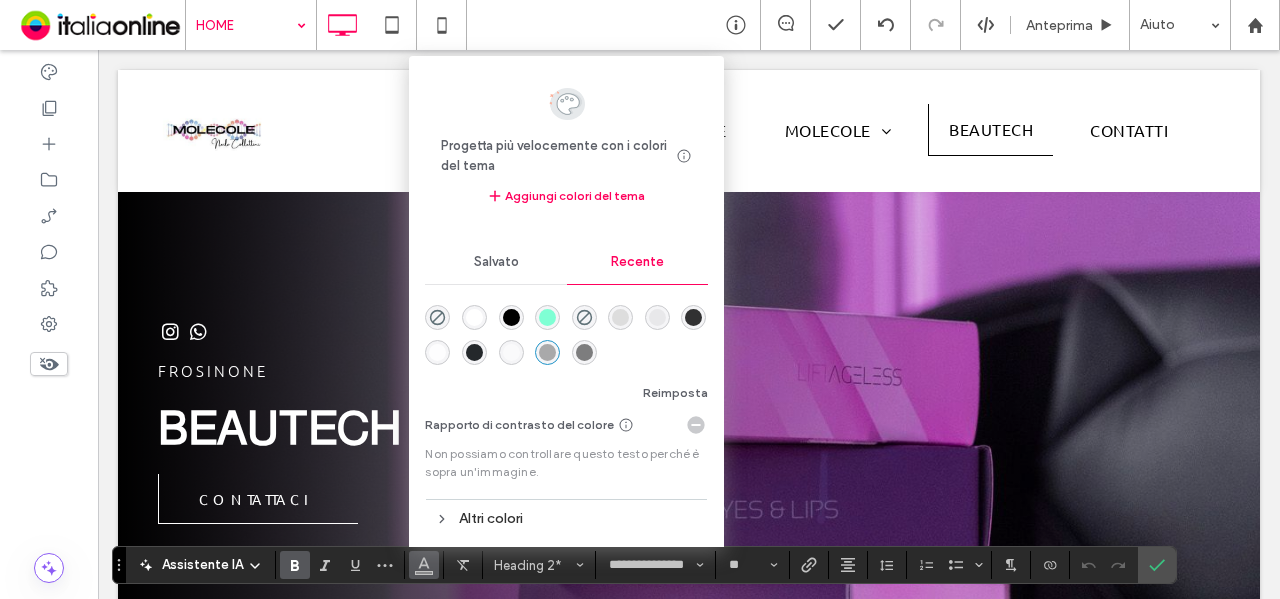 click at bounding box center (584, 352) 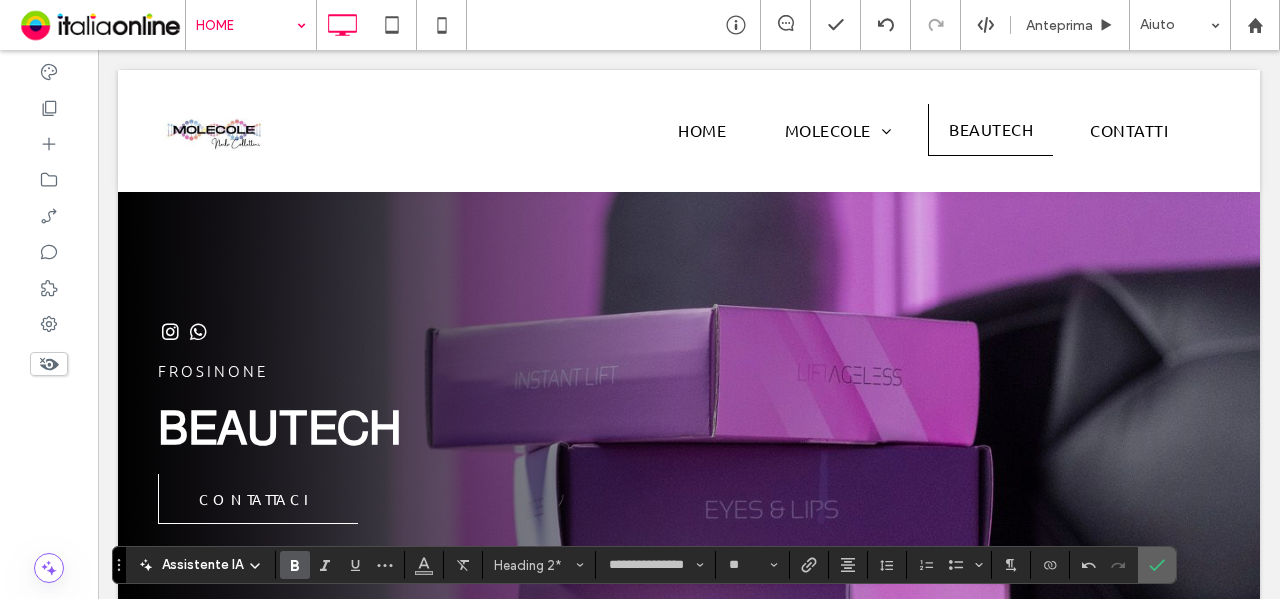 click 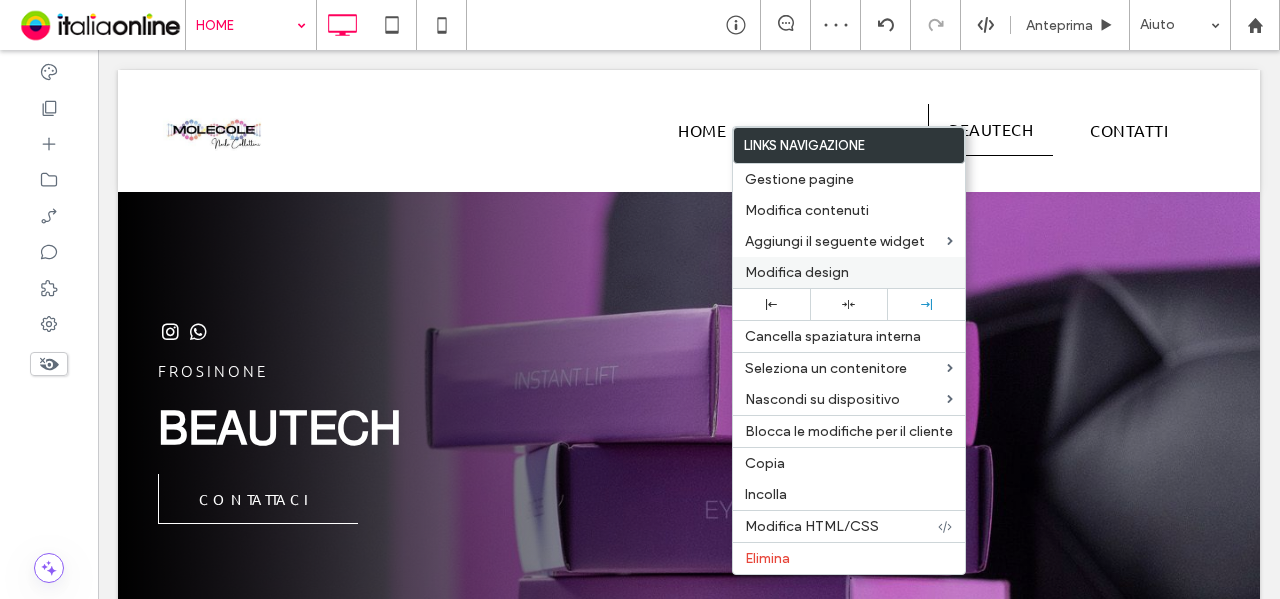 click on "Modifica design" at bounding box center [797, 272] 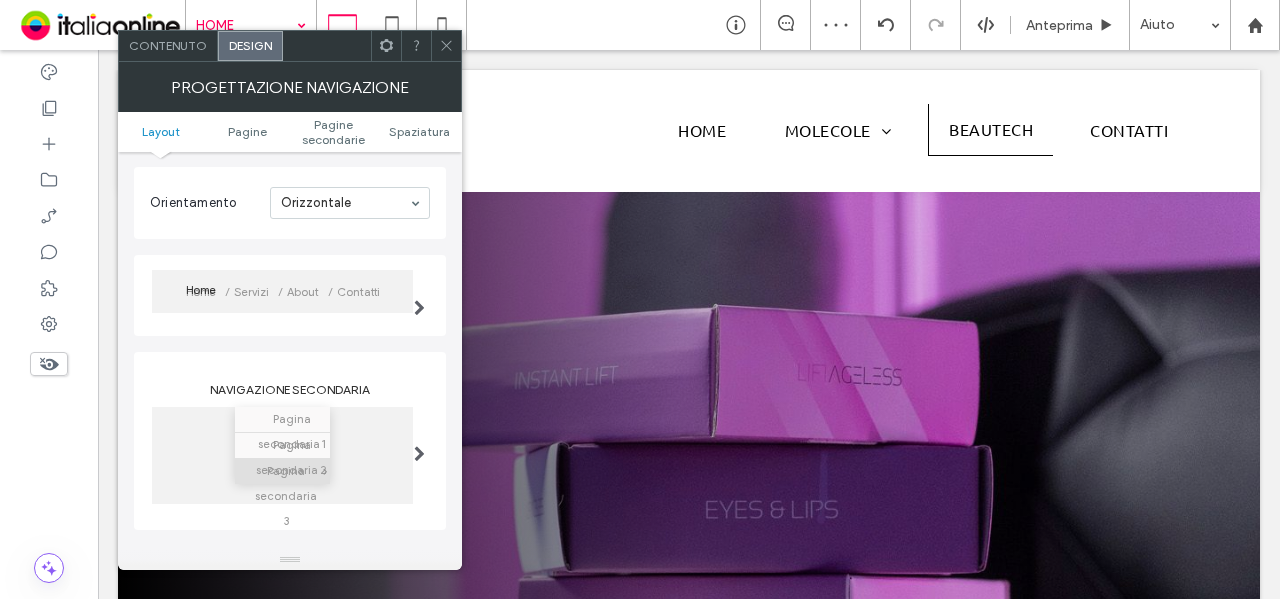 scroll, scrollTop: 400, scrollLeft: 0, axis: vertical 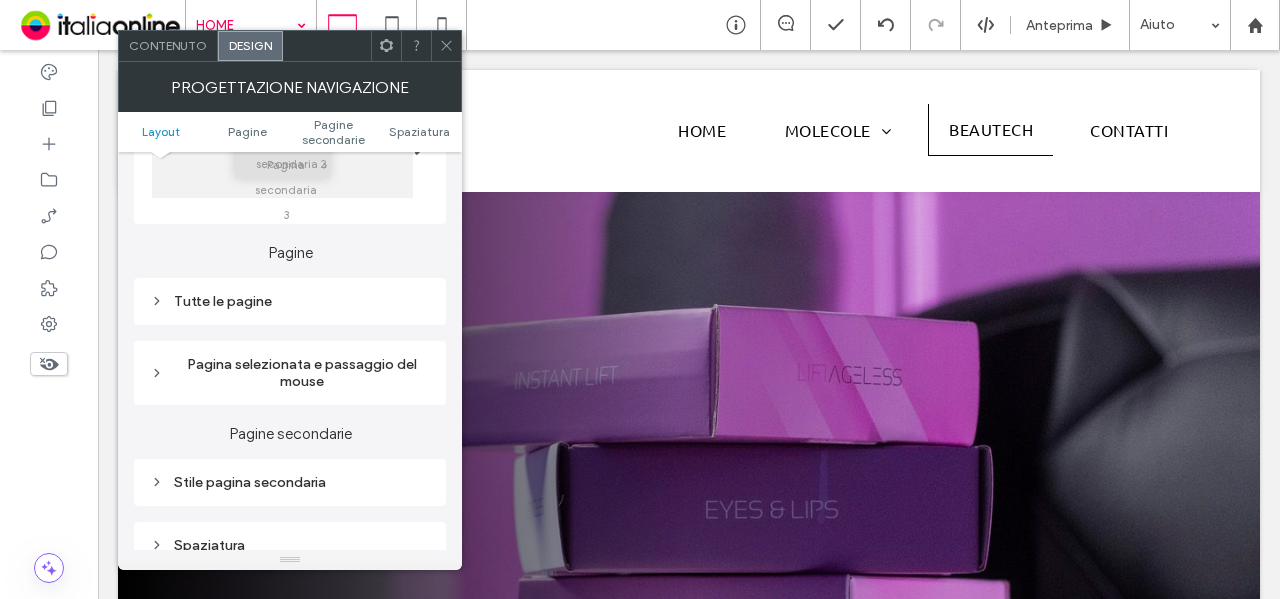 click on "Tutte le pagine" at bounding box center (290, 301) 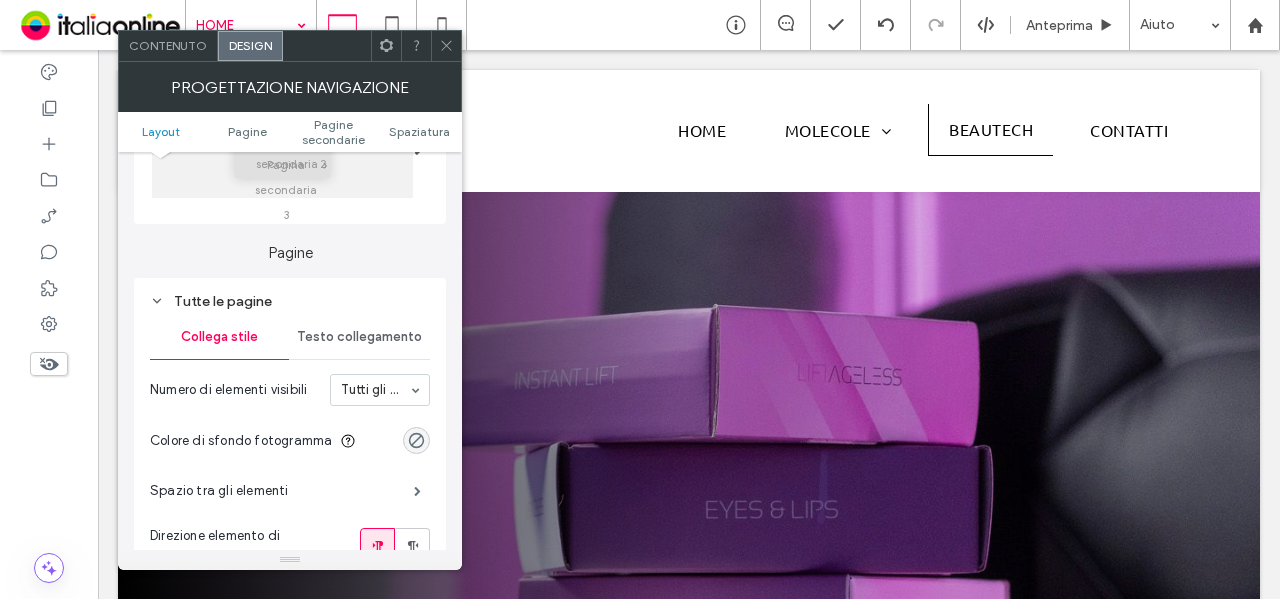click on "Testo collegamento" at bounding box center (359, 337) 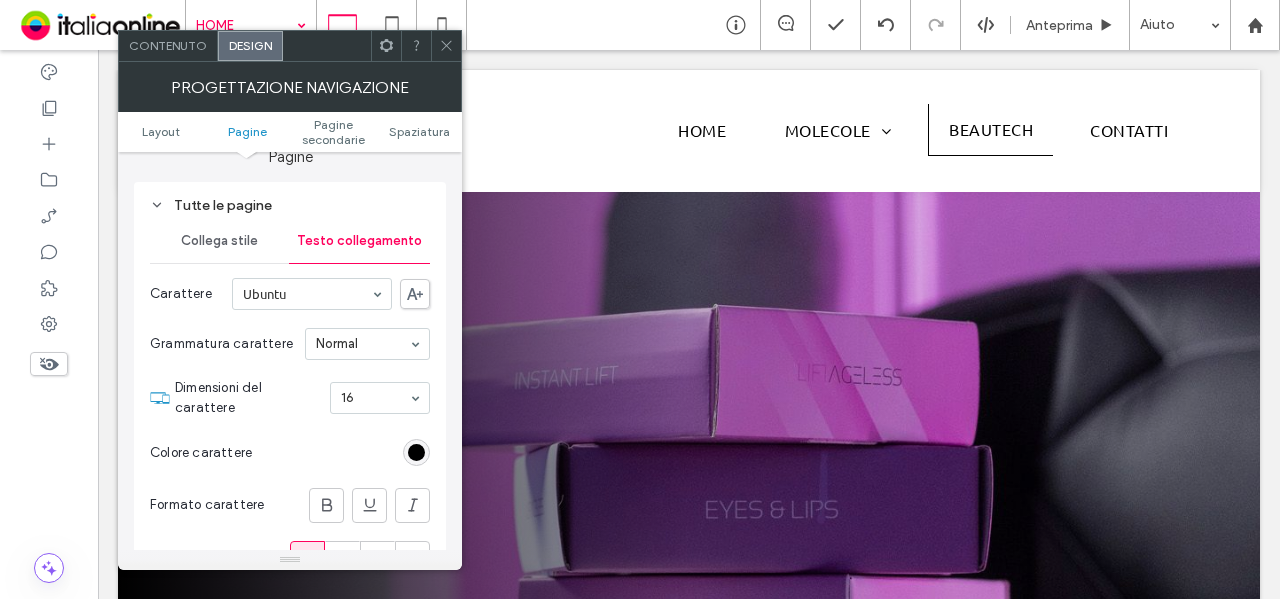 scroll, scrollTop: 600, scrollLeft: 0, axis: vertical 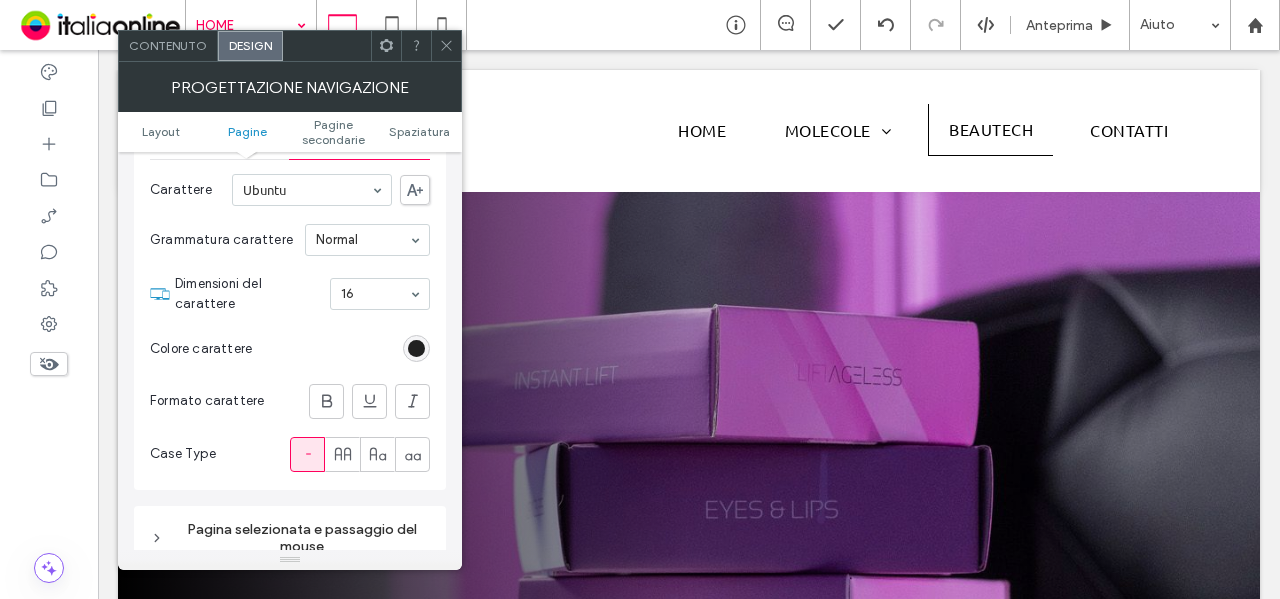click at bounding box center [416, 348] 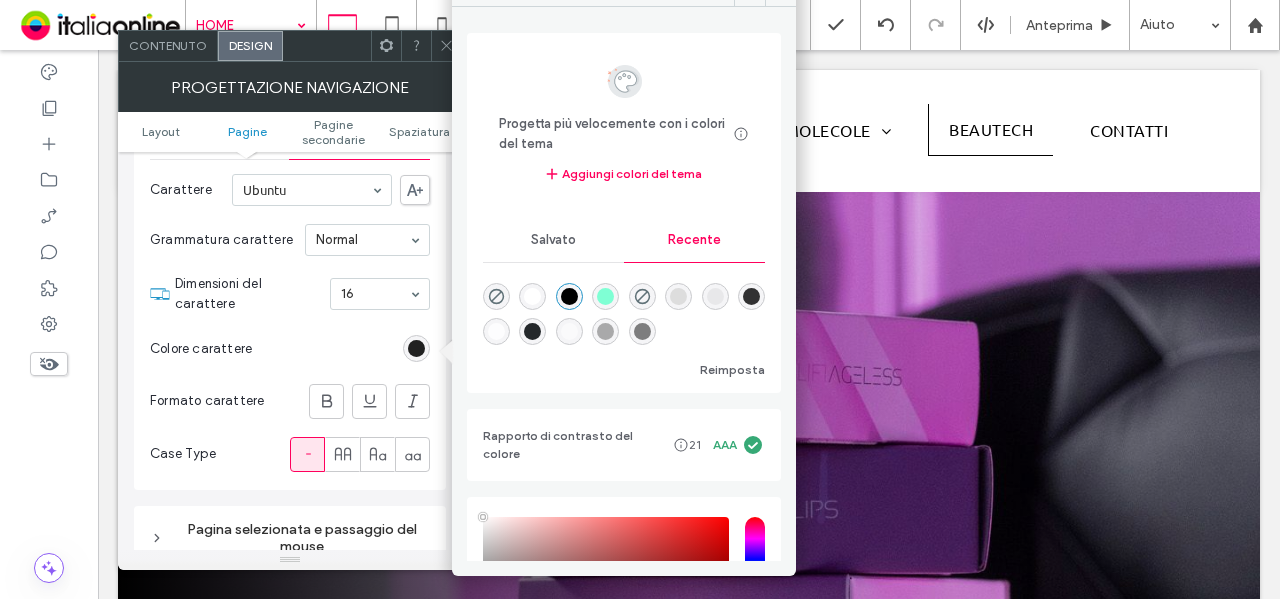 type on "****" 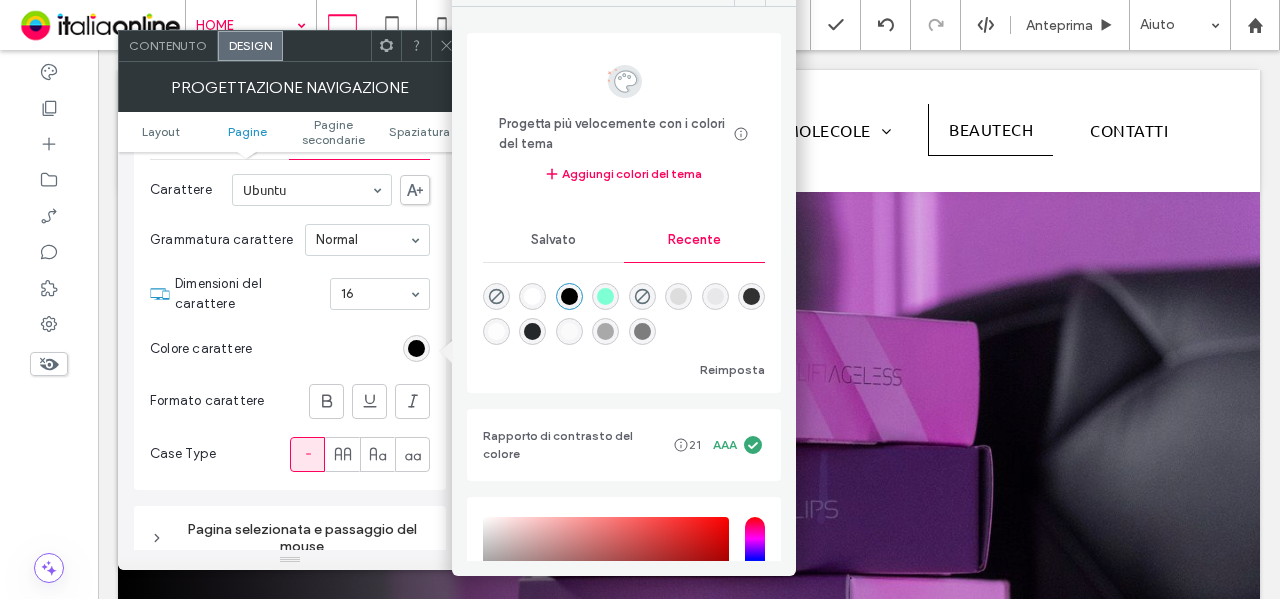 click at bounding box center [642, 331] 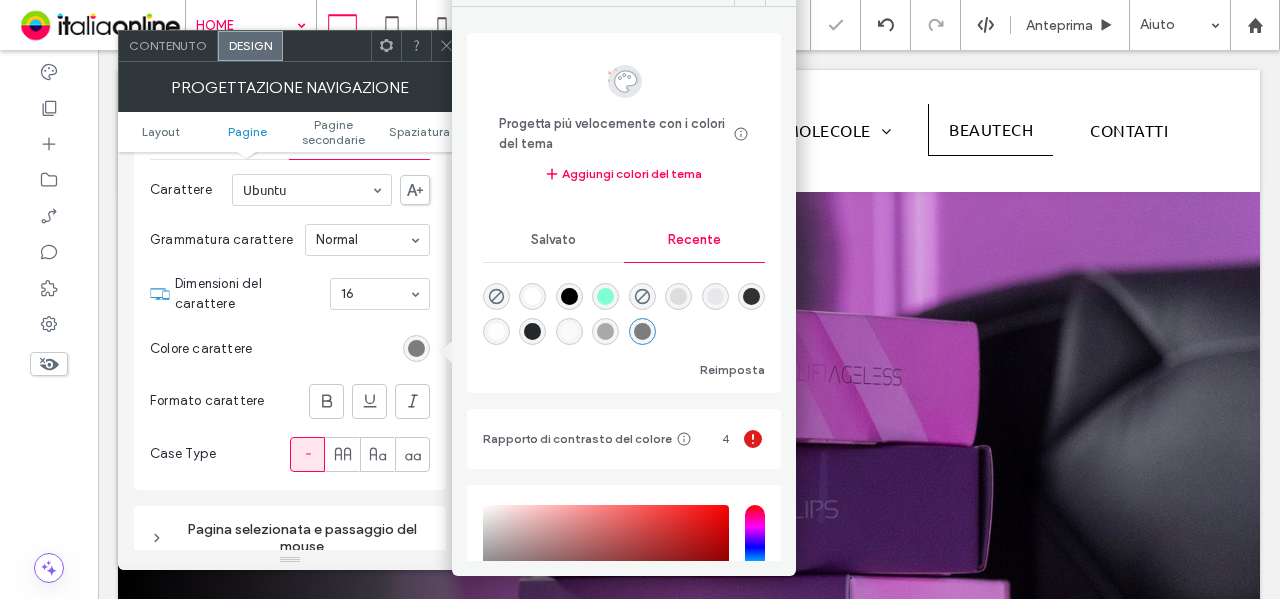 type on "*******" 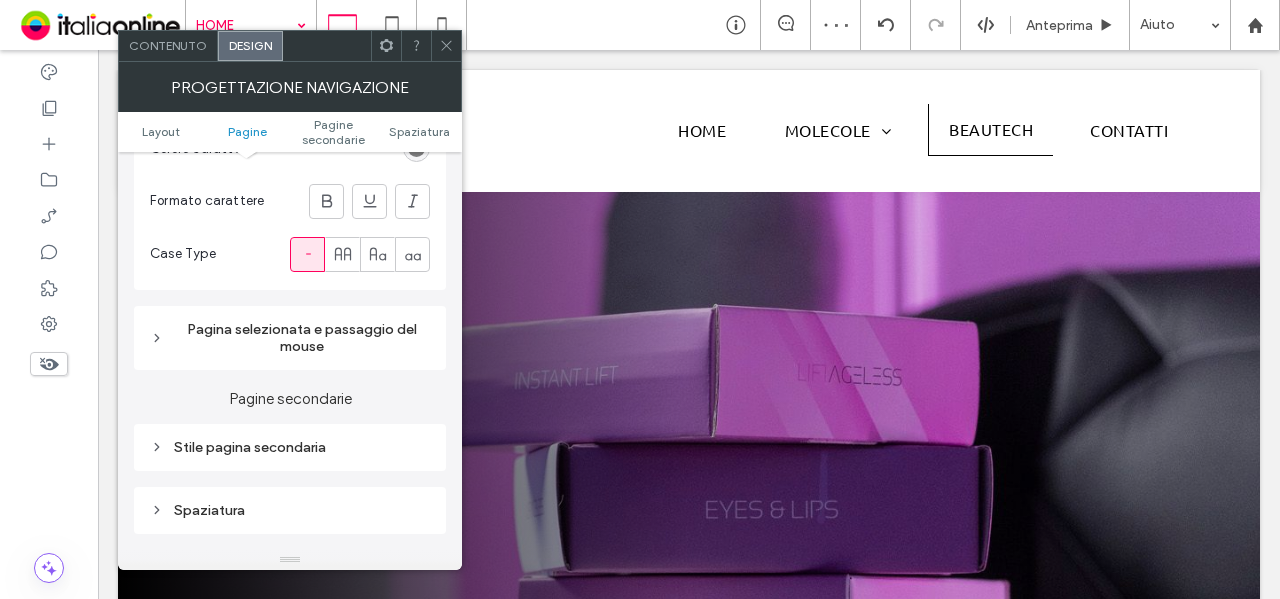 click on "Pagina selezionata e passaggio del mouse" at bounding box center [290, 338] 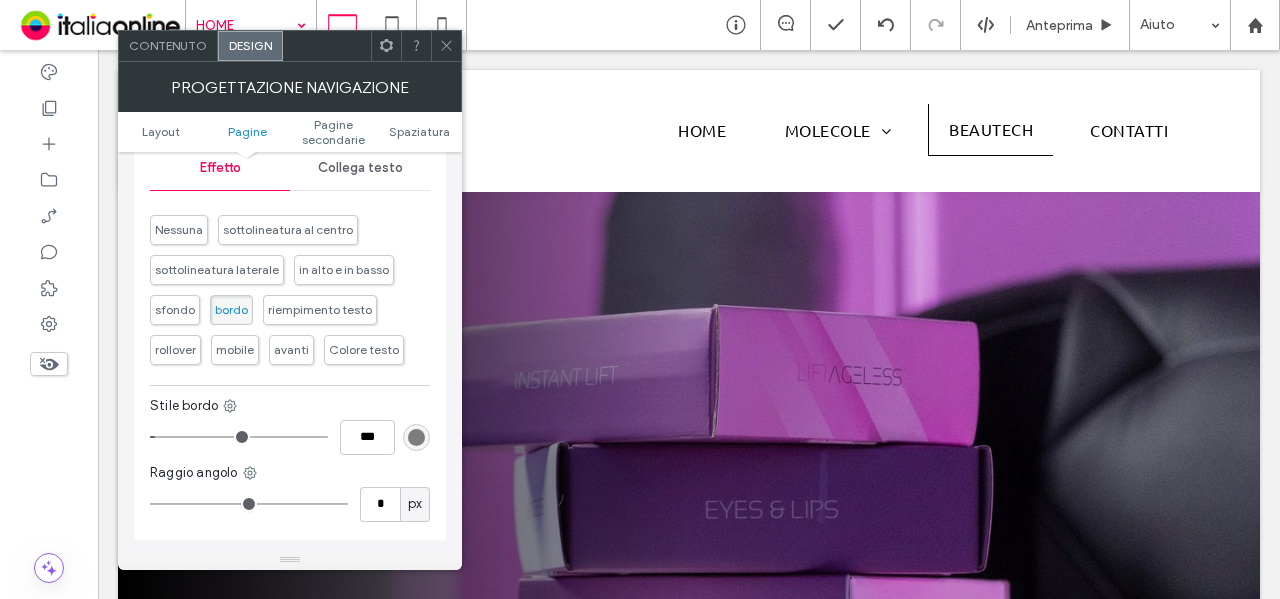 scroll, scrollTop: 1100, scrollLeft: 0, axis: vertical 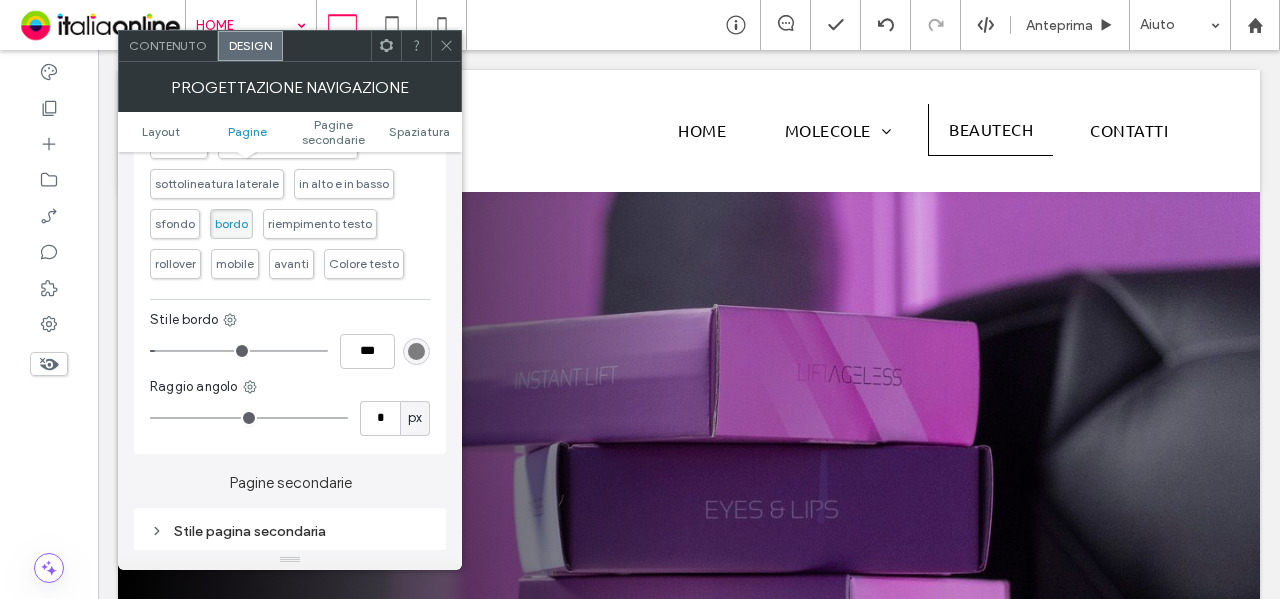 click 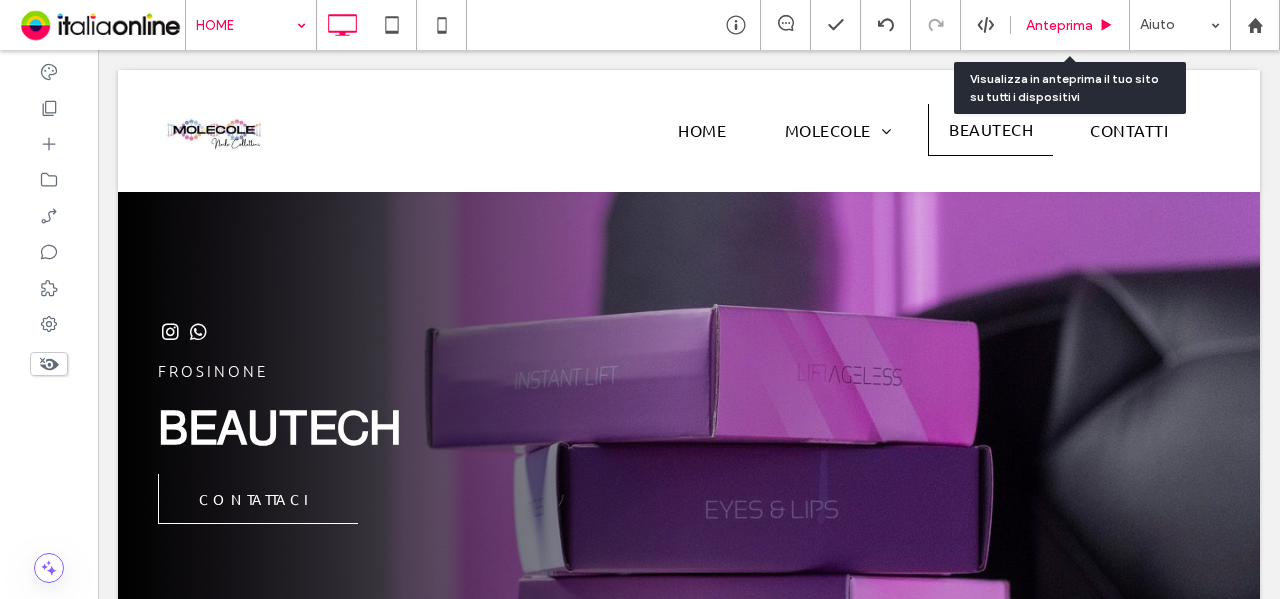 click on "Anteprima" at bounding box center (1059, 25) 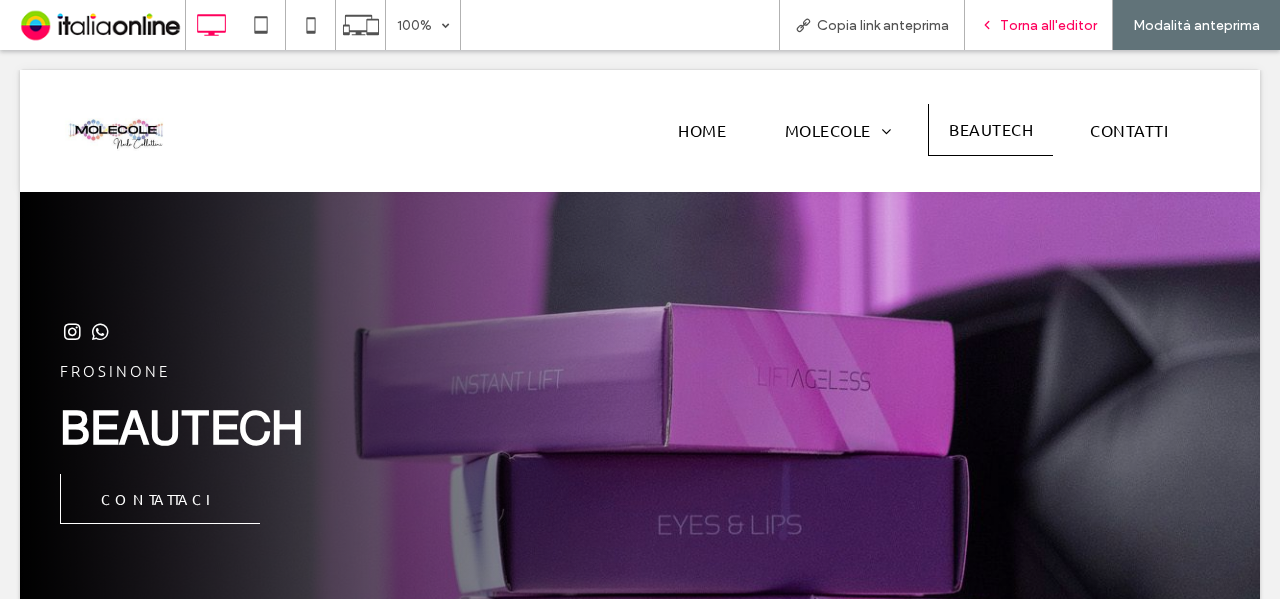 click on "Torna all'editor" at bounding box center (1048, 25) 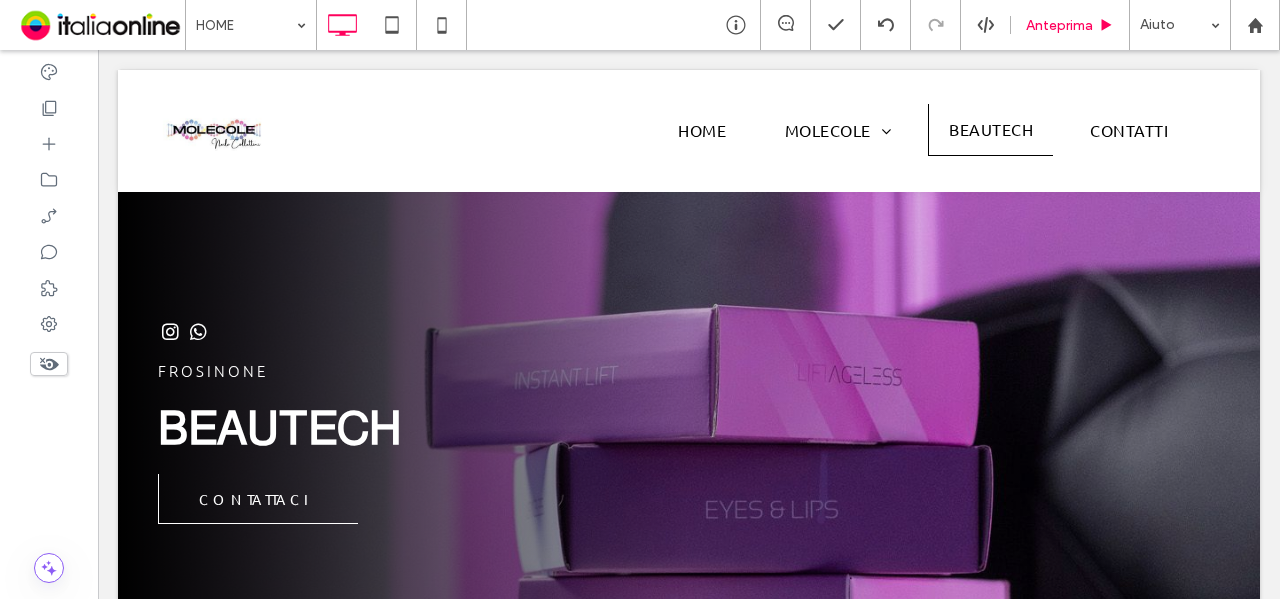 type on "*****" 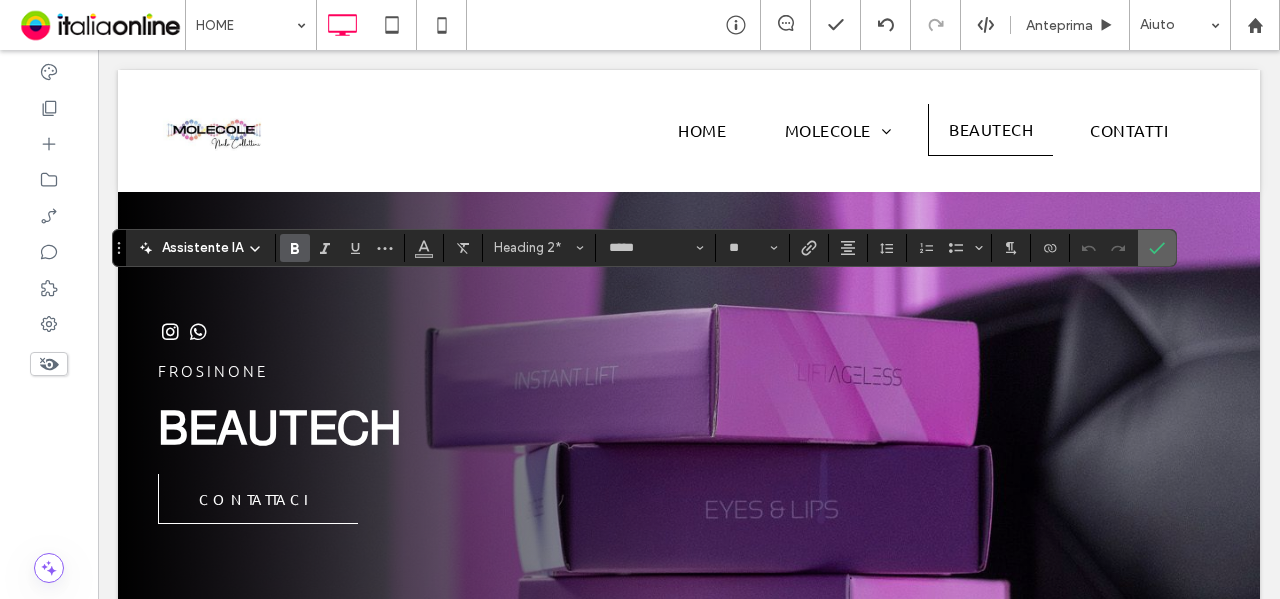 click 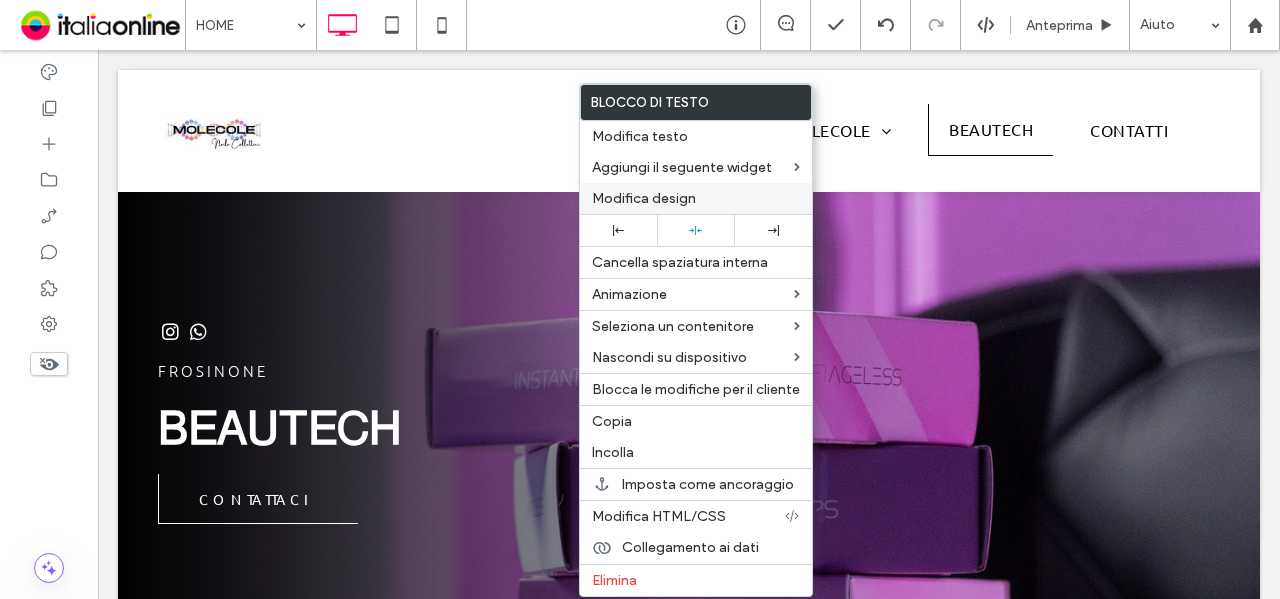 click on "Modifica design" at bounding box center [644, 198] 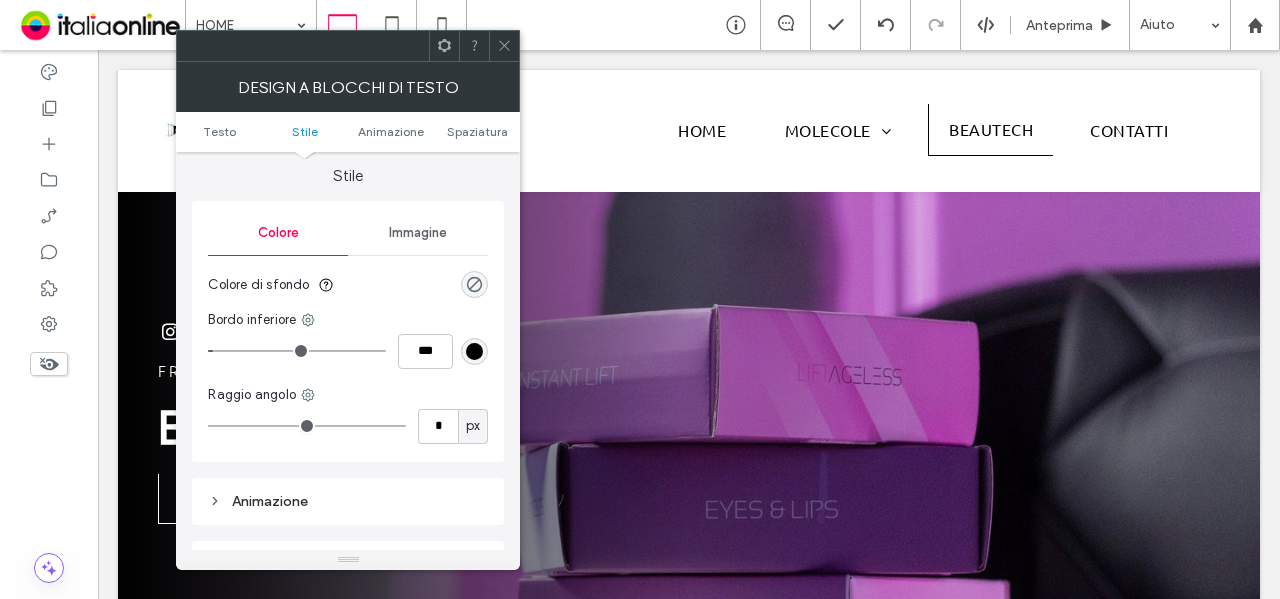 scroll, scrollTop: 300, scrollLeft: 0, axis: vertical 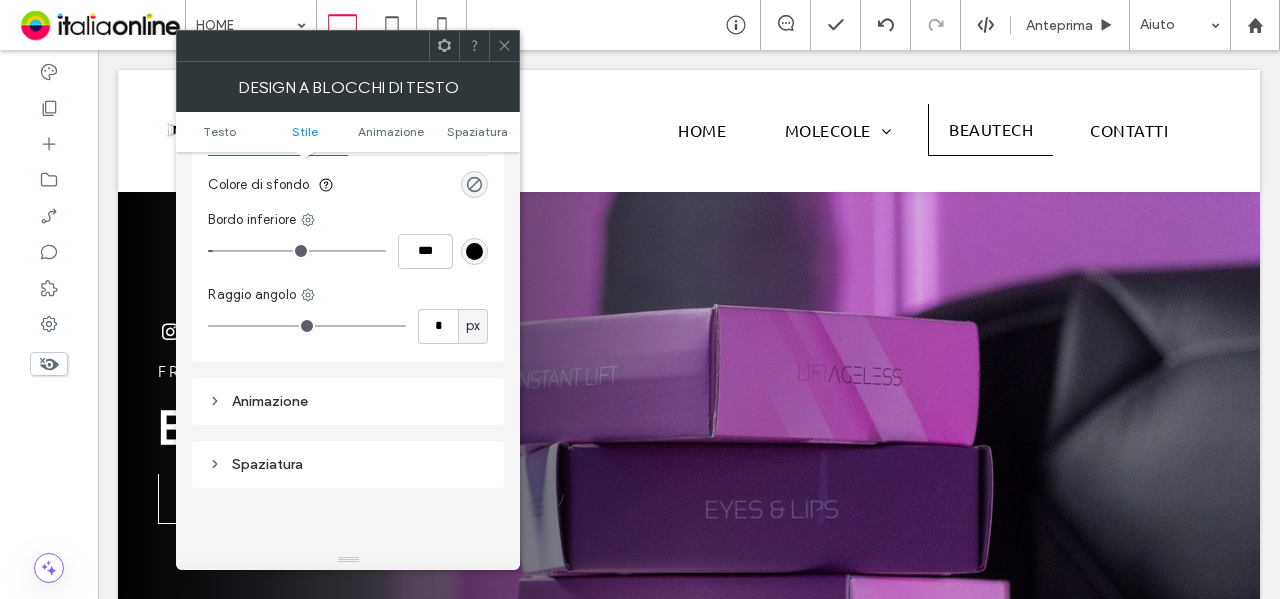 click 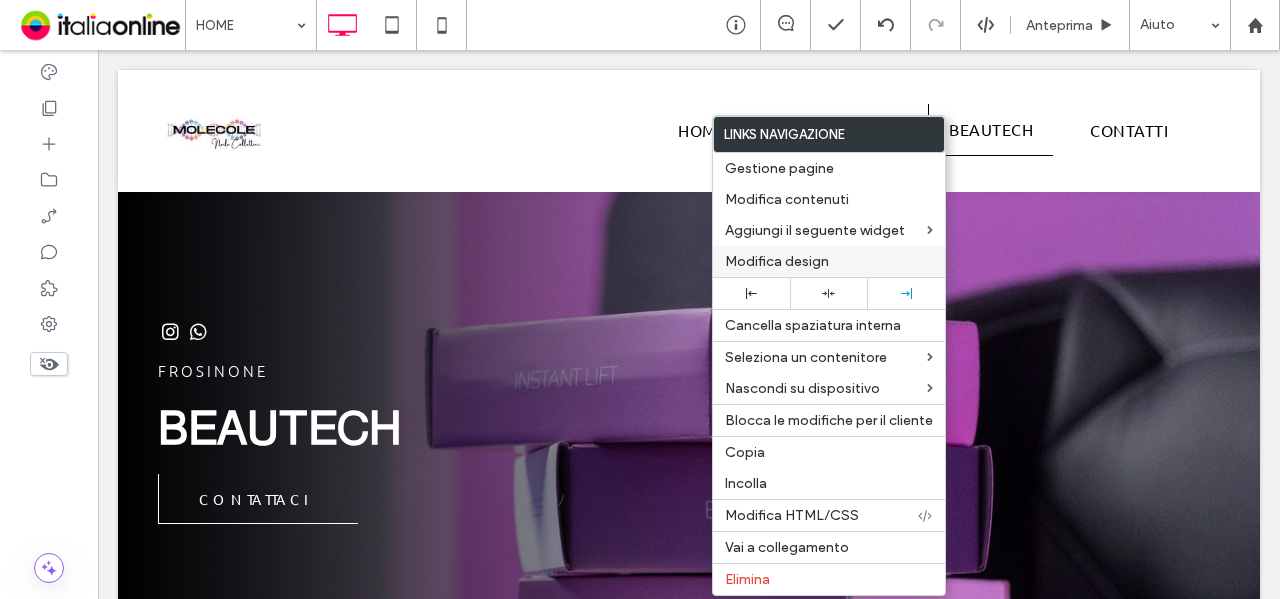 click on "Modifica design" at bounding box center (777, 261) 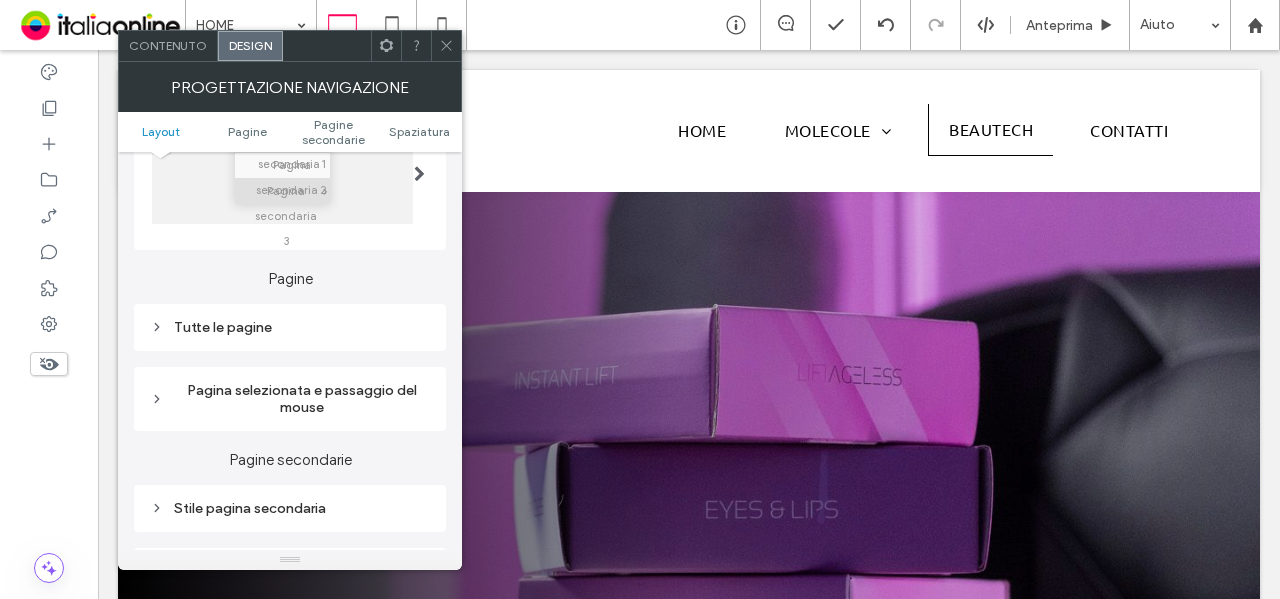 scroll, scrollTop: 500, scrollLeft: 0, axis: vertical 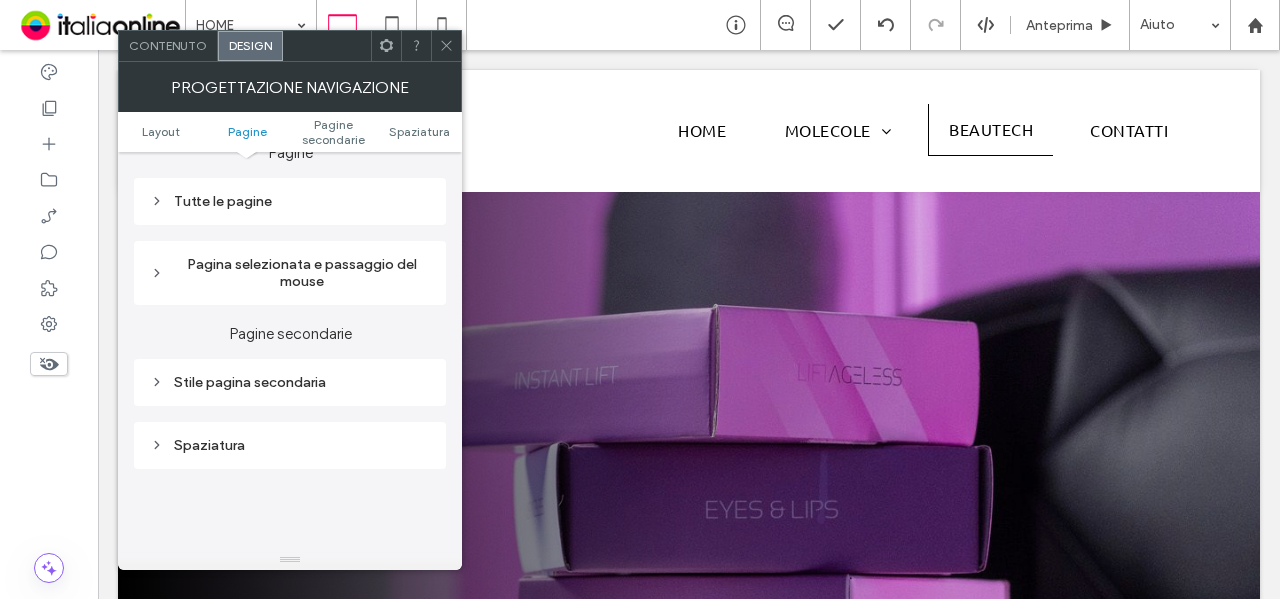 click on "Pagina selezionata e passaggio del mouse" at bounding box center (290, 273) 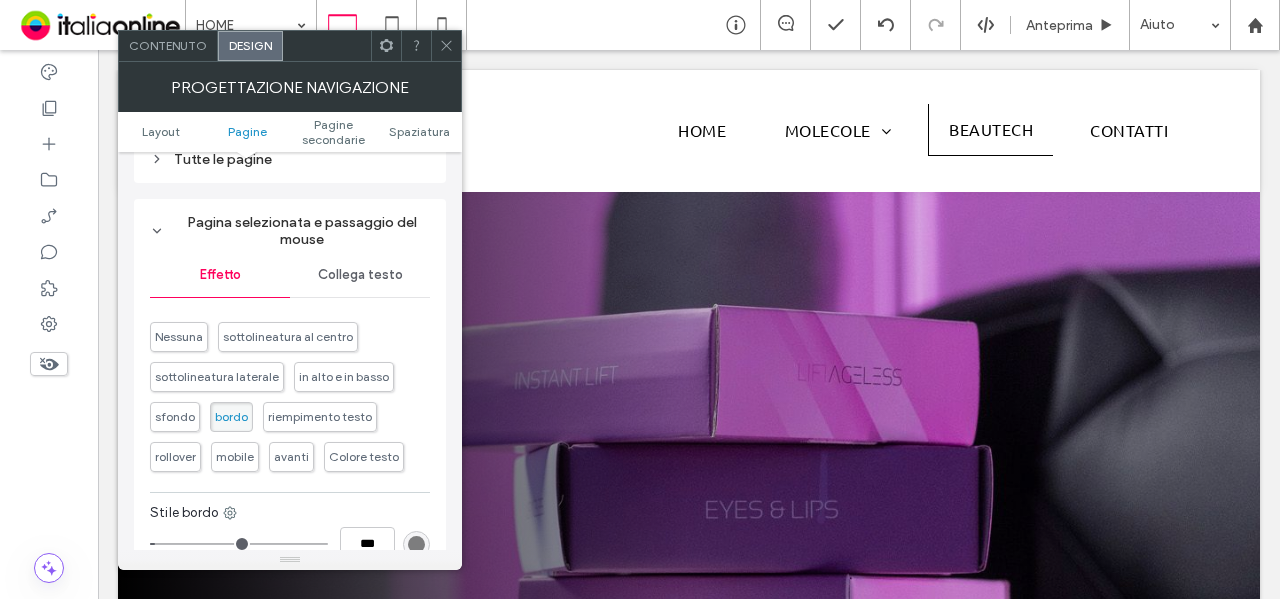 scroll, scrollTop: 600, scrollLeft: 0, axis: vertical 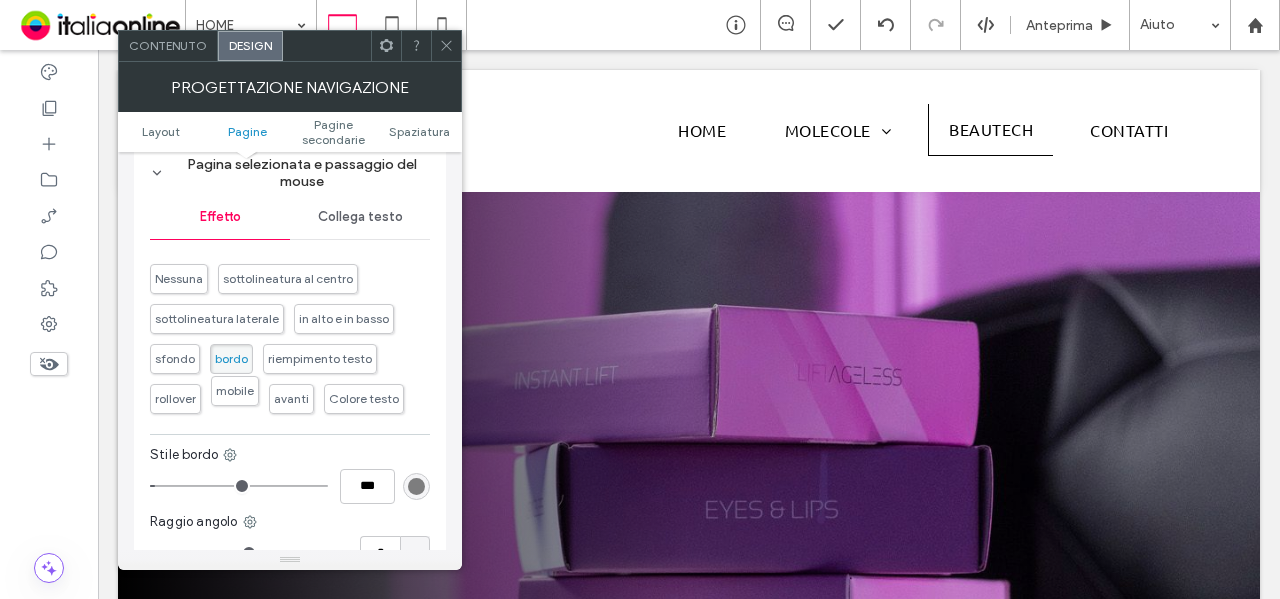 click on "mobile" at bounding box center [235, 390] 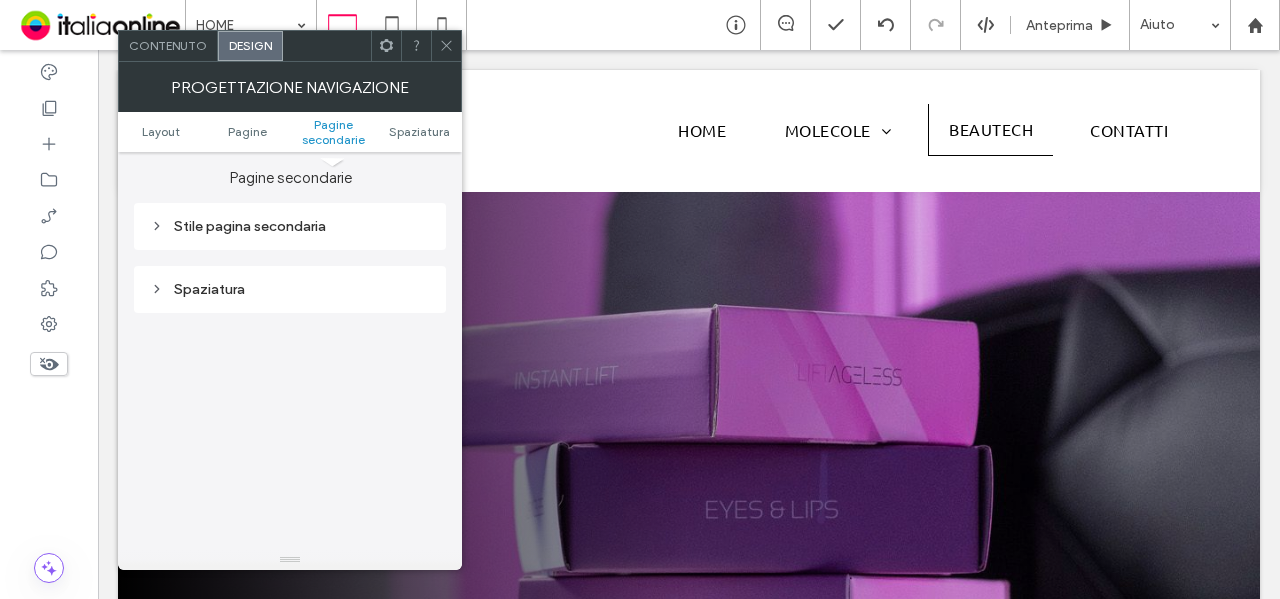 scroll, scrollTop: 900, scrollLeft: 0, axis: vertical 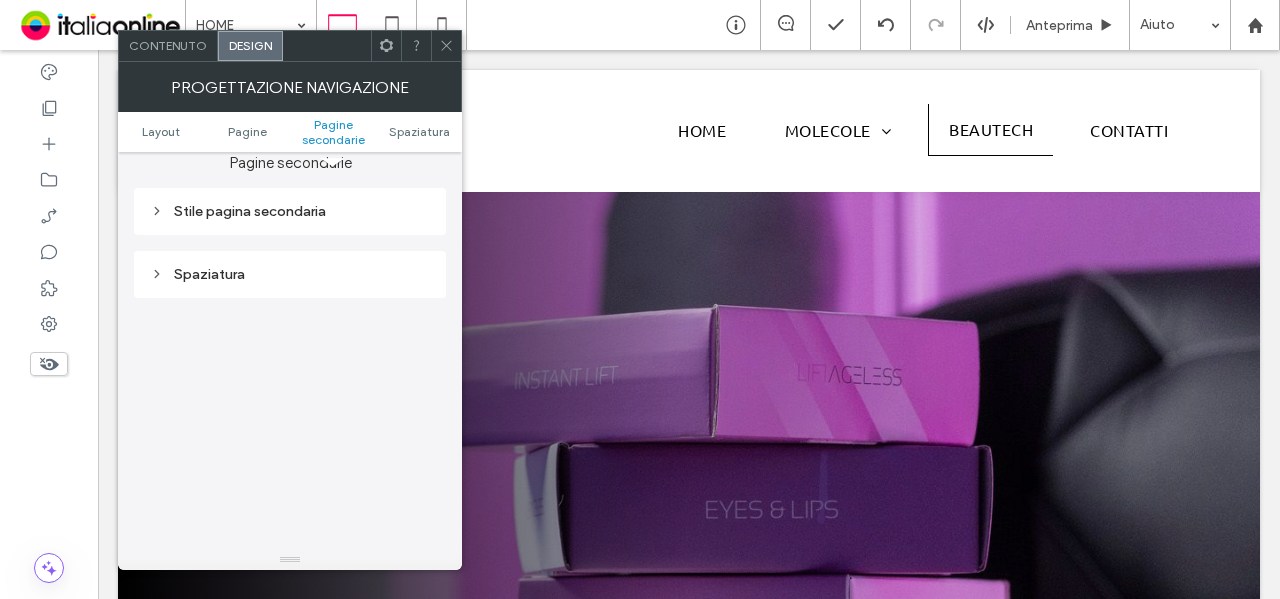 click on "Stile pagina secondaria" at bounding box center [290, 211] 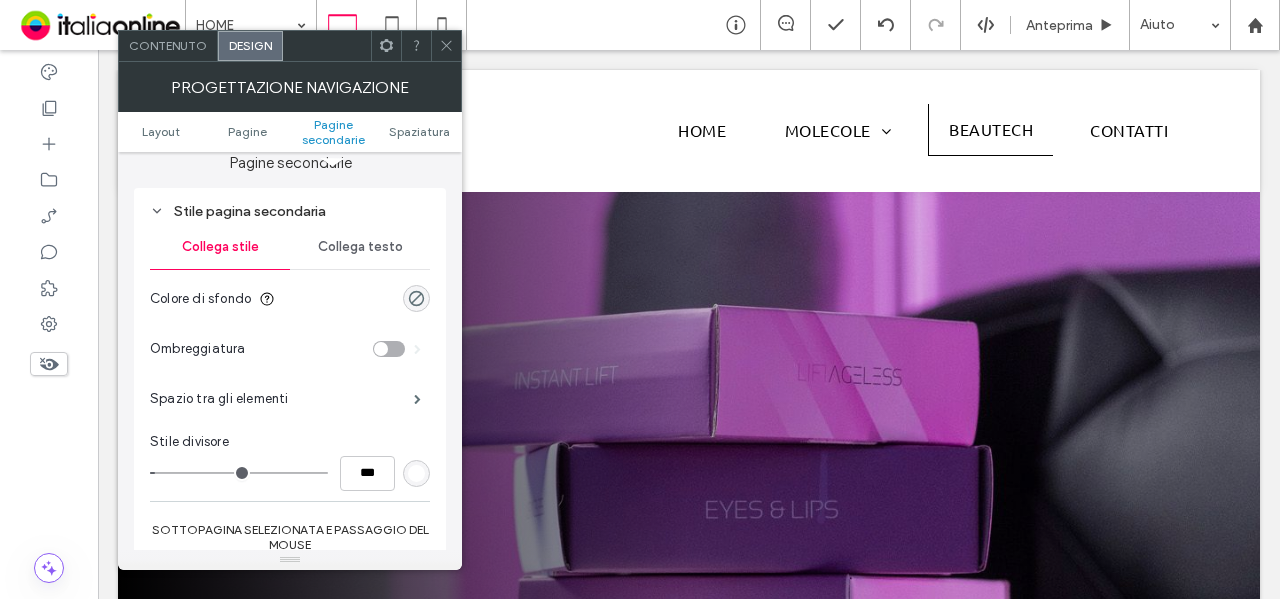 click at bounding box center (416, 298) 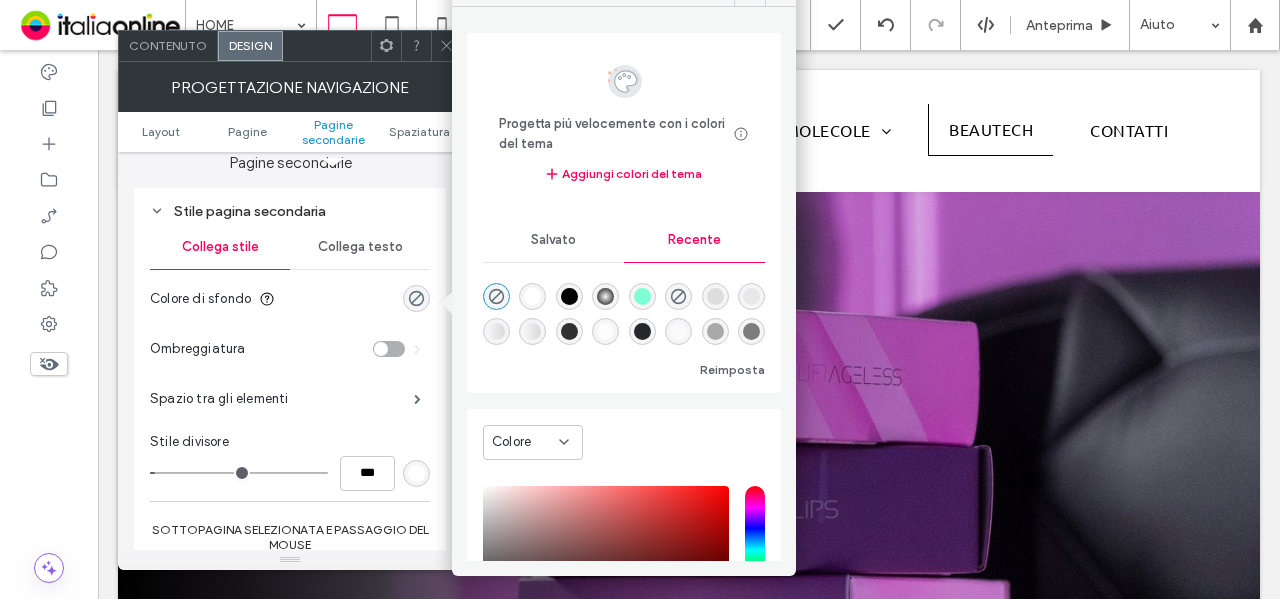 click at bounding box center [532, 296] 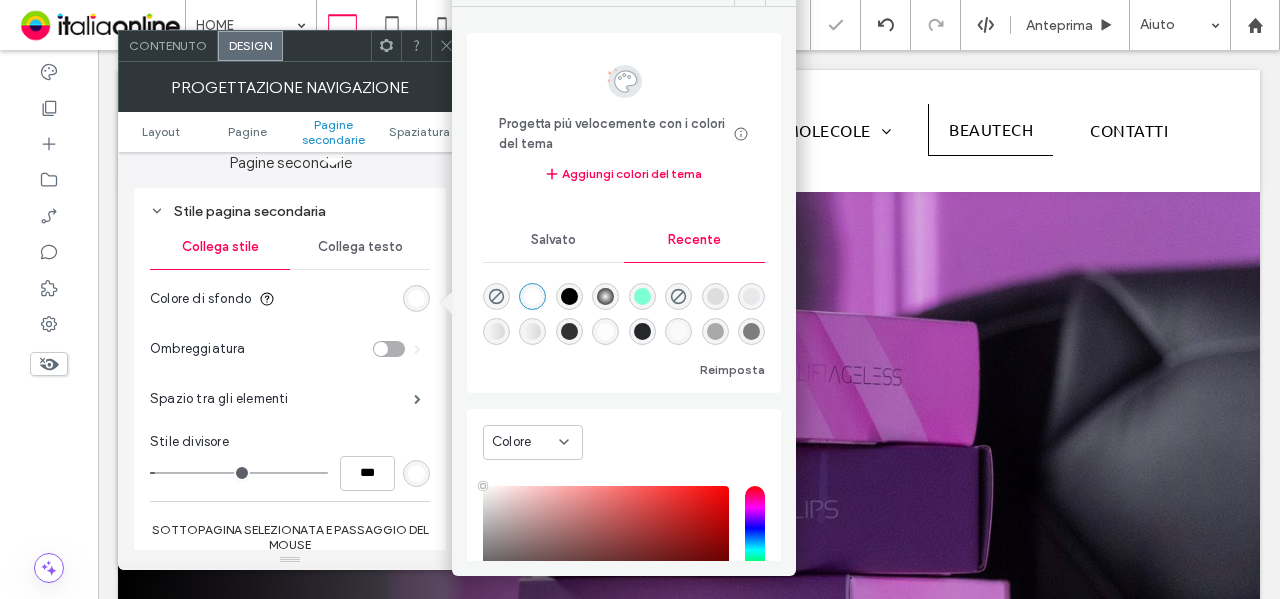click on "Collega testo" at bounding box center [360, 247] 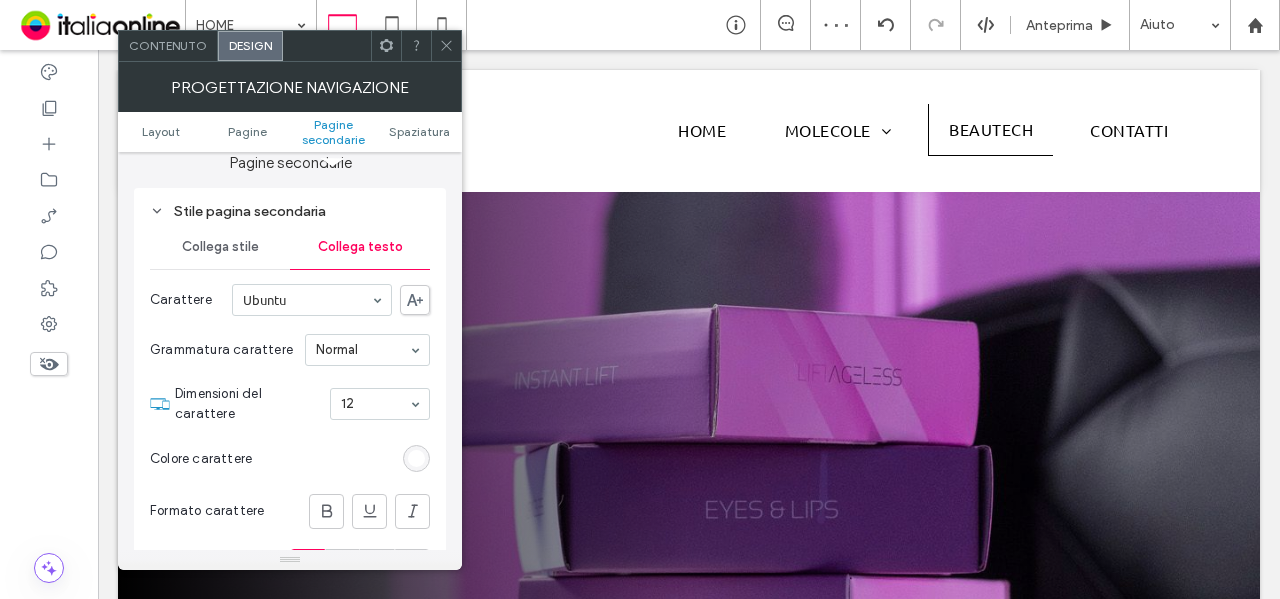 click at bounding box center (416, 458) 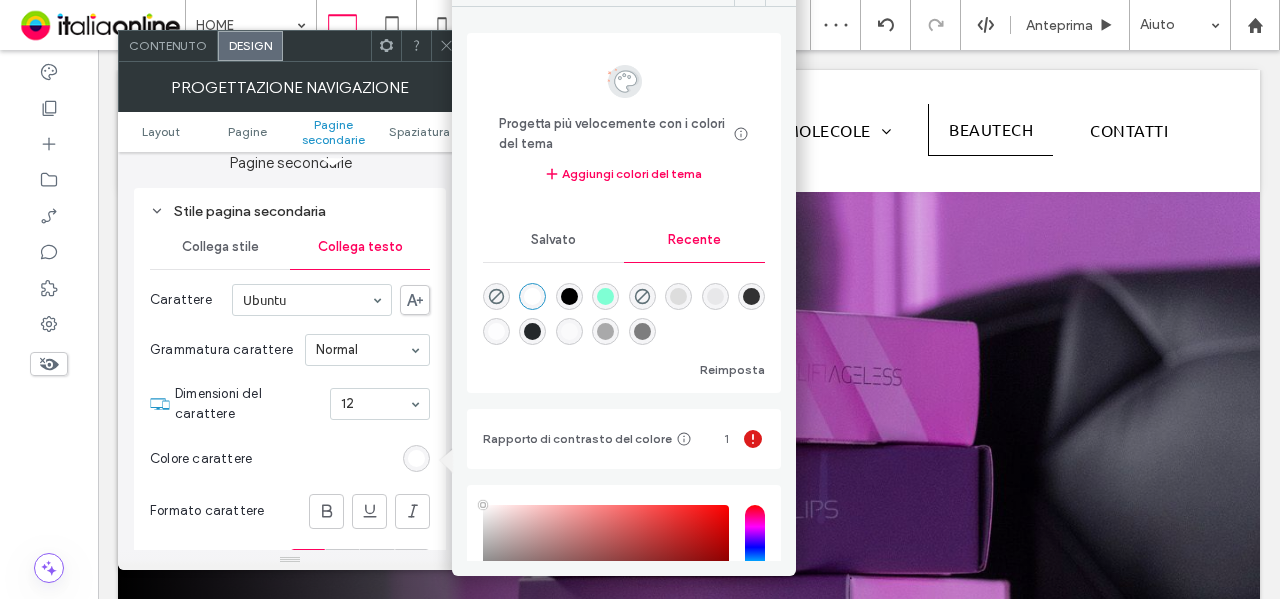 click at bounding box center (642, 331) 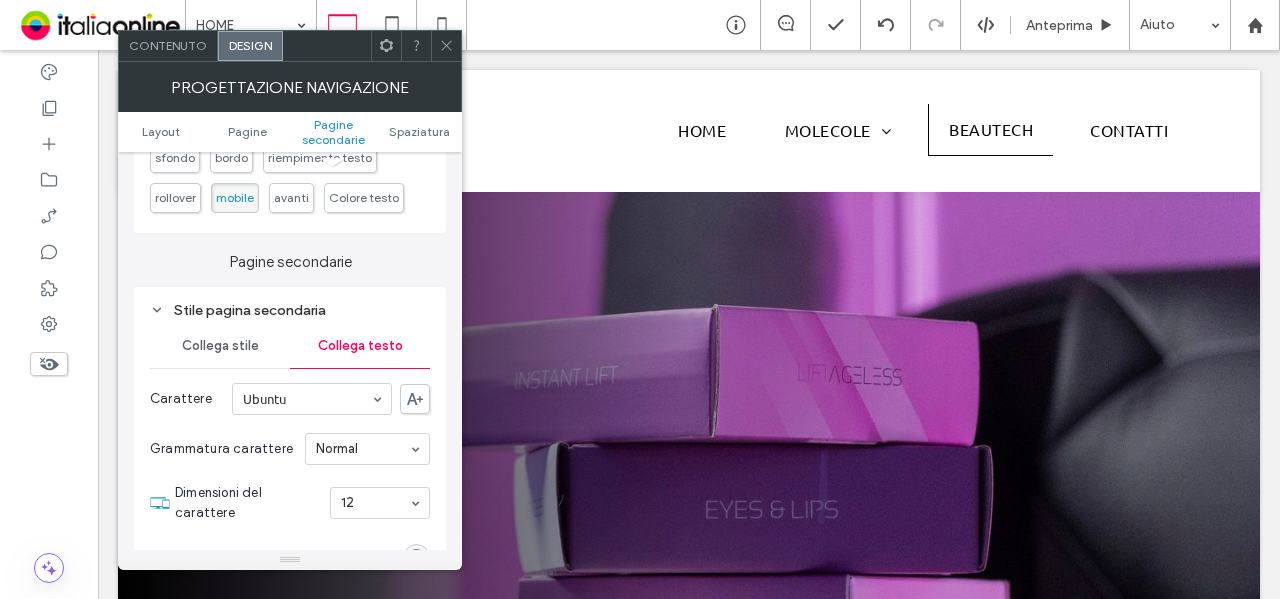 scroll, scrollTop: 800, scrollLeft: 0, axis: vertical 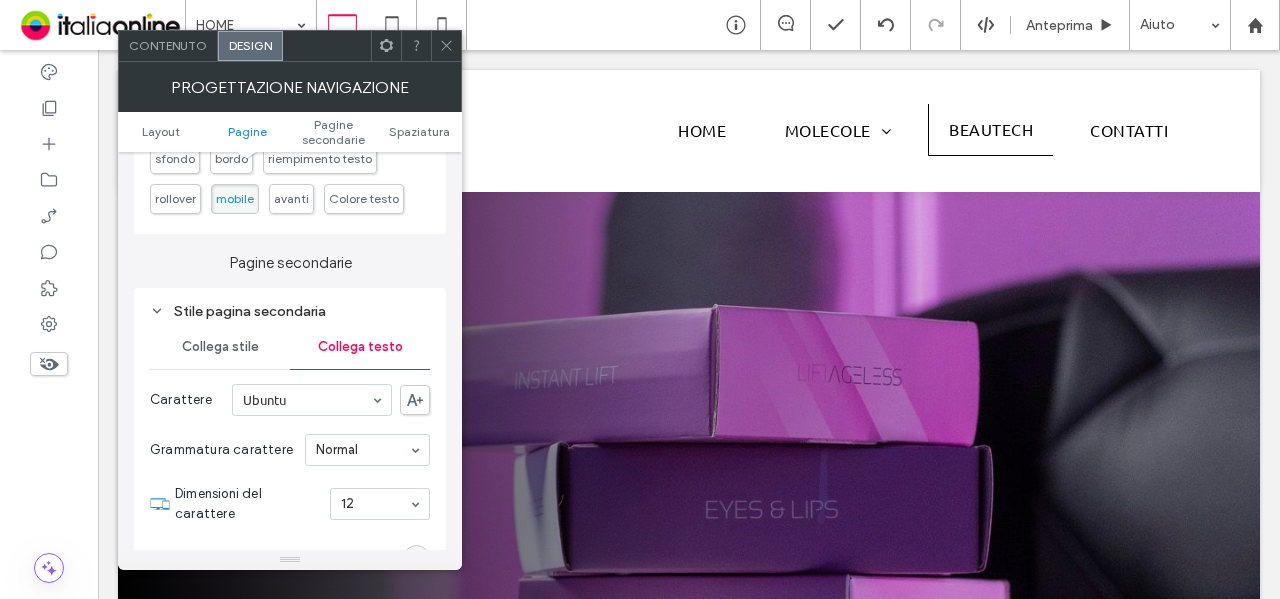click 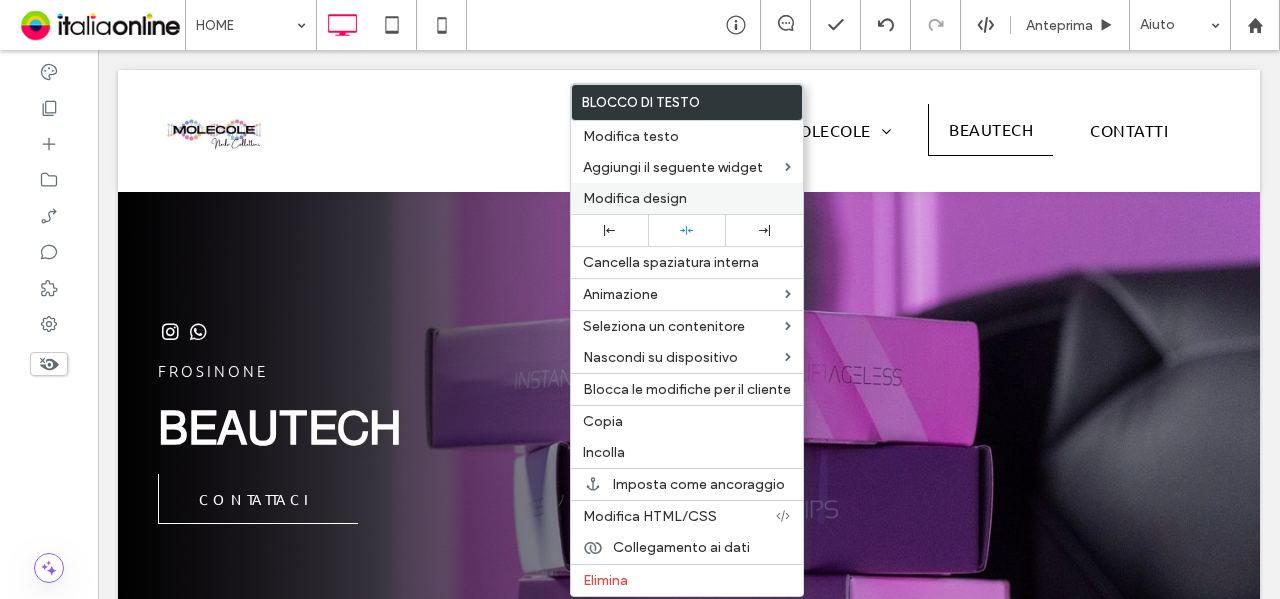 click on "Modifica design" at bounding box center (635, 198) 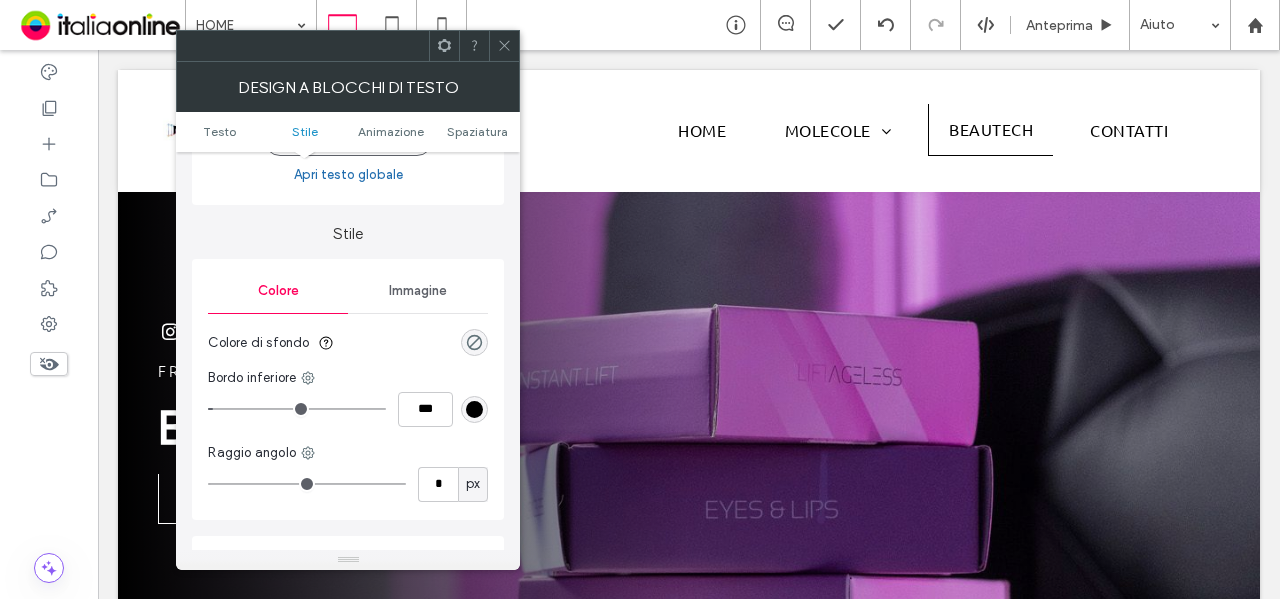 scroll, scrollTop: 200, scrollLeft: 0, axis: vertical 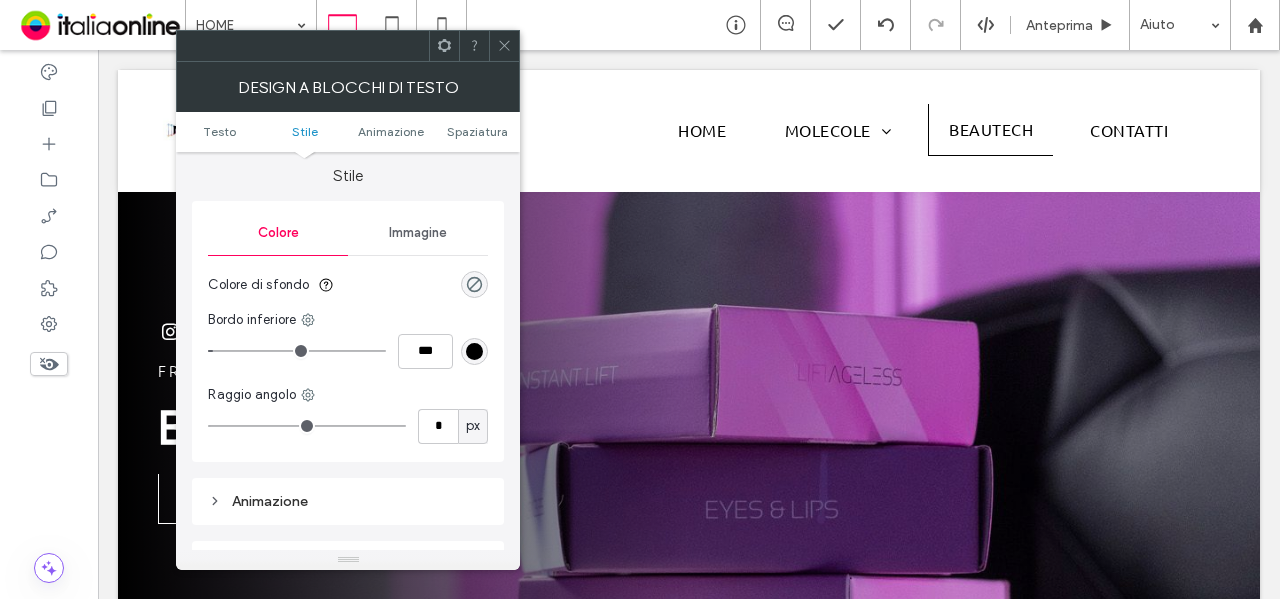type on "*" 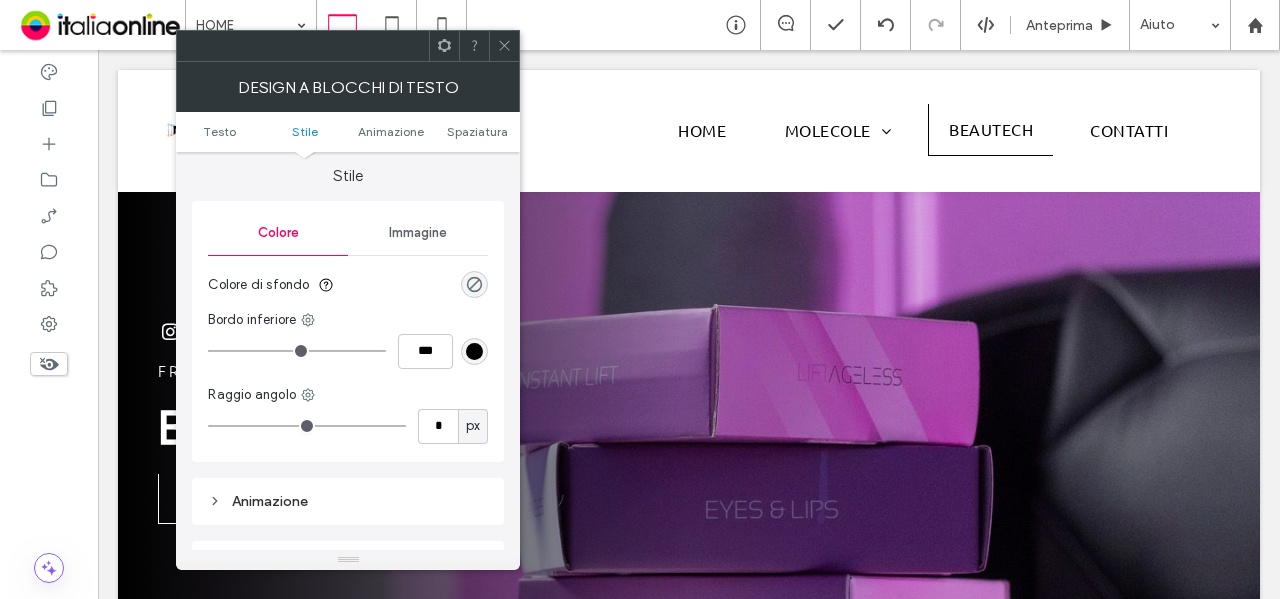 drag, startPoint x: 229, startPoint y: 349, endPoint x: 191, endPoint y: 347, distance: 38.052597 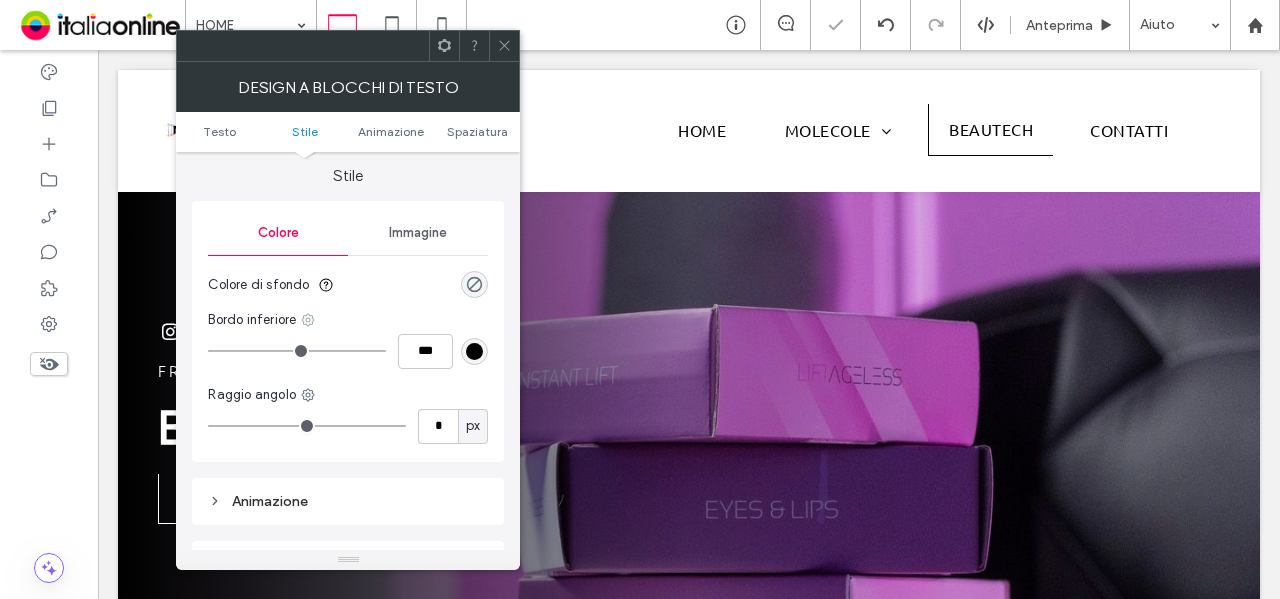 click 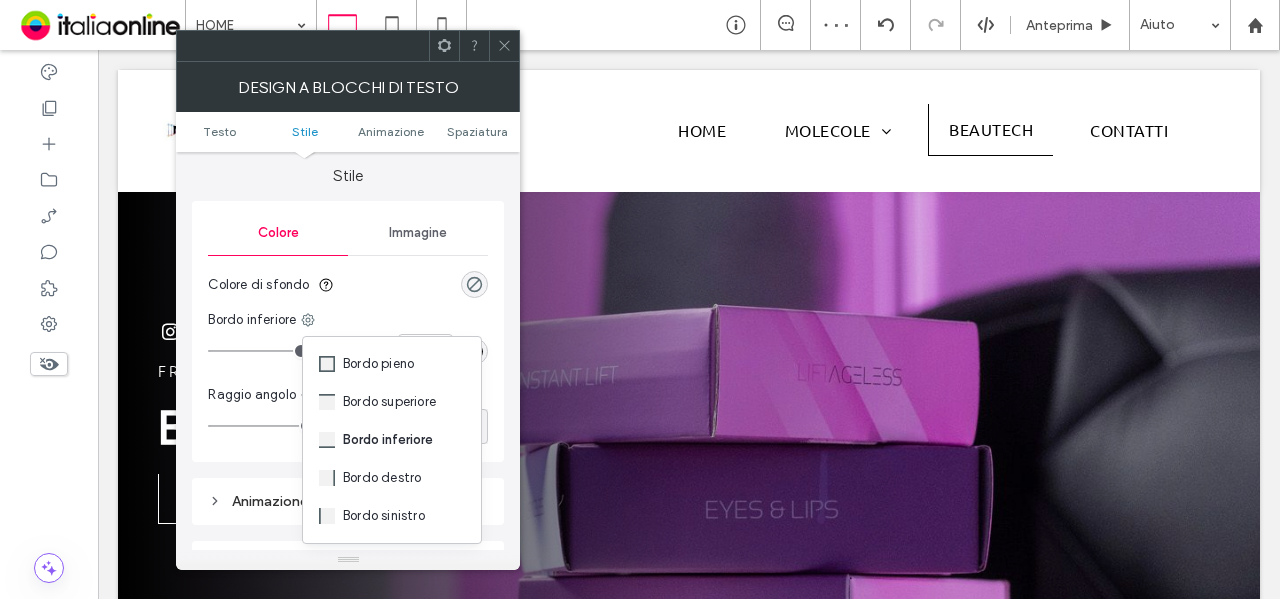 drag, startPoint x: 362, startPoint y: 511, endPoint x: 236, endPoint y: 431, distance: 149.25146 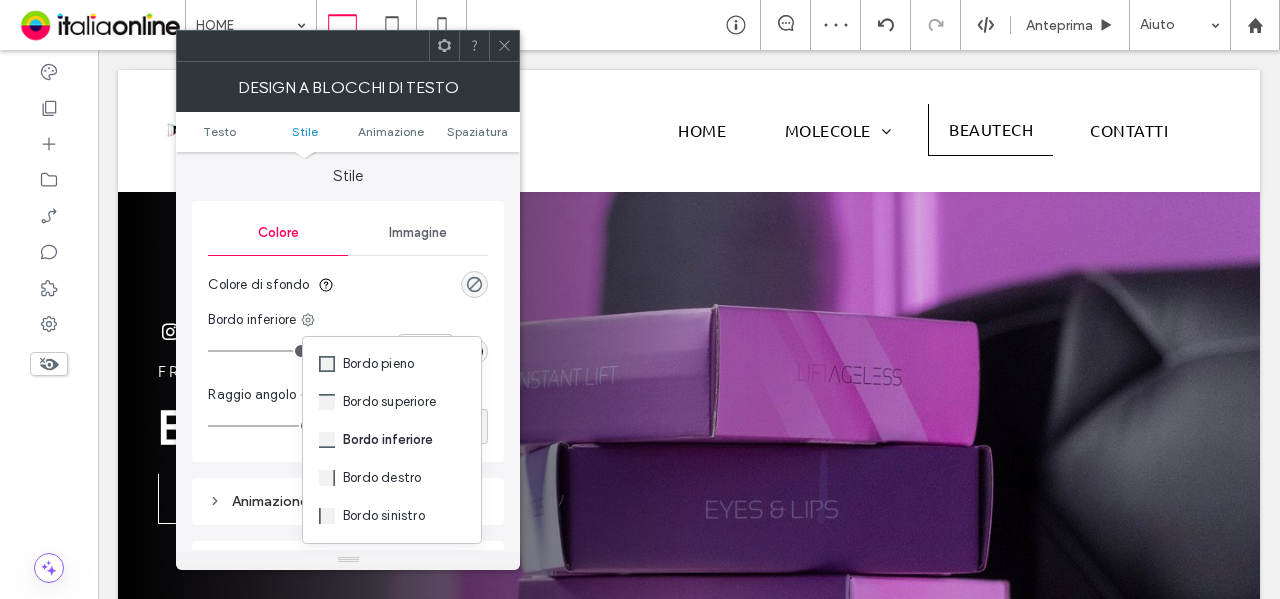 click on "Bordo sinistro" at bounding box center (384, 516) 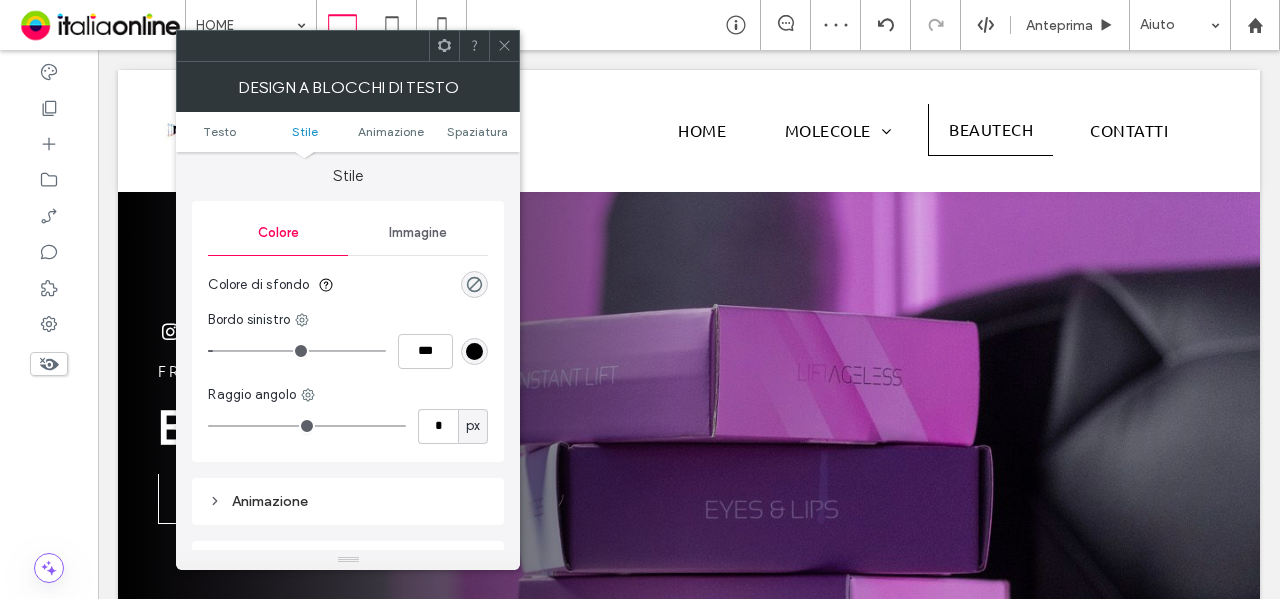 type on "*" 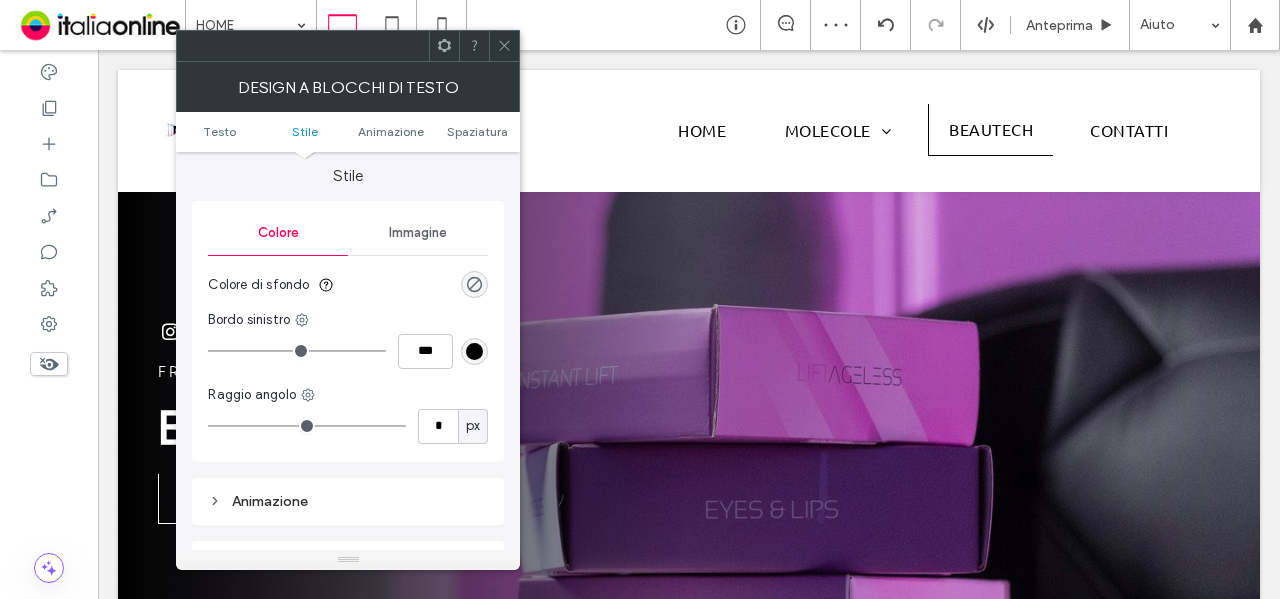 click 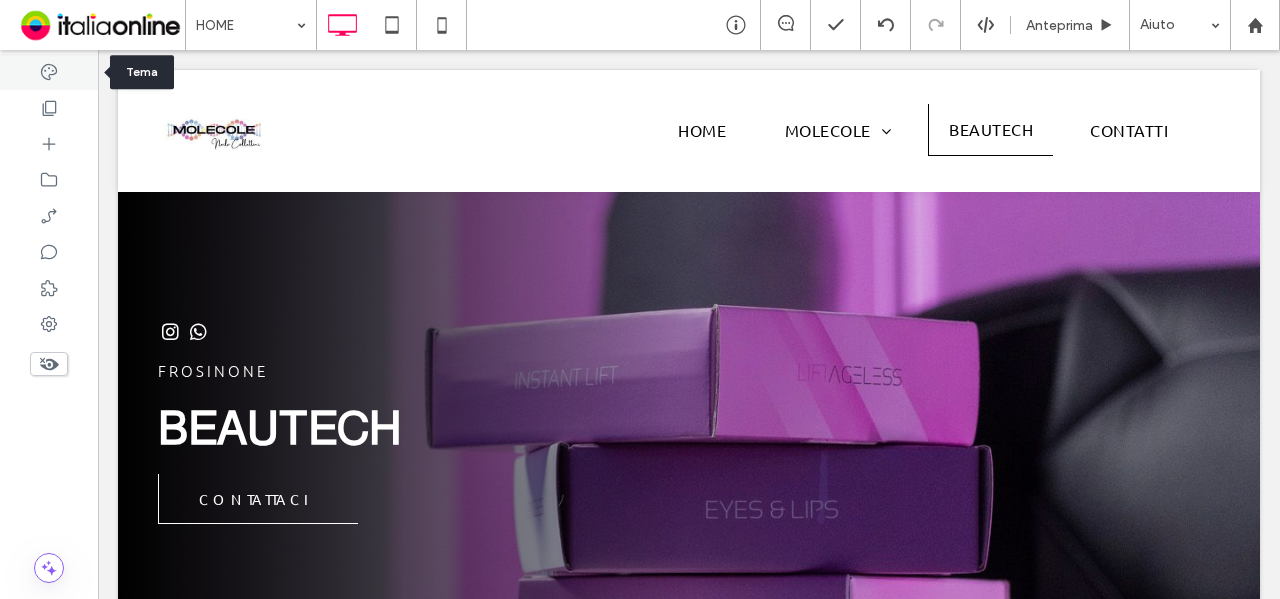 click at bounding box center [49, 72] 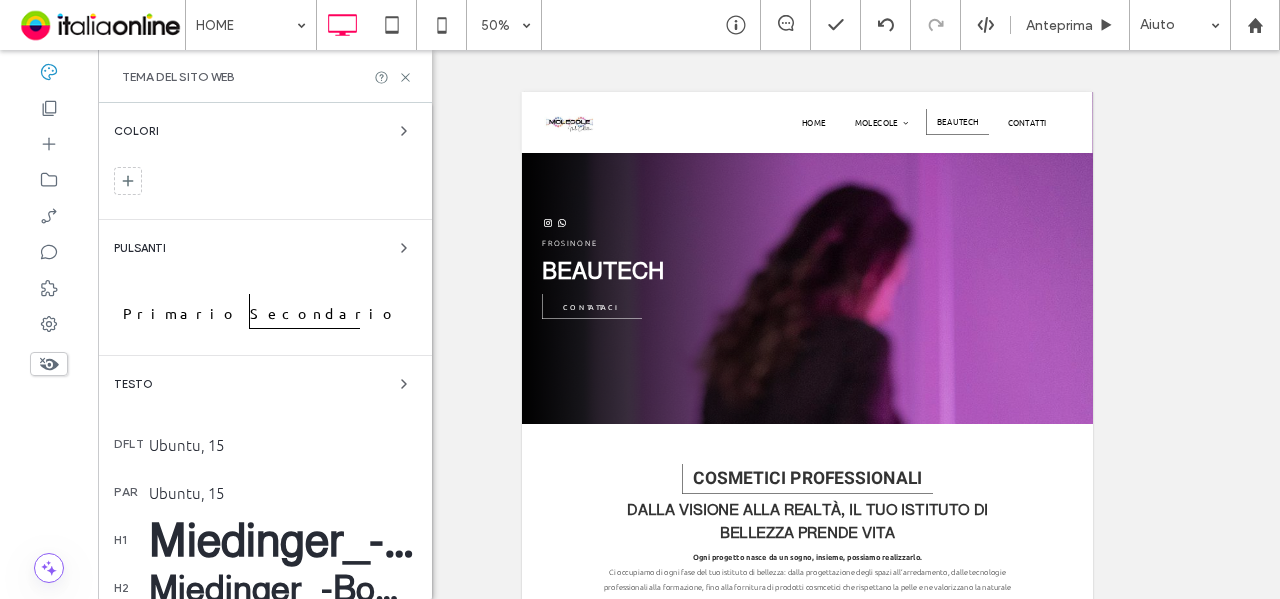 click on "Primario" at bounding box center [181, 313] 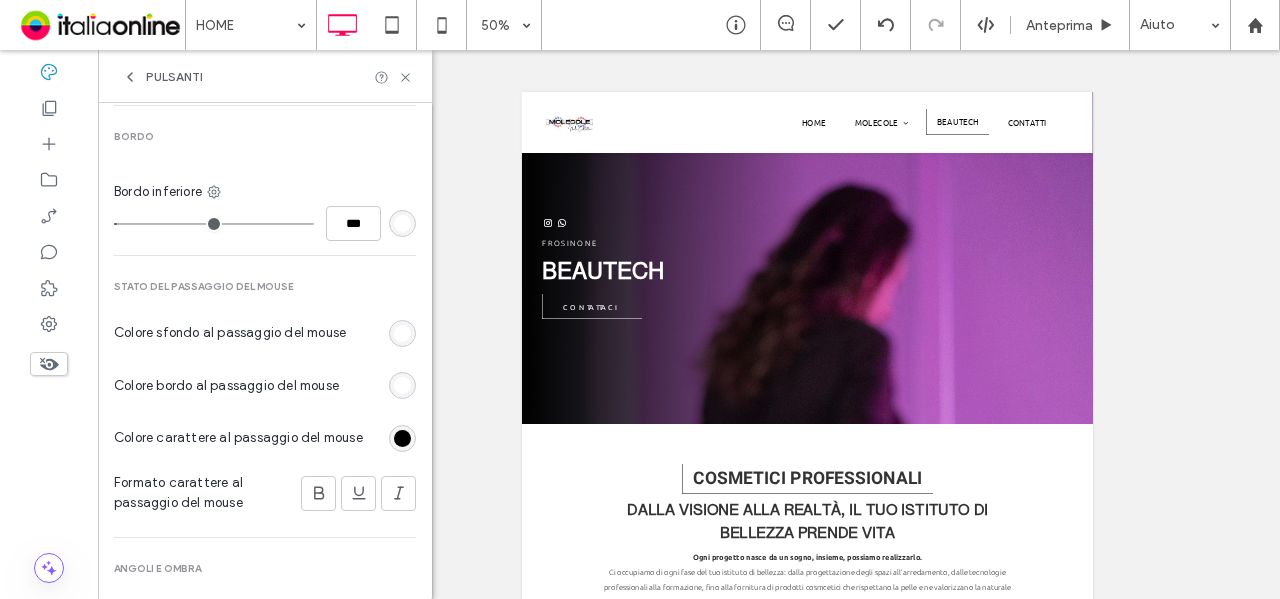 scroll, scrollTop: 800, scrollLeft: 0, axis: vertical 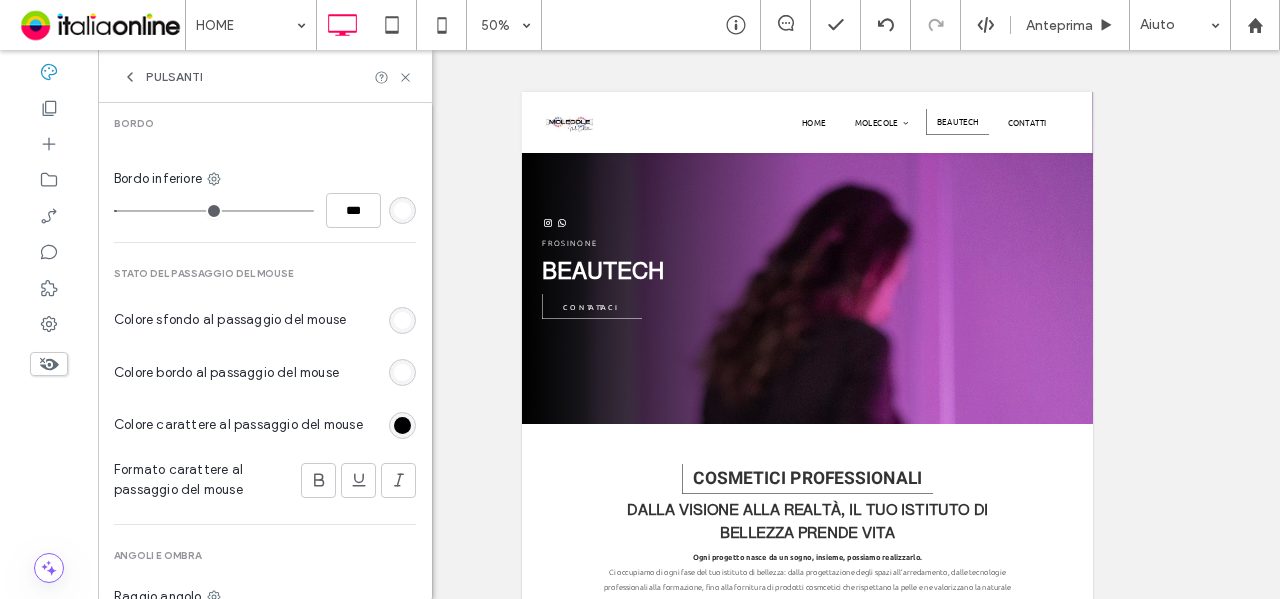 type on "*" 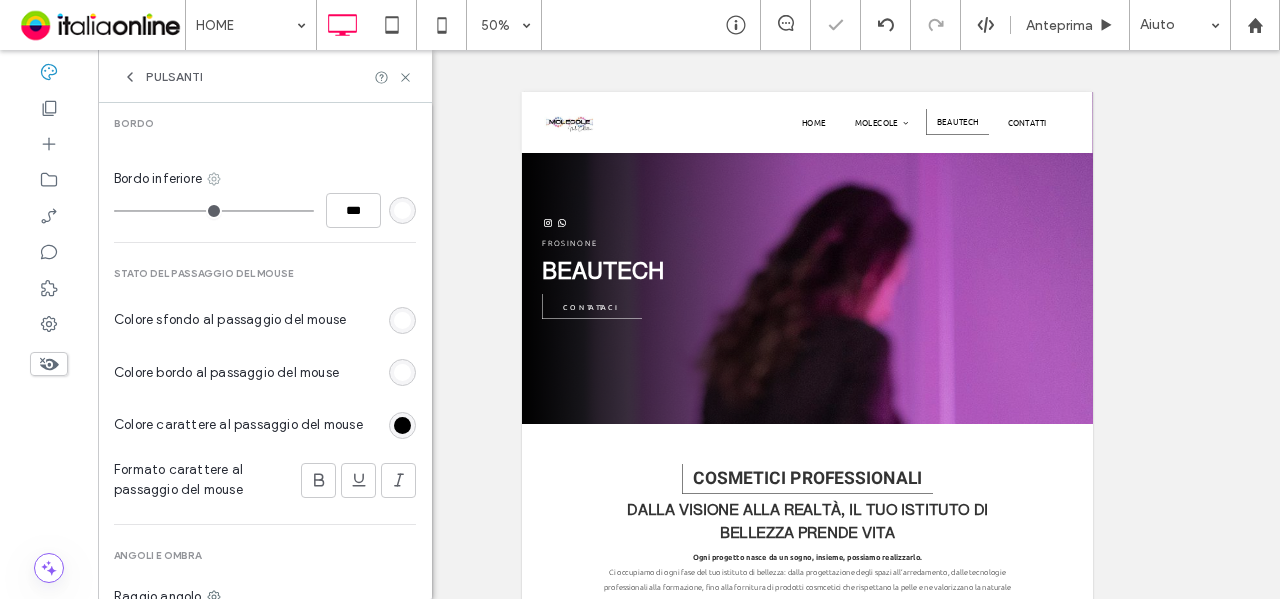 click 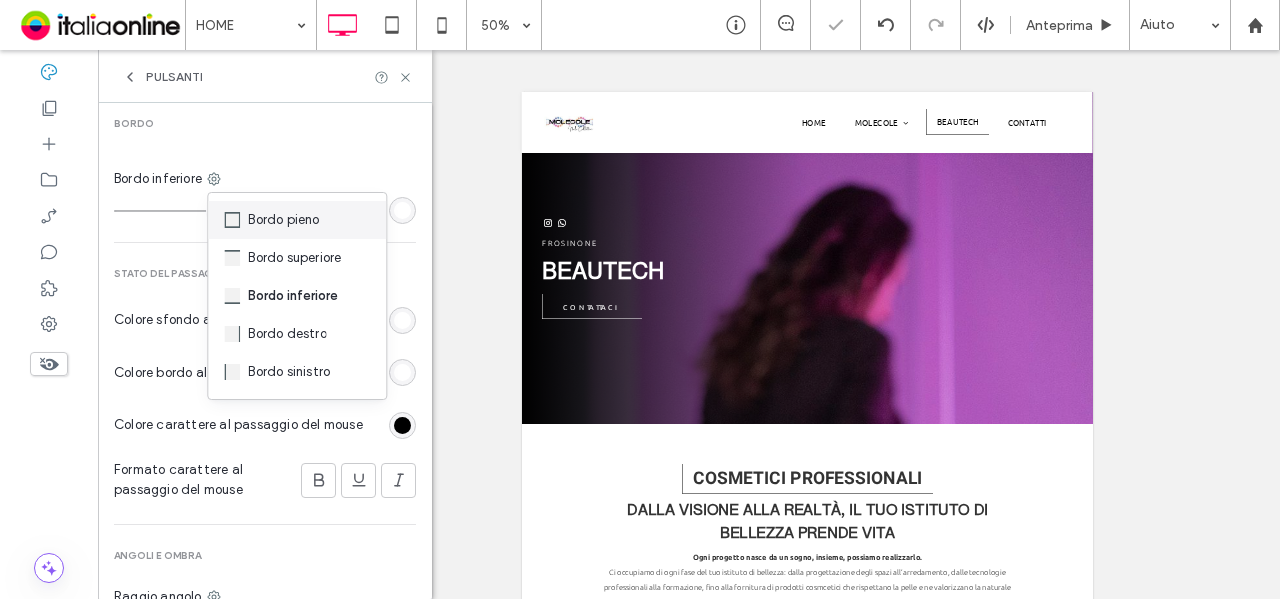 click on "Bordo pieno" at bounding box center (283, 220) 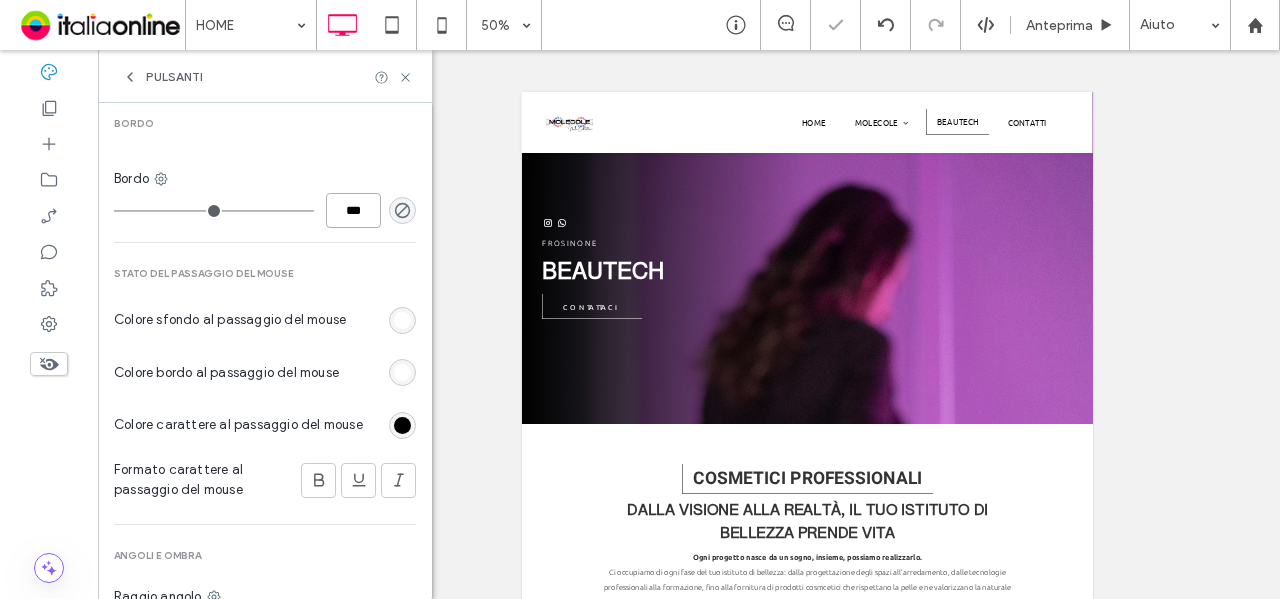 click on "***" at bounding box center (353, 210) 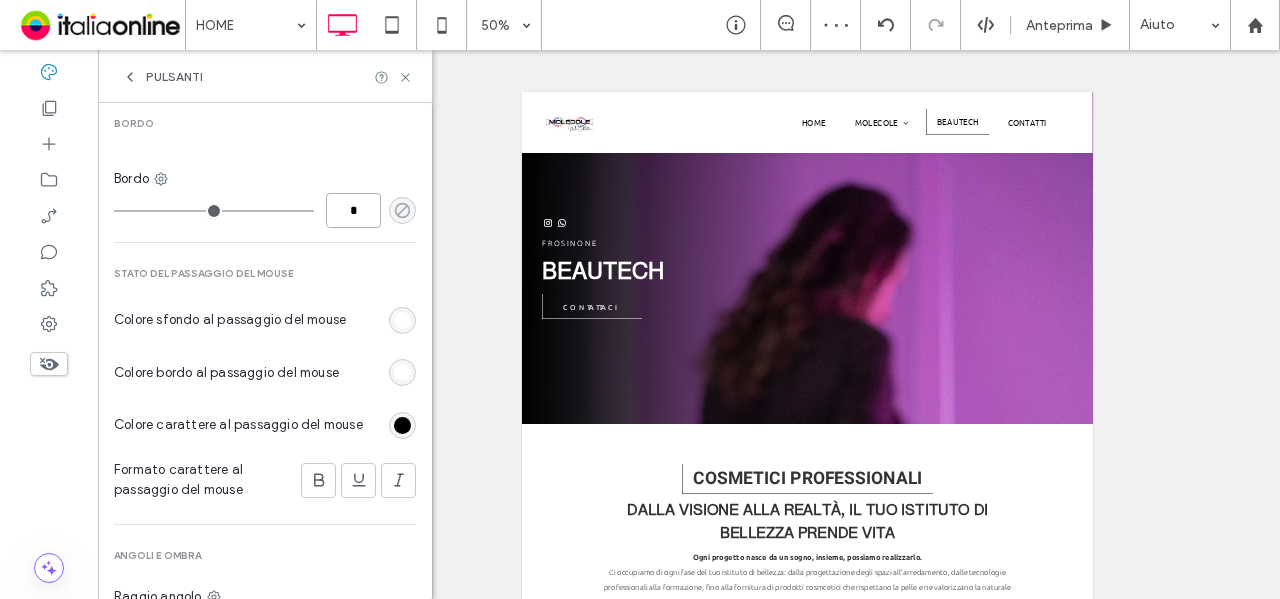 type on "*" 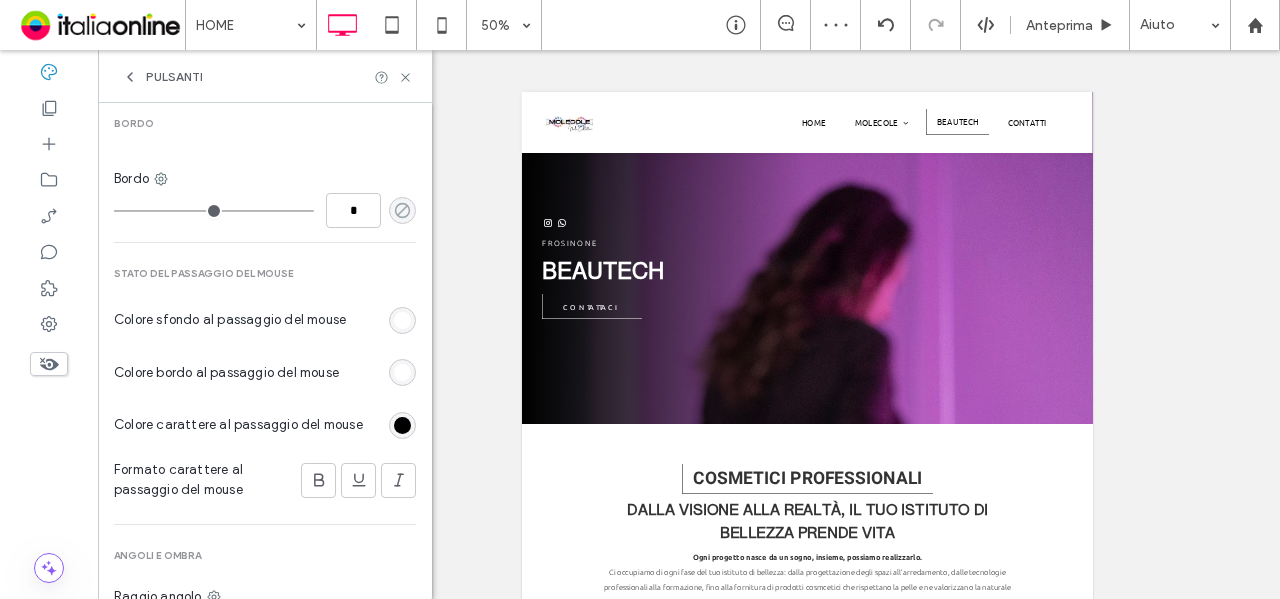 type on "*" 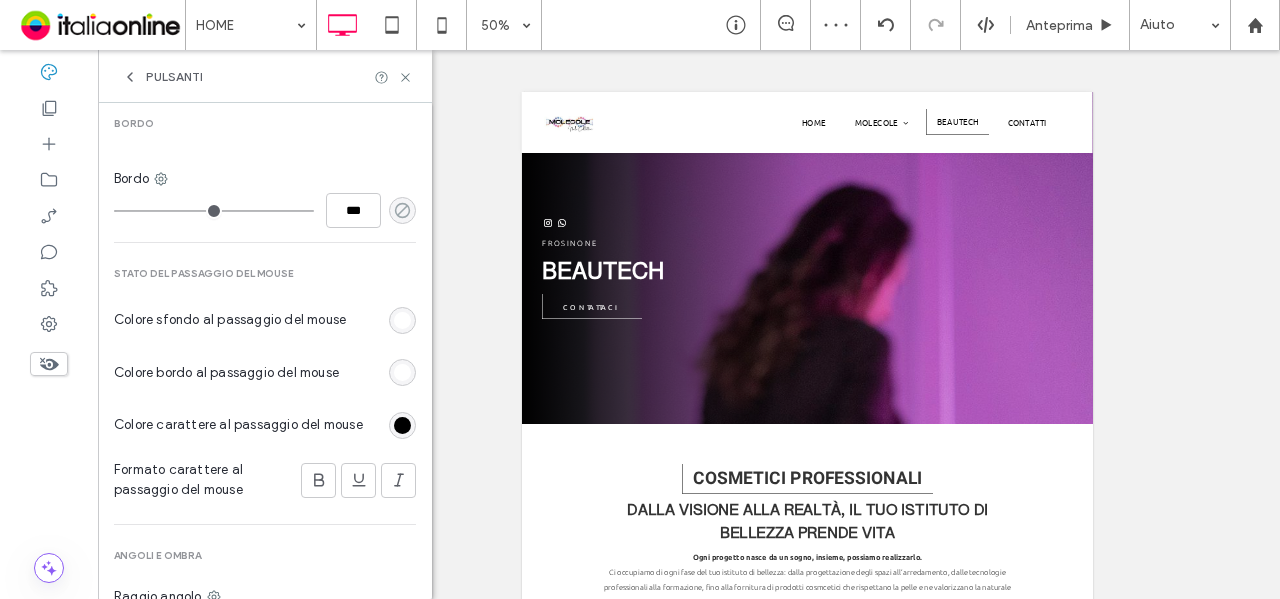 click 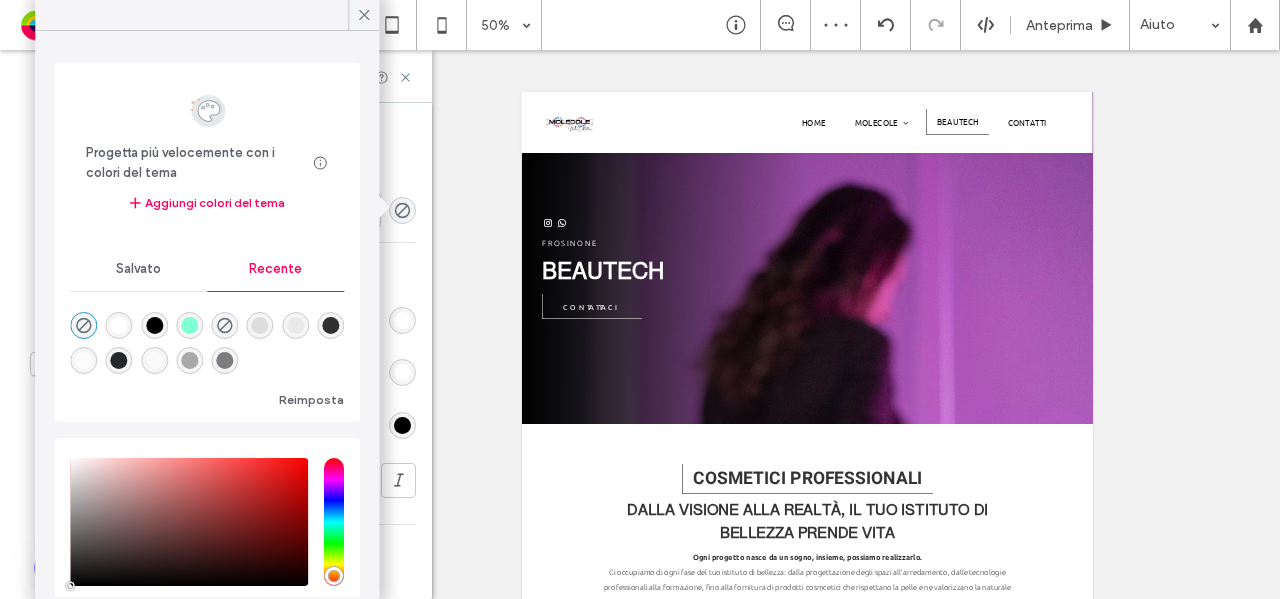 drag, startPoint x: 120, startPoint y: 318, endPoint x: 154, endPoint y: 292, distance: 42.80187 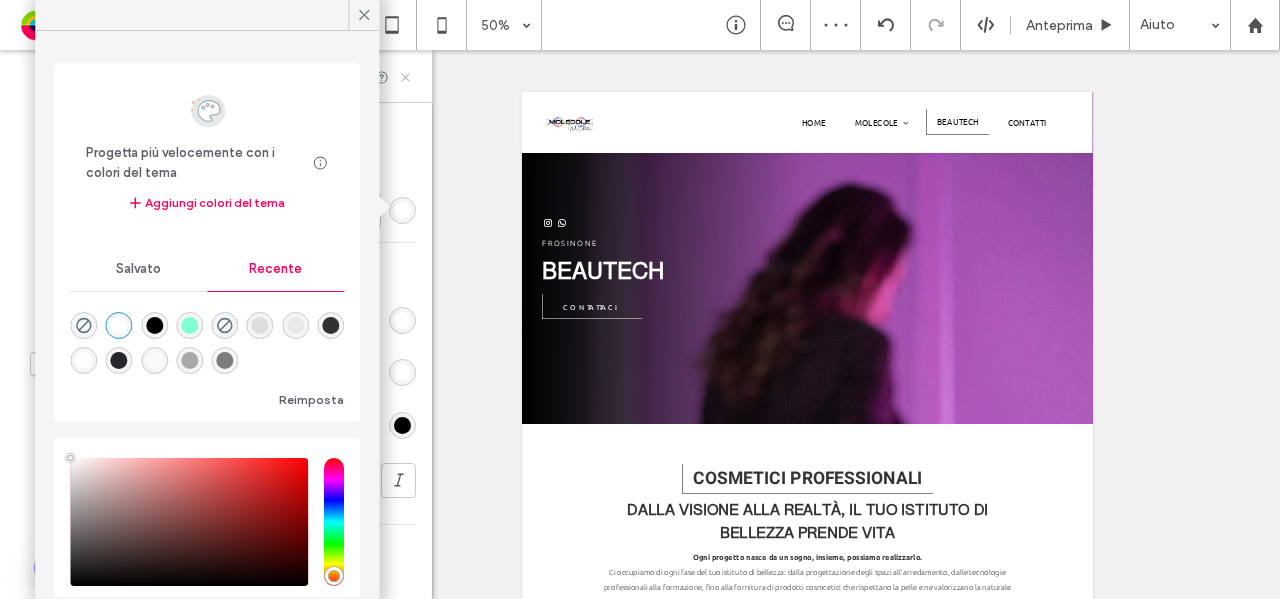 type on "*" 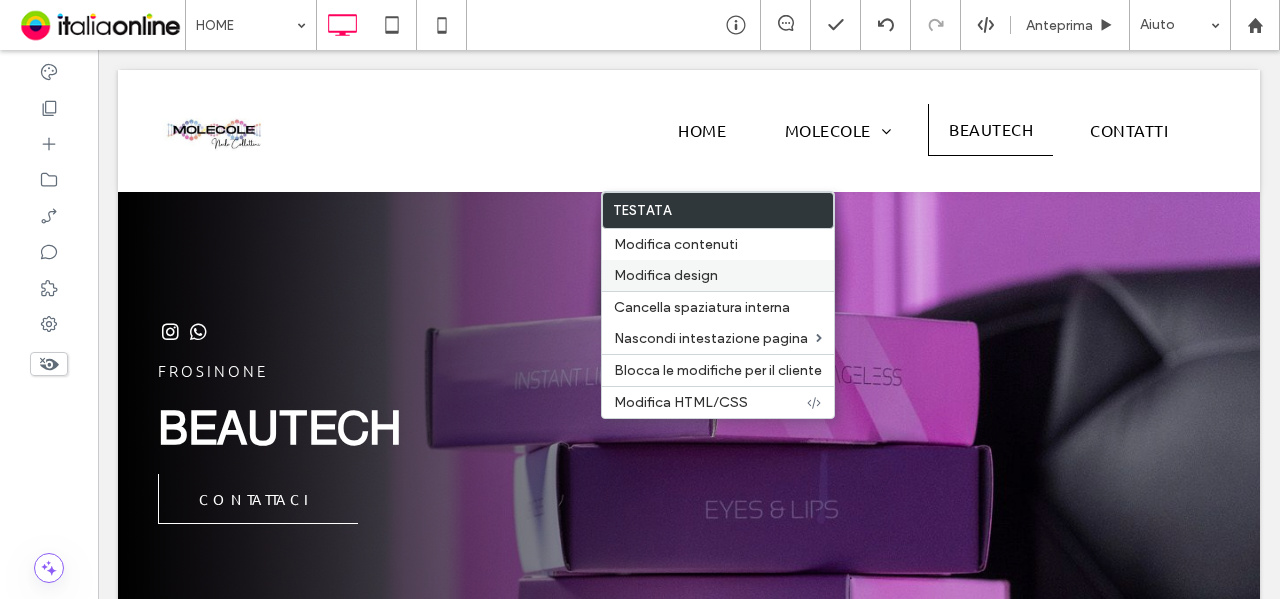 click on "Modifica design" at bounding box center (718, 275) 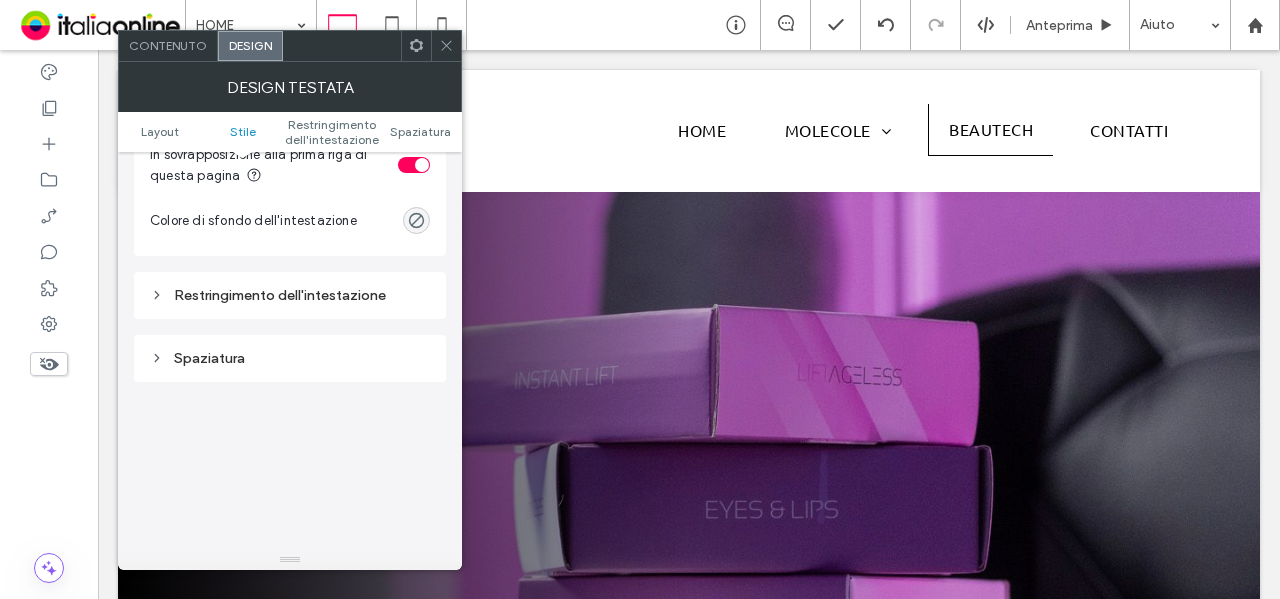 scroll, scrollTop: 600, scrollLeft: 0, axis: vertical 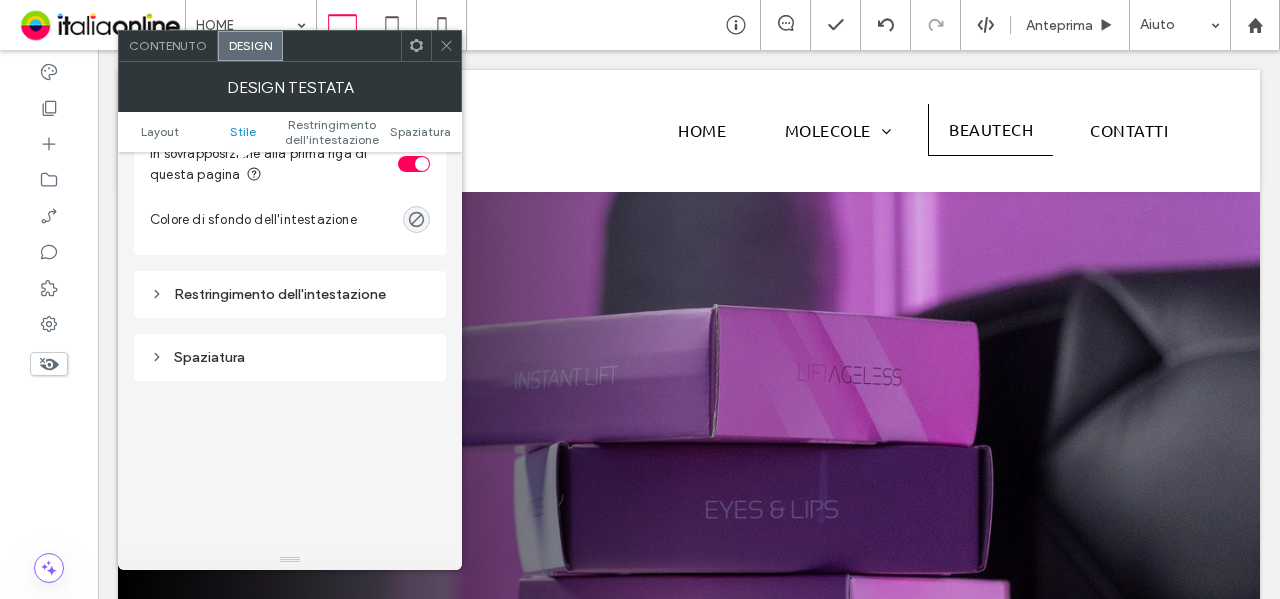 click on "Restringimento dell'intestazione" at bounding box center (290, 294) 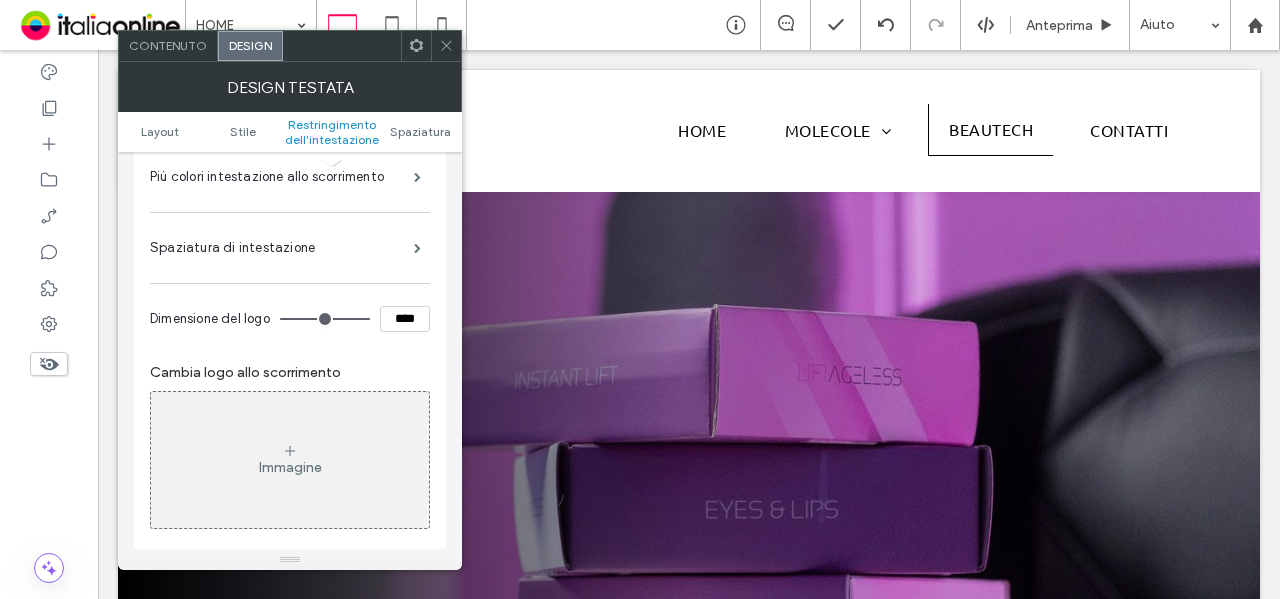 scroll, scrollTop: 800, scrollLeft: 0, axis: vertical 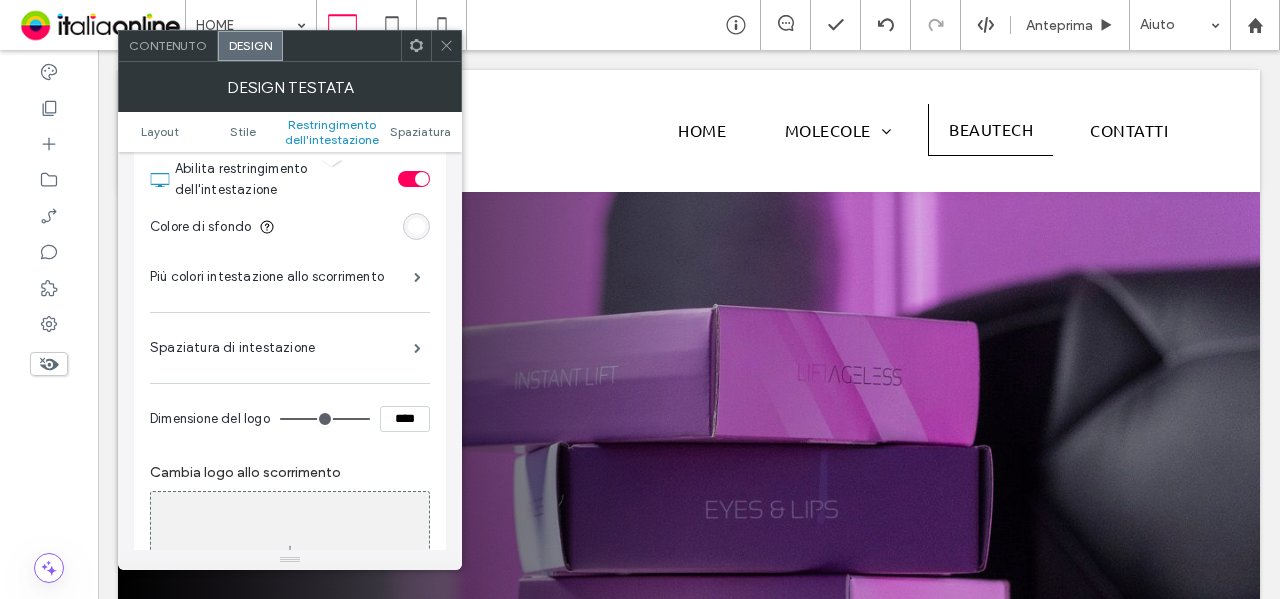 click 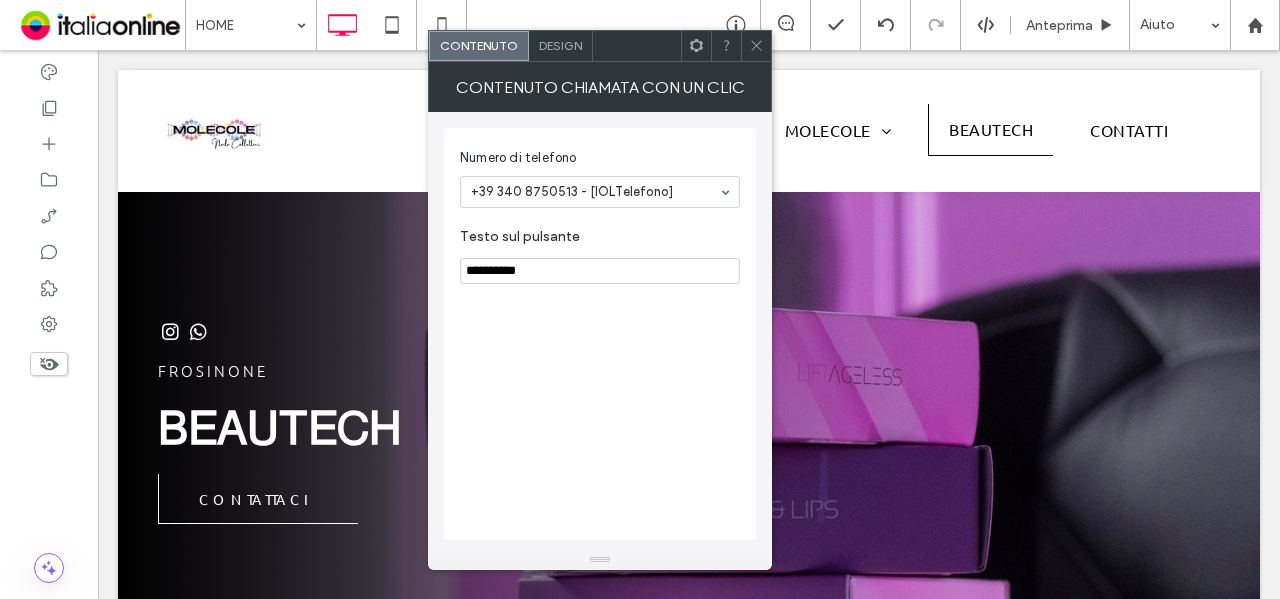 click on "Design" at bounding box center [560, 45] 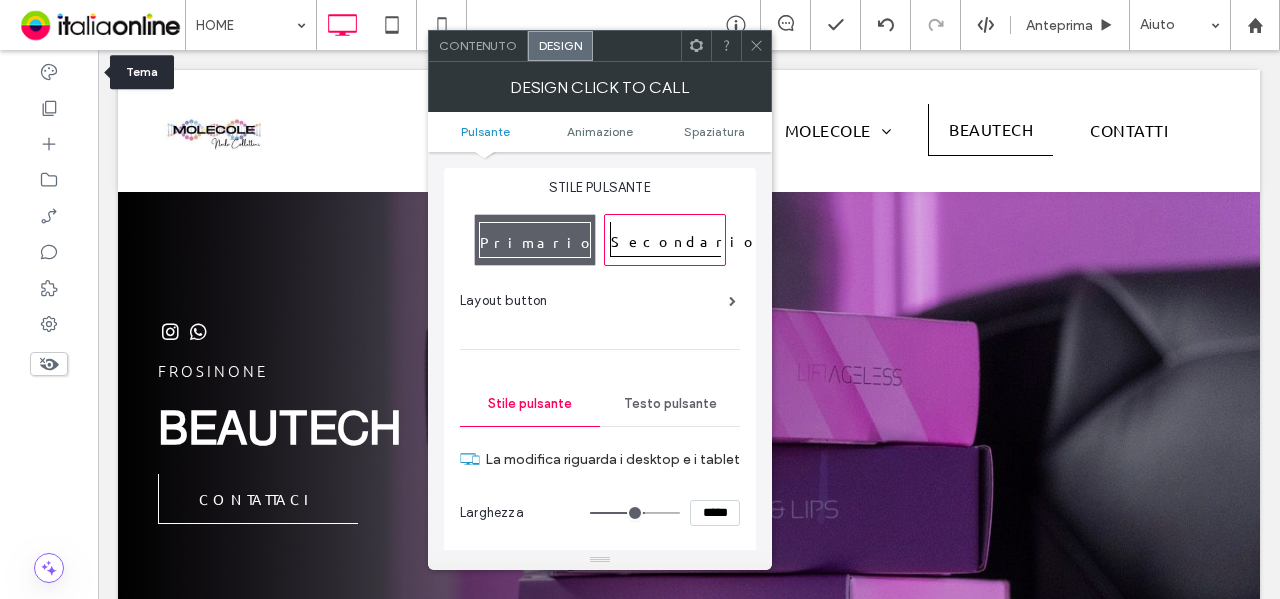 drag, startPoint x: 47, startPoint y: 81, endPoint x: 276, endPoint y: 257, distance: 288.82 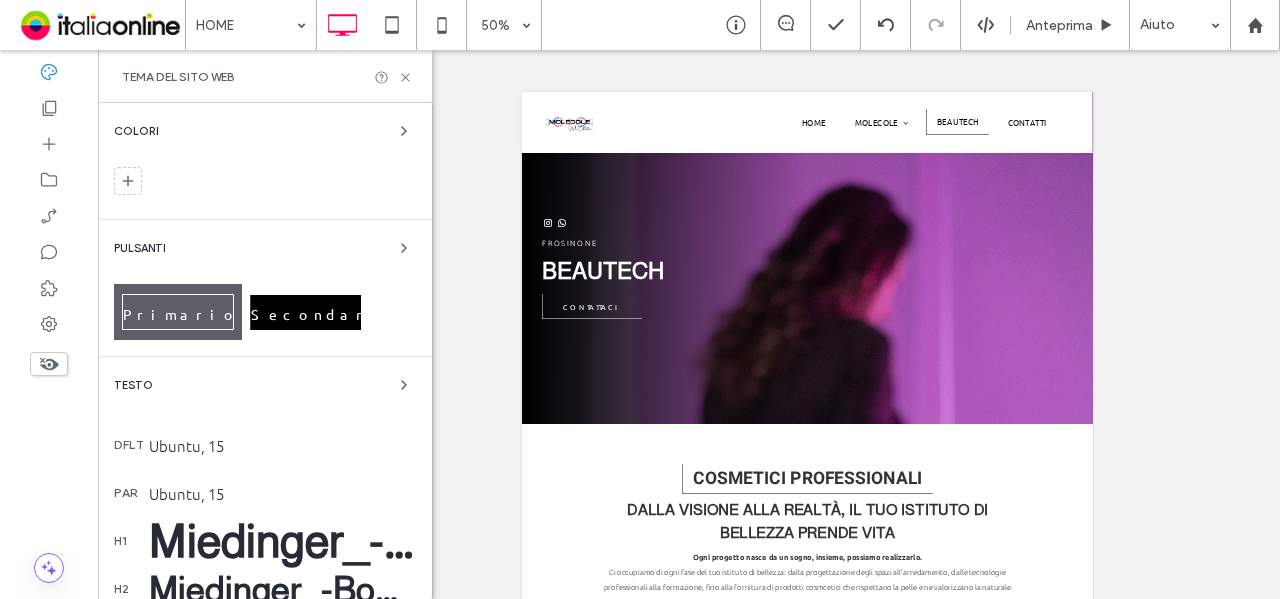 click on "Secondario" at bounding box center [325, 313] 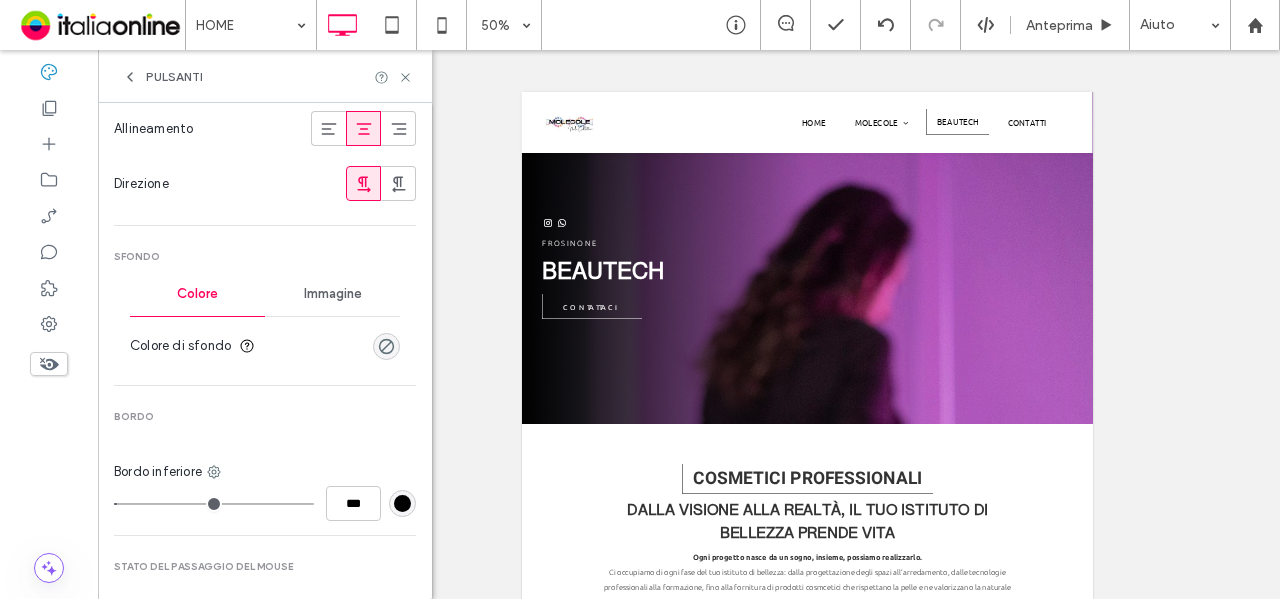 scroll, scrollTop: 600, scrollLeft: 0, axis: vertical 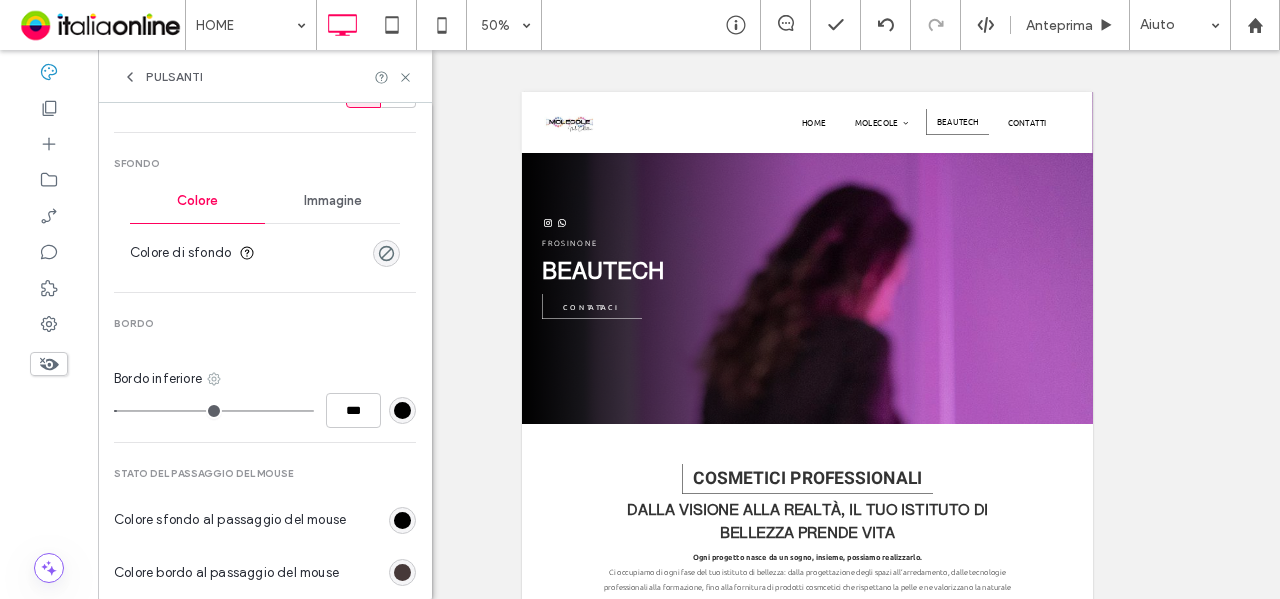 click 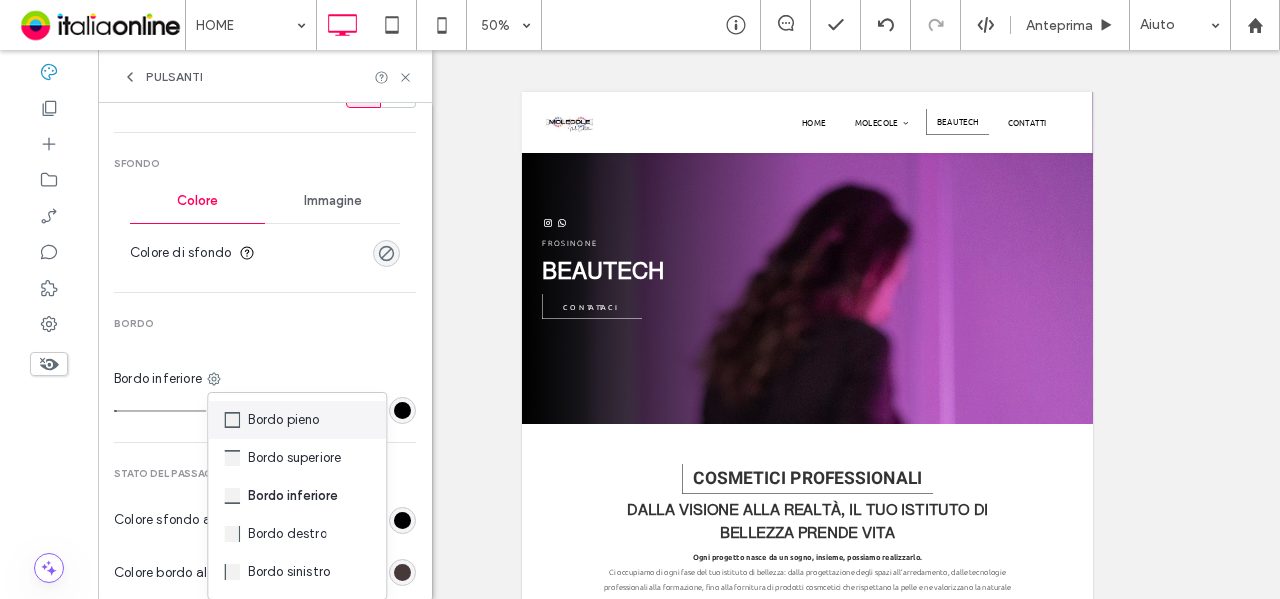 click on "Bordo pieno" at bounding box center [283, 420] 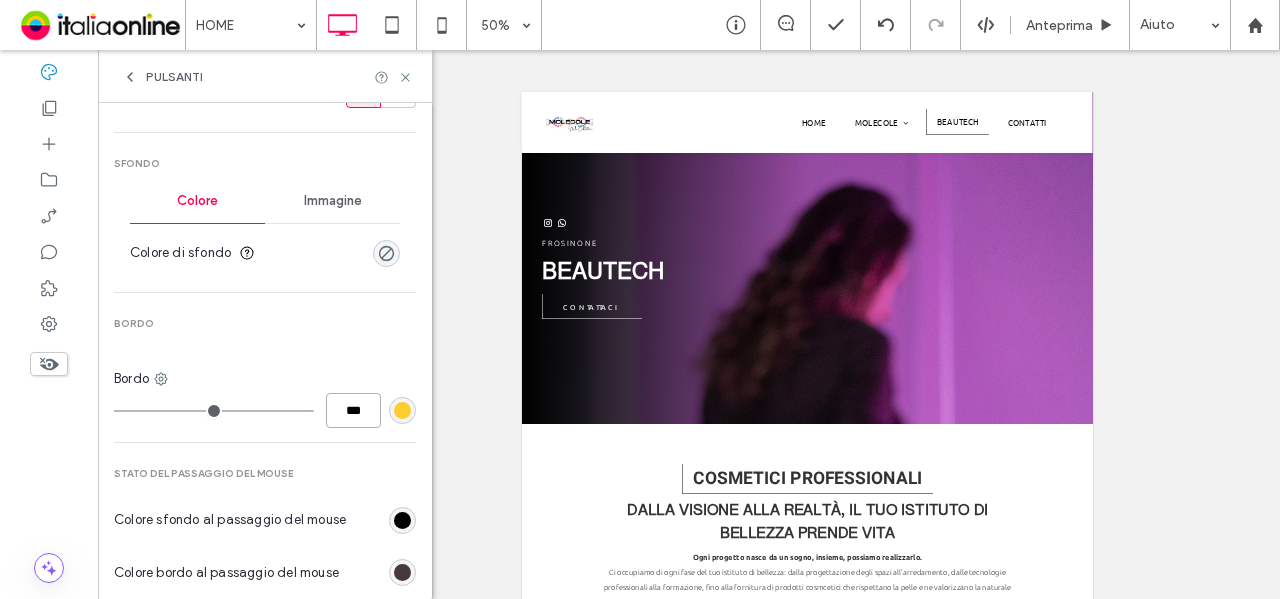 click on "***" at bounding box center (353, 410) 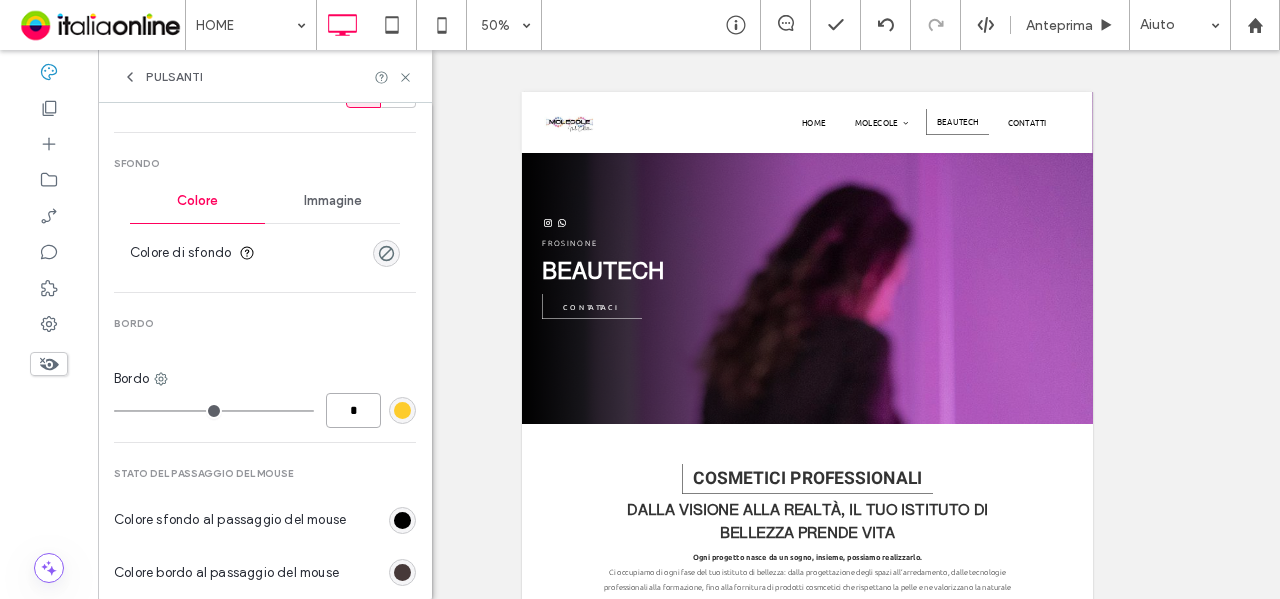 type on "*" 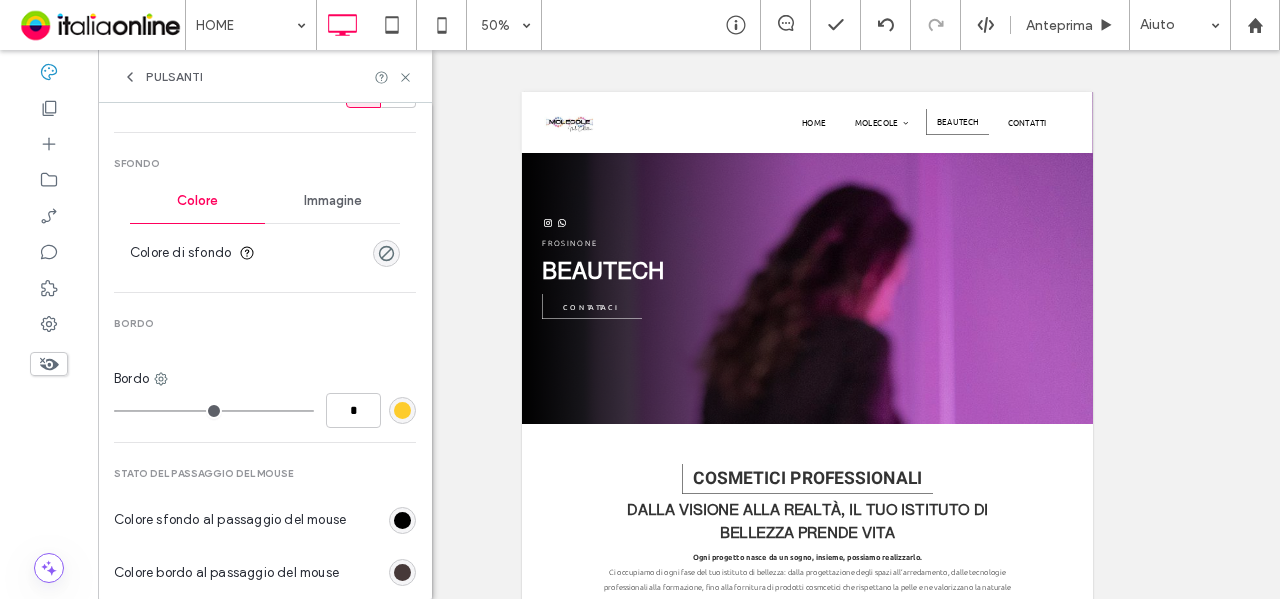 type on "*" 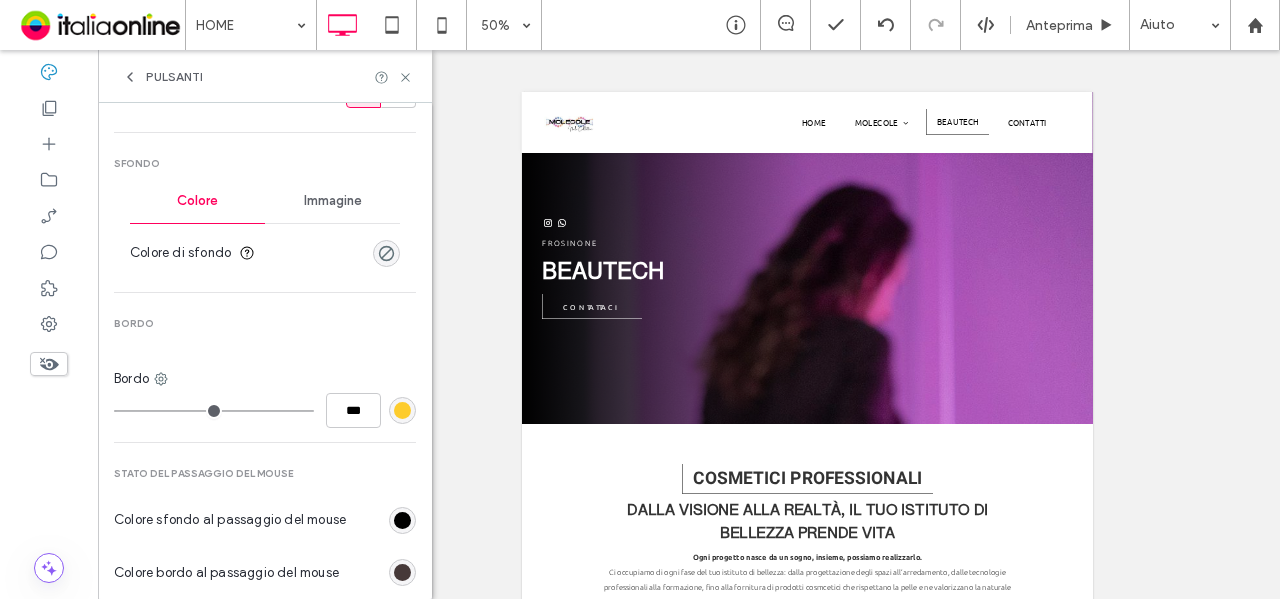 click at bounding box center [402, 410] 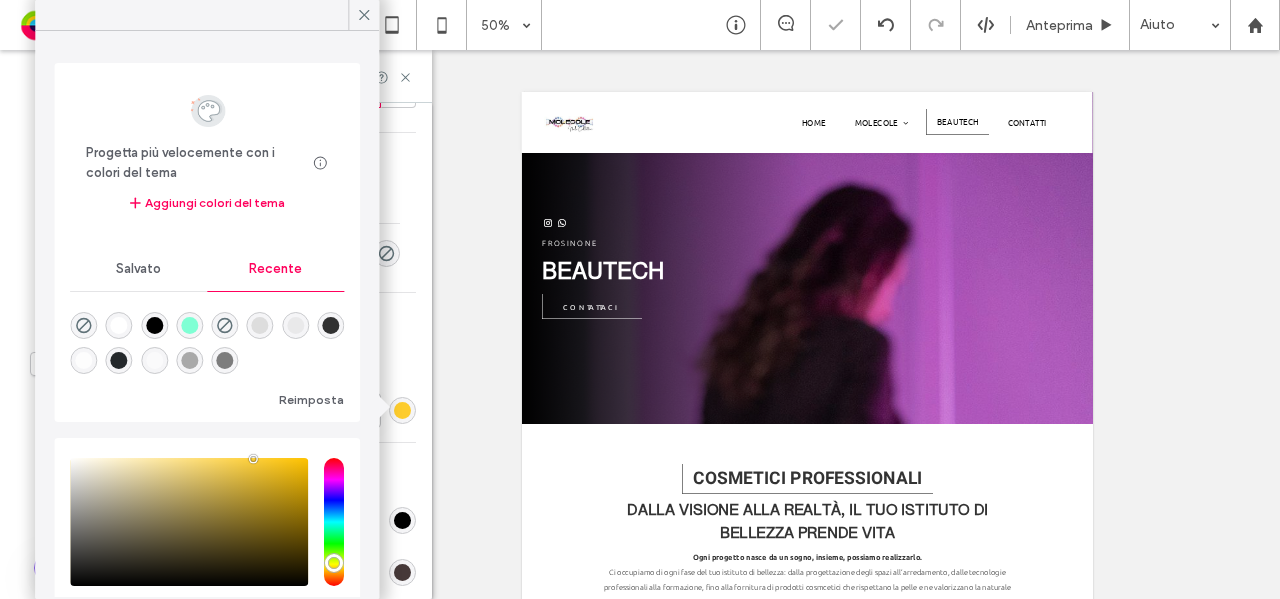 drag, startPoint x: 280, startPoint y: 363, endPoint x: 344, endPoint y: 247, distance: 132.48396 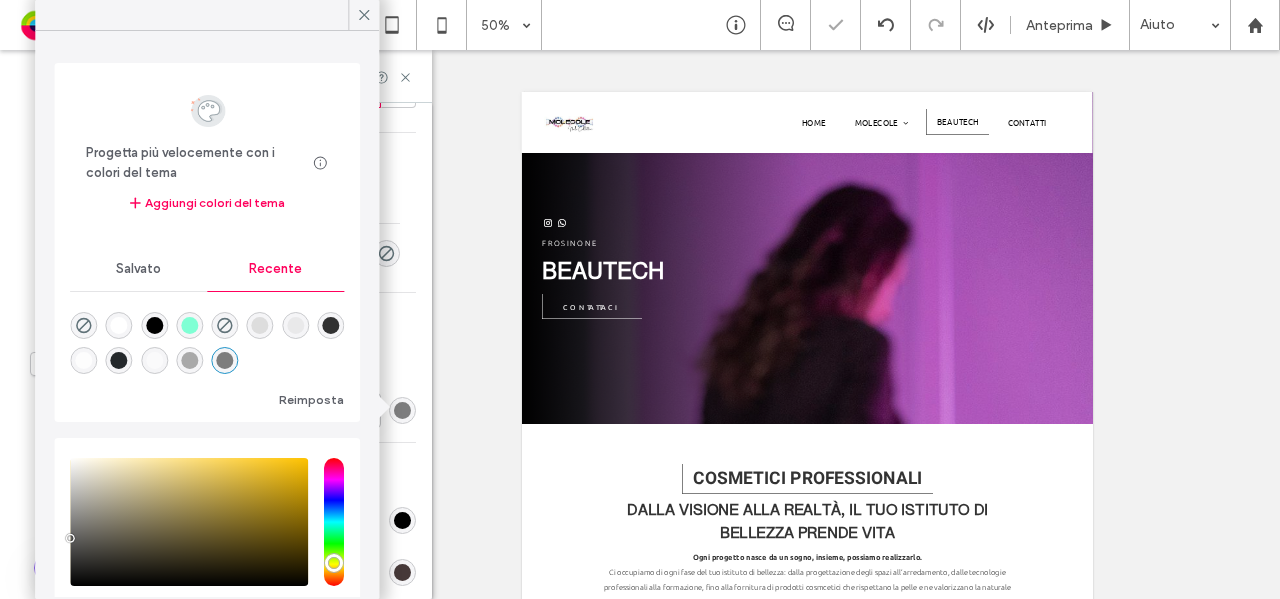 type on "*" 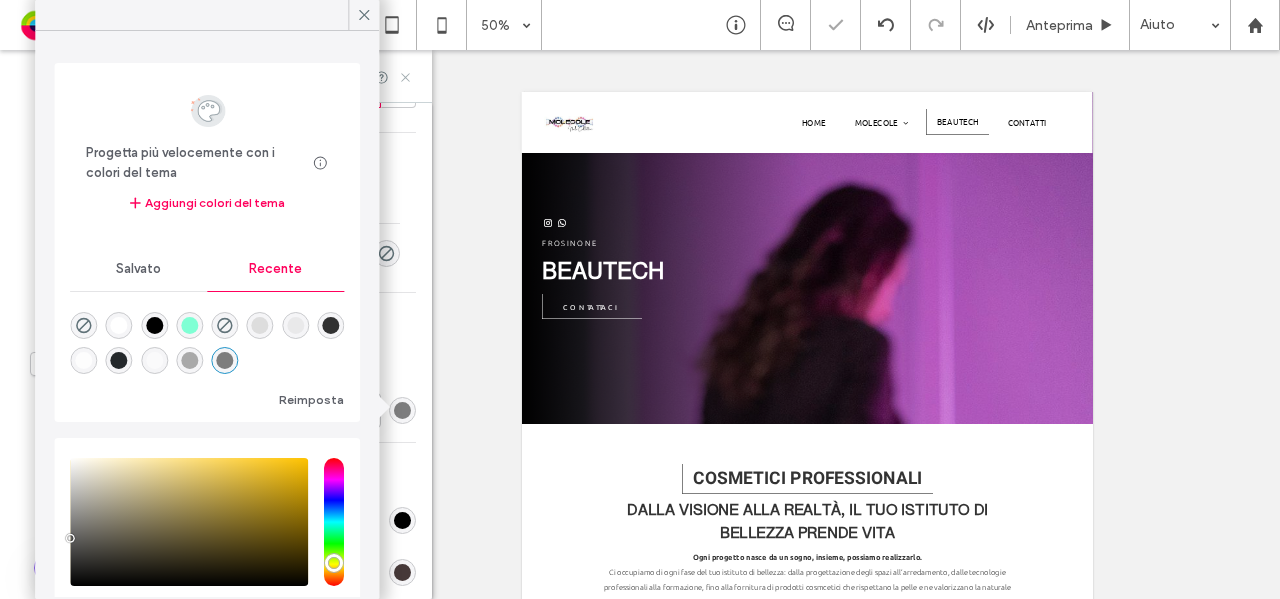 click 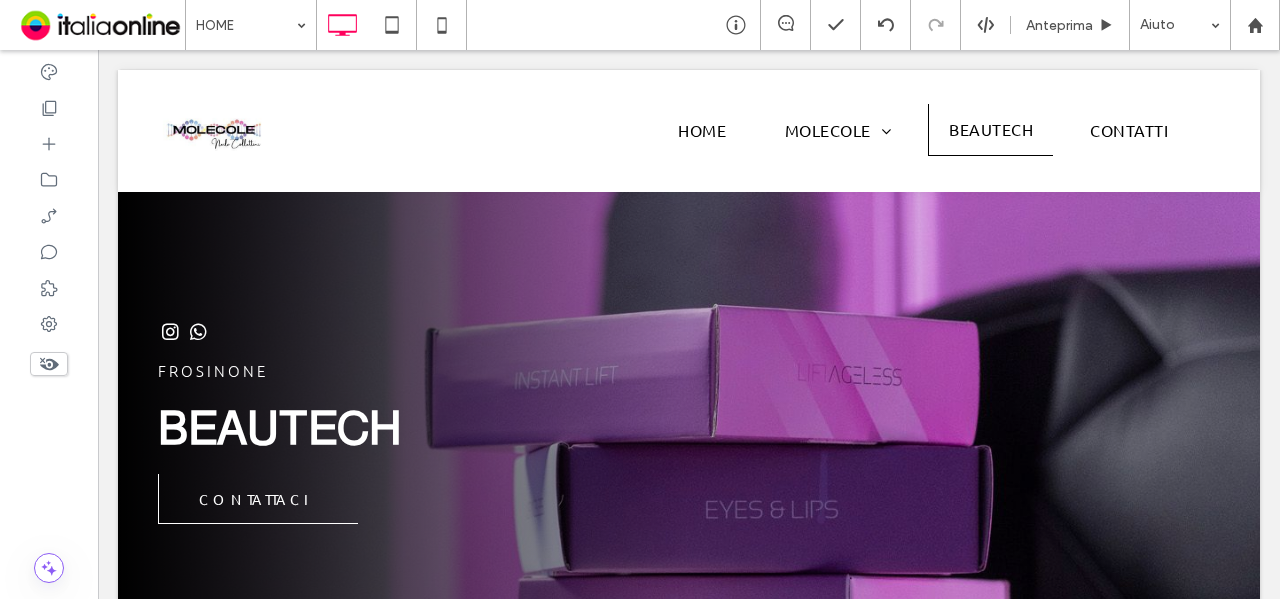 type on "**********" 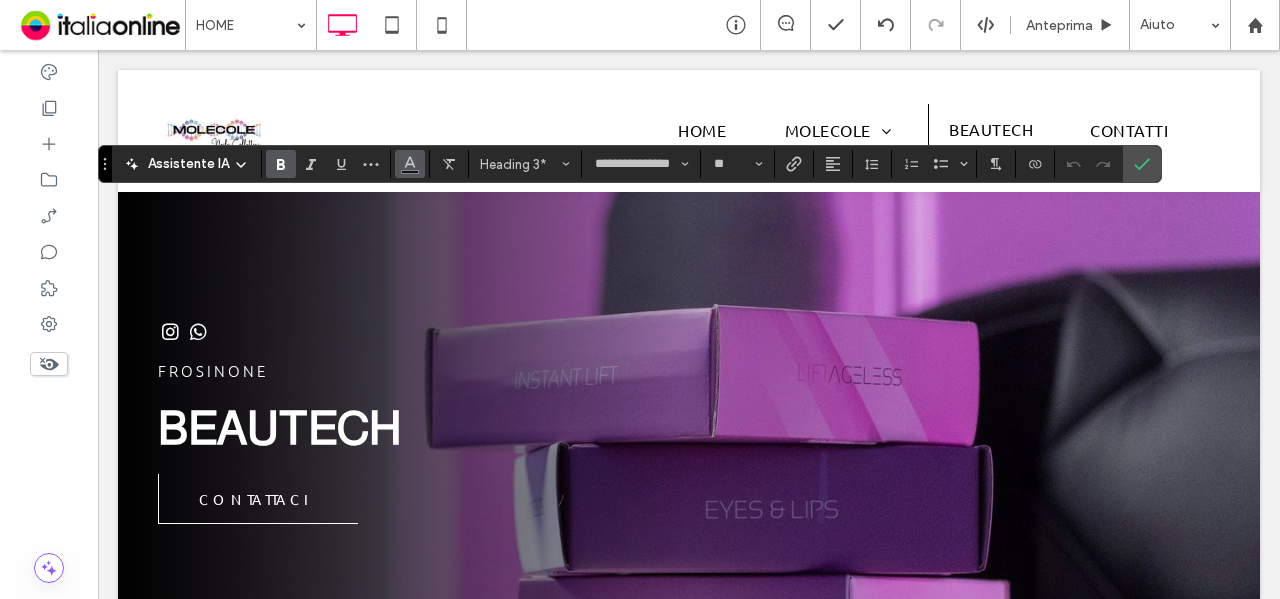 click 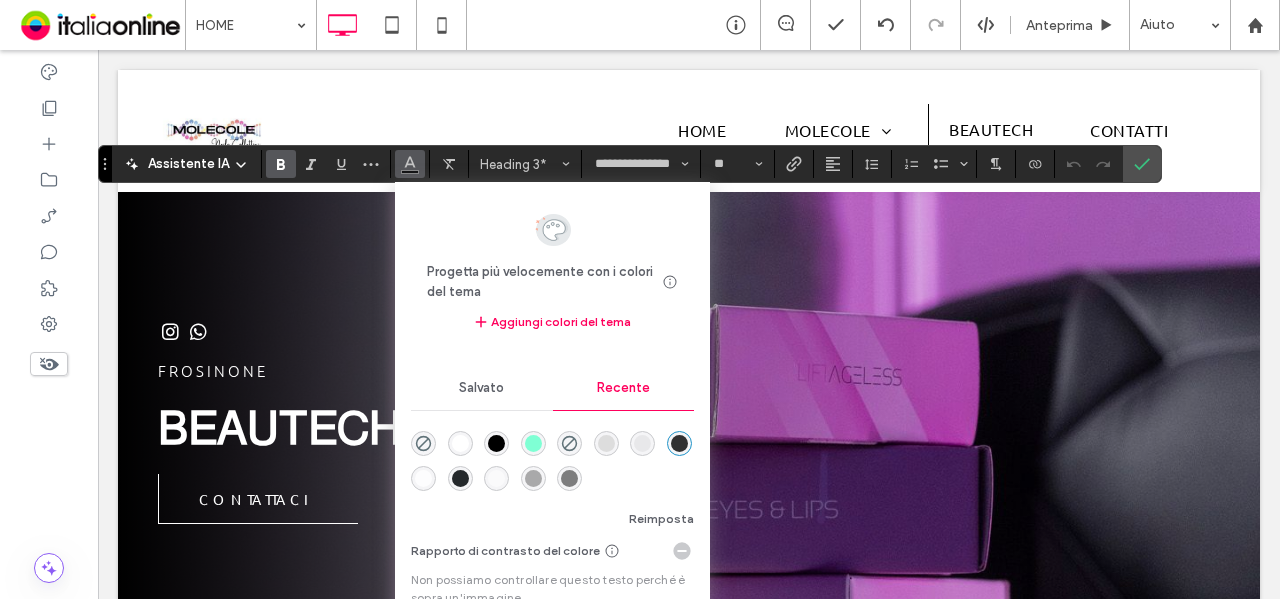 click at bounding box center [569, 478] 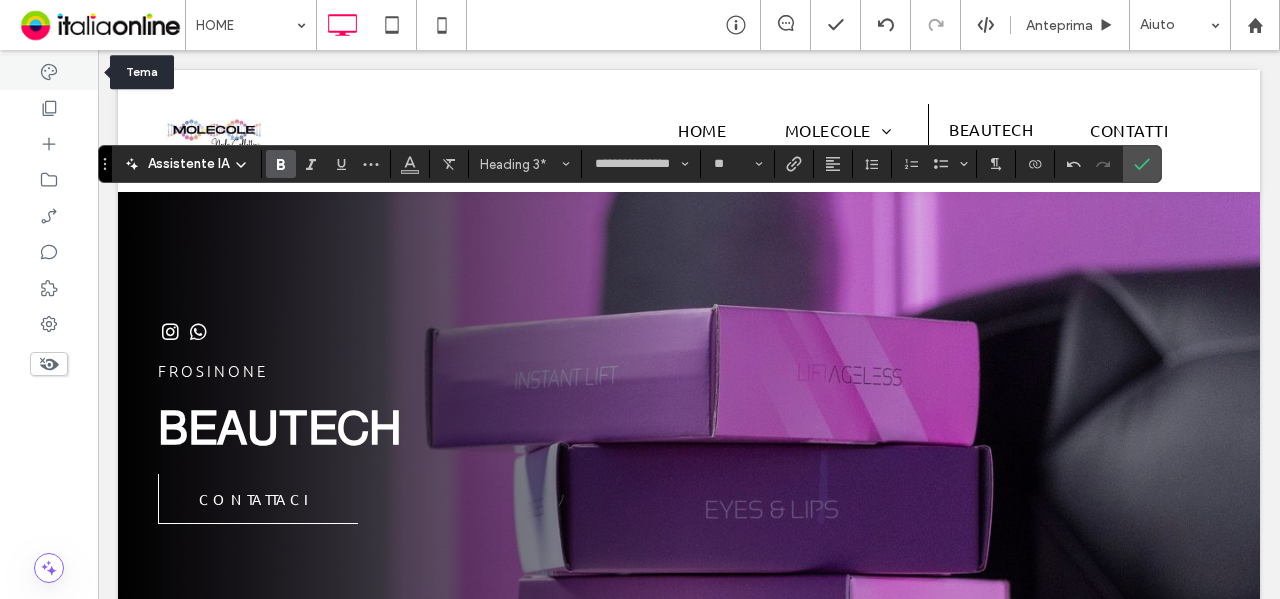 click 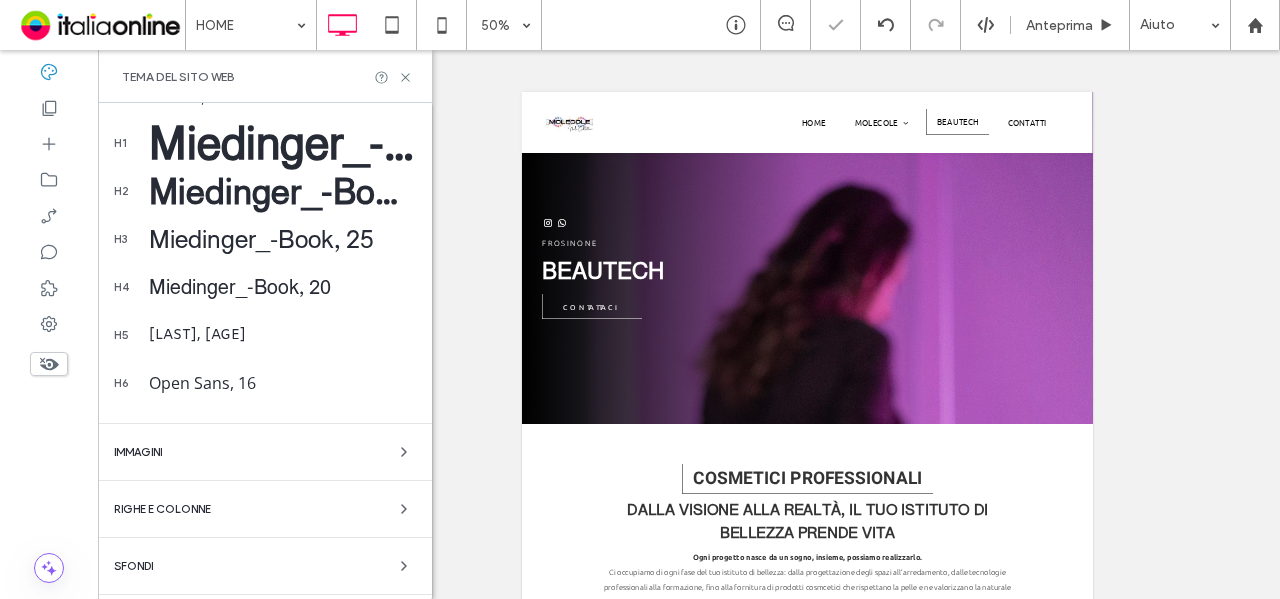 scroll, scrollTop: 400, scrollLeft: 0, axis: vertical 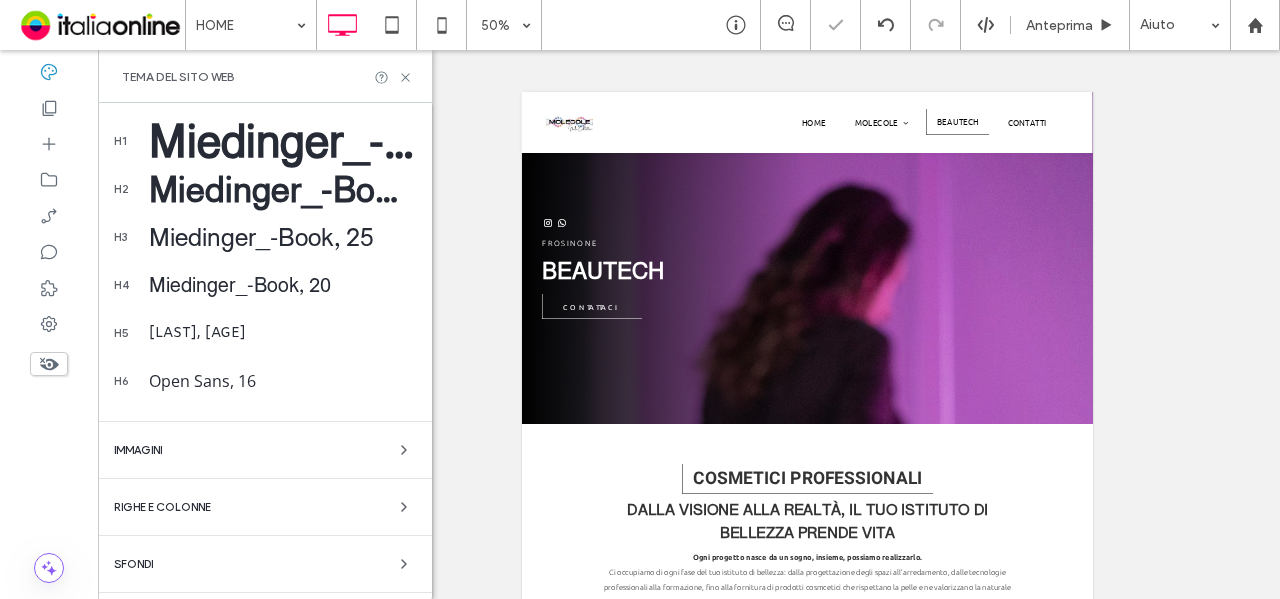 click on "Miedinger_-Book, 35" at bounding box center [282, 189] 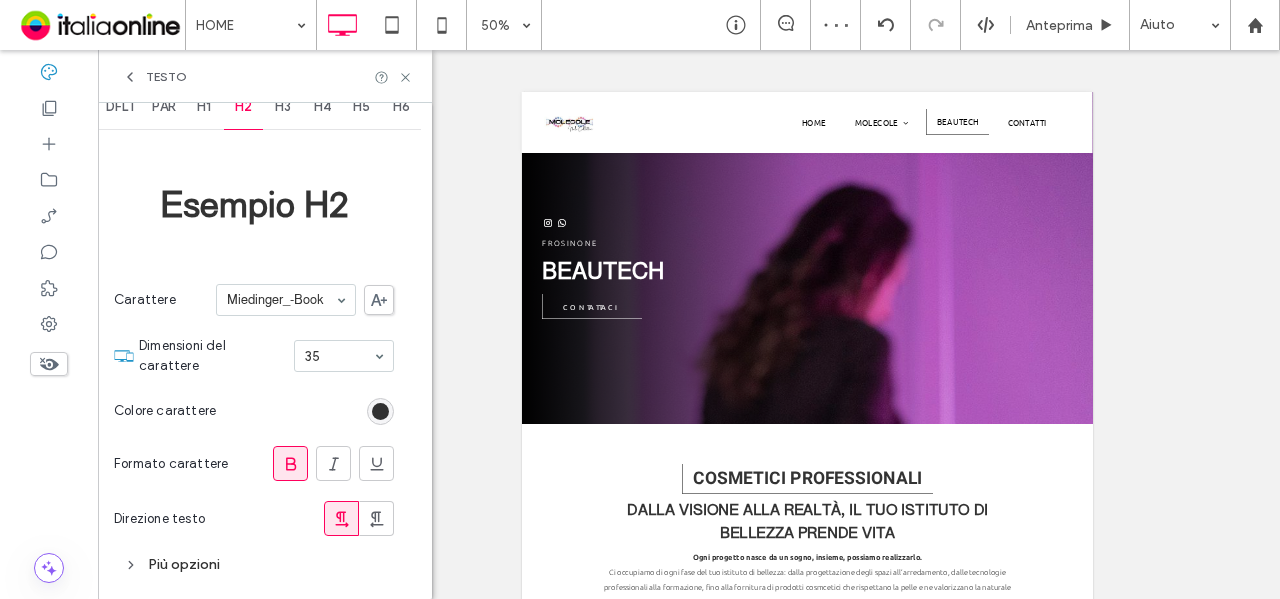 scroll, scrollTop: 32, scrollLeft: 0, axis: vertical 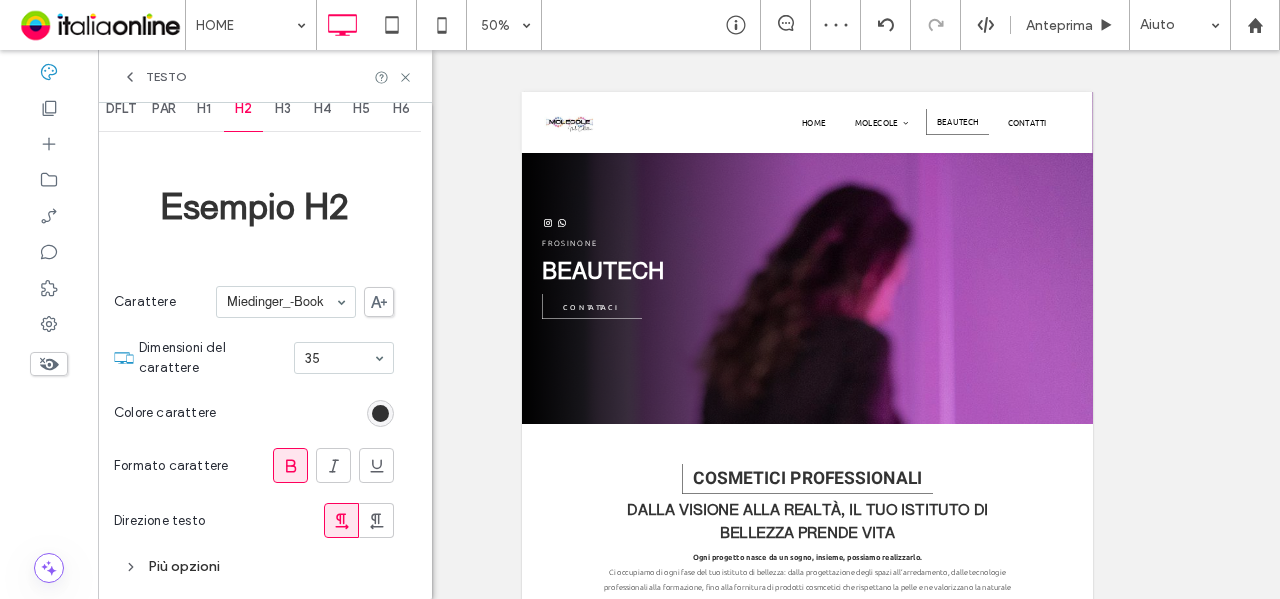 click at bounding box center [380, 413] 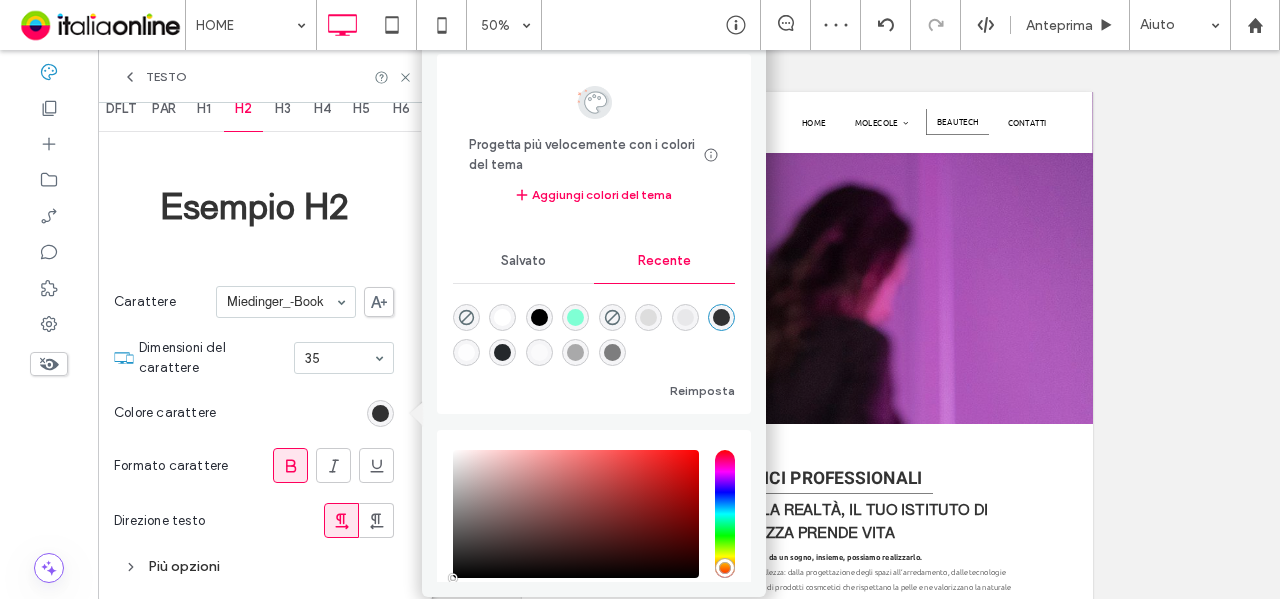 click at bounding box center [612, 352] 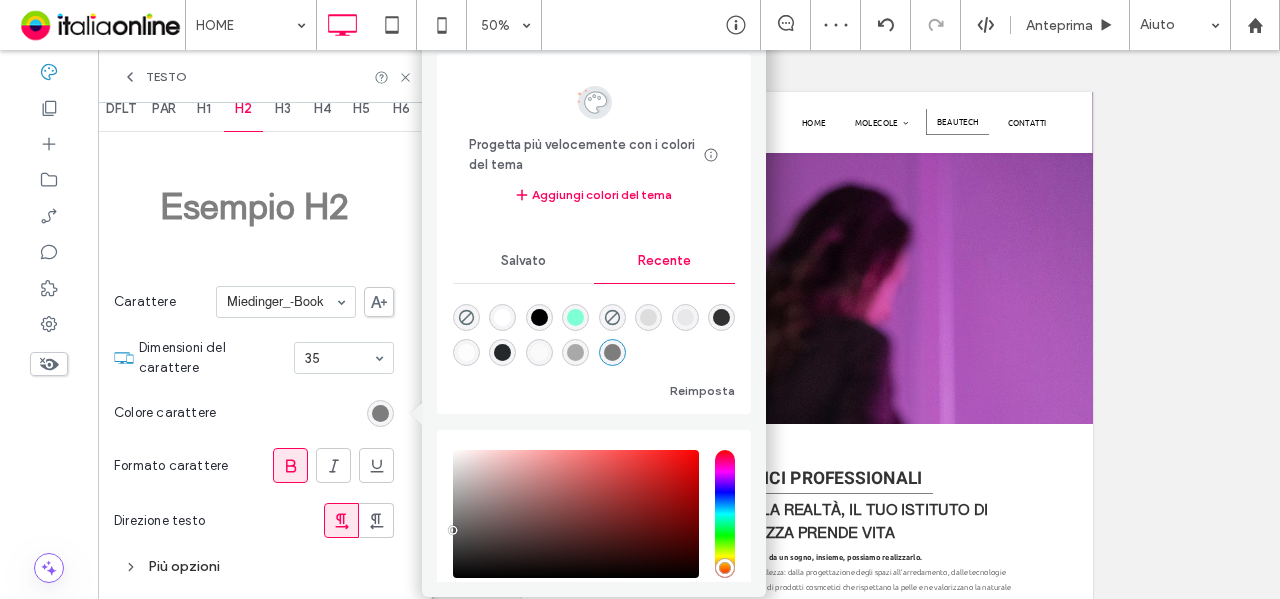 type on "*******" 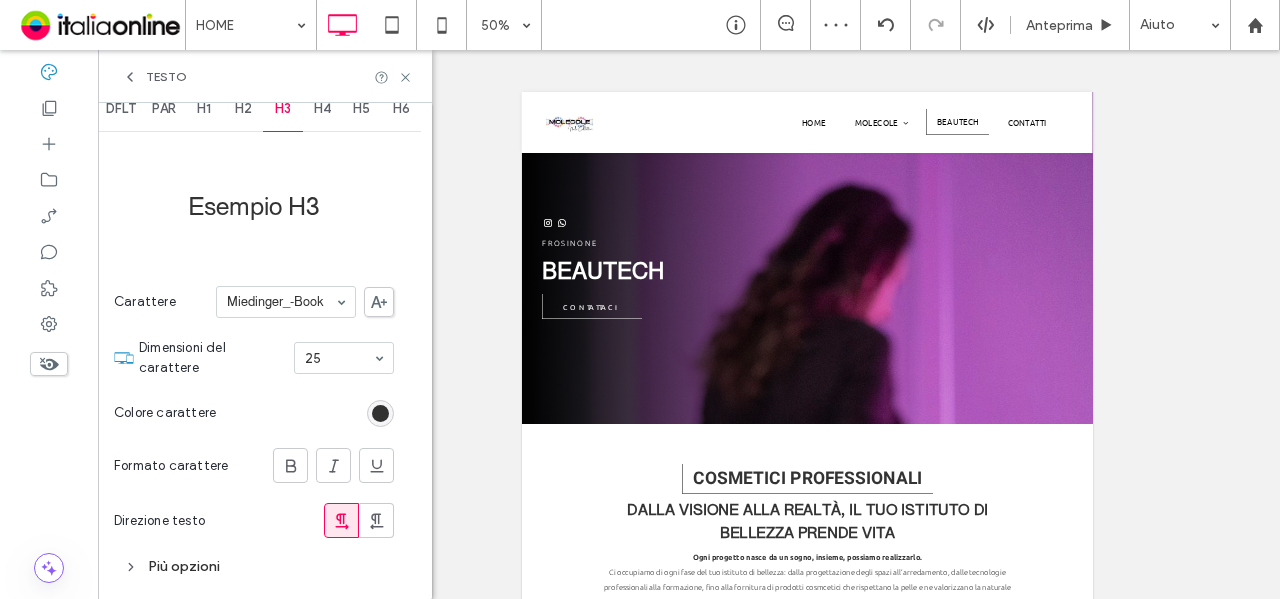 click at bounding box center (380, 413) 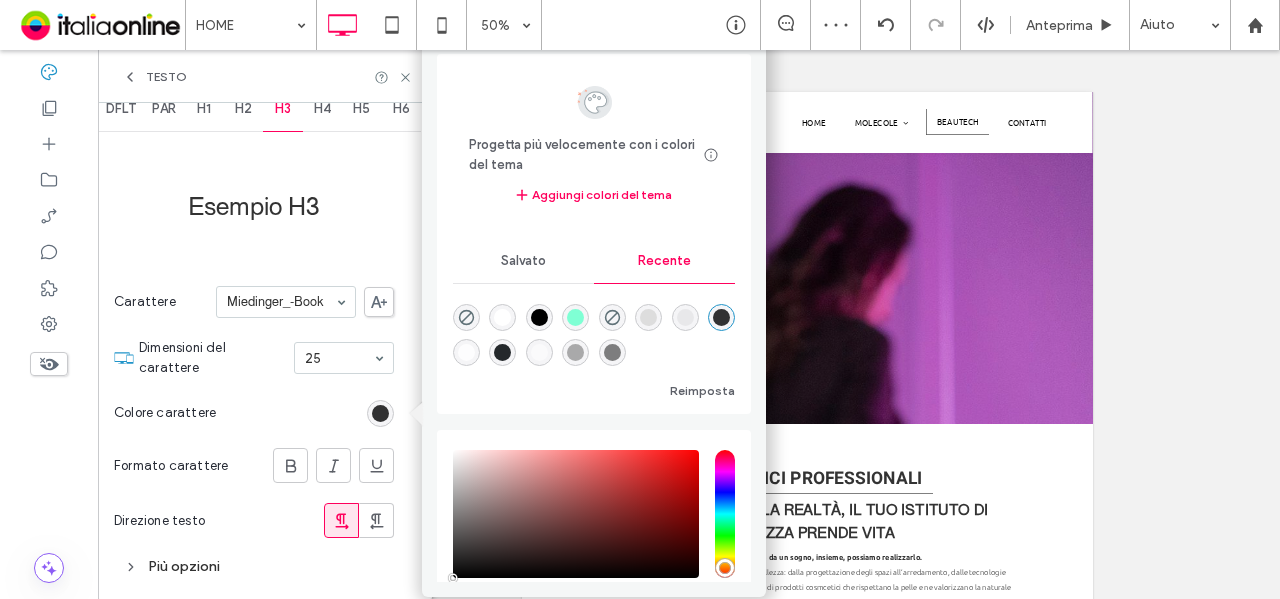 drag, startPoint x: 674, startPoint y: 351, endPoint x: 648, endPoint y: 317, distance: 42.80187 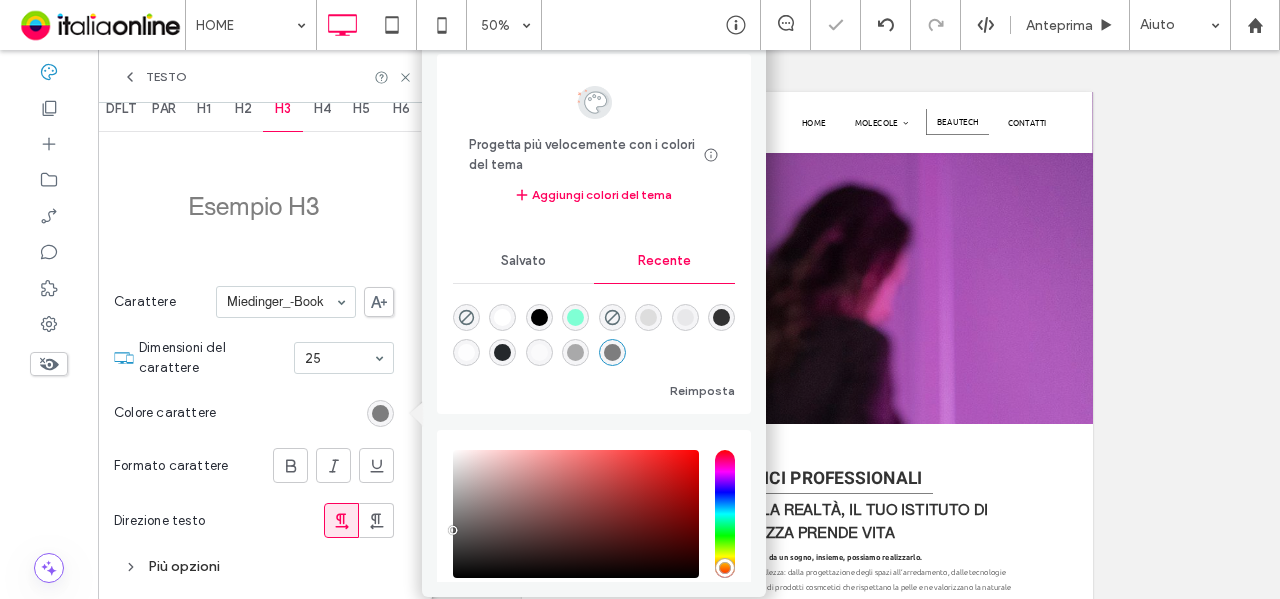 type on "*******" 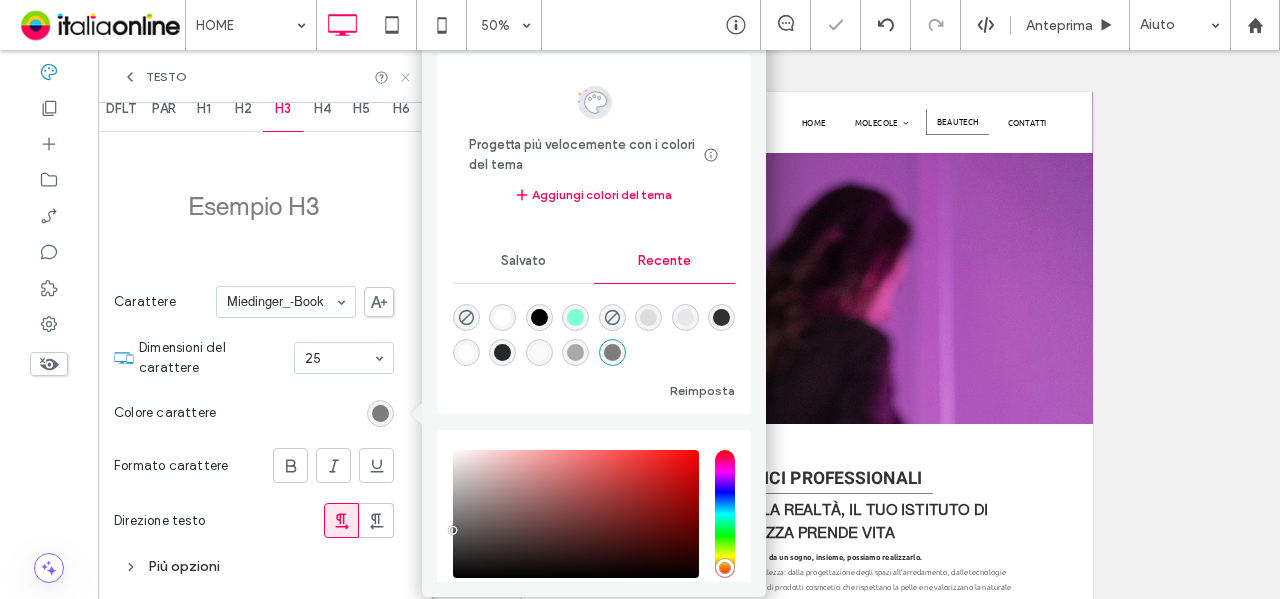 click 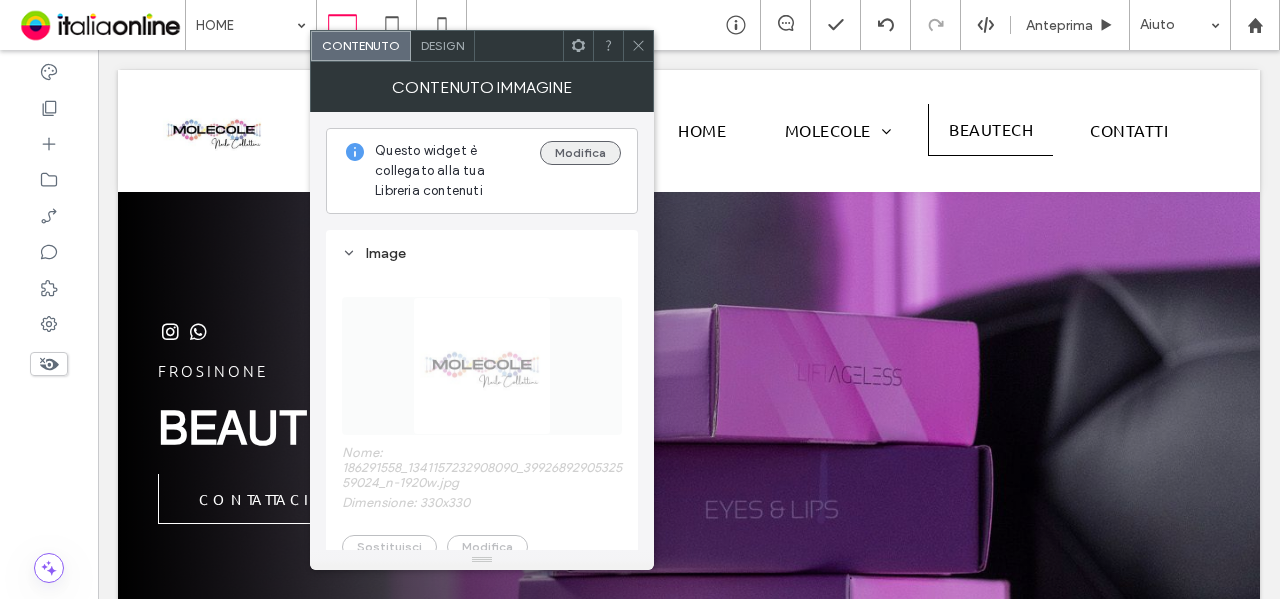 click on "Modifica" at bounding box center (580, 153) 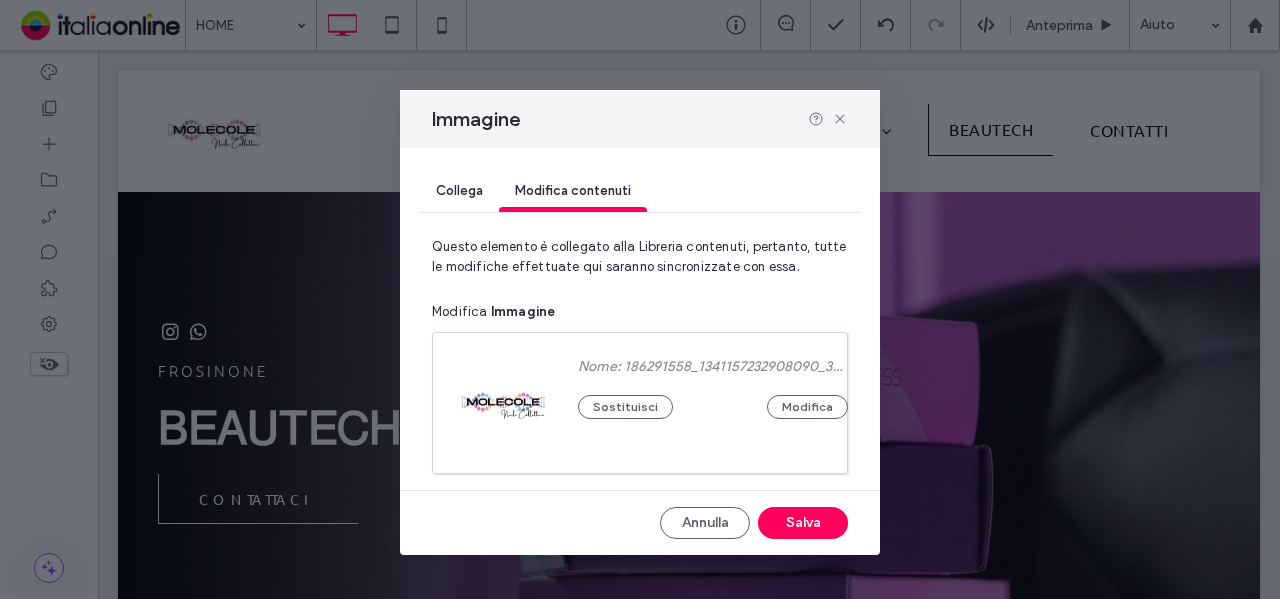 click on "Sostituisci Modifica" at bounding box center [713, 397] 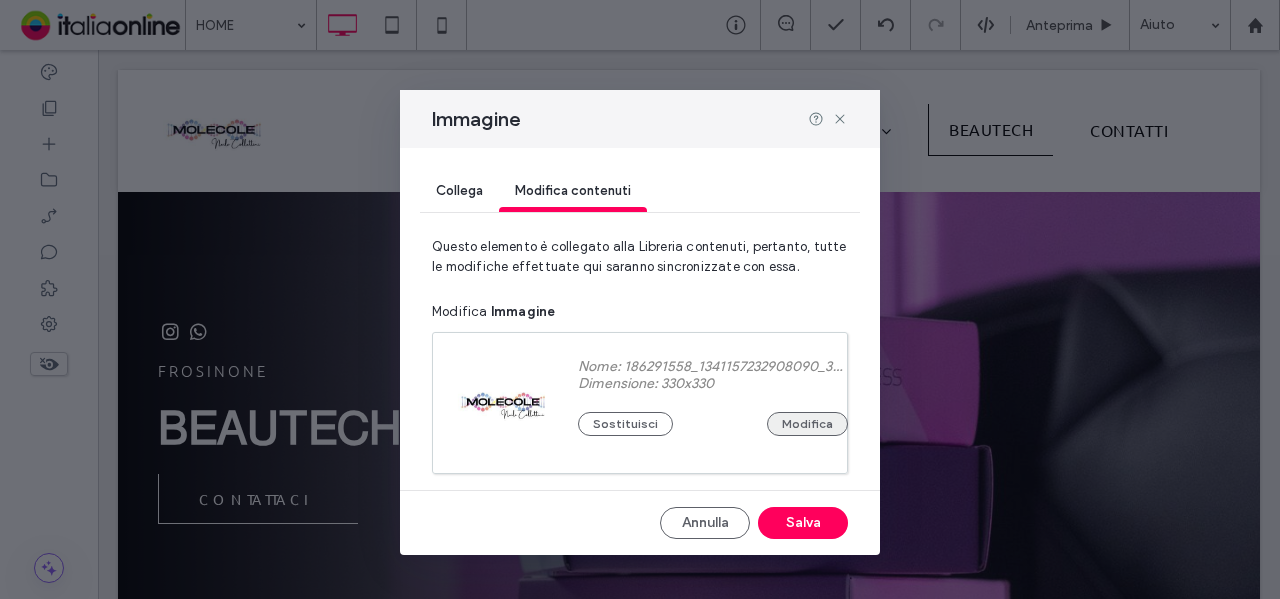 click on "Modifica" at bounding box center [807, 424] 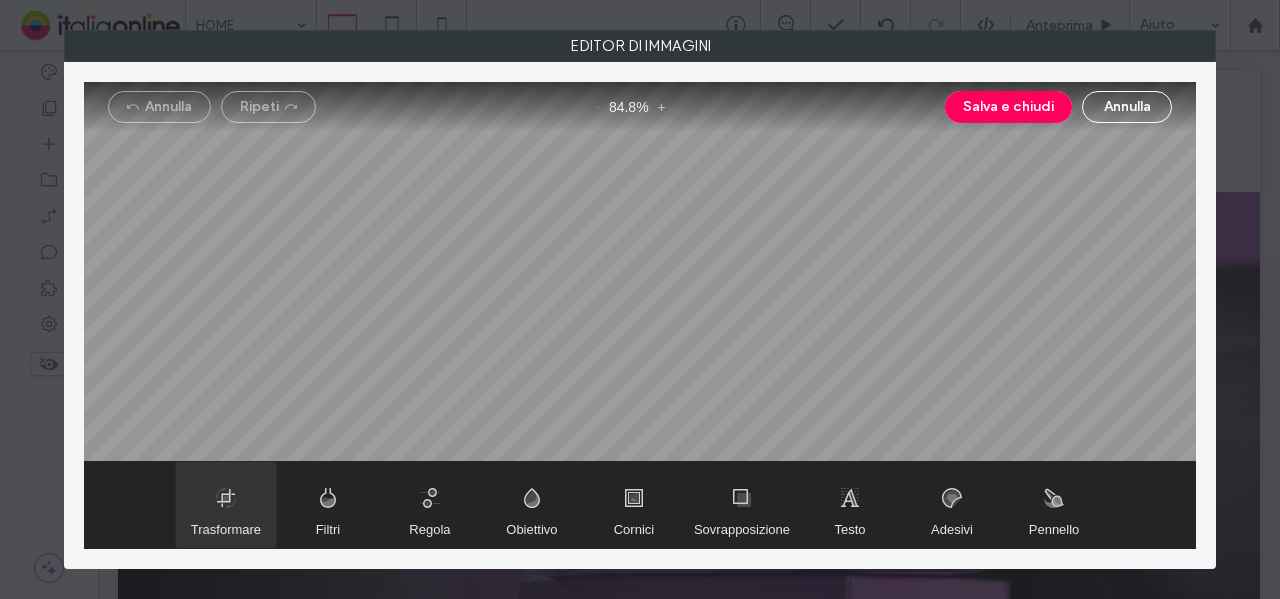 click at bounding box center (226, 505) 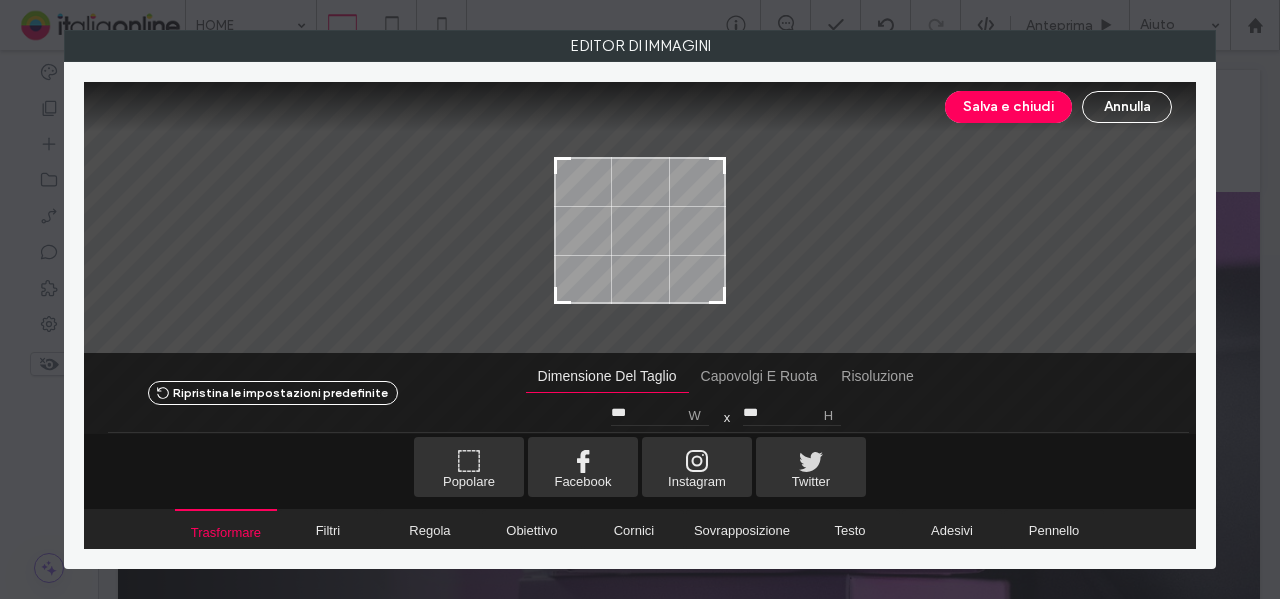 drag, startPoint x: 721, startPoint y: 134, endPoint x: 744, endPoint y: 159, distance: 33.970577 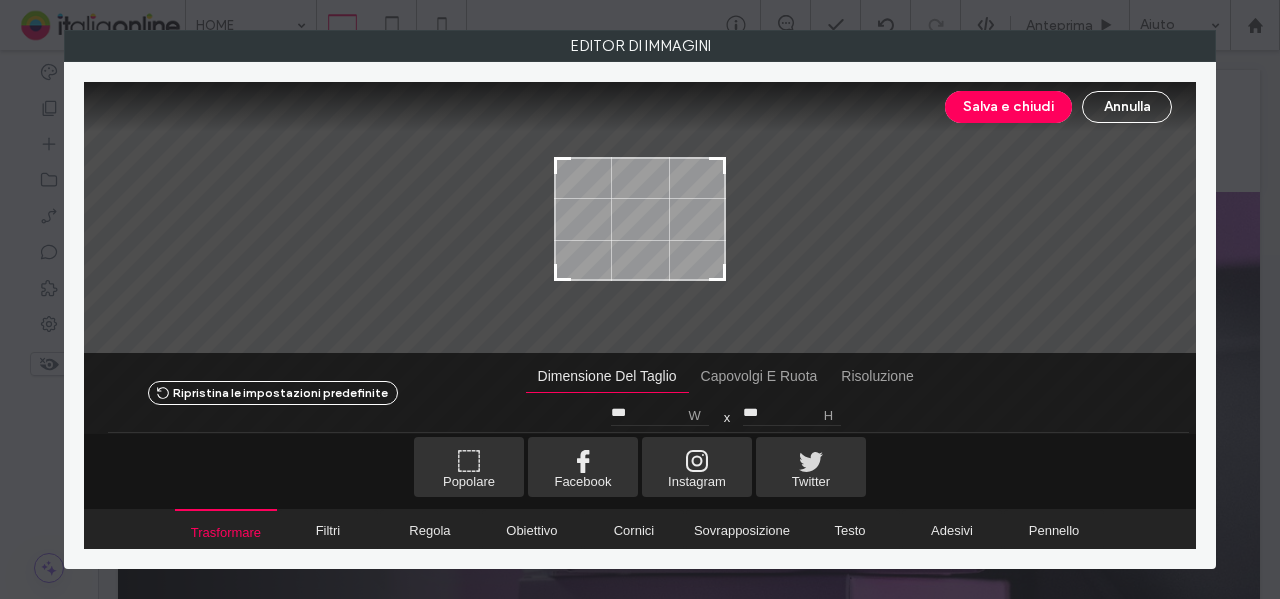 drag, startPoint x: 721, startPoint y: 296, endPoint x: 940, endPoint y: 183, distance: 246.43457 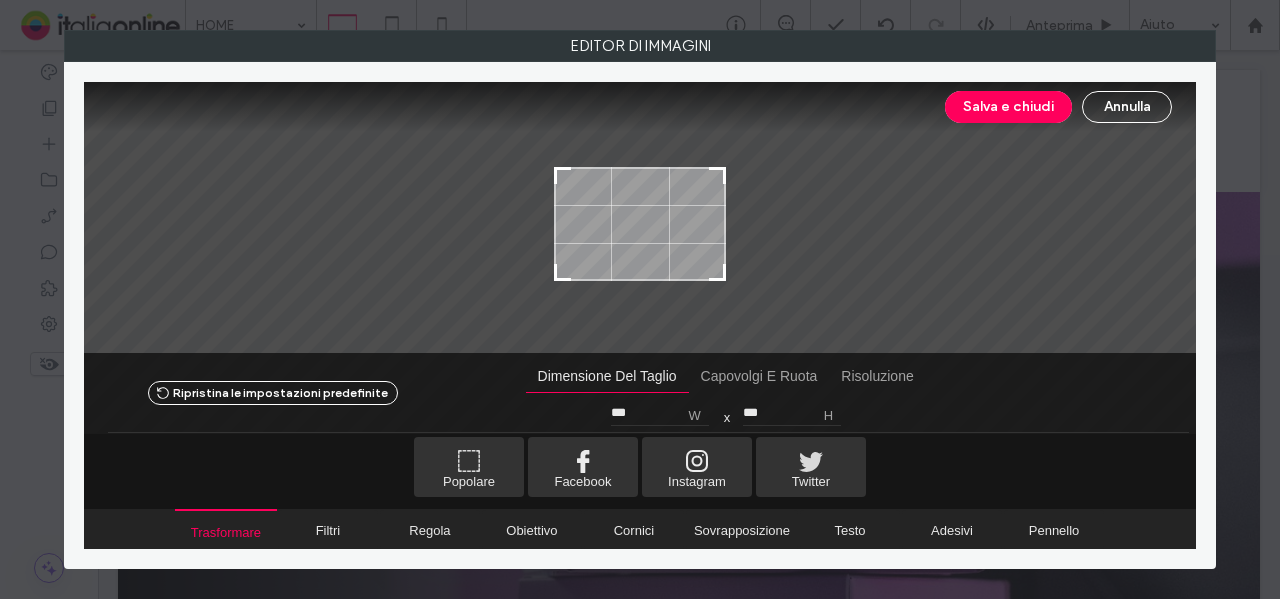 drag, startPoint x: 721, startPoint y: 158, endPoint x: 738, endPoint y: 168, distance: 19.723083 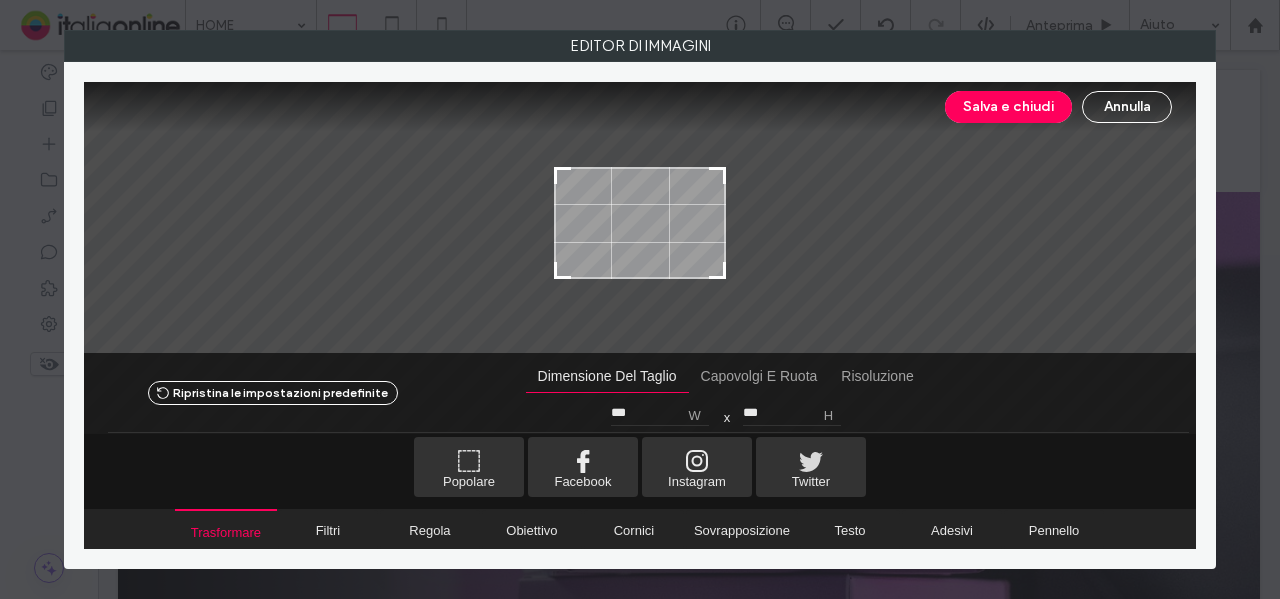 type on "***" 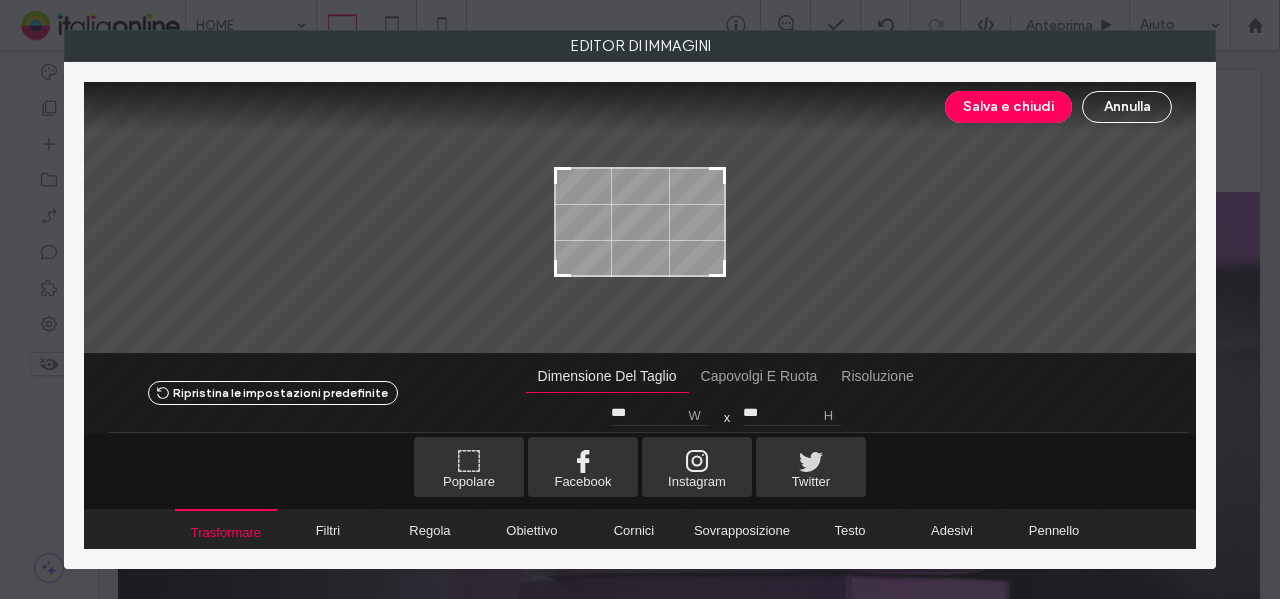drag, startPoint x: 724, startPoint y: 276, endPoint x: 738, endPoint y: 272, distance: 14.56022 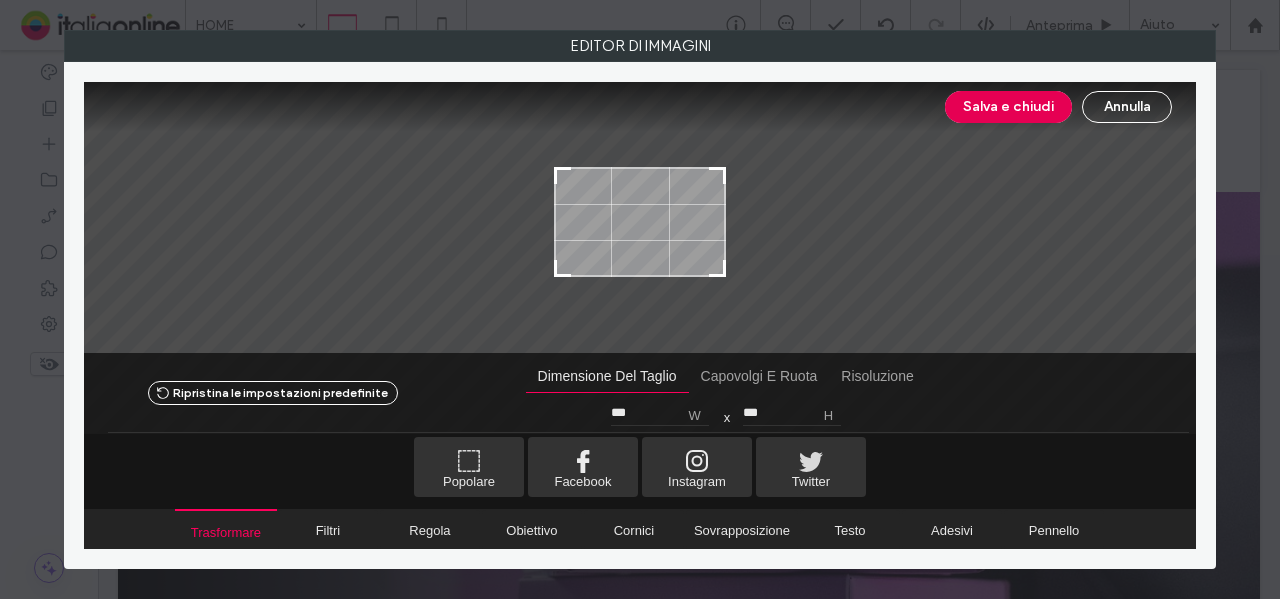 click on "Salva e chiudi" at bounding box center [1008, 107] 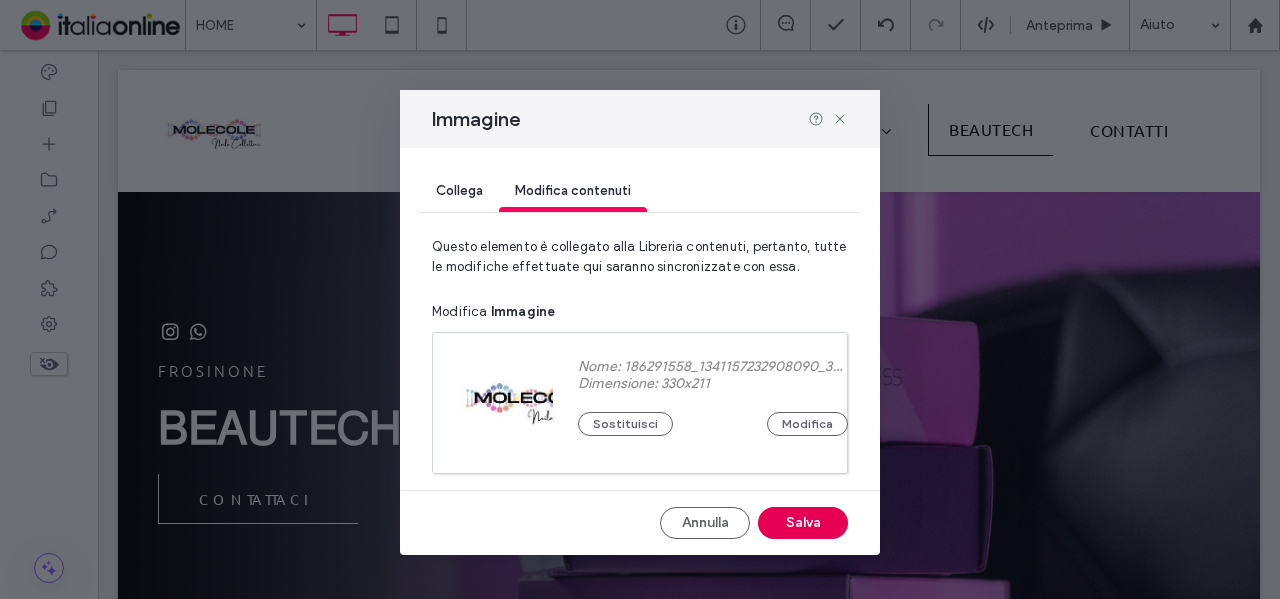 click on "Salva" at bounding box center [803, 523] 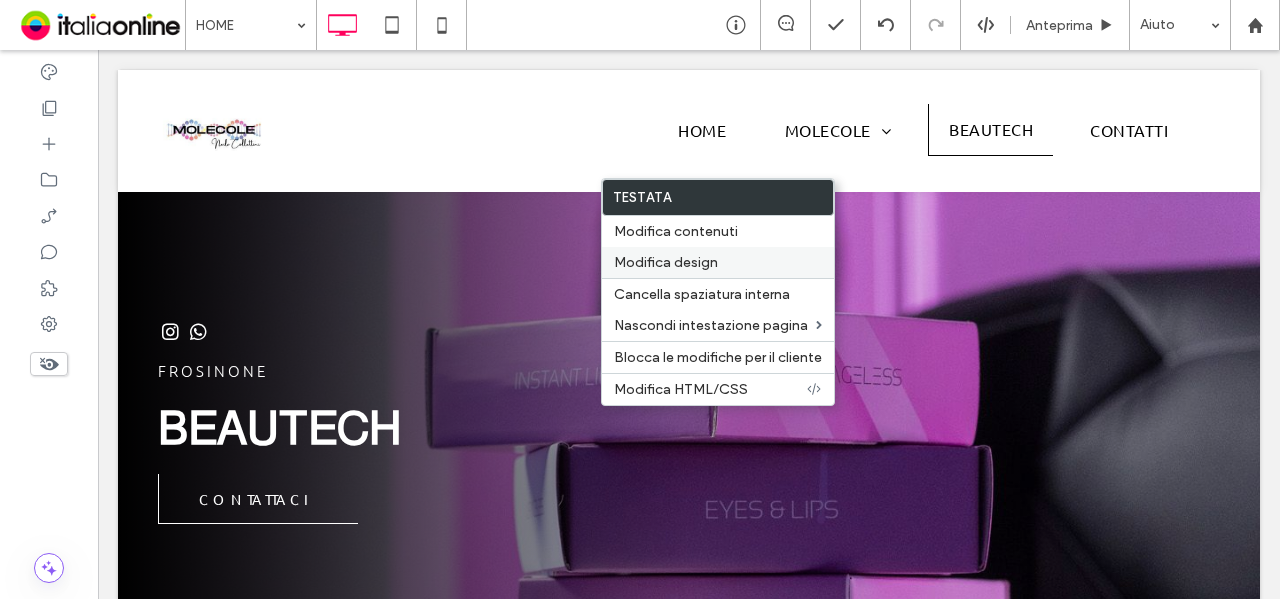 click on "Modifica design" at bounding box center [666, 262] 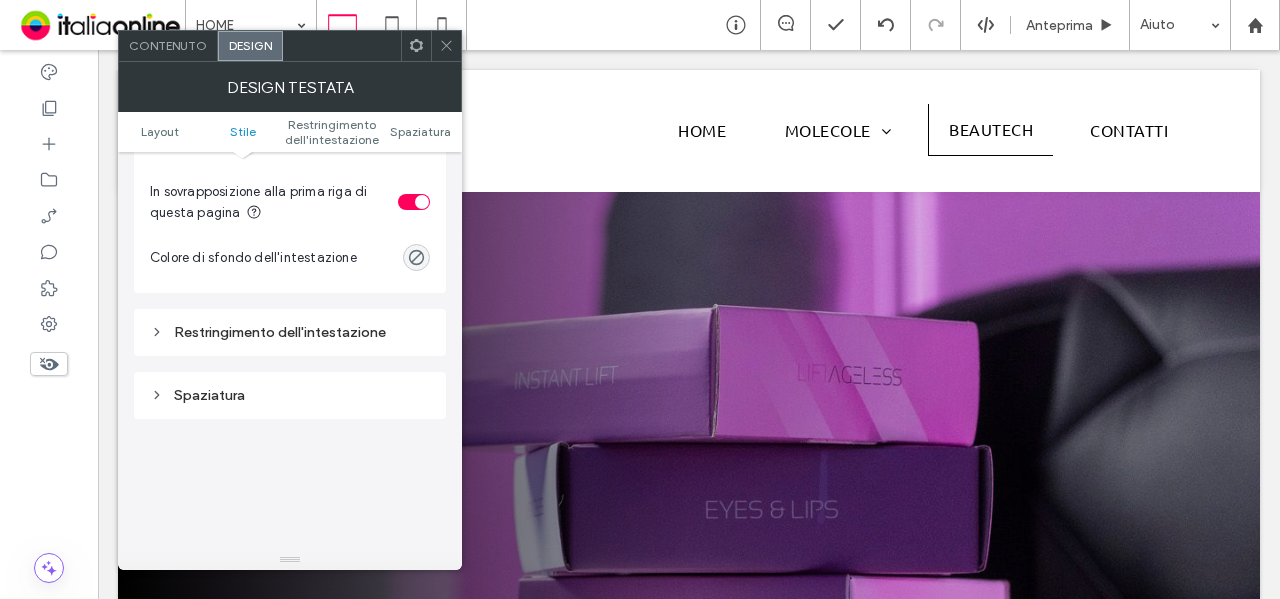 scroll, scrollTop: 700, scrollLeft: 0, axis: vertical 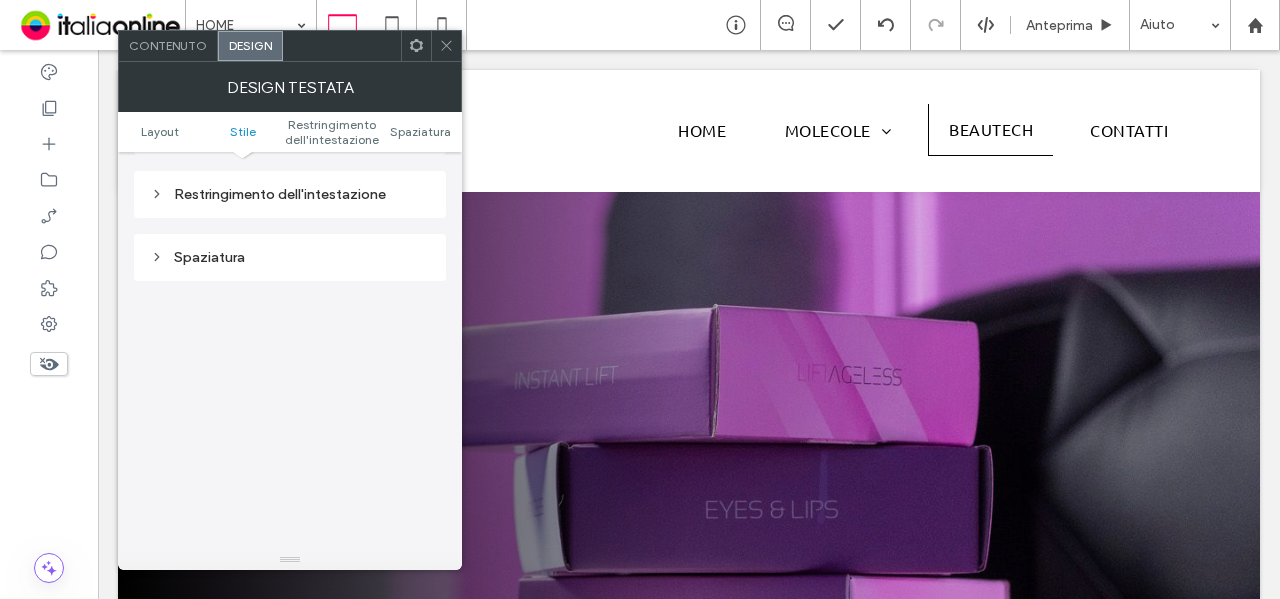 click on "Restringimento dell'intestazione" at bounding box center [290, 194] 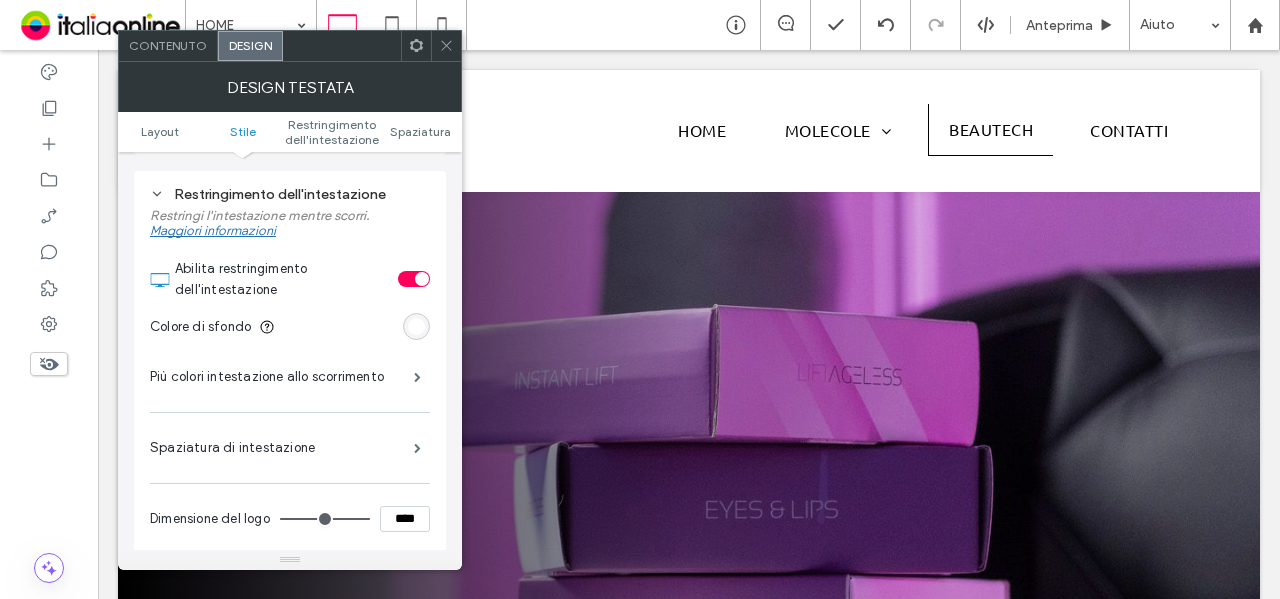 click at bounding box center (422, 279) 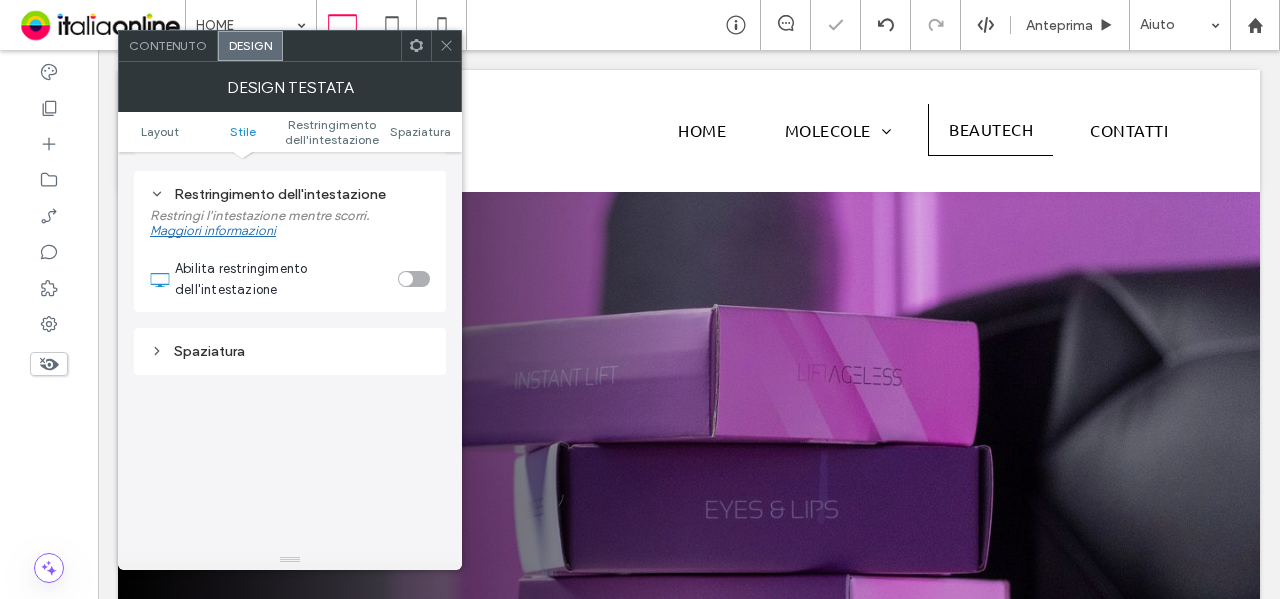click on "Abilita restringimento dell'intestazione" at bounding box center [302, 275] 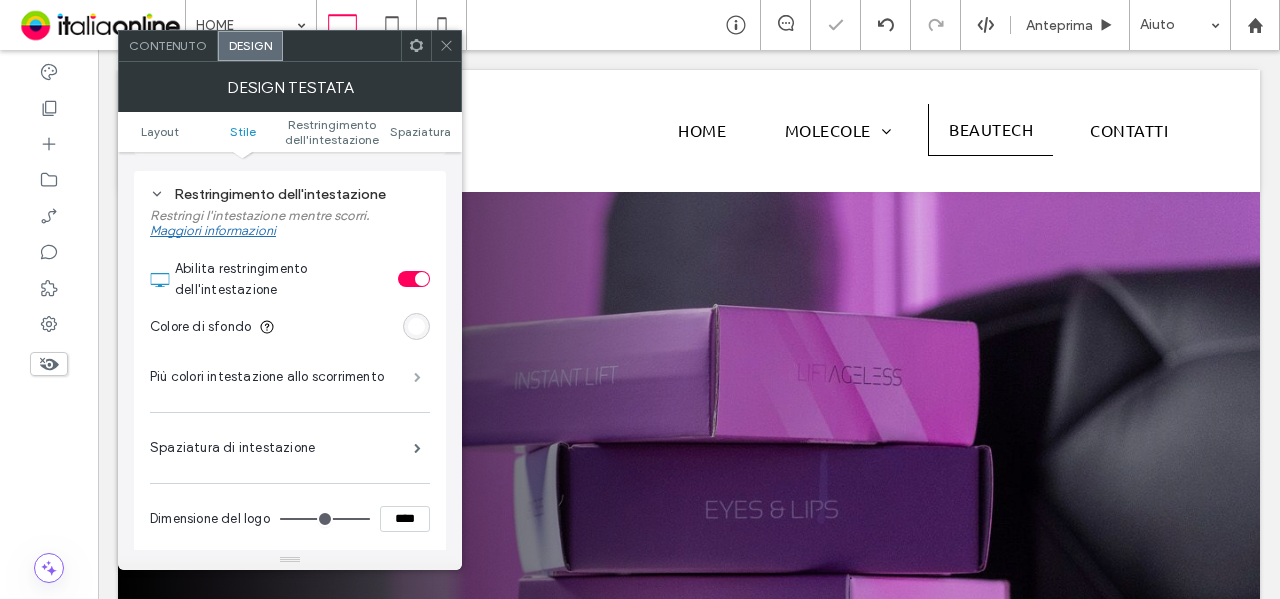 click at bounding box center [417, 377] 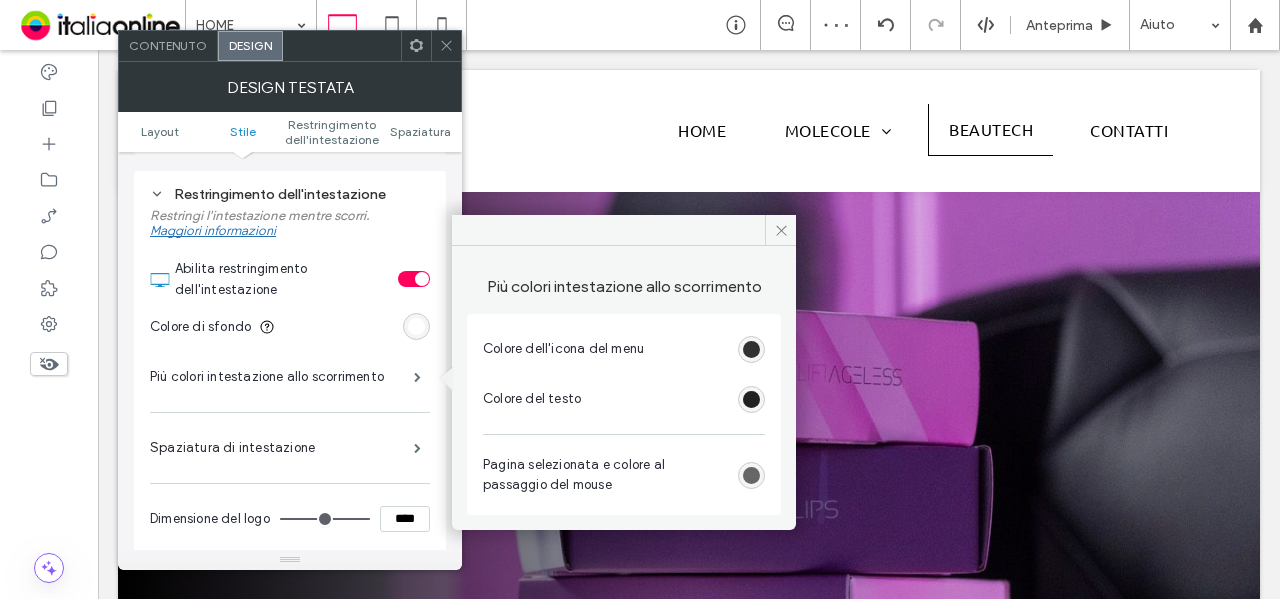 click at bounding box center [751, 399] 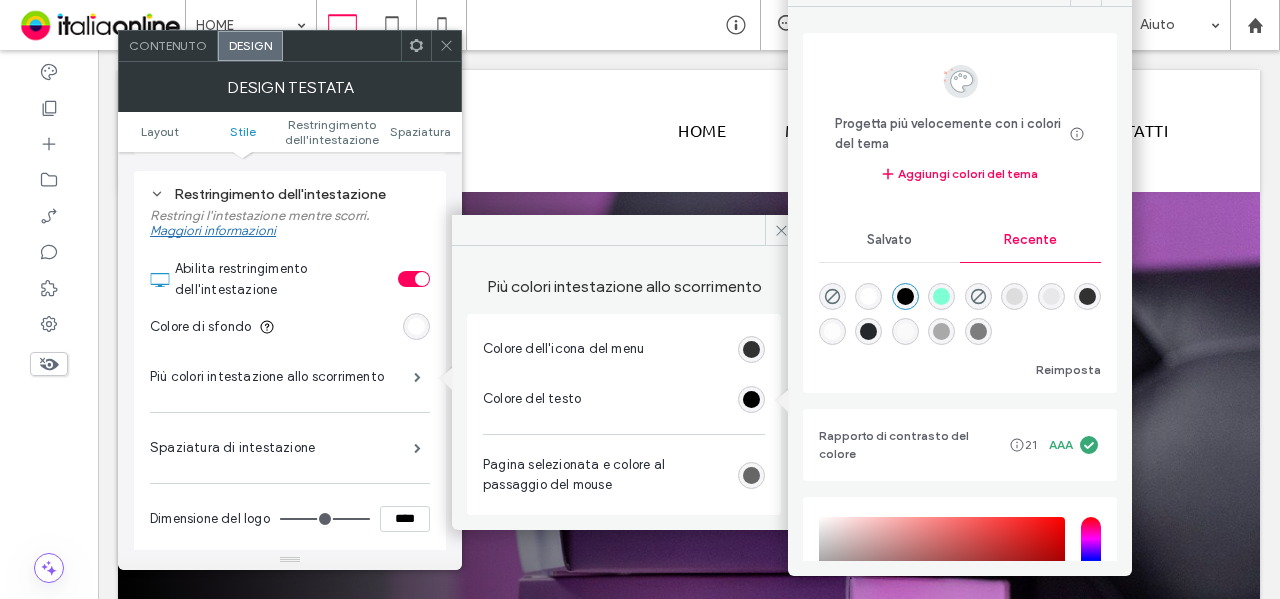 click at bounding box center [978, 331] 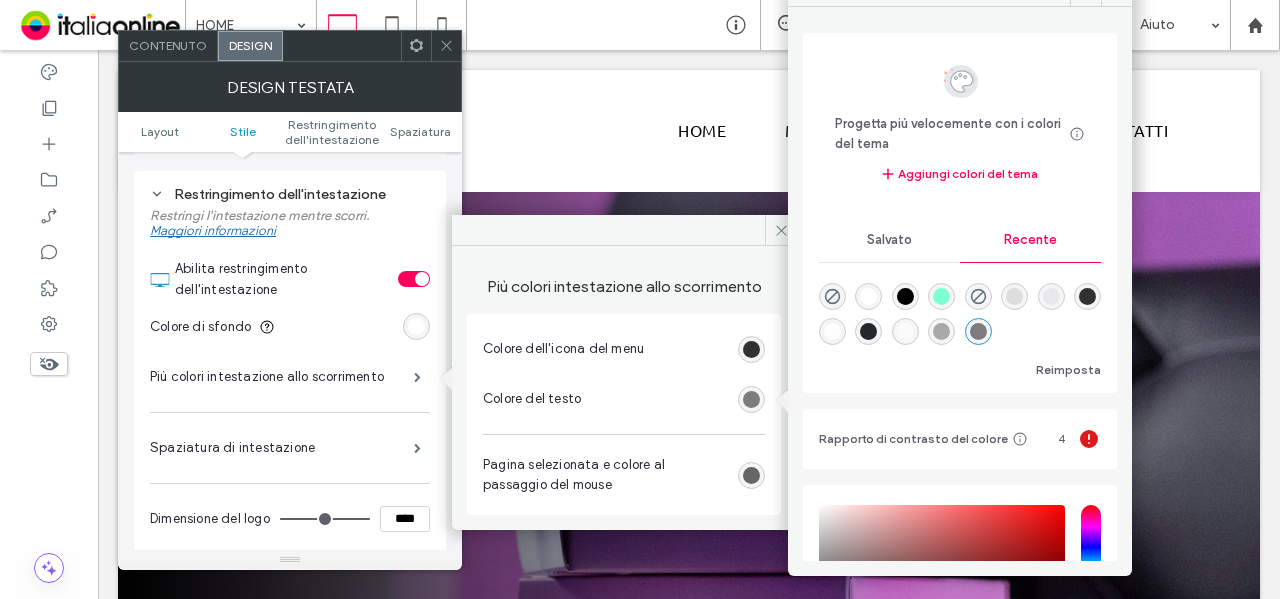 click at bounding box center [751, 475] 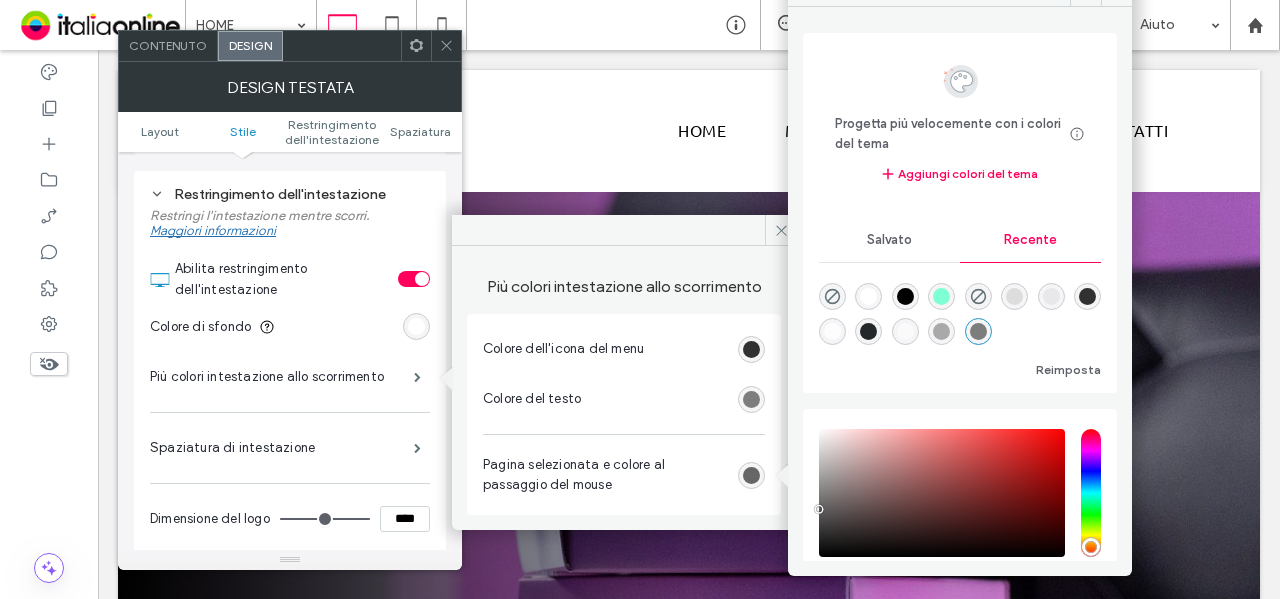 click at bounding box center [978, 331] 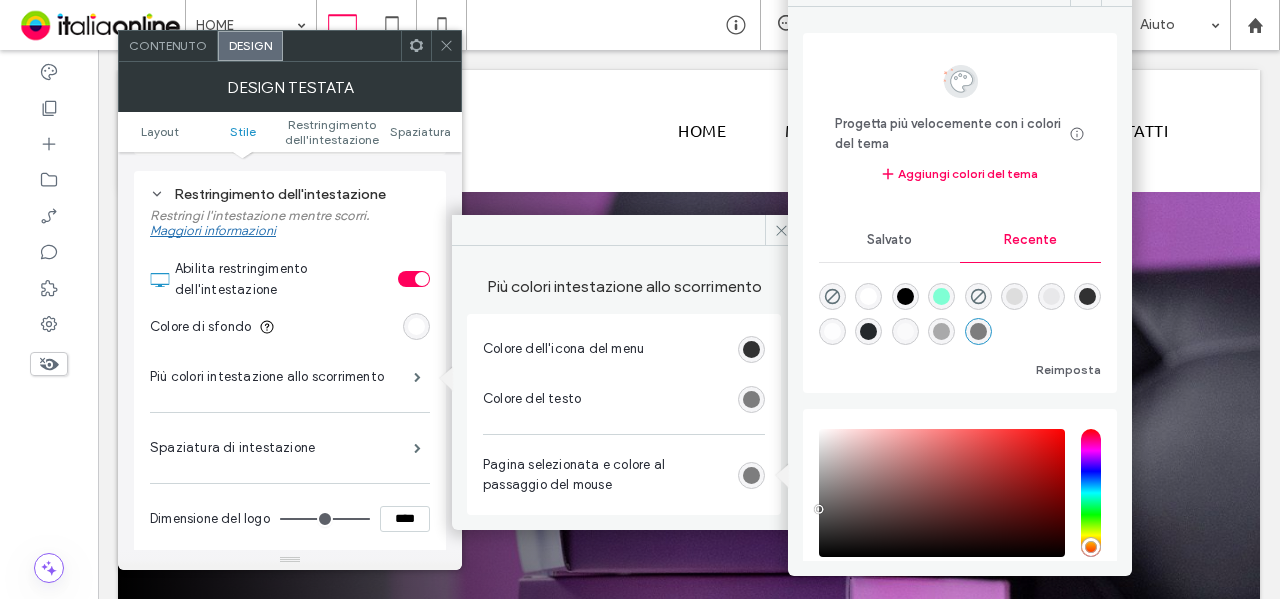 click 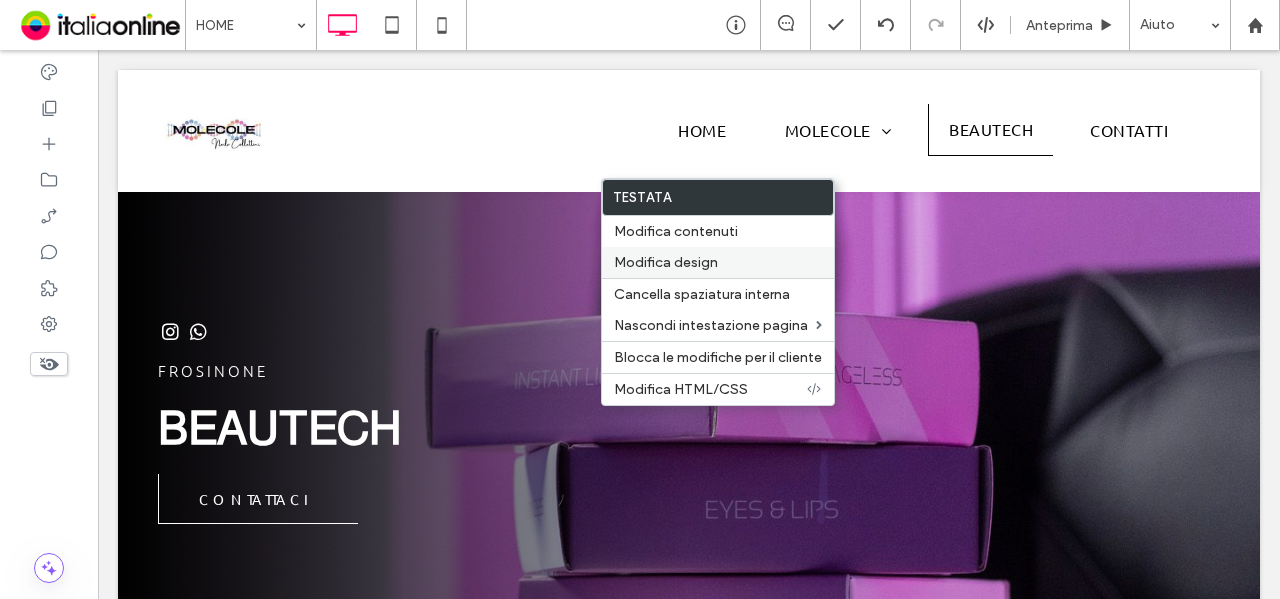 click on "Modifica design" at bounding box center [666, 262] 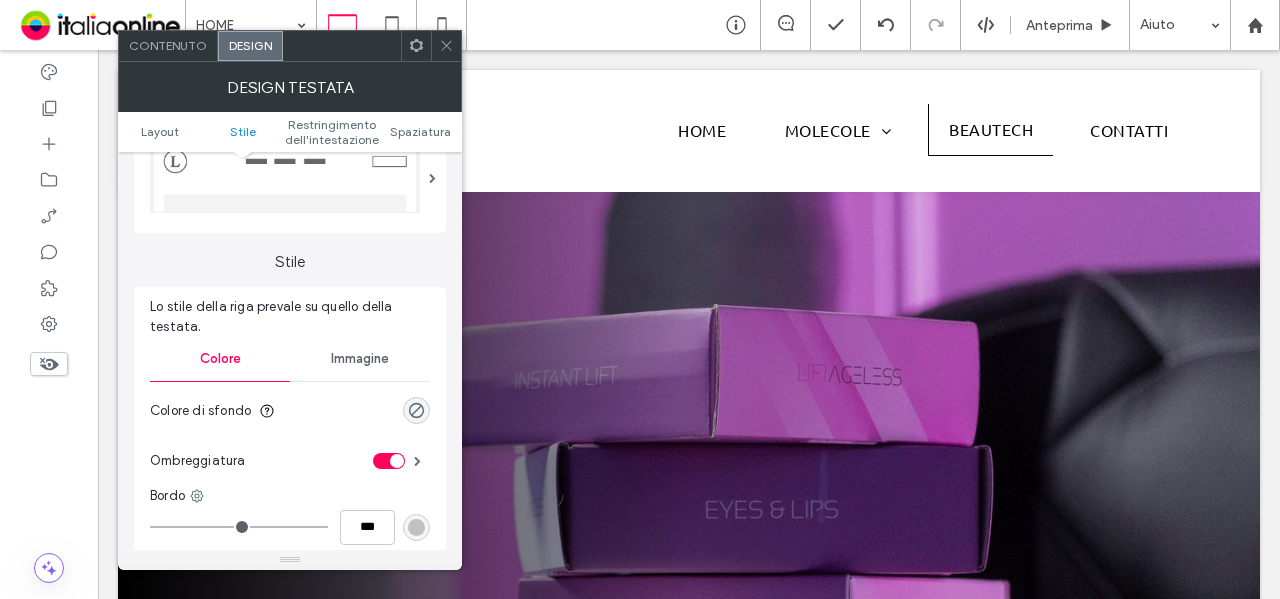 scroll, scrollTop: 500, scrollLeft: 0, axis: vertical 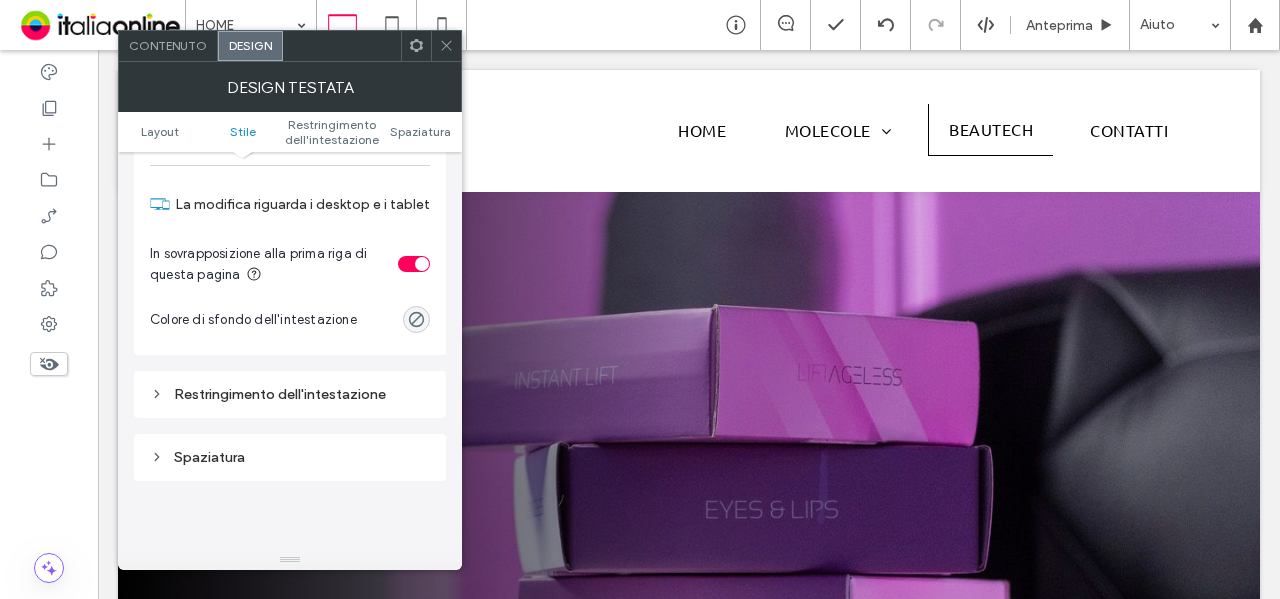 click on "Restringimento dell'intestazione" at bounding box center [290, 394] 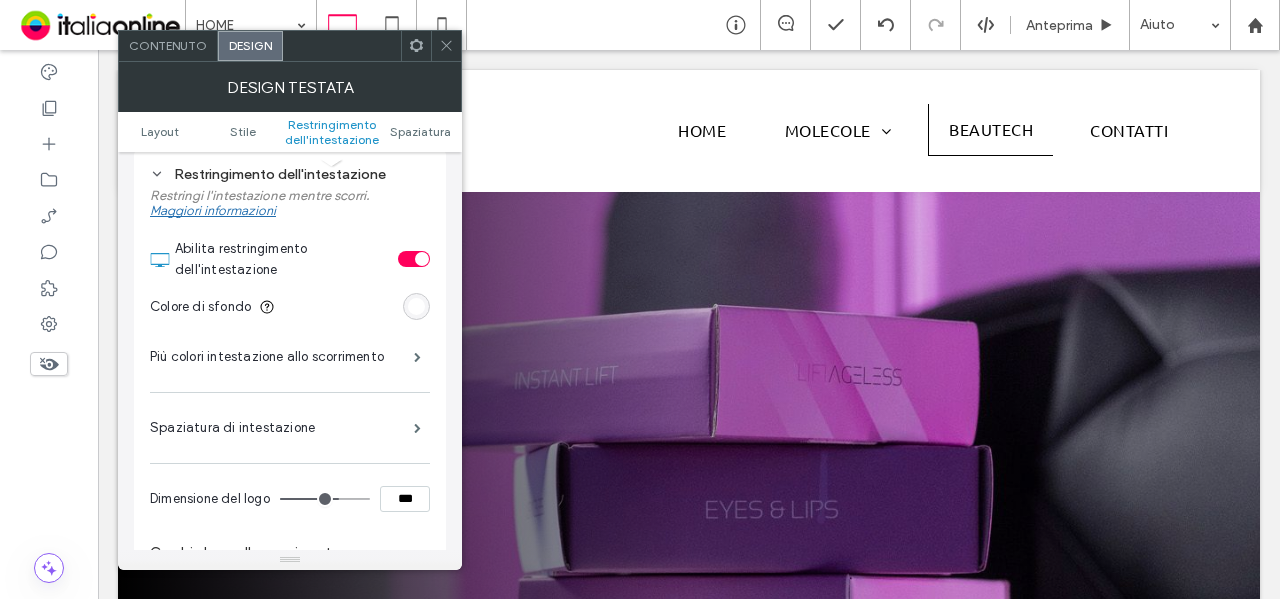 scroll, scrollTop: 800, scrollLeft: 0, axis: vertical 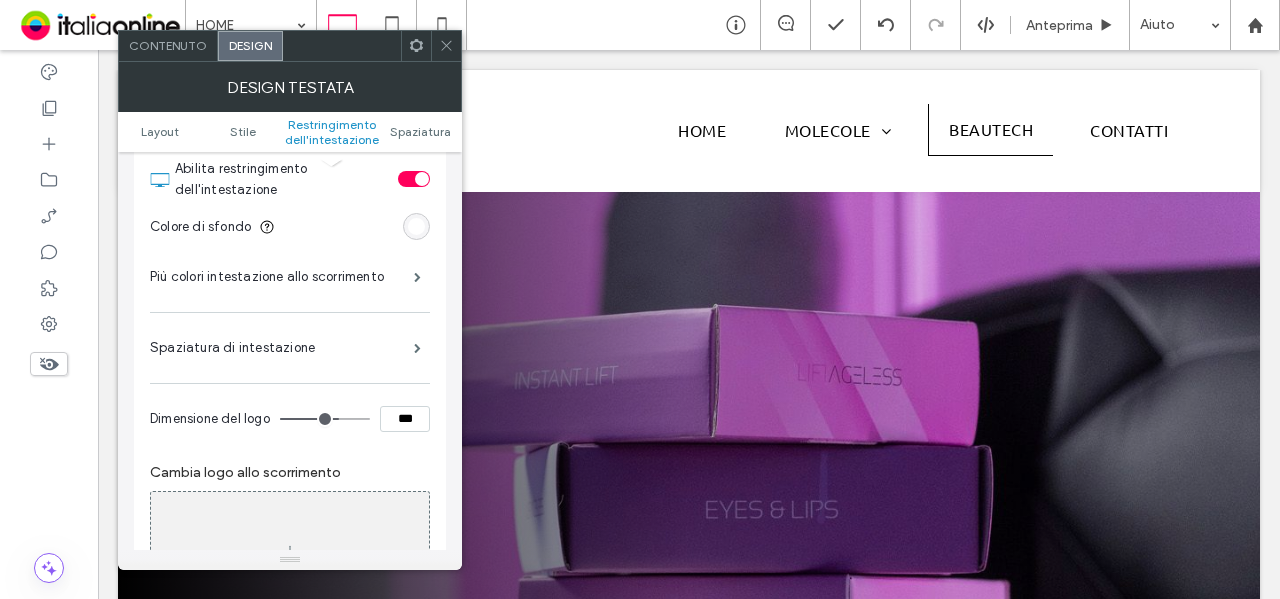 type on "**" 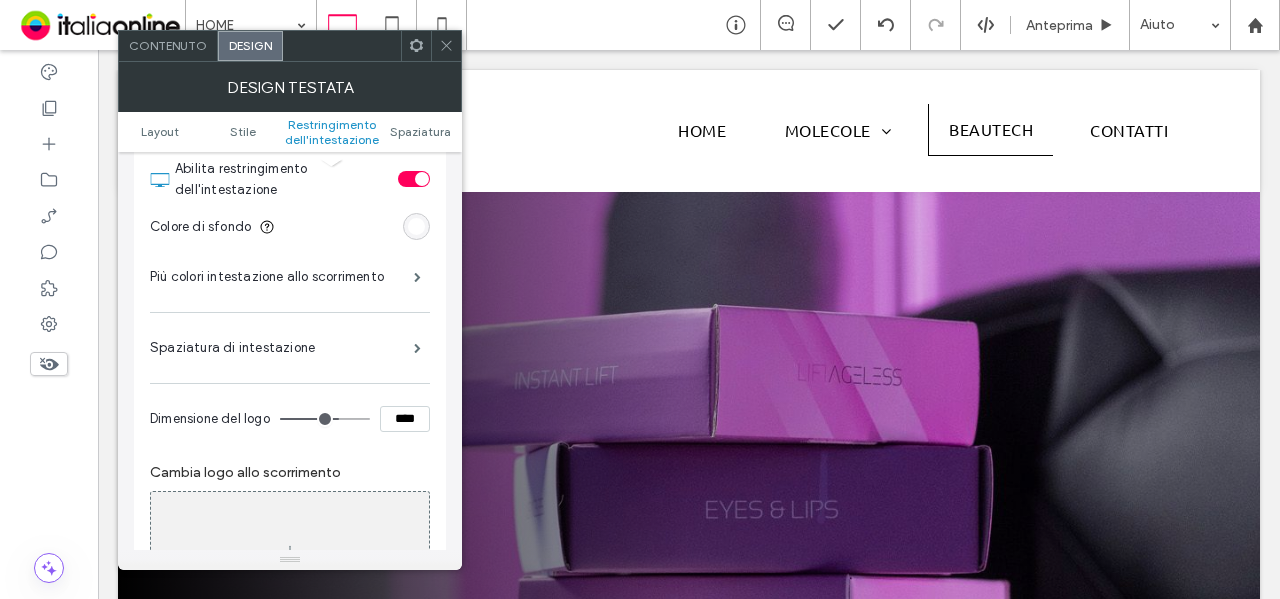 drag, startPoint x: 332, startPoint y: 422, endPoint x: 461, endPoint y: 421, distance: 129.00388 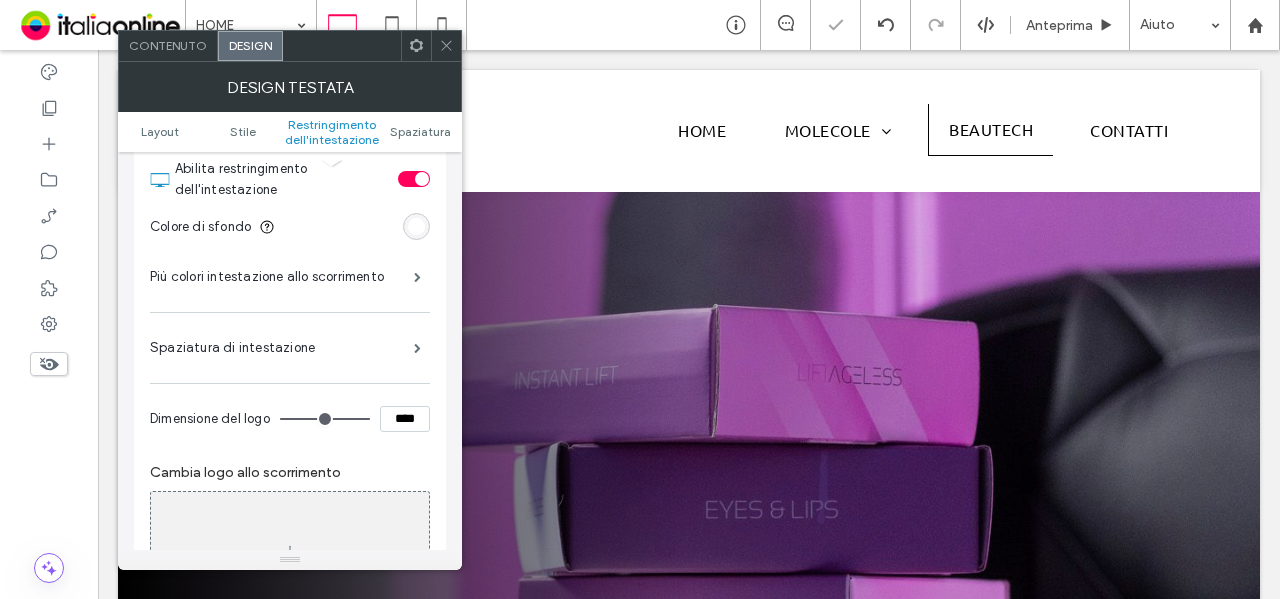 click 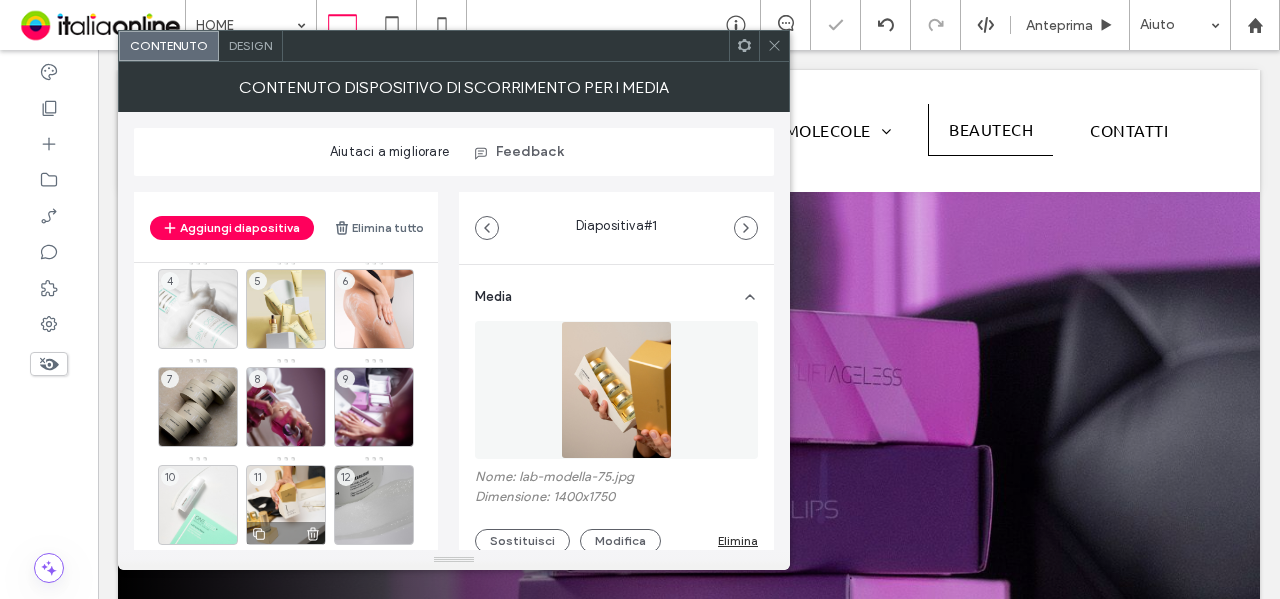 scroll, scrollTop: 145, scrollLeft: 0, axis: vertical 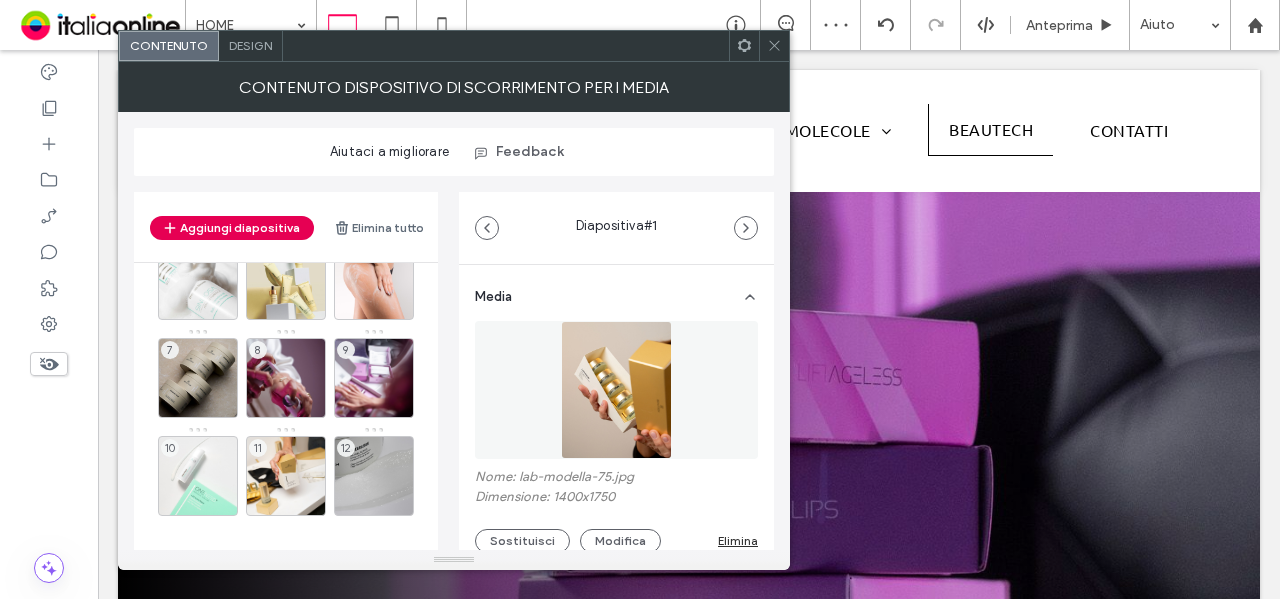 click on "Aggiungi diapositiva" at bounding box center (232, 228) 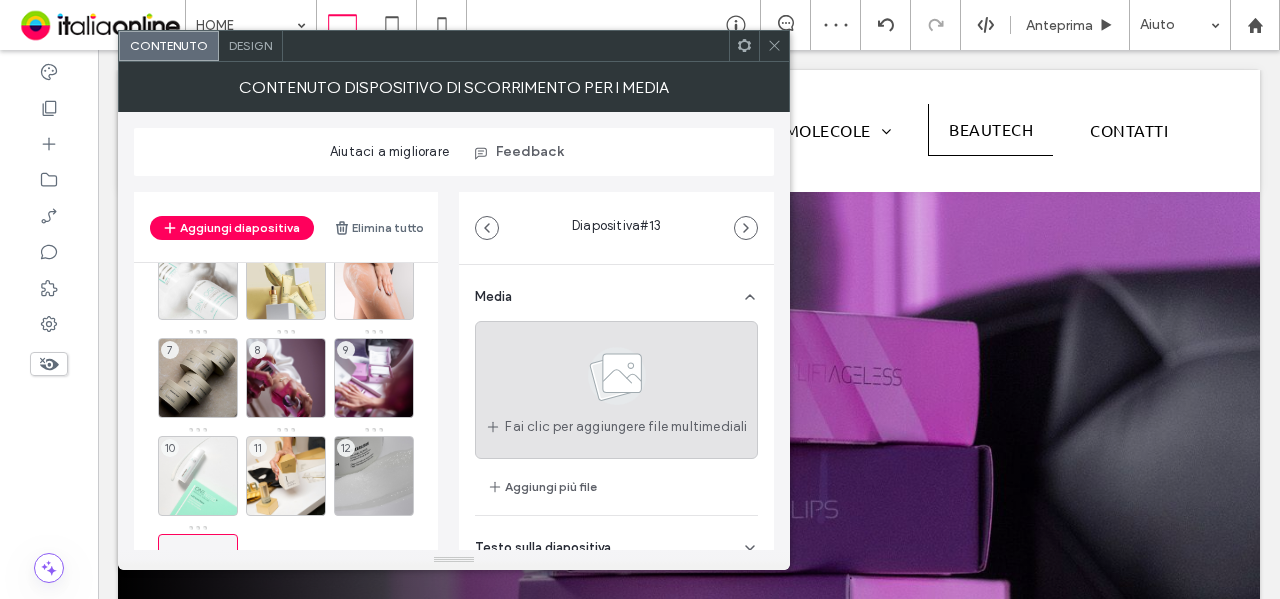 click 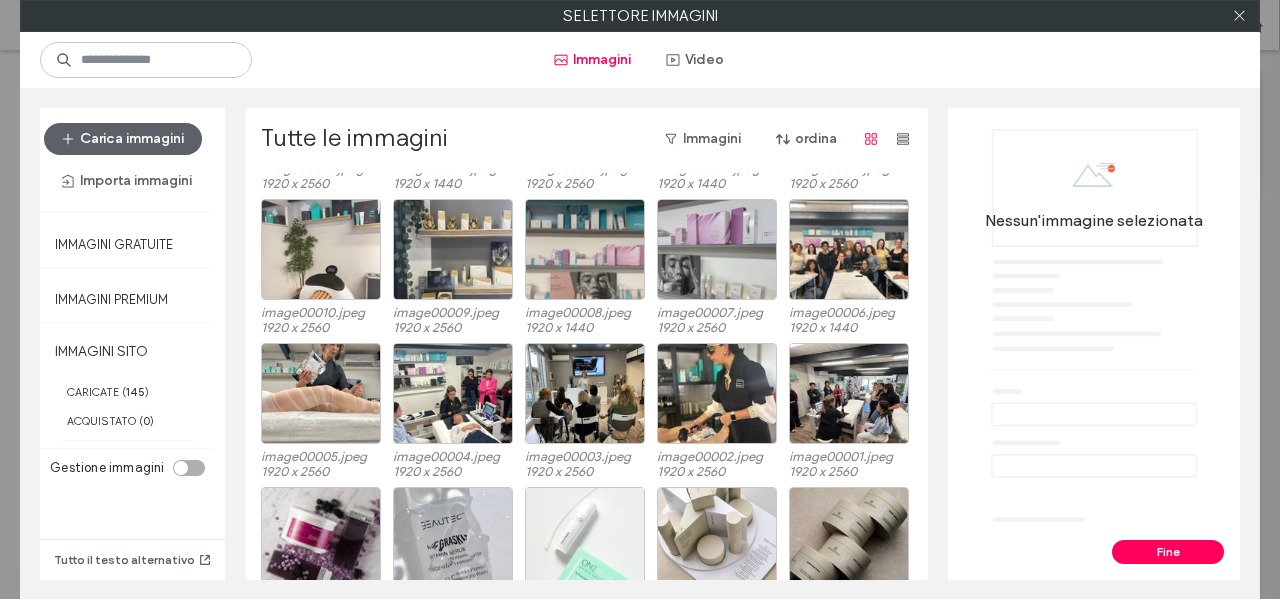 scroll, scrollTop: 911, scrollLeft: 0, axis: vertical 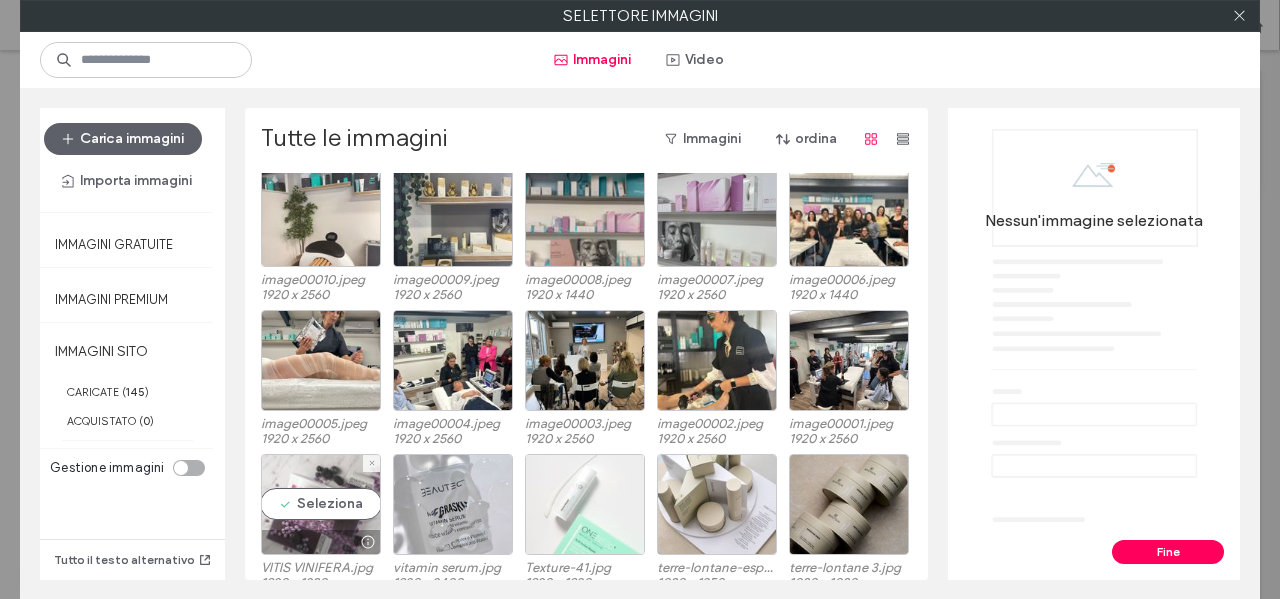 click on "Seleziona" at bounding box center [321, 504] 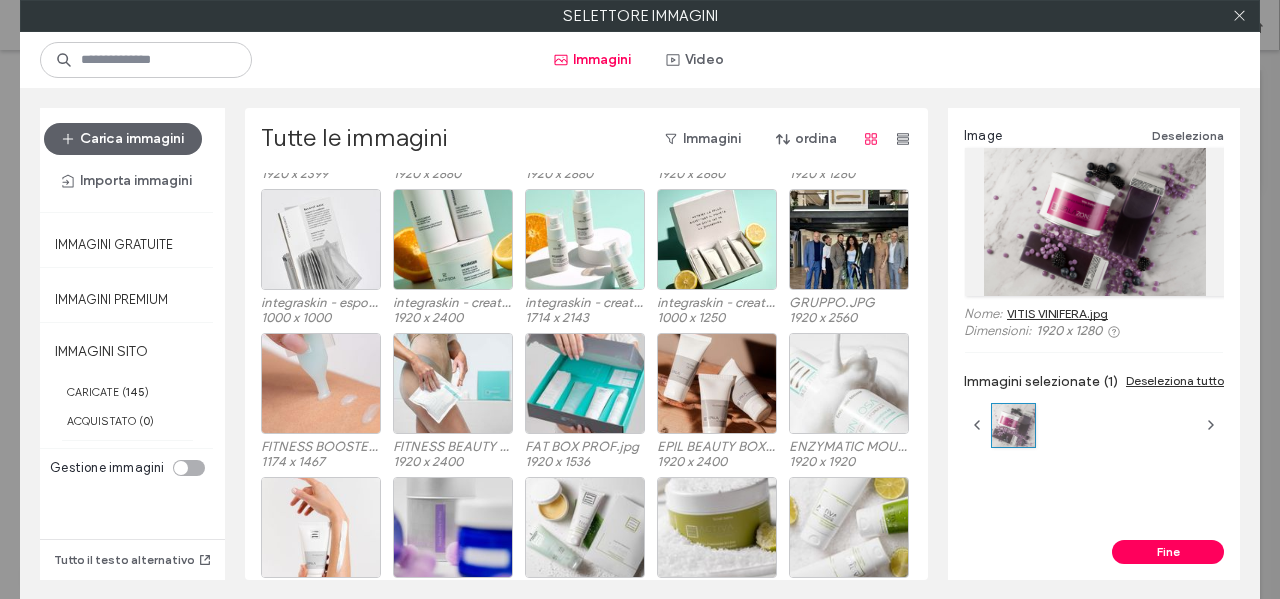 scroll, scrollTop: 2068, scrollLeft: 0, axis: vertical 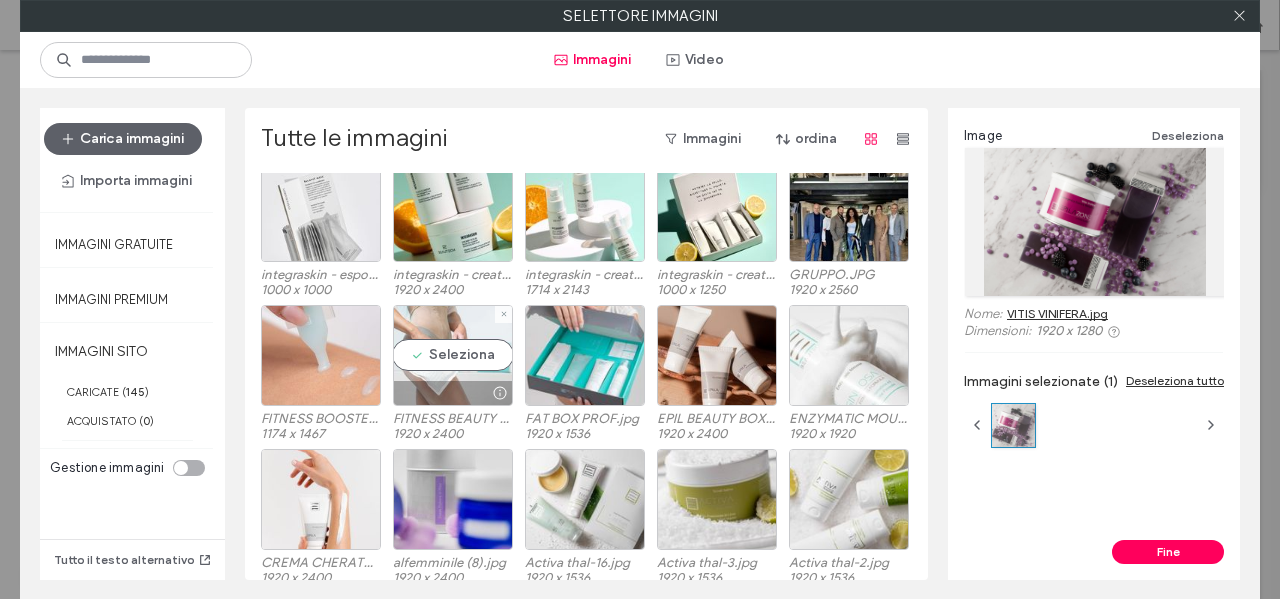 click on "Seleziona" at bounding box center [453, 355] 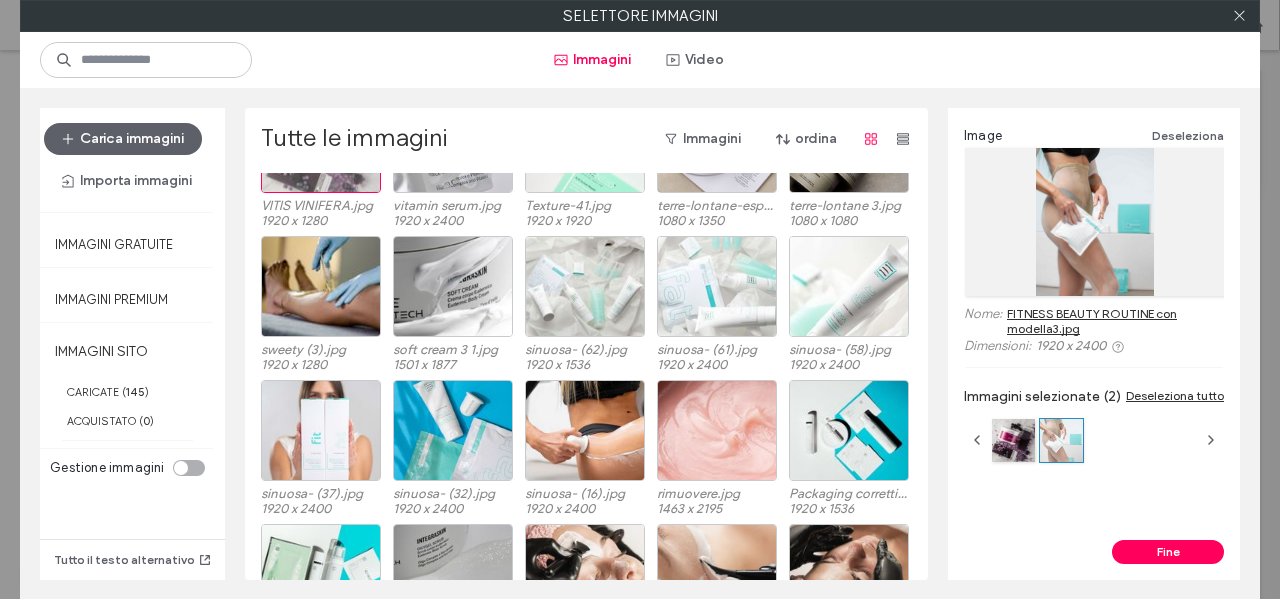 scroll, scrollTop: 1168, scrollLeft: 0, axis: vertical 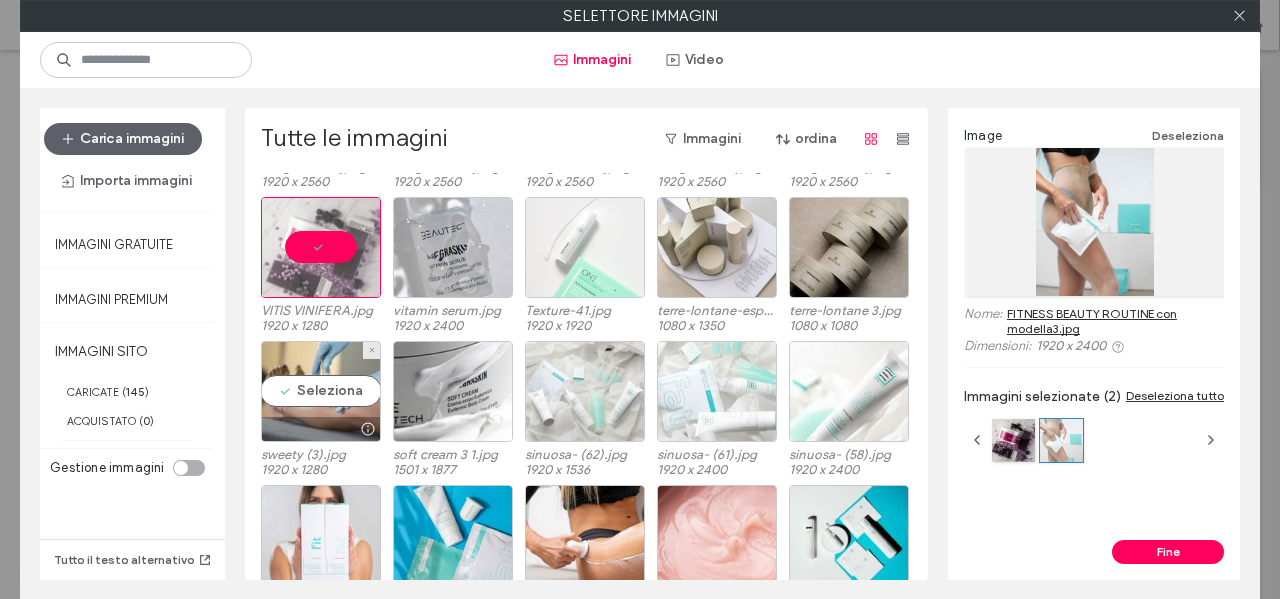 click on "Seleziona" at bounding box center [321, 391] 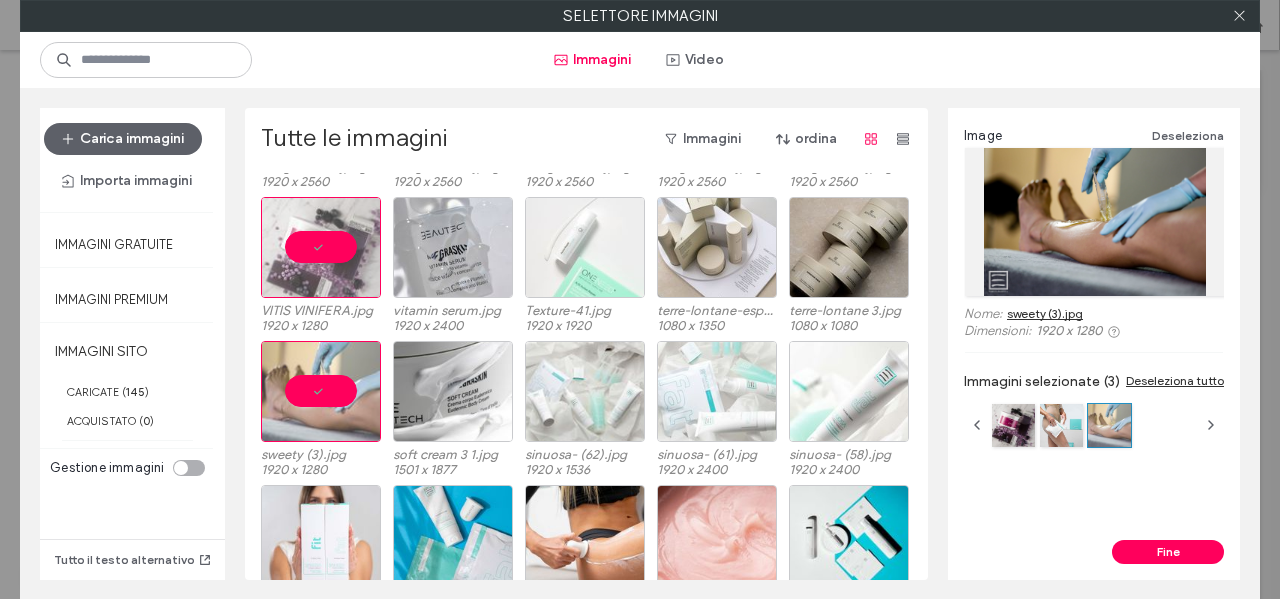 drag, startPoint x: 1155, startPoint y: 546, endPoint x: 1152, endPoint y: 522, distance: 24.186773 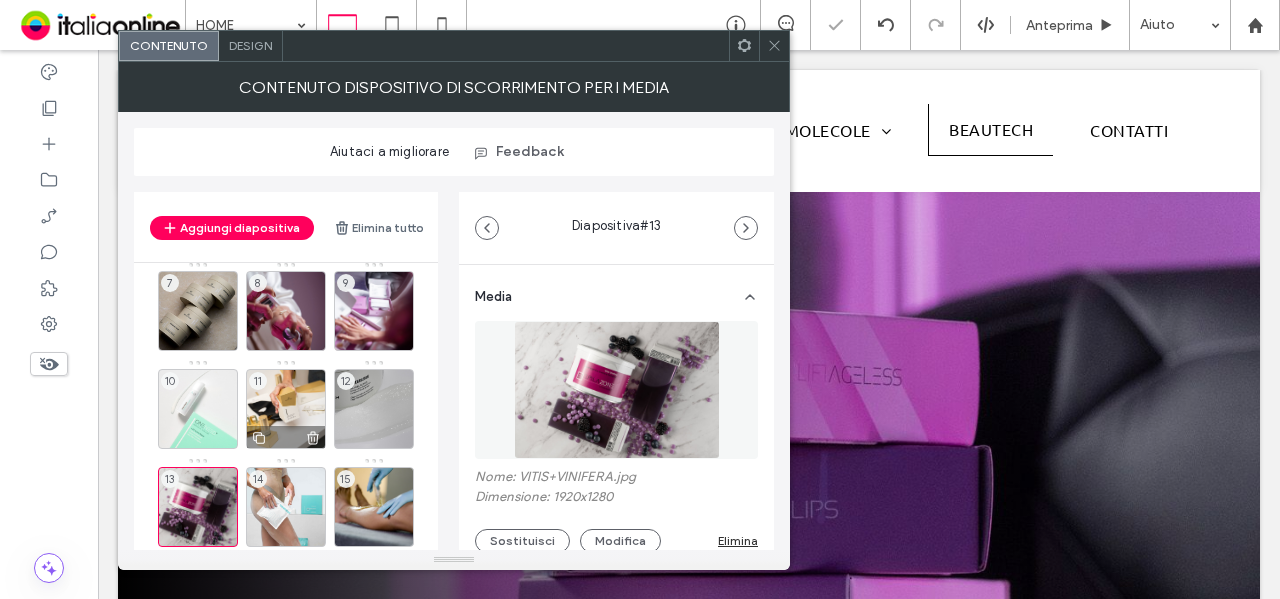scroll, scrollTop: 243, scrollLeft: 0, axis: vertical 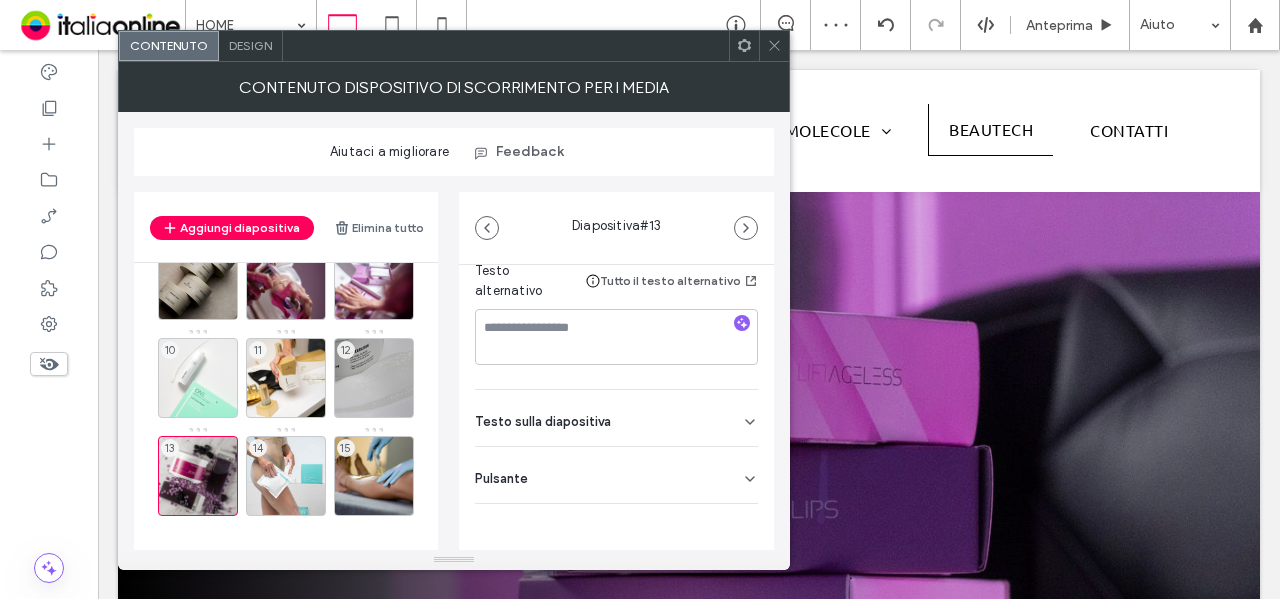 click on "Pulsante" at bounding box center (616, 475) 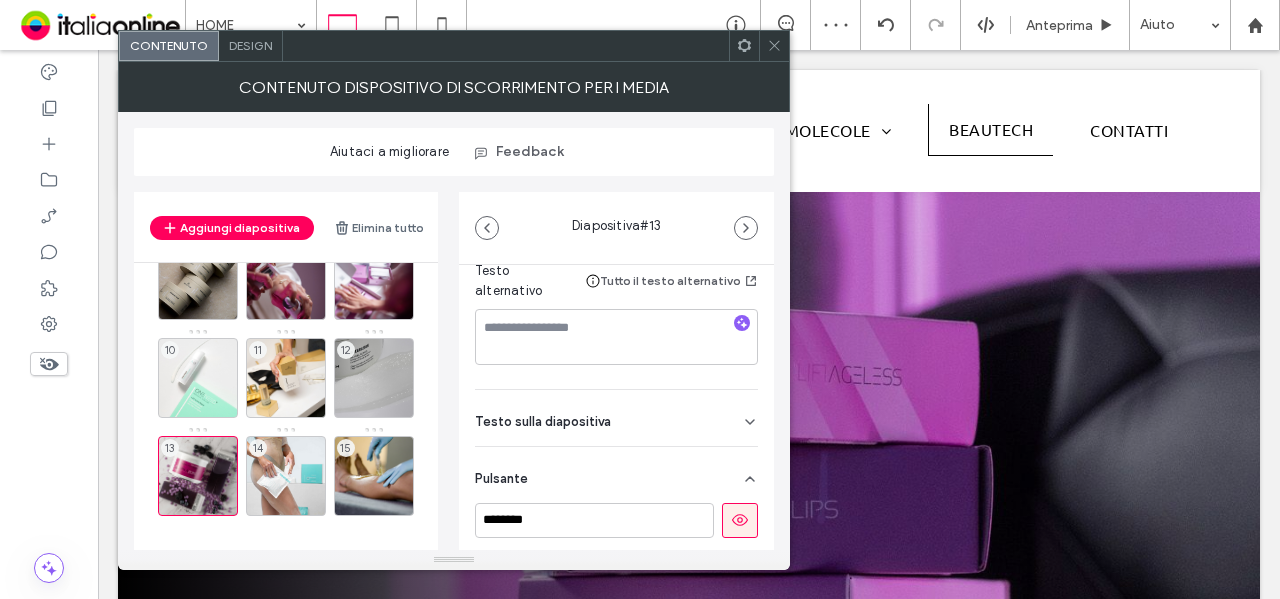 scroll, scrollTop: 362, scrollLeft: 0, axis: vertical 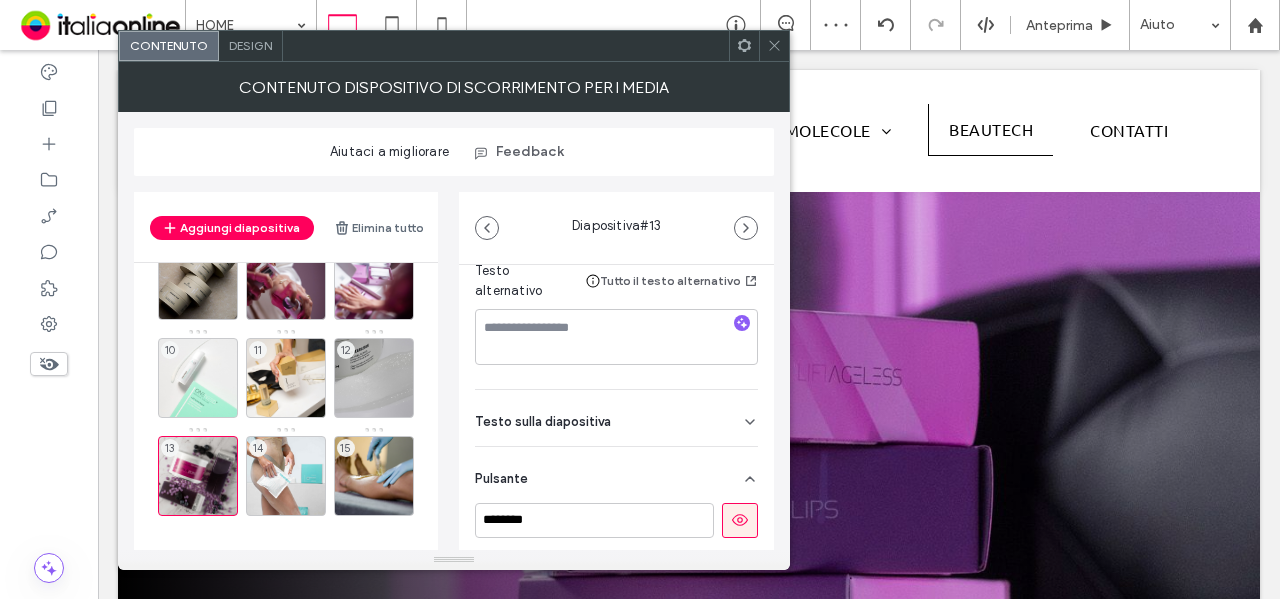 click 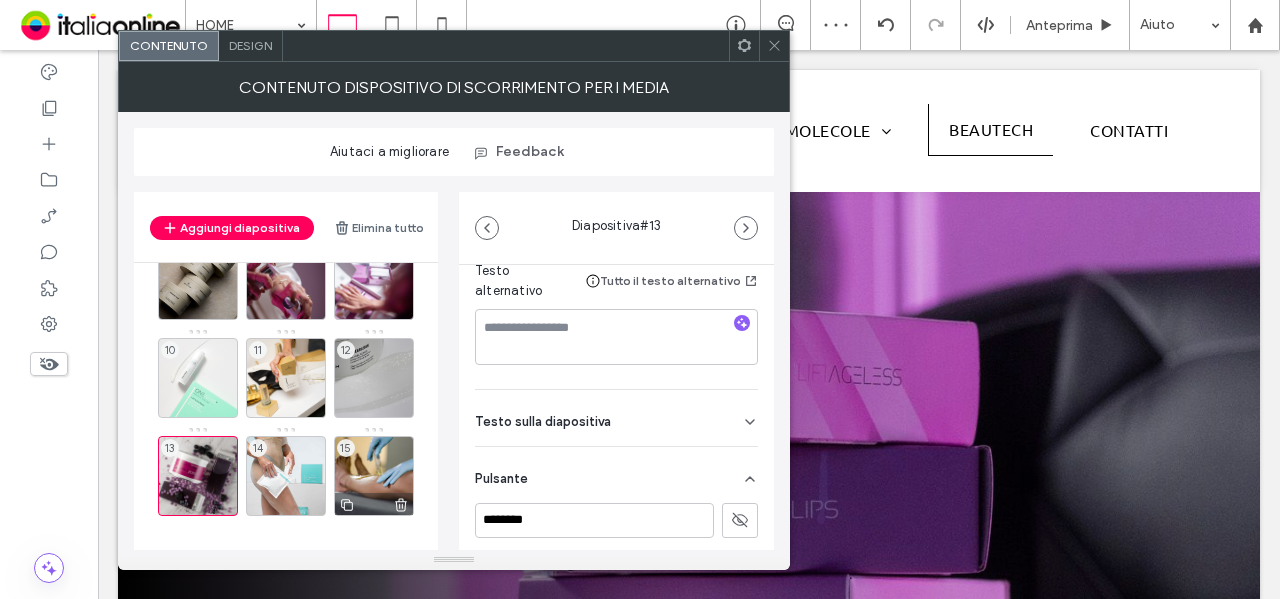 drag, startPoint x: 279, startPoint y: 476, endPoint x: 382, endPoint y: 469, distance: 103.23759 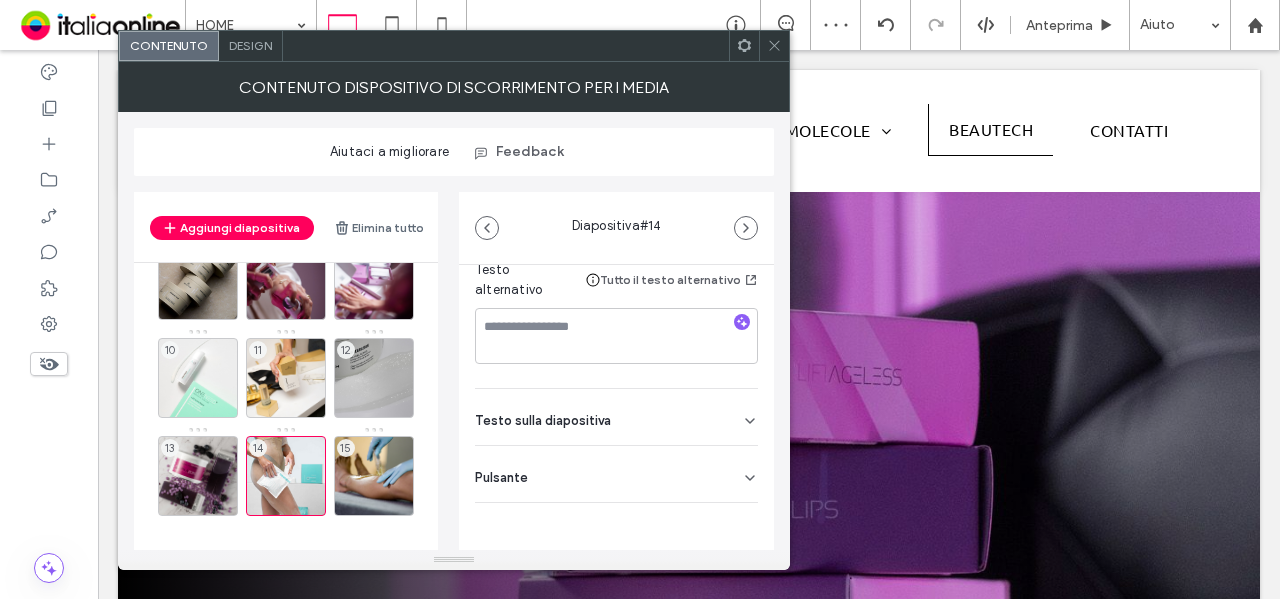 click 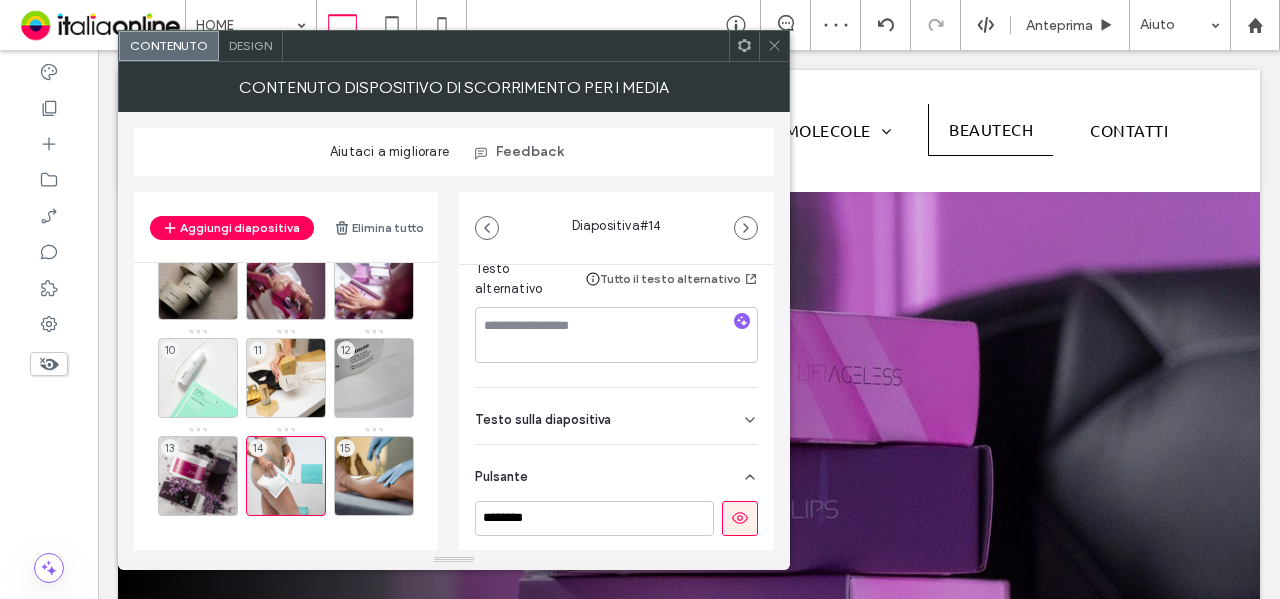 drag, startPoint x: 735, startPoint y: 513, endPoint x: 517, endPoint y: 513, distance: 218 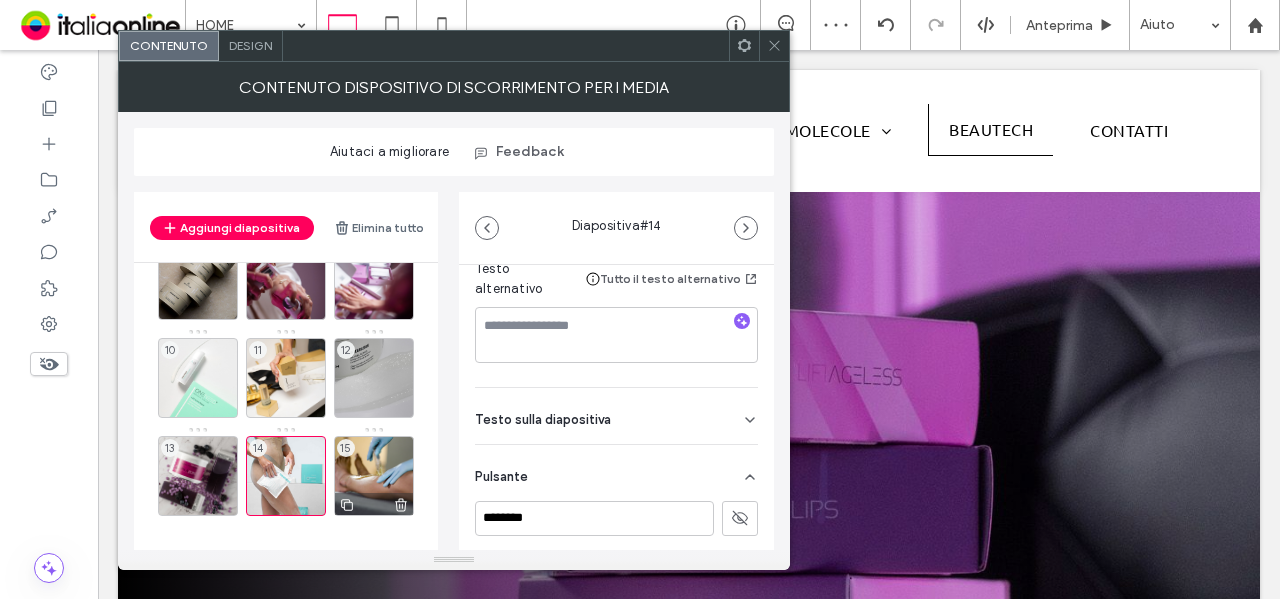 click on "15" at bounding box center (374, 476) 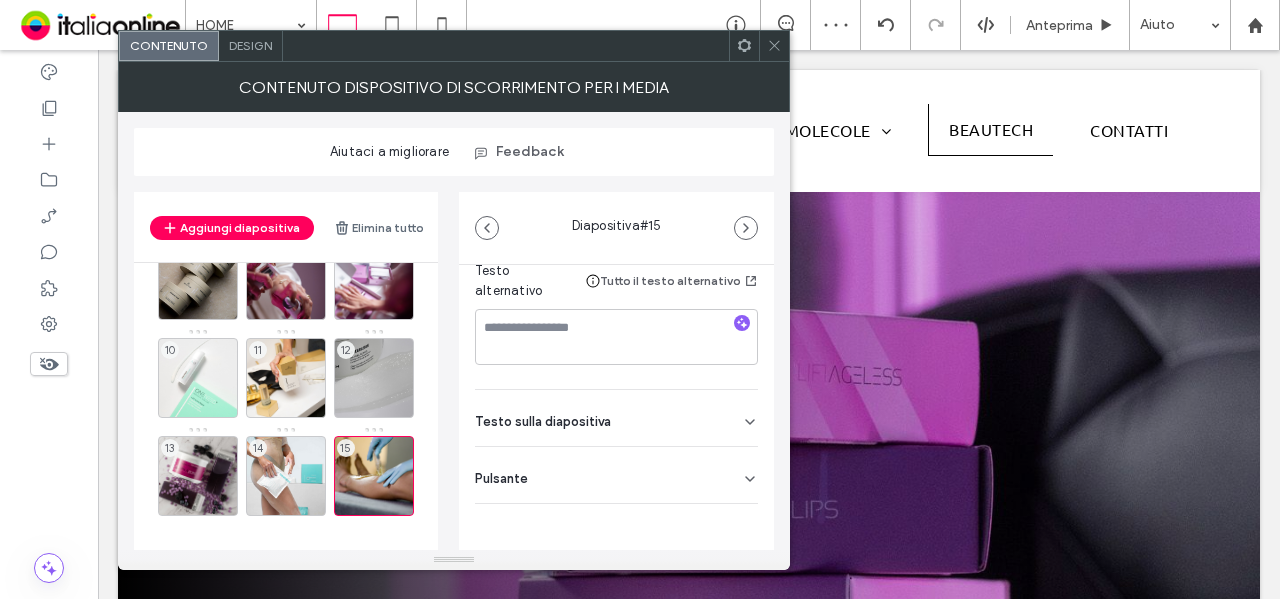 click on "Pulsante" at bounding box center (616, 475) 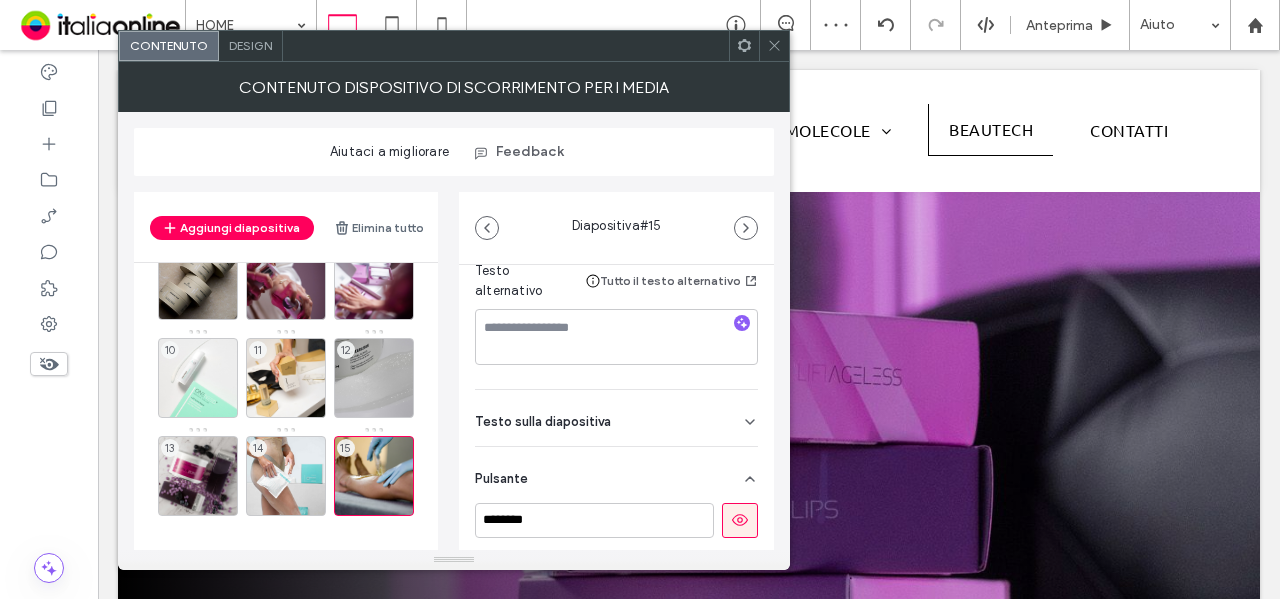 scroll, scrollTop: 362, scrollLeft: 0, axis: vertical 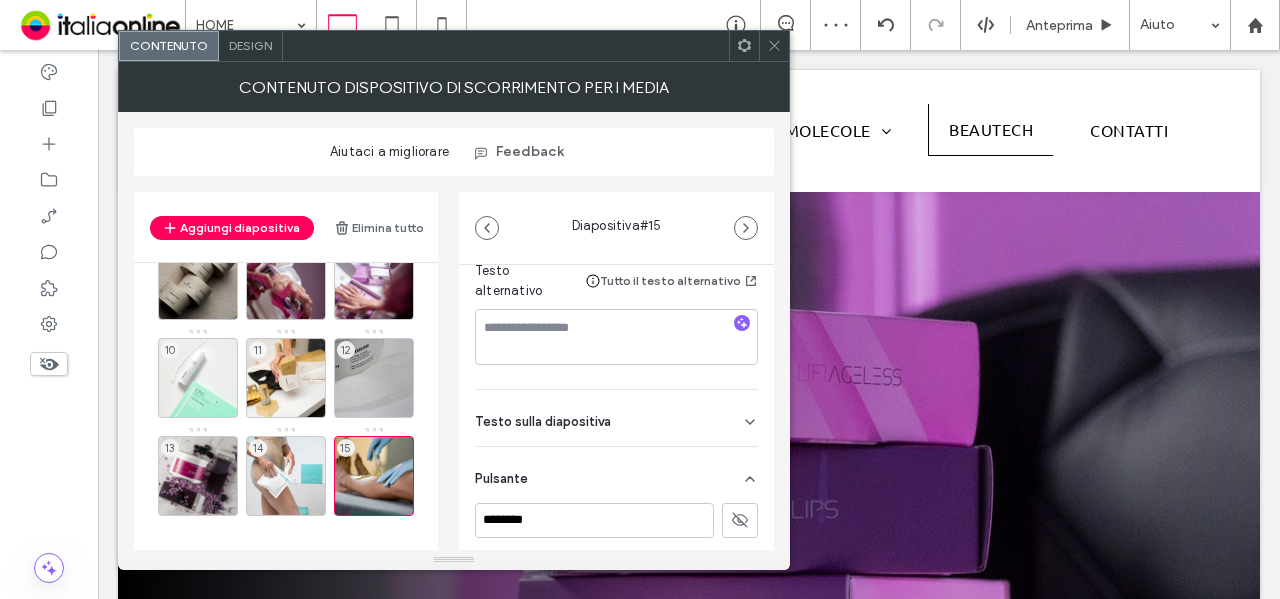 click 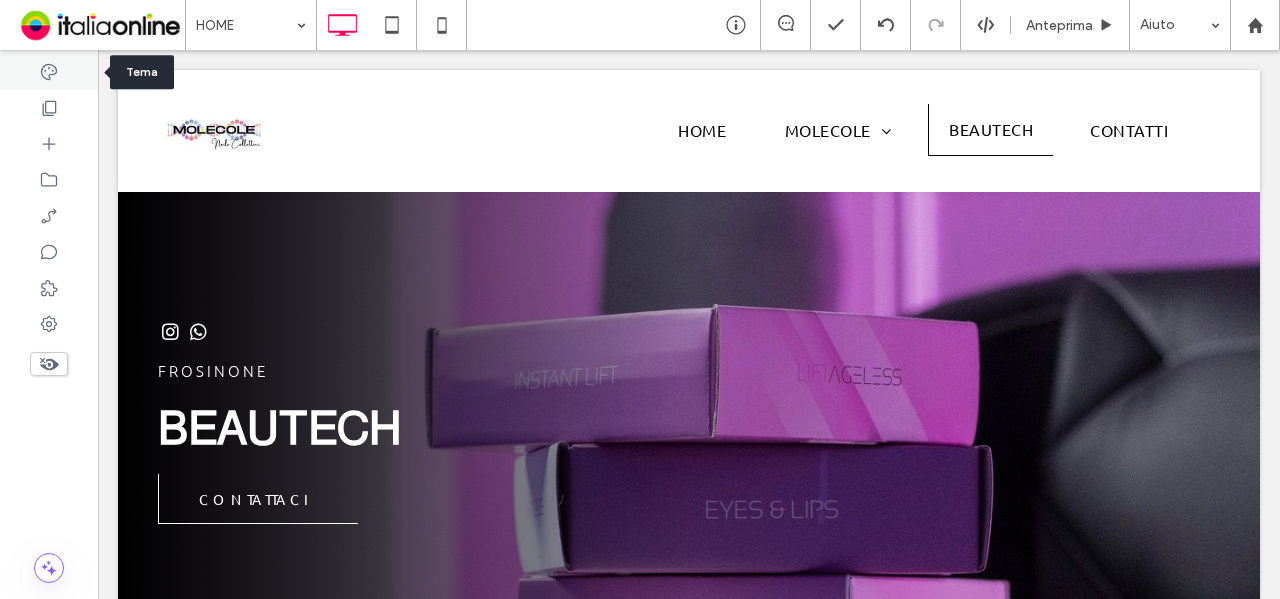 click 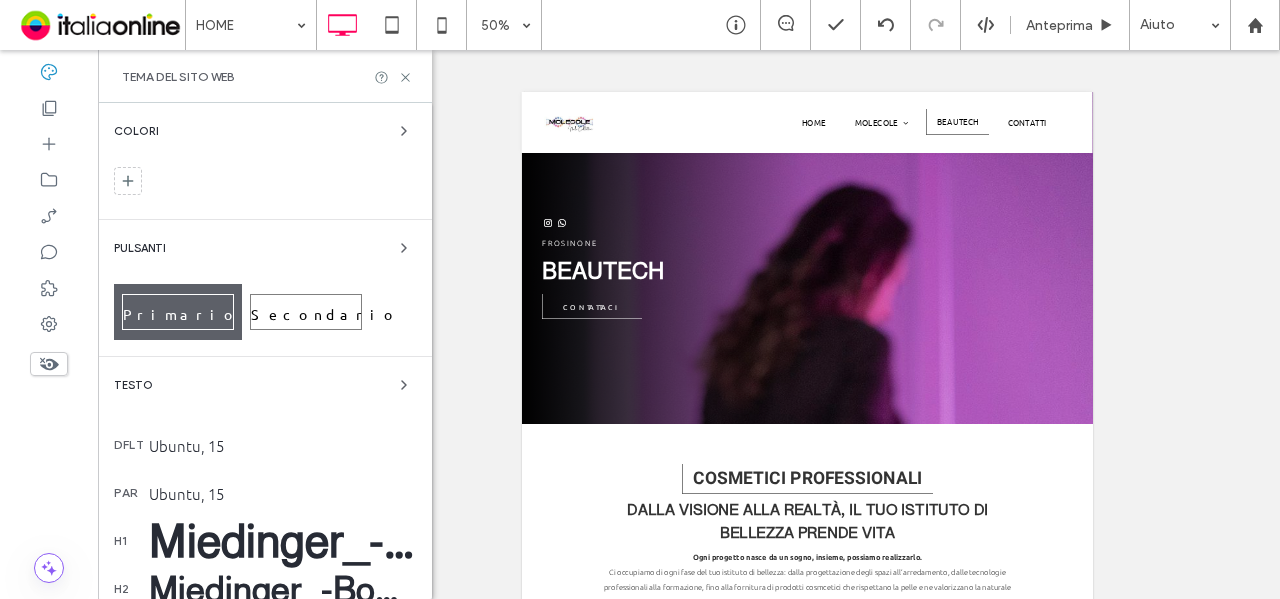 scroll, scrollTop: 100, scrollLeft: 0, axis: vertical 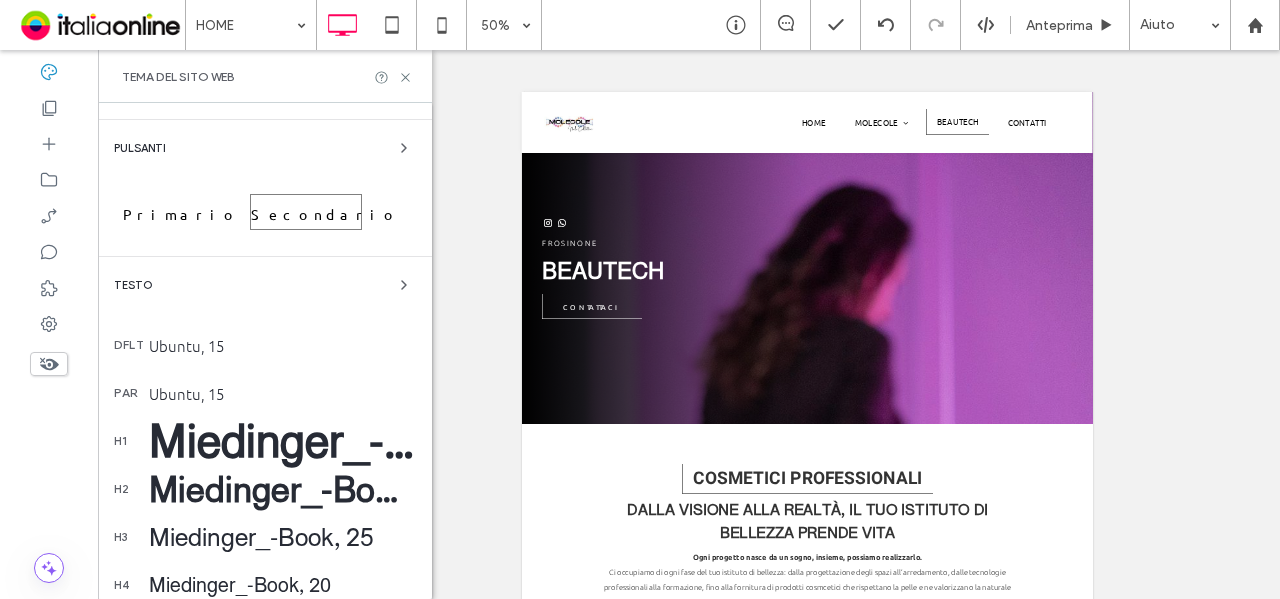 drag, startPoint x: 198, startPoint y: 207, endPoint x: 284, endPoint y: 291, distance: 120.21647 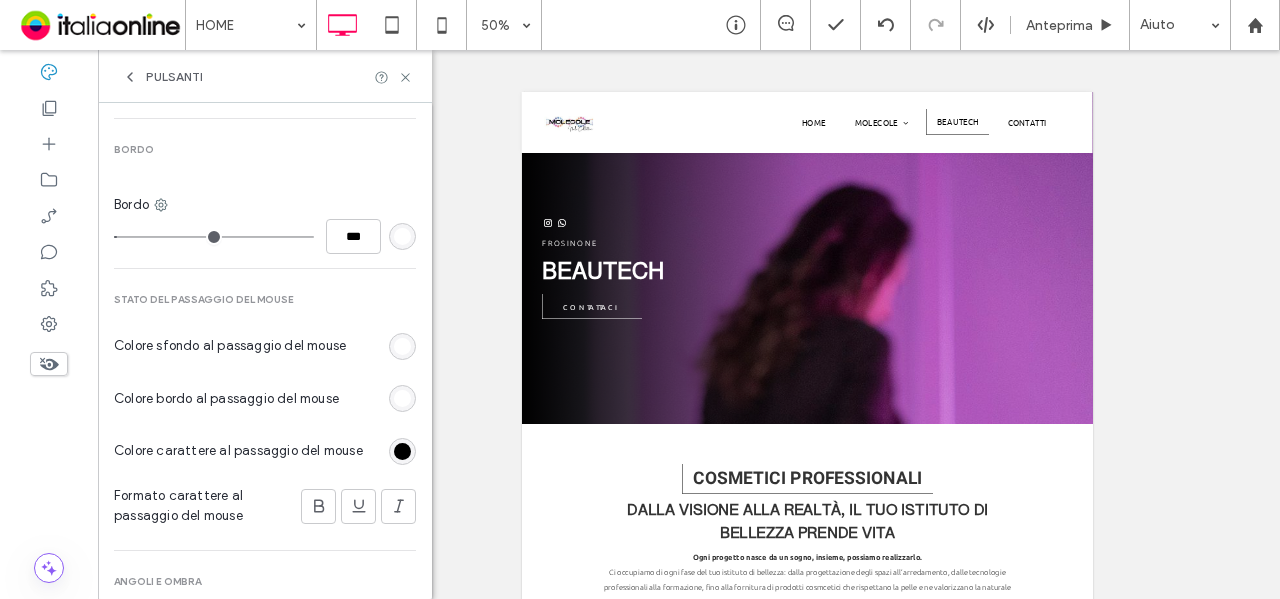scroll, scrollTop: 800, scrollLeft: 0, axis: vertical 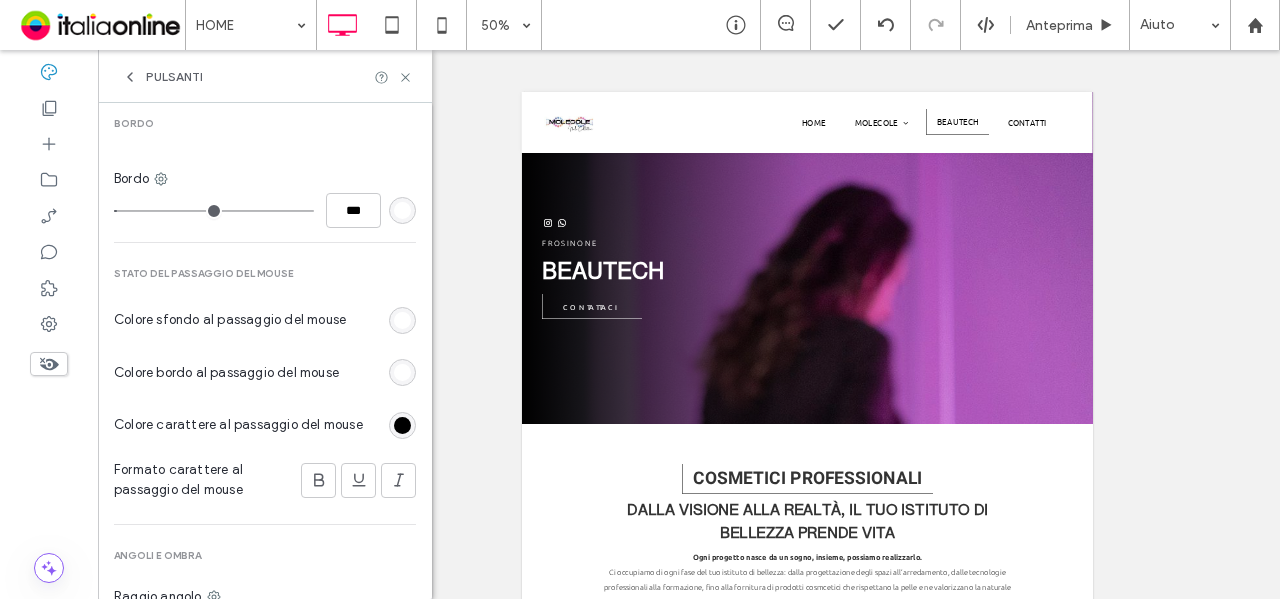 drag, startPoint x: 395, startPoint y: 417, endPoint x: 410, endPoint y: 417, distance: 15 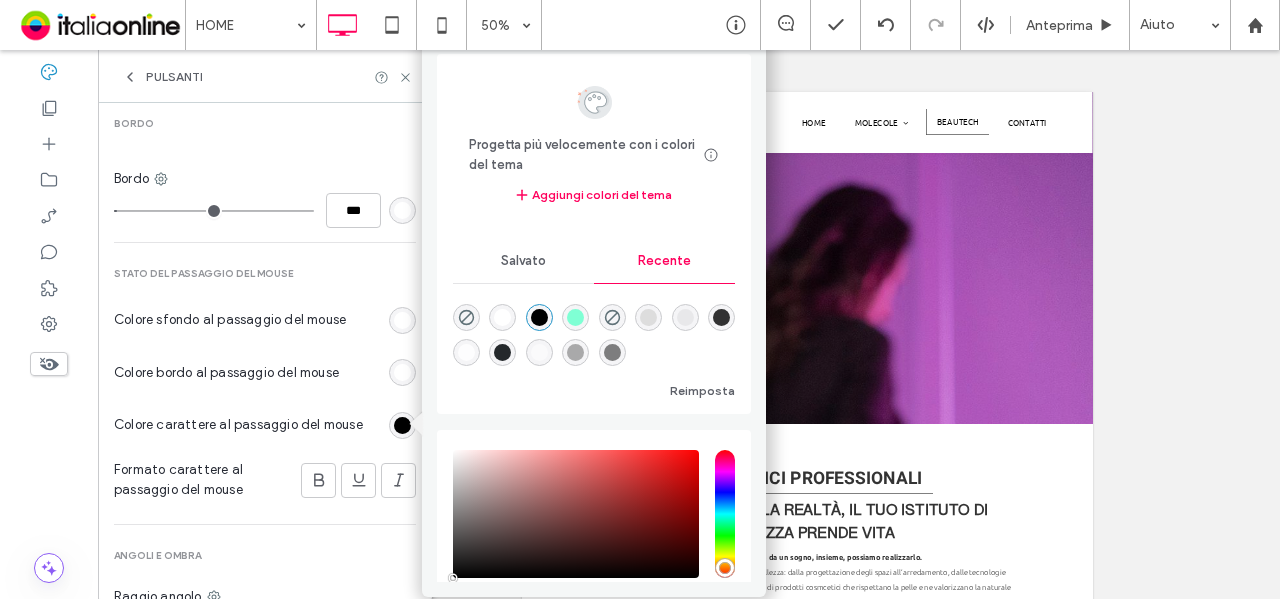 drag, startPoint x: 674, startPoint y: 351, endPoint x: 619, endPoint y: 349, distance: 55.03635 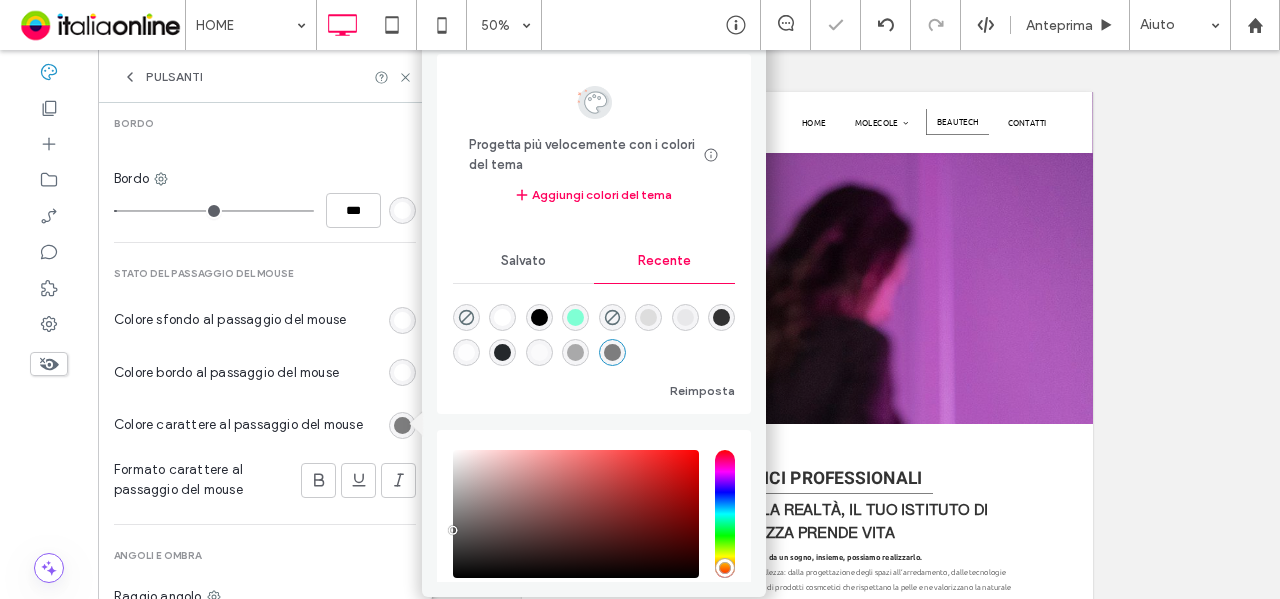 type on "*" 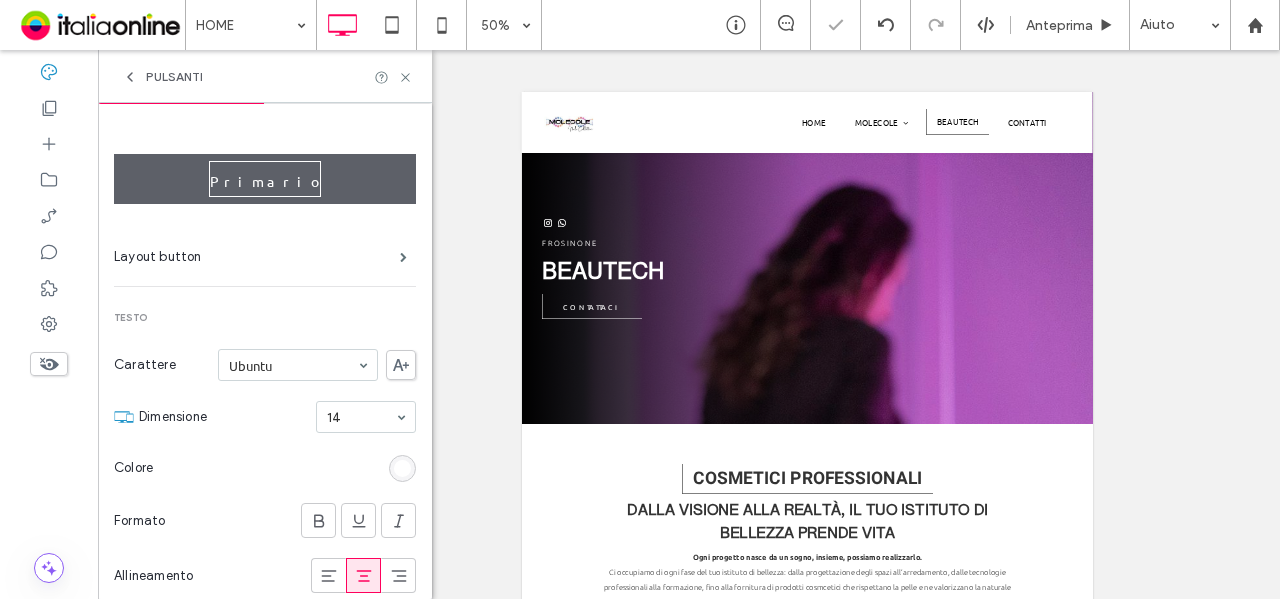 scroll, scrollTop: 0, scrollLeft: 0, axis: both 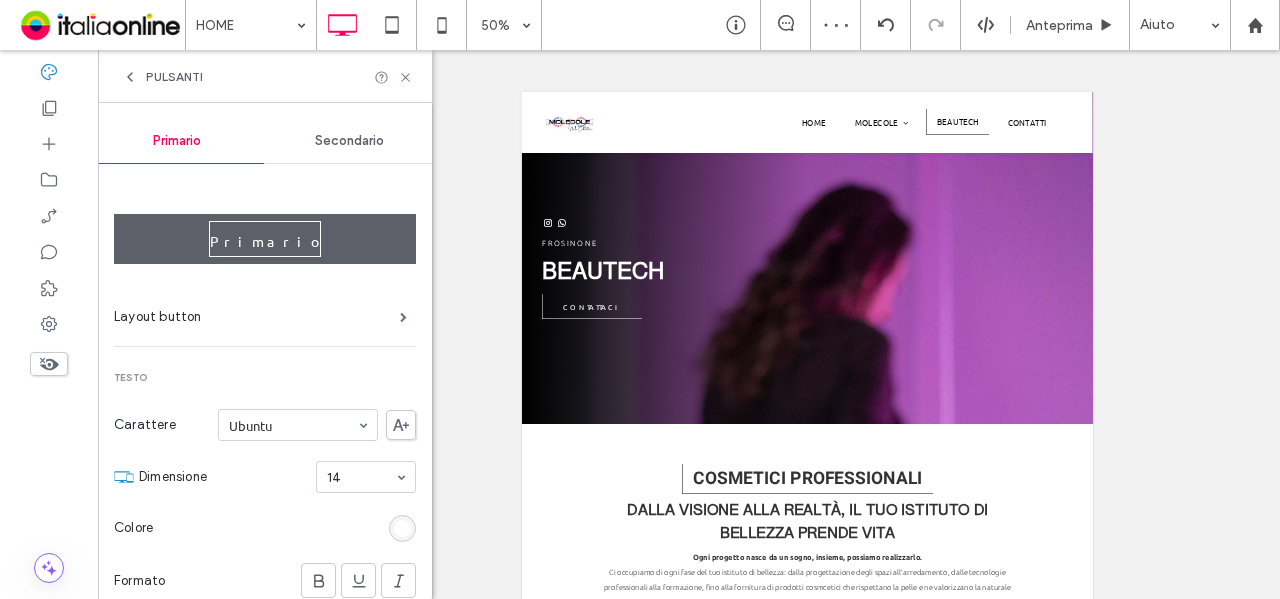 click on "Secondario" at bounding box center [349, 141] 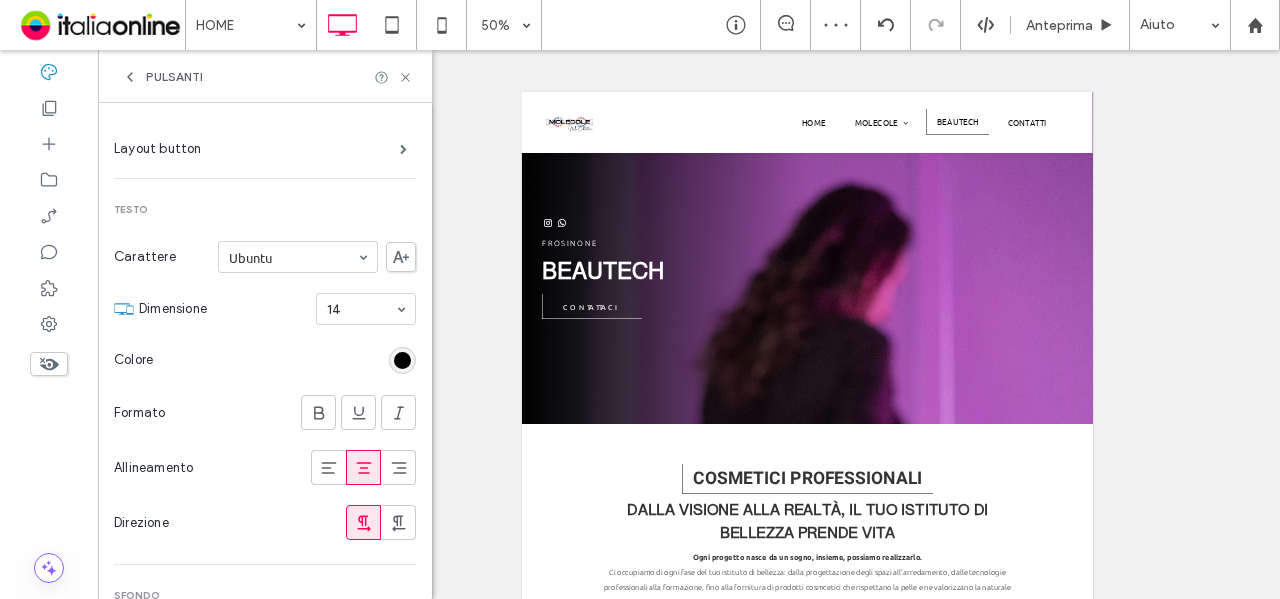 scroll, scrollTop: 300, scrollLeft: 0, axis: vertical 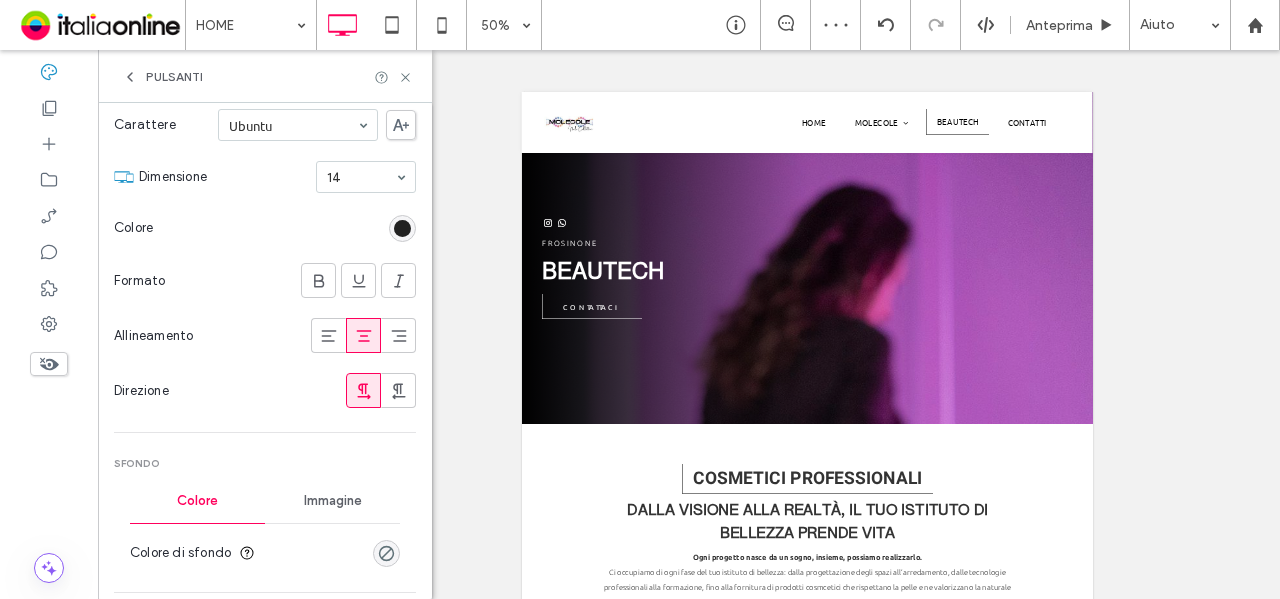 click at bounding box center (402, 228) 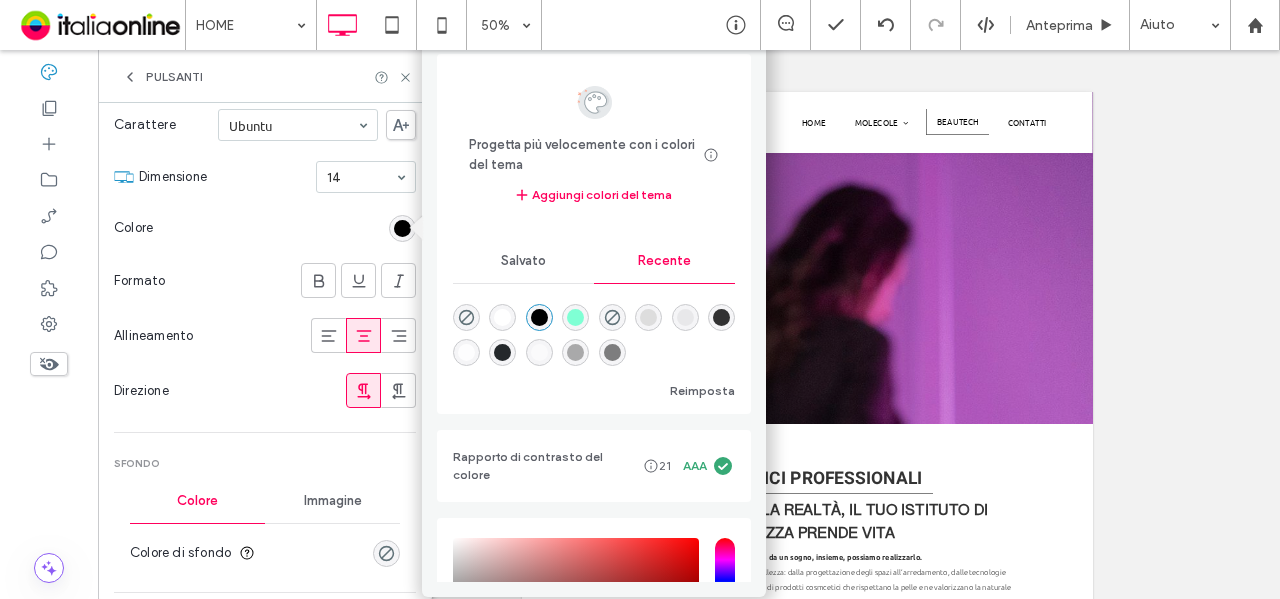 click at bounding box center (612, 352) 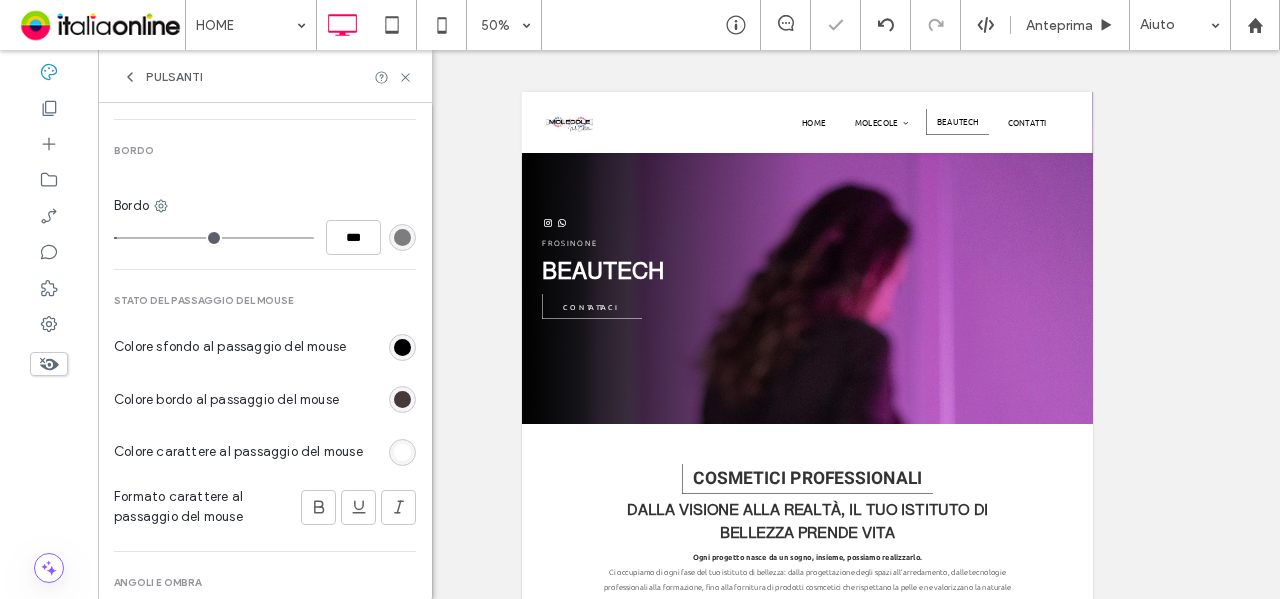 scroll, scrollTop: 800, scrollLeft: 0, axis: vertical 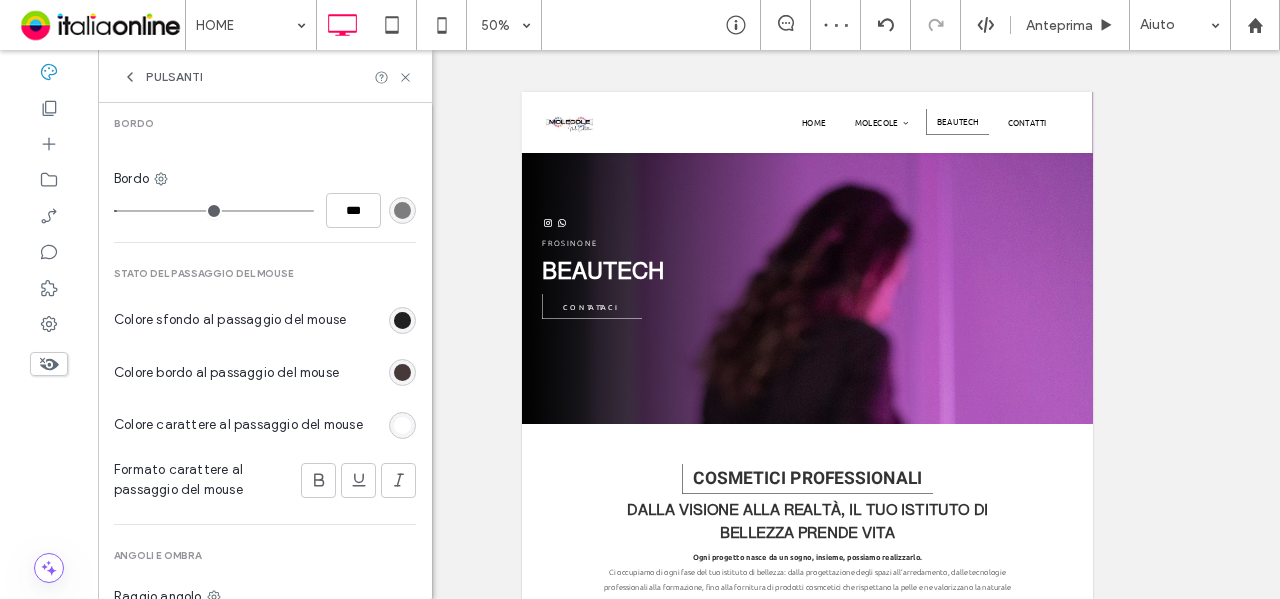 click at bounding box center [402, 320] 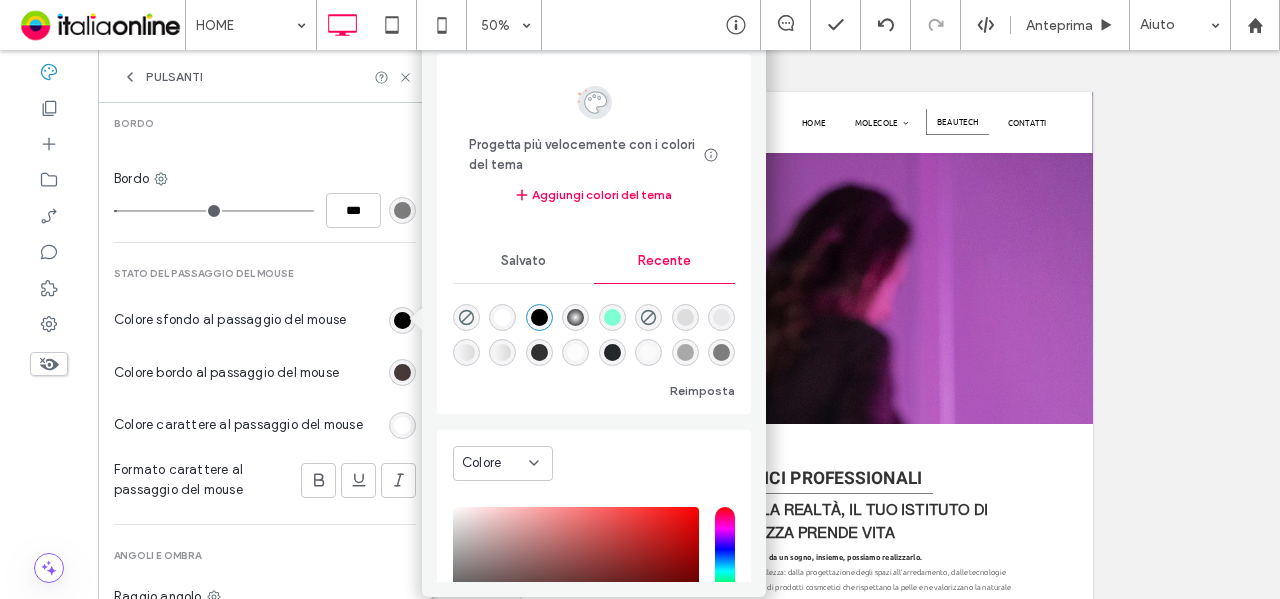 scroll, scrollTop: 0, scrollLeft: 0, axis: both 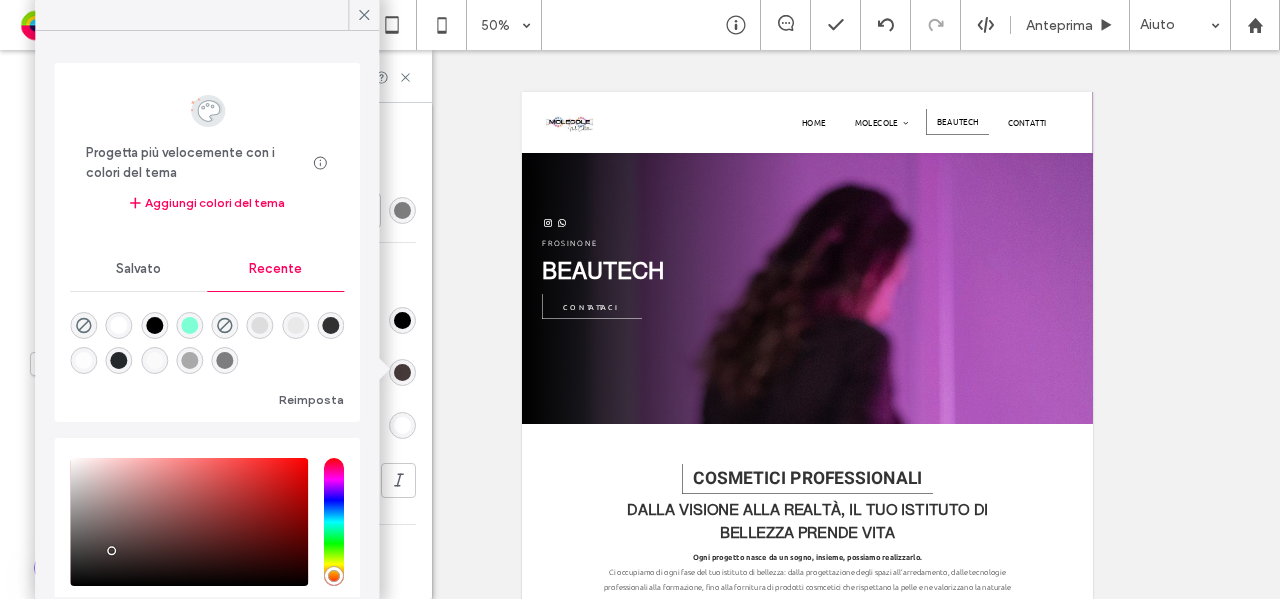click at bounding box center [224, 360] 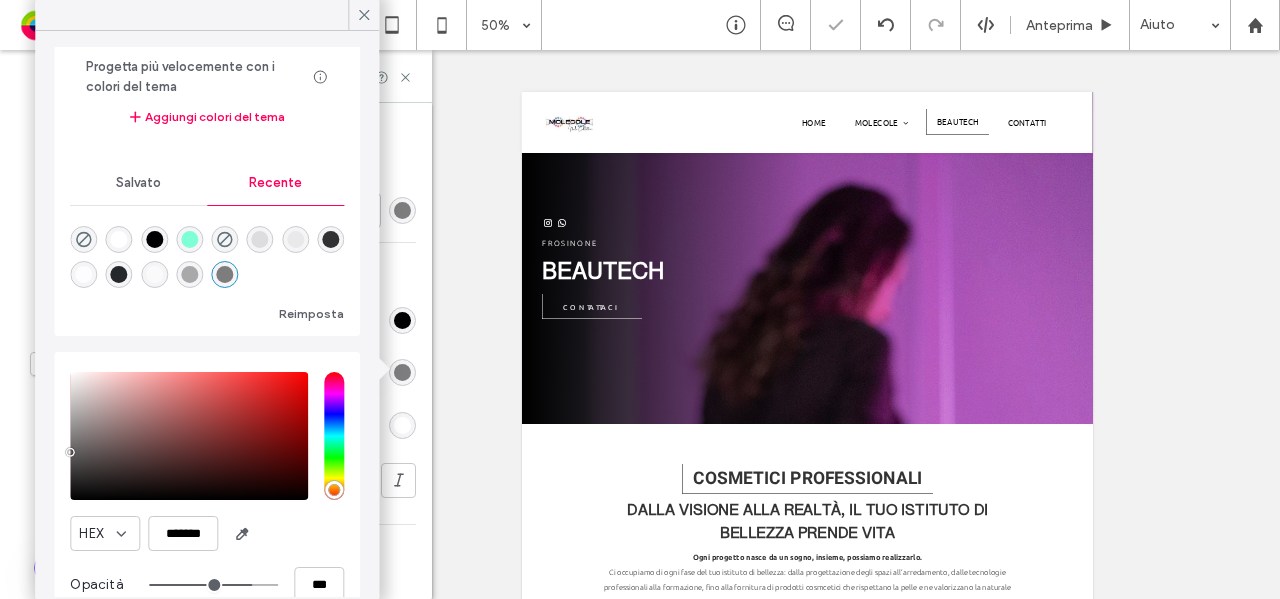 scroll, scrollTop: 116, scrollLeft: 0, axis: vertical 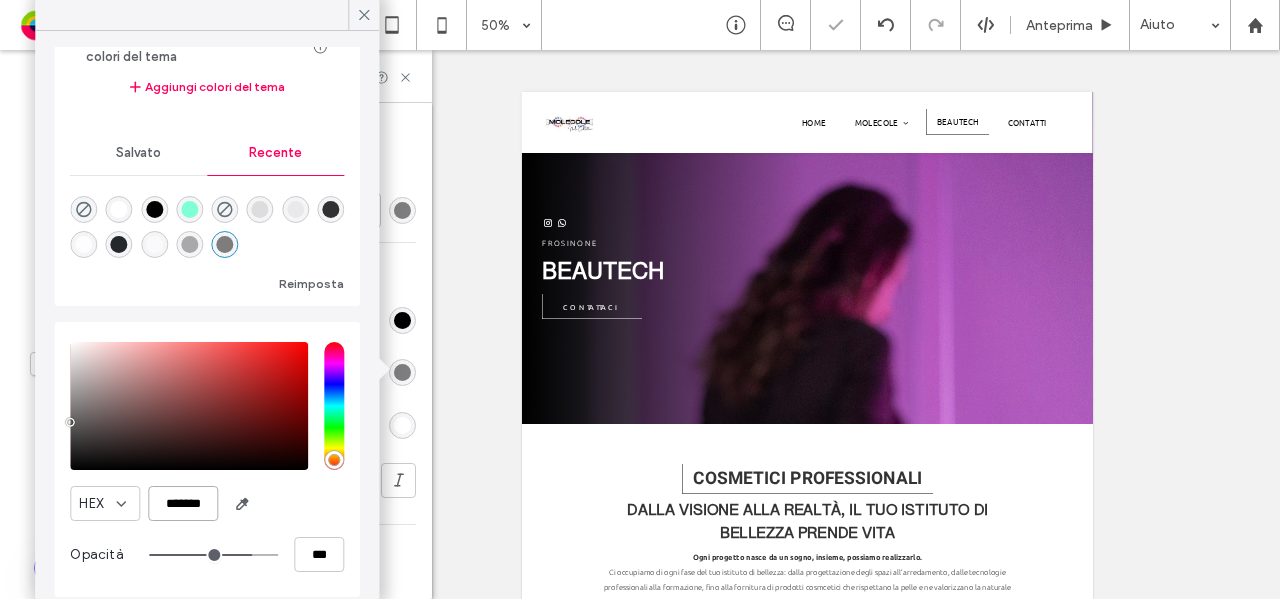 click on "*******" at bounding box center [183, 503] 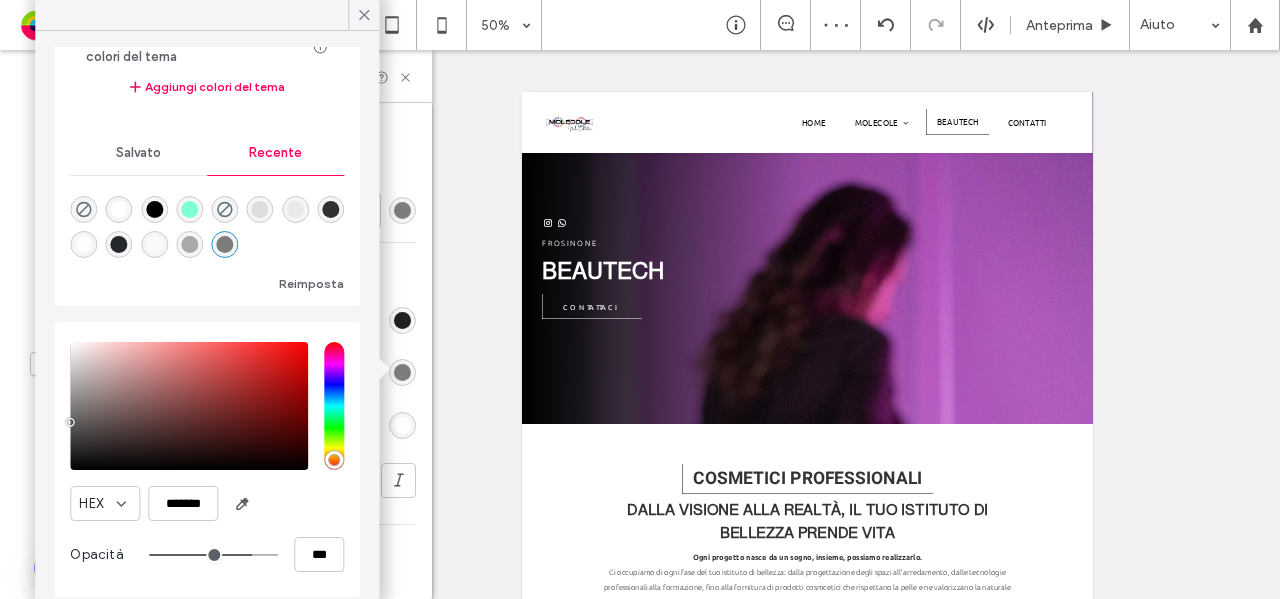 click at bounding box center (402, 320) 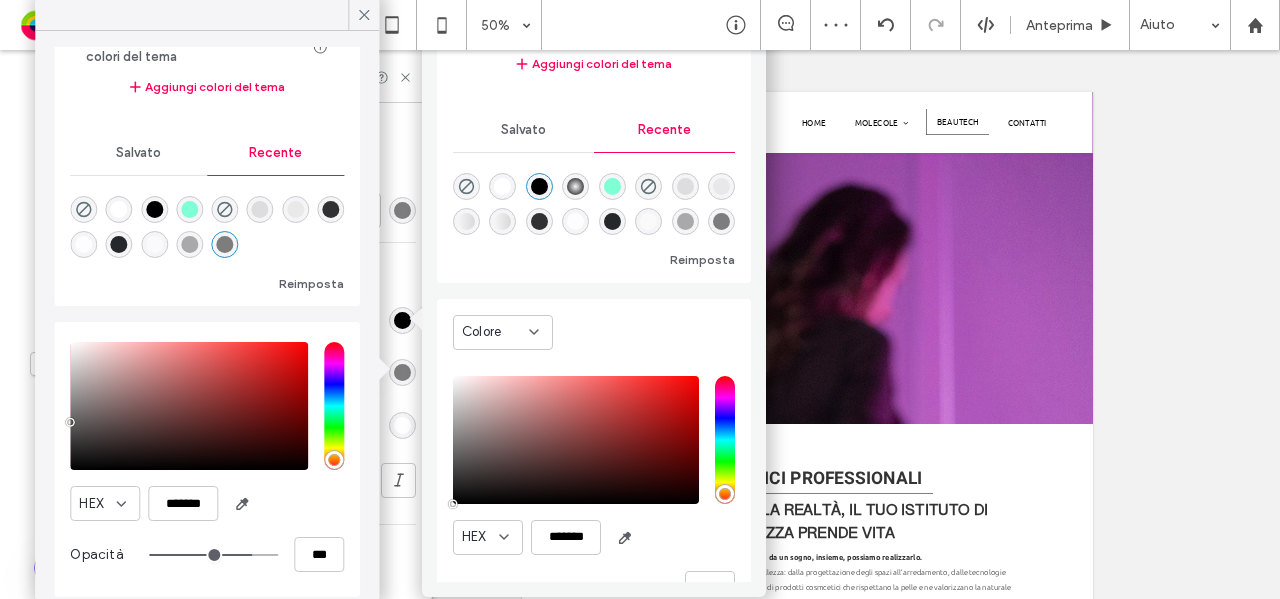 scroll, scrollTop: 178, scrollLeft: 0, axis: vertical 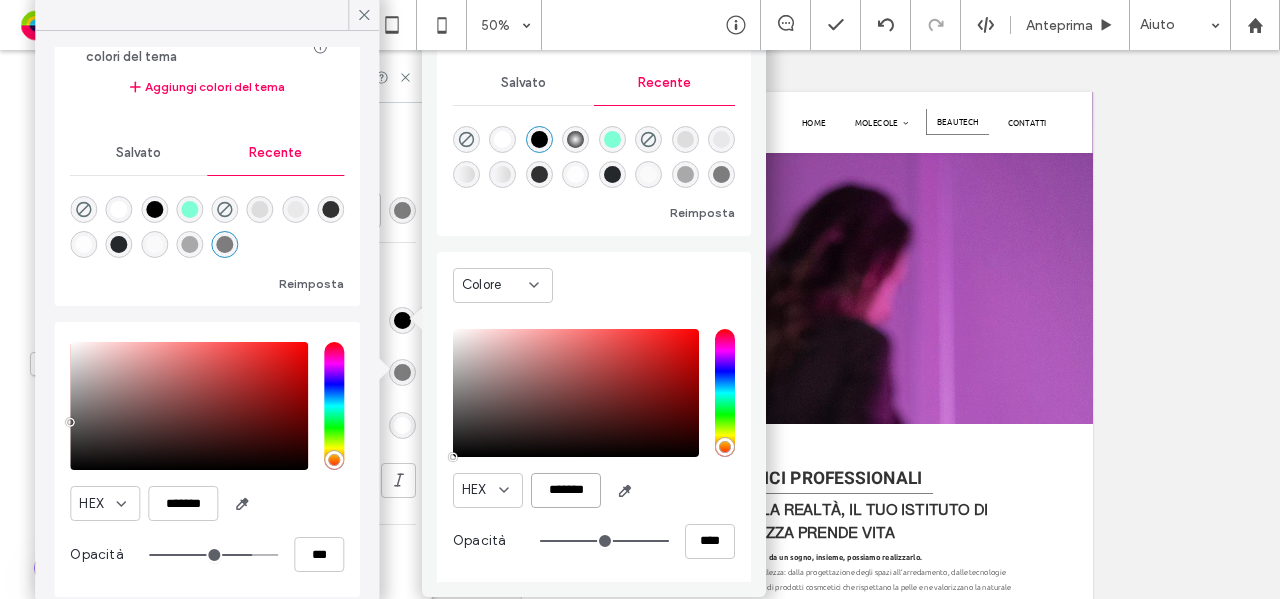 click on "*******" at bounding box center [566, 490] 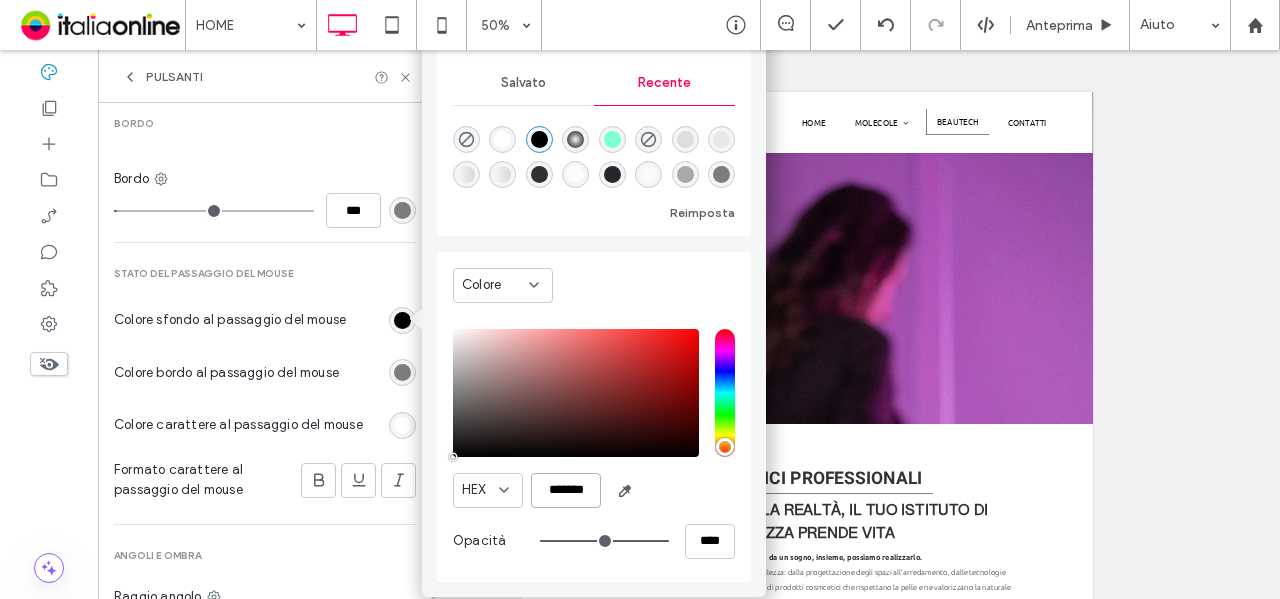 click on "*******" at bounding box center (566, 490) 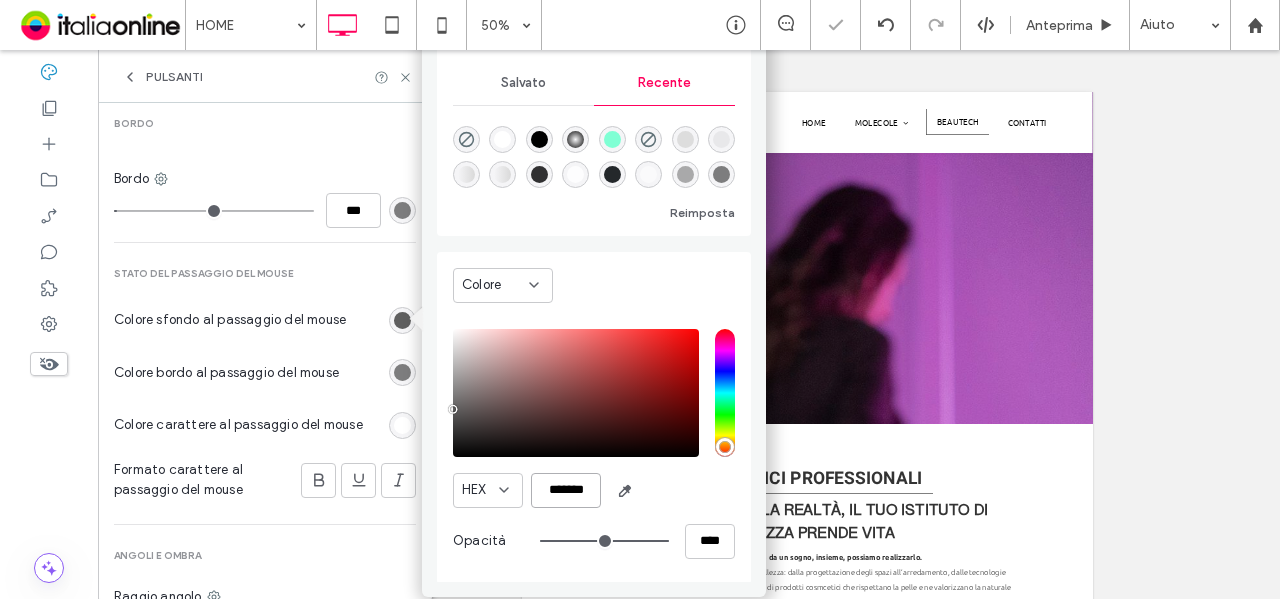 type on "*" 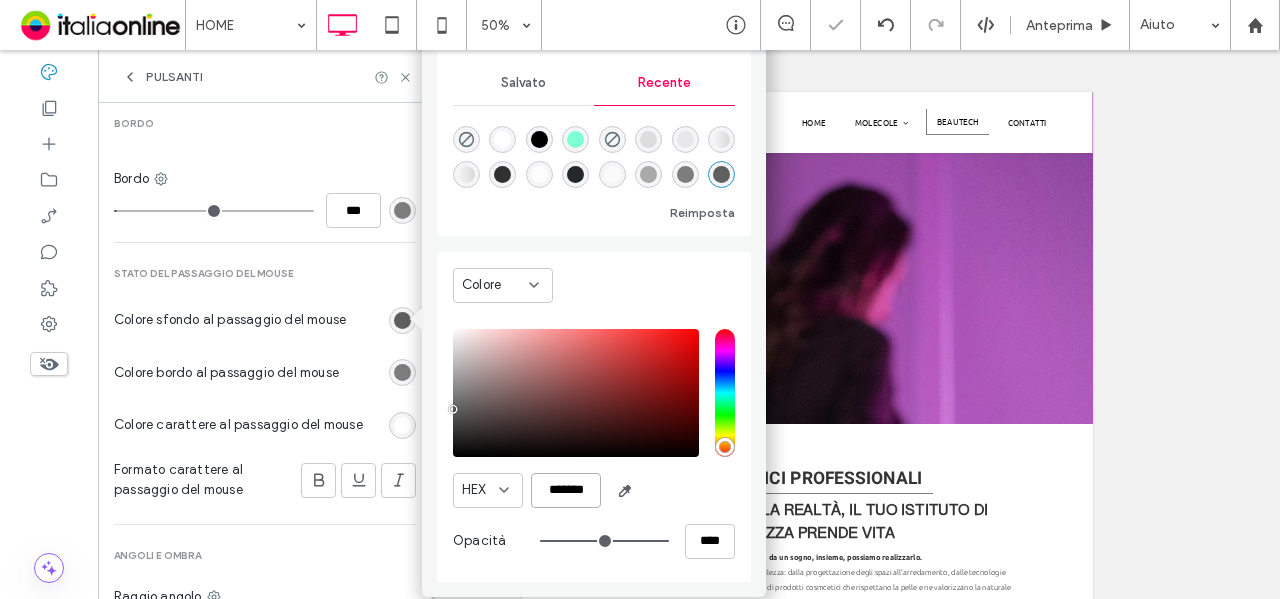 type on "*******" 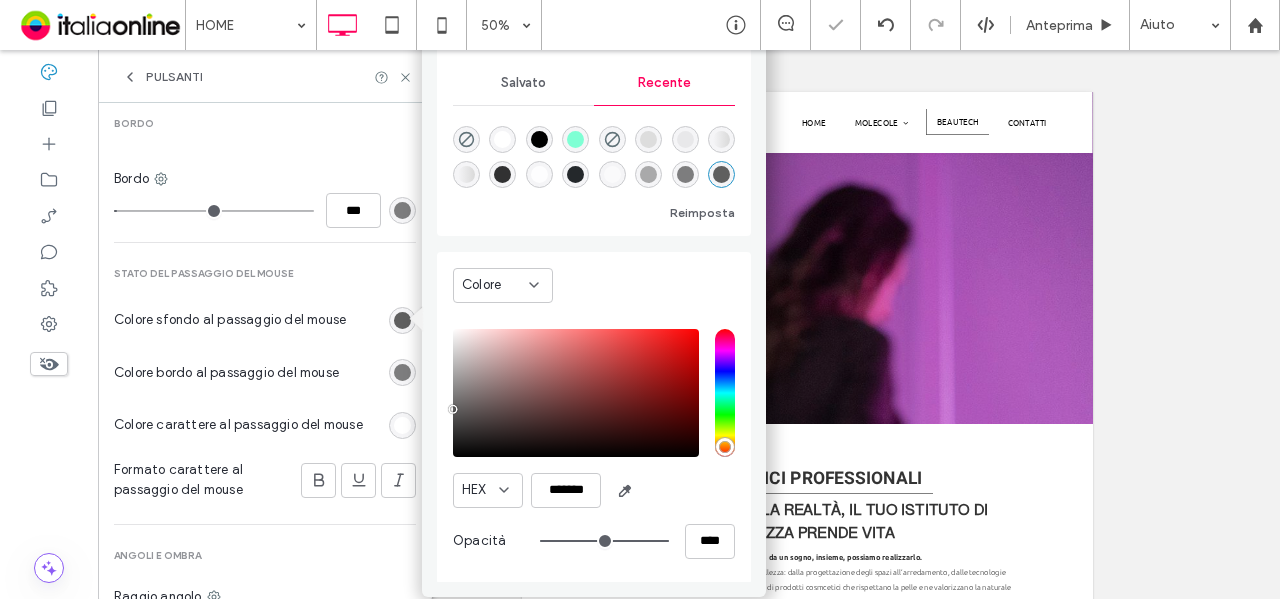 click on "HEX *******" at bounding box center (594, 490) 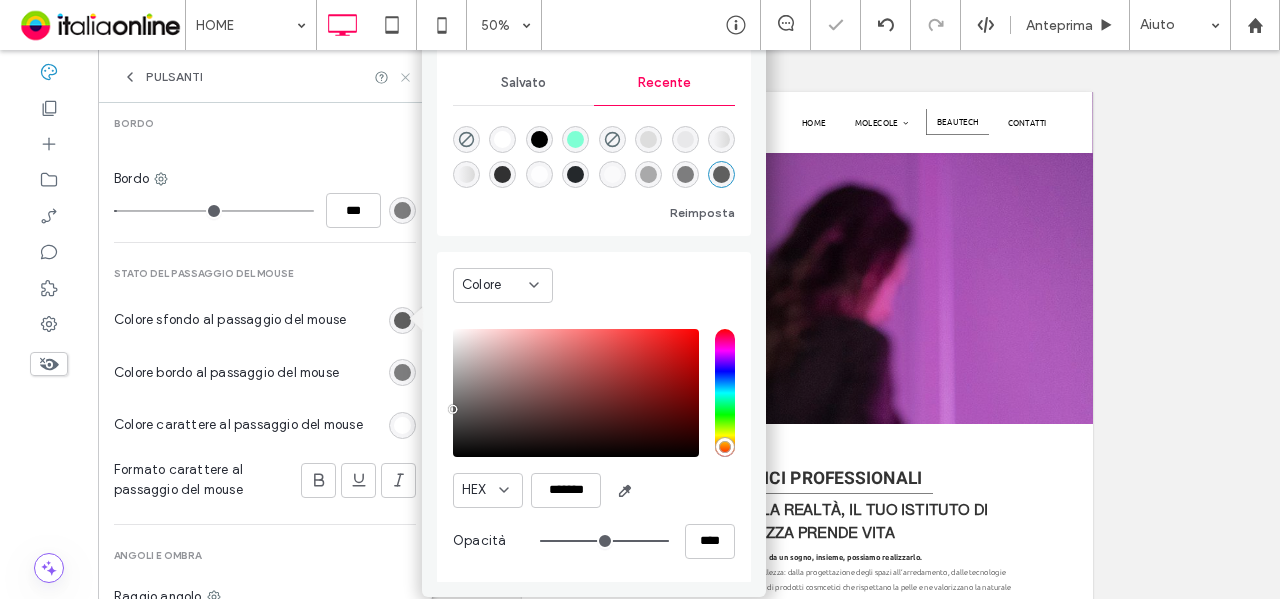 click 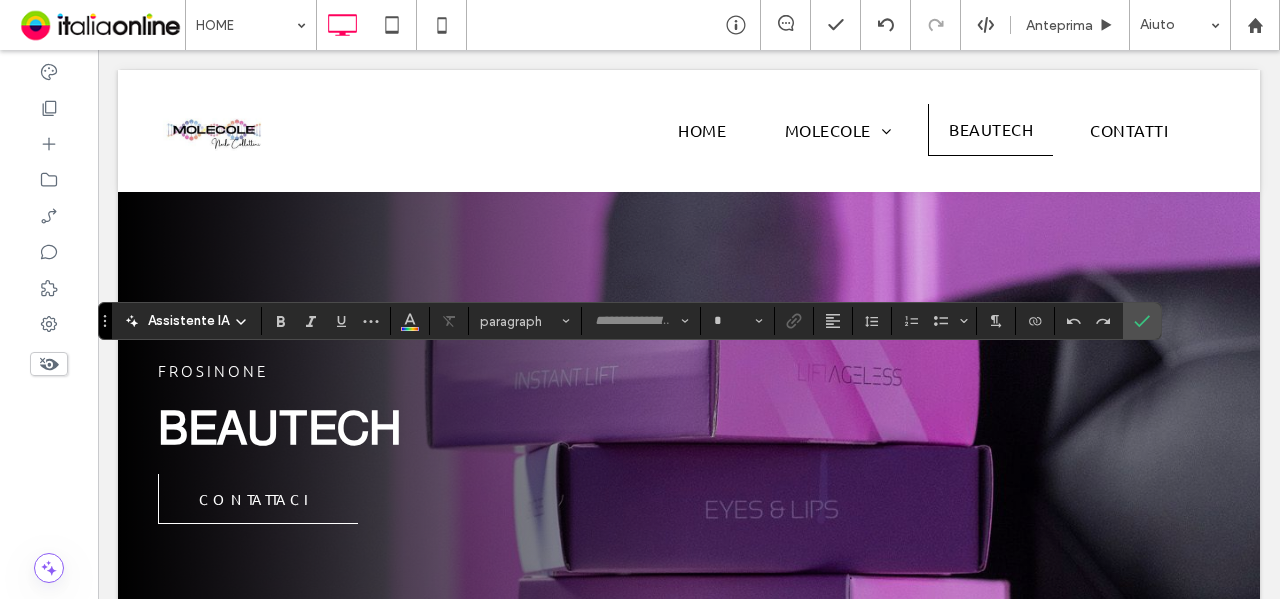 type on "**********" 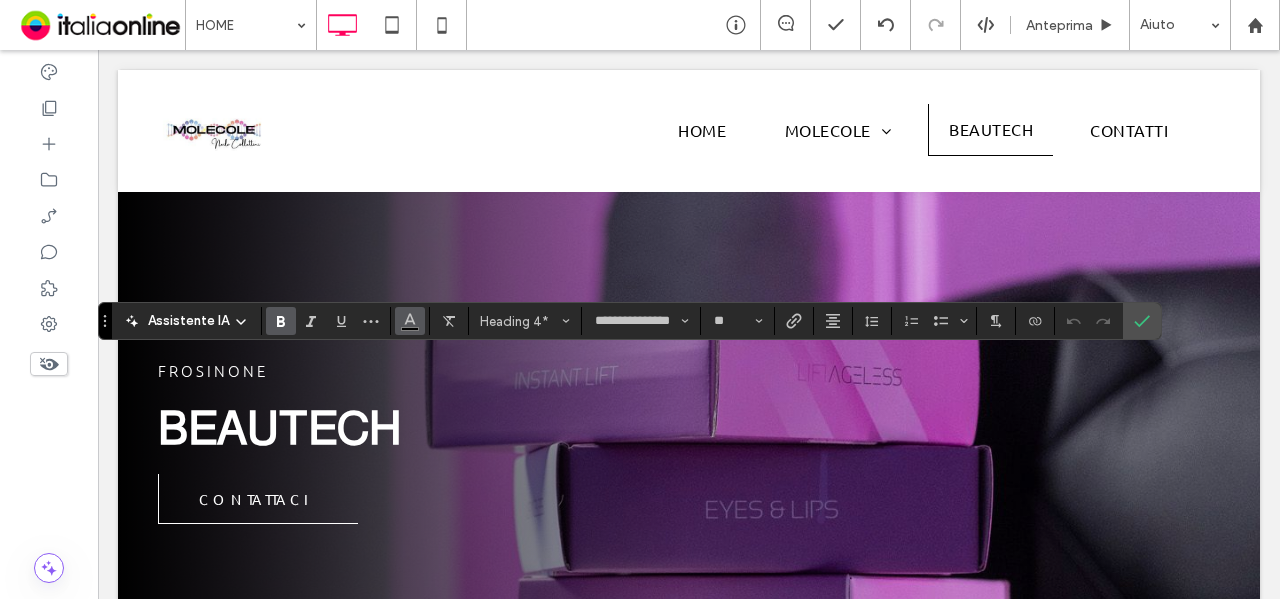 click at bounding box center [410, 319] 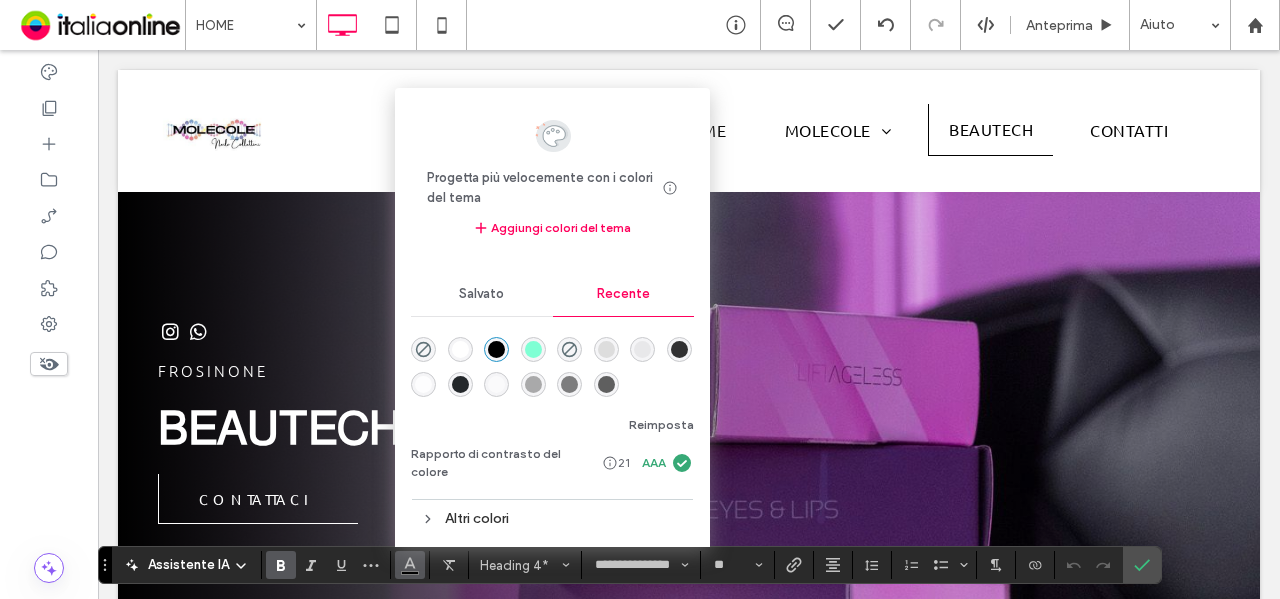 click at bounding box center [606, 384] 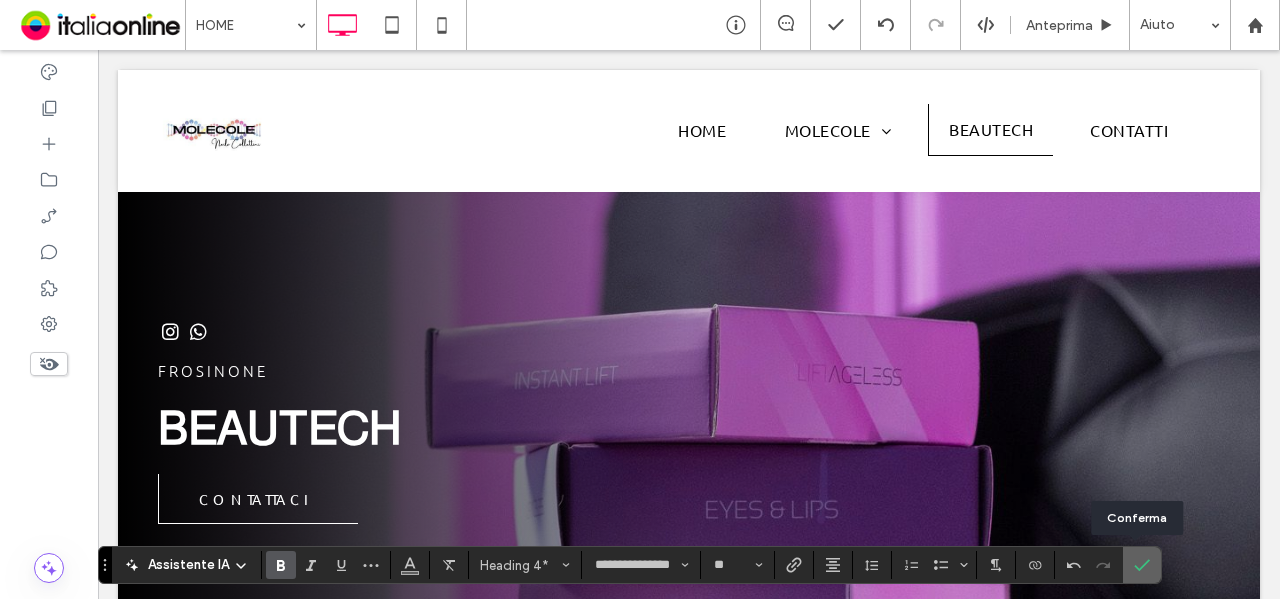click at bounding box center (1138, 565) 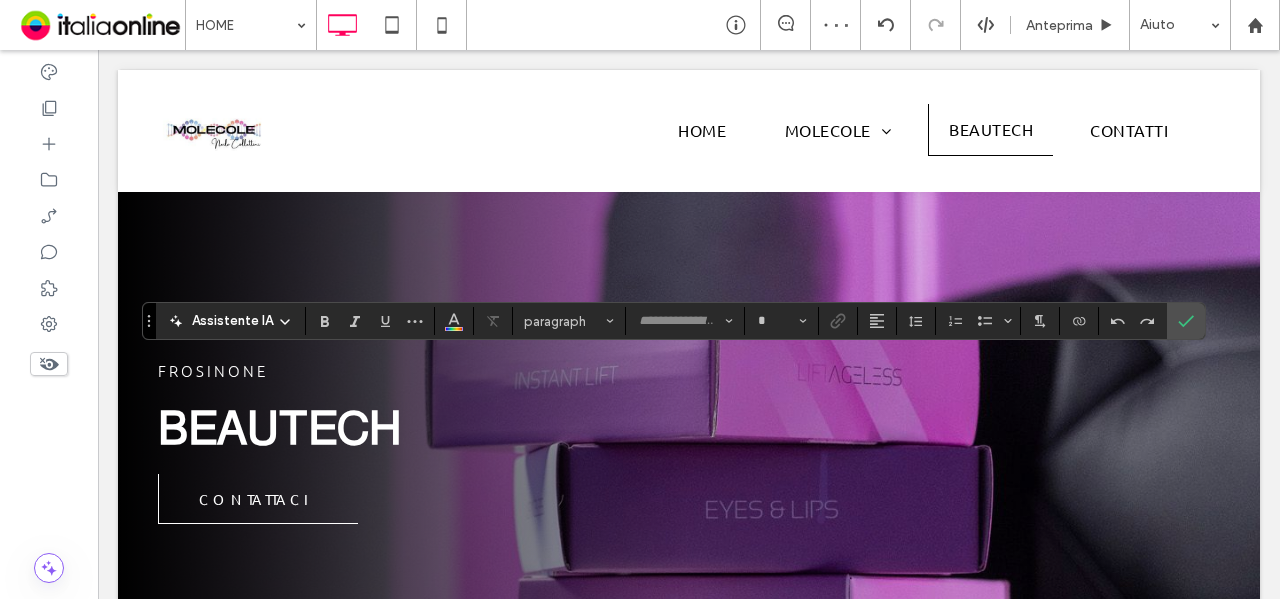type on "**********" 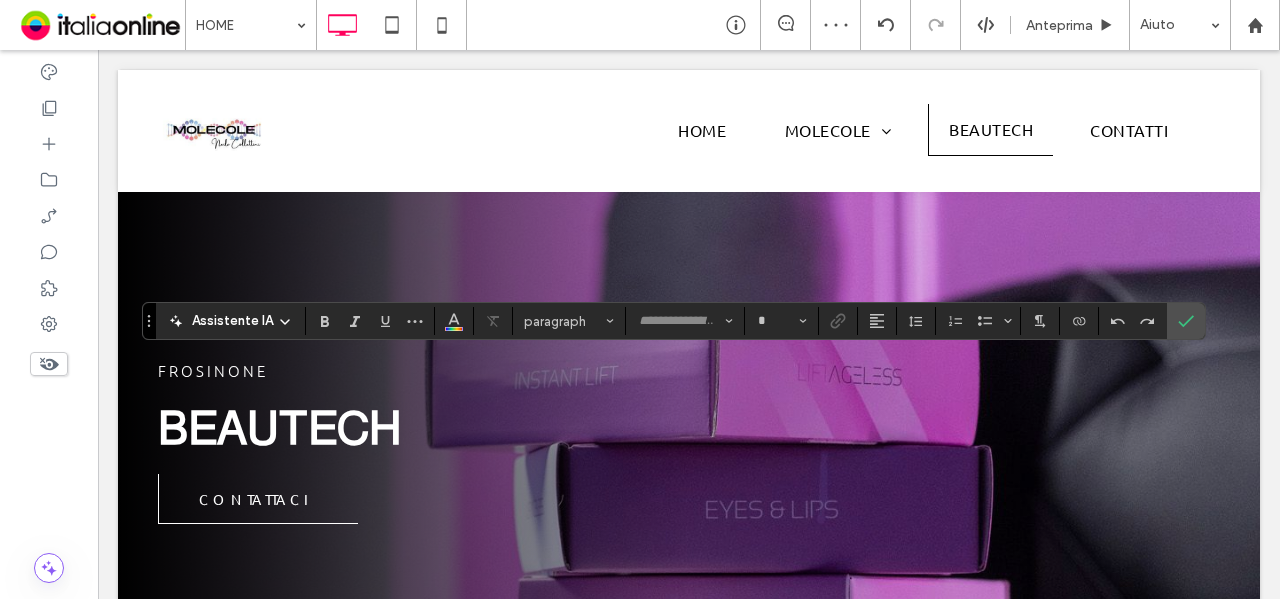 type on "**" 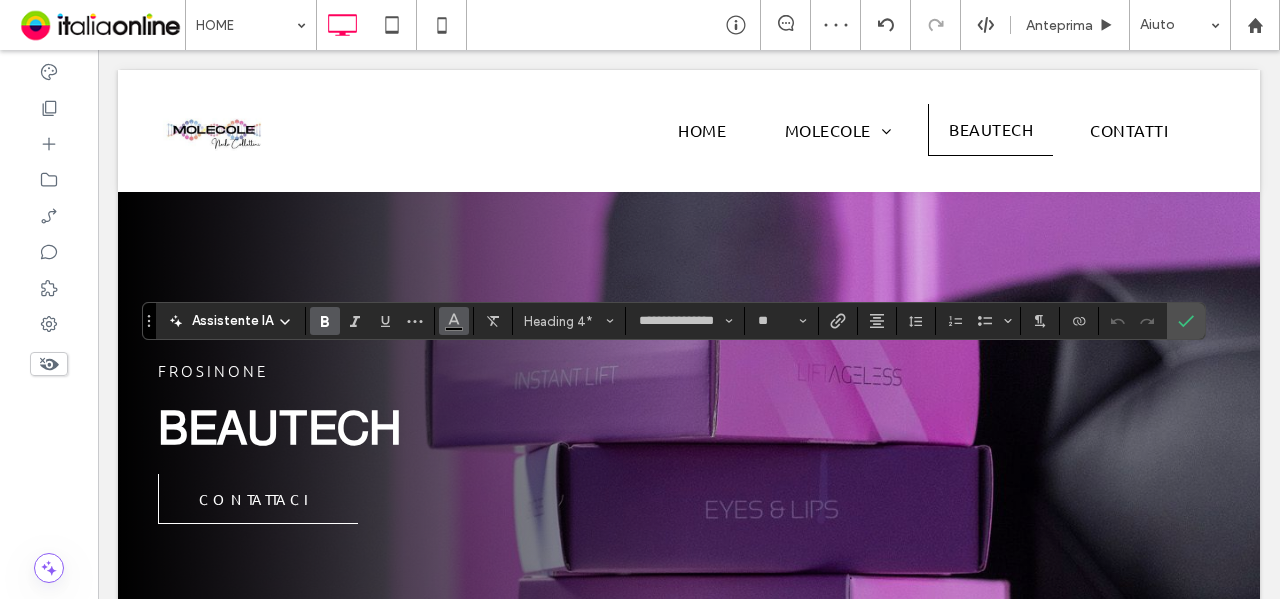 click at bounding box center [454, 319] 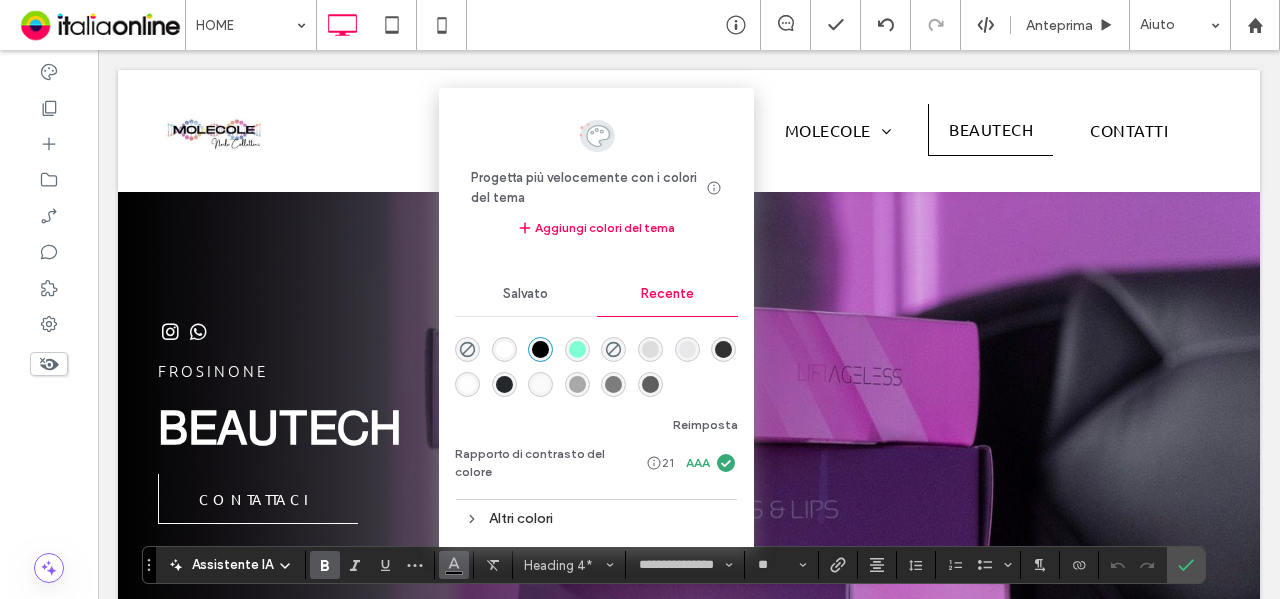 click at bounding box center (650, 384) 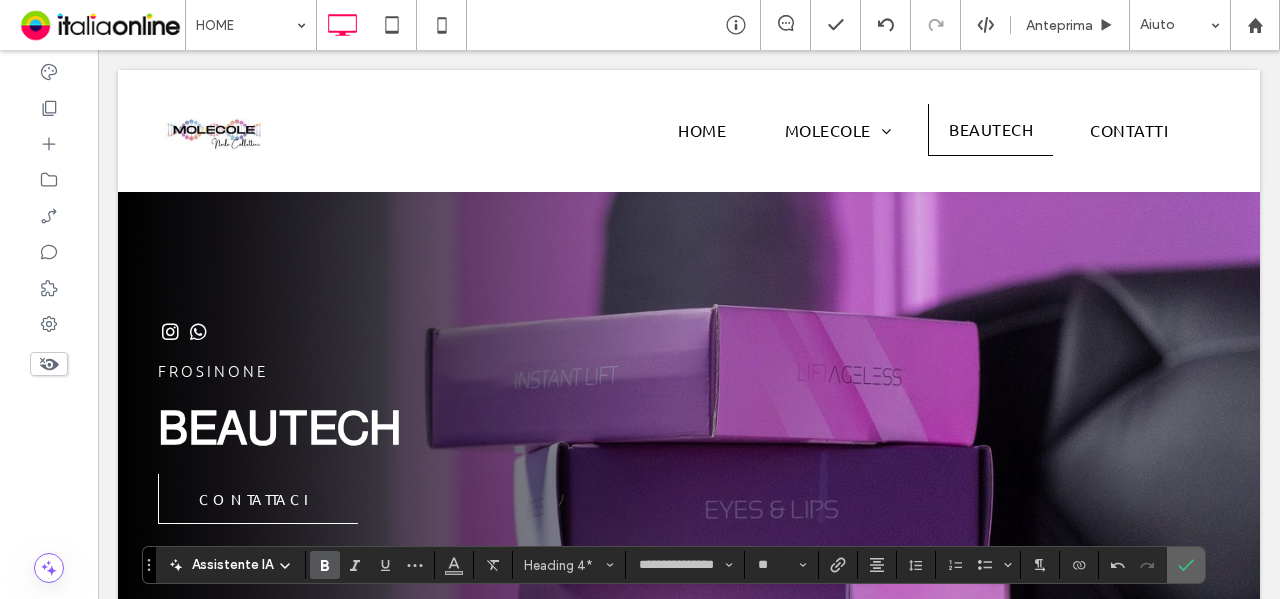 click at bounding box center [1186, 565] 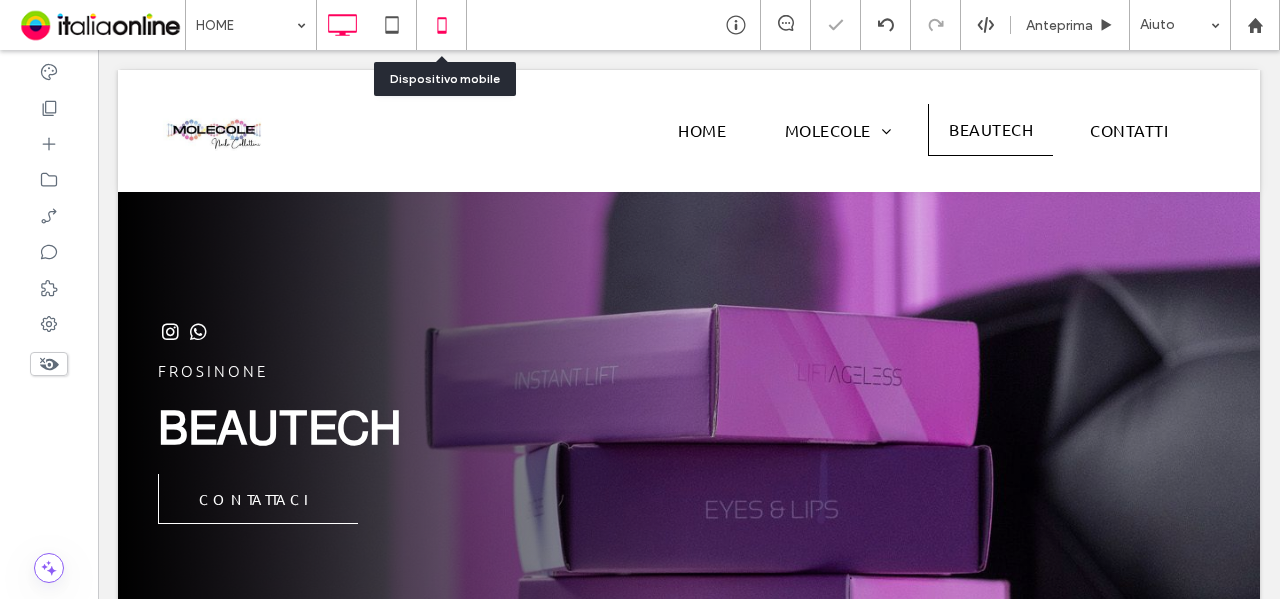 click 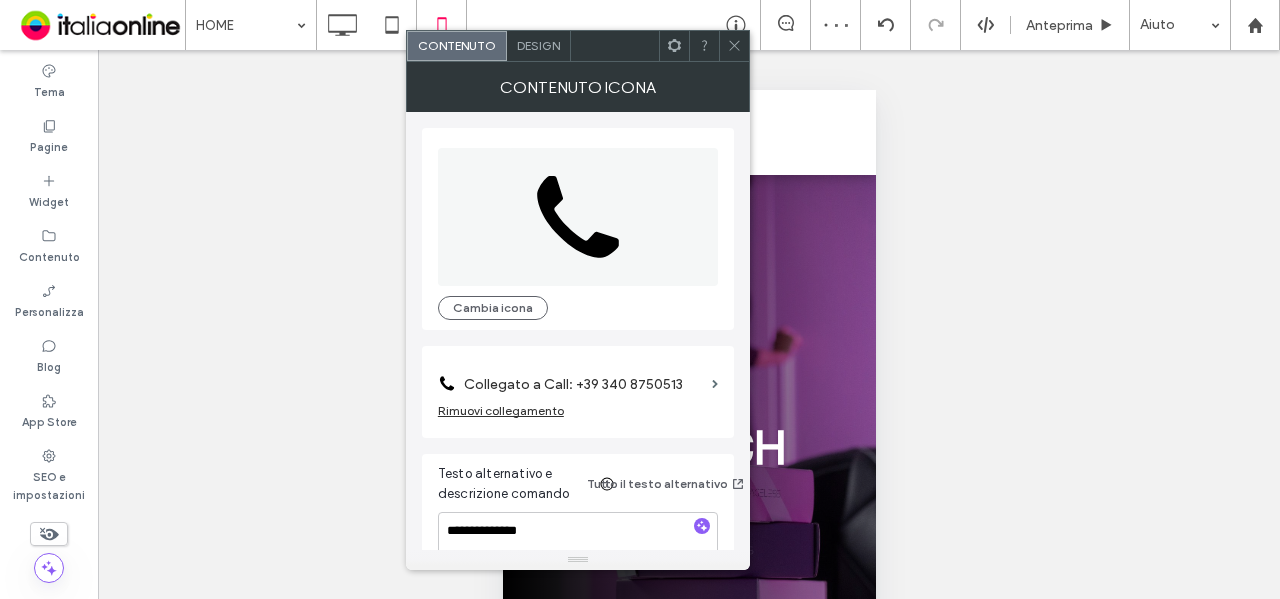 click on "Design" at bounding box center (538, 45) 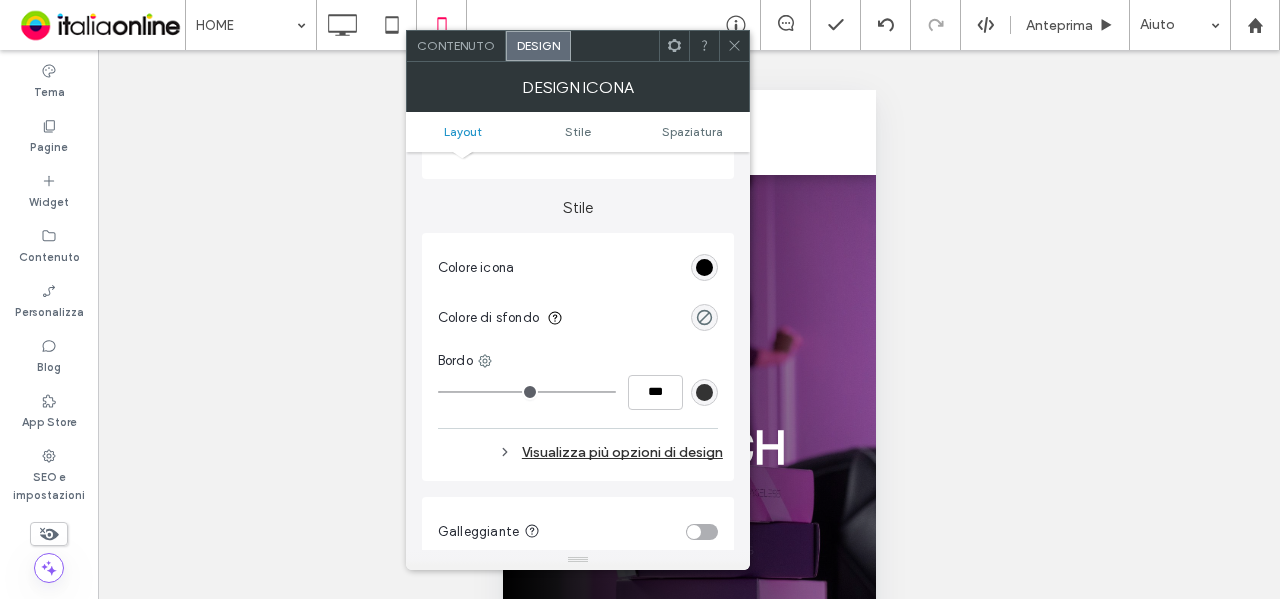 scroll, scrollTop: 400, scrollLeft: 0, axis: vertical 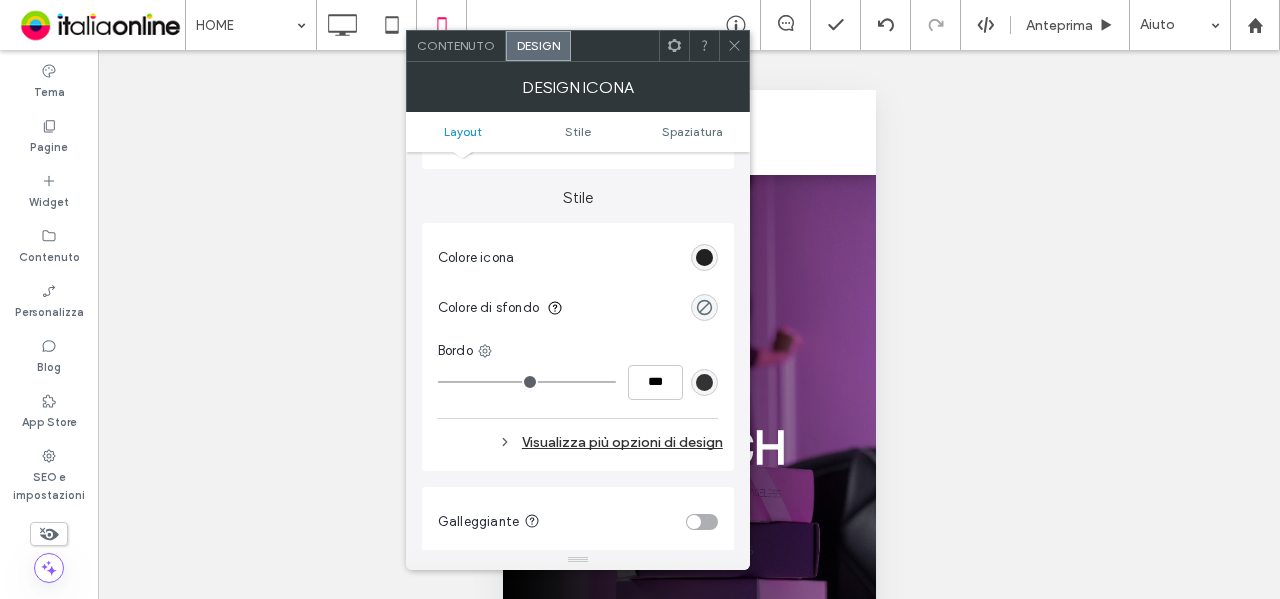 click at bounding box center (704, 257) 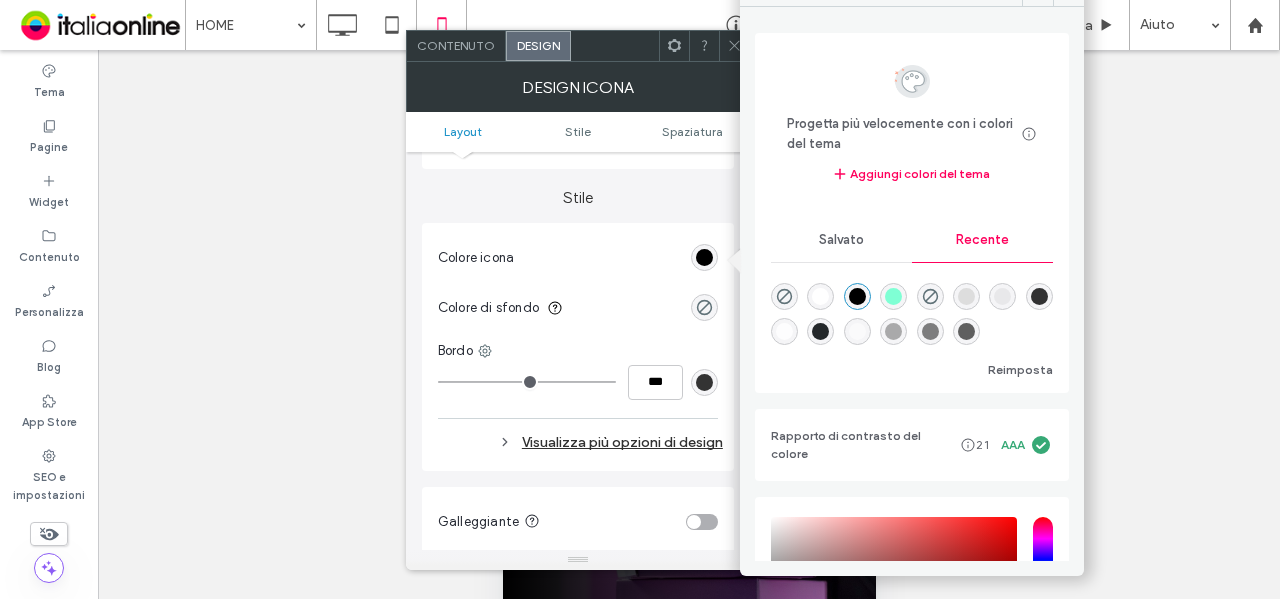 click at bounding box center (966, 331) 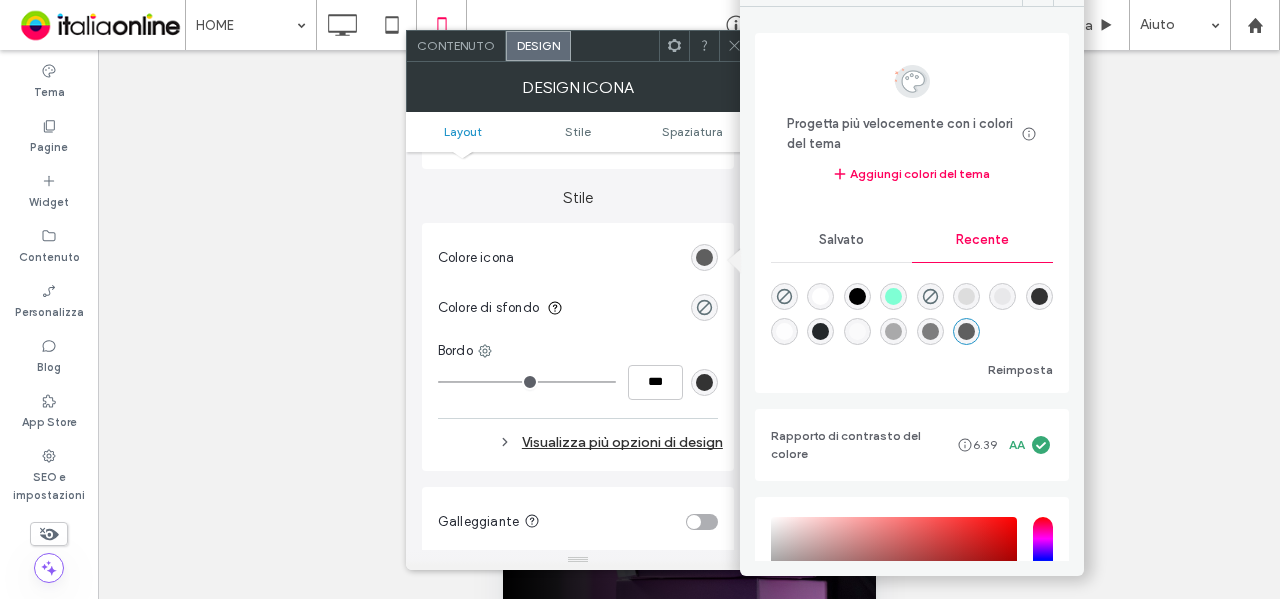 click 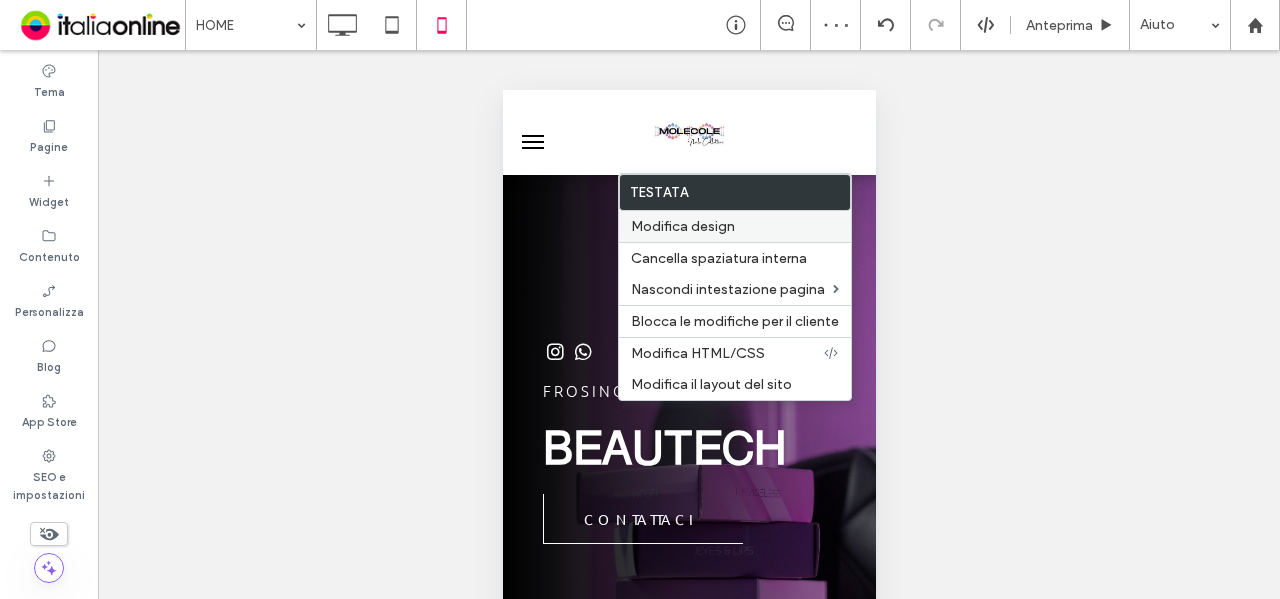 click on "Modifica design" at bounding box center [683, 226] 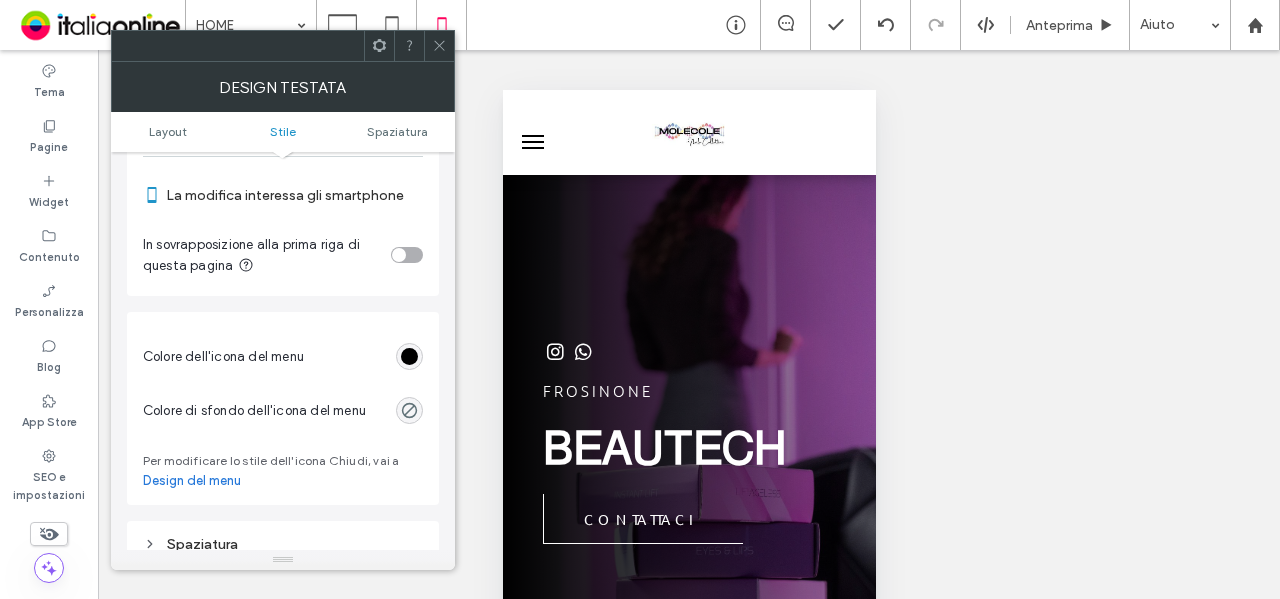scroll, scrollTop: 800, scrollLeft: 0, axis: vertical 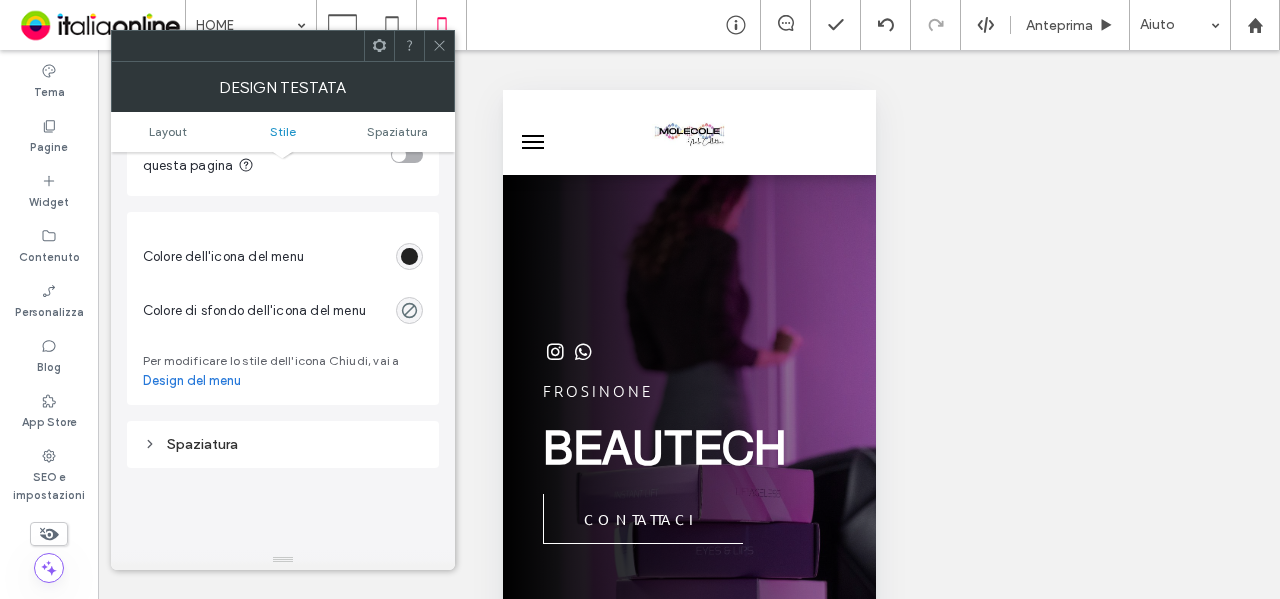 click at bounding box center [409, 256] 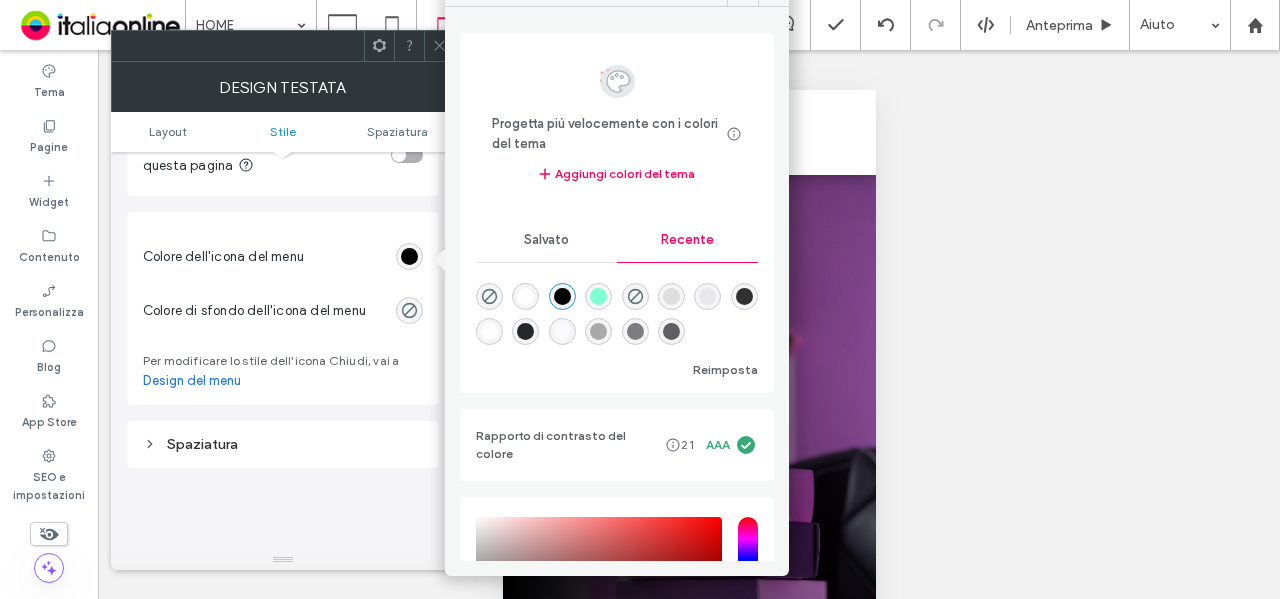 drag, startPoint x: 734, startPoint y: 331, endPoint x: 628, endPoint y: 206, distance: 163.89326 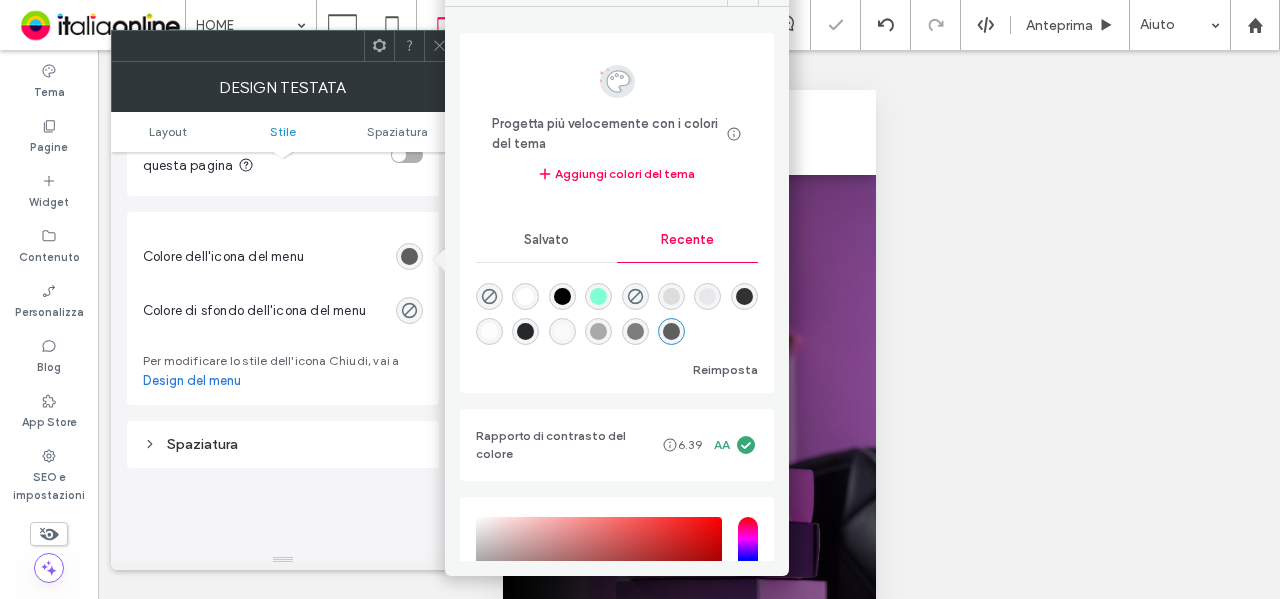 click 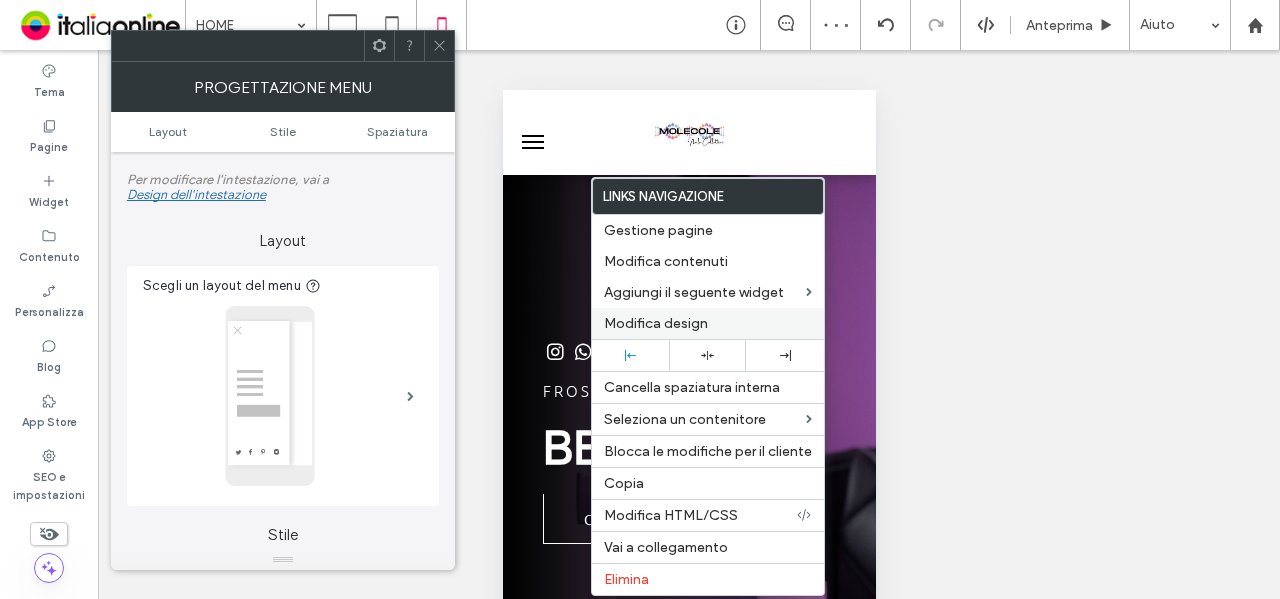 click on "Modifica design" at bounding box center [708, 323] 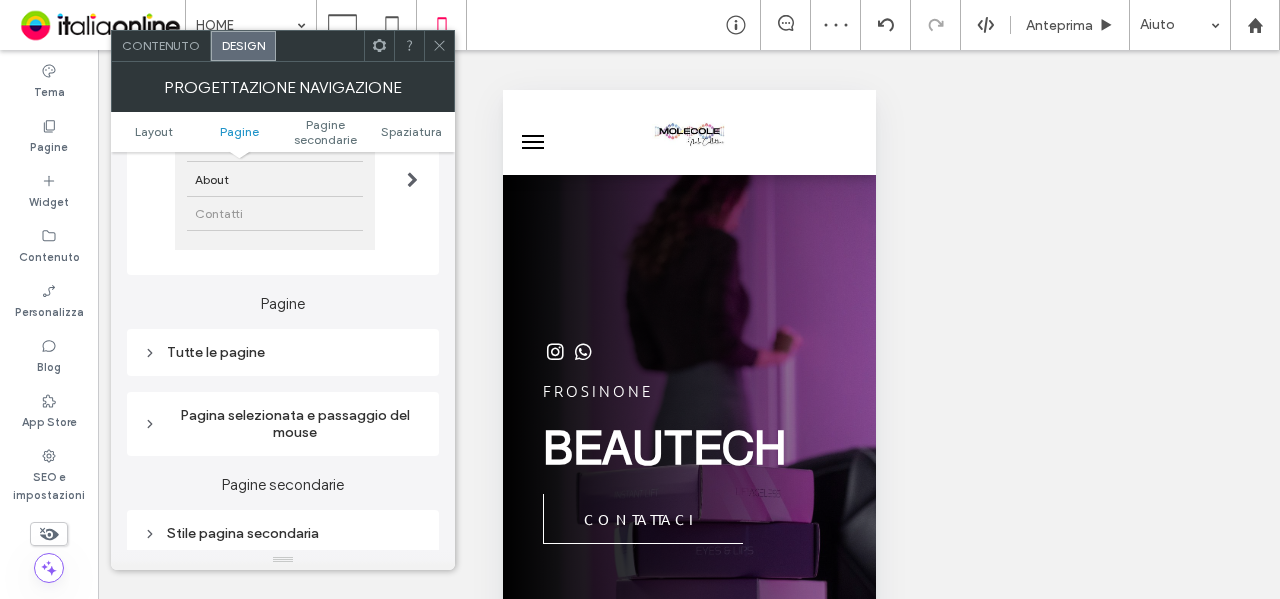 scroll, scrollTop: 500, scrollLeft: 0, axis: vertical 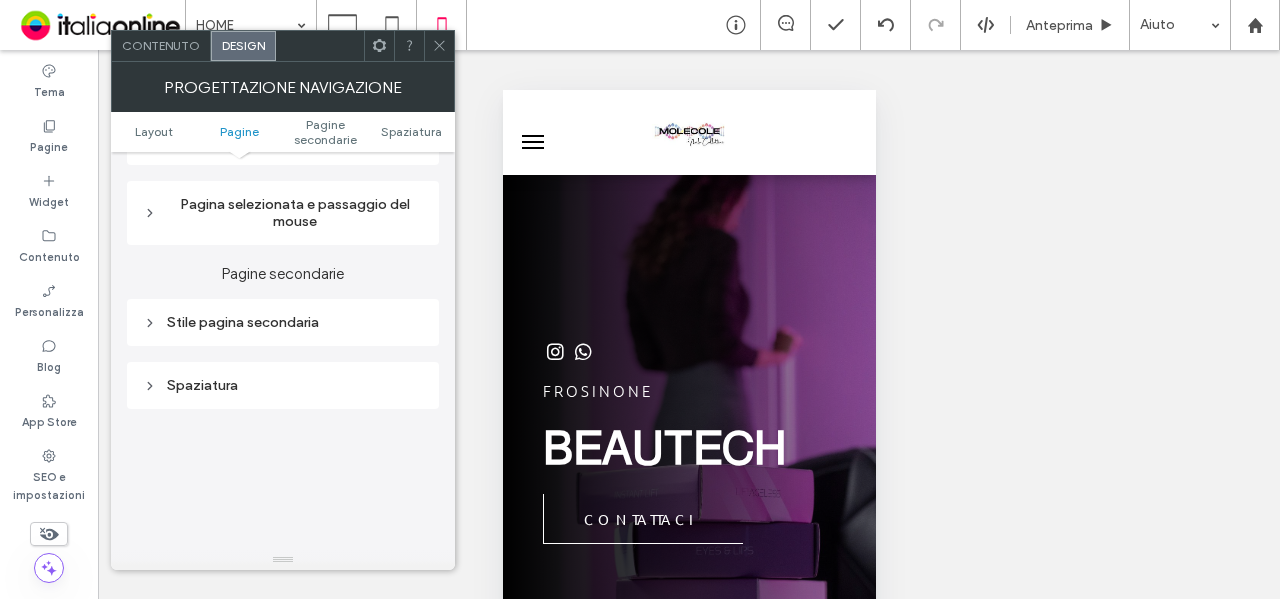 click on "Pagina selezionata e passaggio del mouse" at bounding box center (283, 213) 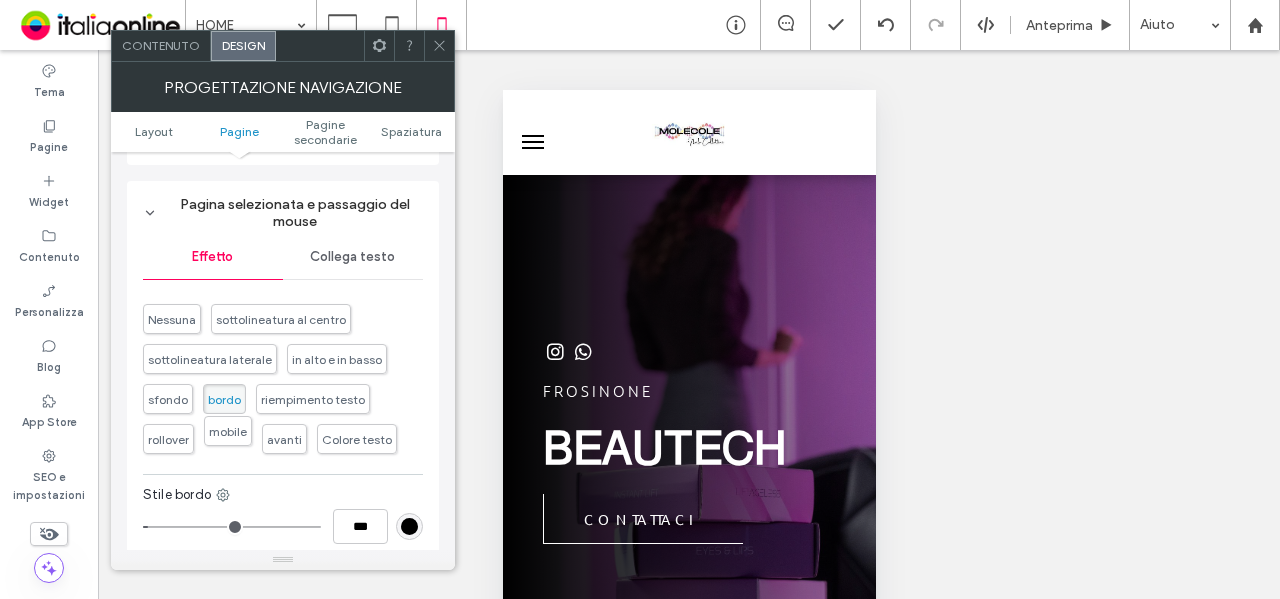 click on "mobile" at bounding box center [228, 431] 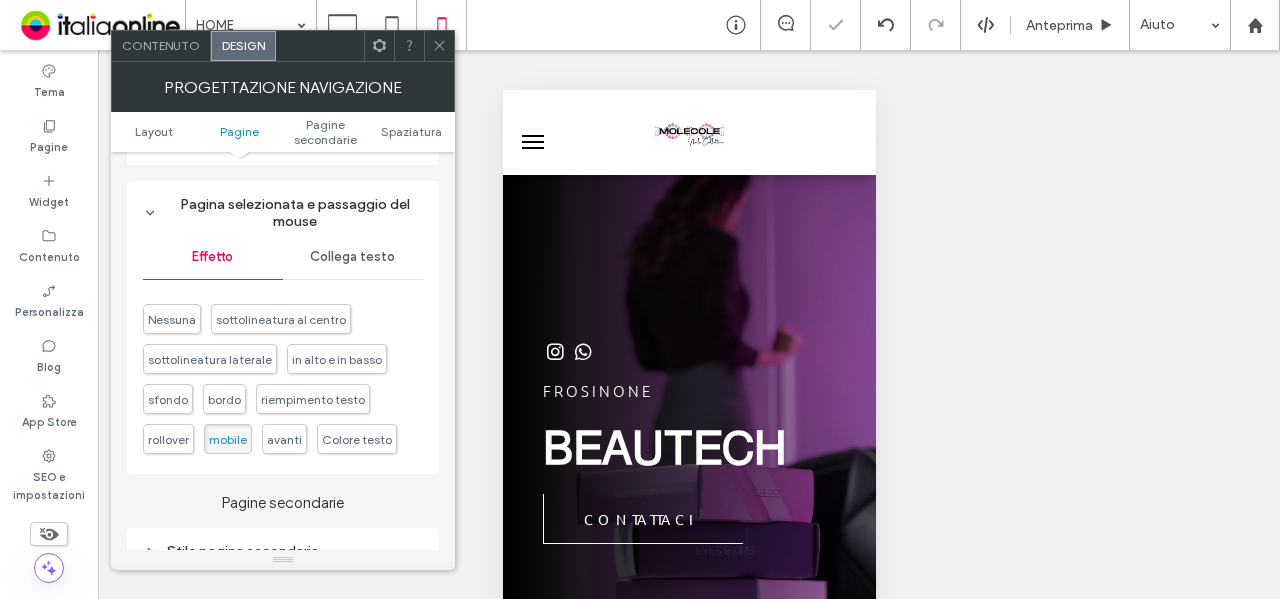 click on "Collega testo" at bounding box center [352, 257] 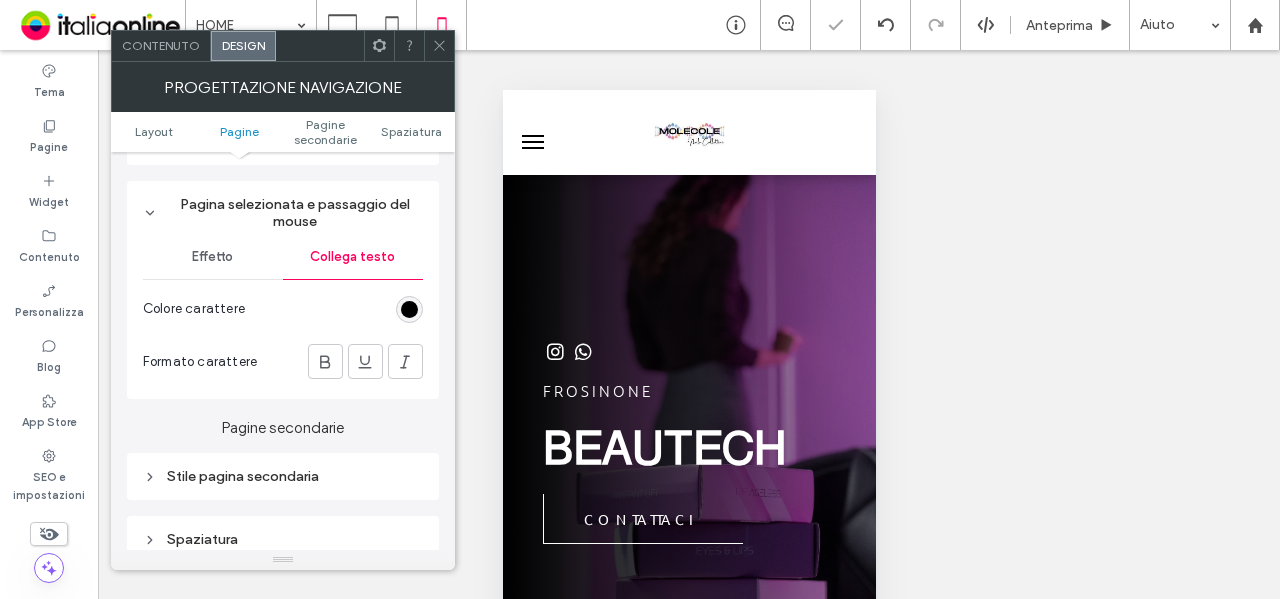 drag, startPoint x: 411, startPoint y: 309, endPoint x: 431, endPoint y: 316, distance: 21.189621 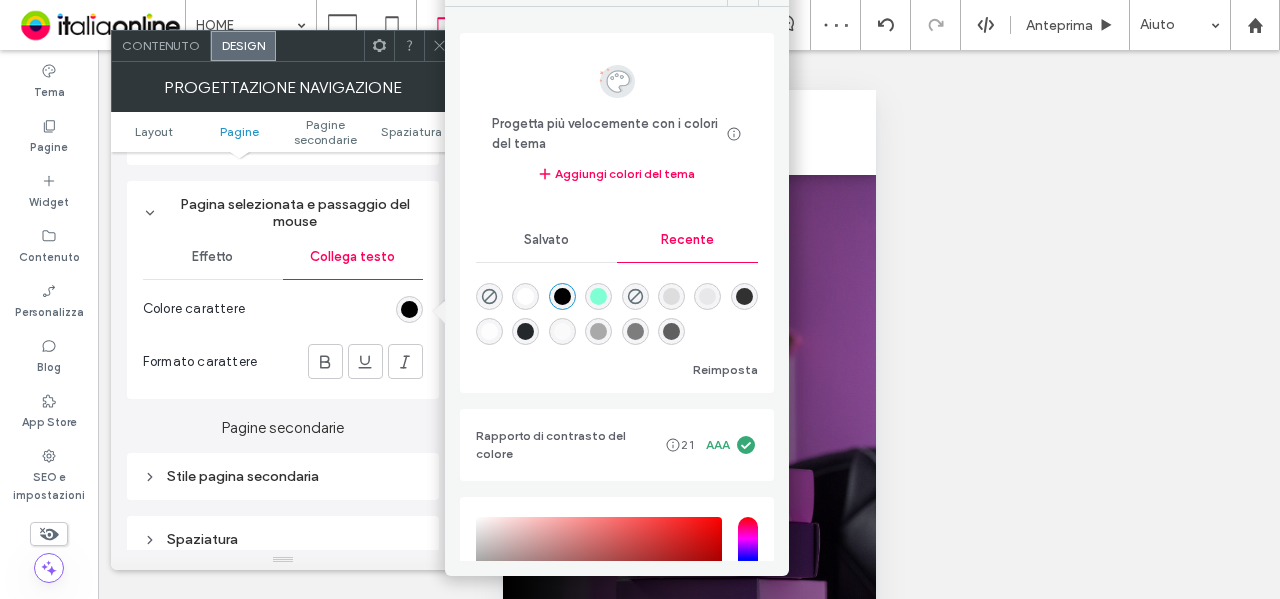 click at bounding box center [671, 331] 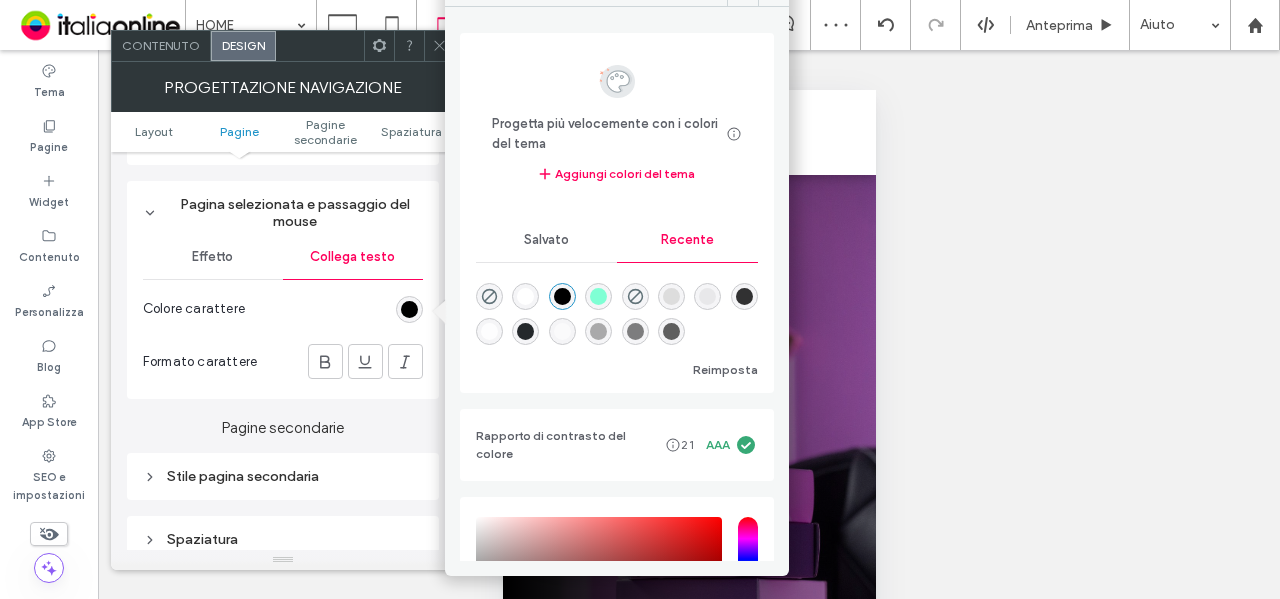 type on "*******" 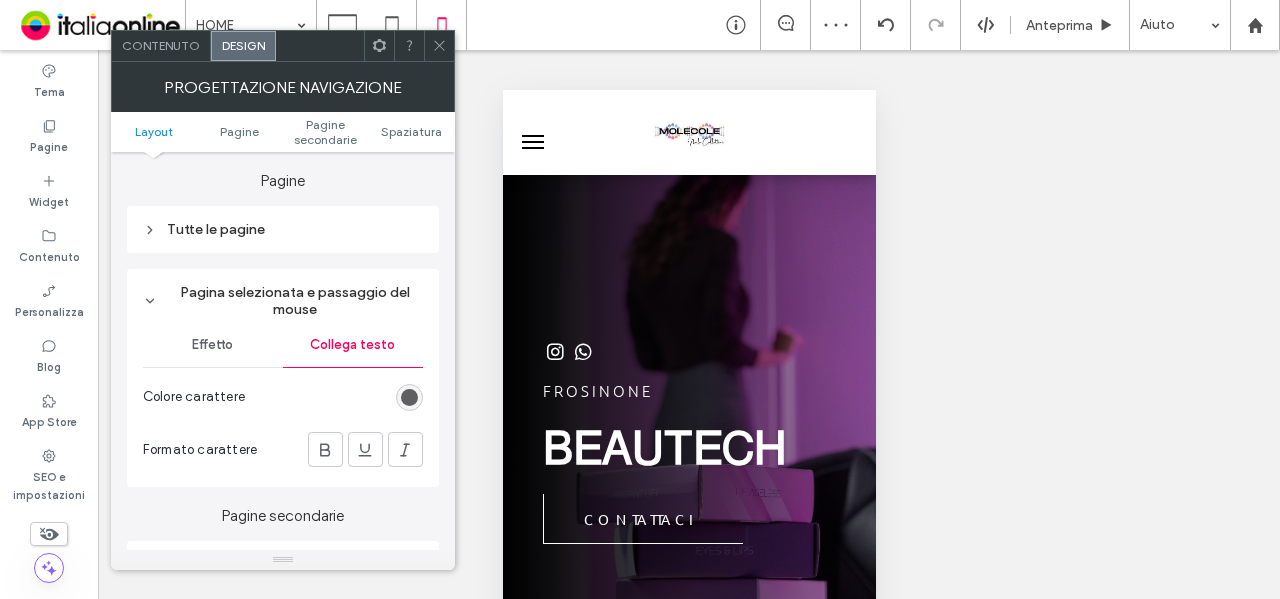 scroll, scrollTop: 300, scrollLeft: 0, axis: vertical 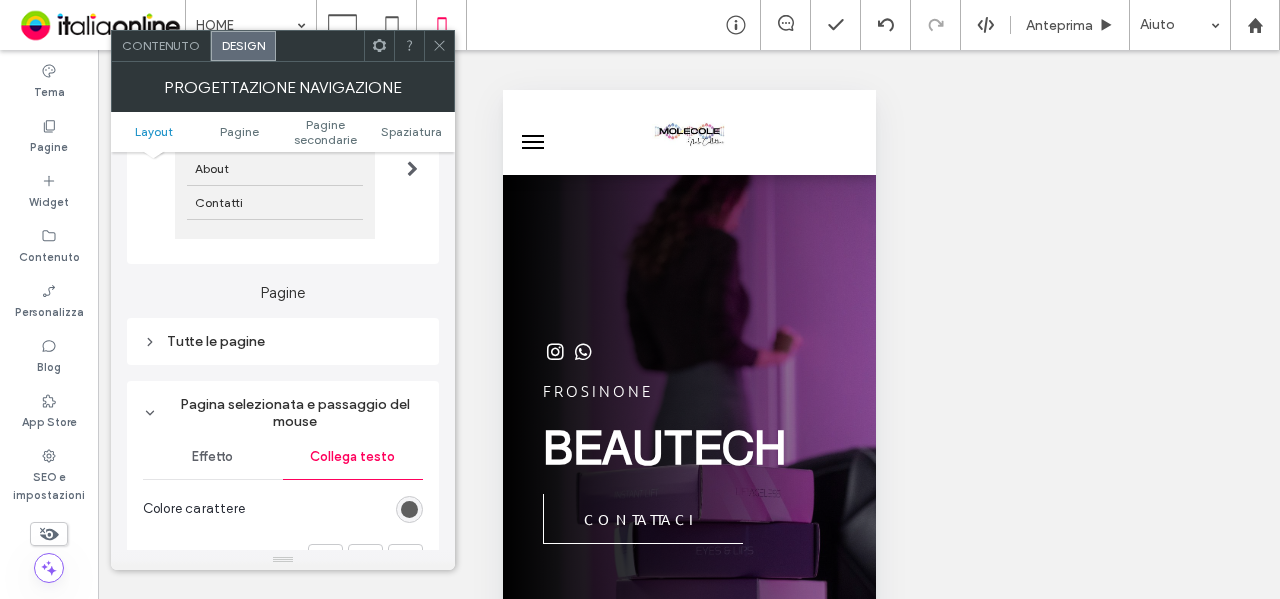 drag, startPoint x: 349, startPoint y: 341, endPoint x: 375, endPoint y: 356, distance: 30.016663 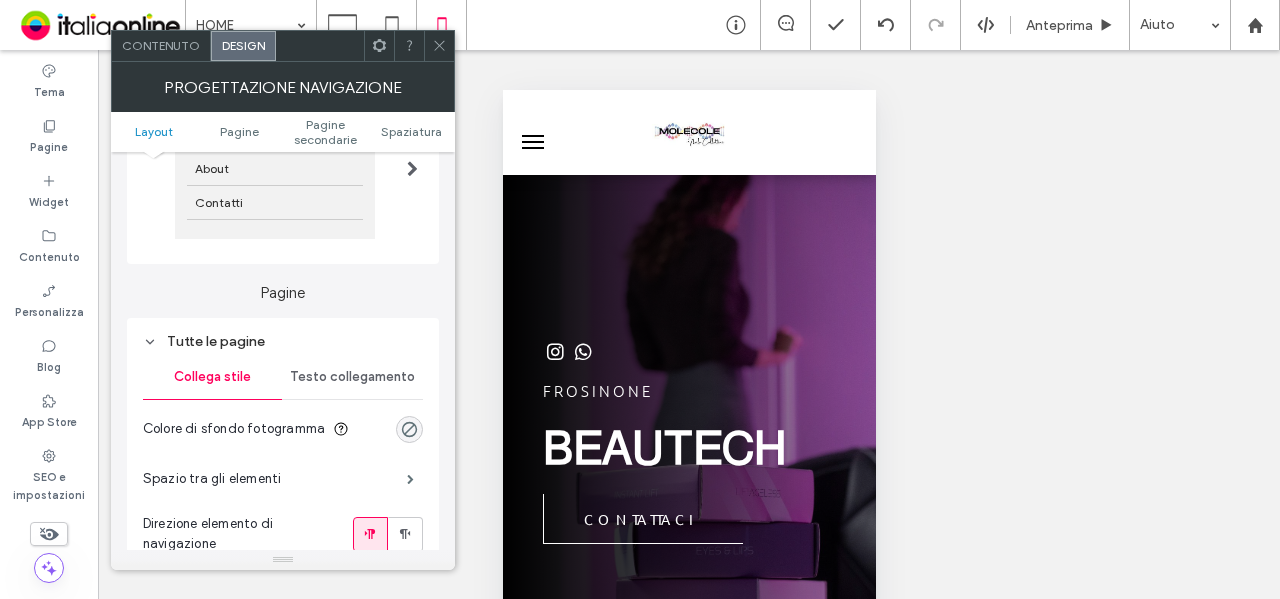 click on "Testo collegamento" at bounding box center (352, 377) 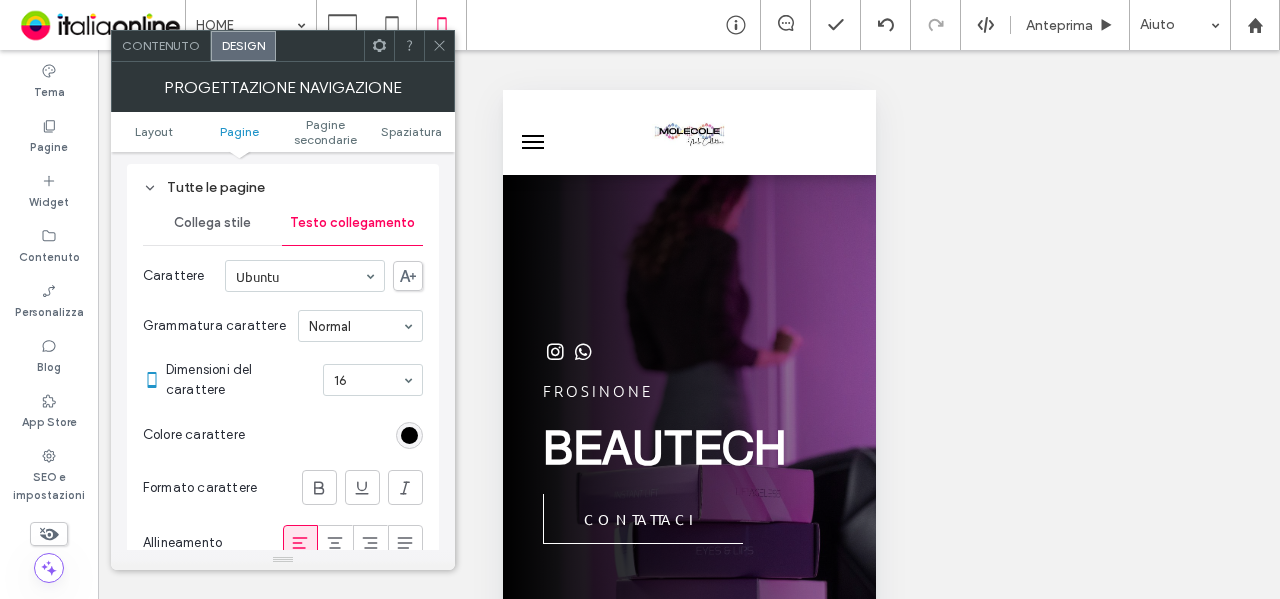 scroll, scrollTop: 500, scrollLeft: 0, axis: vertical 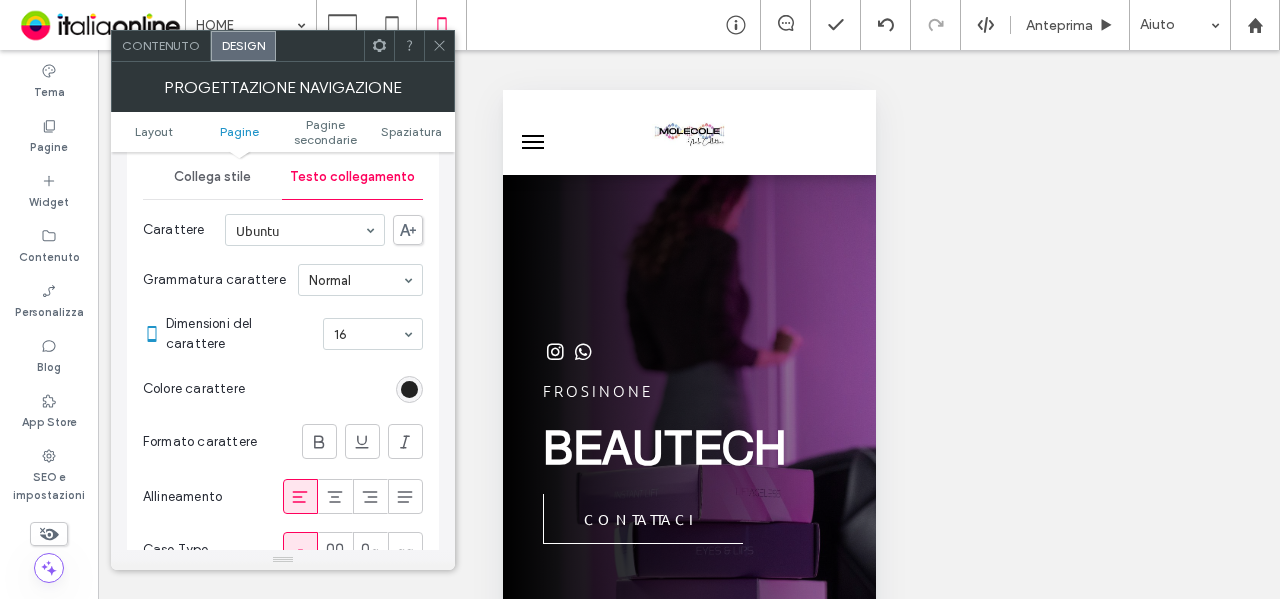click at bounding box center [409, 389] 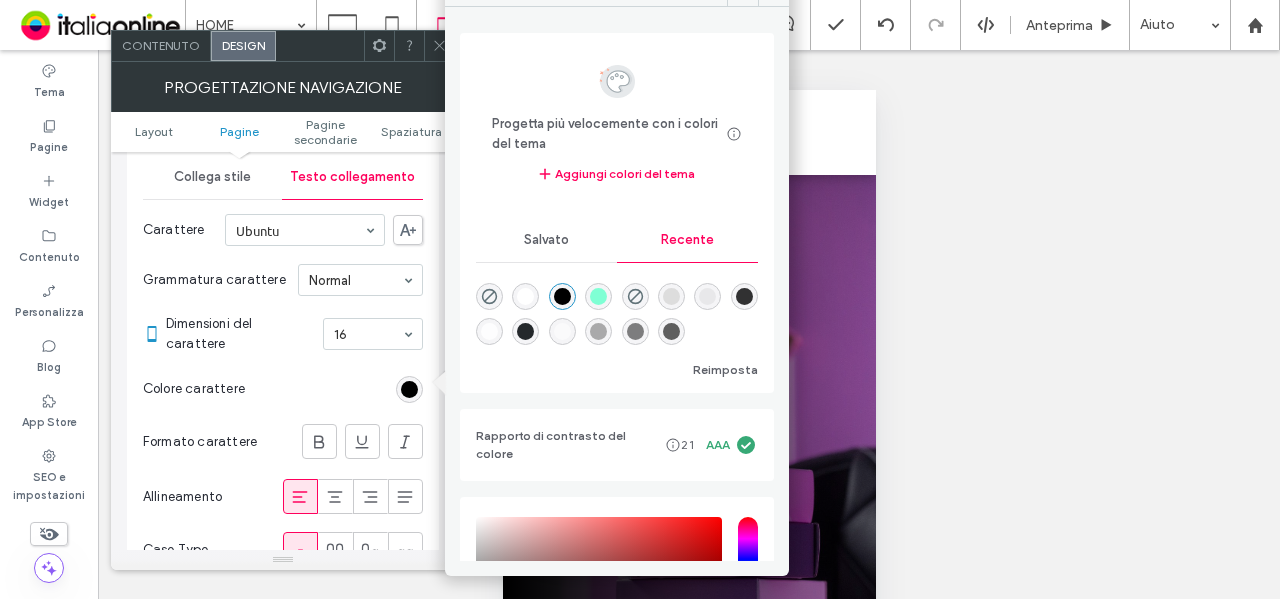 drag, startPoint x: 731, startPoint y: 329, endPoint x: 462, endPoint y: 307, distance: 269.89813 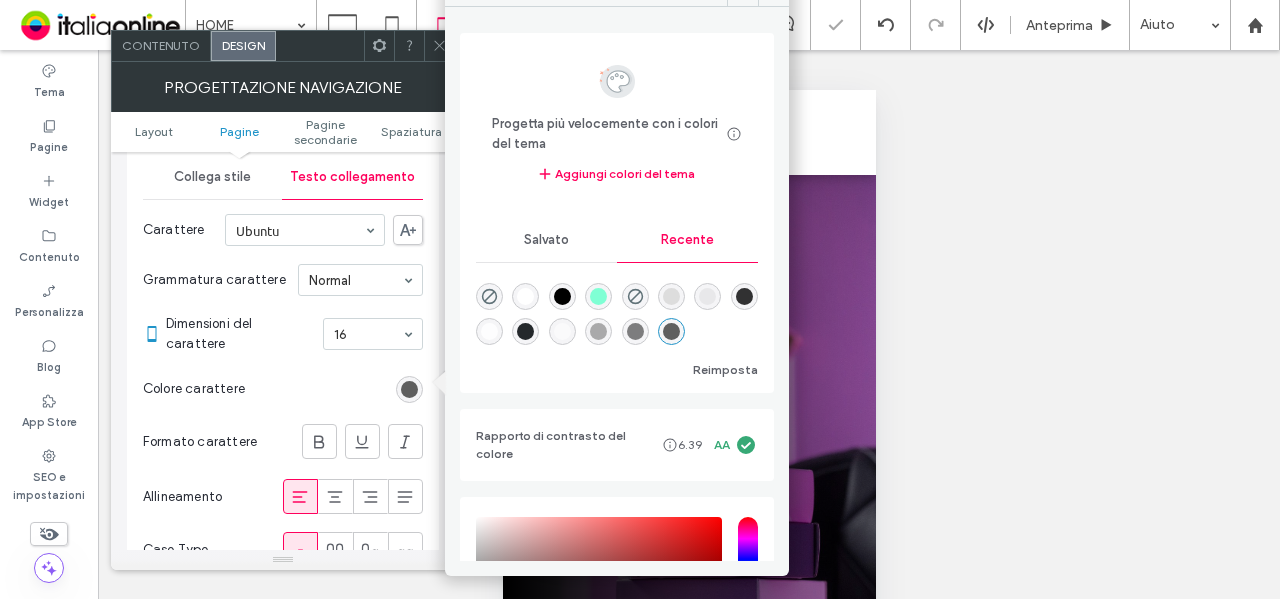 drag, startPoint x: 226, startPoint y: 170, endPoint x: 254, endPoint y: 196, distance: 38.209946 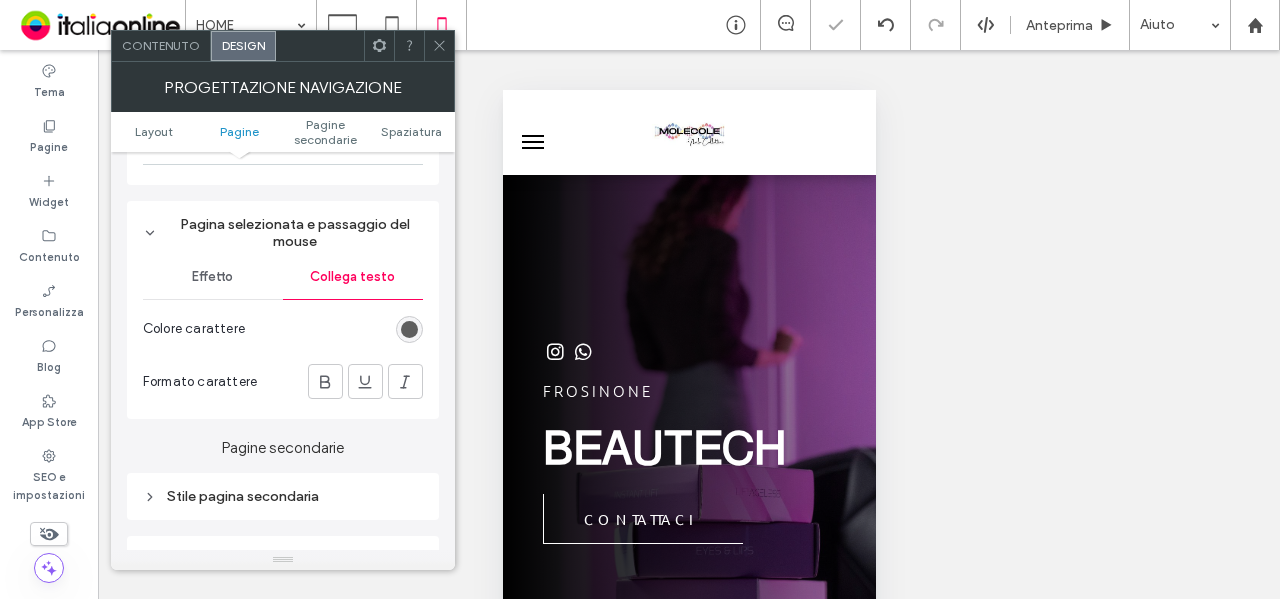 scroll, scrollTop: 900, scrollLeft: 0, axis: vertical 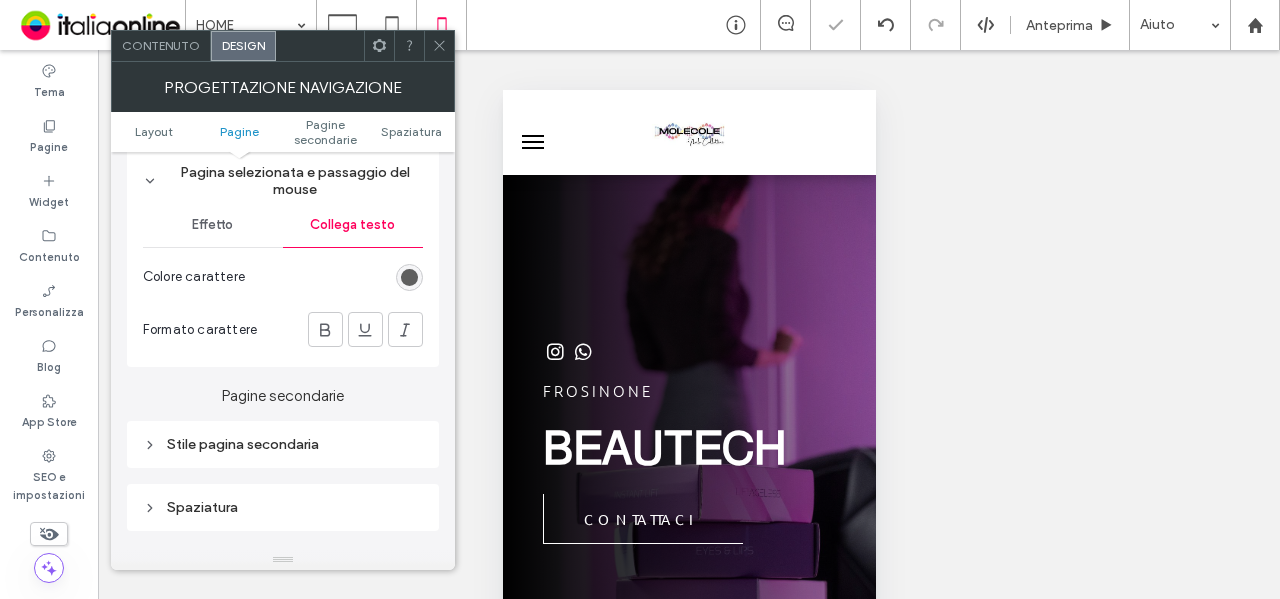 click on "Stile pagina secondaria" at bounding box center [283, 444] 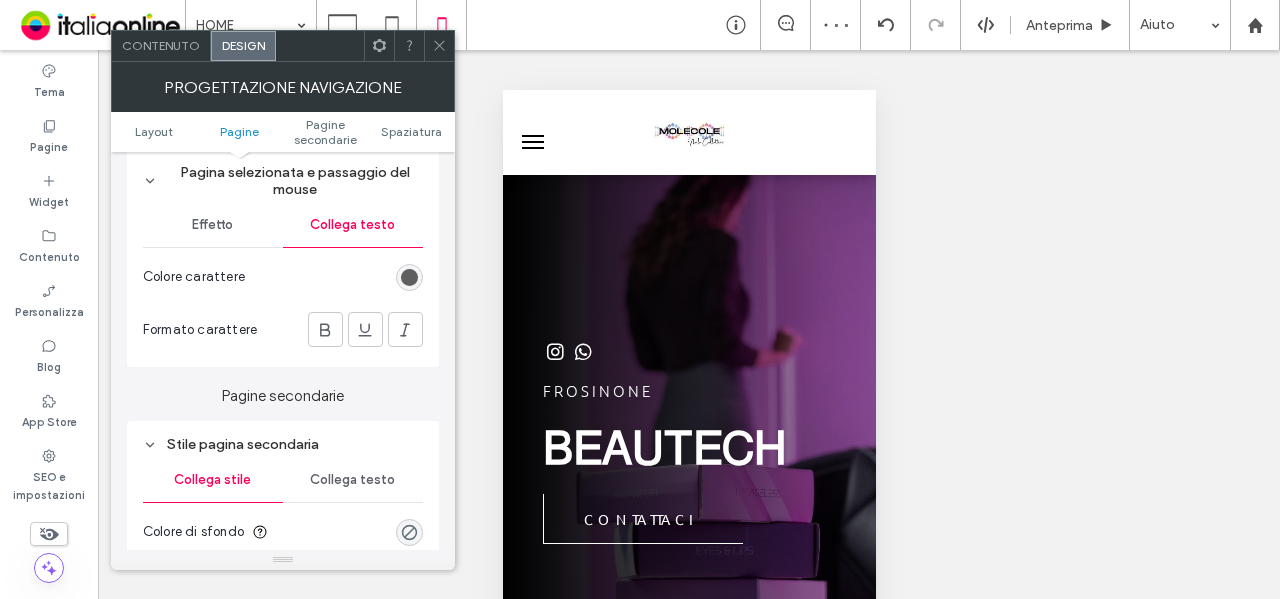 scroll, scrollTop: 1100, scrollLeft: 0, axis: vertical 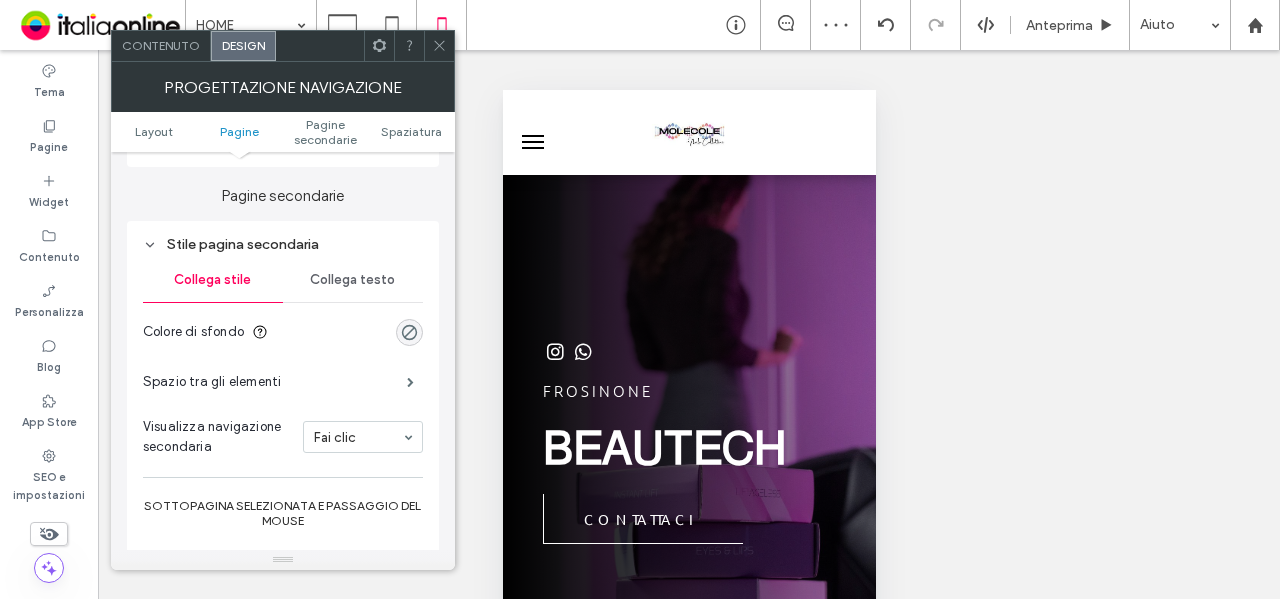click on "Collega testo" at bounding box center [353, 280] 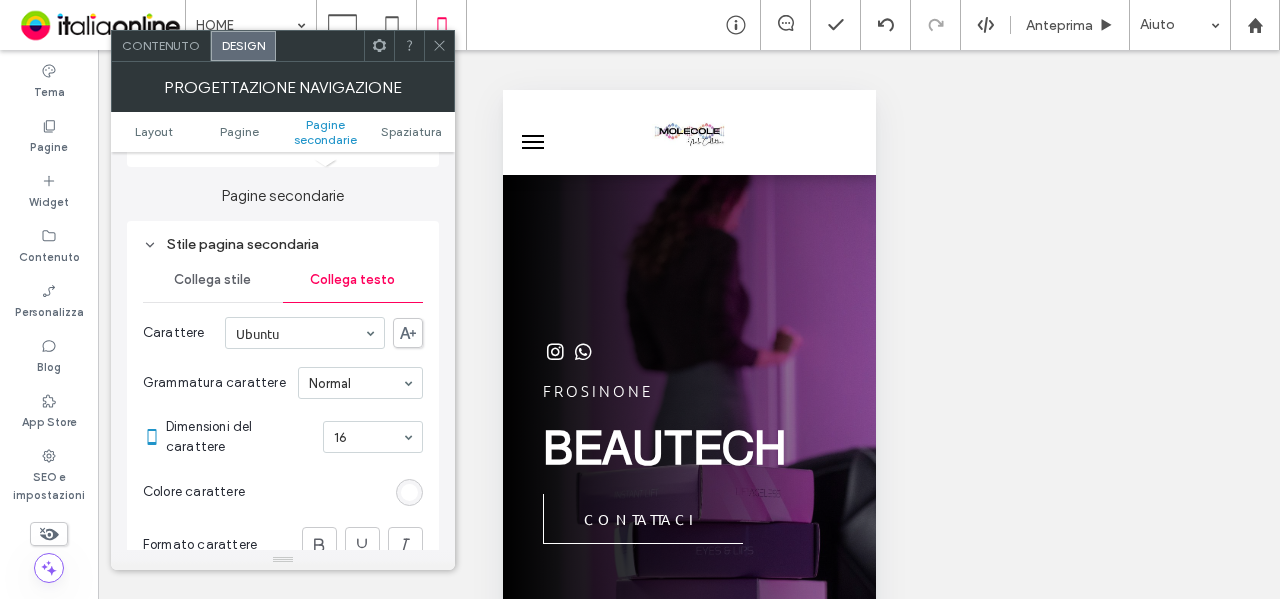 scroll, scrollTop: 1400, scrollLeft: 0, axis: vertical 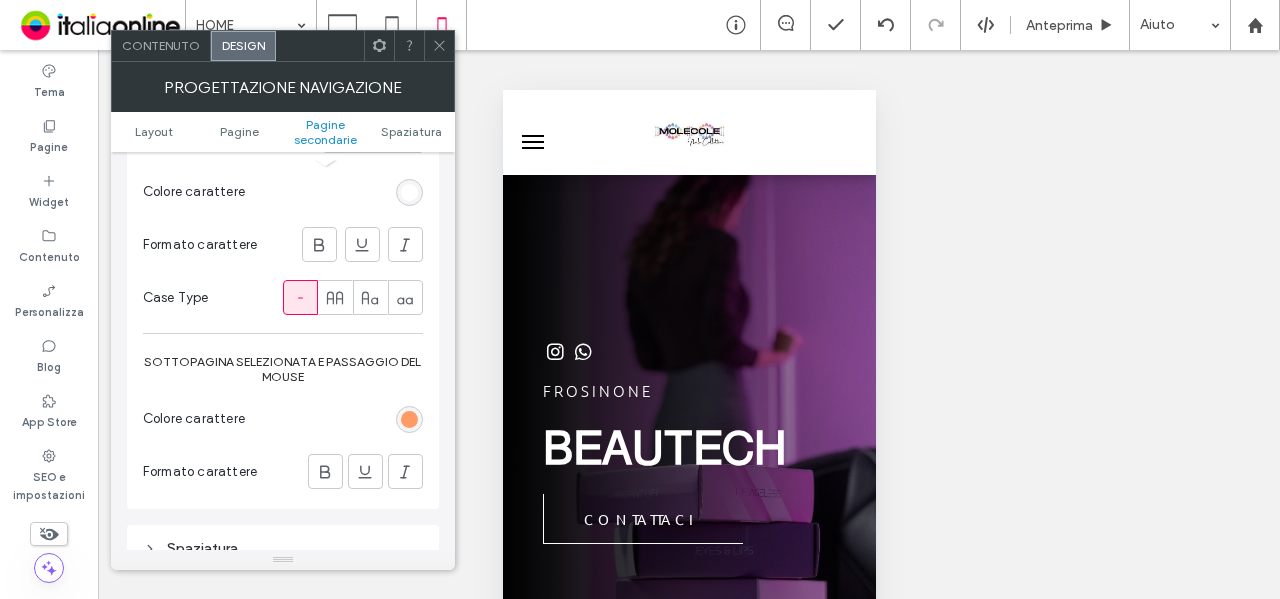 click at bounding box center (409, 419) 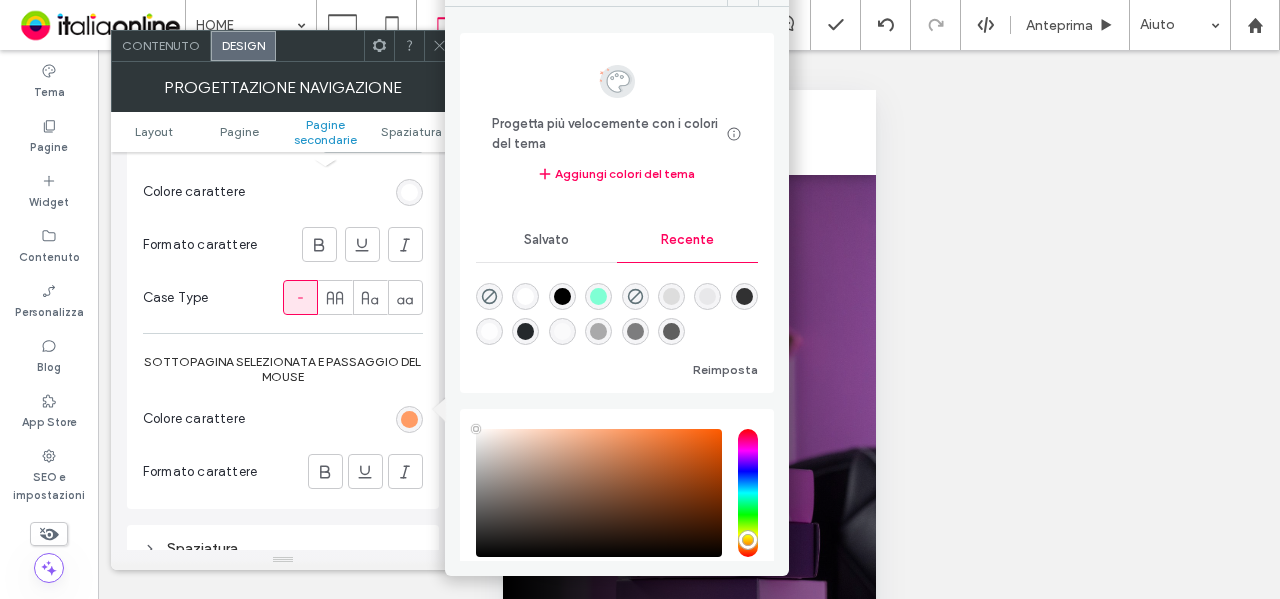 type on "****" 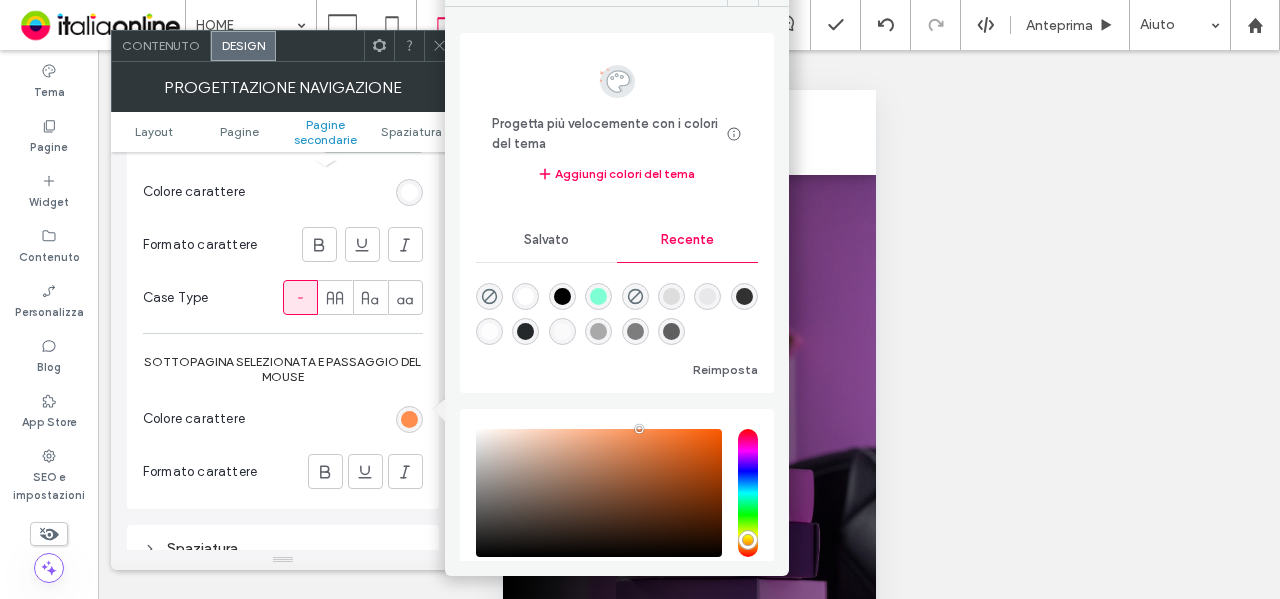 click at bounding box center [671, 331] 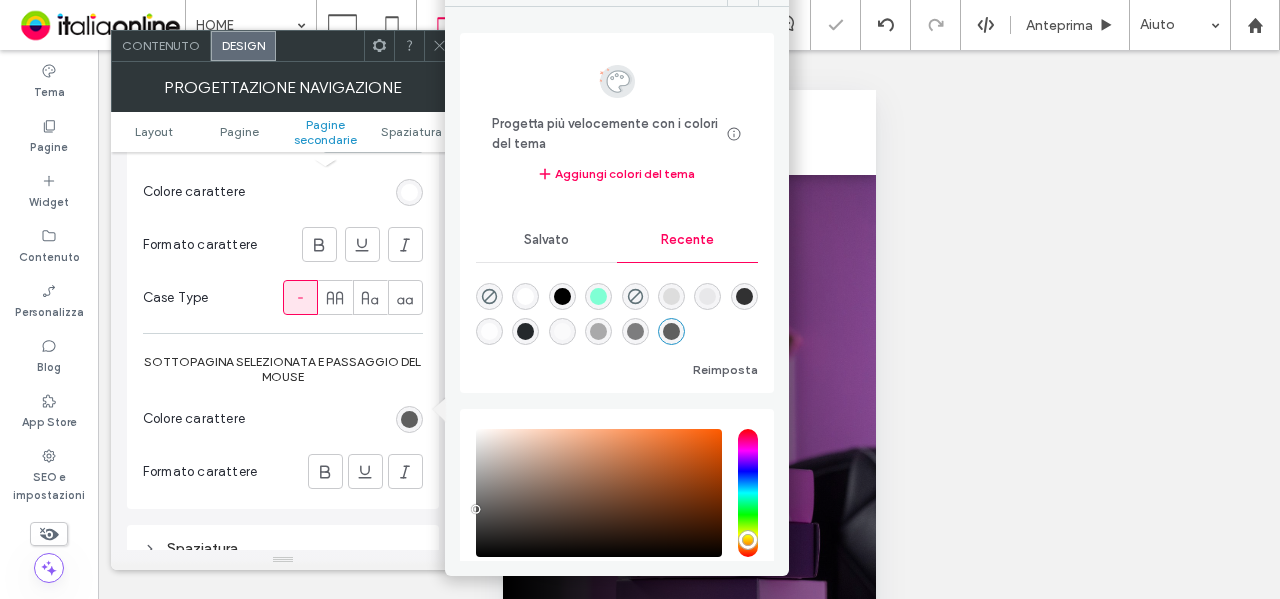 click at bounding box center [409, 192] 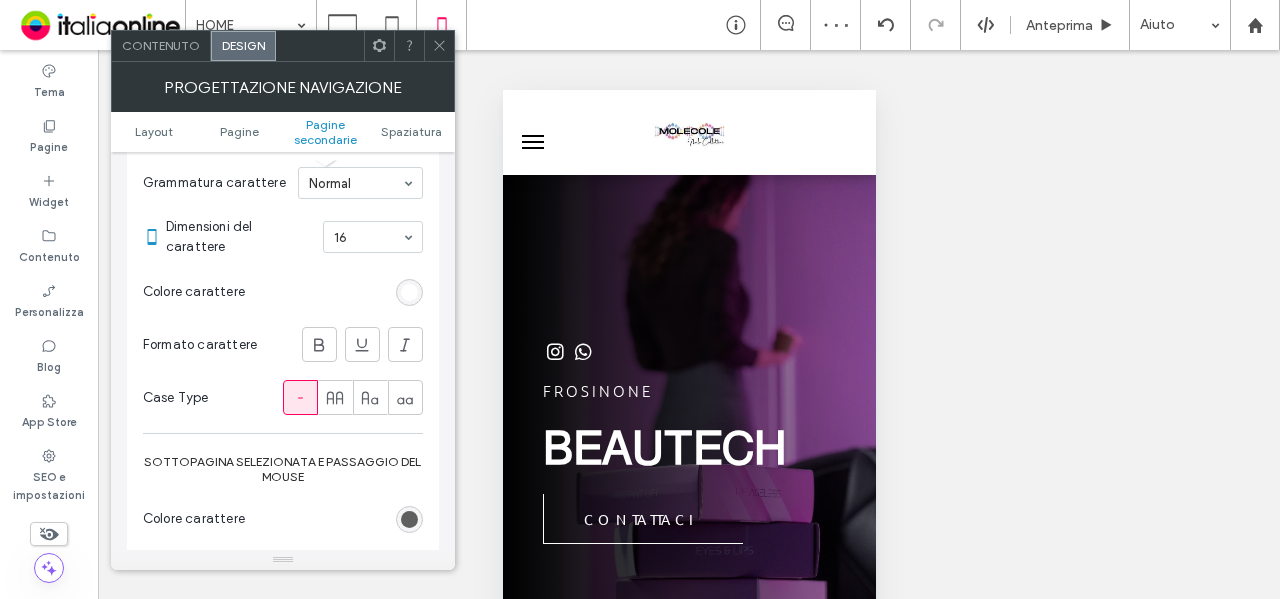scroll, scrollTop: 1200, scrollLeft: 0, axis: vertical 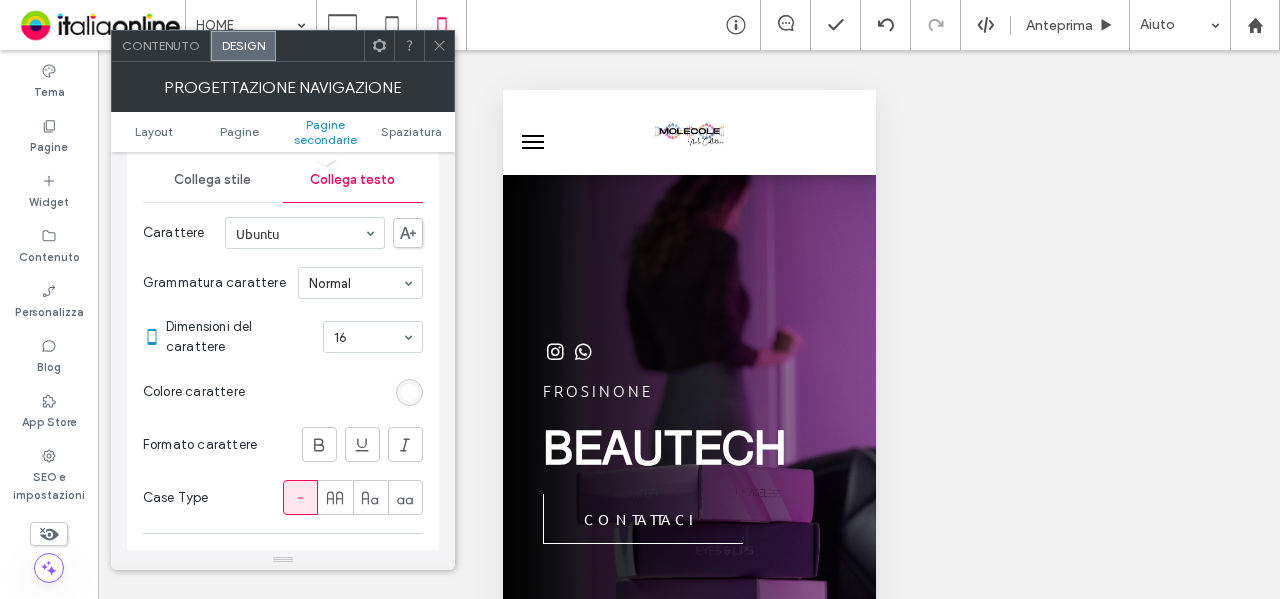 click at bounding box center [409, 392] 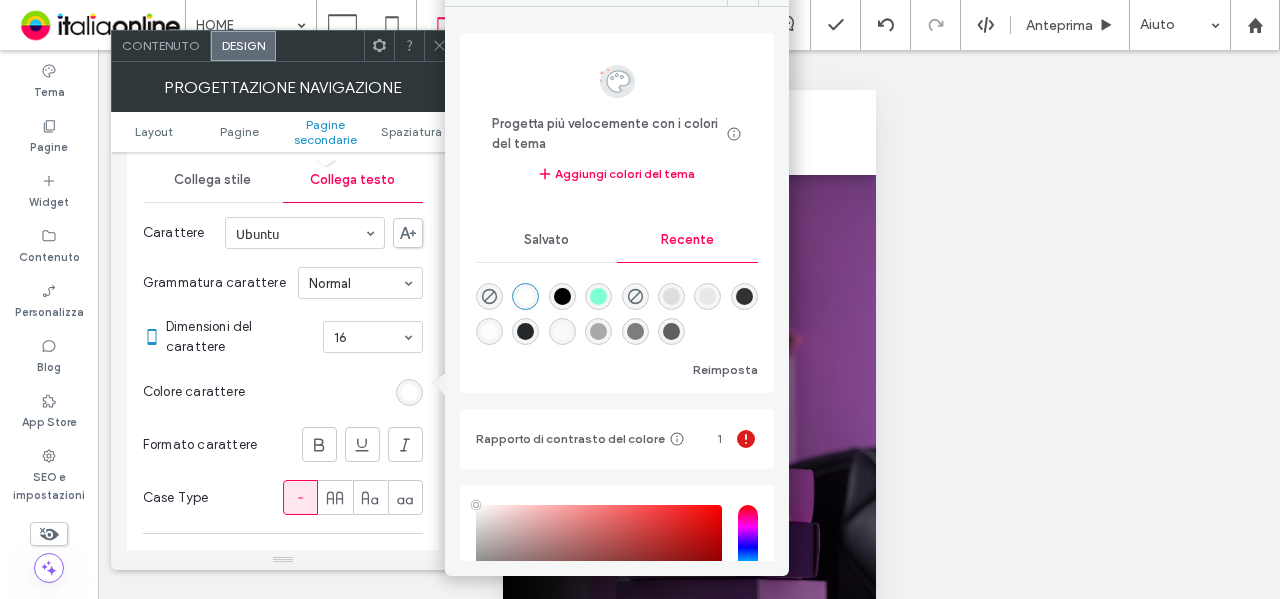 click at bounding box center [671, 331] 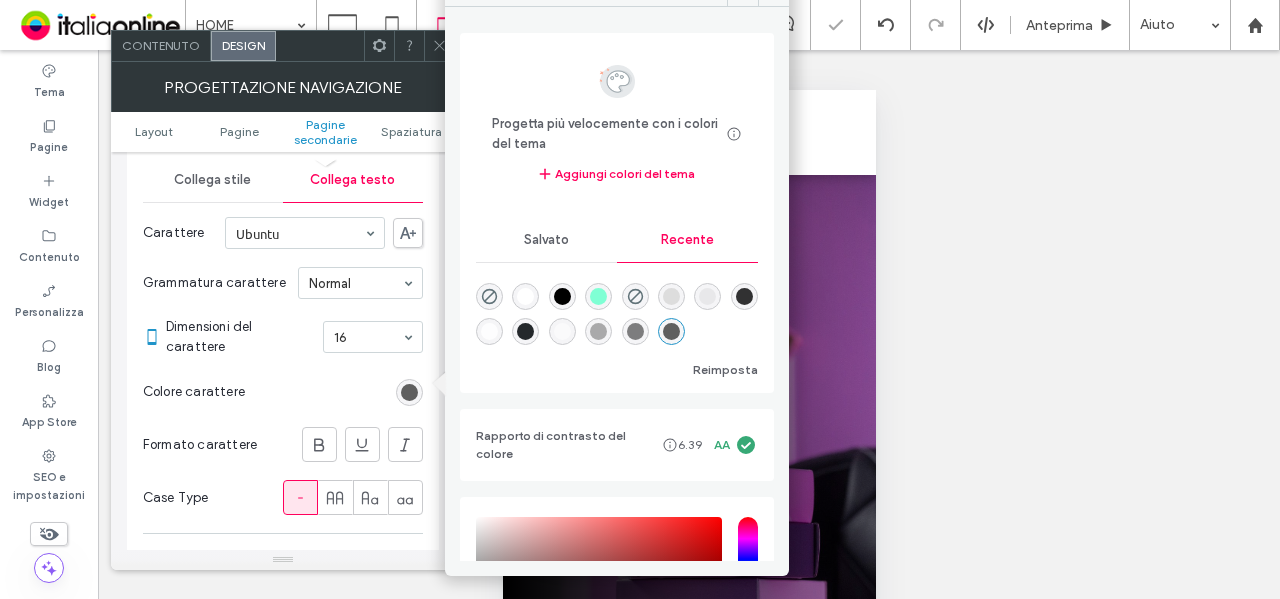 type on "*******" 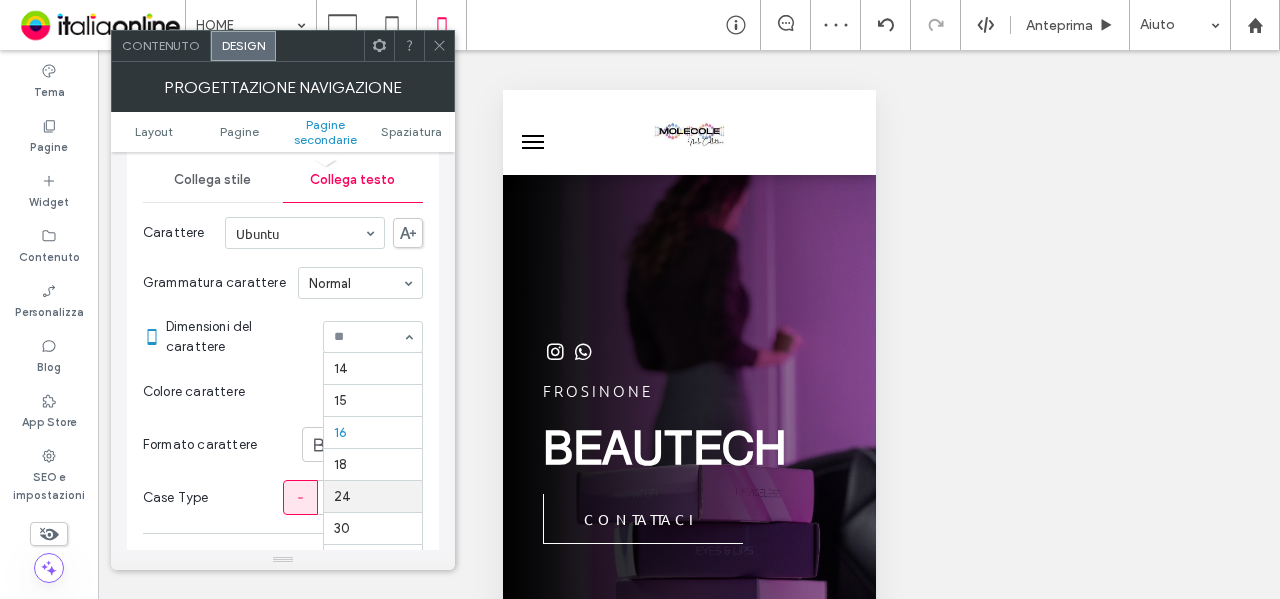 scroll, scrollTop: 129, scrollLeft: 0, axis: vertical 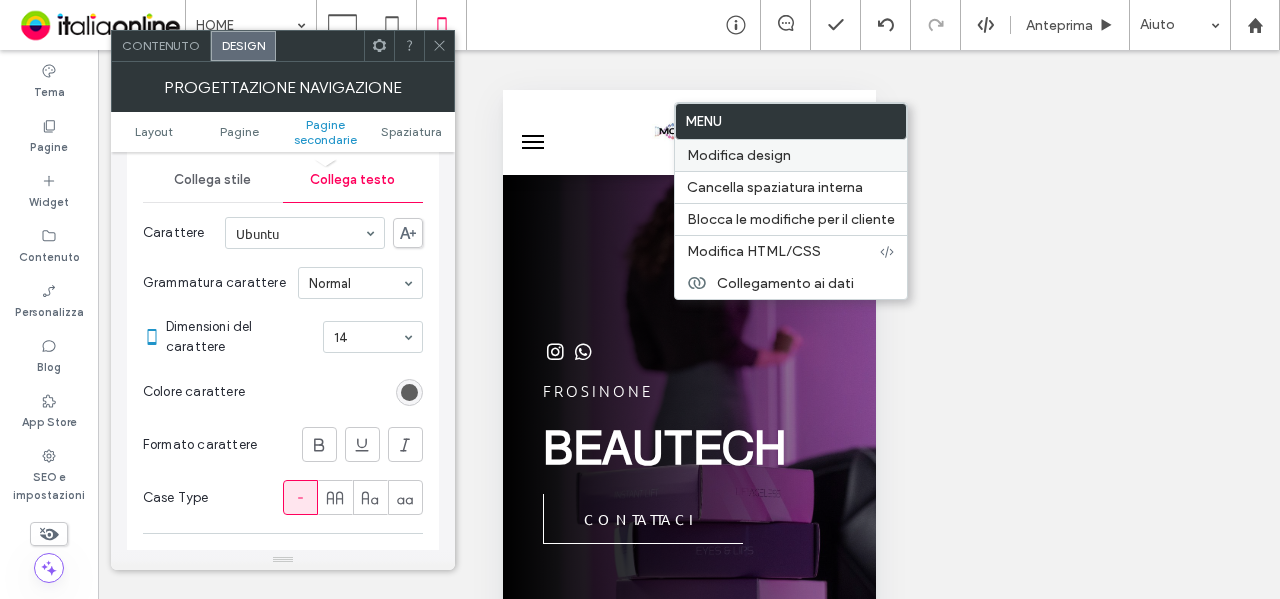 click on "Modifica design" at bounding box center [739, 155] 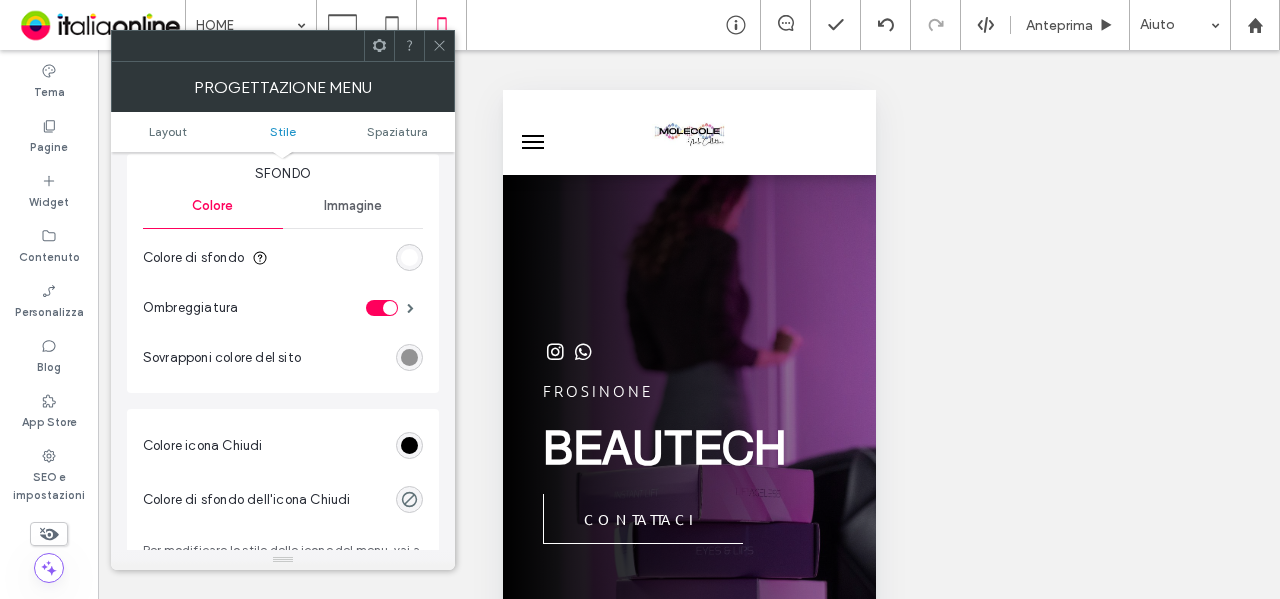scroll, scrollTop: 700, scrollLeft: 0, axis: vertical 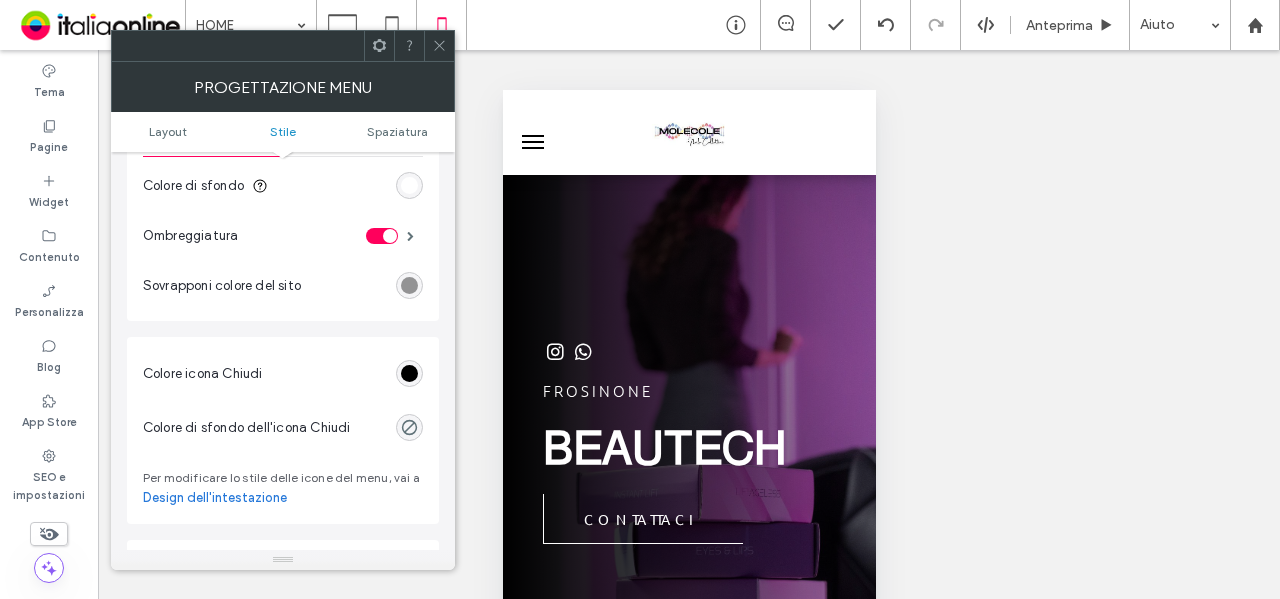 click at bounding box center (409, 373) 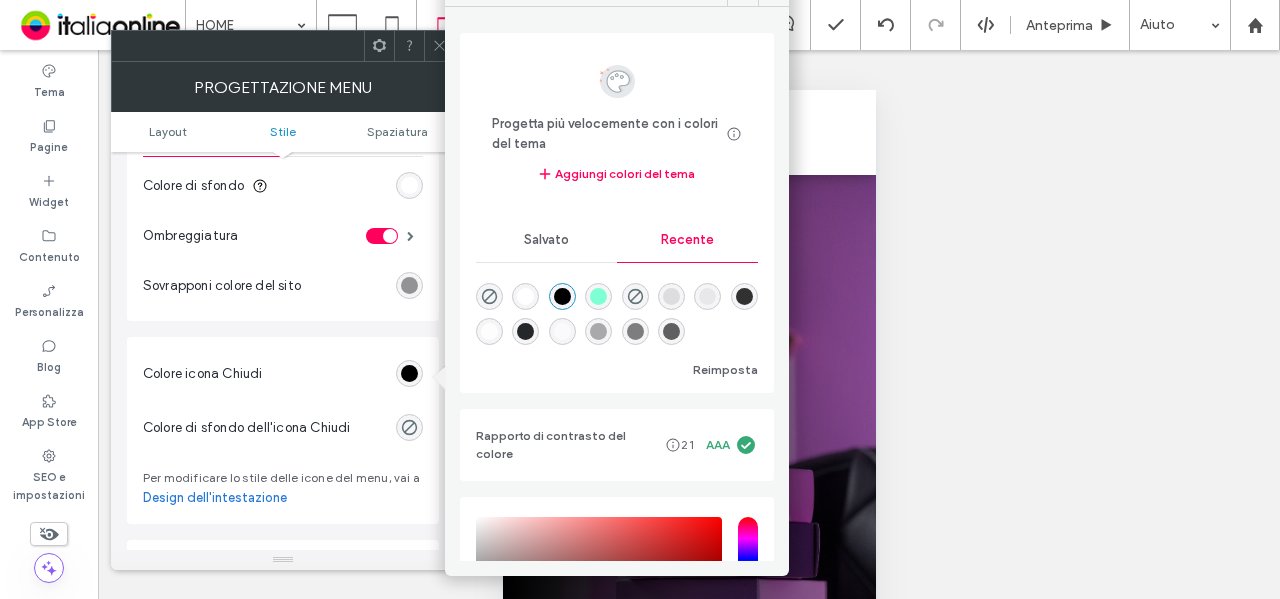 click at bounding box center [671, 331] 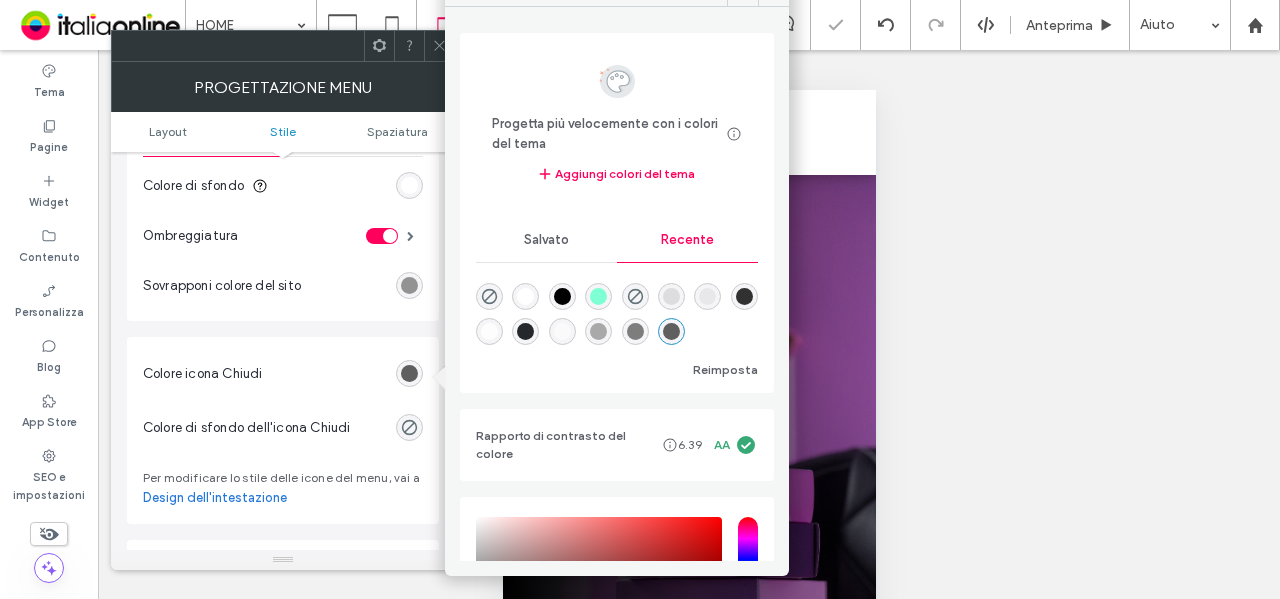 drag, startPoint x: 434, startPoint y: 53, endPoint x: 412, endPoint y: 47, distance: 22.803509 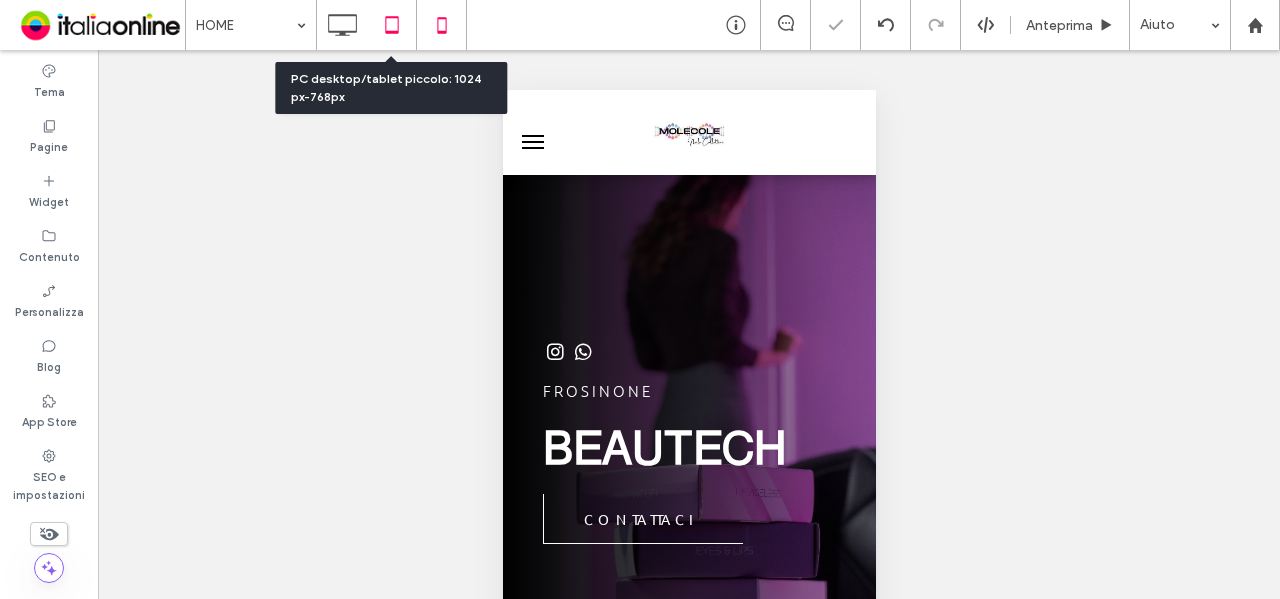 click 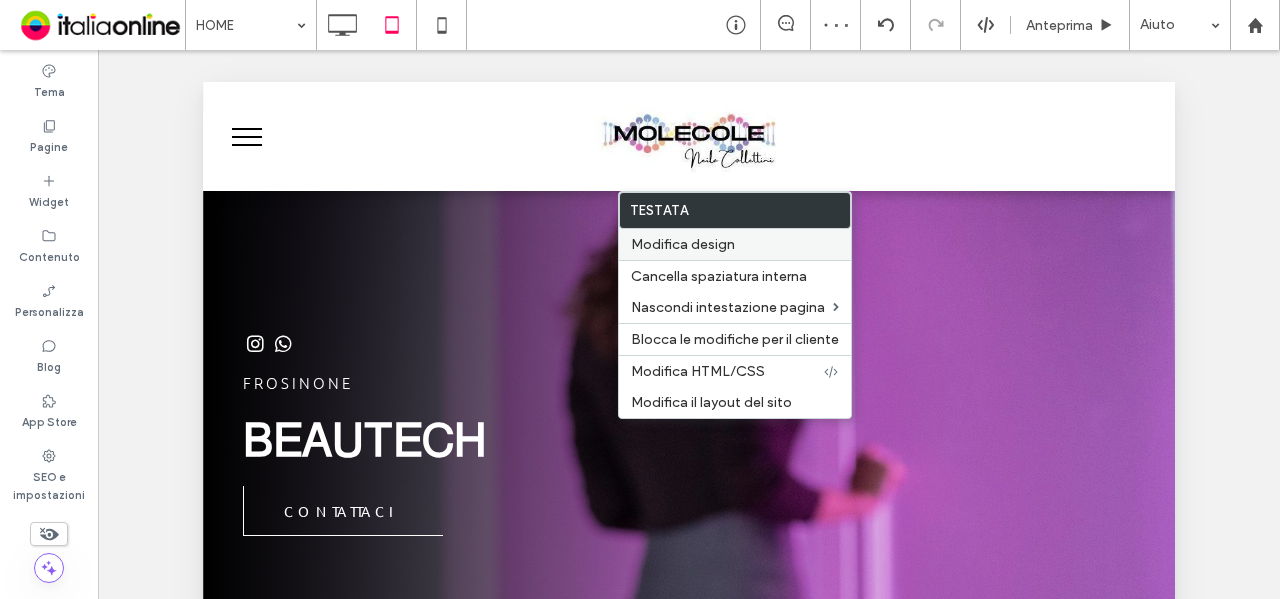 click on "Modifica design" at bounding box center [683, 244] 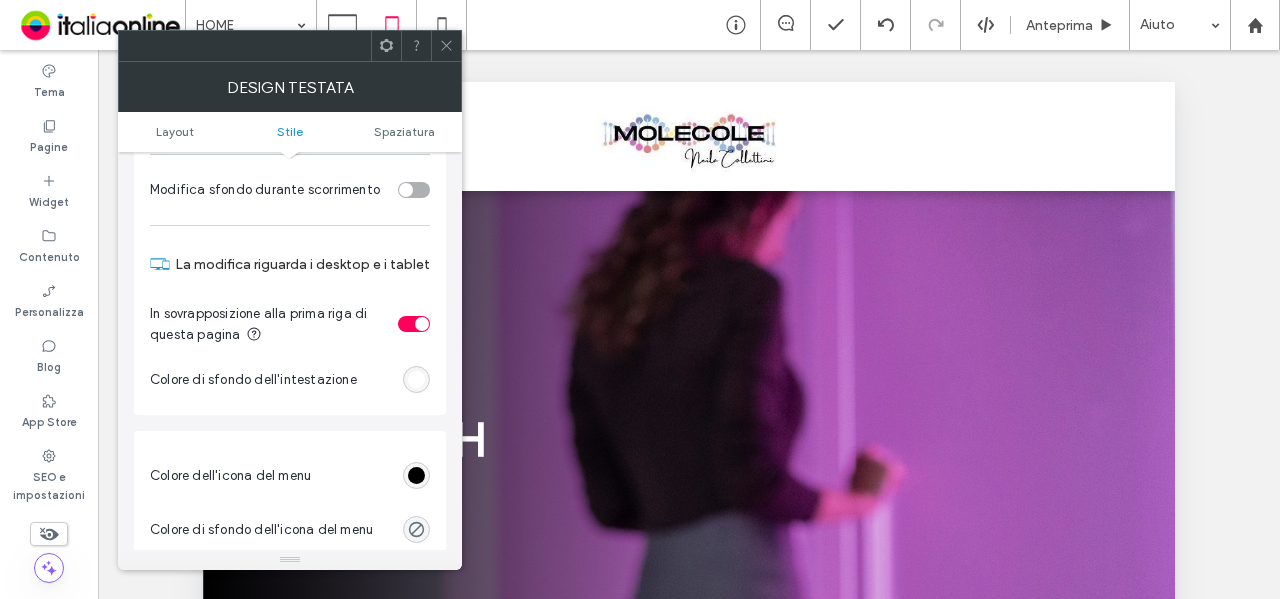 scroll, scrollTop: 500, scrollLeft: 0, axis: vertical 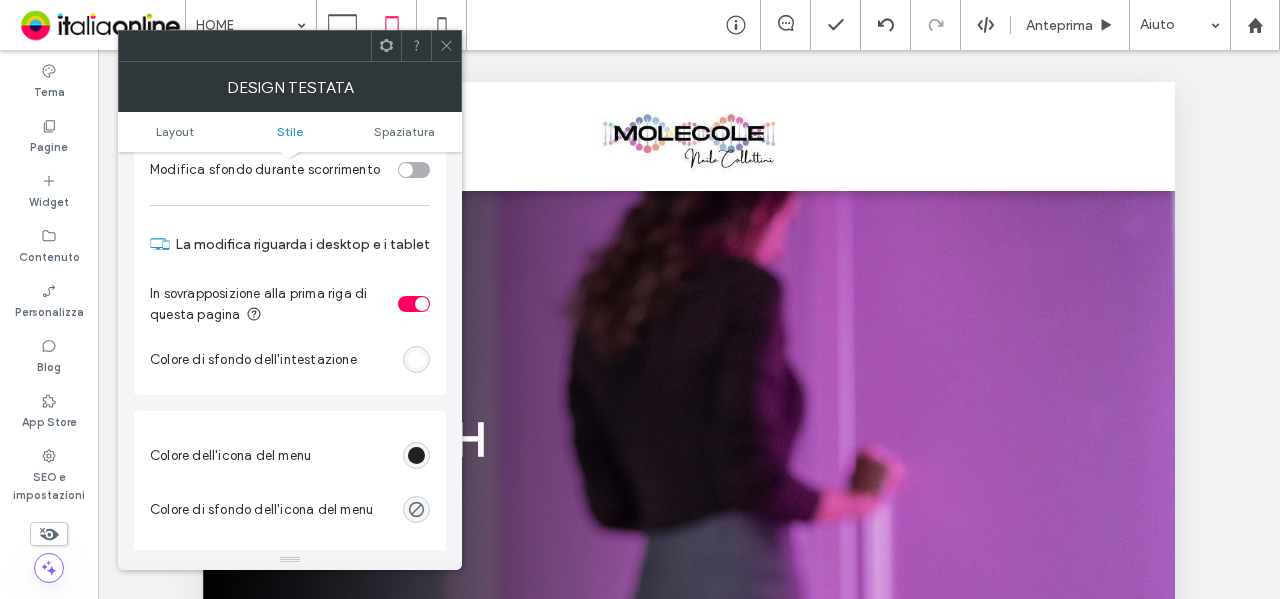 click at bounding box center (416, 455) 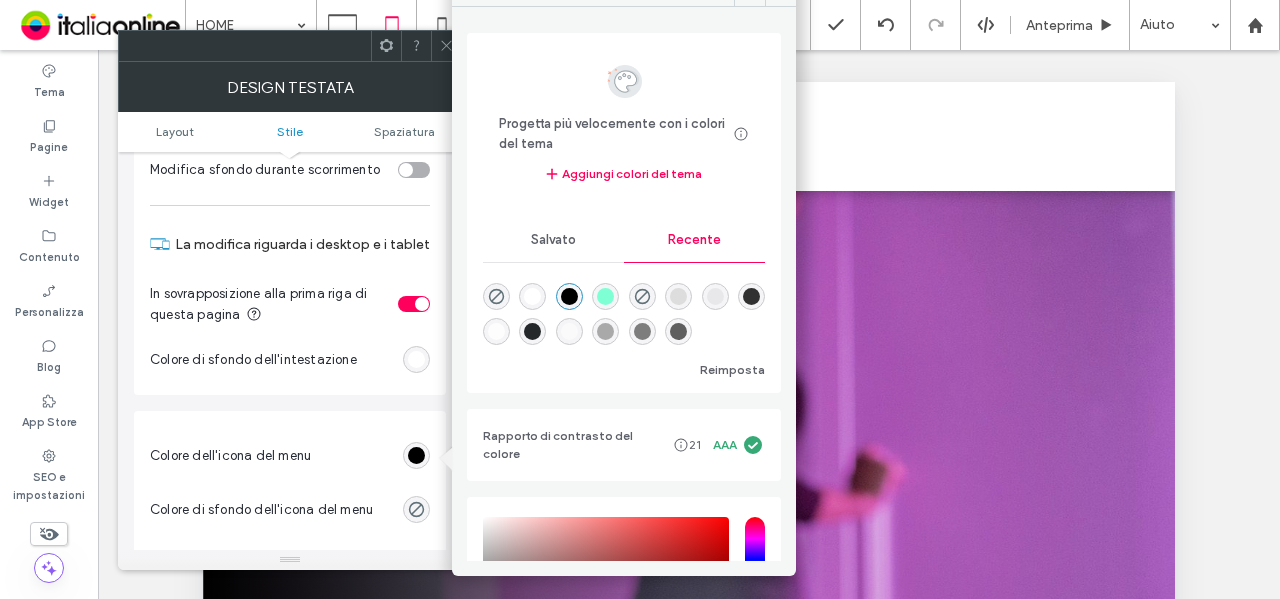 click at bounding box center (678, 331) 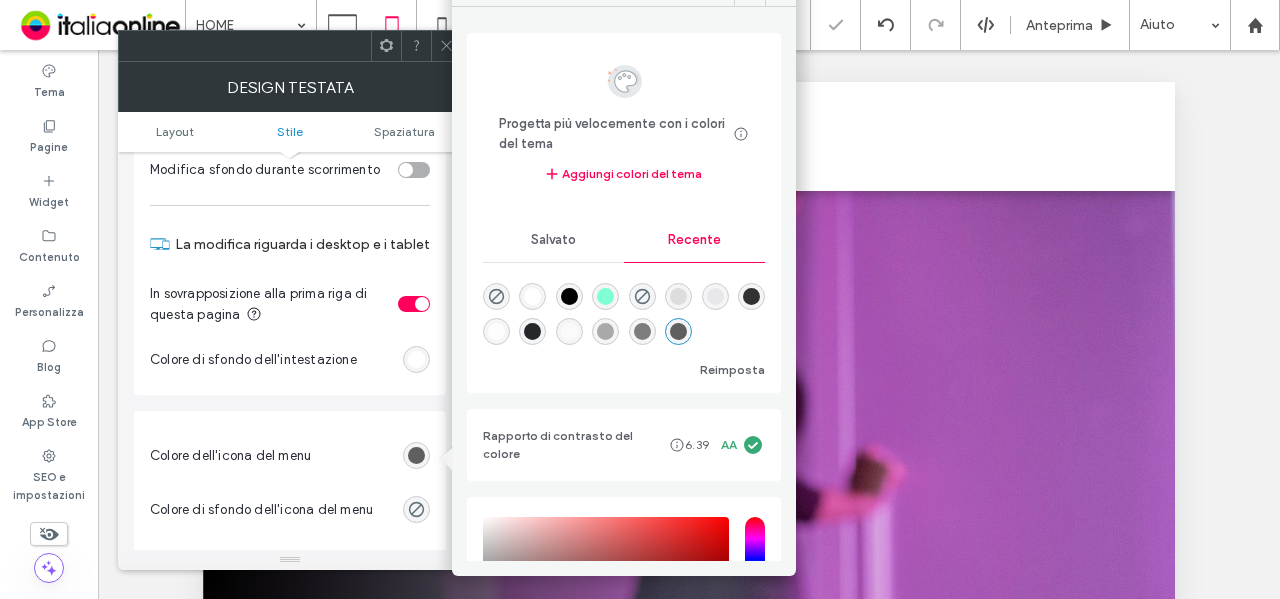 click 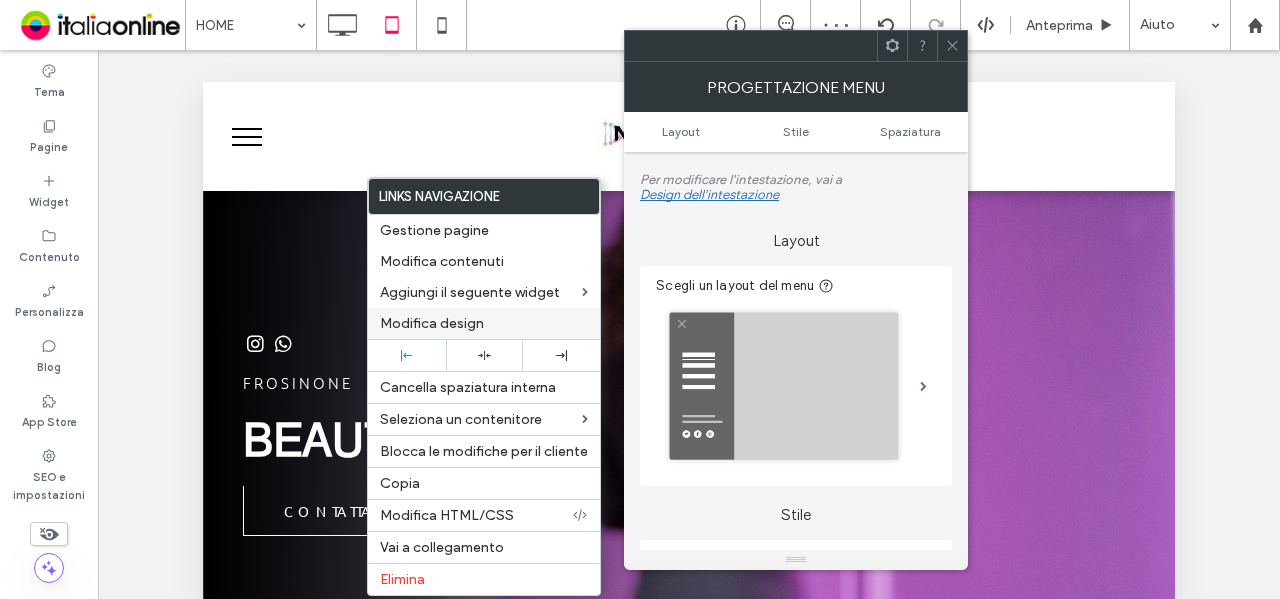 click on "Modifica design" at bounding box center [432, 323] 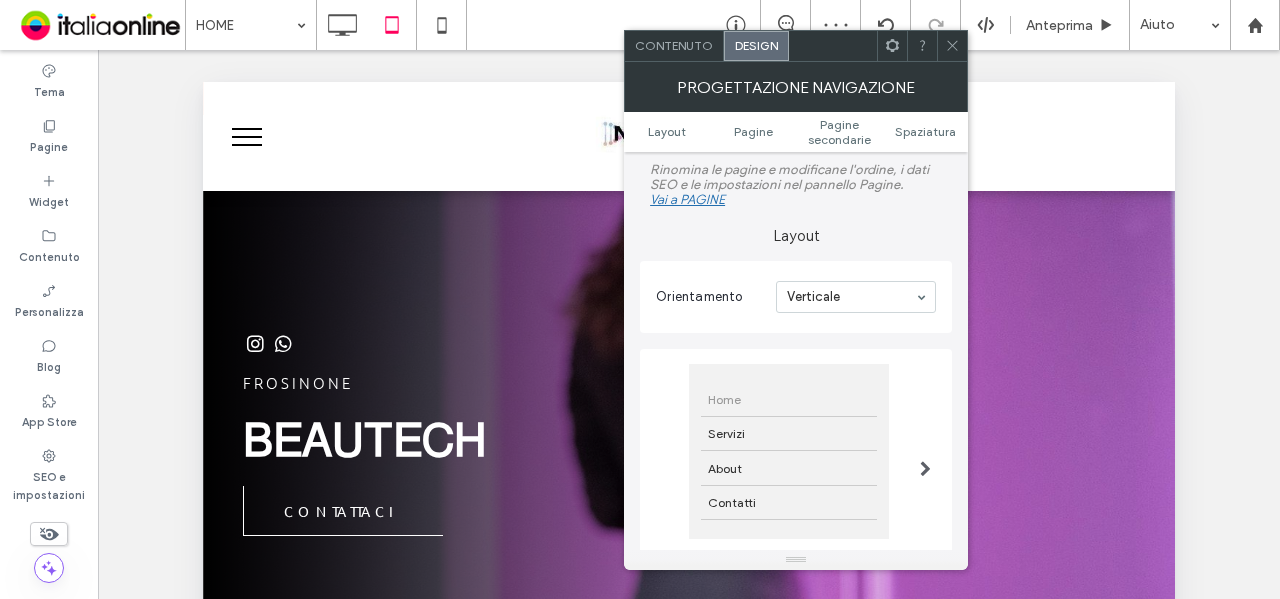 scroll, scrollTop: 500, scrollLeft: 0, axis: vertical 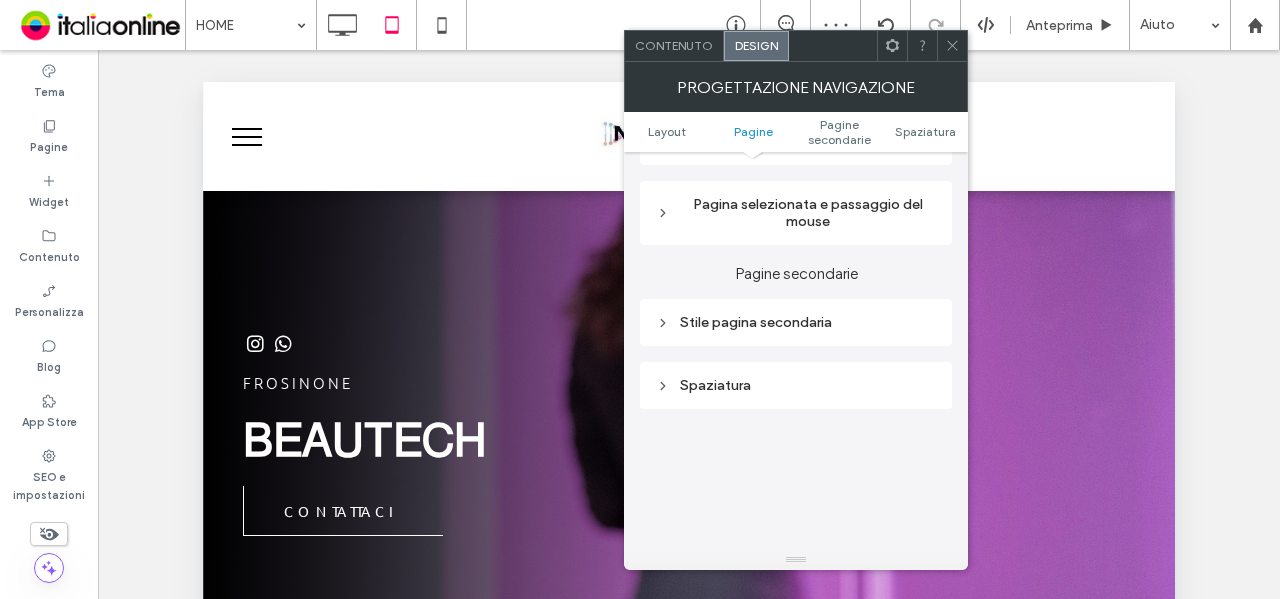 click on "Pagina selezionata e passaggio del mouse" at bounding box center [796, 213] 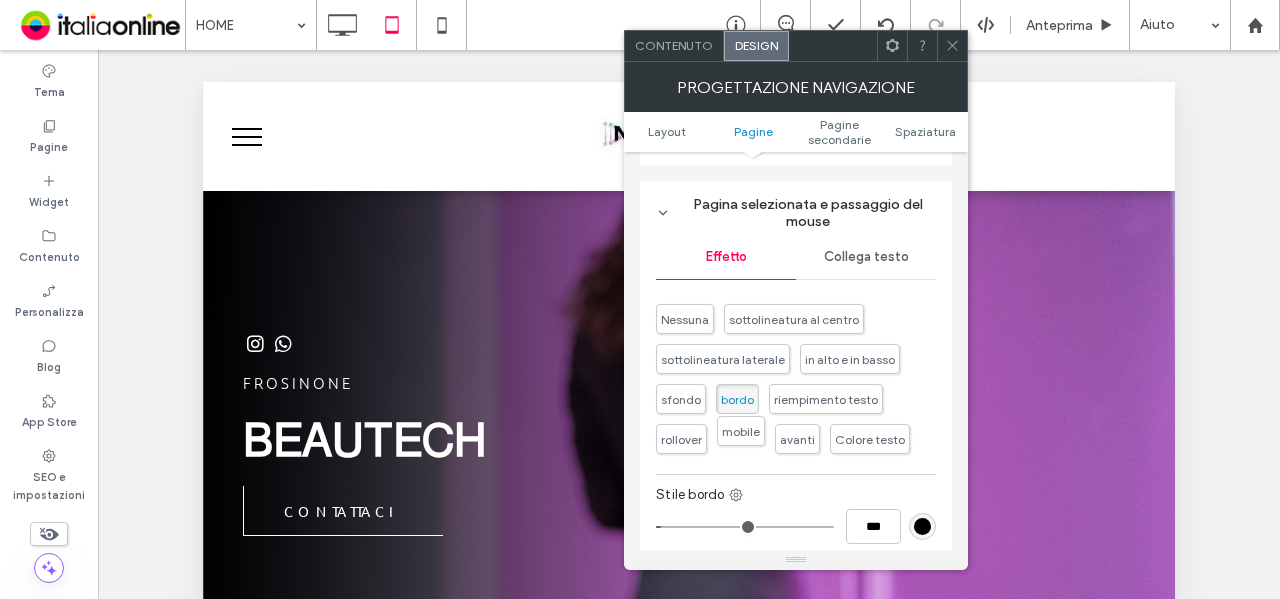 click on "mobile" at bounding box center (741, 431) 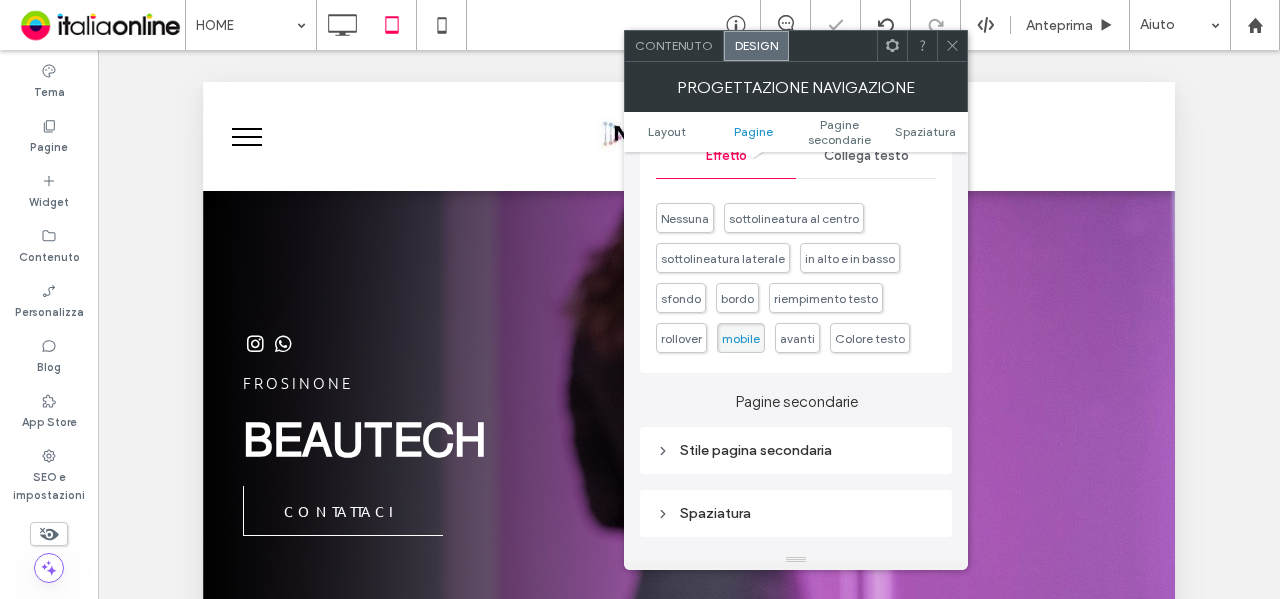 scroll, scrollTop: 300, scrollLeft: 0, axis: vertical 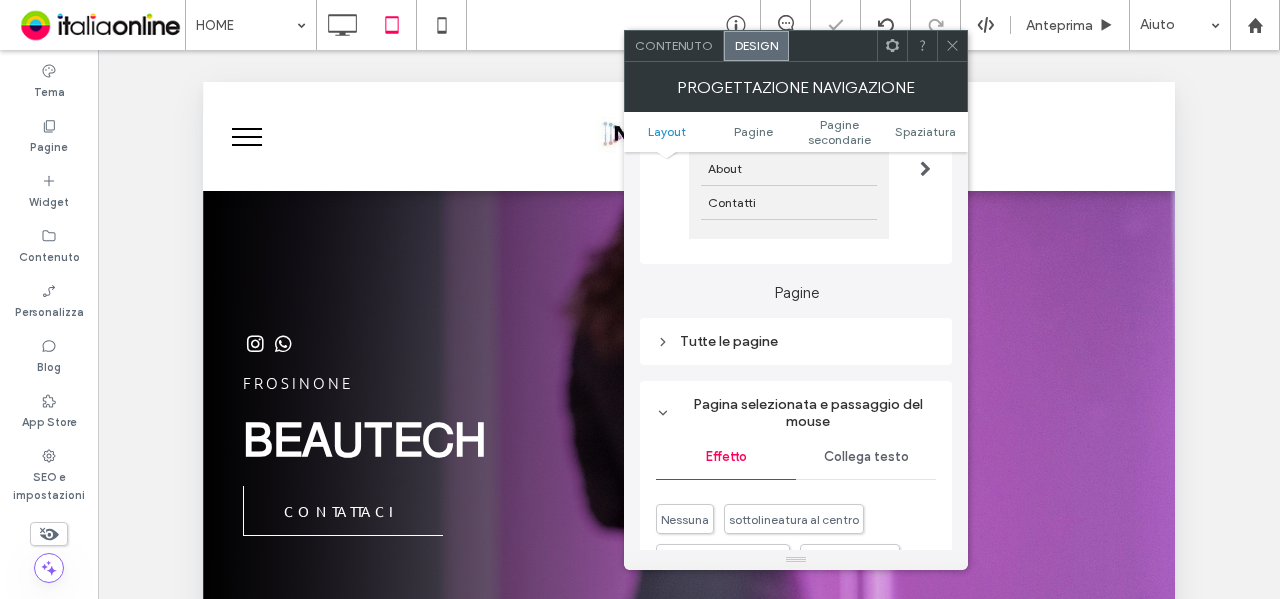 click on "Tutte le pagine" at bounding box center (796, 341) 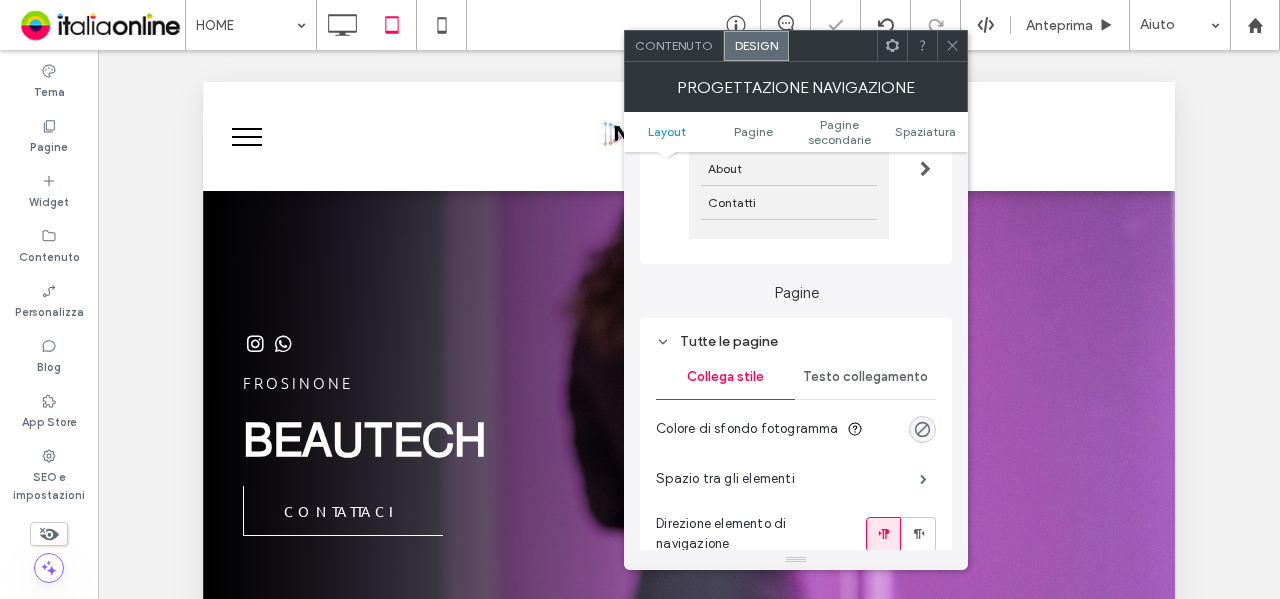 click on "Testo collegamento" at bounding box center (865, 377) 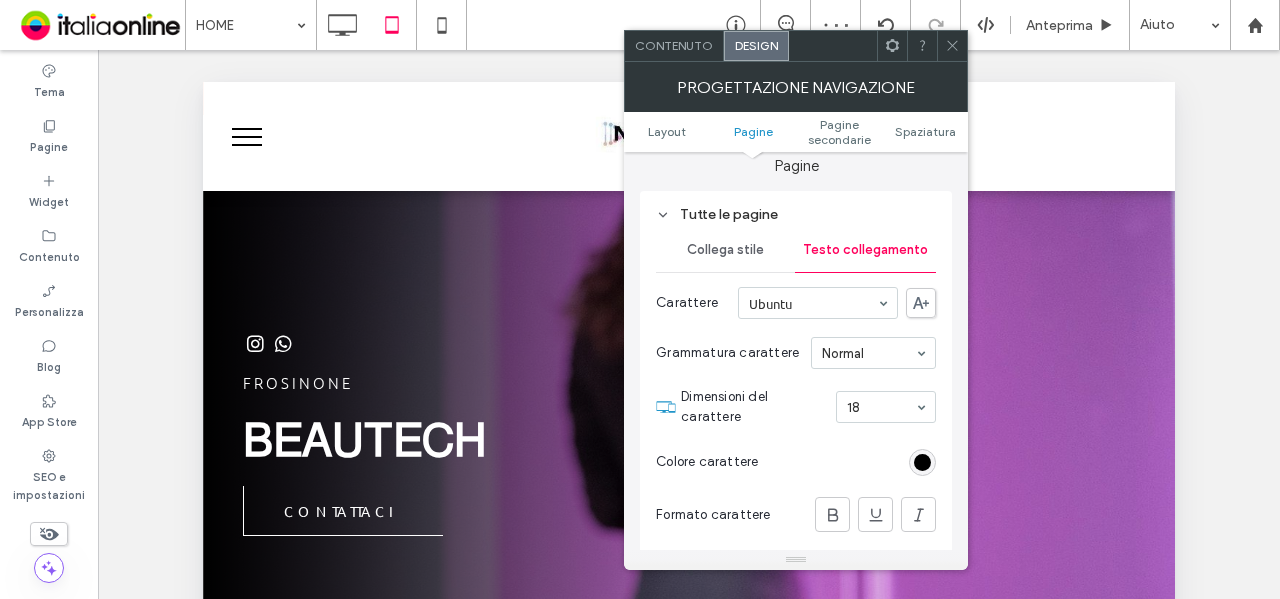 scroll, scrollTop: 500, scrollLeft: 0, axis: vertical 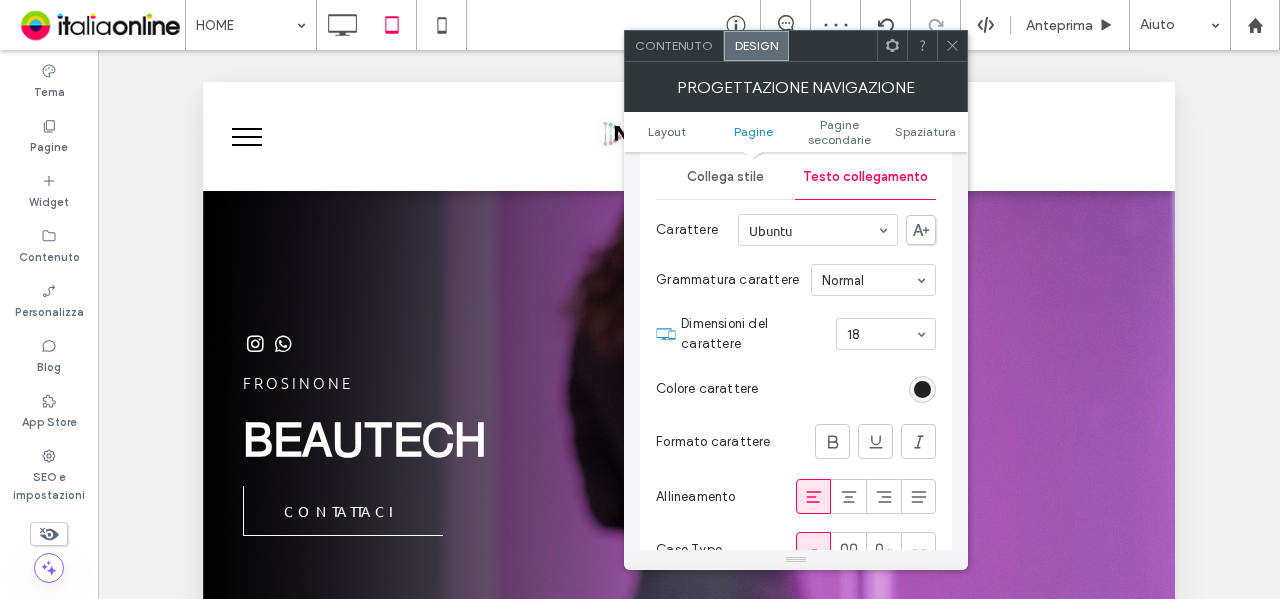 click at bounding box center [922, 389] 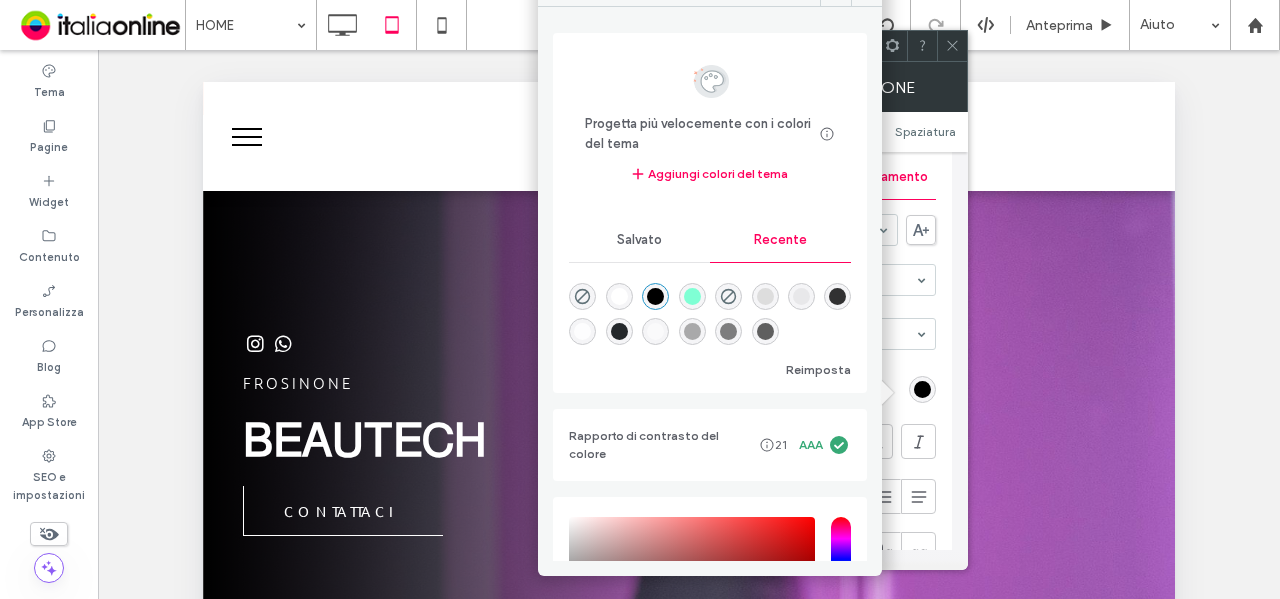 drag, startPoint x: 828, startPoint y: 329, endPoint x: 840, endPoint y: 320, distance: 15 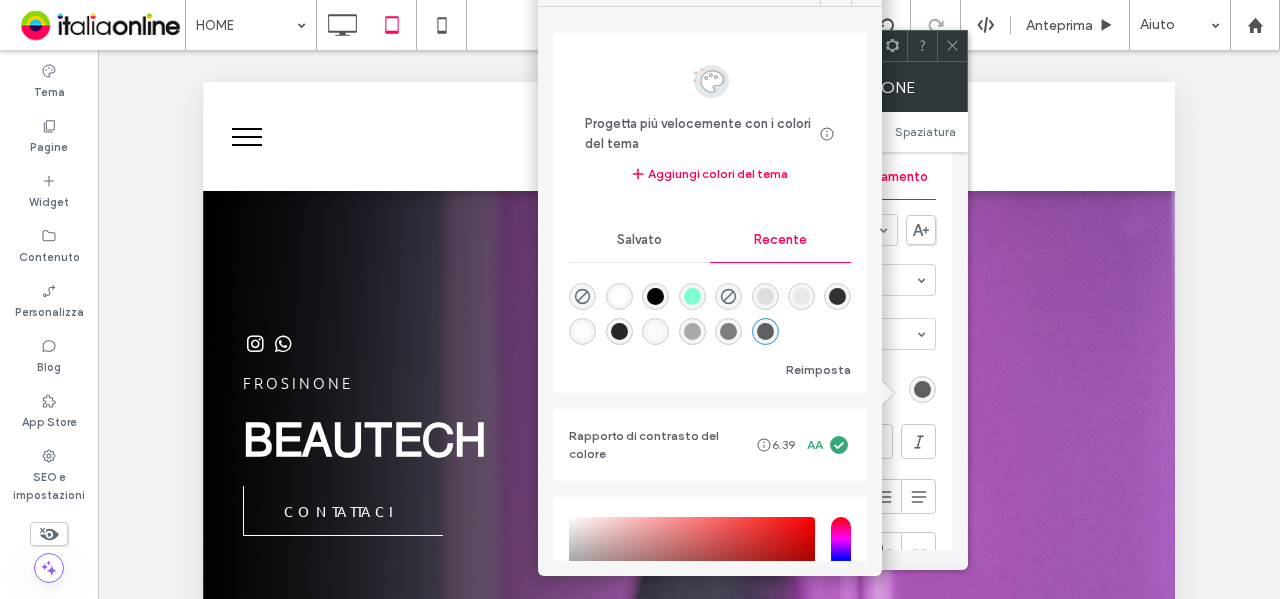 type on "*******" 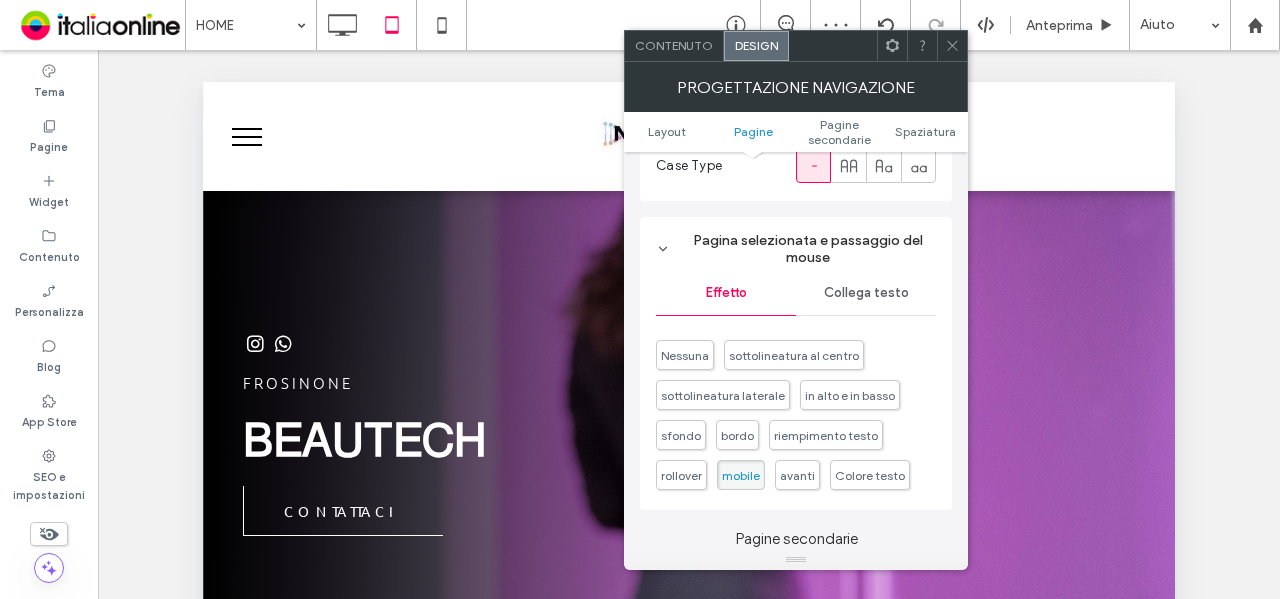 scroll, scrollTop: 1000, scrollLeft: 0, axis: vertical 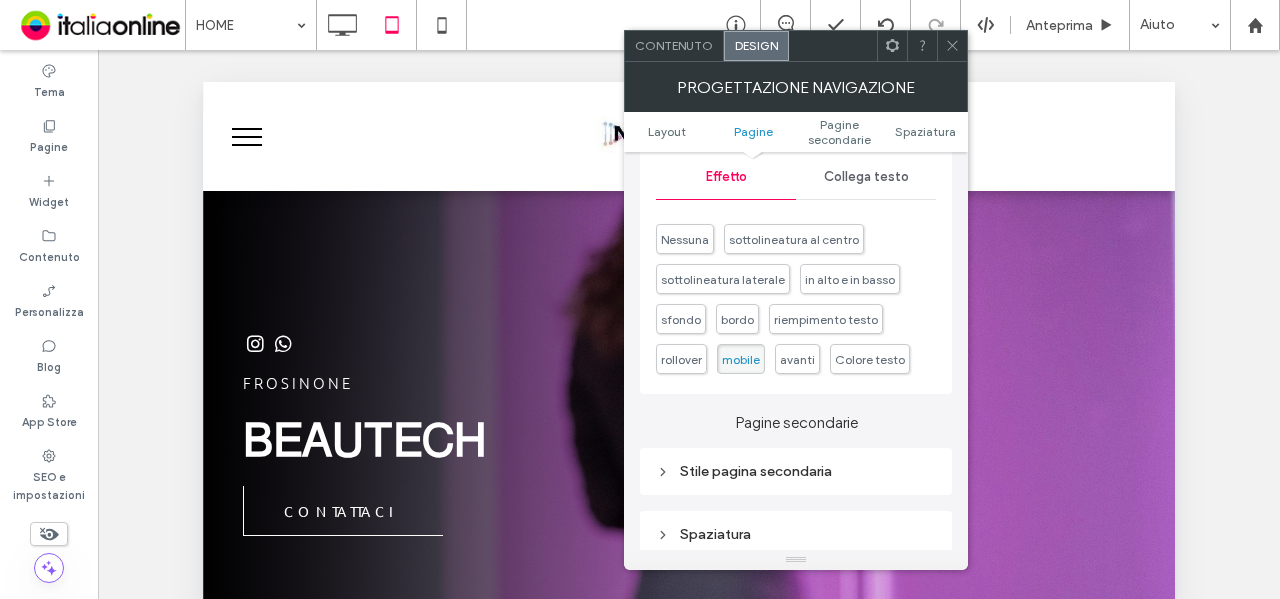 drag, startPoint x: 864, startPoint y: 190, endPoint x: 871, endPoint y: 202, distance: 13.892444 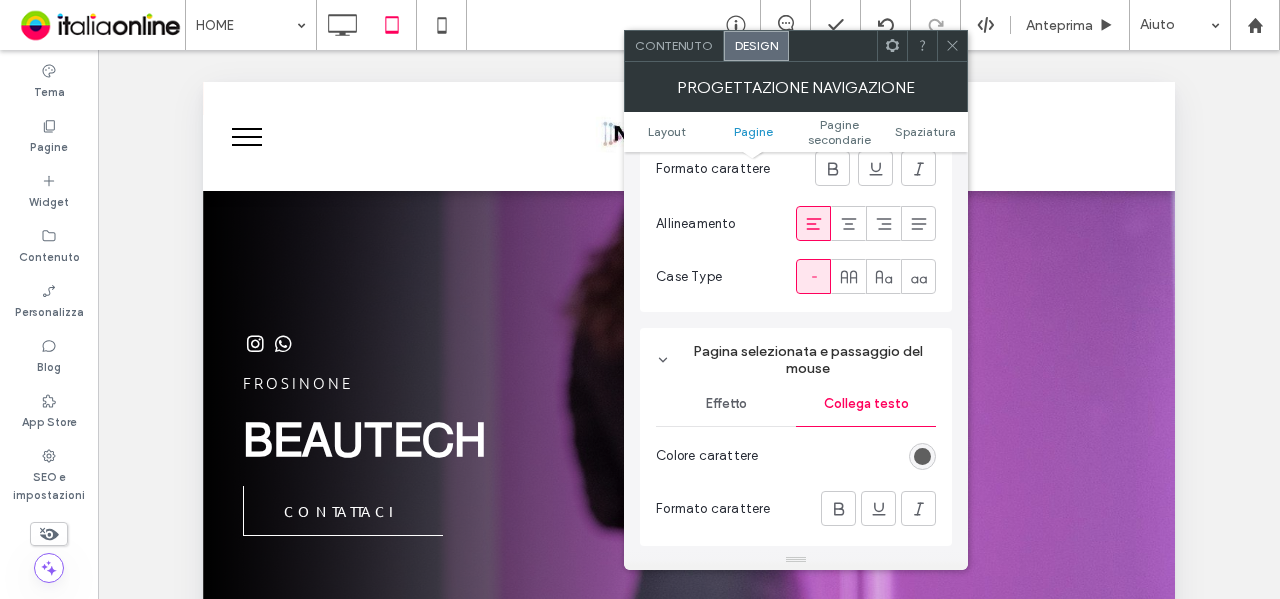 scroll, scrollTop: 800, scrollLeft: 0, axis: vertical 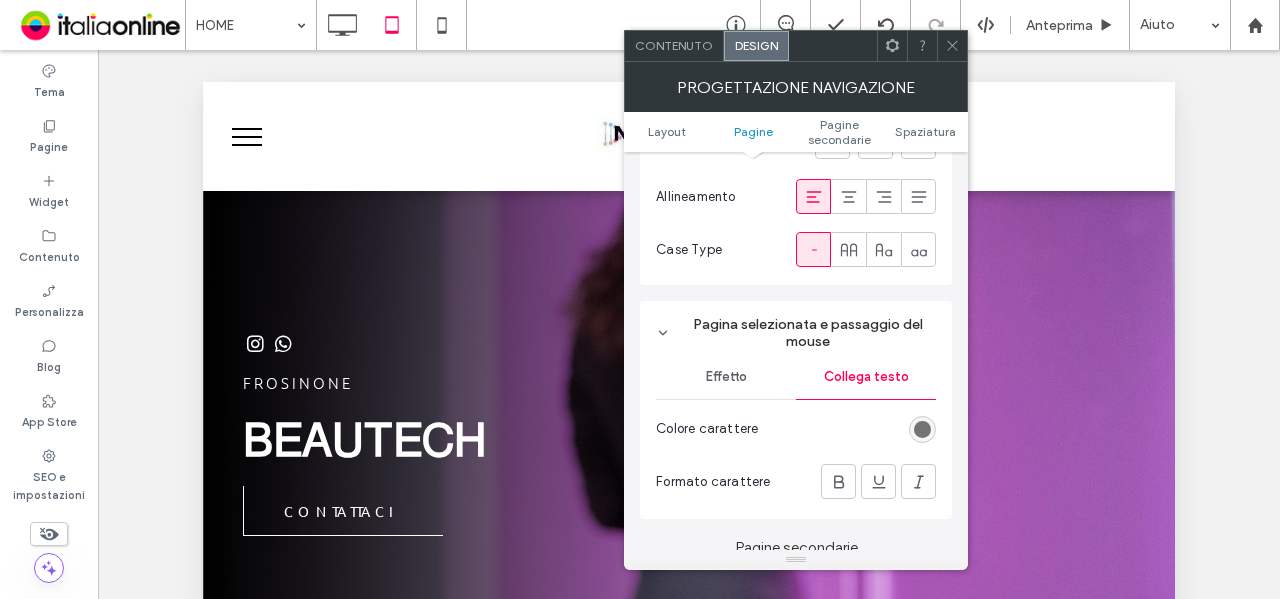 click at bounding box center [922, 429] 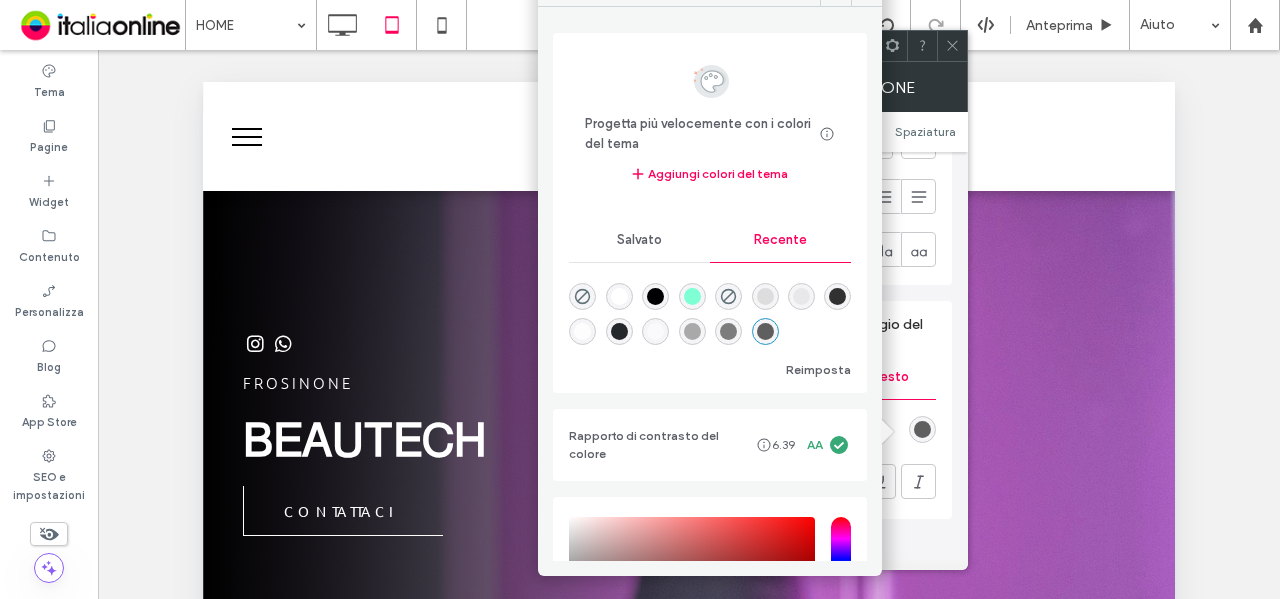 click at bounding box center (765, 331) 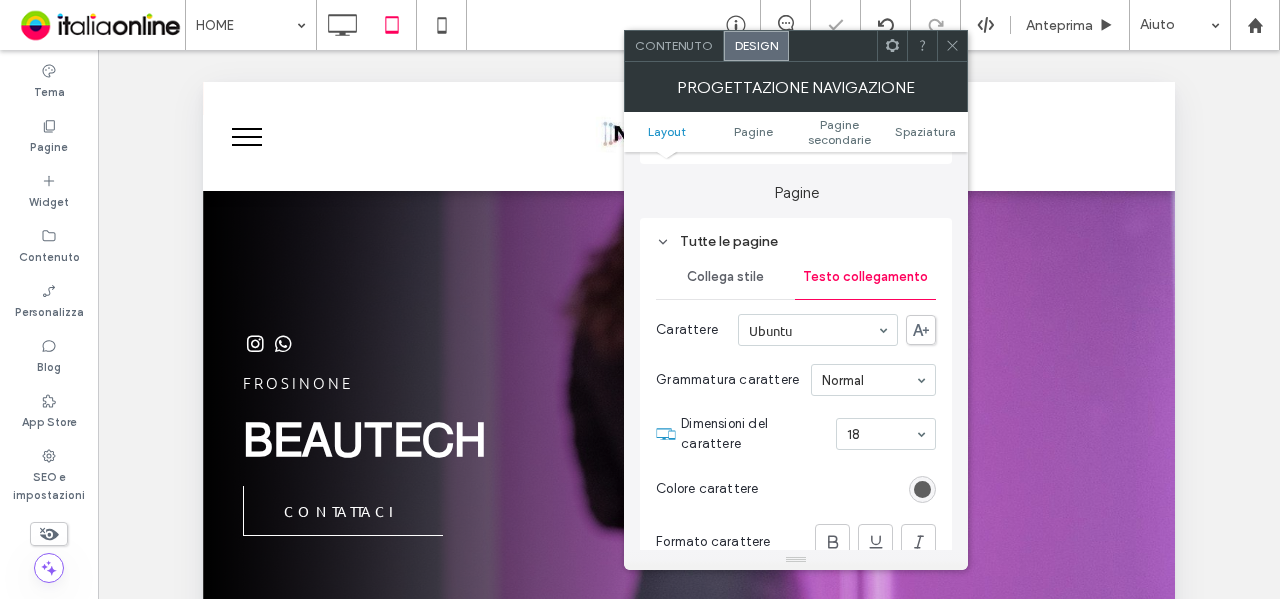 drag, startPoint x: 732, startPoint y: 283, endPoint x: 788, endPoint y: 291, distance: 56.568542 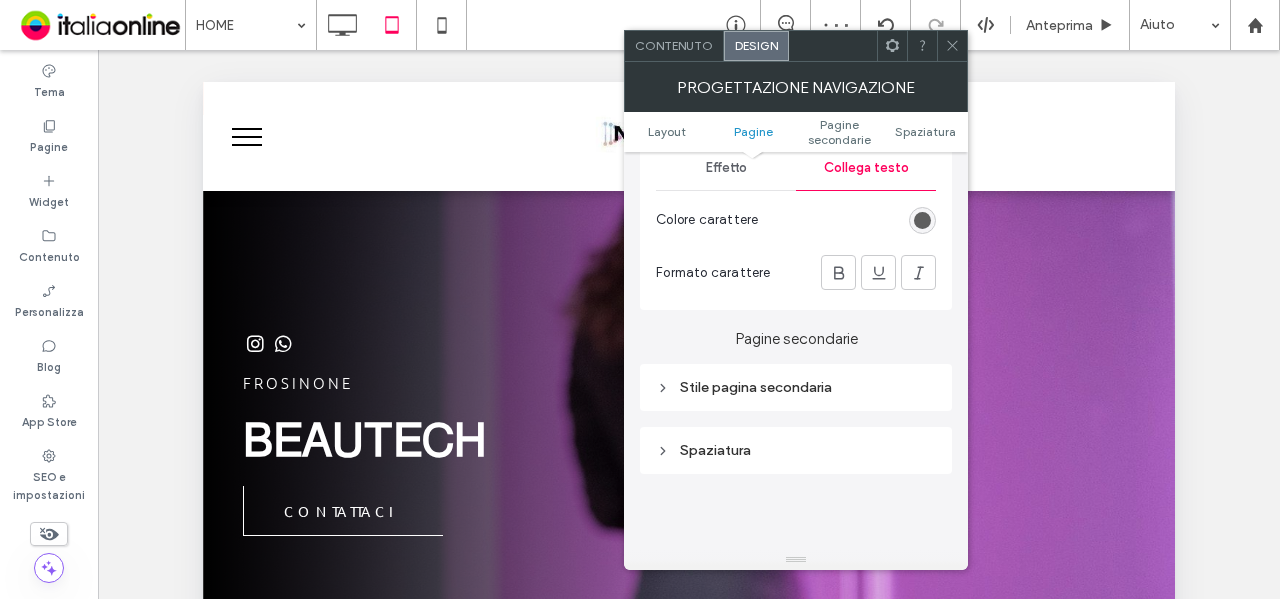 scroll, scrollTop: 1000, scrollLeft: 0, axis: vertical 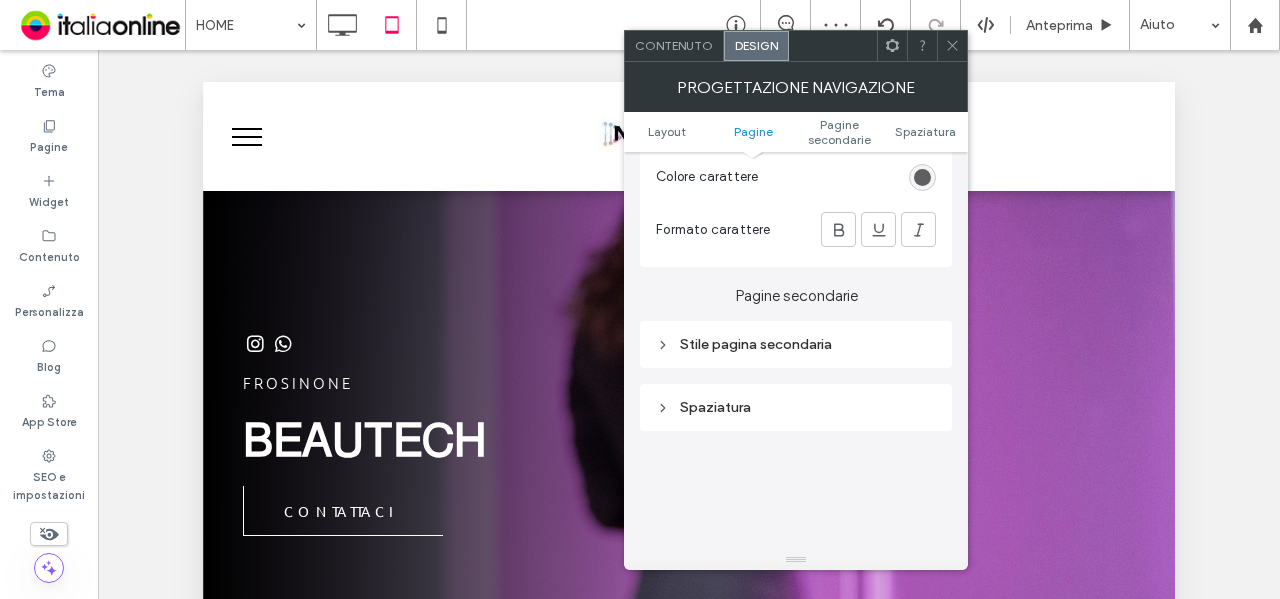 click on "Stile pagina secondaria" at bounding box center [796, 344] 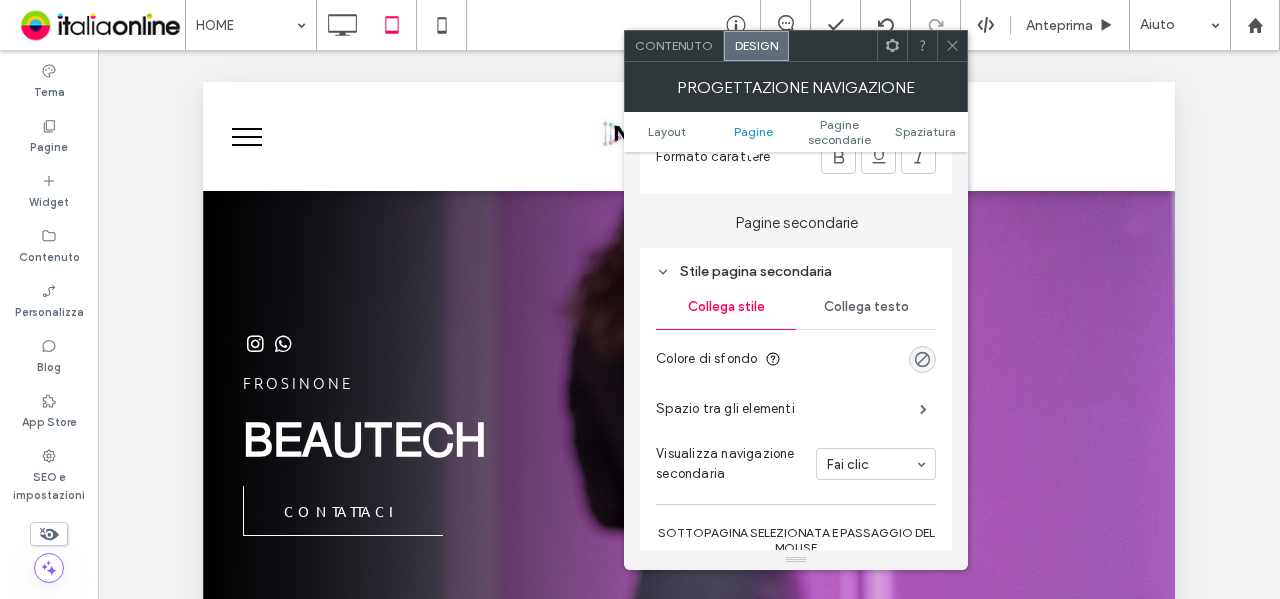 scroll, scrollTop: 1100, scrollLeft: 0, axis: vertical 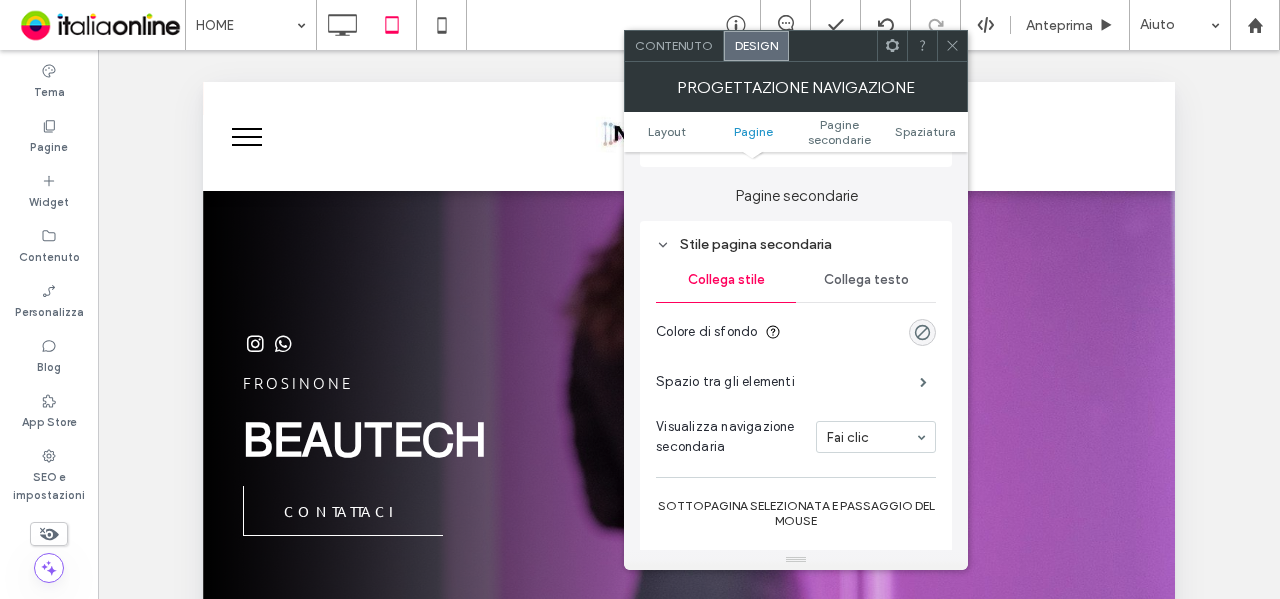 click on "Collega testo" at bounding box center (866, 280) 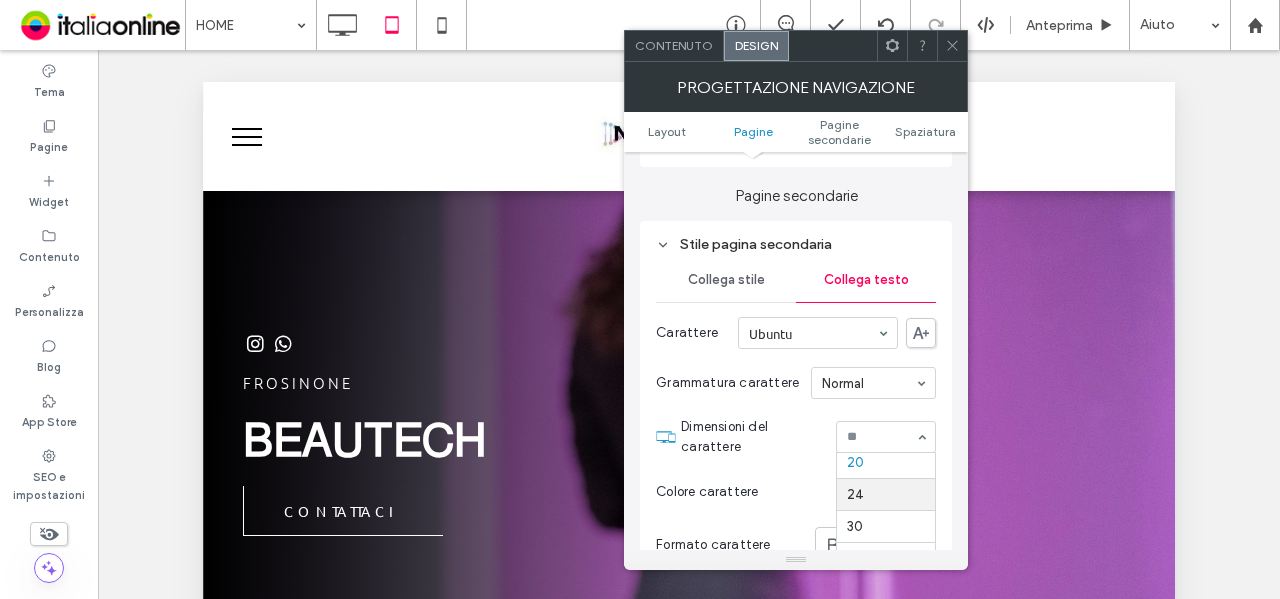 scroll, scrollTop: 194, scrollLeft: 0, axis: vertical 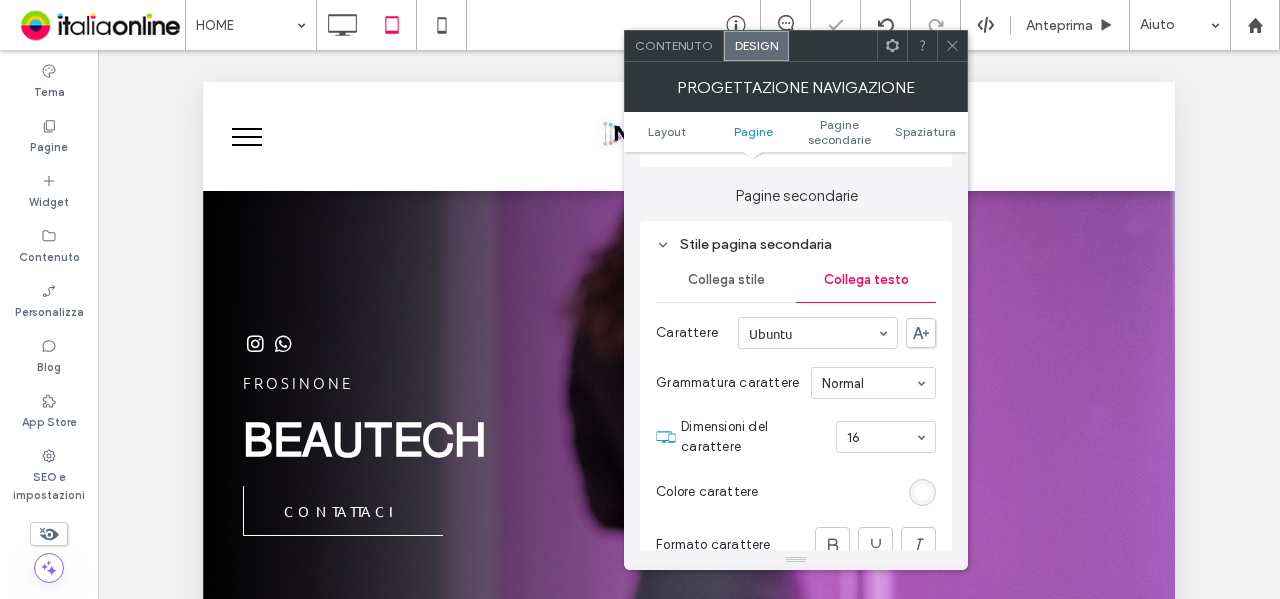 click at bounding box center (922, 492) 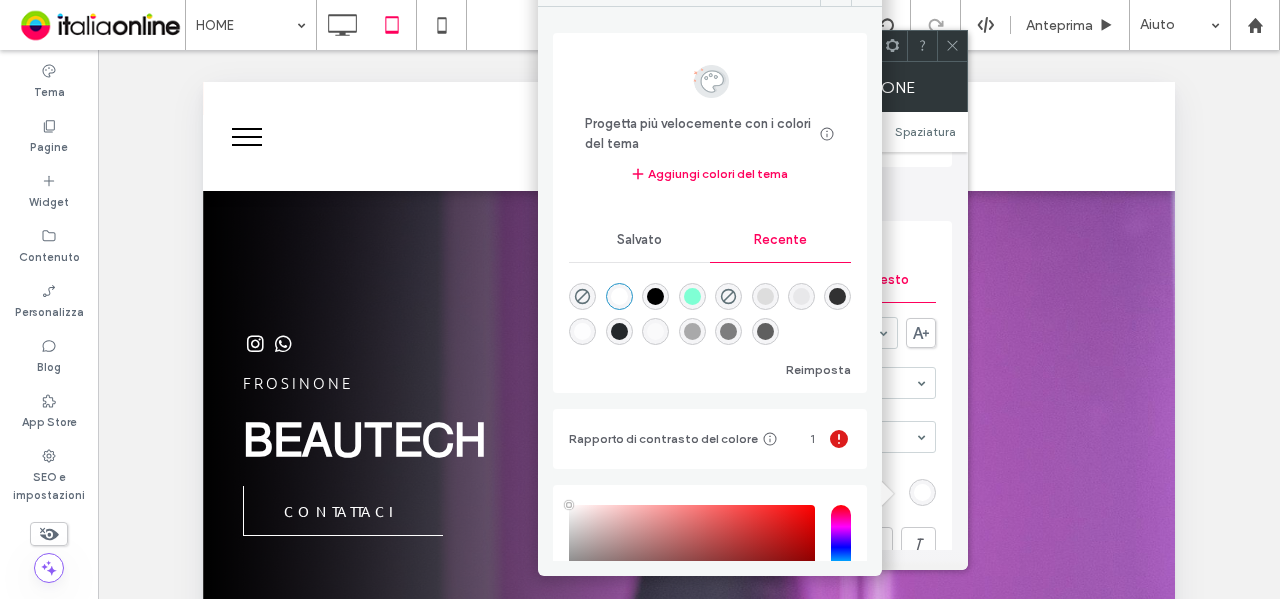 click at bounding box center (765, 331) 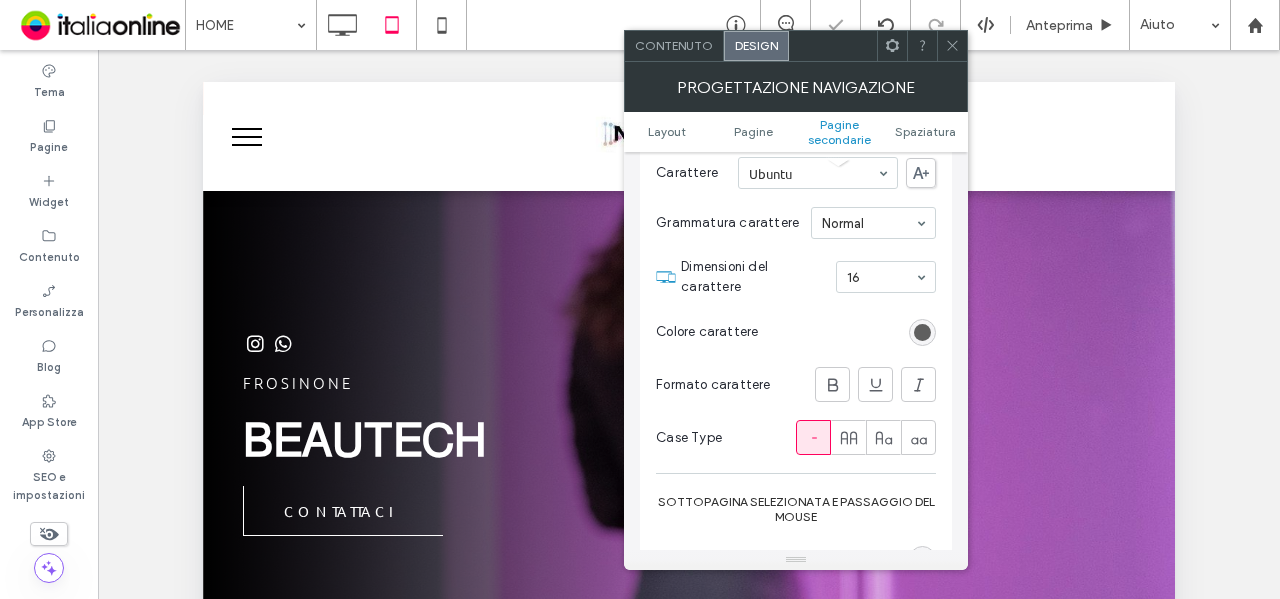 scroll, scrollTop: 1300, scrollLeft: 0, axis: vertical 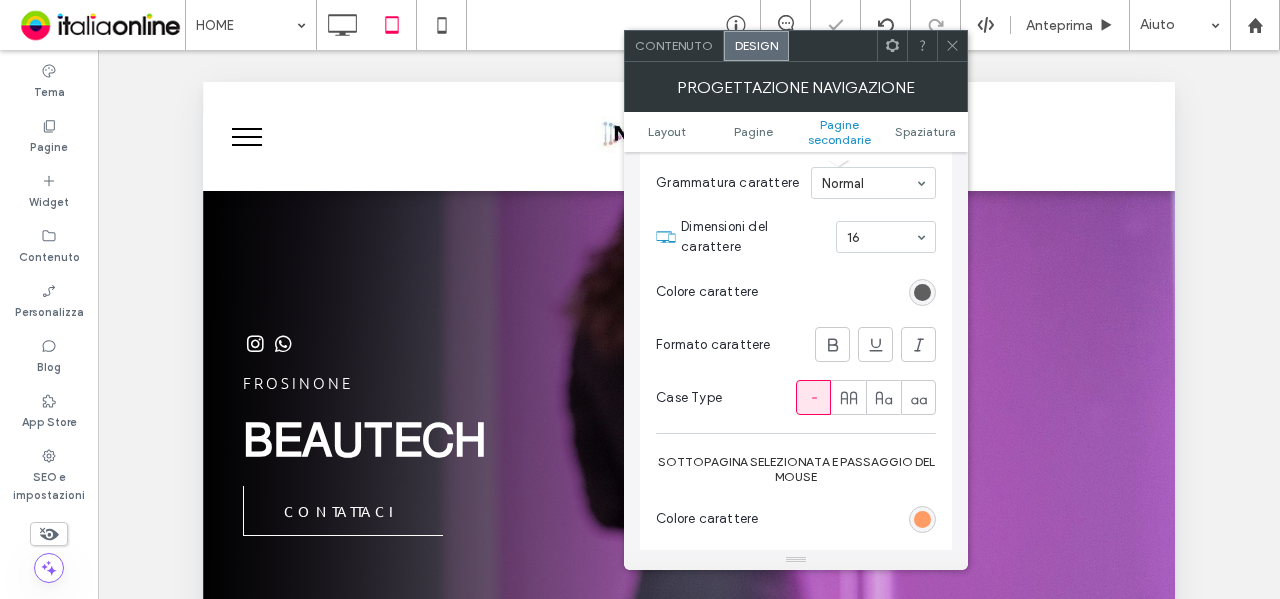 click at bounding box center [922, 519] 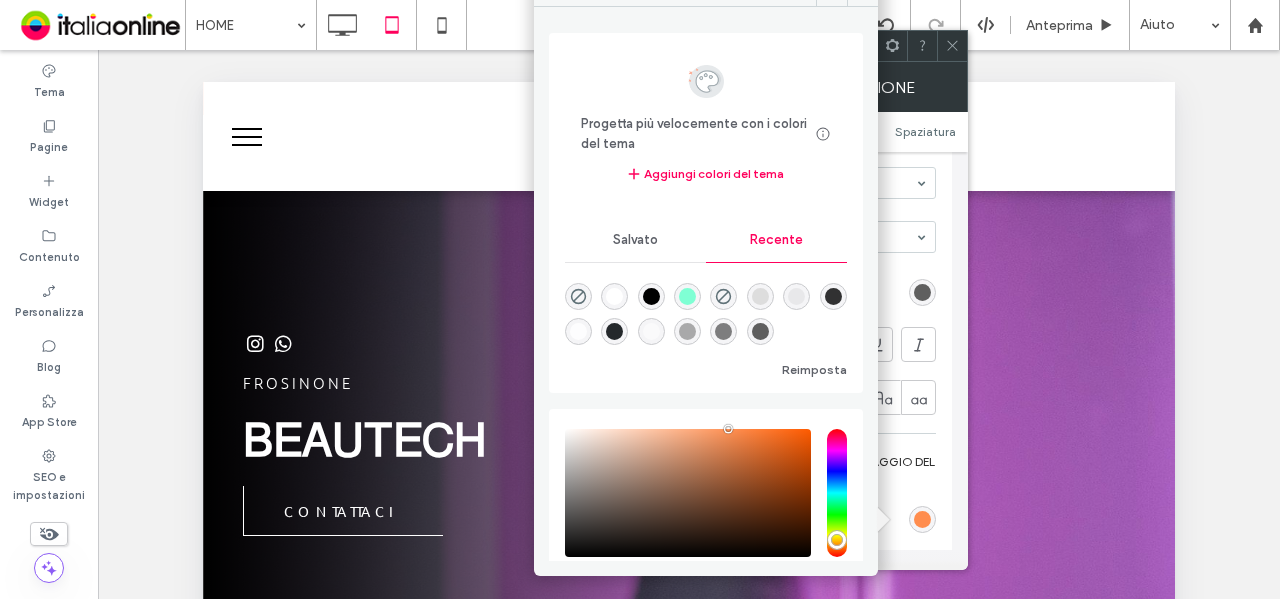 drag, startPoint x: 828, startPoint y: 331, endPoint x: 784, endPoint y: 316, distance: 46.486557 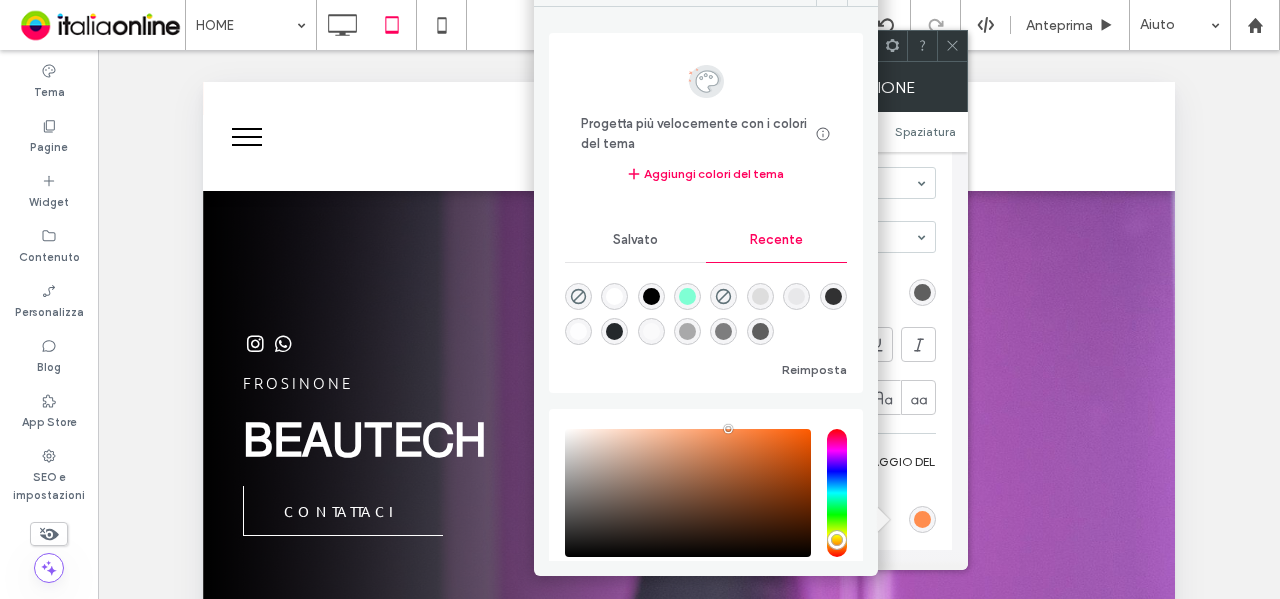click at bounding box center (760, 331) 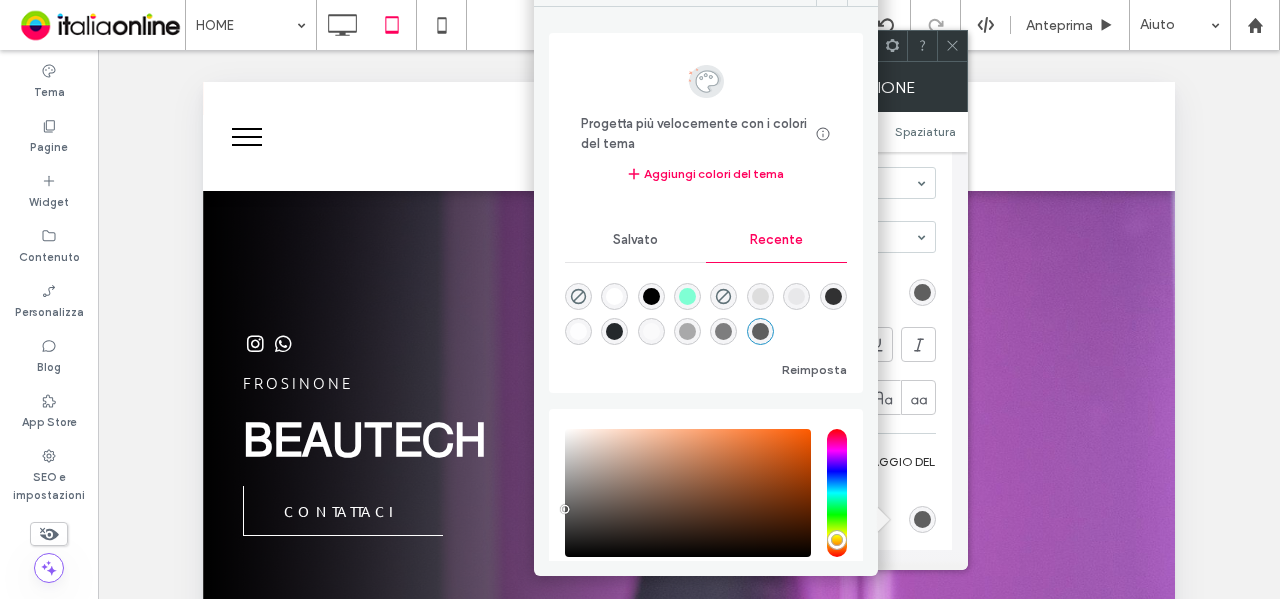 drag, startPoint x: 943, startPoint y: 47, endPoint x: 738, endPoint y: 101, distance: 211.99292 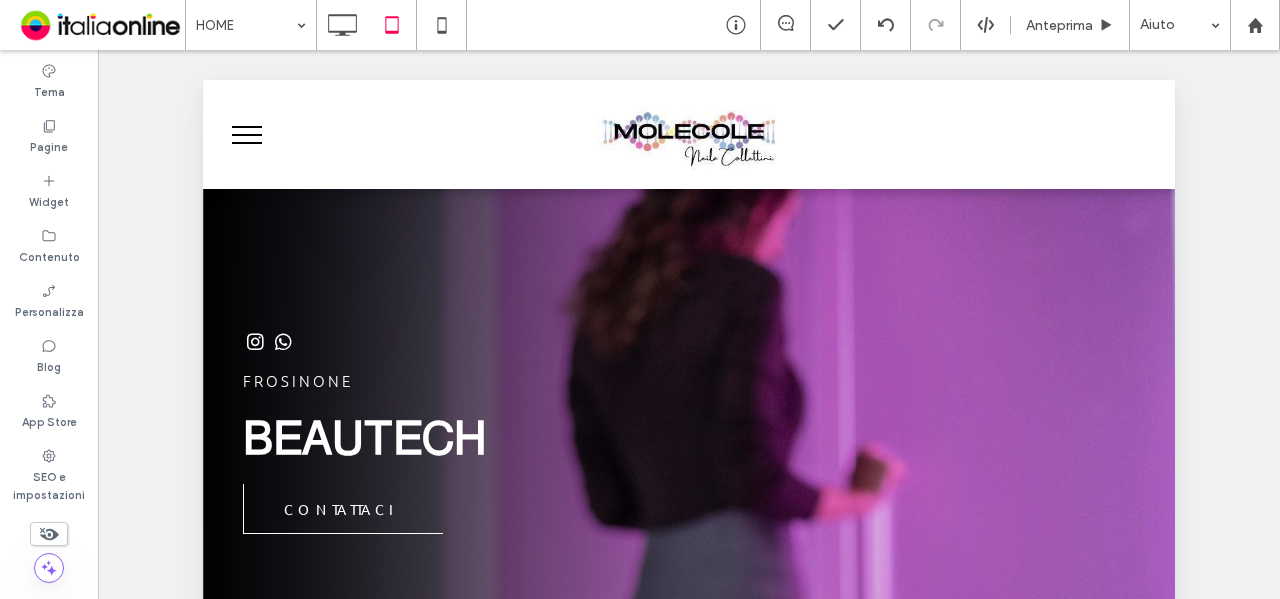 scroll, scrollTop: 0, scrollLeft: 0, axis: both 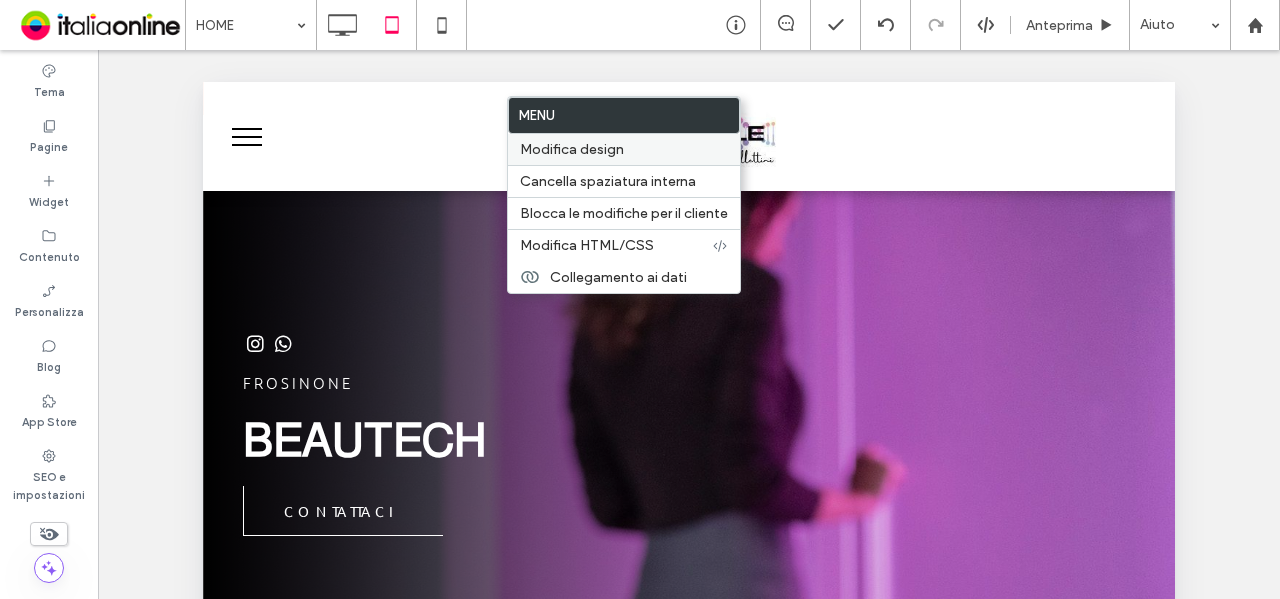 click on "Modifica design" at bounding box center [624, 149] 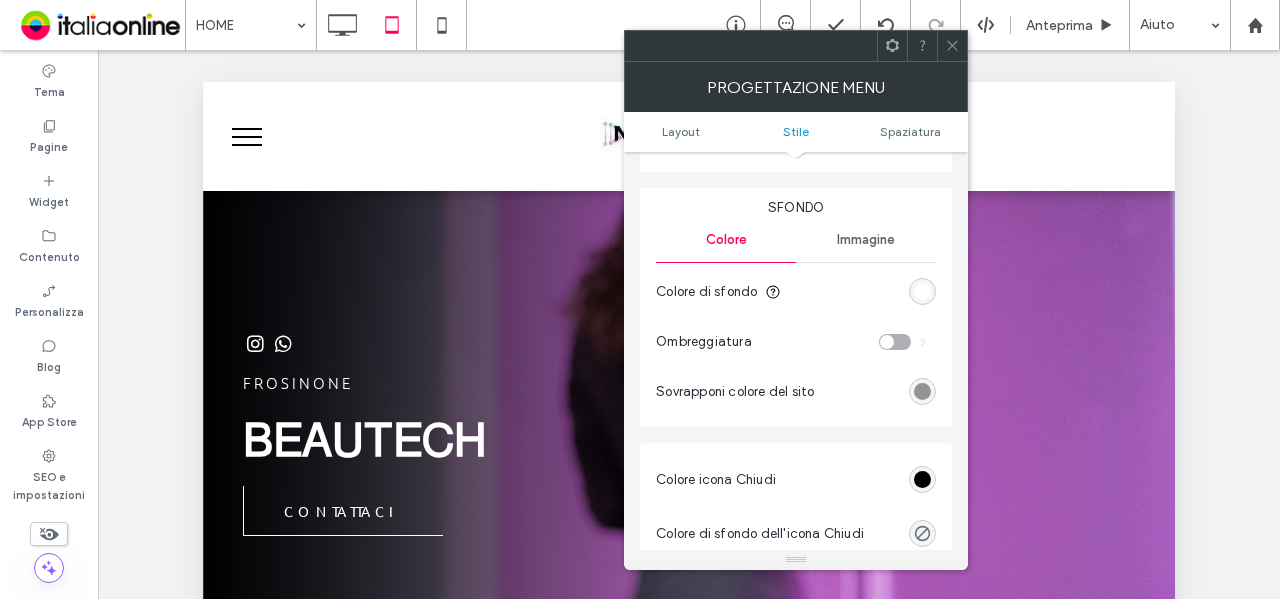 scroll, scrollTop: 600, scrollLeft: 0, axis: vertical 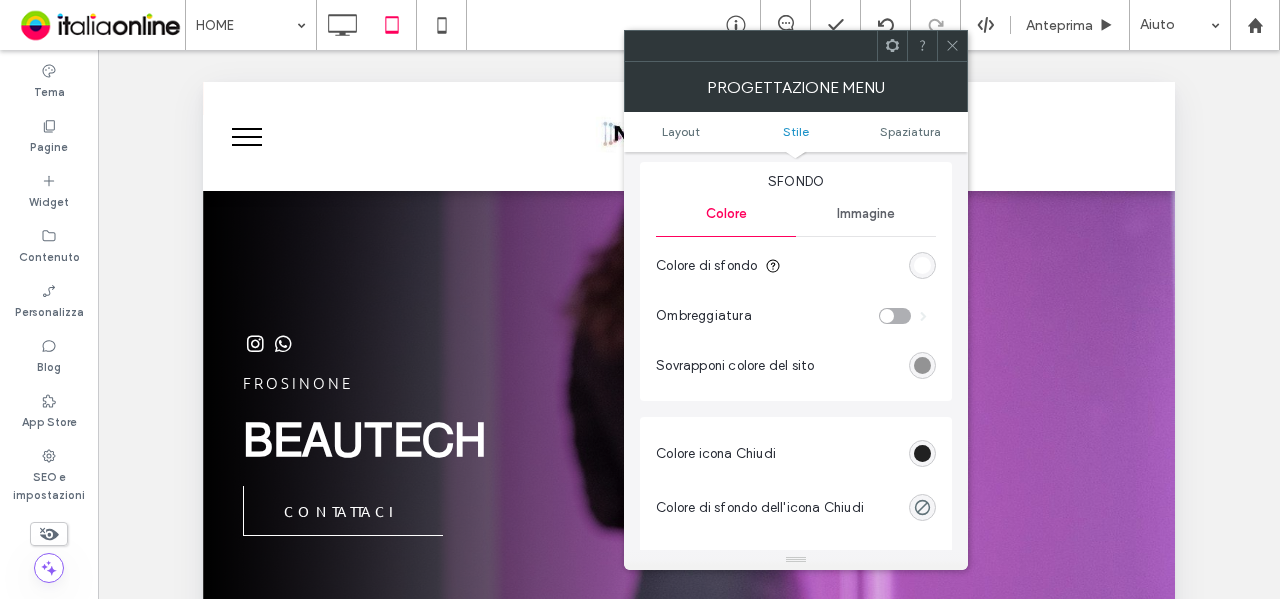click at bounding box center (922, 453) 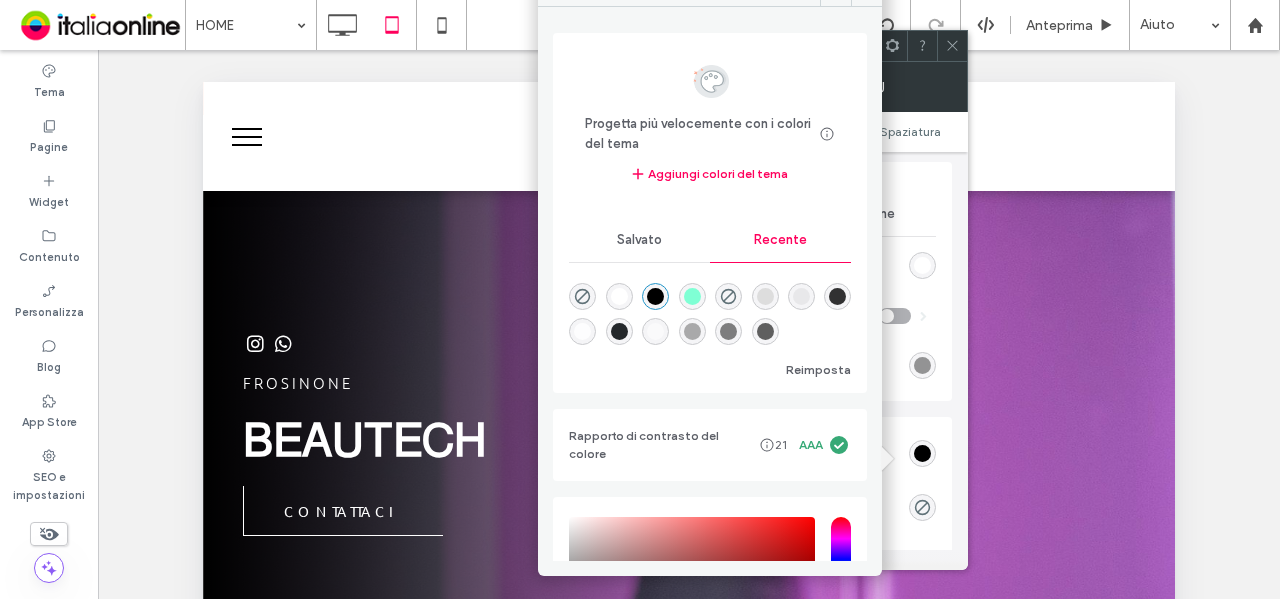 click at bounding box center [765, 331] 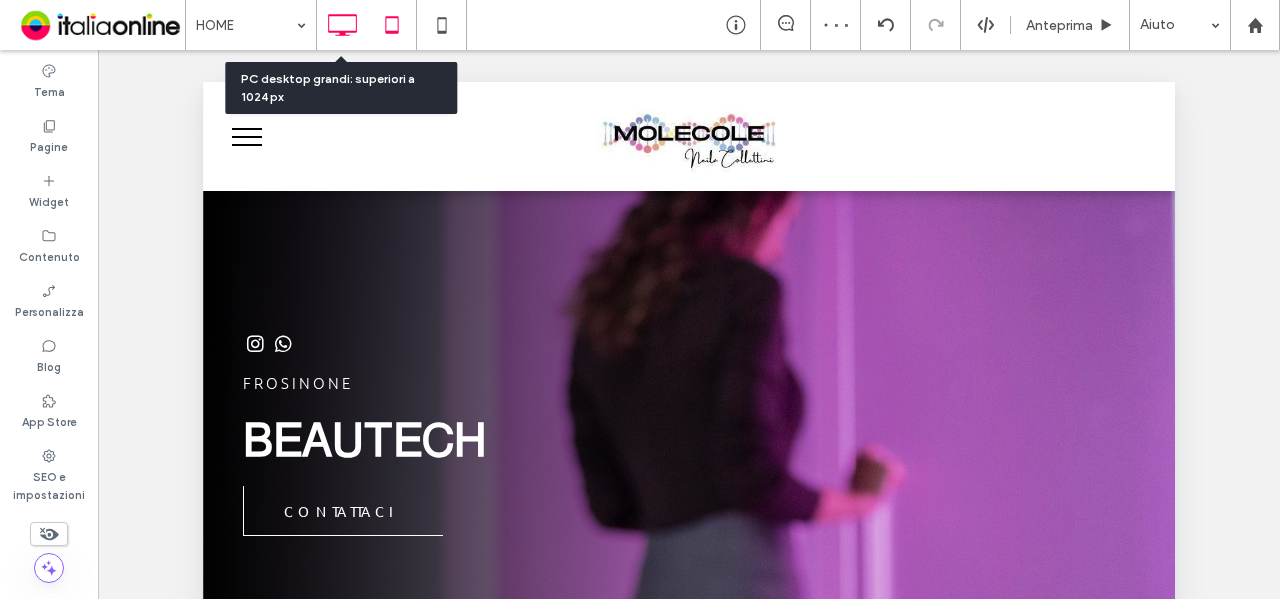 click 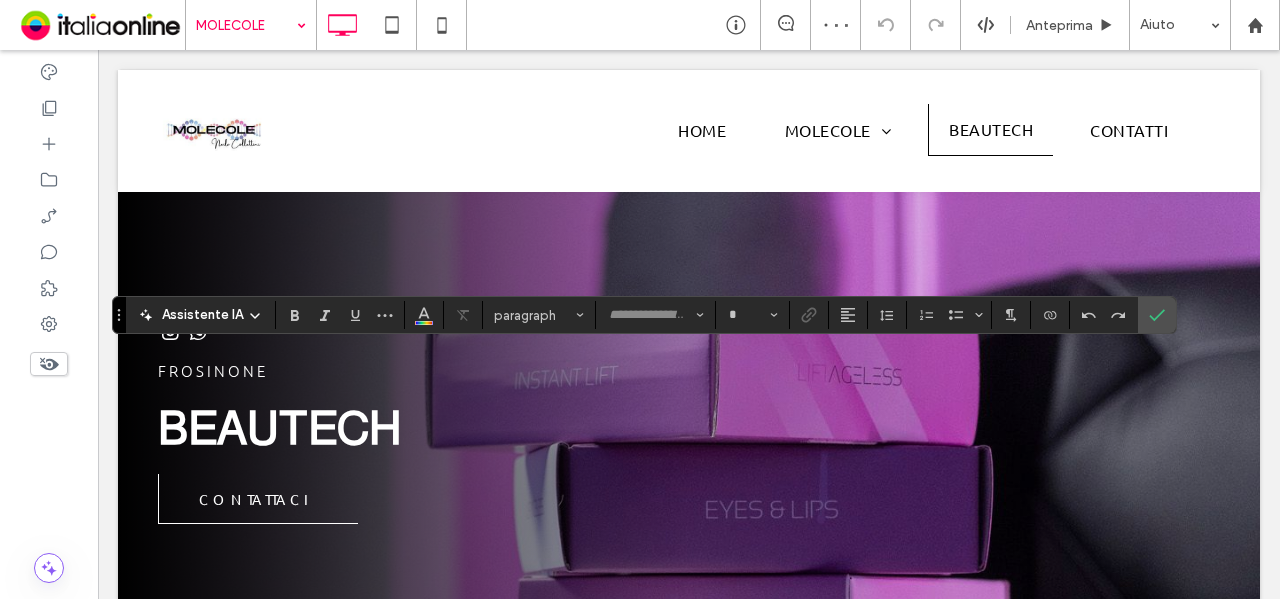type on "*****" 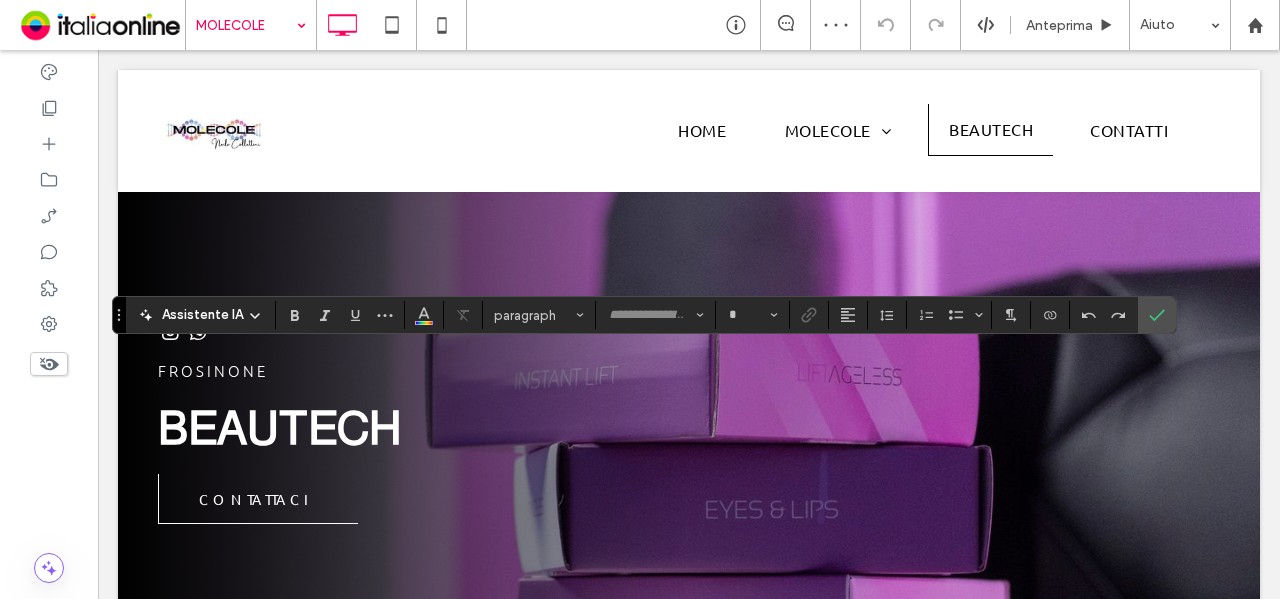 type on "**" 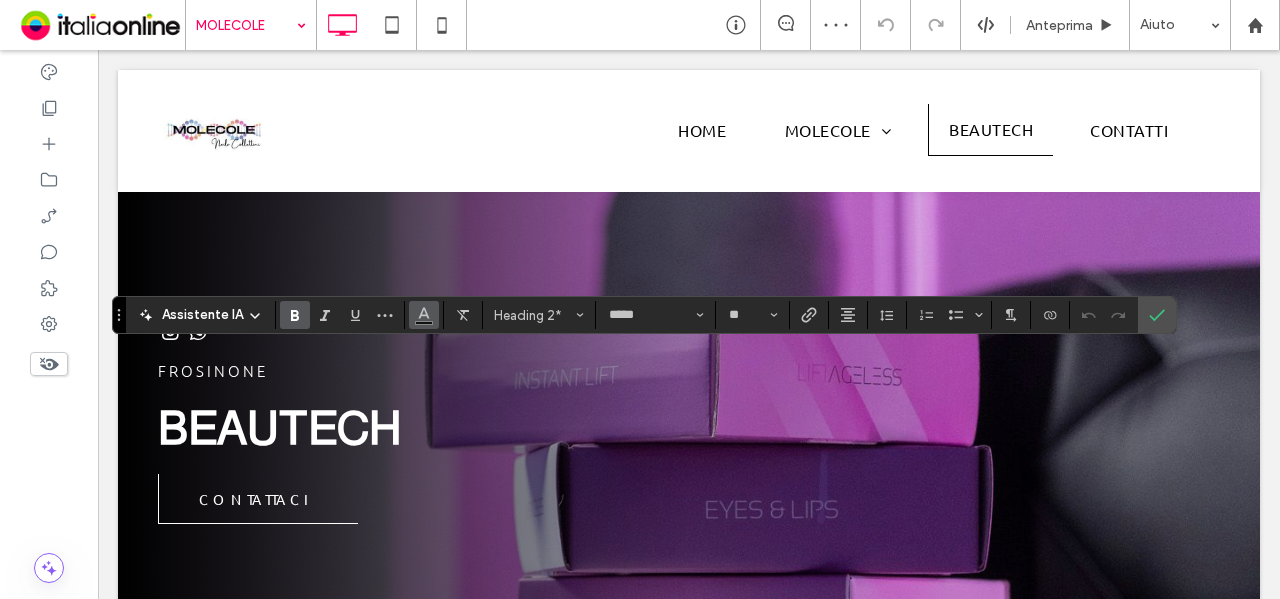 click at bounding box center [424, 315] 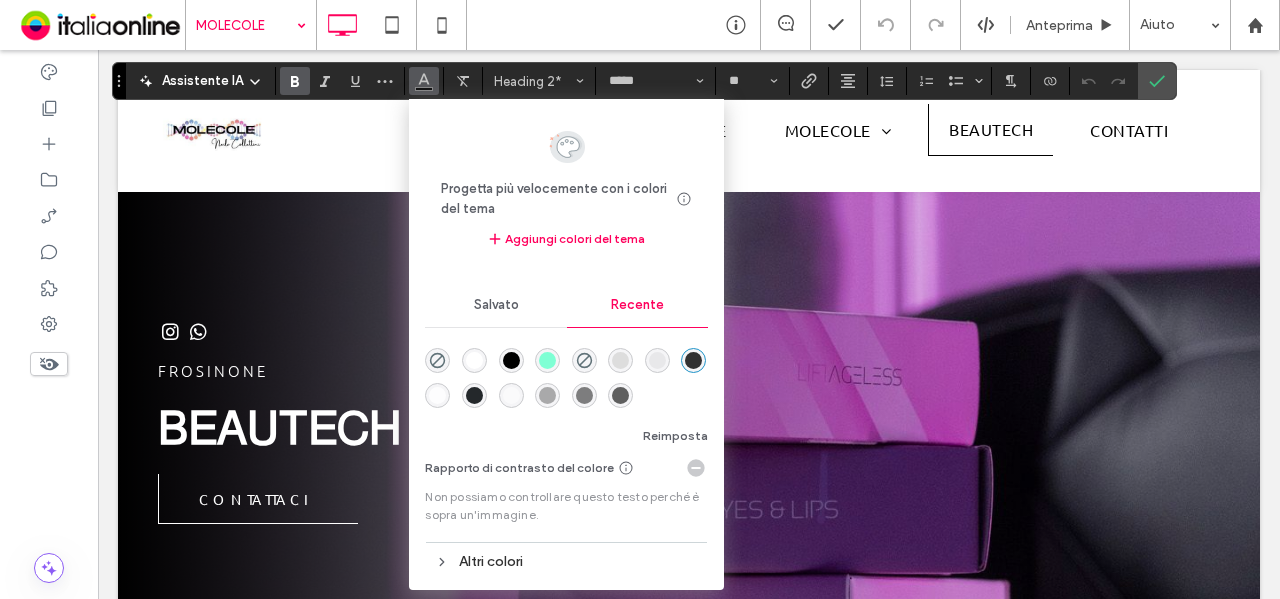 click at bounding box center [620, 395] 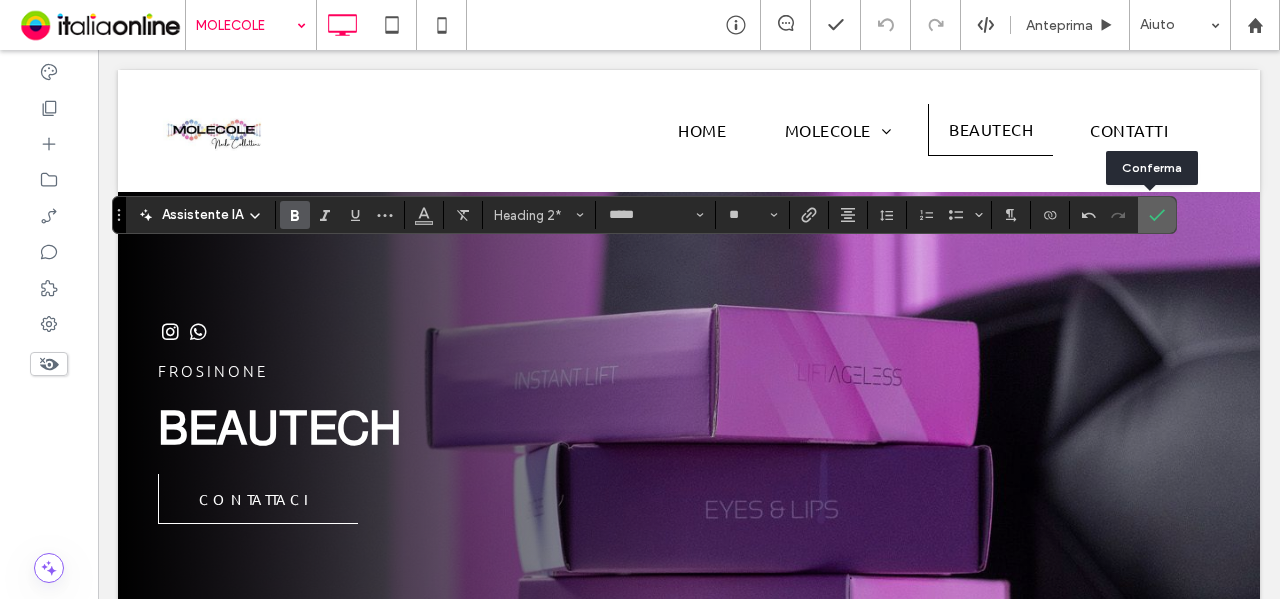 click 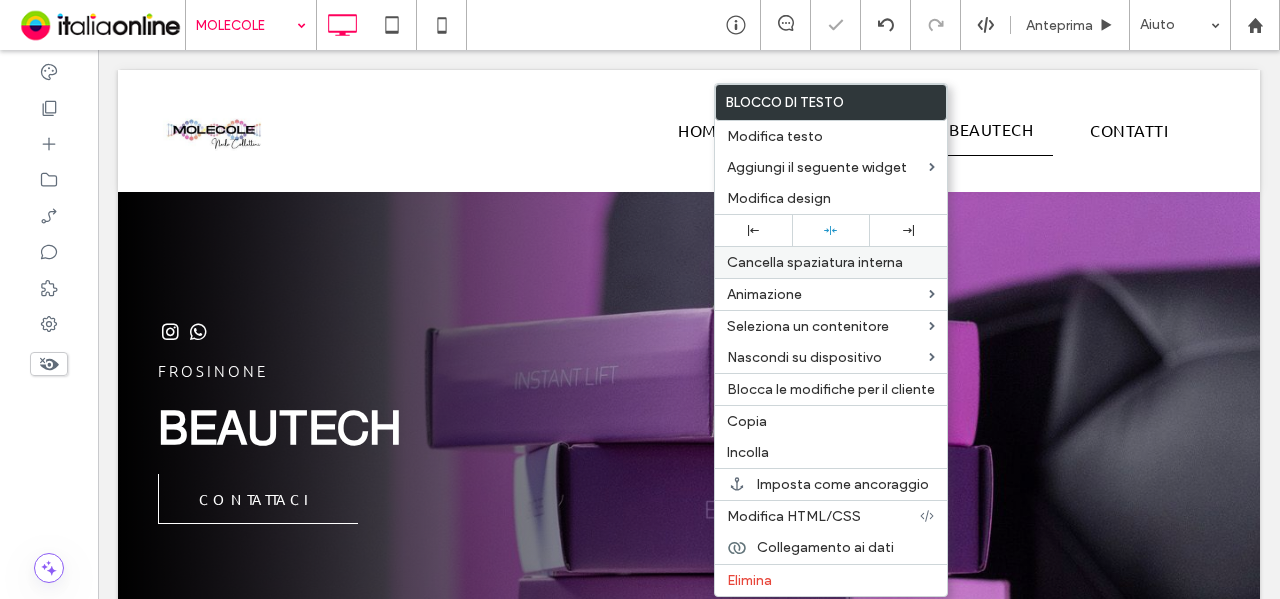 drag, startPoint x: 806, startPoint y: 207, endPoint x: 770, endPoint y: 248, distance: 54.56189 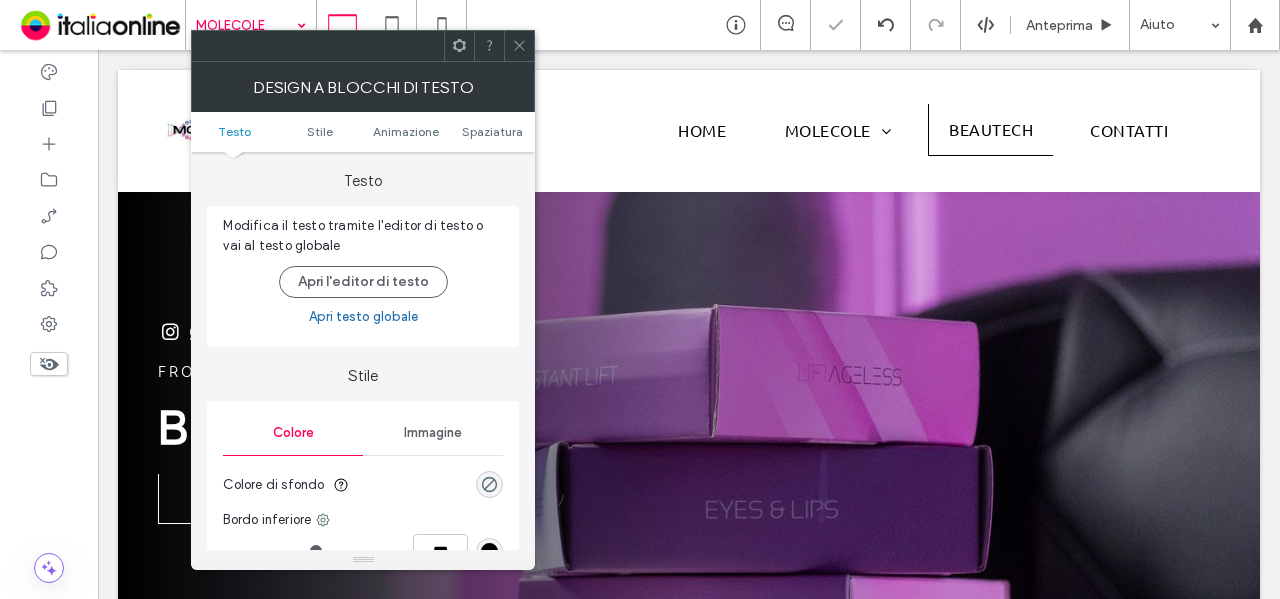 scroll, scrollTop: 200, scrollLeft: 0, axis: vertical 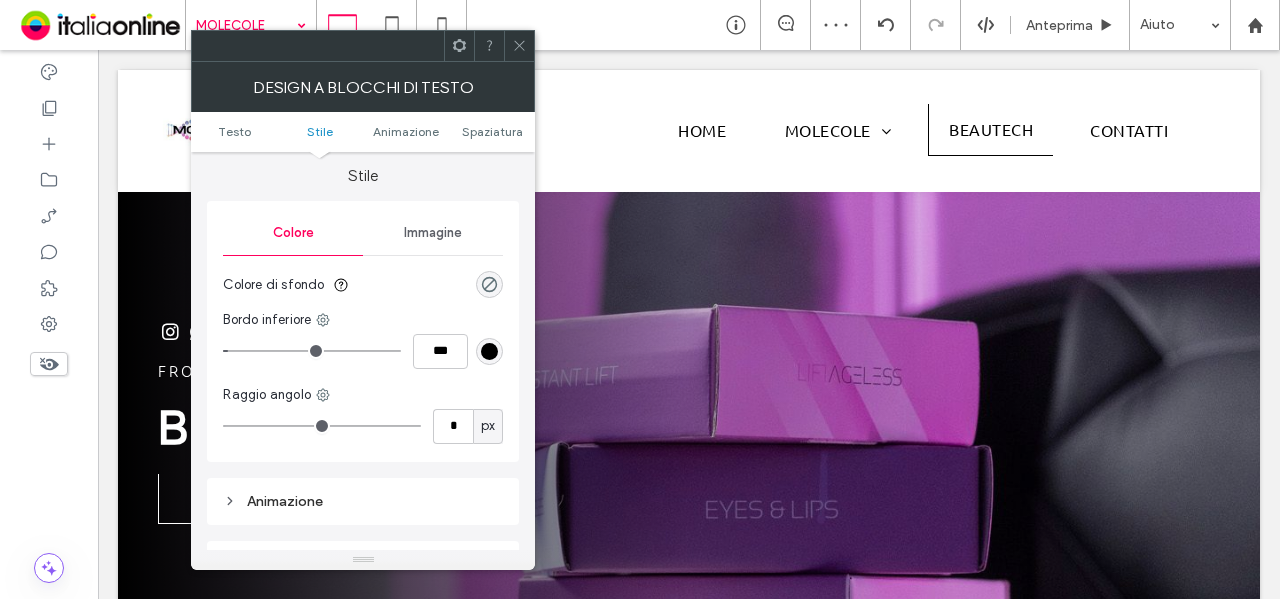 type on "*" 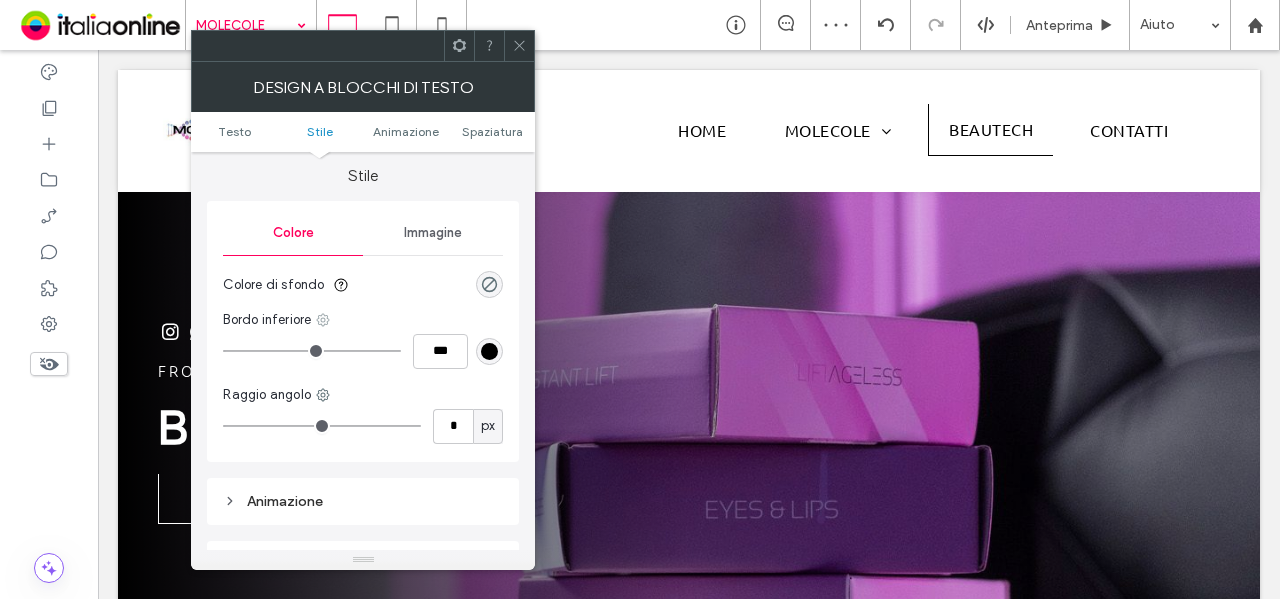 click 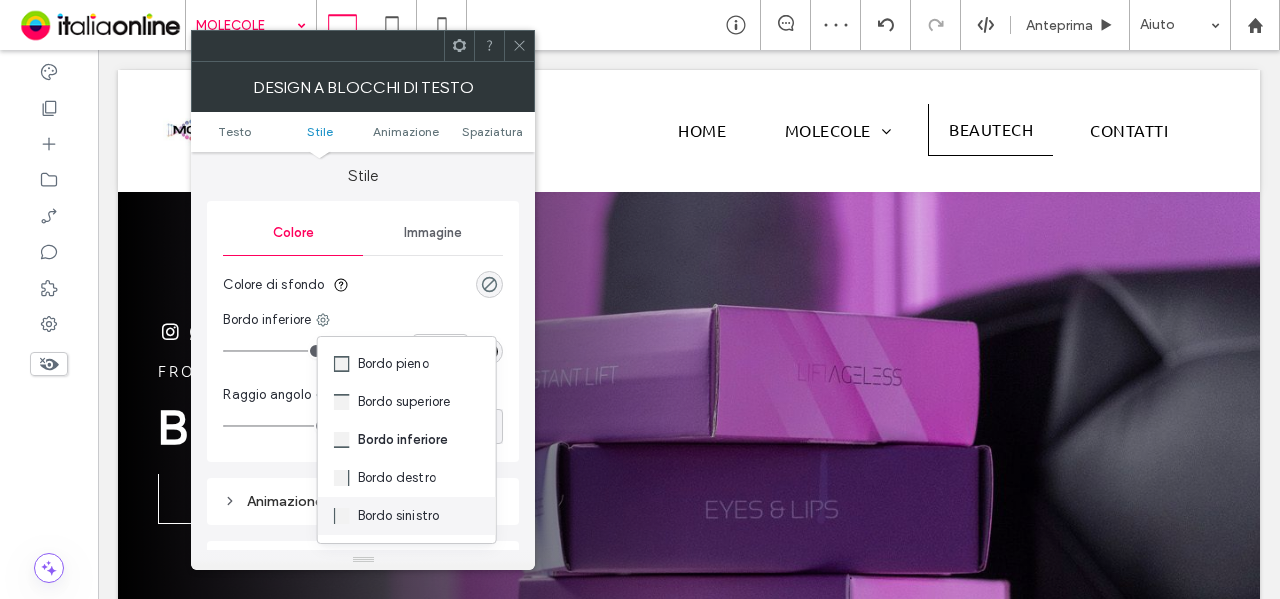 click on "Bordo sinistro" at bounding box center (407, 516) 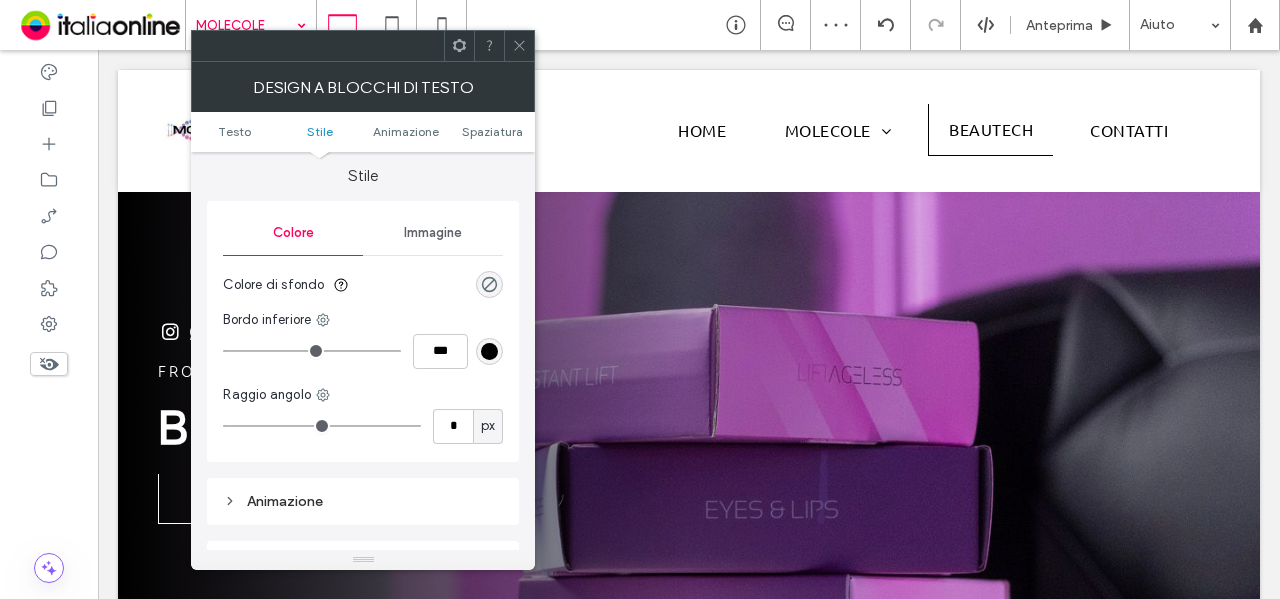 type on "*" 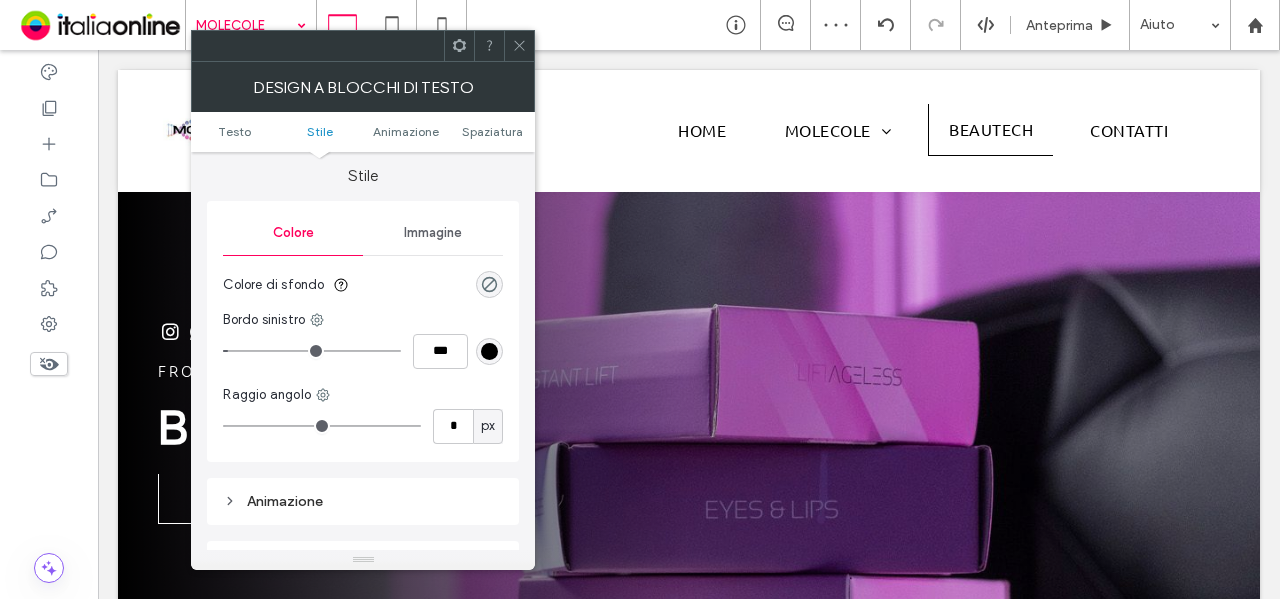 type on "*" 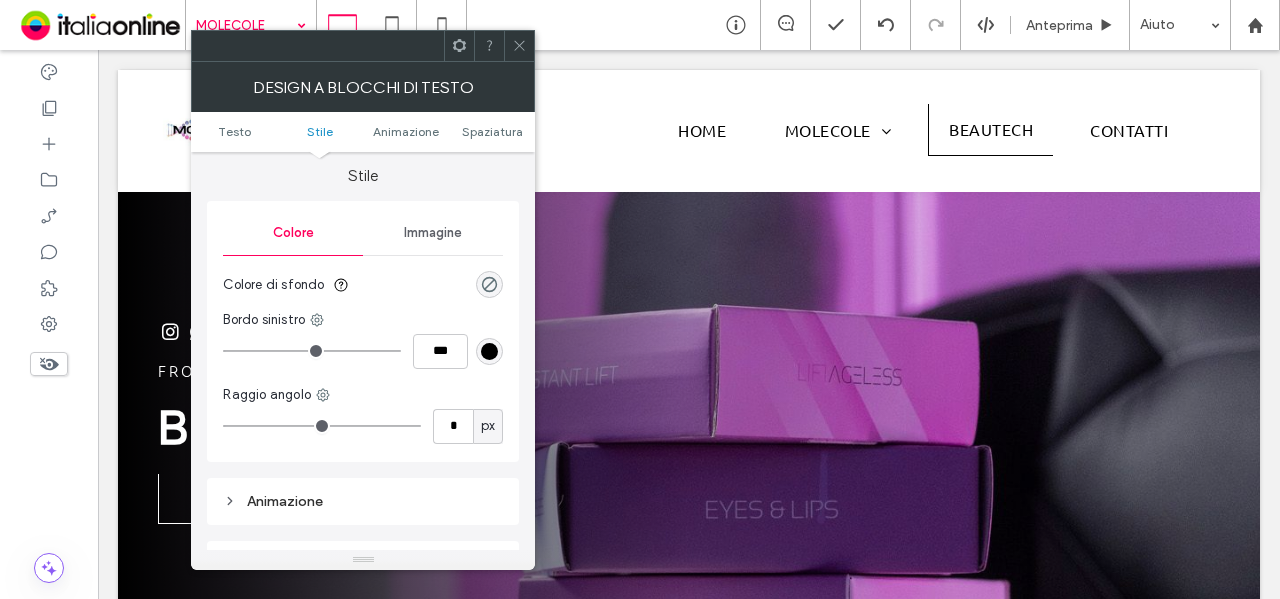 drag, startPoint x: 234, startPoint y: 349, endPoint x: 194, endPoint y: 335, distance: 42.379242 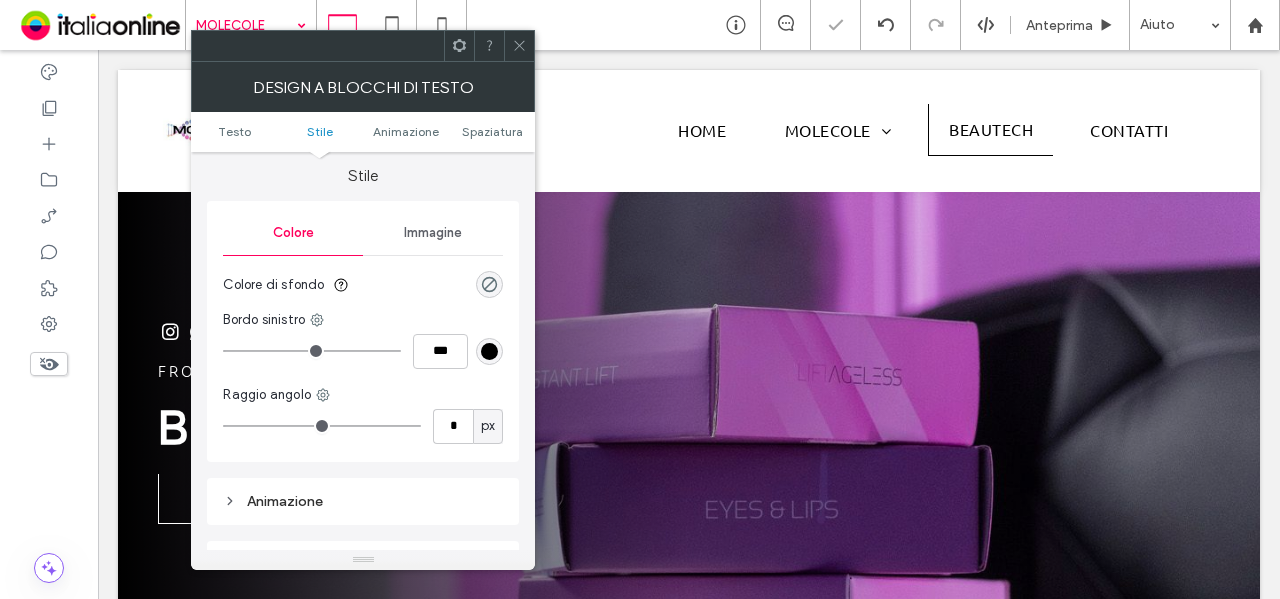 click 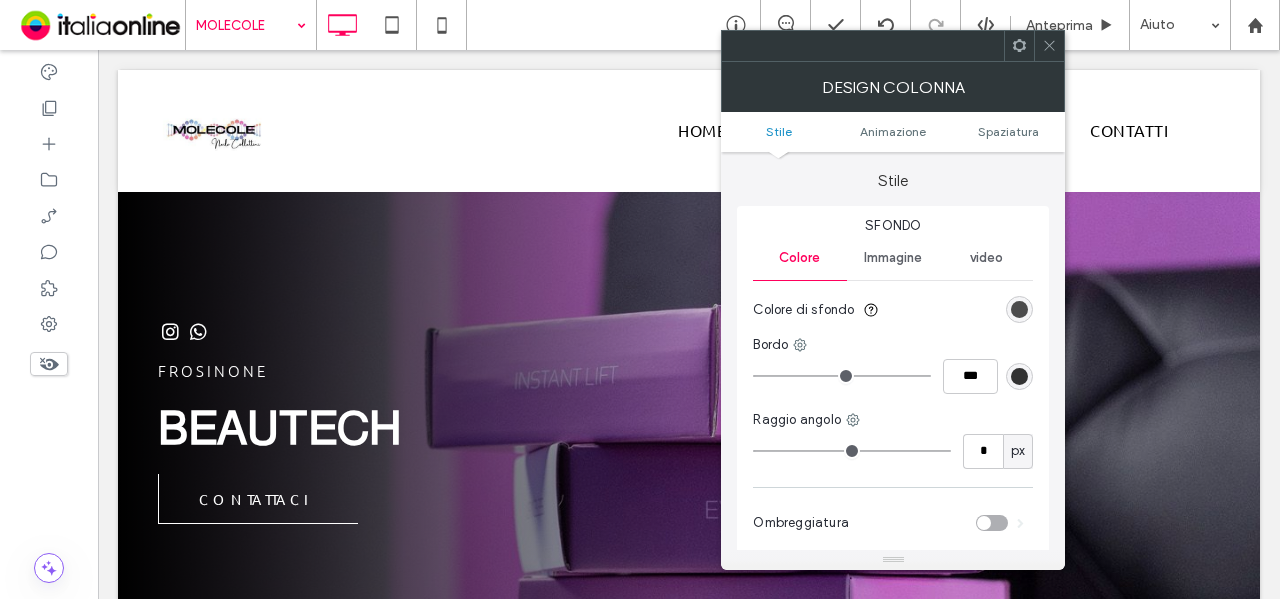 click on "Sfondo Colore Immagine video Colore di sfondo Bordo *** Raggio angolo * px Ombreggiatura" at bounding box center (893, 382) 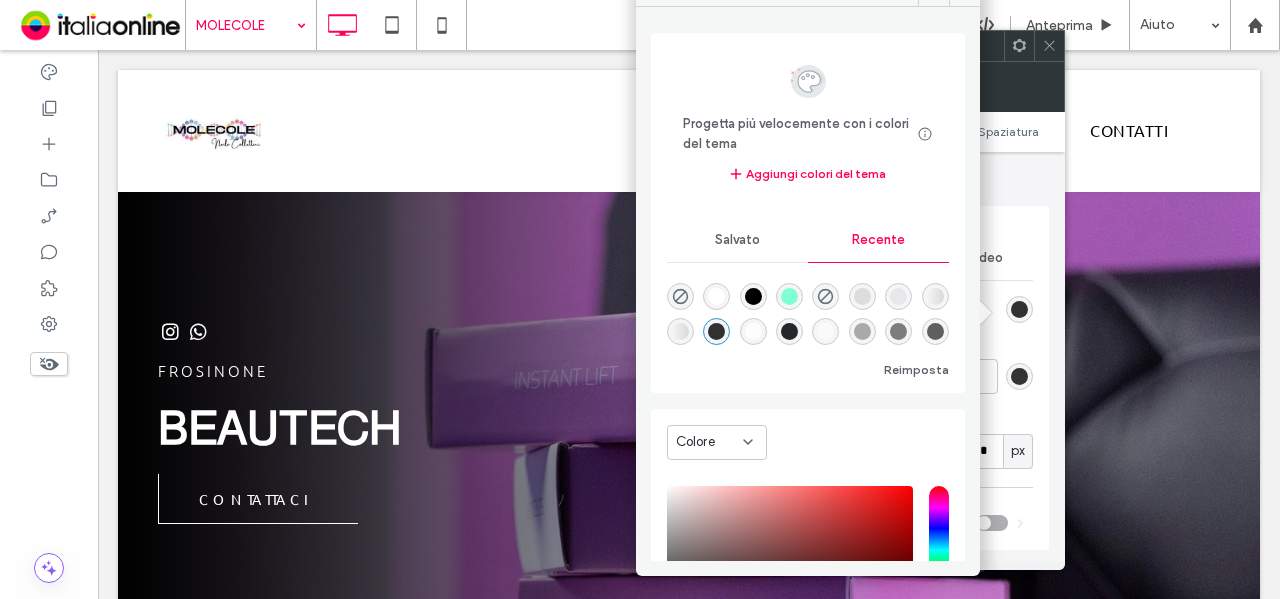 click at bounding box center [862, 331] 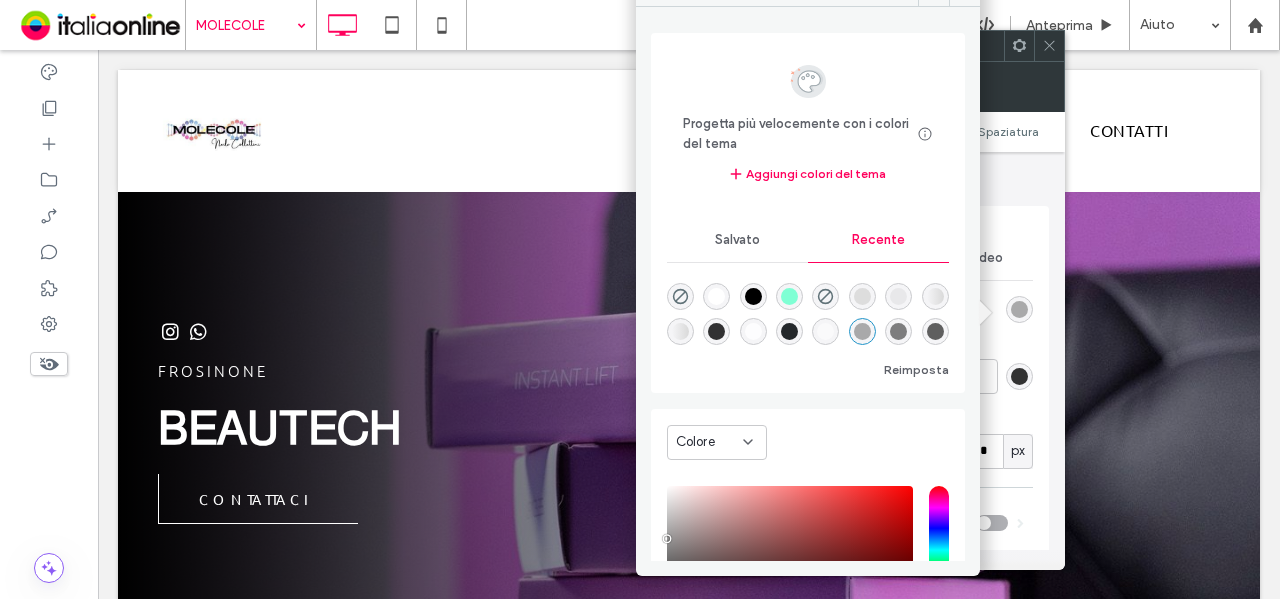 drag, startPoint x: 1048, startPoint y: 43, endPoint x: 1016, endPoint y: 54, distance: 33.83785 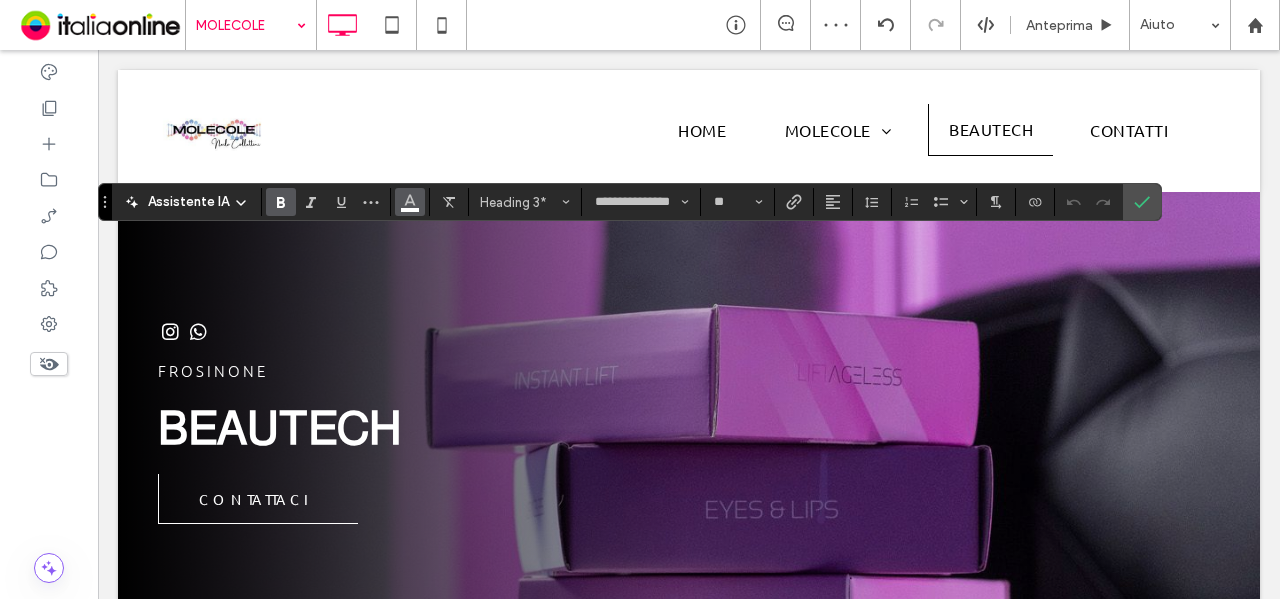 click 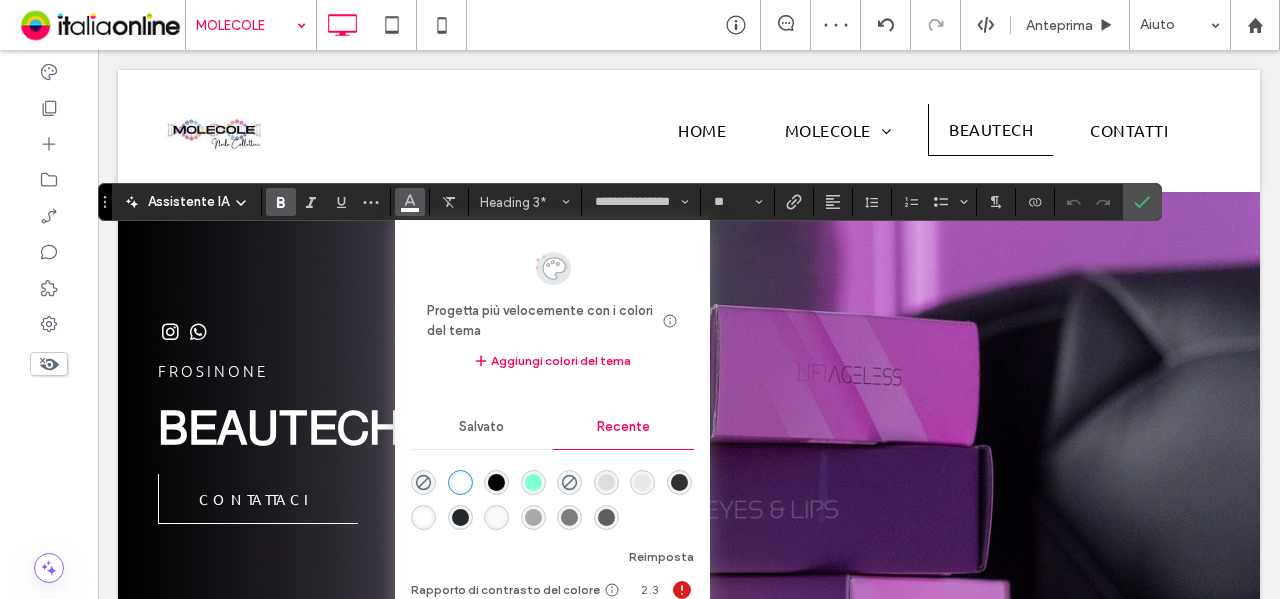 click at bounding box center [496, 482] 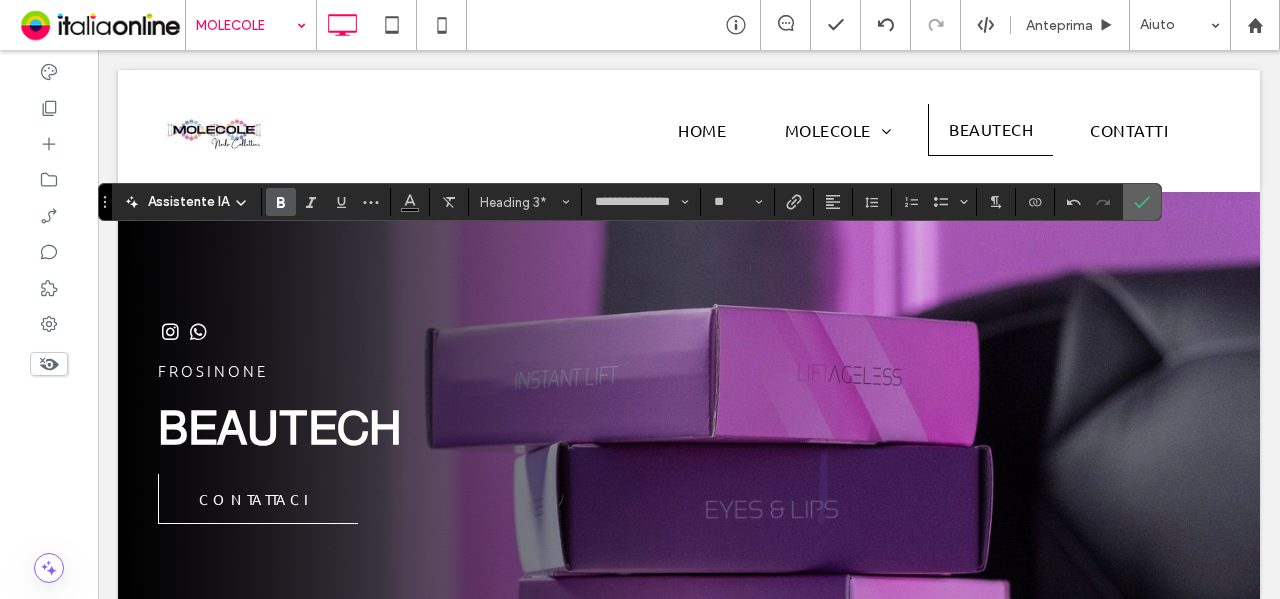 click at bounding box center (1142, 202) 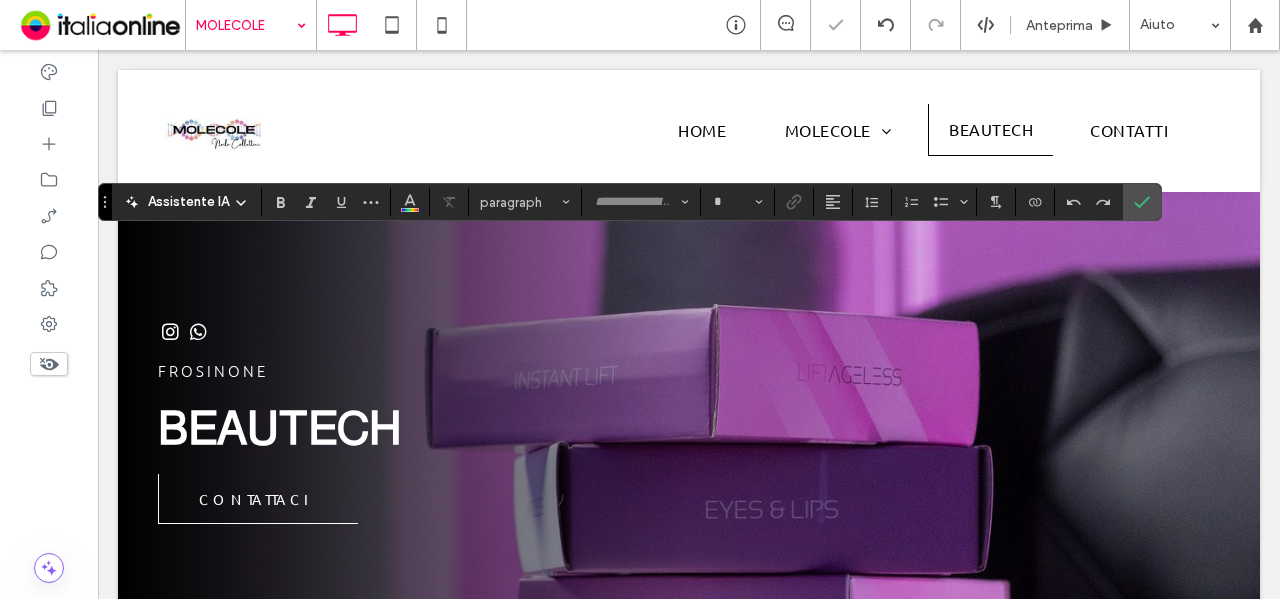 type on "**********" 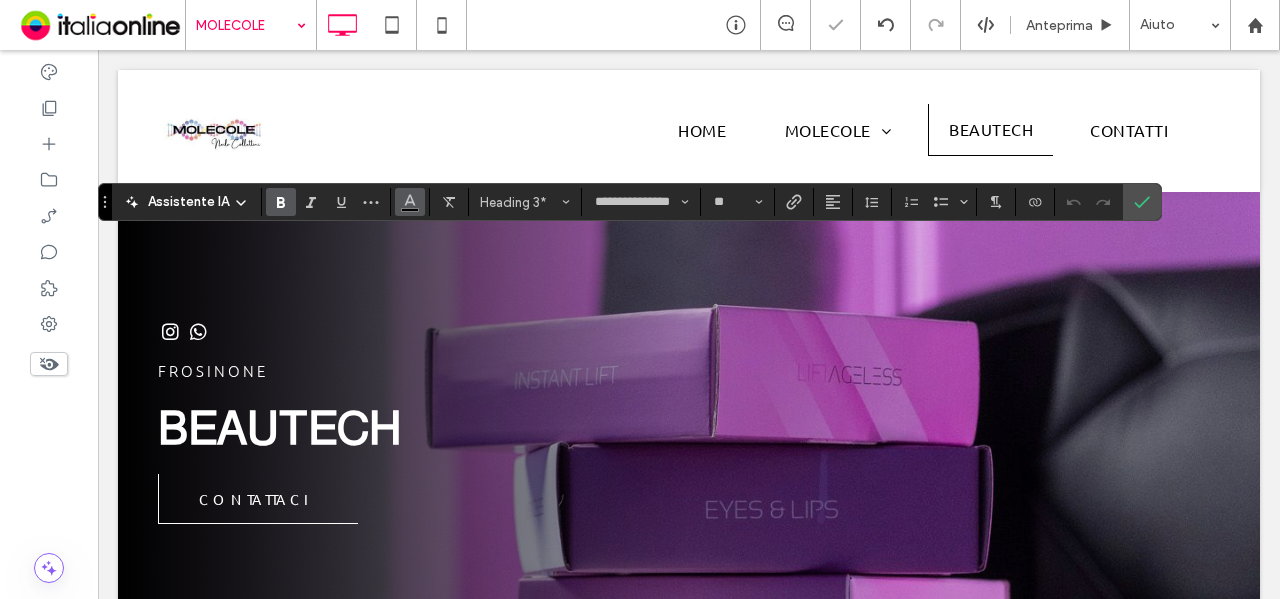 click at bounding box center [410, 202] 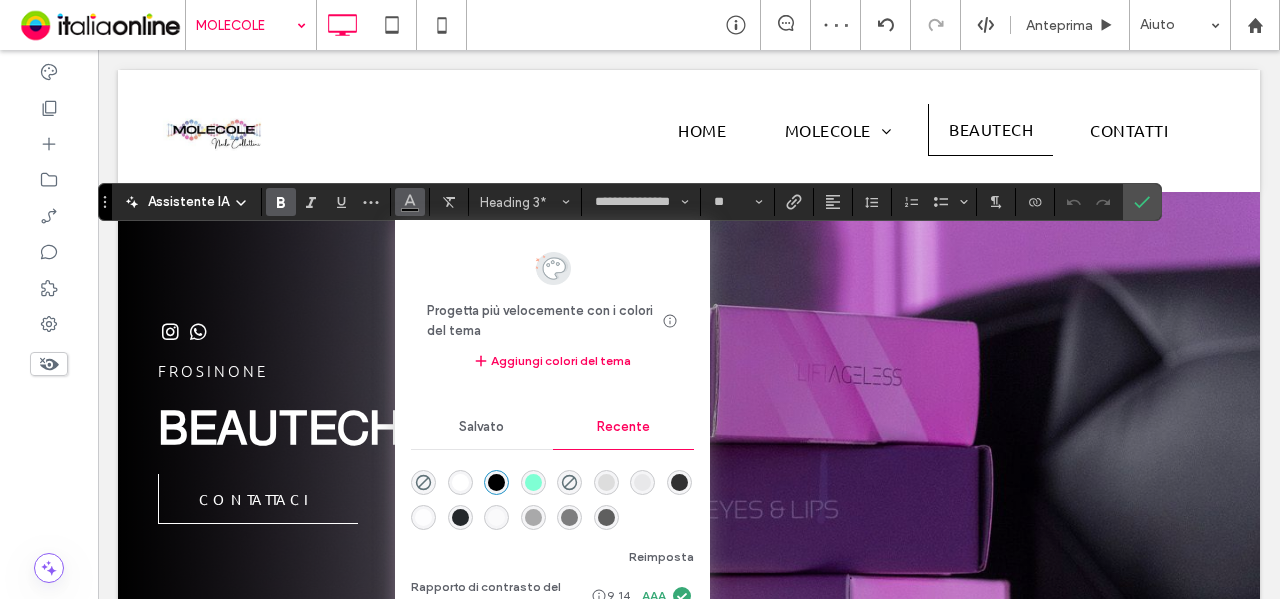 click at bounding box center (460, 482) 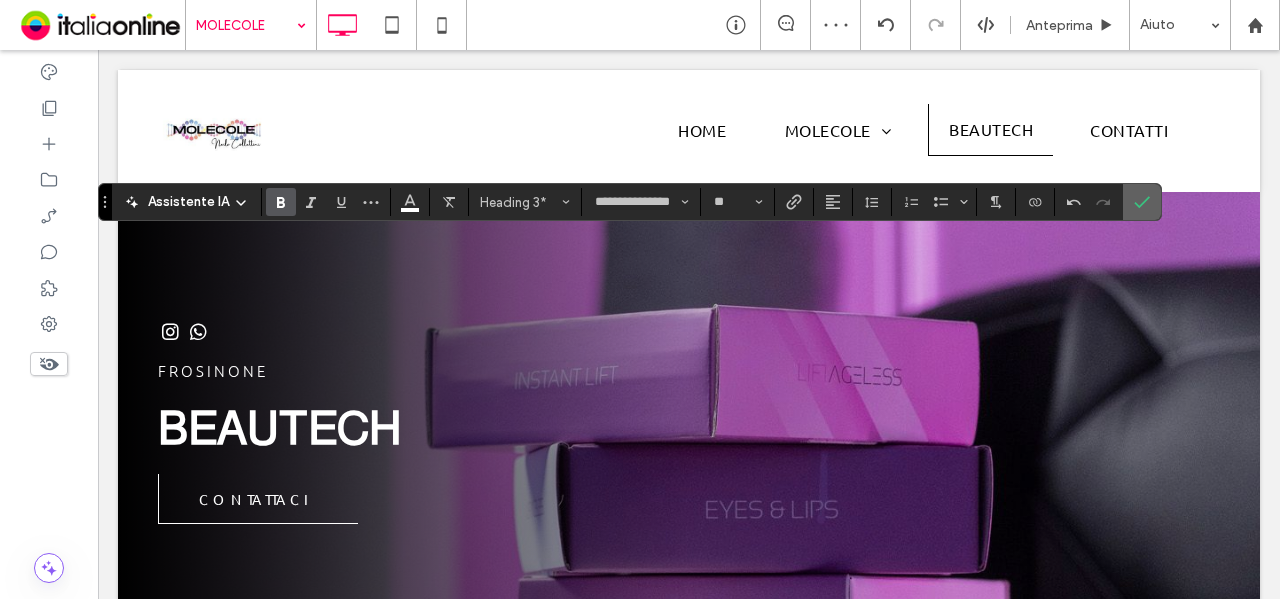 click 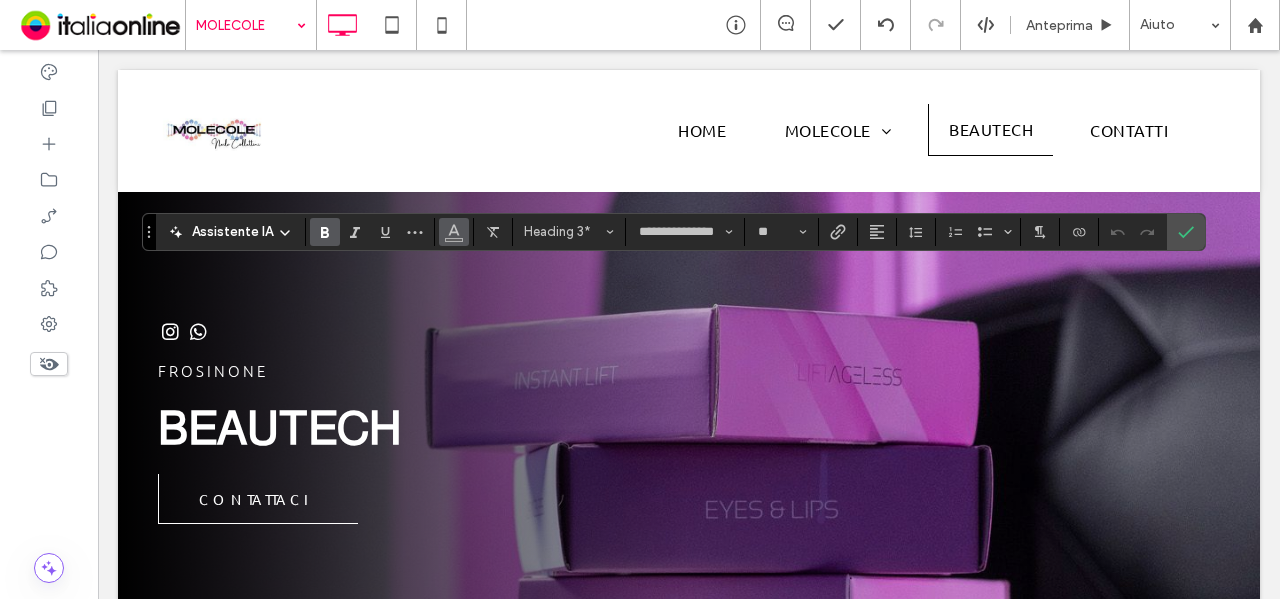 click 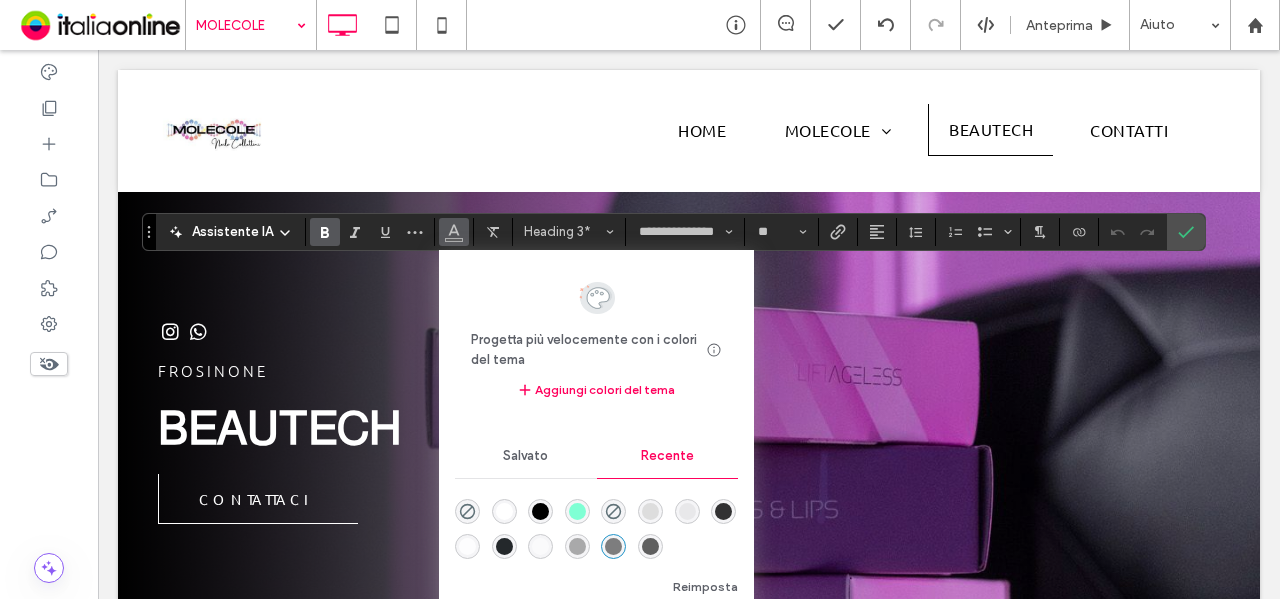 click at bounding box center (650, 546) 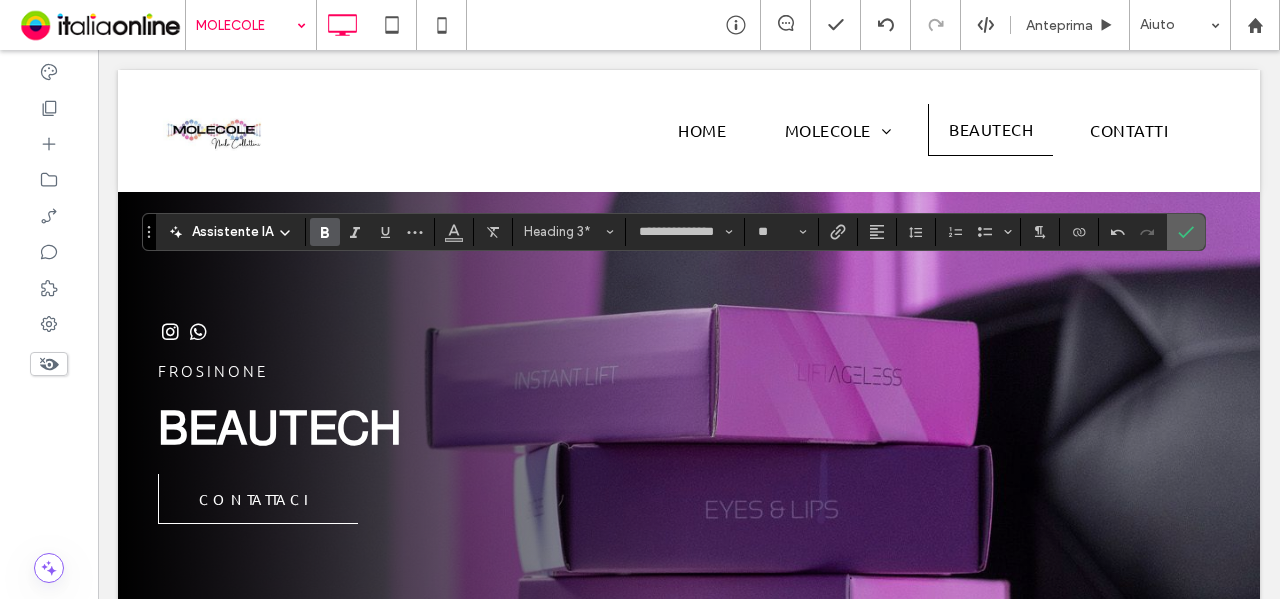click 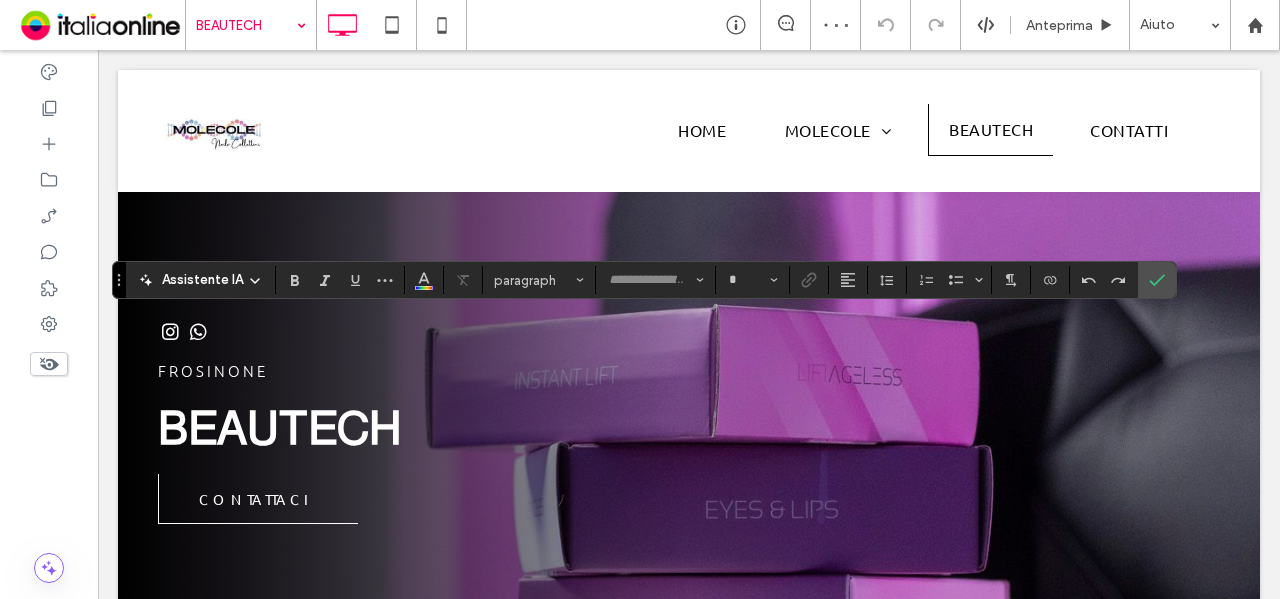 type on "*****" 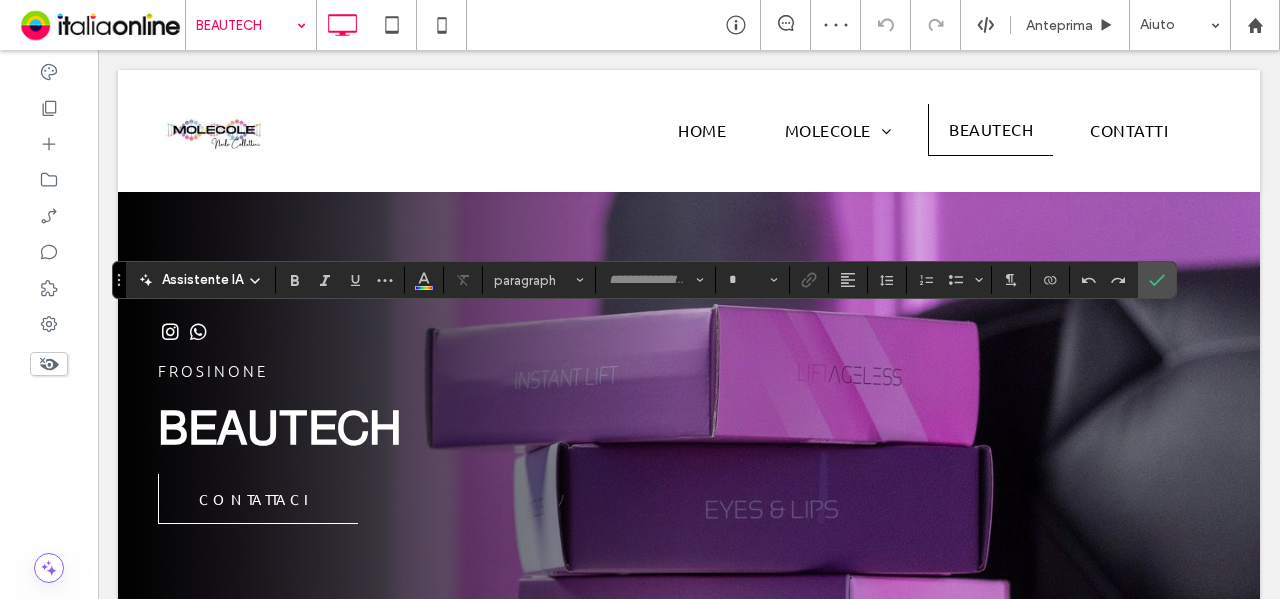 type on "**" 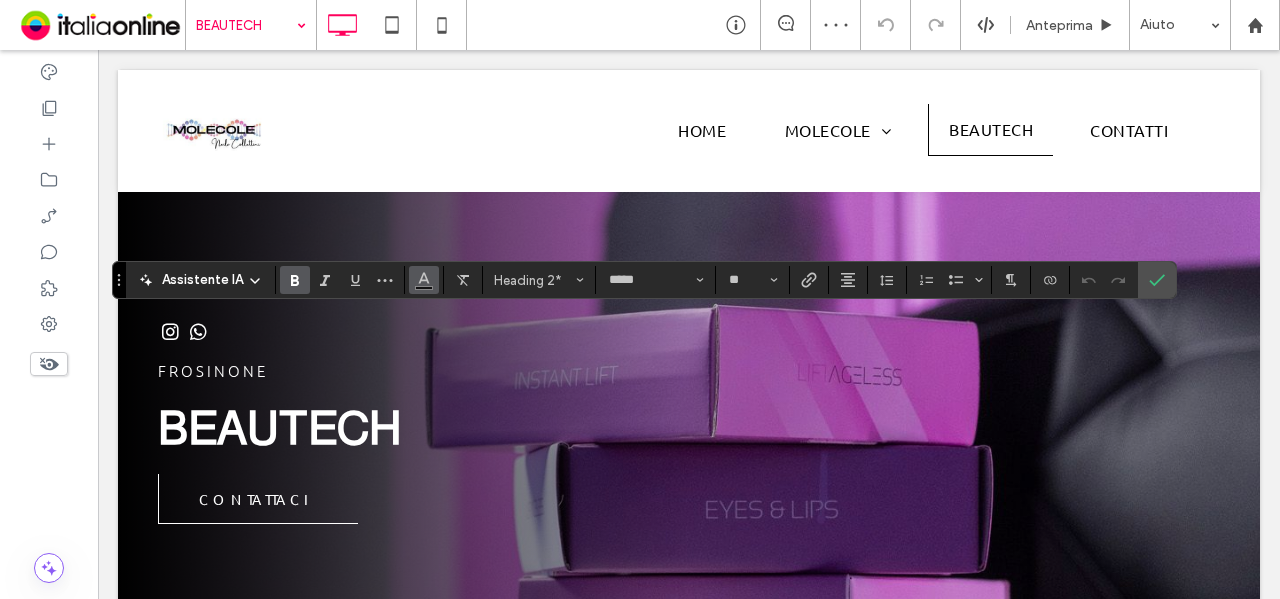 click 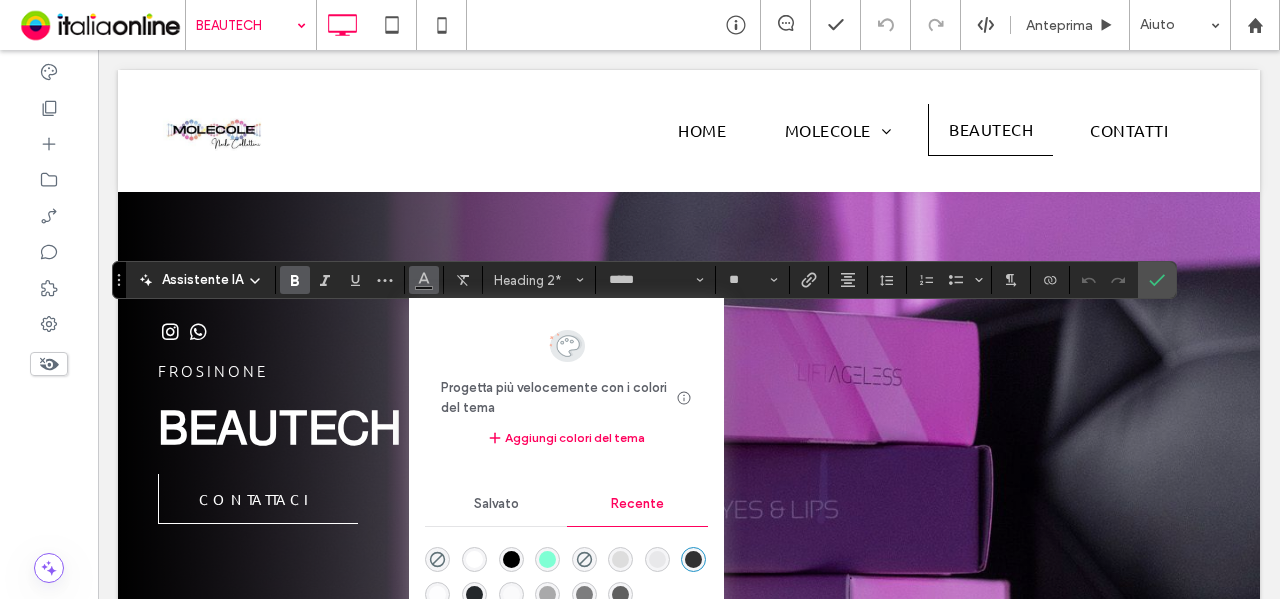 click at bounding box center (620, 594) 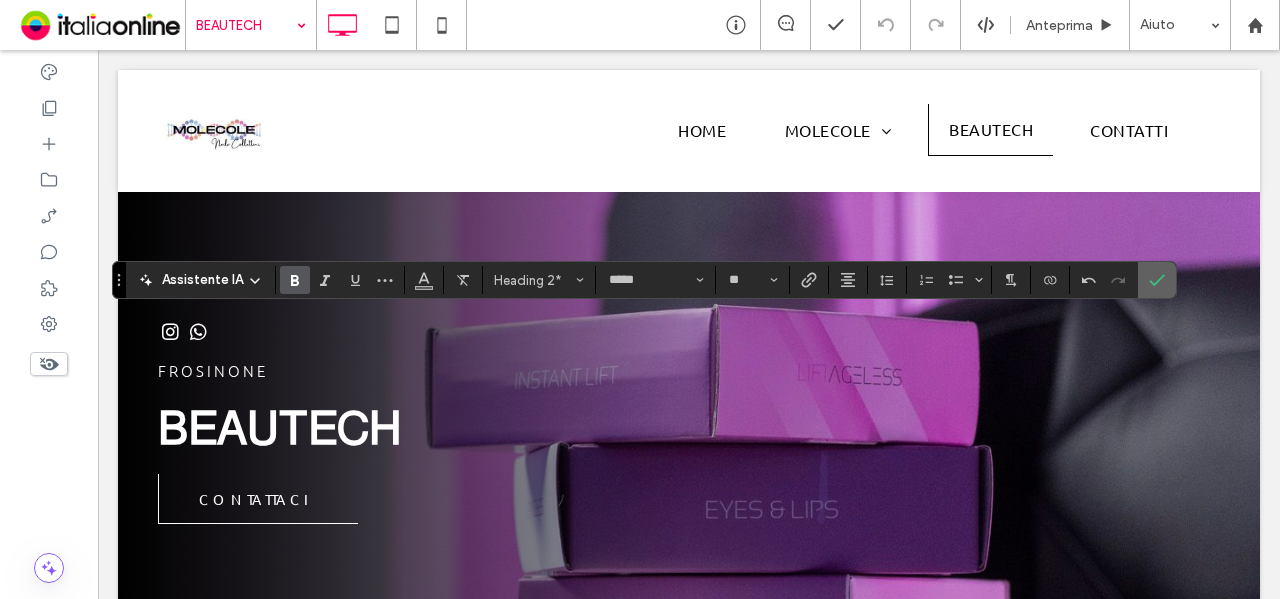 click at bounding box center (1157, 280) 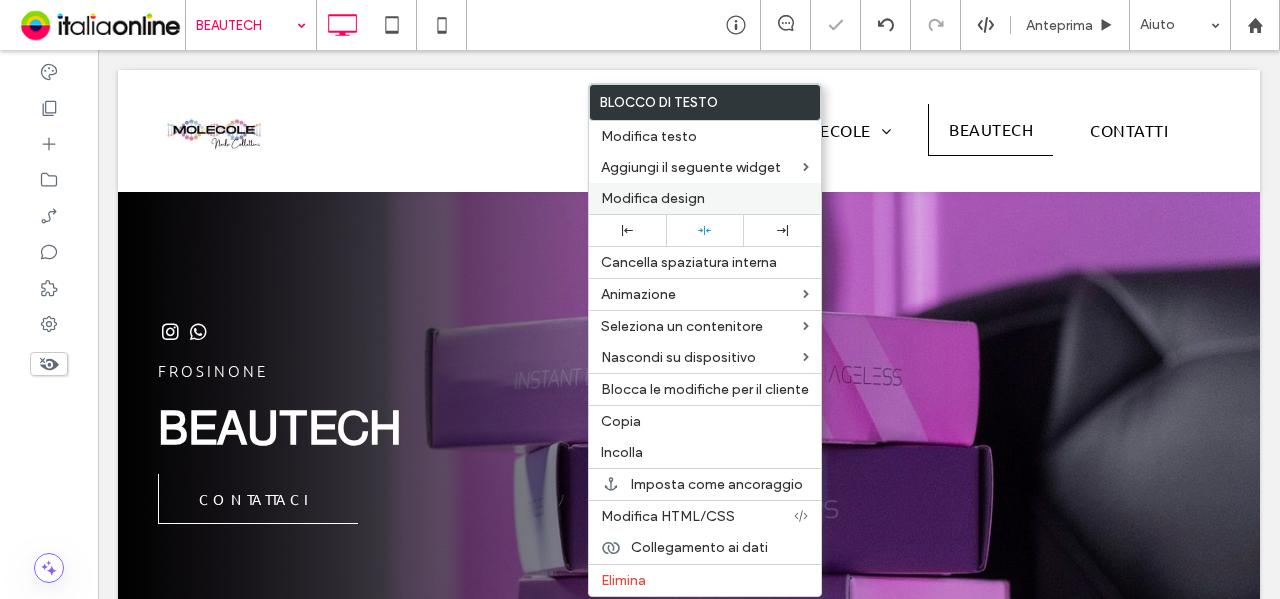 click on "Modifica design" at bounding box center [705, 198] 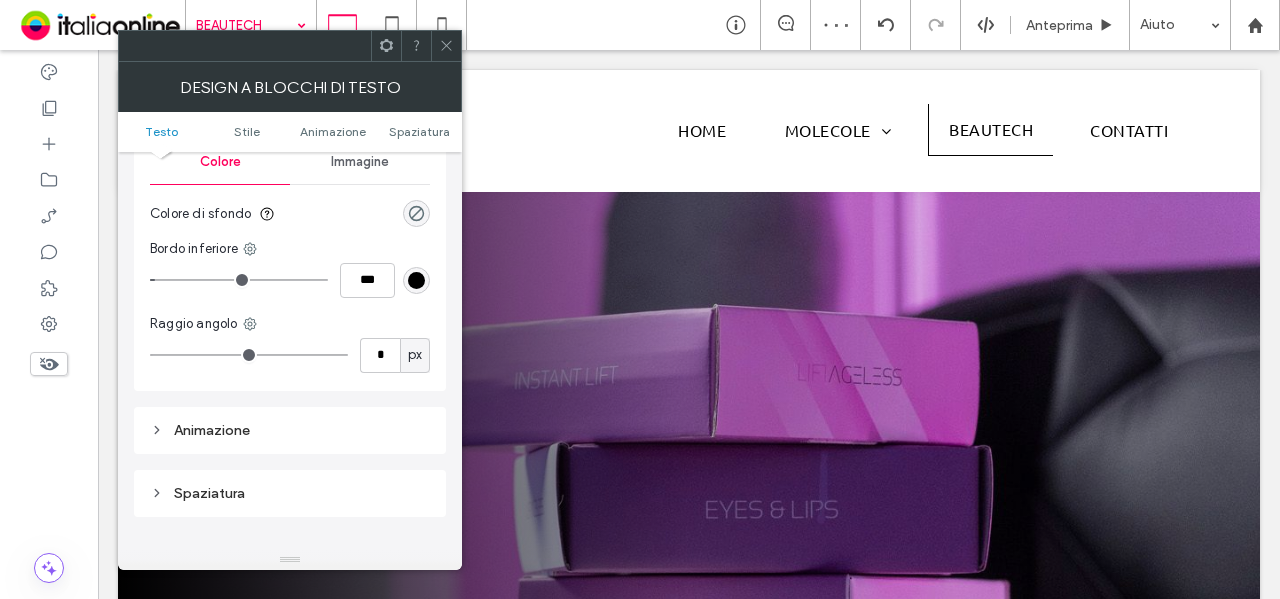 scroll, scrollTop: 300, scrollLeft: 0, axis: vertical 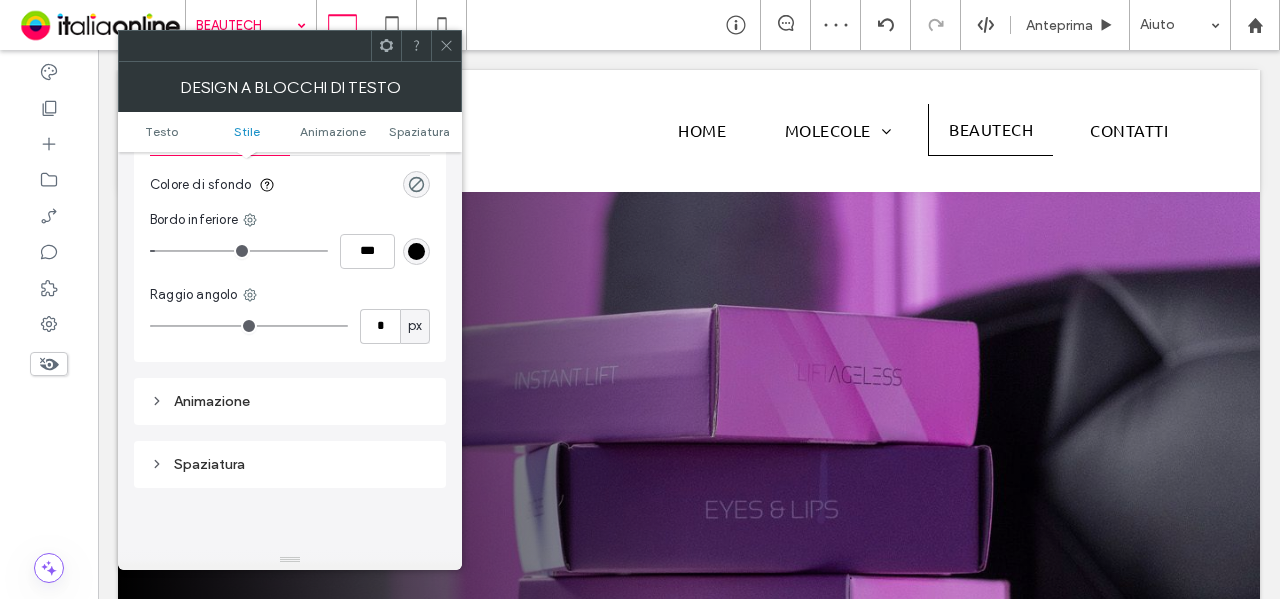 type on "*" 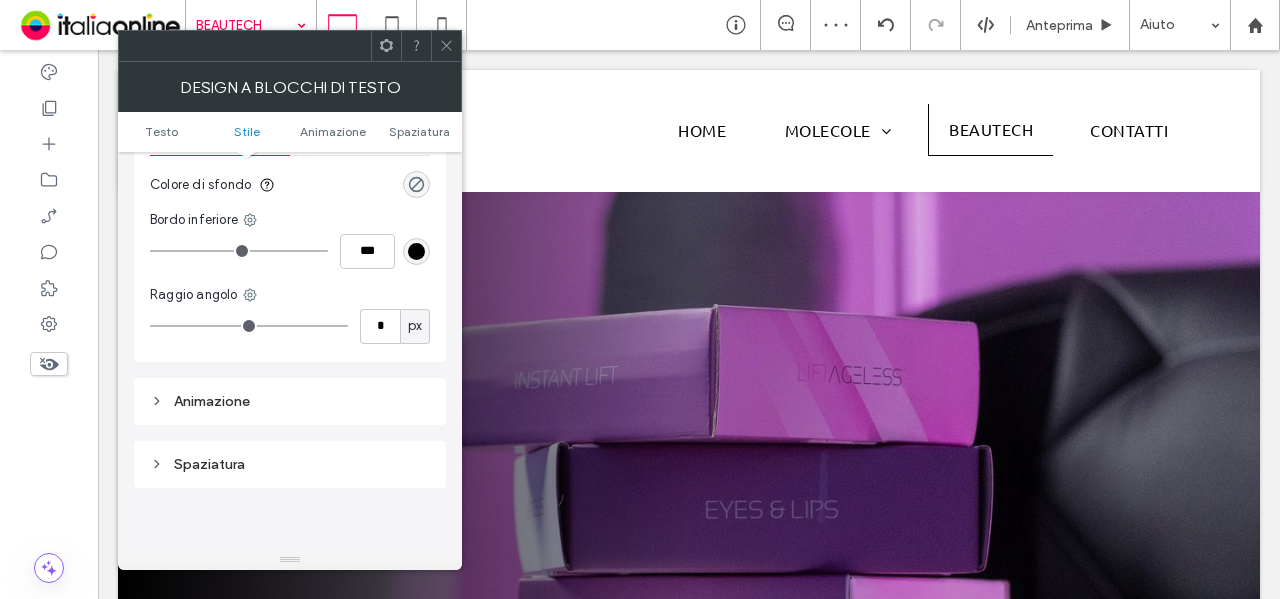 drag, startPoint x: 157, startPoint y: 247, endPoint x: 106, endPoint y: 245, distance: 51.0392 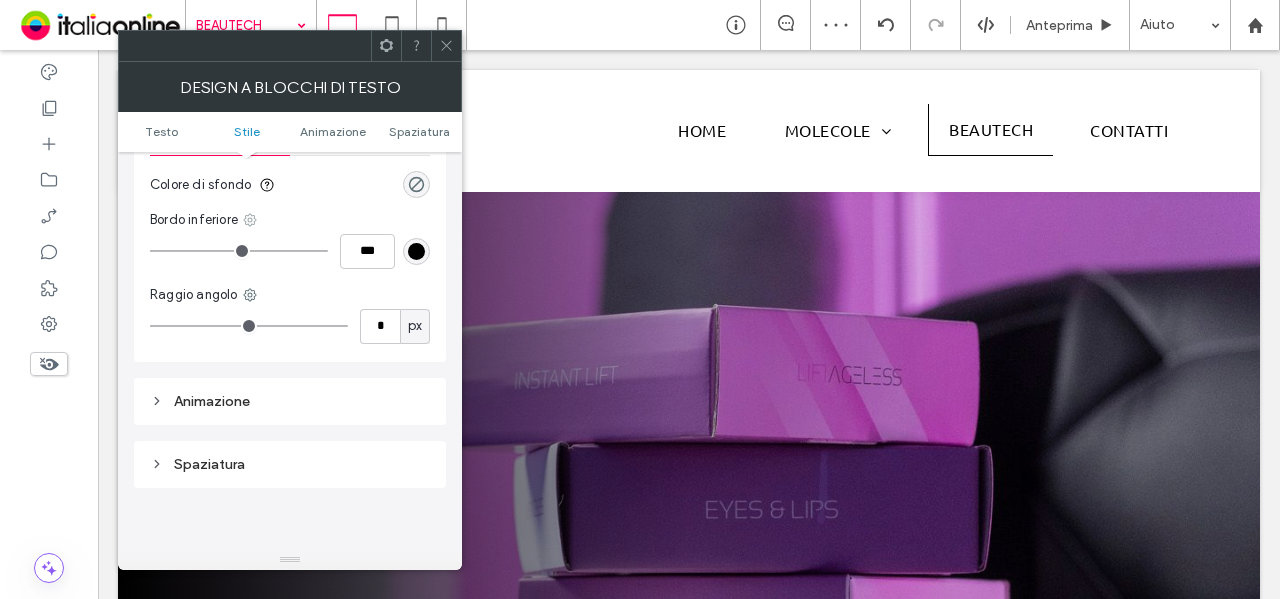 click 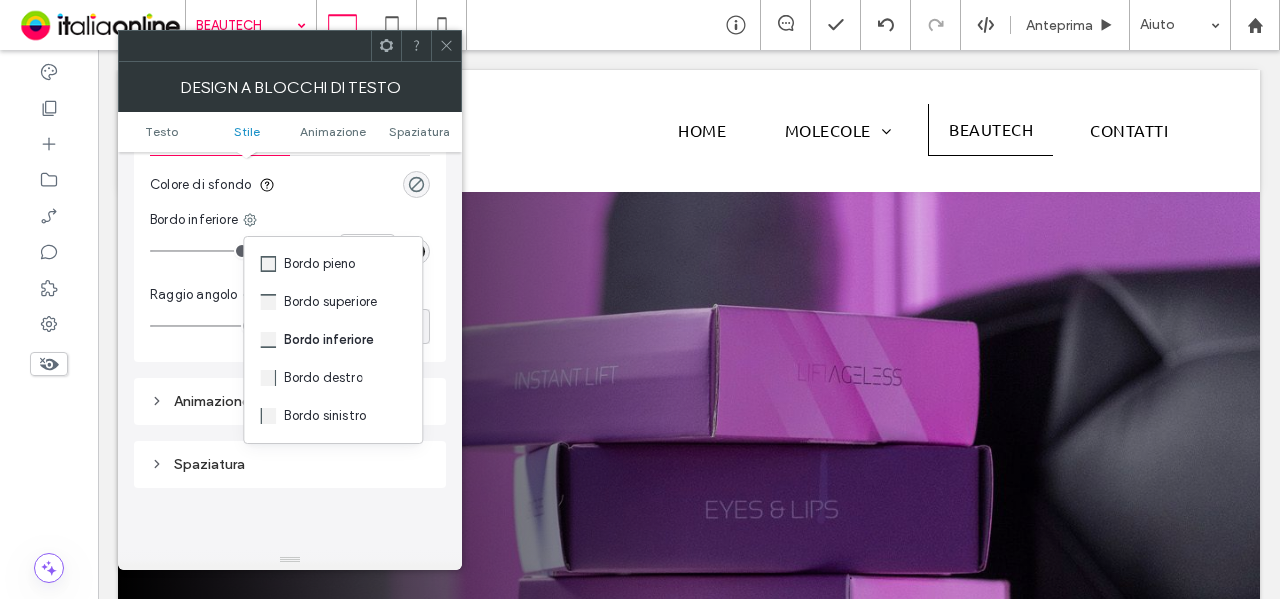 click on "Bordo sinistro" at bounding box center (325, 416) 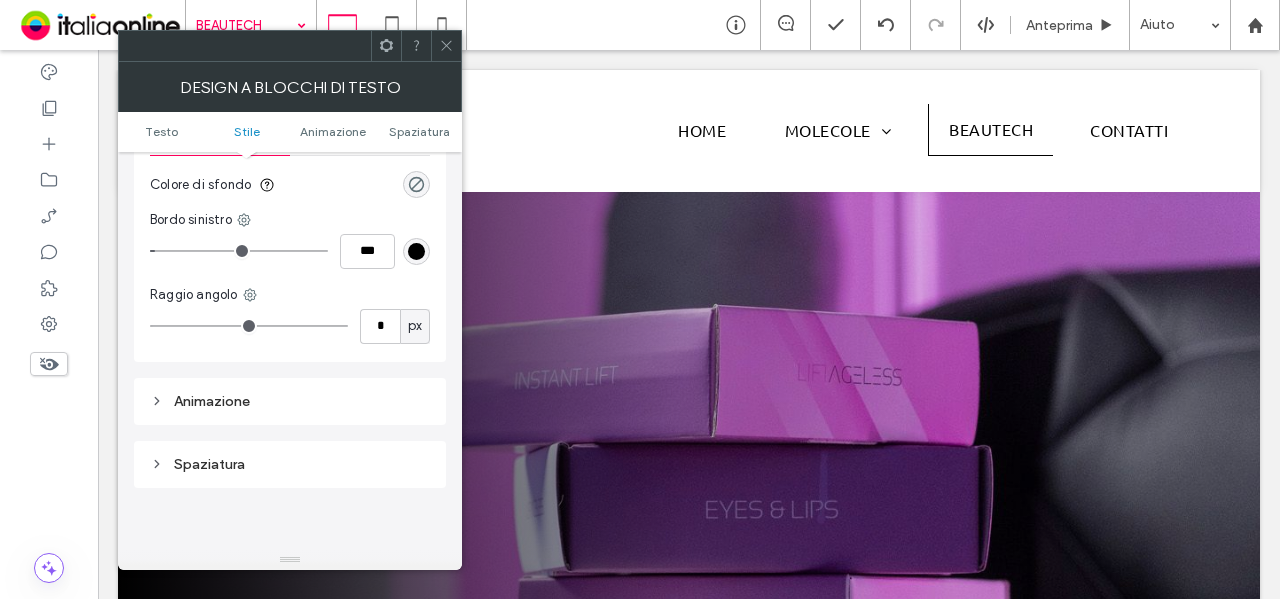type on "*" 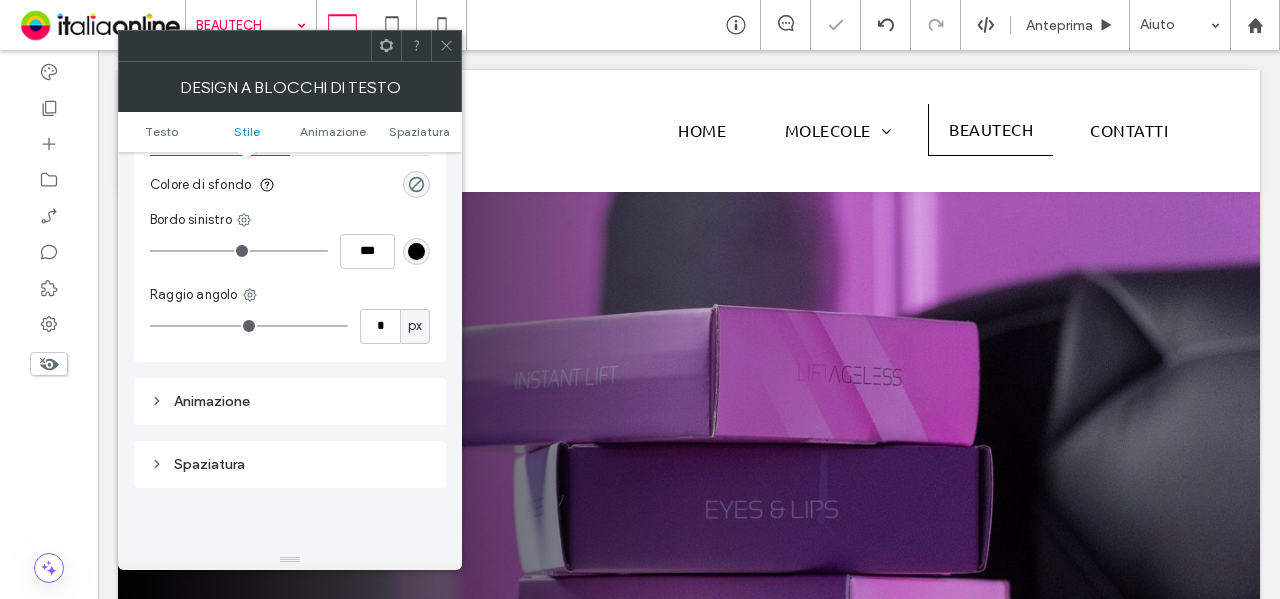 drag, startPoint x: 438, startPoint y: 39, endPoint x: 447, endPoint y: 65, distance: 27.513634 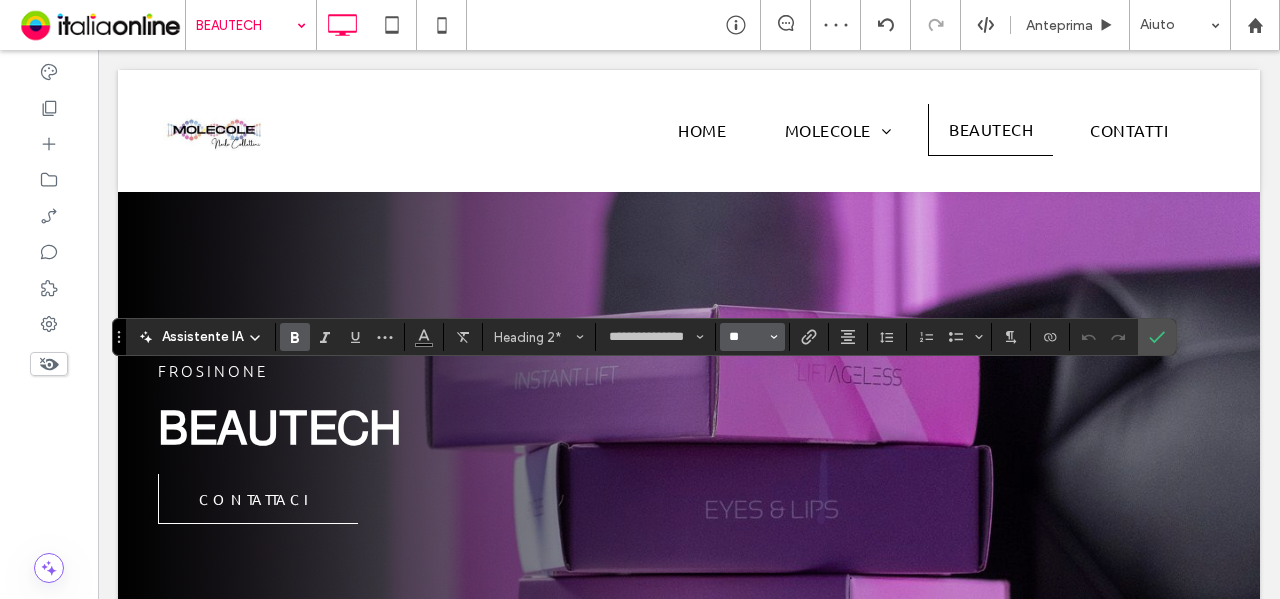 click on "**" at bounding box center [746, 337] 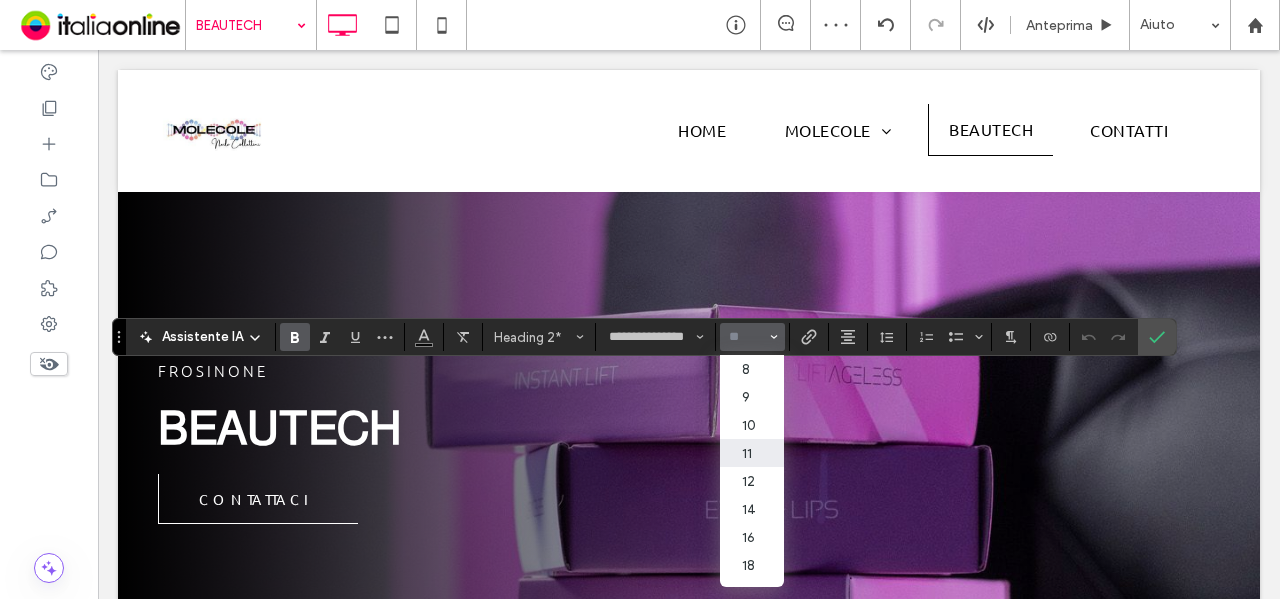 scroll, scrollTop: 200, scrollLeft: 0, axis: vertical 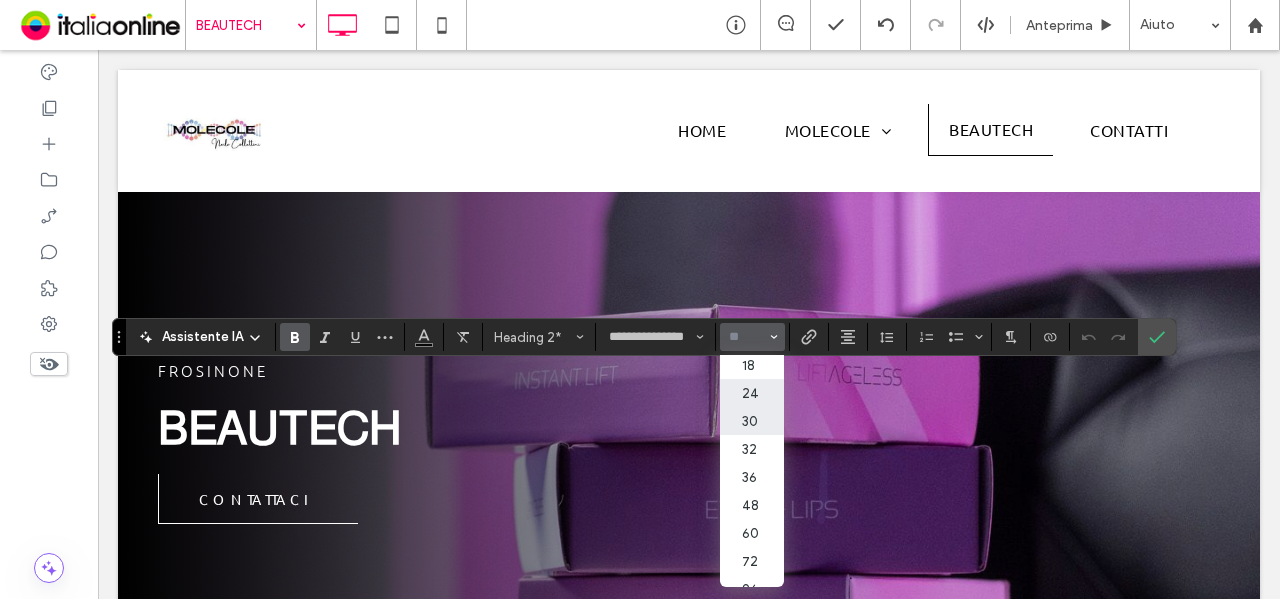 click on "24" at bounding box center (752, 393) 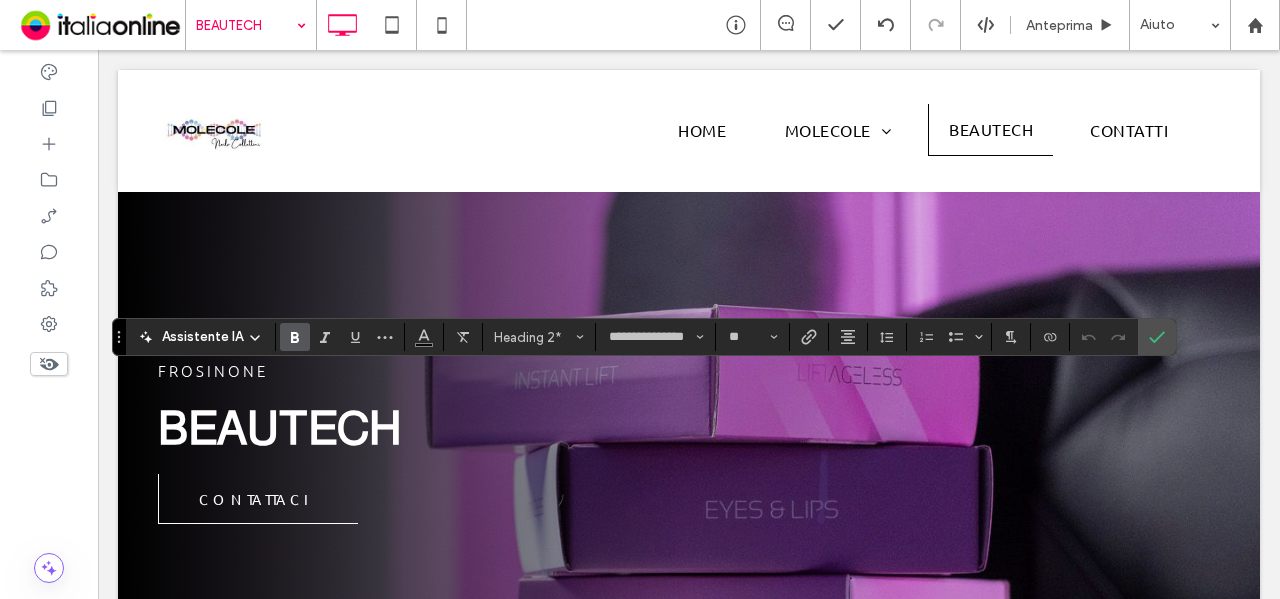 type on "**" 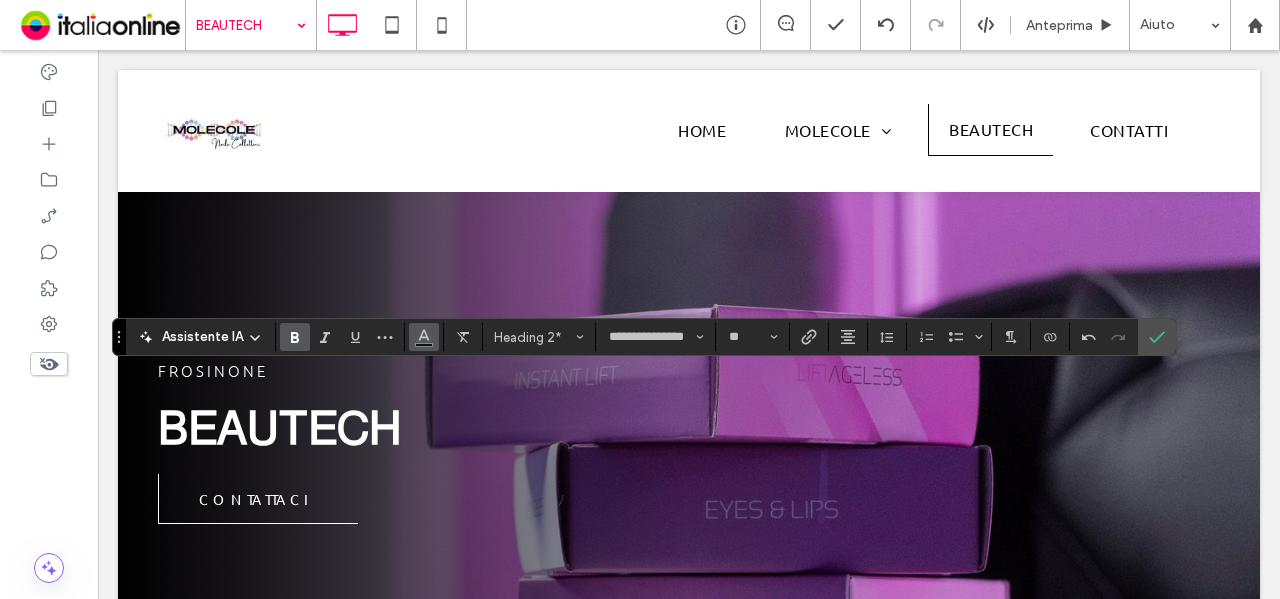 click 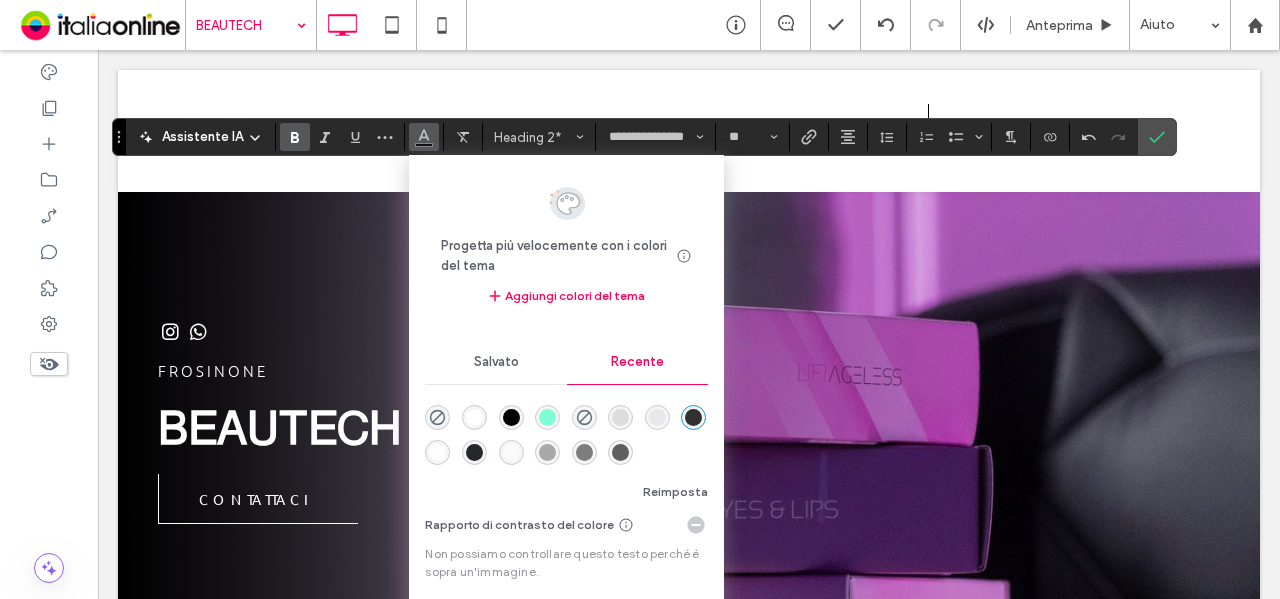 click at bounding box center [620, 452] 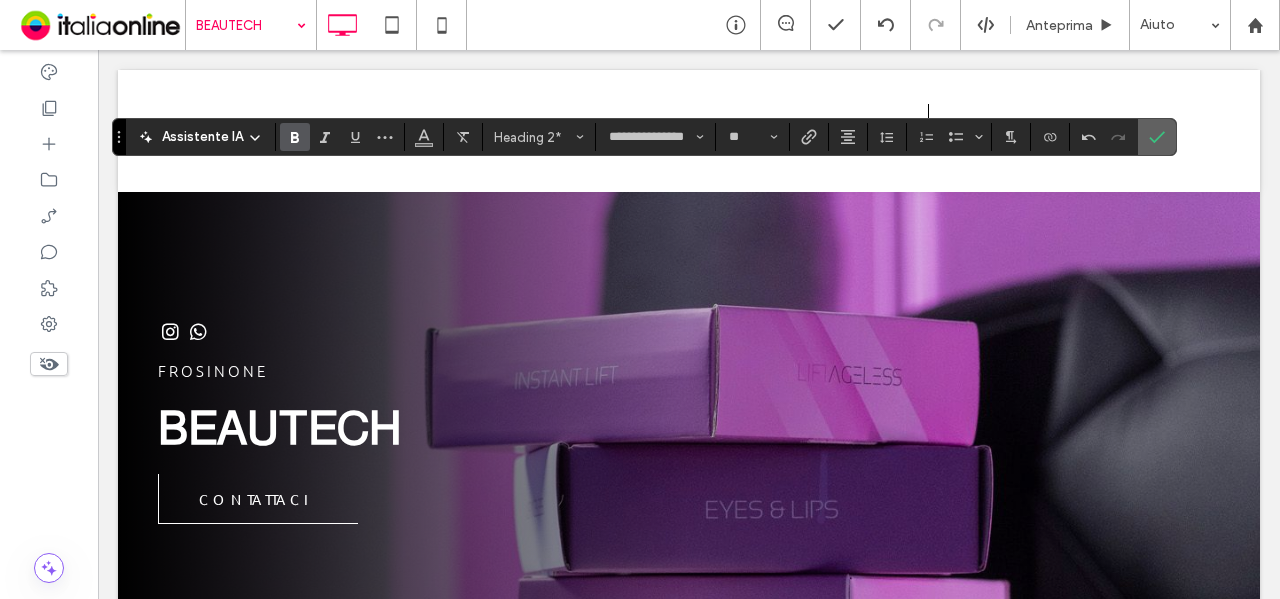click 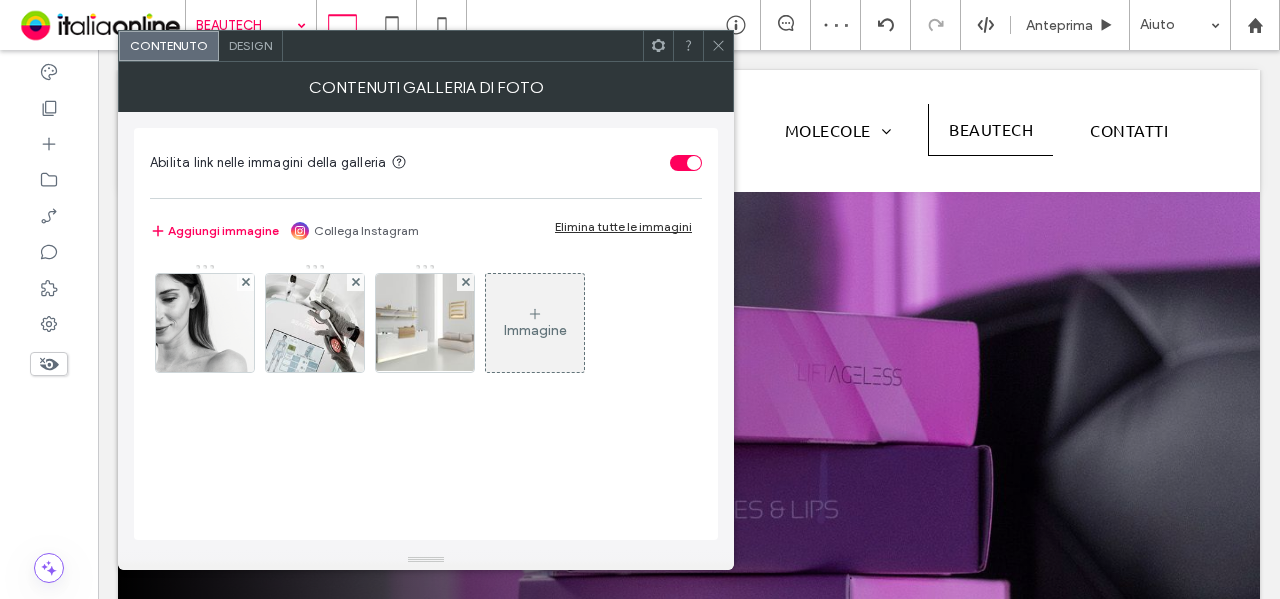 click on "Design" at bounding box center (250, 45) 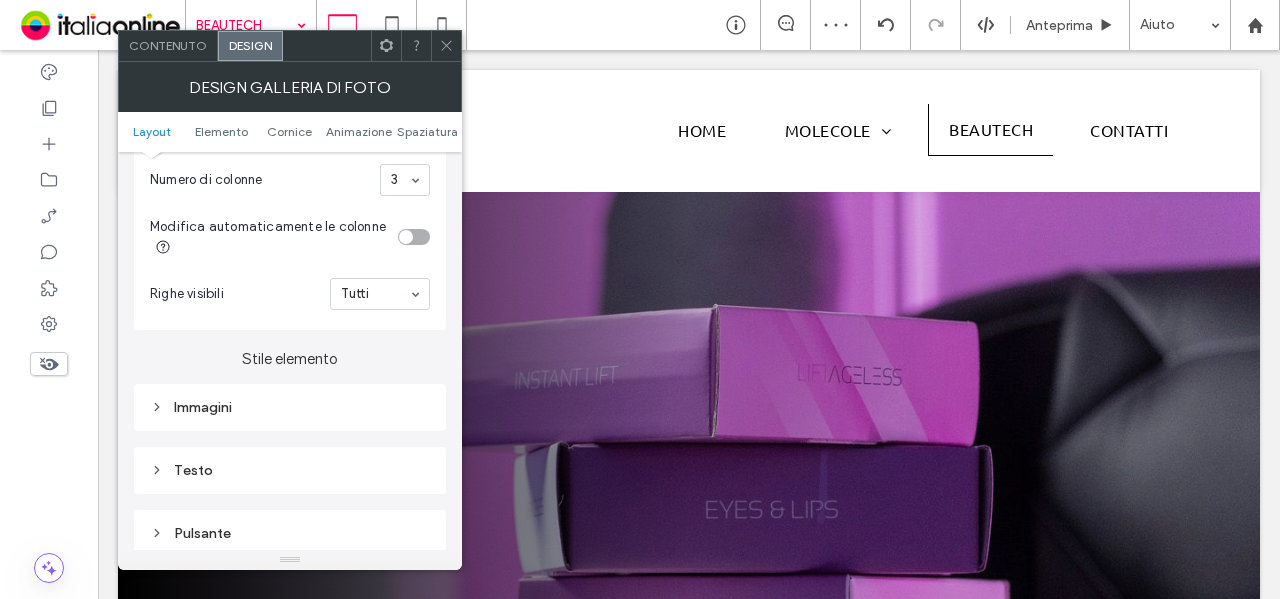 scroll, scrollTop: 600, scrollLeft: 0, axis: vertical 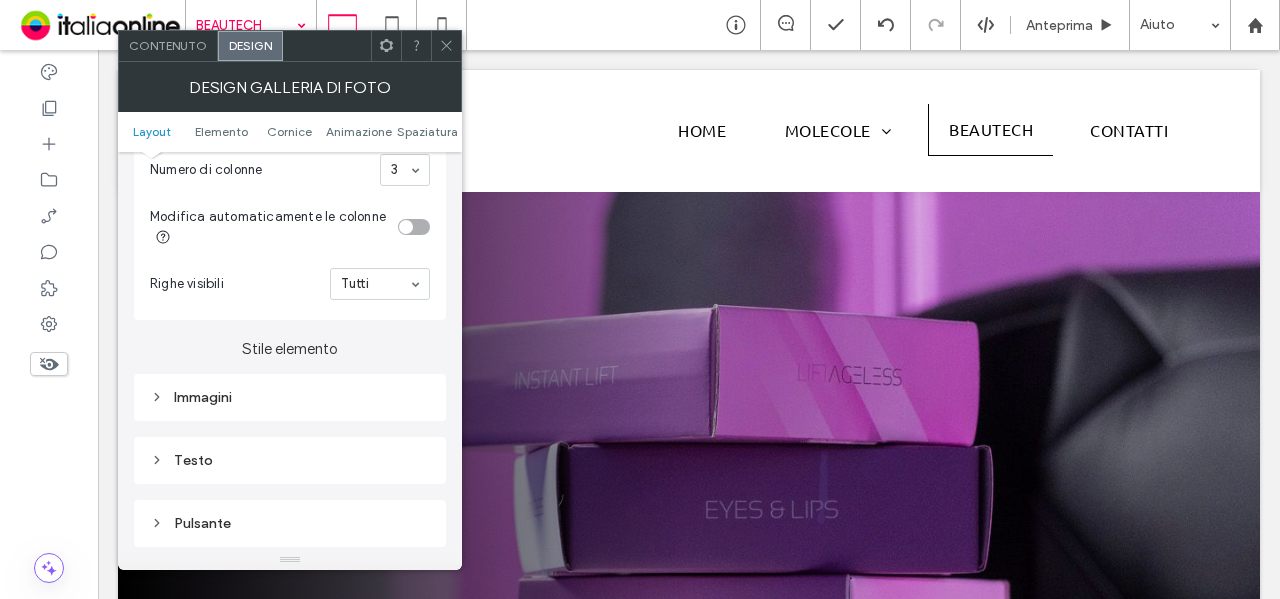 click on "Testo" at bounding box center [290, 460] 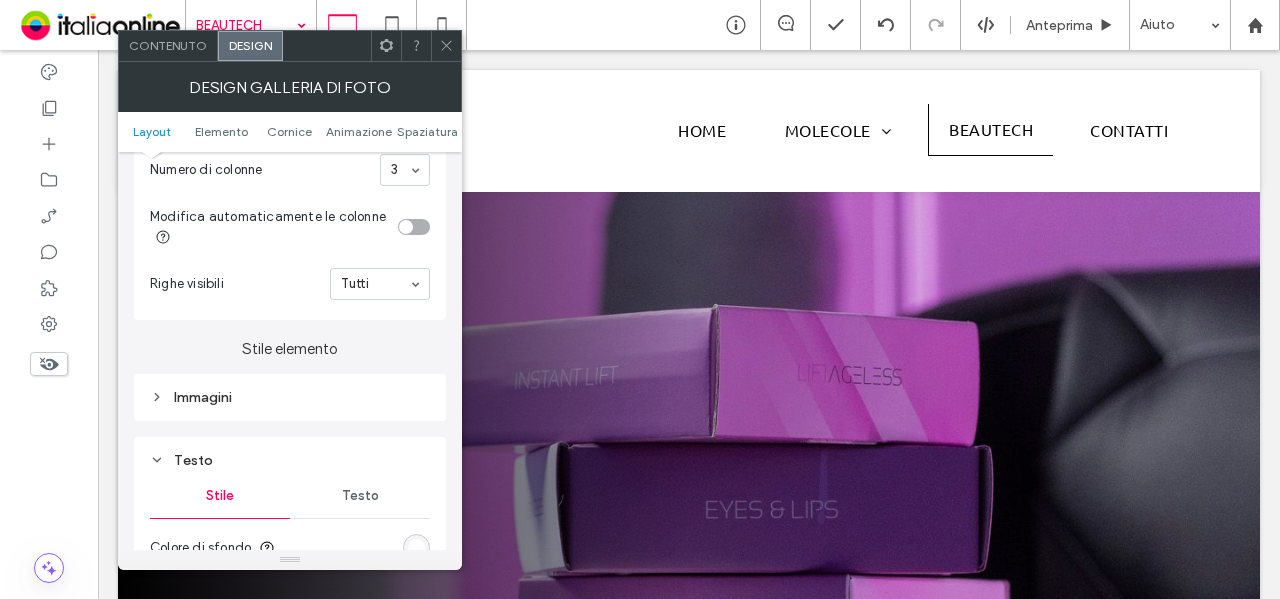 click on "Testo" at bounding box center [360, 496] 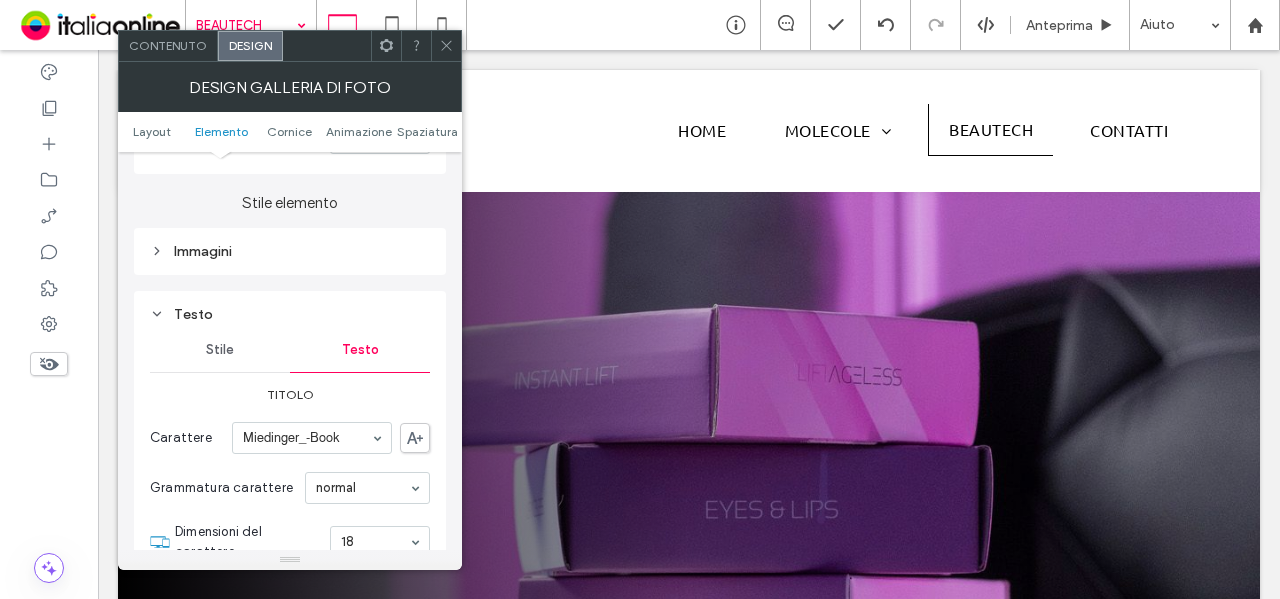 scroll, scrollTop: 900, scrollLeft: 0, axis: vertical 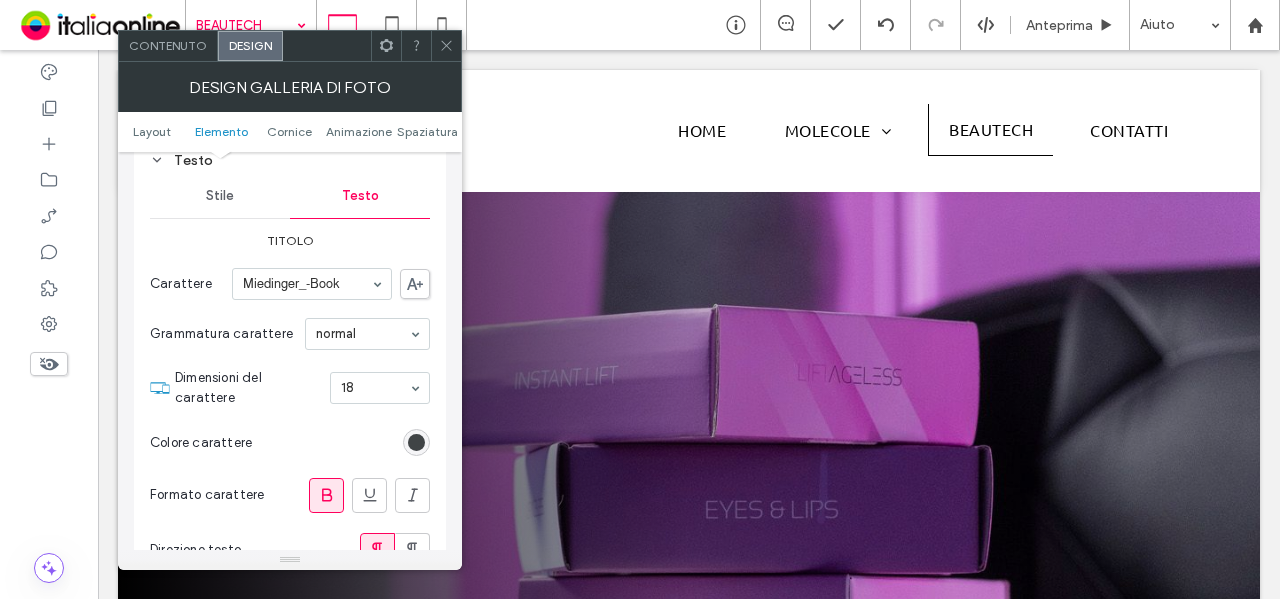 click at bounding box center [416, 442] 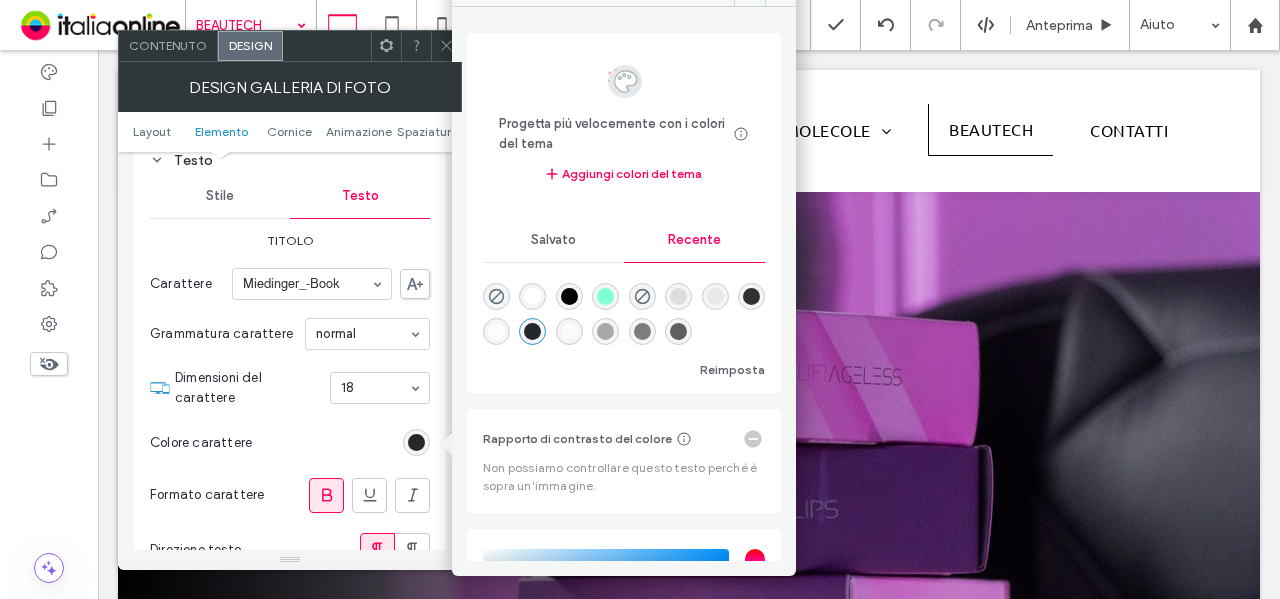 click at bounding box center (678, 331) 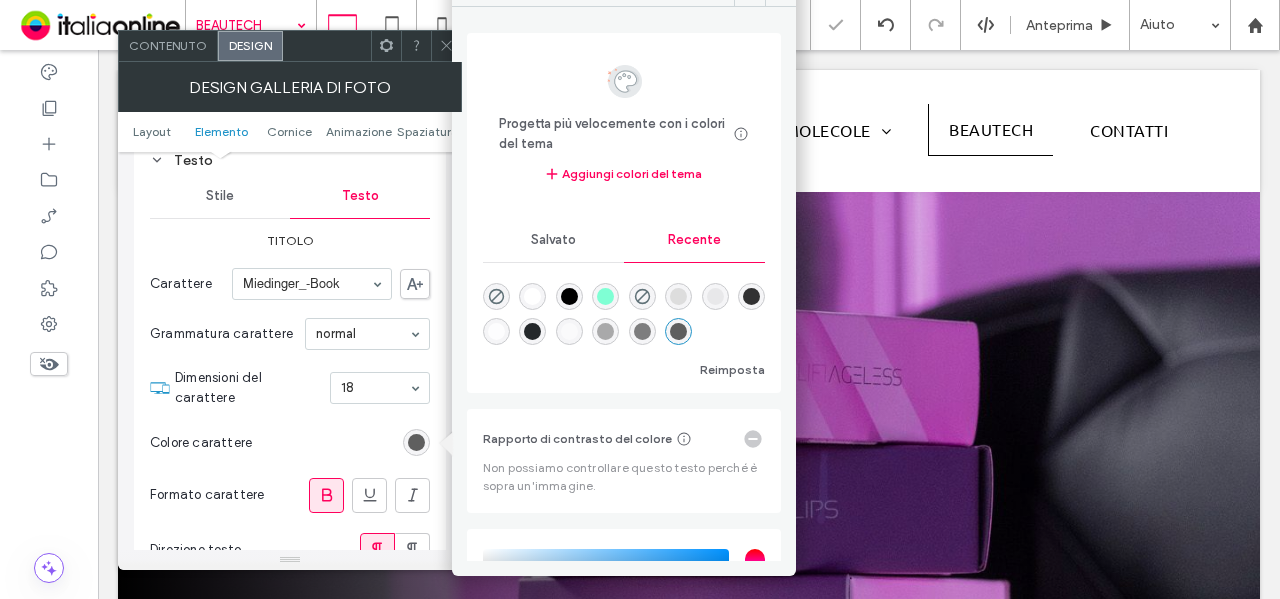 type on "*******" 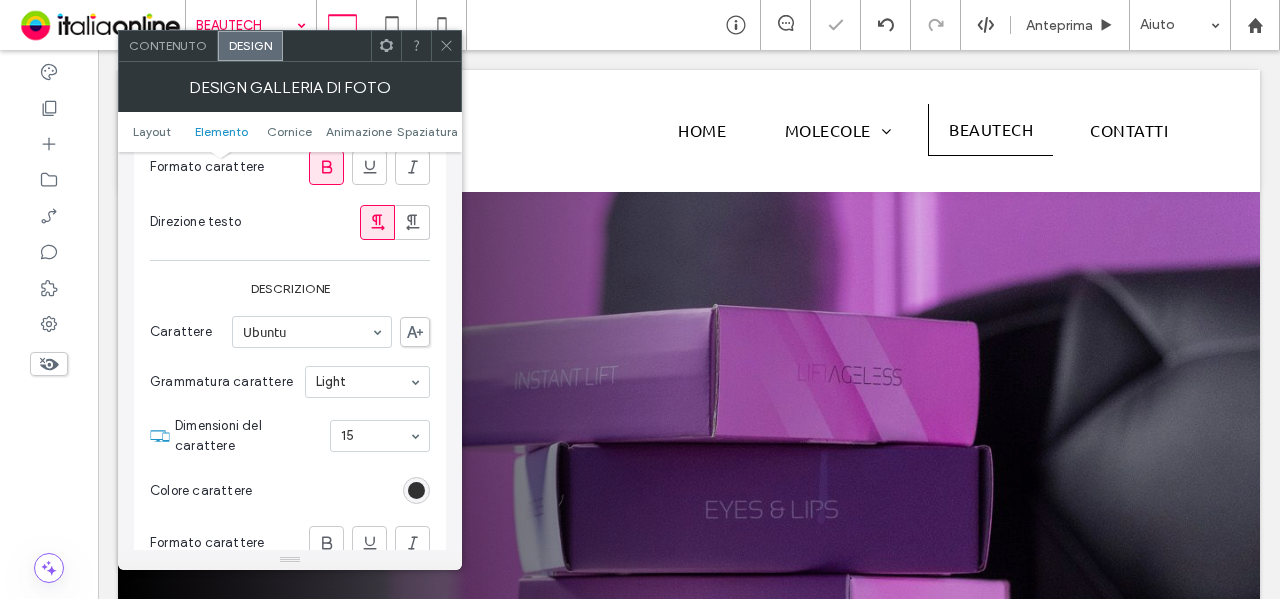 scroll, scrollTop: 1300, scrollLeft: 0, axis: vertical 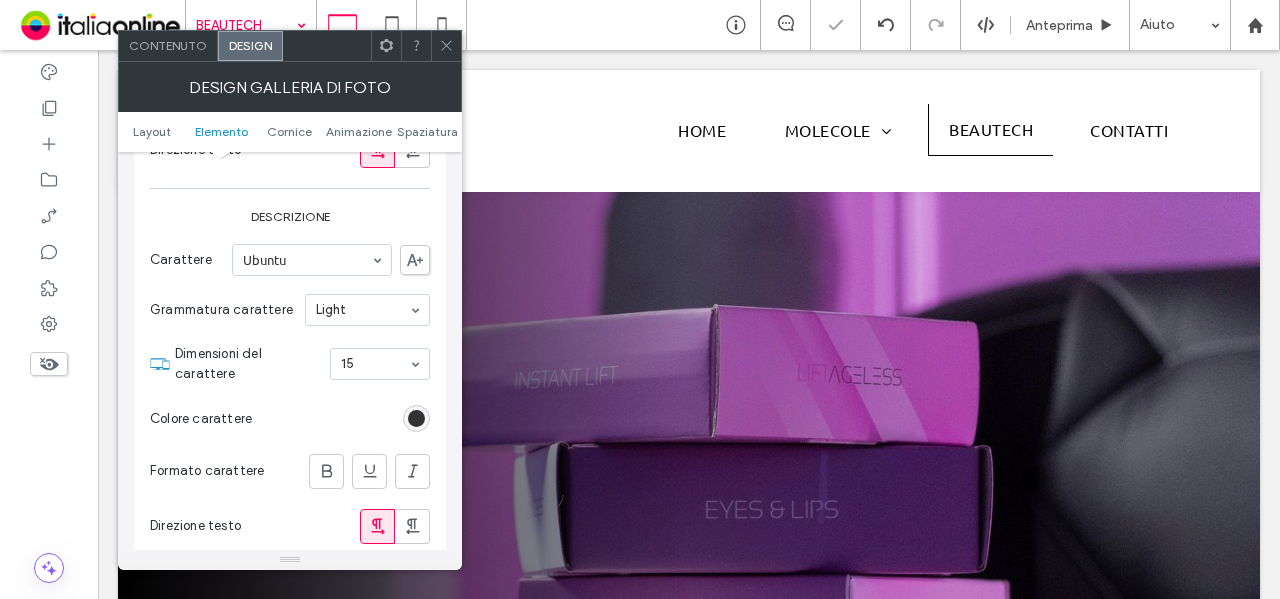 drag, startPoint x: 420, startPoint y: 407, endPoint x: 430, endPoint y: 400, distance: 12.206555 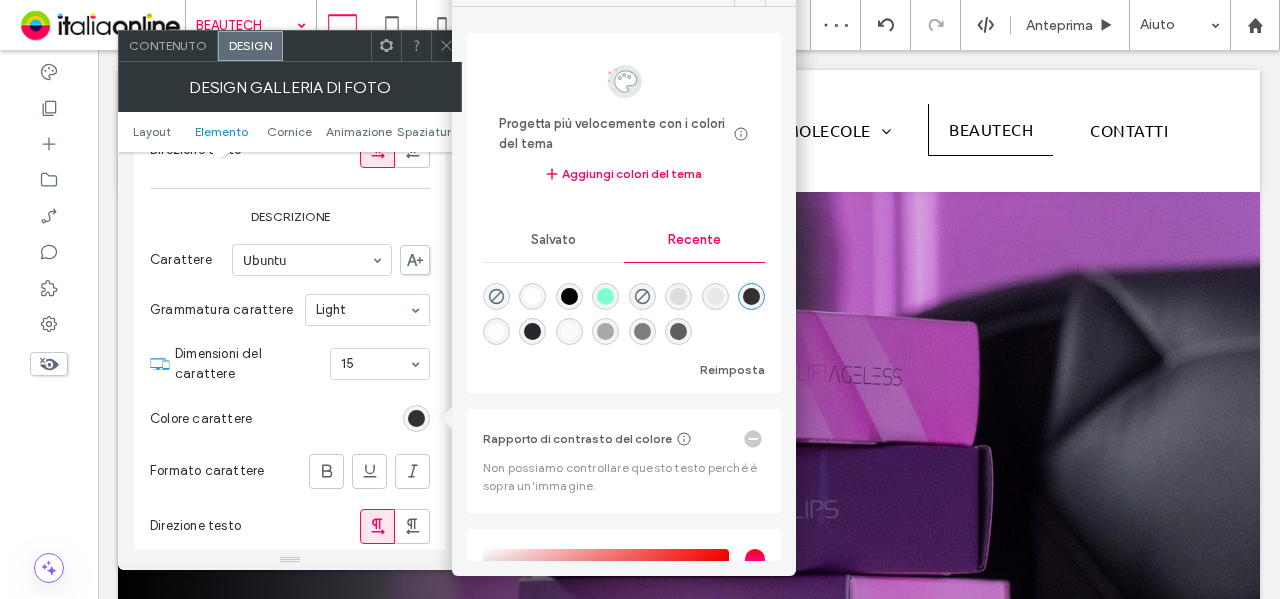click at bounding box center (678, 331) 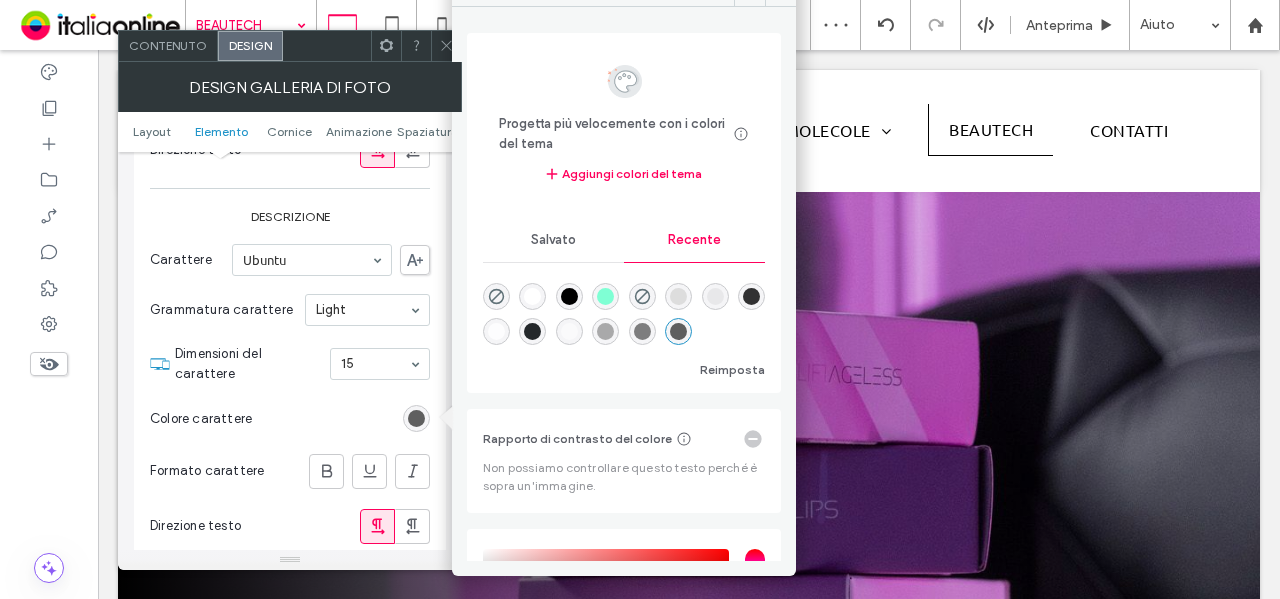 type on "*******" 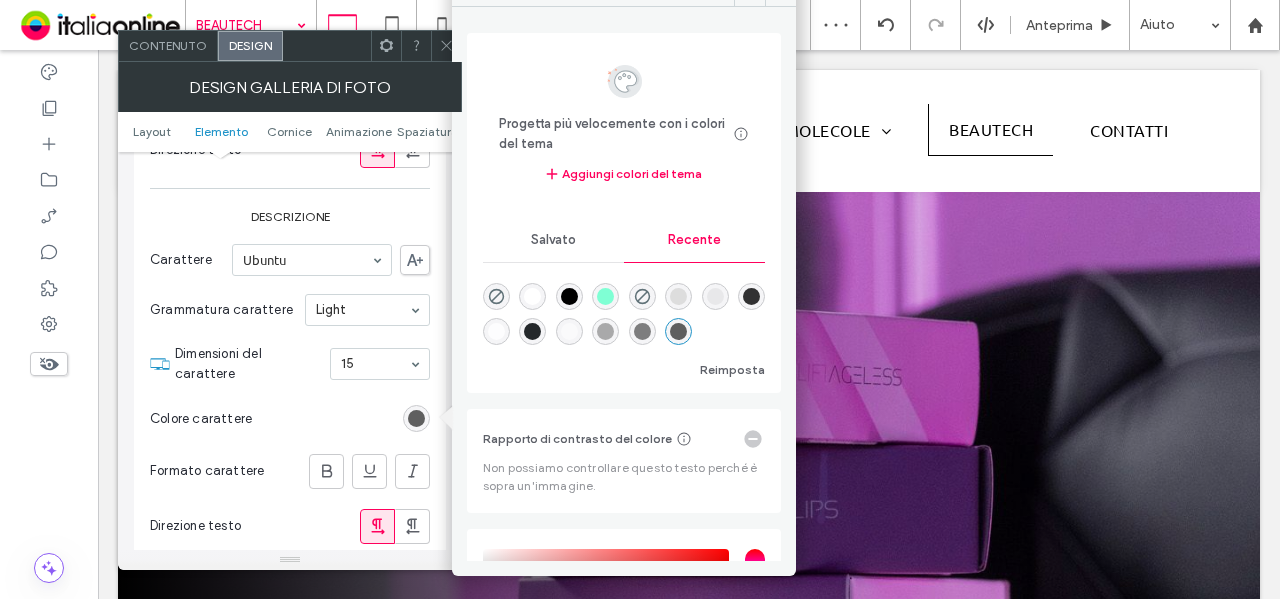 drag, startPoint x: 440, startPoint y: 45, endPoint x: 552, endPoint y: 113, distance: 131.02672 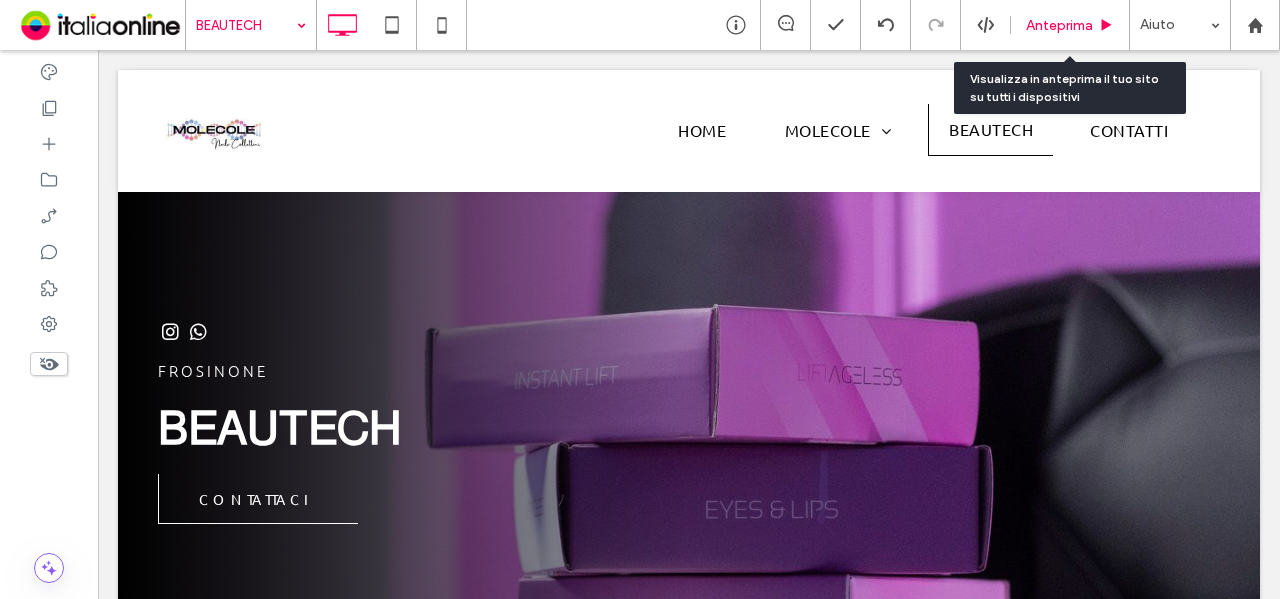 click on "Anteprima" at bounding box center (1059, 25) 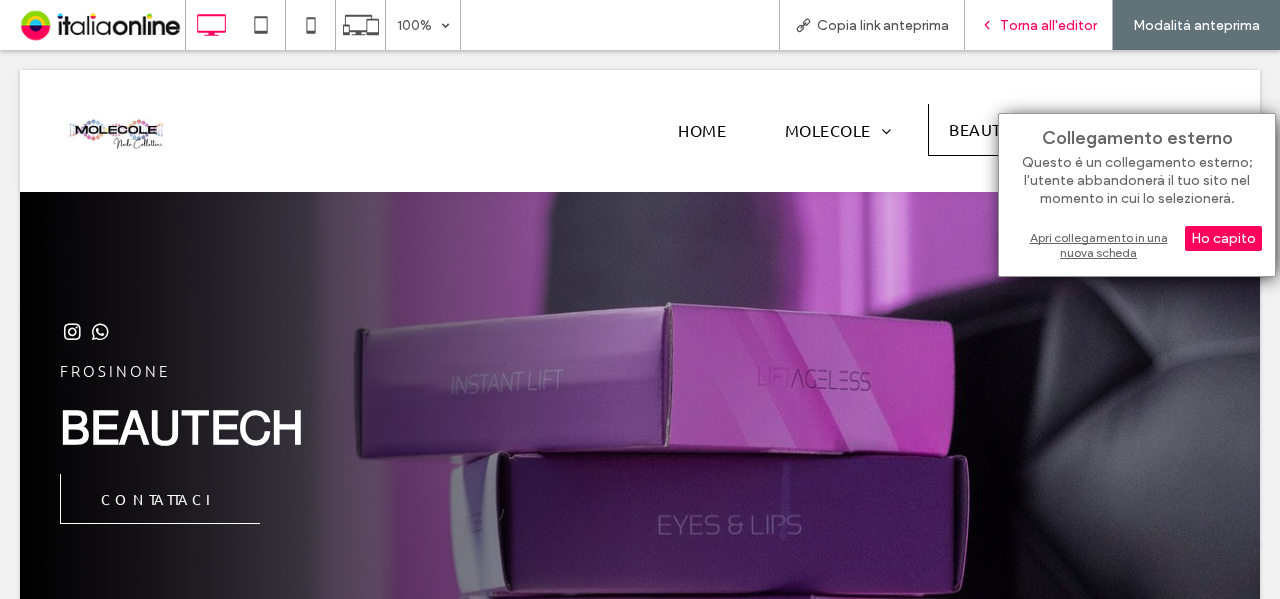 click on "Torna all'editor" at bounding box center [1039, 25] 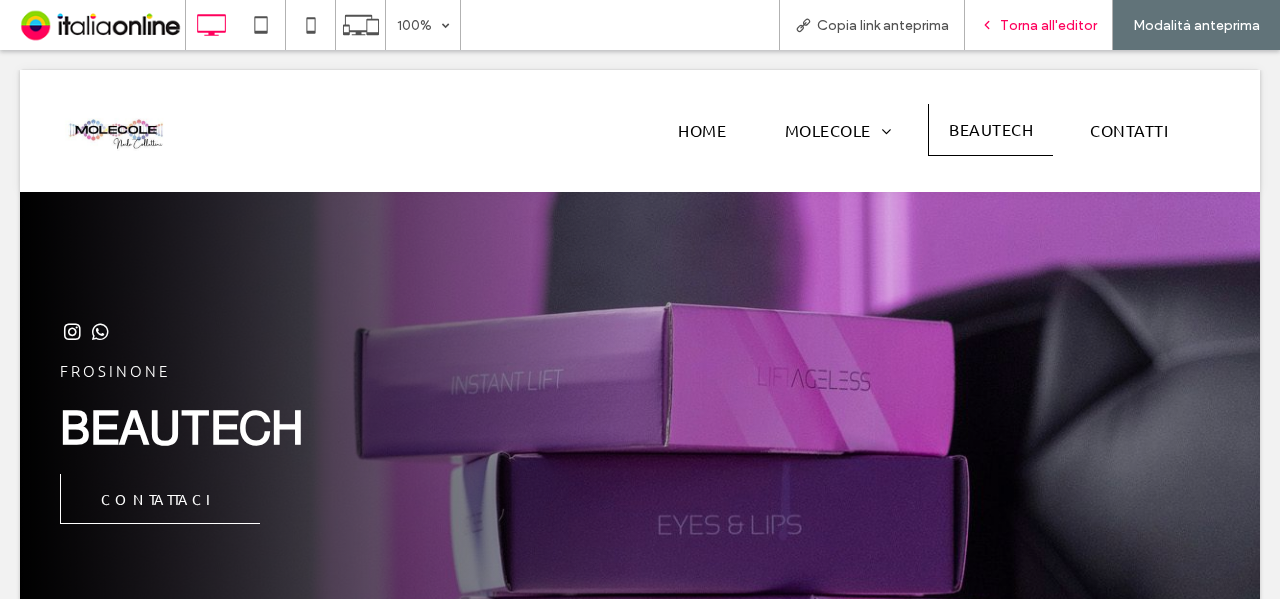 click on "Torna all'editor" at bounding box center (1048, 25) 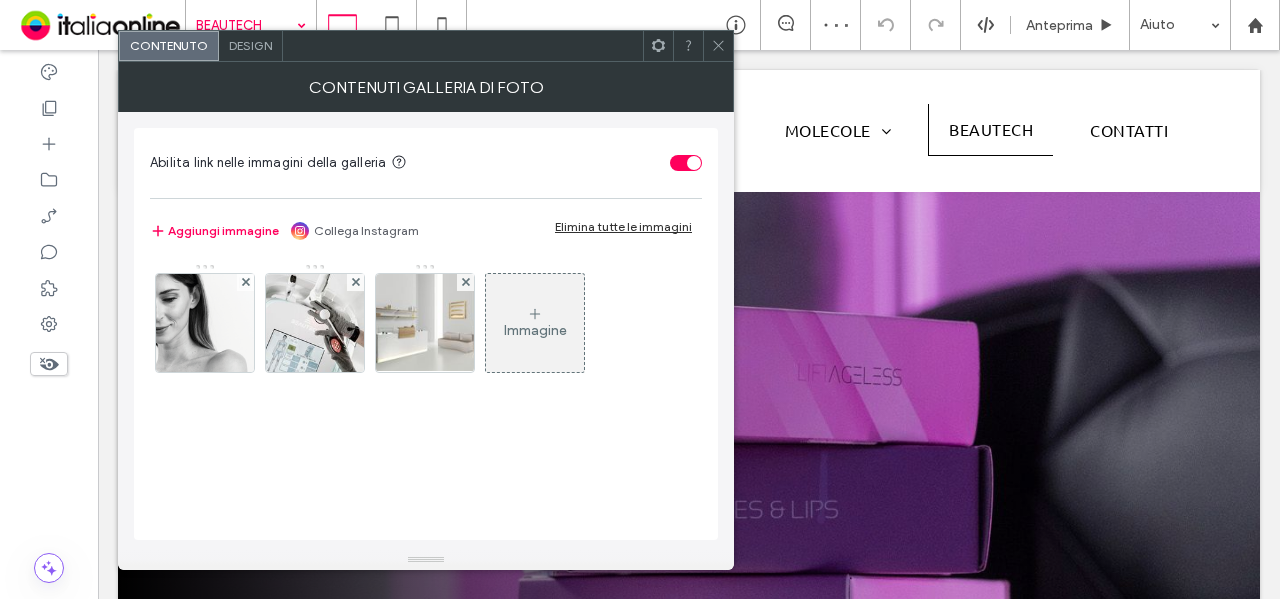 click at bounding box center (718, 46) 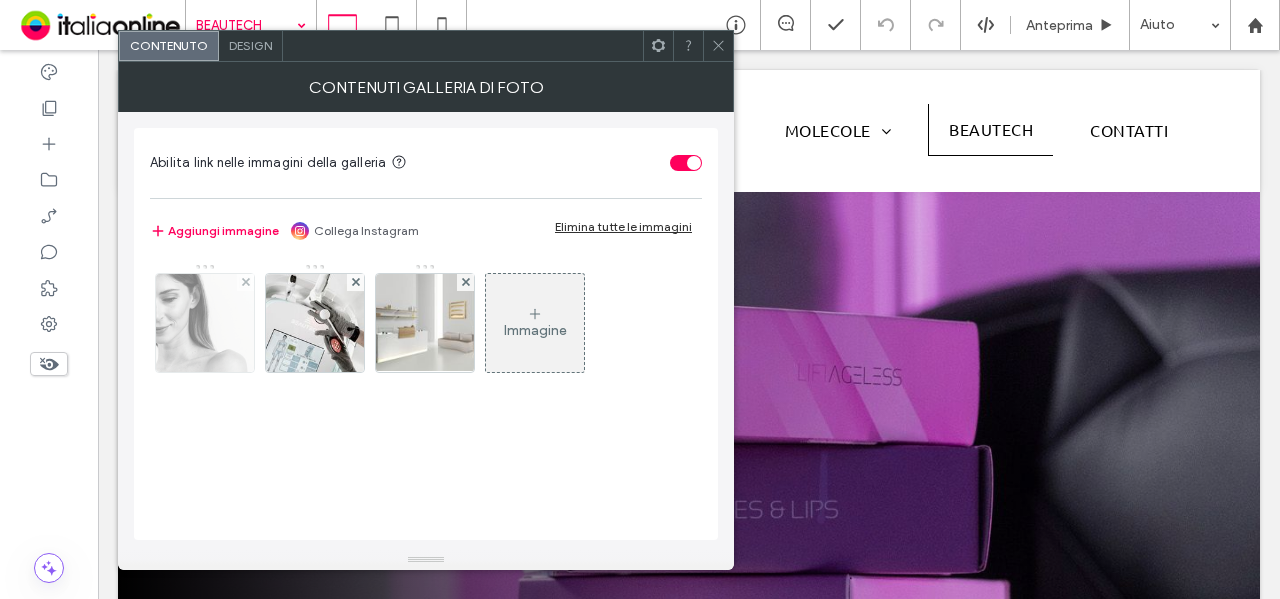 click at bounding box center [205, 323] 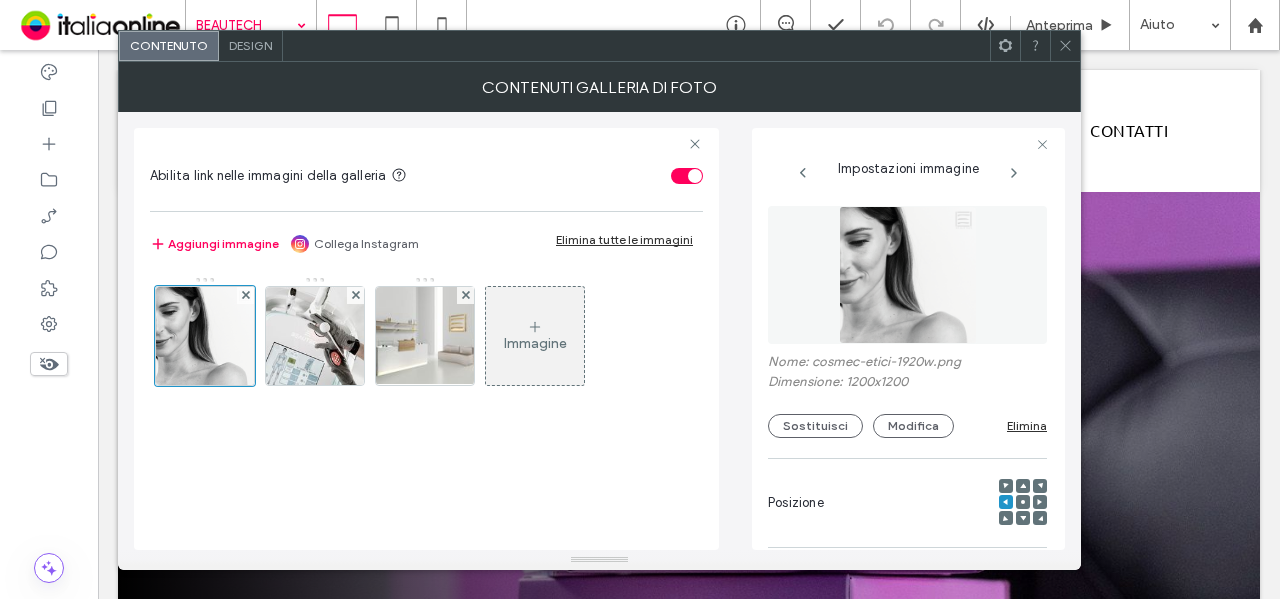scroll, scrollTop: 0, scrollLeft: 37, axis: horizontal 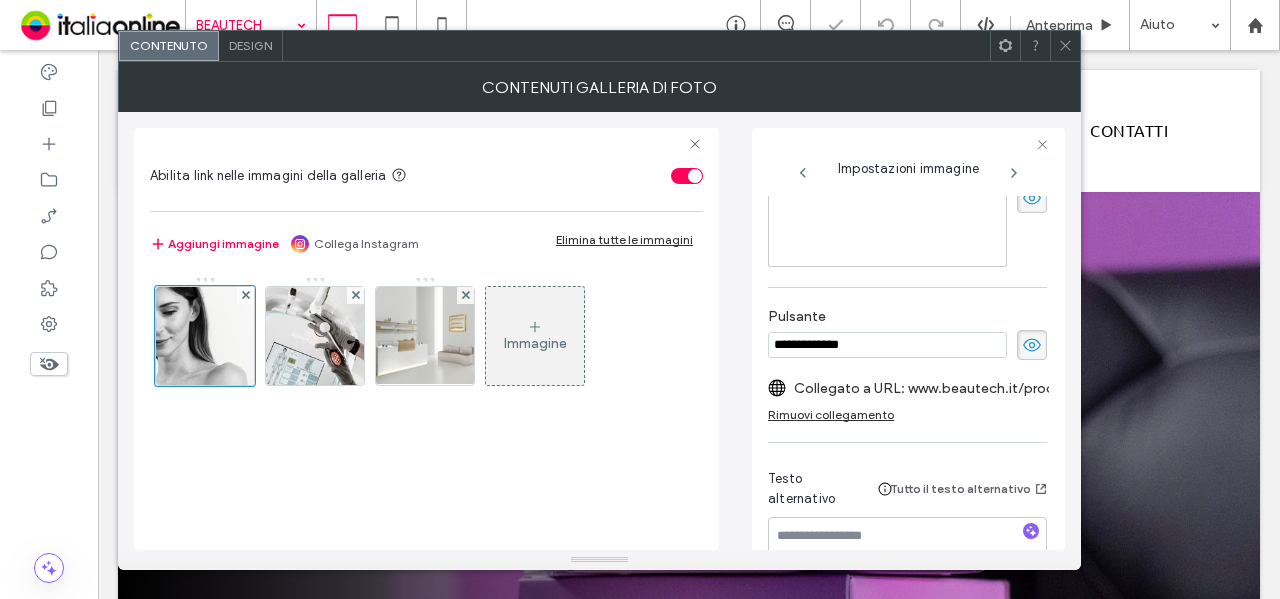 click 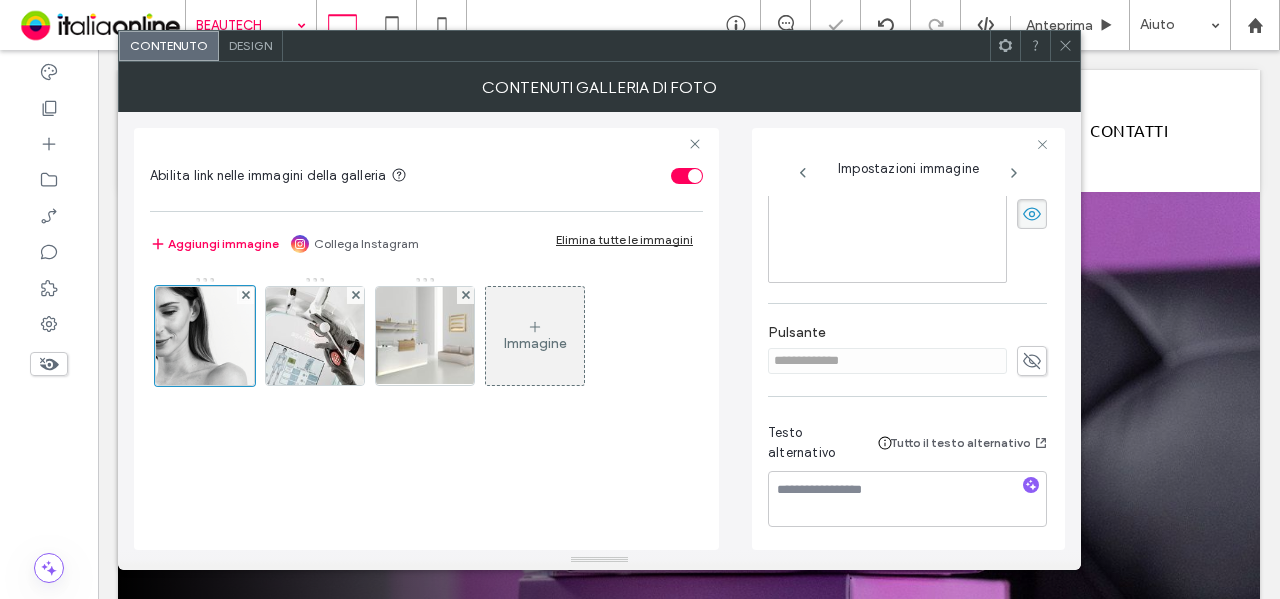scroll, scrollTop: 84, scrollLeft: 0, axis: vertical 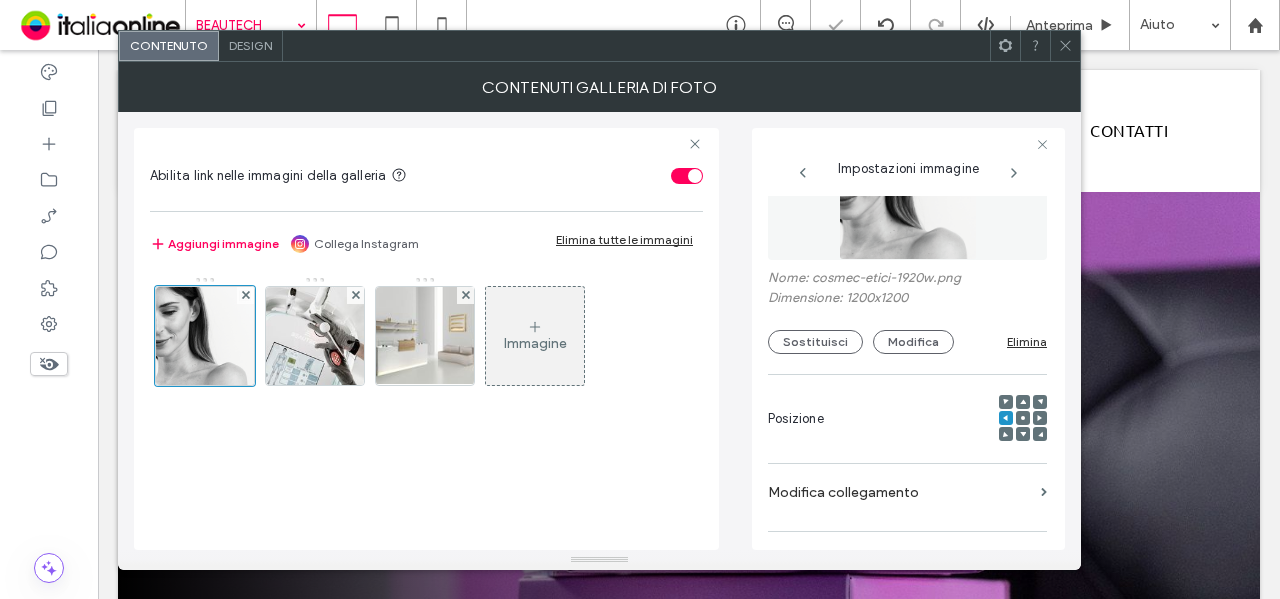 drag, startPoint x: 998, startPoint y: 485, endPoint x: 775, endPoint y: 424, distance: 231.19257 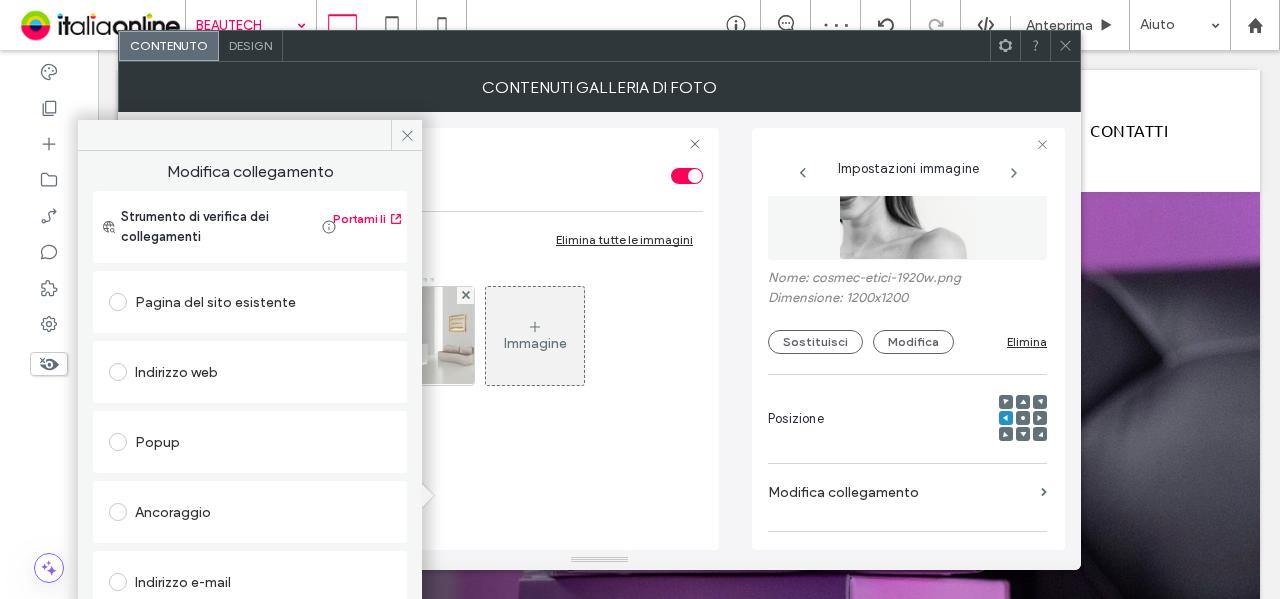 click on "Pagina del sito esistente" at bounding box center (250, 302) 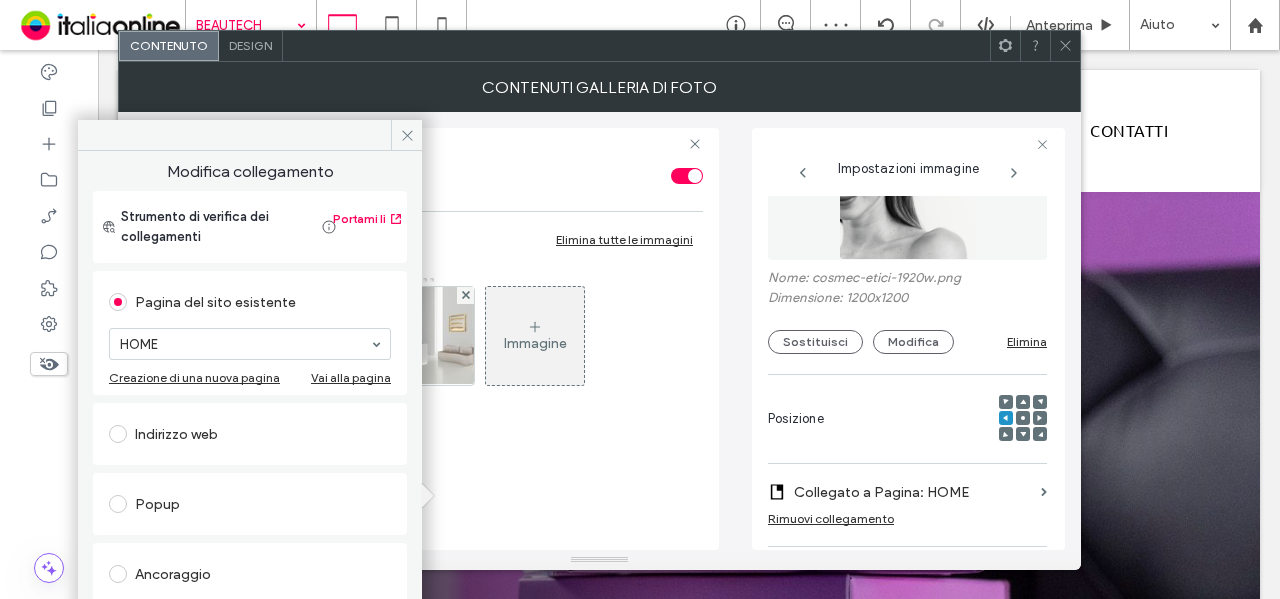 click on "Indirizzo web" at bounding box center (250, 434) 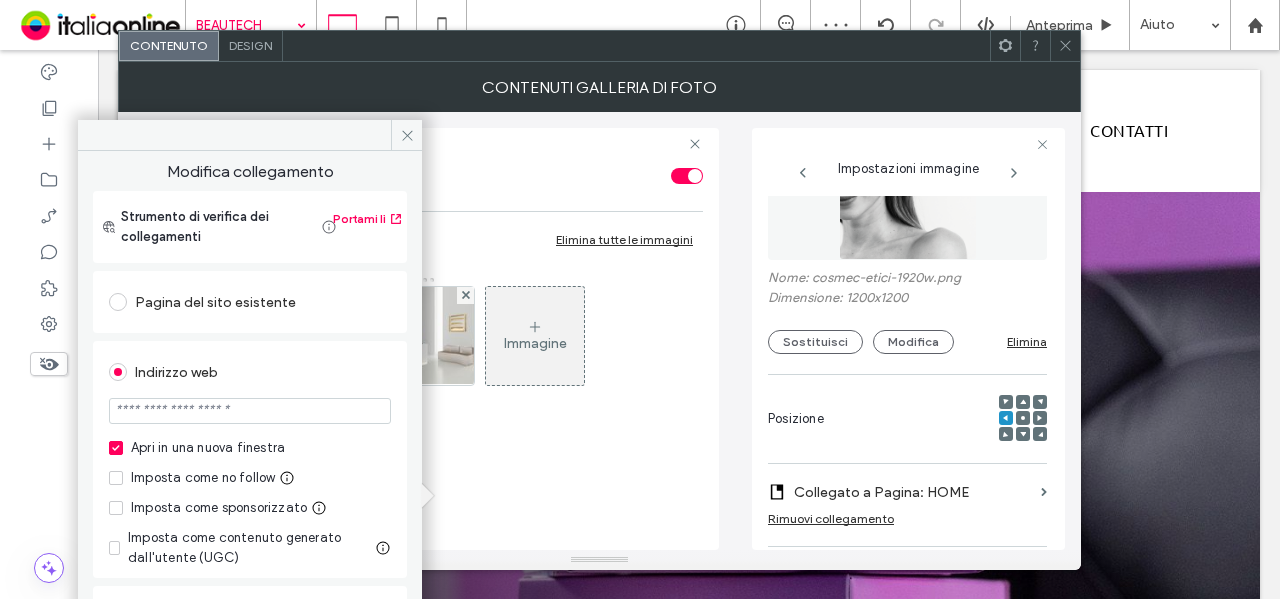 click at bounding box center (250, 411) 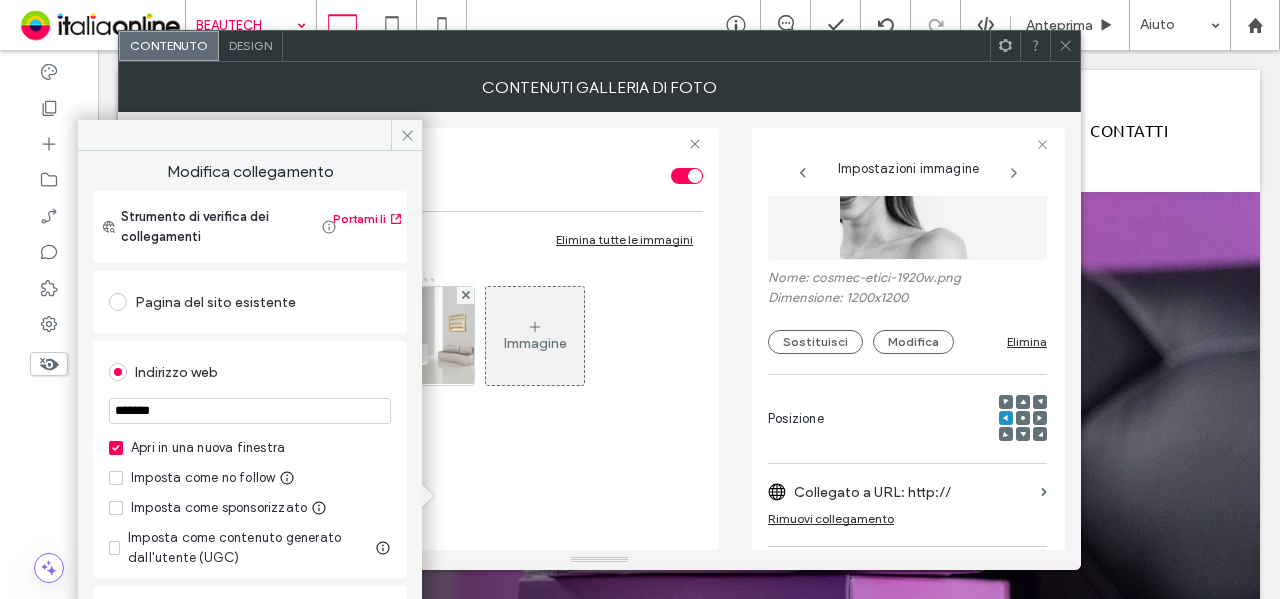 paste on "**********" 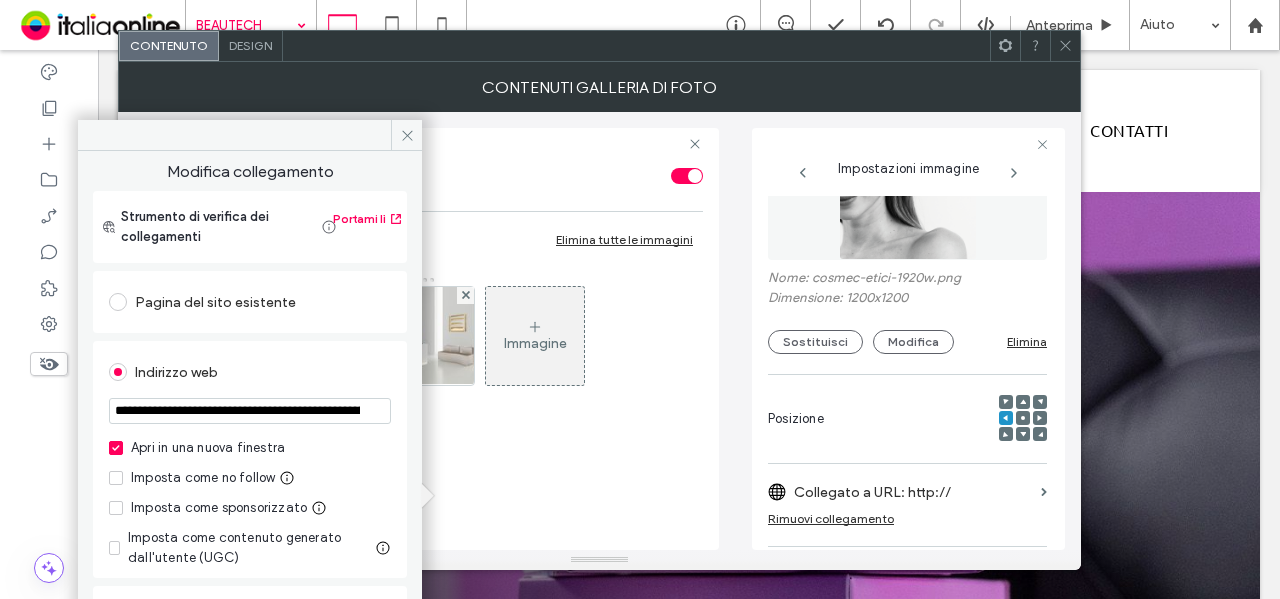 scroll, scrollTop: 0, scrollLeft: 205, axis: horizontal 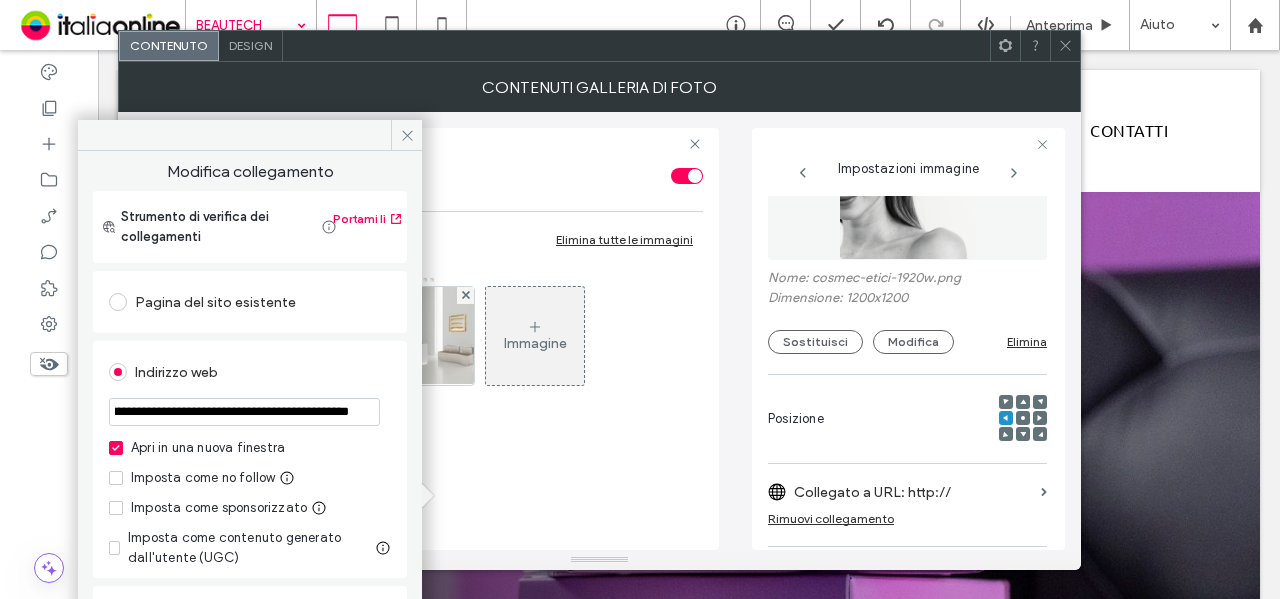 type on "**********" 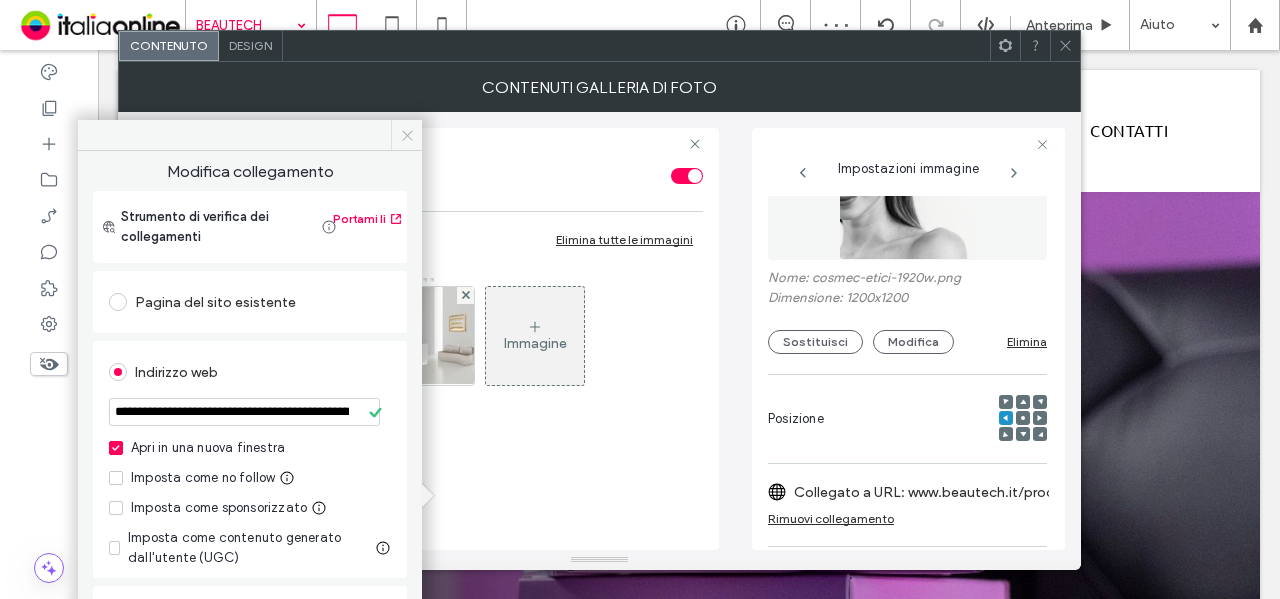 click 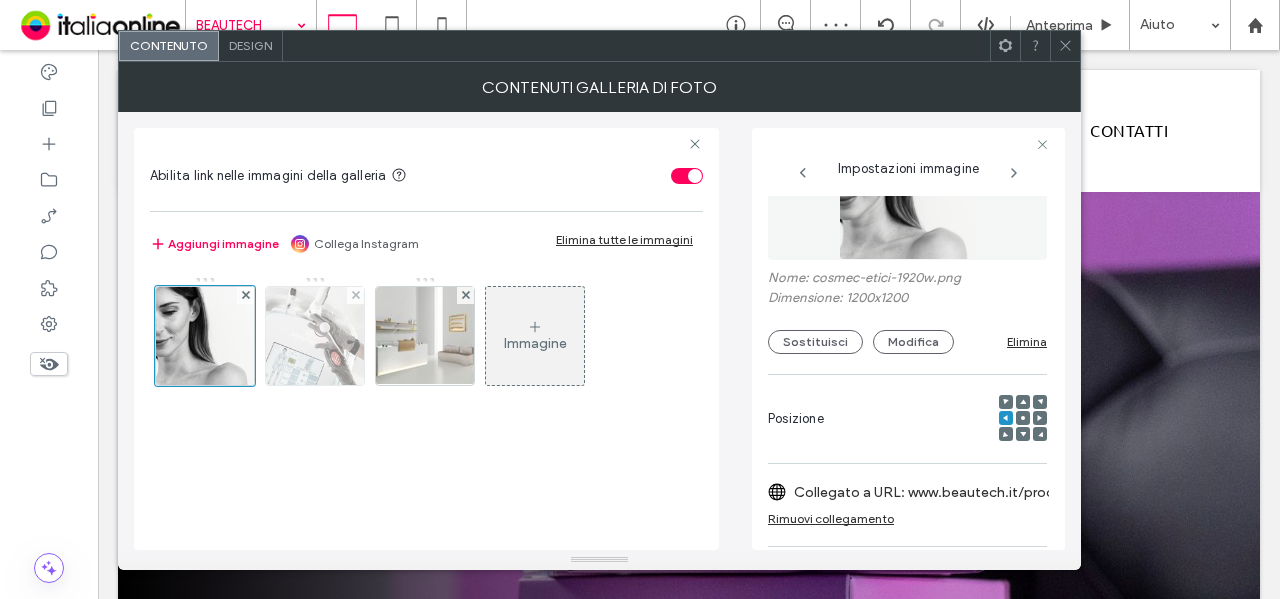 drag, startPoint x: 331, startPoint y: 350, endPoint x: 722, endPoint y: 337, distance: 391.21606 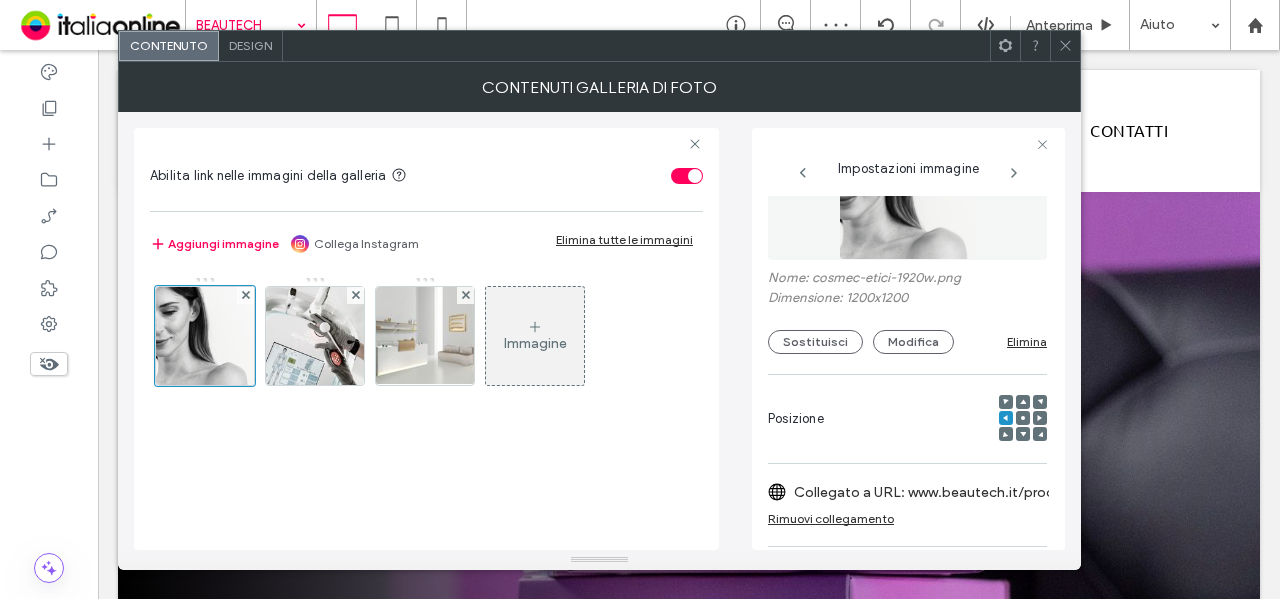 click at bounding box center (315, 336) 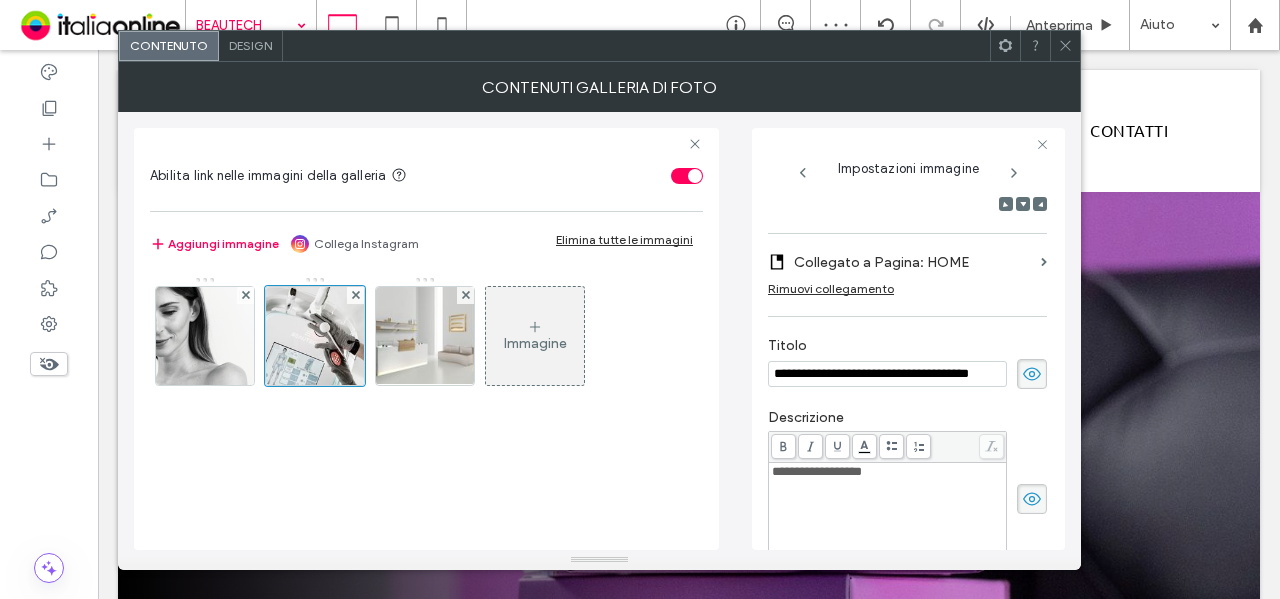 scroll, scrollTop: 0, scrollLeft: 13, axis: horizontal 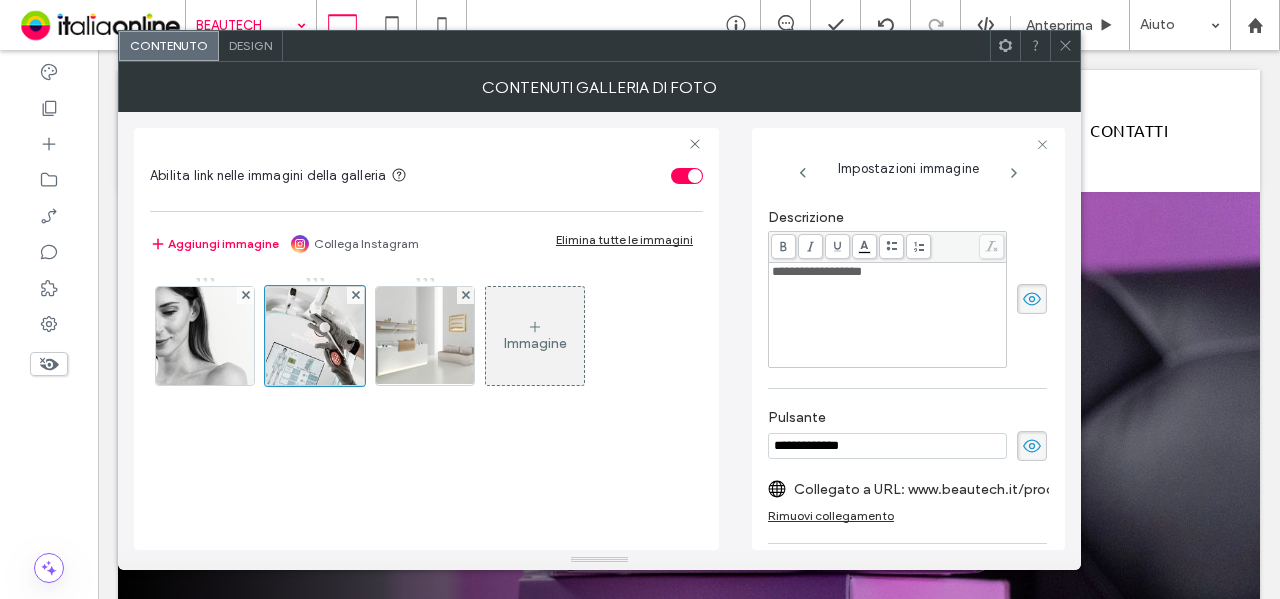 click 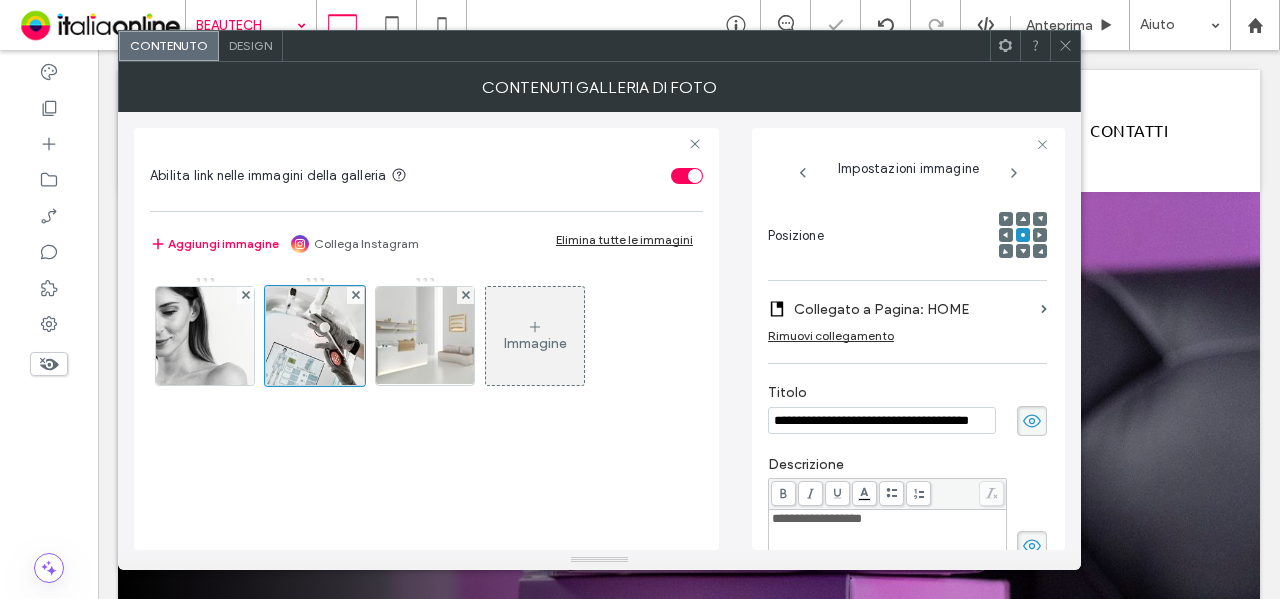 scroll, scrollTop: 214, scrollLeft: 0, axis: vertical 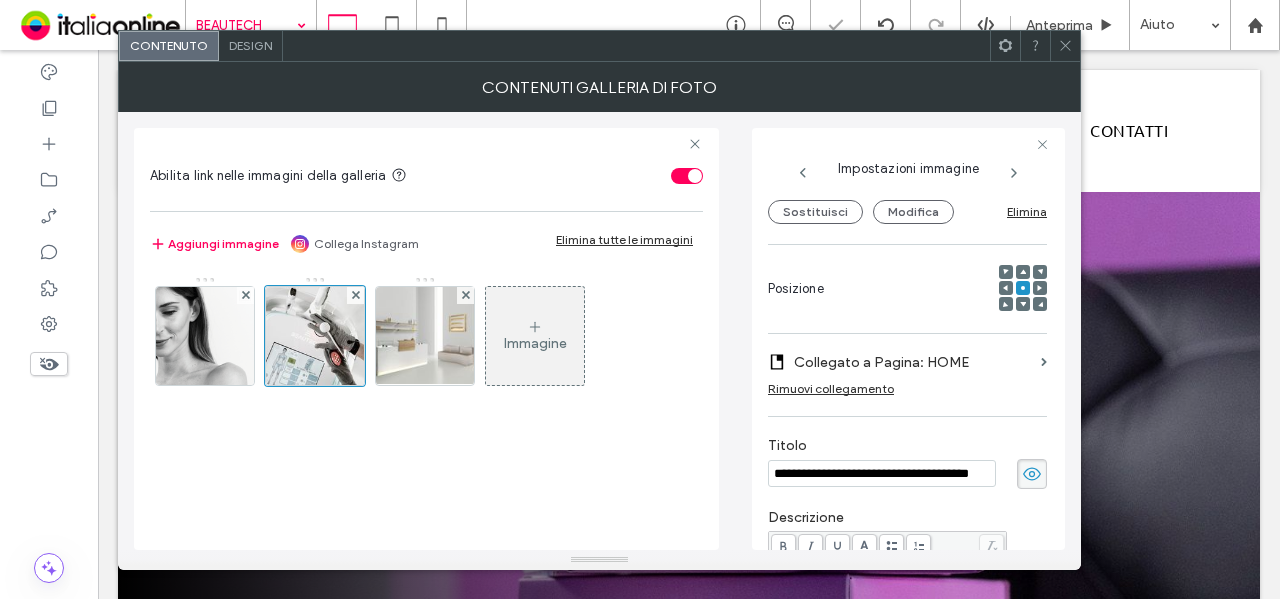 drag, startPoint x: 1006, startPoint y: 363, endPoint x: 906, endPoint y: 367, distance: 100.07997 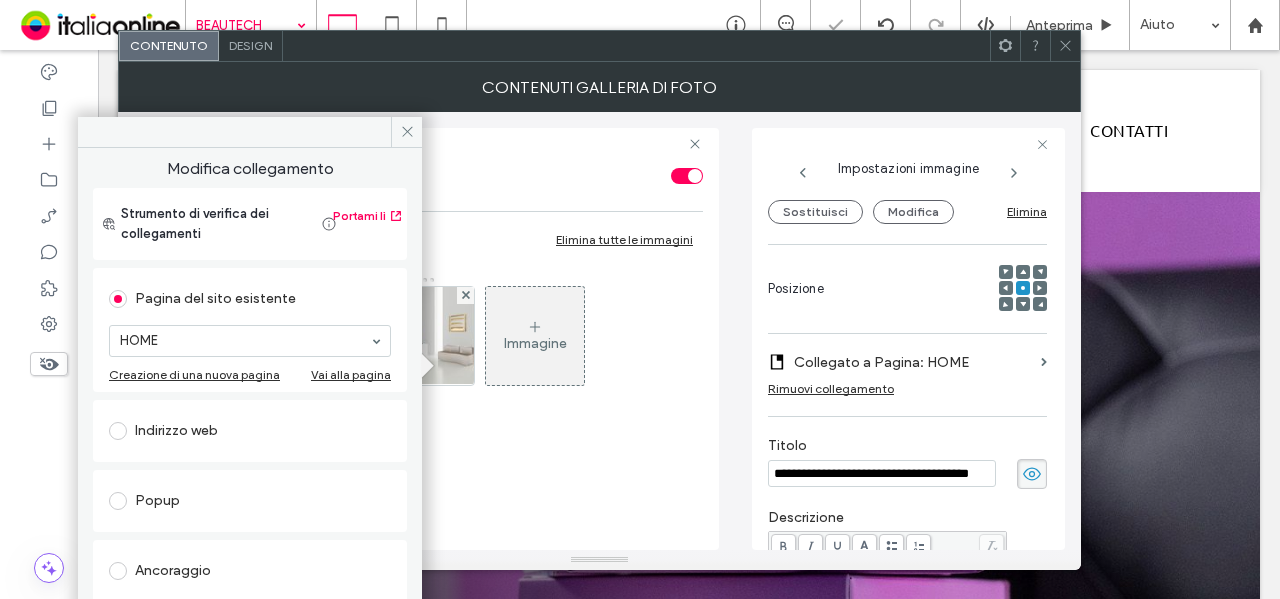 click on "Indirizzo web" at bounding box center [250, 431] 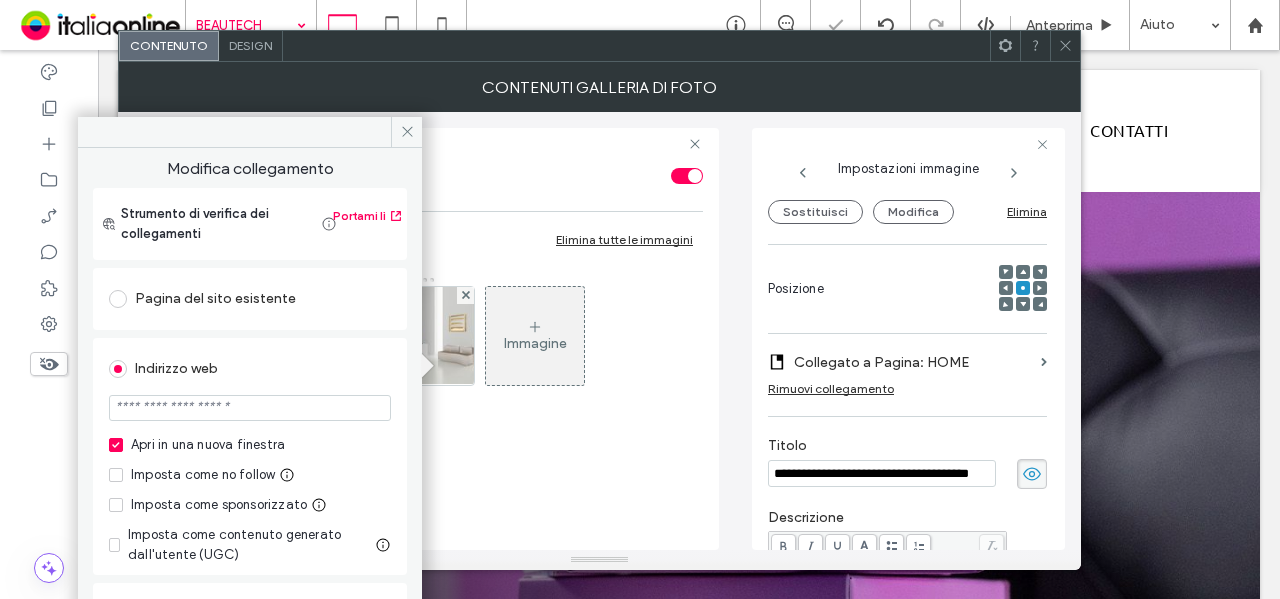 click at bounding box center (250, 408) 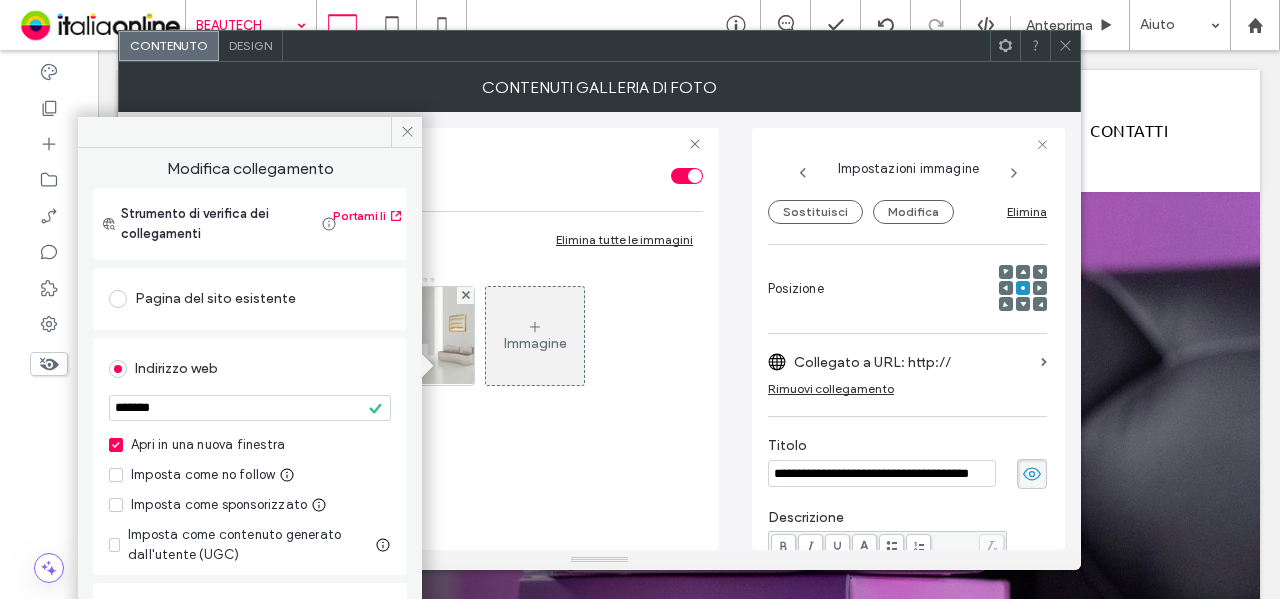 drag, startPoint x: 217, startPoint y: 415, endPoint x: 52, endPoint y: 407, distance: 165.19383 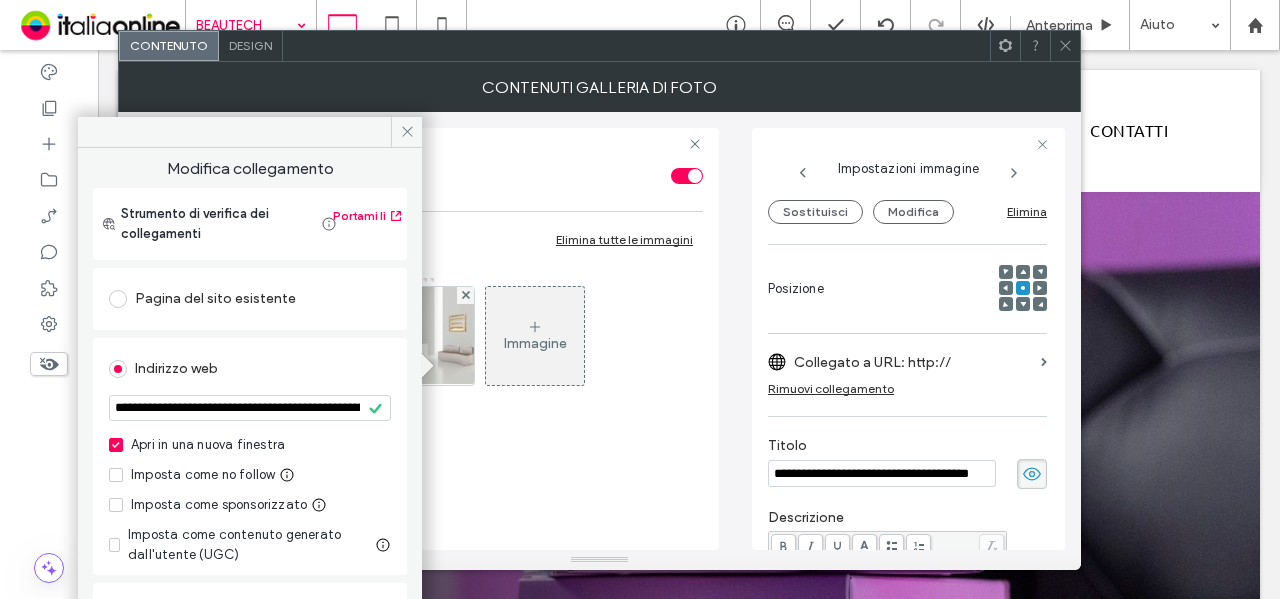 scroll, scrollTop: 0, scrollLeft: 115, axis: horizontal 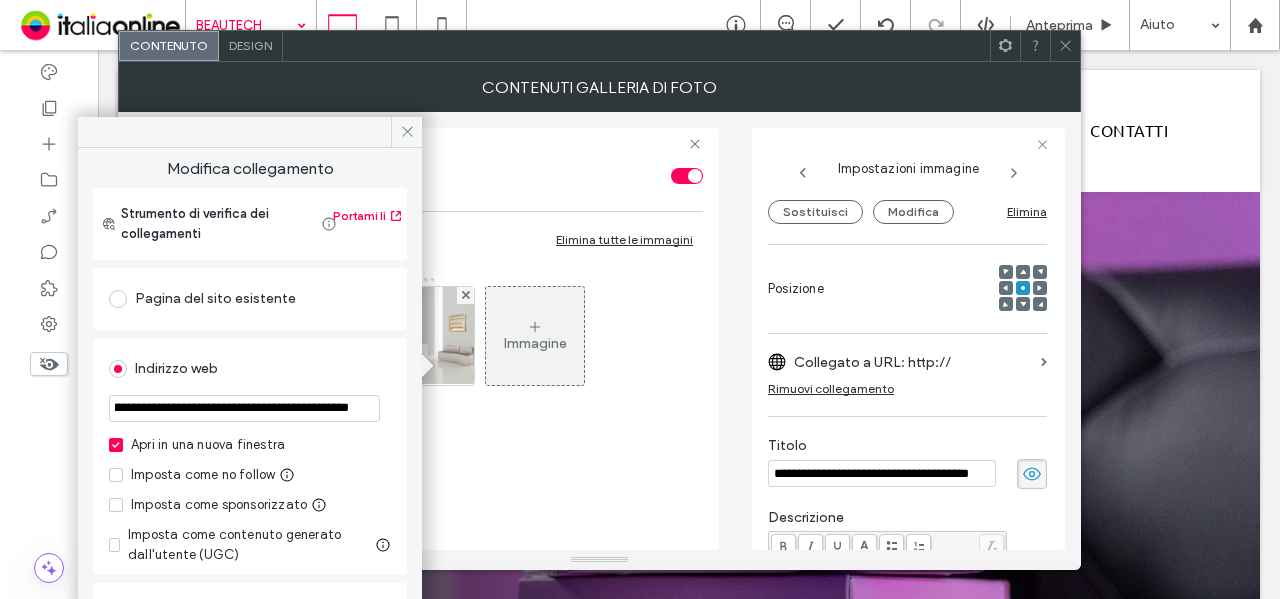 type on "**********" 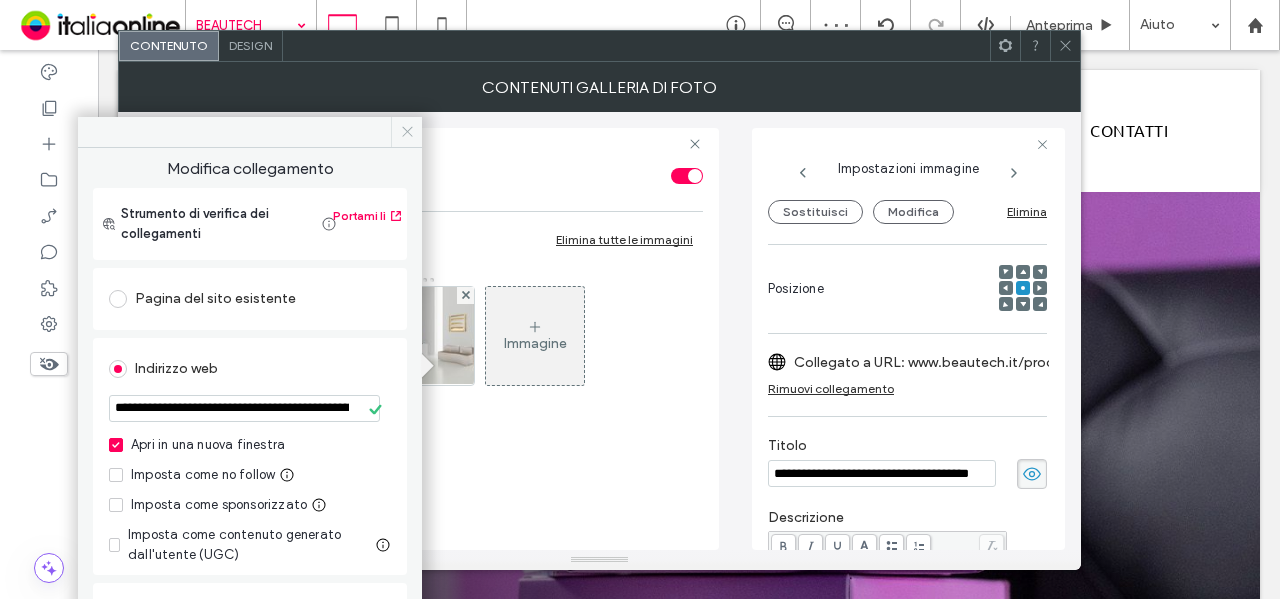 click 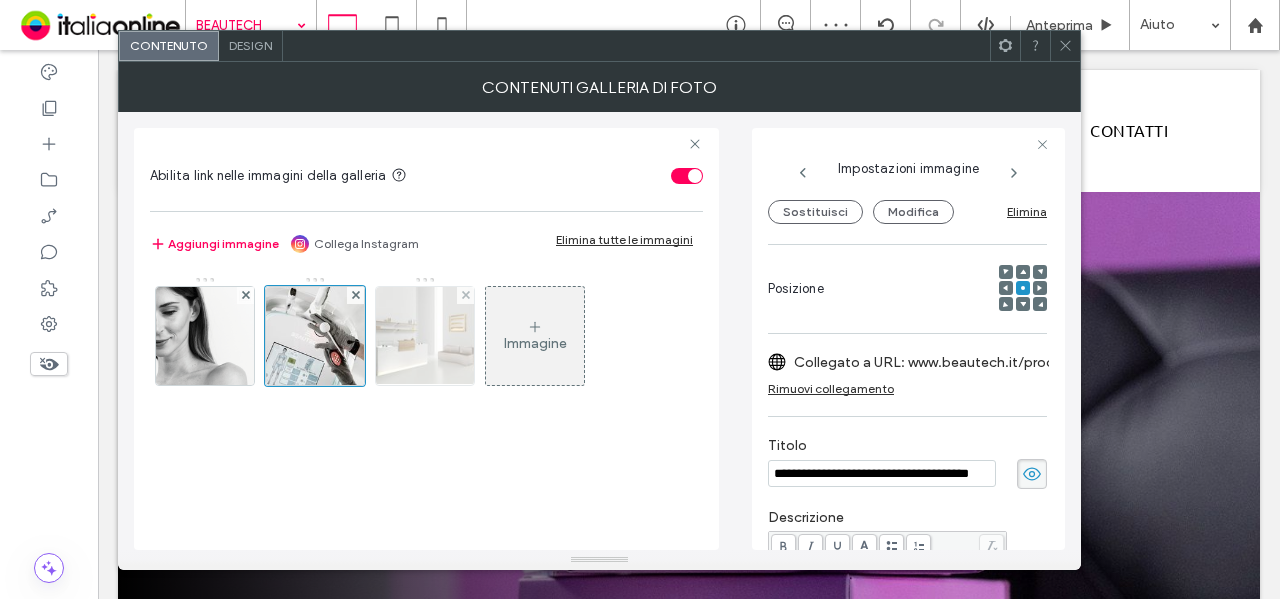 click at bounding box center [425, 336] 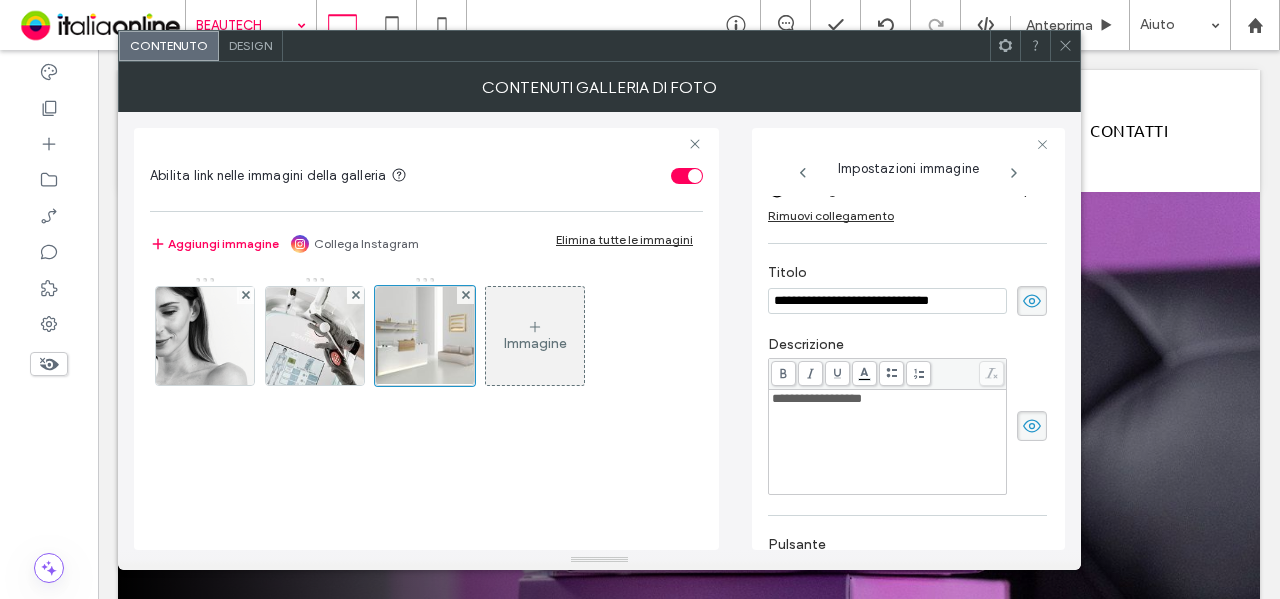 scroll, scrollTop: 514, scrollLeft: 0, axis: vertical 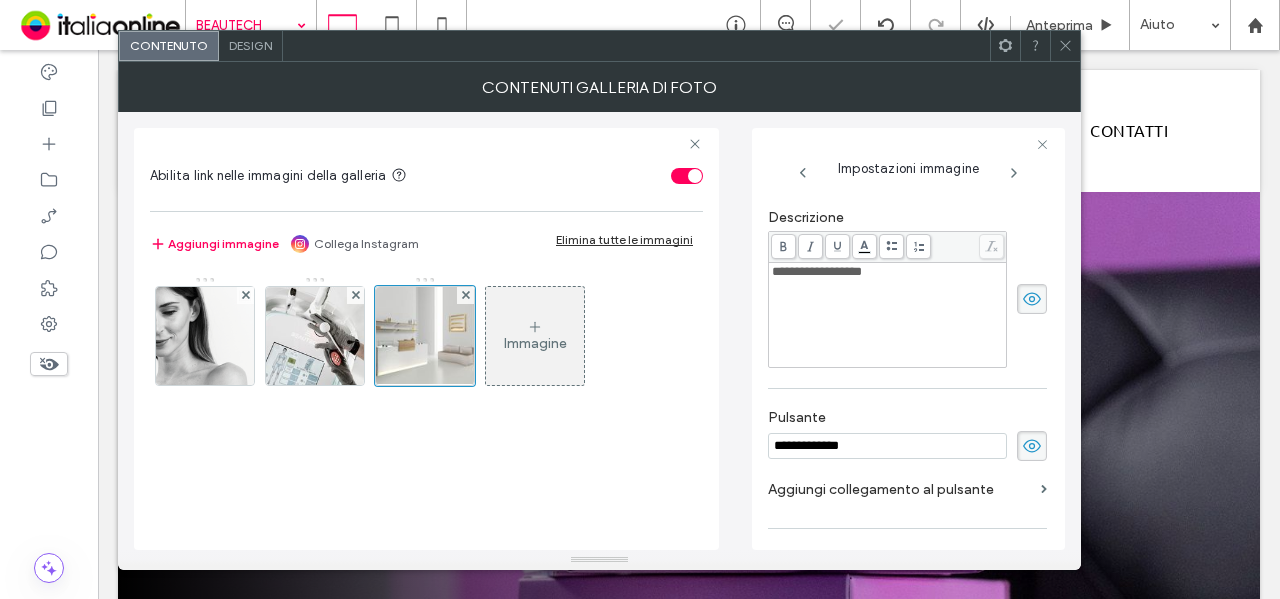 drag, startPoint x: 1018, startPoint y: 445, endPoint x: 825, endPoint y: 419, distance: 194.74342 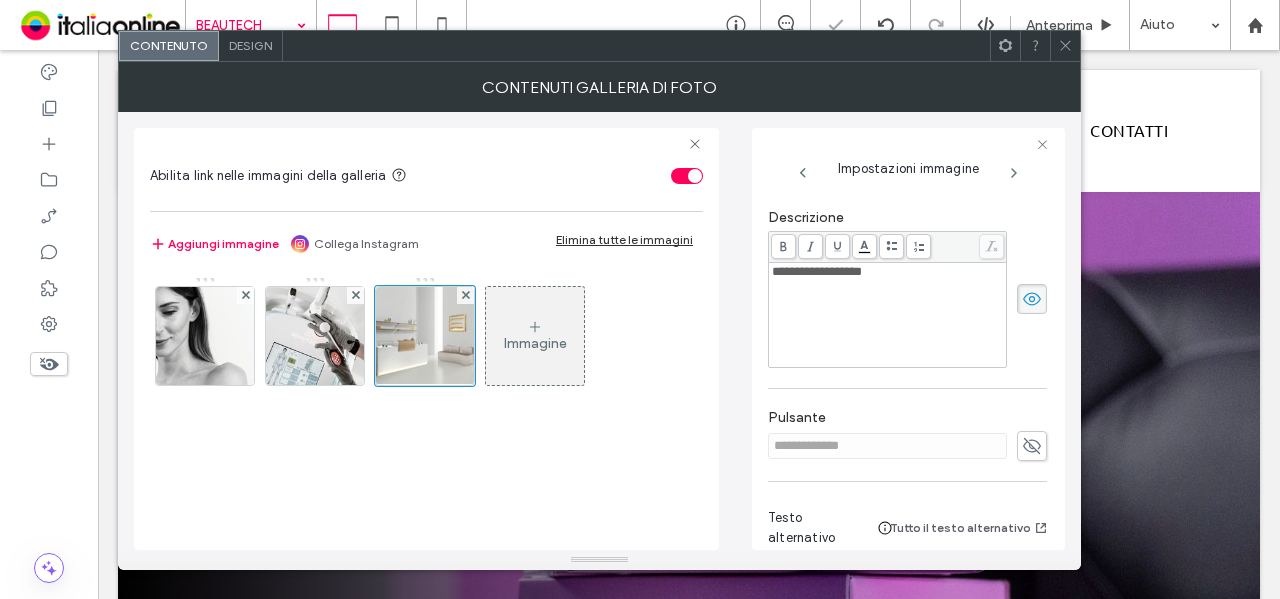 click on "Immagine" at bounding box center [426, 403] 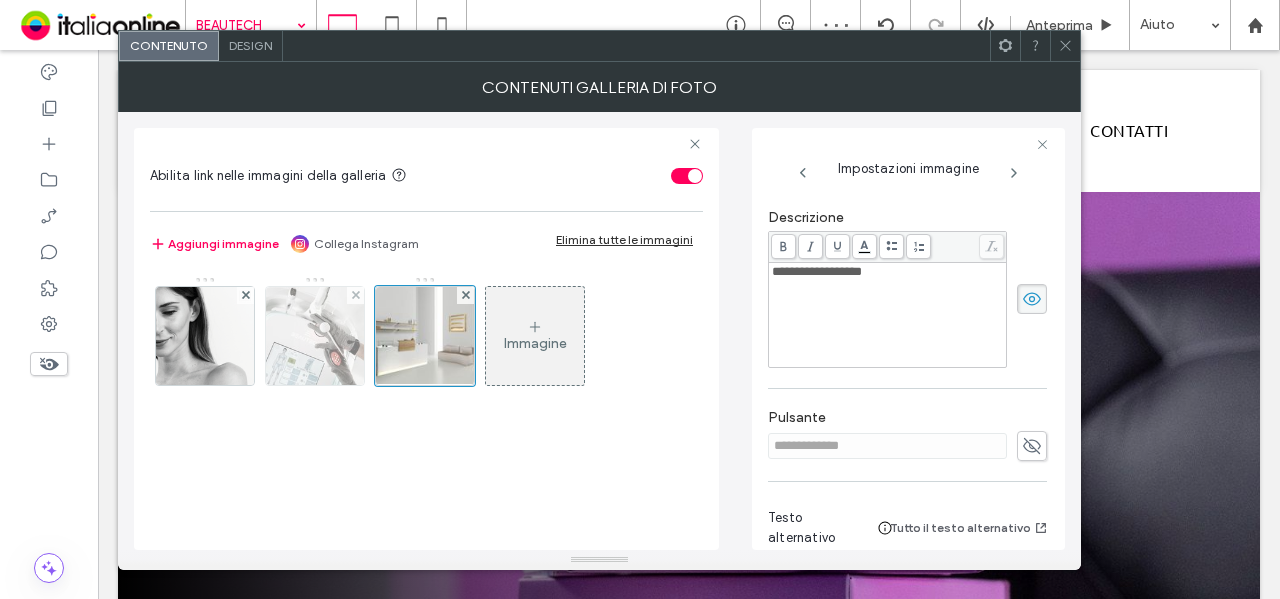 click at bounding box center [315, 336] 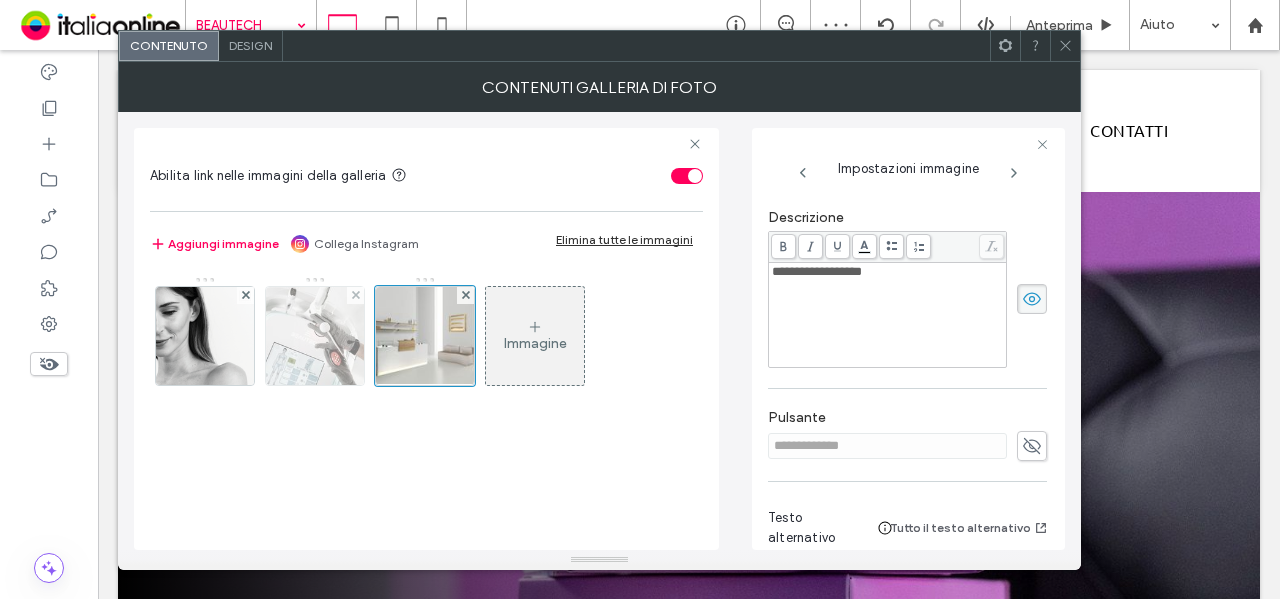 scroll, scrollTop: 319, scrollLeft: 0, axis: vertical 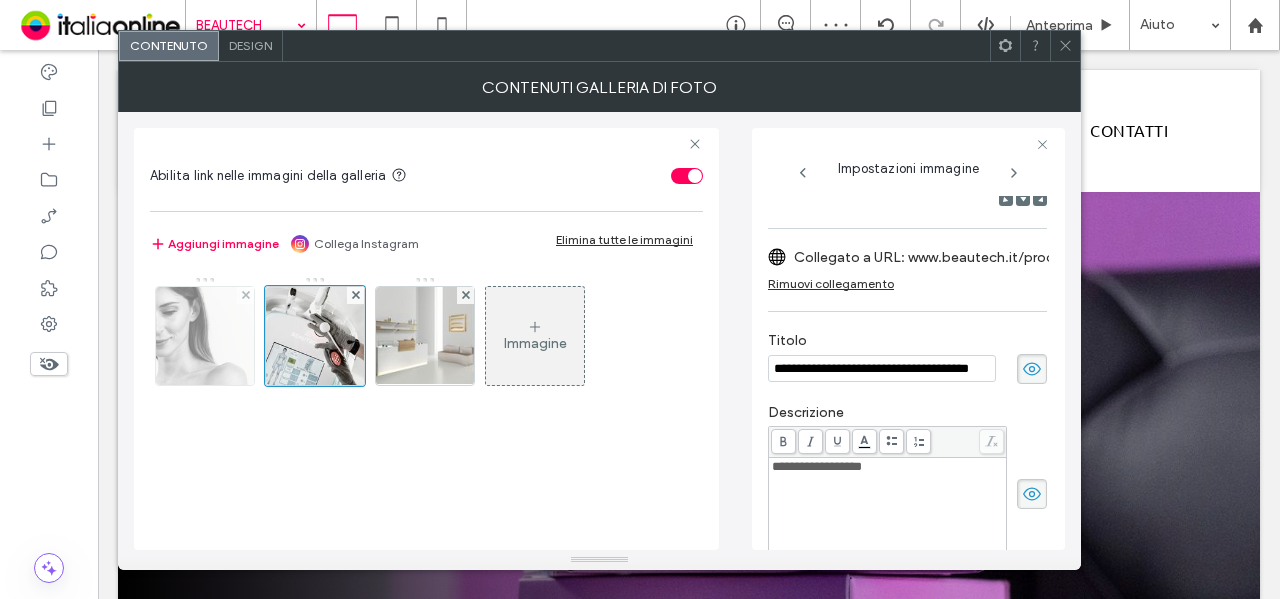 click at bounding box center (205, 336) 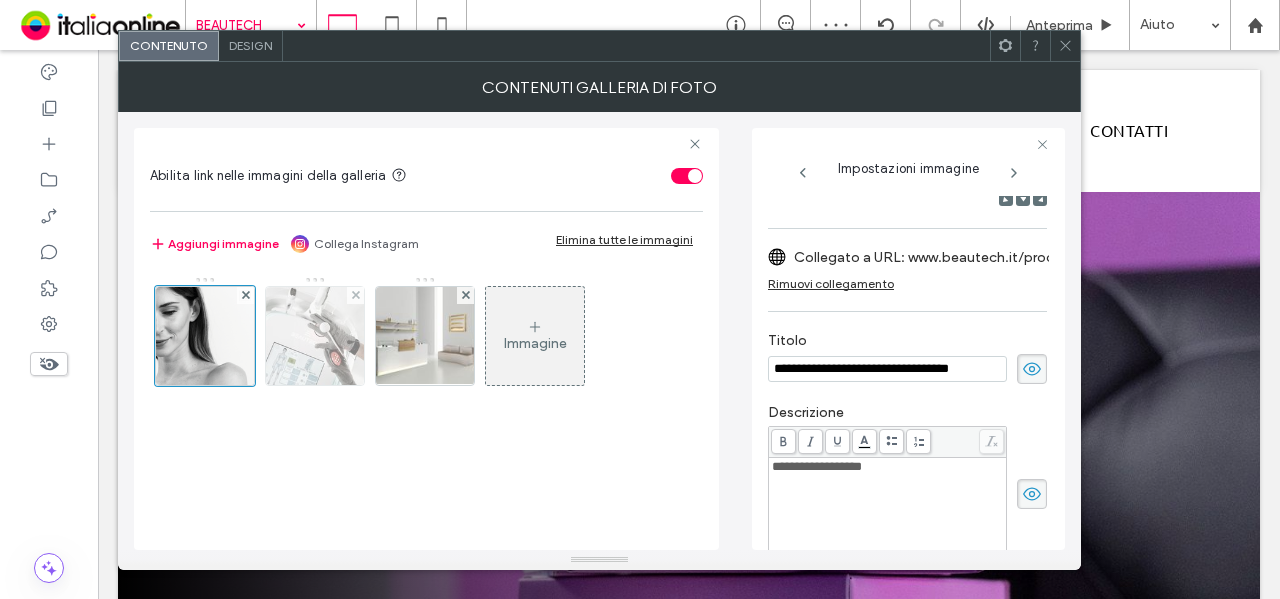 click at bounding box center (315, 336) 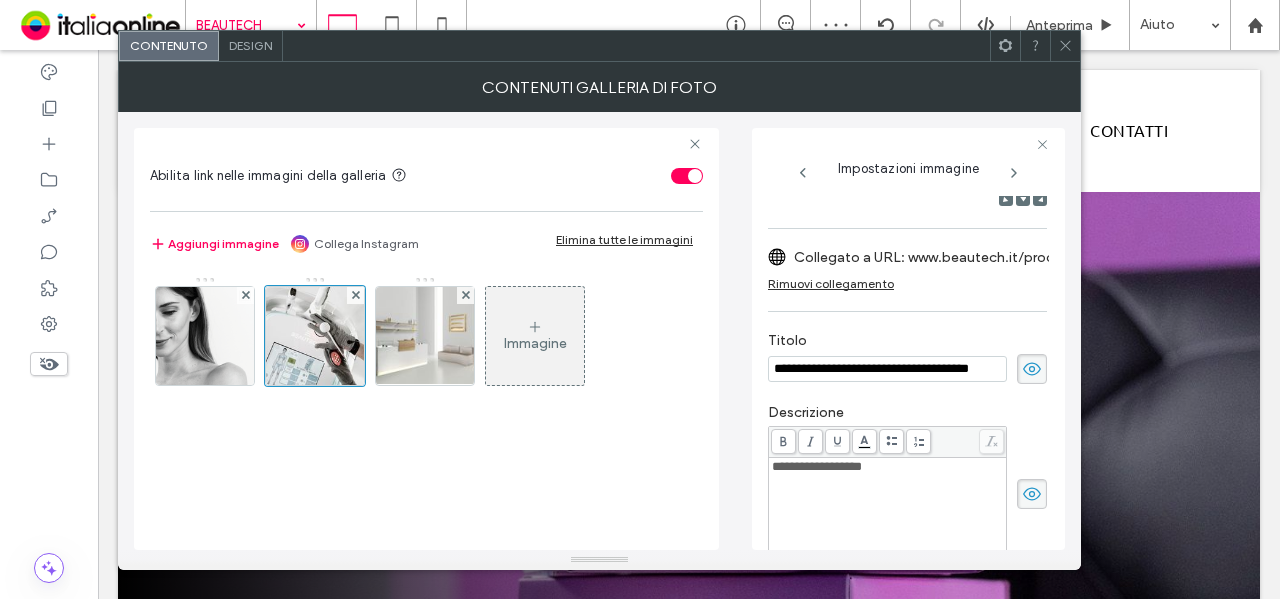 scroll, scrollTop: 0, scrollLeft: 13, axis: horizontal 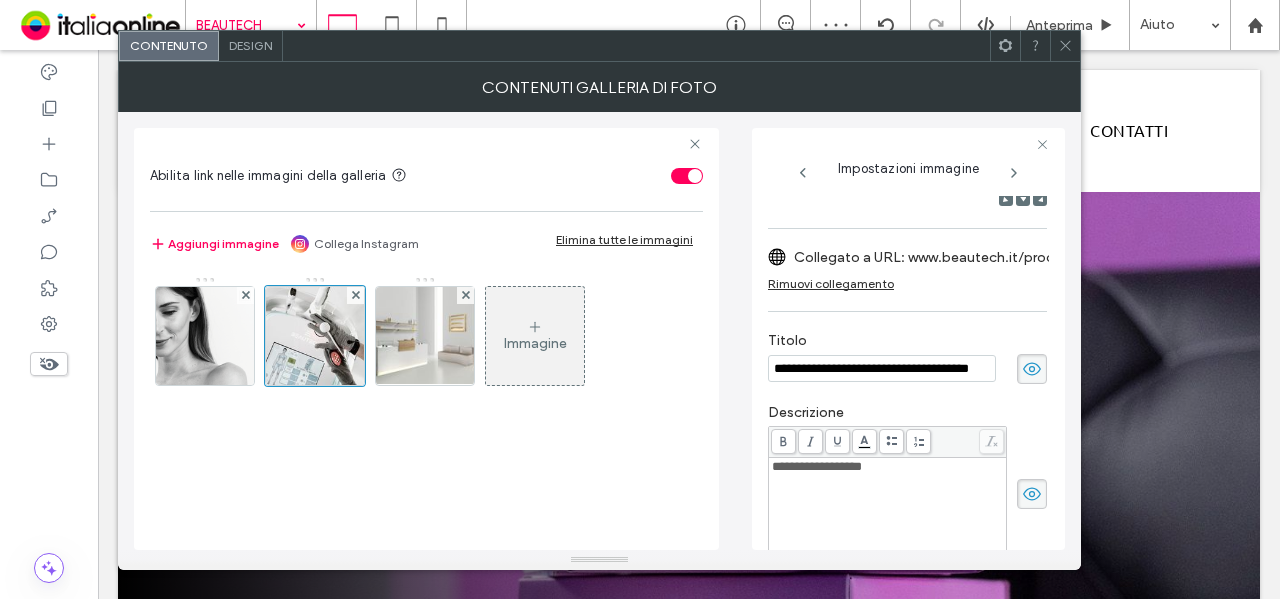 click 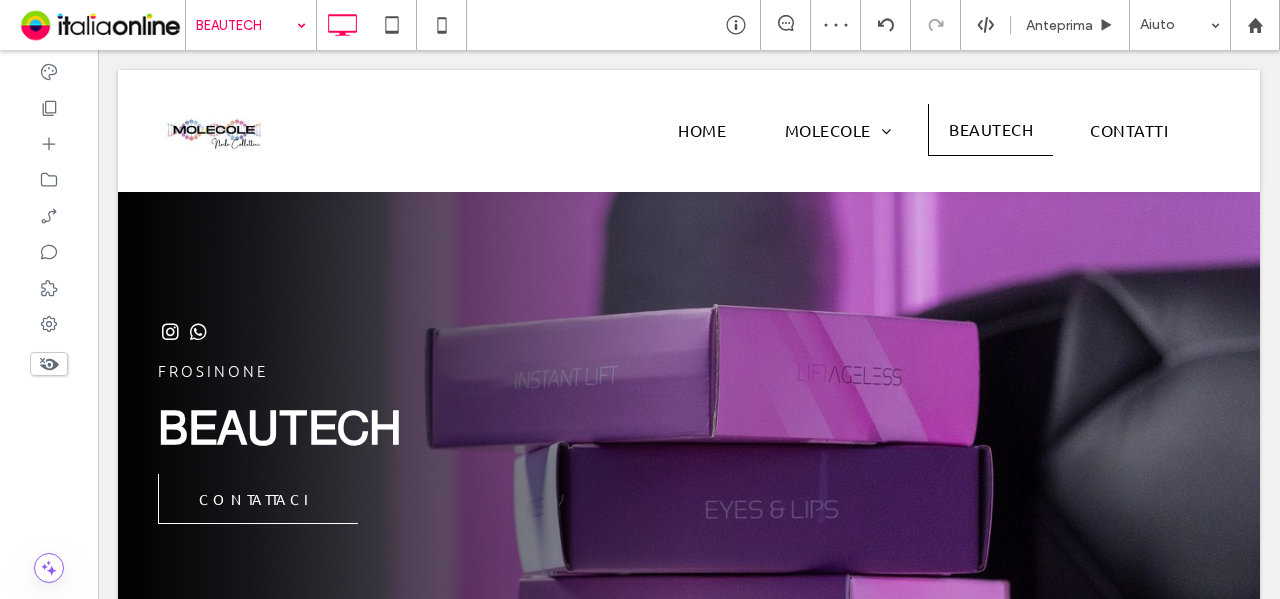 scroll, scrollTop: 0, scrollLeft: 0, axis: both 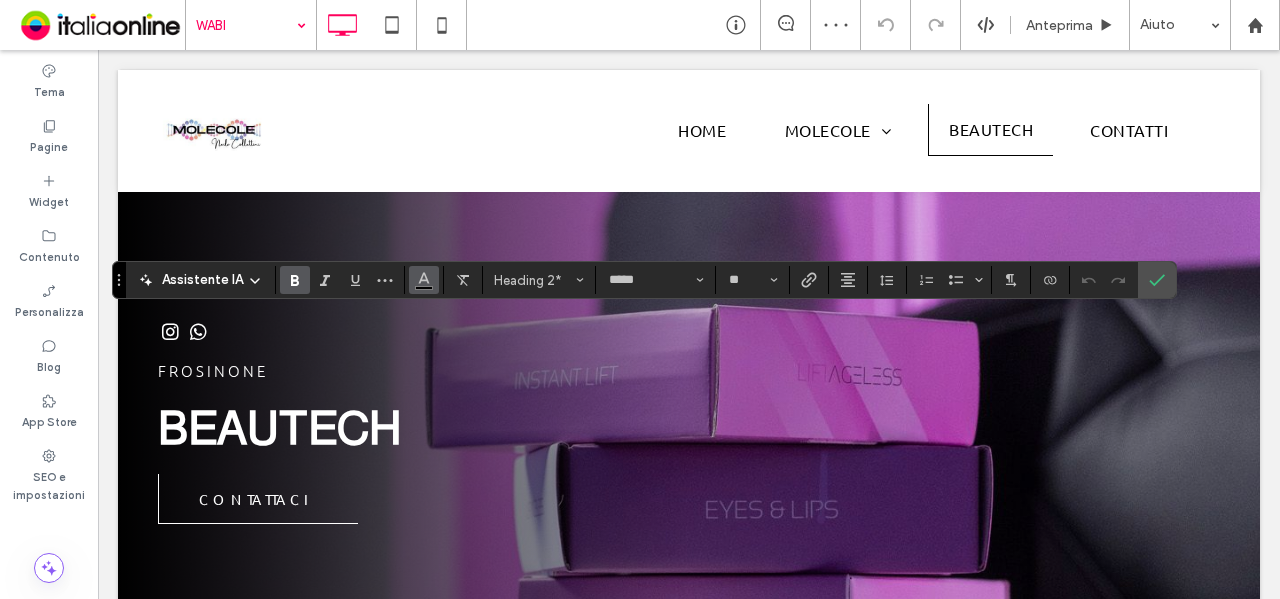click 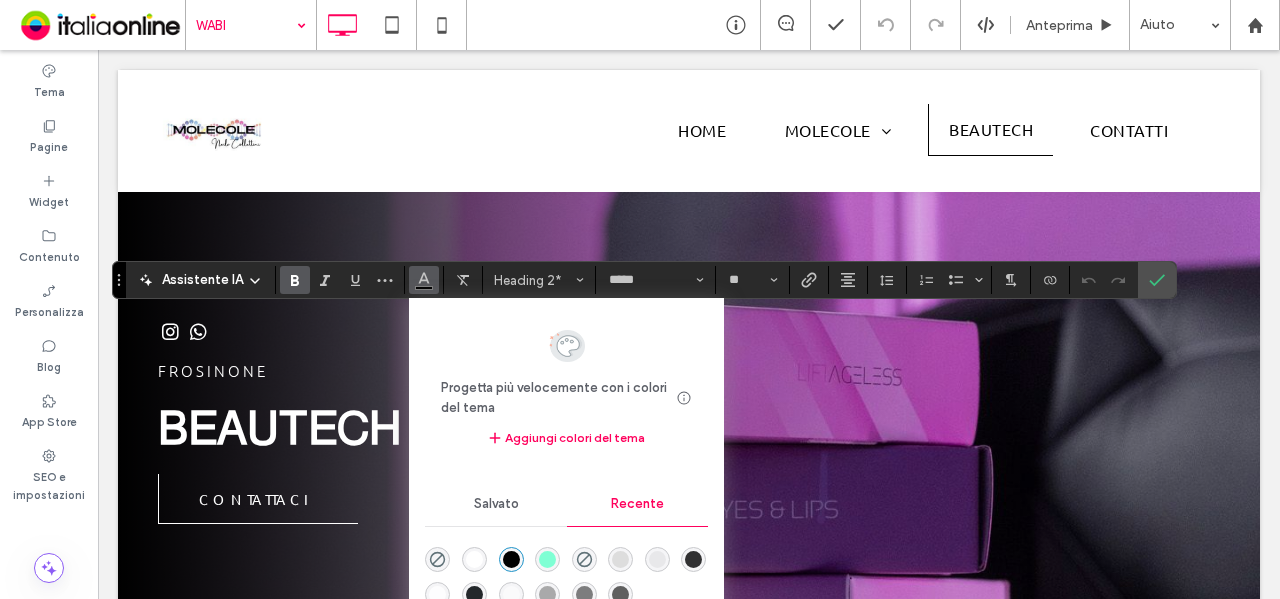 click at bounding box center (620, 594) 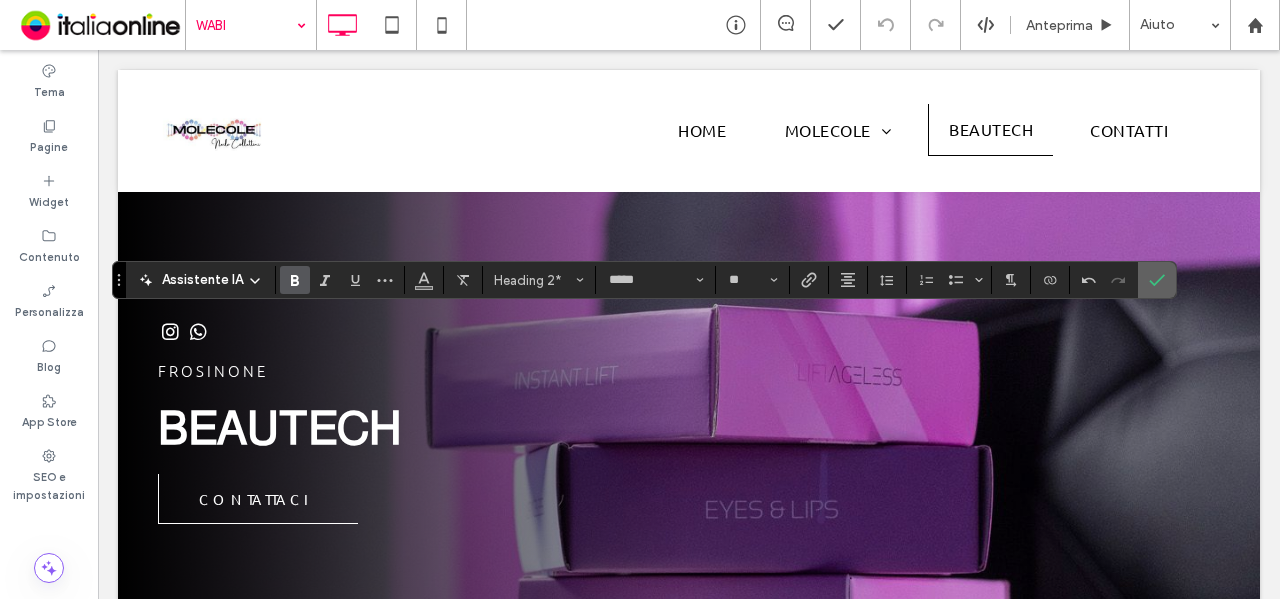 click 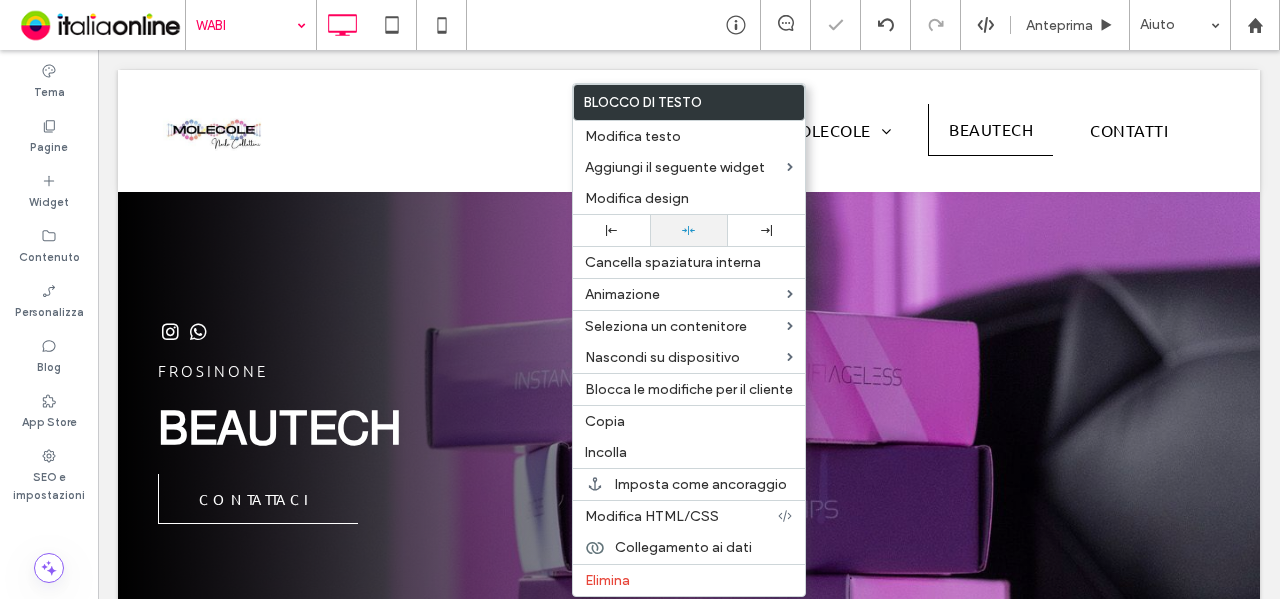 drag, startPoint x: 669, startPoint y: 201, endPoint x: 669, endPoint y: 213, distance: 12 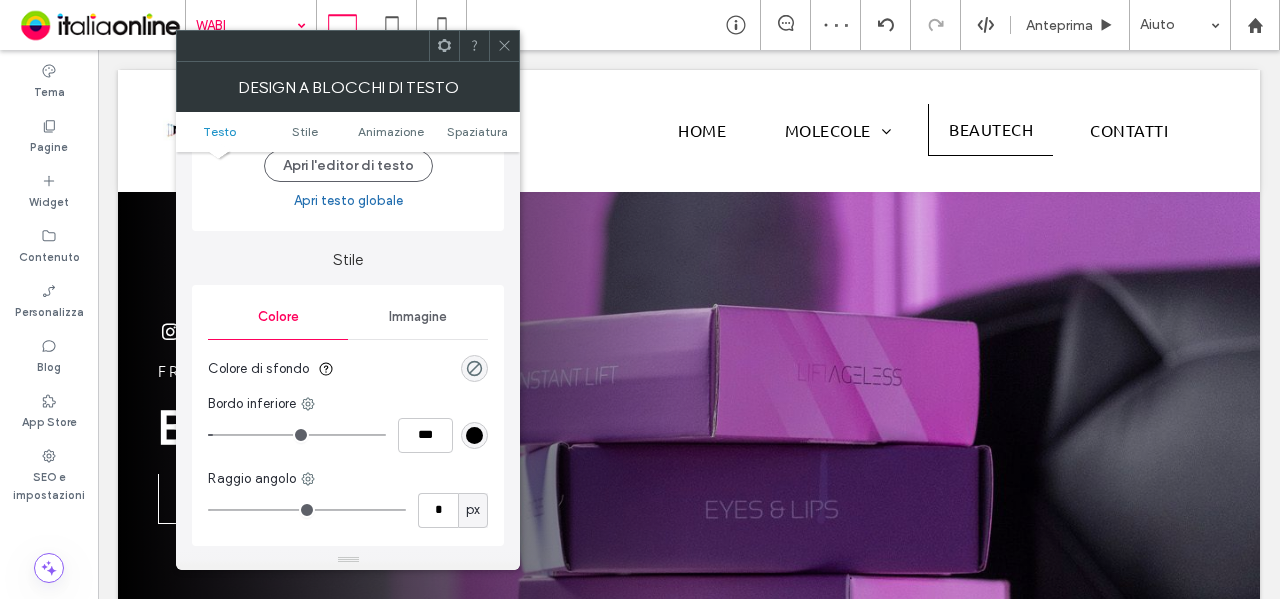 scroll, scrollTop: 300, scrollLeft: 0, axis: vertical 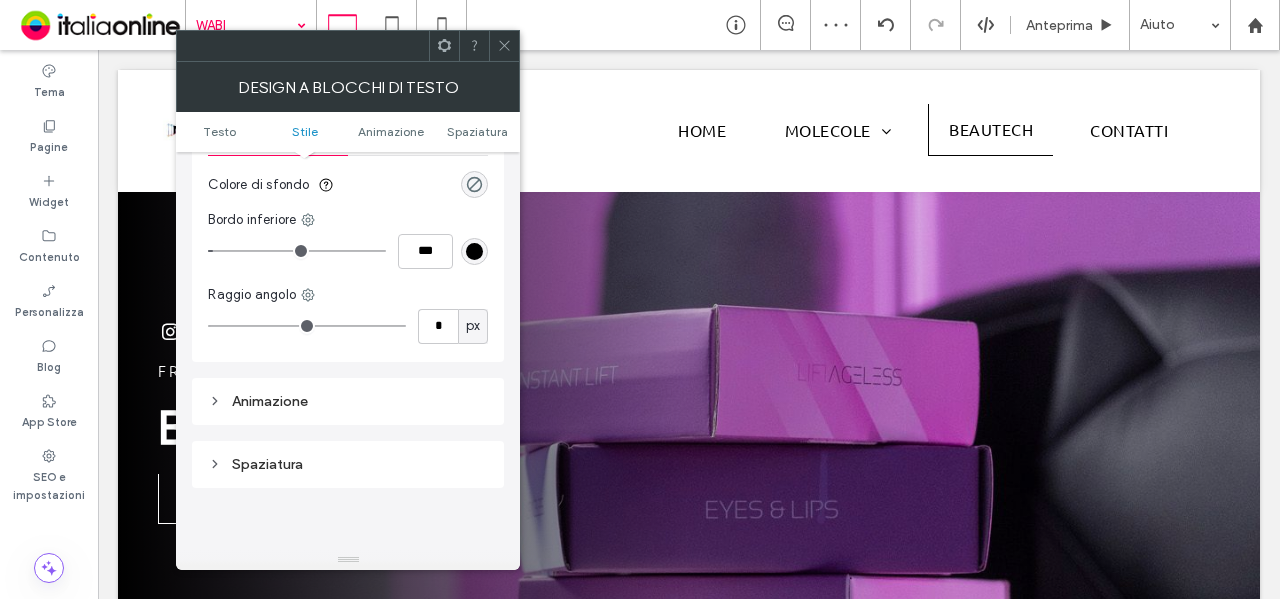 type on "*" 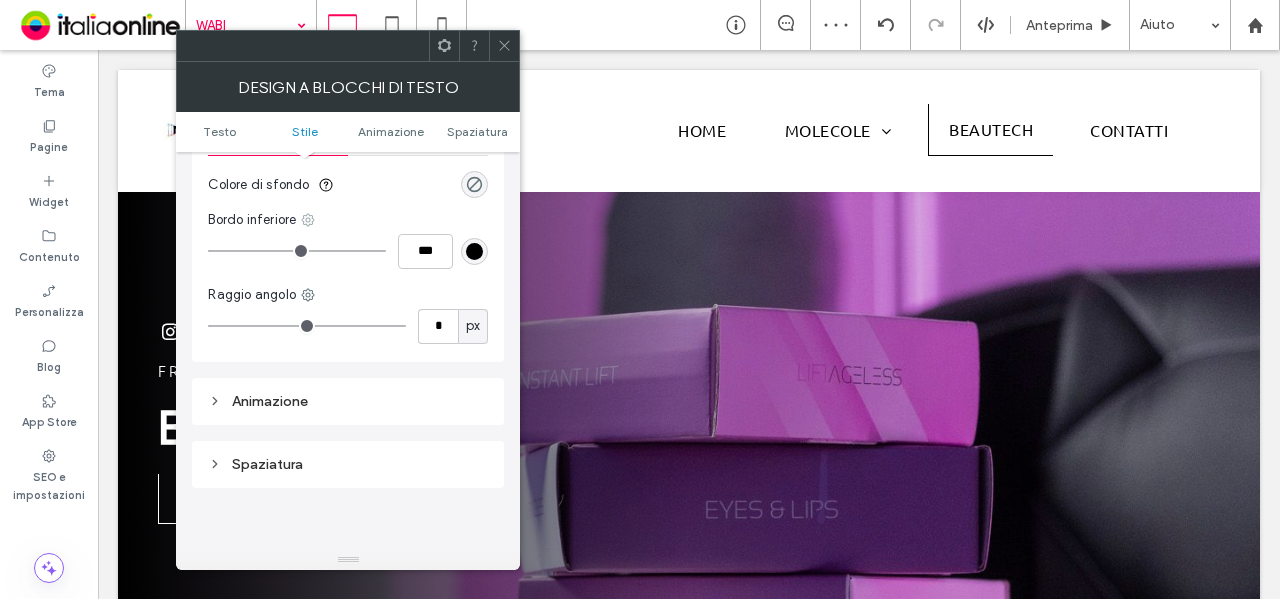 click 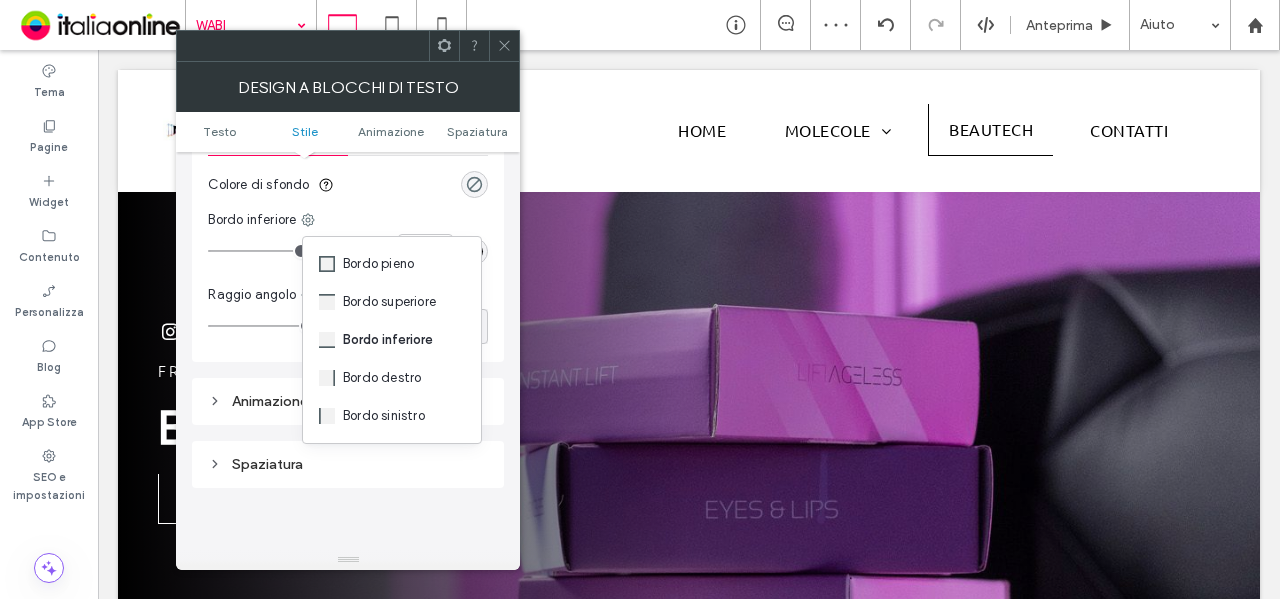 click on "Bordo sinistro" at bounding box center [384, 416] 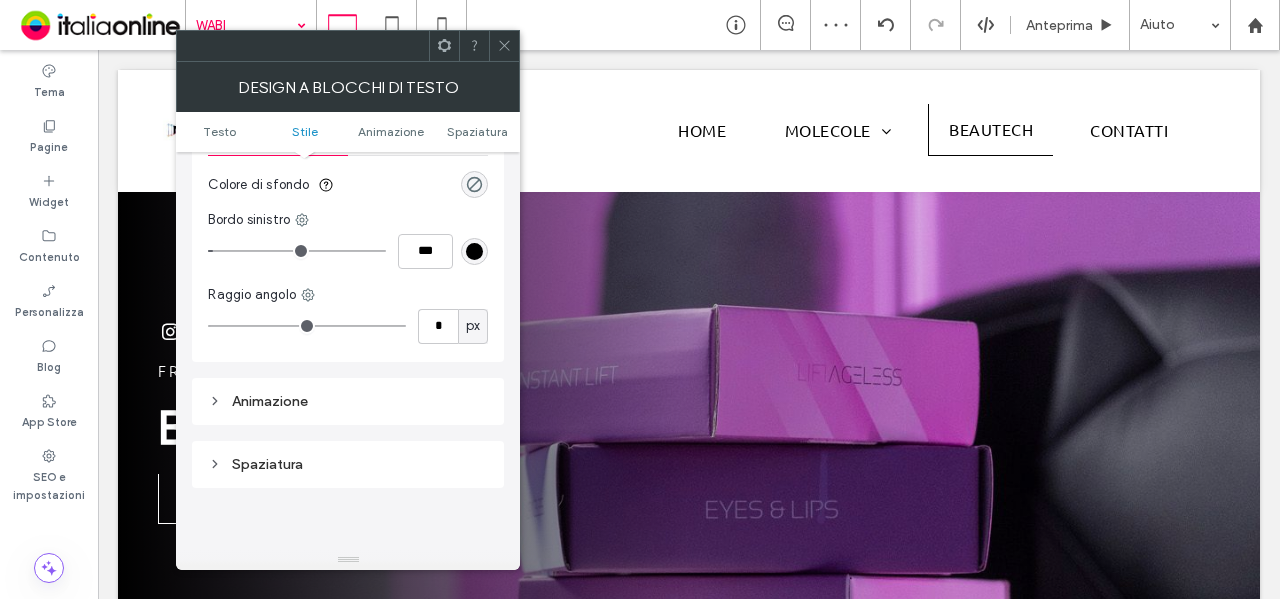type on "*" 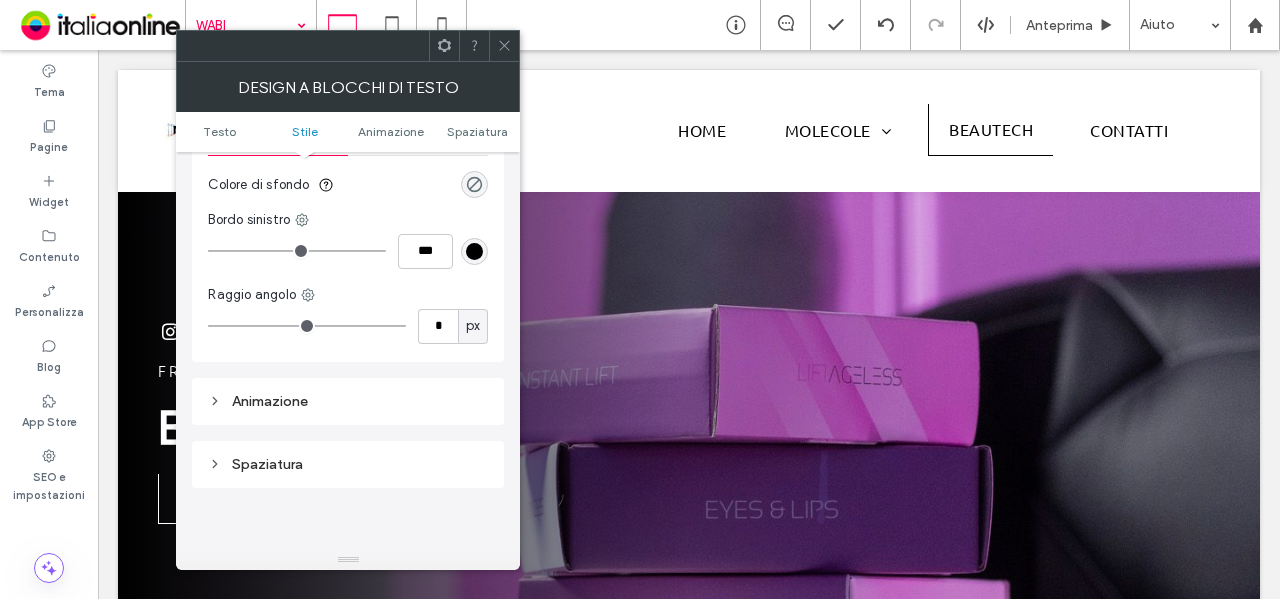 drag, startPoint x: 208, startPoint y: 251, endPoint x: 338, endPoint y: 194, distance: 141.94717 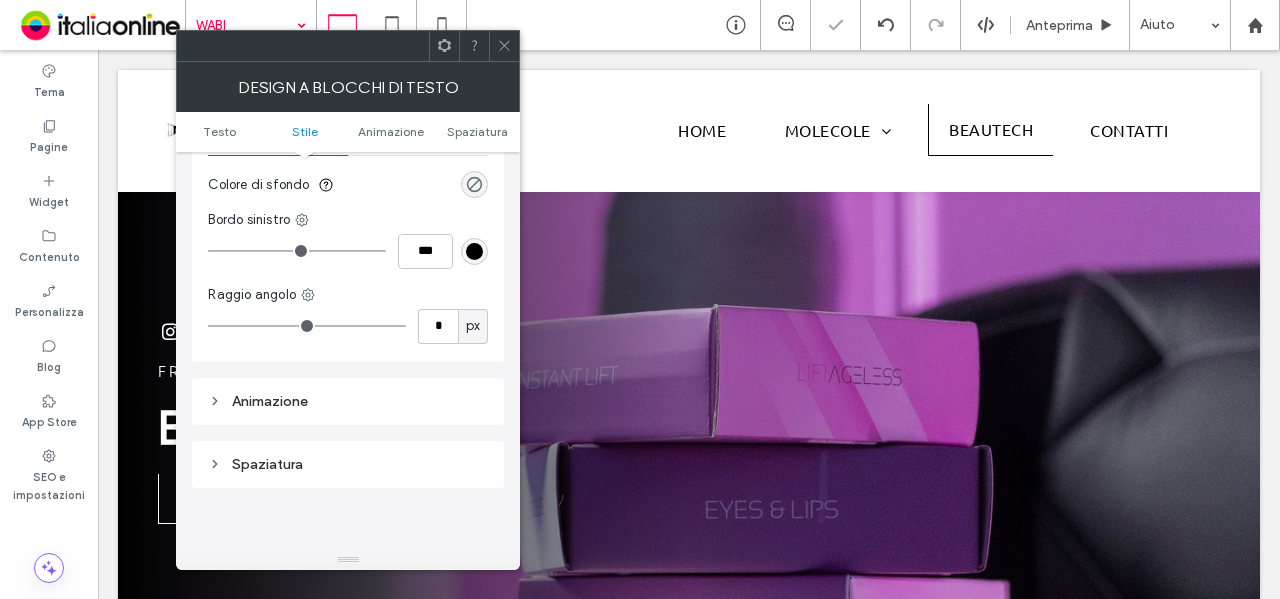 click at bounding box center [504, 46] 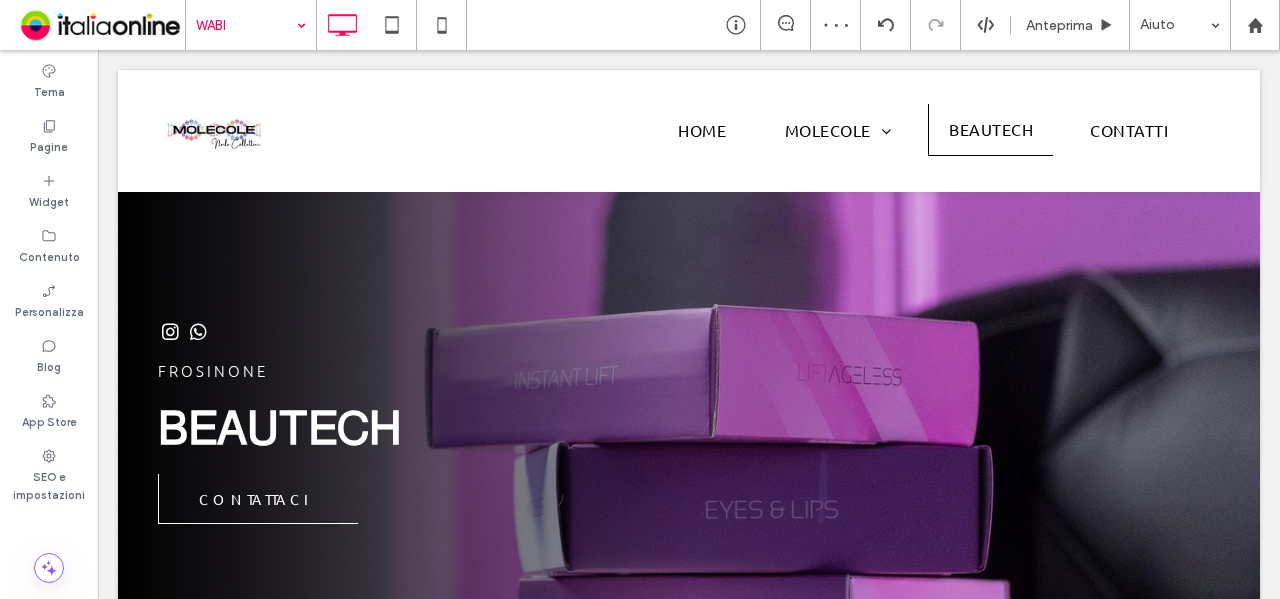 type on "******" 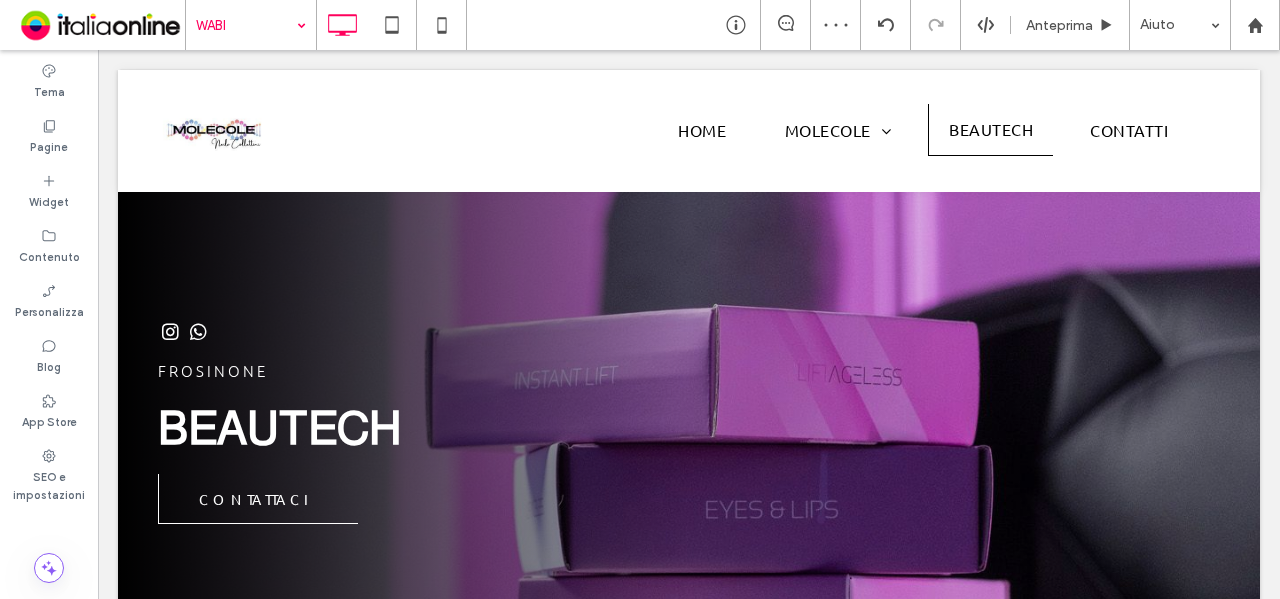 type on "**" 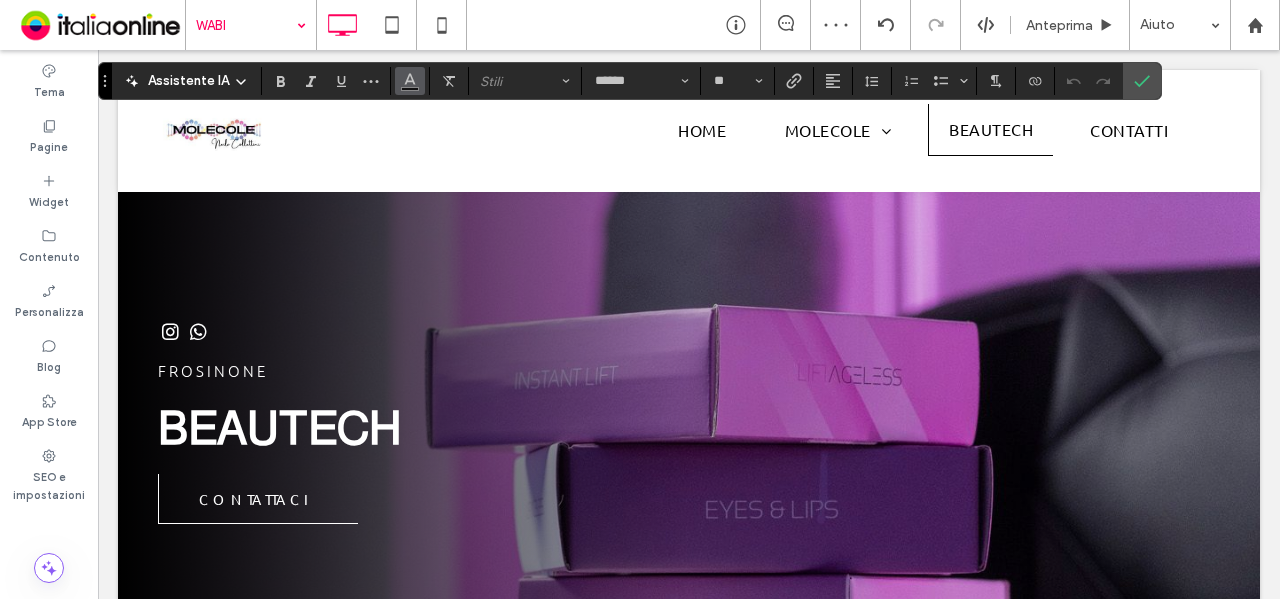 click 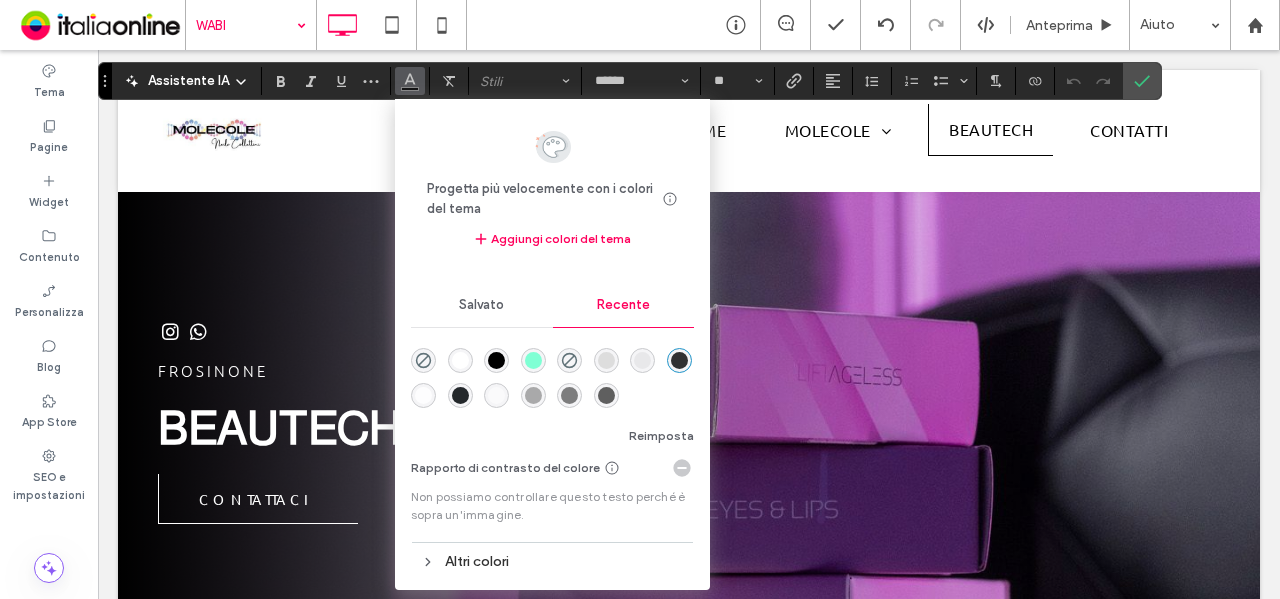 click at bounding box center [460, 360] 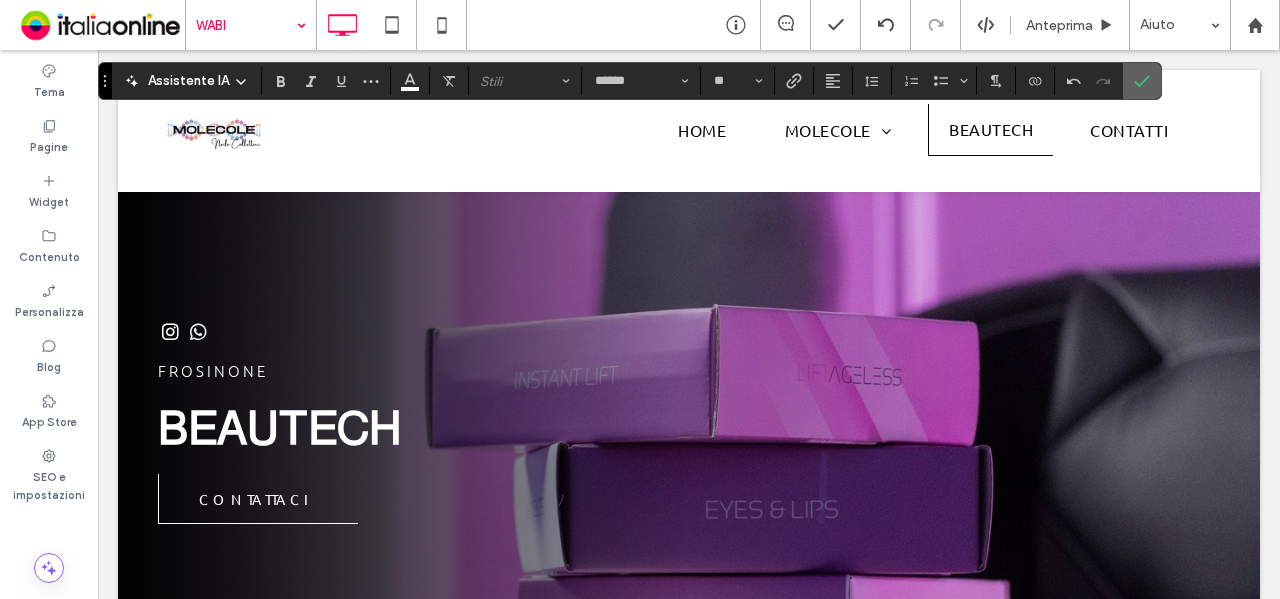 click 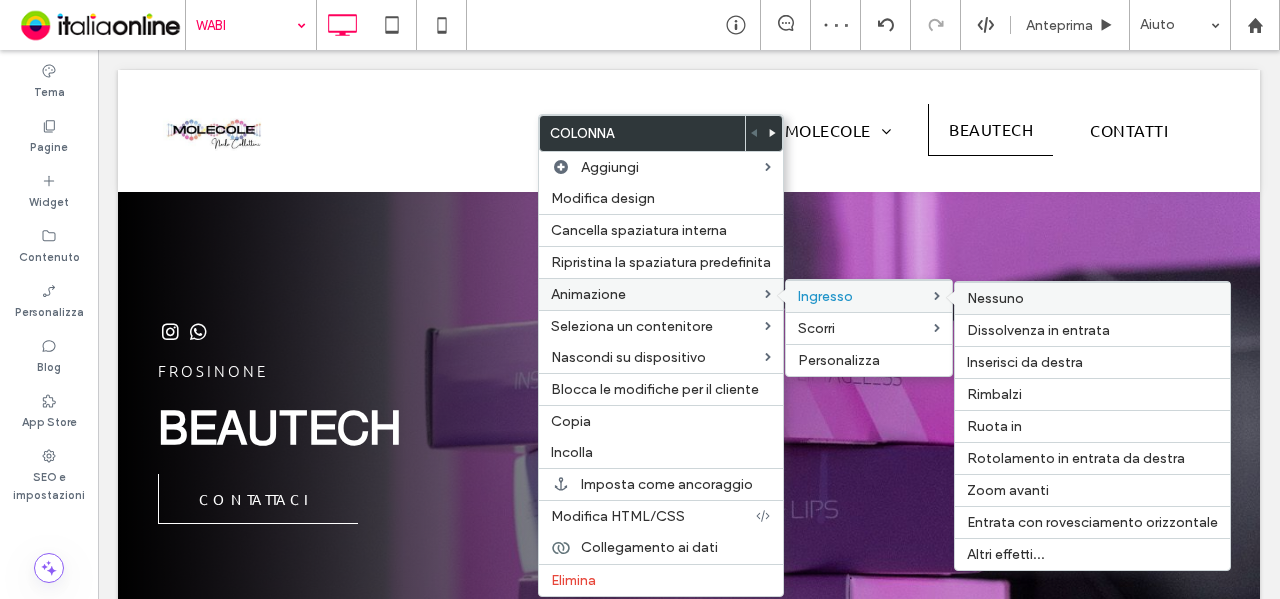 click on "Nessuno" at bounding box center [995, 298] 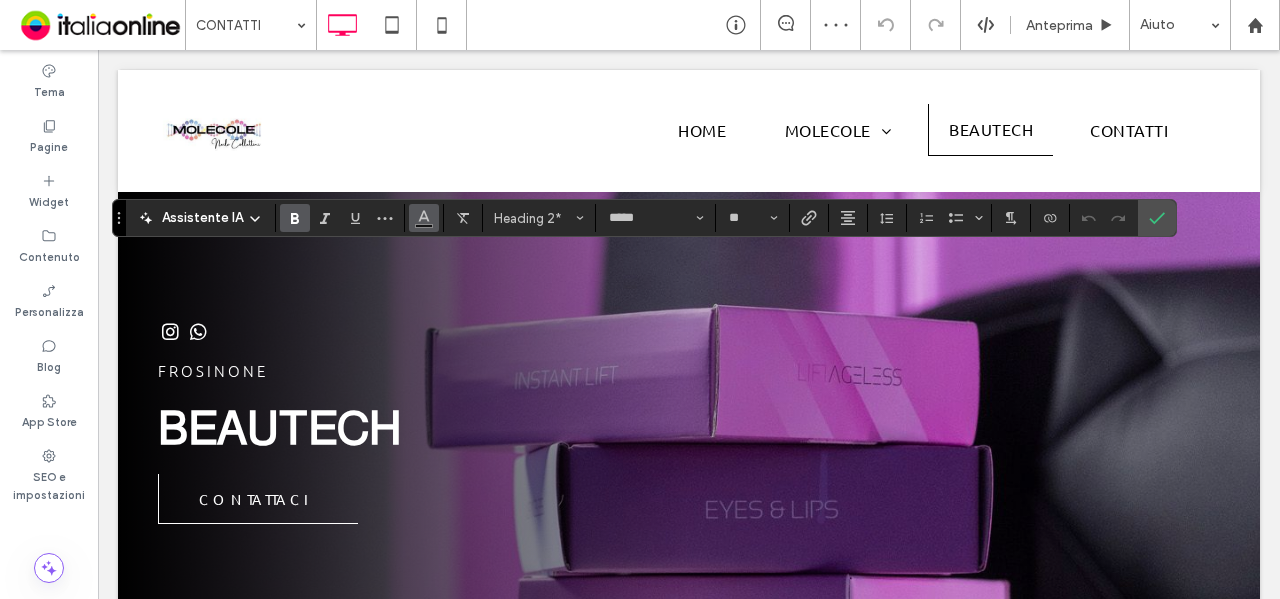 click 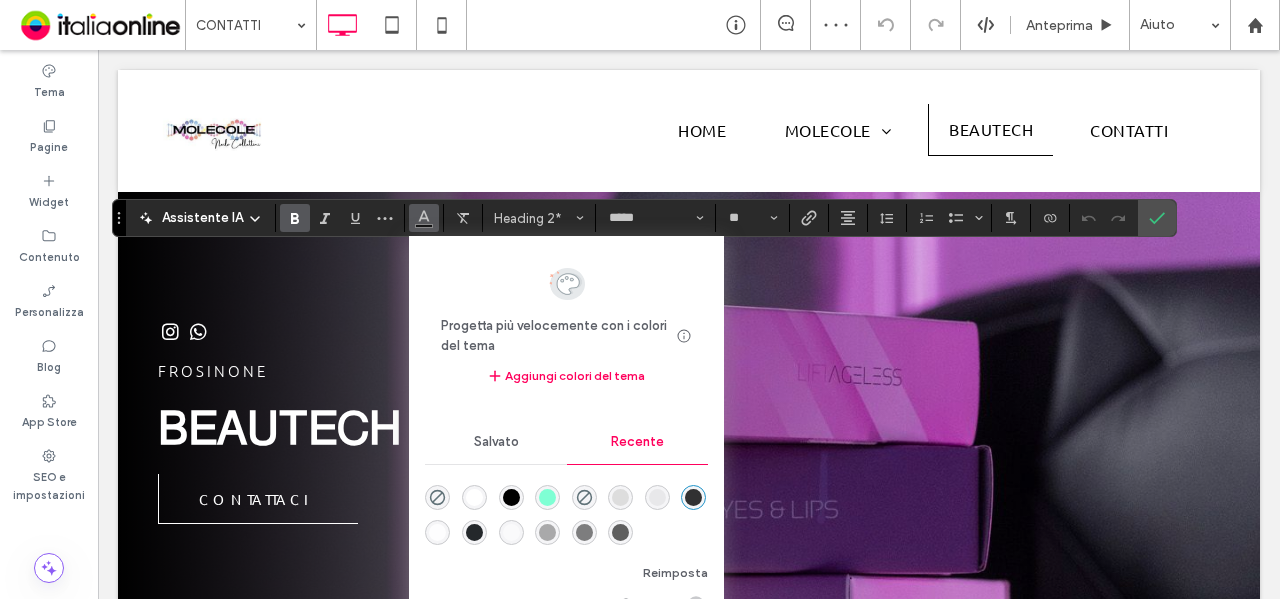 click at bounding box center [620, 532] 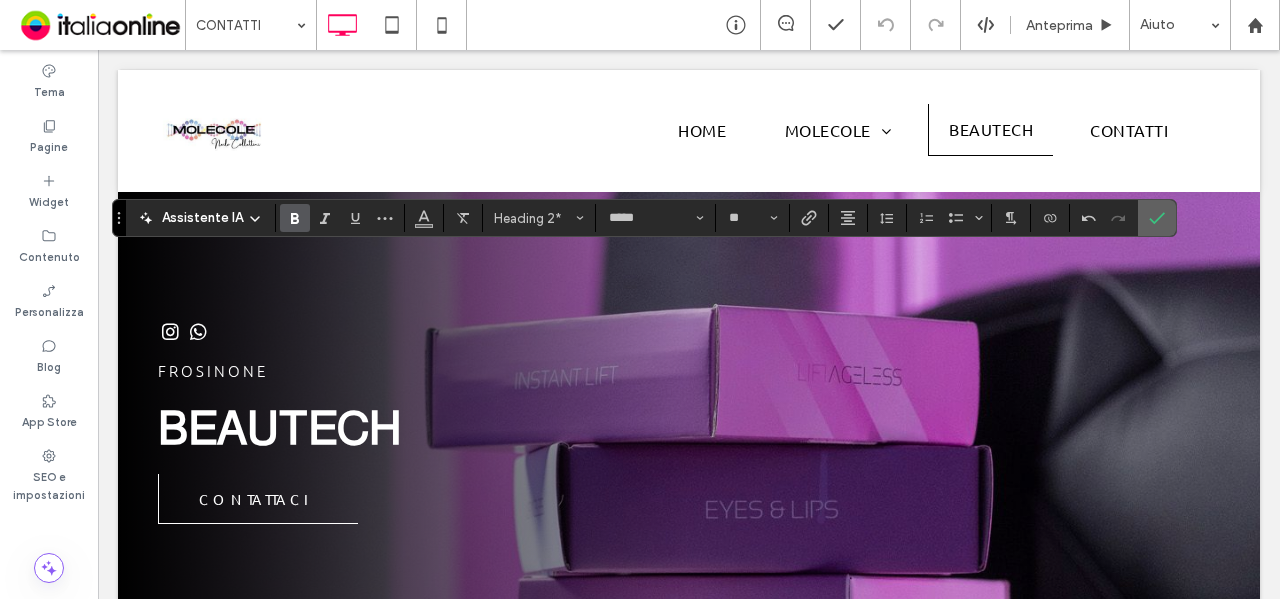 click 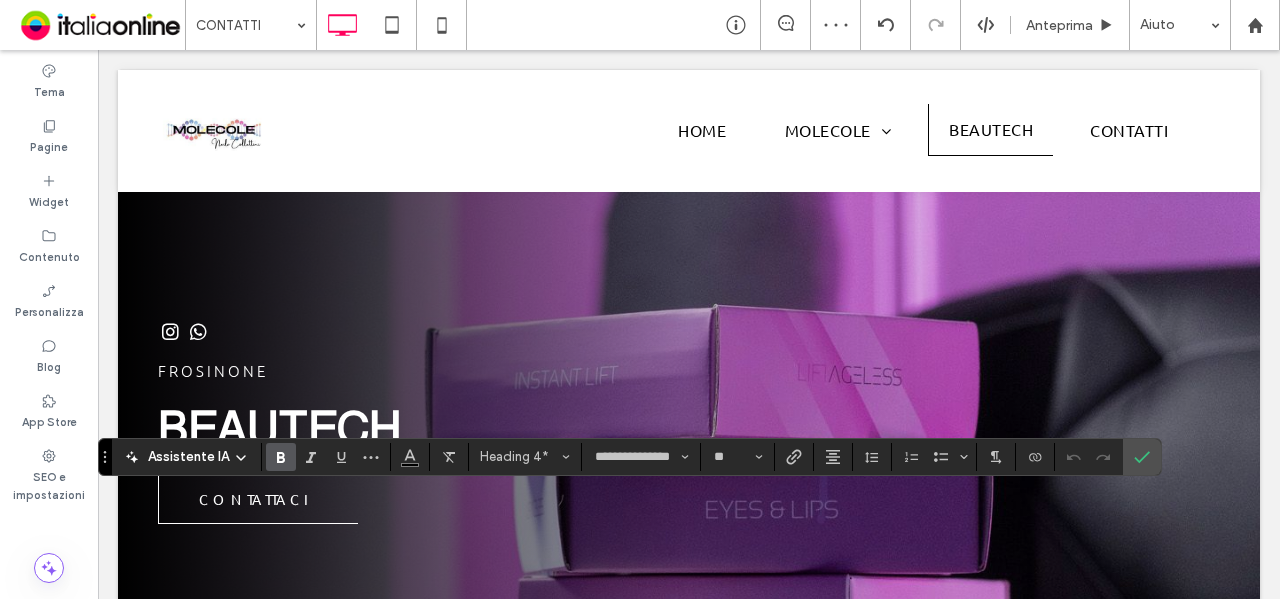 drag, startPoint x: 414, startPoint y: 459, endPoint x: 514, endPoint y: 472, distance: 100.84146 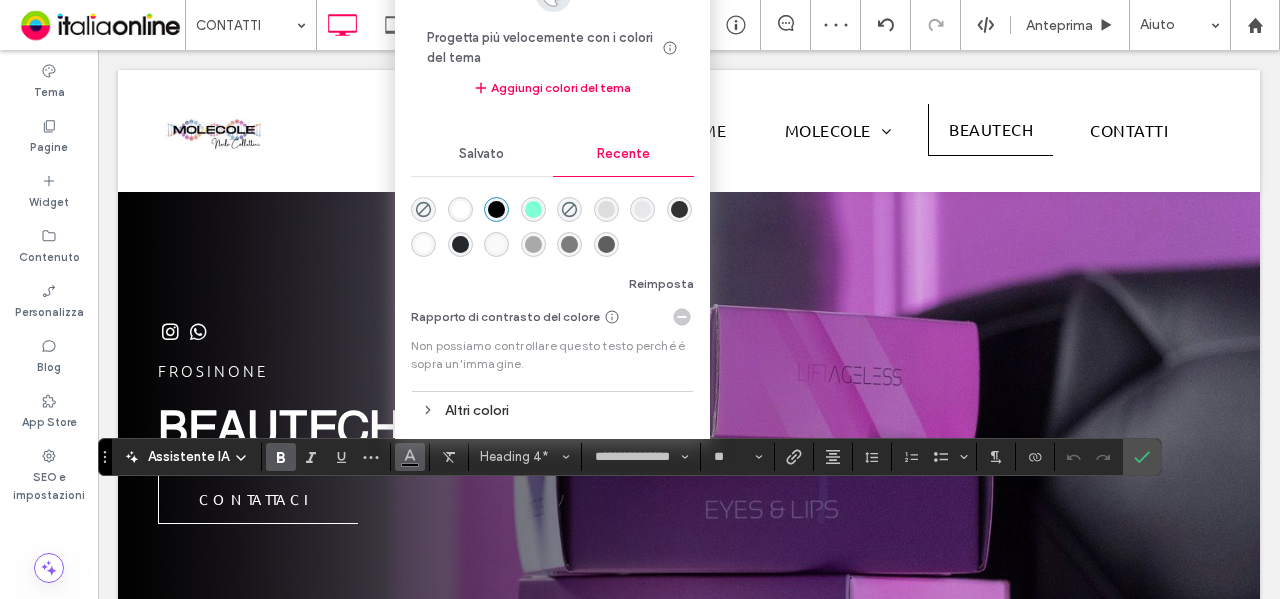 click at bounding box center (607, 245) 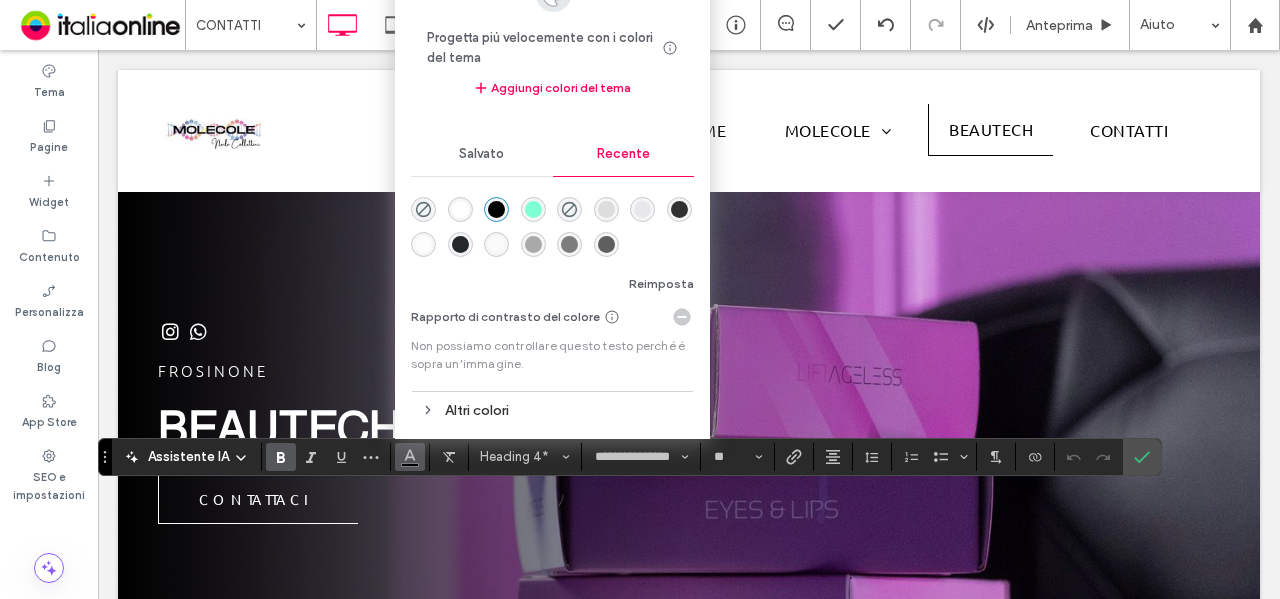 click at bounding box center [606, 244] 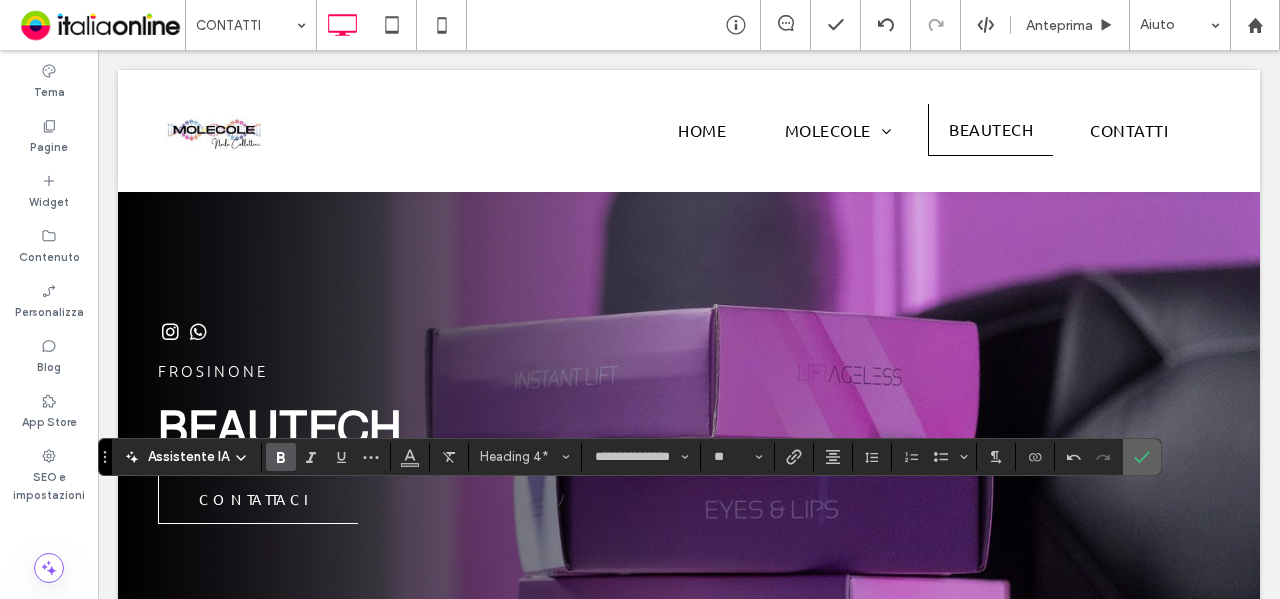 click at bounding box center (1142, 457) 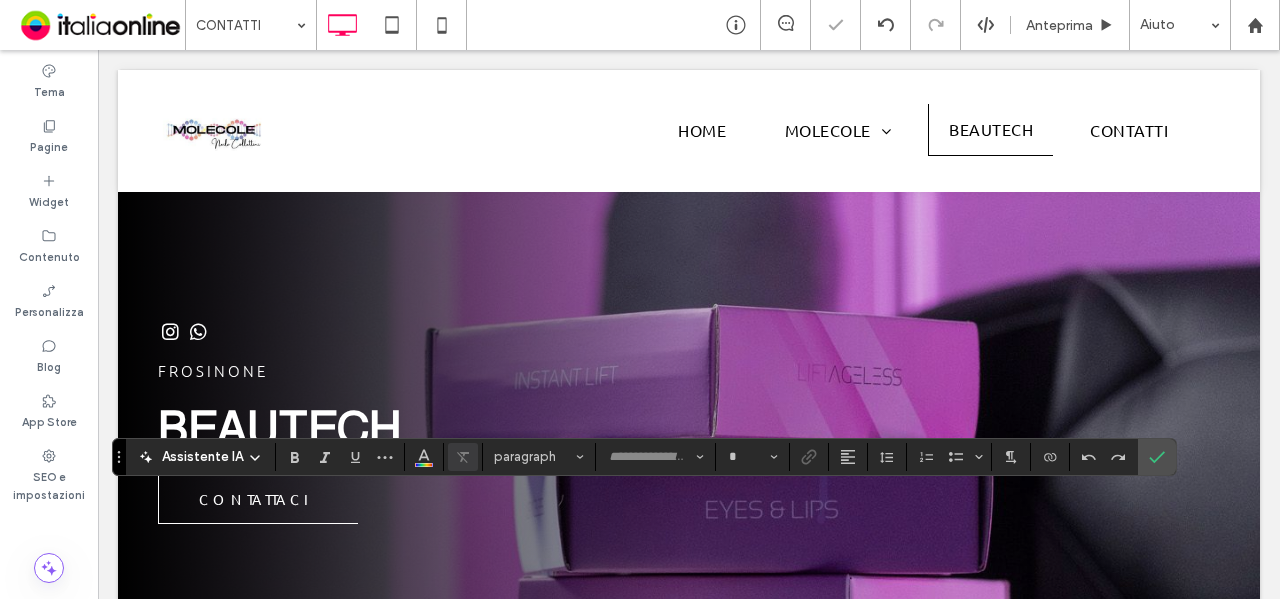 type on "**********" 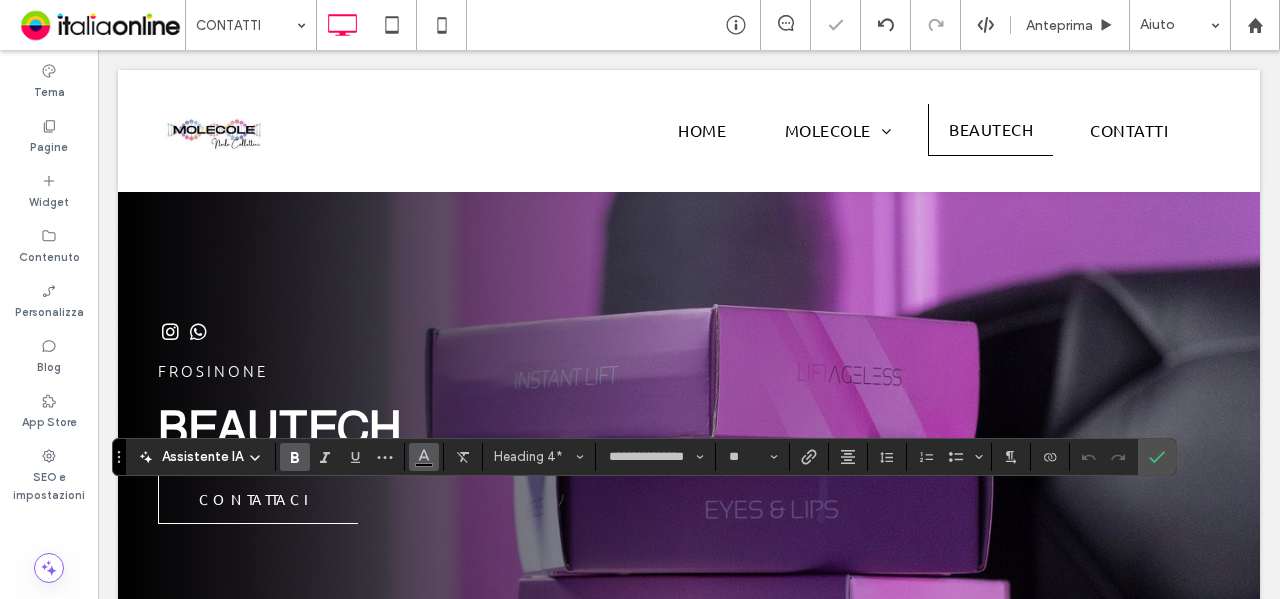 click 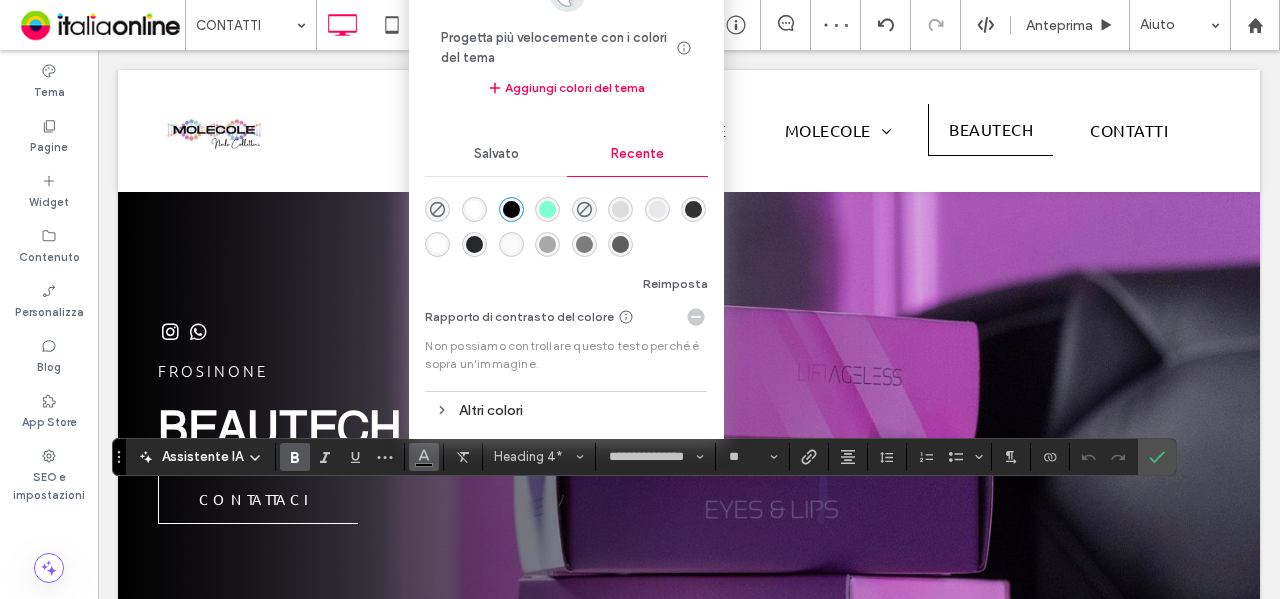 click at bounding box center [620, 244] 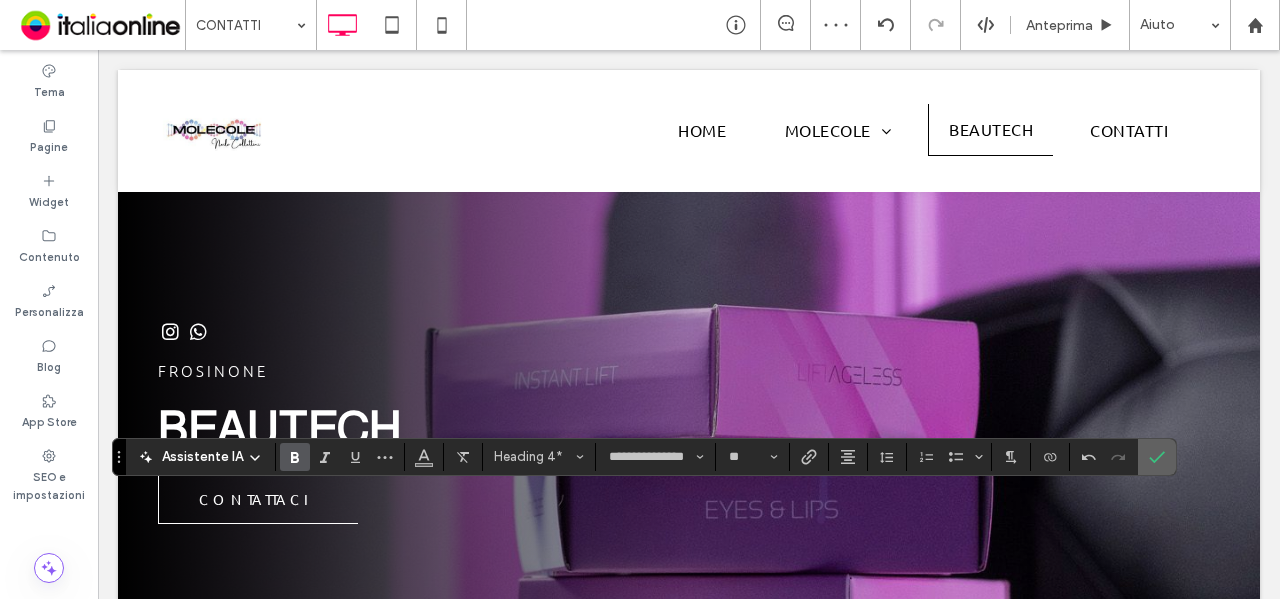 click at bounding box center (1153, 457) 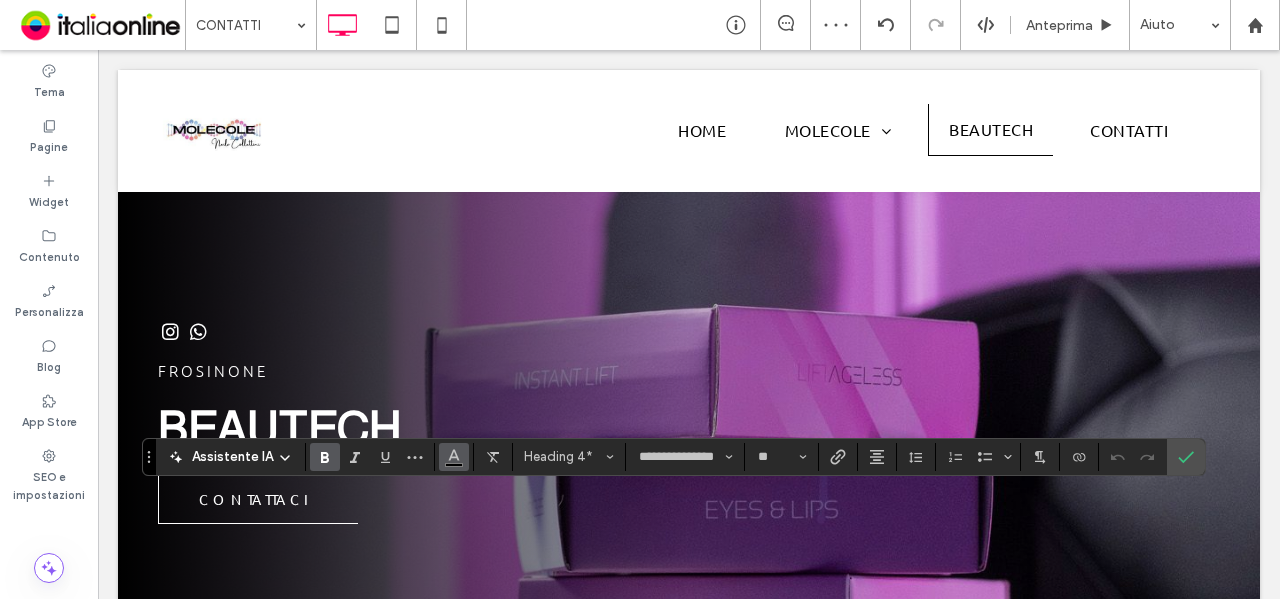 click 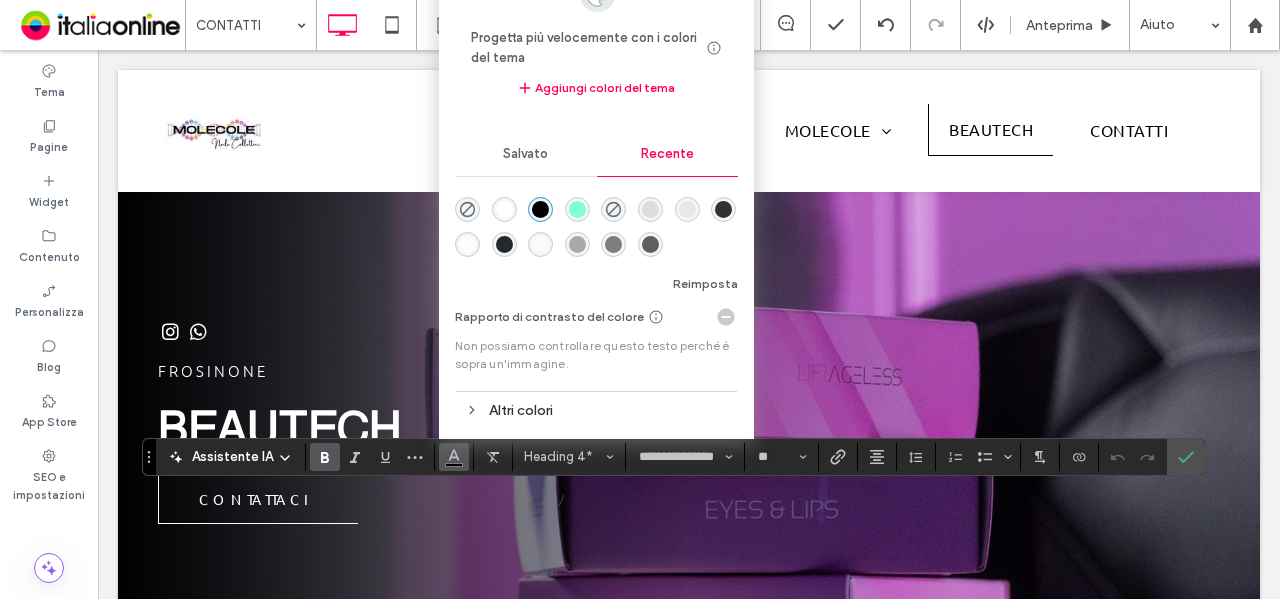 click at bounding box center [650, 244] 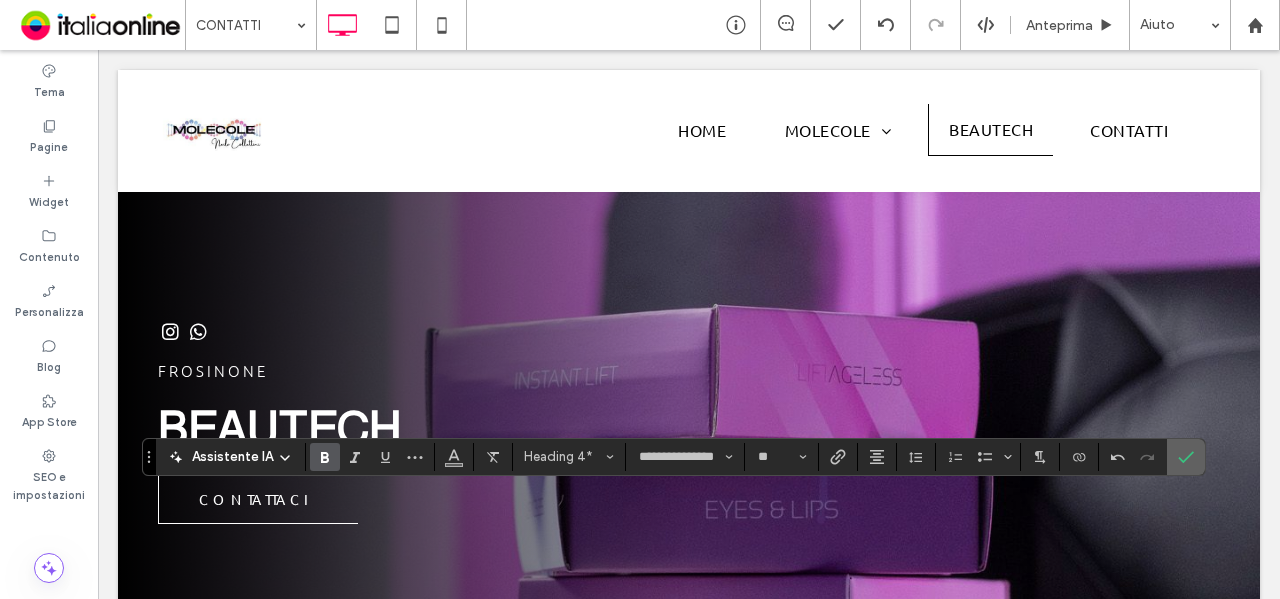 click 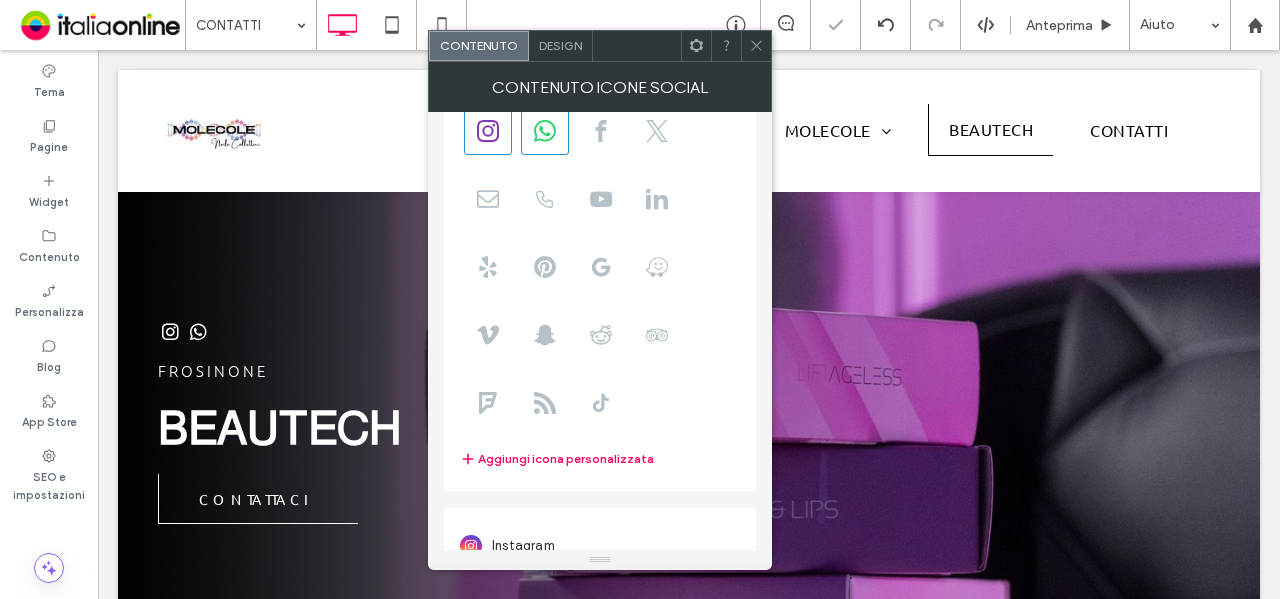 scroll, scrollTop: 242, scrollLeft: 0, axis: vertical 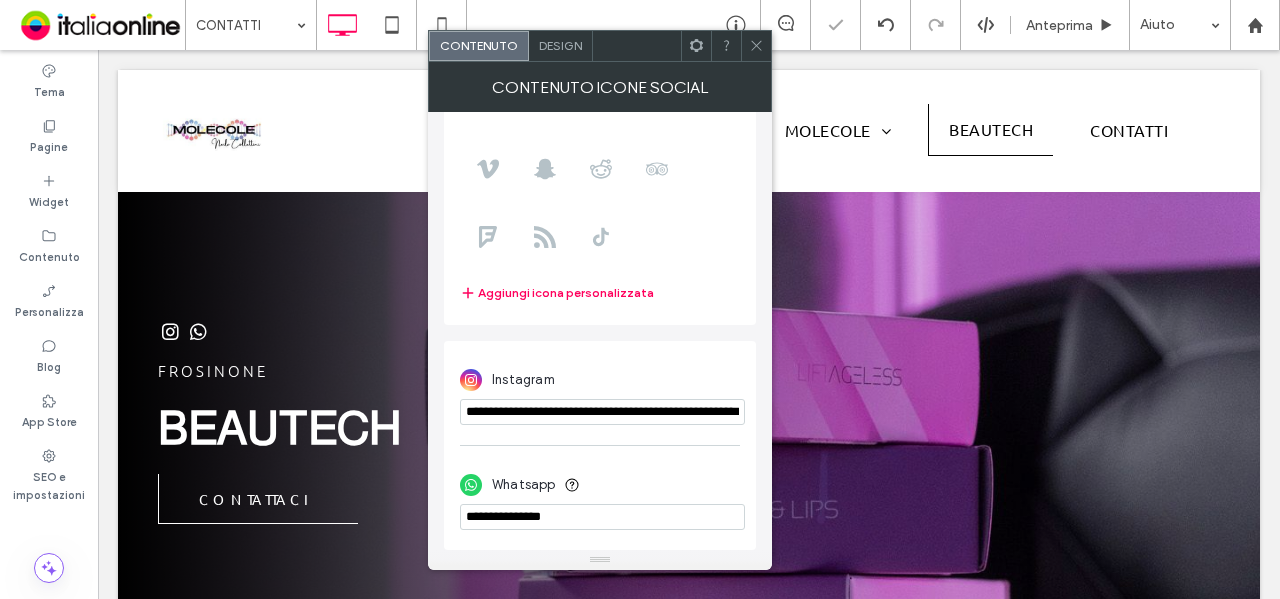 click at bounding box center [756, 46] 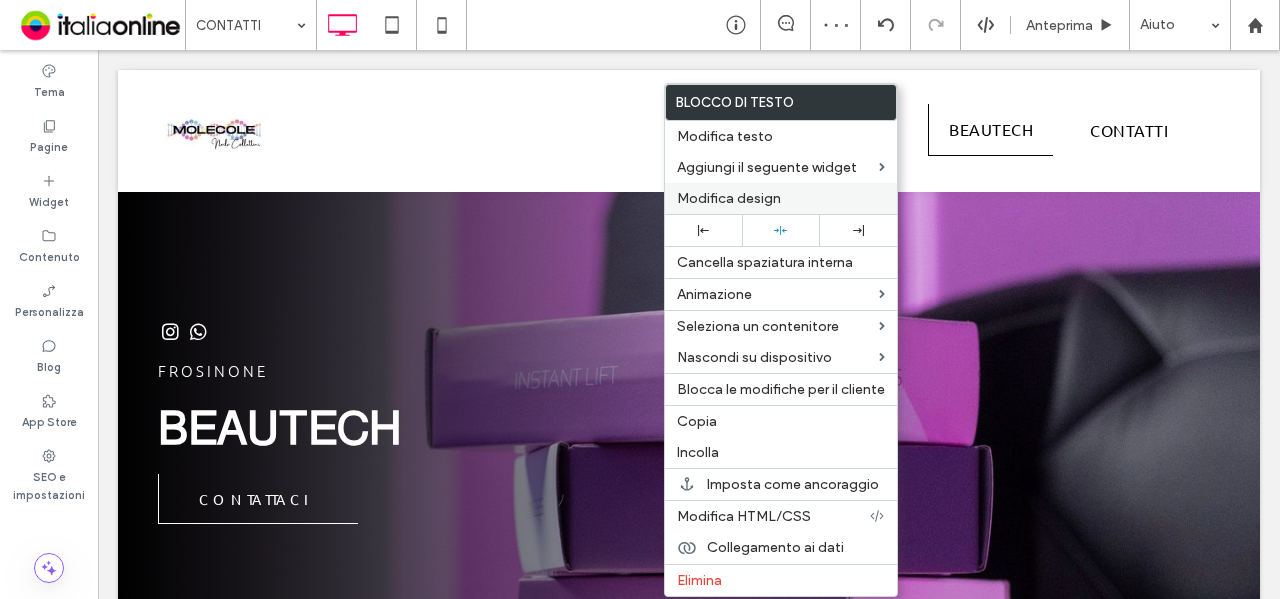 click on "Modifica design" at bounding box center (729, 198) 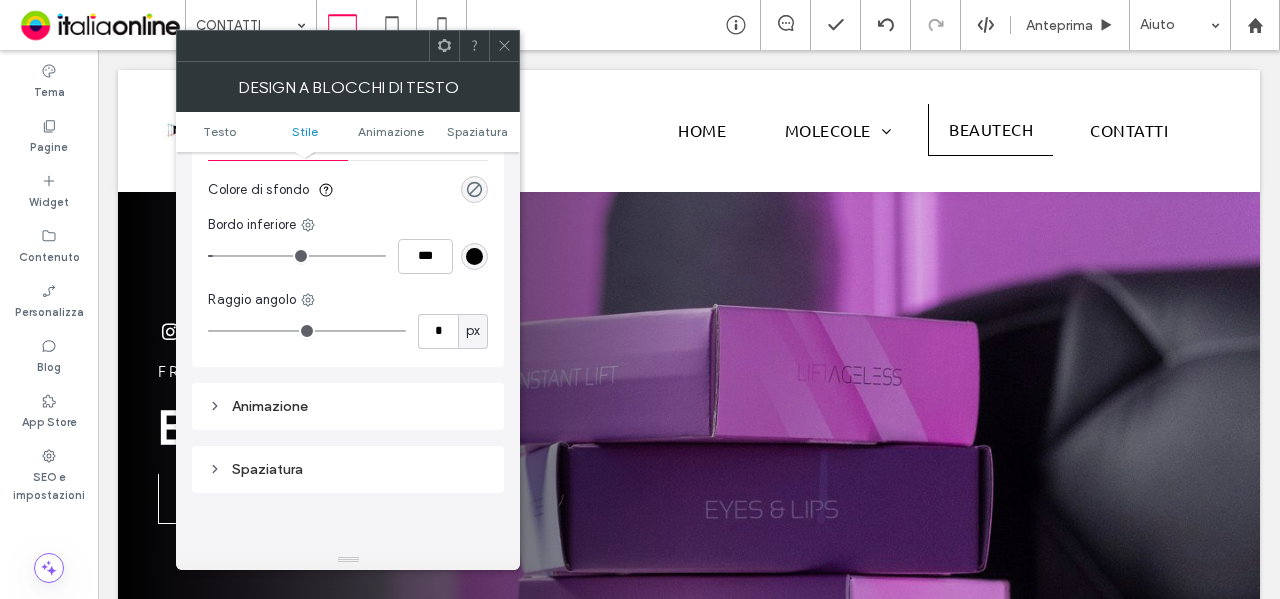 scroll, scrollTop: 200, scrollLeft: 0, axis: vertical 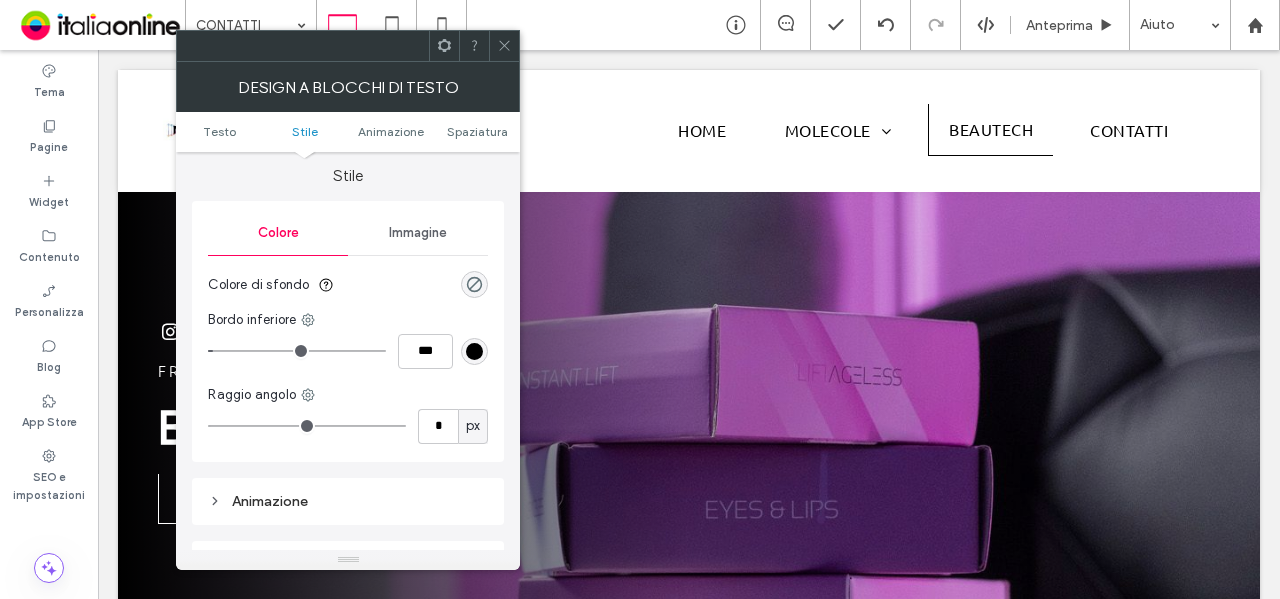 type on "*" 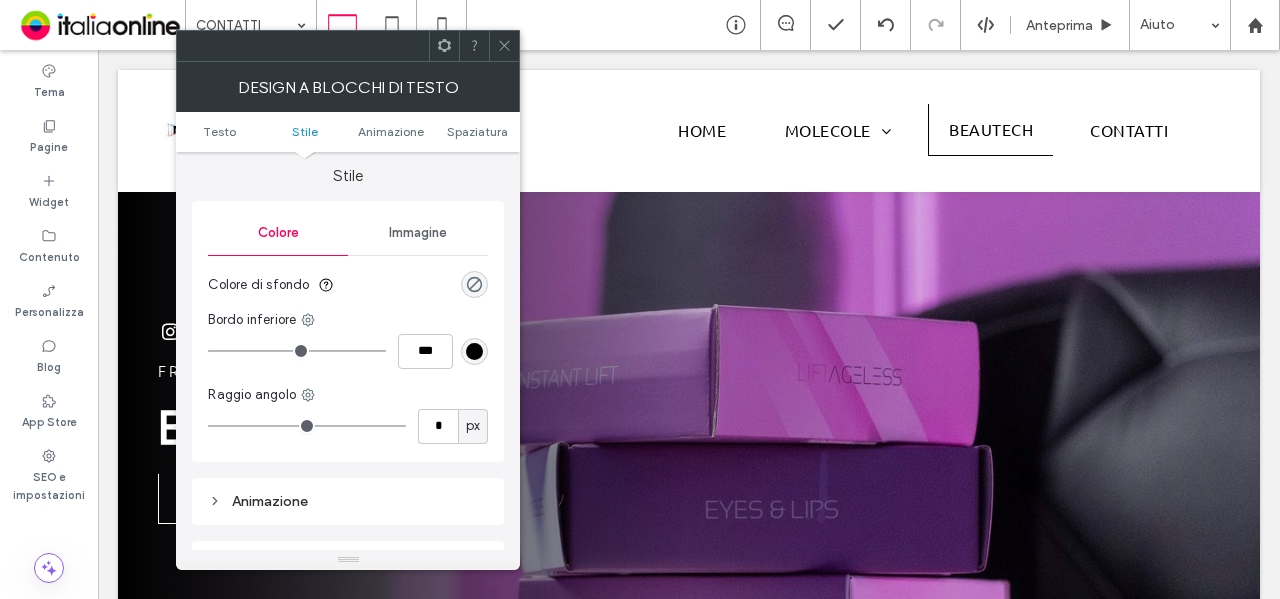 drag, startPoint x: 222, startPoint y: 353, endPoint x: 189, endPoint y: 354, distance: 33.01515 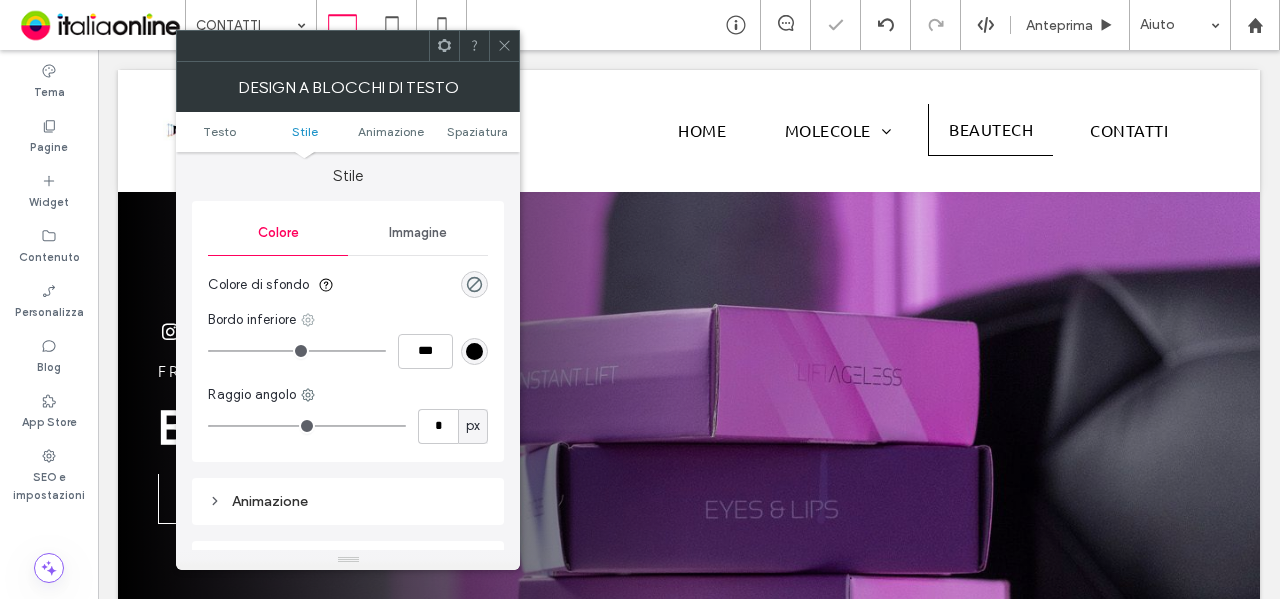 click 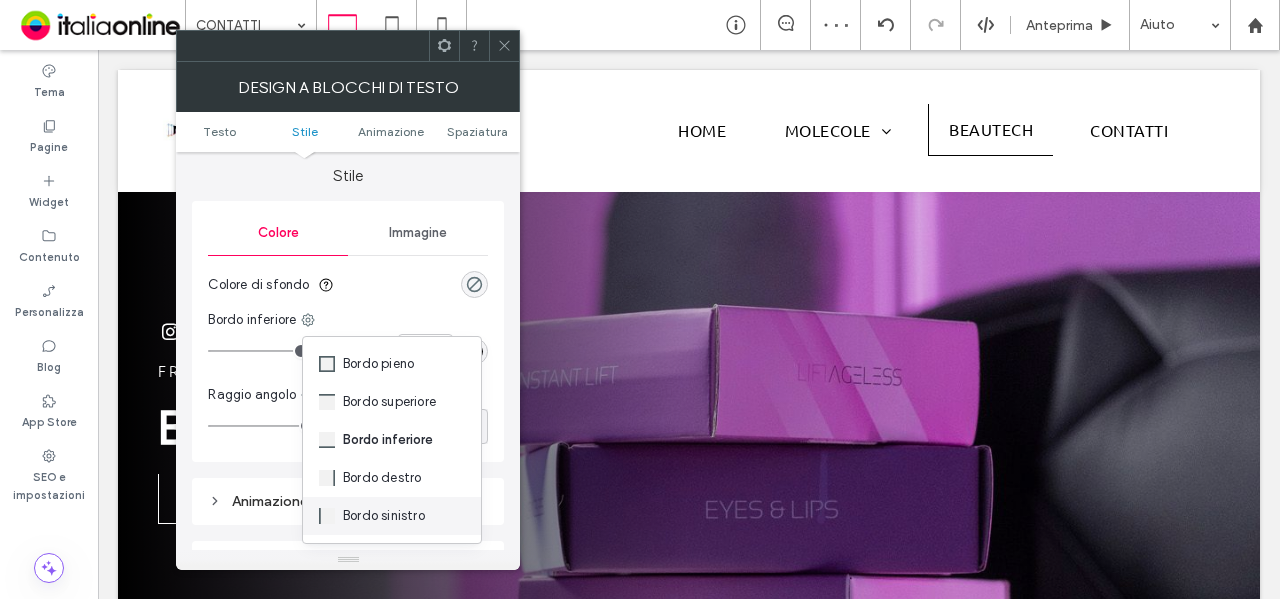 click on "Bordo sinistro" at bounding box center (384, 516) 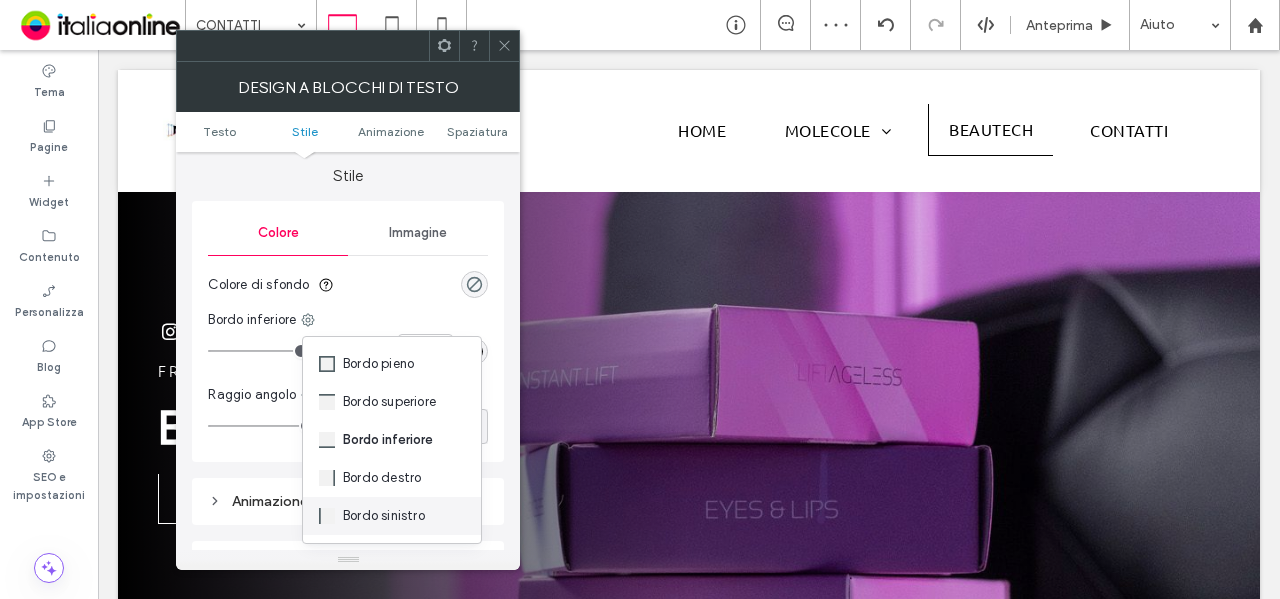 type on "*" 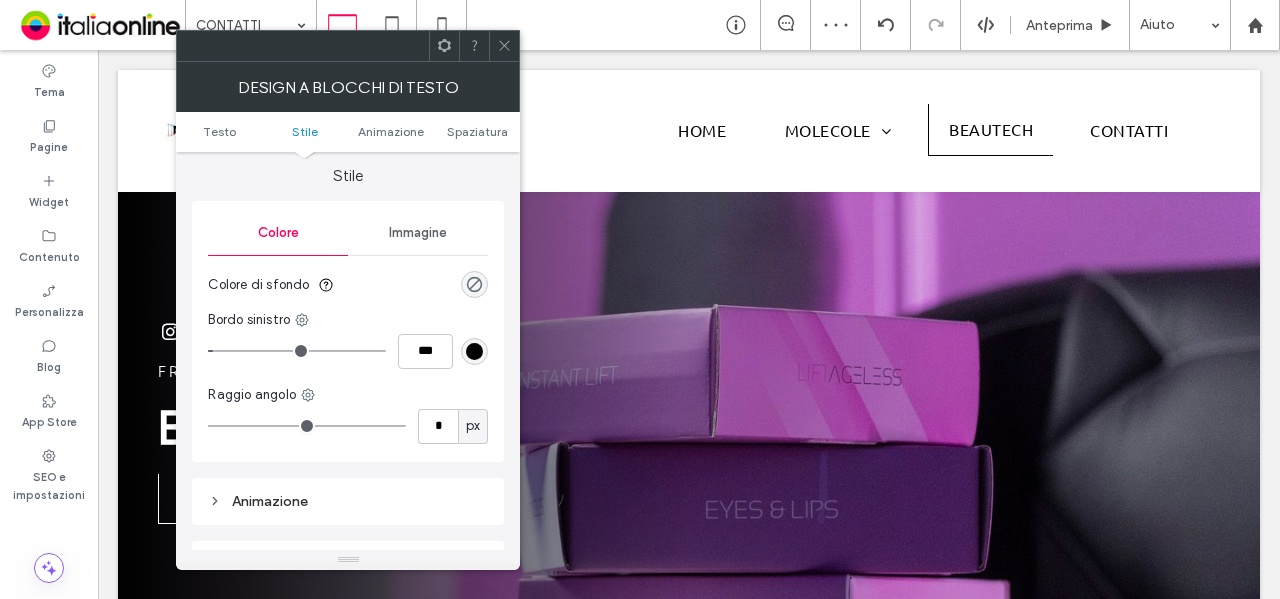 type on "*" 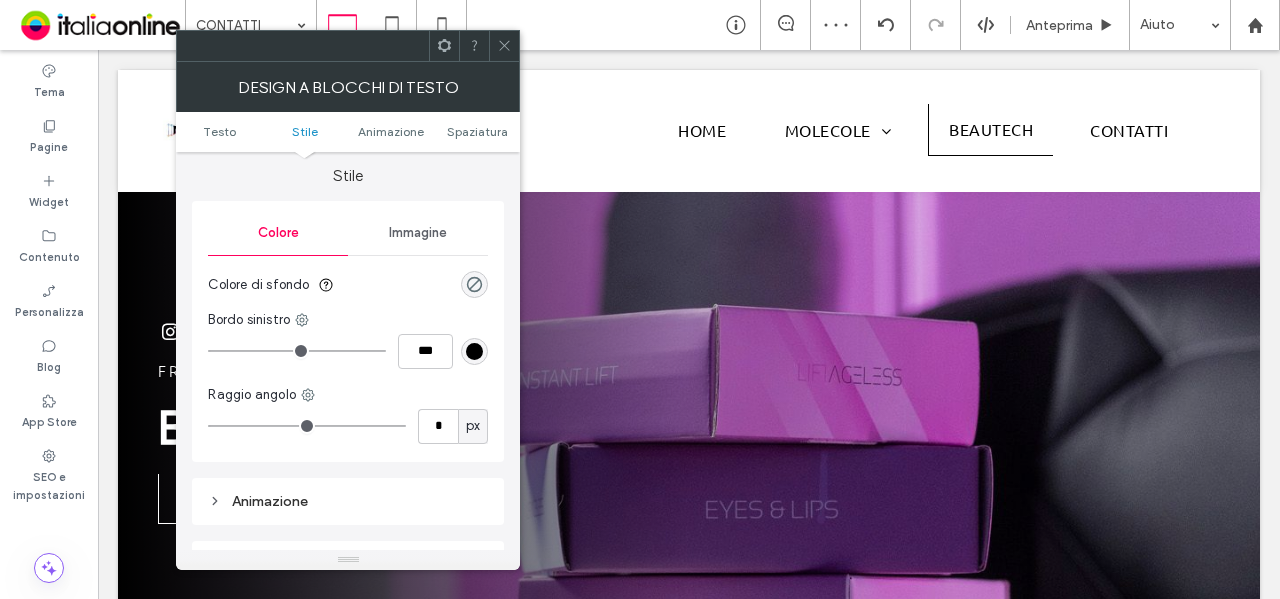 drag, startPoint x: 222, startPoint y: 354, endPoint x: 167, endPoint y: 352, distance: 55.03635 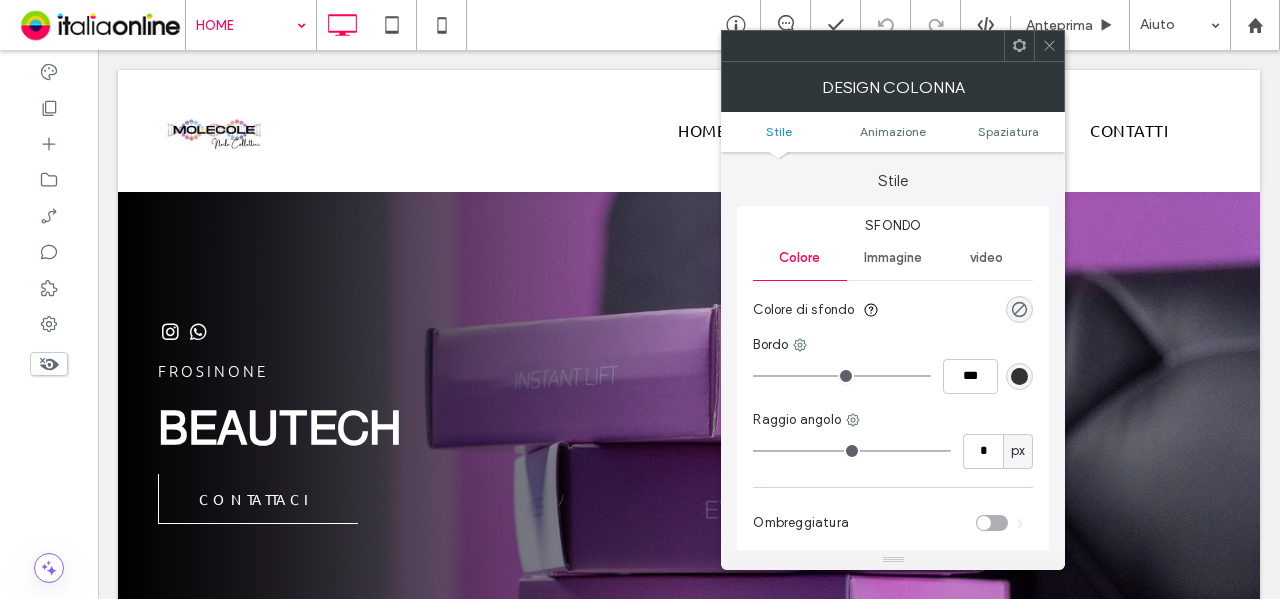 click 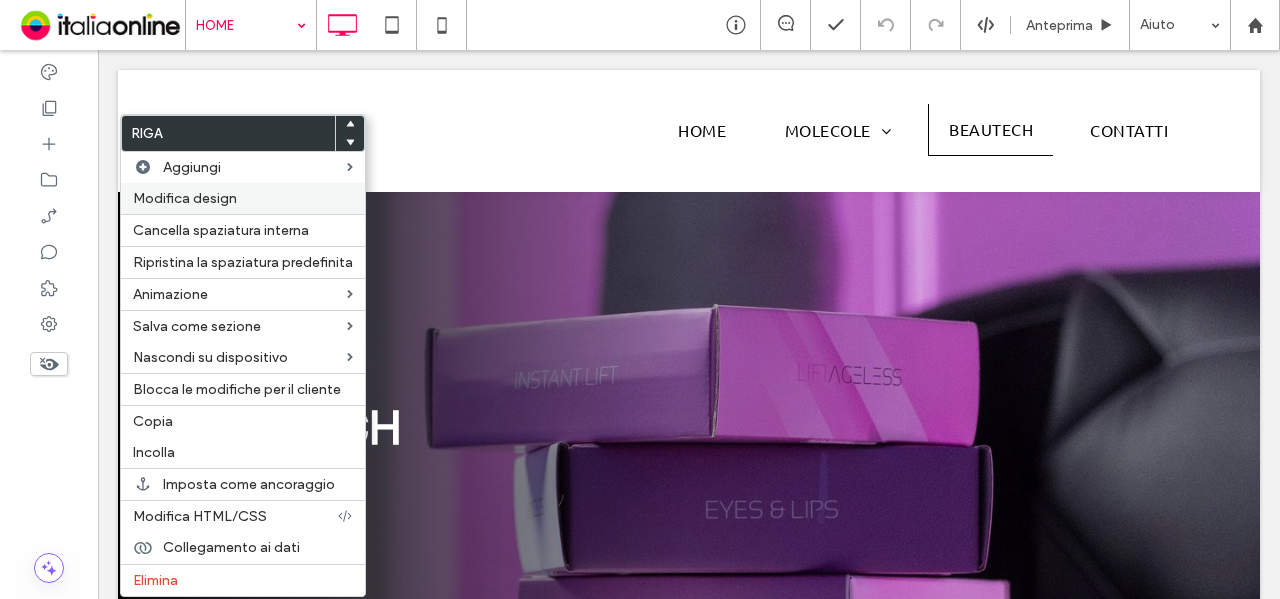 click on "Modifica design" at bounding box center [243, 198] 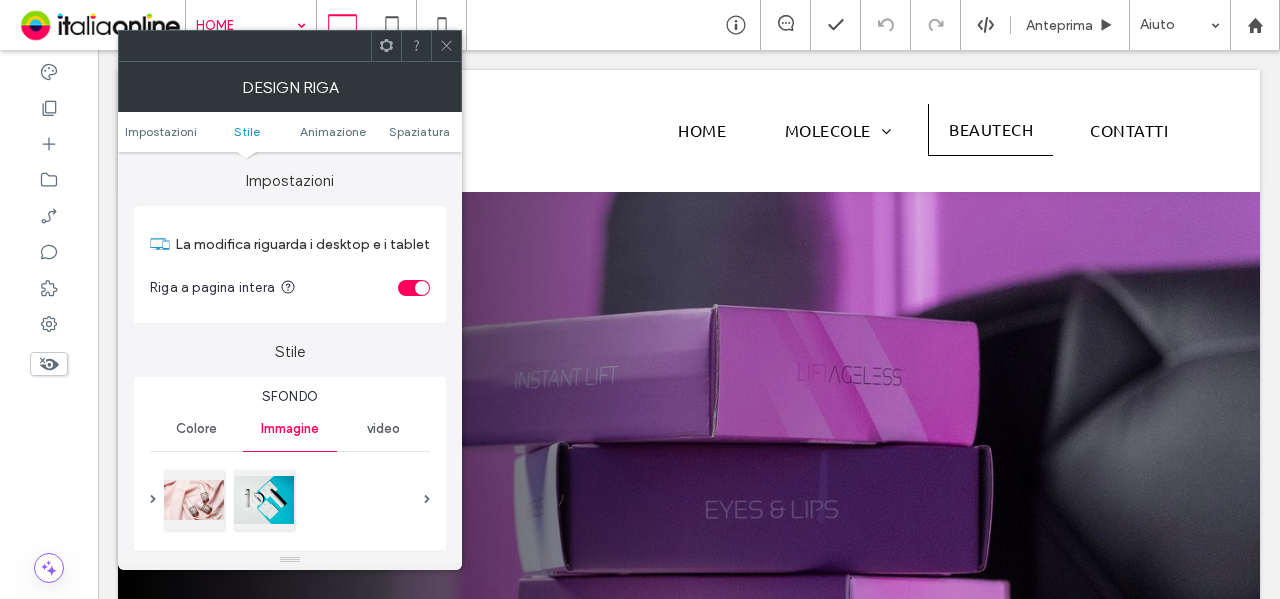scroll, scrollTop: 200, scrollLeft: 0, axis: vertical 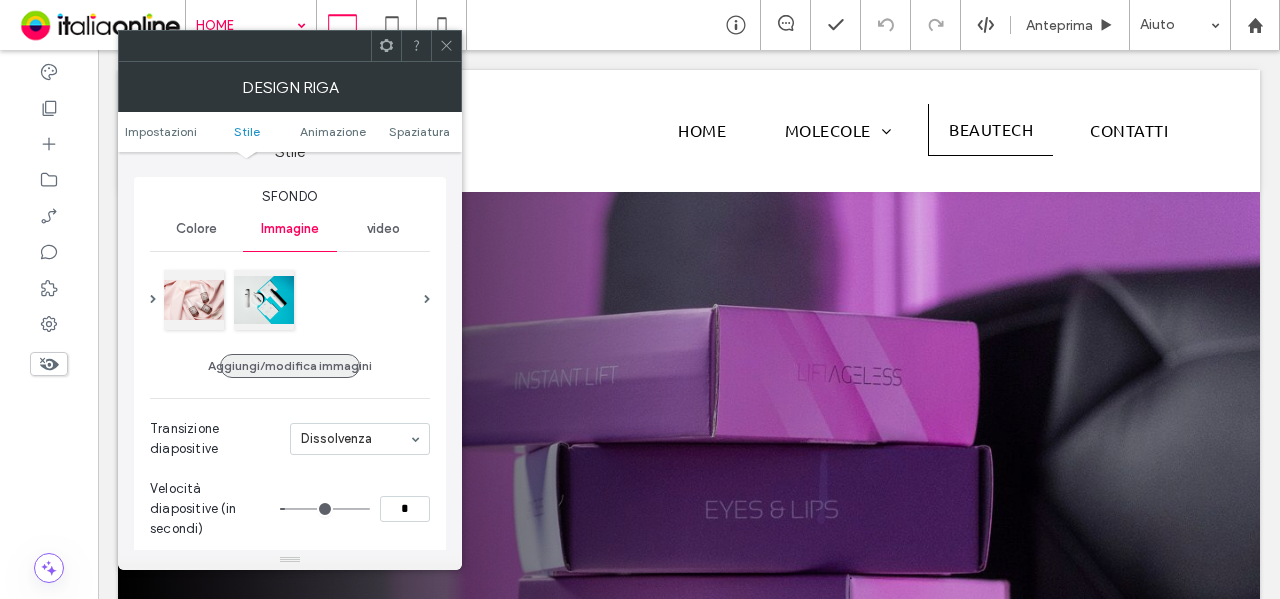 click on "Aggiungi/modifica immagini" at bounding box center [290, 366] 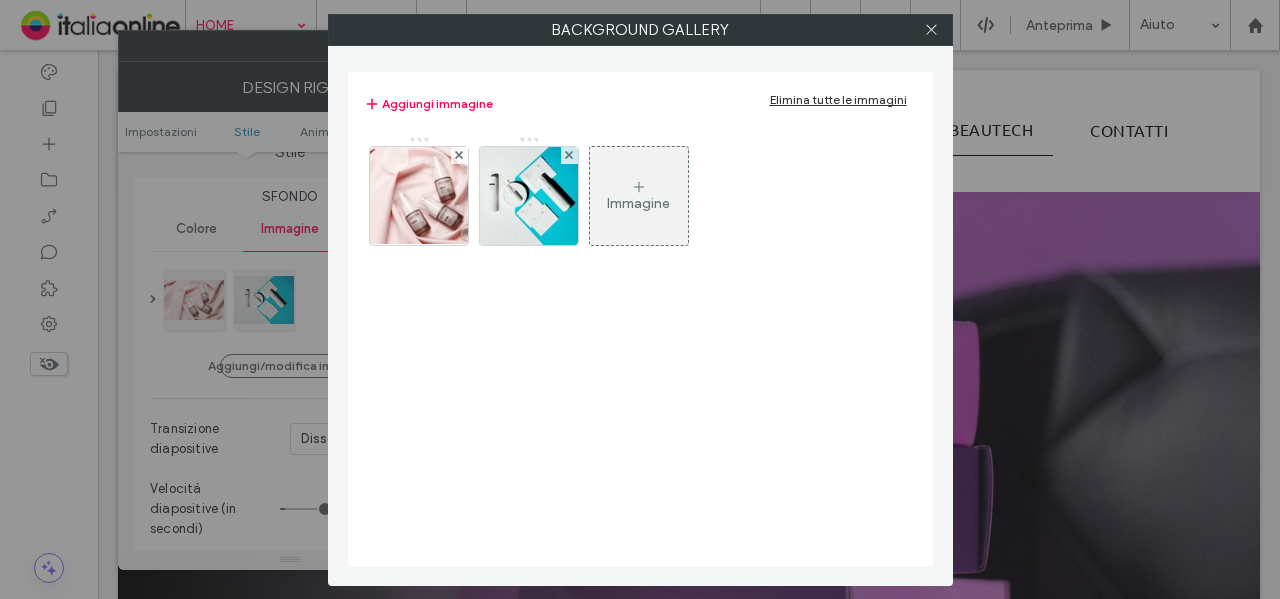 click on "Immagine" at bounding box center (638, 203) 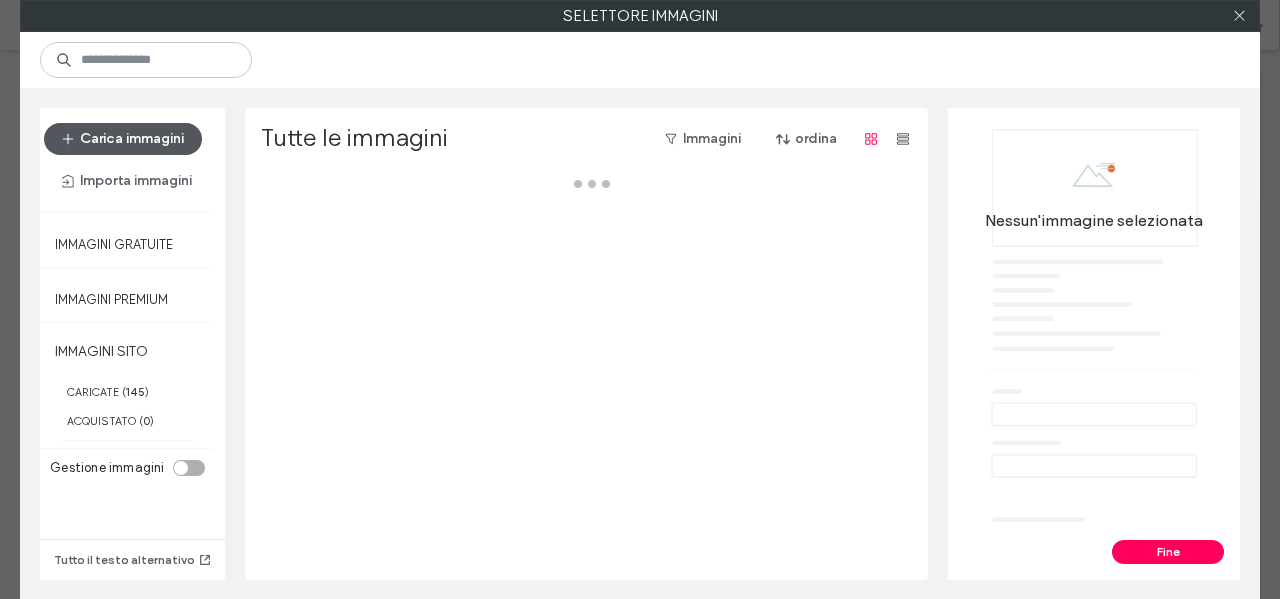 click on "Carica immagini" at bounding box center [123, 139] 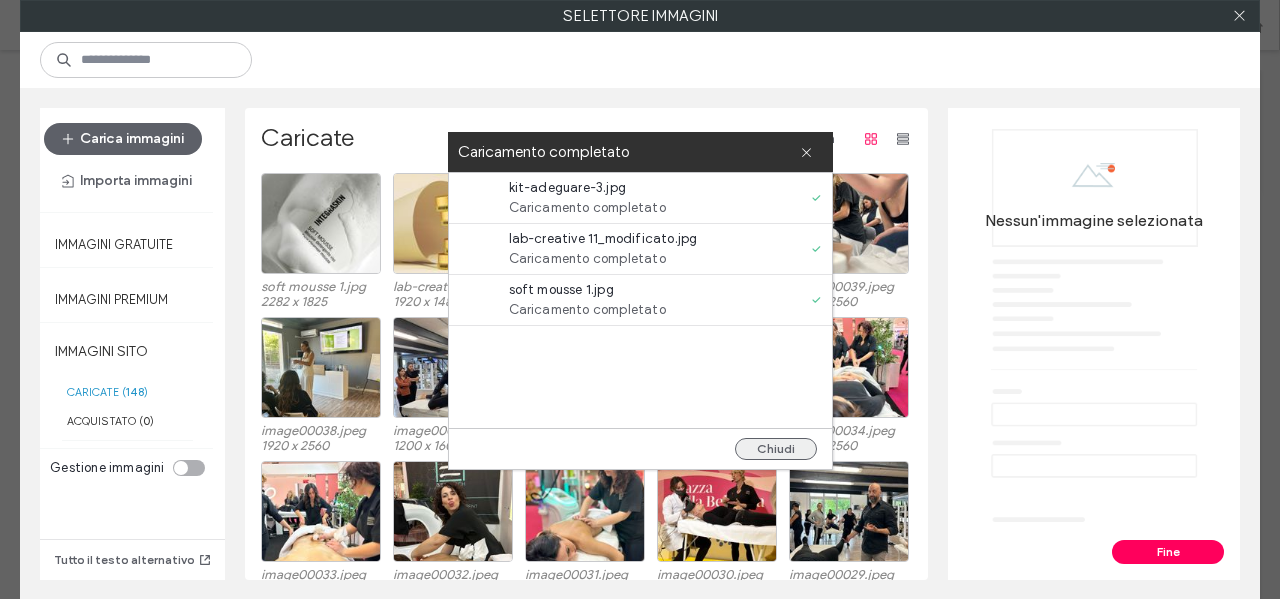 click on "Chiudi" at bounding box center (776, 449) 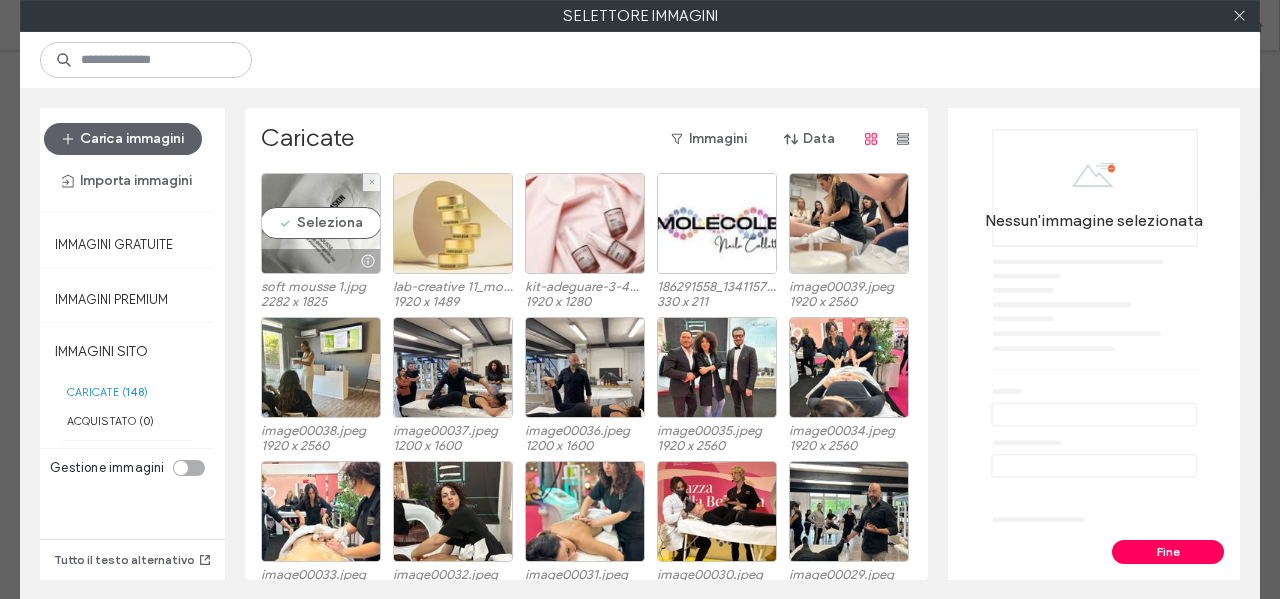 drag, startPoint x: 342, startPoint y: 238, endPoint x: 427, endPoint y: 238, distance: 85 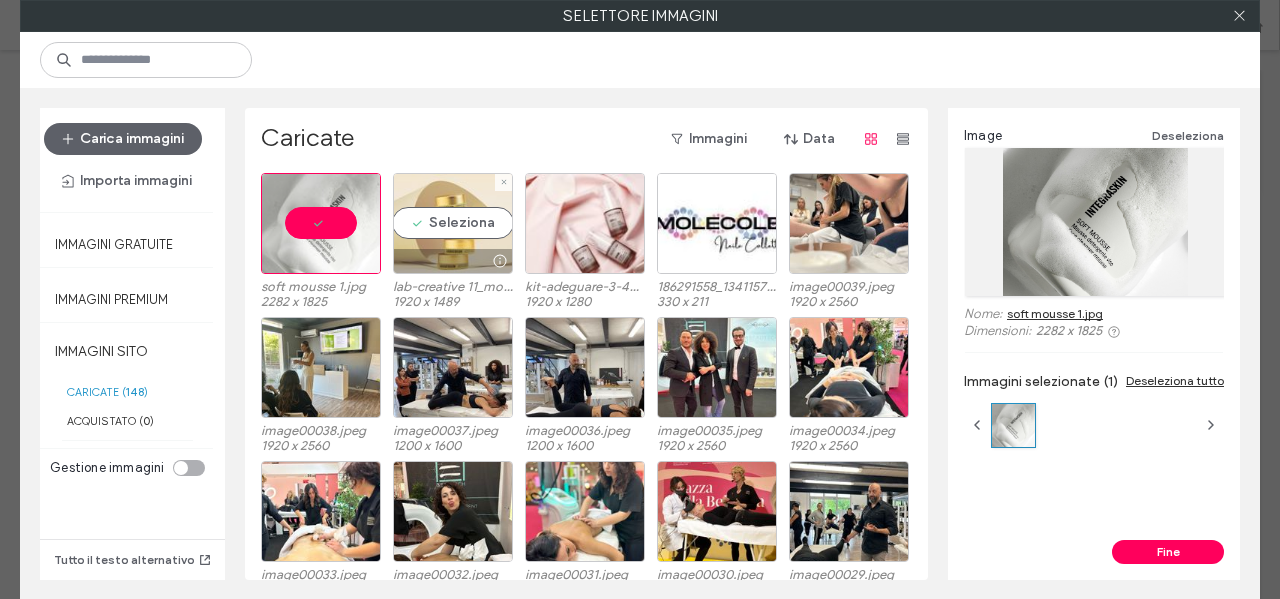 drag, startPoint x: 427, startPoint y: 238, endPoint x: 492, endPoint y: 238, distance: 65 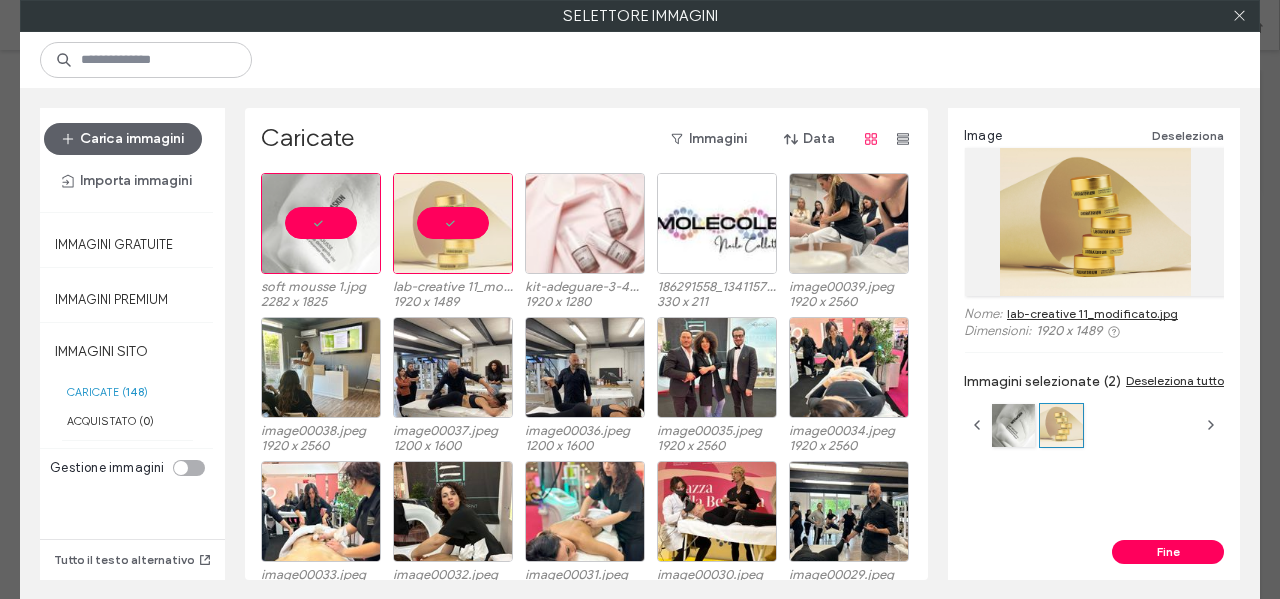 drag, startPoint x: 514, startPoint y: 236, endPoint x: 532, endPoint y: 236, distance: 18 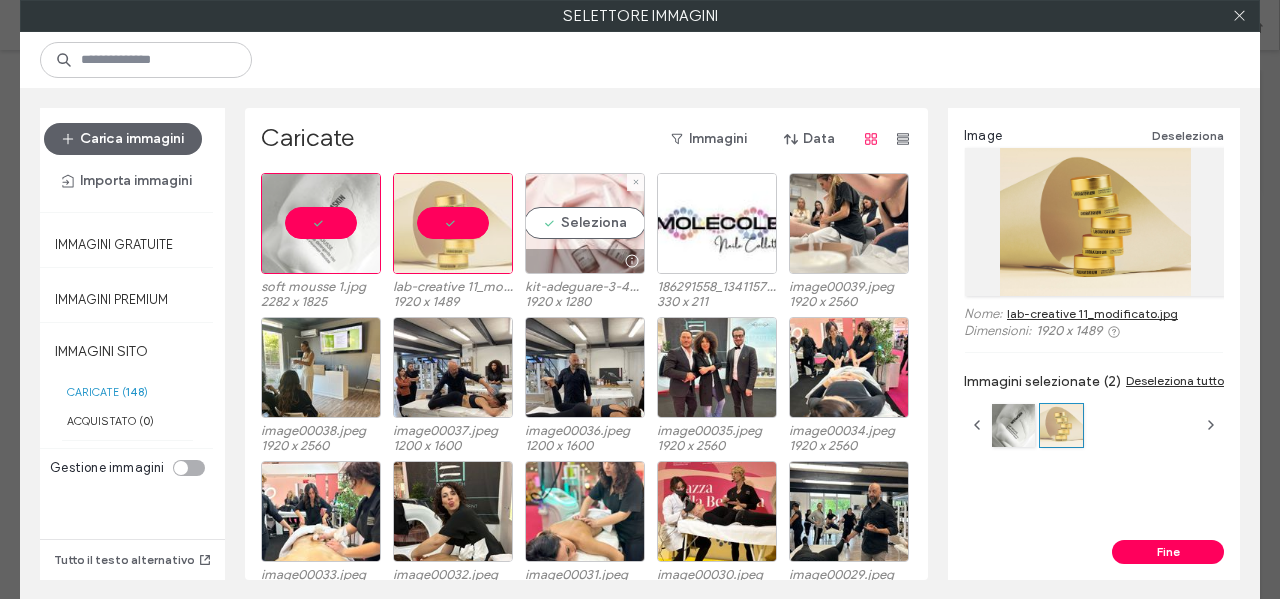 drag, startPoint x: 573, startPoint y: 235, endPoint x: 591, endPoint y: 235, distance: 18 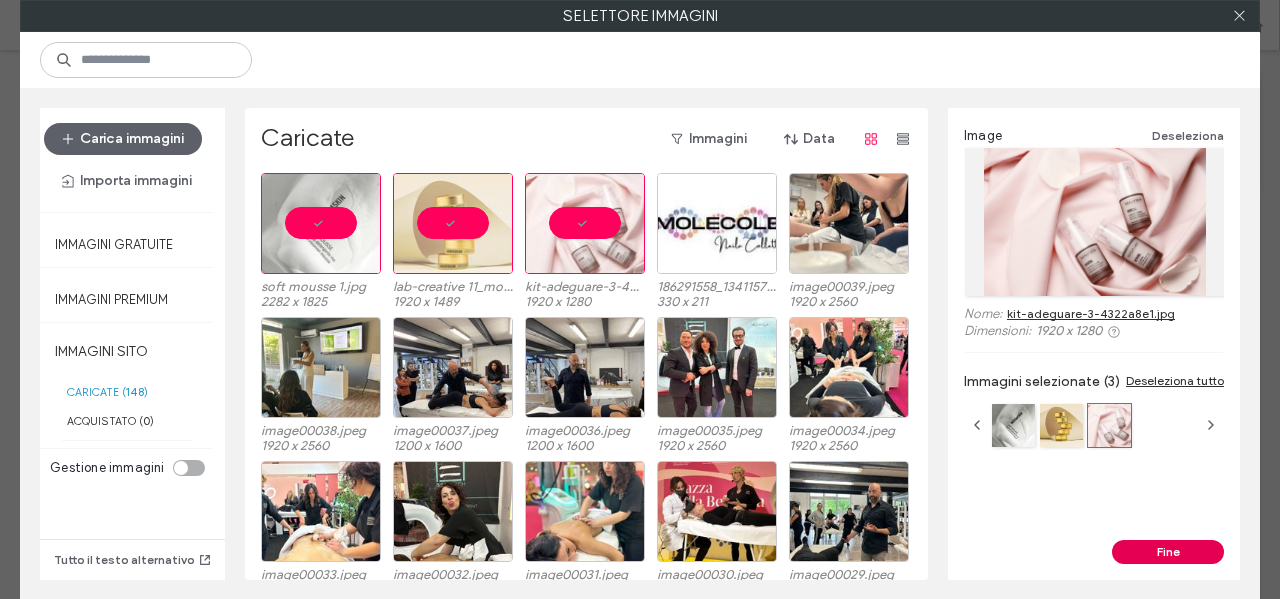 drag, startPoint x: 1128, startPoint y: 545, endPoint x: 603, endPoint y: 337, distance: 564.7026 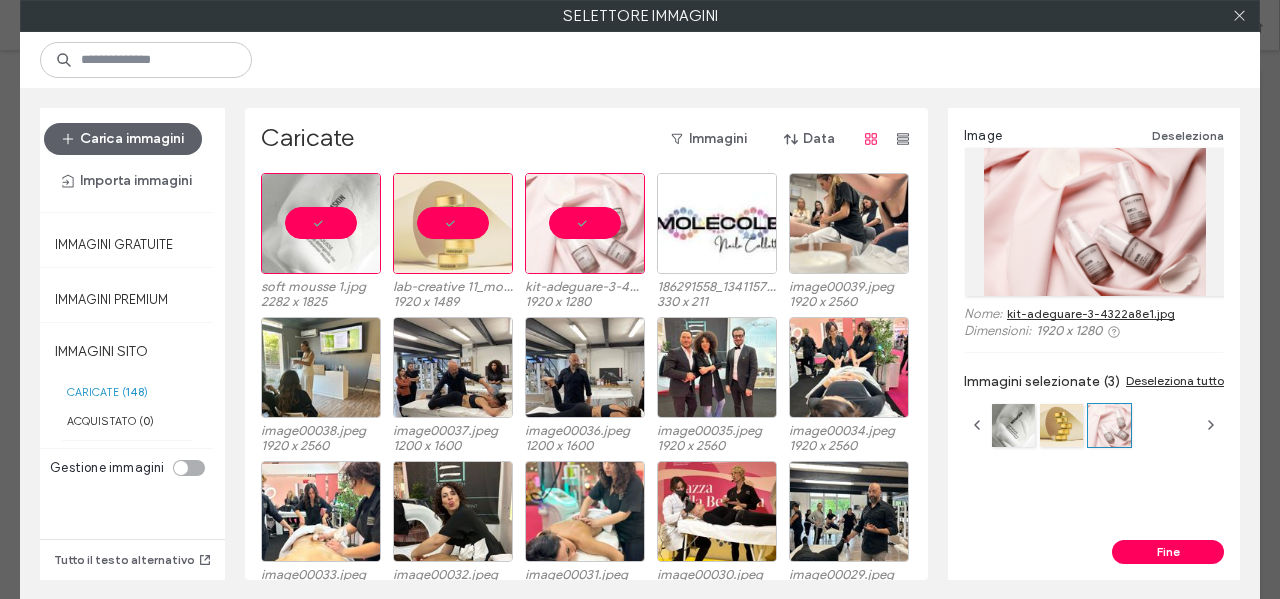 click on "Fine" at bounding box center (1168, 552) 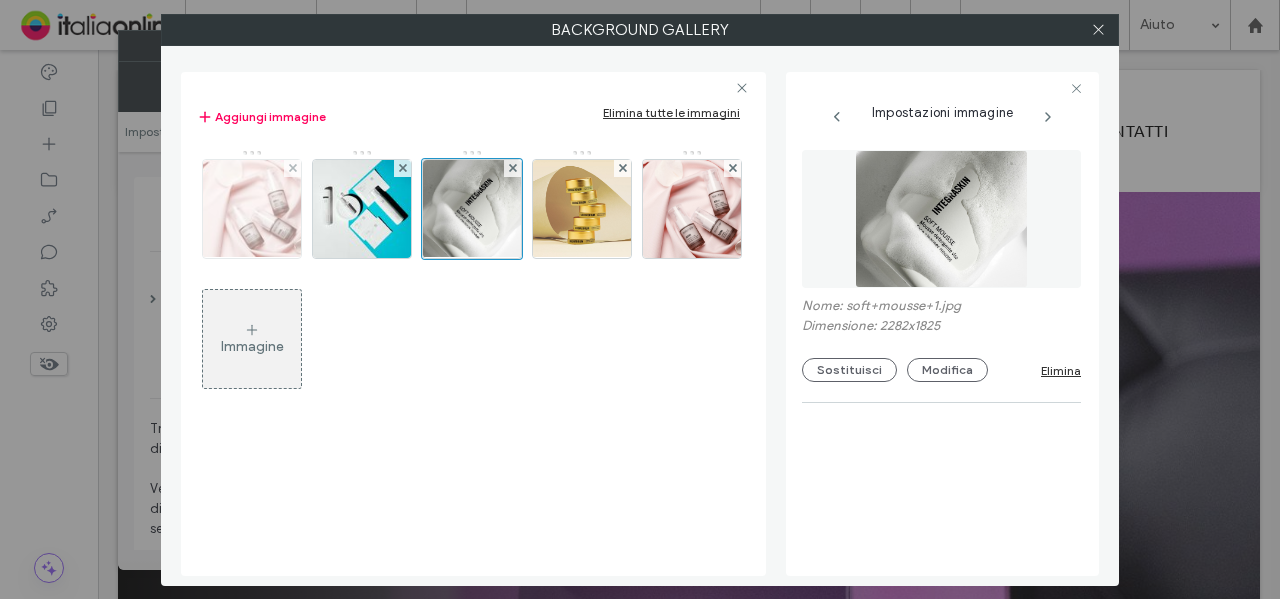 click at bounding box center [292, 168] 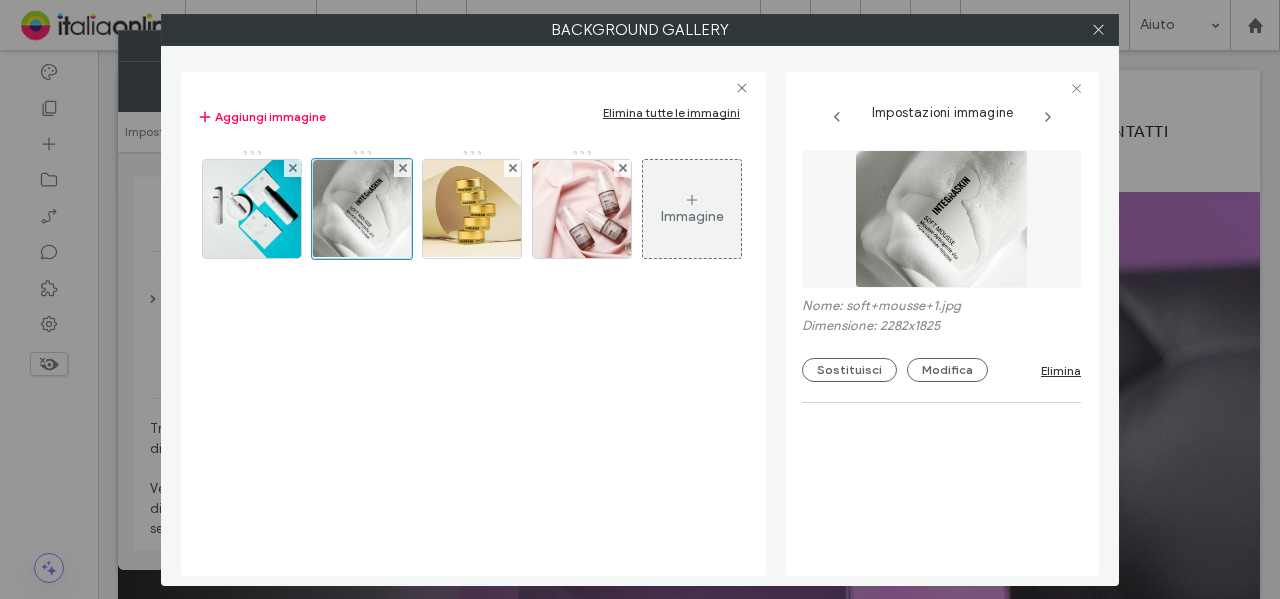 click at bounding box center [292, 168] 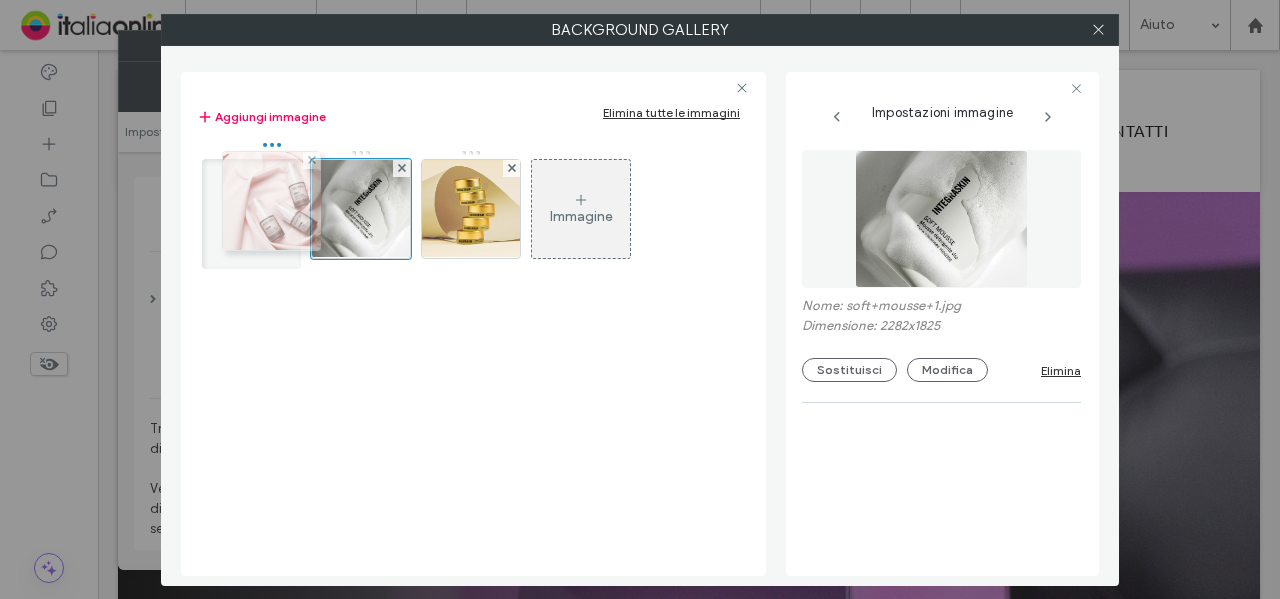 drag, startPoint x: 464, startPoint y: 213, endPoint x: 232, endPoint y: 205, distance: 232.1379 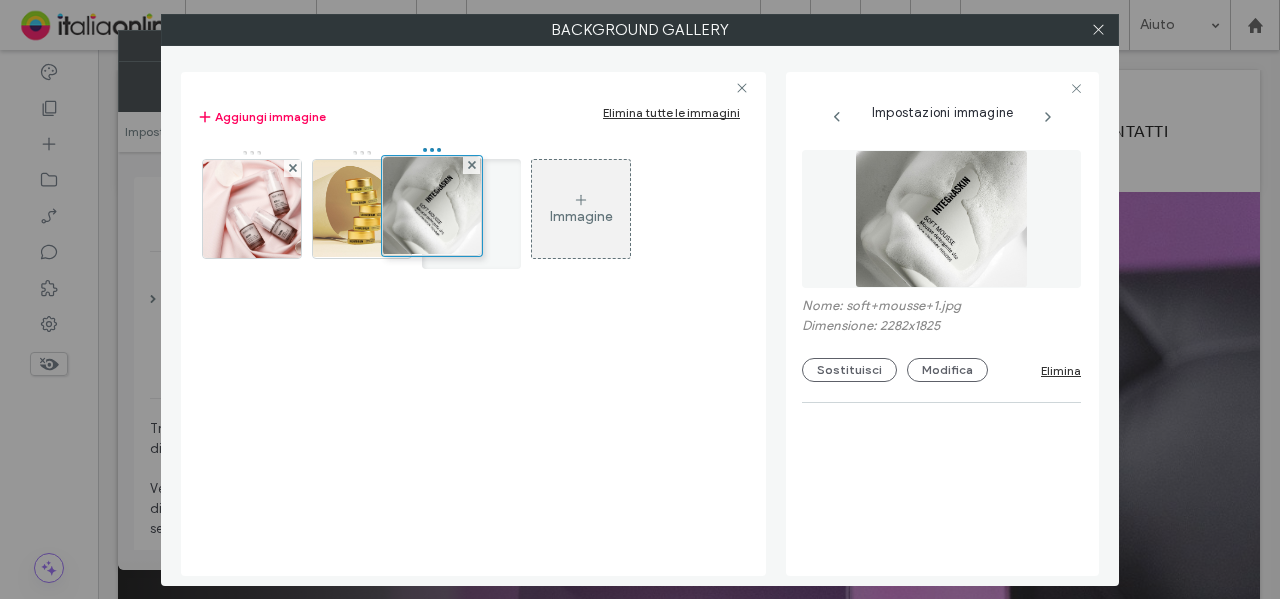 drag, startPoint x: 372, startPoint y: 222, endPoint x: 464, endPoint y: 219, distance: 92.0489 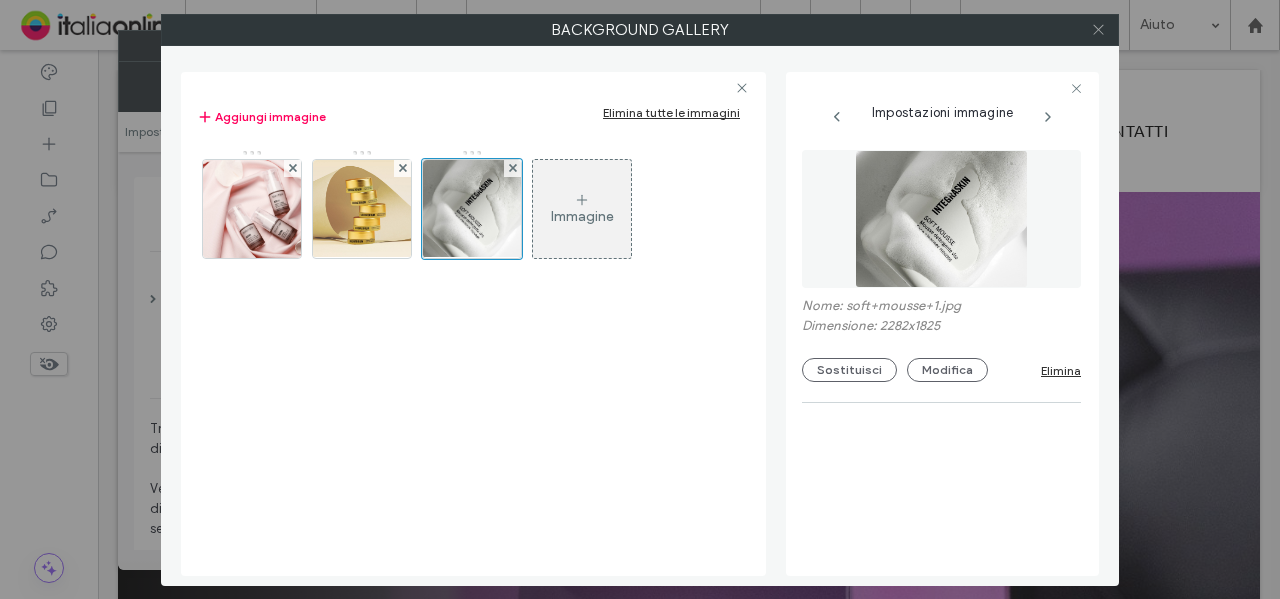click 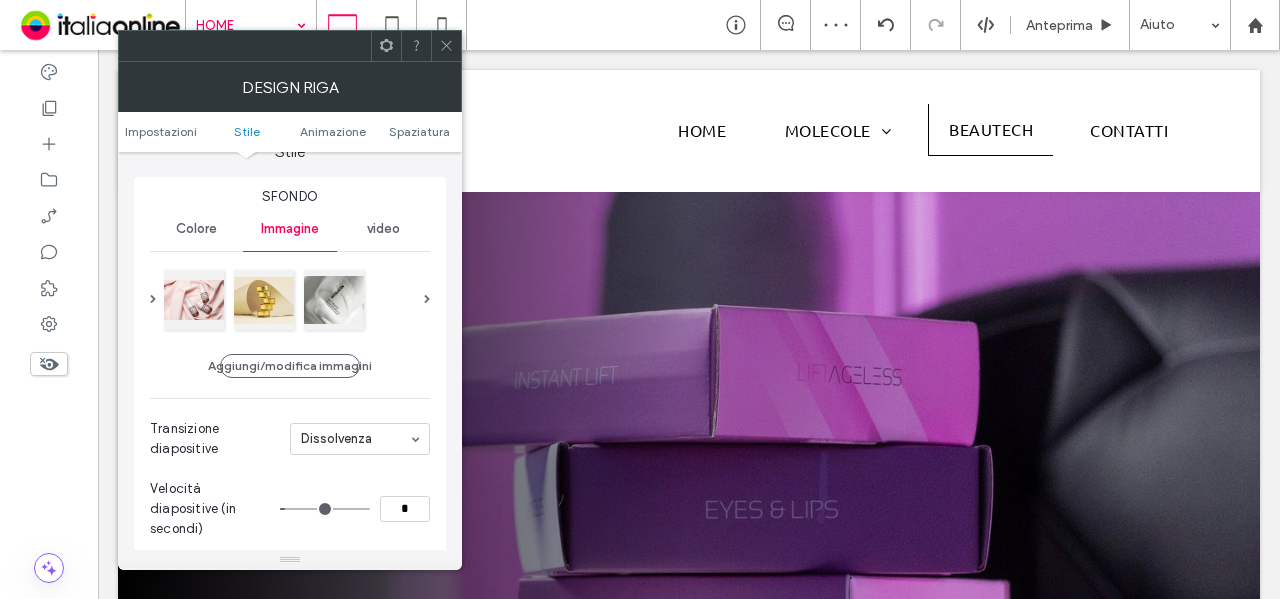 click 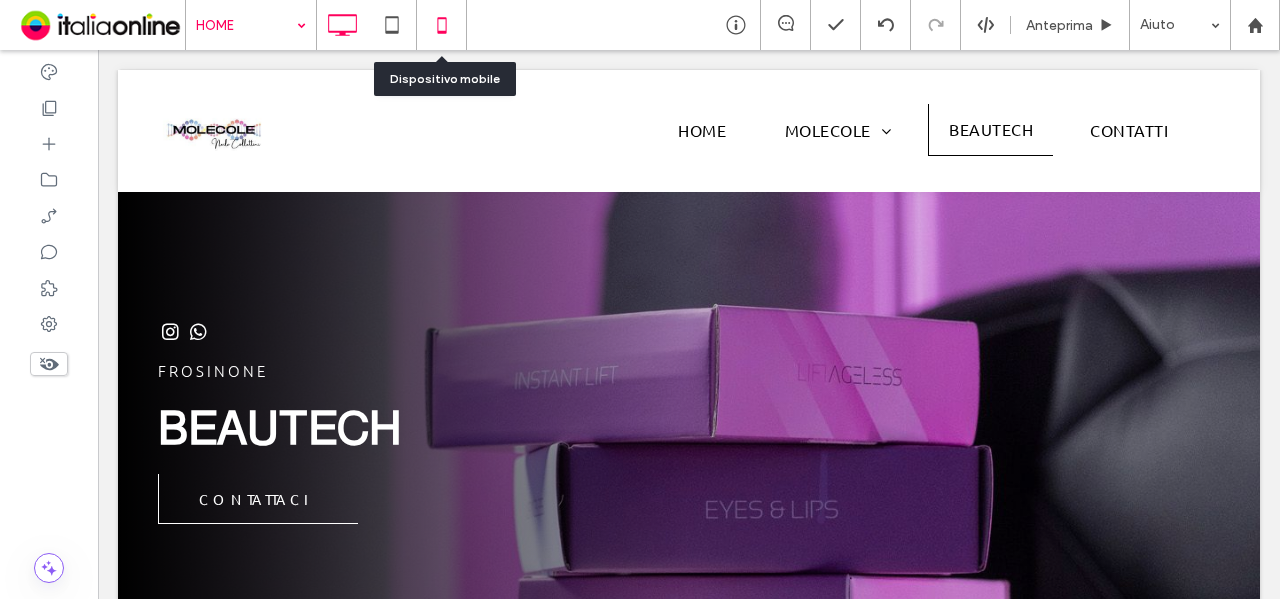 click 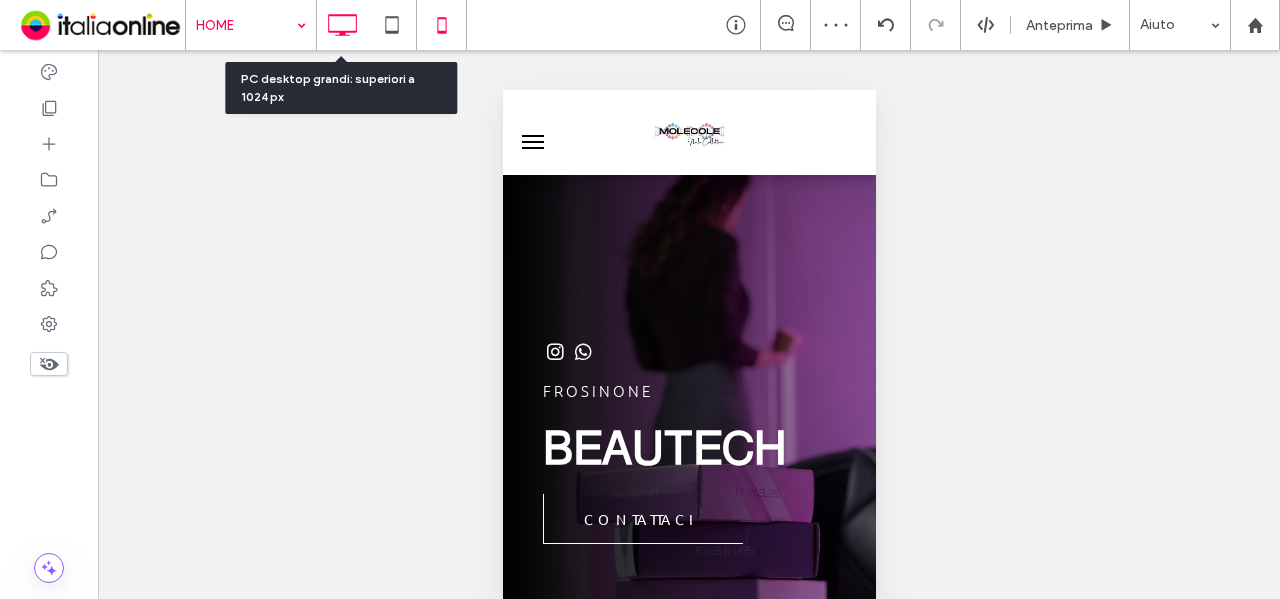 click 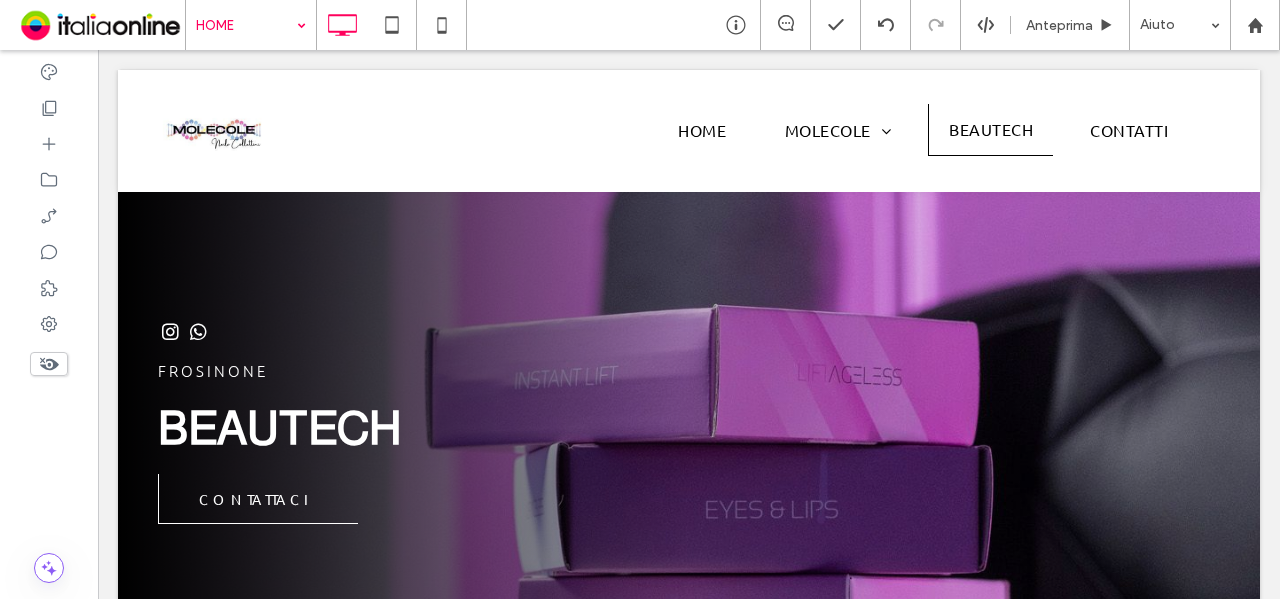 drag, startPoint x: 278, startPoint y: 18, endPoint x: 272, endPoint y: 43, distance: 25.70992 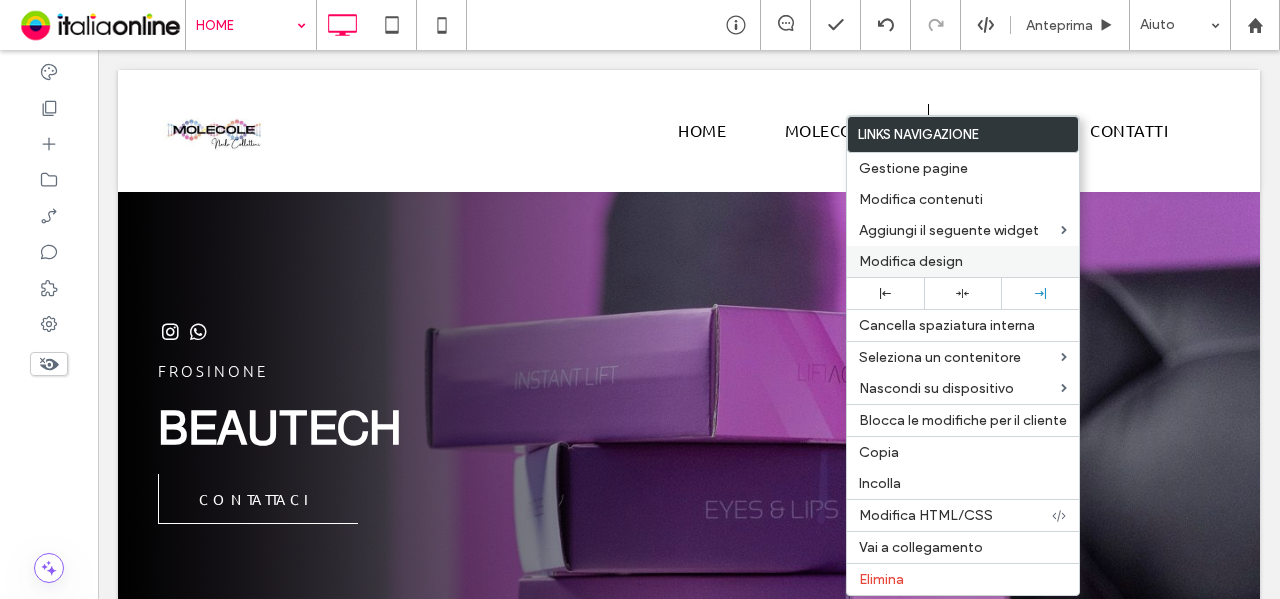 click on "Modifica design" at bounding box center [911, 261] 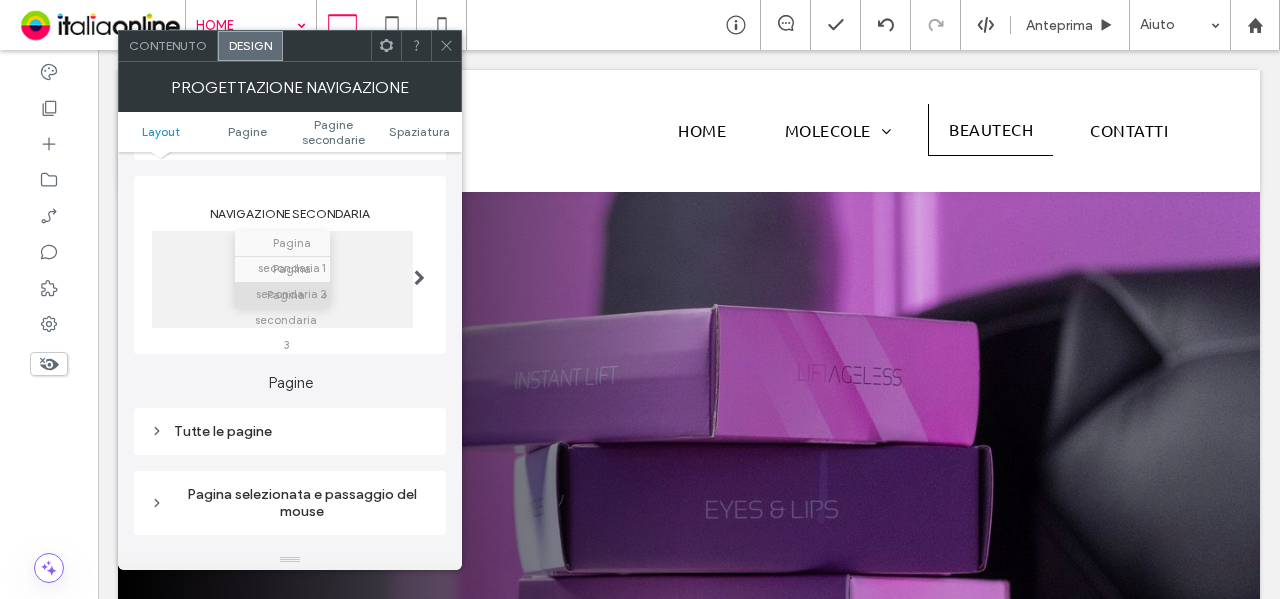 scroll, scrollTop: 500, scrollLeft: 0, axis: vertical 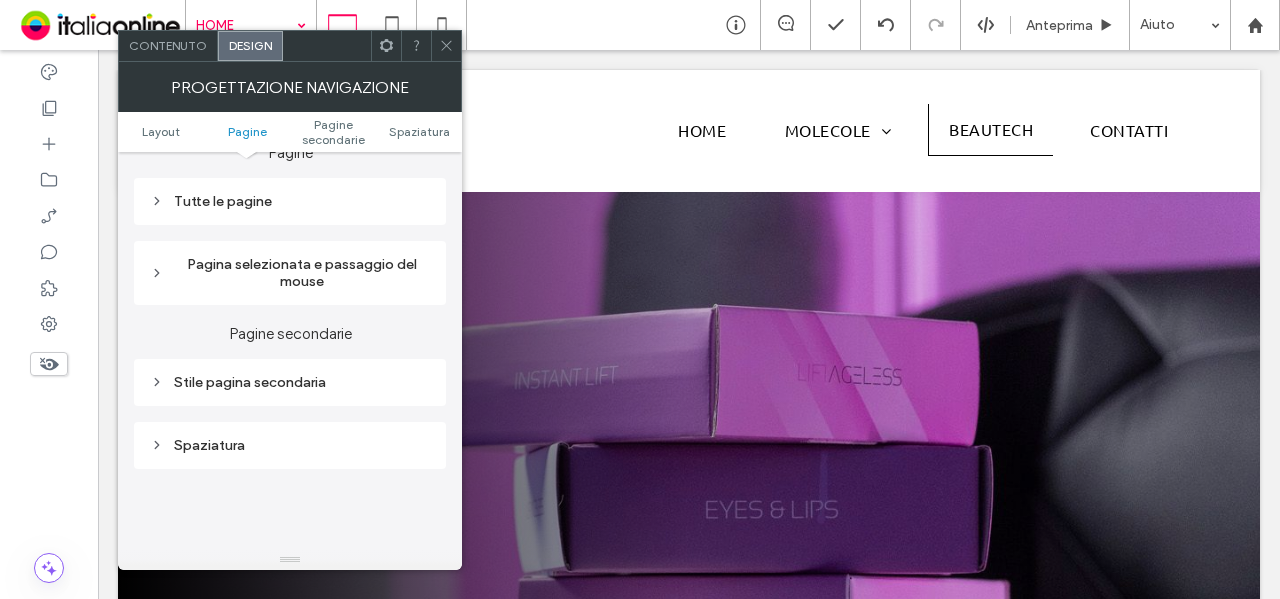 click on "Stile pagina secondaria" at bounding box center (290, 382) 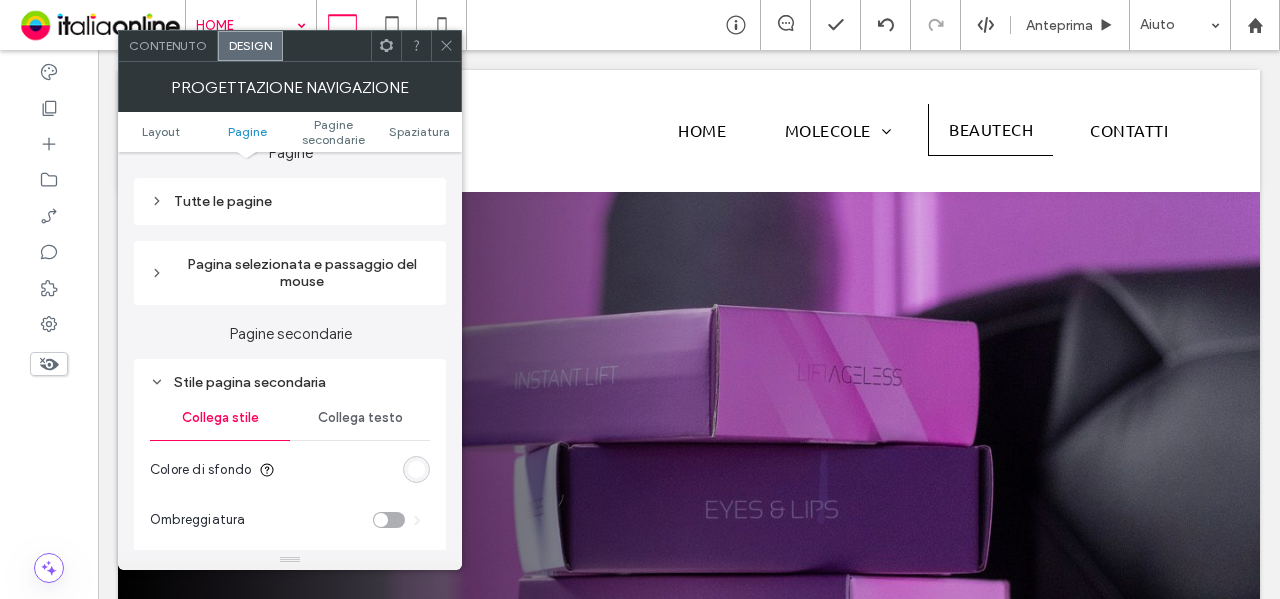 click on "Collega testo" at bounding box center (360, 418) 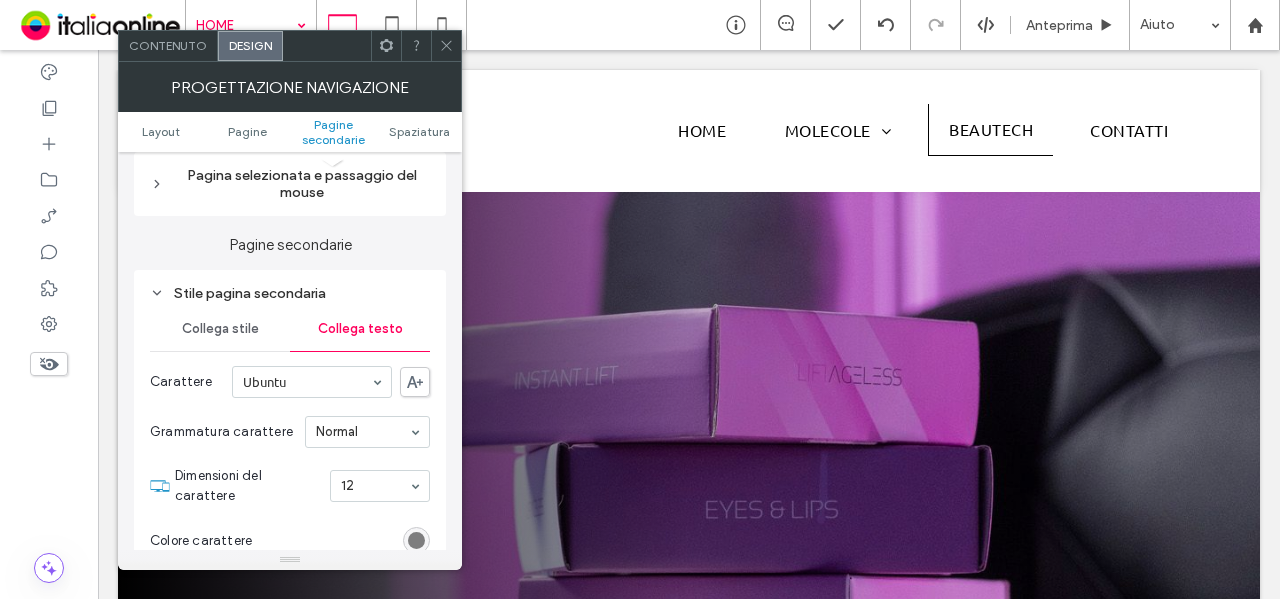 scroll, scrollTop: 700, scrollLeft: 0, axis: vertical 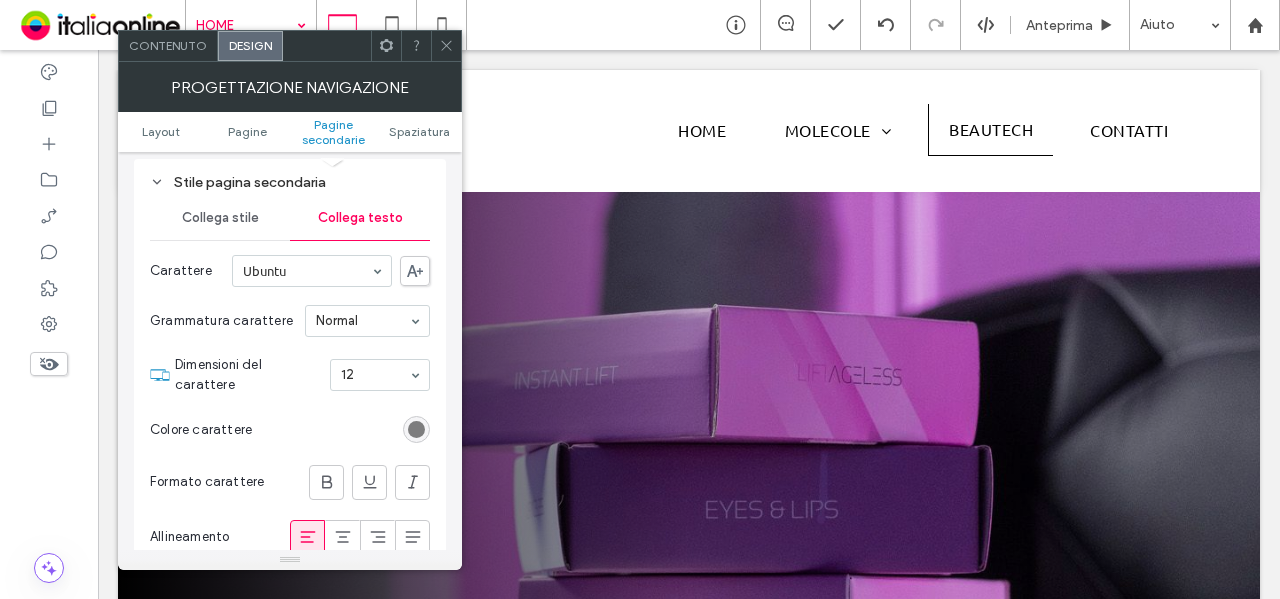 click on "Collega stile" at bounding box center [220, 218] 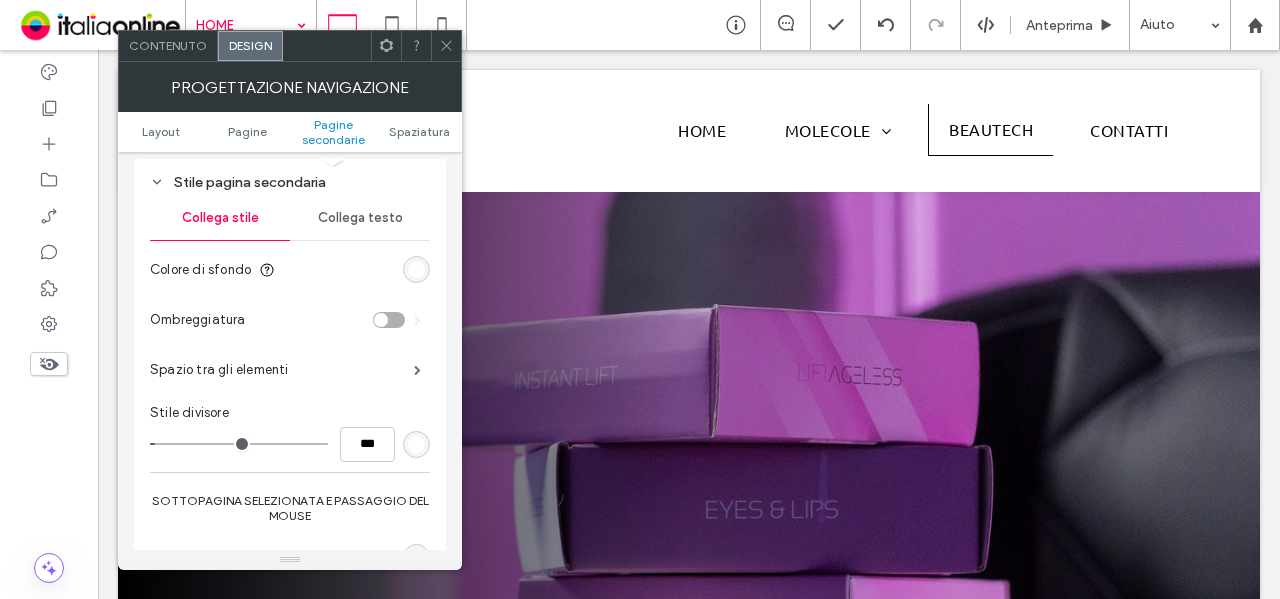 click on "Collega testo" at bounding box center (360, 218) 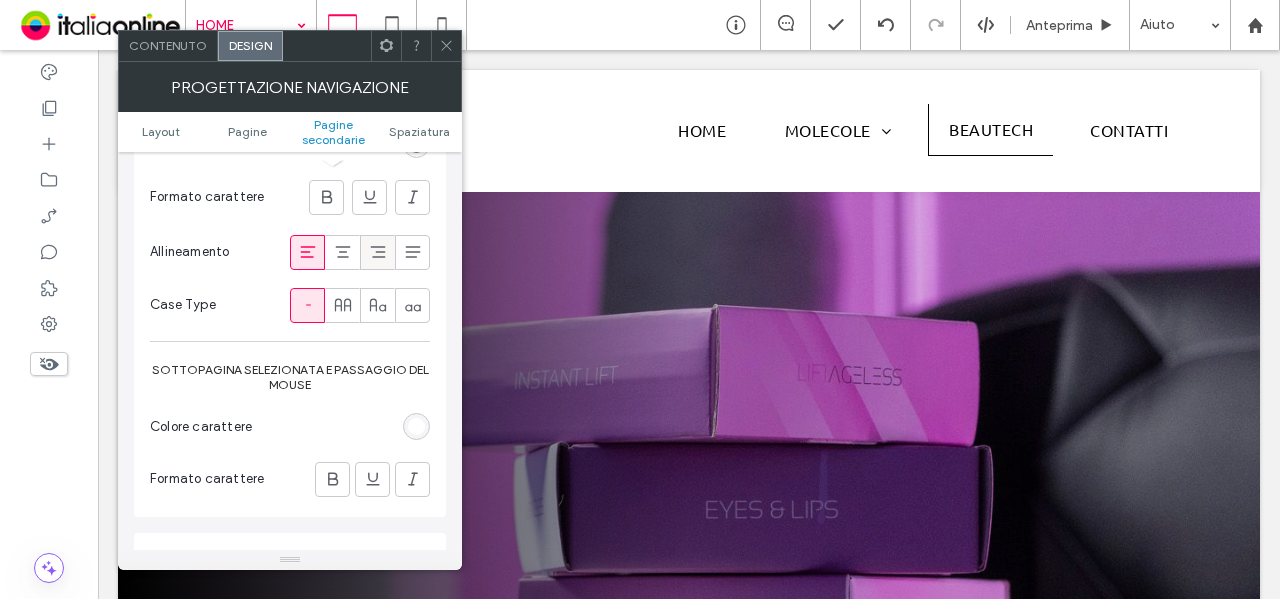 scroll, scrollTop: 1100, scrollLeft: 0, axis: vertical 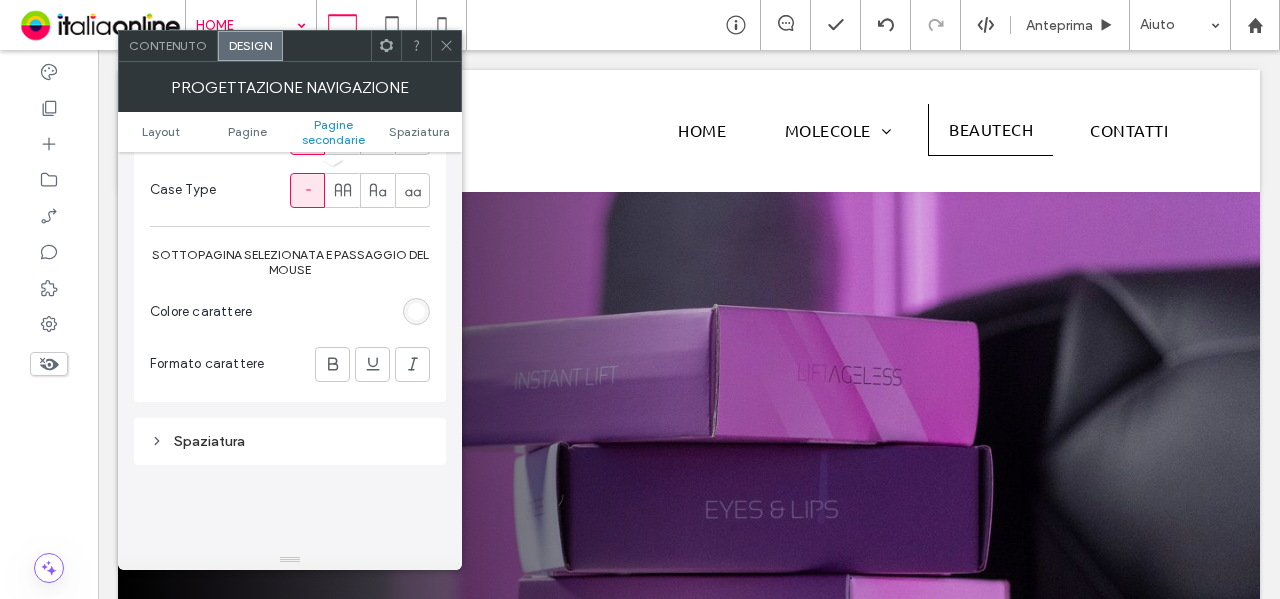 click at bounding box center (416, 311) 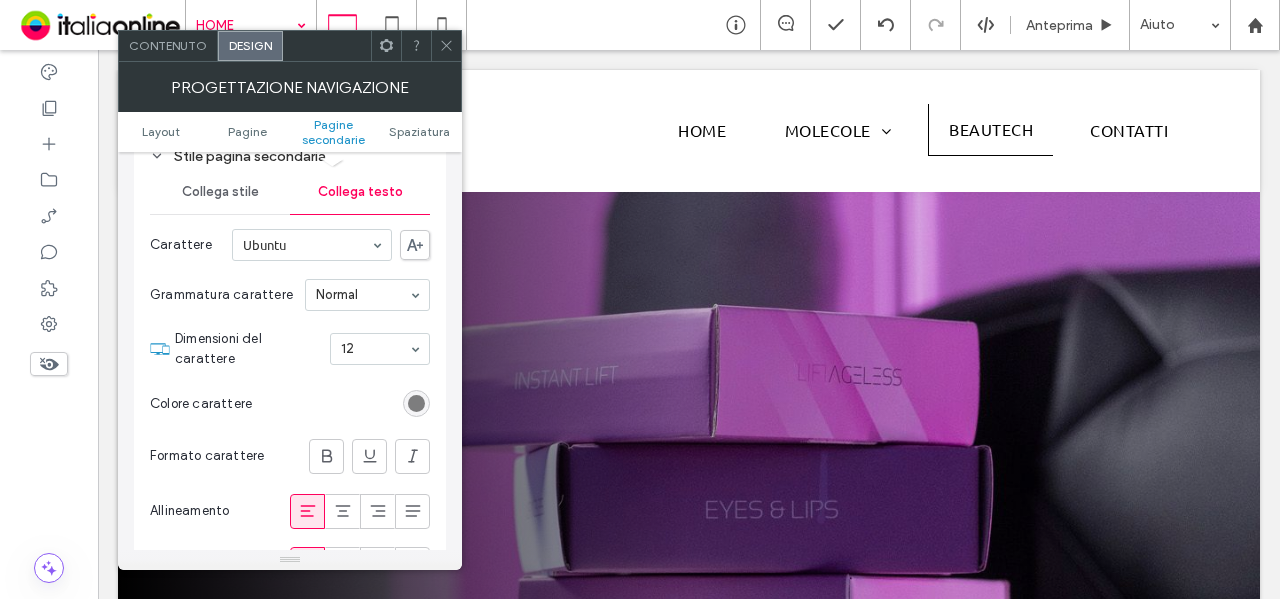 scroll, scrollTop: 700, scrollLeft: 0, axis: vertical 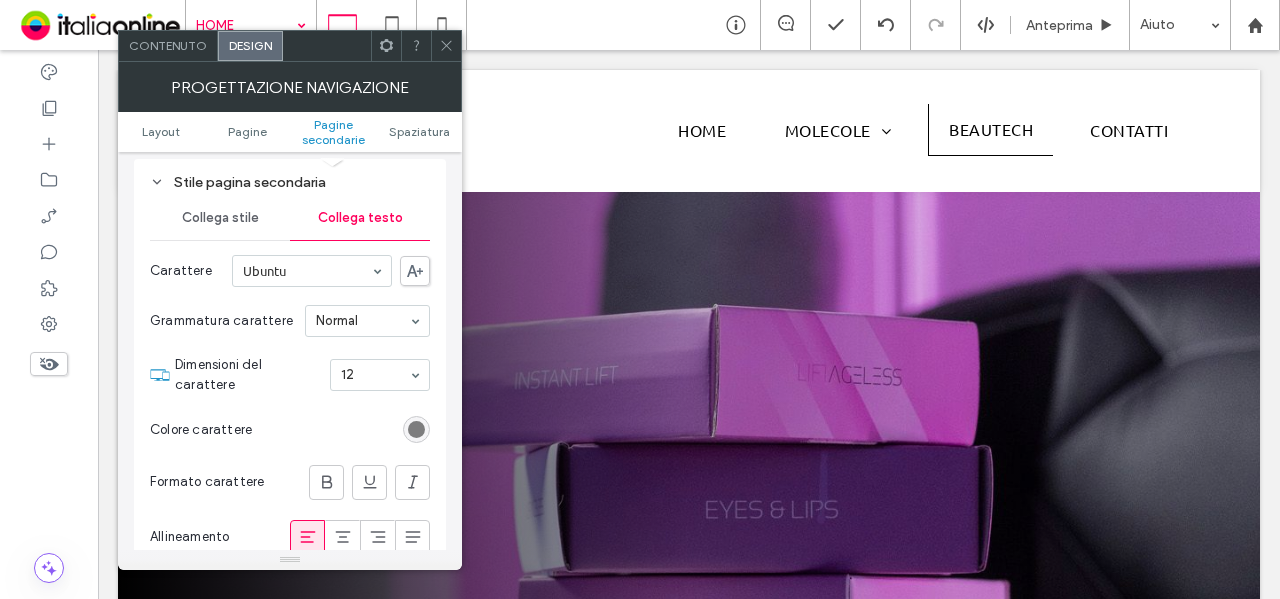click on "Collega stile" at bounding box center (220, 218) 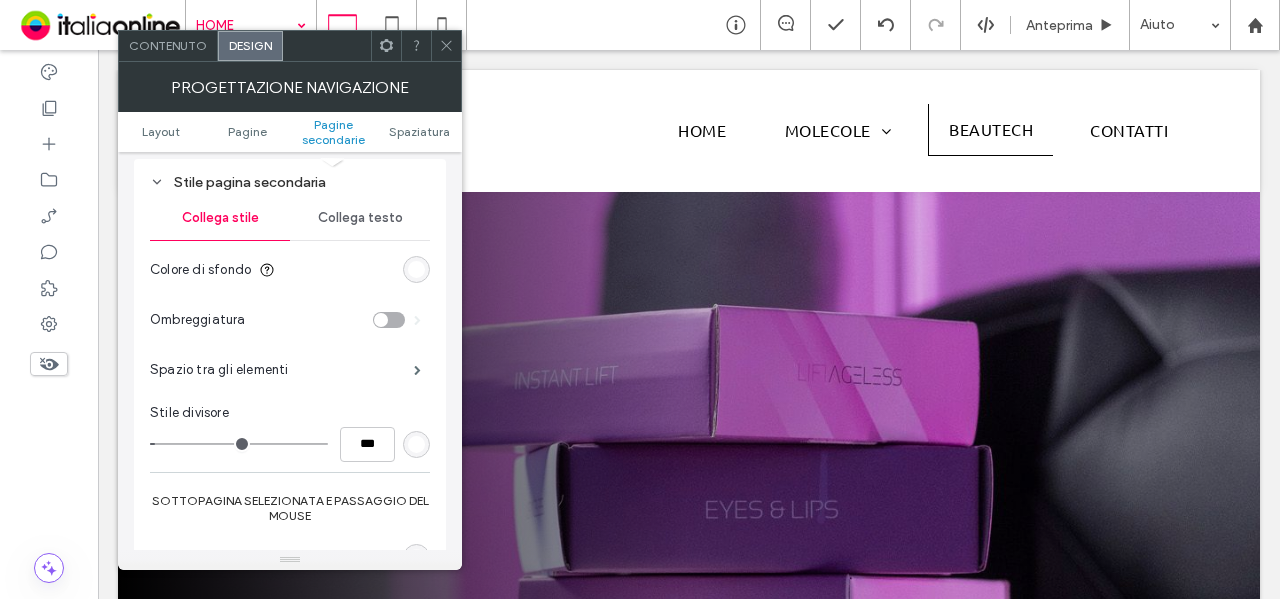 scroll, scrollTop: 900, scrollLeft: 0, axis: vertical 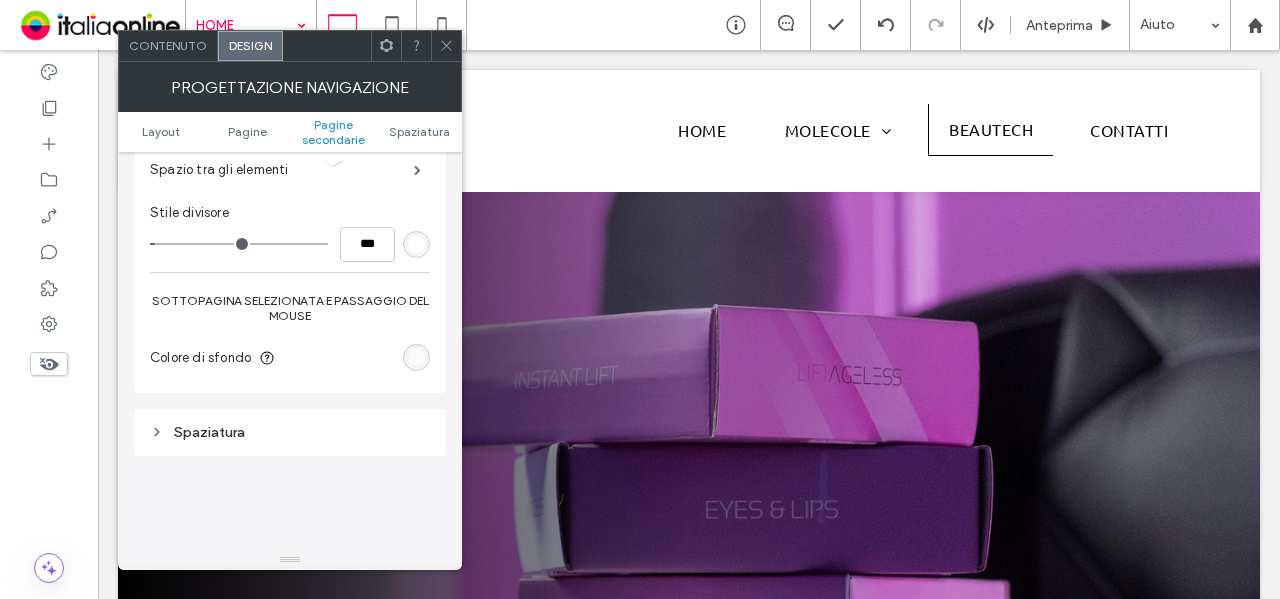 click at bounding box center [416, 357] 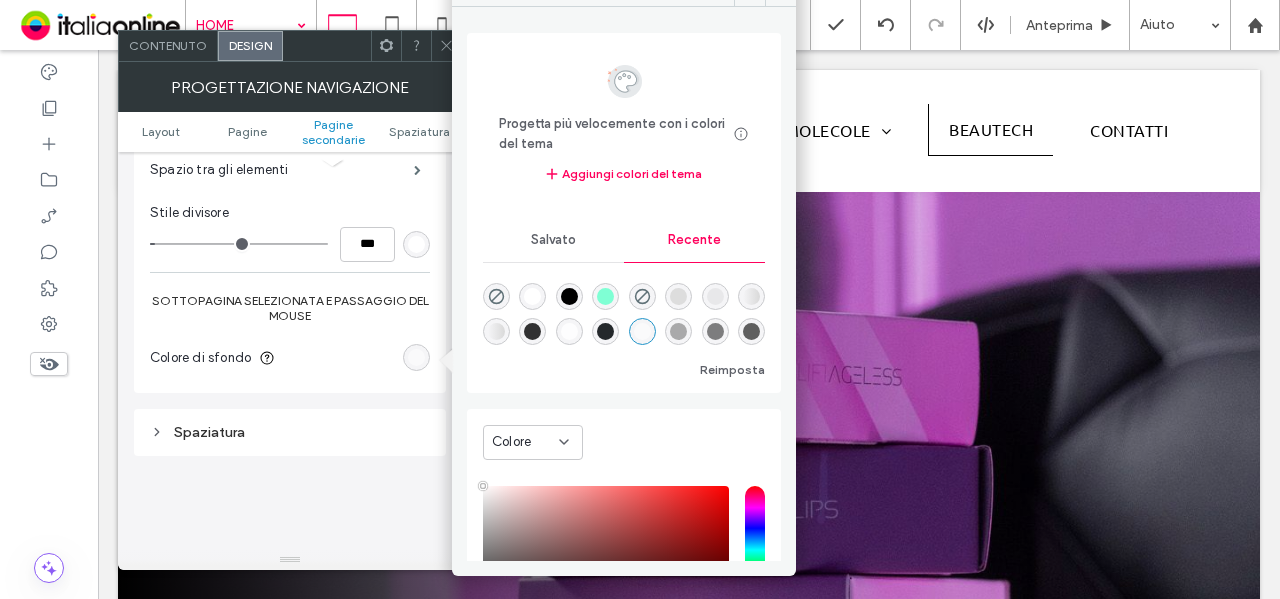 click at bounding box center [678, 331] 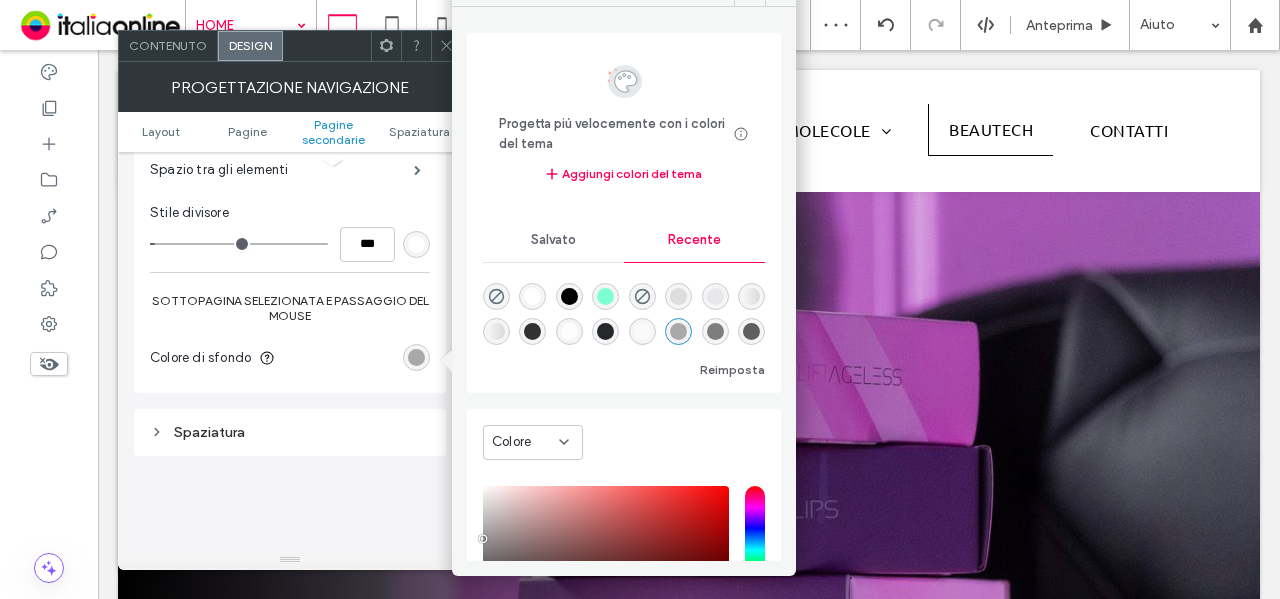 click 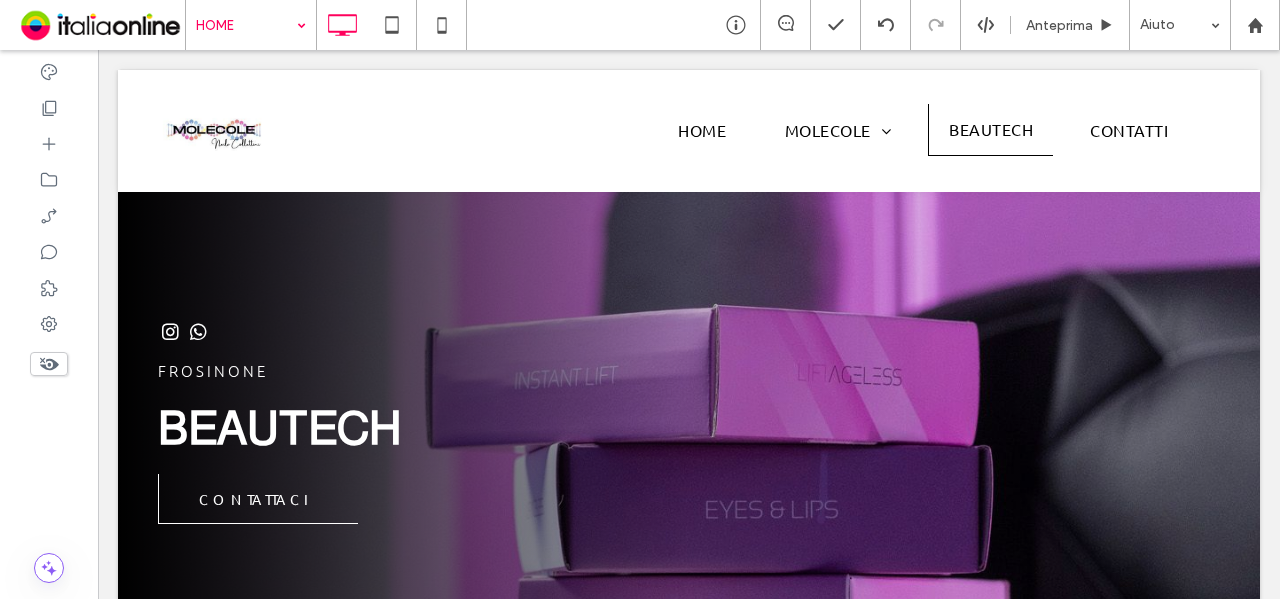 click at bounding box center [246, 25] 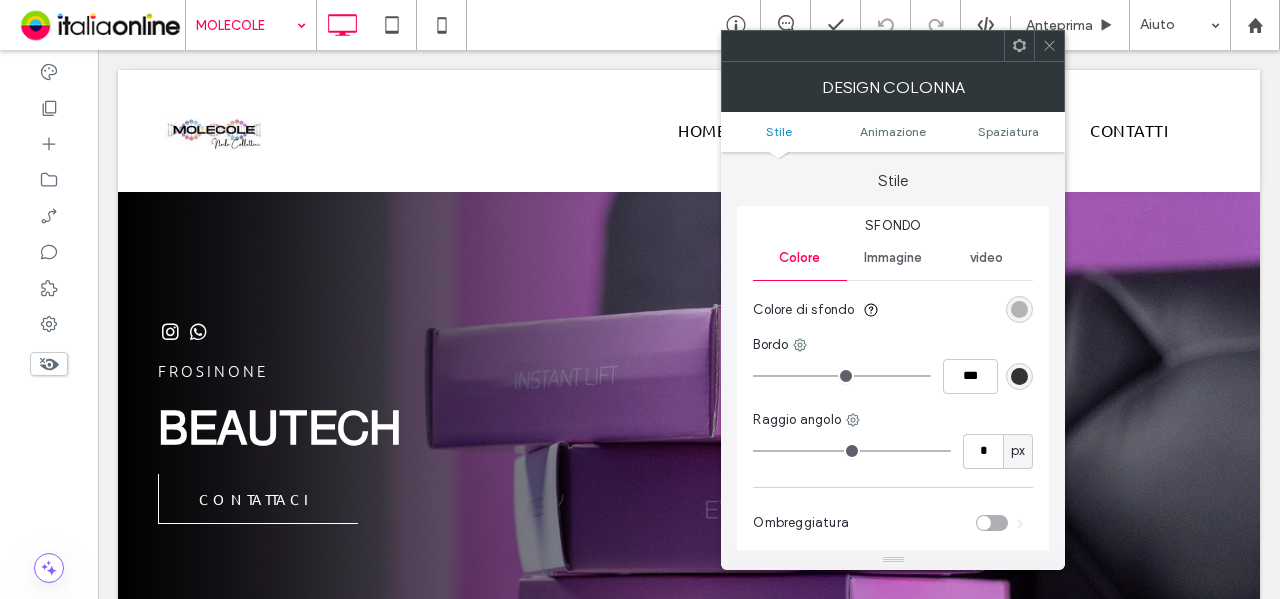 click at bounding box center [1019, 309] 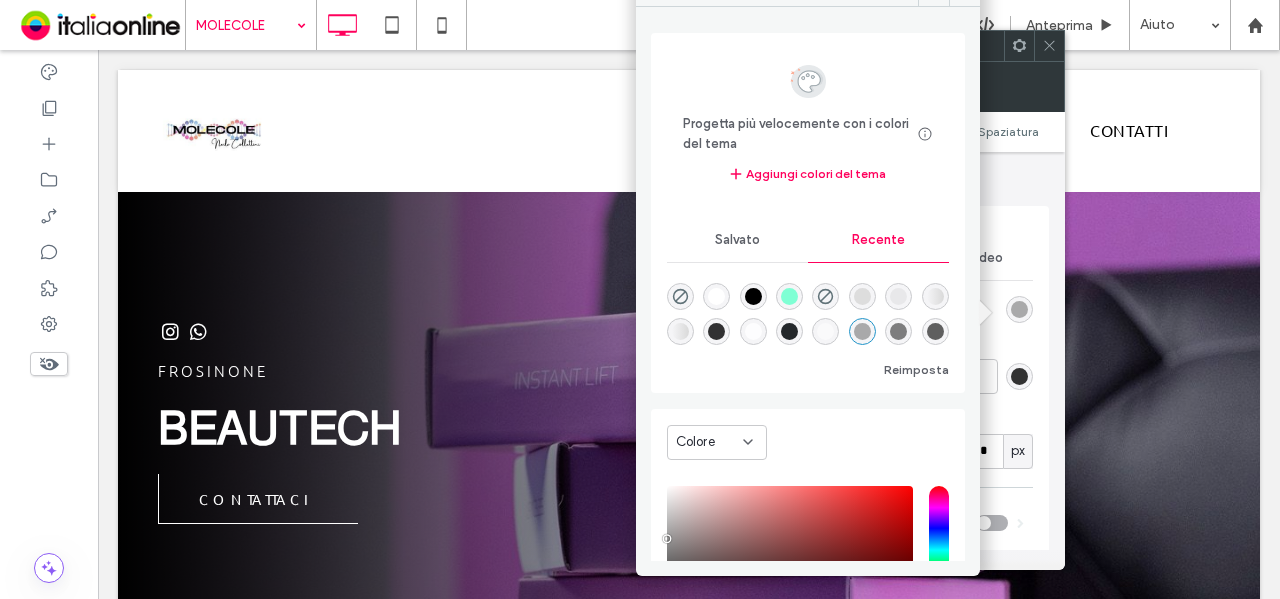 scroll, scrollTop: 100, scrollLeft: 0, axis: vertical 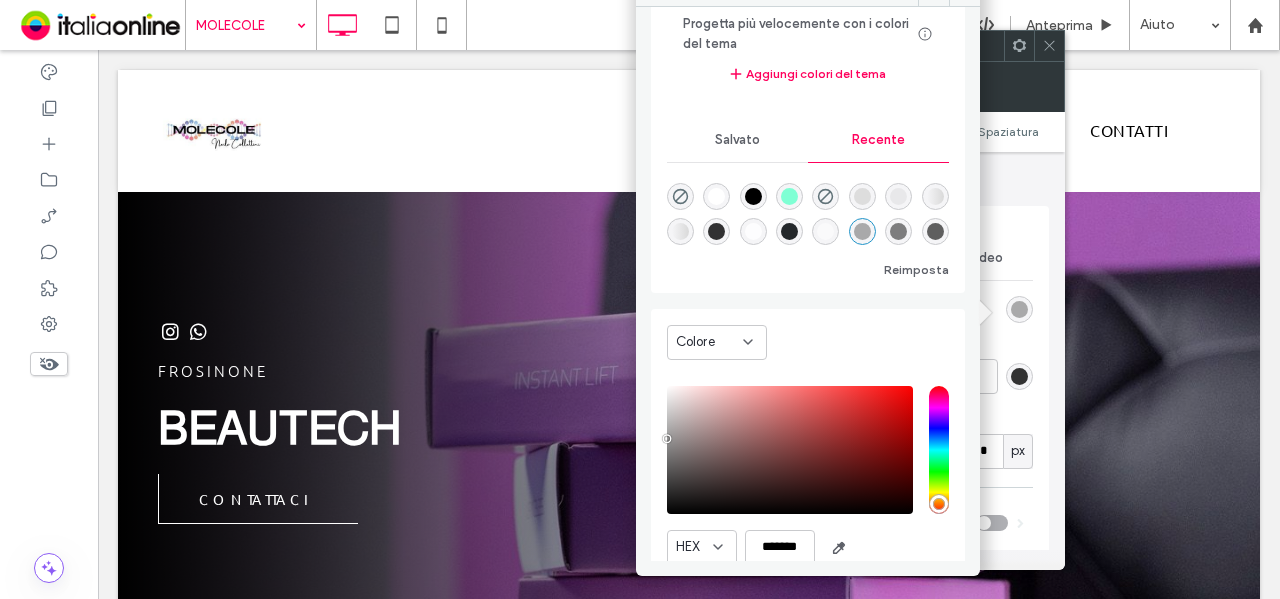 click 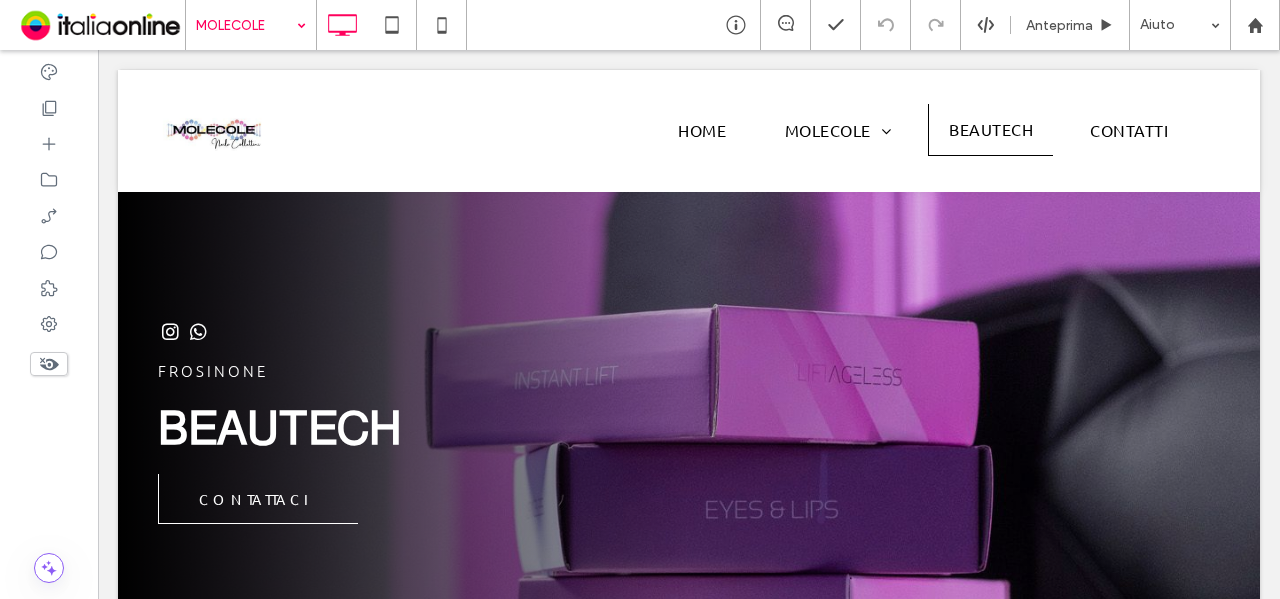 drag, startPoint x: 262, startPoint y: 13, endPoint x: 255, endPoint y: 39, distance: 26.925823 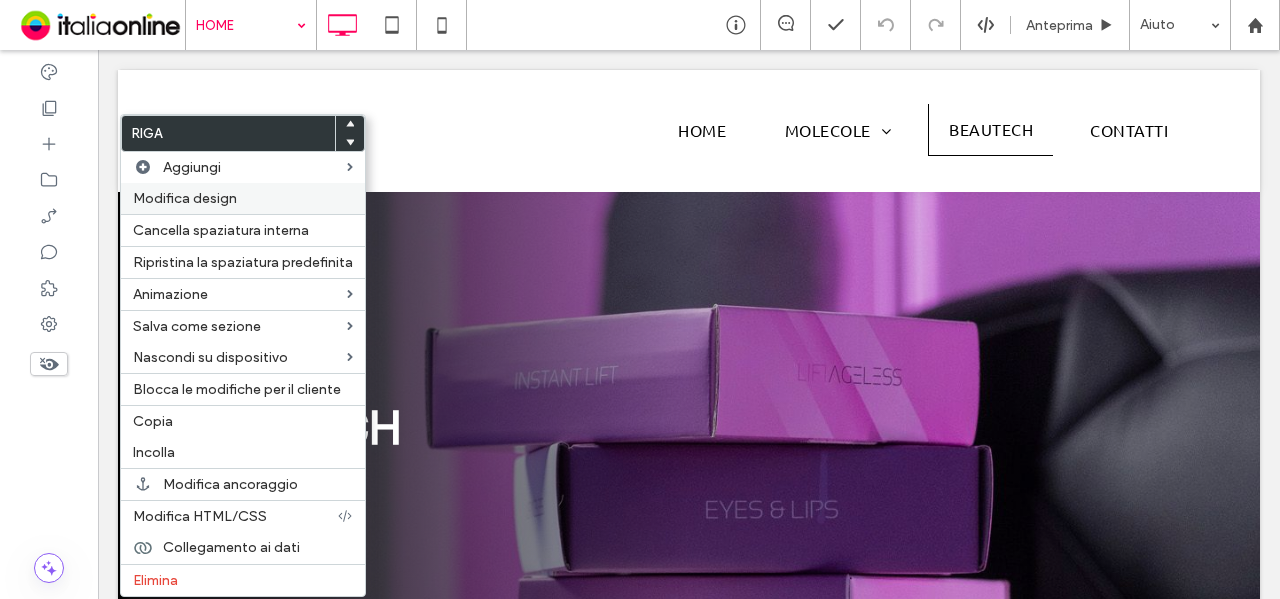 click on "Modifica design" at bounding box center [185, 198] 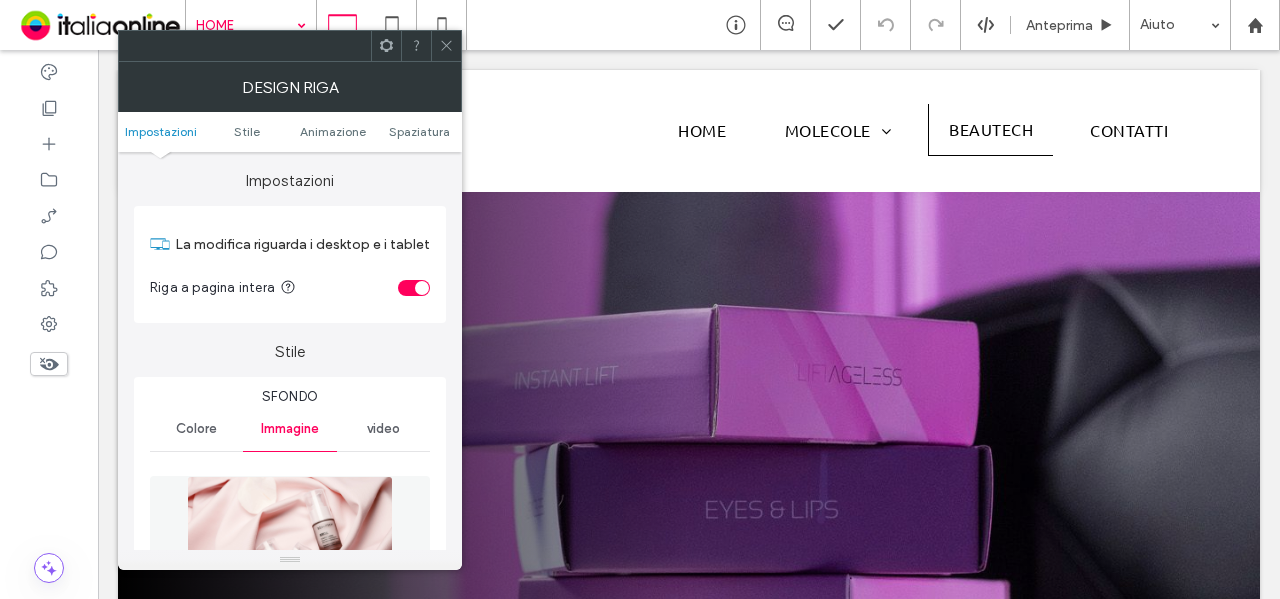 scroll, scrollTop: 200, scrollLeft: 0, axis: vertical 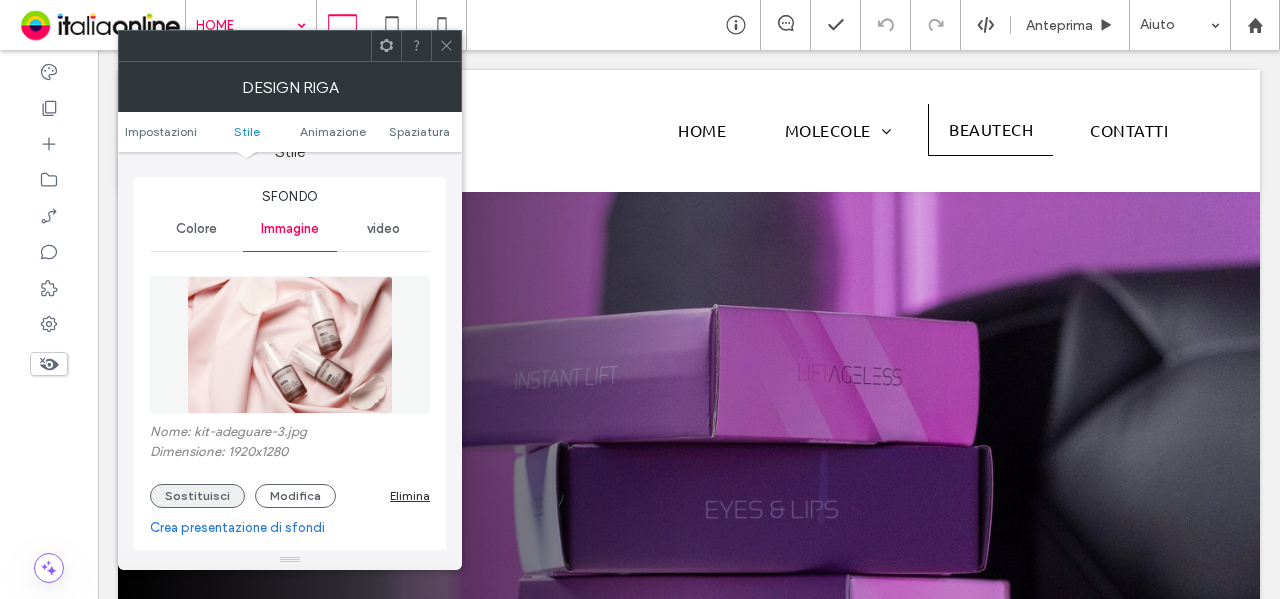 click on "Sostituisci" at bounding box center (197, 496) 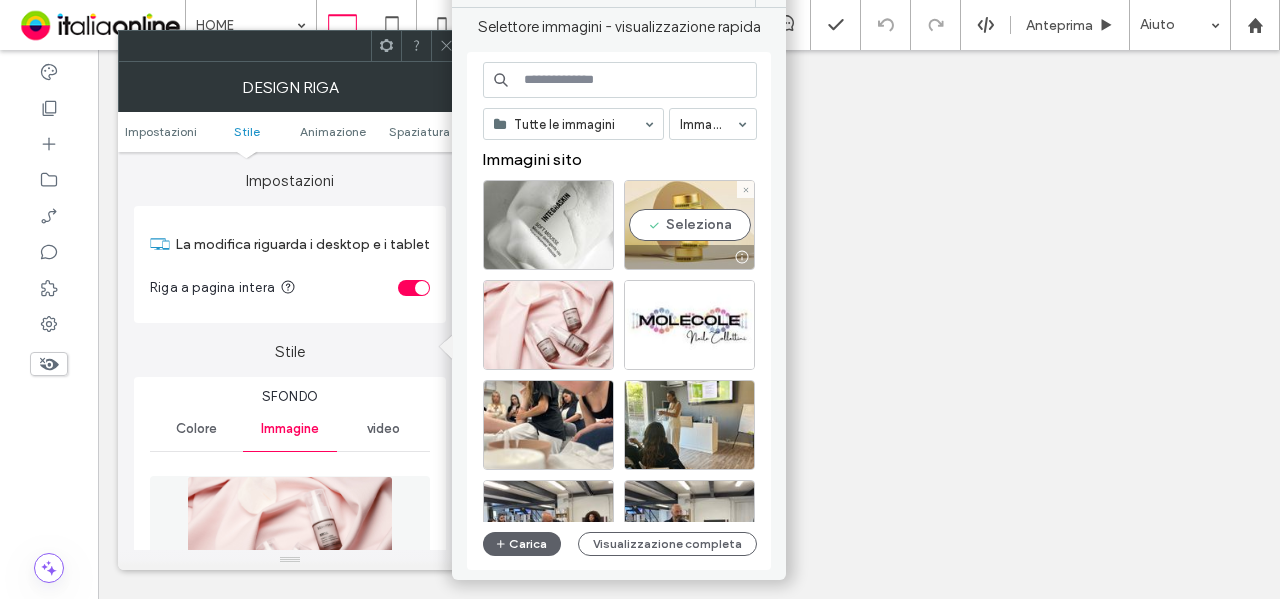 scroll, scrollTop: 0, scrollLeft: 0, axis: both 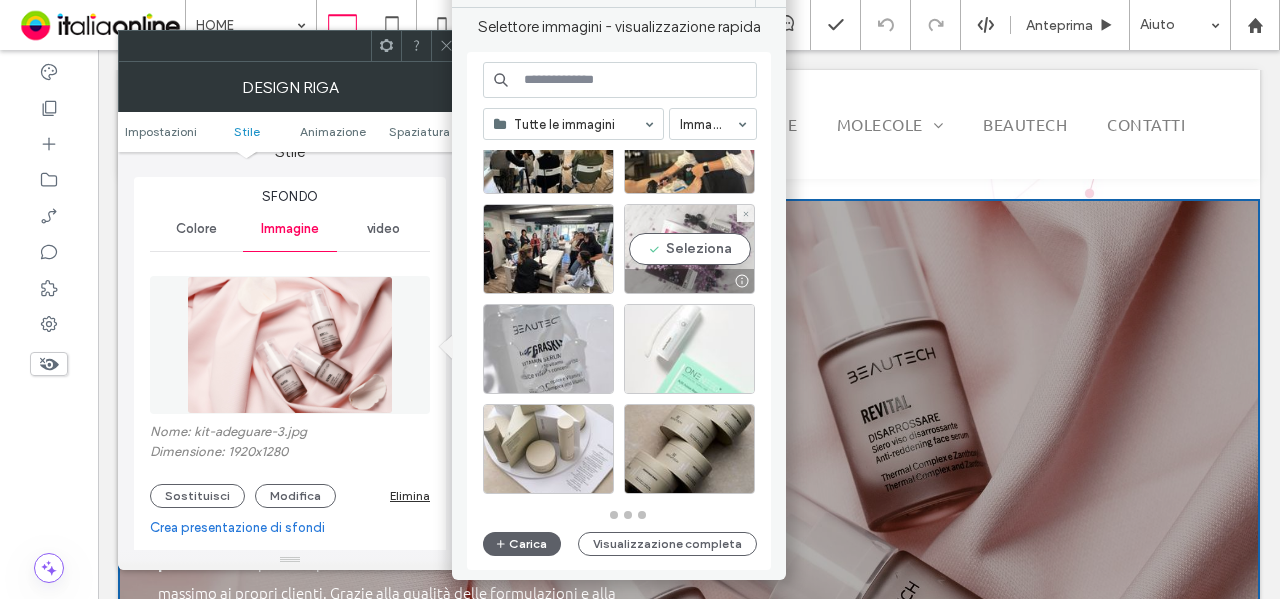 click on "Seleziona" at bounding box center [689, 249] 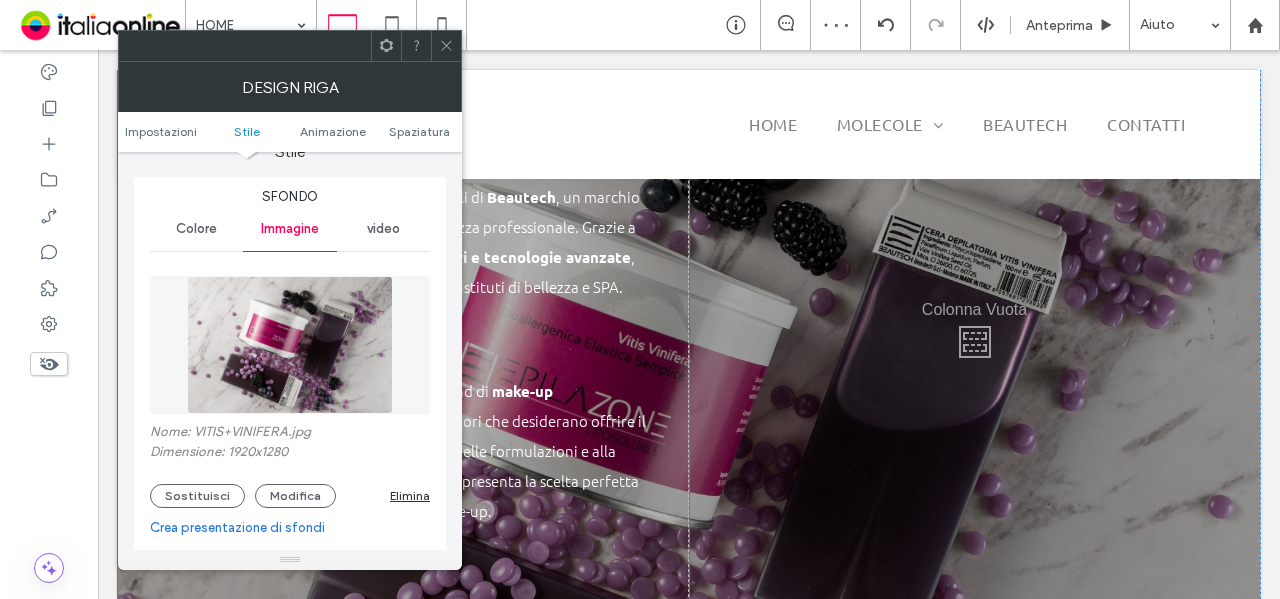 scroll, scrollTop: 1100, scrollLeft: 0, axis: vertical 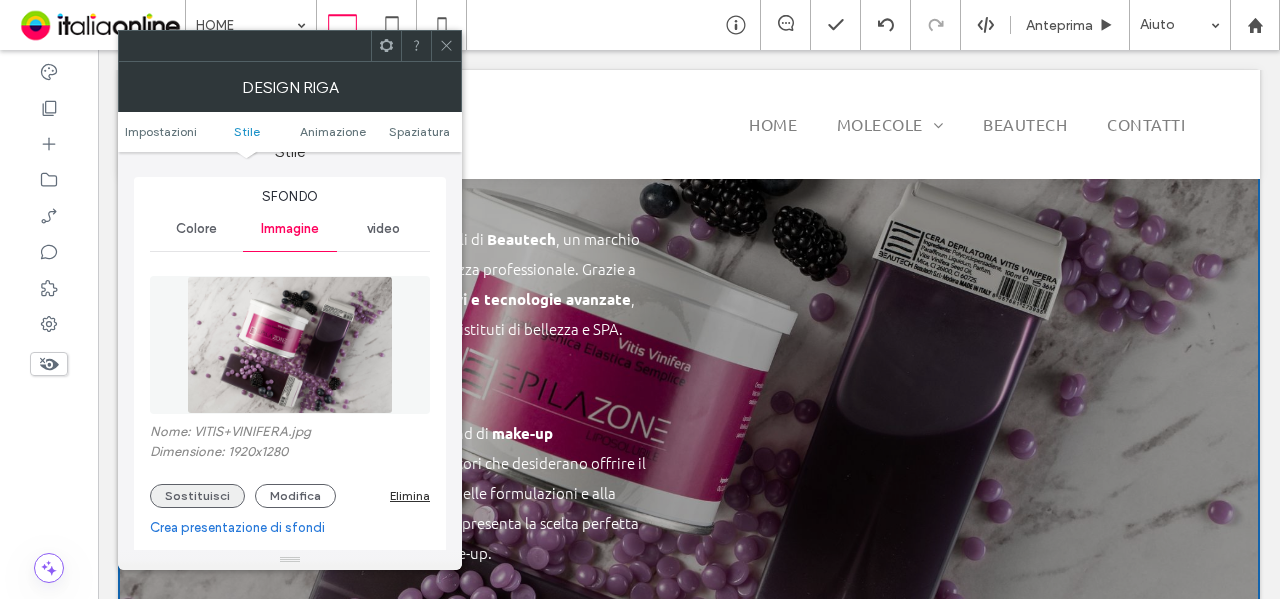 click on "Sostituisci" at bounding box center (197, 496) 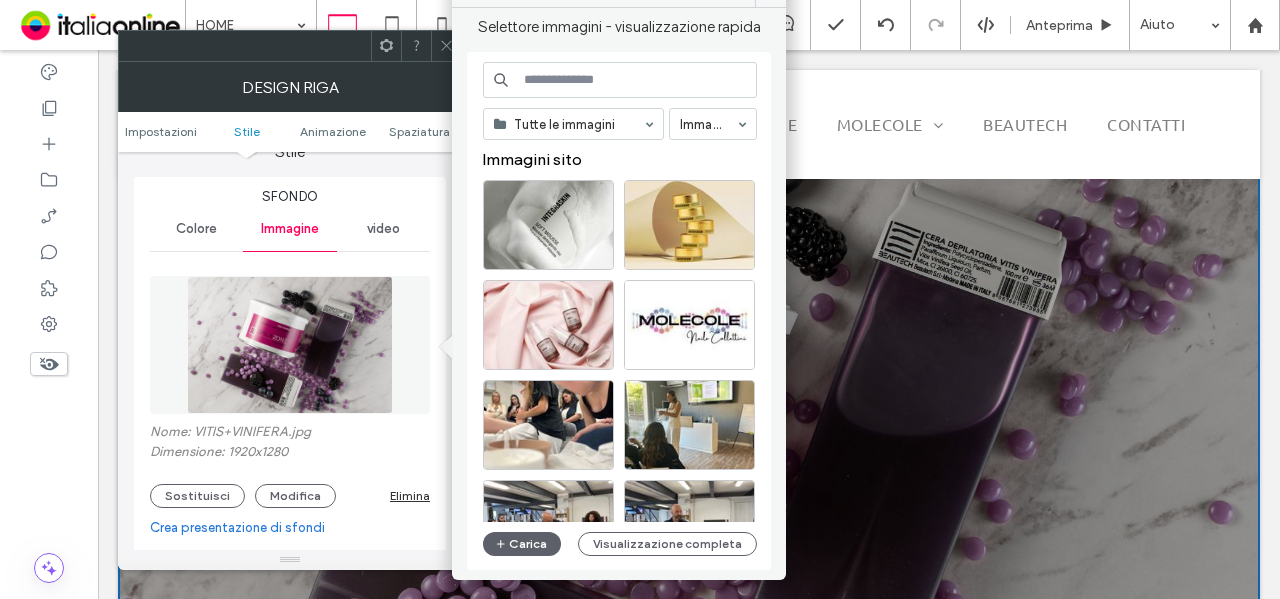 drag, startPoint x: 439, startPoint y: 43, endPoint x: 531, endPoint y: 94, distance: 105.1903 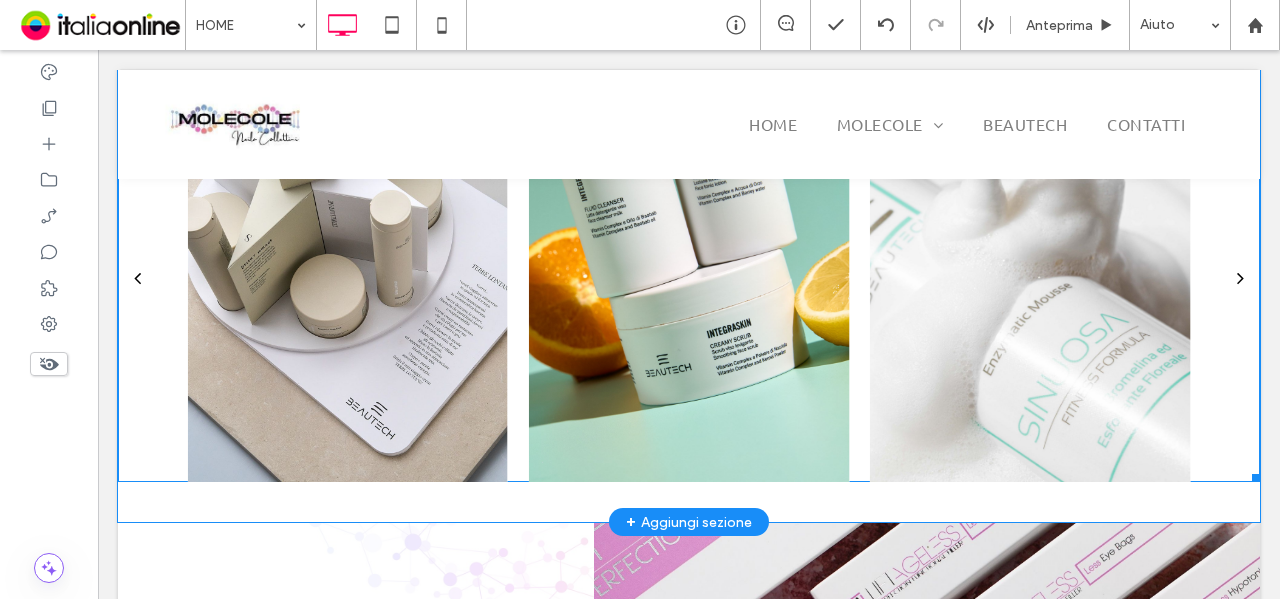 scroll, scrollTop: 1626, scrollLeft: 0, axis: vertical 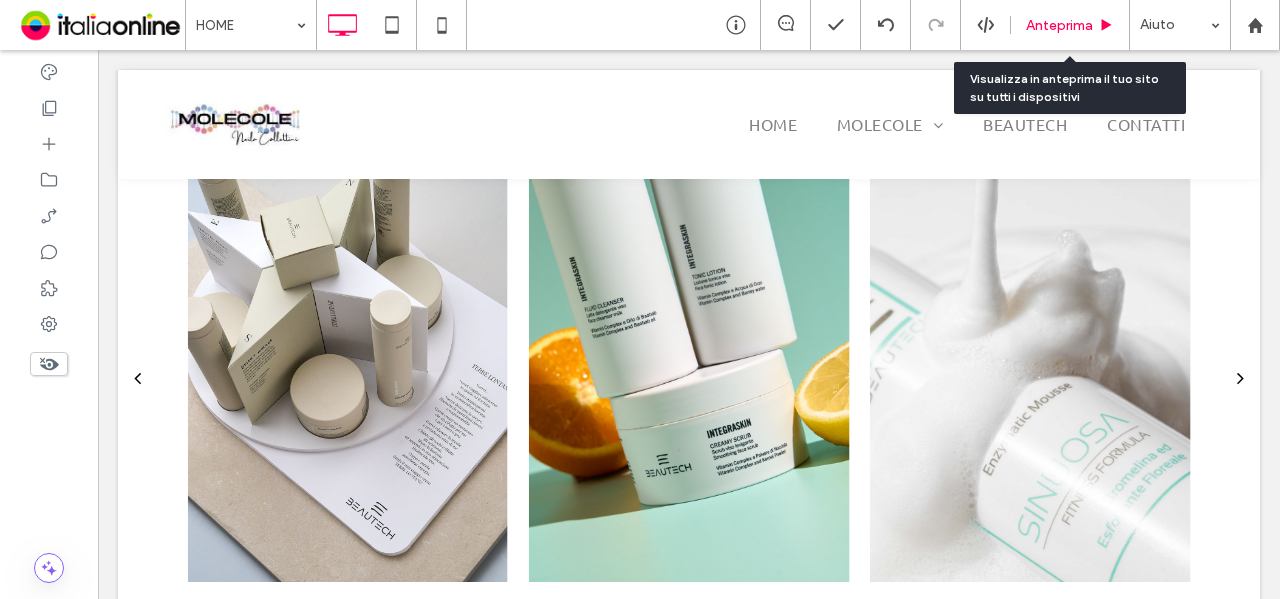 drag, startPoint x: 1093, startPoint y: 22, endPoint x: 1078, endPoint y: 194, distance: 172.65283 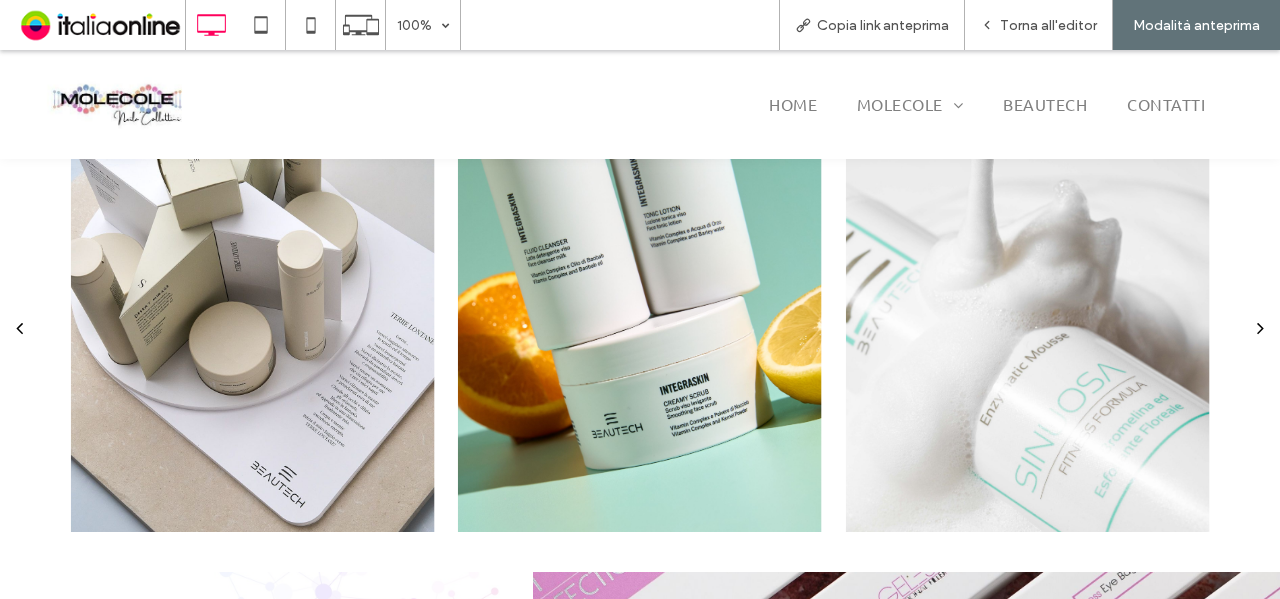 click at bounding box center (1260, 327) 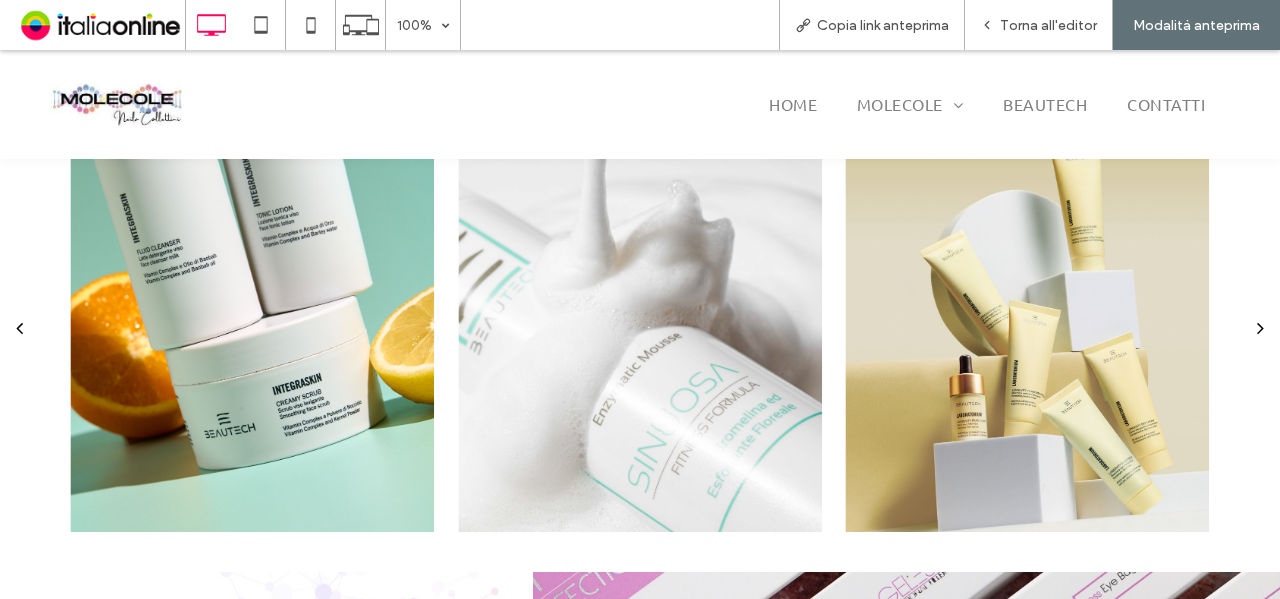 click at bounding box center [1260, 328] 